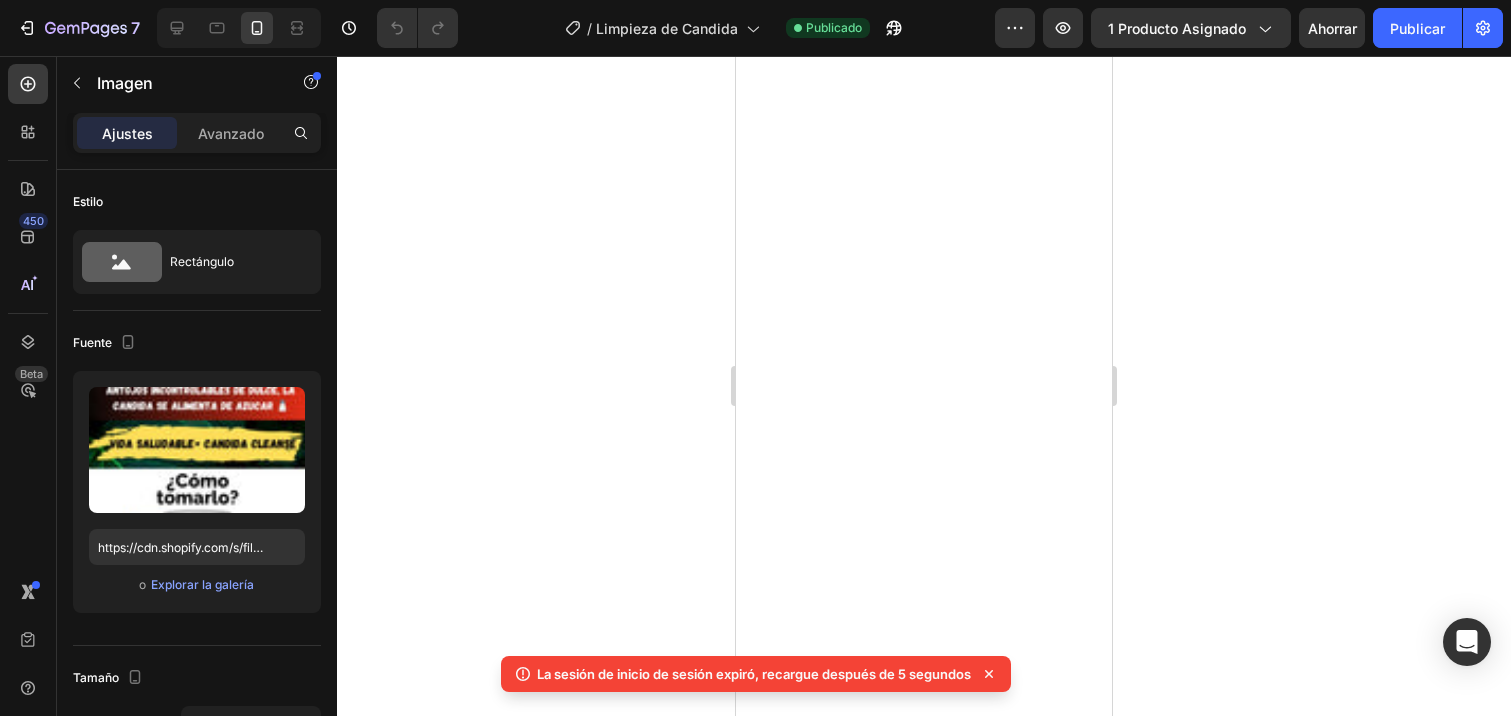 scroll, scrollTop: 0, scrollLeft: 0, axis: both 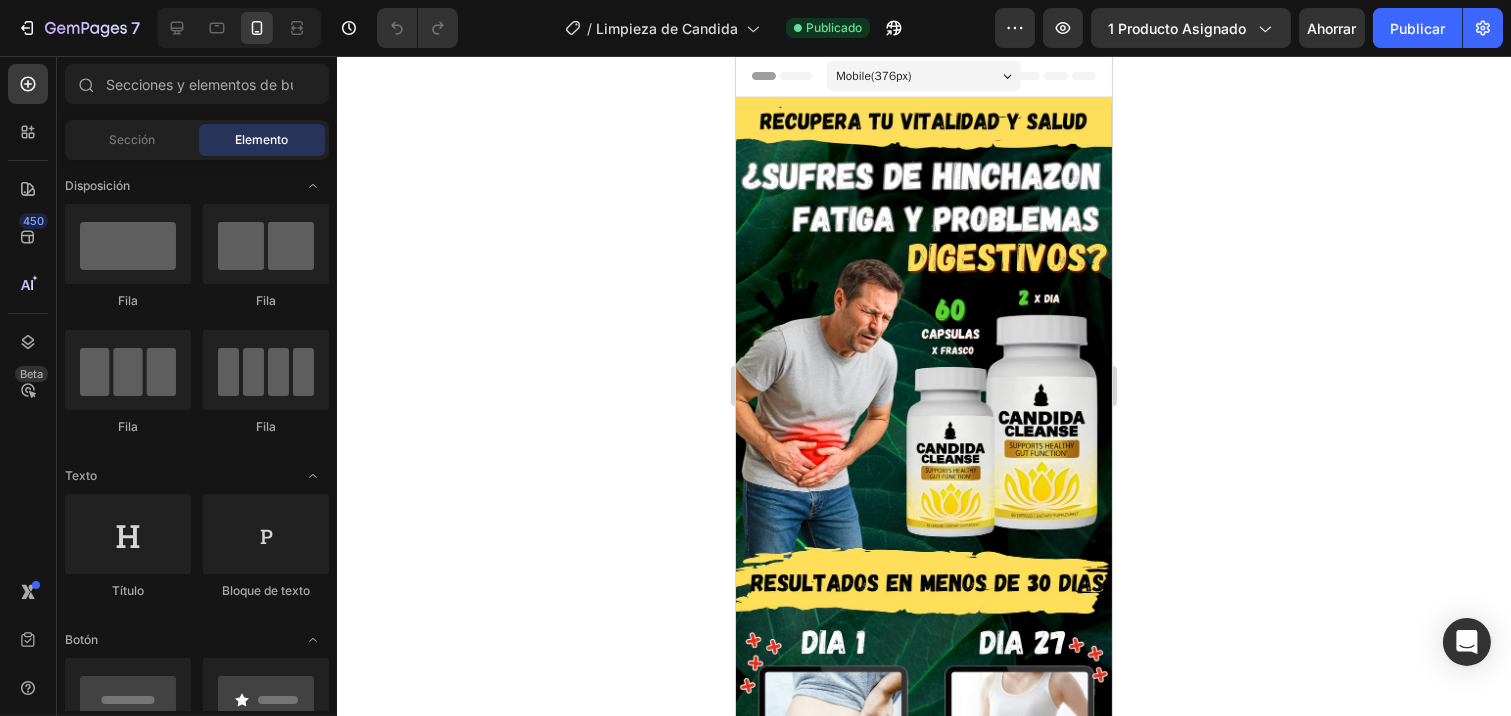 click 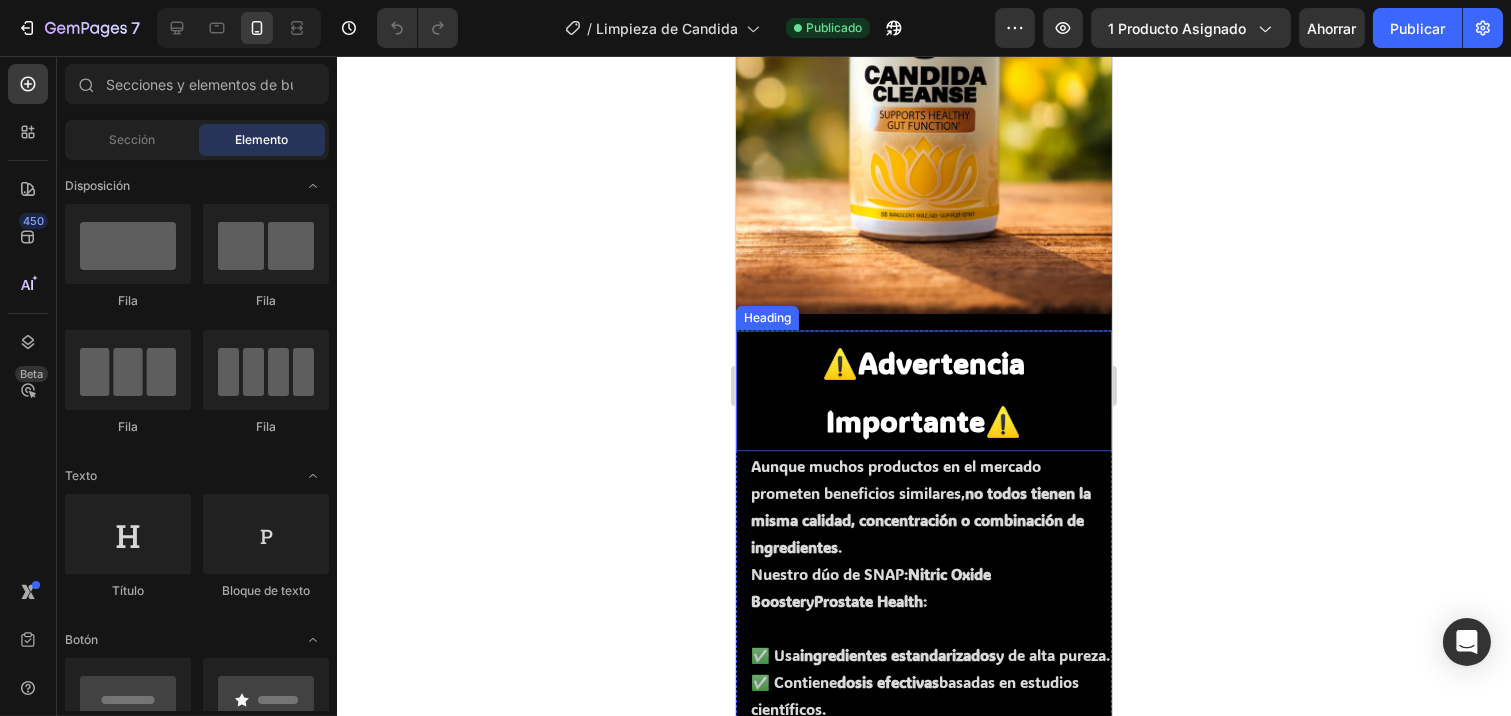 scroll, scrollTop: 7410, scrollLeft: 0, axis: vertical 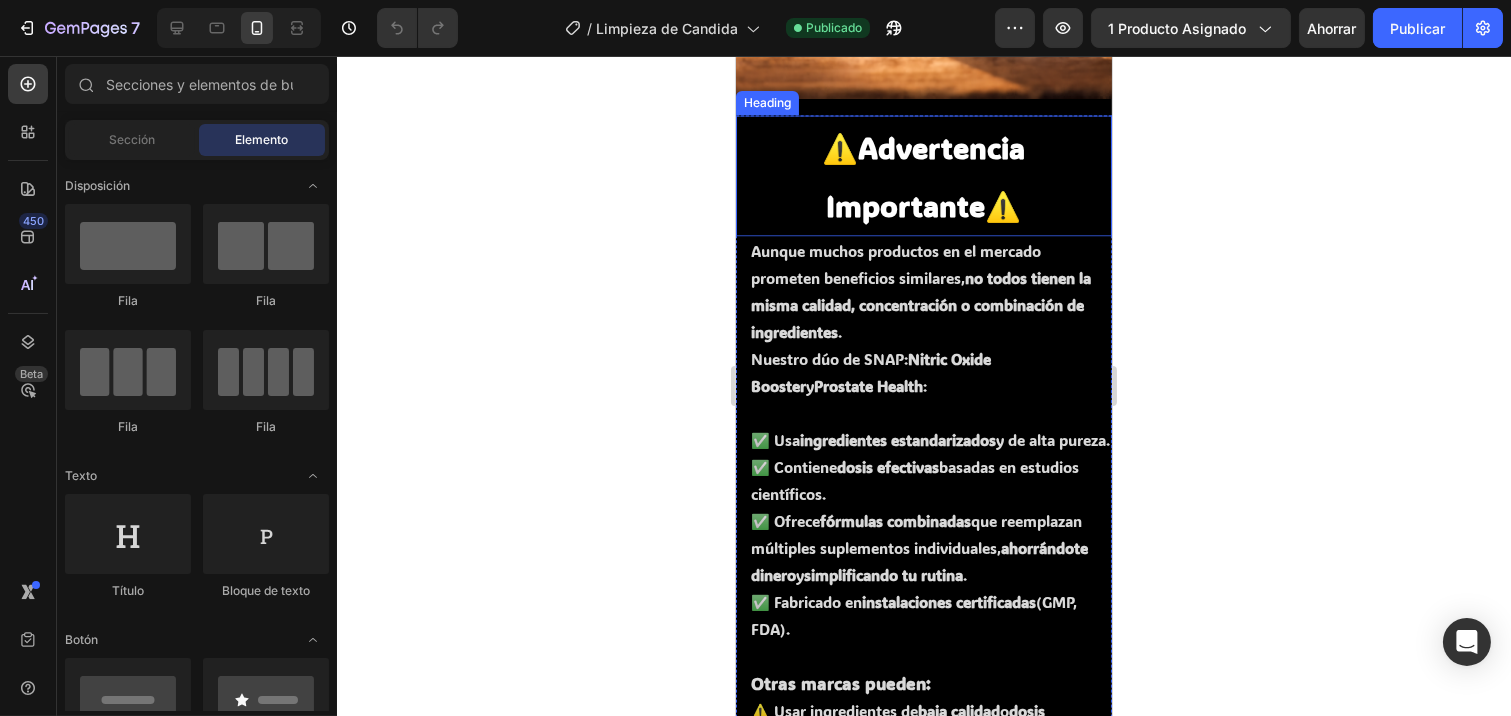 click on "ingredientes estandarizados" at bounding box center (897, 440) 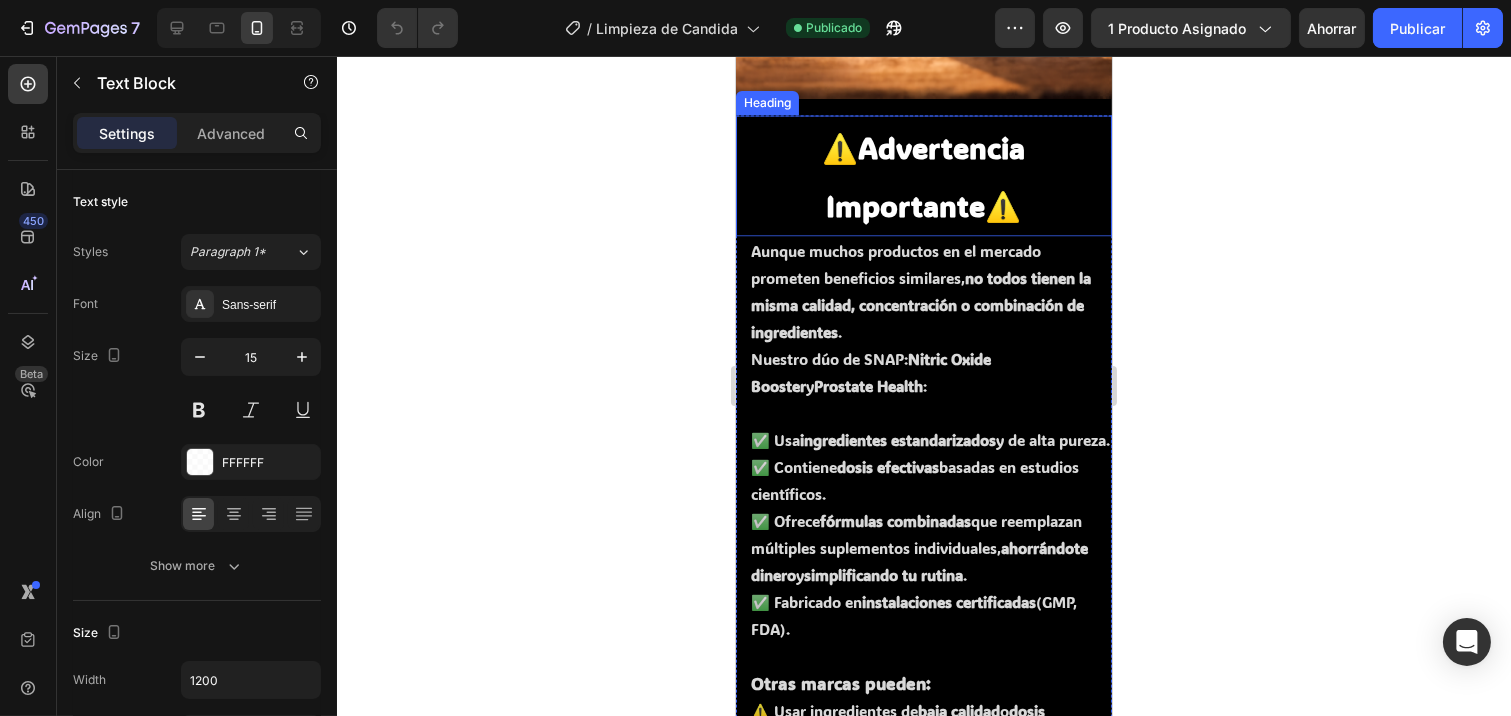 click on "ingredientes estandarizados" at bounding box center (897, 440) 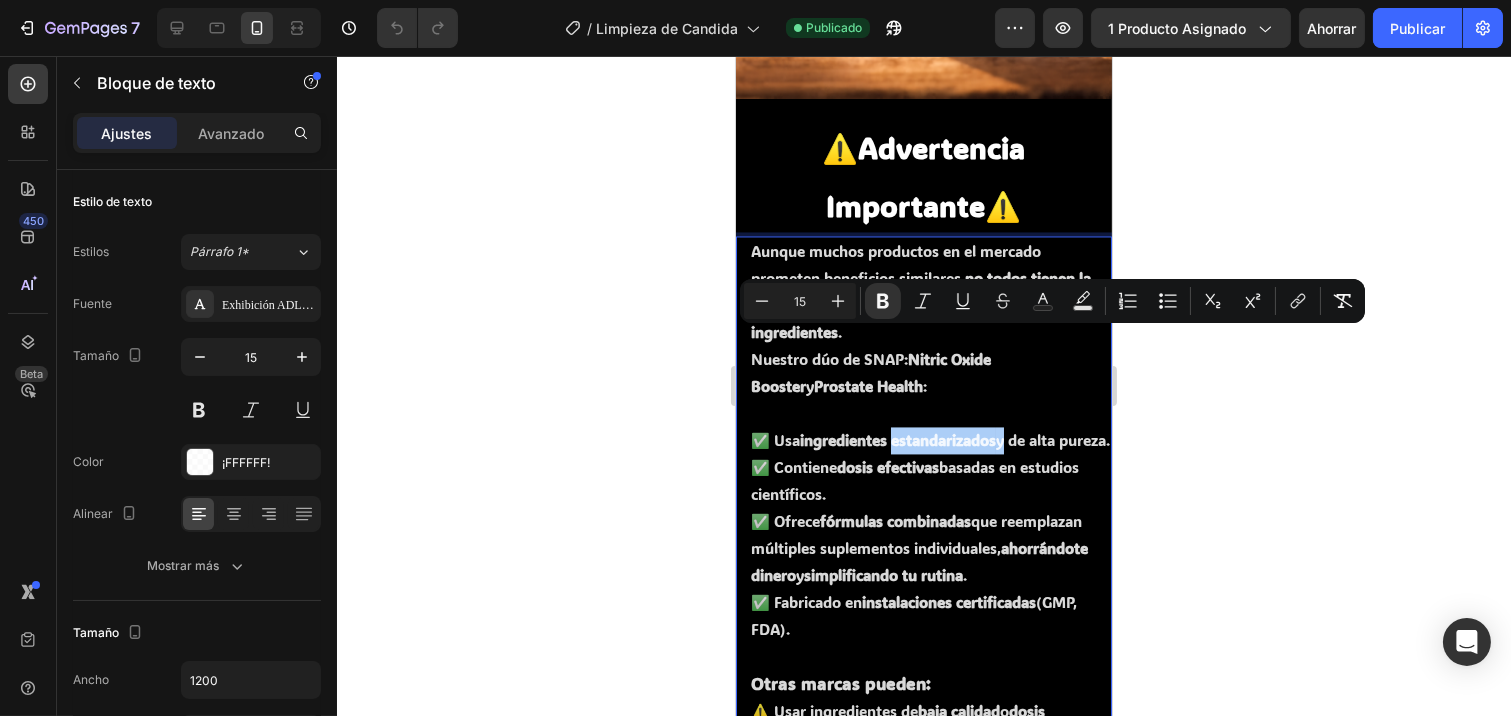 click 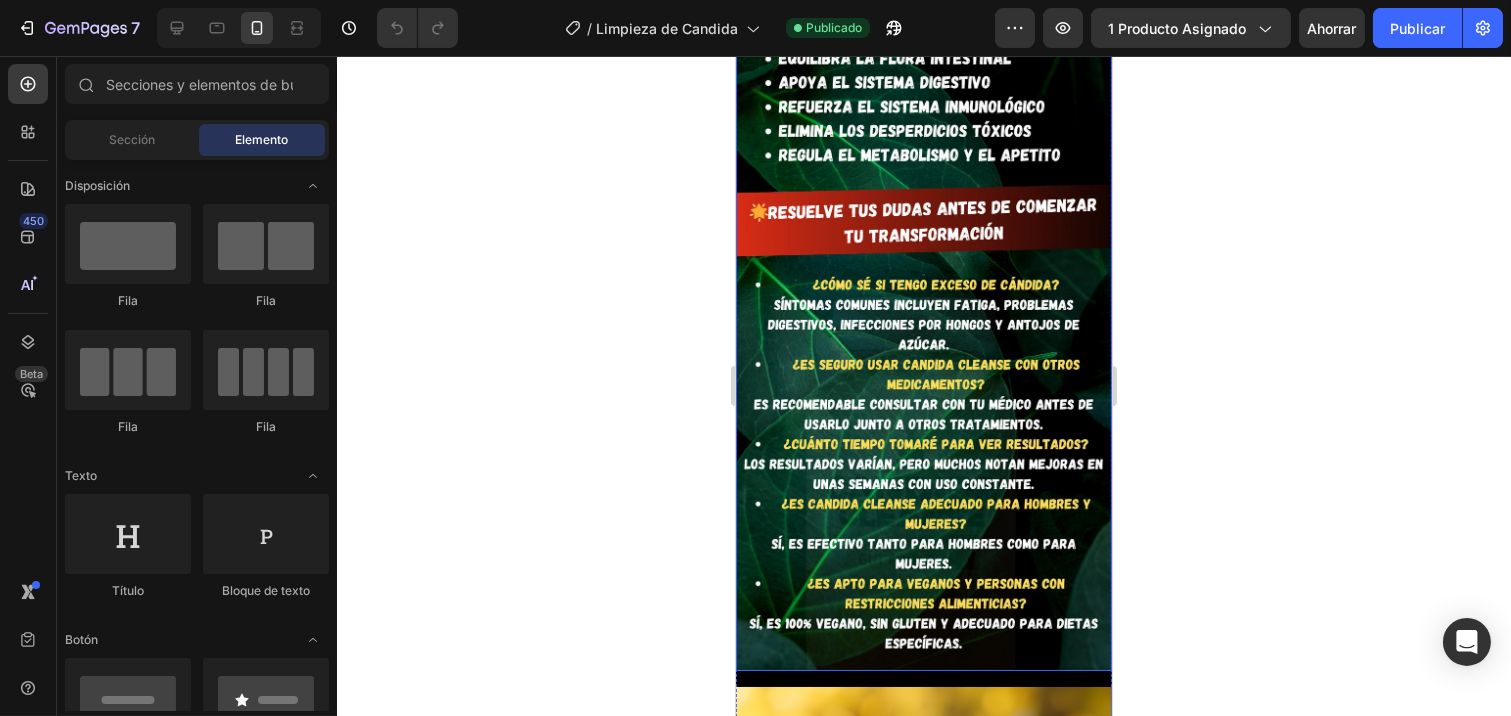 scroll, scrollTop: 6298, scrollLeft: 0, axis: vertical 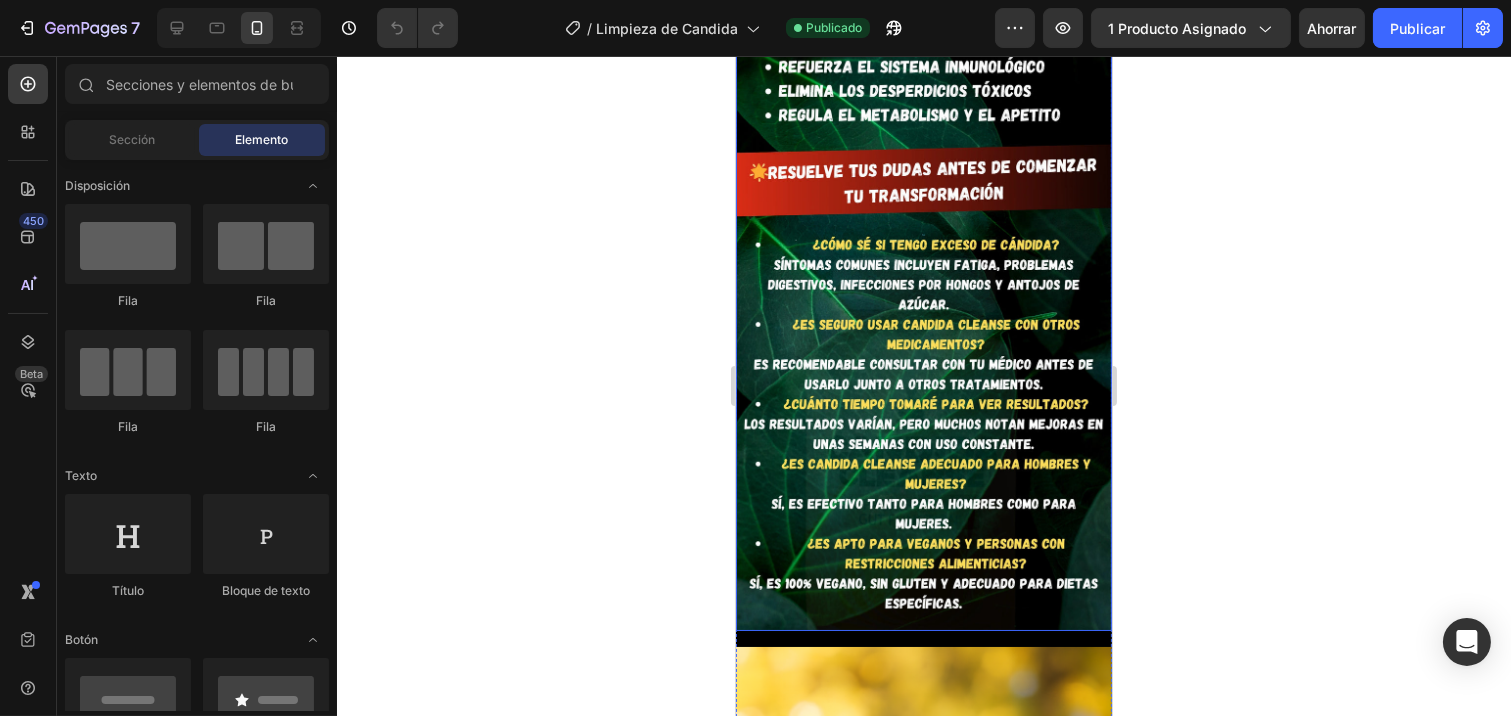 click at bounding box center [923, 224] 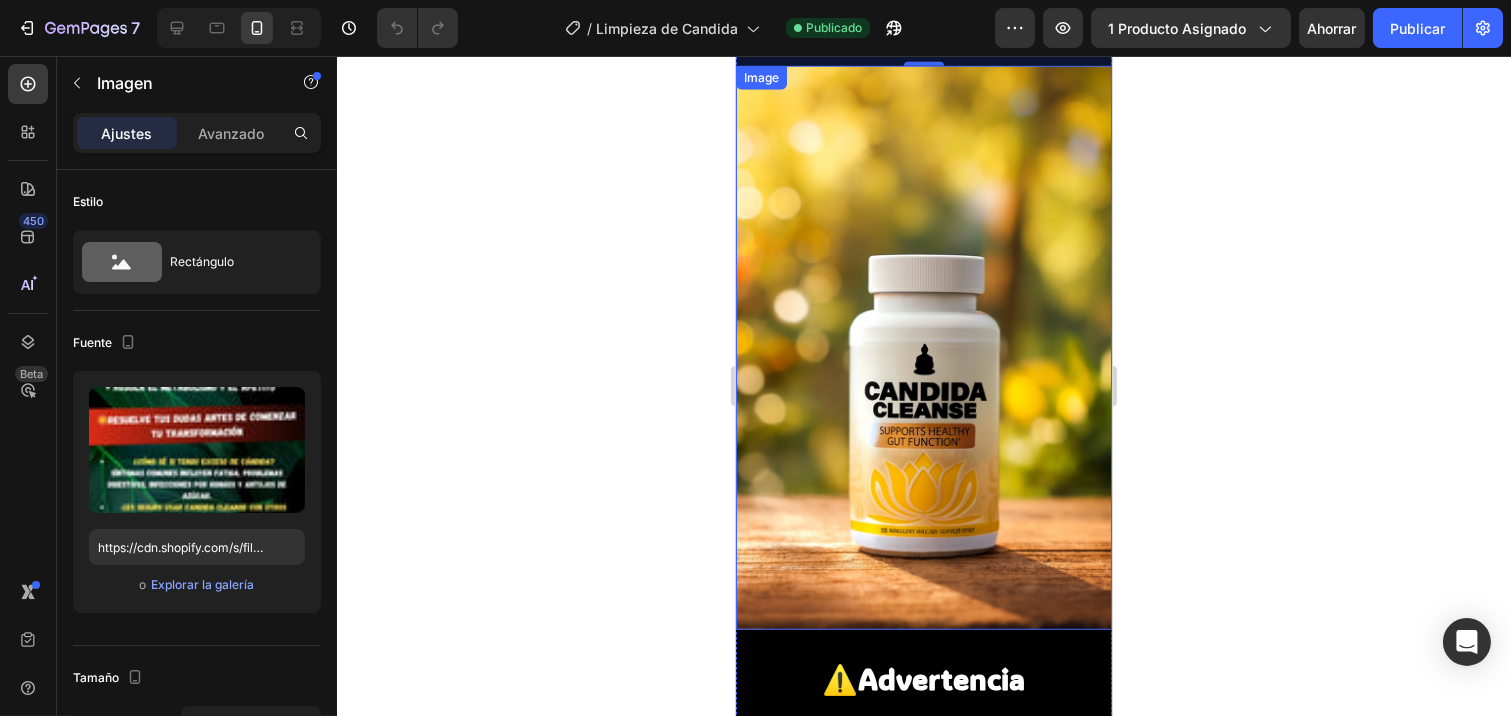 scroll, scrollTop: 3012, scrollLeft: 0, axis: vertical 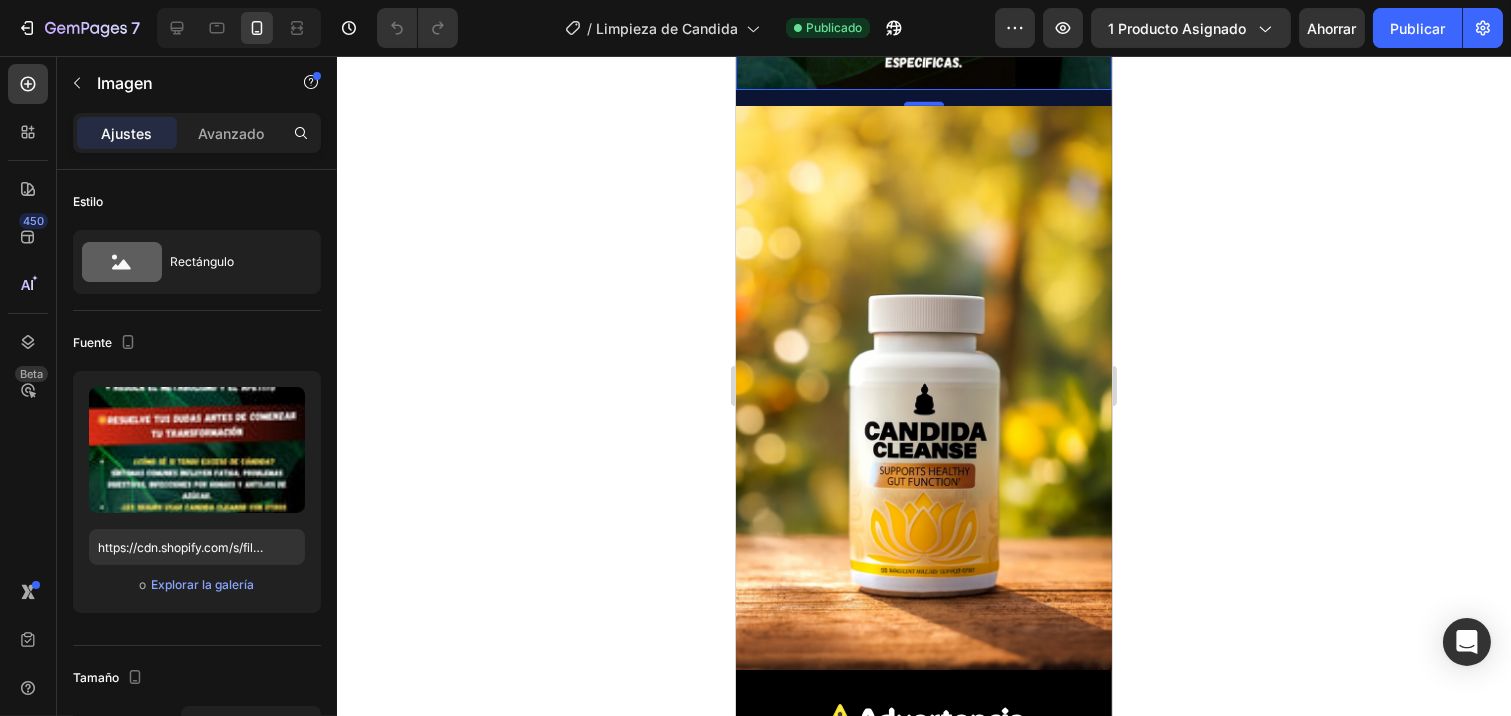drag, startPoint x: 586, startPoint y: 287, endPoint x: 694, endPoint y: 267, distance: 109.83624 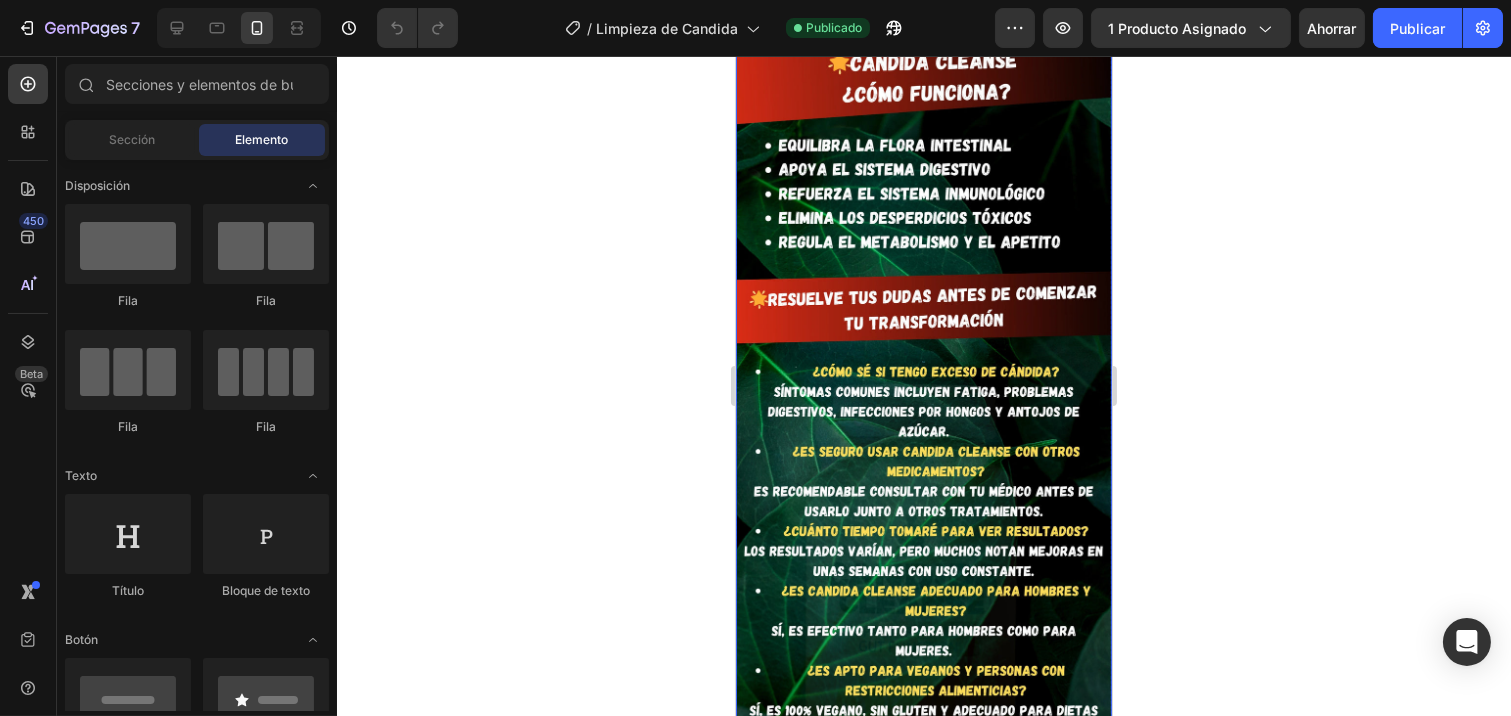 scroll, scrollTop: 6173, scrollLeft: 0, axis: vertical 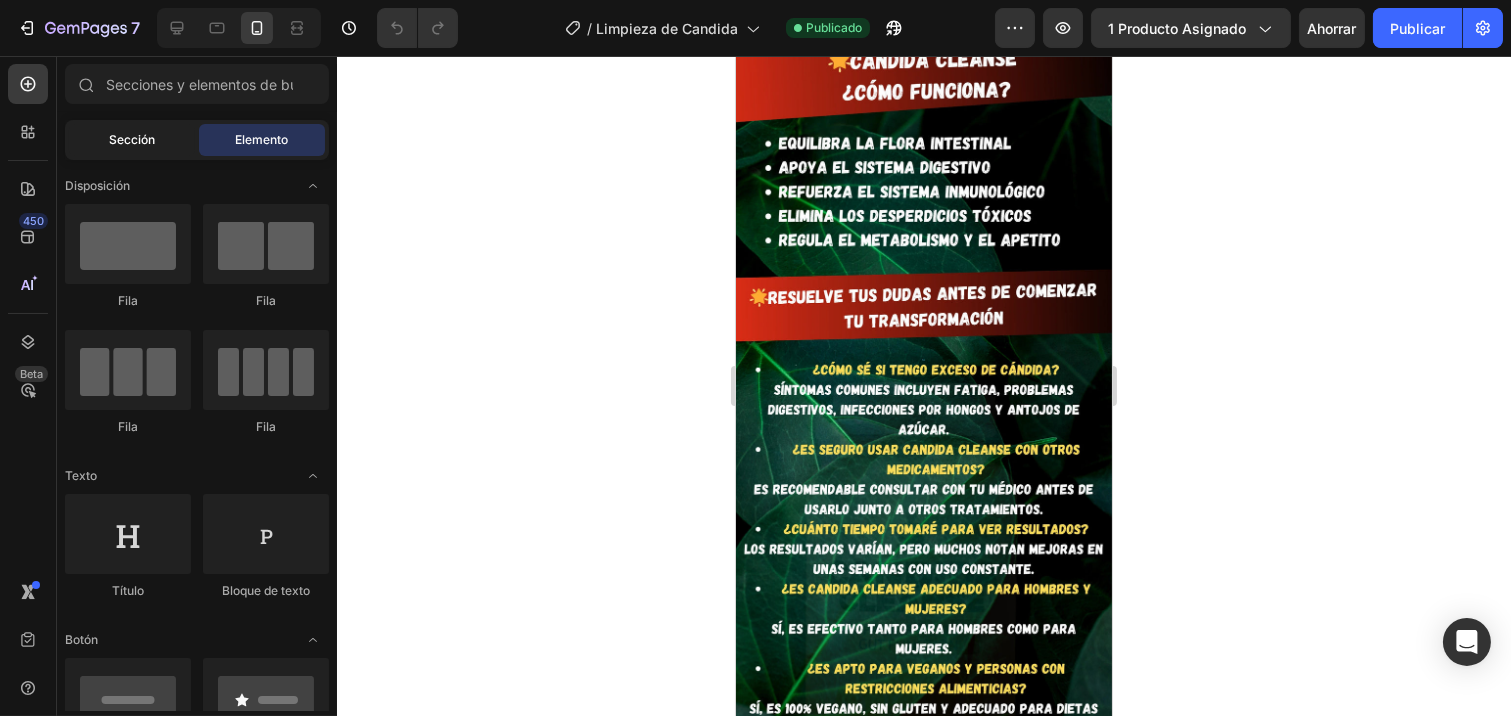 click on "Sección" at bounding box center (132, 139) 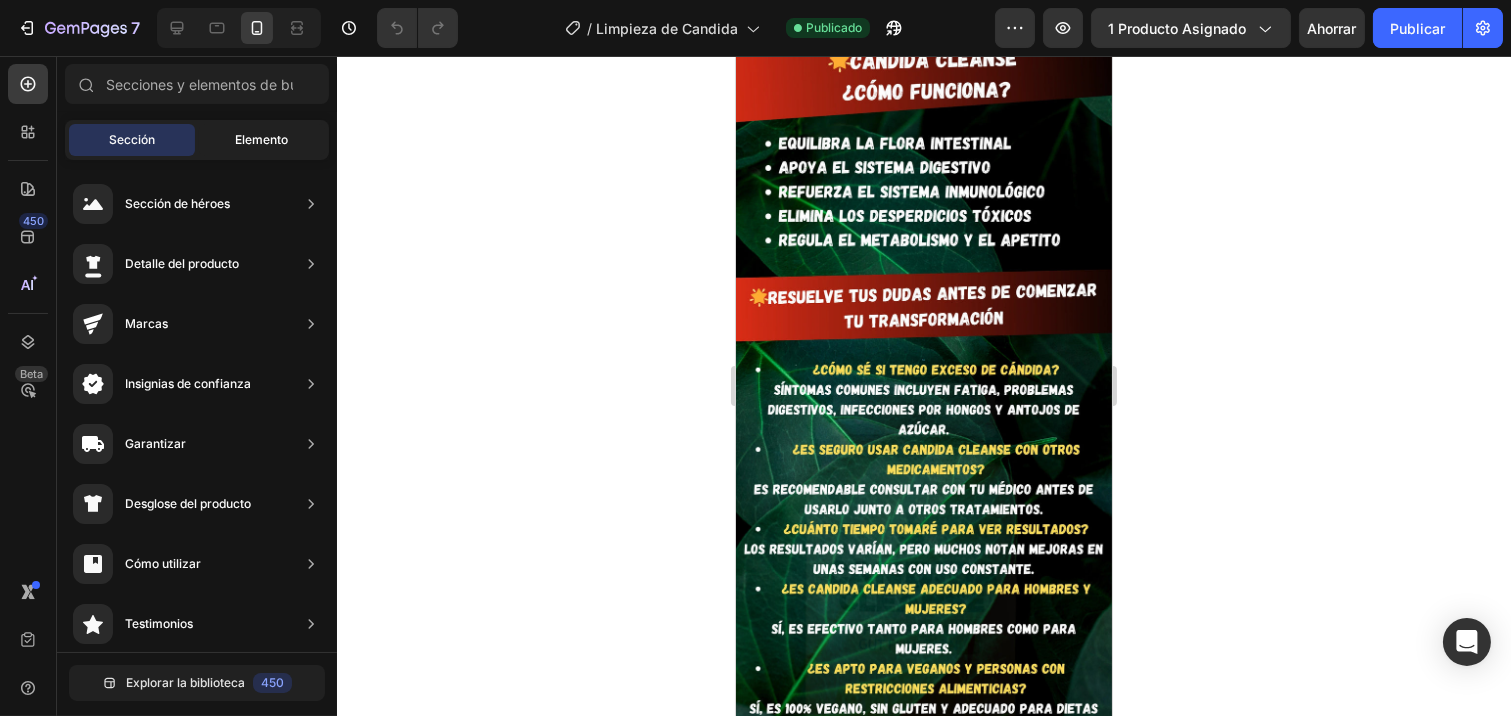click on "Elemento" 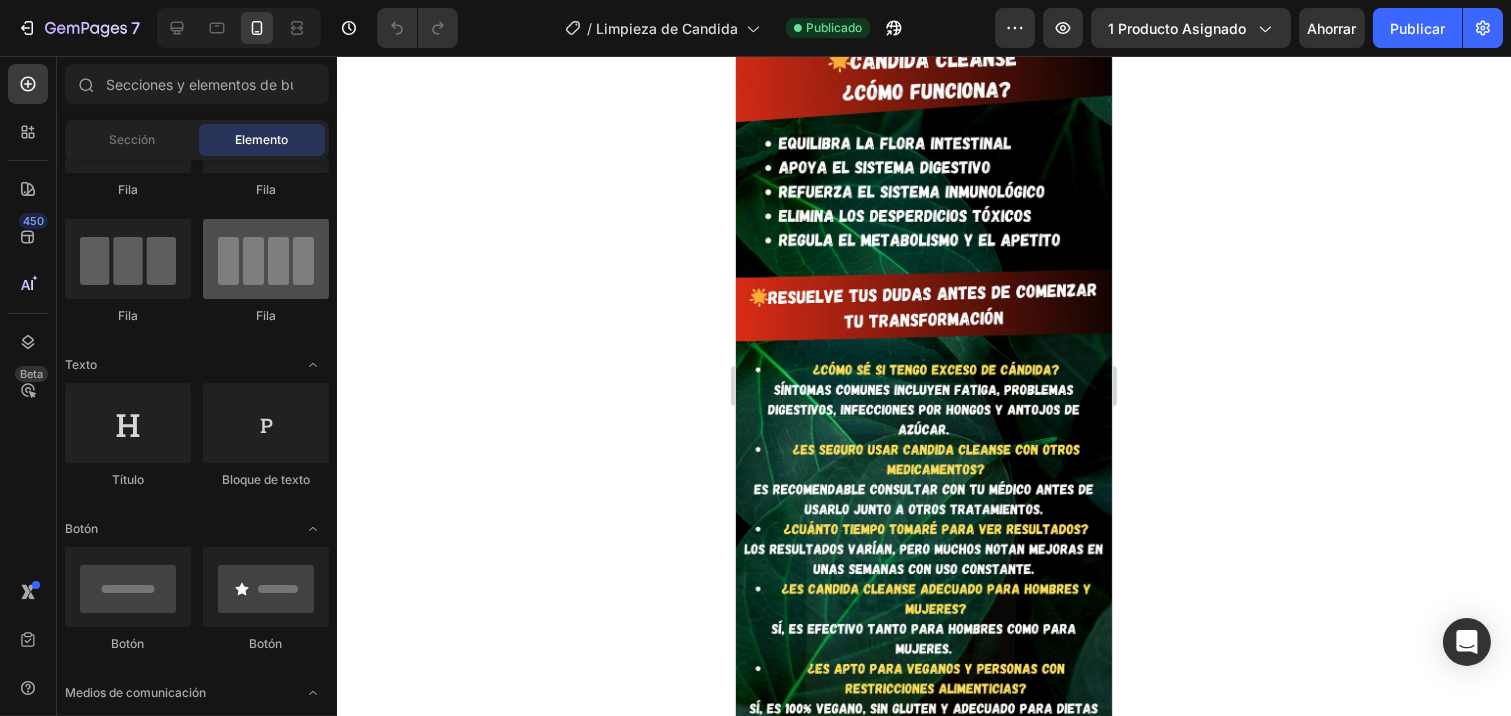 scroll, scrollTop: 0, scrollLeft: 0, axis: both 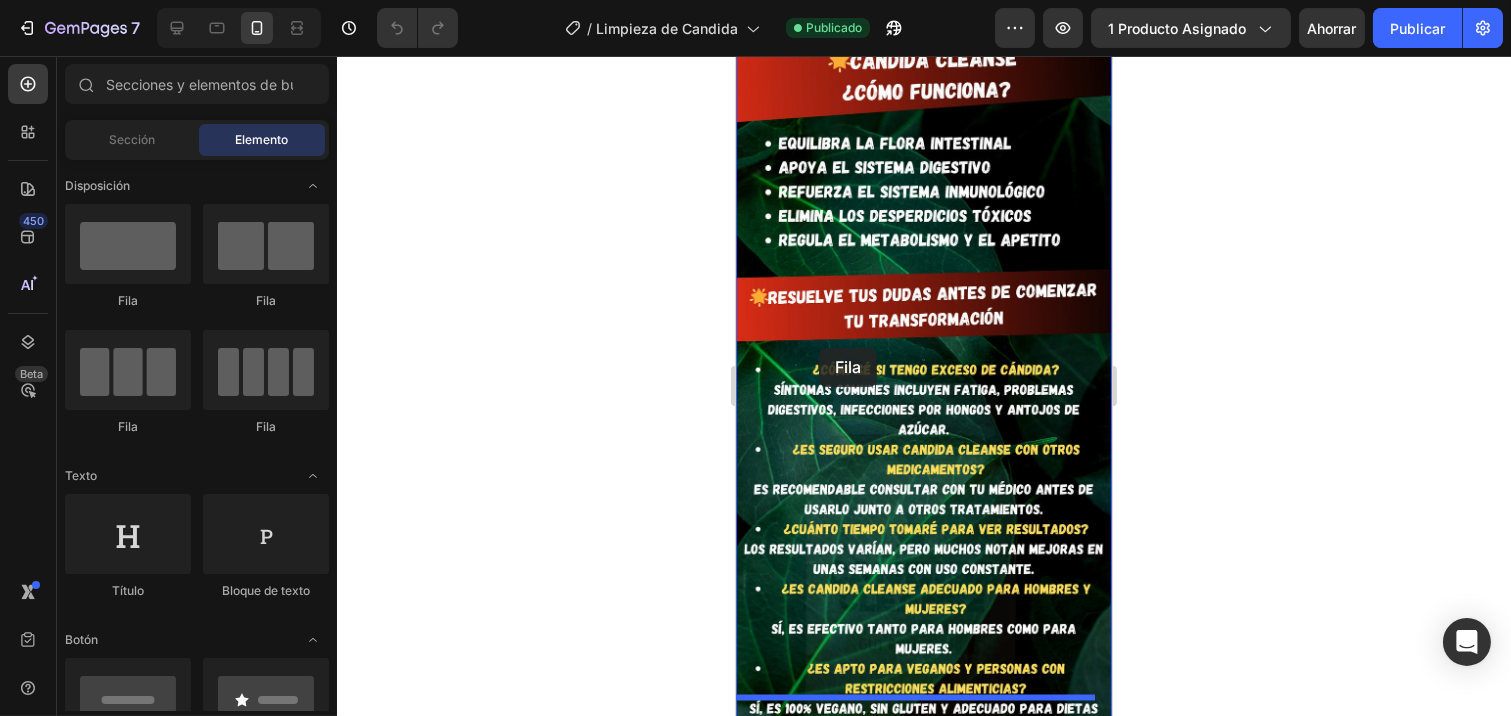 drag, startPoint x: 848, startPoint y: 309, endPoint x: 820, endPoint y: 350, distance: 49.648766 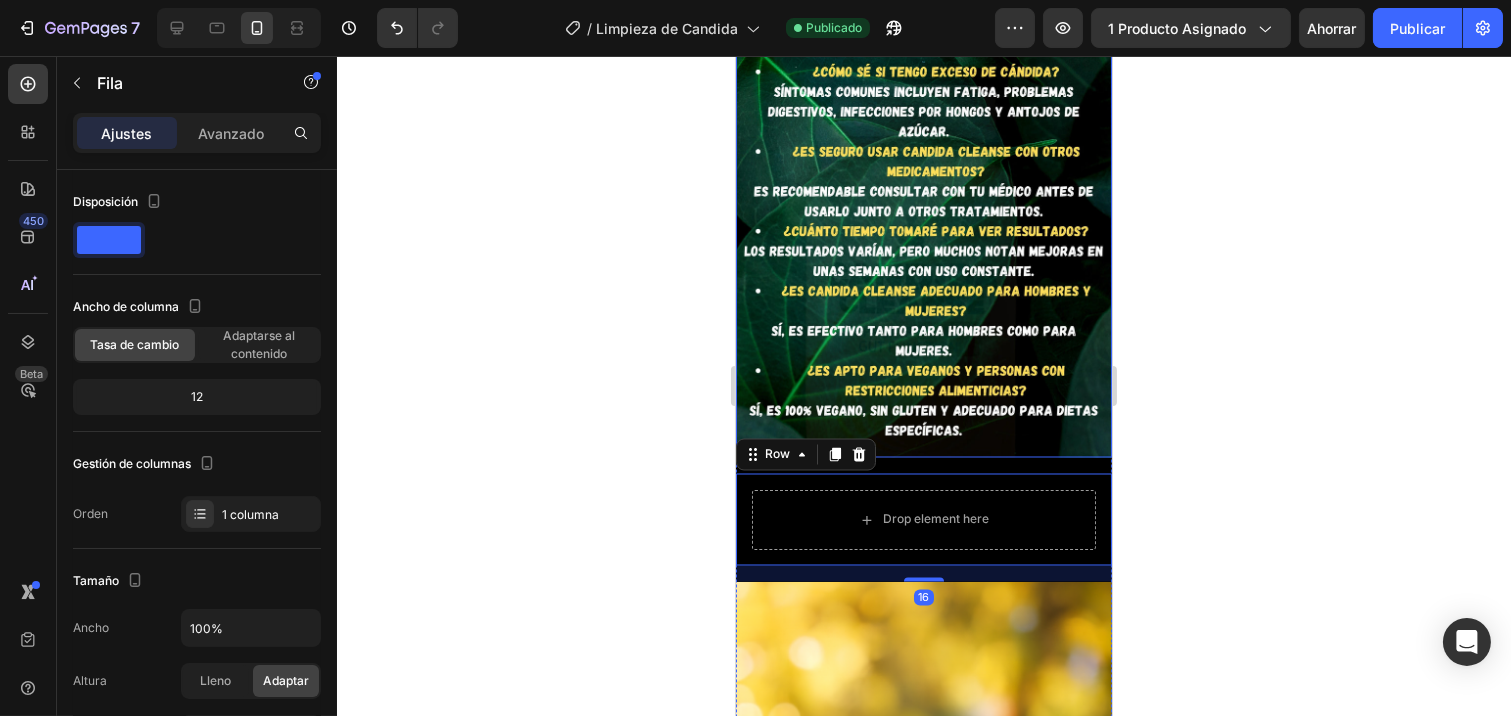 scroll, scrollTop: 6506, scrollLeft: 0, axis: vertical 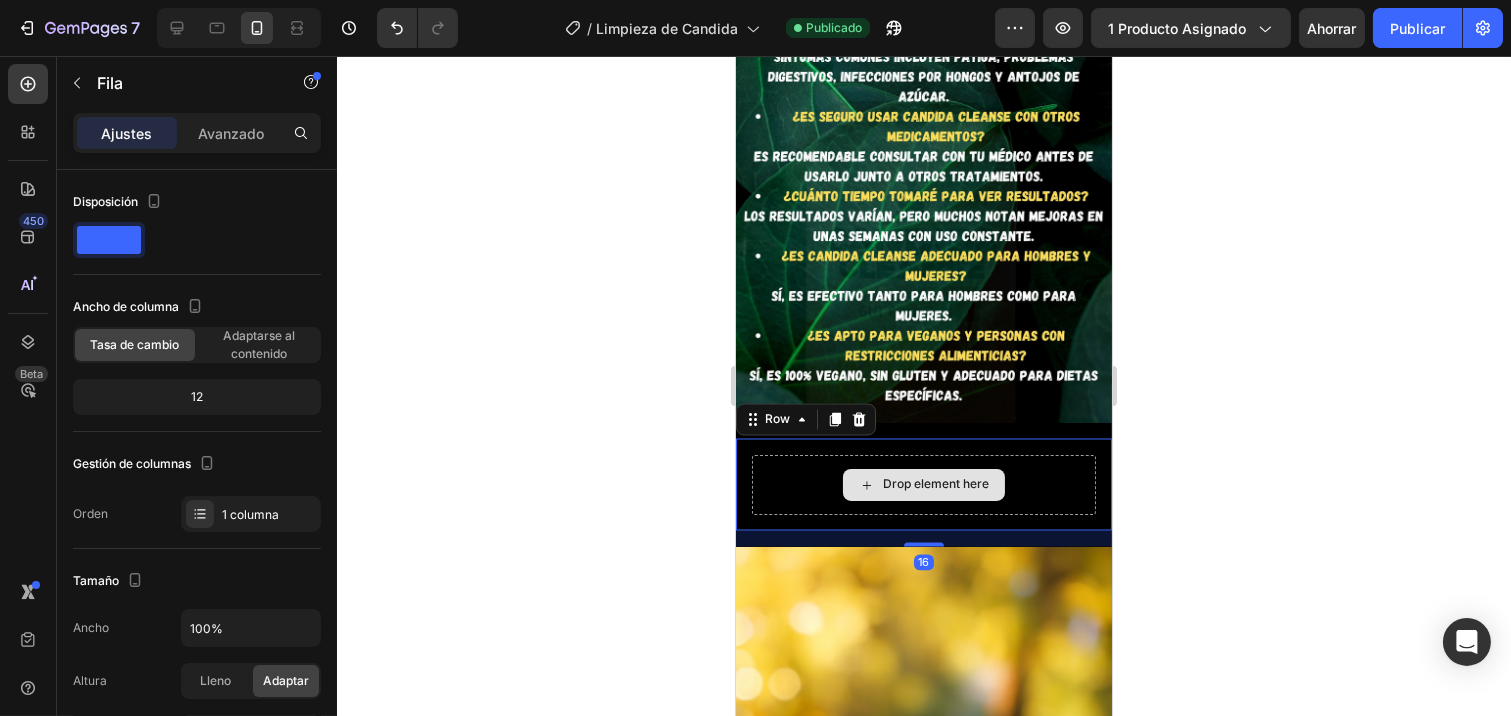 click on "Drop element here" at bounding box center (935, 485) 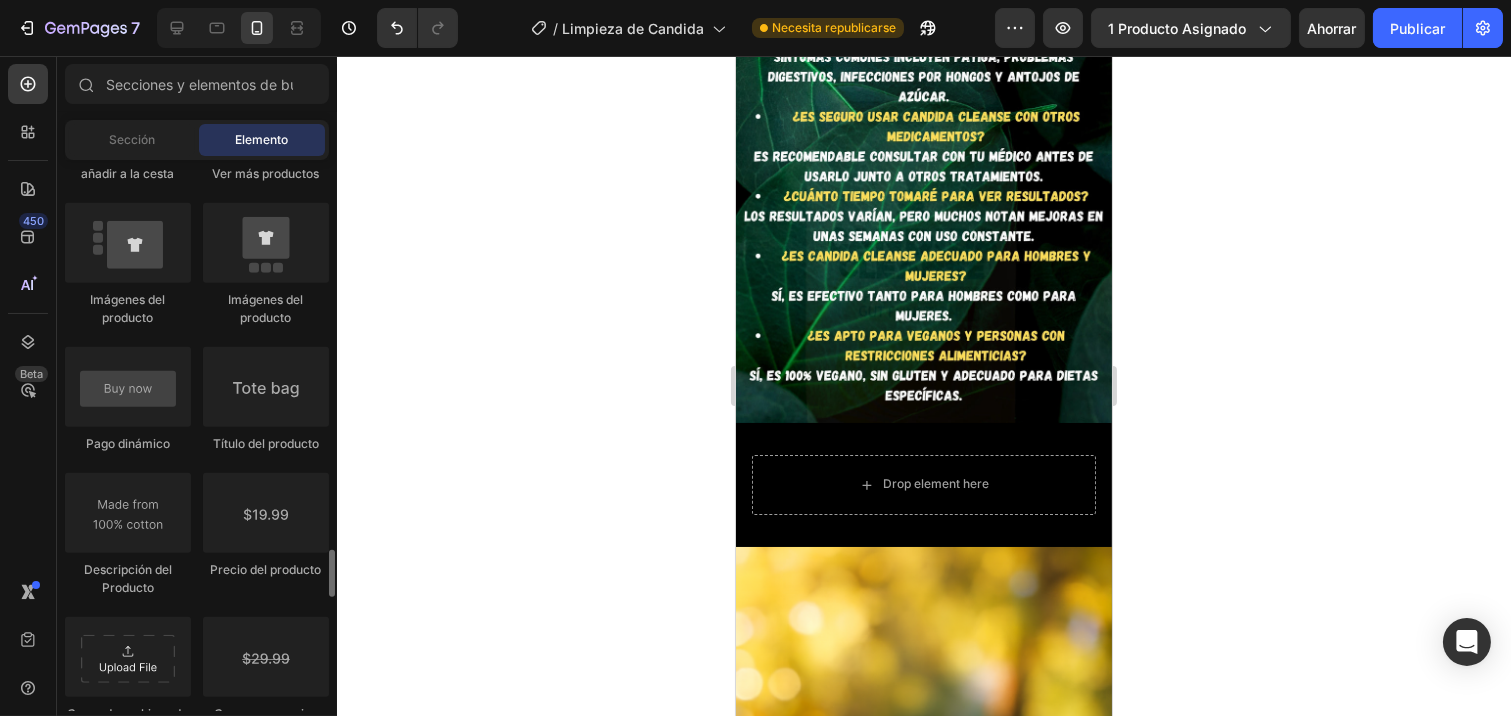 scroll, scrollTop: 3222, scrollLeft: 0, axis: vertical 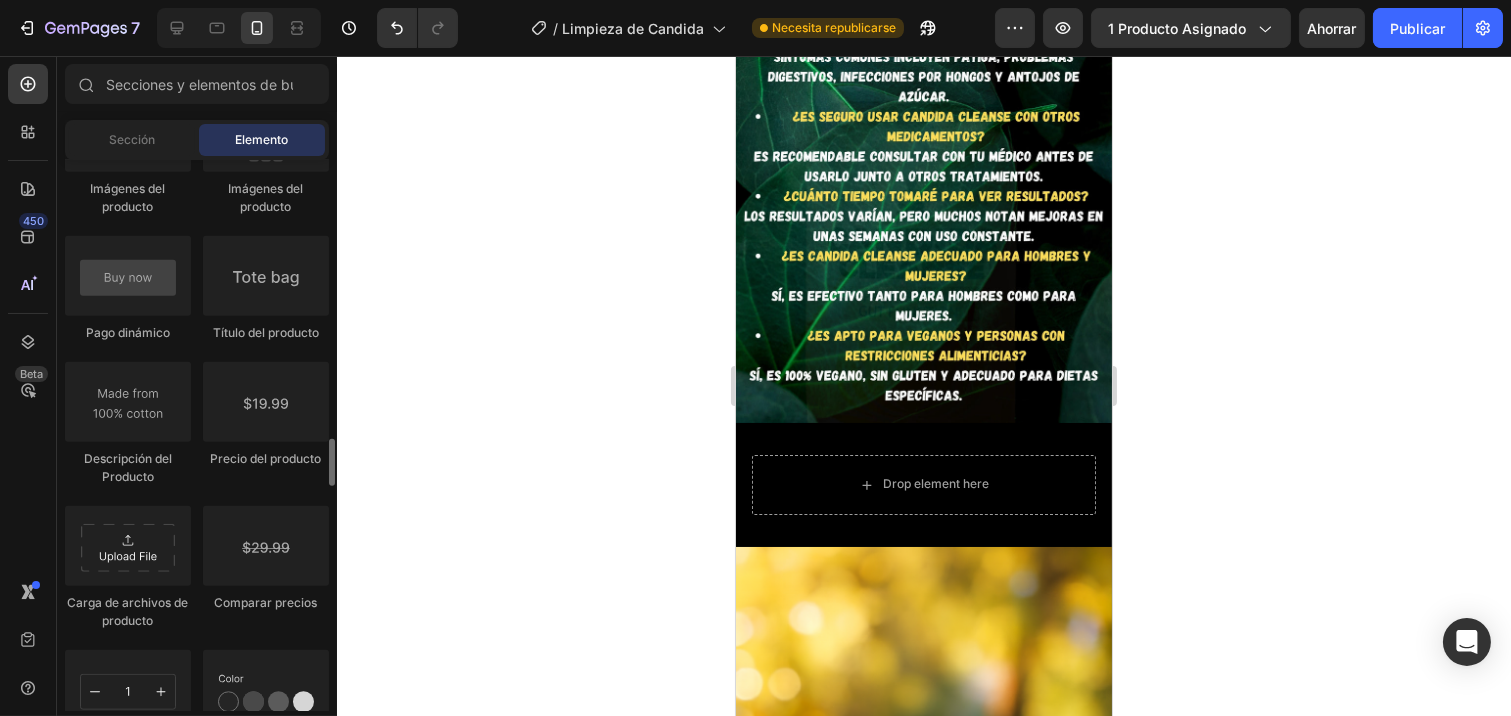 click on "Producto
Producto
Producto
Lista de productos
Productos relacionados
Sticky Añadir al carrito
añadir a la cesta
Ver más productos
Imágenes del producto" 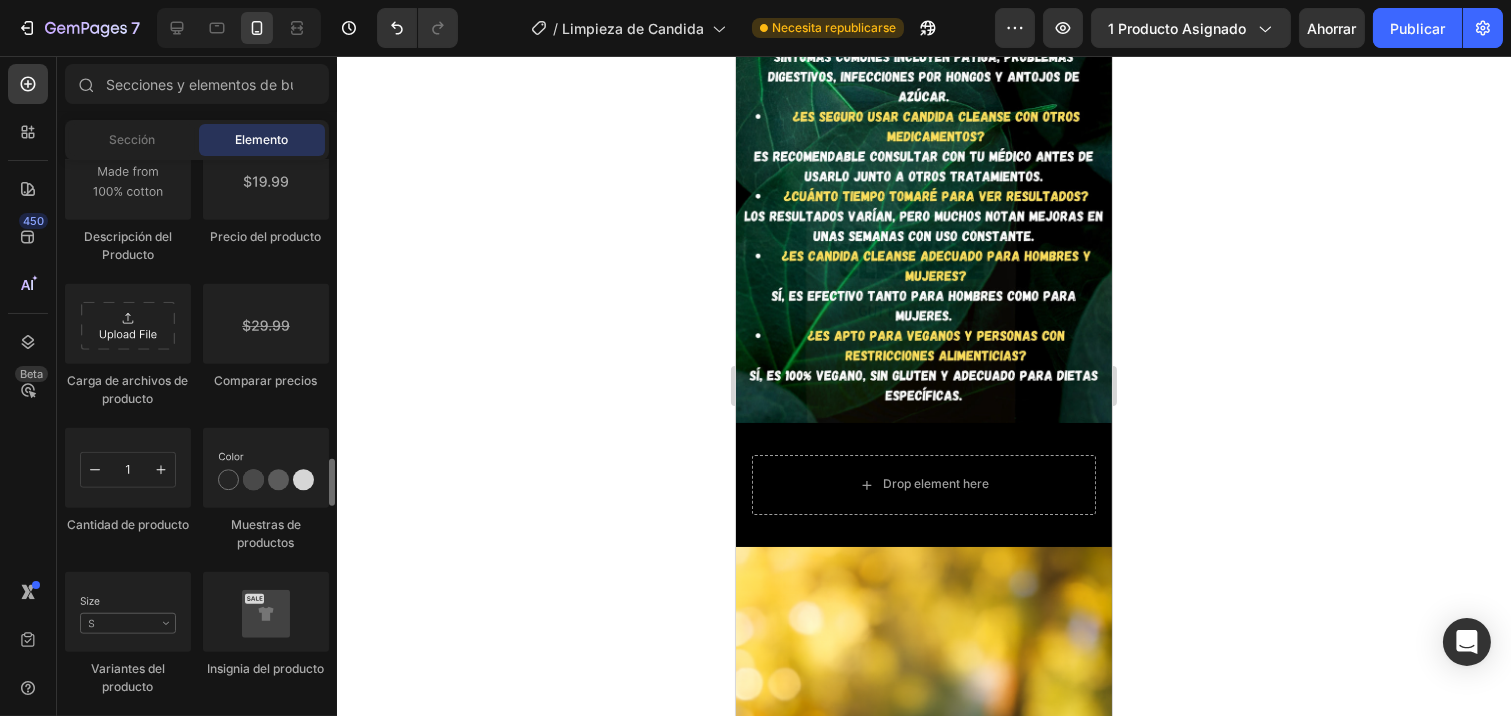 scroll, scrollTop: 3555, scrollLeft: 0, axis: vertical 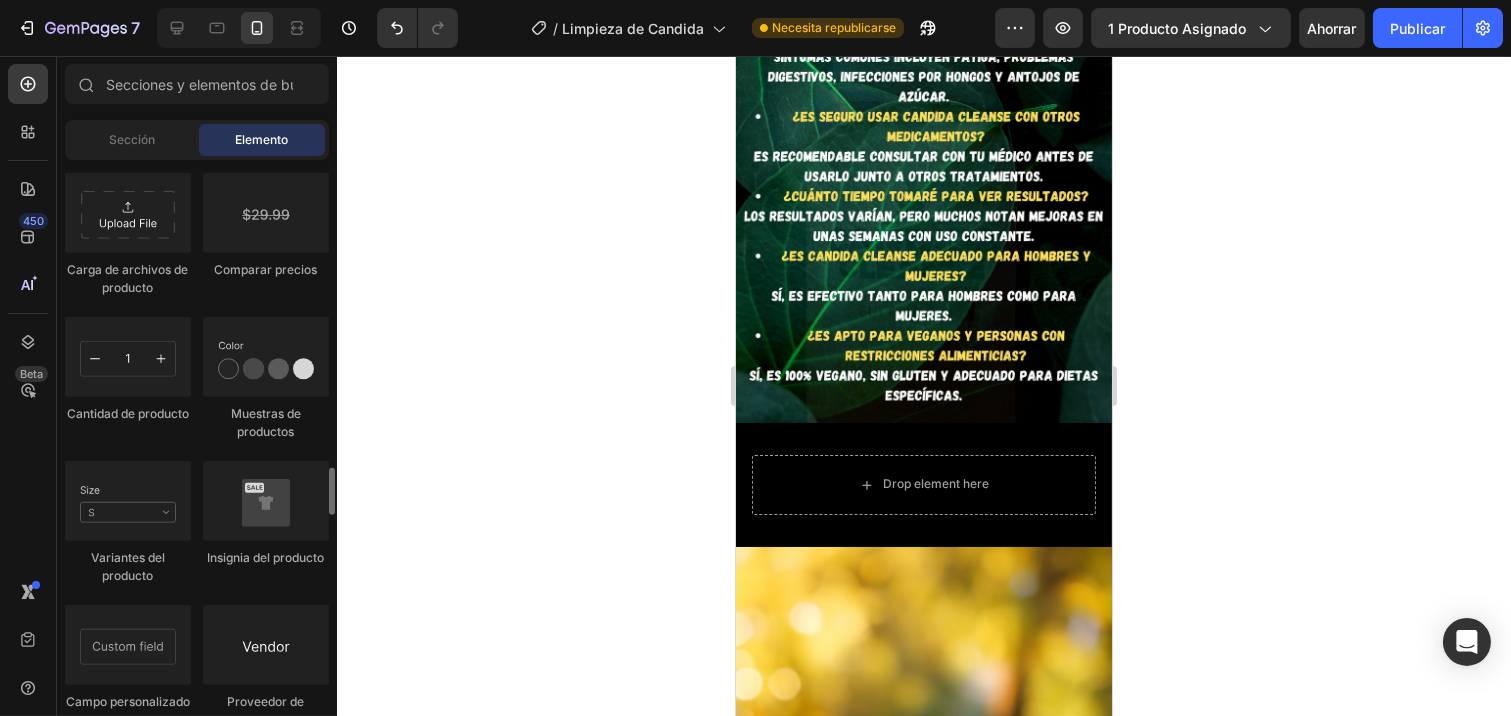 click on "Producto
Producto
Producto
Lista de productos
Productos relacionados
Sticky Añadir al carrito
añadir a la cesta
Ver más productos
Imágenes del producto" 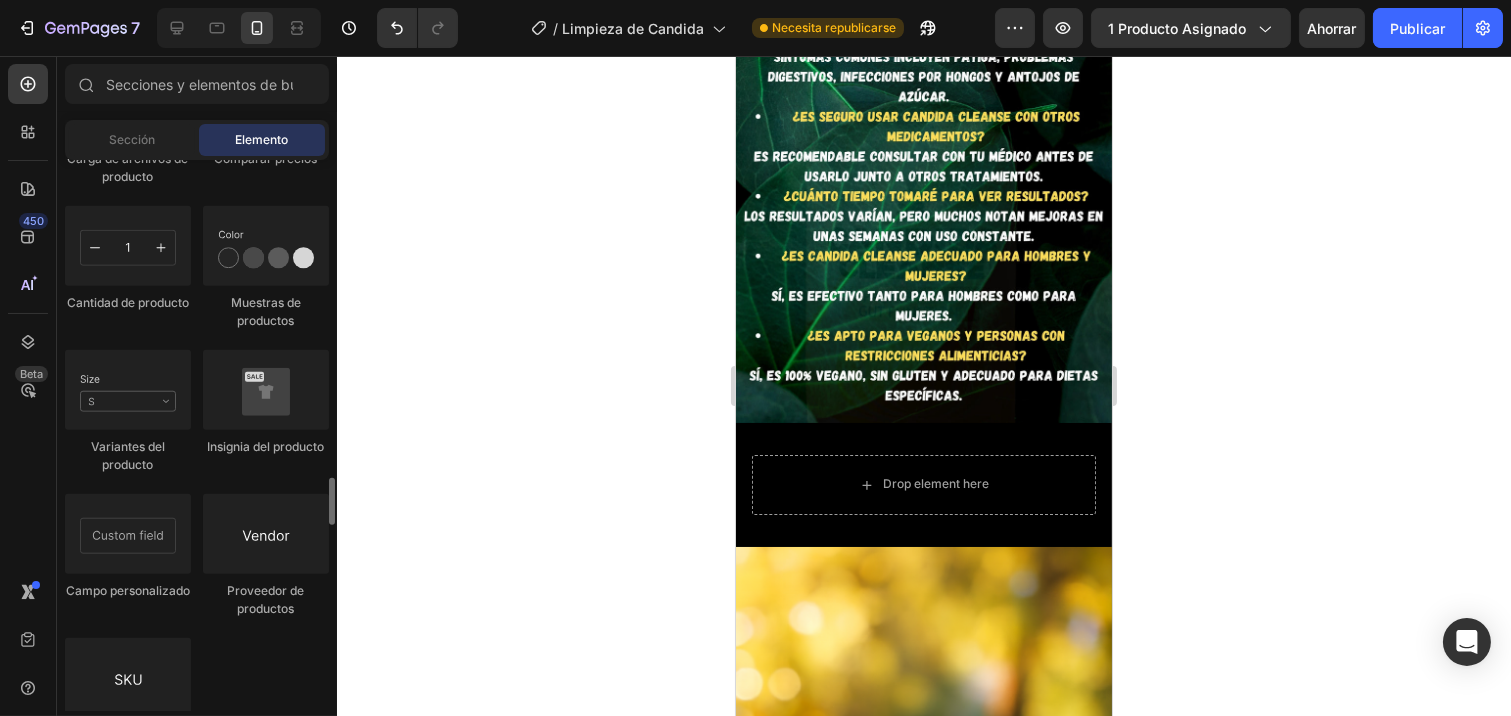 click on "Producto
Producto
Producto
Lista de productos
Productos relacionados
Sticky Añadir al carrito
añadir a la cesta
Ver más productos
Imágenes del producto" 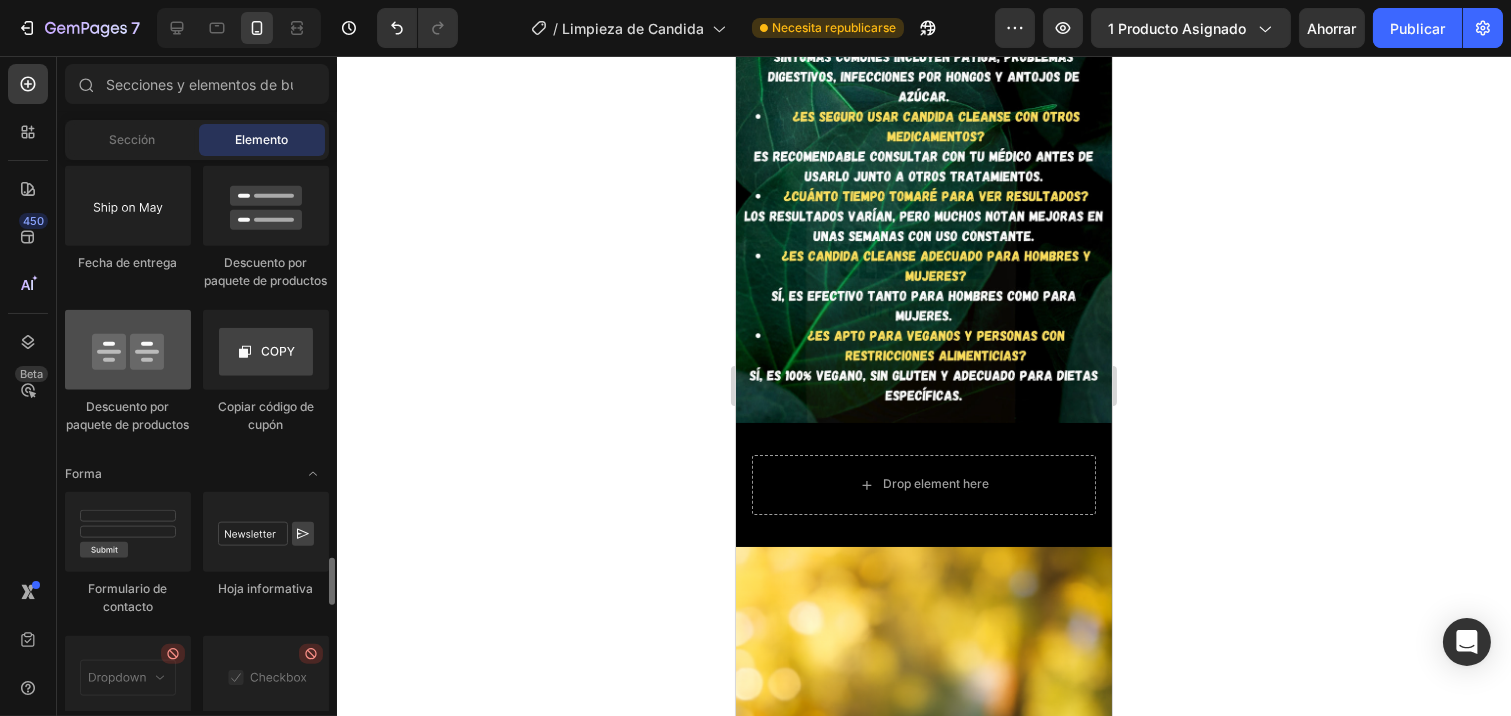 scroll, scrollTop: 4367, scrollLeft: 0, axis: vertical 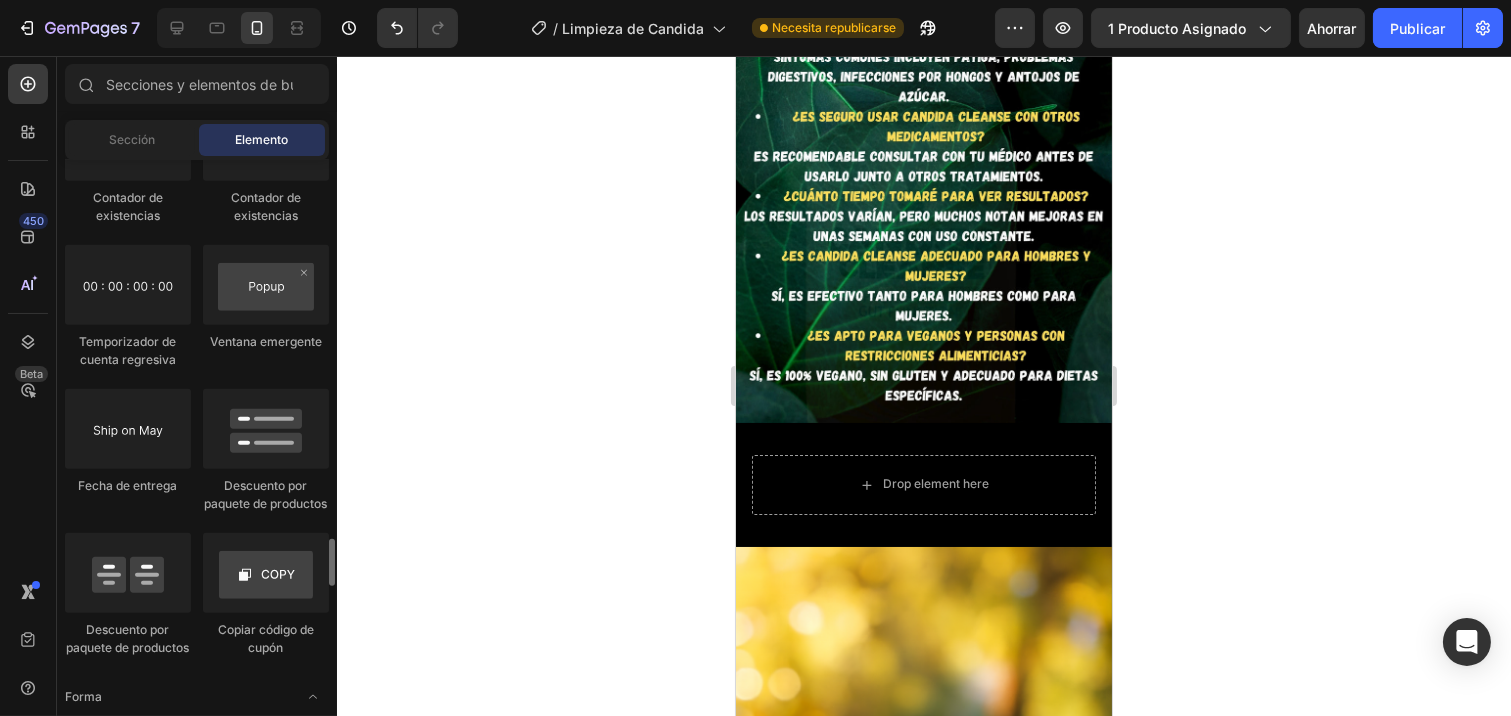 click on "Contador de existencias
Contador de existencias
Temporizador de cuenta regresiva
Ventana emergente
Fecha de entrega
Descuento por paquete de productos
Descuento por paquete de productos
Copiar código de cupón" 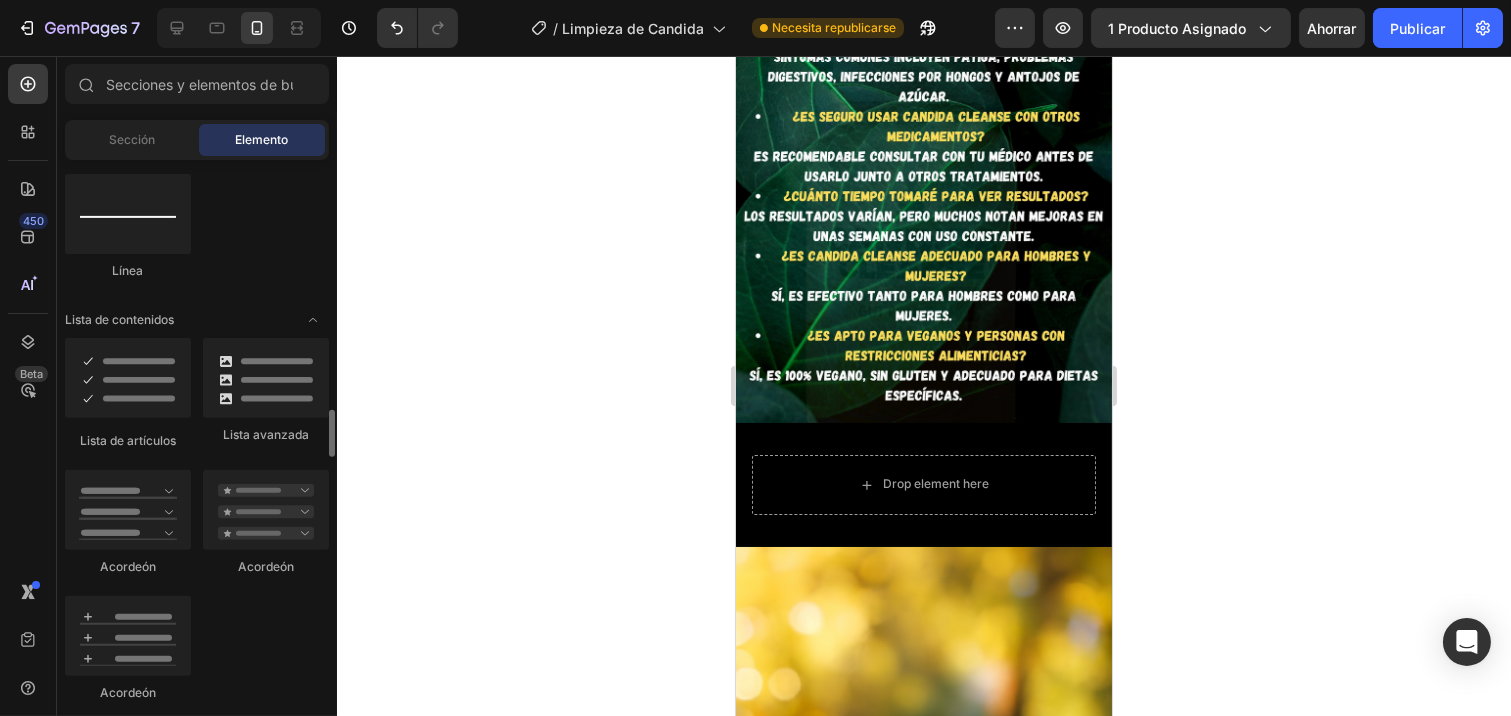 scroll, scrollTop: 1590, scrollLeft: 0, axis: vertical 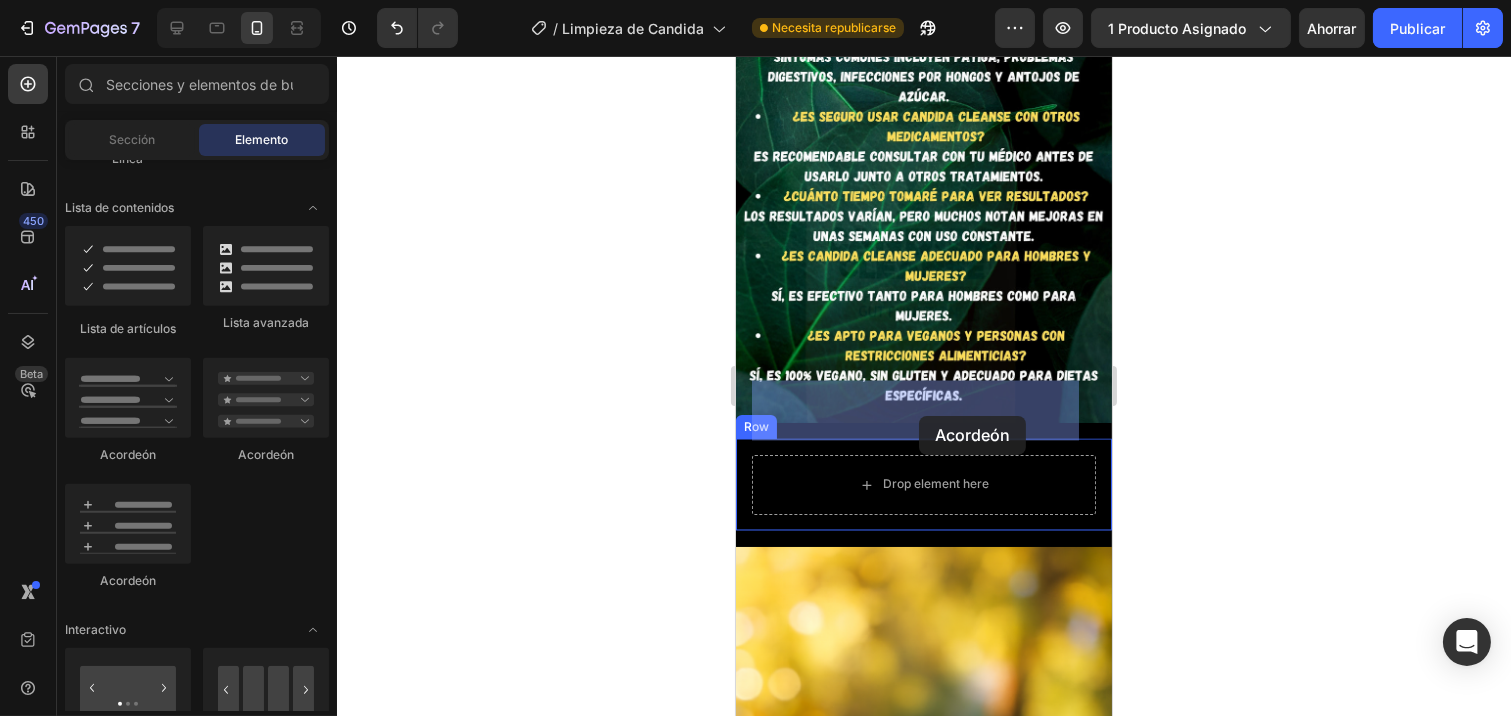 drag, startPoint x: 860, startPoint y: 588, endPoint x: 921, endPoint y: 415, distance: 183.43936 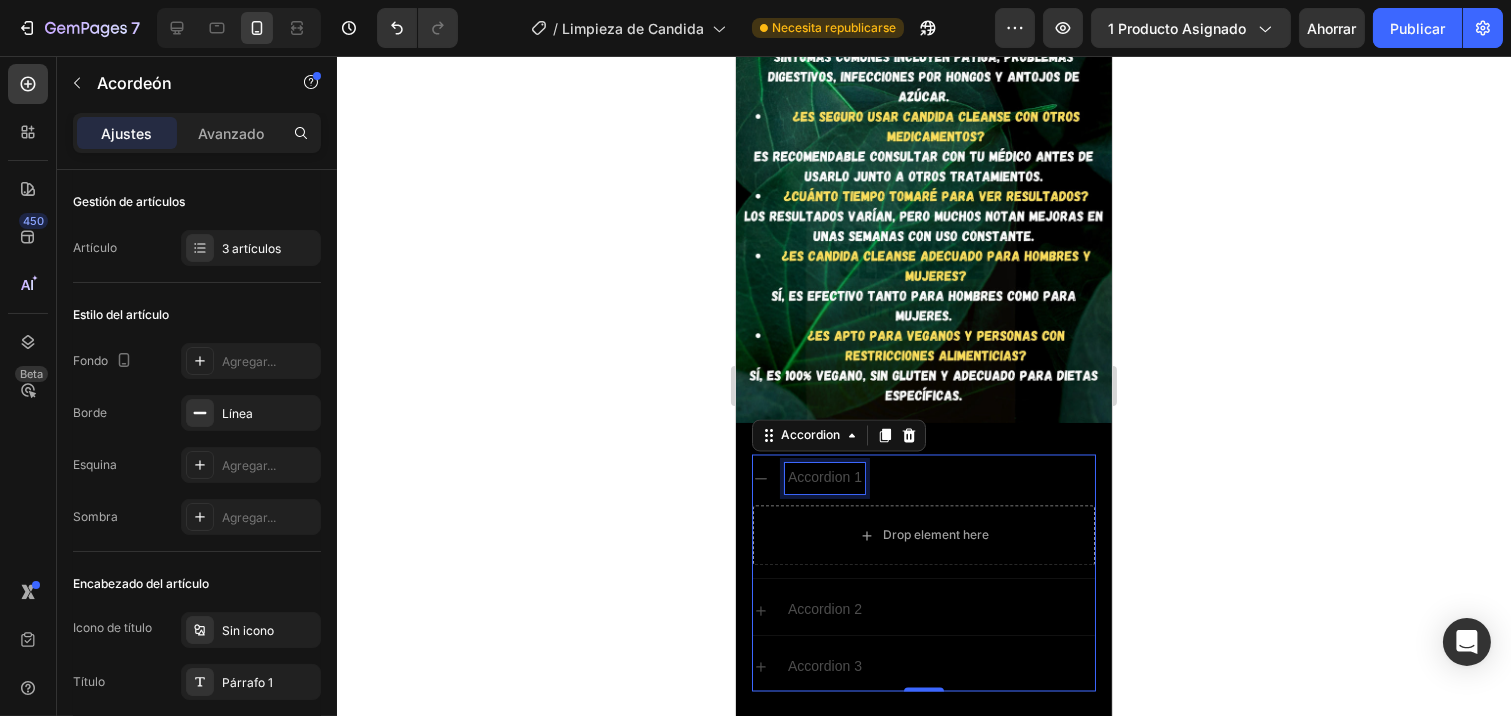 click on "Accordion 1" at bounding box center [824, 478] 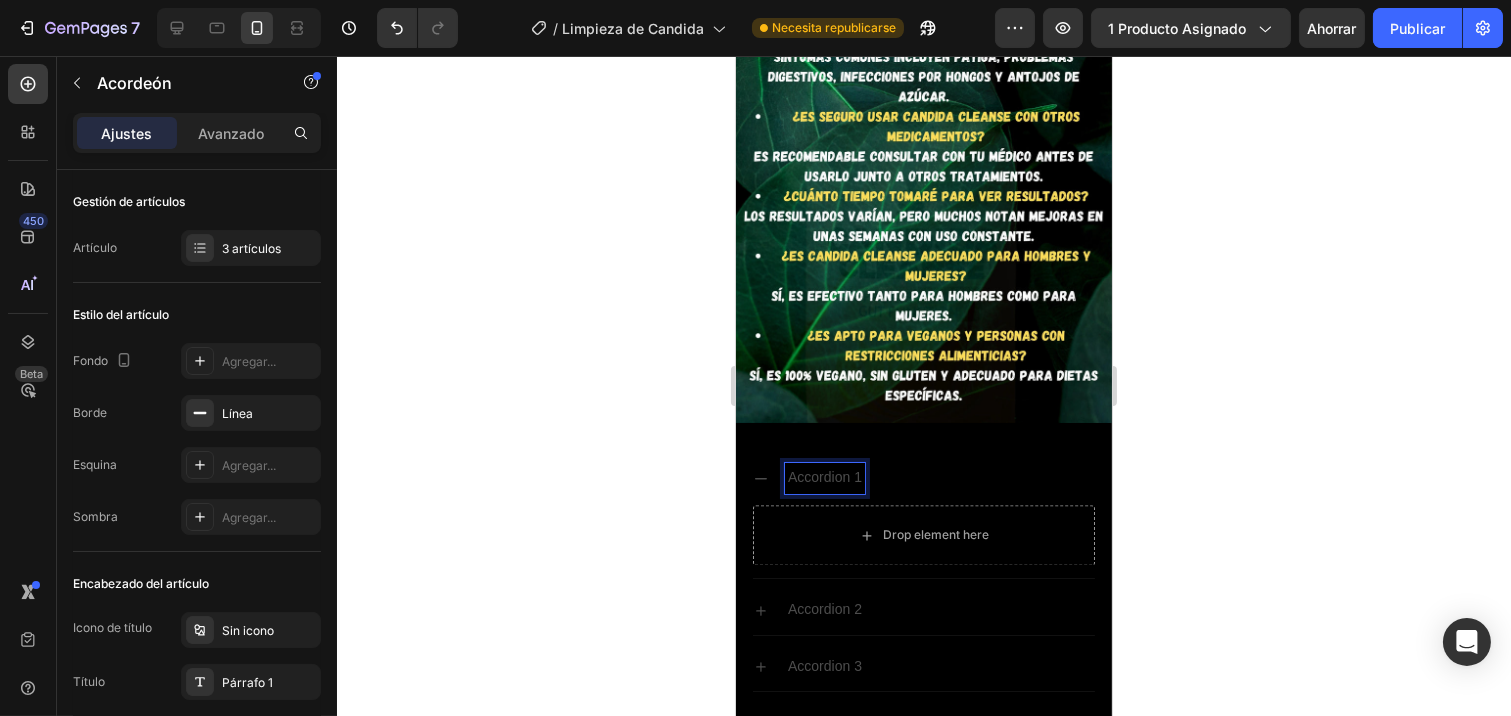 click on "Accordion 2" at bounding box center (939, 610) 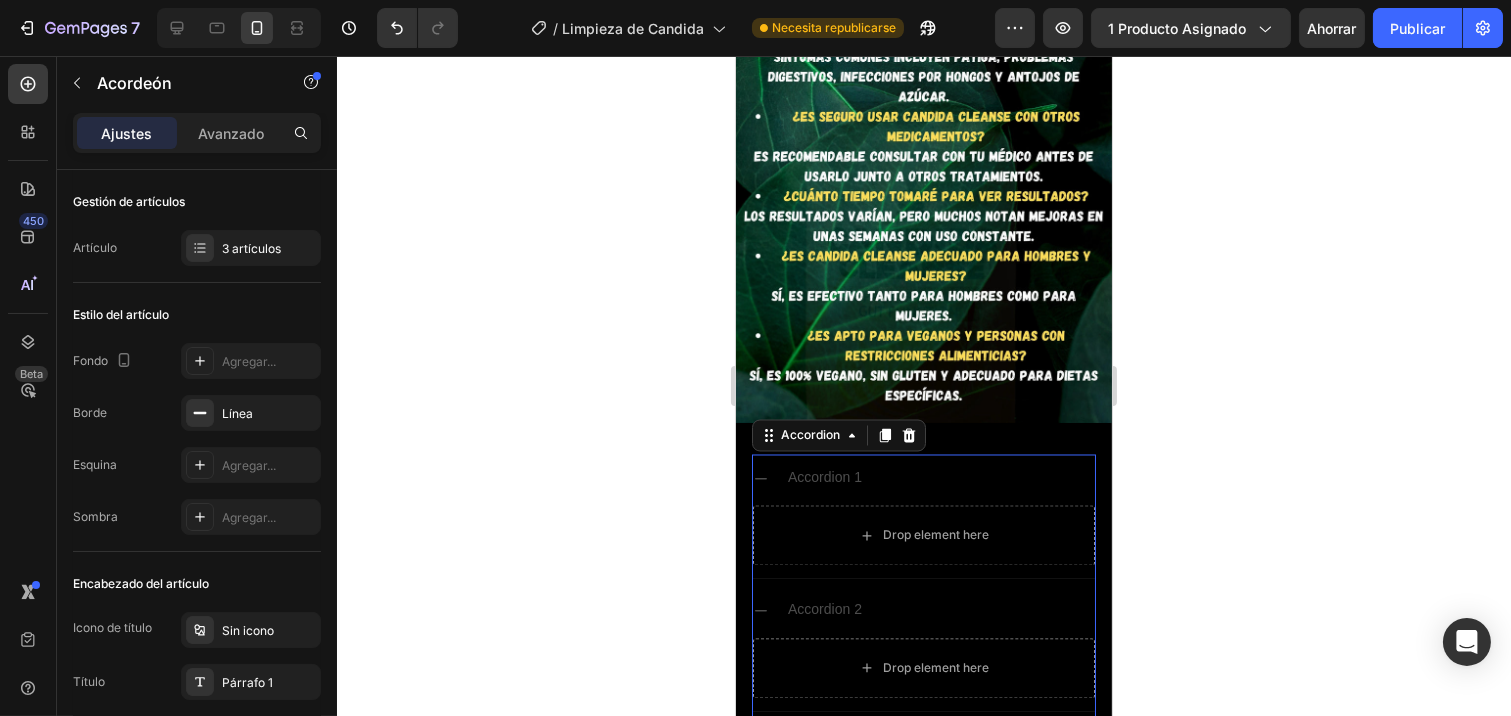 click on "Accordion 2" at bounding box center (939, 610) 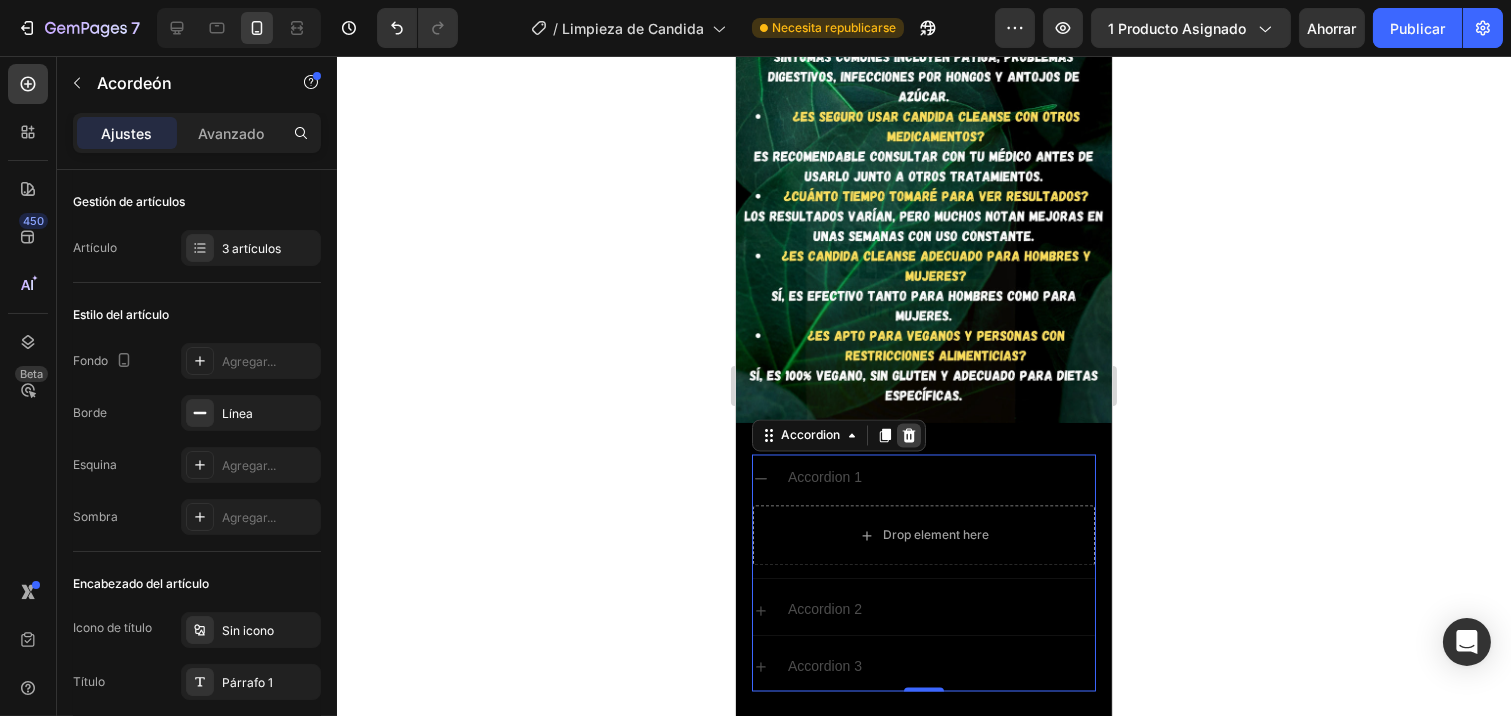 click at bounding box center [908, 436] 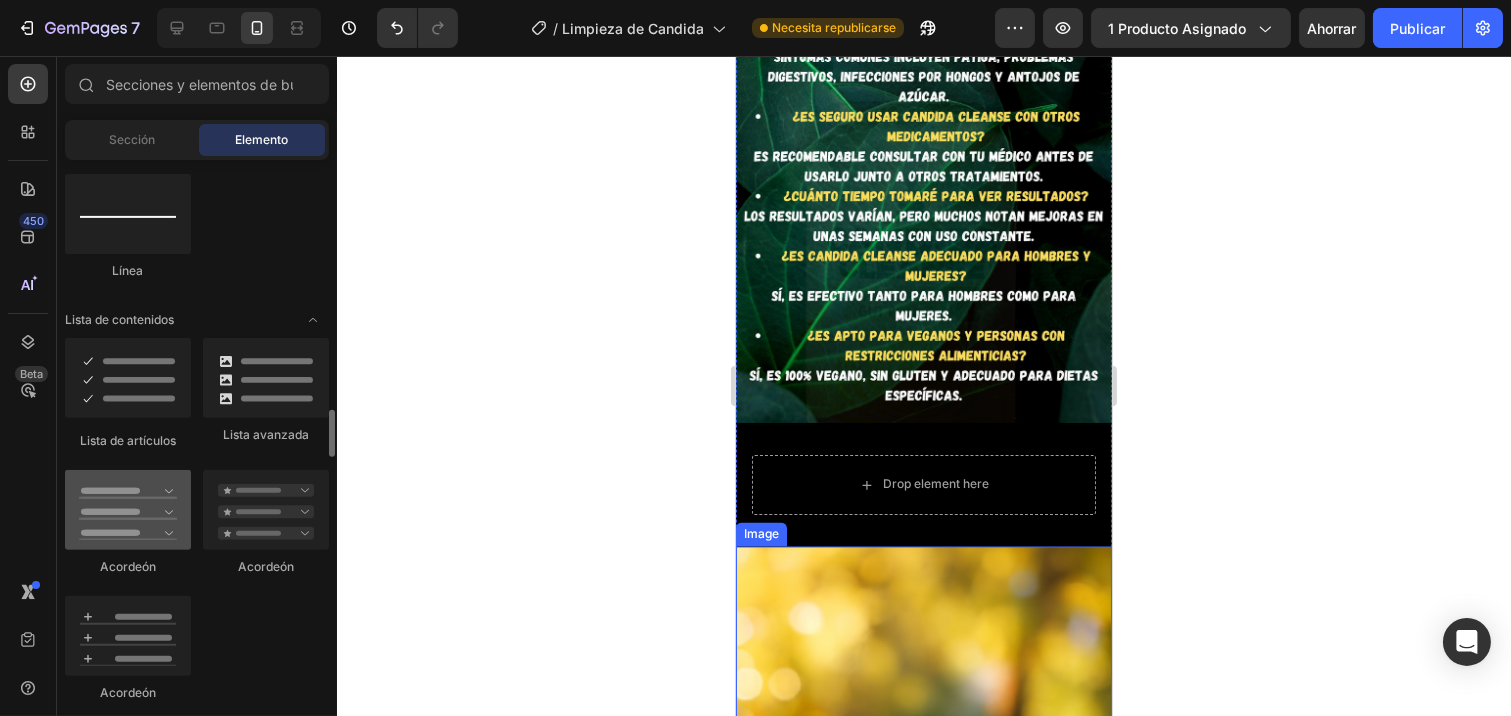 scroll, scrollTop: 1590, scrollLeft: 0, axis: vertical 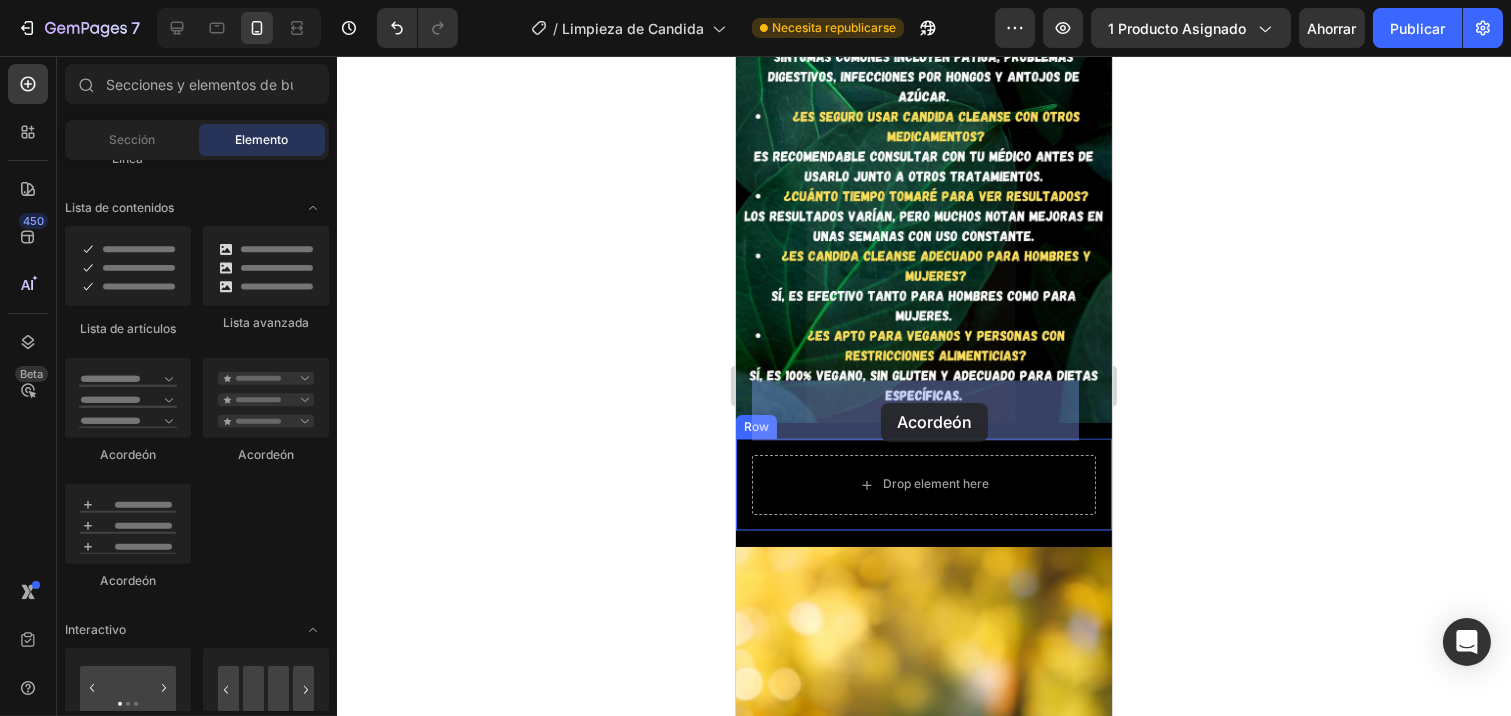 drag, startPoint x: 858, startPoint y: 463, endPoint x: 826, endPoint y: 401, distance: 69.77106 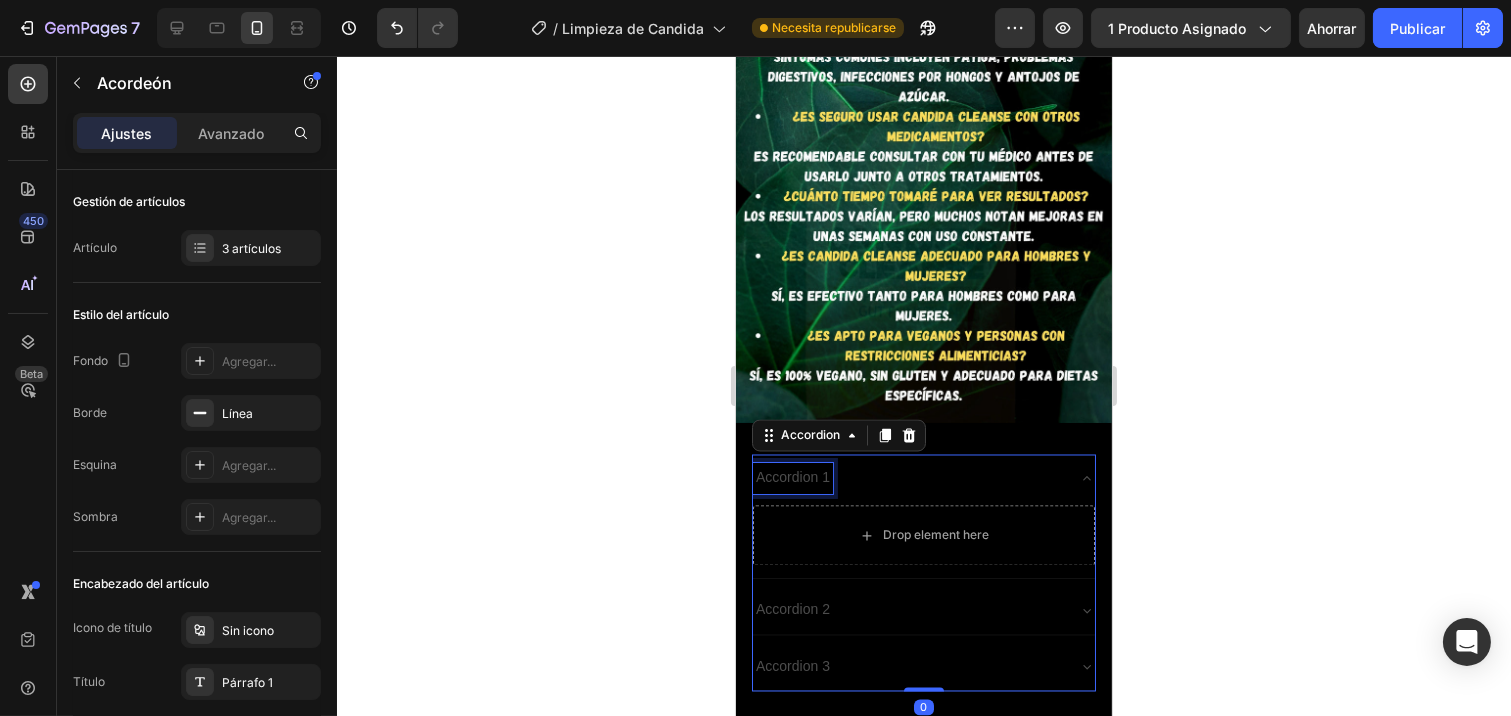 click on "Accordion 1" at bounding box center (792, 478) 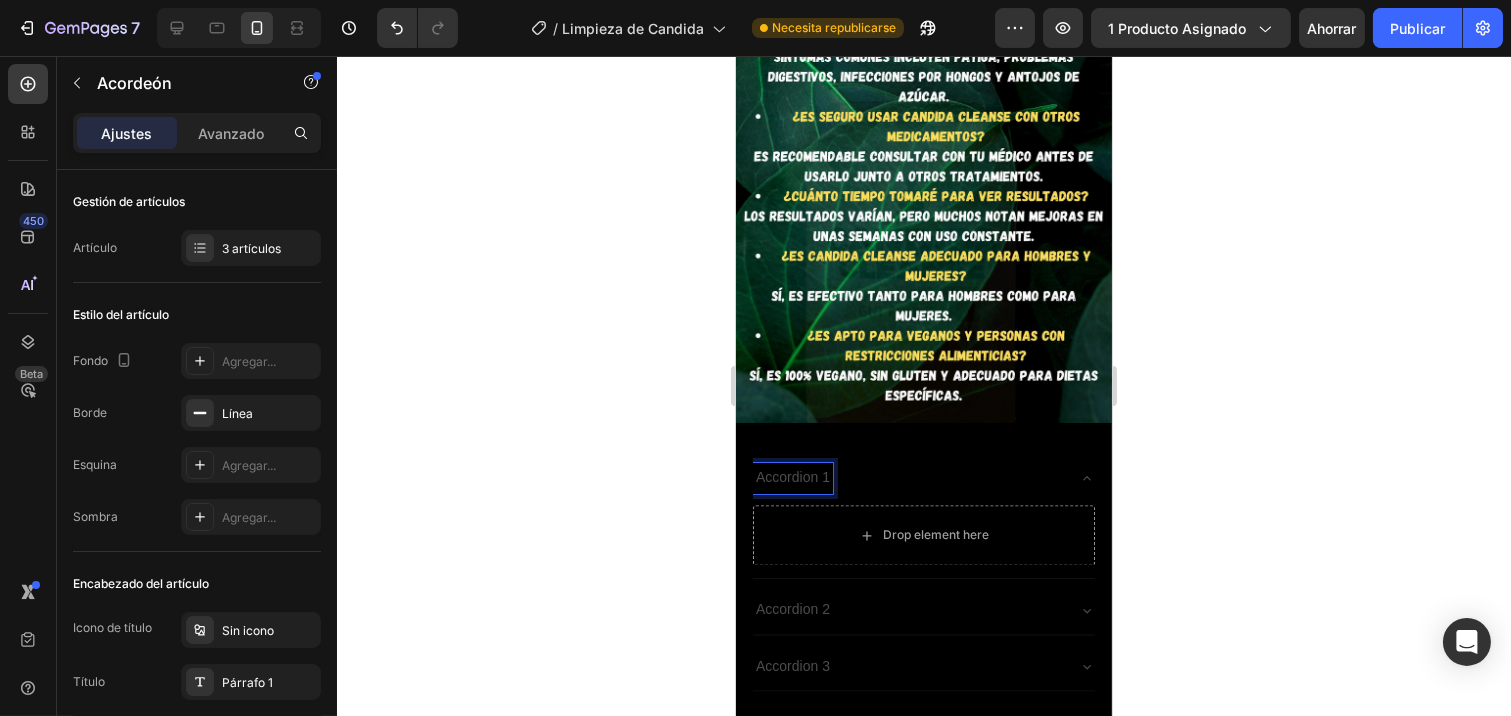 click on "Accordion 1" at bounding box center [907, 478] 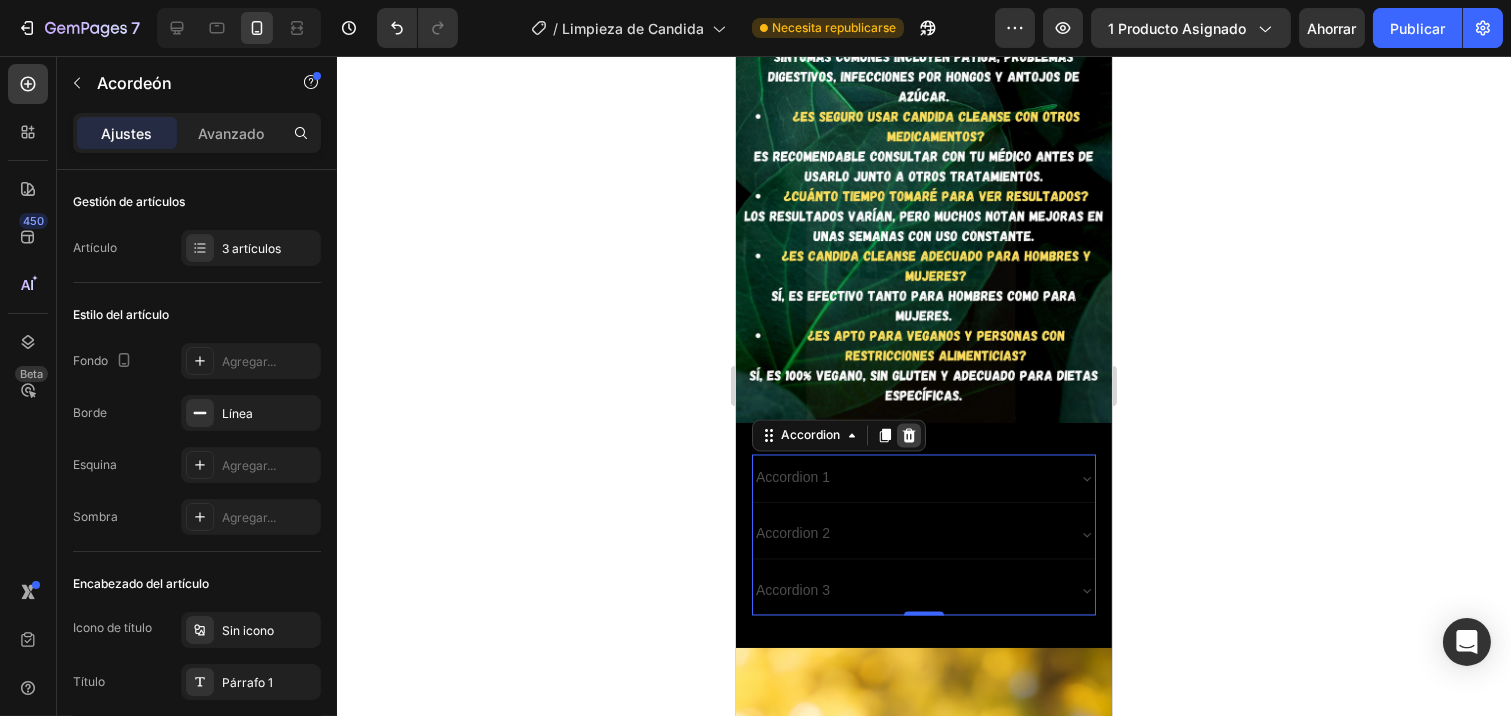 click 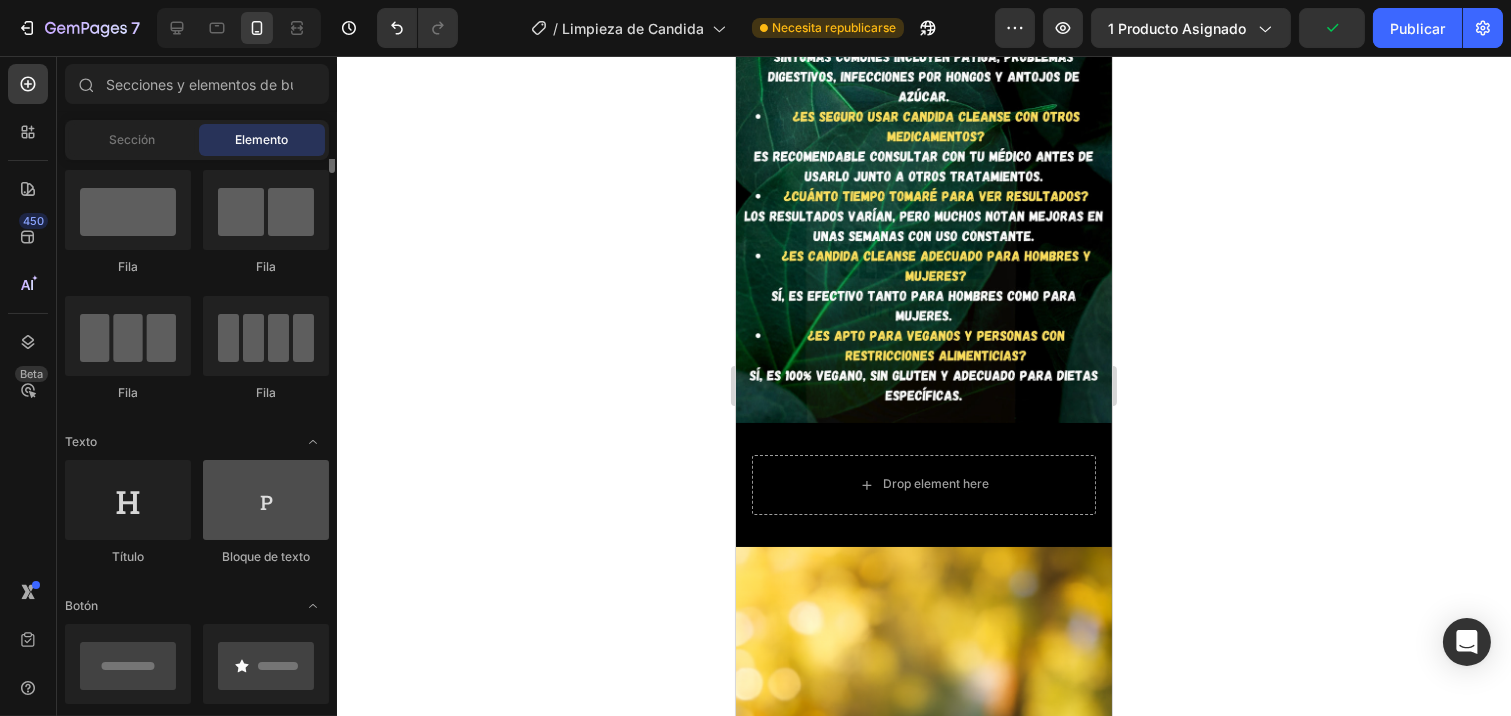 scroll, scrollTop: 0, scrollLeft: 0, axis: both 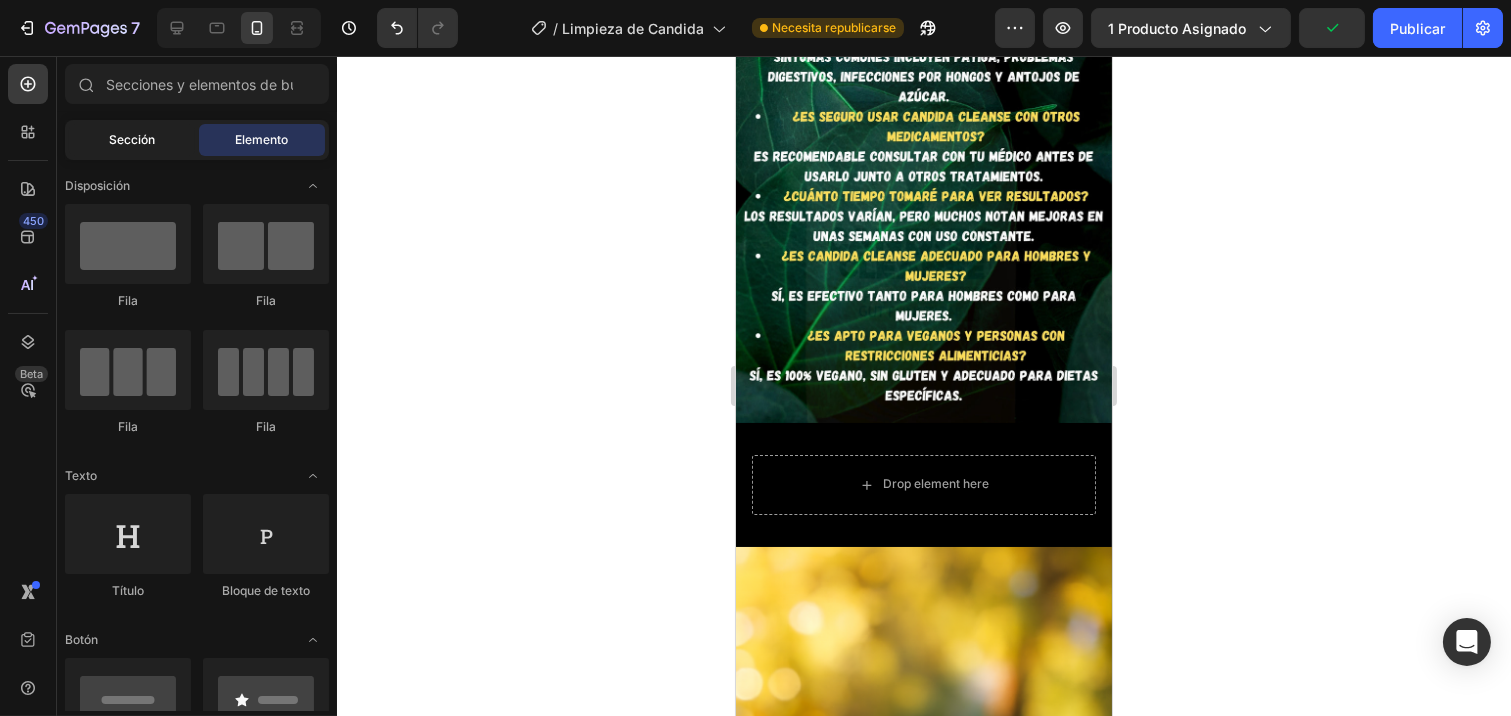 click on "Sección" at bounding box center (132, 139) 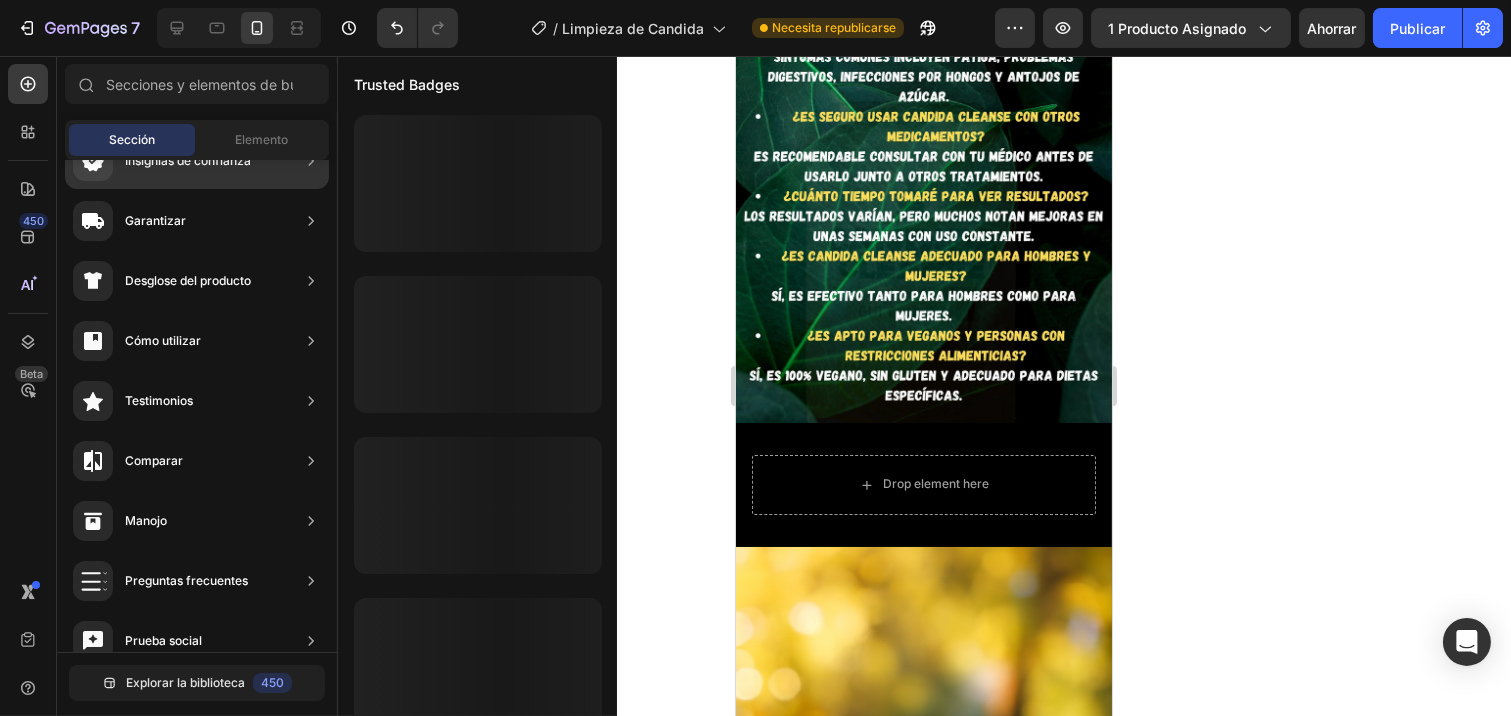 scroll, scrollTop: 0, scrollLeft: 0, axis: both 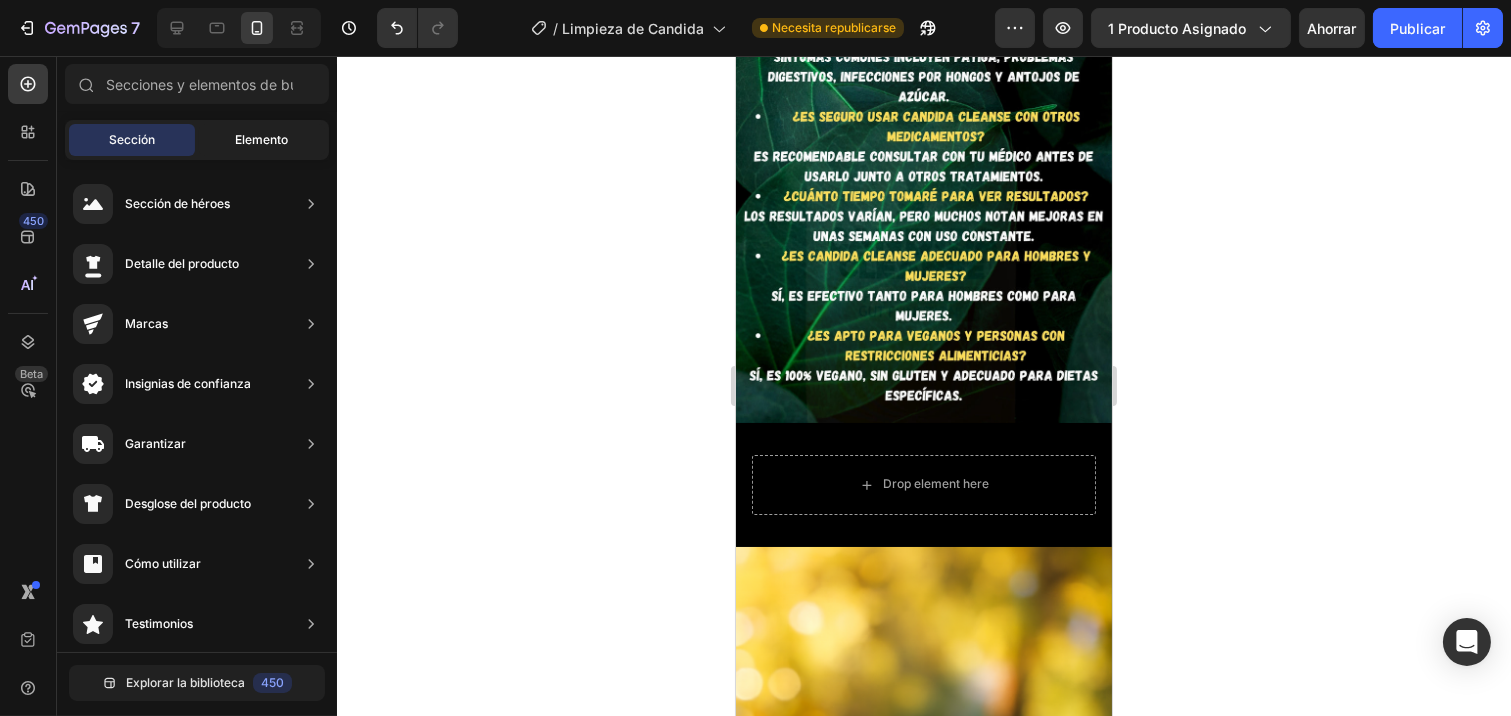 click on "Elemento" at bounding box center [262, 139] 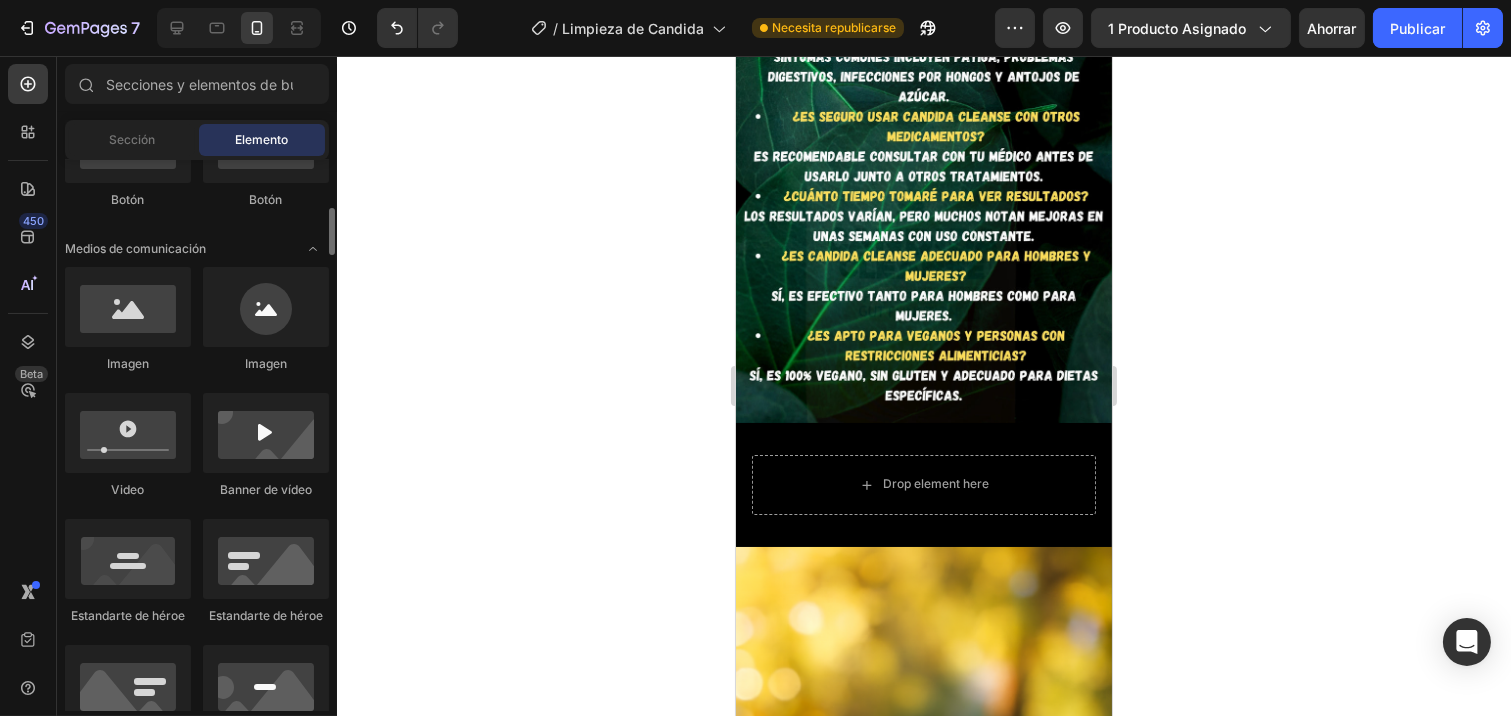 scroll, scrollTop: 666, scrollLeft: 0, axis: vertical 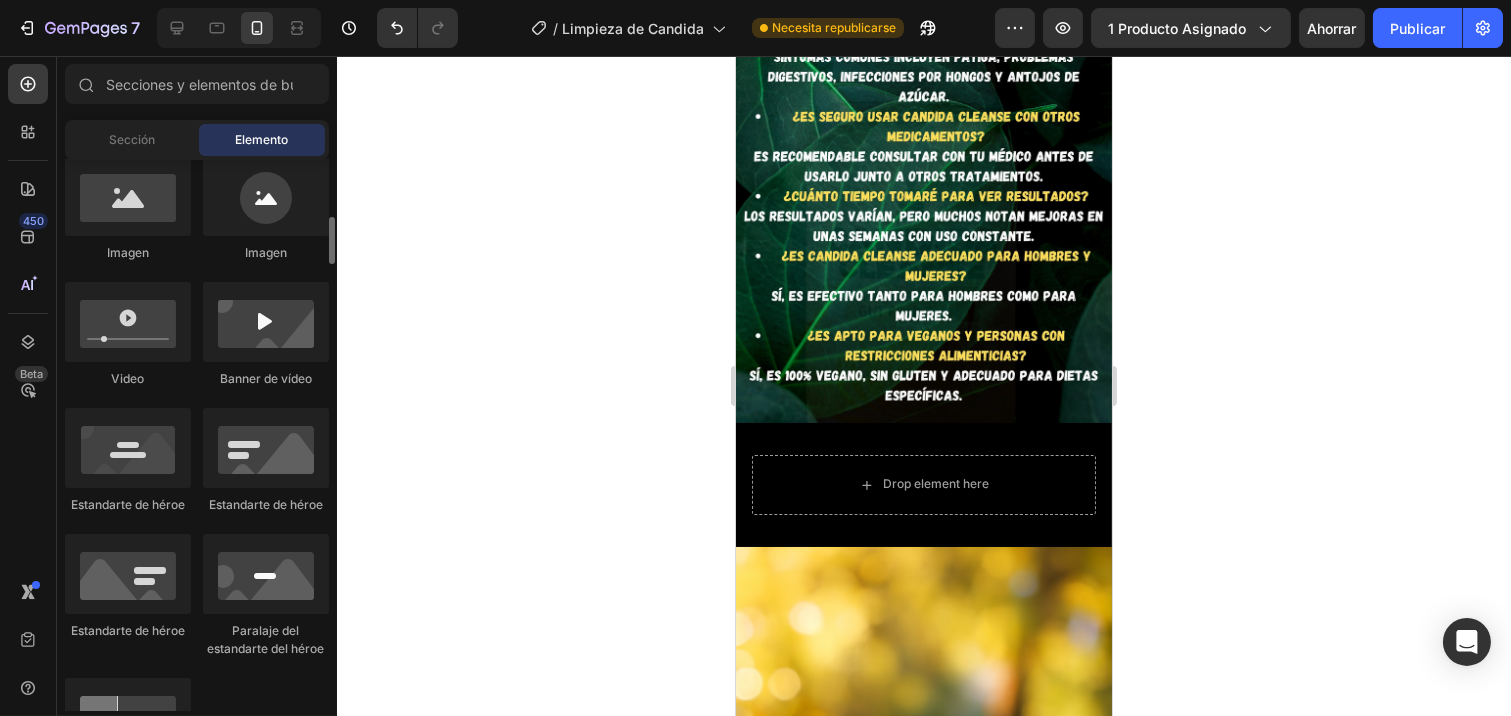 click on "Imagen
Imagen
Video
Banner de vídeo
Estandarte de héroe
Estandarte de héroe
Estandarte de héroe
Paralaje del estandarte del héroe
Comparación de imágenes" 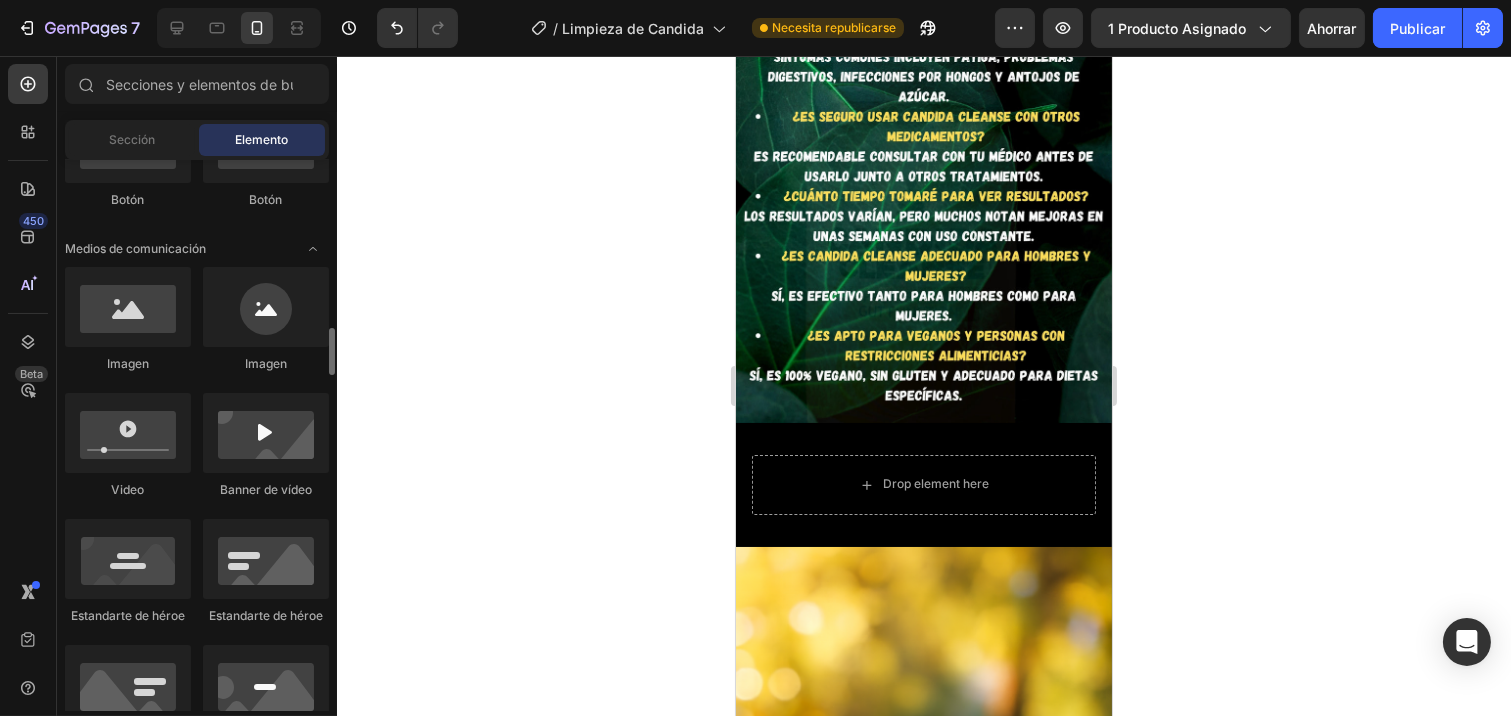 scroll, scrollTop: 666, scrollLeft: 0, axis: vertical 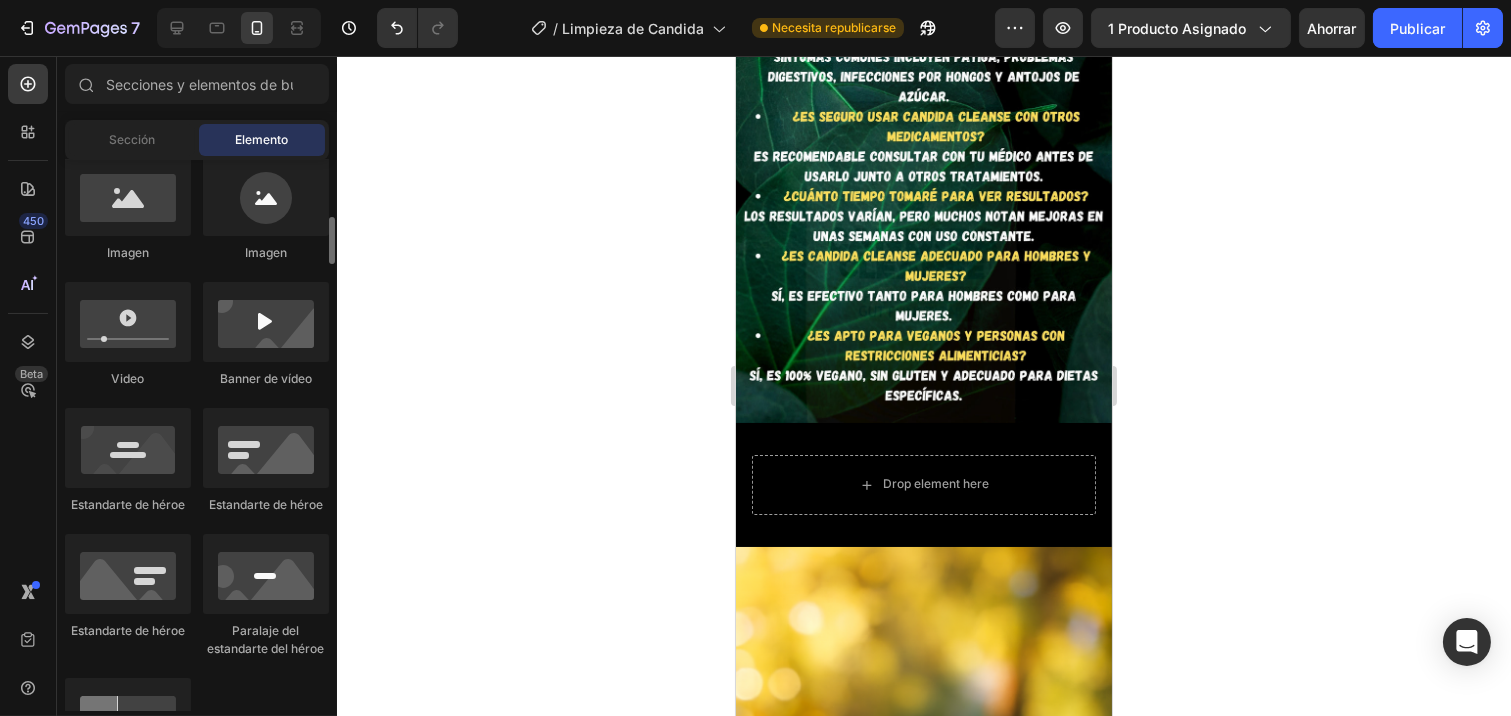 click on "Imagen
Imagen
Video
Banner de vídeo
Estandarte de héroe
Estandarte de héroe
Estandarte de héroe
Paralaje del estandarte del héroe
Comparación de imágenes" 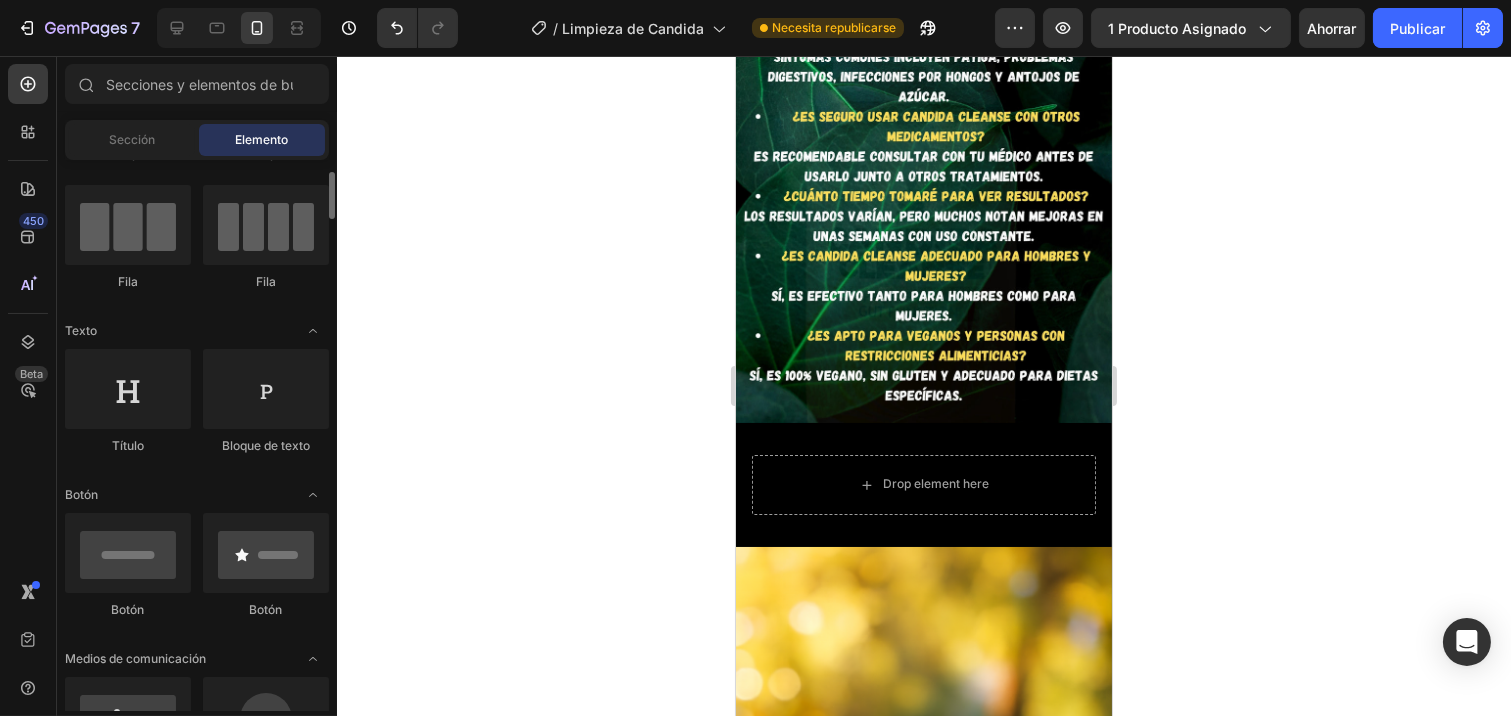 scroll, scrollTop: 0, scrollLeft: 0, axis: both 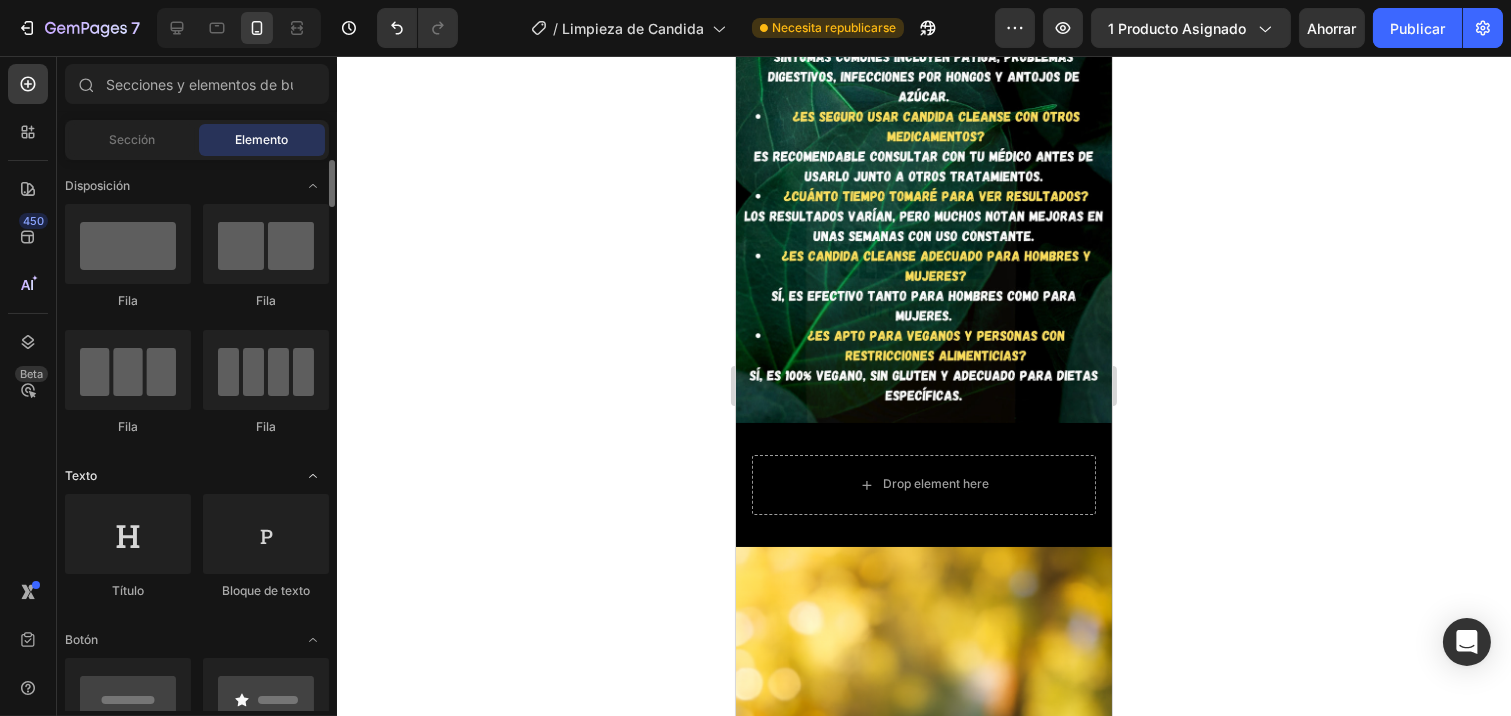 click 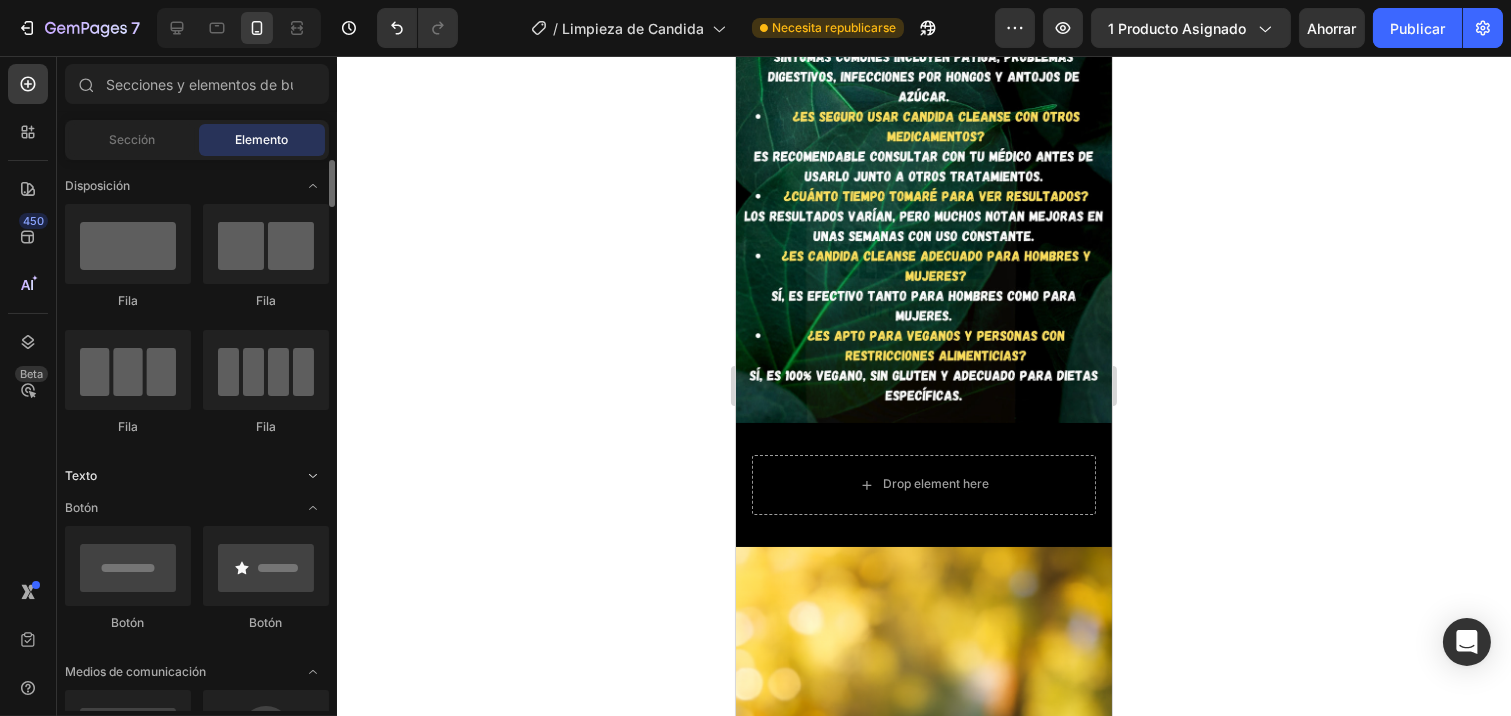 click 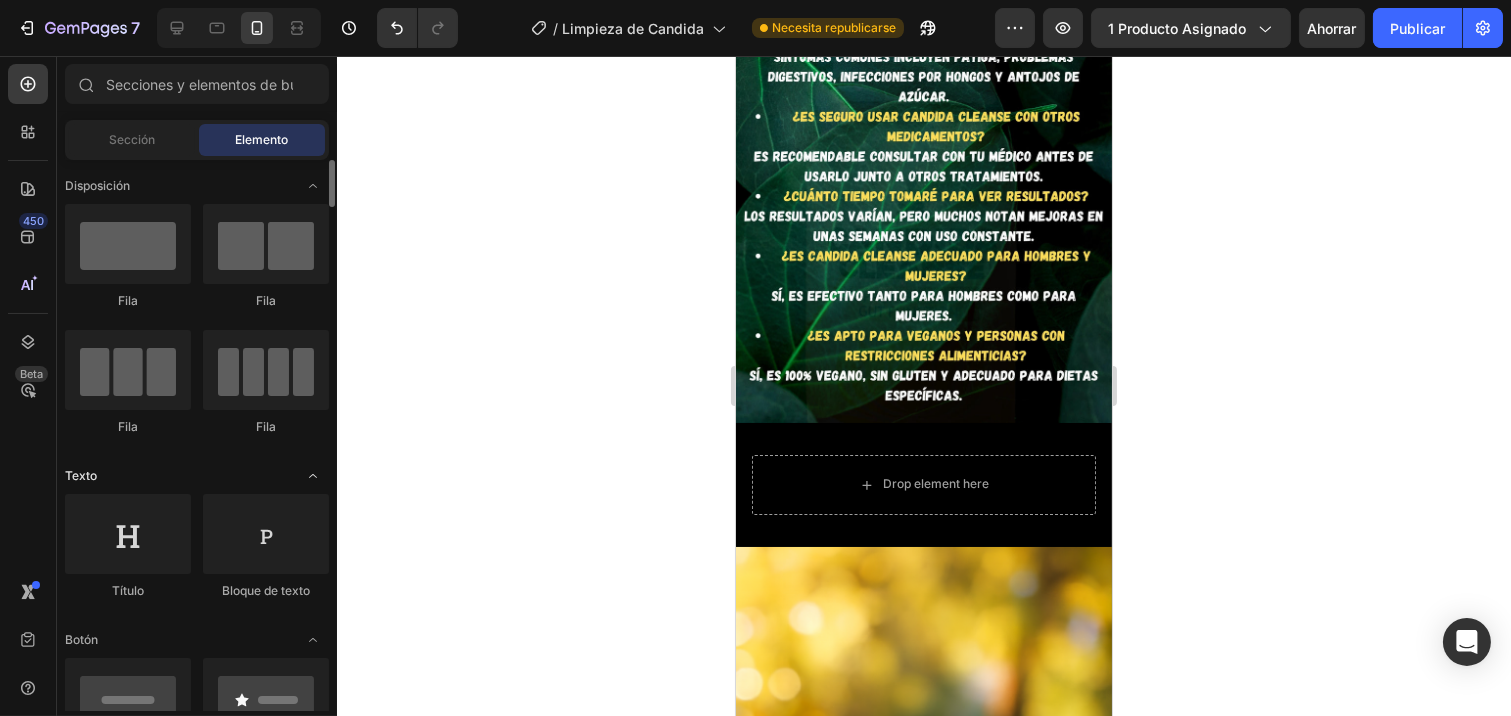 click 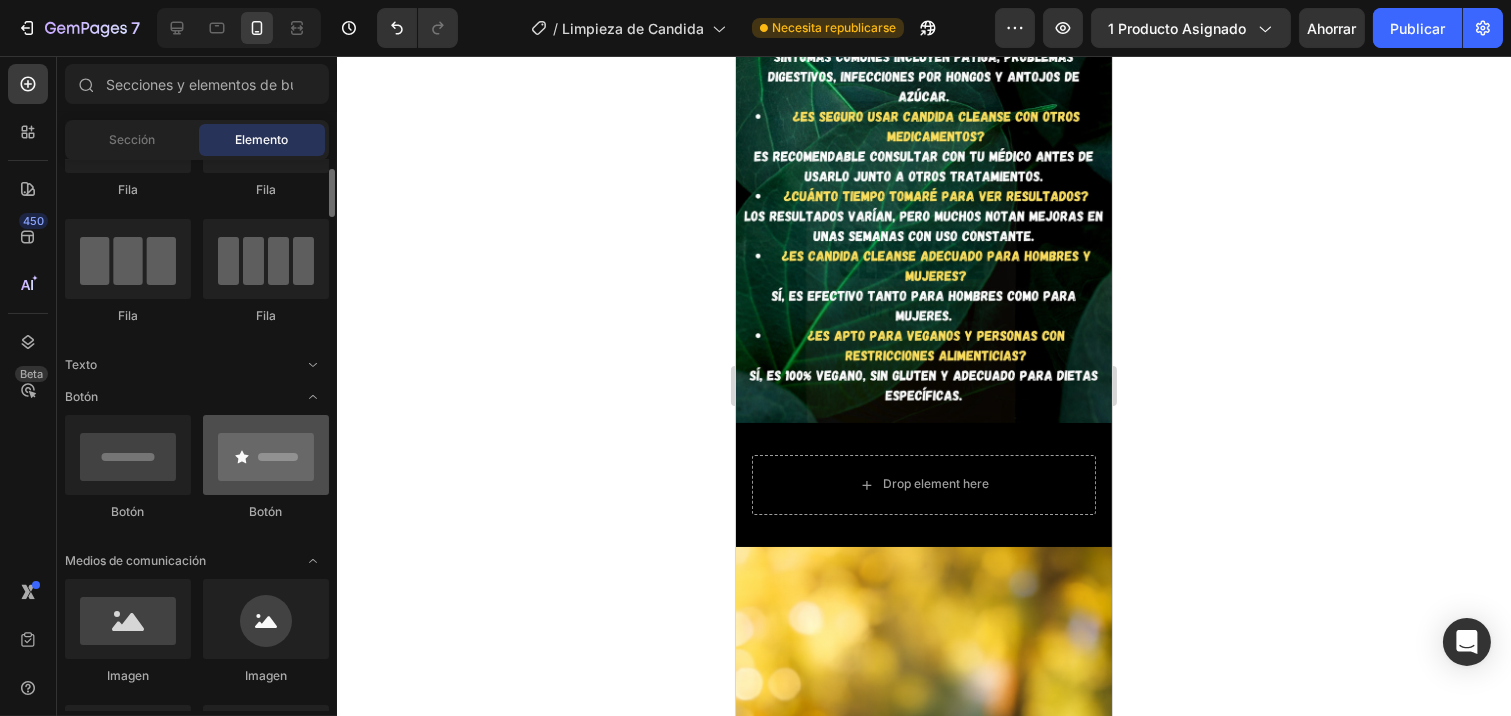 scroll, scrollTop: 333, scrollLeft: 0, axis: vertical 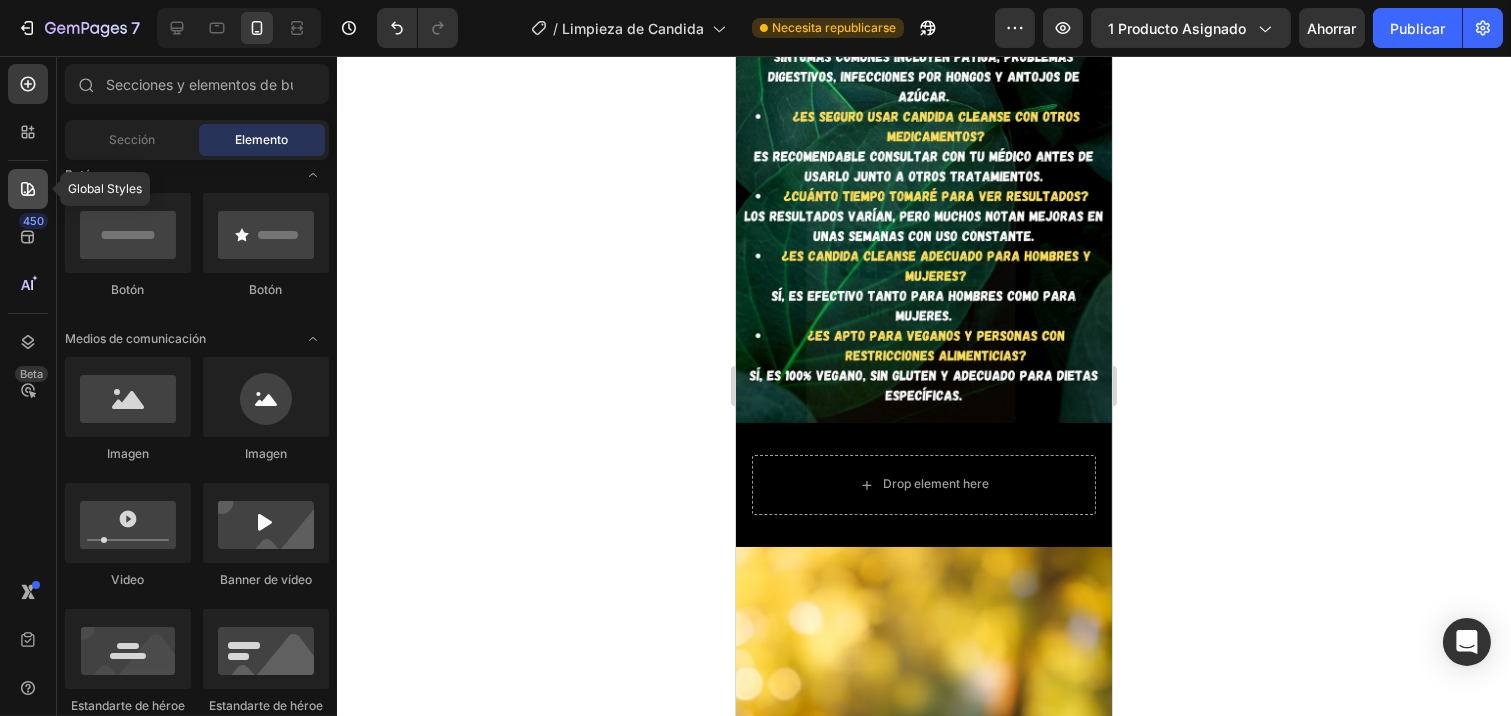 click 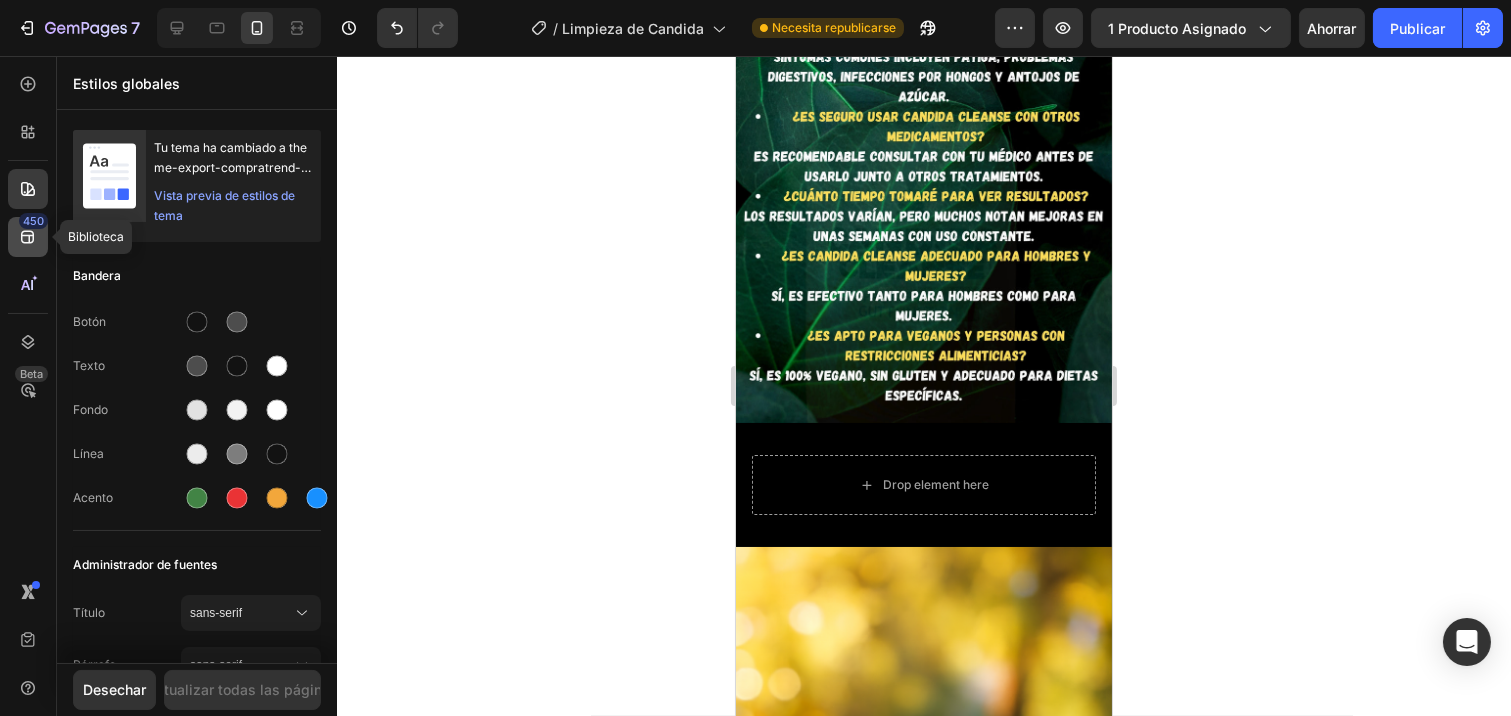 click 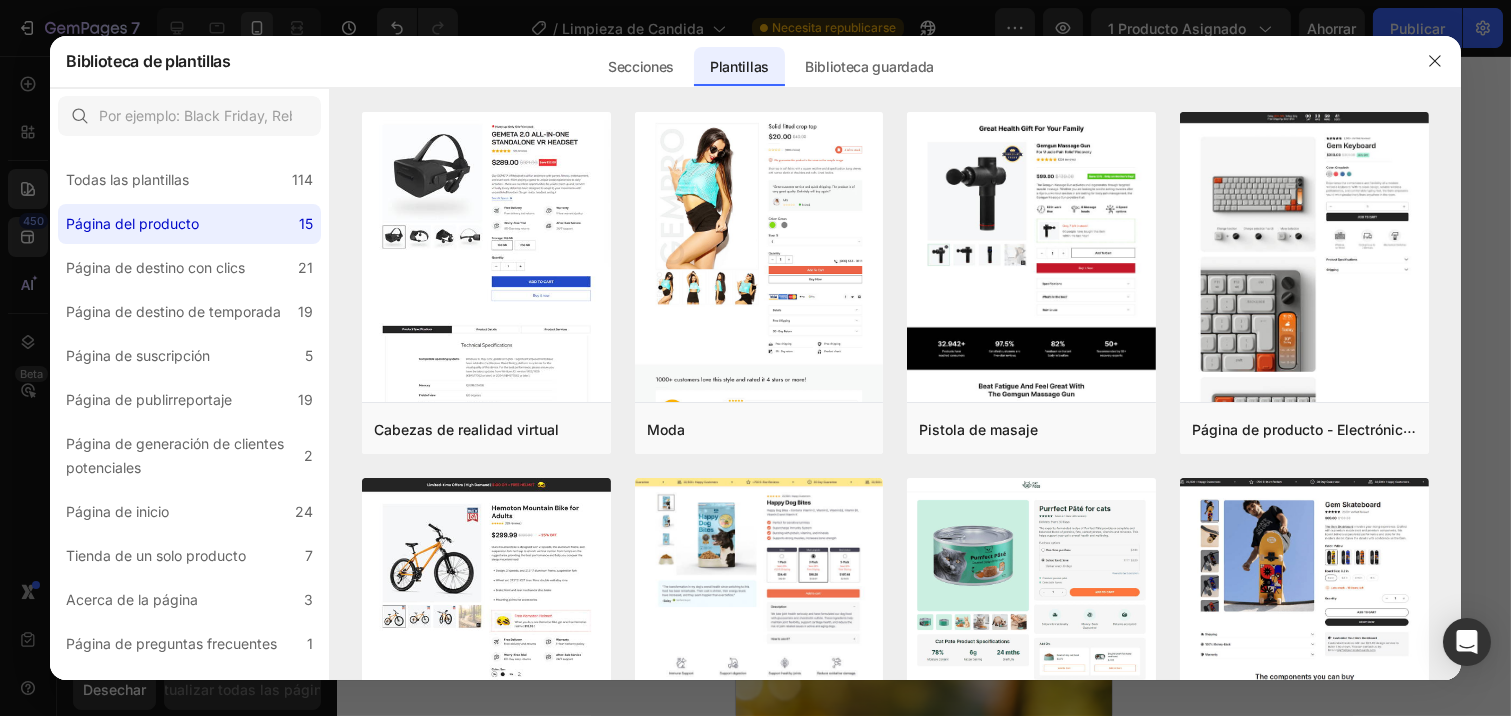 click at bounding box center [755, 358] 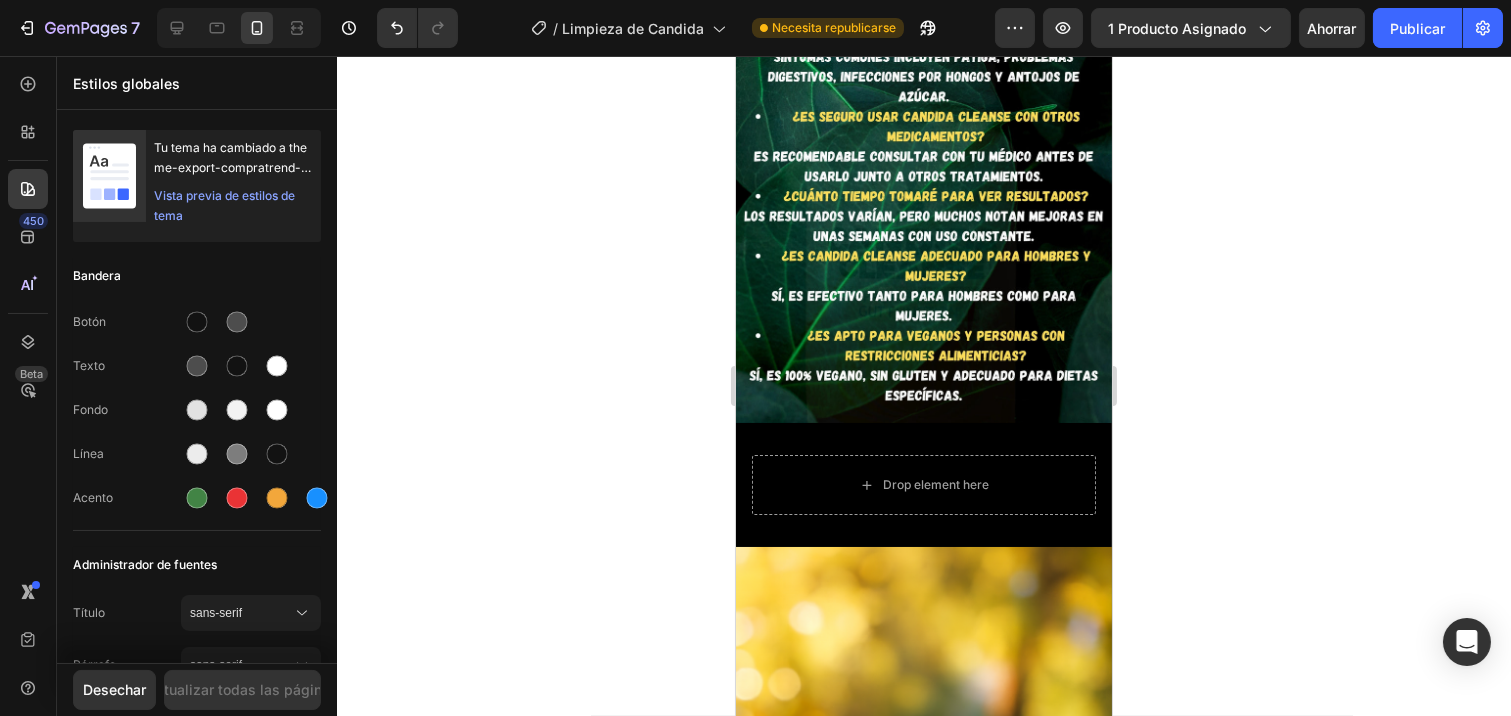click on "450 Beta" at bounding box center (28, 318) 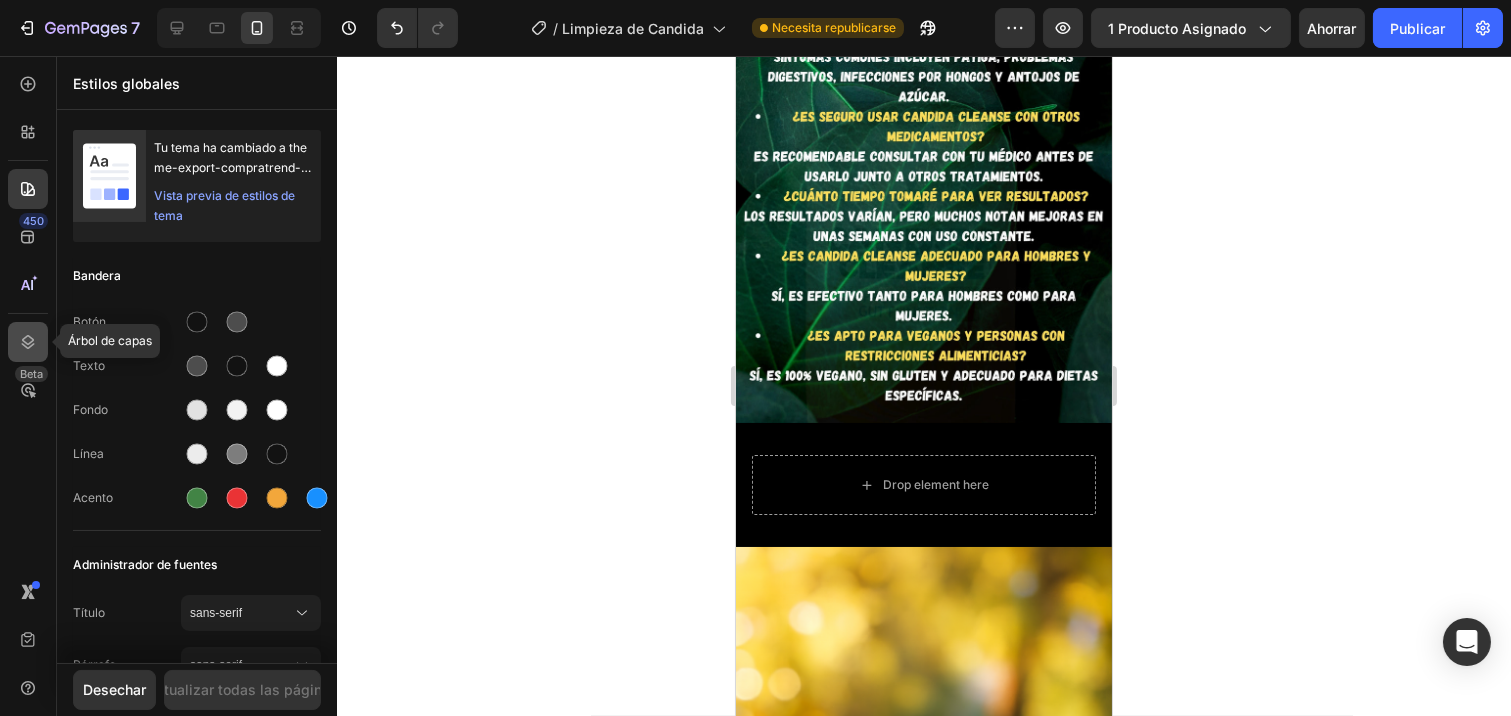 click 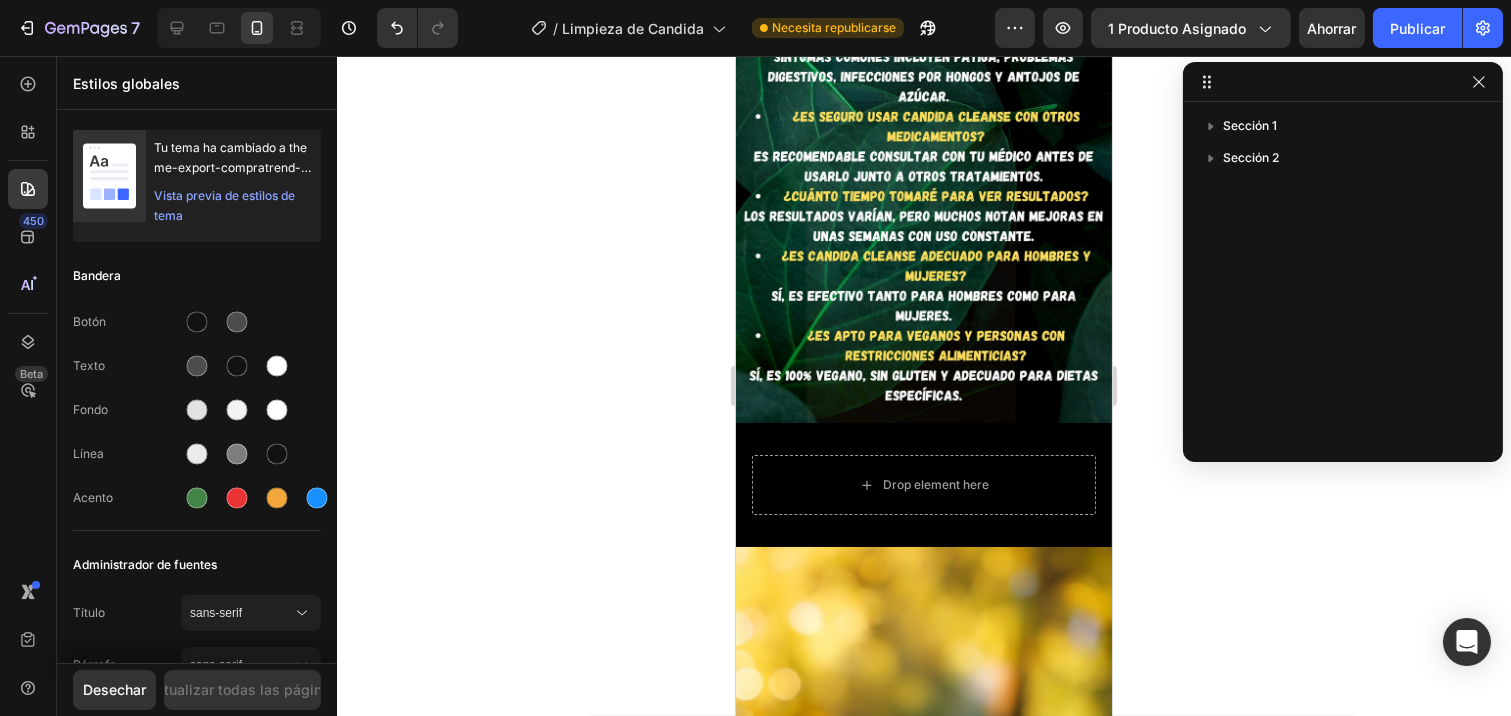 click 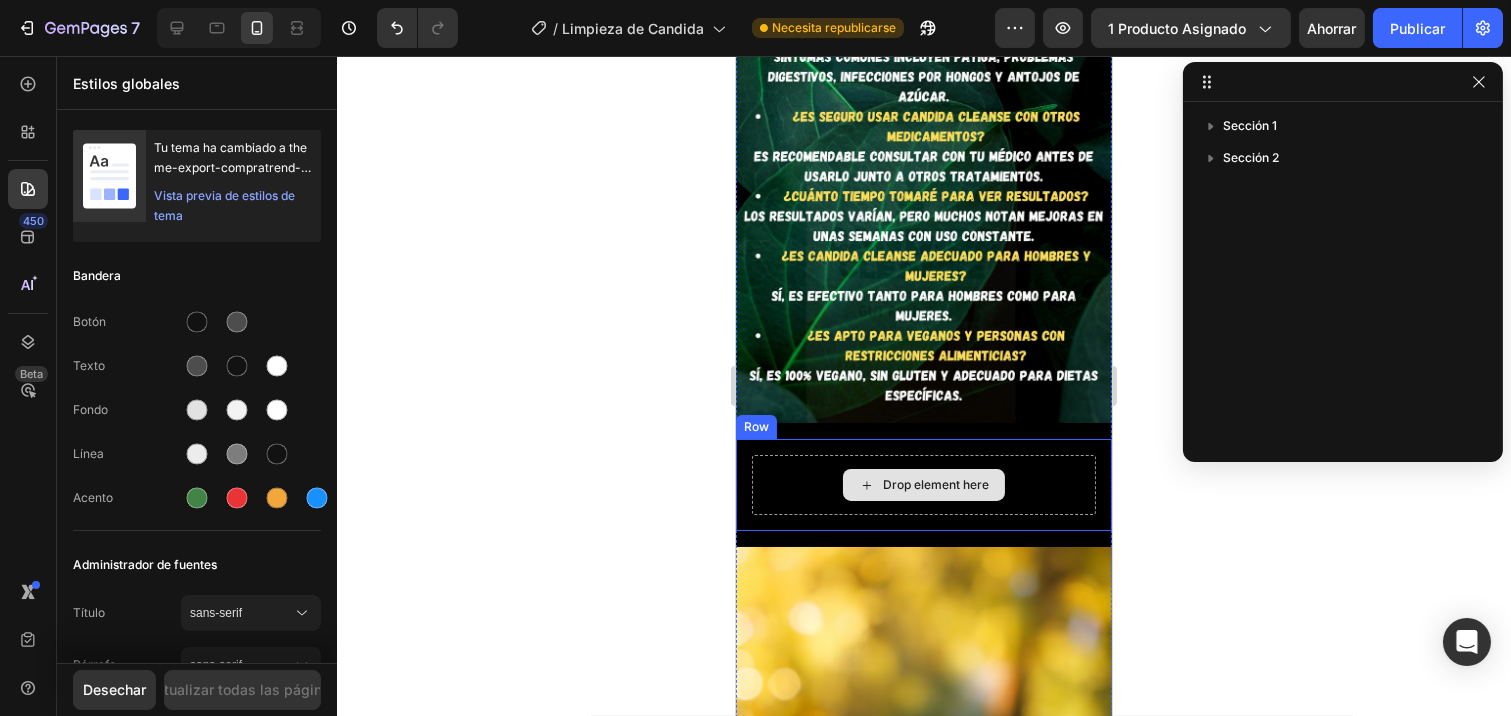 click on "Drop element here" at bounding box center (935, 485) 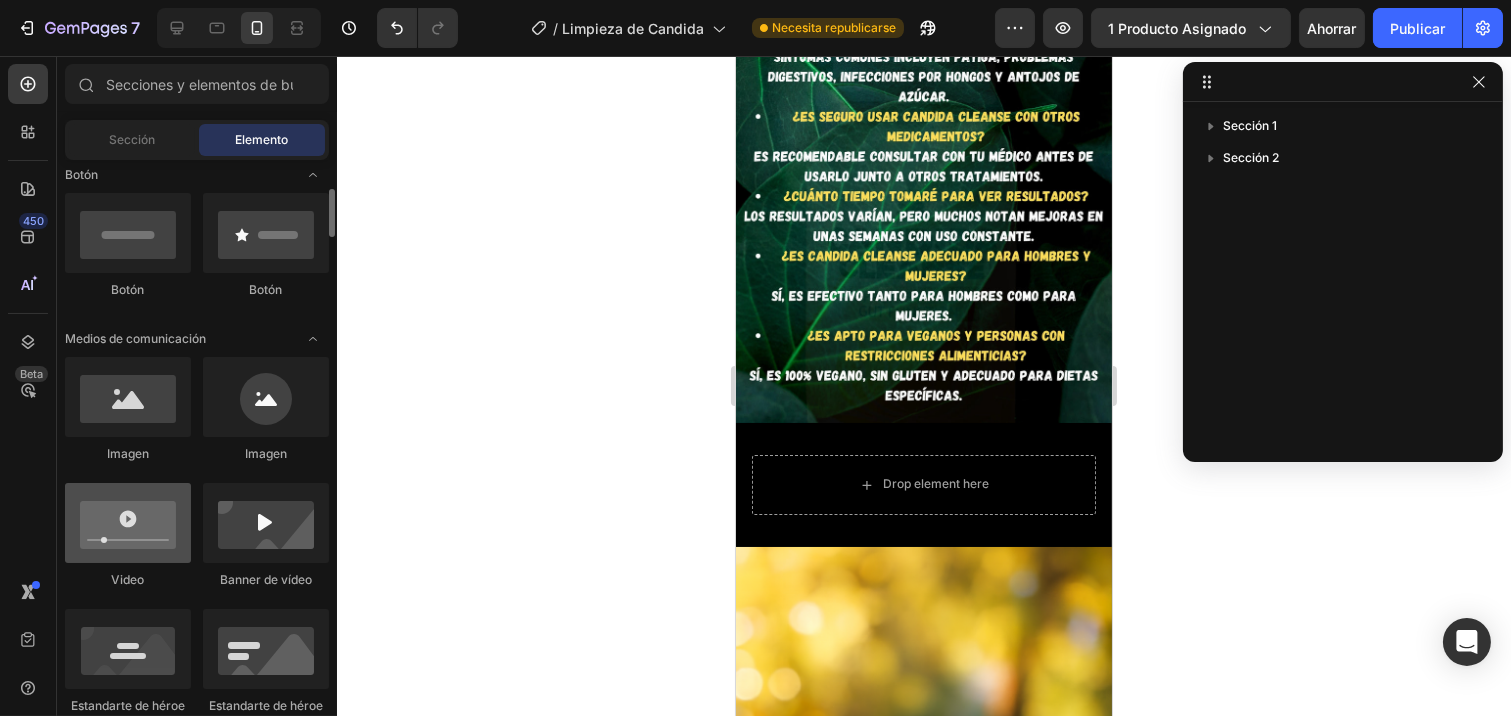 scroll, scrollTop: 555, scrollLeft: 0, axis: vertical 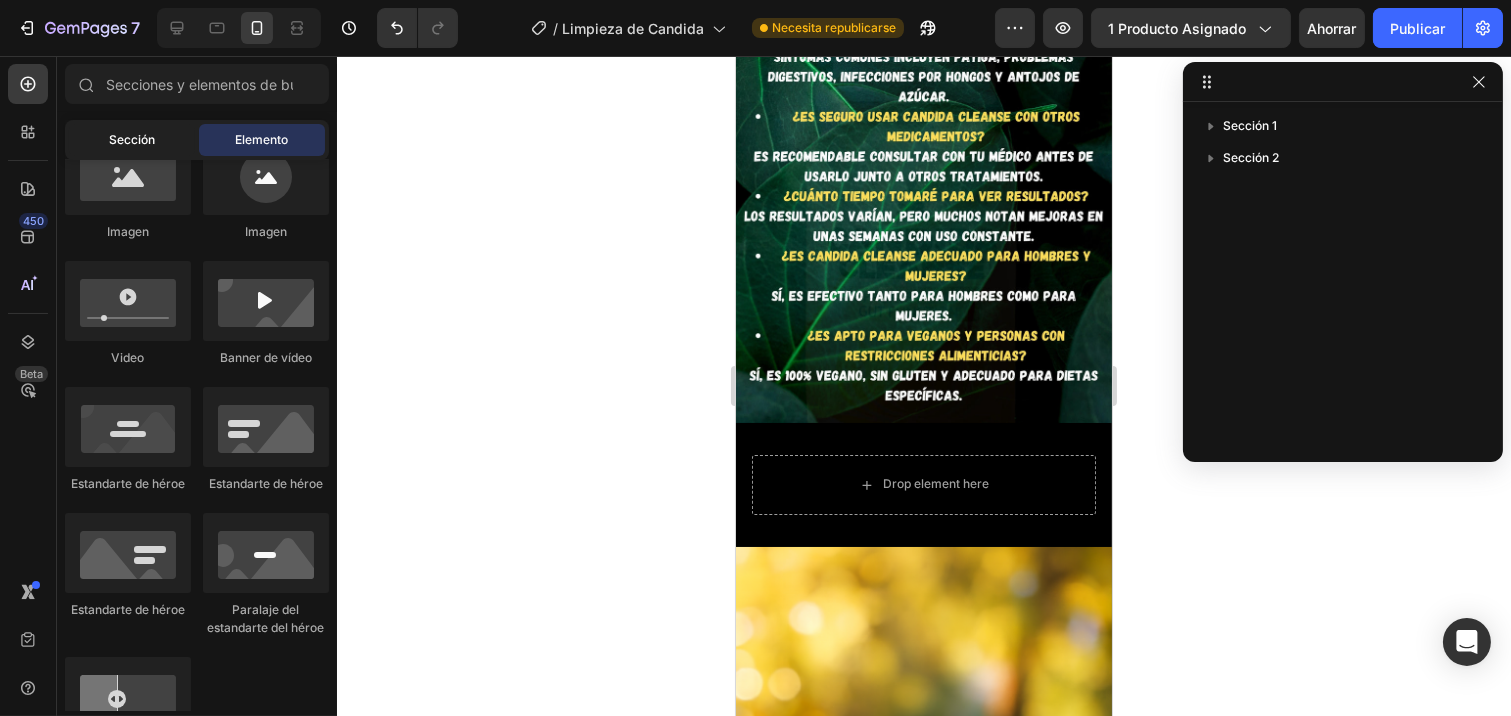 click on "Sección" 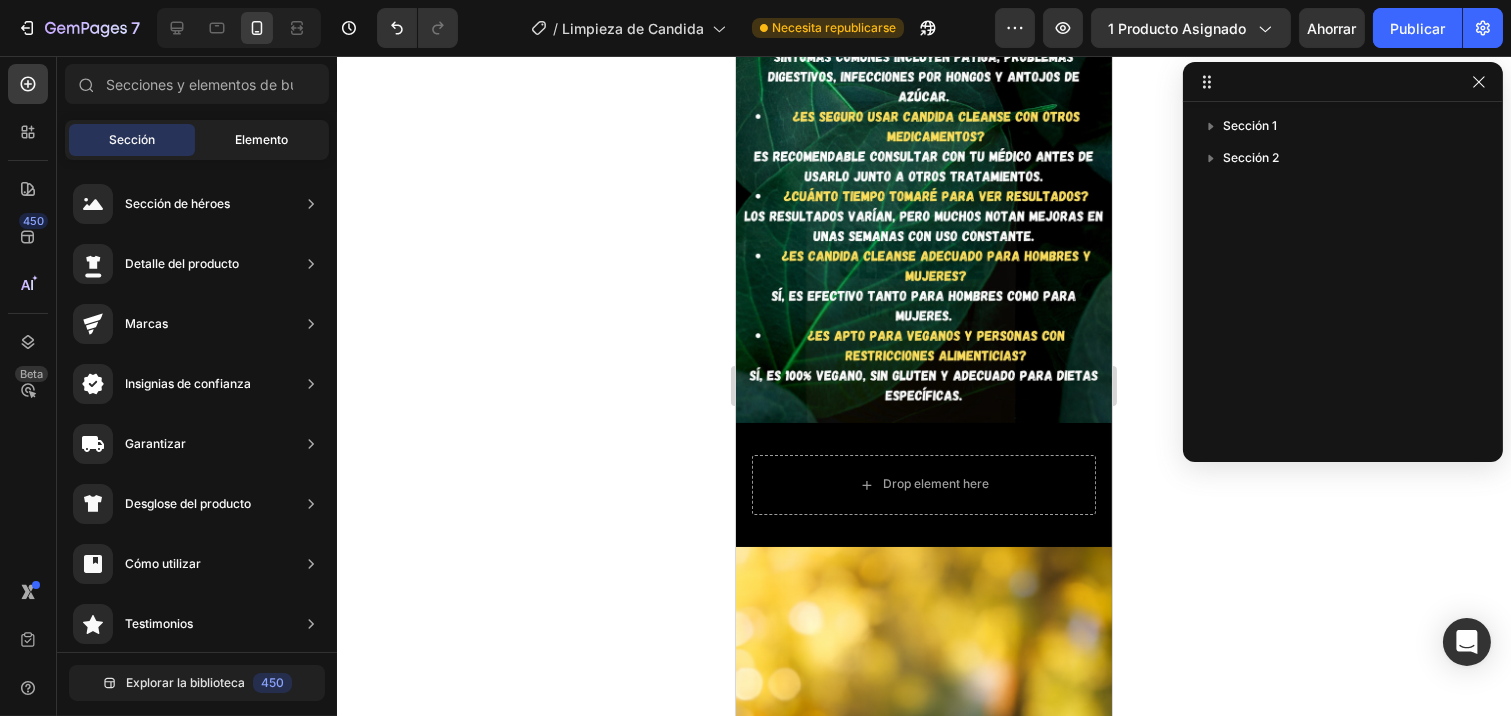 click on "Elemento" 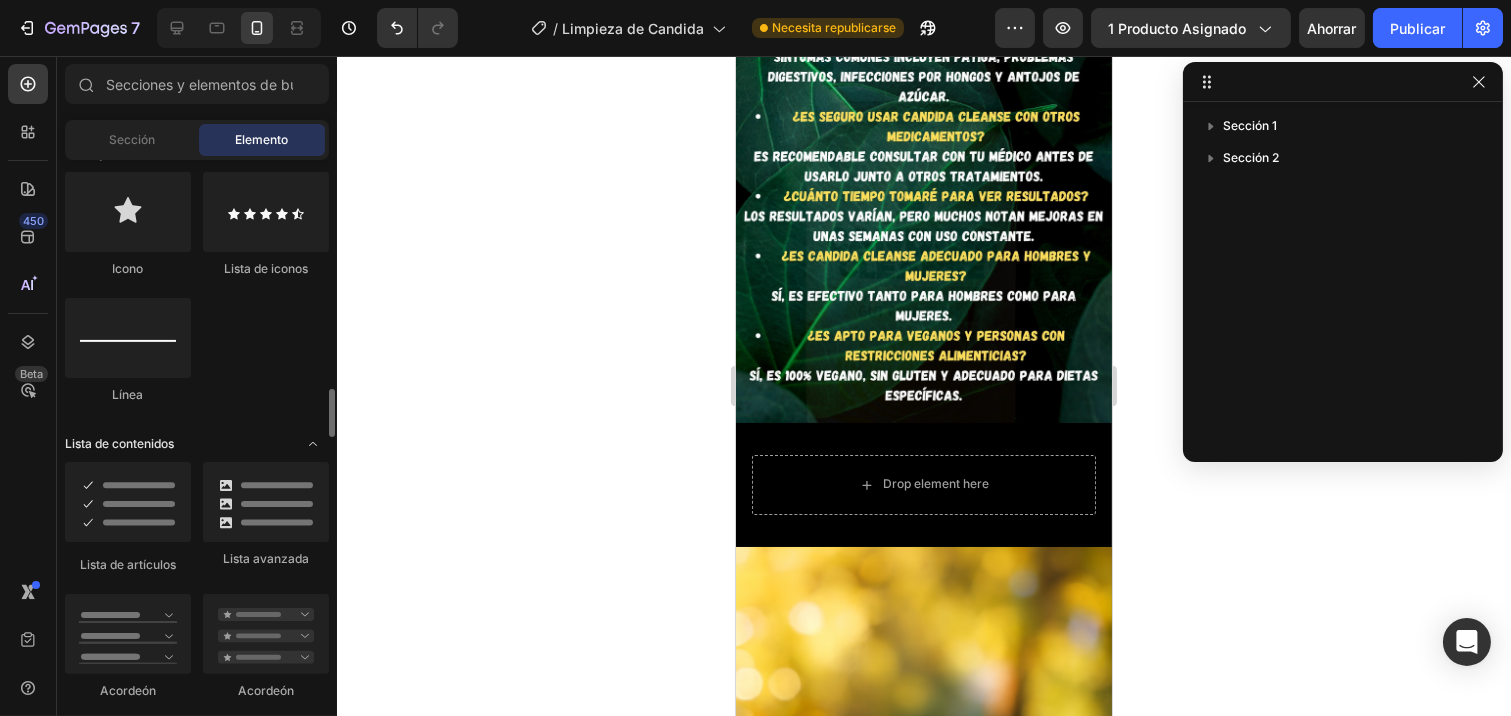 scroll, scrollTop: 1333, scrollLeft: 0, axis: vertical 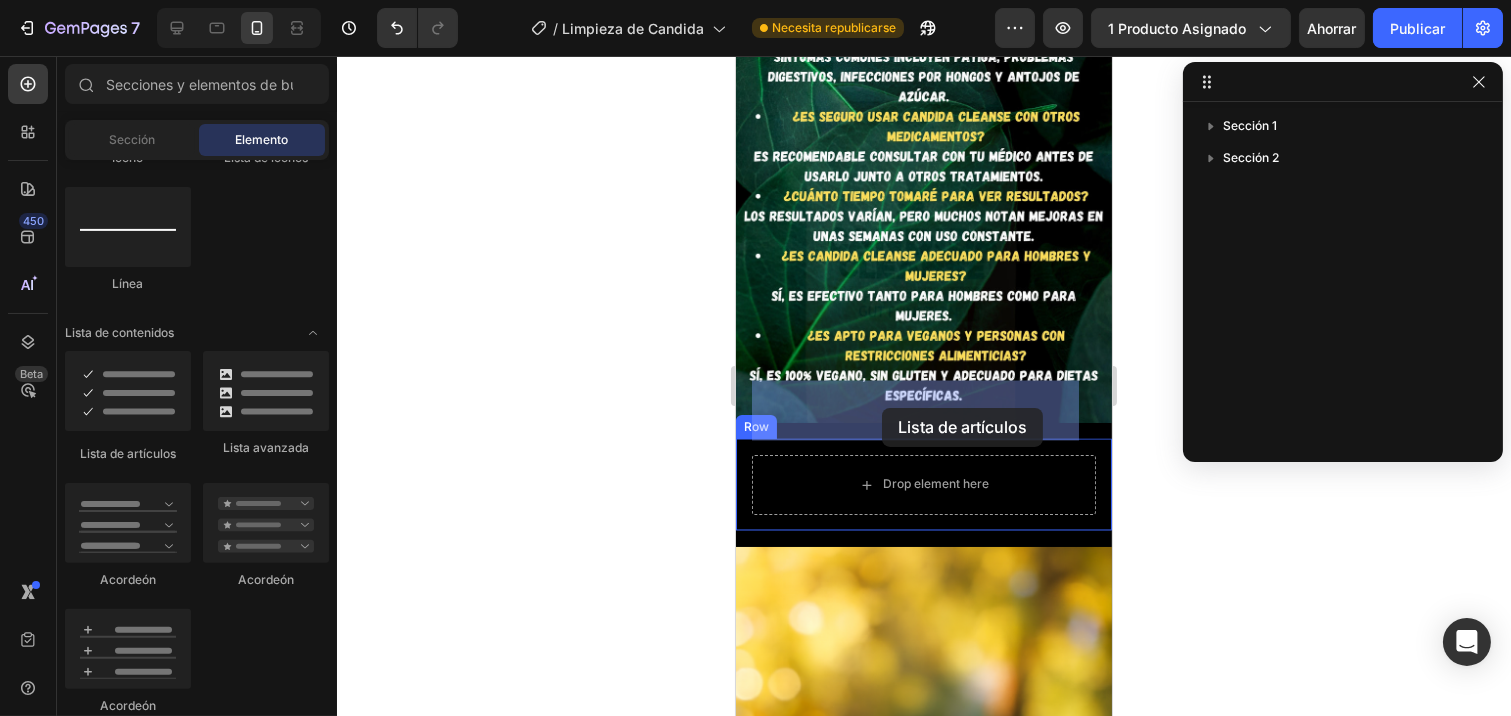 drag, startPoint x: 888, startPoint y: 451, endPoint x: 881, endPoint y: 411, distance: 40.60788 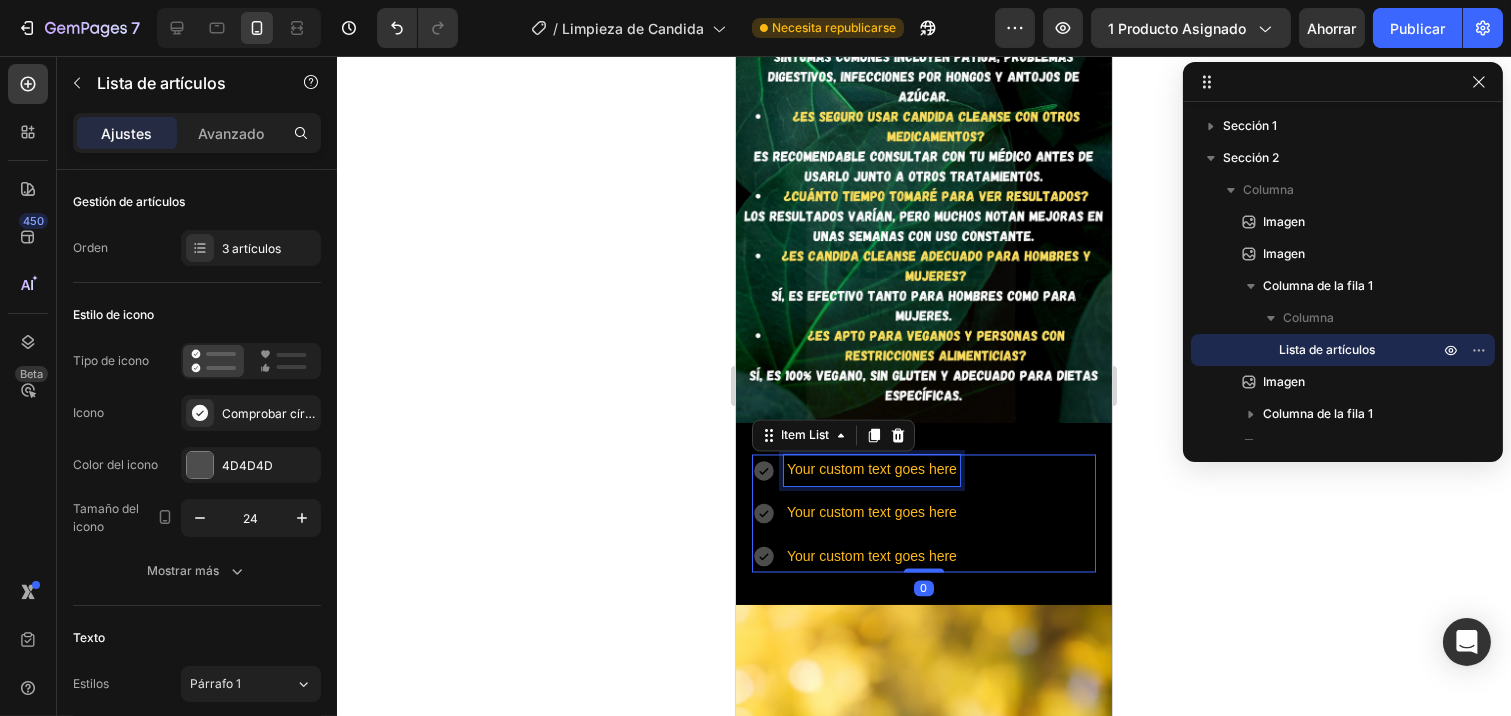 click on "Your custom text goes here" at bounding box center (871, 470) 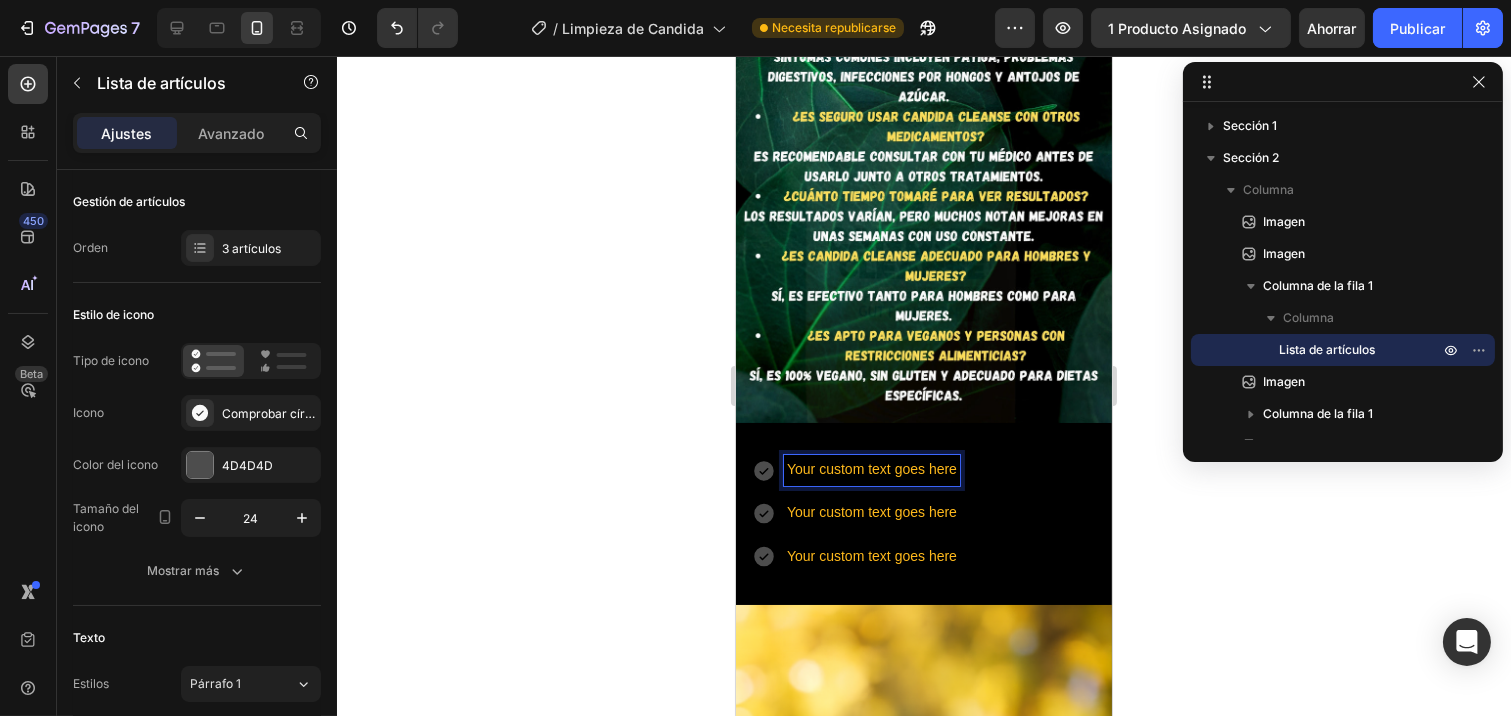 click on "Your custom text goes here" at bounding box center [871, 513] 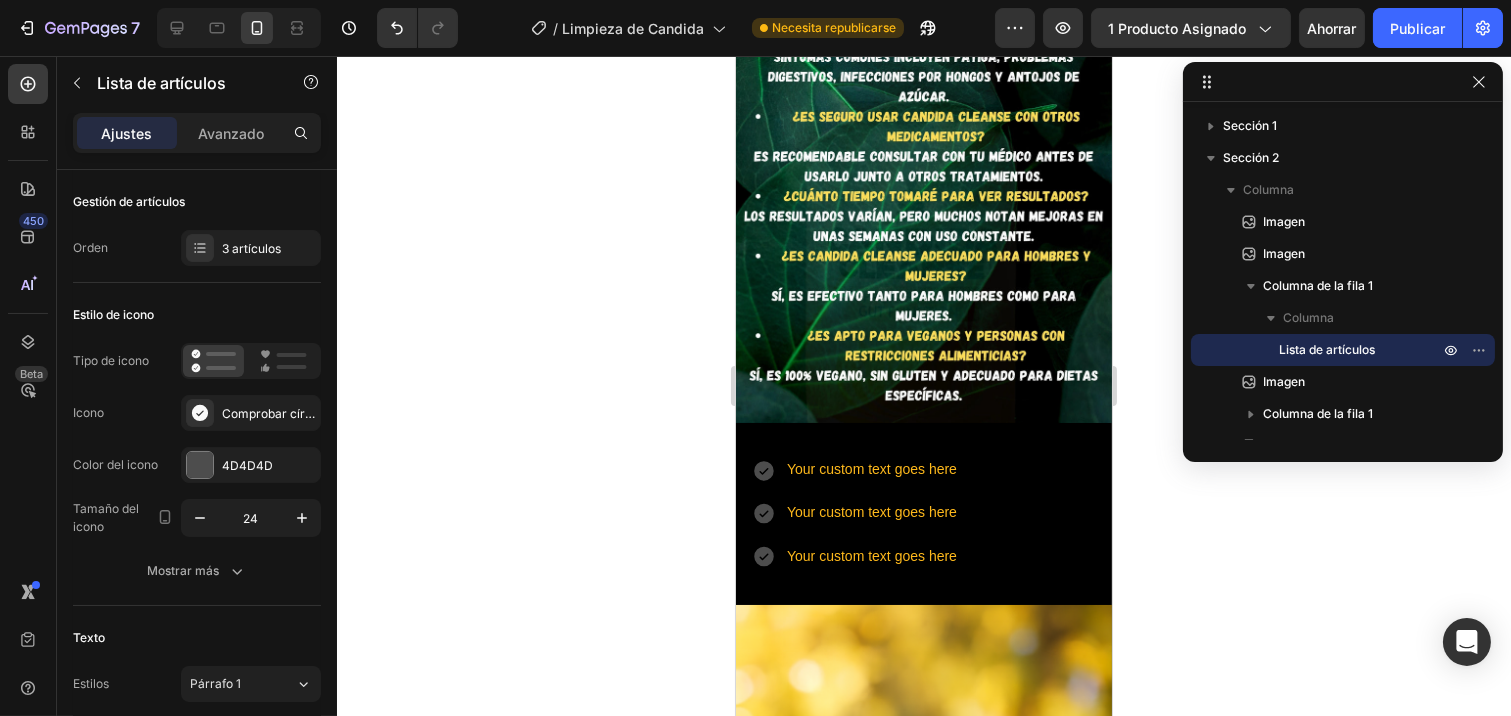 click 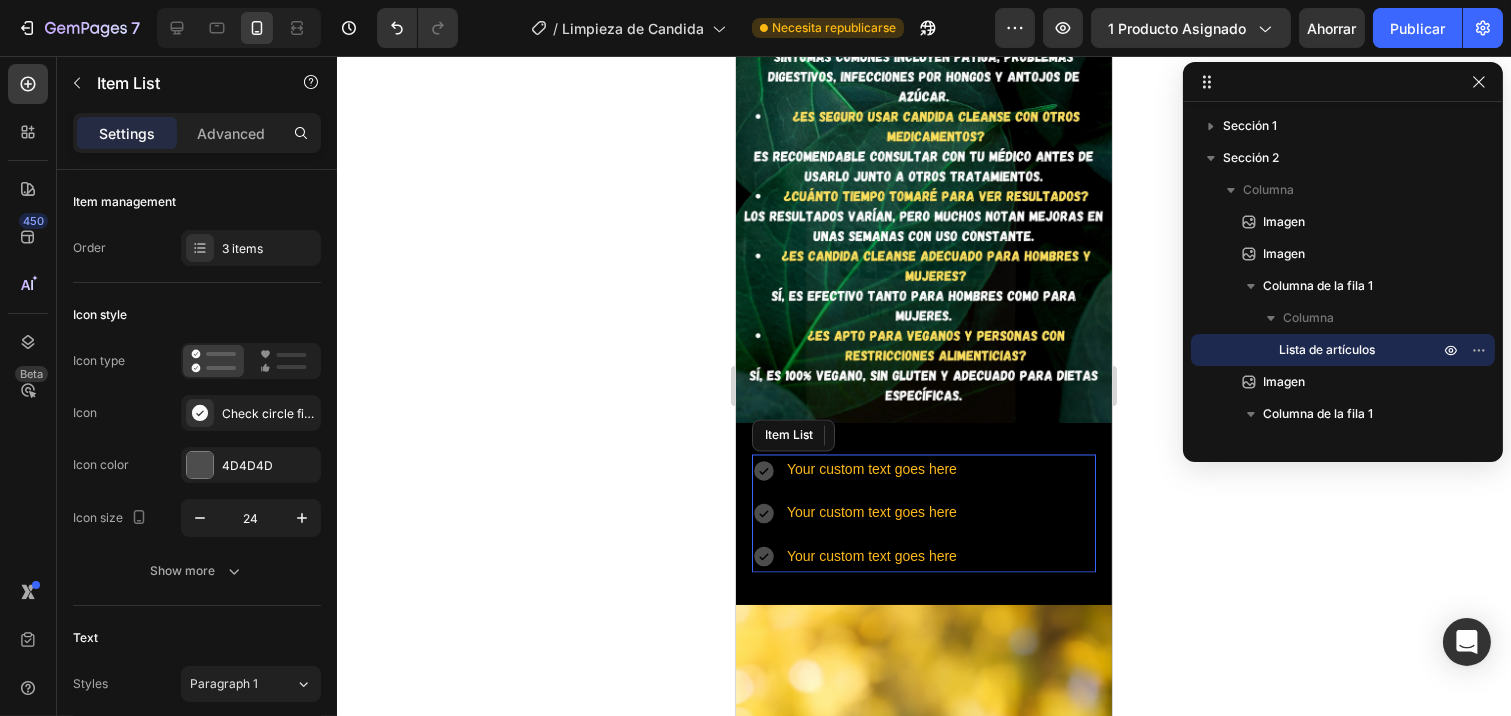 click on "Your custom text goes here Your custom text goes here Your custom text goes here" at bounding box center [923, 514] 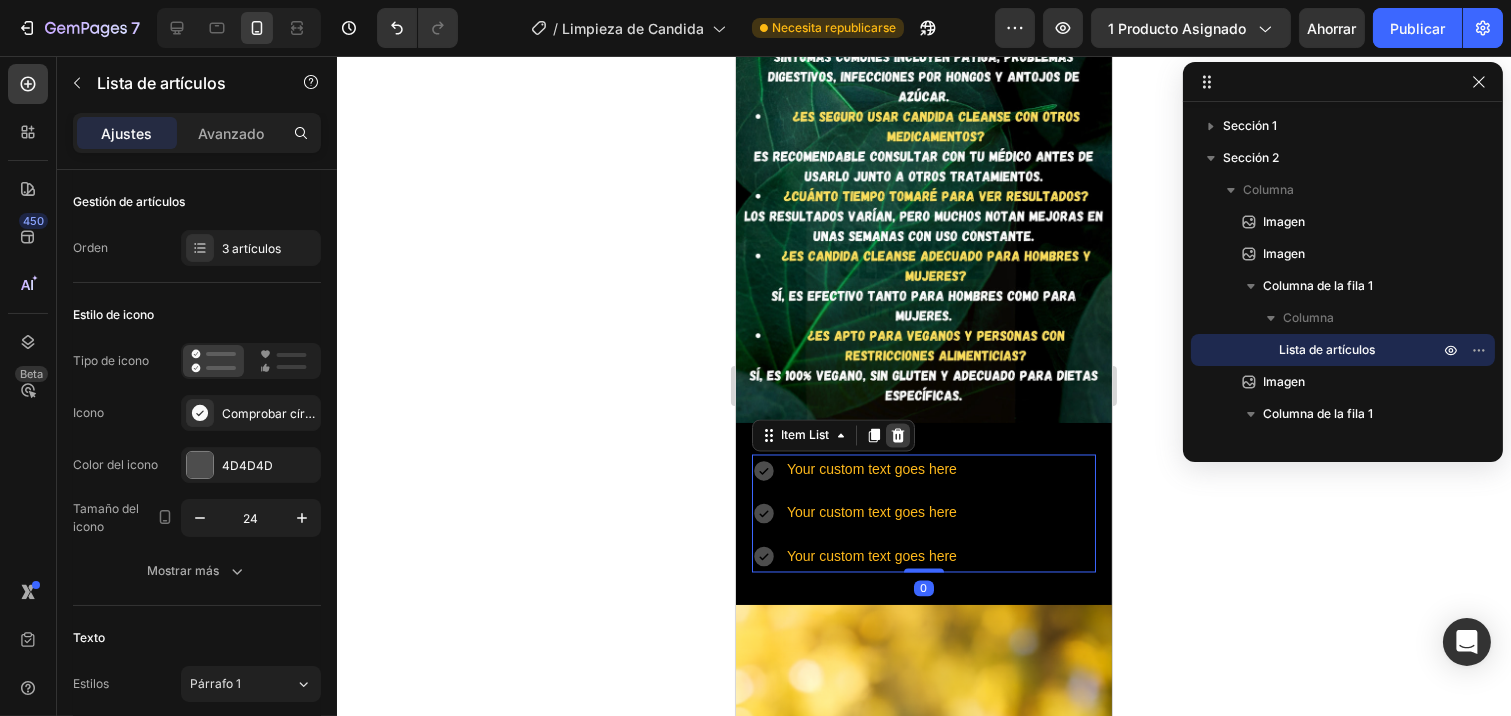 click 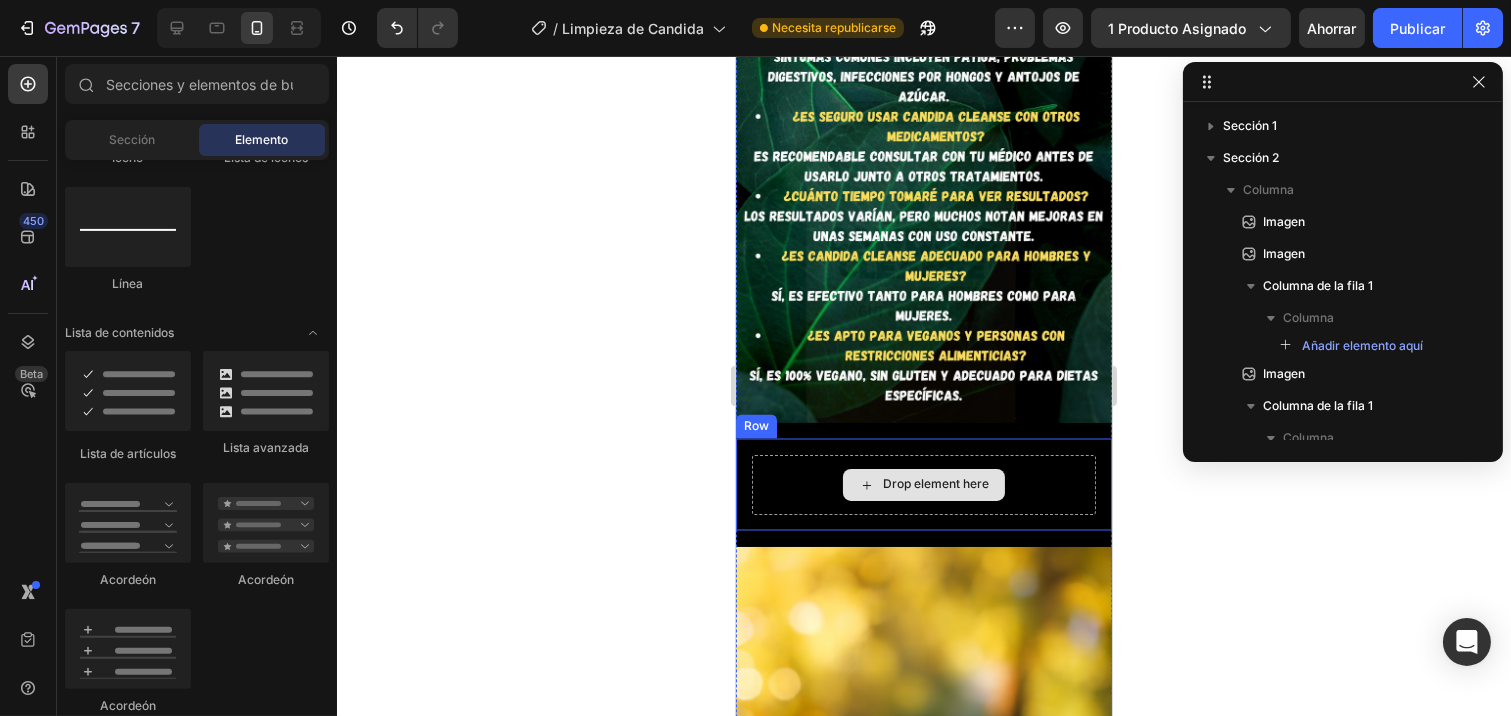 click on "Drop element here" at bounding box center [923, 485] 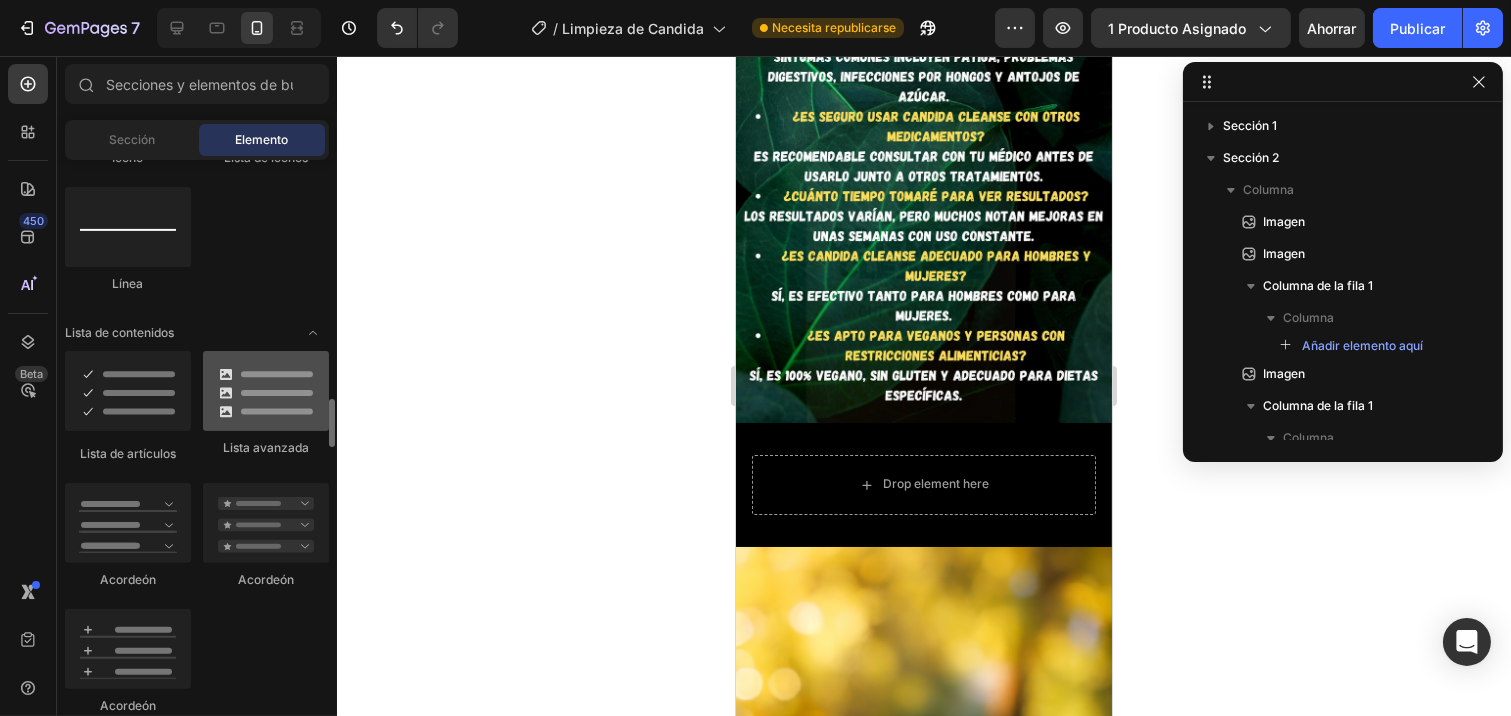 scroll, scrollTop: 1444, scrollLeft: 0, axis: vertical 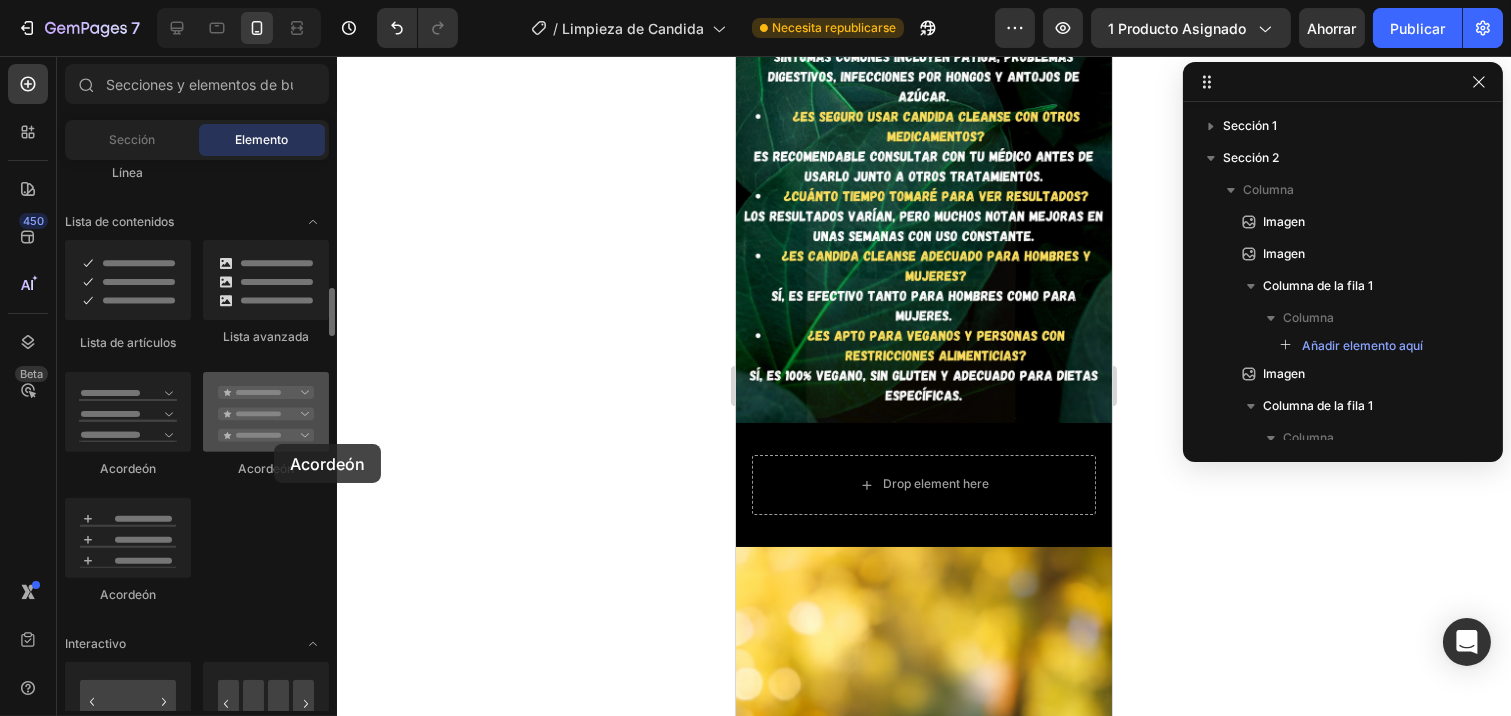 drag, startPoint x: 252, startPoint y: 447, endPoint x: 268, endPoint y: 442, distance: 16.763054 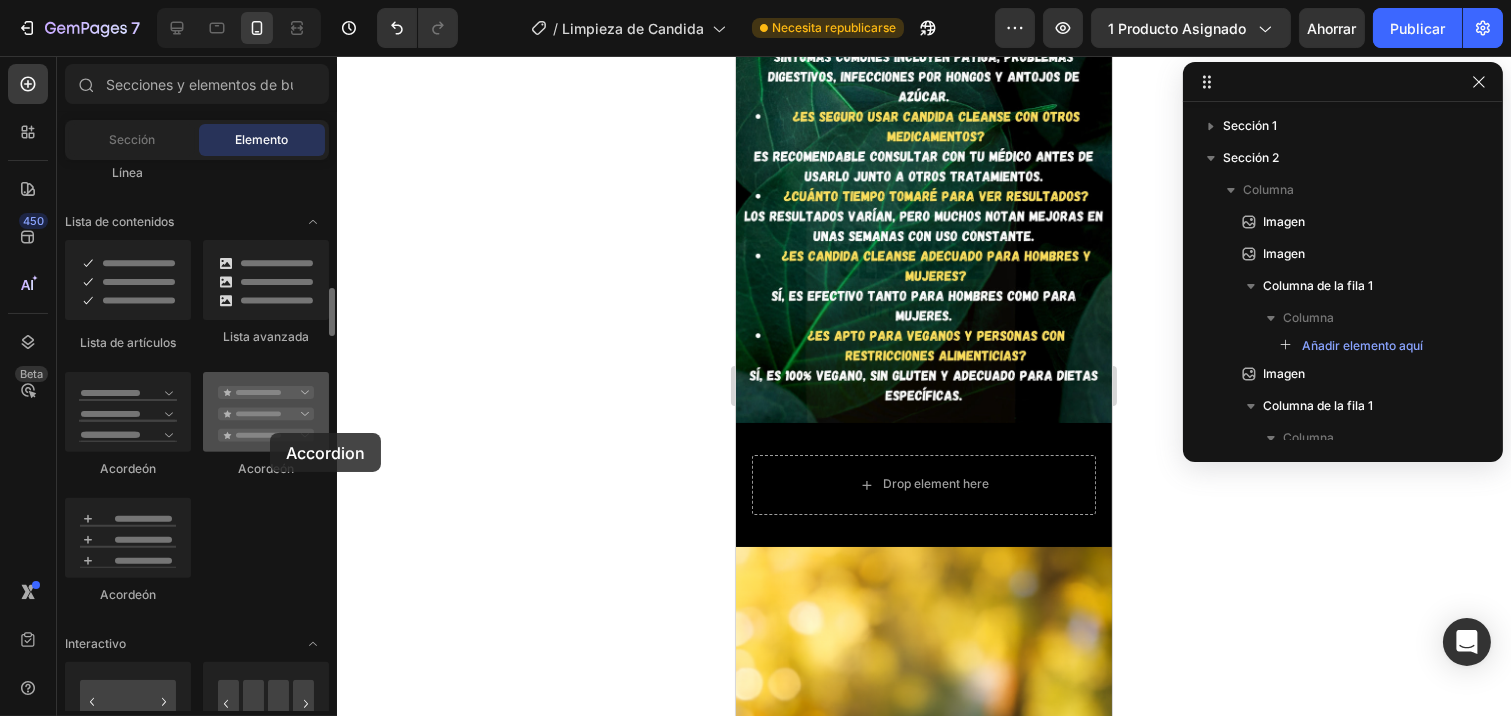 click at bounding box center [266, 412] 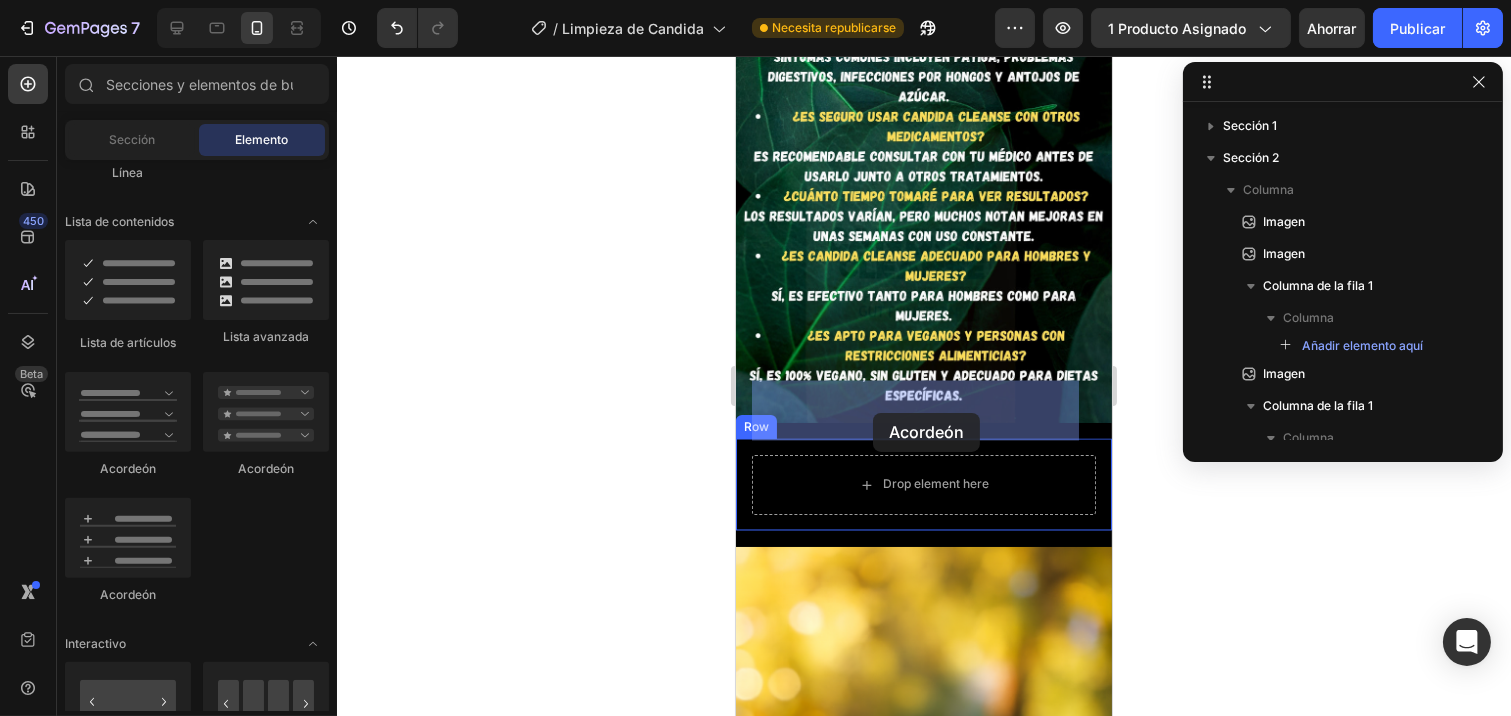 drag, startPoint x: 1006, startPoint y: 470, endPoint x: 842, endPoint y: 413, distance: 173.62315 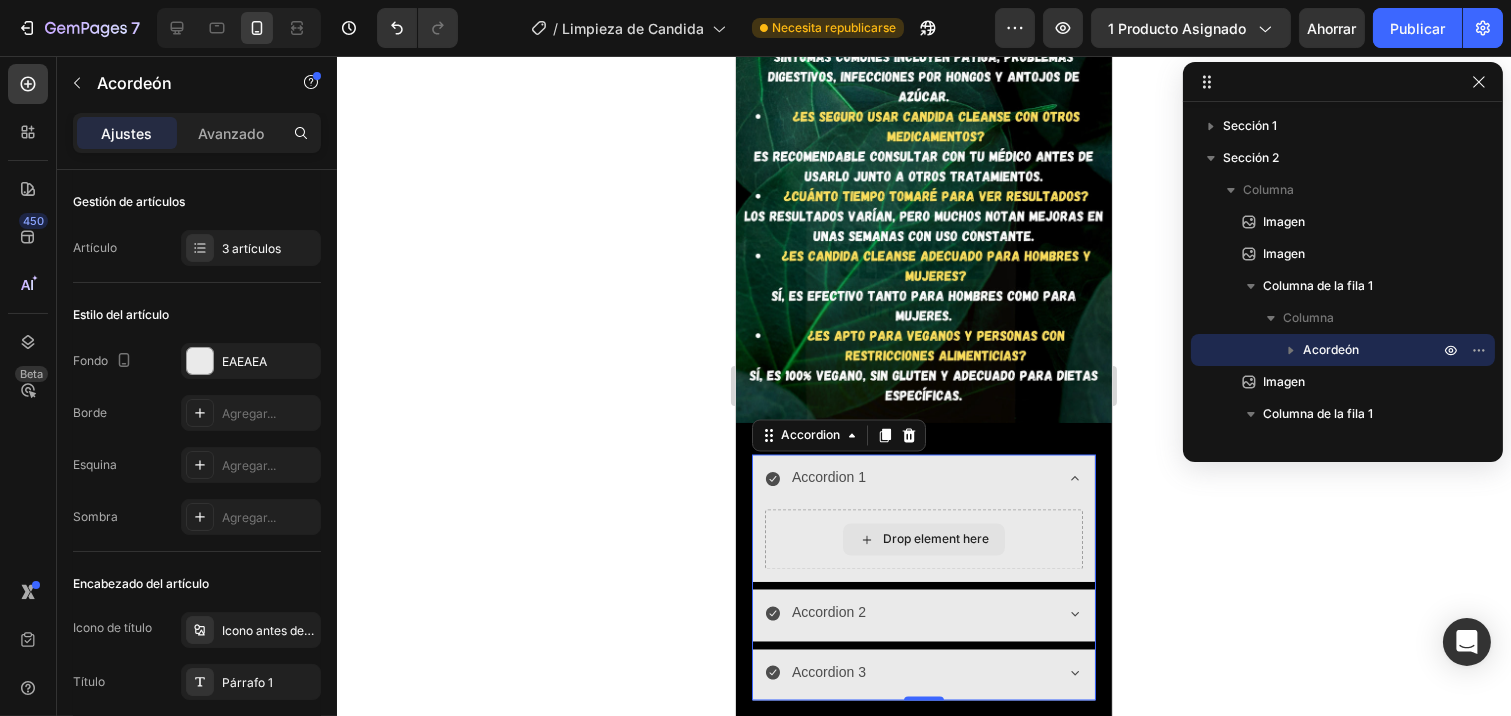 click on "Drop element here" at bounding box center (935, 540) 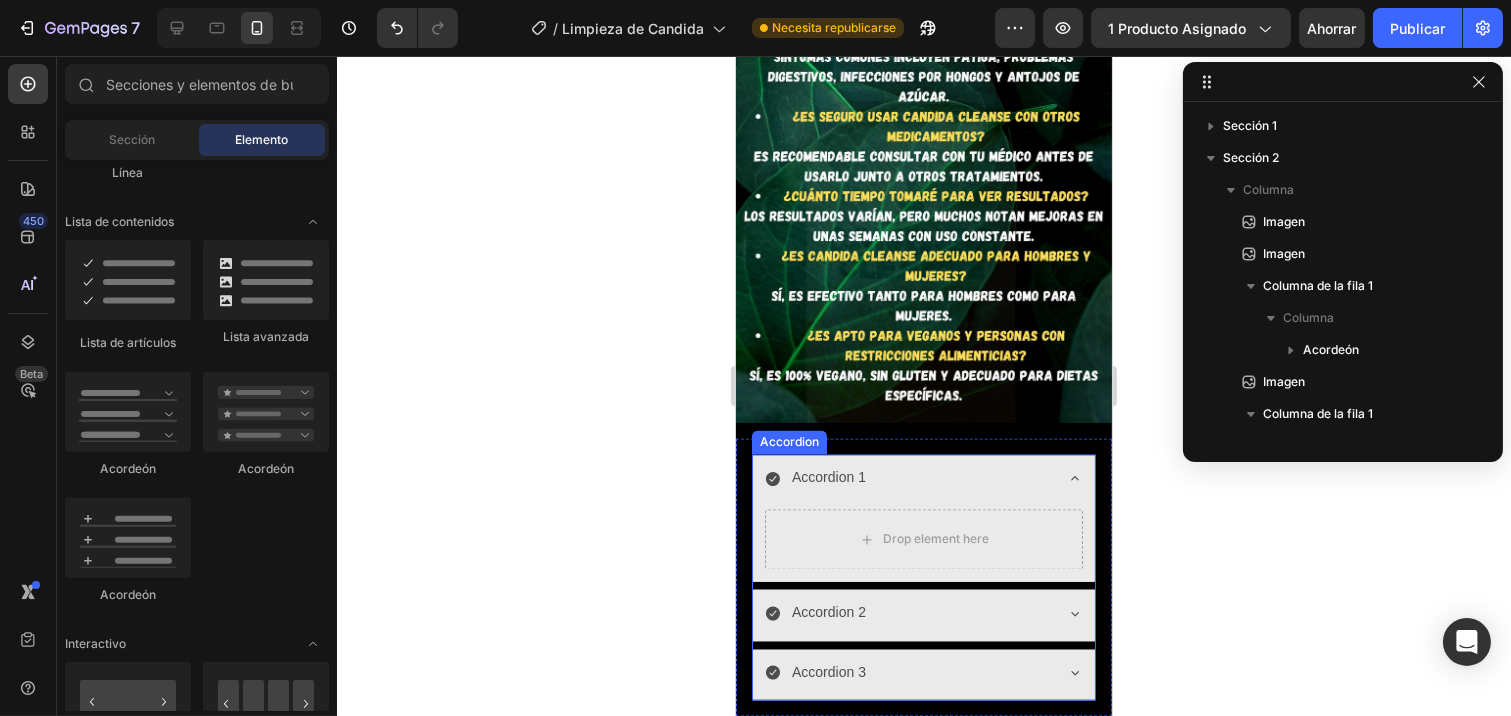 click 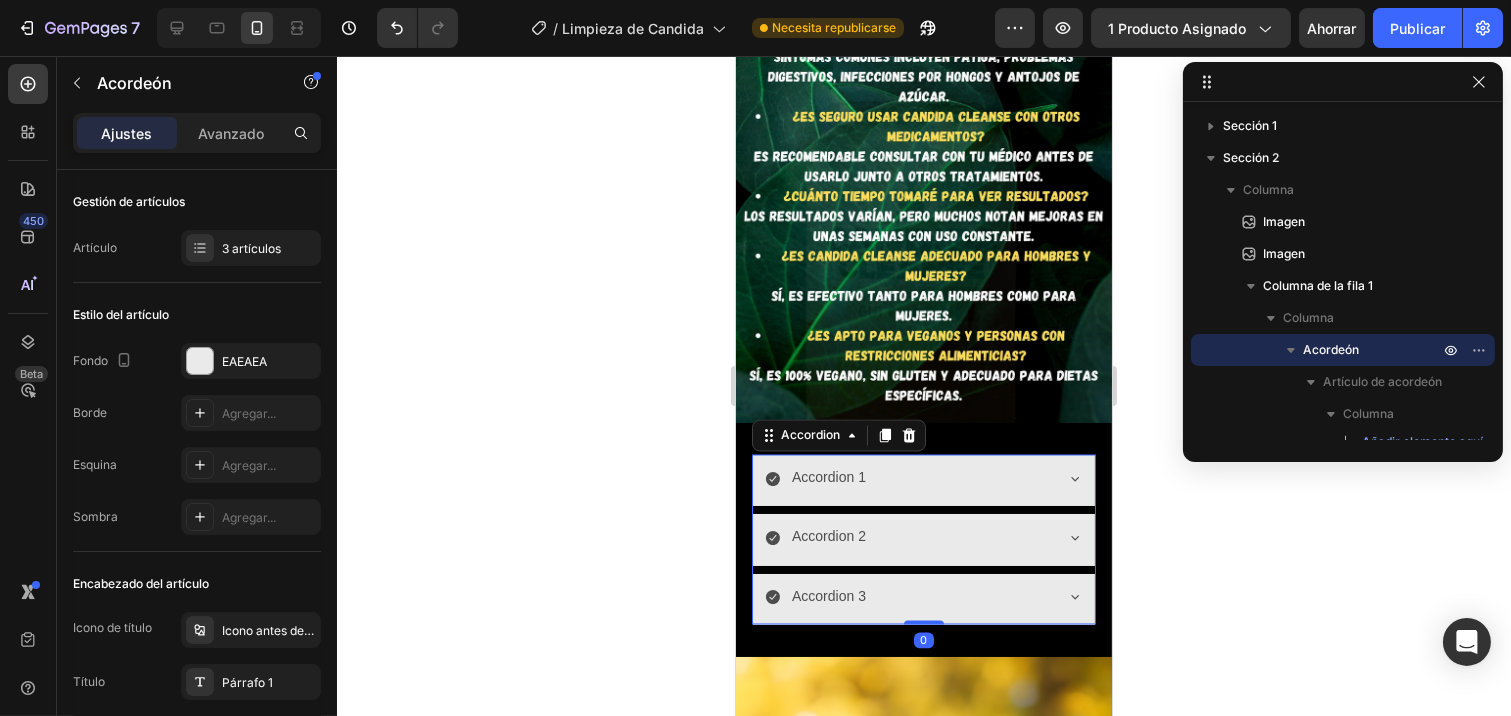 click 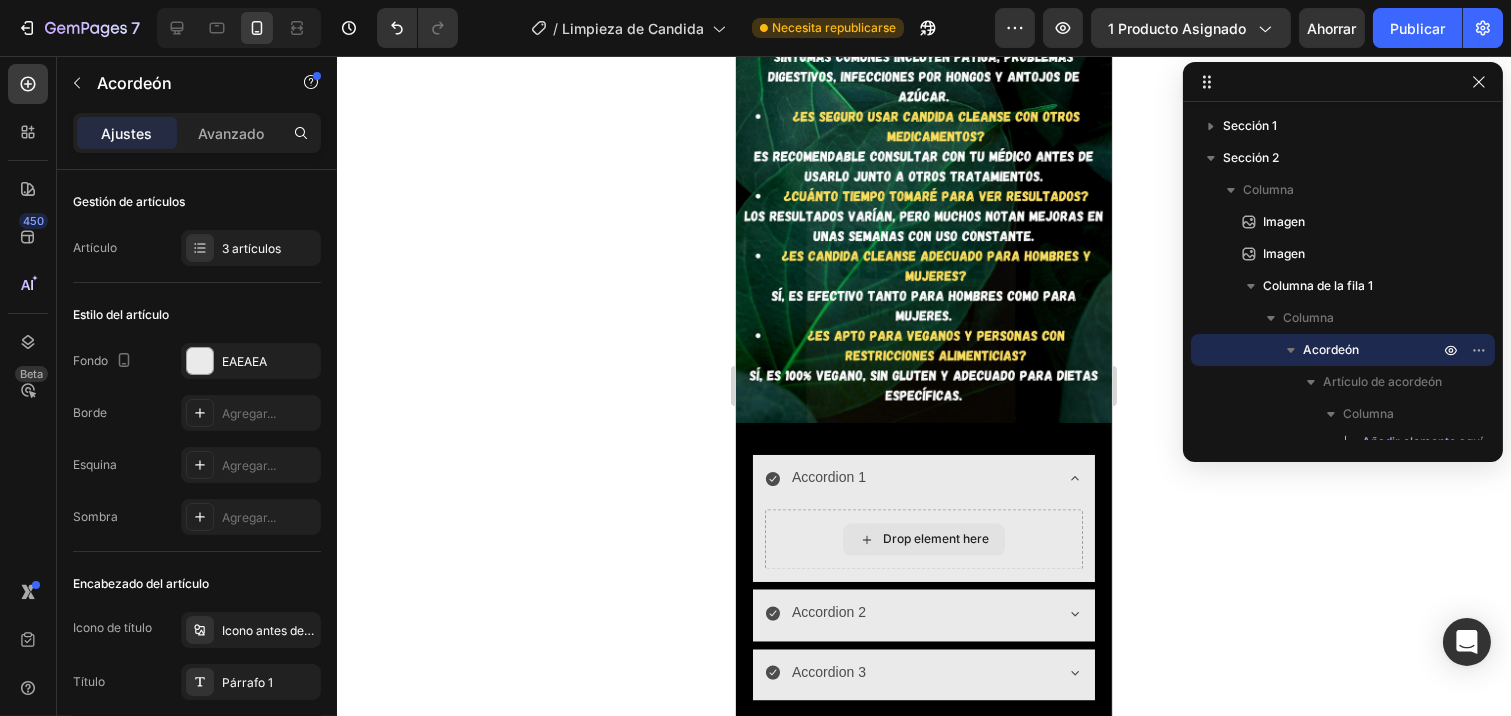 click on "Drop element here" at bounding box center [935, 540] 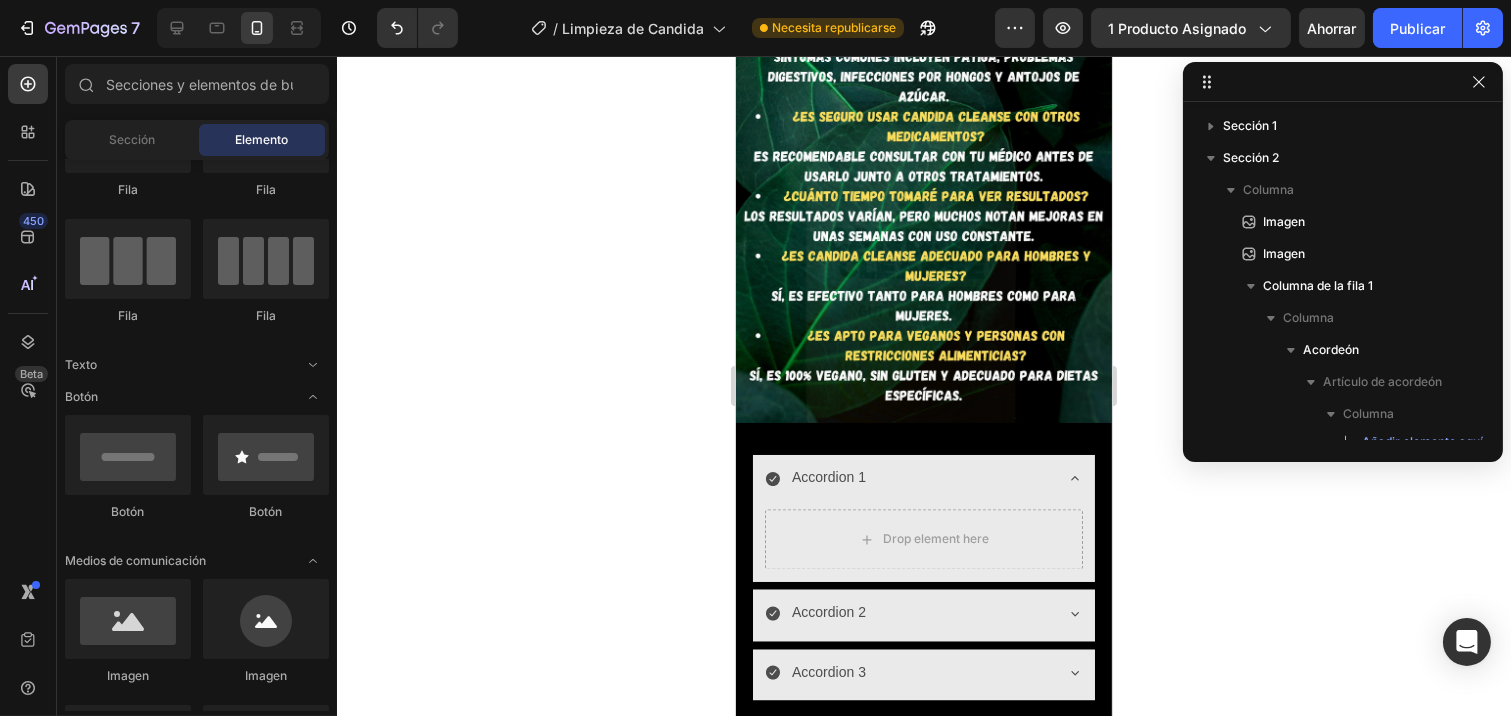 scroll, scrollTop: 0, scrollLeft: 0, axis: both 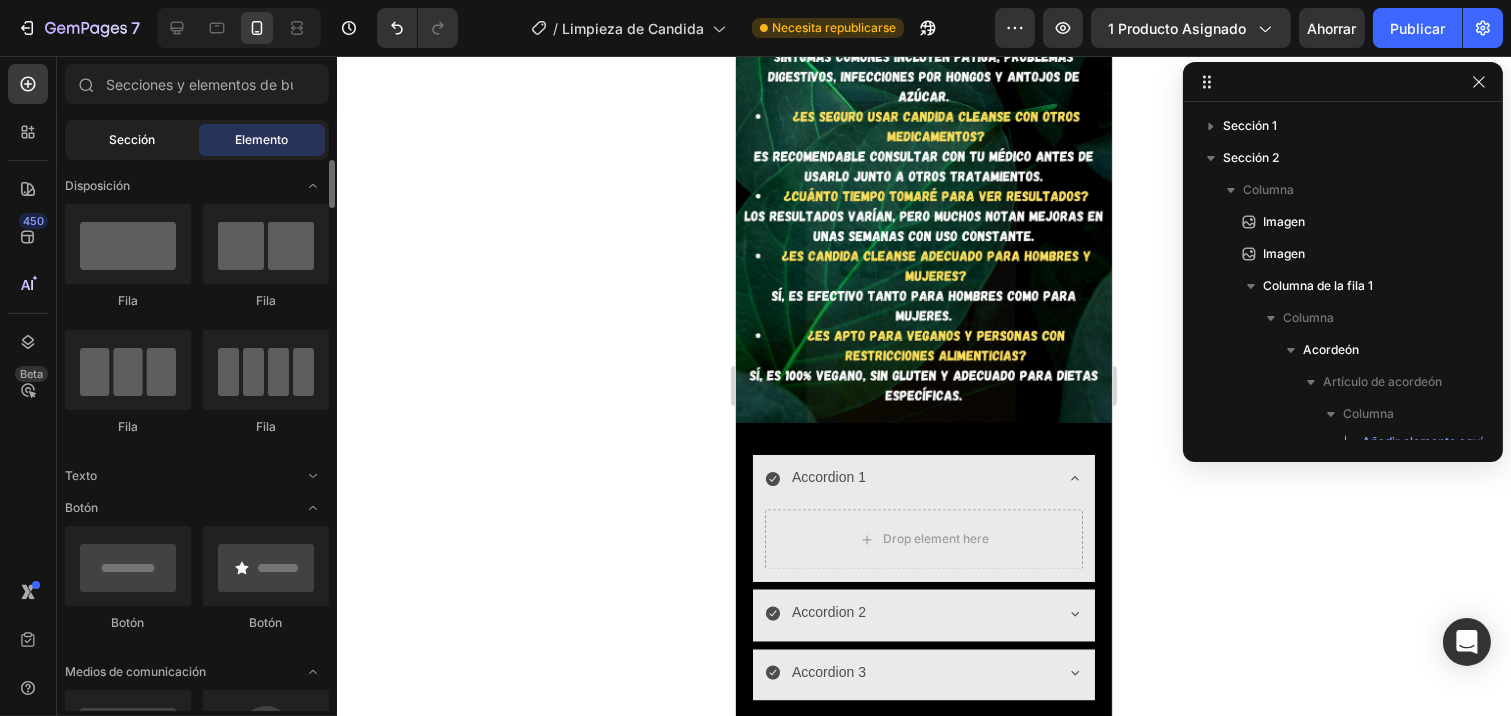 click on "Sección" 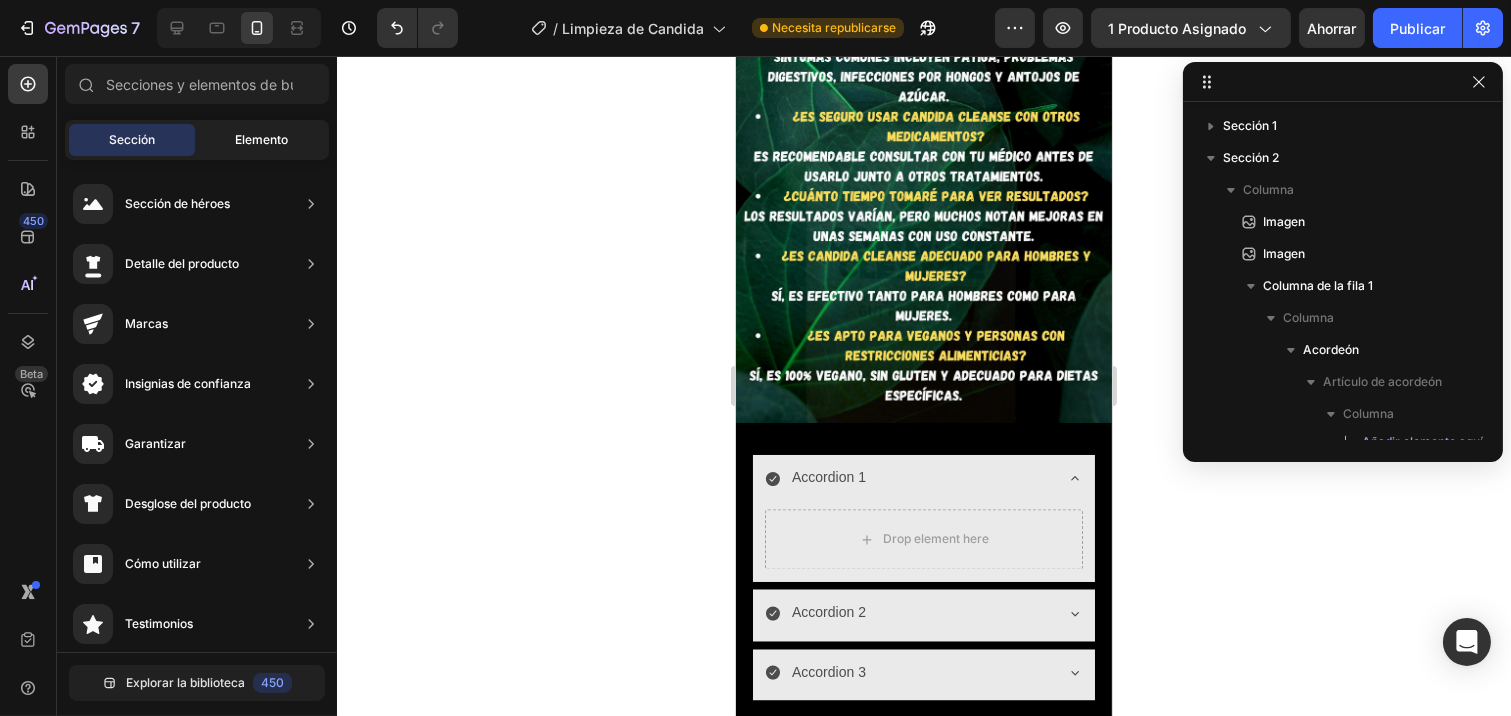 click on "Elemento" at bounding box center (262, 139) 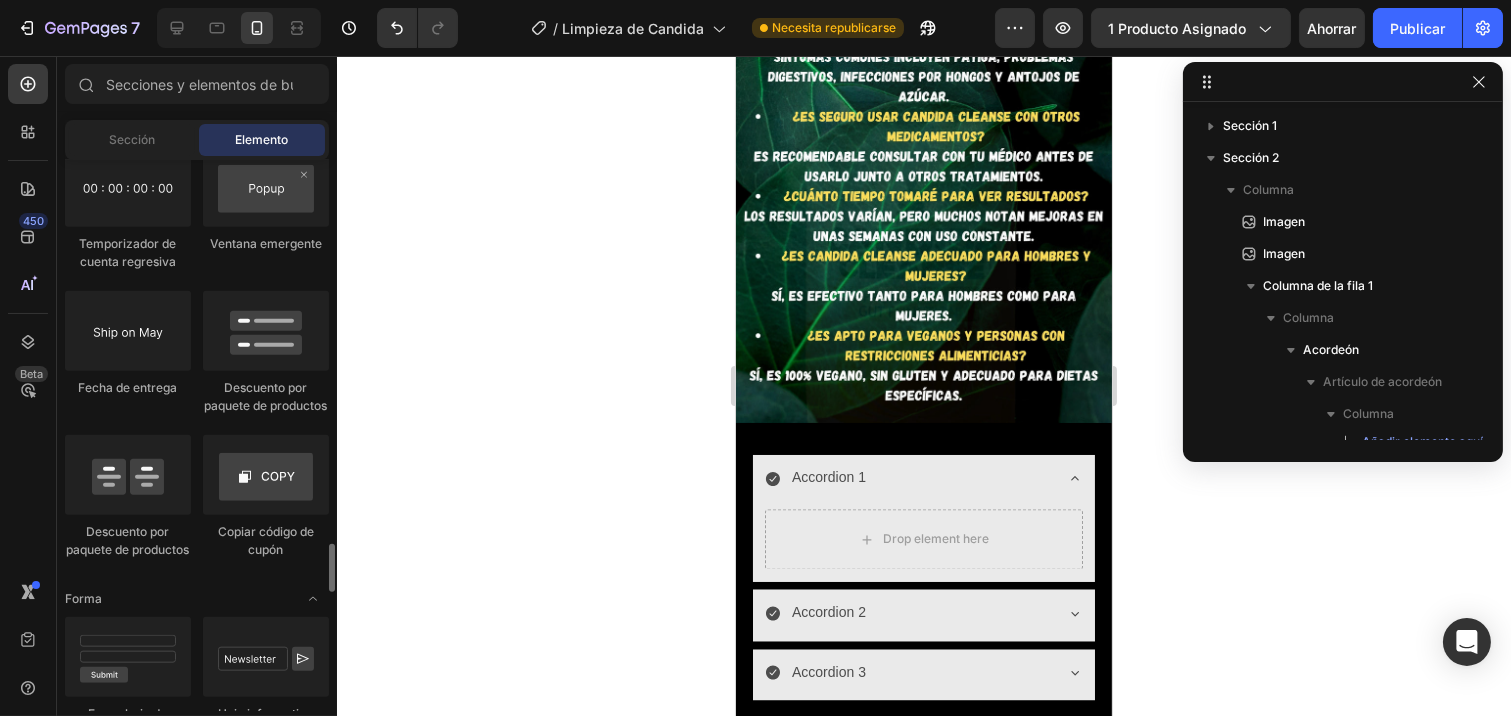 scroll, scrollTop: 3777, scrollLeft: 0, axis: vertical 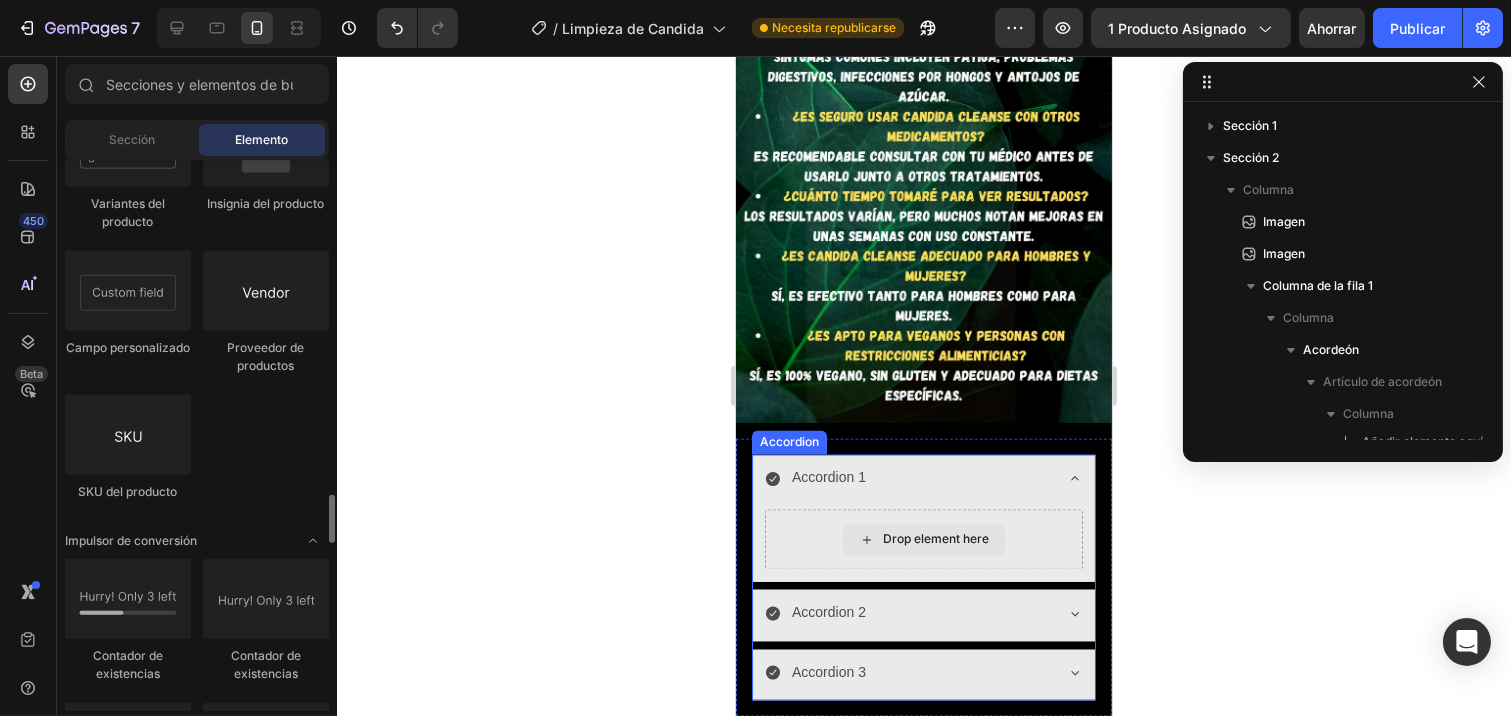 click on "Drop element here" at bounding box center (935, 540) 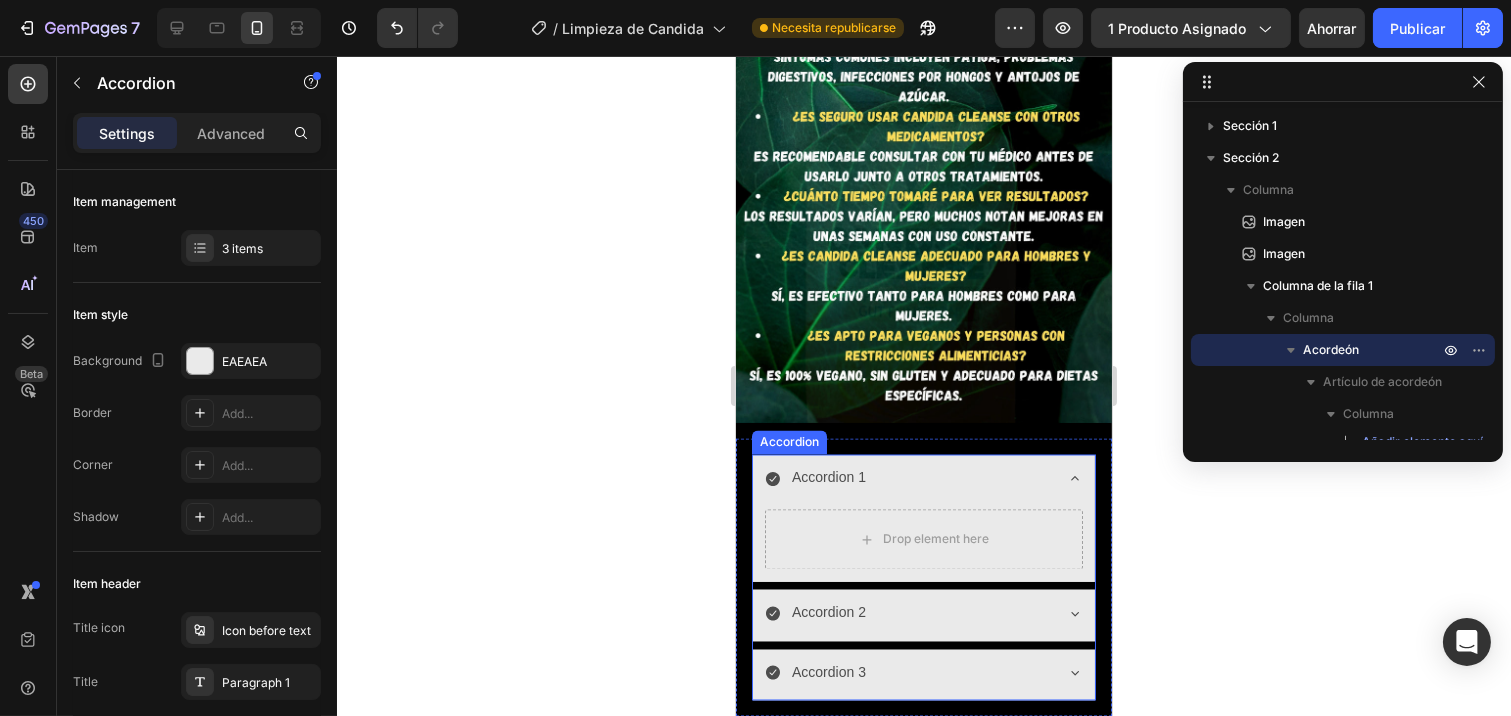 click on "Accordion 1" at bounding box center [828, 478] 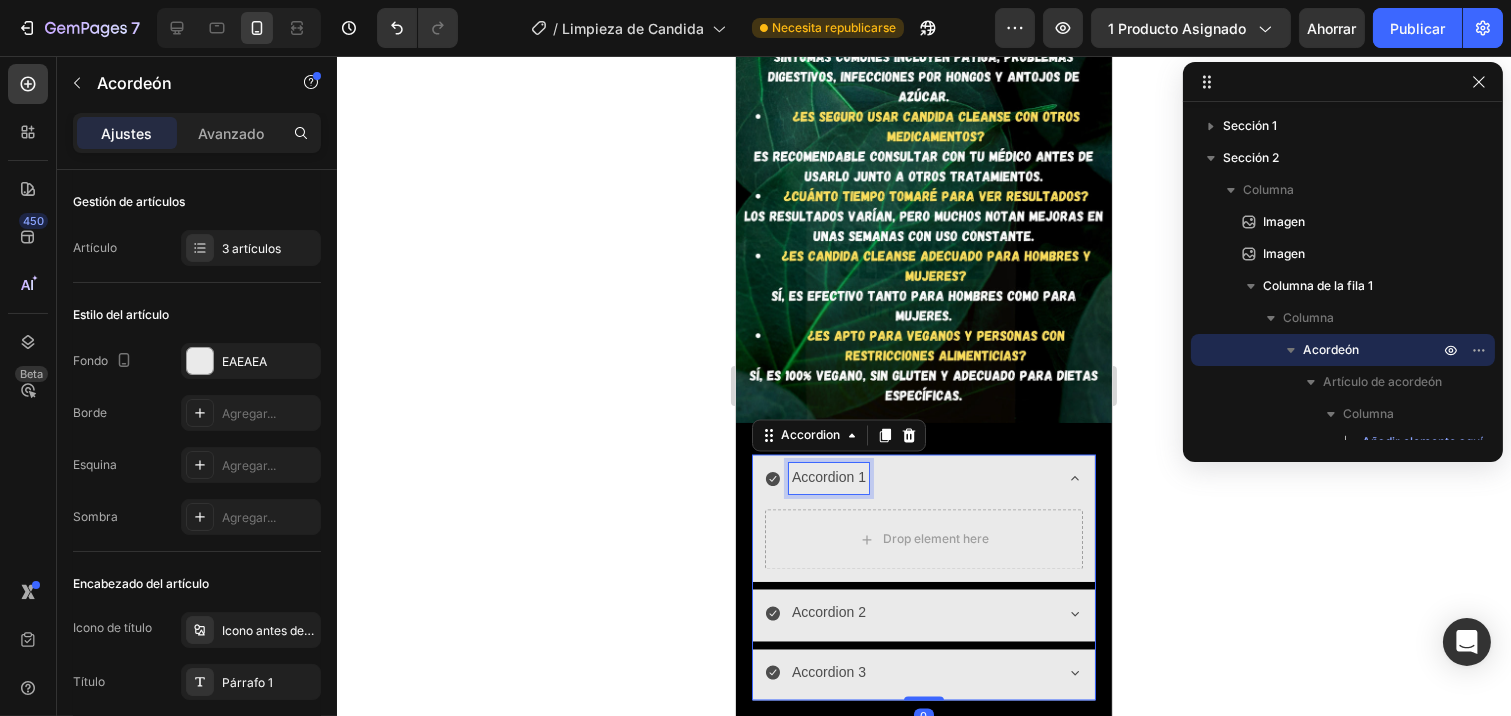 click on "Accordion 1" at bounding box center (828, 478) 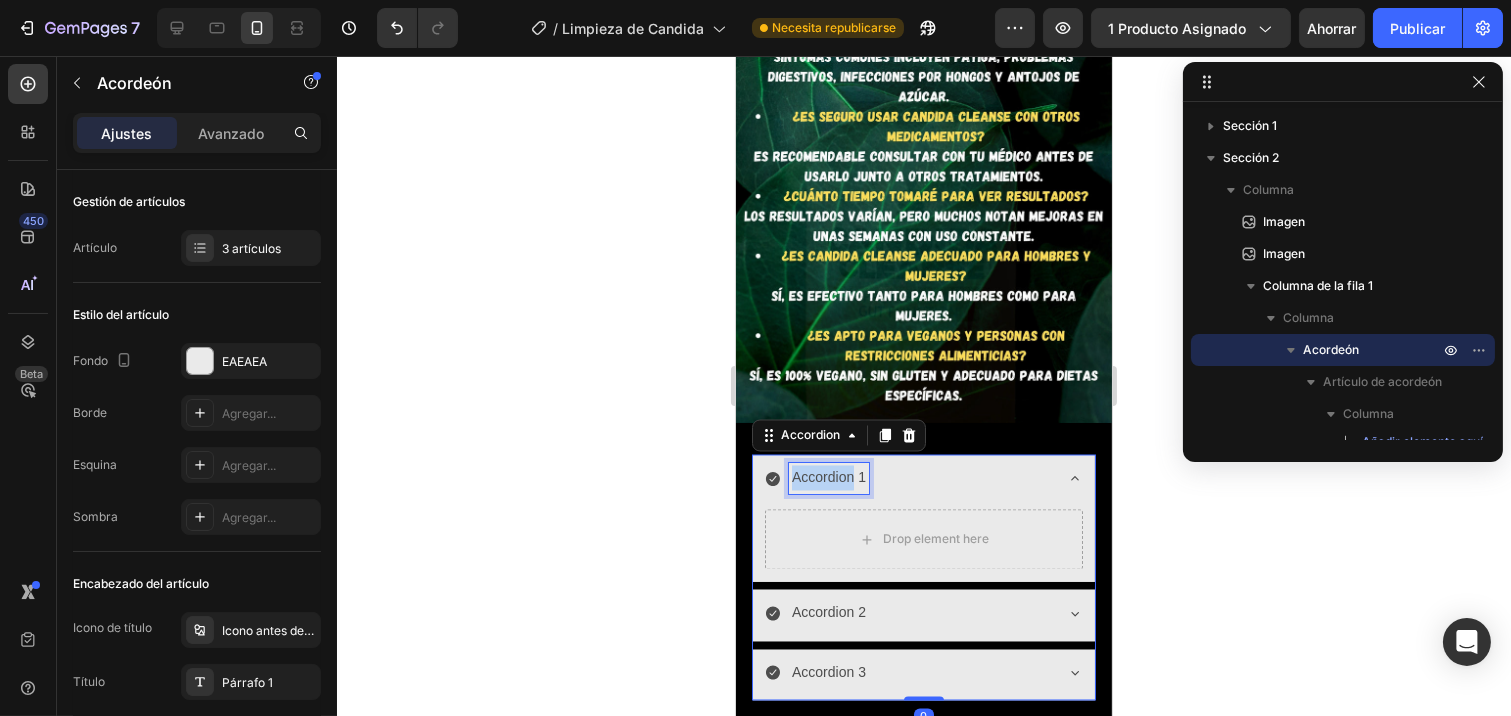 click on "Accordion 1" at bounding box center [828, 478] 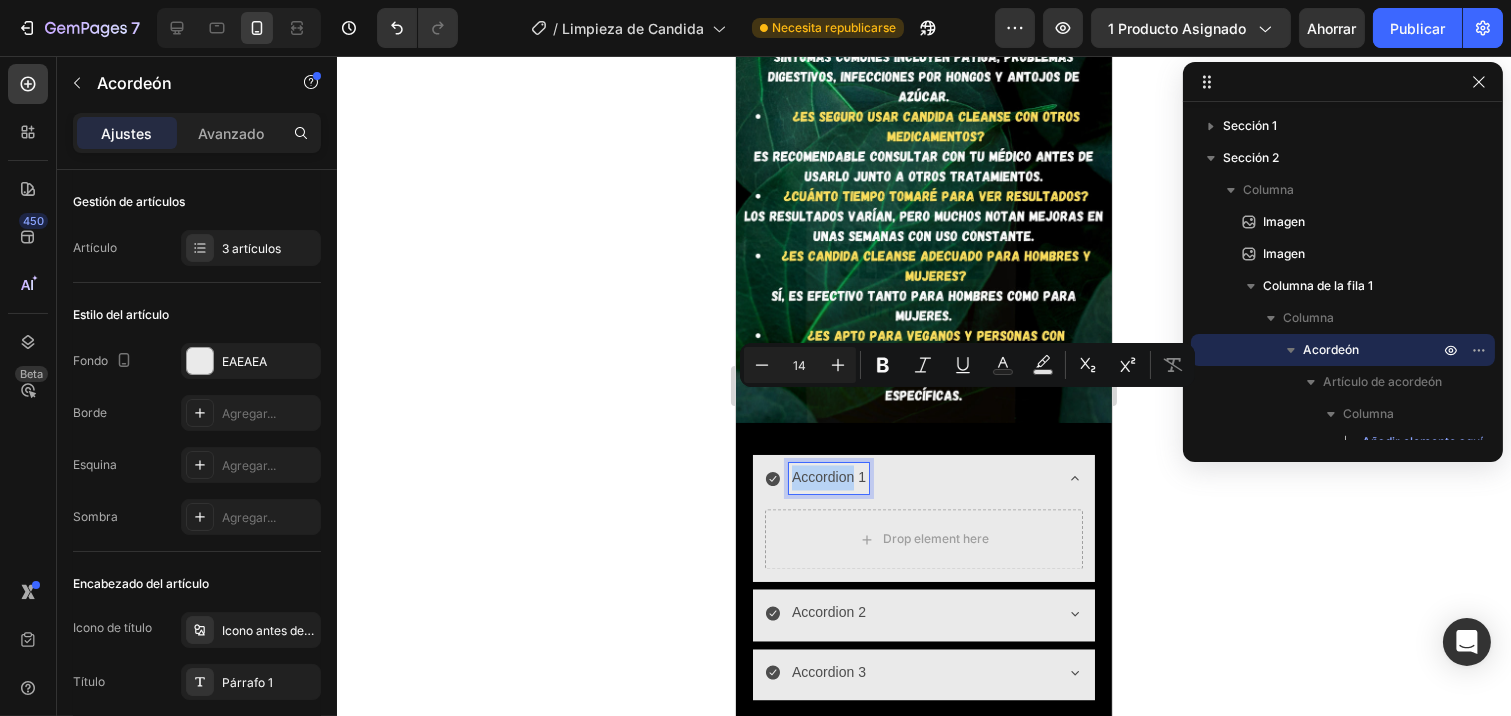 click on "Accordion 1" at bounding box center [828, 478] 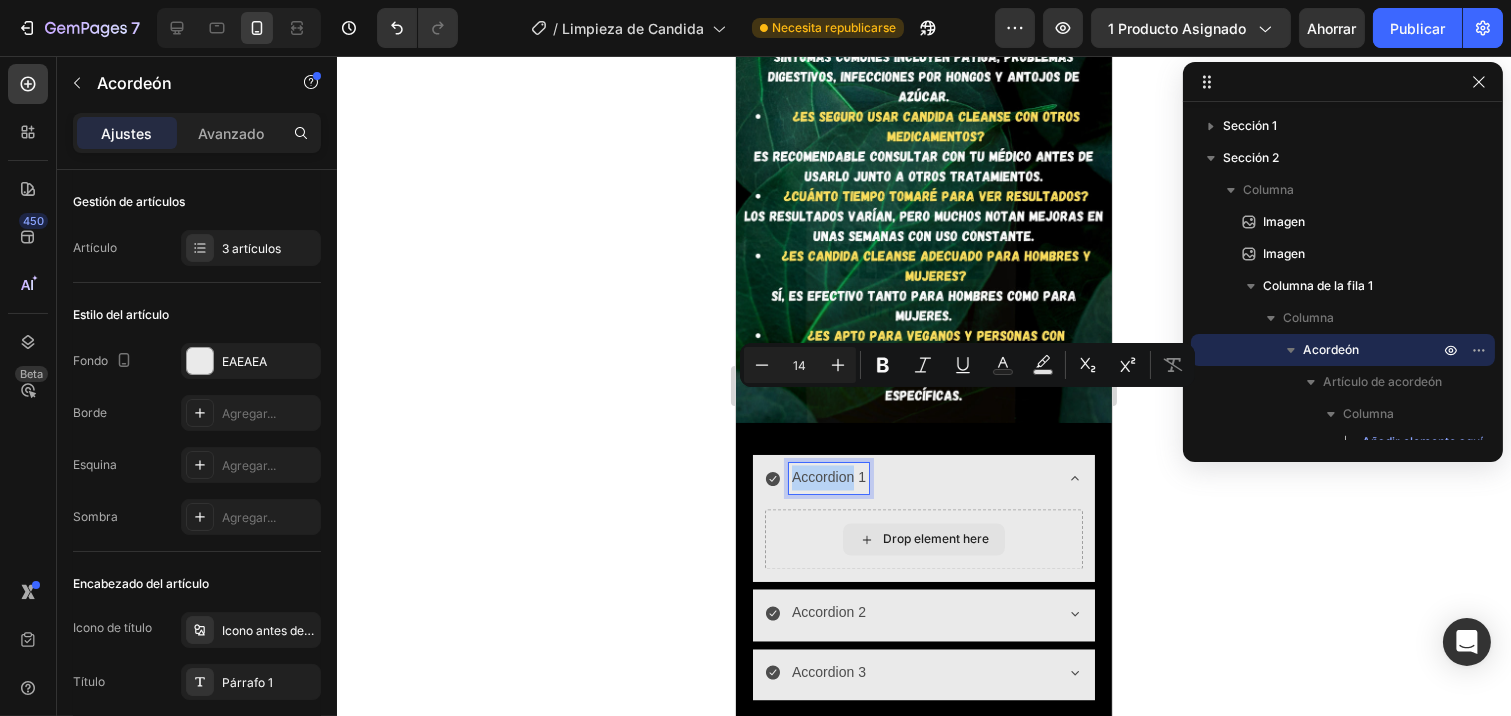 click on "Drop element here" at bounding box center (923, 540) 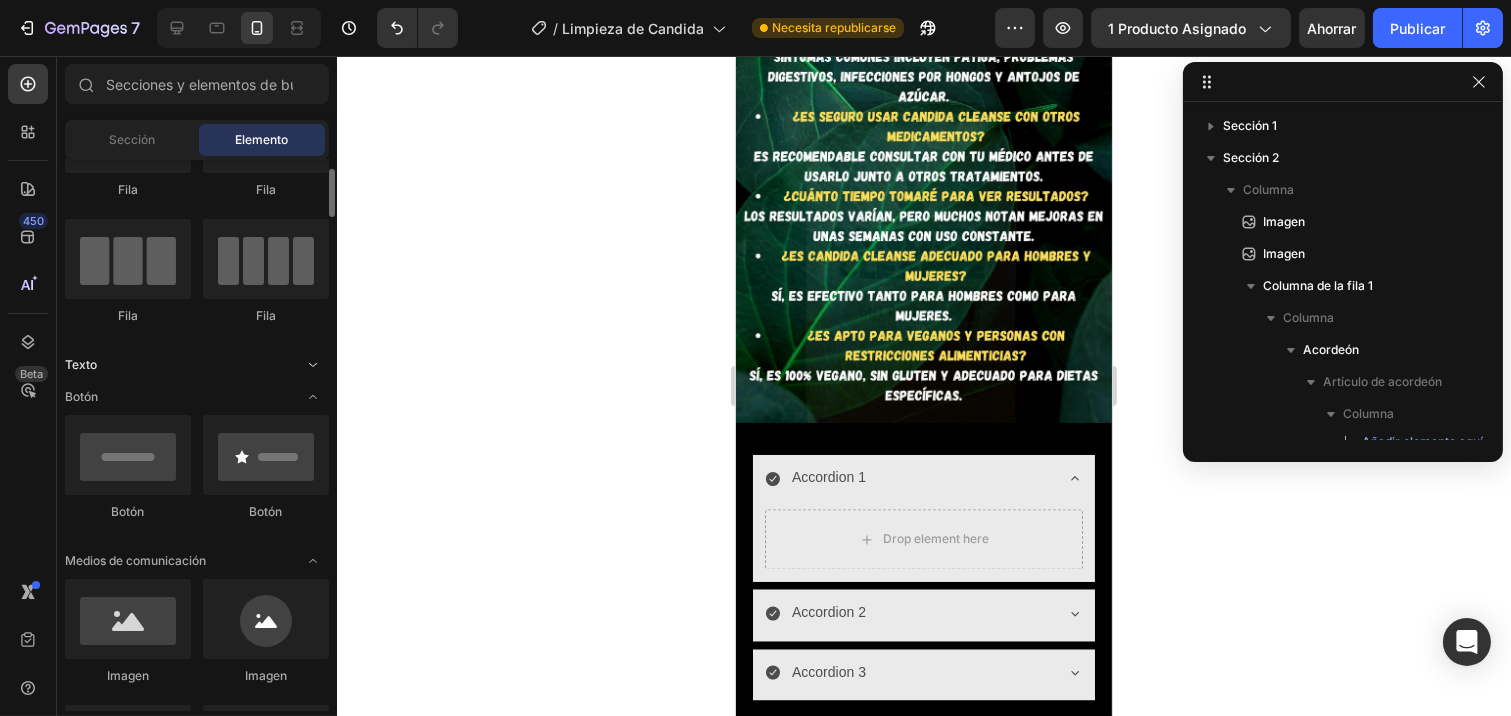 scroll, scrollTop: 0, scrollLeft: 0, axis: both 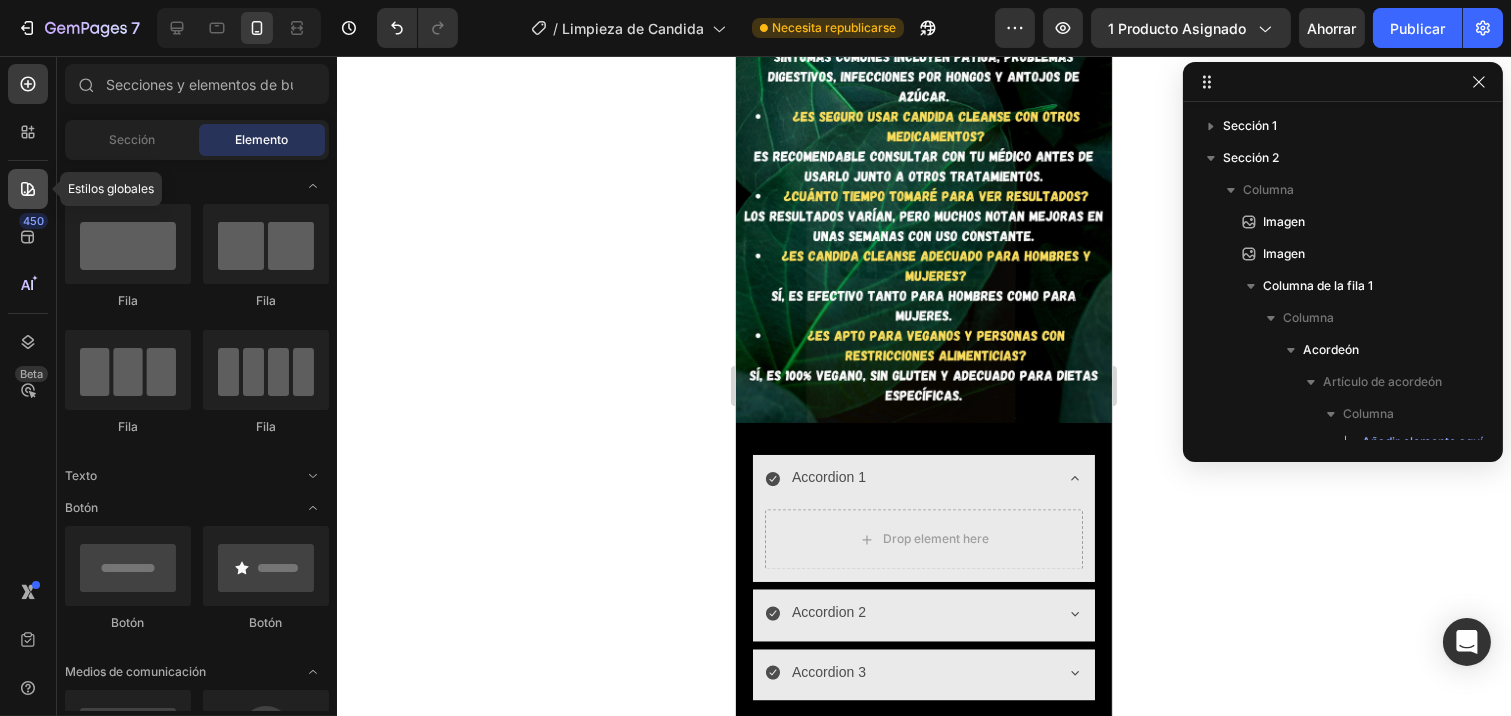 click 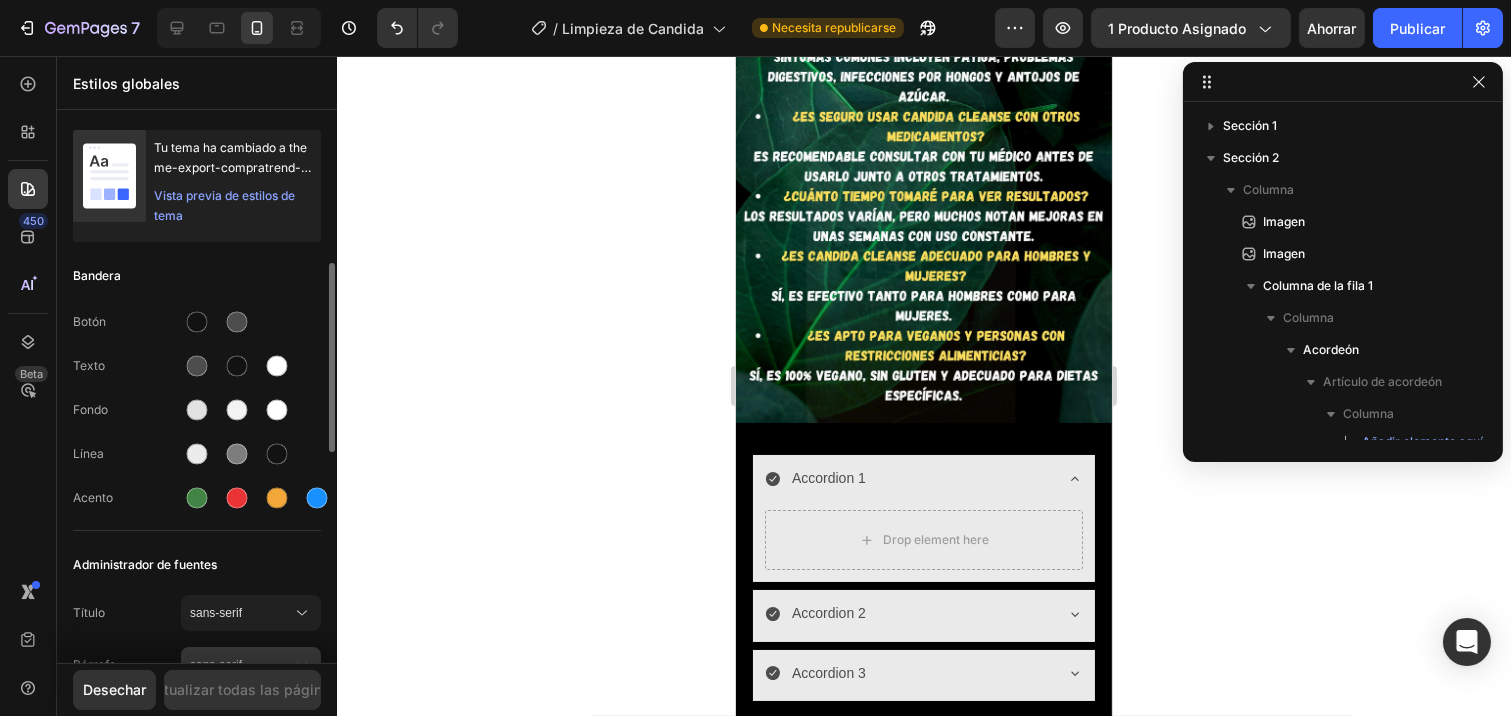 scroll, scrollTop: 222, scrollLeft: 0, axis: vertical 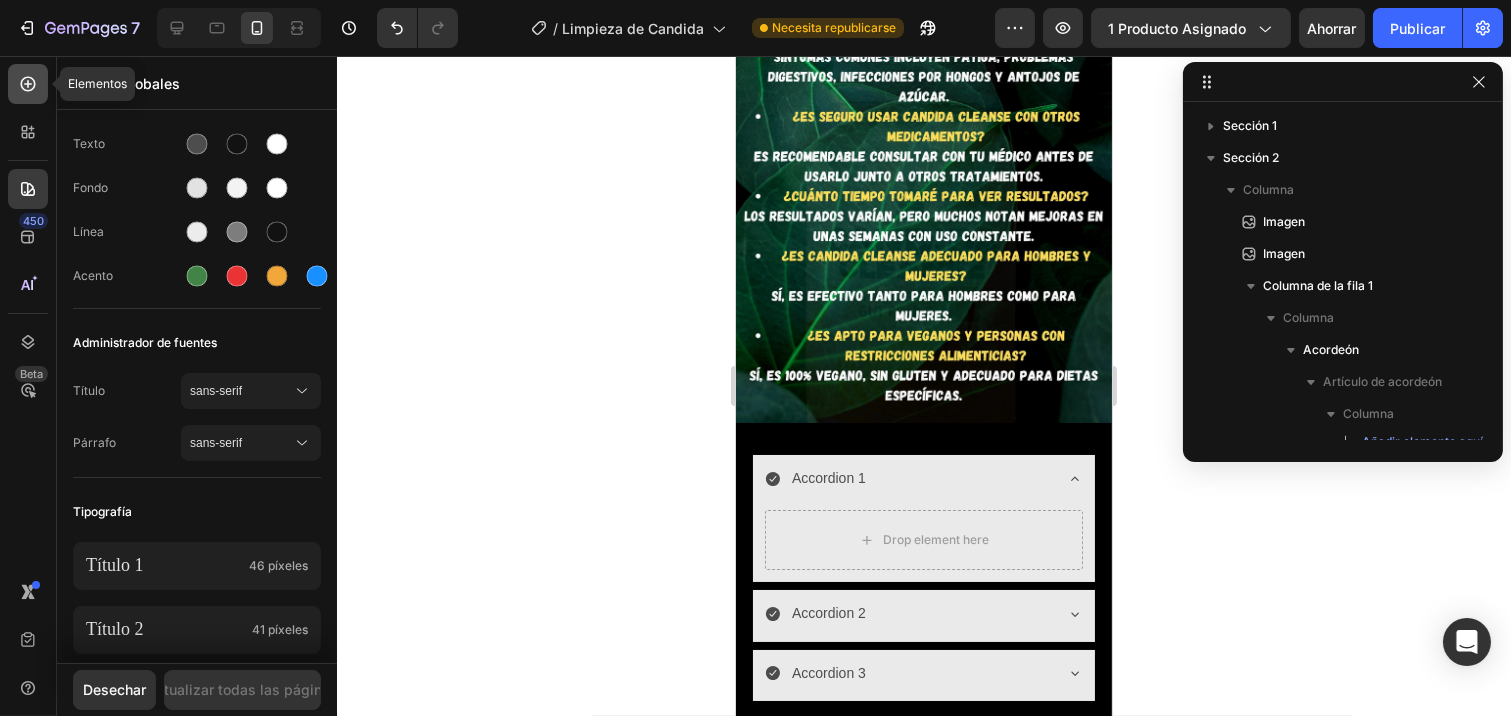 click 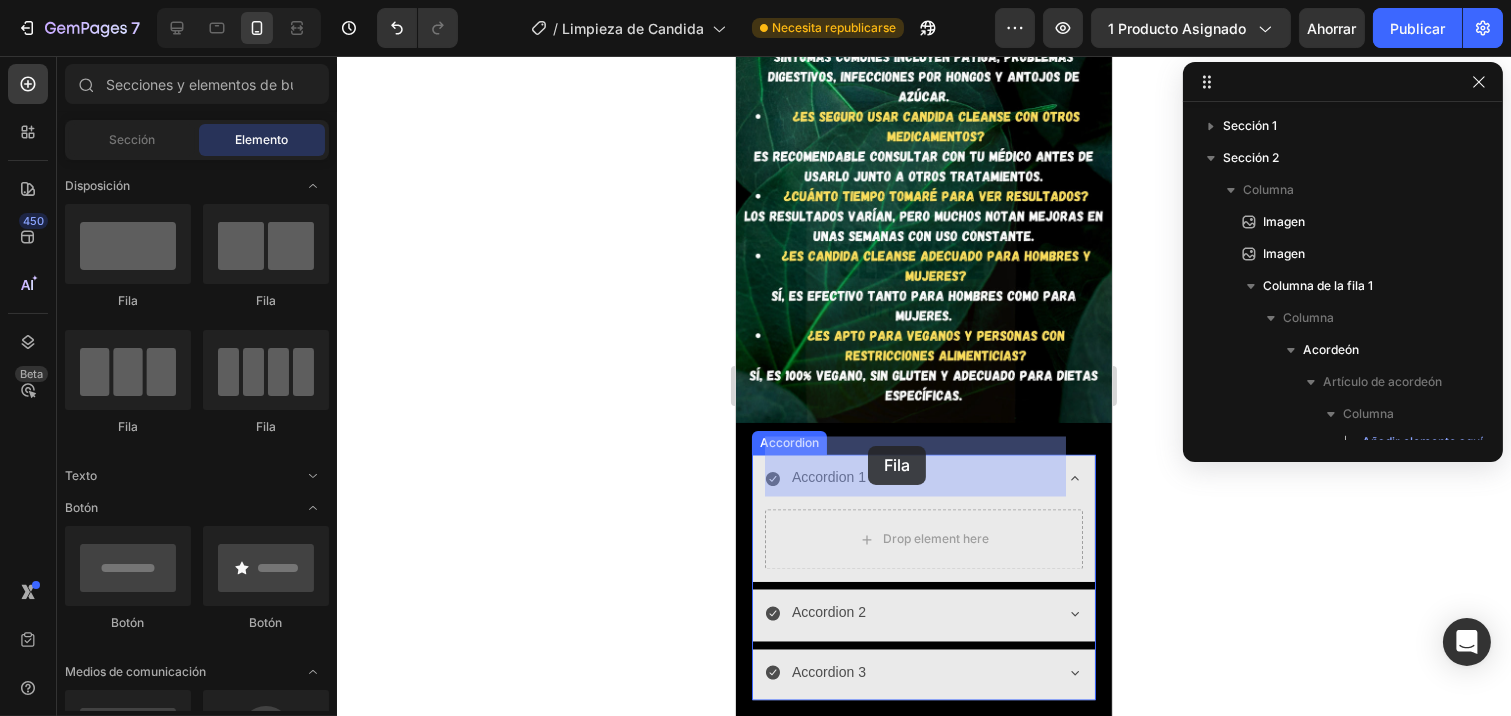 drag, startPoint x: 845, startPoint y: 313, endPoint x: 867, endPoint y: 446, distance: 134.80727 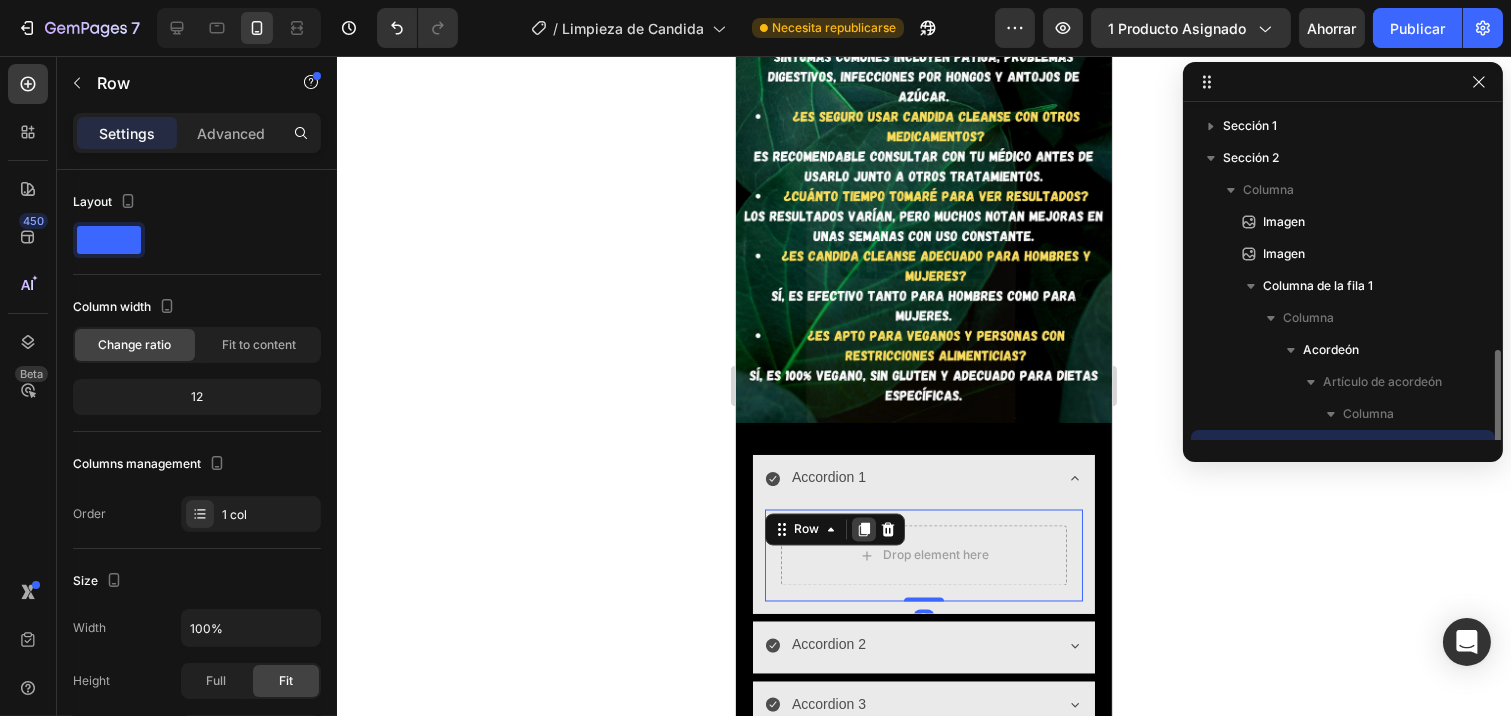 scroll, scrollTop: 186, scrollLeft: 0, axis: vertical 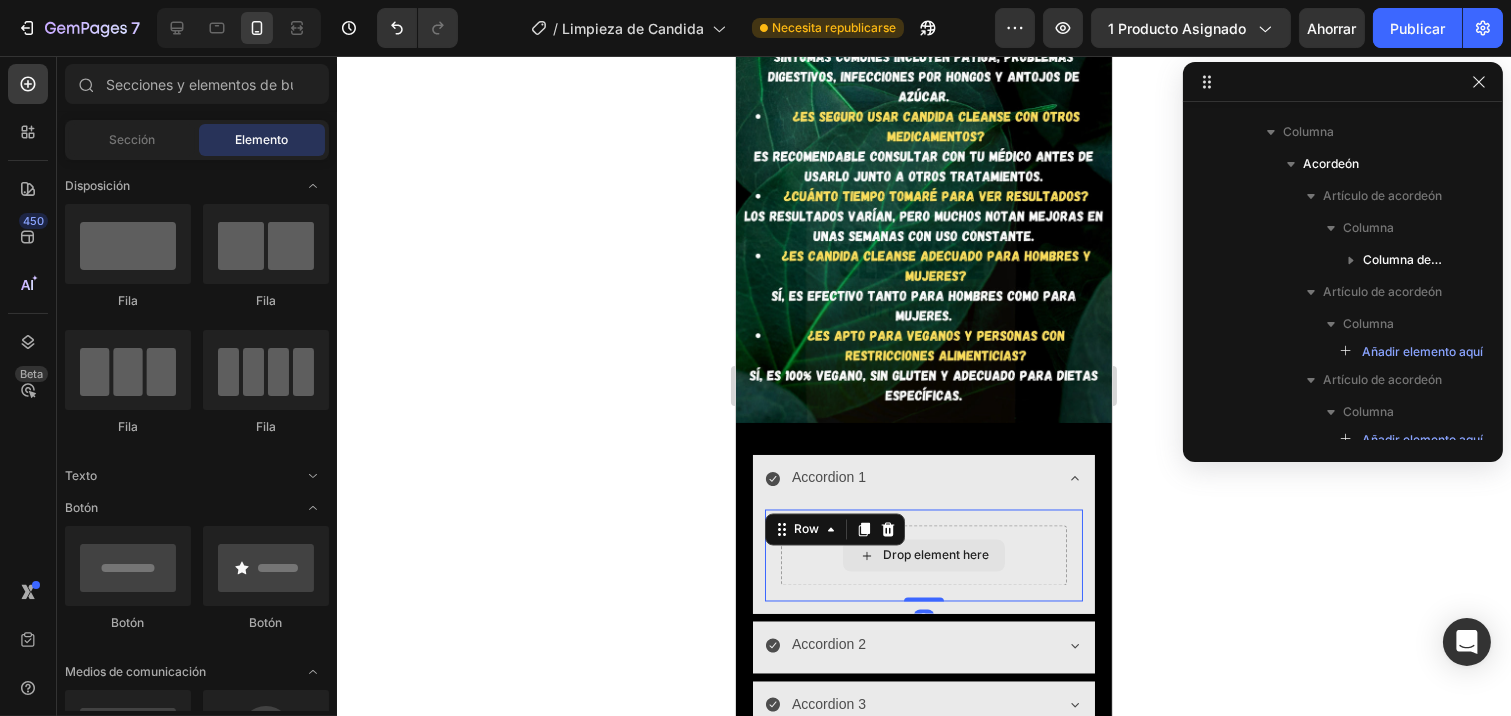 click on "Drop element here" at bounding box center (935, 556) 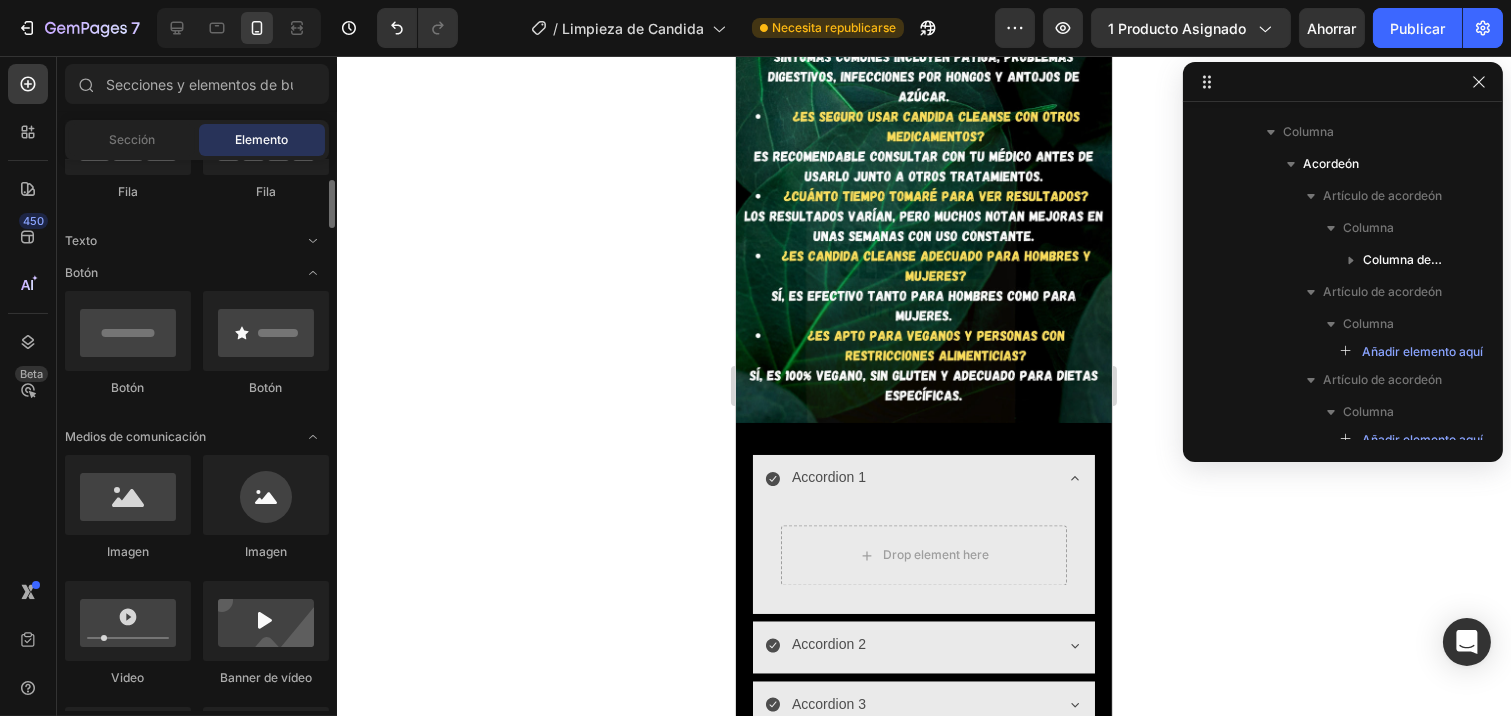 scroll, scrollTop: 0, scrollLeft: 0, axis: both 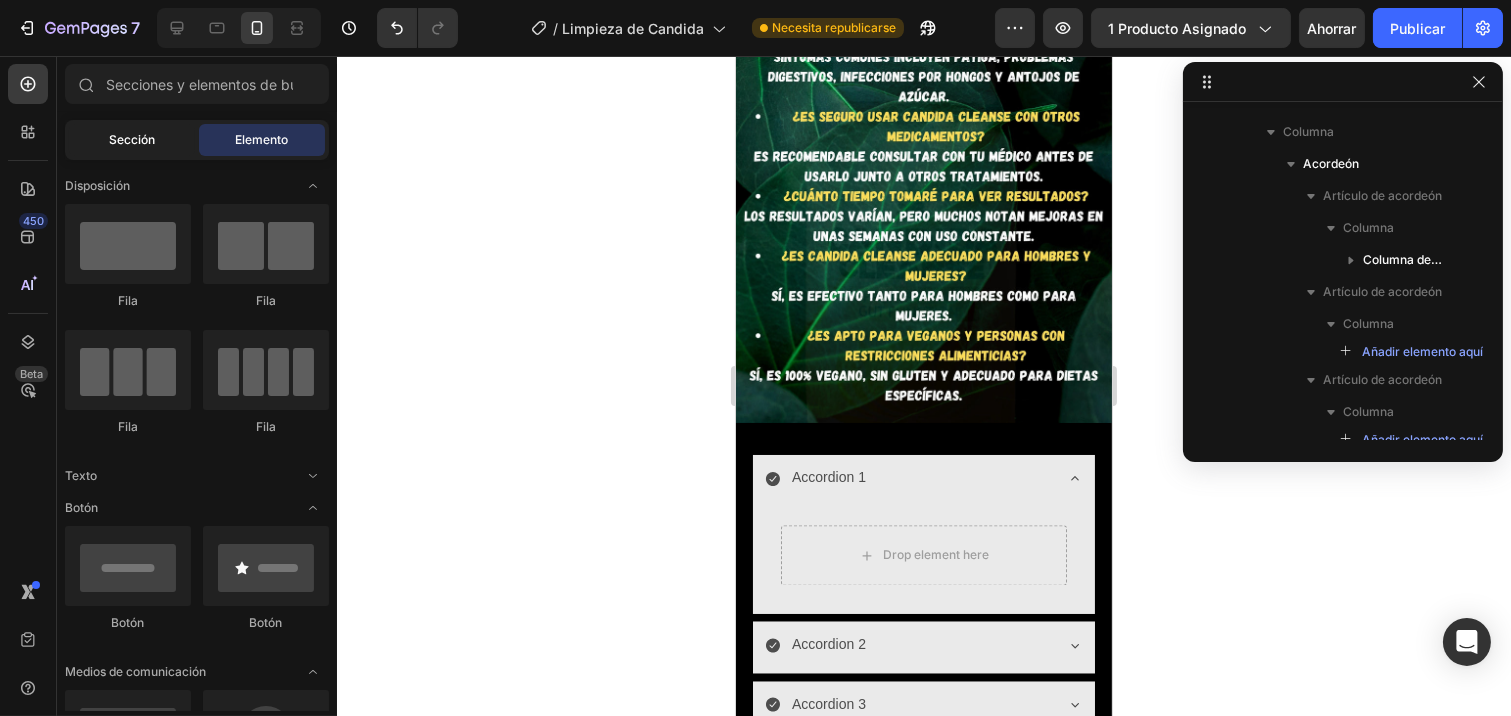 click on "Sección" 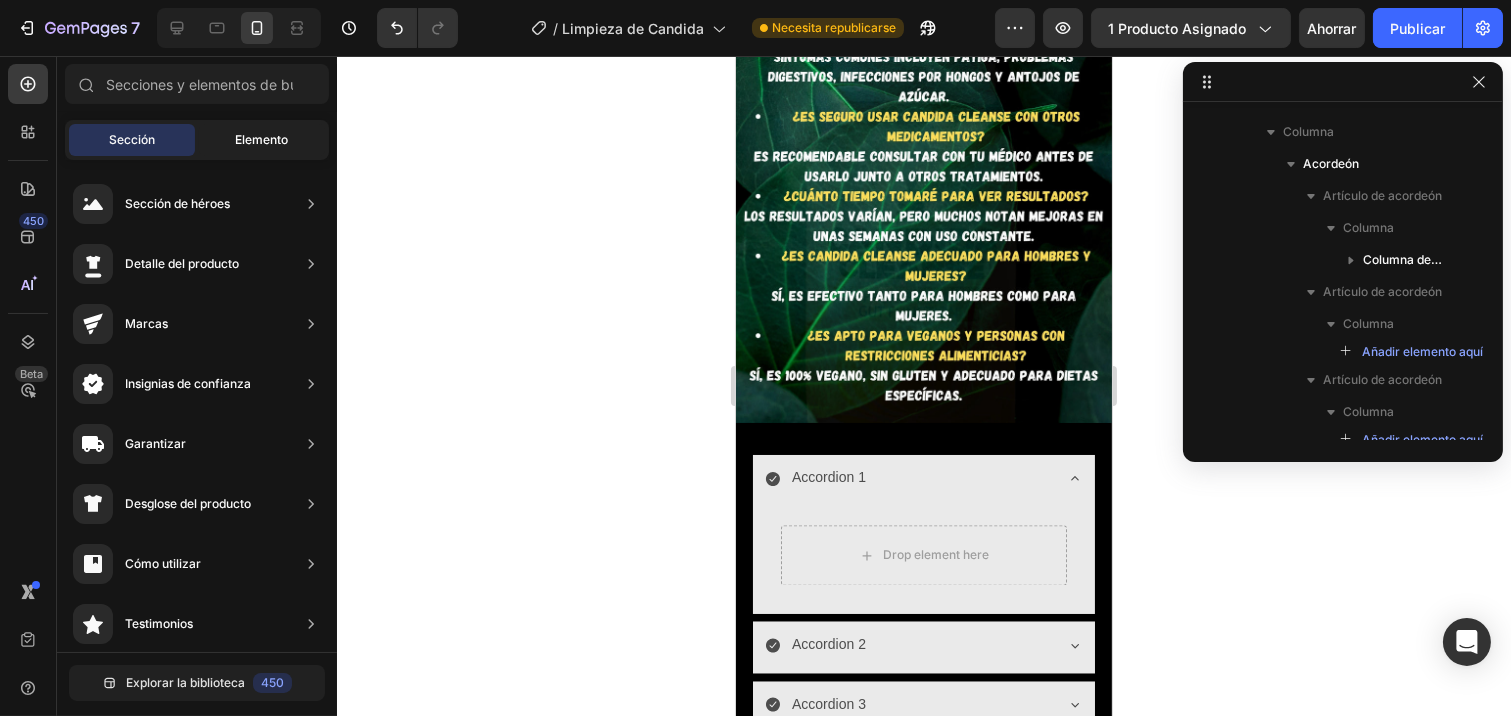 click on "Elemento" at bounding box center (262, 139) 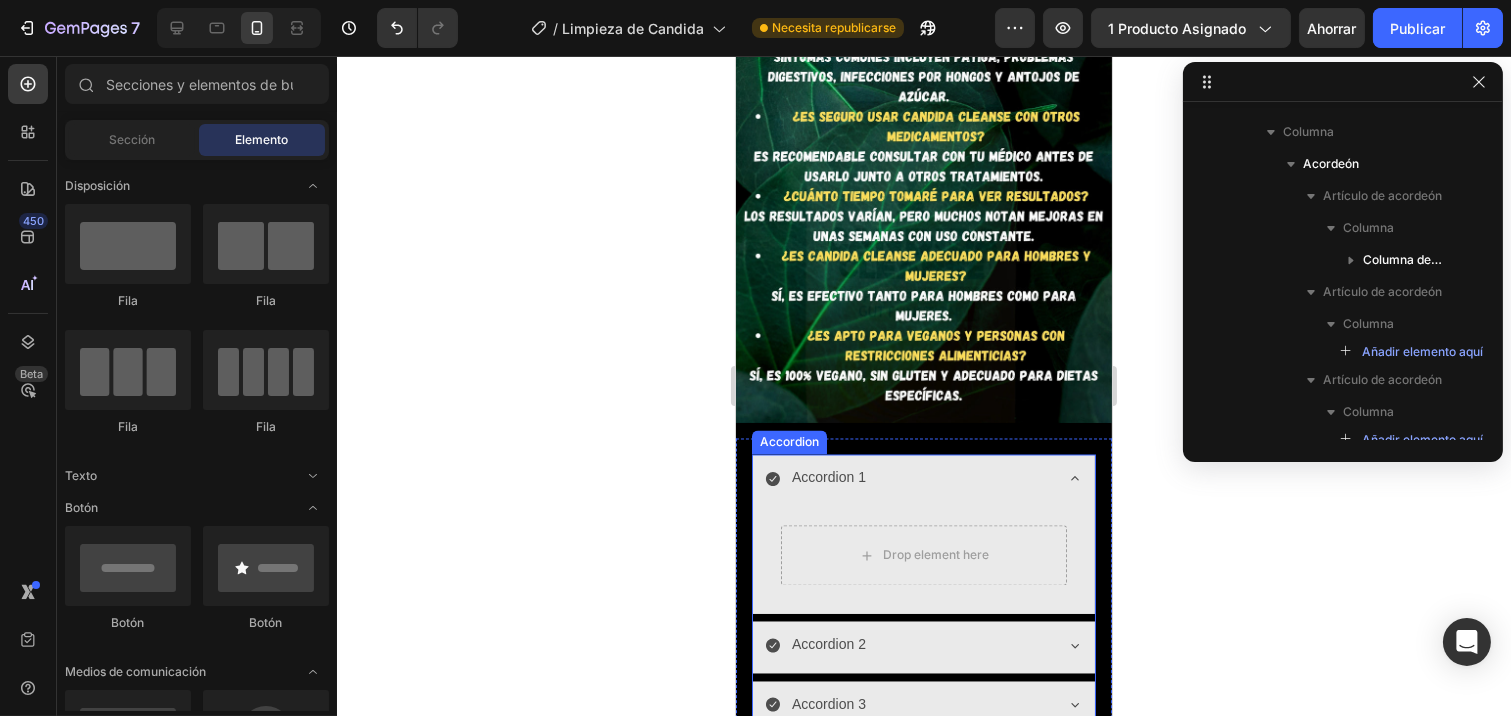 click on "Drop element here Row" at bounding box center [923, 560] 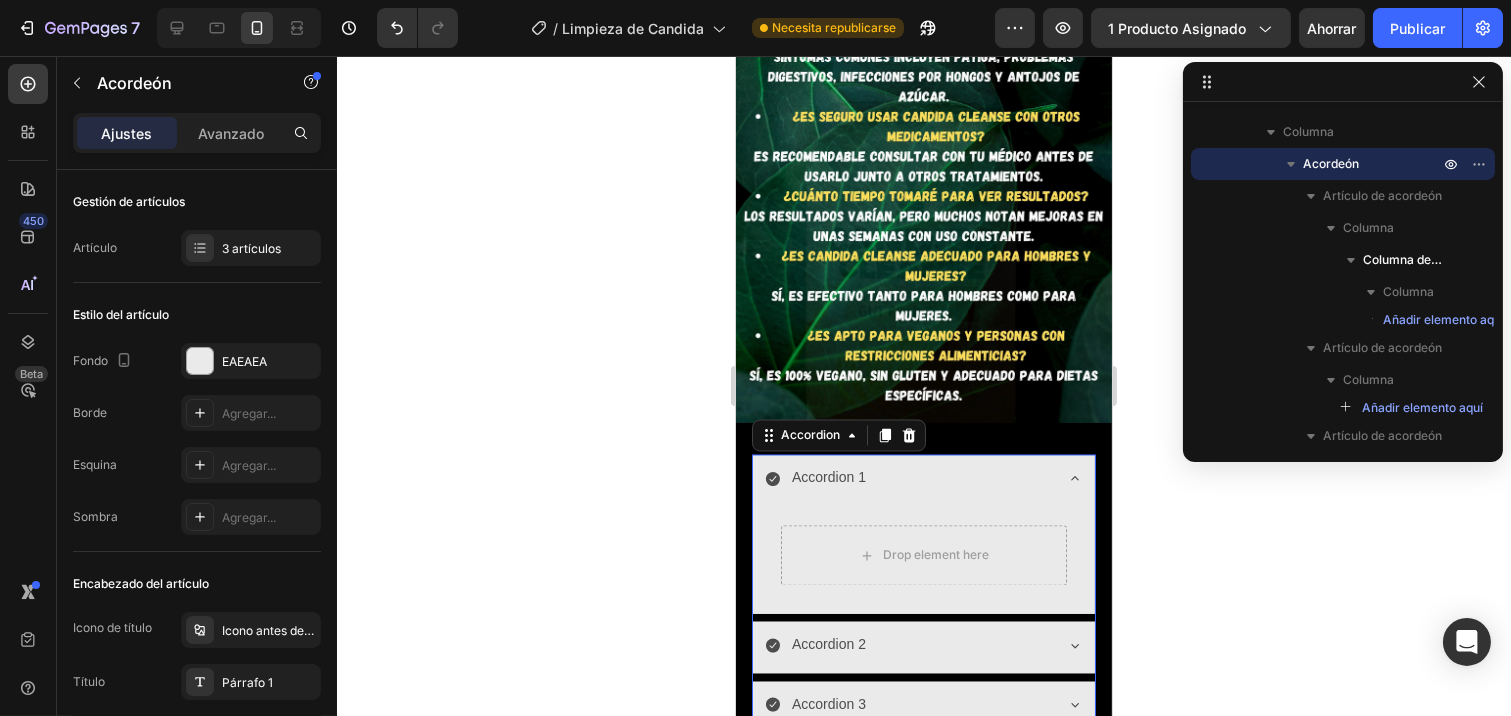 click on "Drop element here Row" at bounding box center (923, 560) 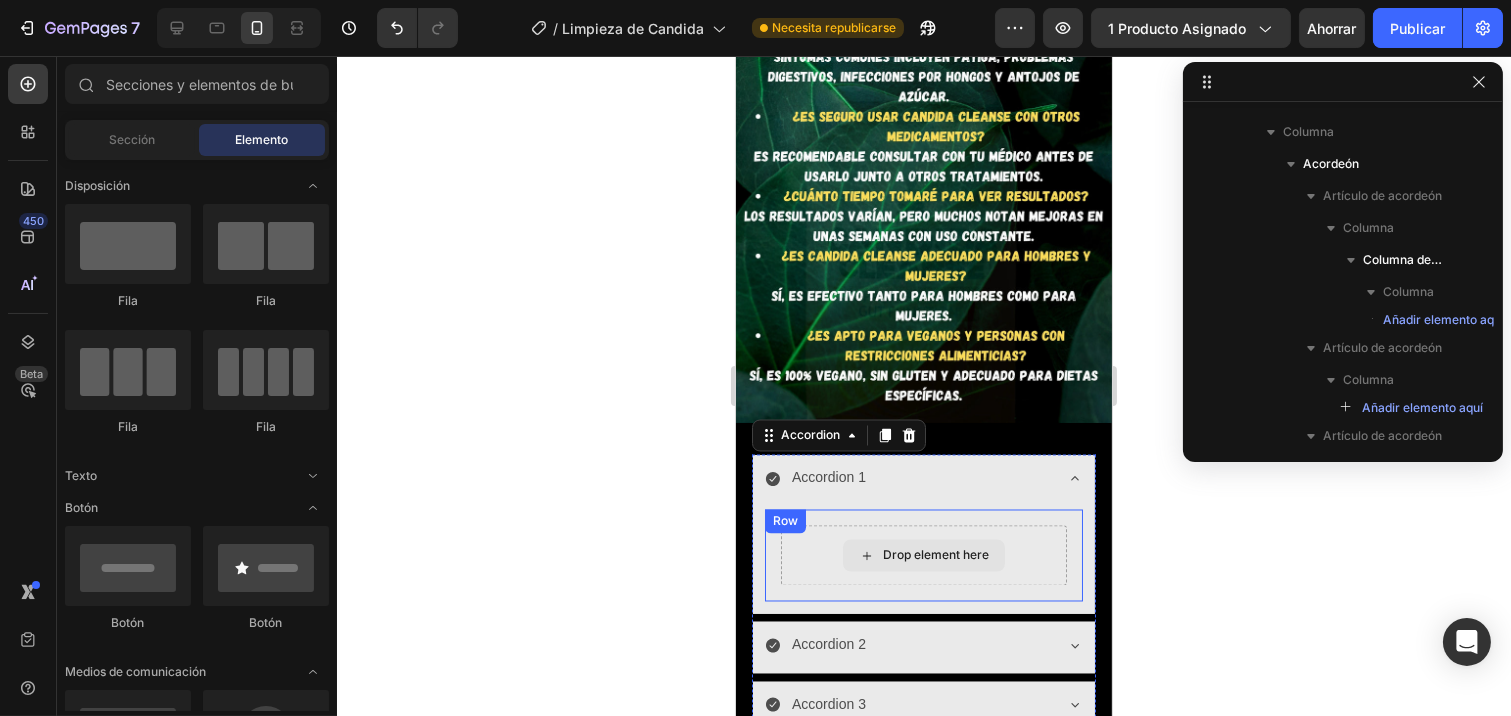 click on "Drop element here" at bounding box center [935, 556] 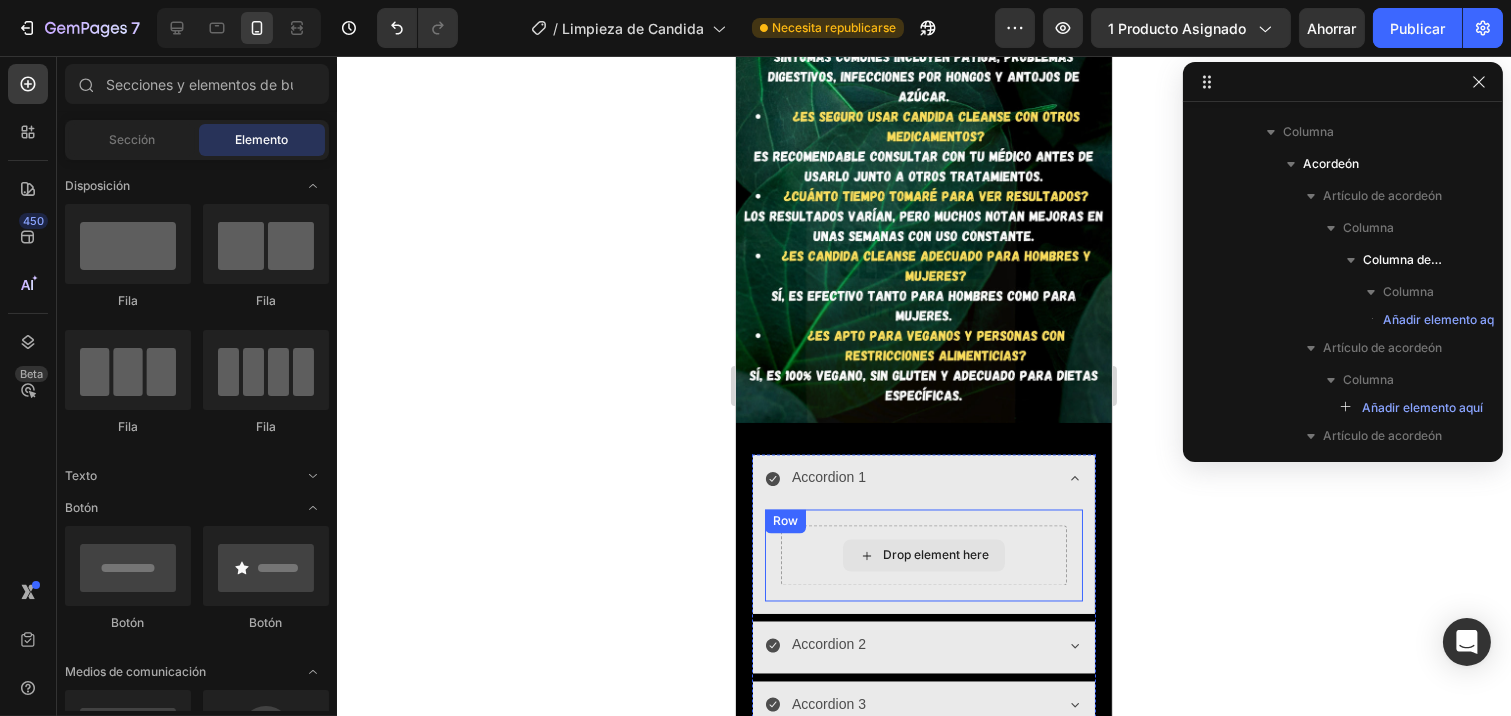 click on "Drop element here" at bounding box center [935, 556] 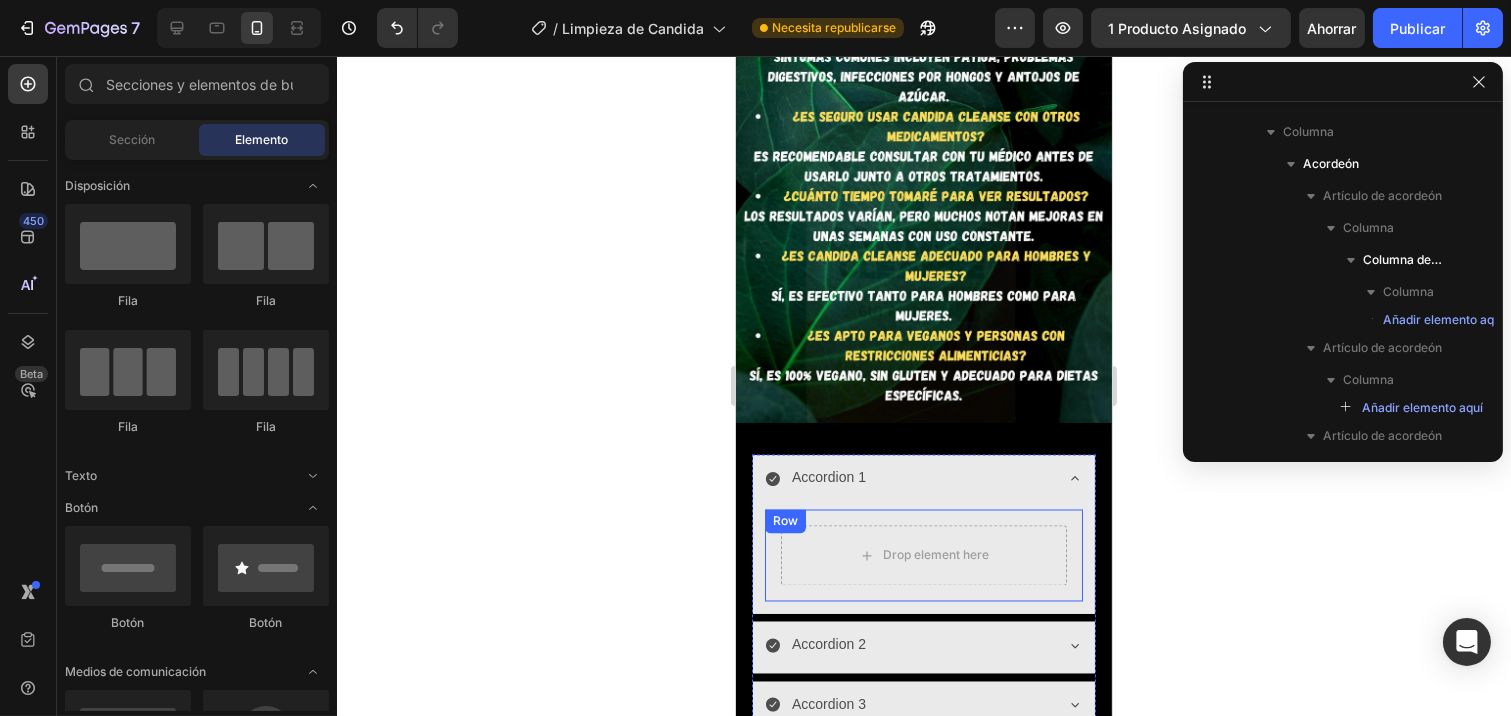 click on "Row" at bounding box center (784, 522) 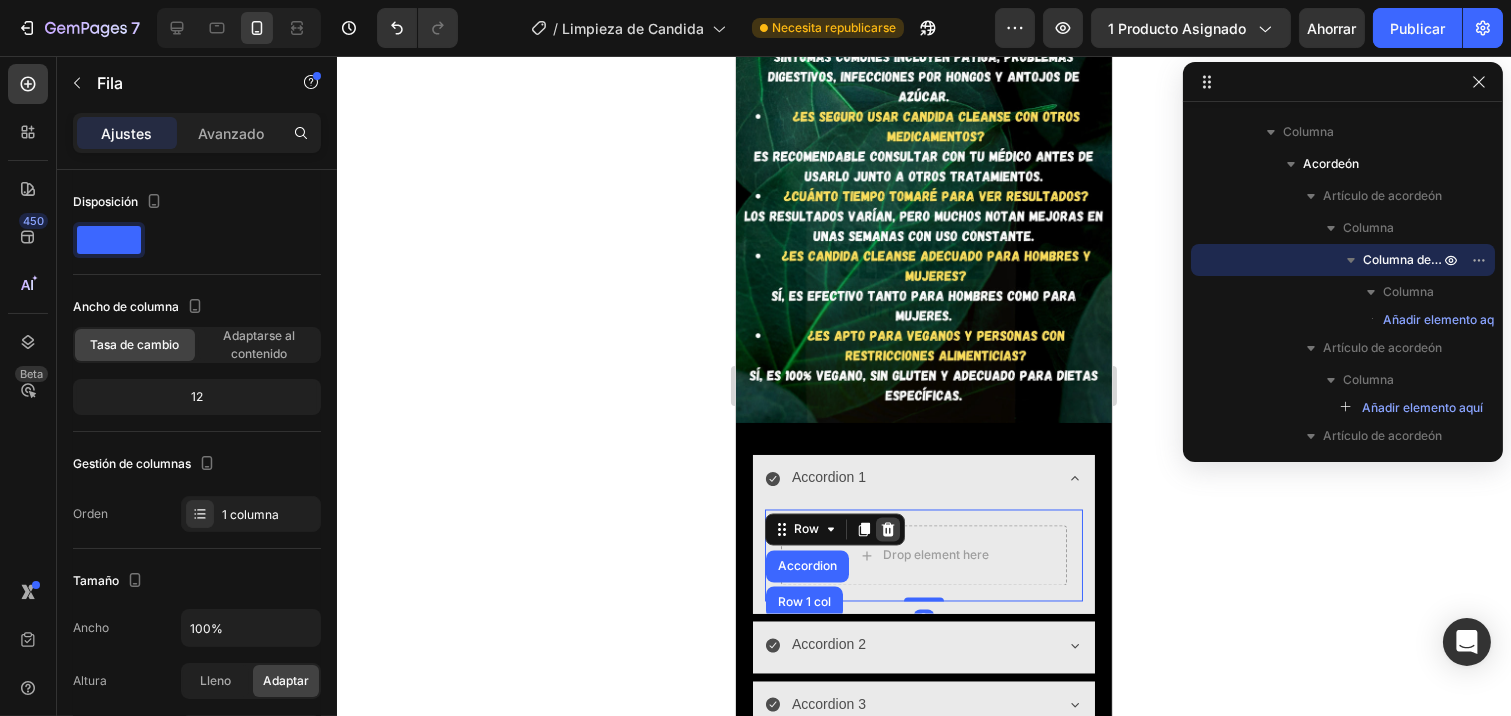 click 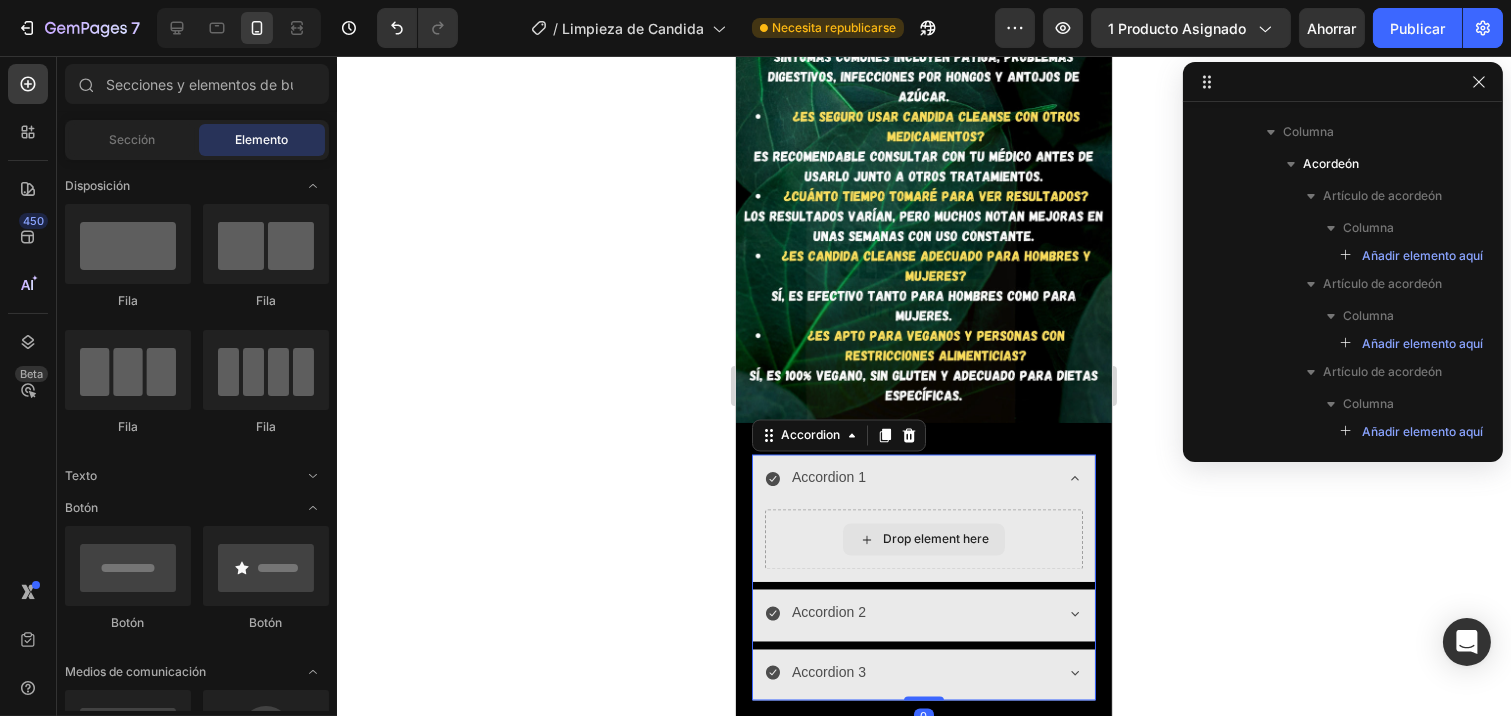 click on "Drop element here" at bounding box center [923, 540] 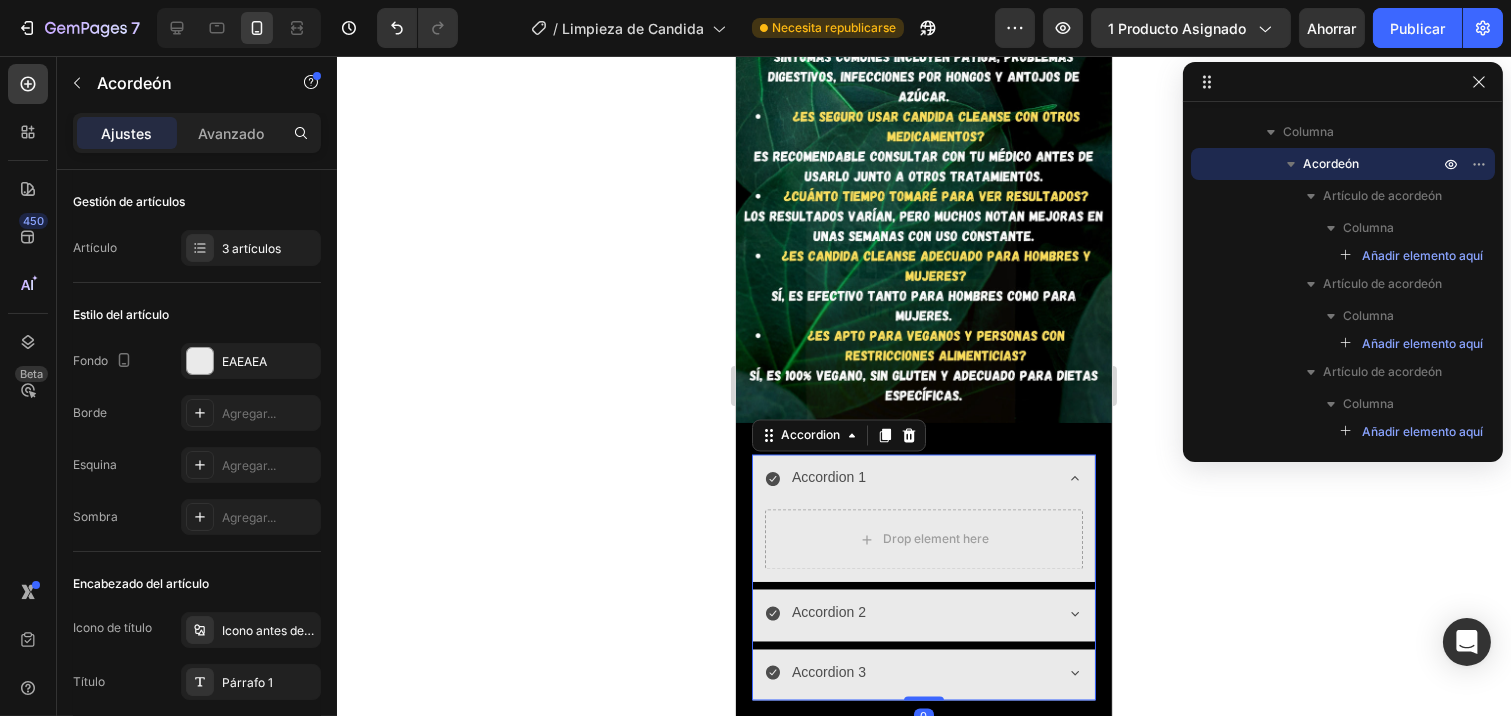 click on "Accordion 1" at bounding box center [923, 480] 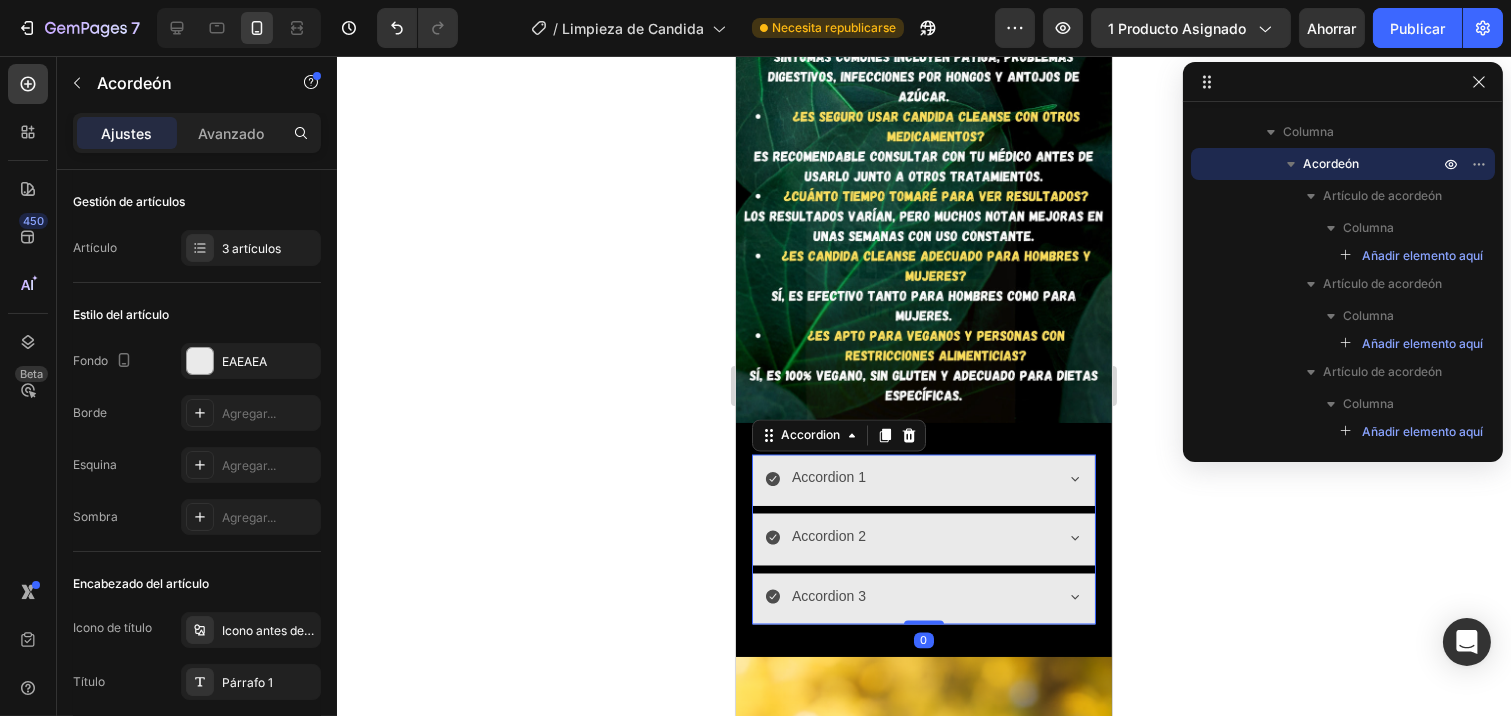 click on "Accordion 1" at bounding box center (923, 480) 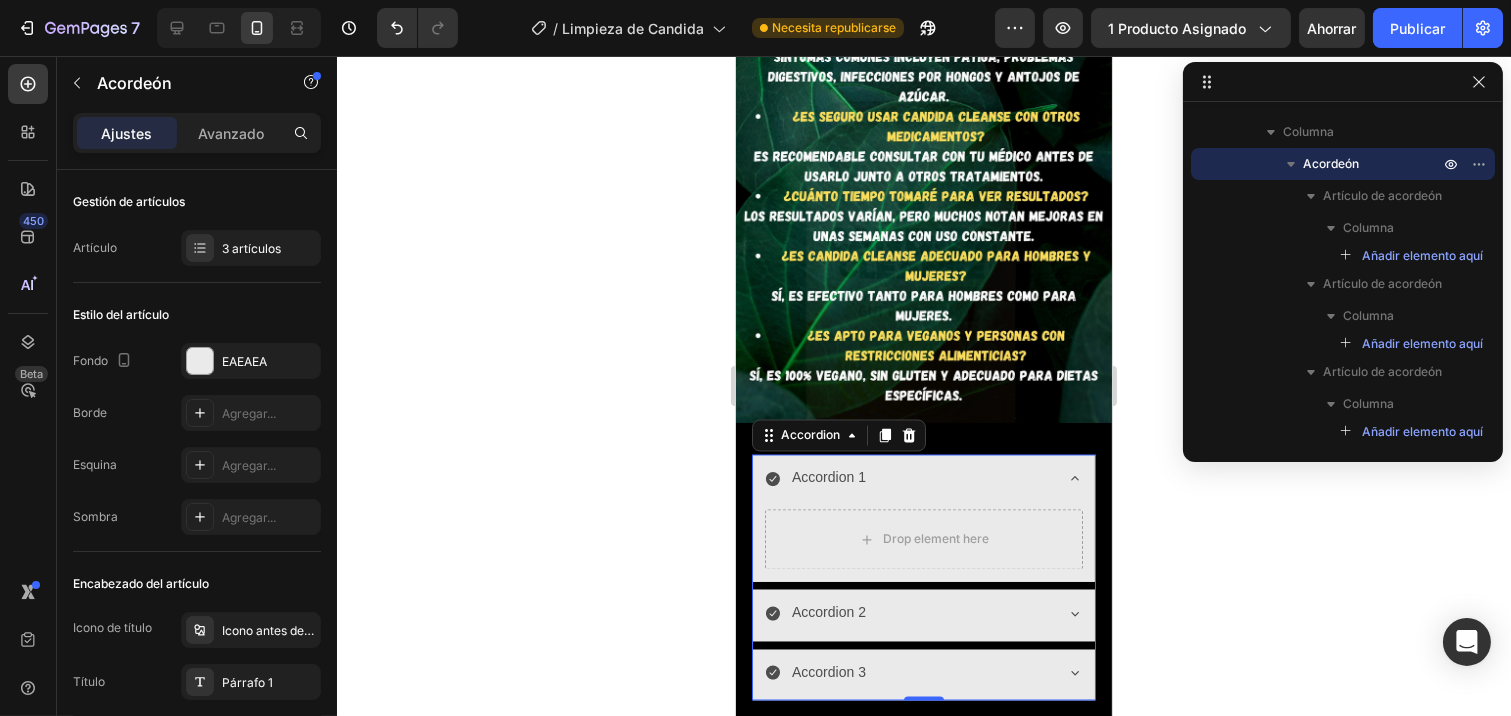 click on "Accordion 1" at bounding box center (923, 480) 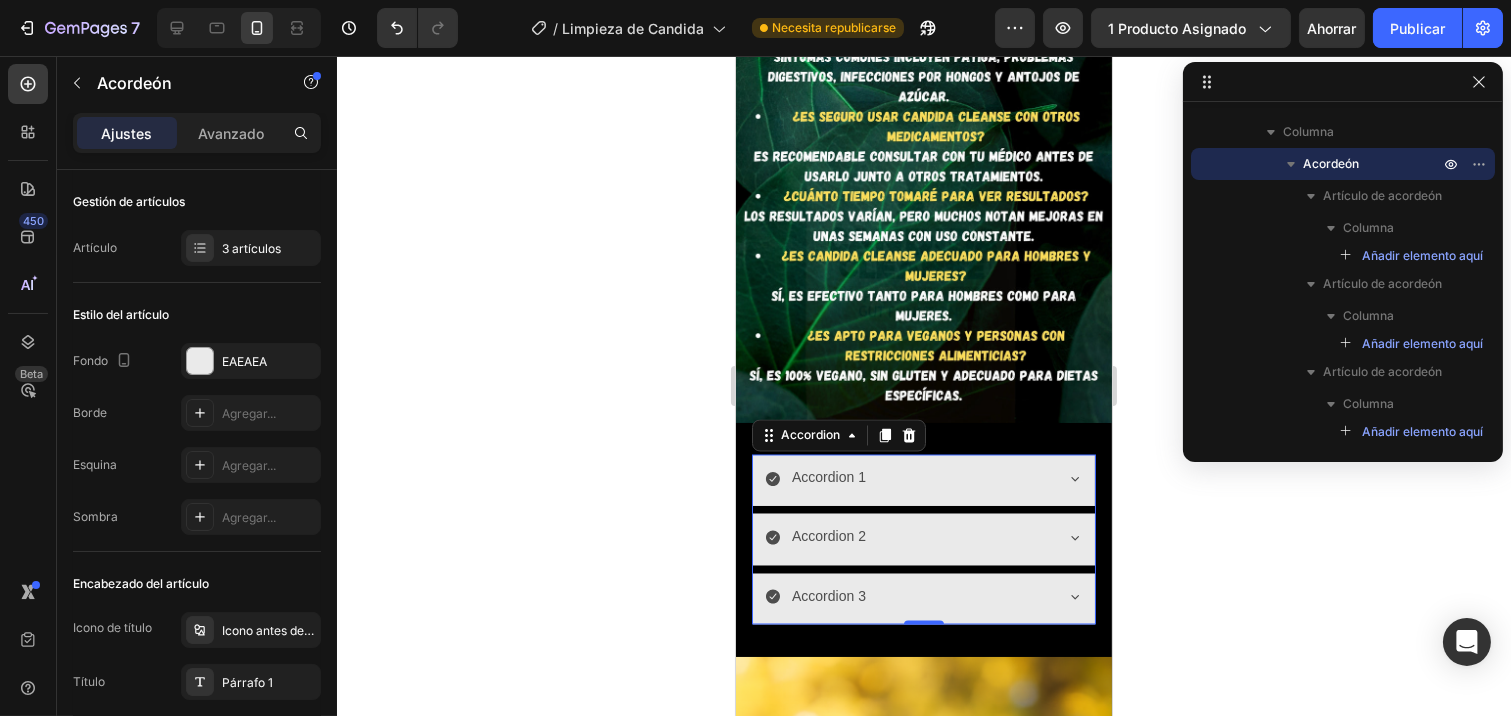 click on "Accordion 1" at bounding box center (907, 478) 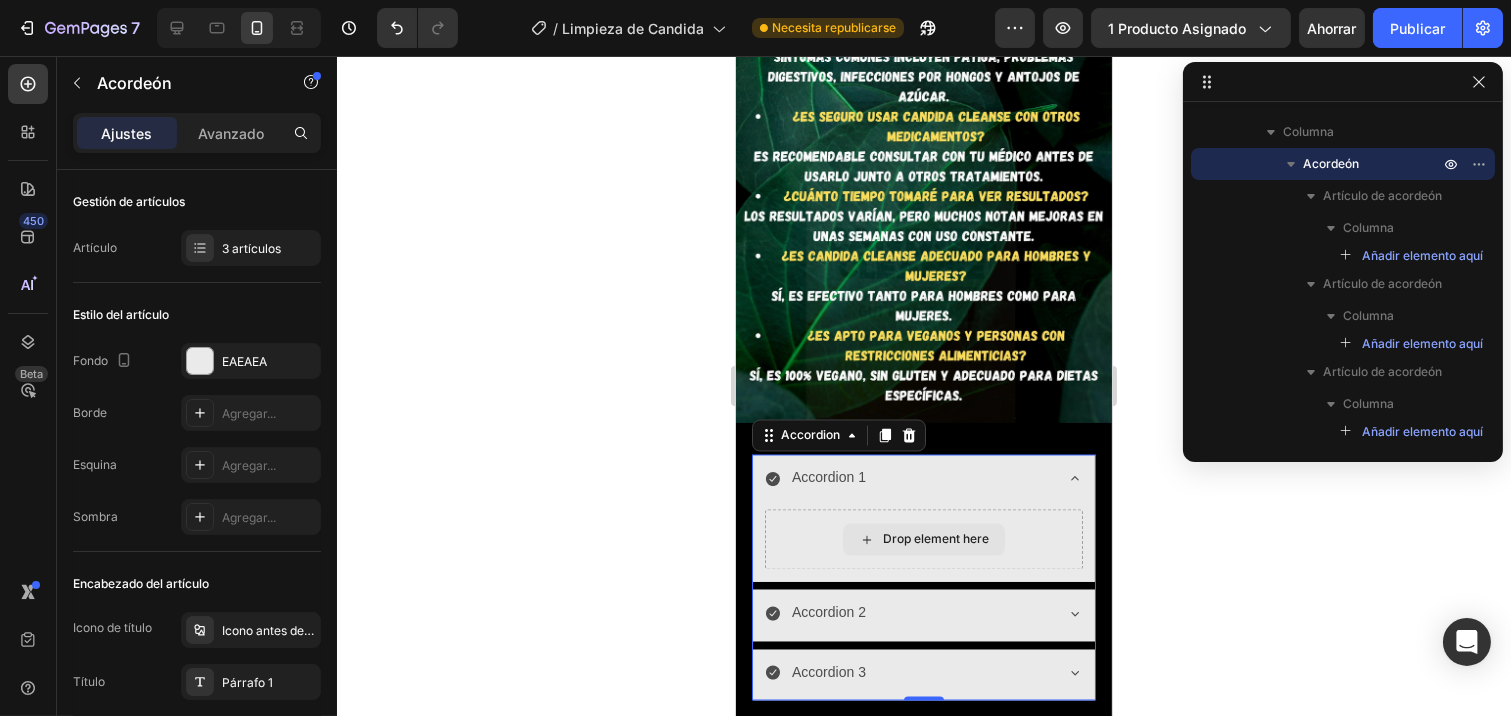 click on "Drop element here" at bounding box center (923, 540) 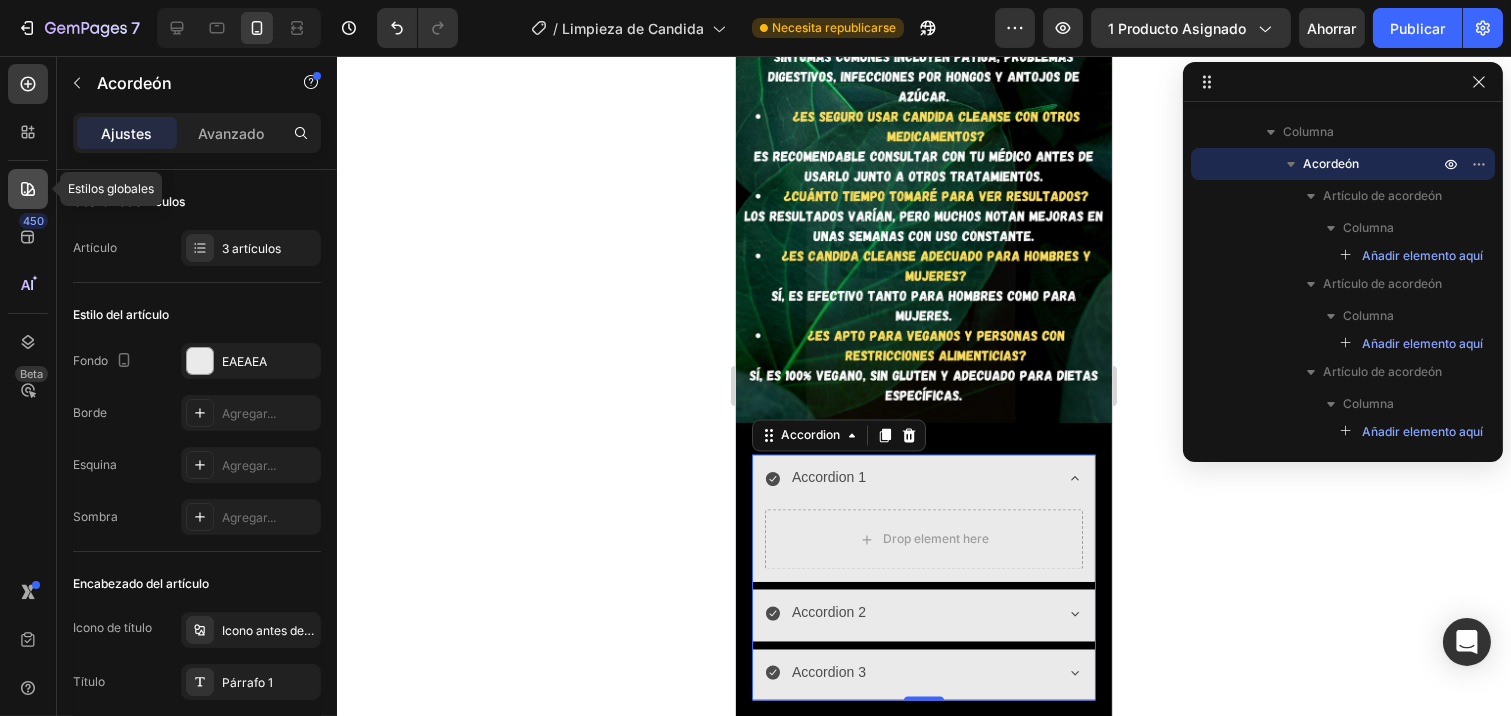 click 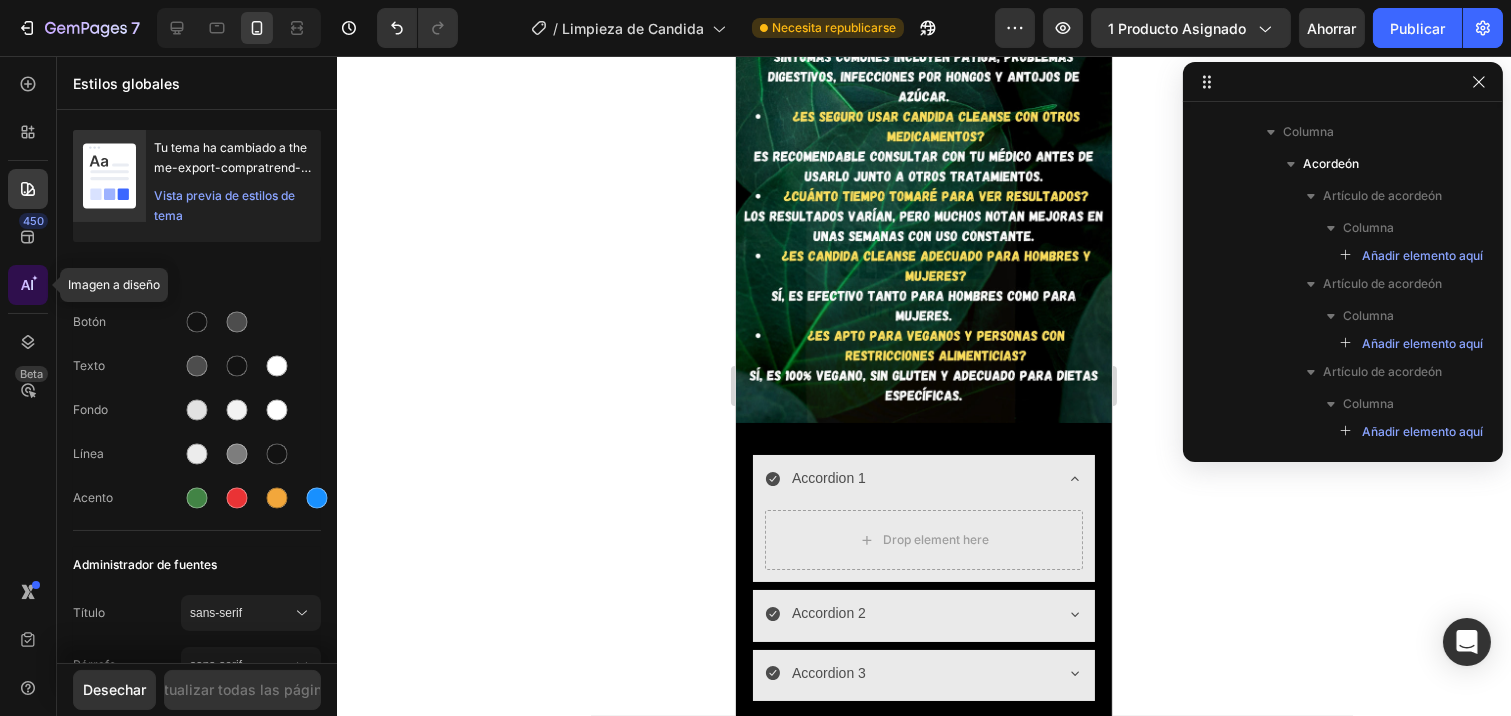 click 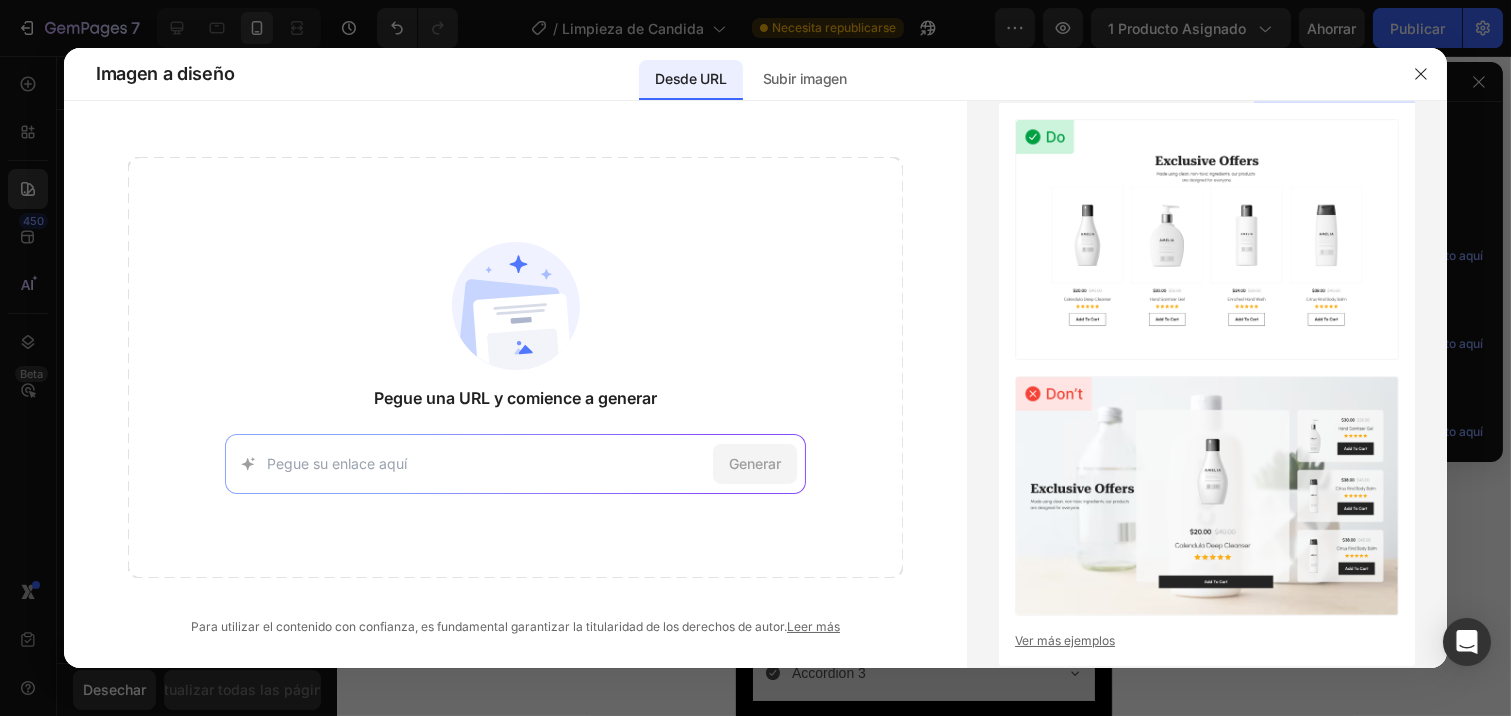 click at bounding box center [755, 358] 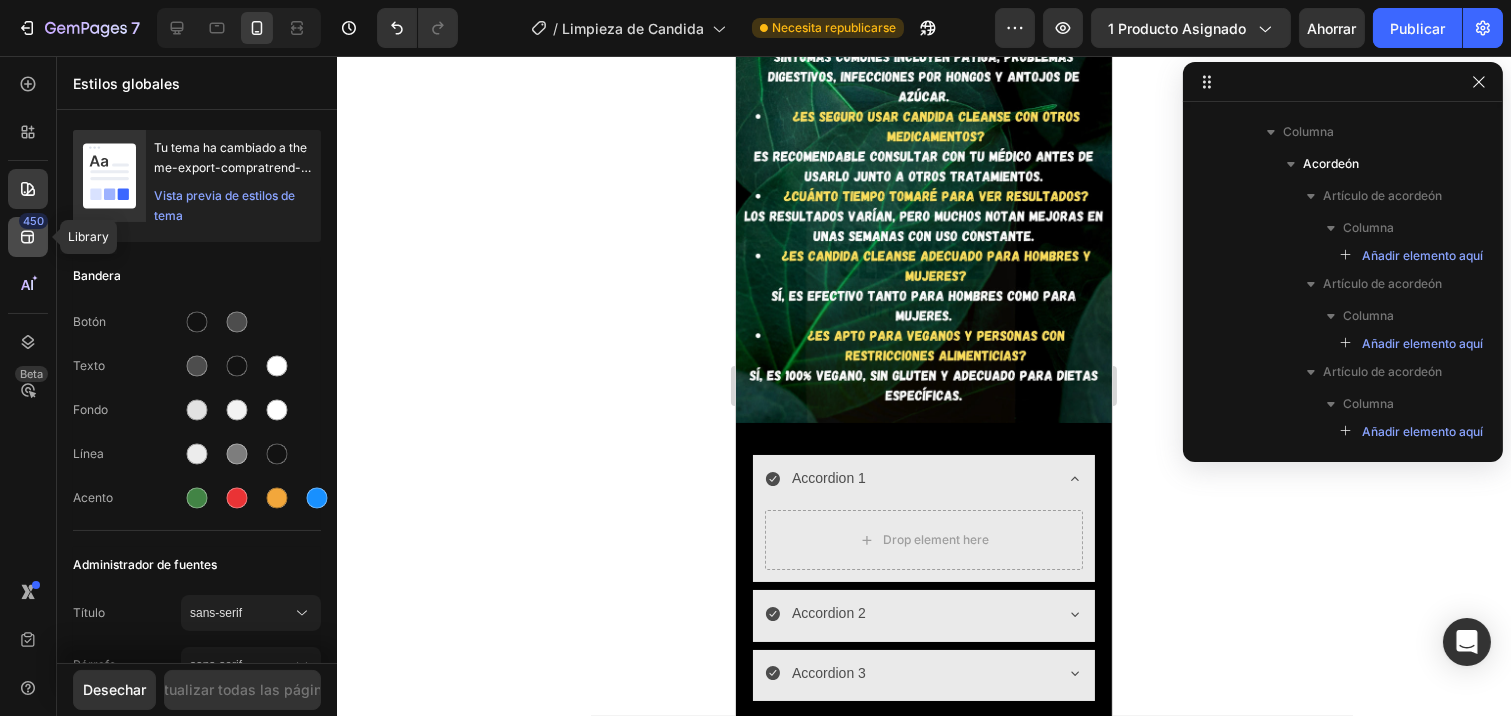 click on "450" at bounding box center [33, 221] 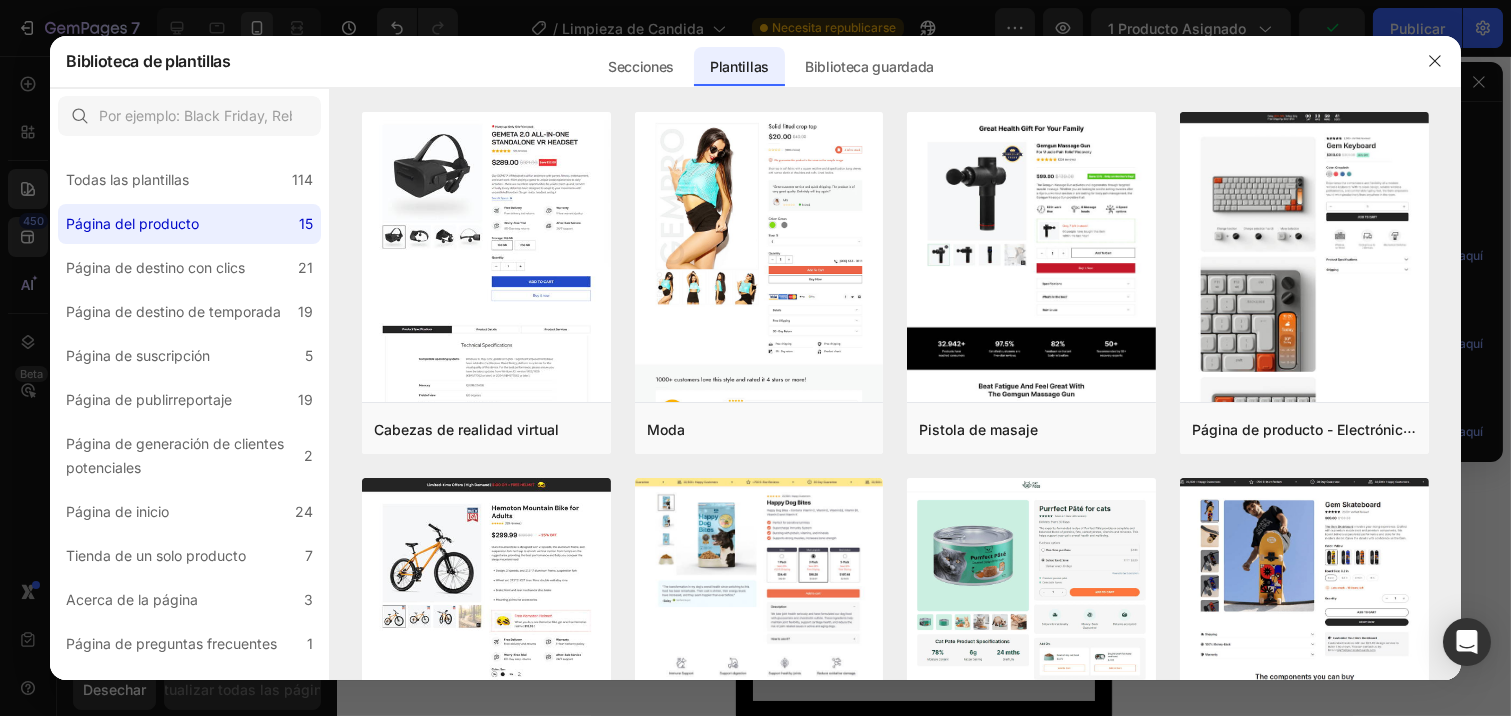 click at bounding box center [755, 358] 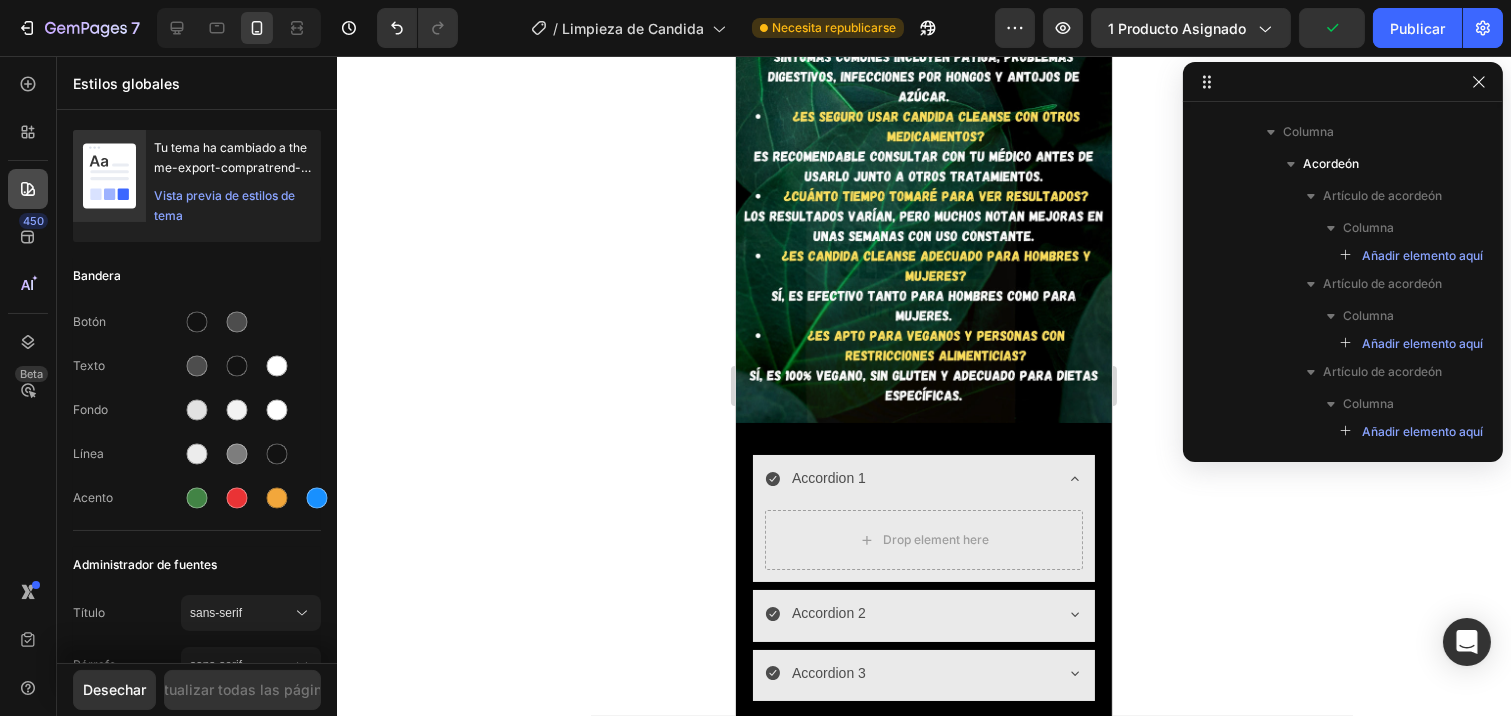click 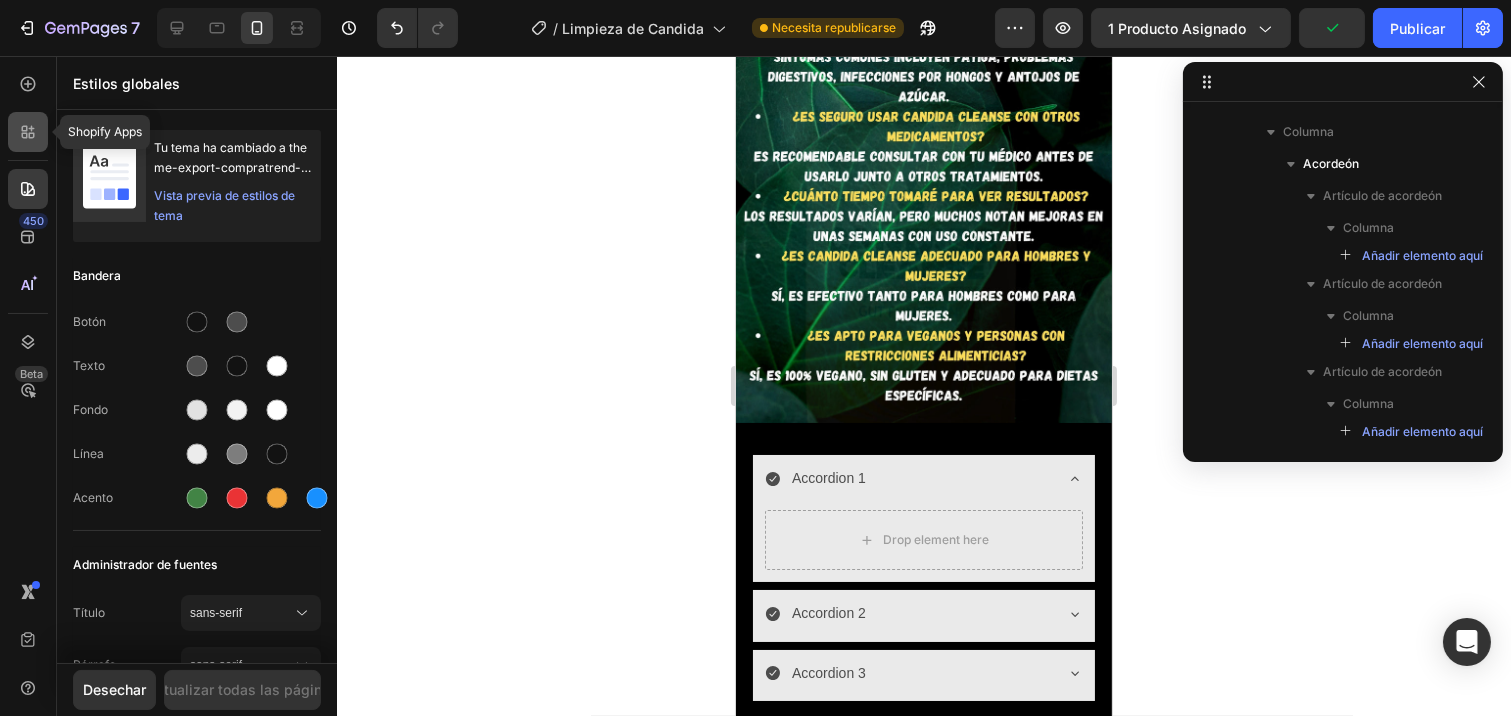 click 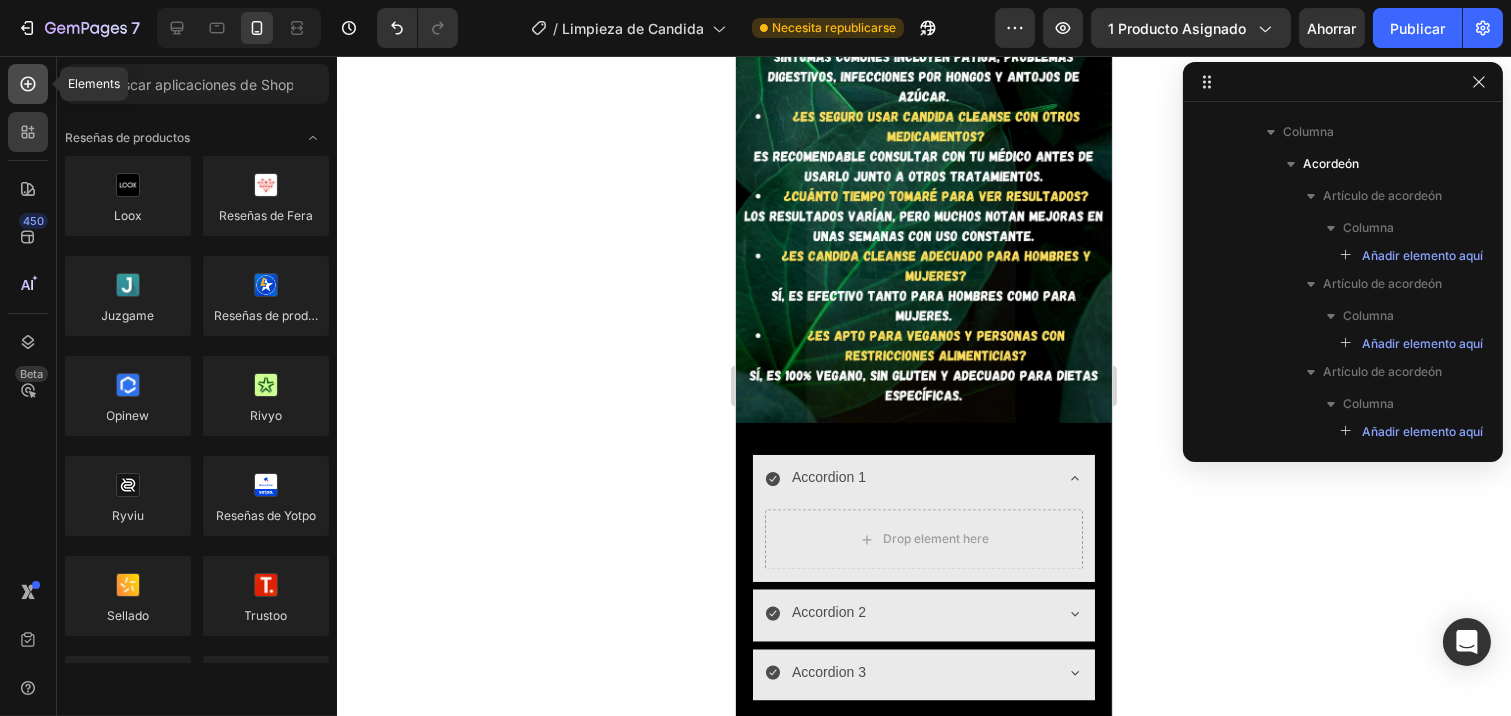 click 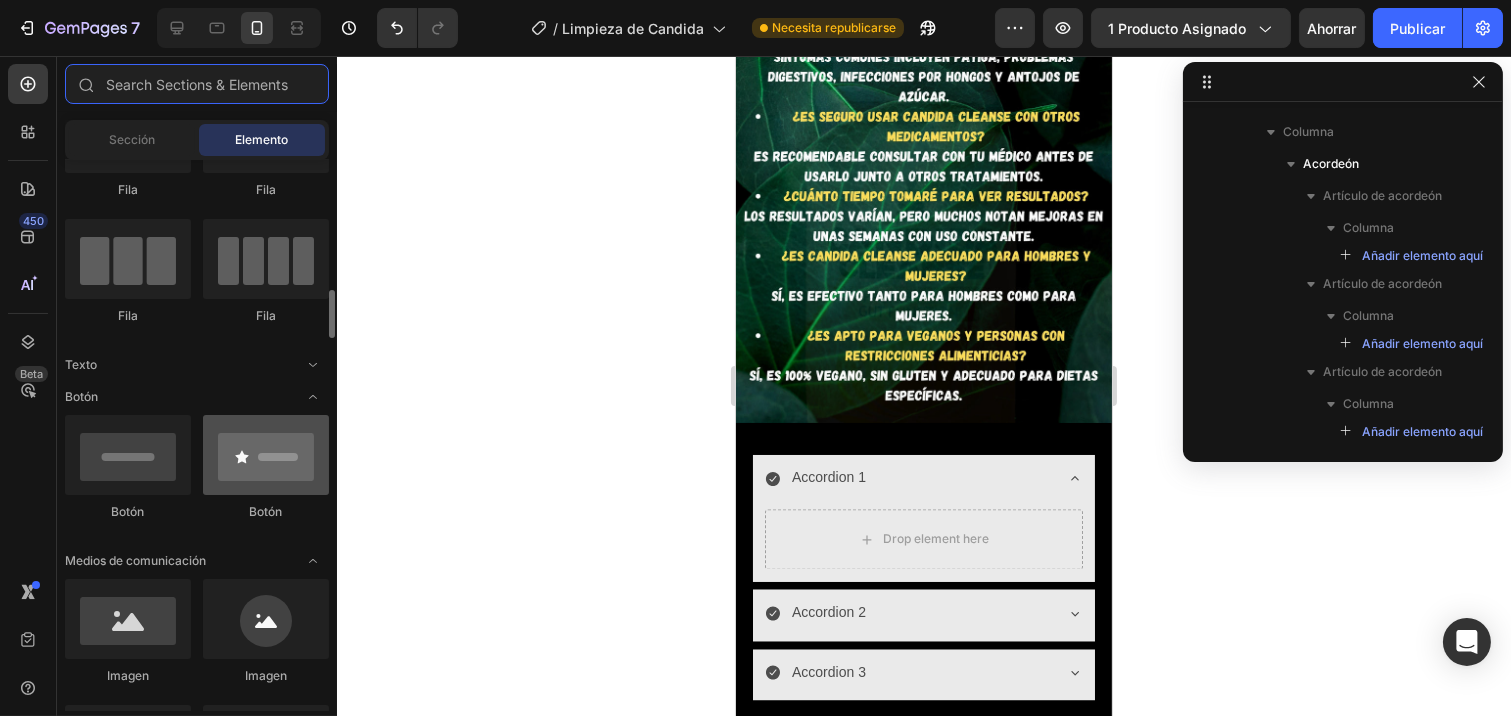 scroll, scrollTop: 222, scrollLeft: 0, axis: vertical 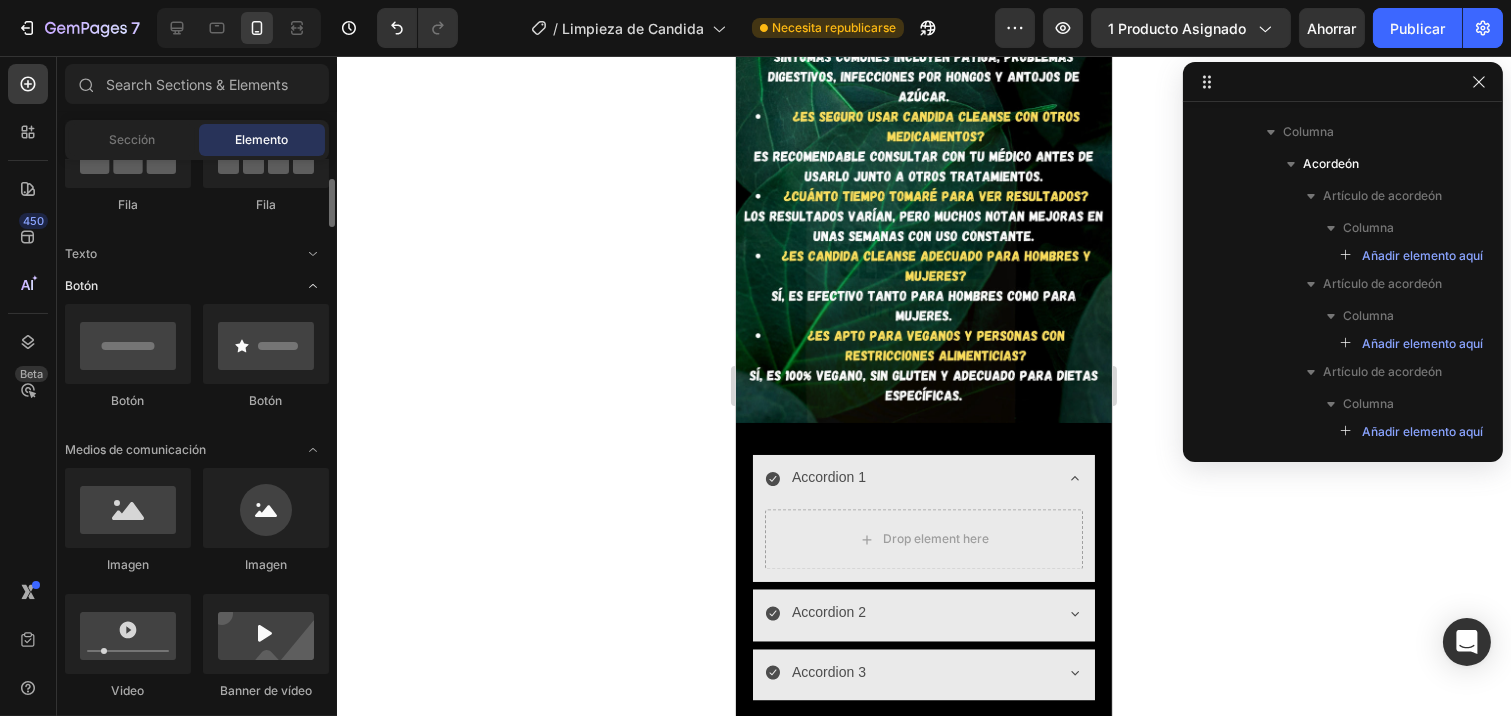 click 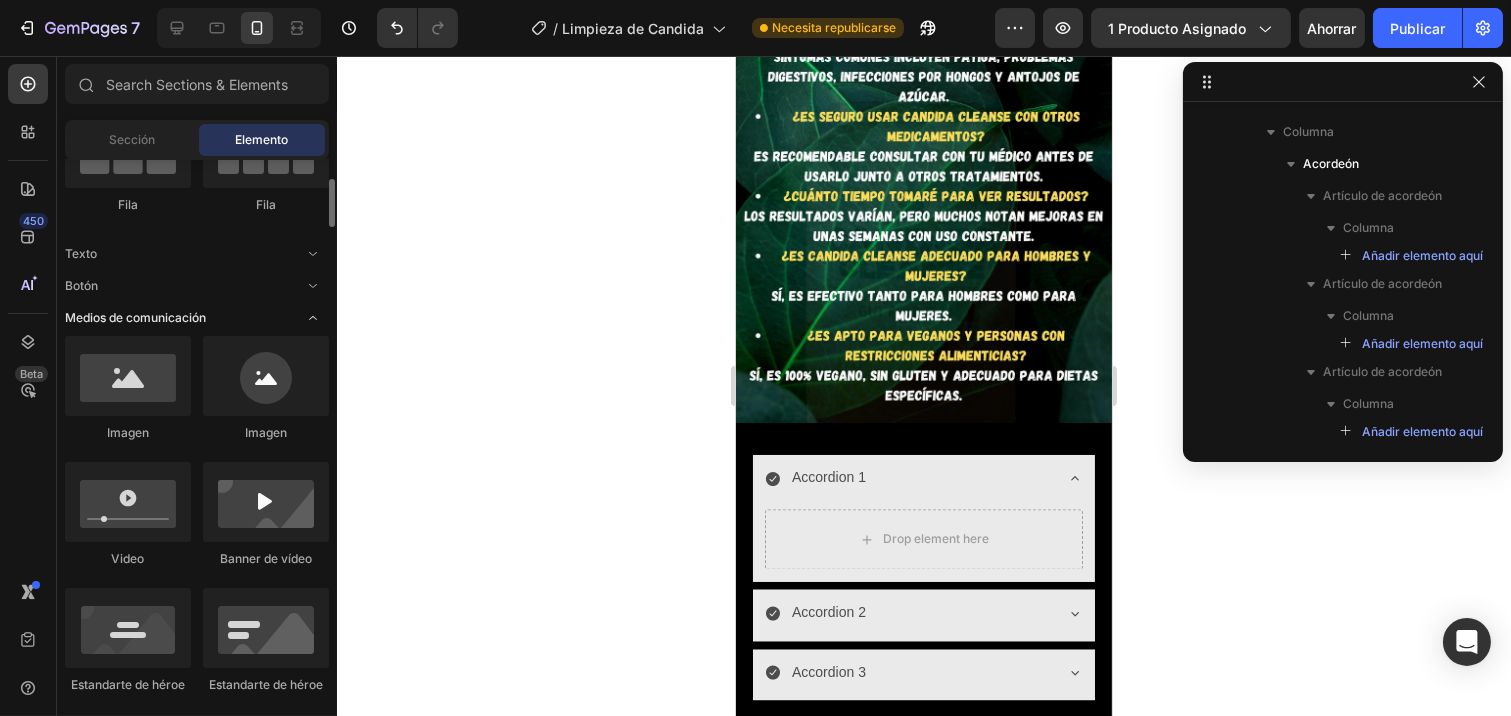 click 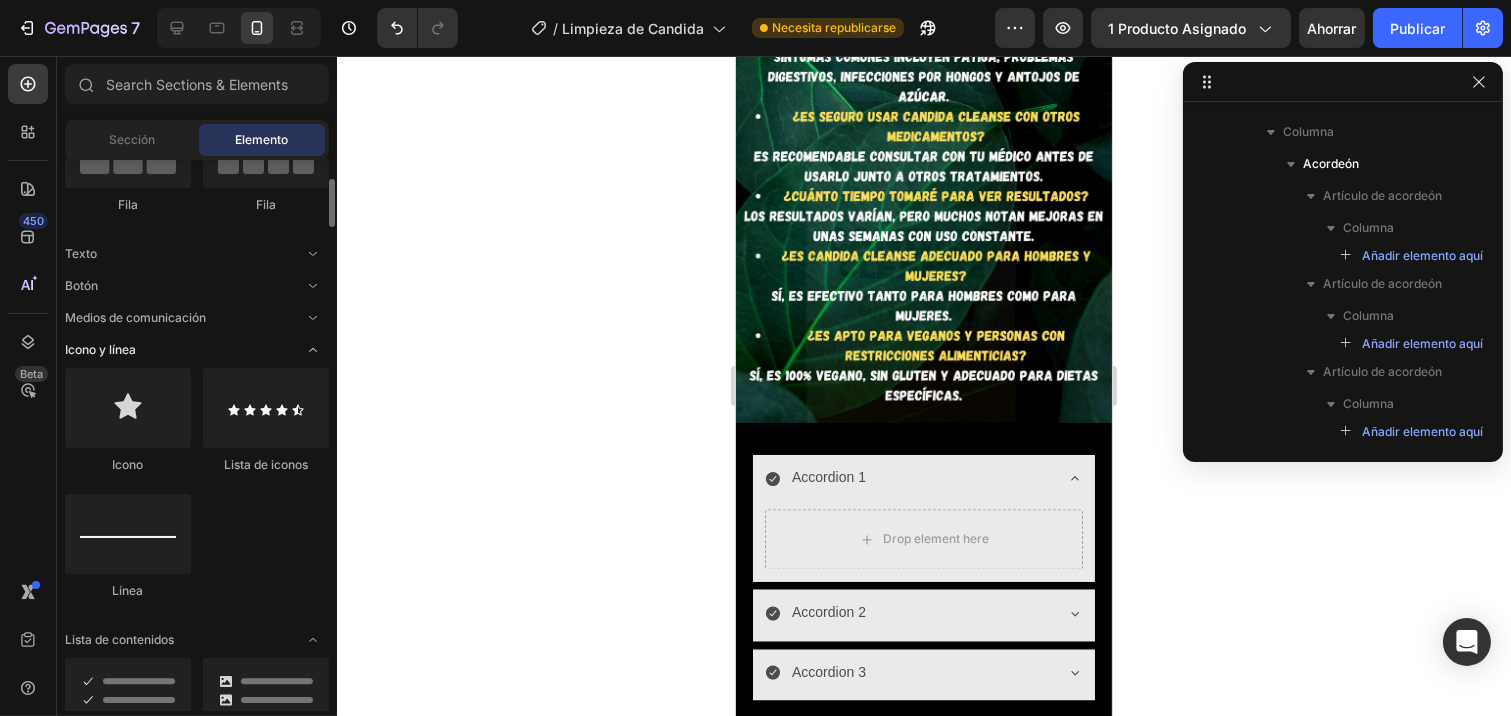 click 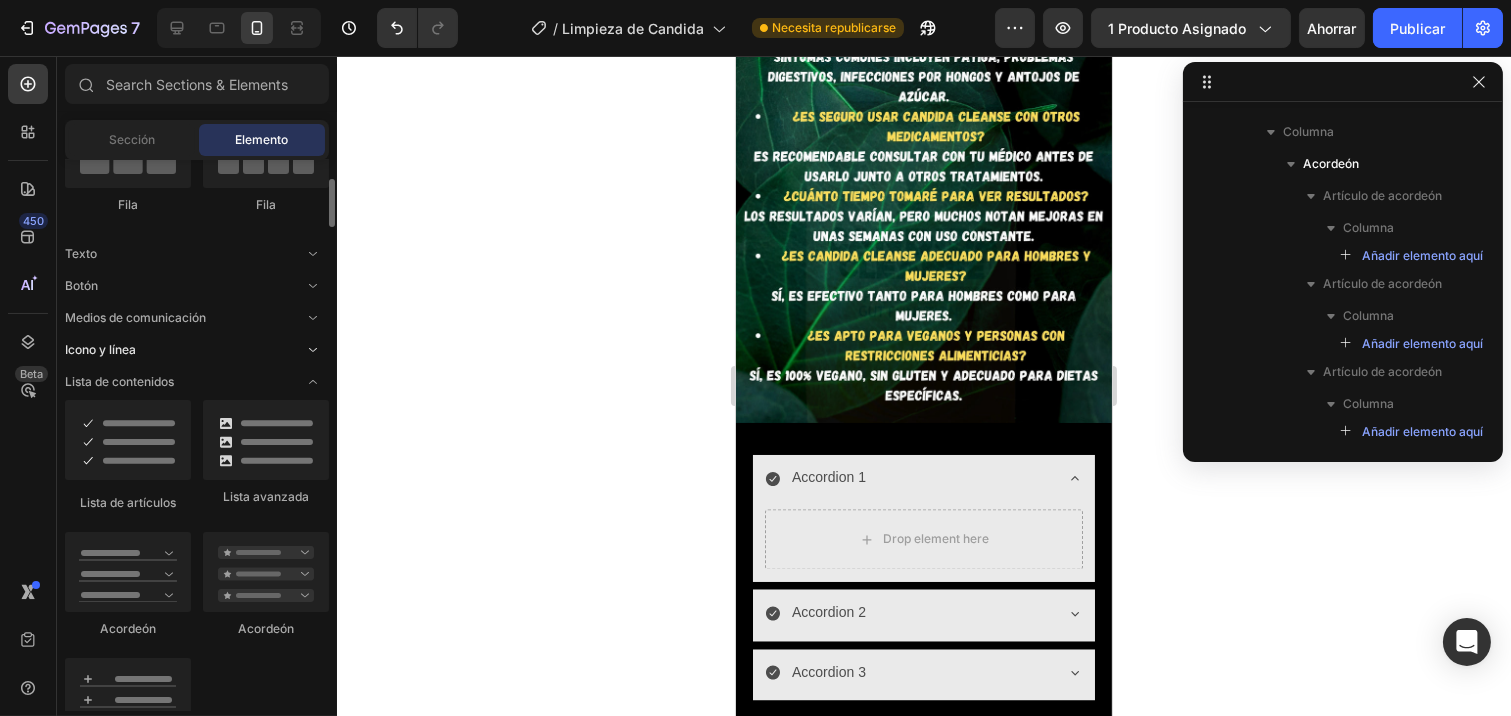 click 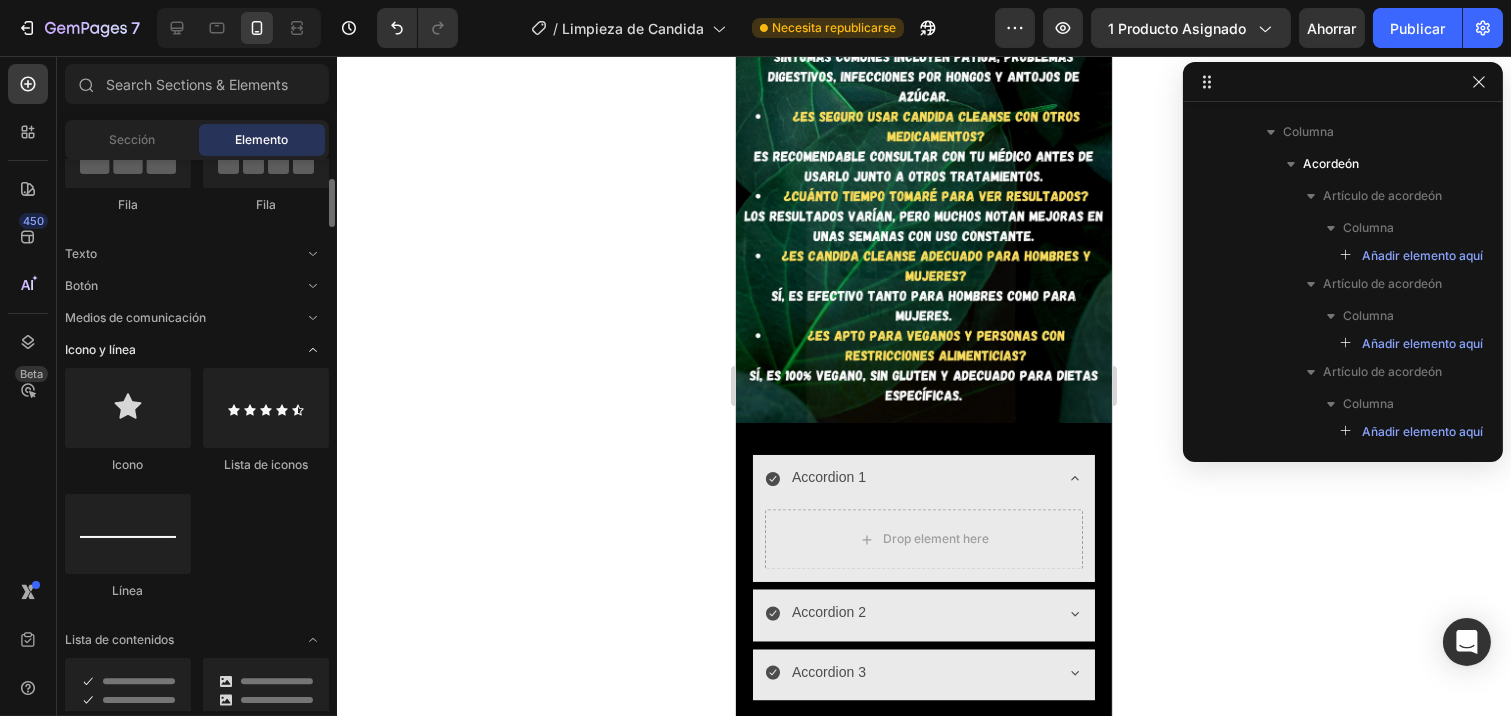 click 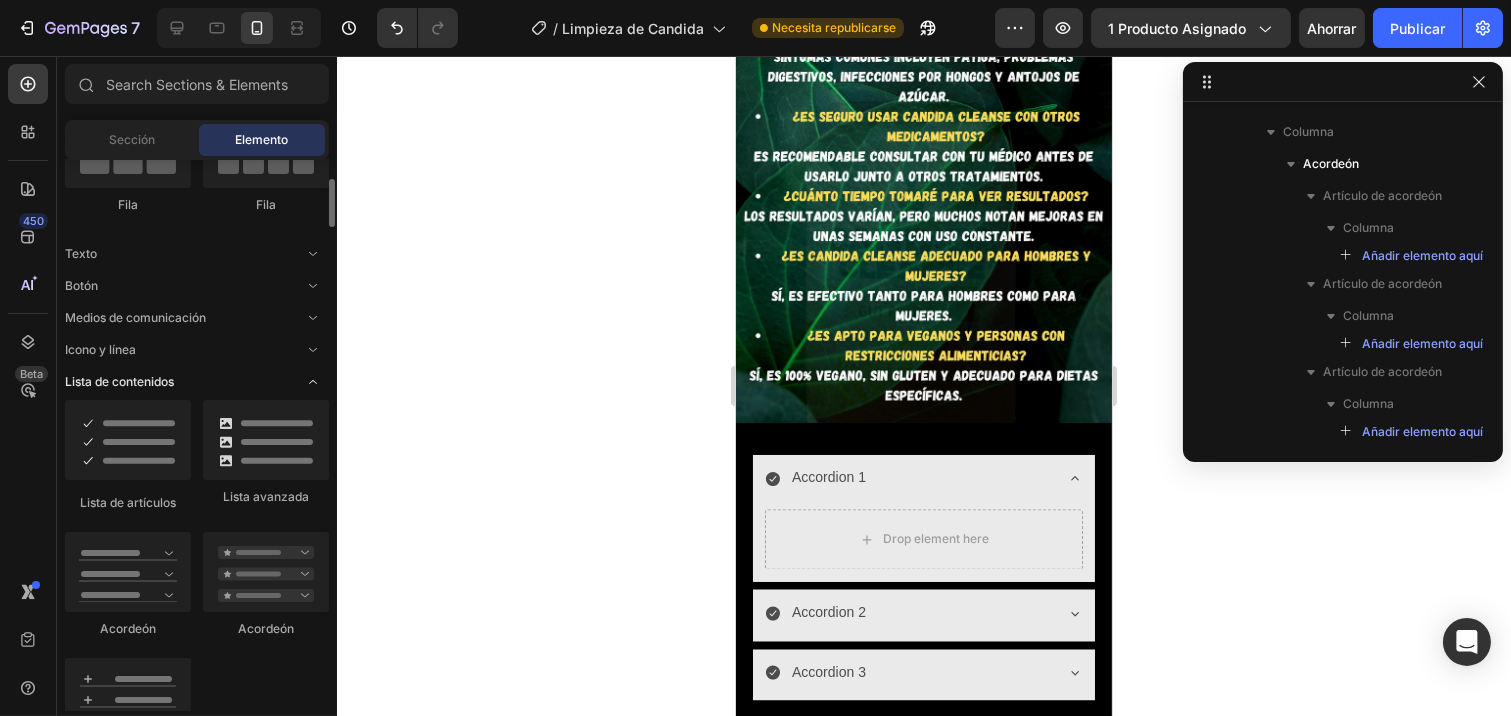 click 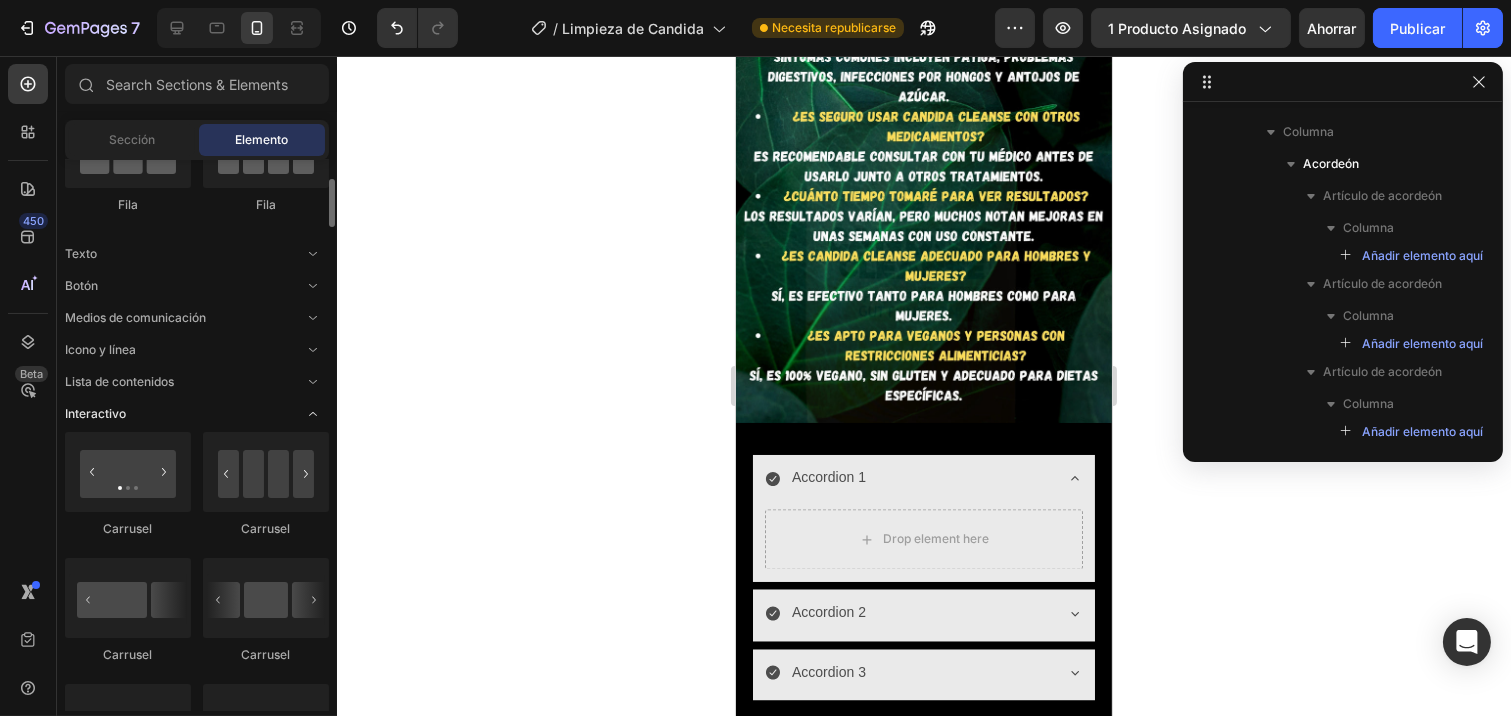 click 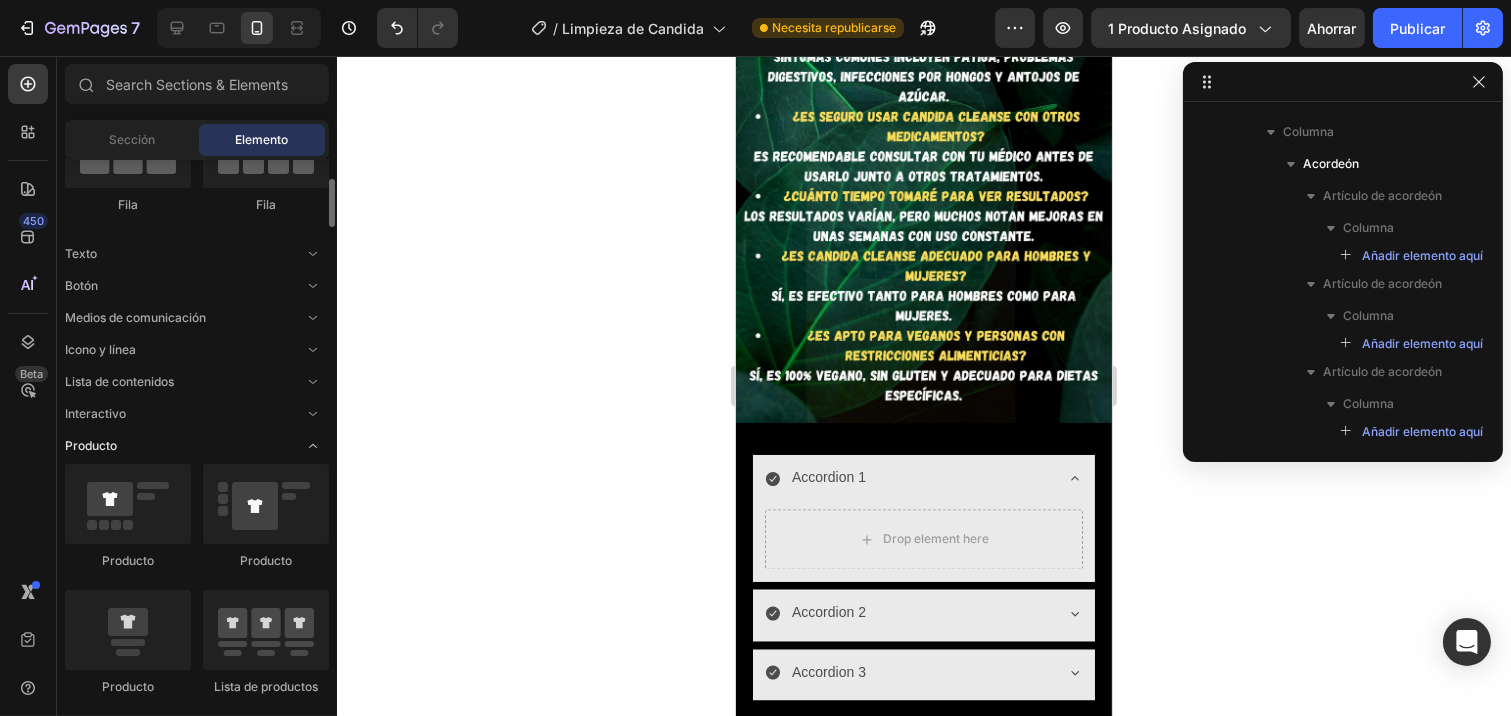 click 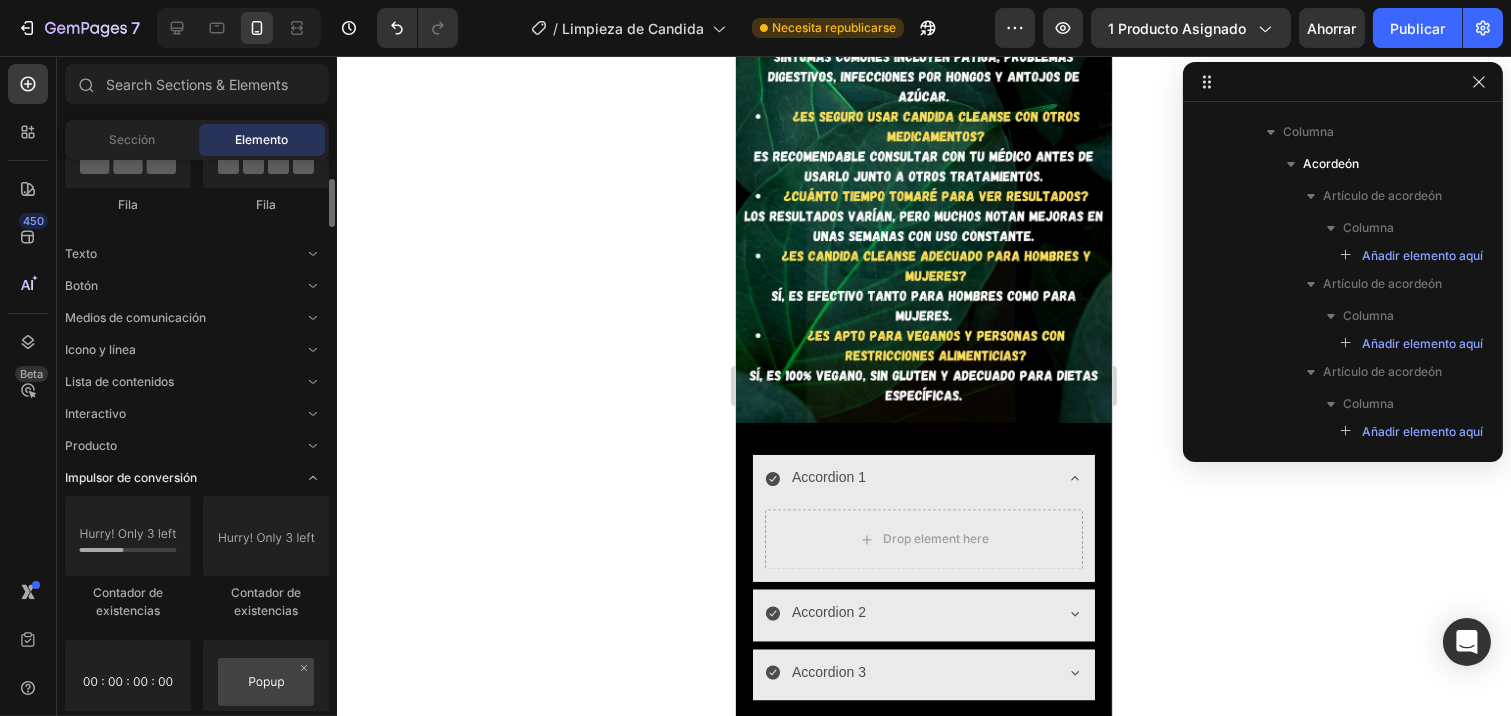 click 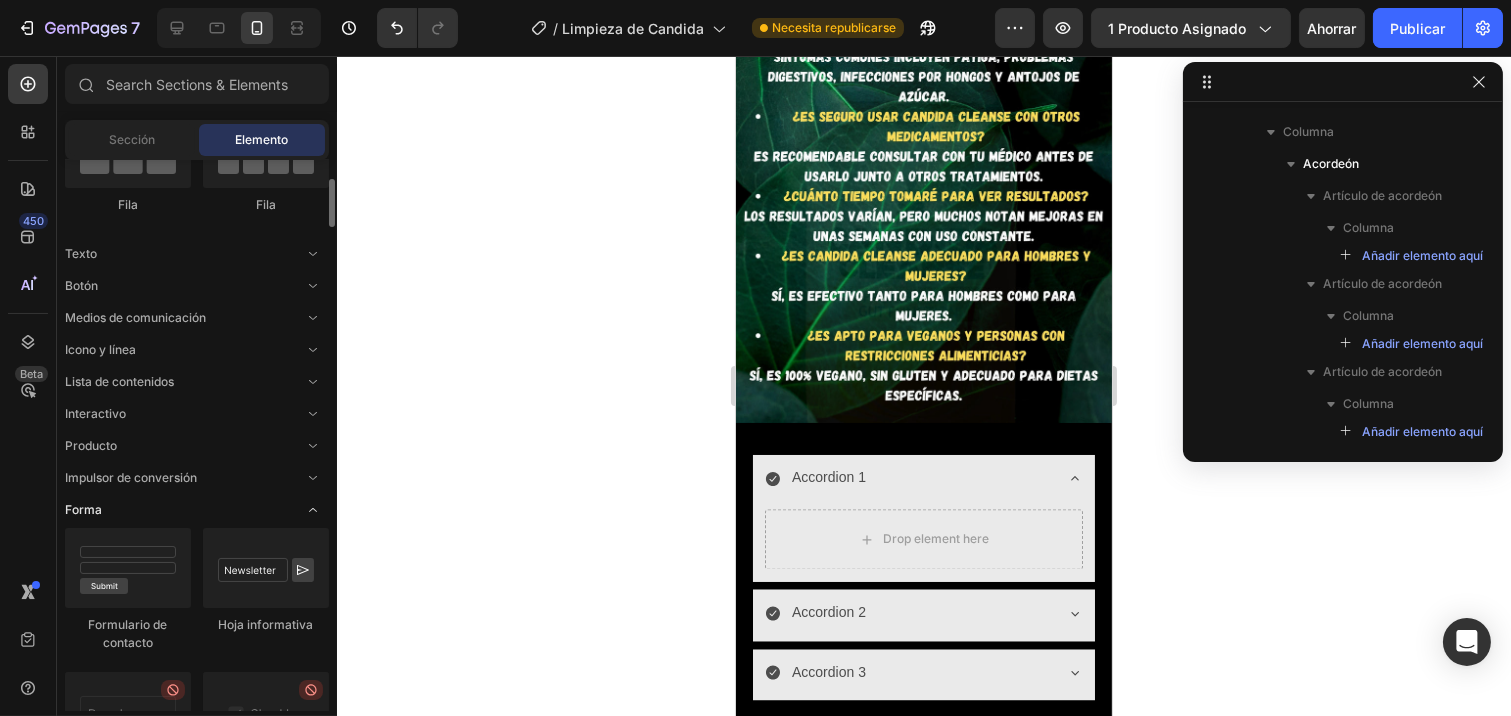 click 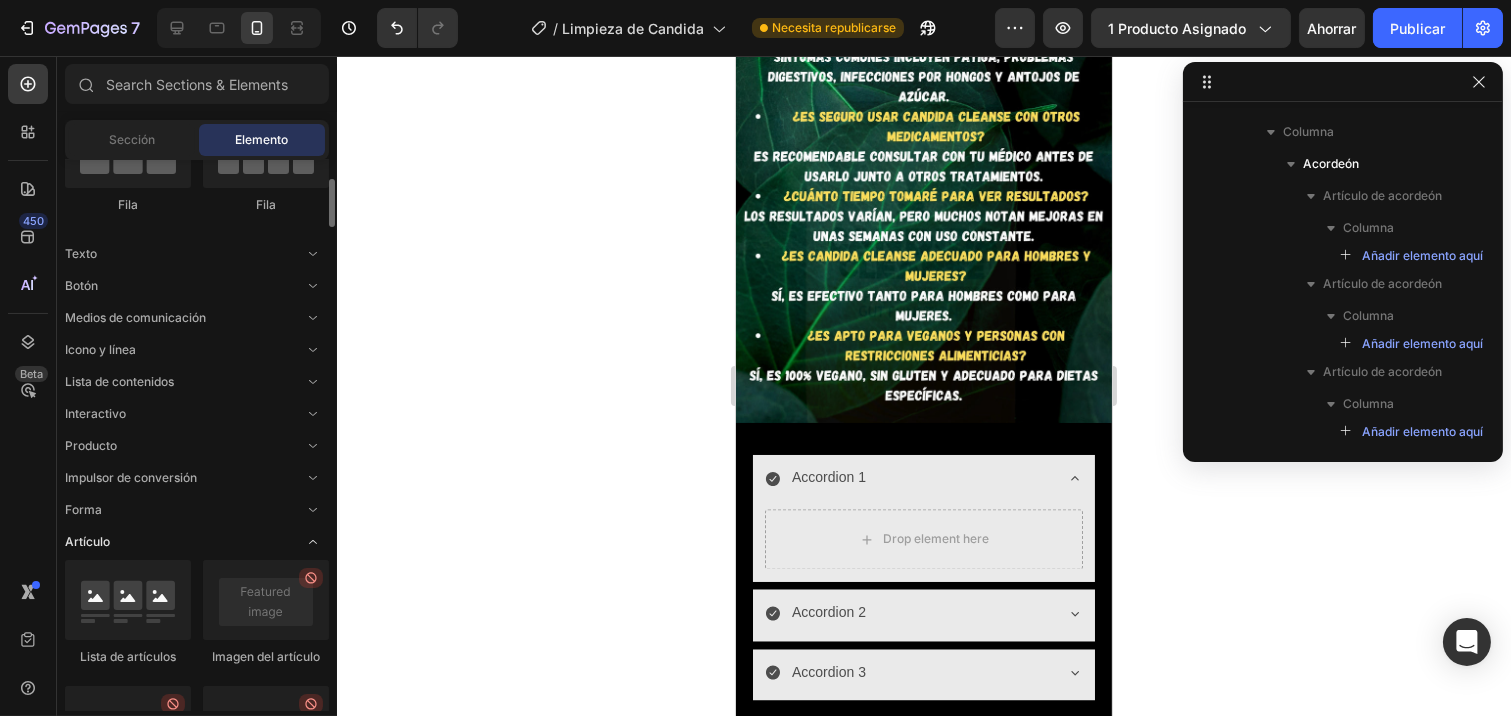 click 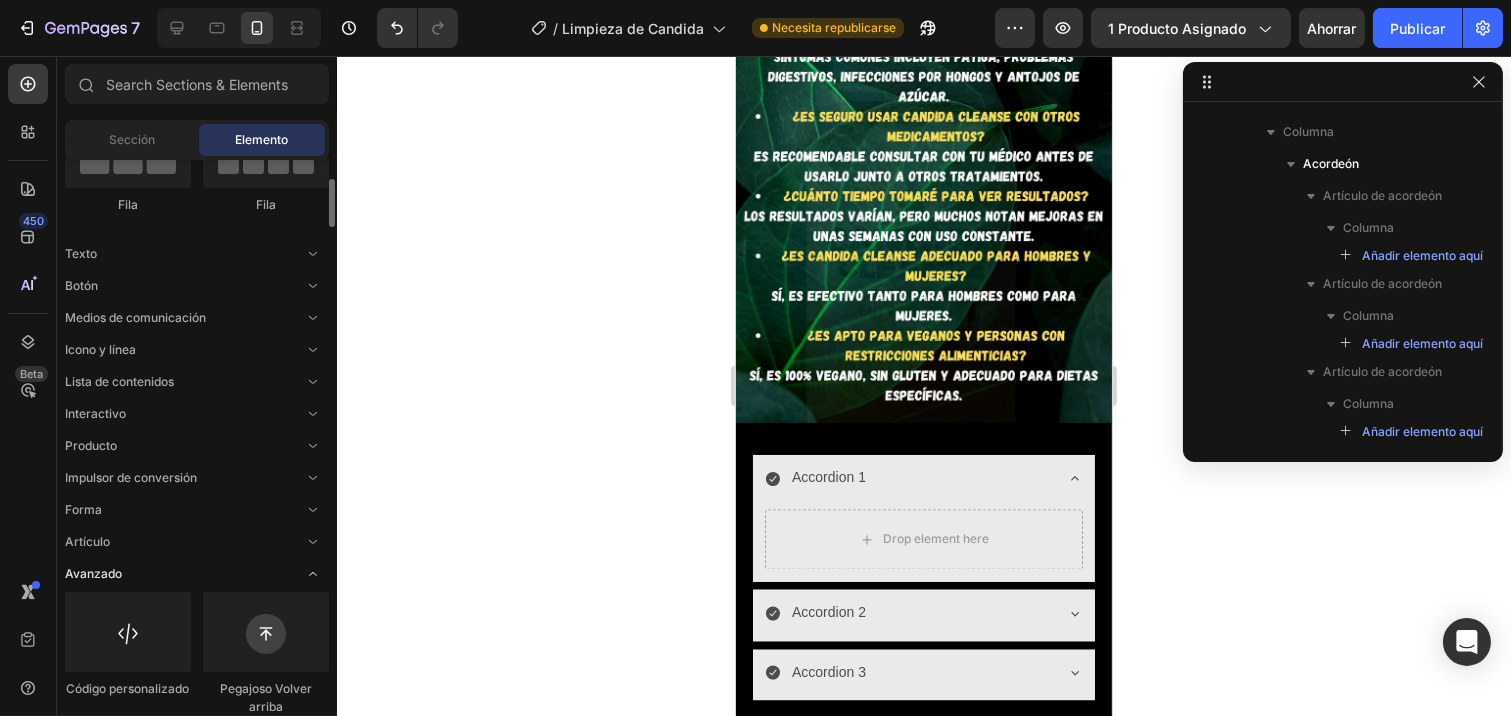 click at bounding box center [313, 574] 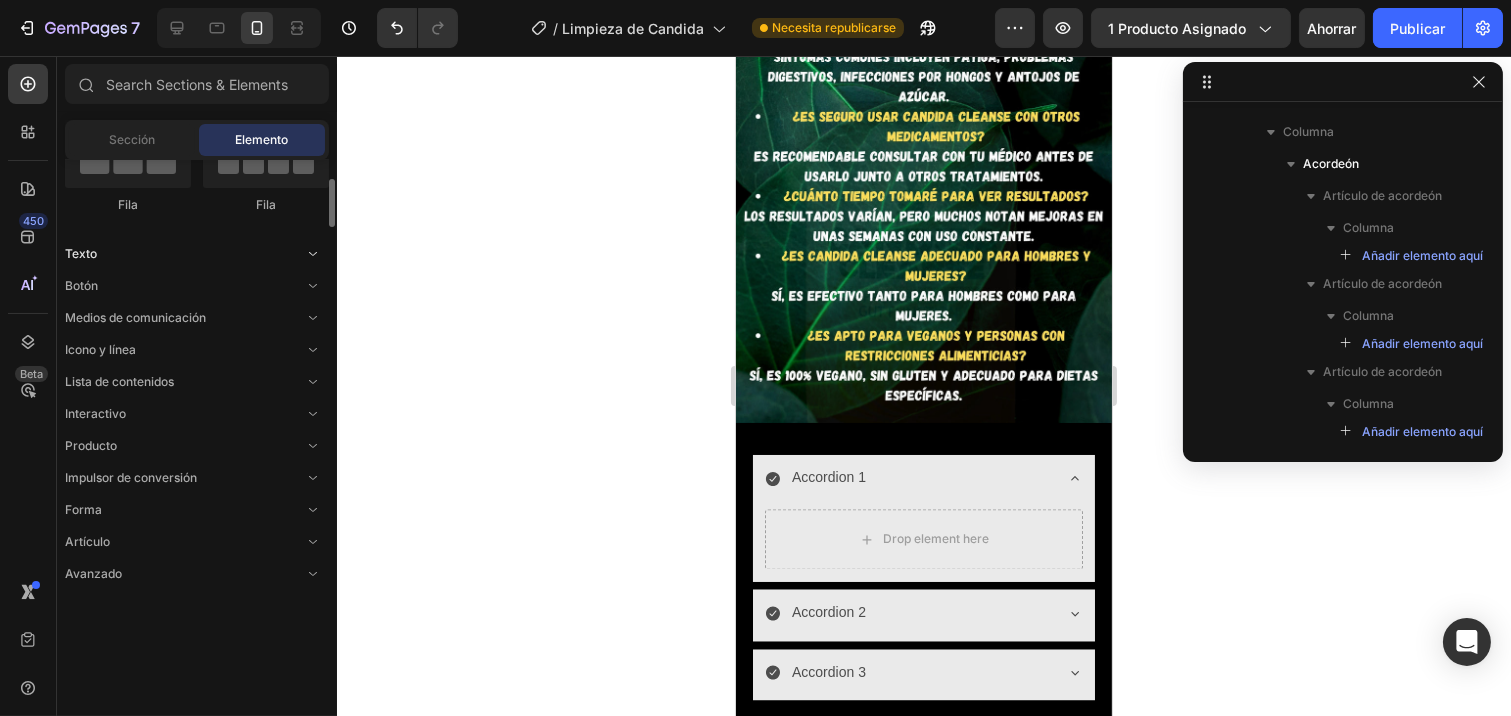 click on "Texto" 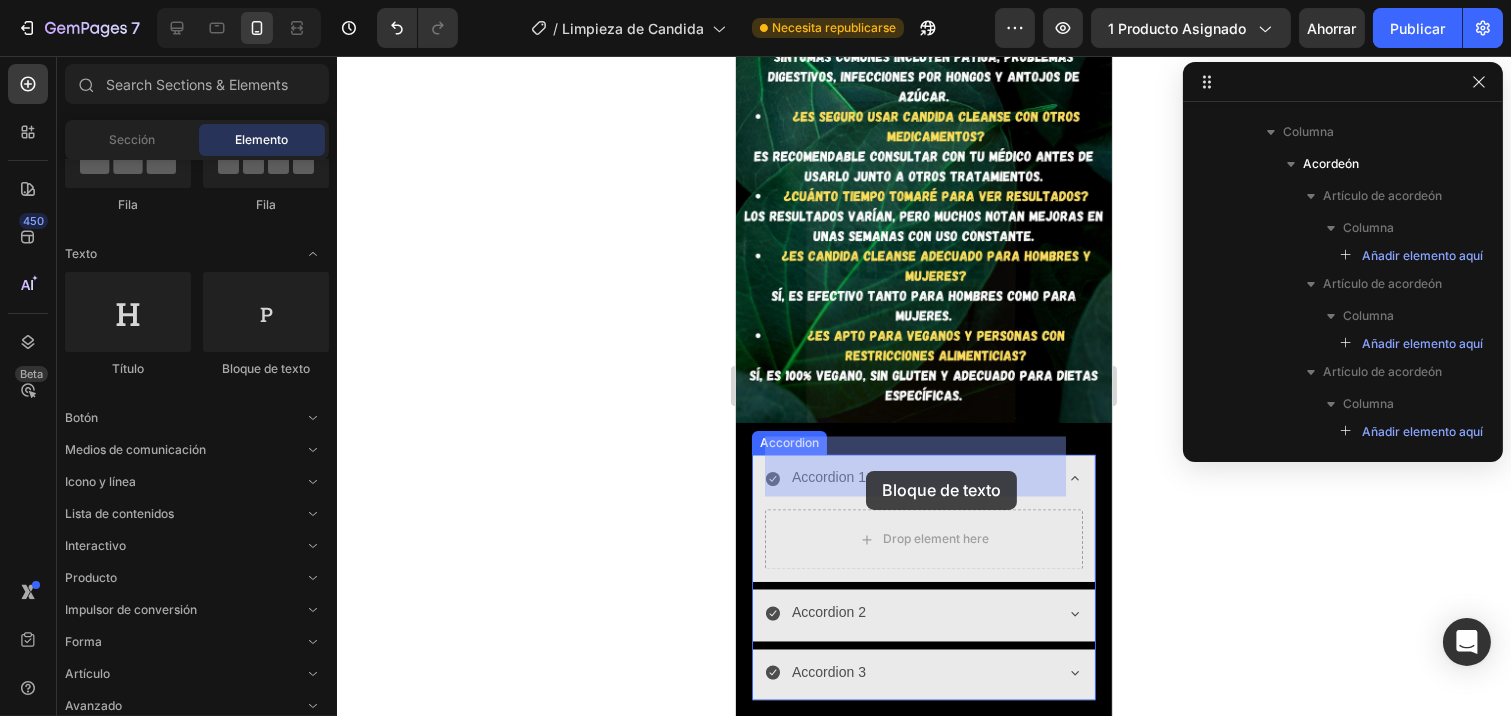 drag, startPoint x: 989, startPoint y: 389, endPoint x: 795, endPoint y: 466, distance: 208.7223 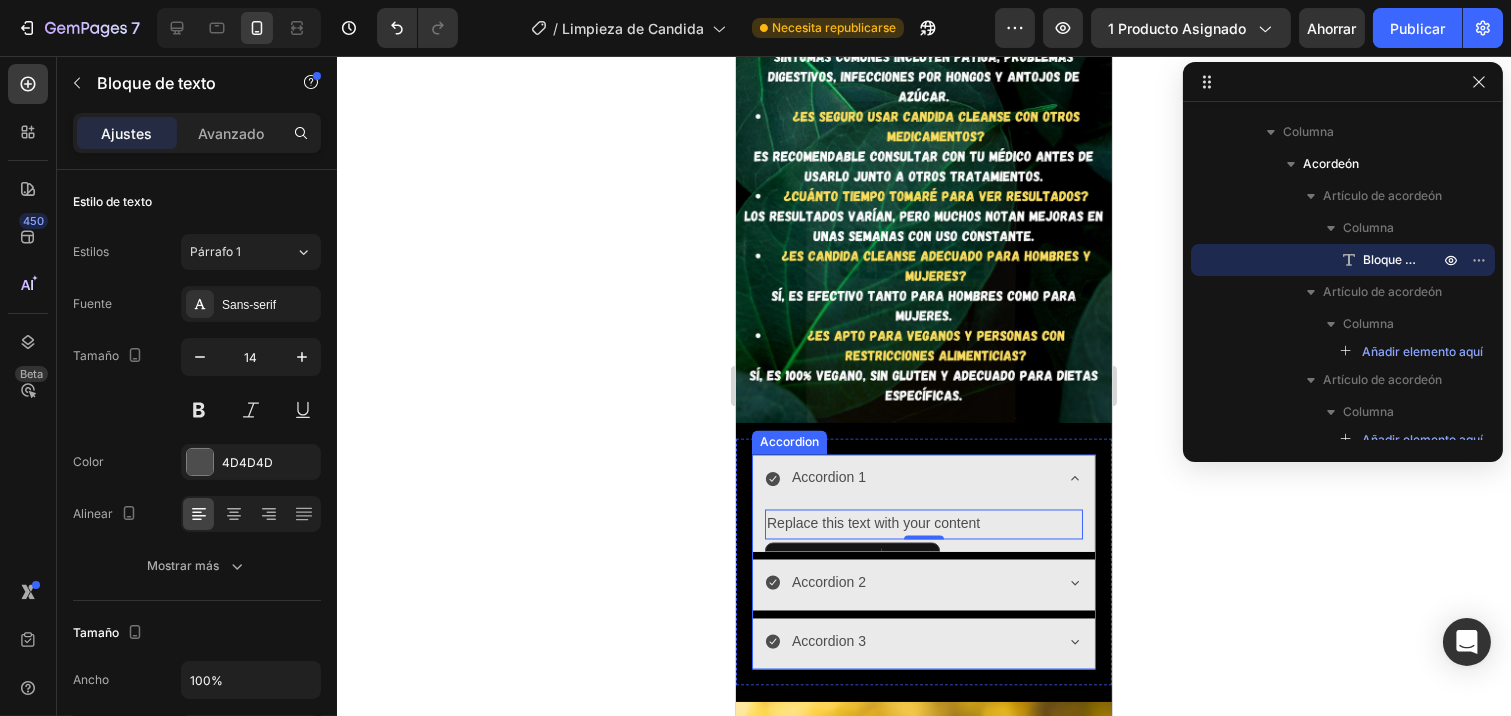 click 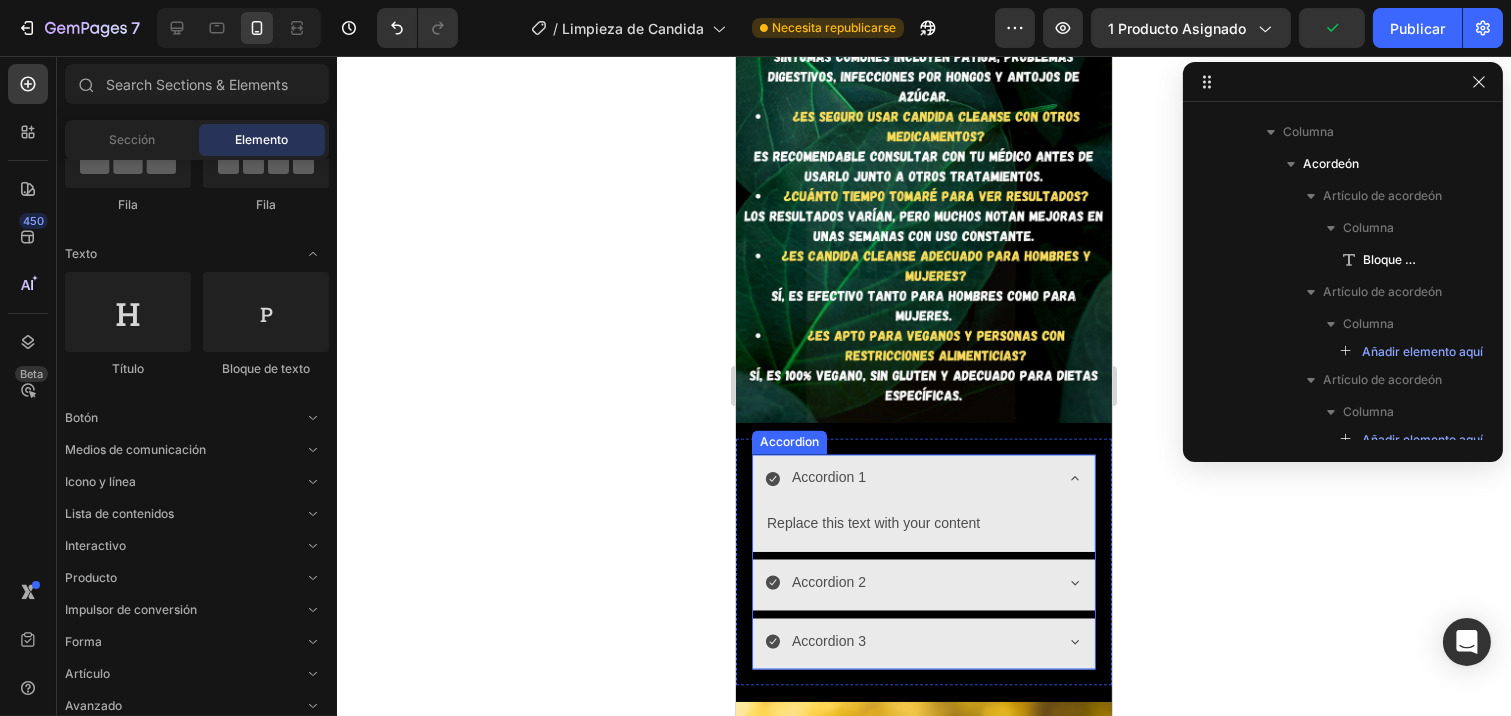 click 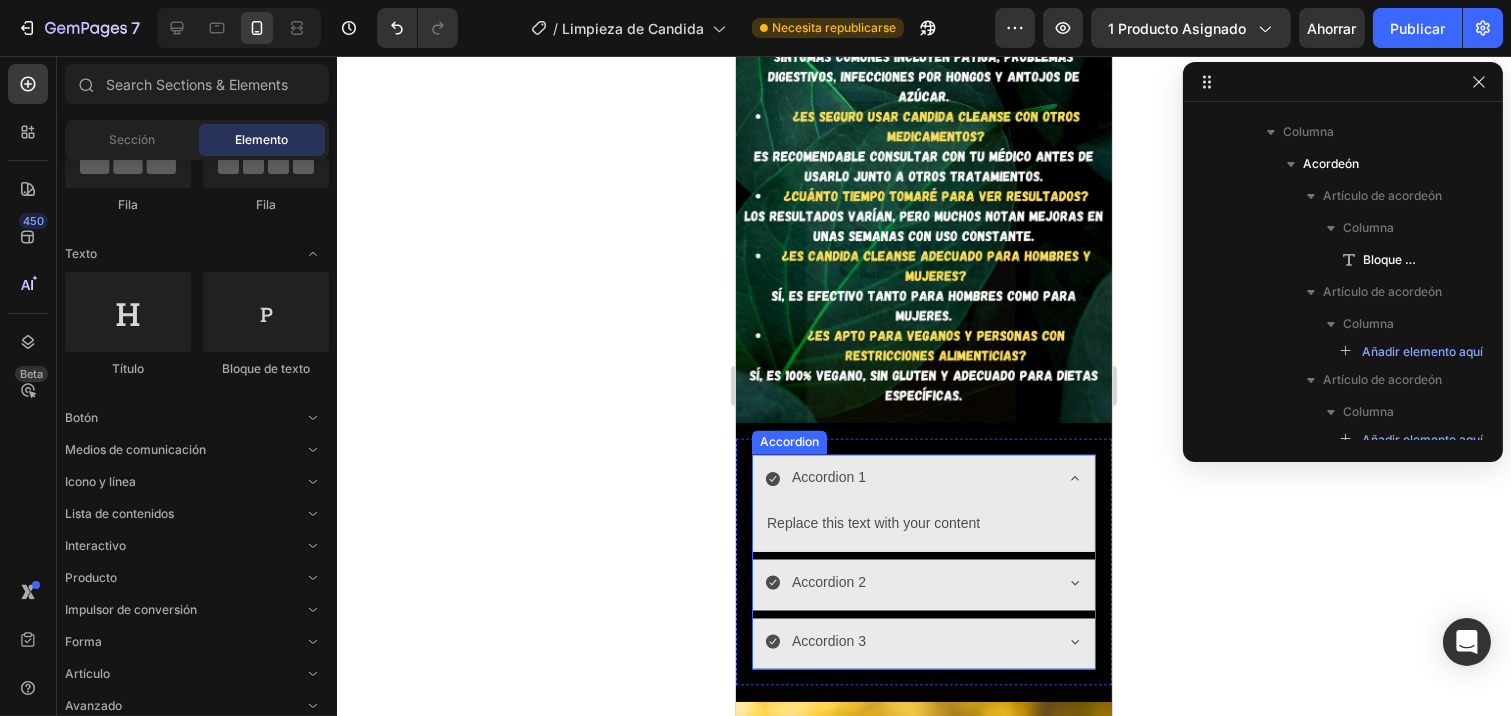 click 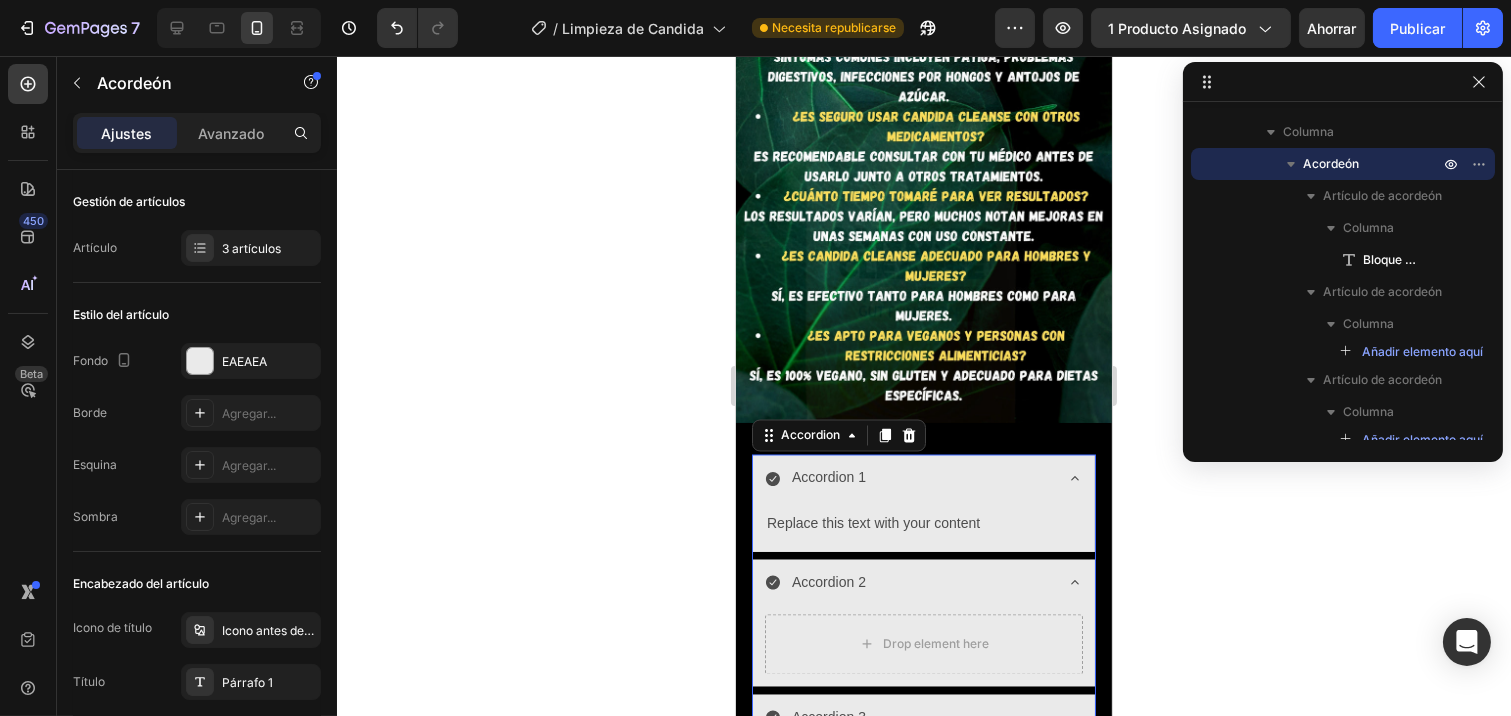 click 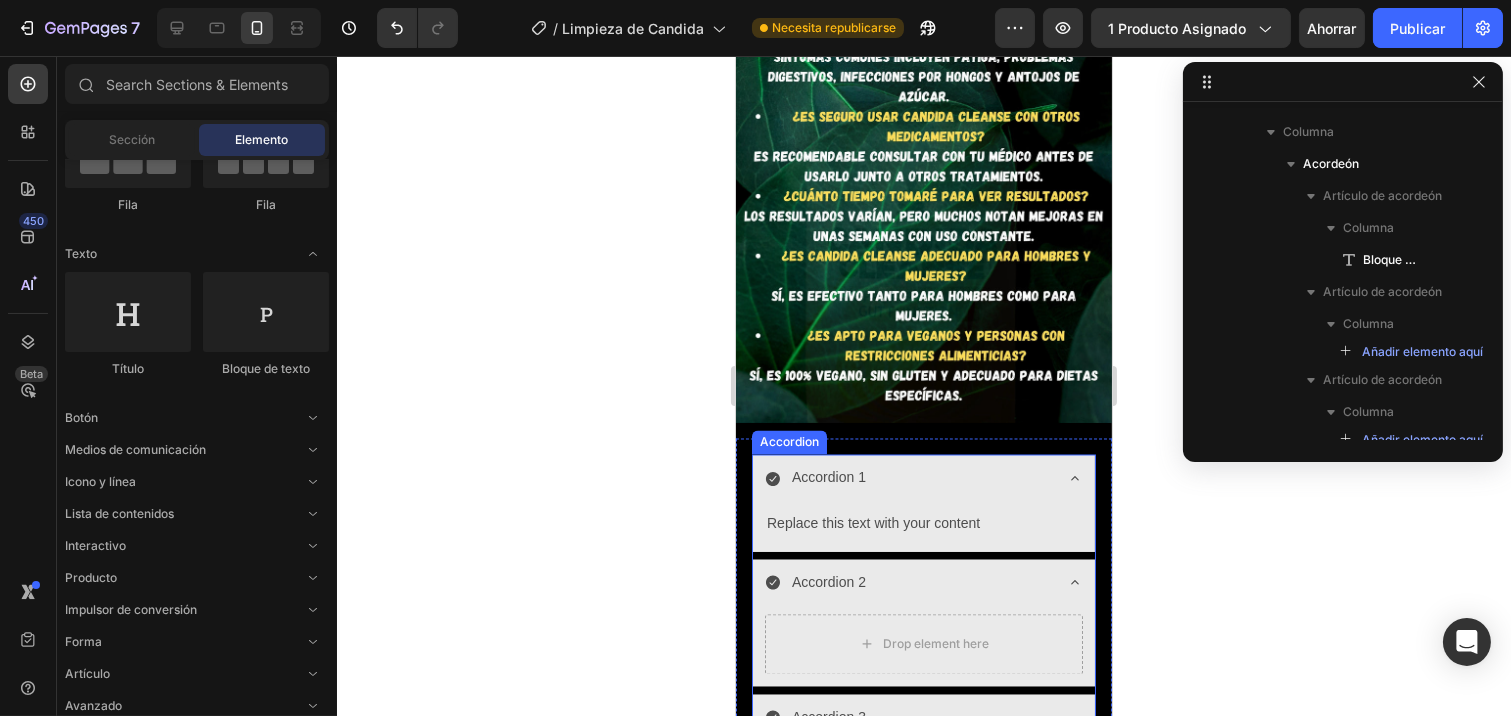 click on "Accordion 1" at bounding box center [828, 478] 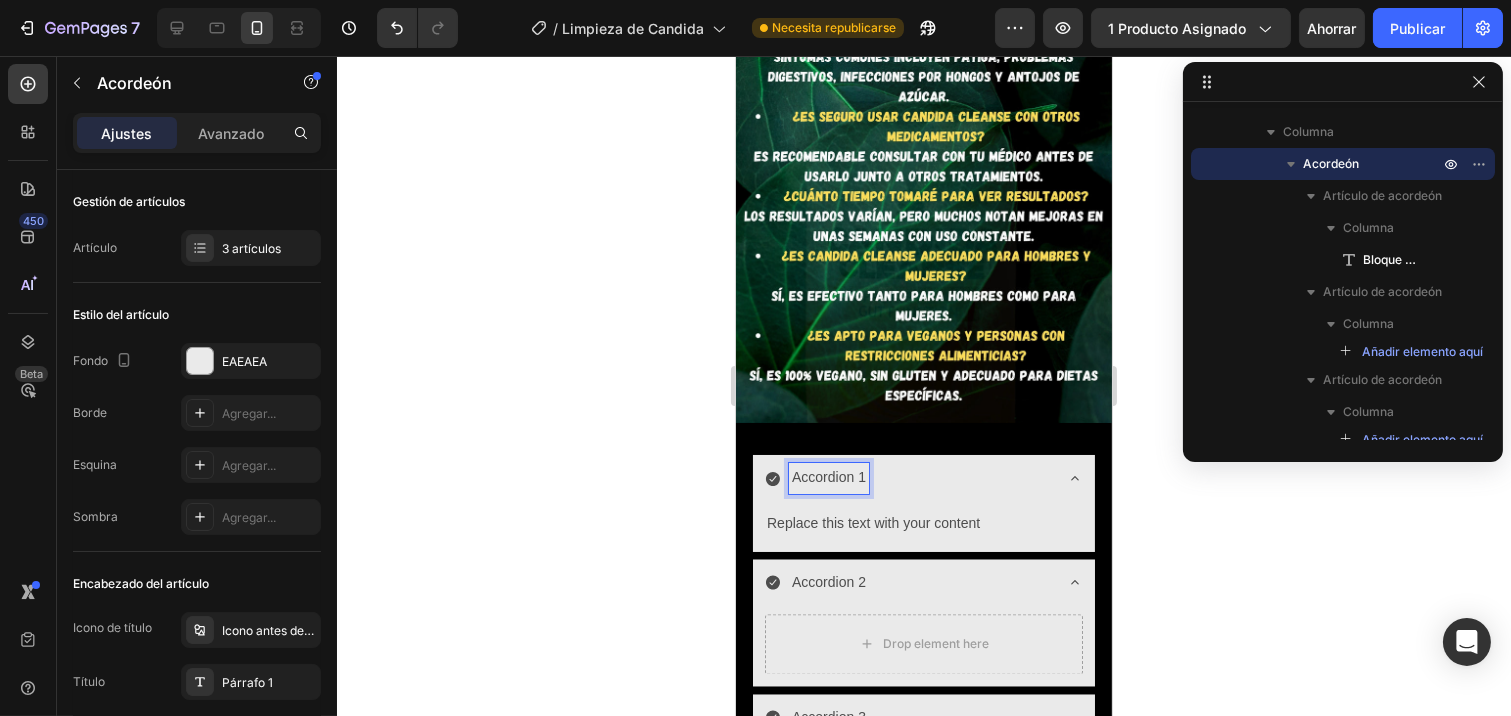 click on "Accordion 1" at bounding box center (828, 478) 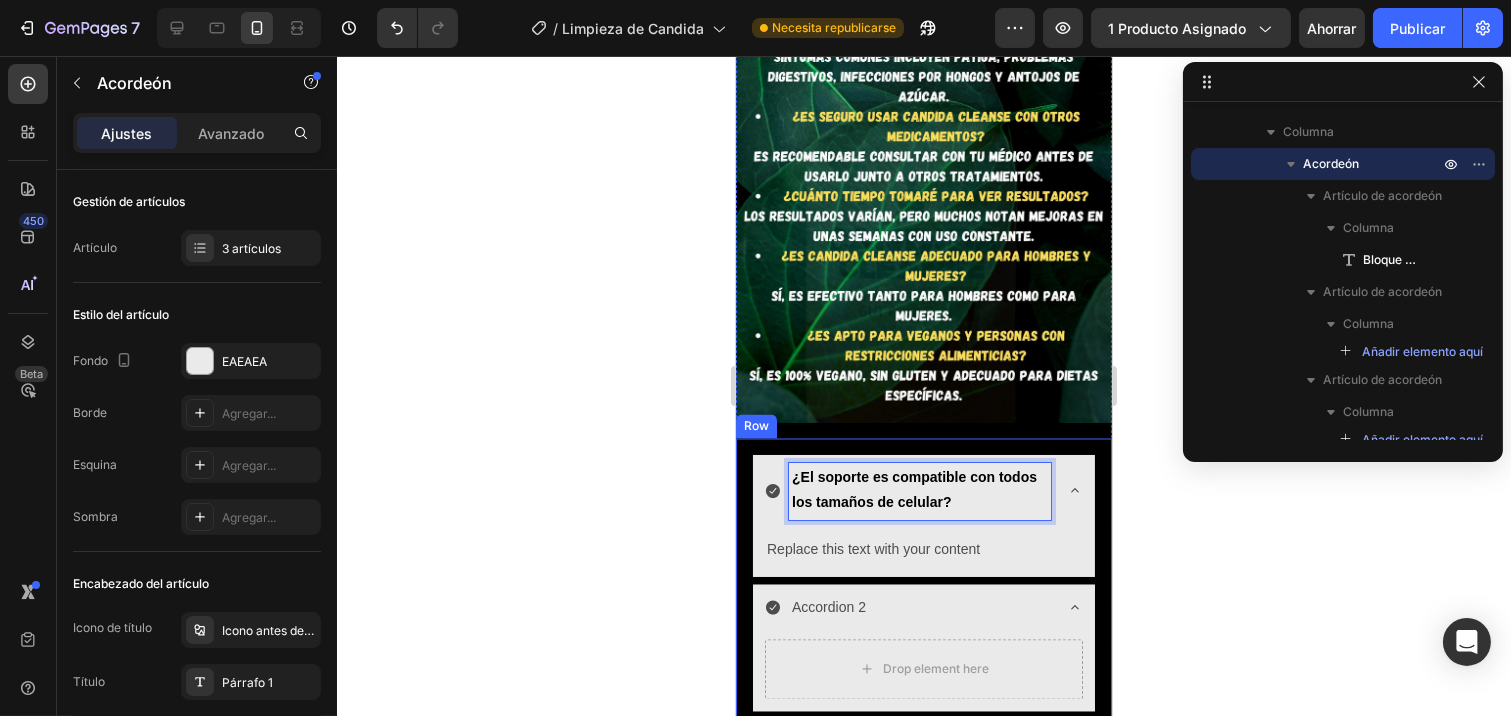 click 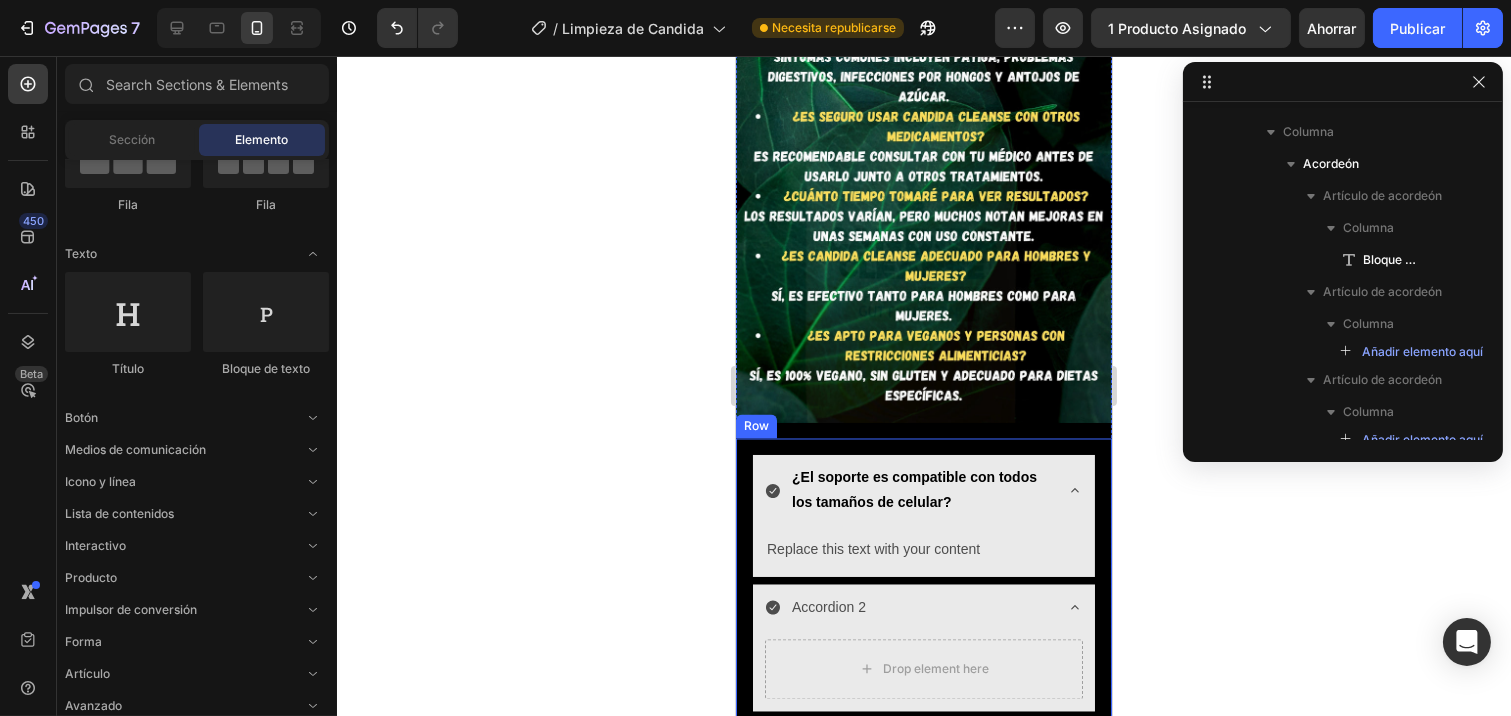 click 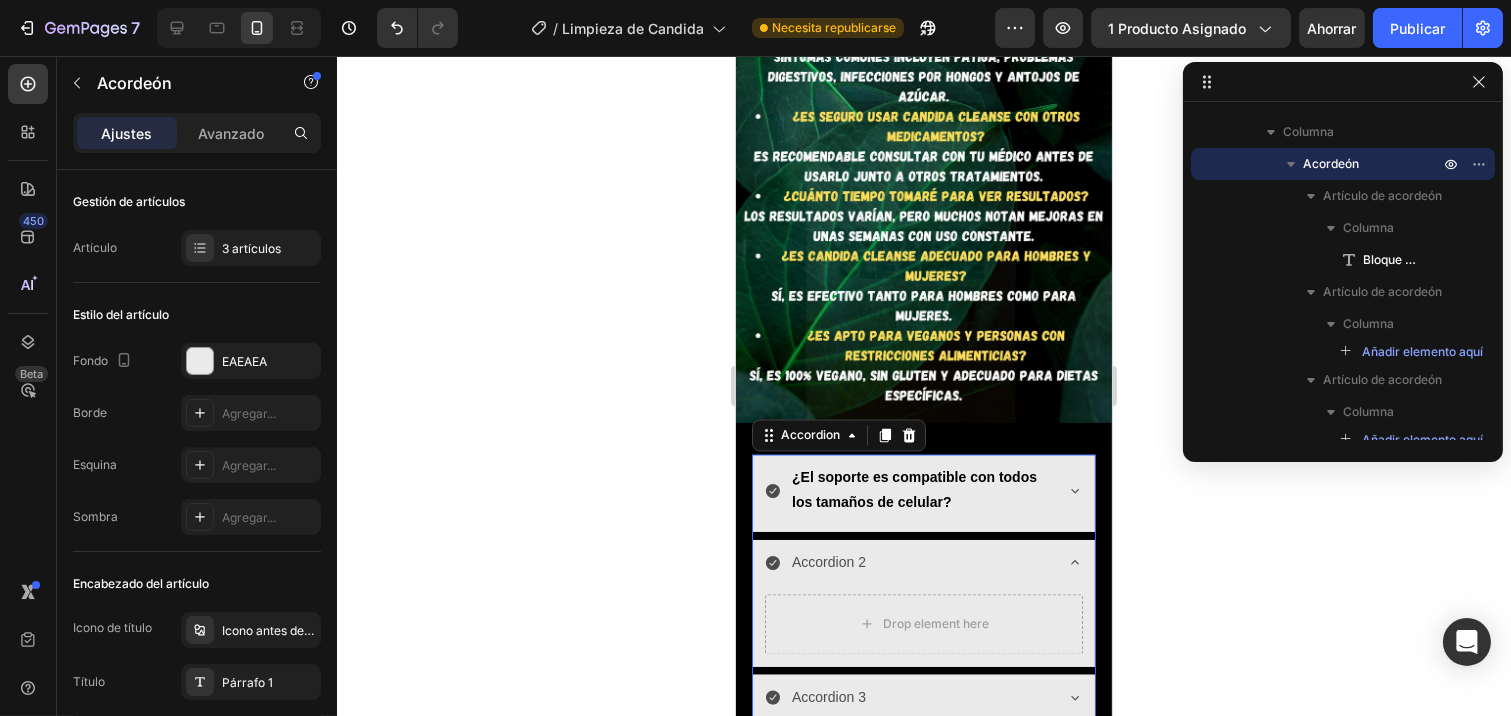 click 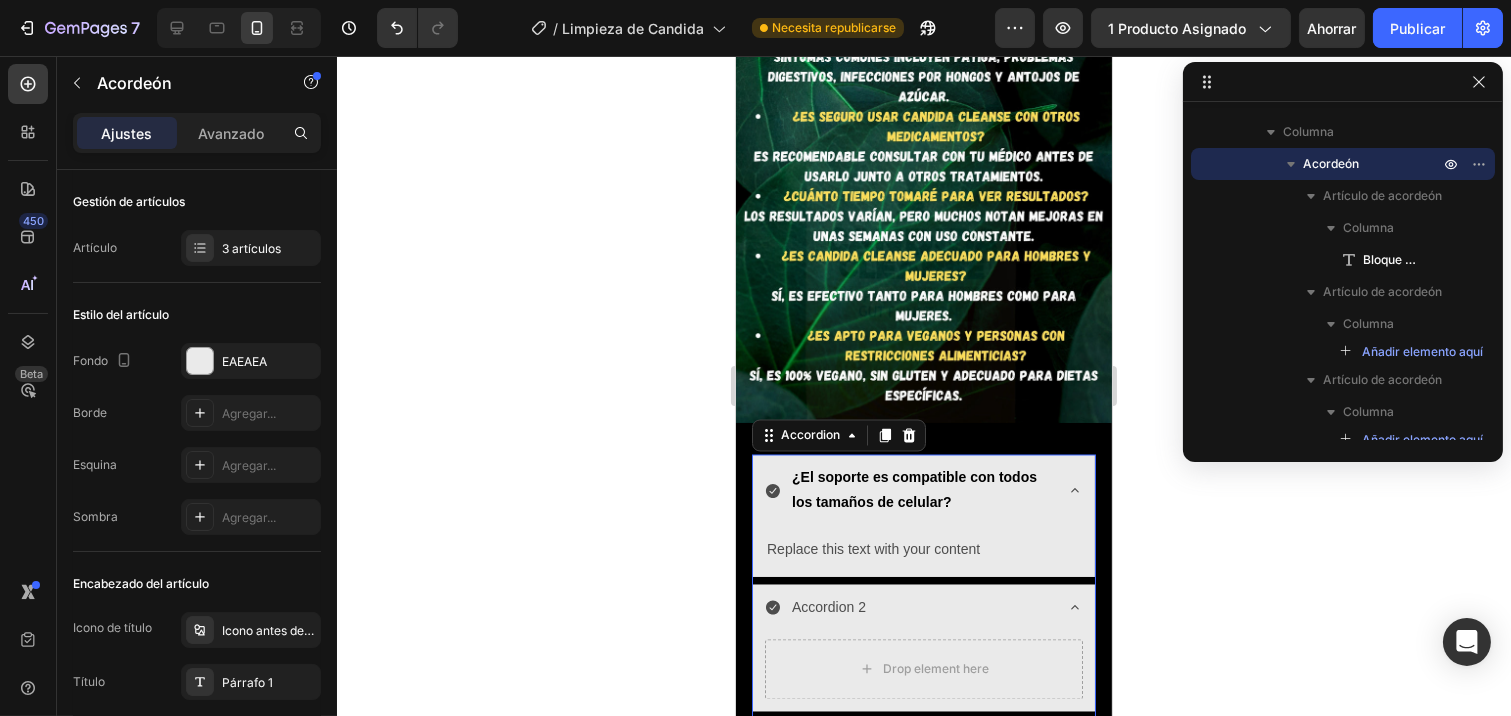 click 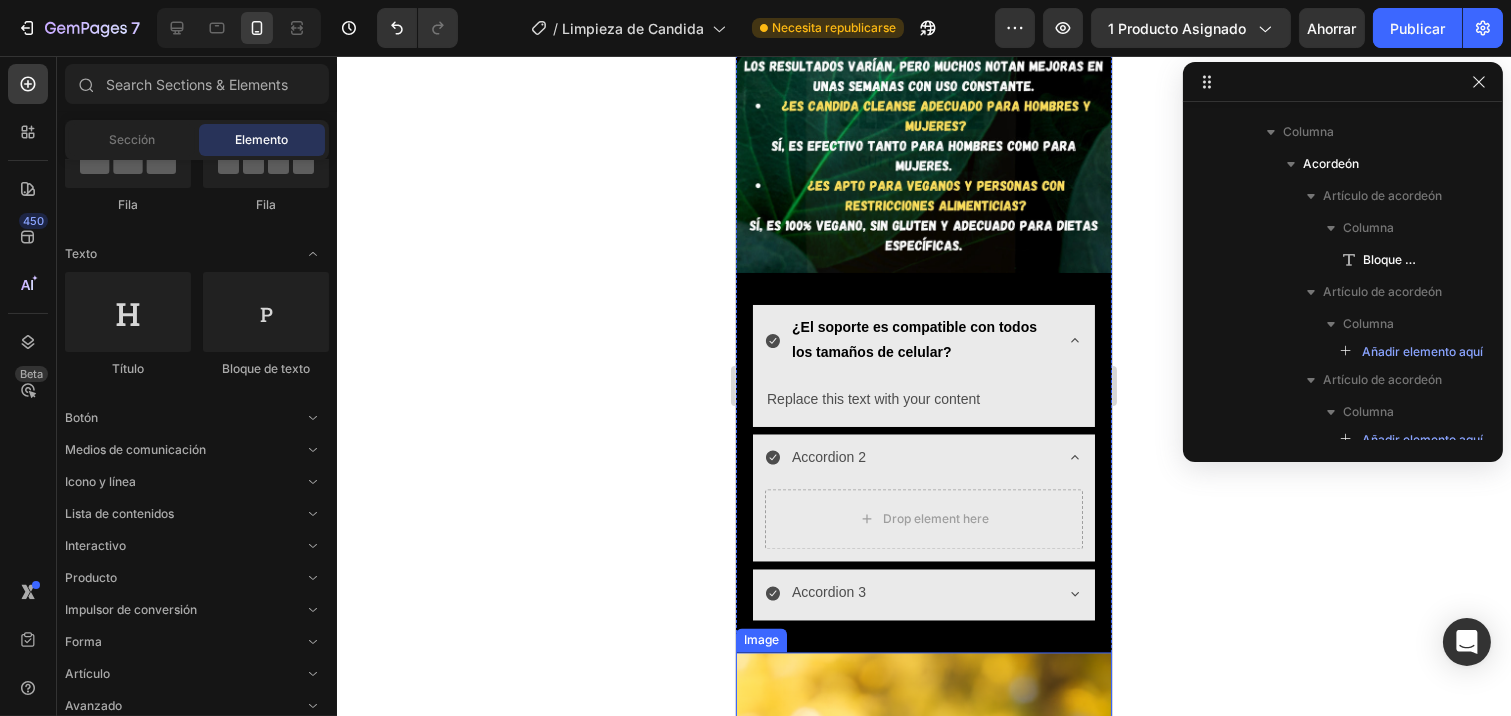 scroll, scrollTop: 6617, scrollLeft: 0, axis: vertical 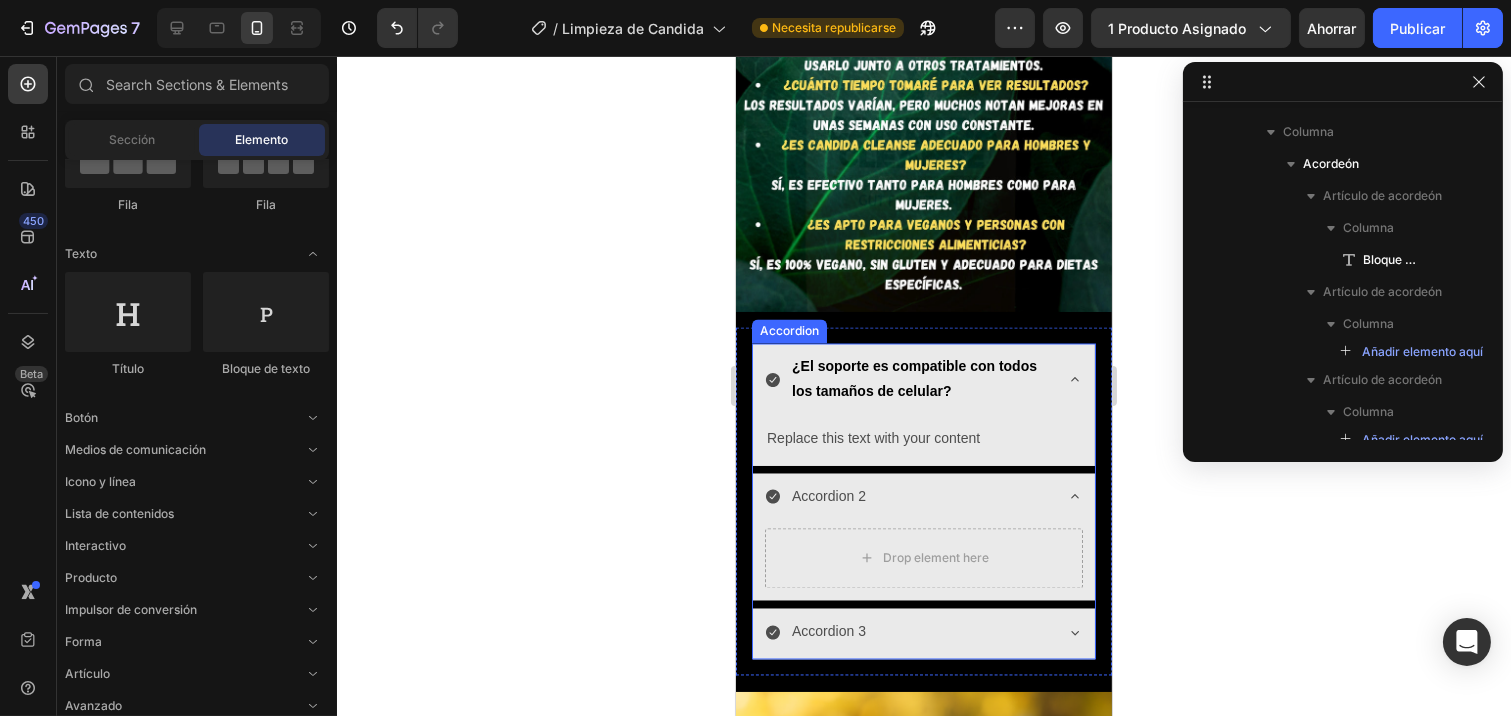 click on "¿El soporte es compatible con todos los tamaños de celular?" at bounding box center (923, 382) 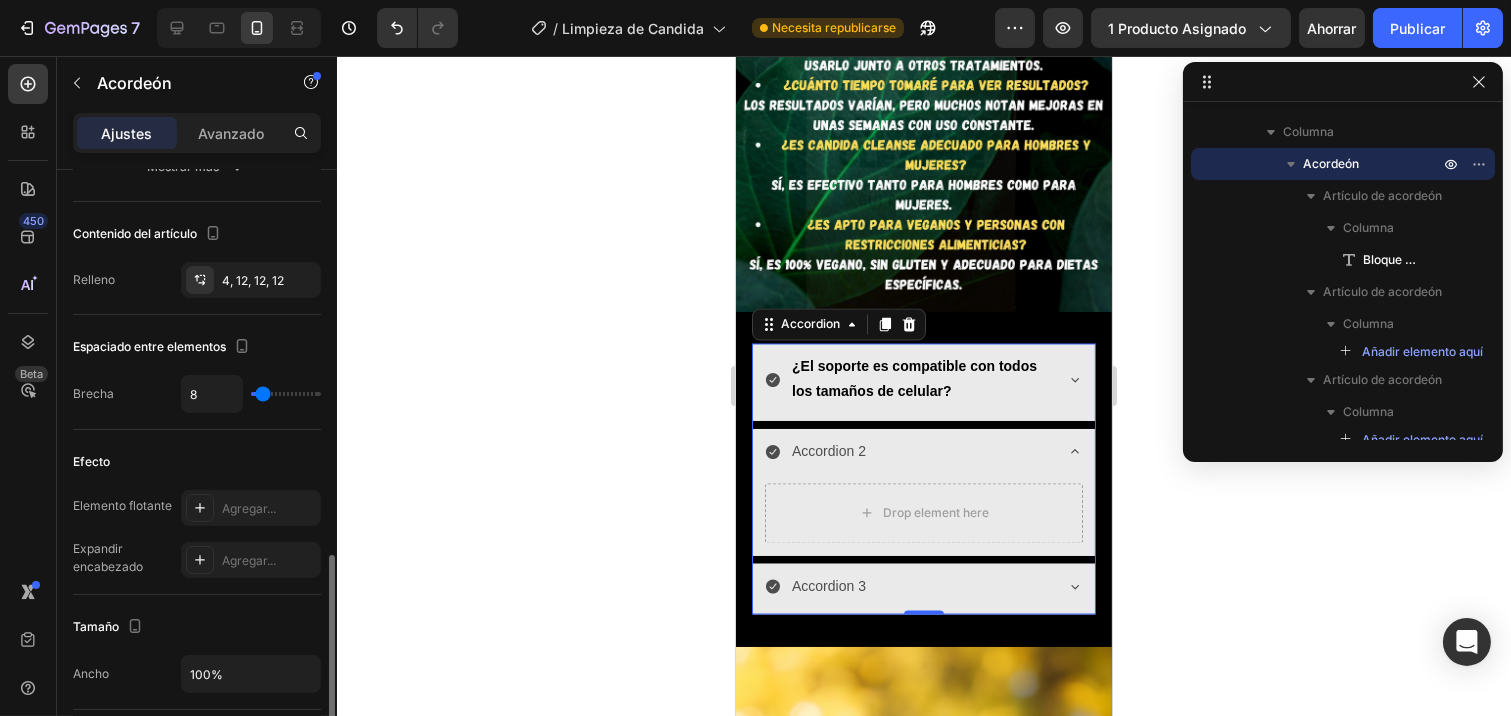 scroll, scrollTop: 1000, scrollLeft: 0, axis: vertical 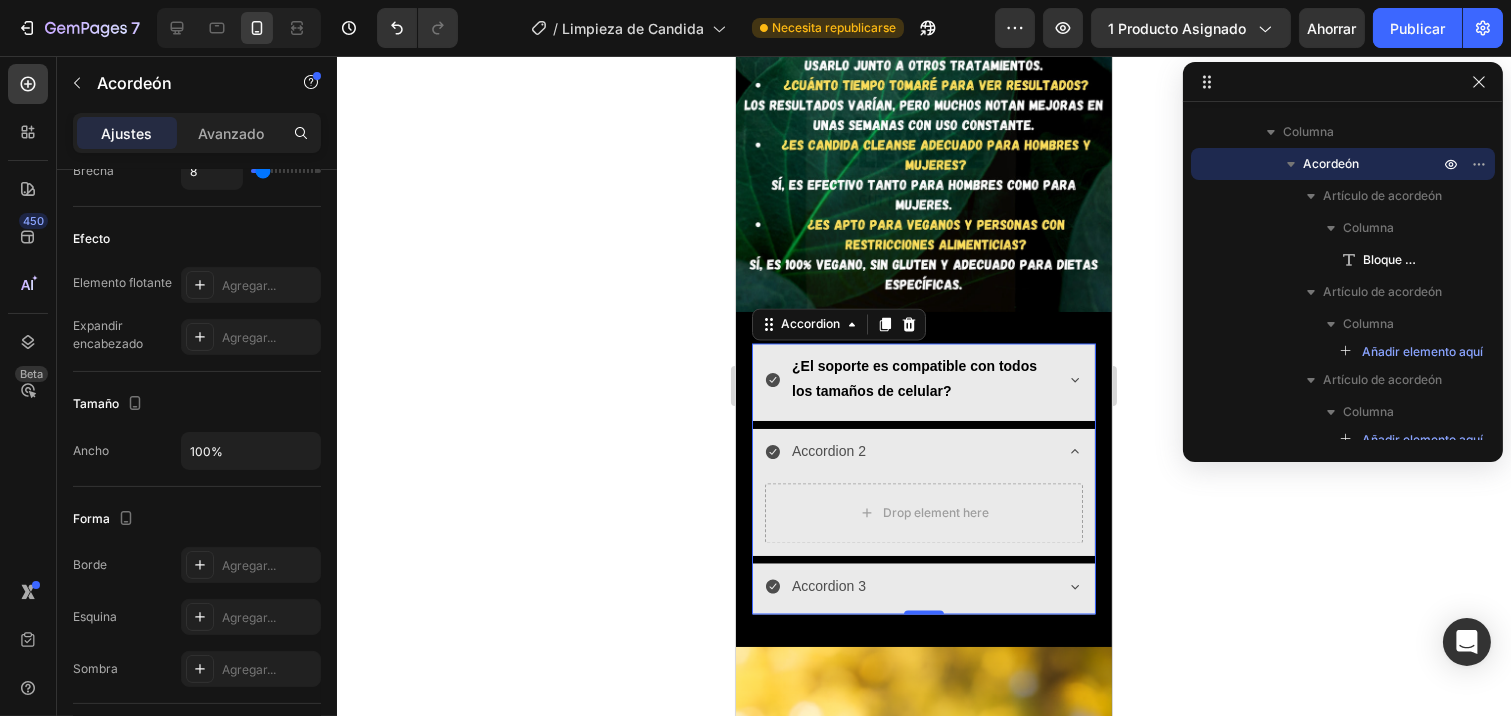 click 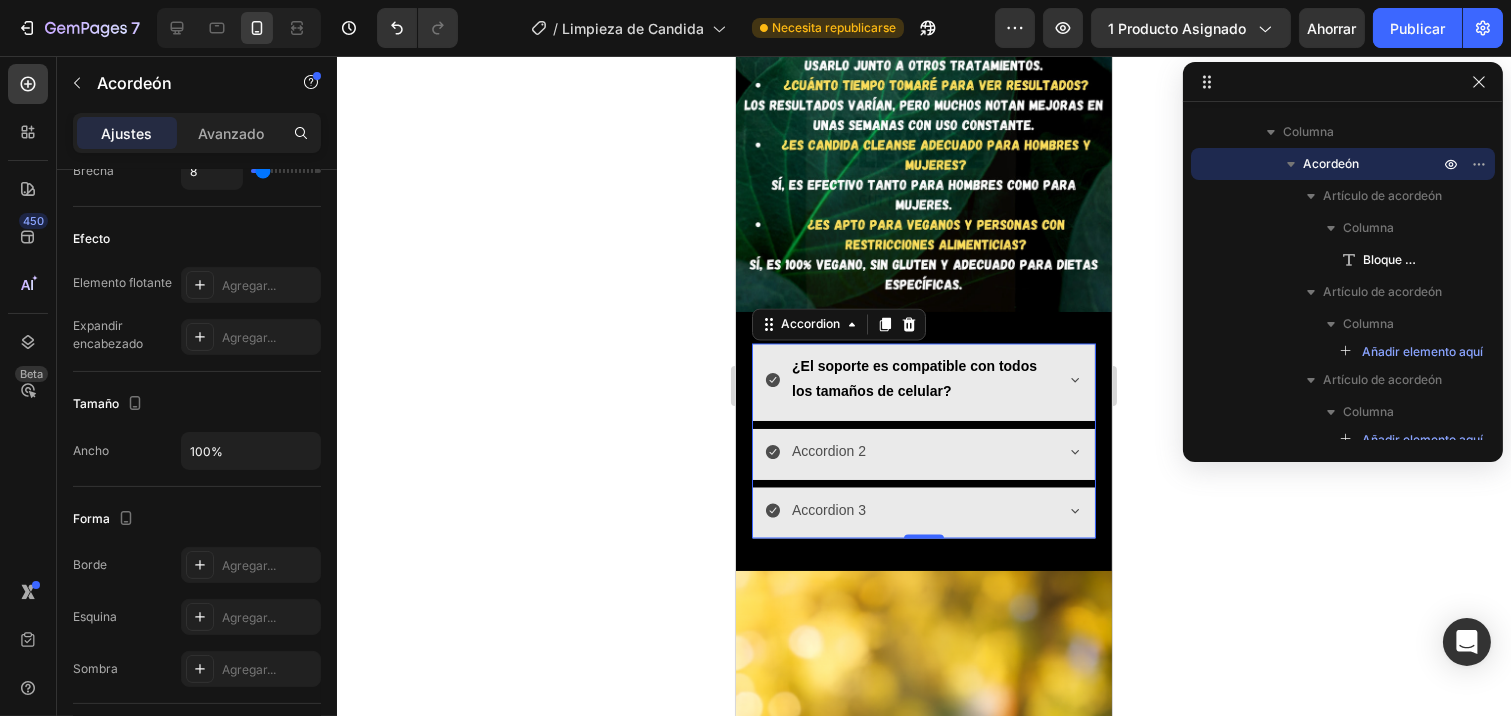 click on "Accordion 3" at bounding box center (923, 513) 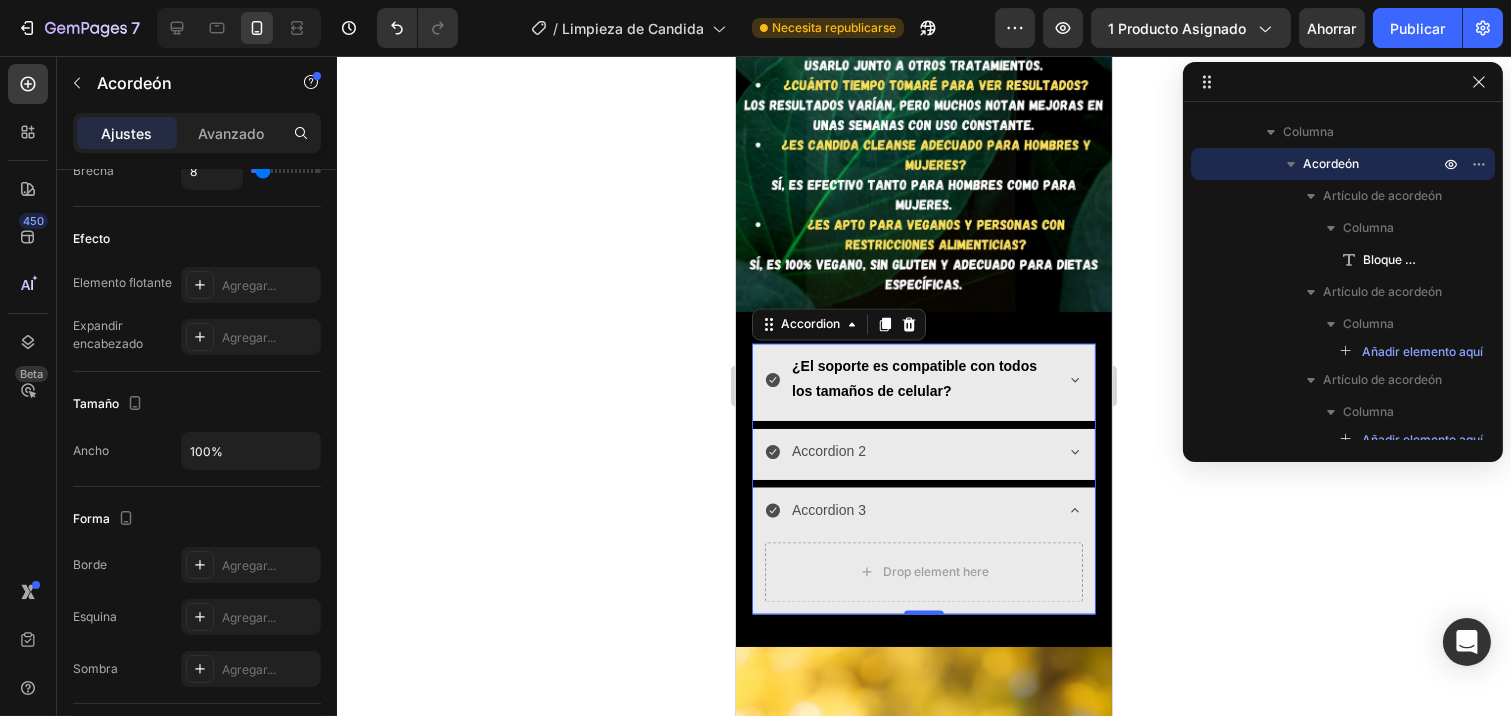 click on "Accordion 3" at bounding box center [923, 513] 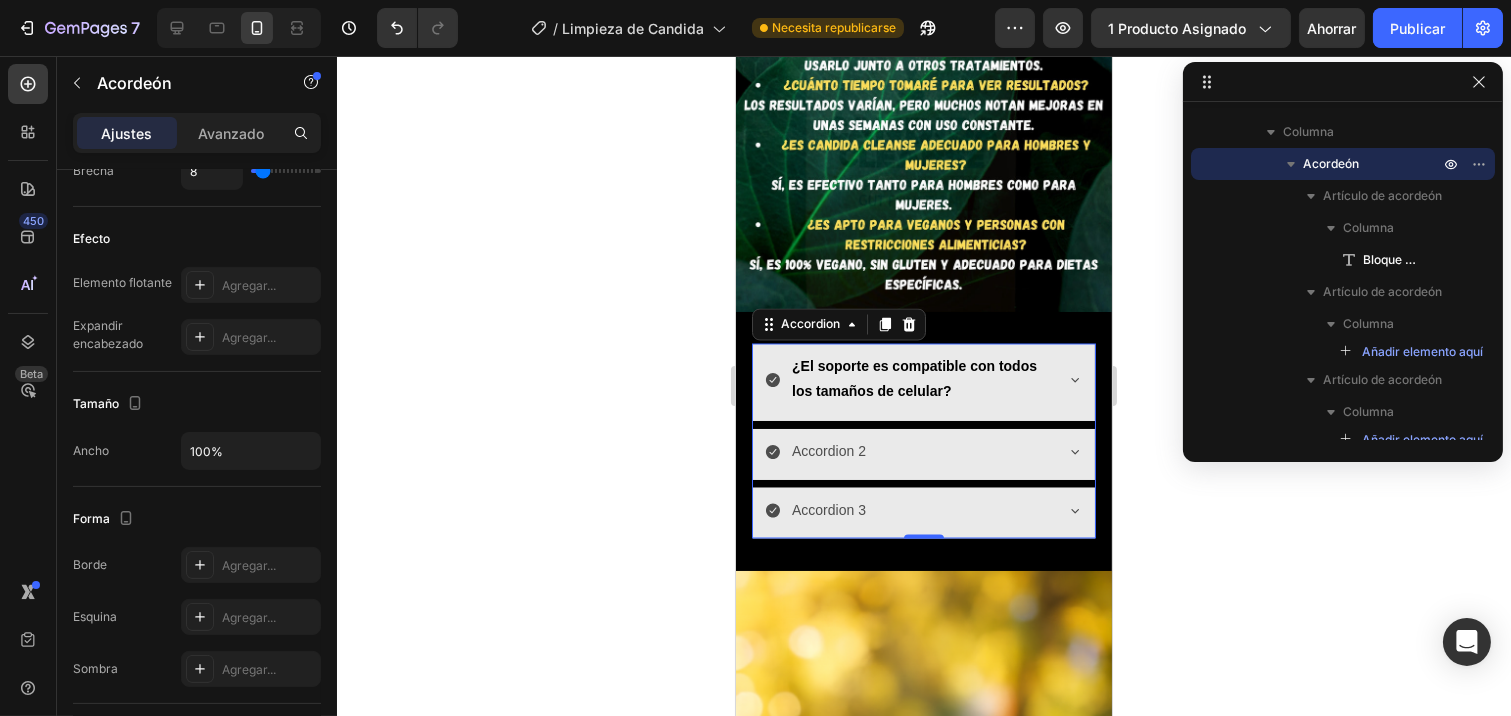 click on "Accordion 3" at bounding box center (907, 511) 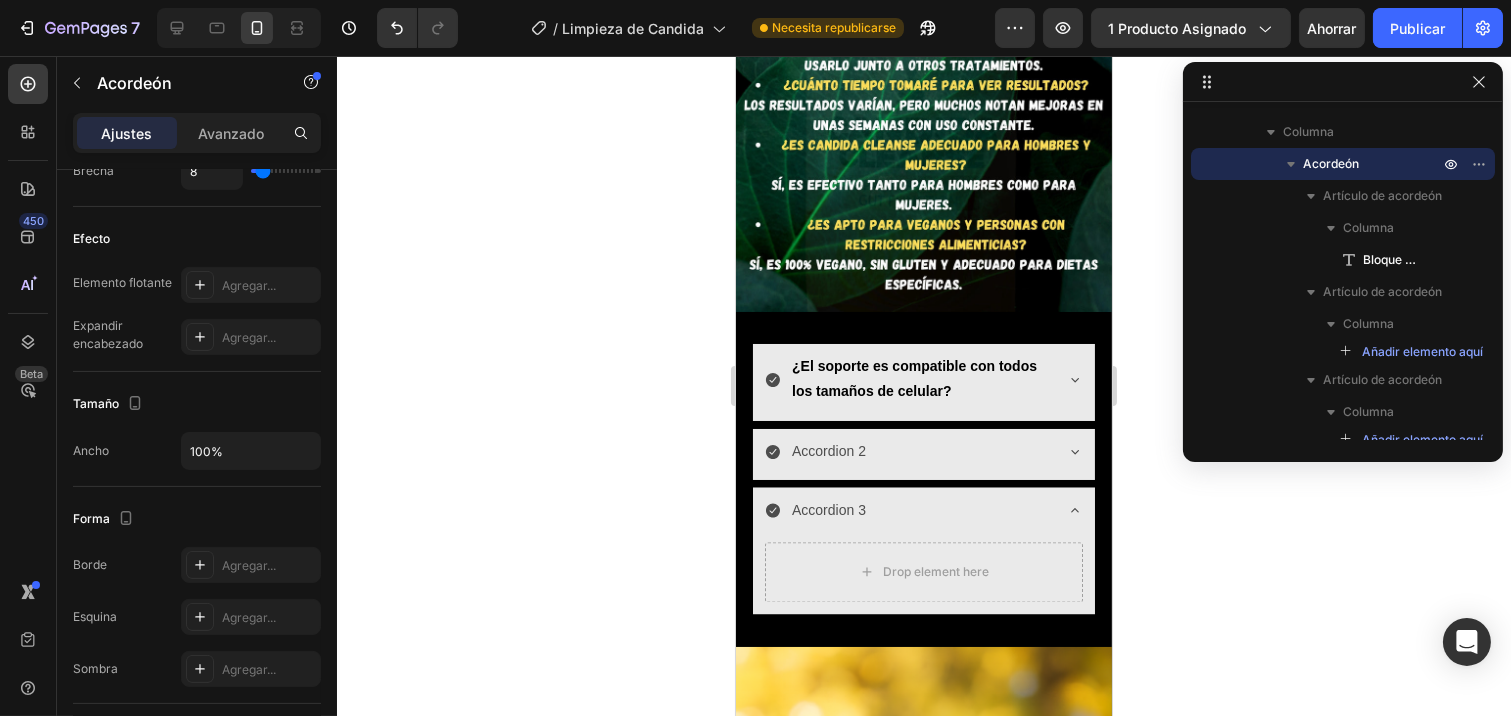 click on "¿El soporte es compatible con todos los tamaños de celular?" at bounding box center (923, 382) 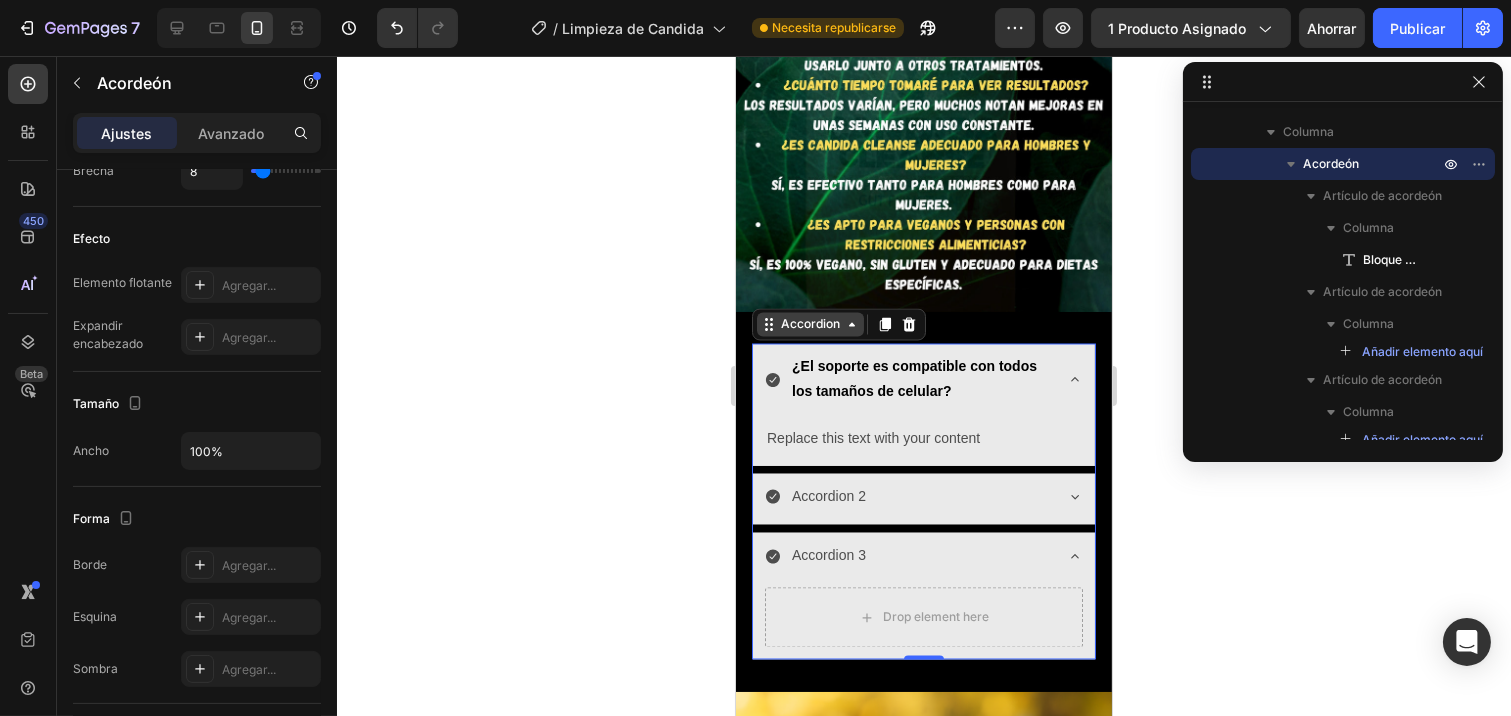click on "Accordion" at bounding box center (809, 325) 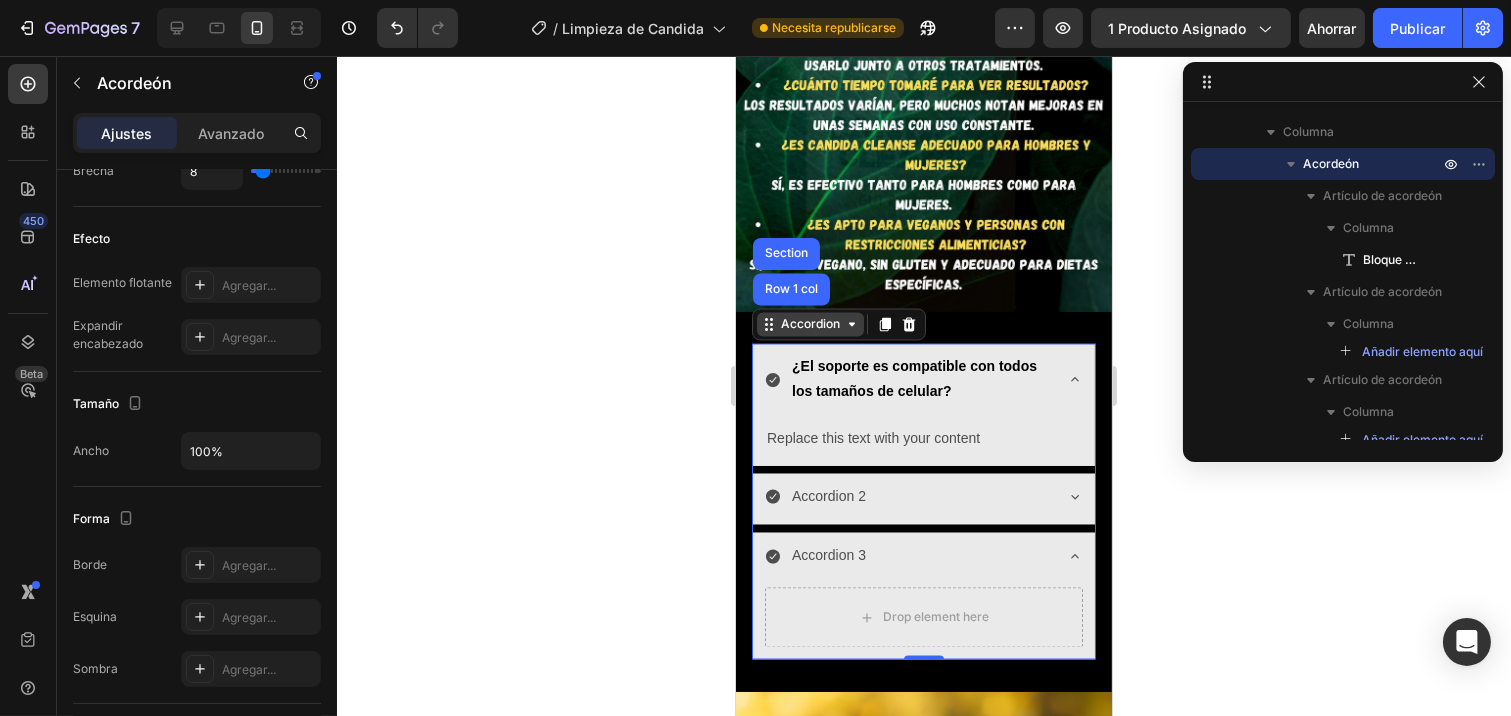 click on "Accordion" at bounding box center [809, 325] 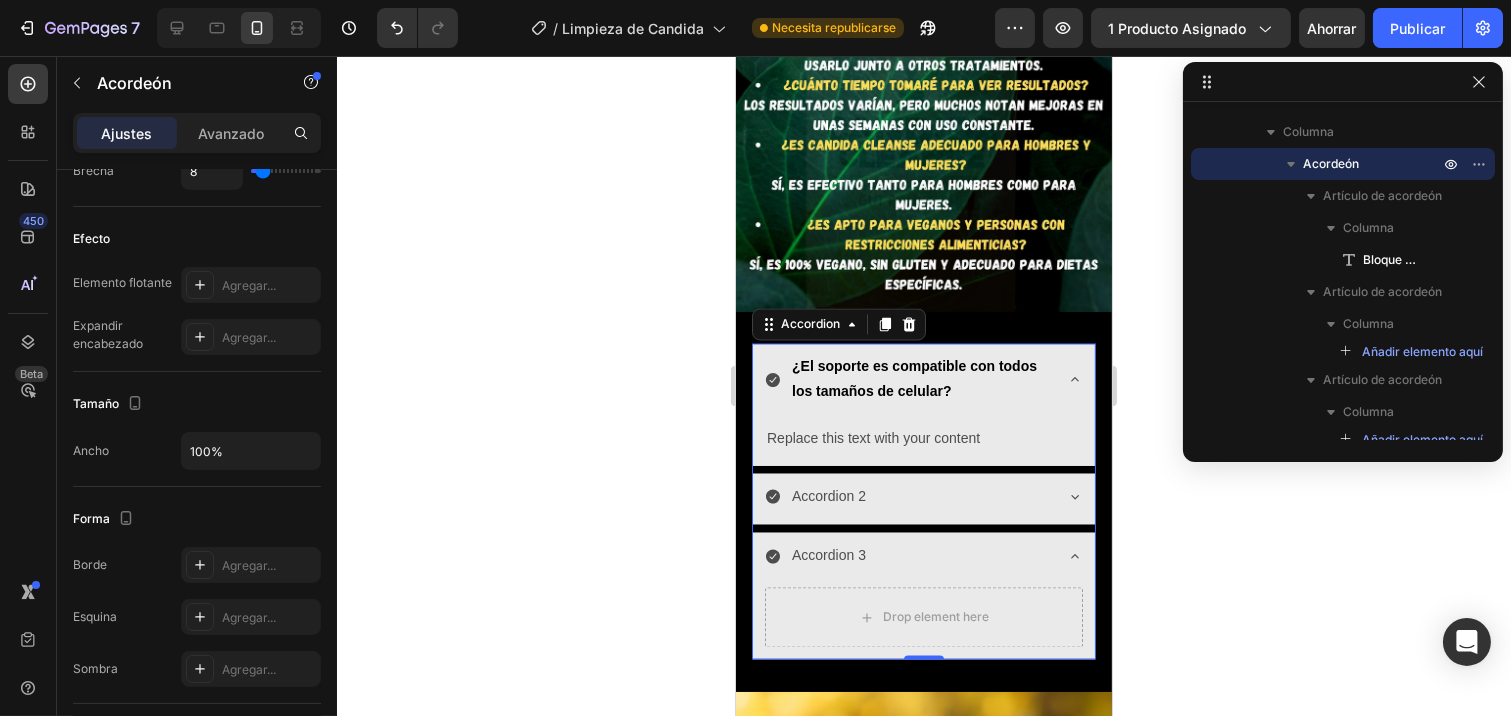 click on "¿El soporte es compatible con todos los tamaños de celular?" at bounding box center [923, 382] 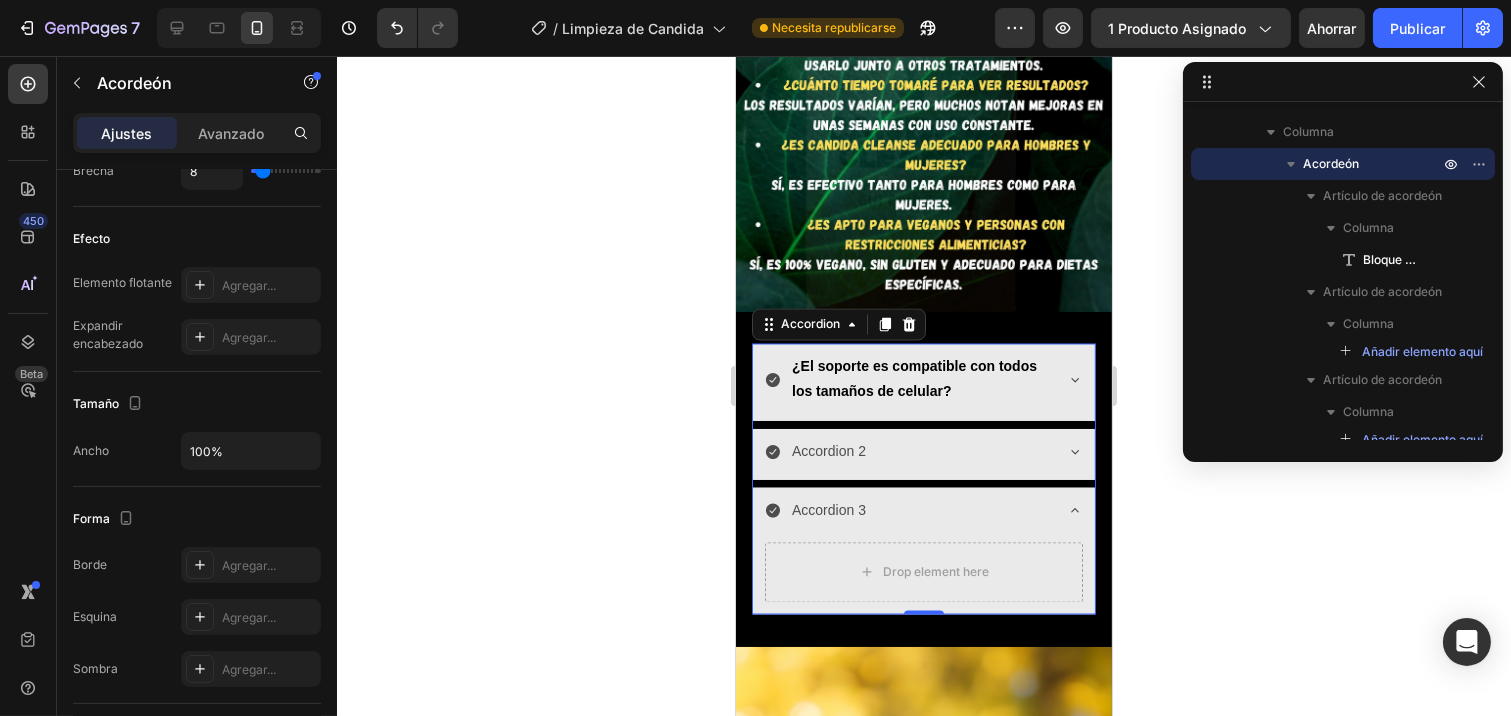 click on "¿El soporte es compatible con todos los tamaños de celular?" at bounding box center (923, 382) 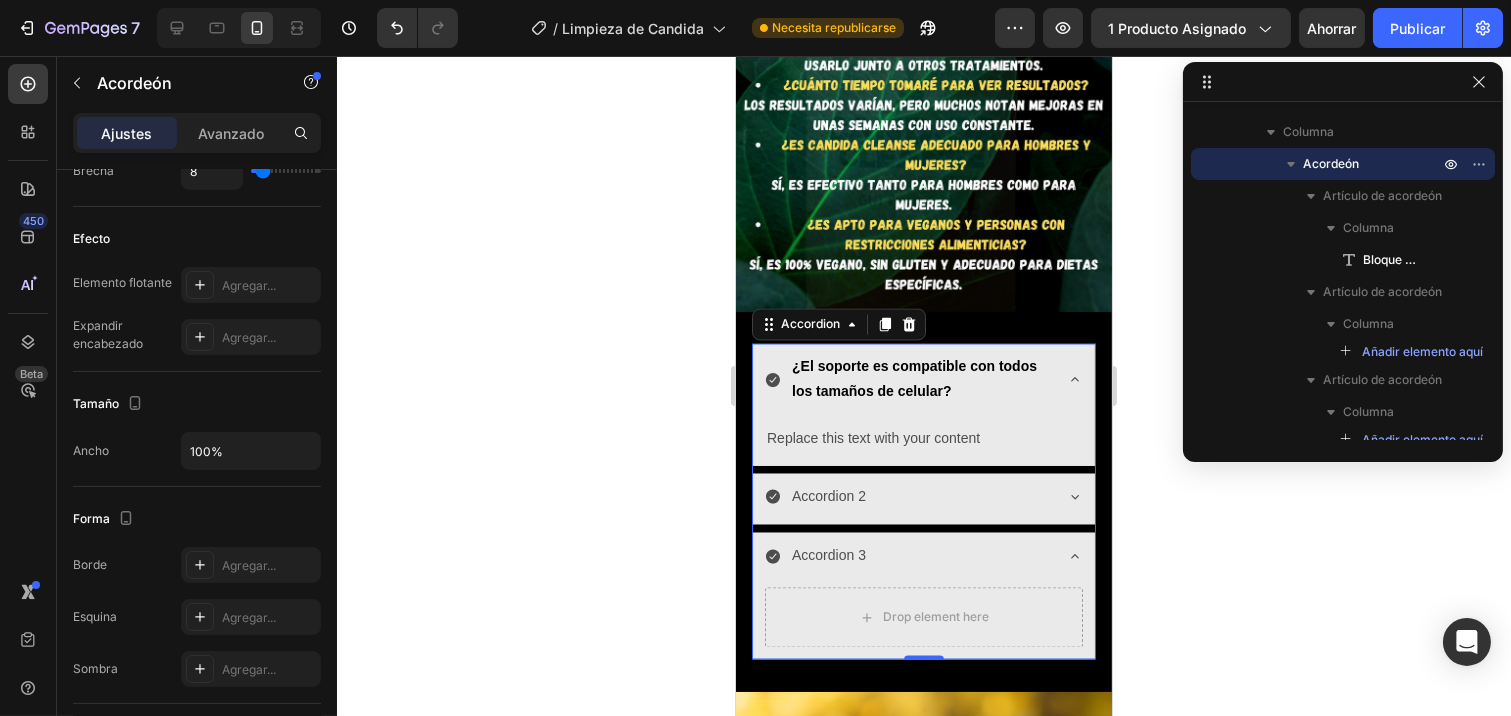 click on "Accordion 2" at bounding box center (828, 497) 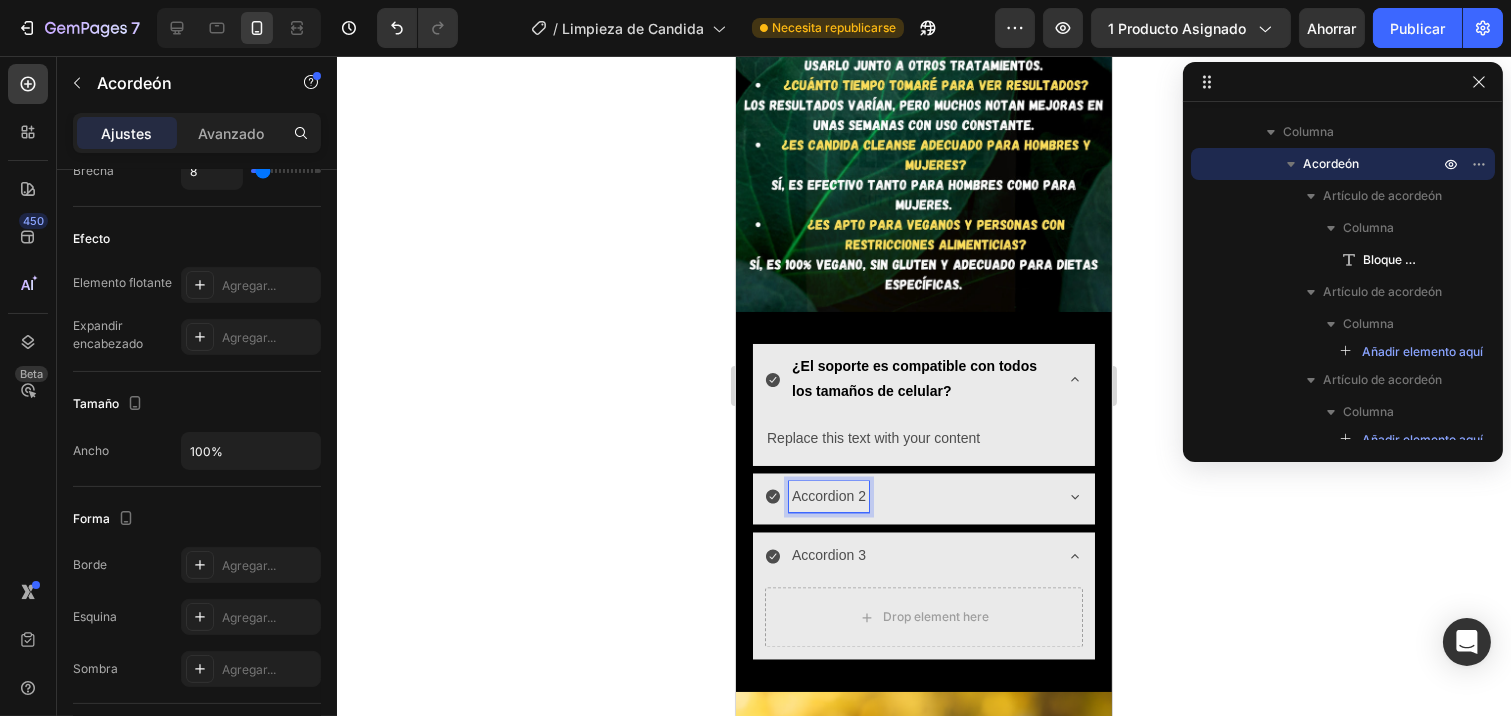 click on "Accordion 2" at bounding box center (907, 497) 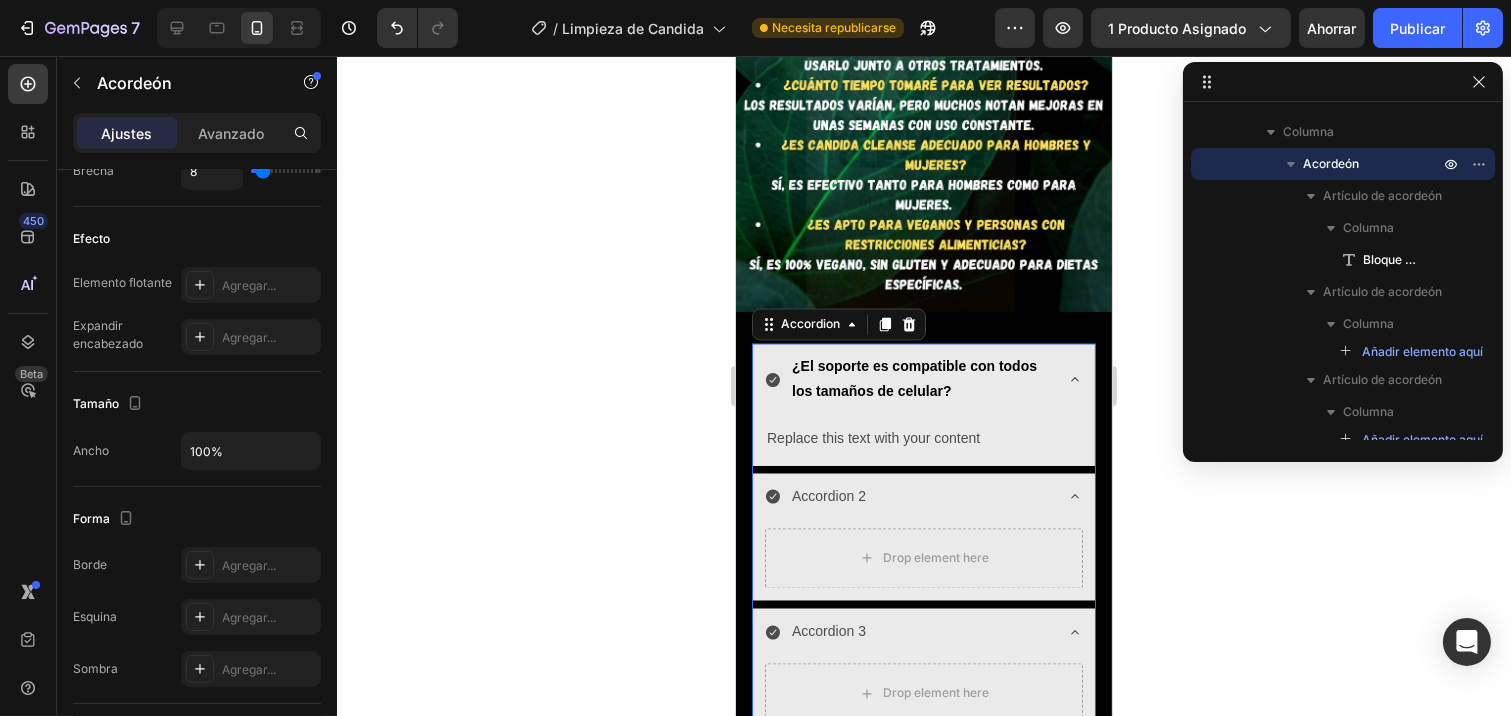 click on "Accordion 2" at bounding box center [923, 499] 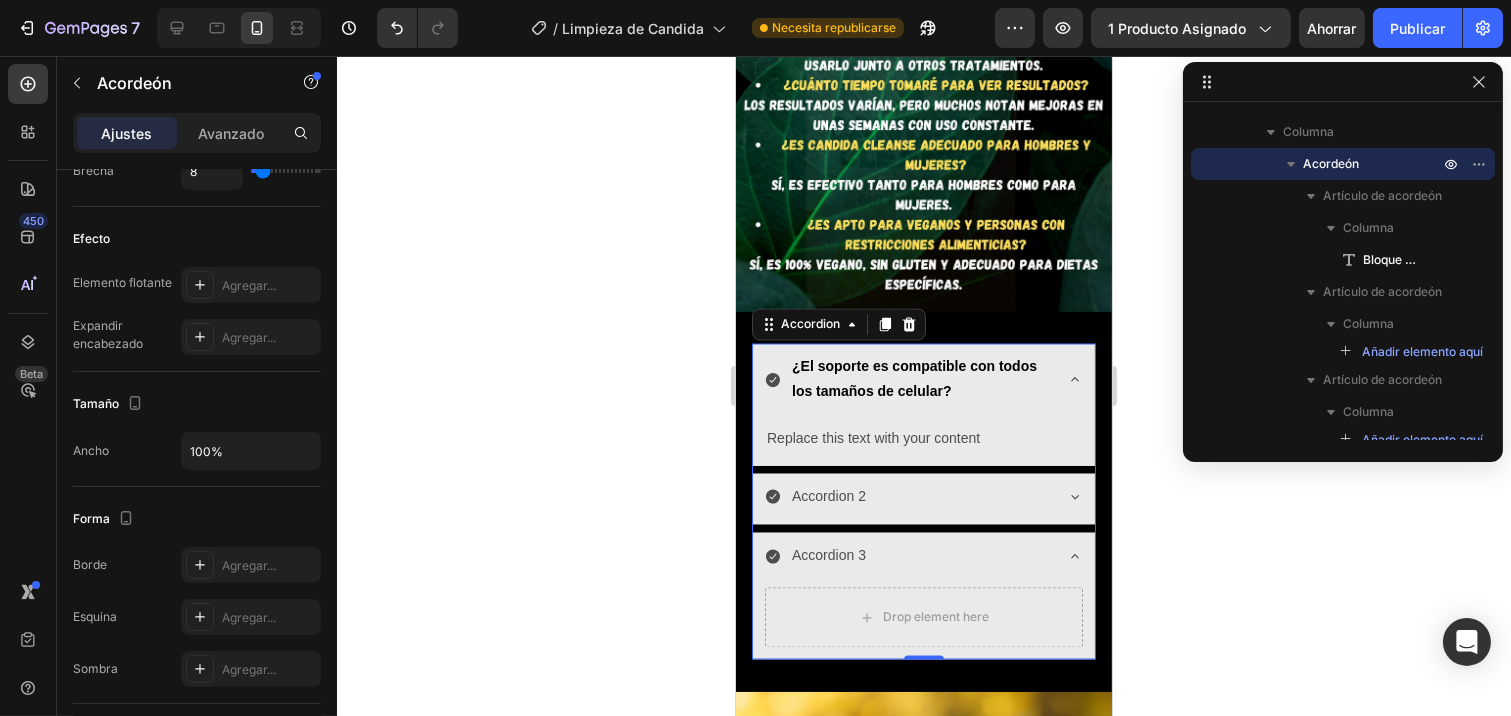 click on "Accordion 3" at bounding box center (923, 558) 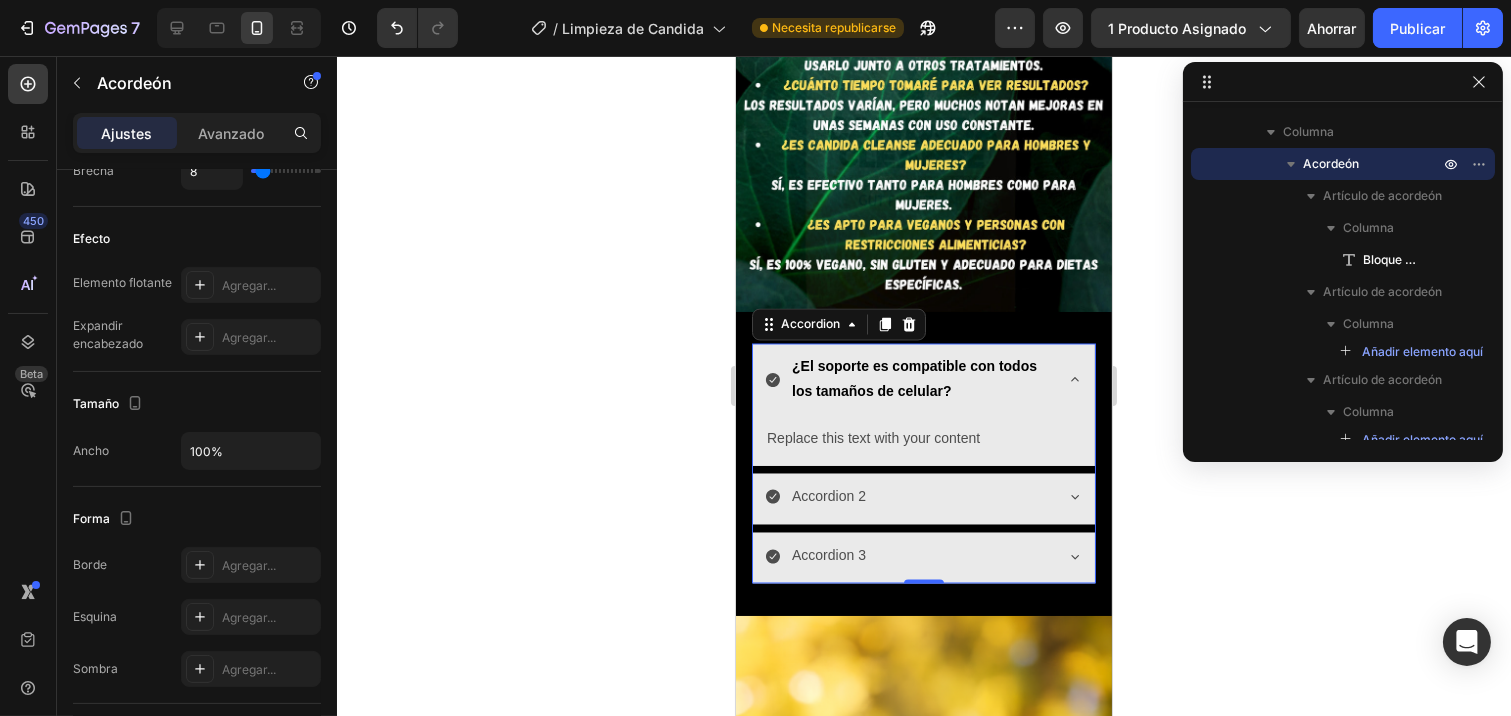 click on "Ajustes Avanzado" at bounding box center [197, 133] 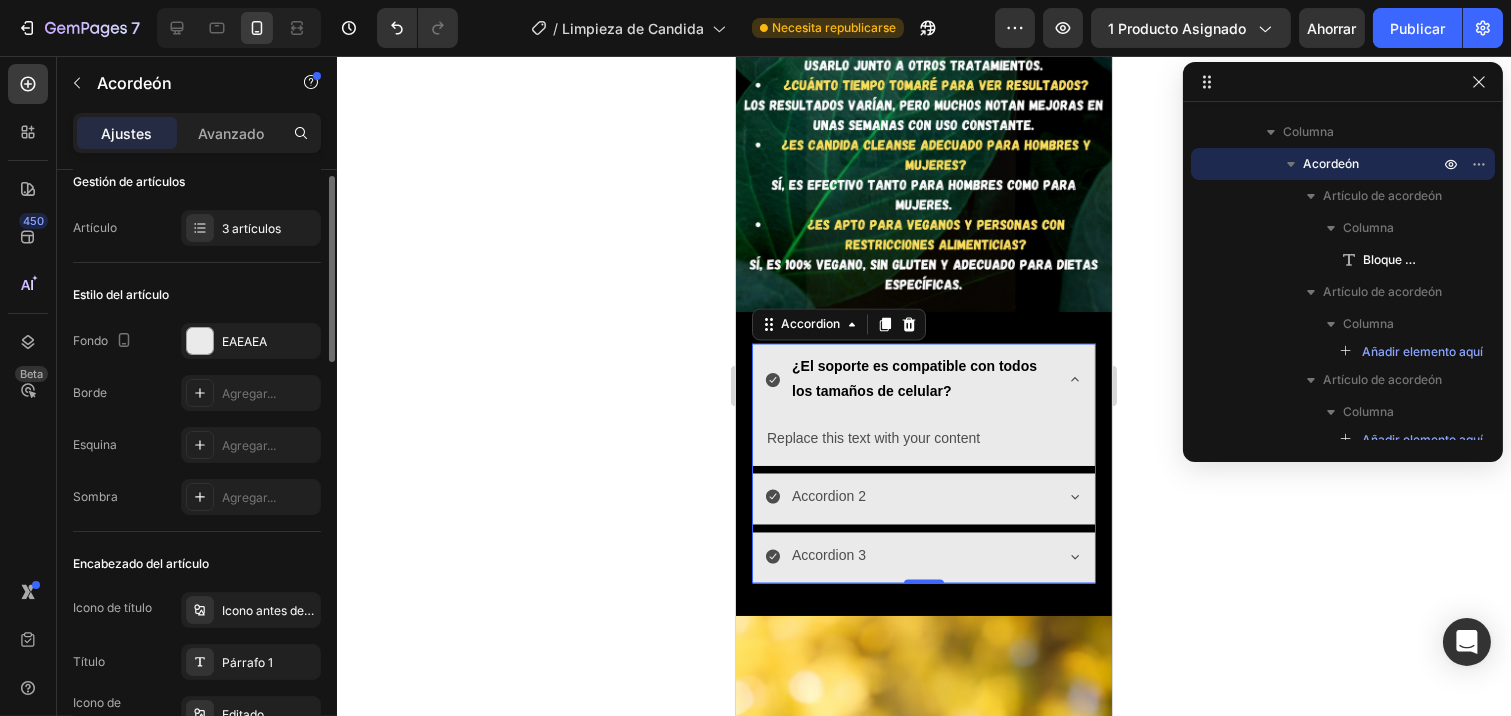 scroll, scrollTop: 0, scrollLeft: 0, axis: both 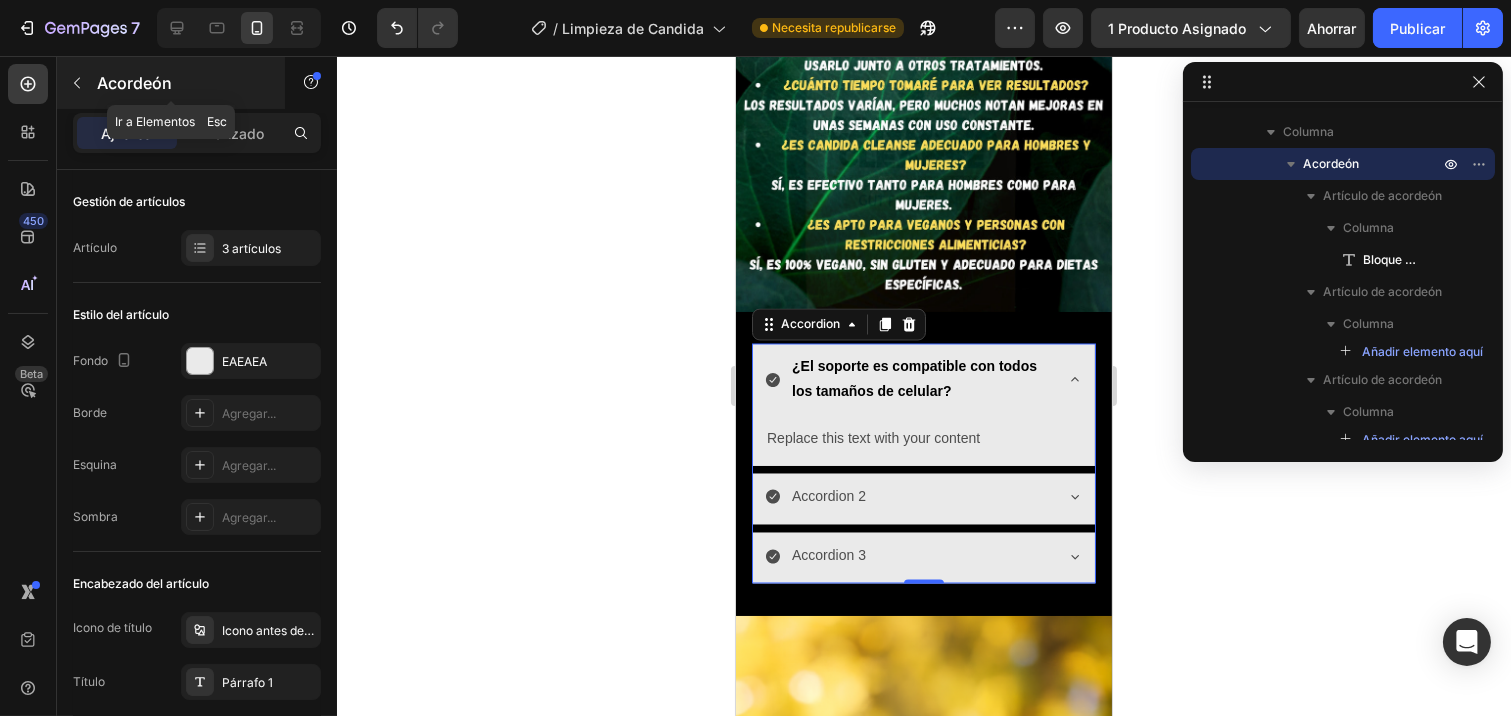 click at bounding box center (77, 83) 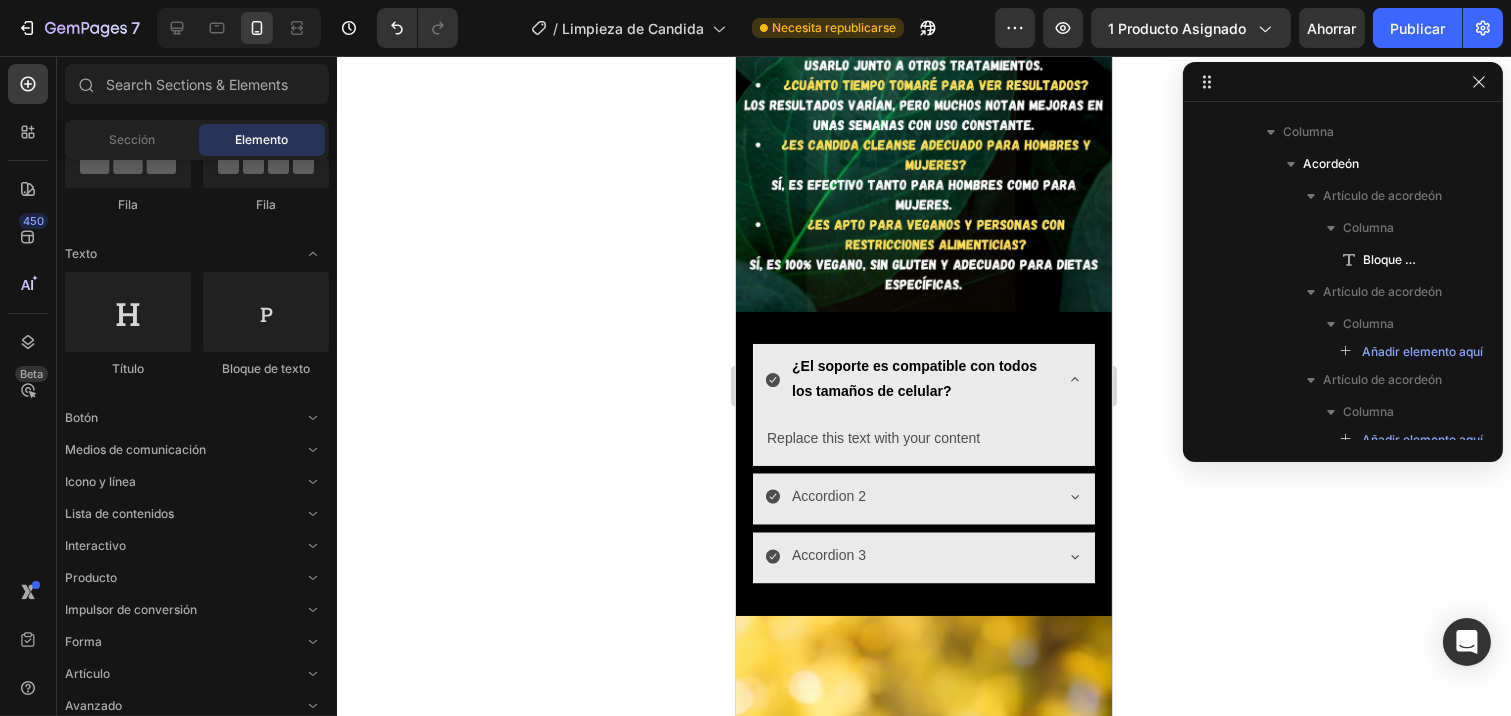 scroll, scrollTop: 0, scrollLeft: 0, axis: both 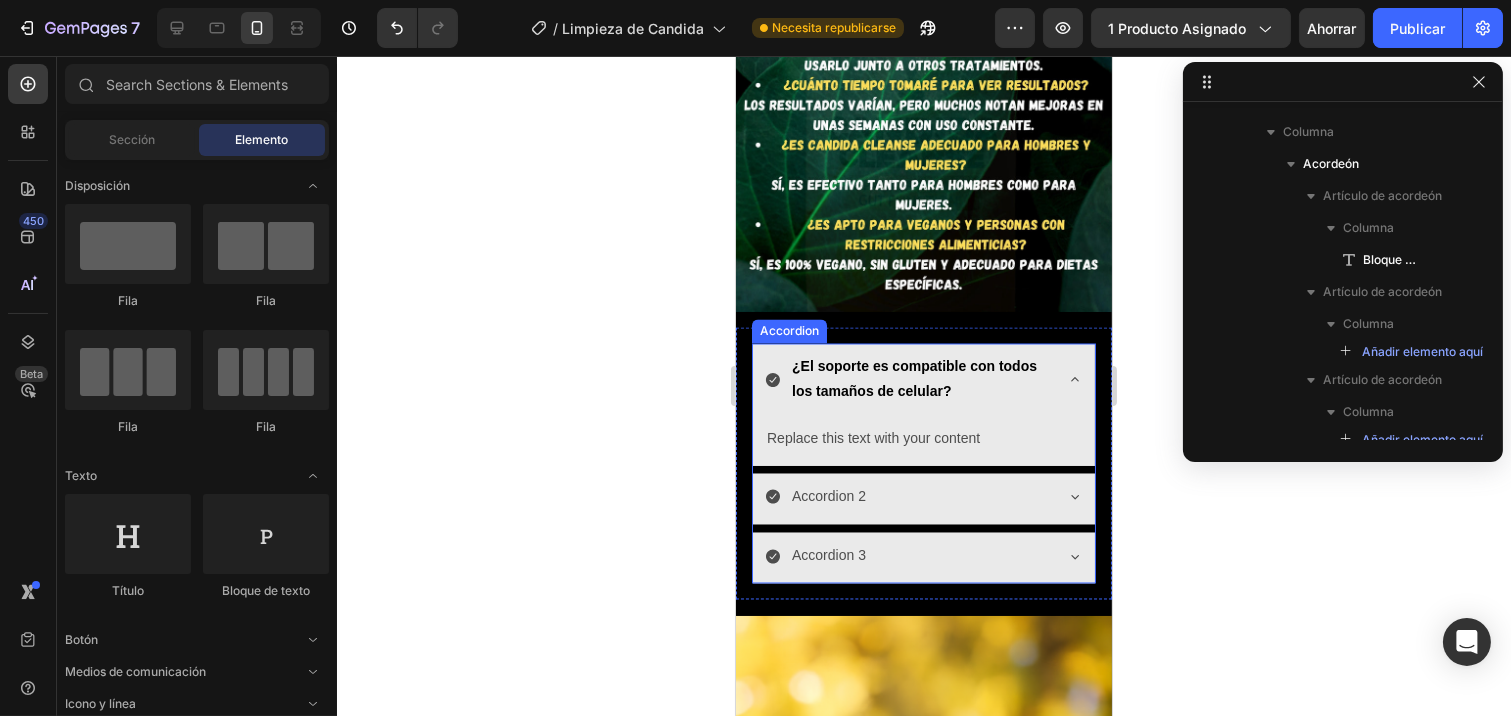 click on "¿El soporte es compatible con todos los tamaños de celular?" at bounding box center [923, 382] 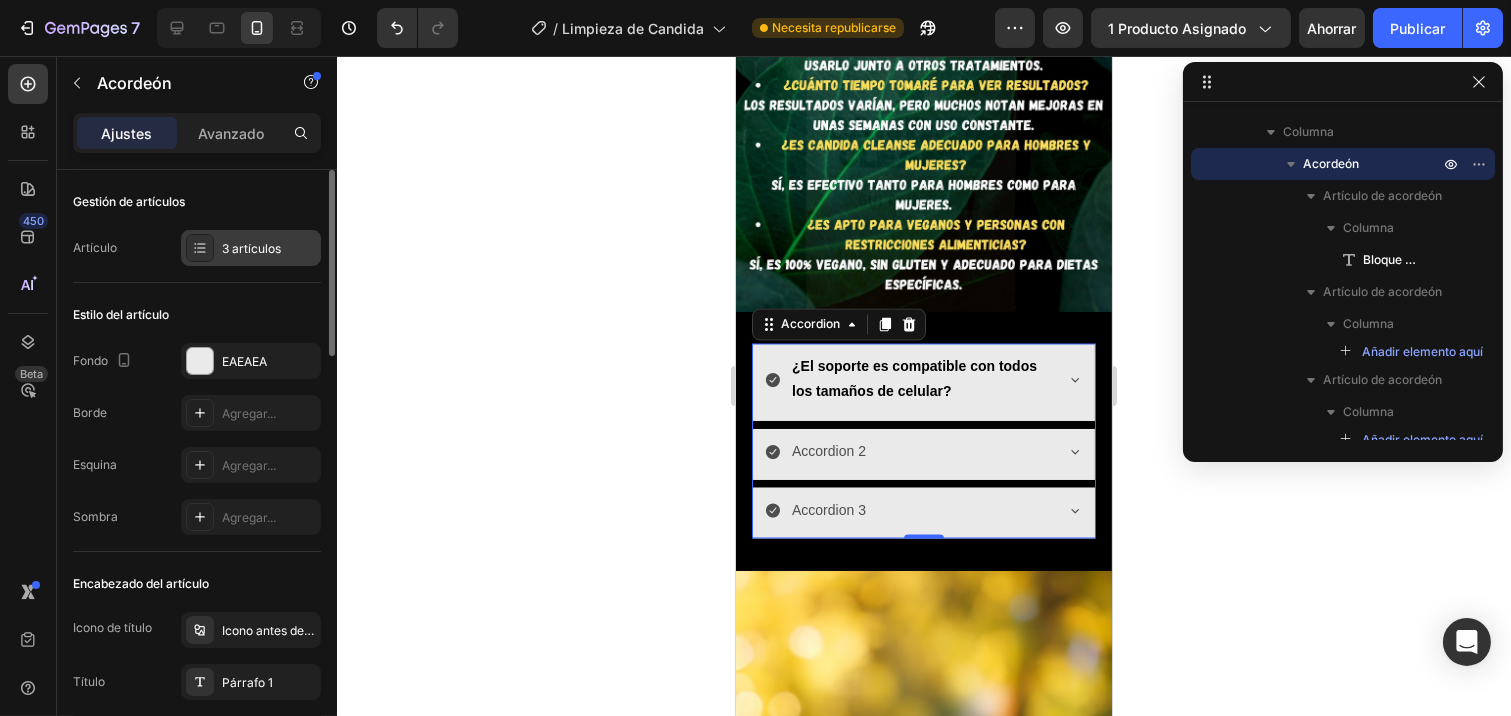 click on "3 artículos" at bounding box center [251, 248] 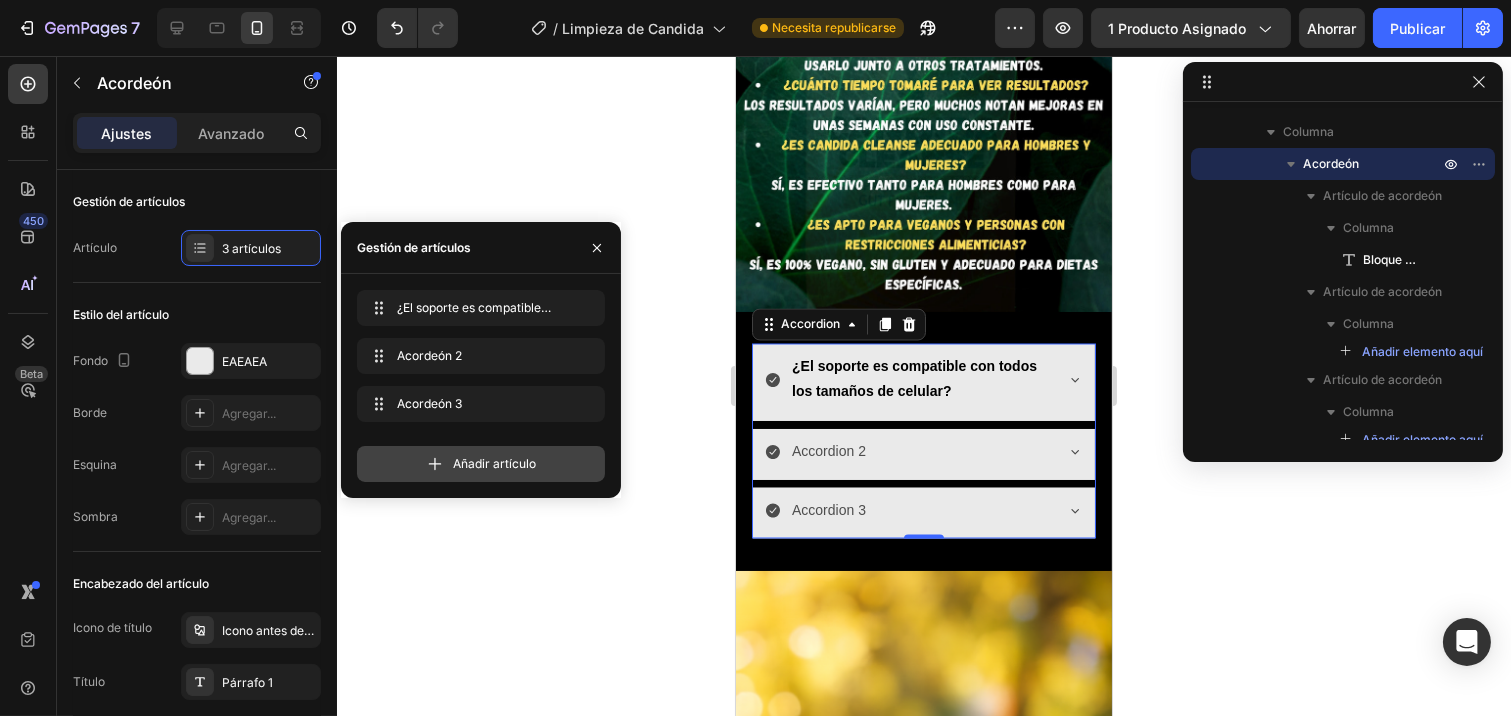 click on "Añadir artículo" at bounding box center [494, 463] 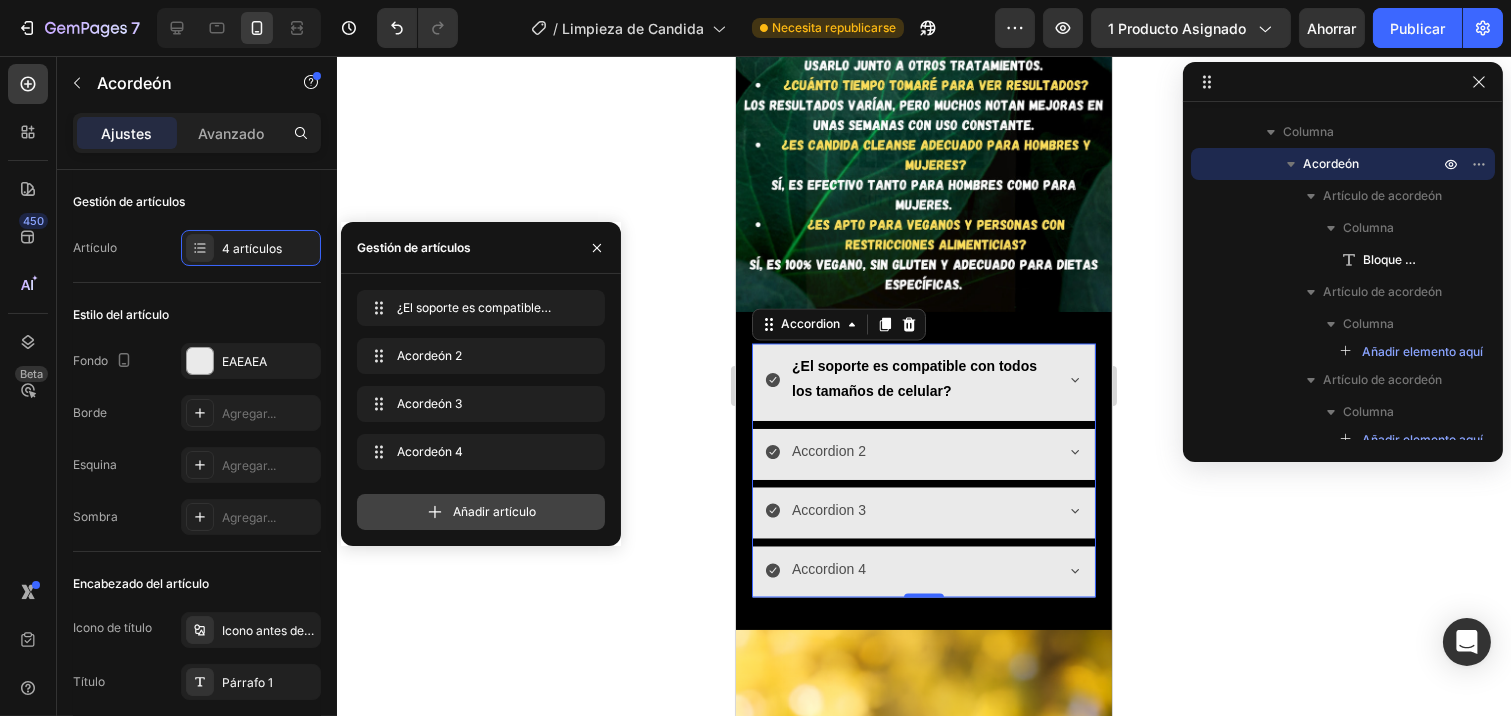 click on "Añadir artículo" at bounding box center [481, 512] 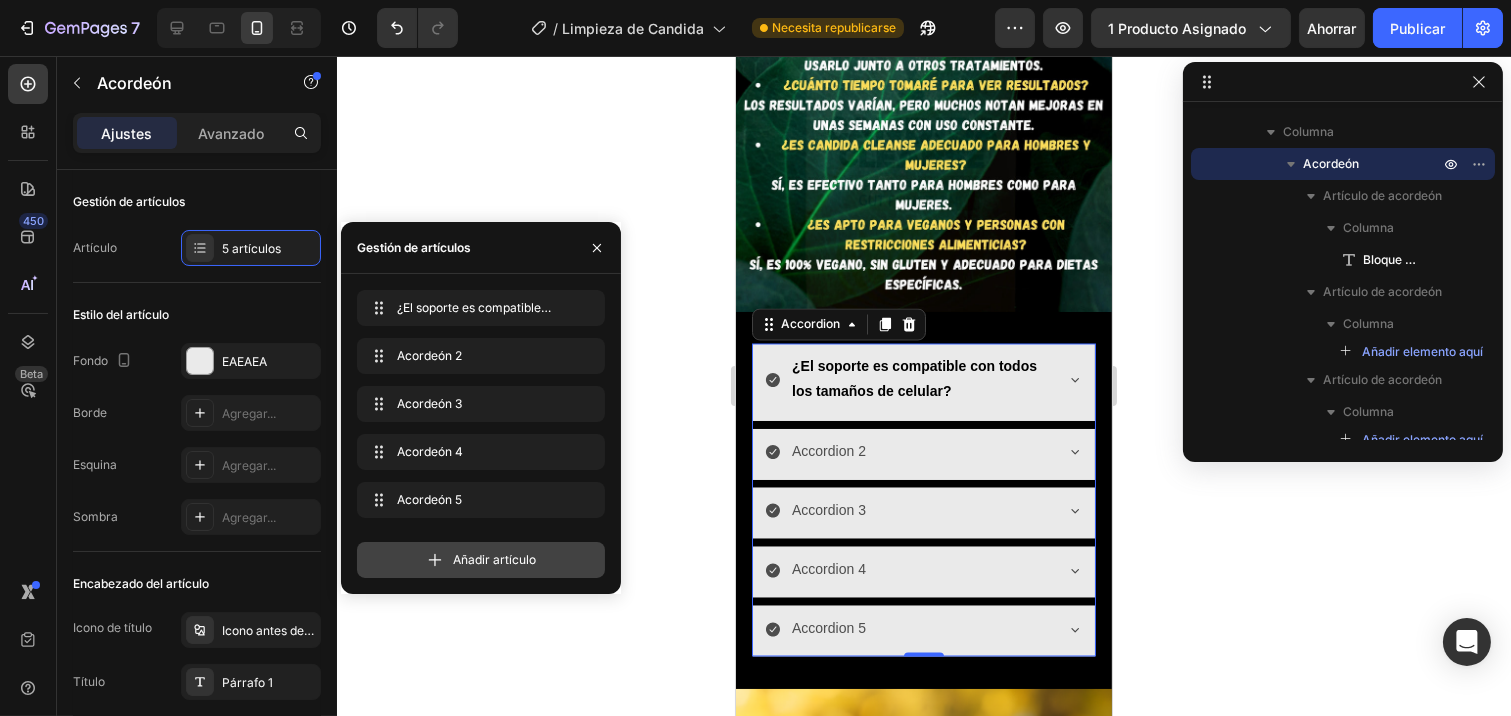 click on "Añadir artículo" at bounding box center [481, 560] 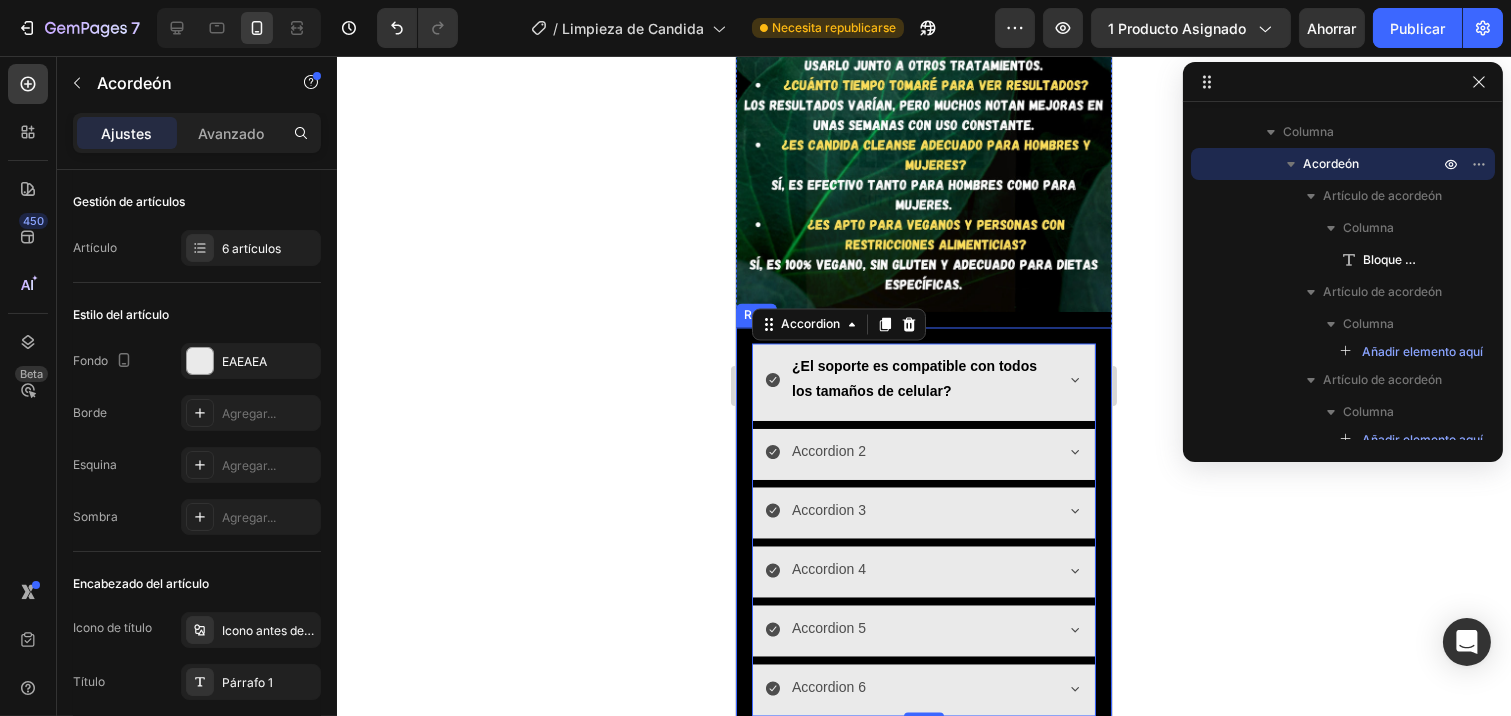 click 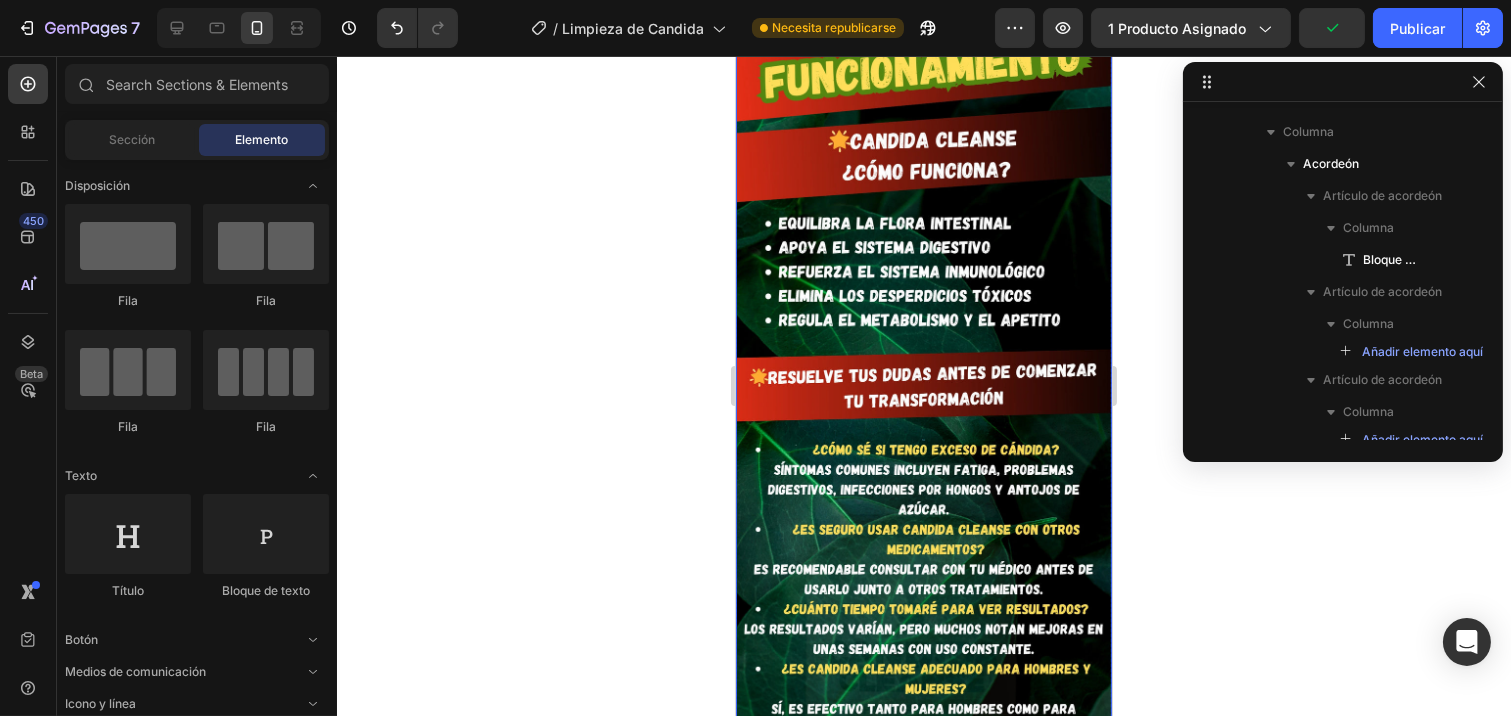 scroll, scrollTop: 6062, scrollLeft: 0, axis: vertical 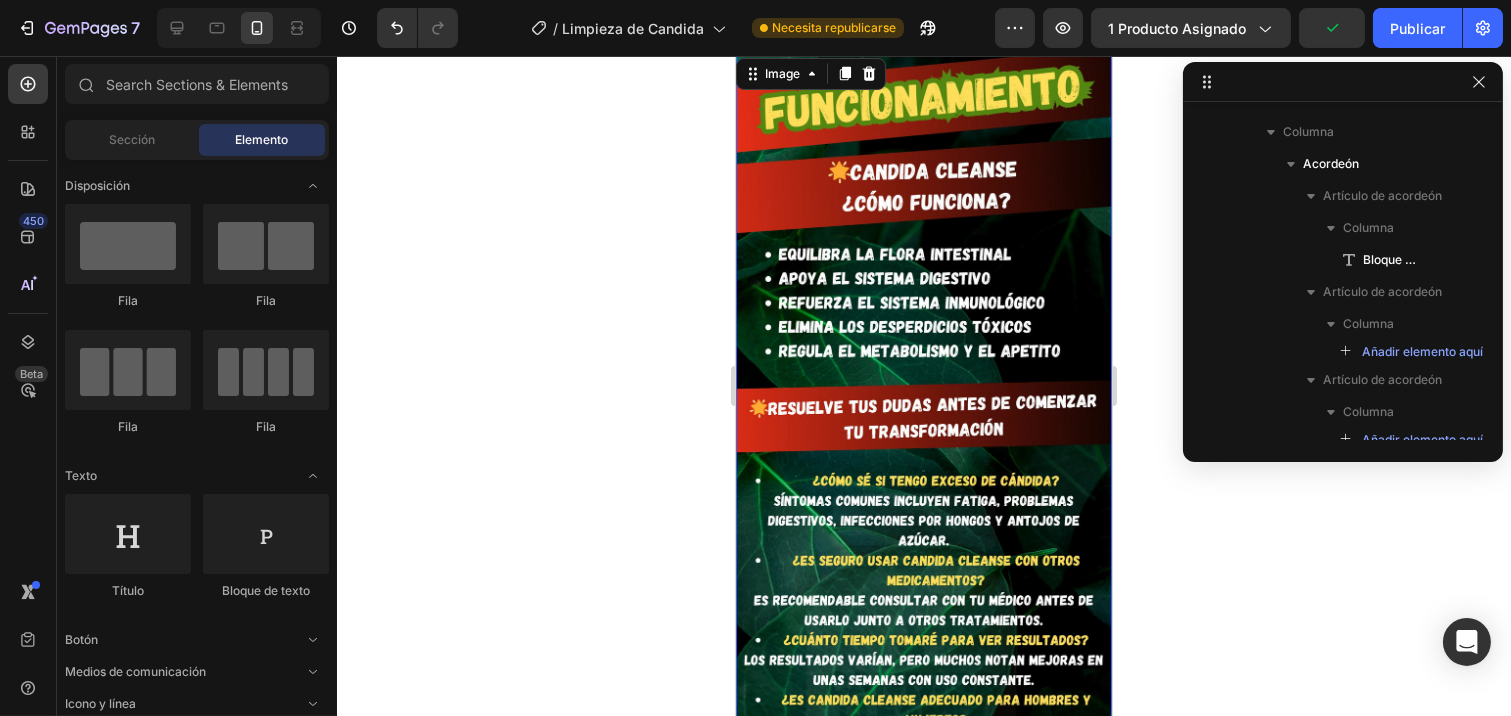 click at bounding box center [923, 460] 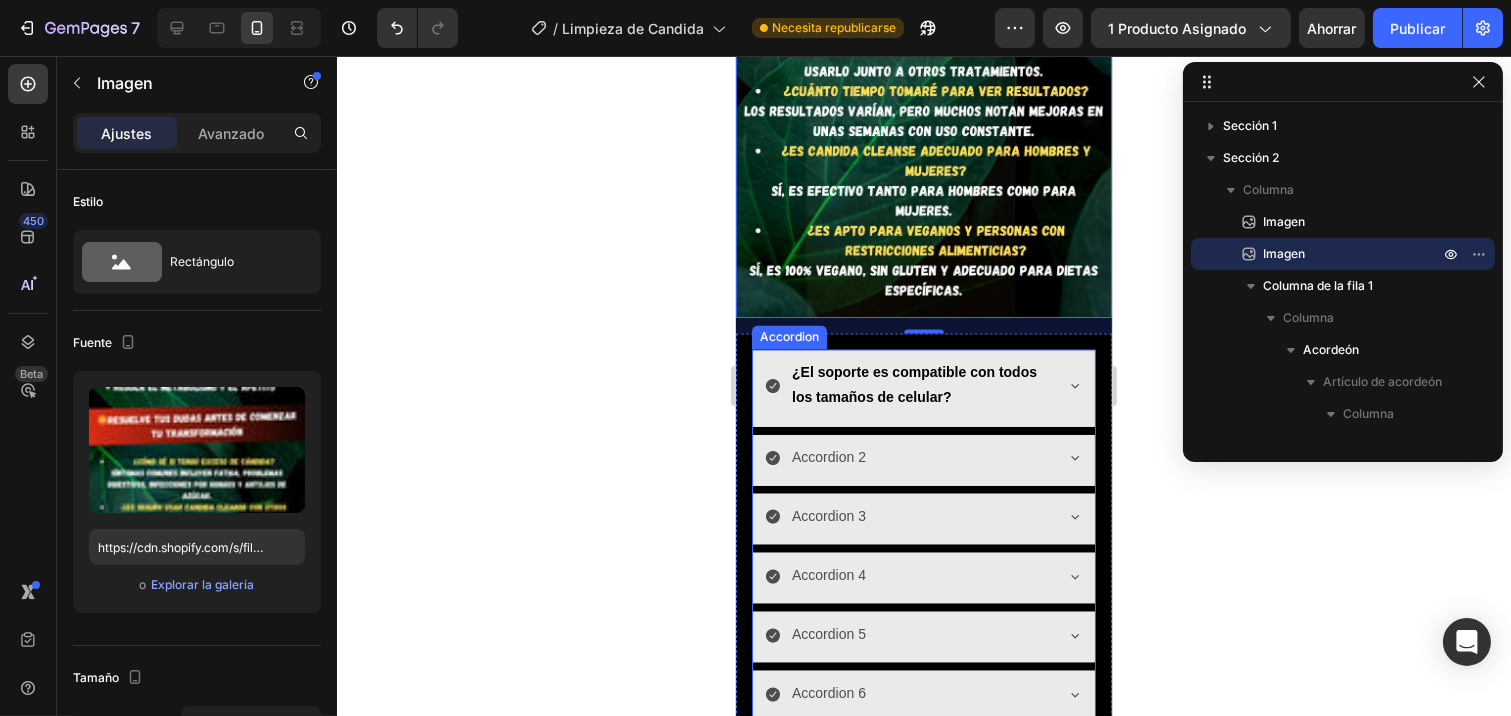 scroll, scrollTop: 6617, scrollLeft: 0, axis: vertical 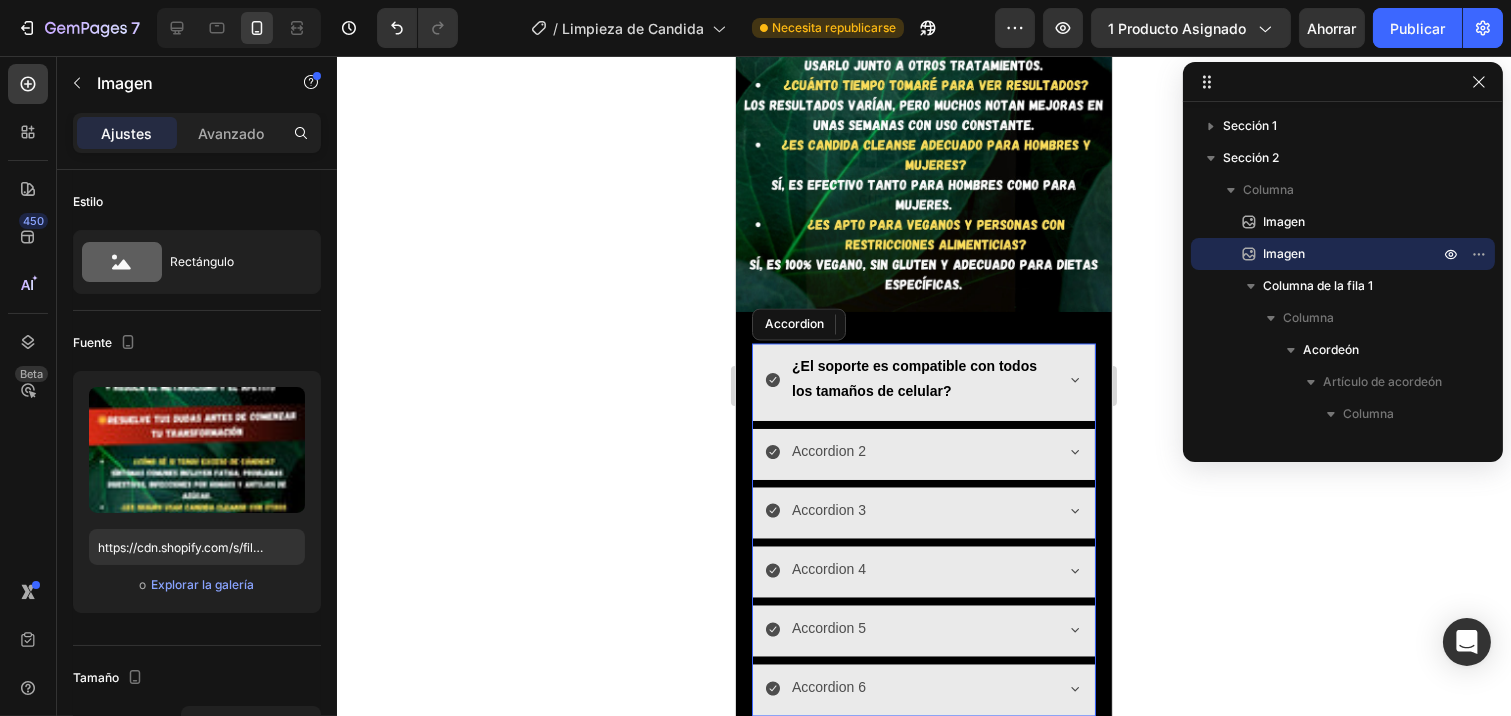 click on "¿El soporte es compatible con todos los tamaños de celular?" at bounding box center [913, 379] 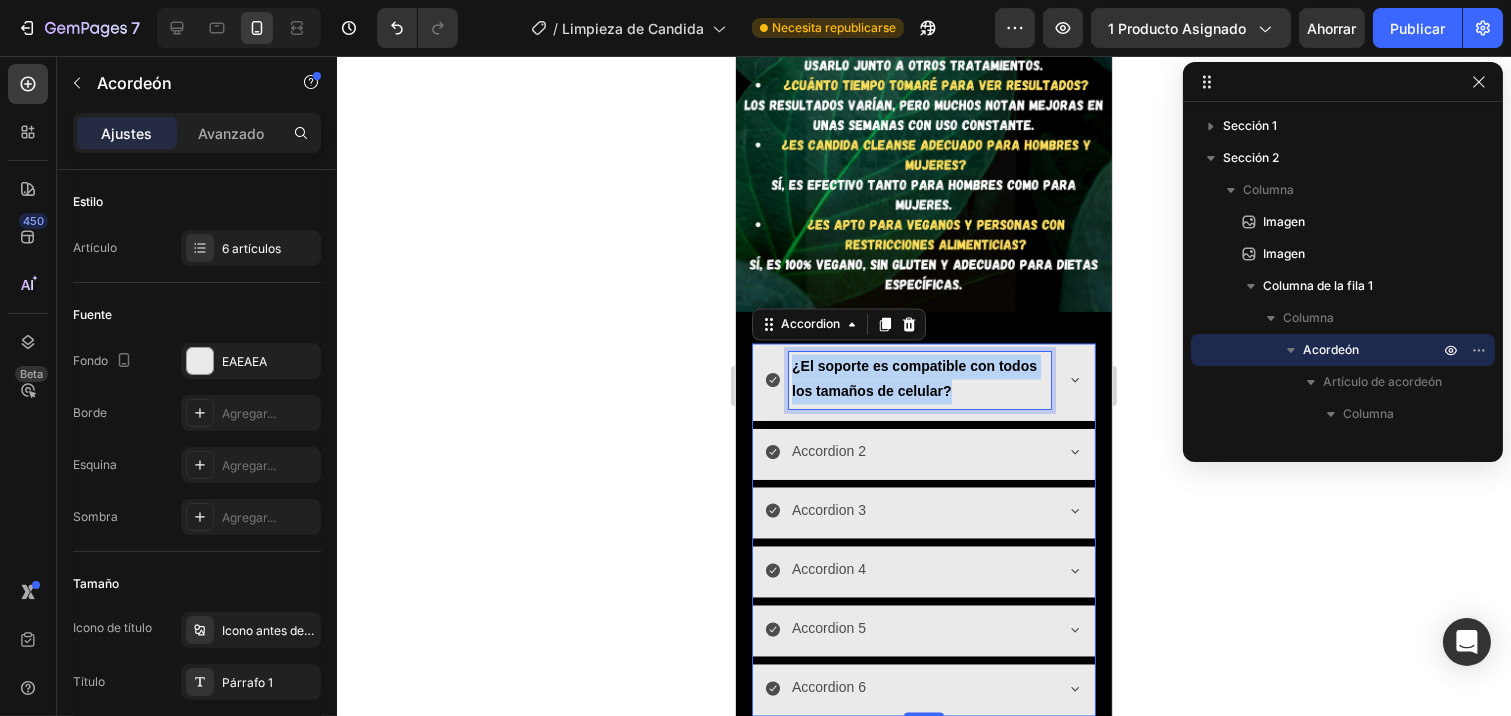 click on "¿El soporte es compatible con todos los tamaños de celular?" at bounding box center [913, 379] 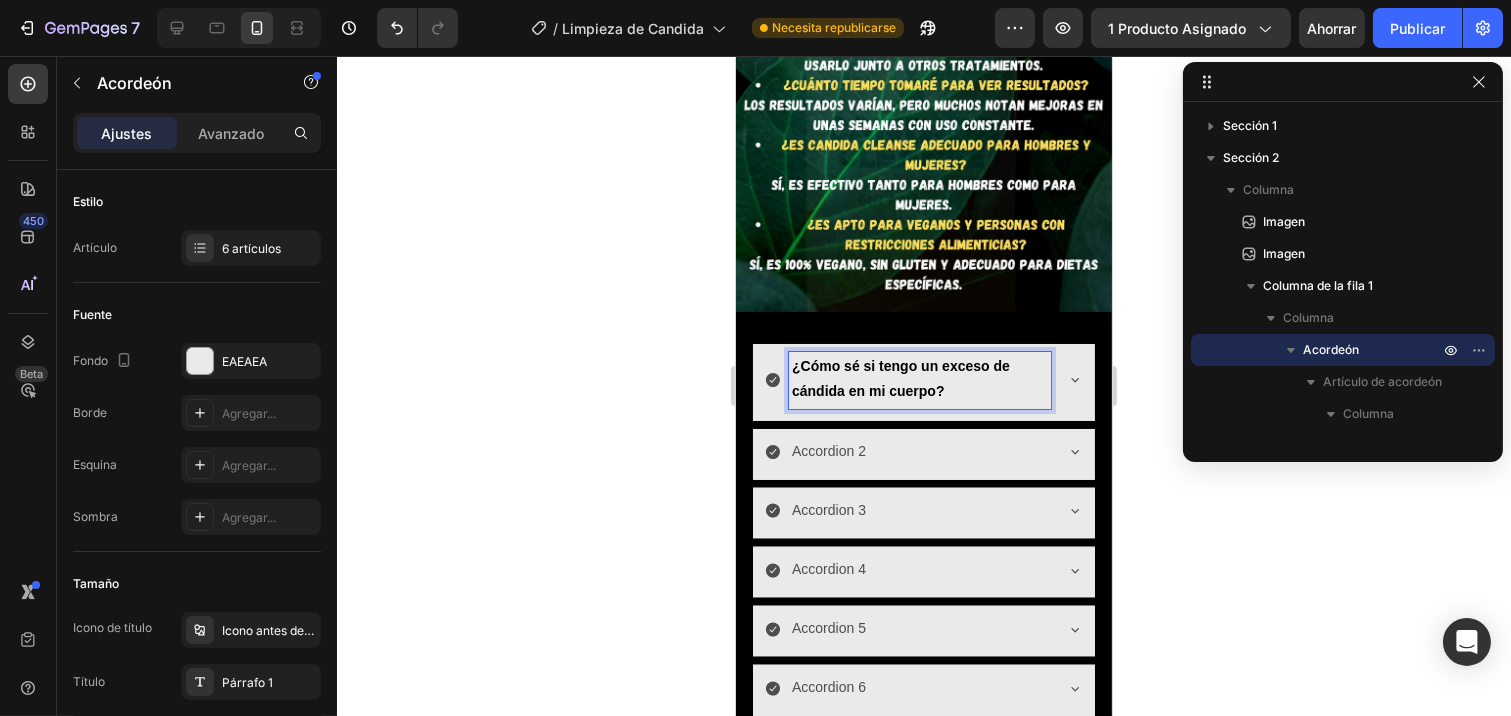 click 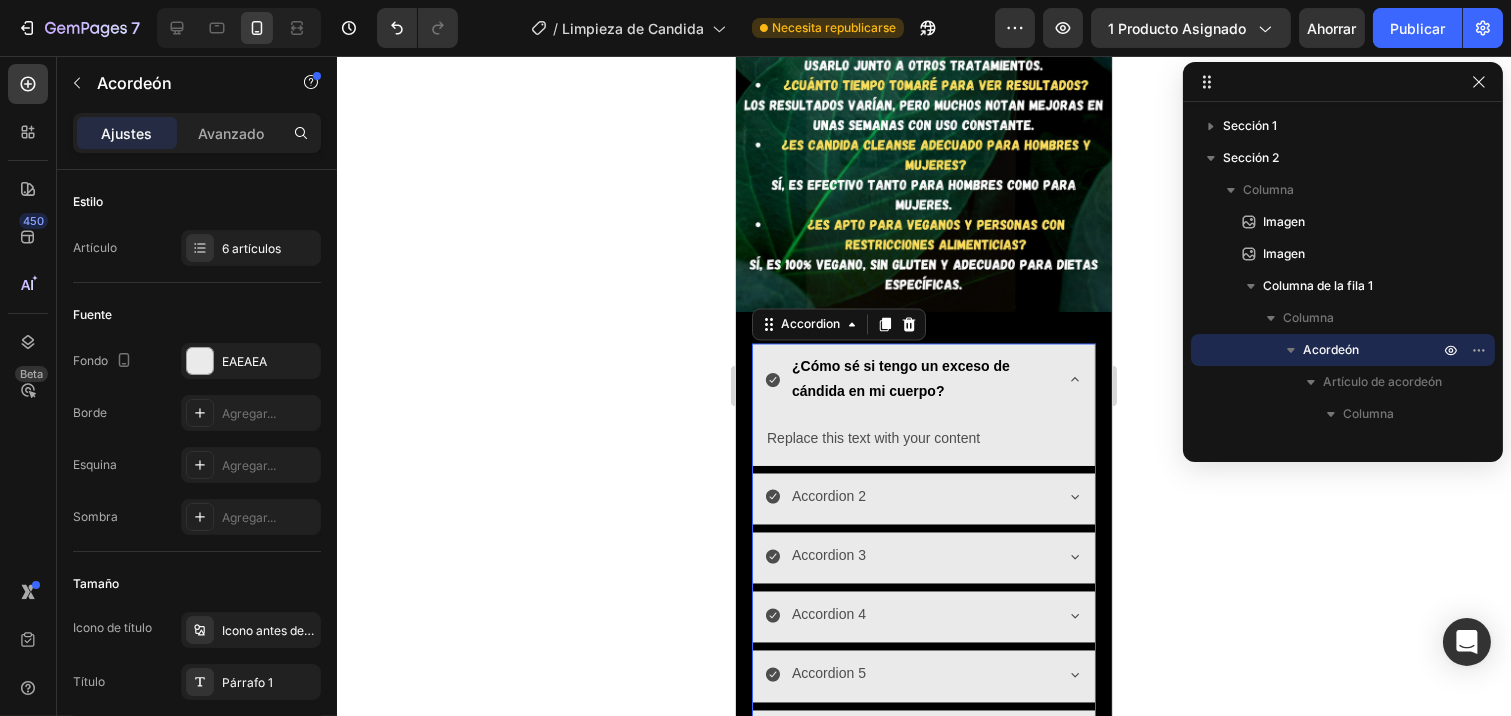 click 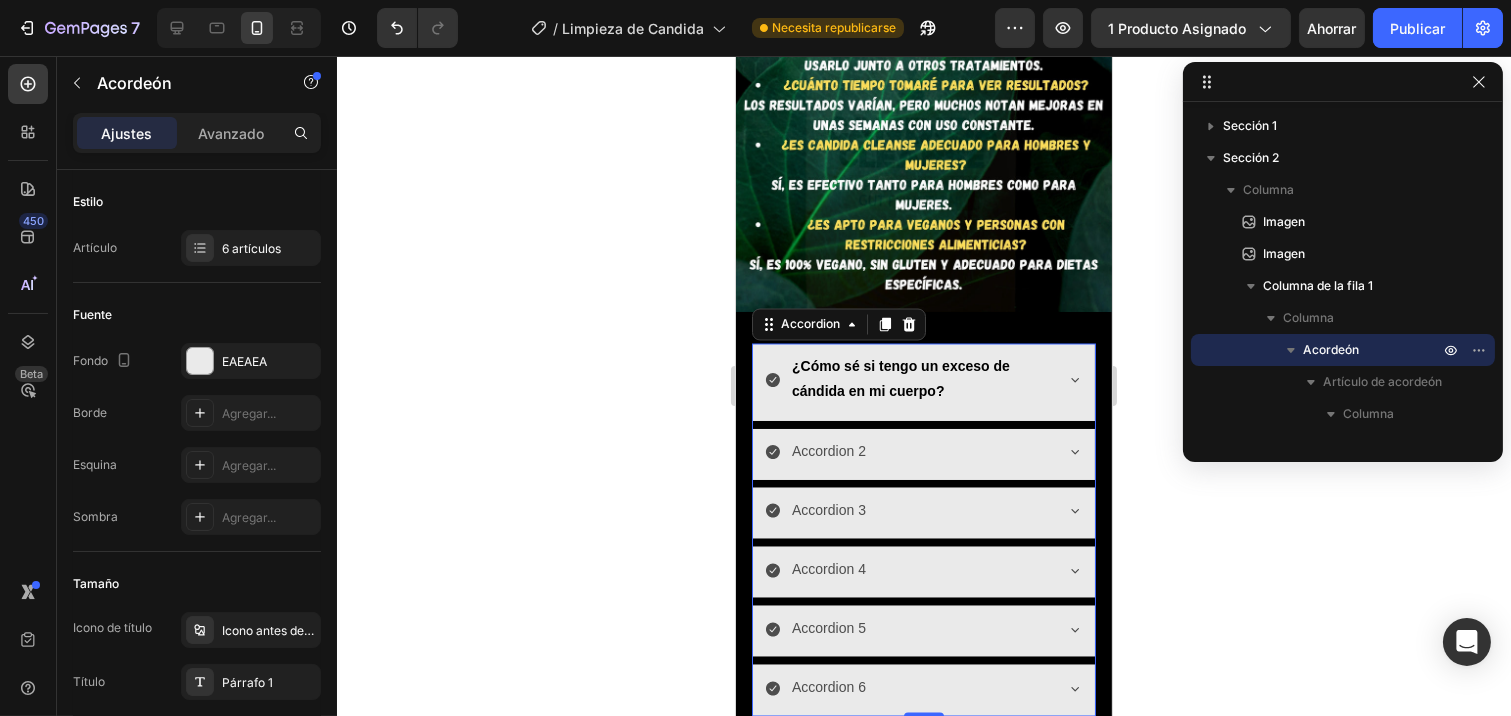 click on "¿Cómo sé si tengo un exceso de cándida en mi cuerpo?" at bounding box center (923, 382) 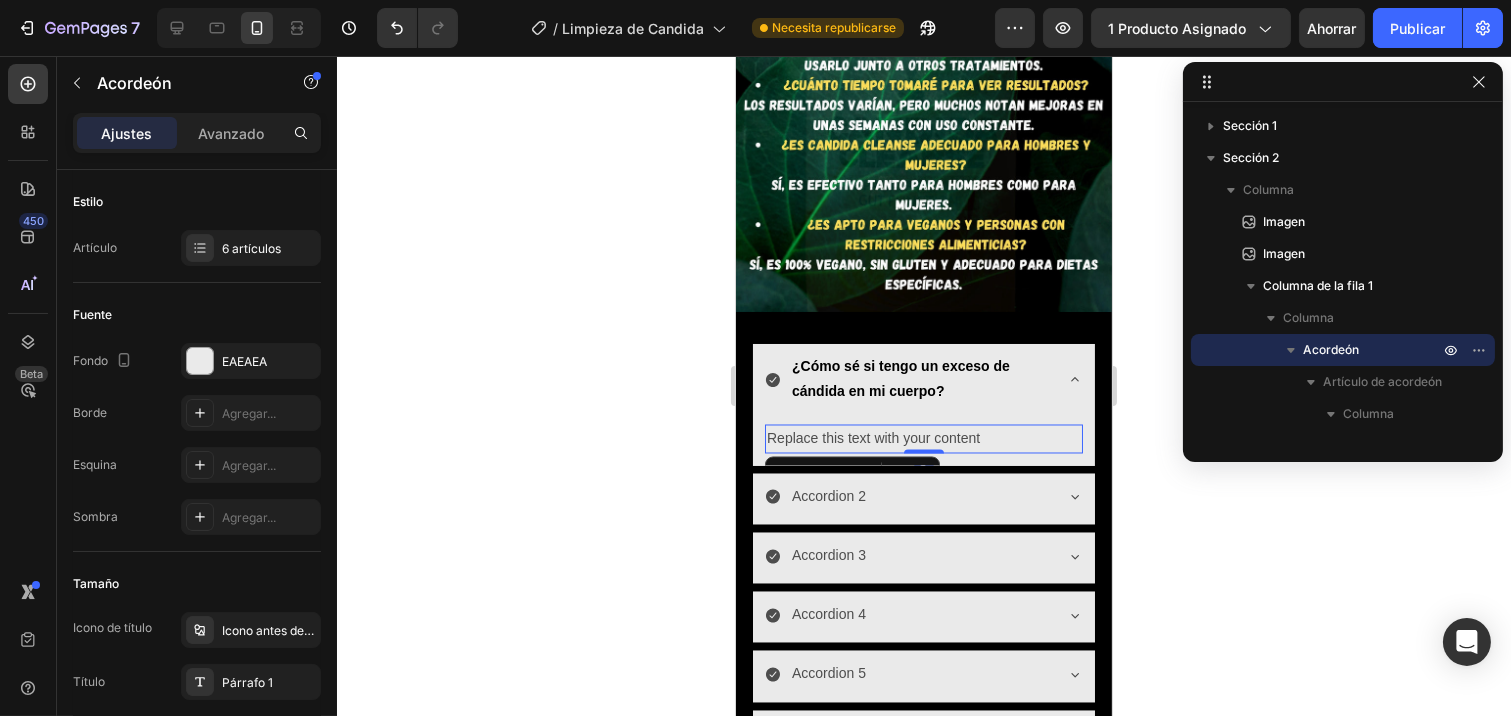 click on "Replace this text with your content" at bounding box center (923, 439) 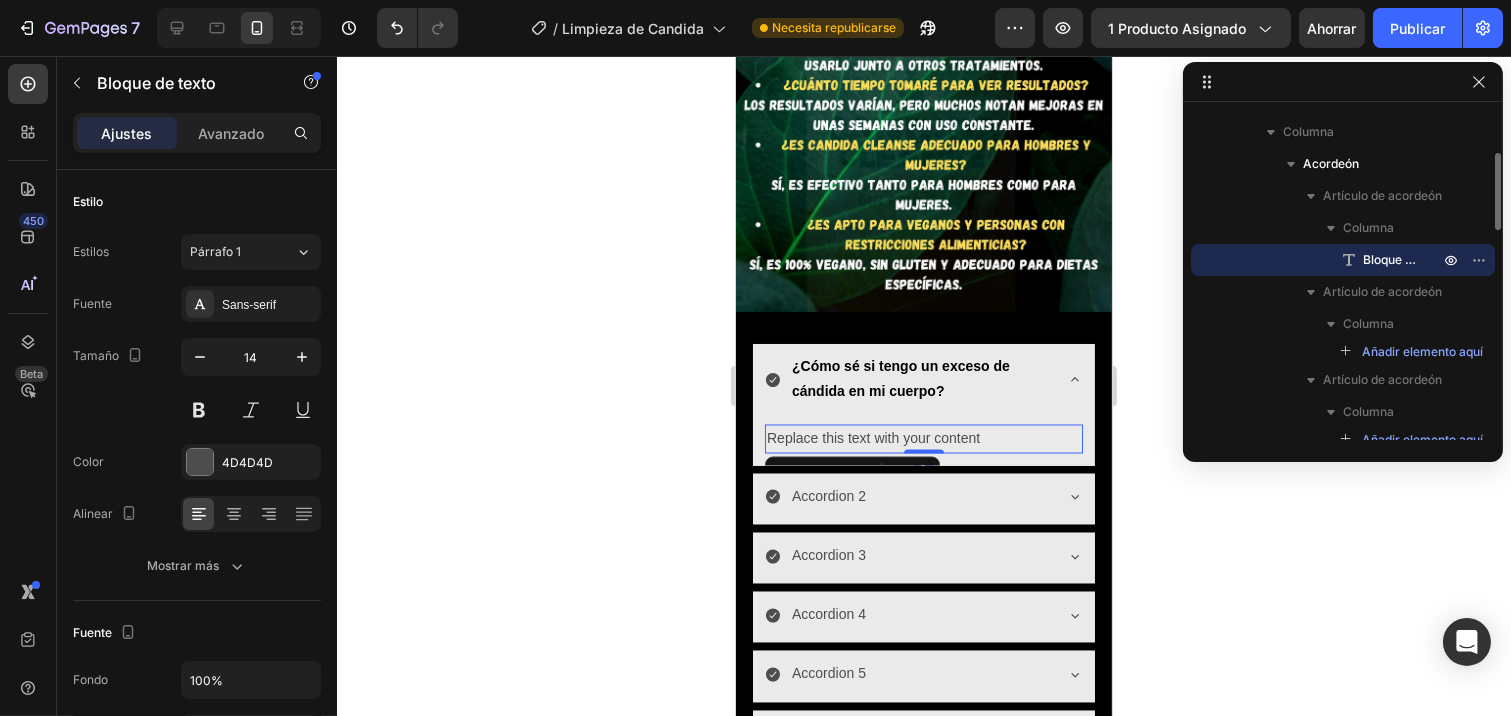 click on "Replace this text with your content" at bounding box center (923, 439) 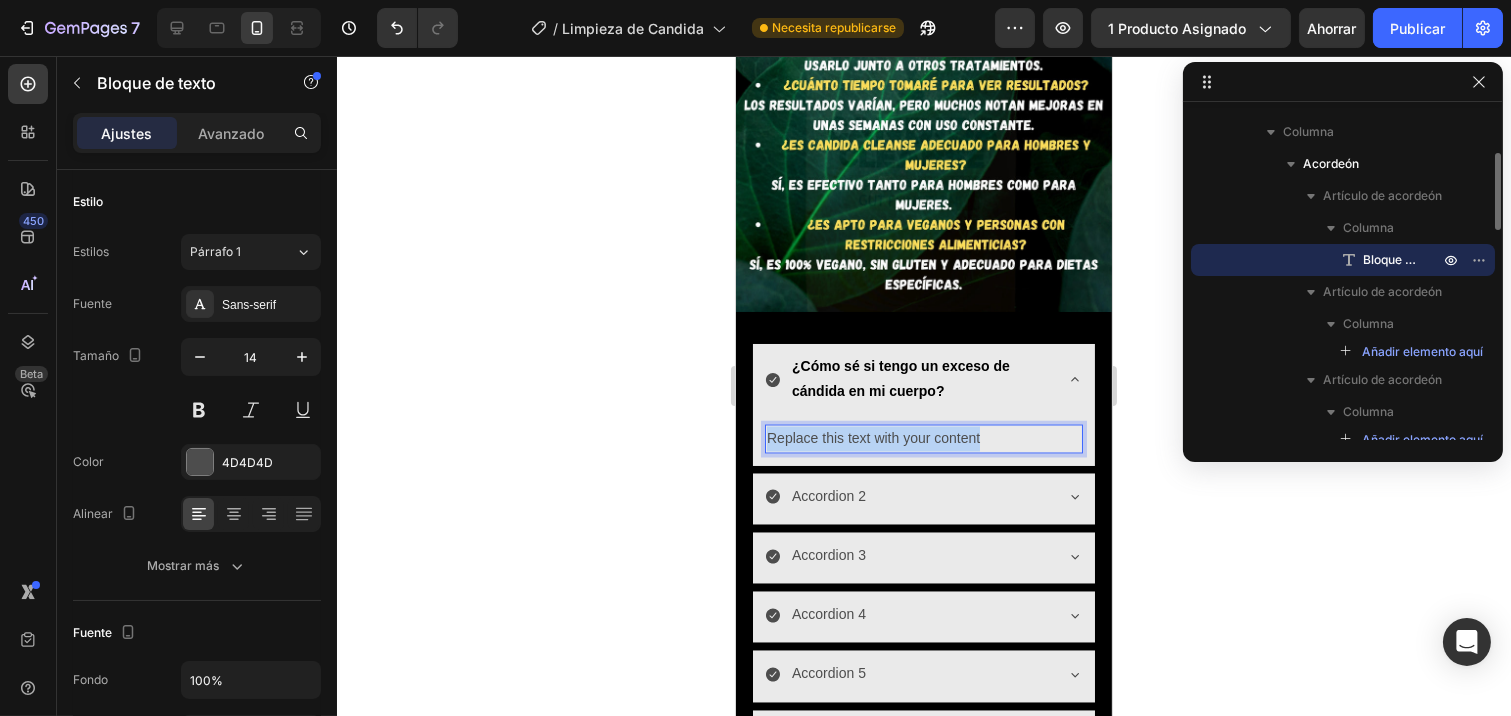 click on "Replace this text with your content" at bounding box center [923, 439] 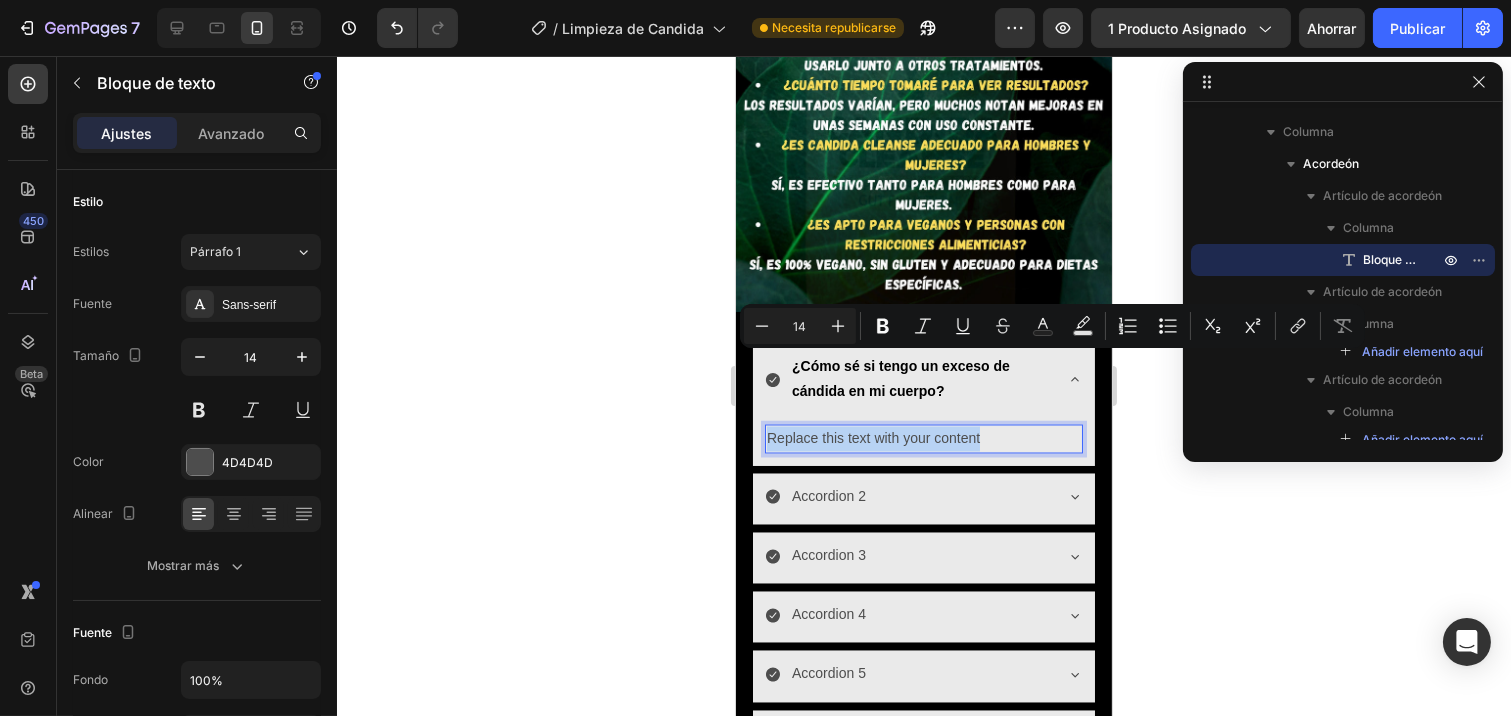 click on "Replace this text with your content" at bounding box center [923, 439] 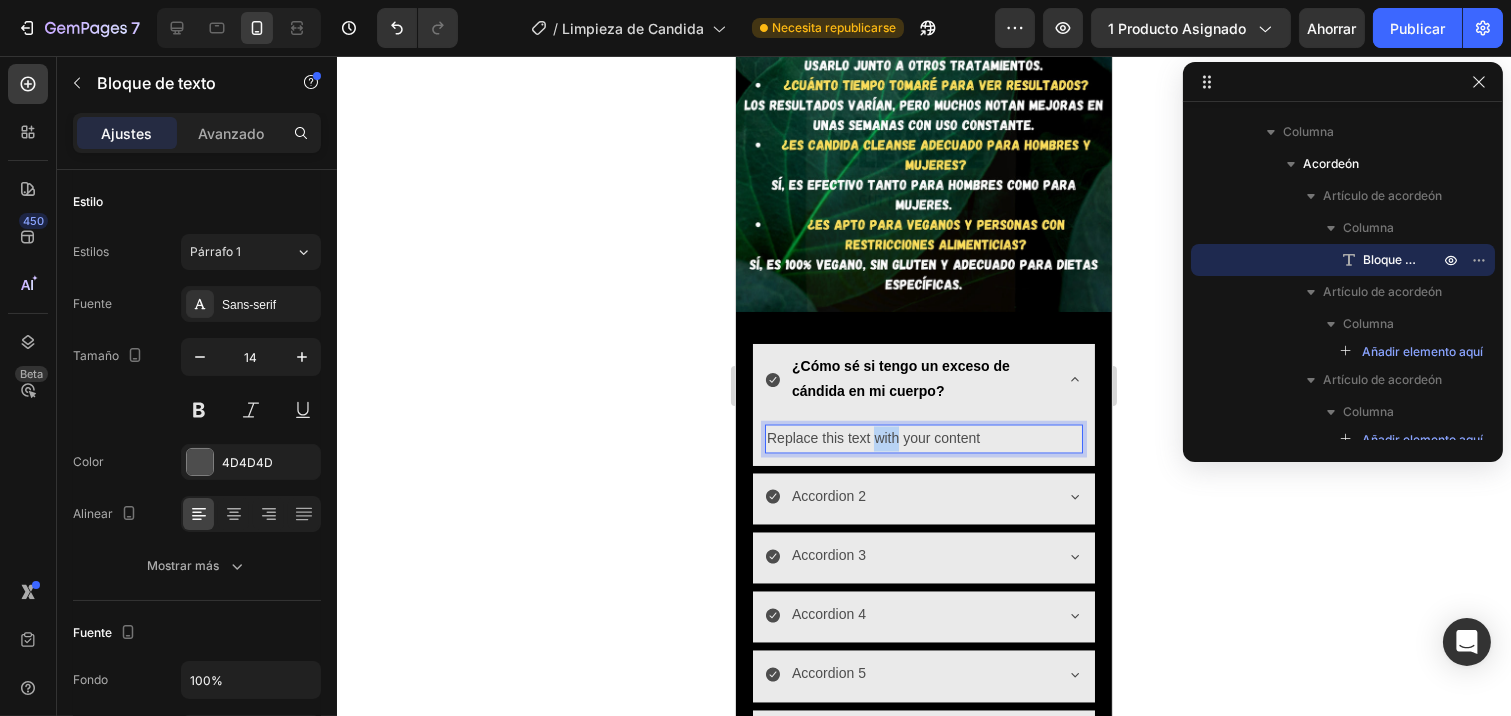 click on "Replace this text with your content" at bounding box center [923, 439] 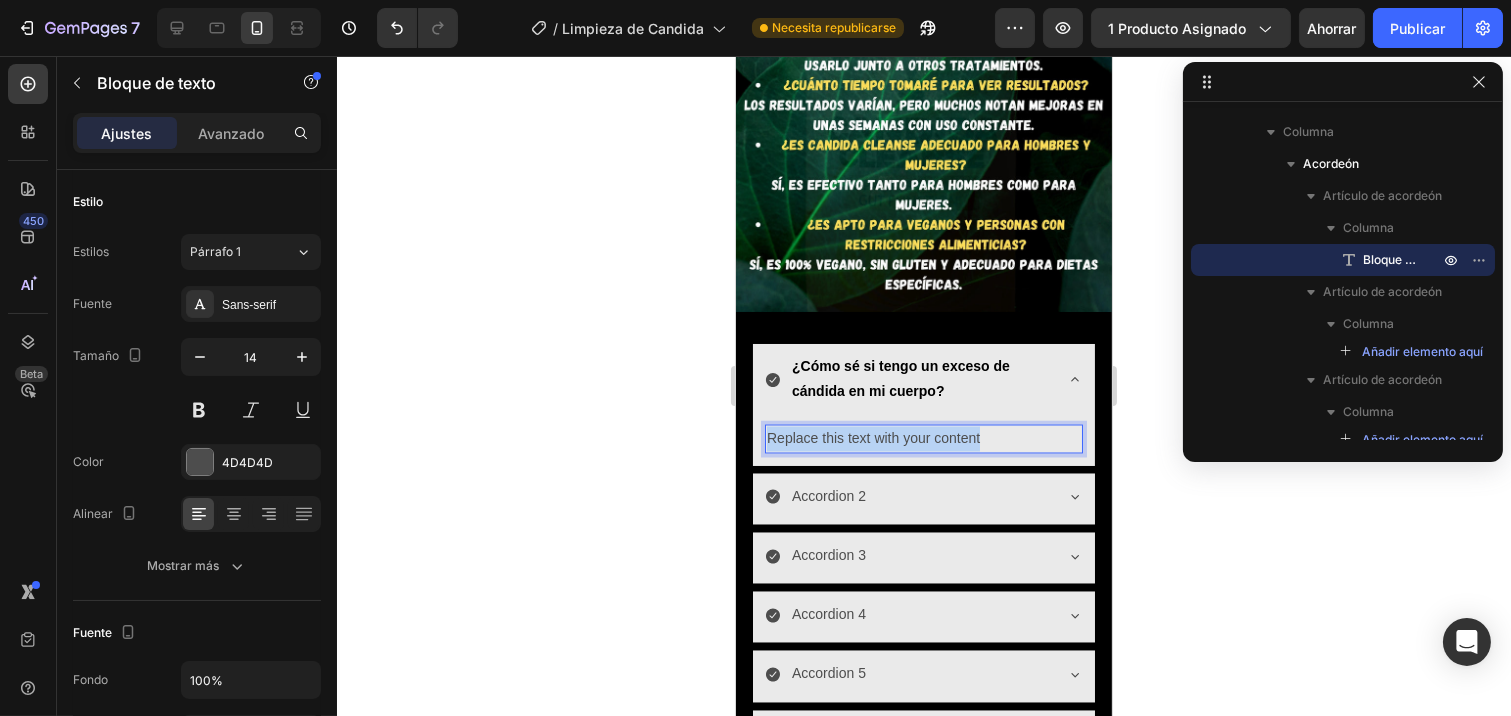 click on "Replace this text with your content" at bounding box center [923, 439] 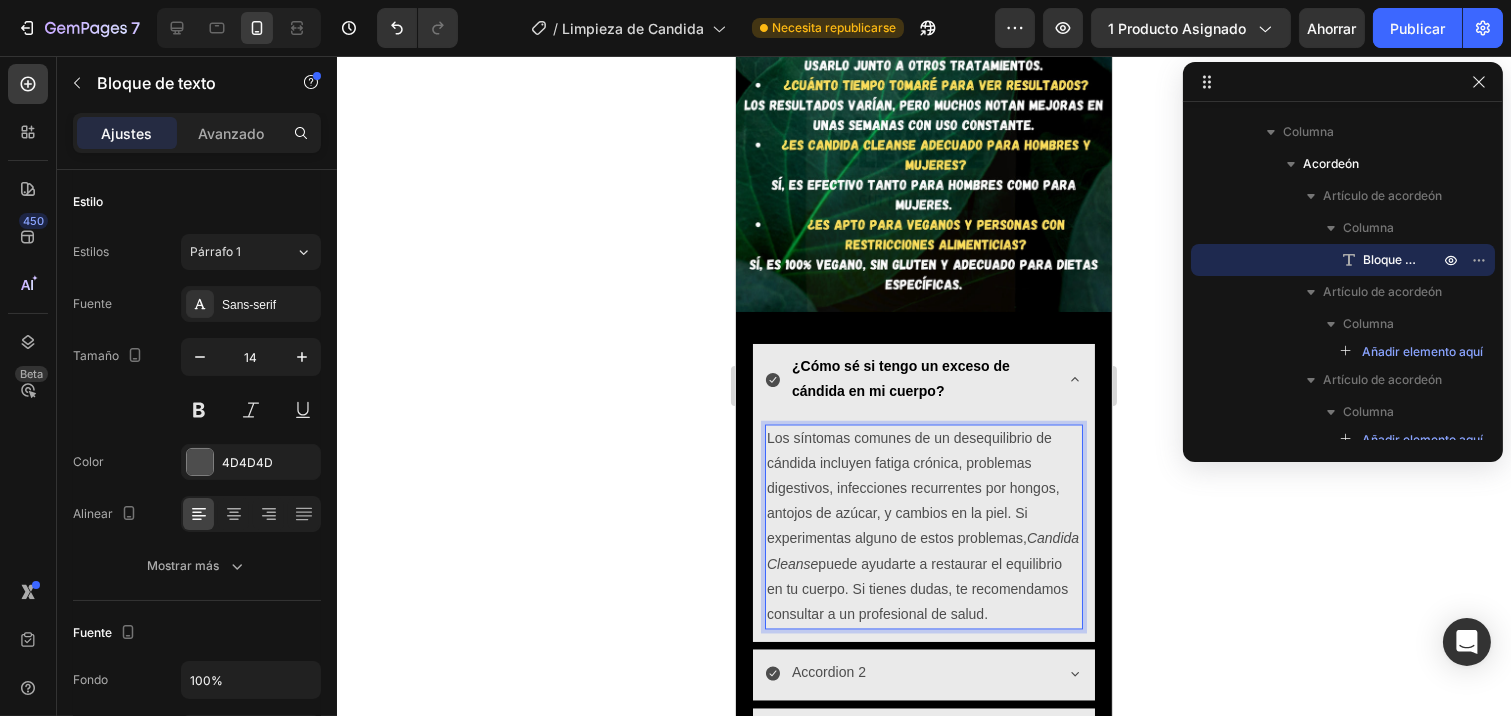 click 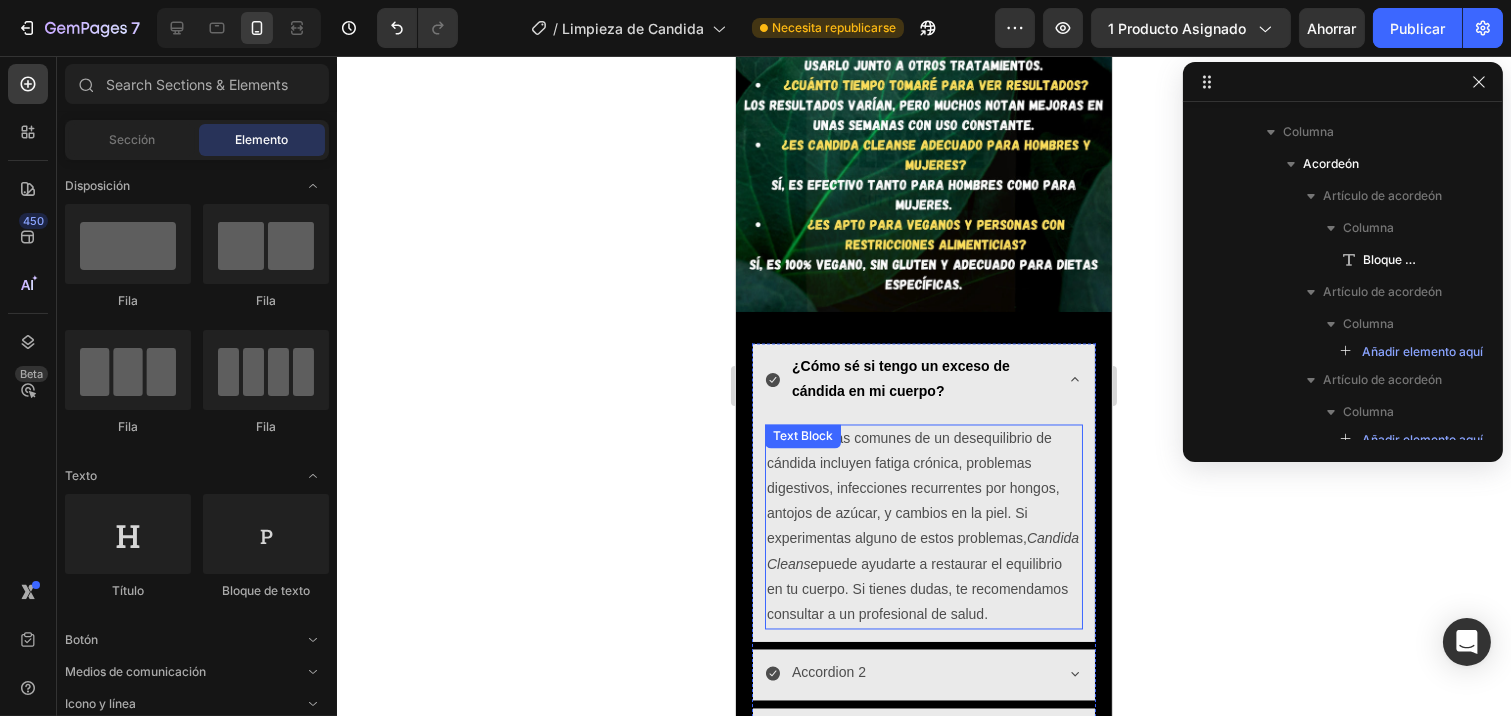 click on "Los síntomas comunes de un desequilibrio de cándida incluyen fatiga crónica, problemas digestivos, infecciones recurrentes por hongos, antojos de azúcar, y cambios en la piel. Si experimentas alguno de estos problemas,  Candida Cleanse  puede ayudarte a restaurar el equilibrio en tu cuerpo. Si tienes dudas, te recomendamos consultar a un profesional de salud." at bounding box center [923, 528] 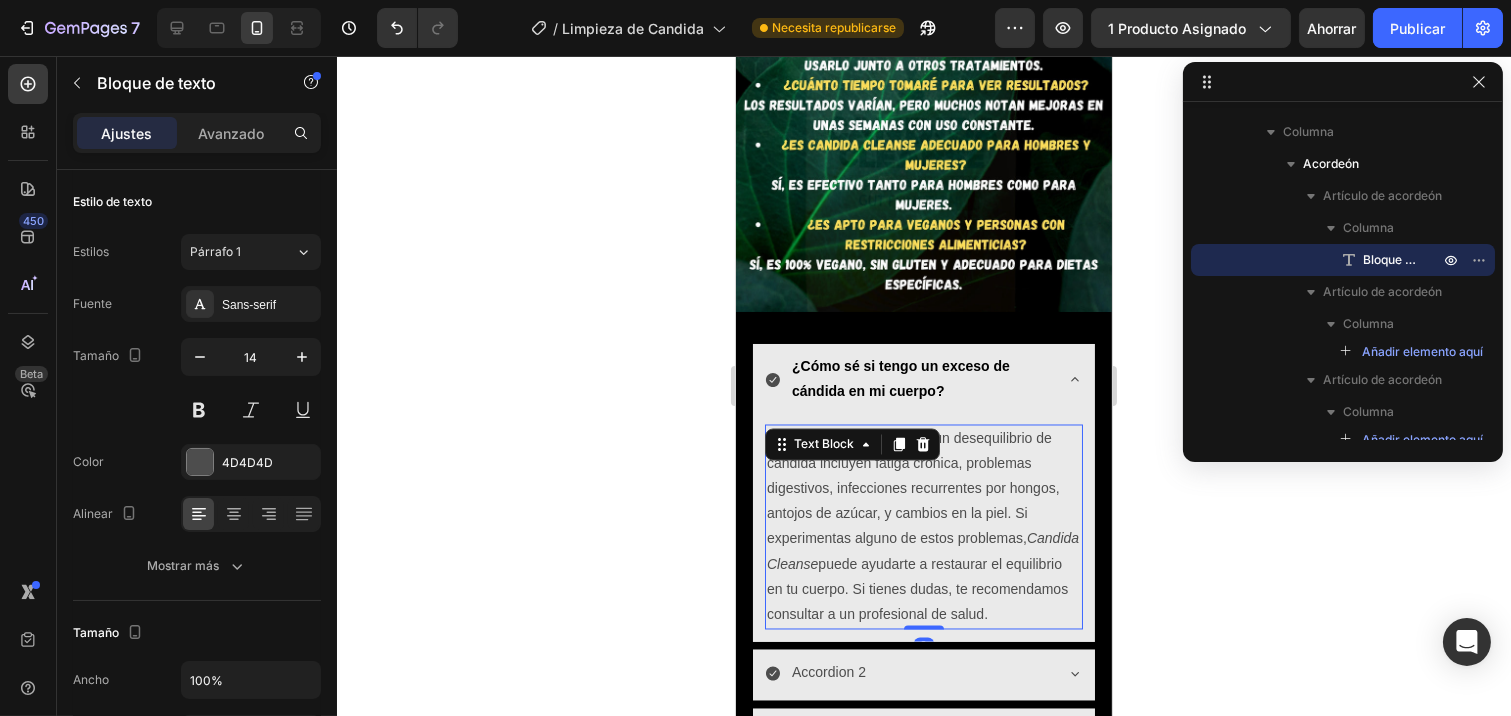 click on "Los síntomas comunes de un desequilibrio de cándida incluyen fatiga crónica, problemas digestivos, infecciones recurrentes por hongos, antojos de azúcar, y cambios en la piel. Si experimentas alguno de estos problemas,  Candida Cleanse  puede ayudarte a restaurar el equilibrio en tu cuerpo. Si tienes dudas, te recomendamos consultar a un profesional de salud." at bounding box center (923, 528) 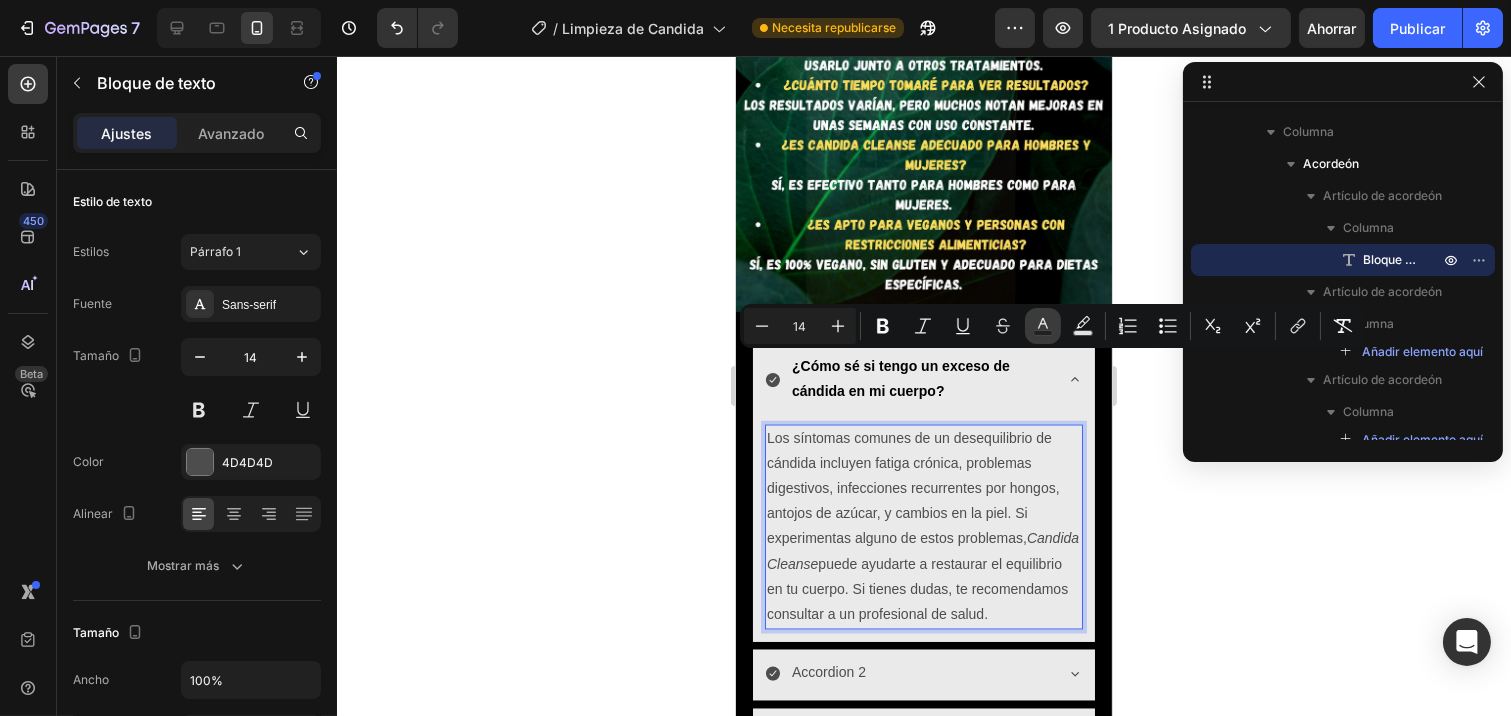 click 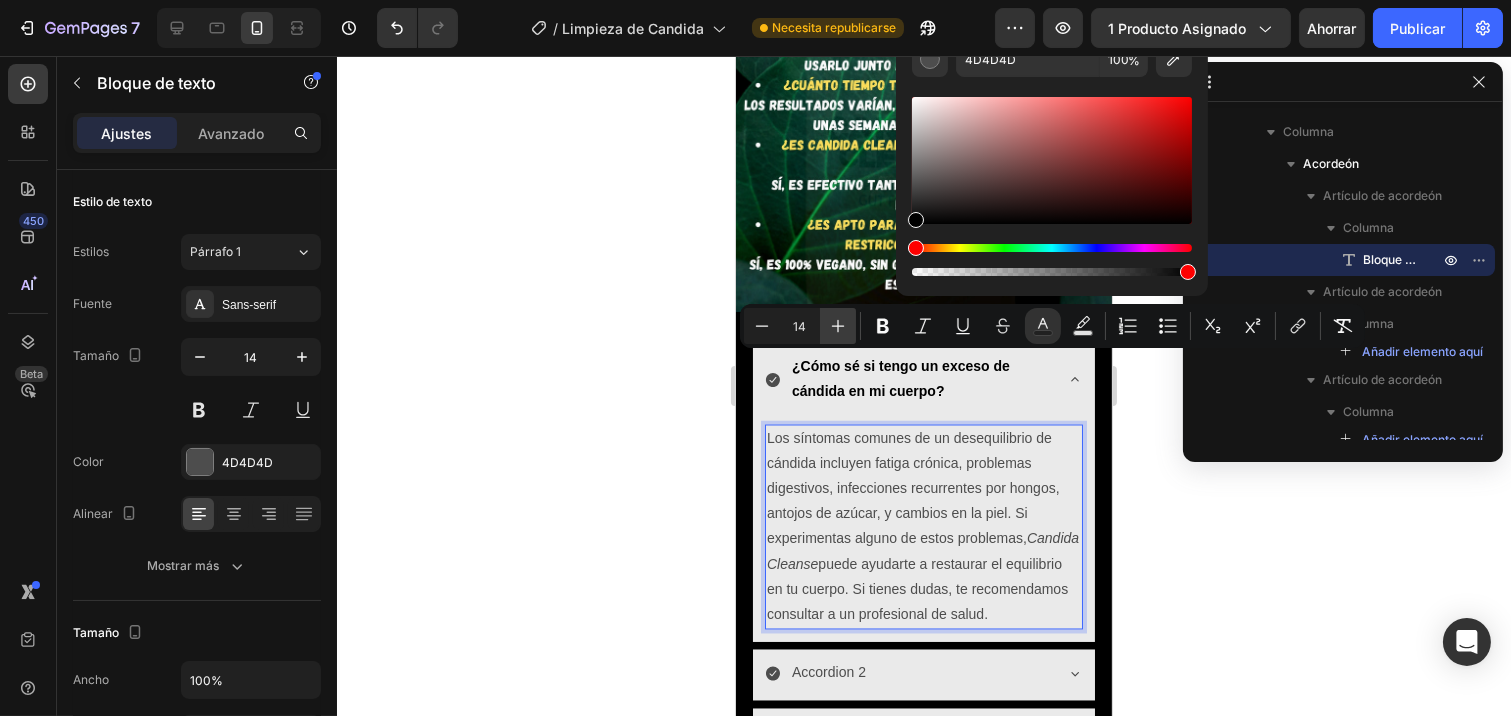 drag, startPoint x: 911, startPoint y: 232, endPoint x: 831, endPoint y: 335, distance: 130.41856 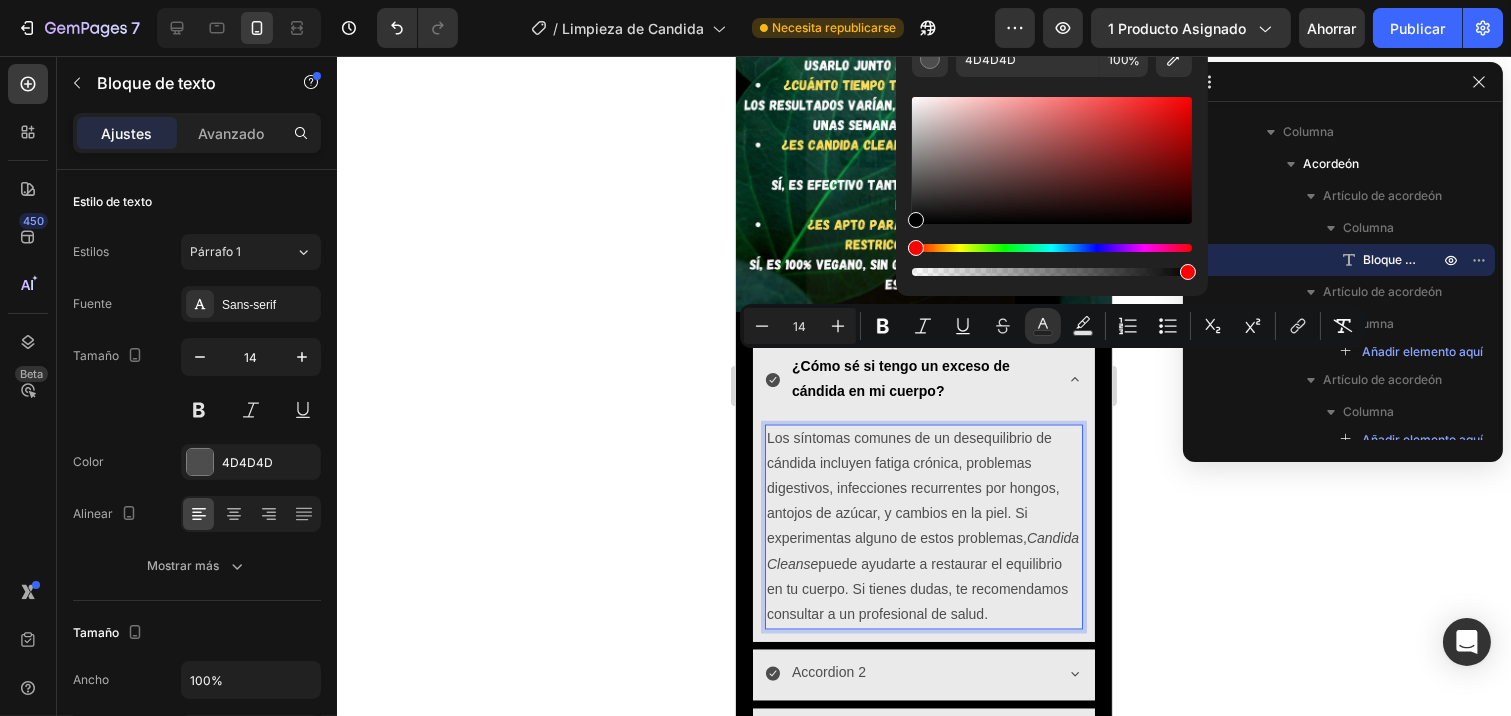 type on "000000" 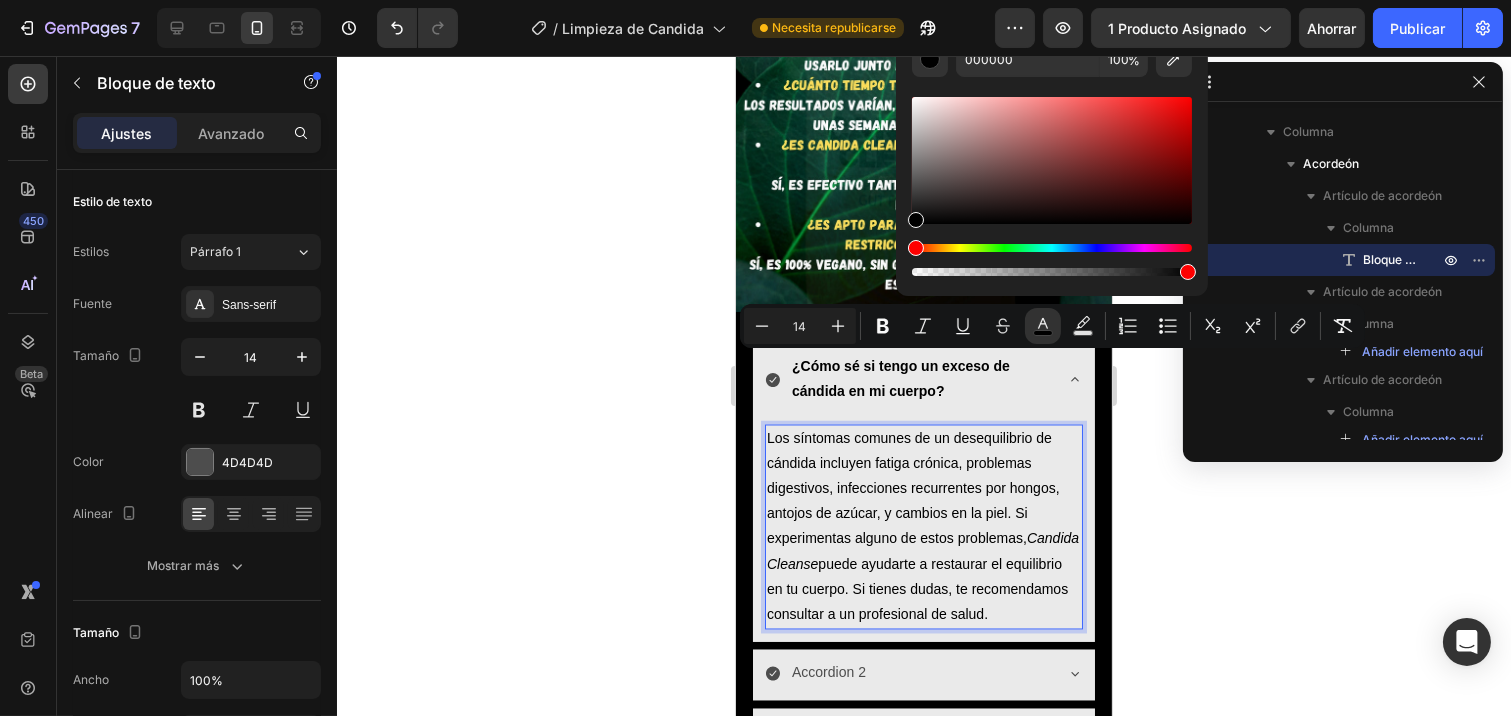 click 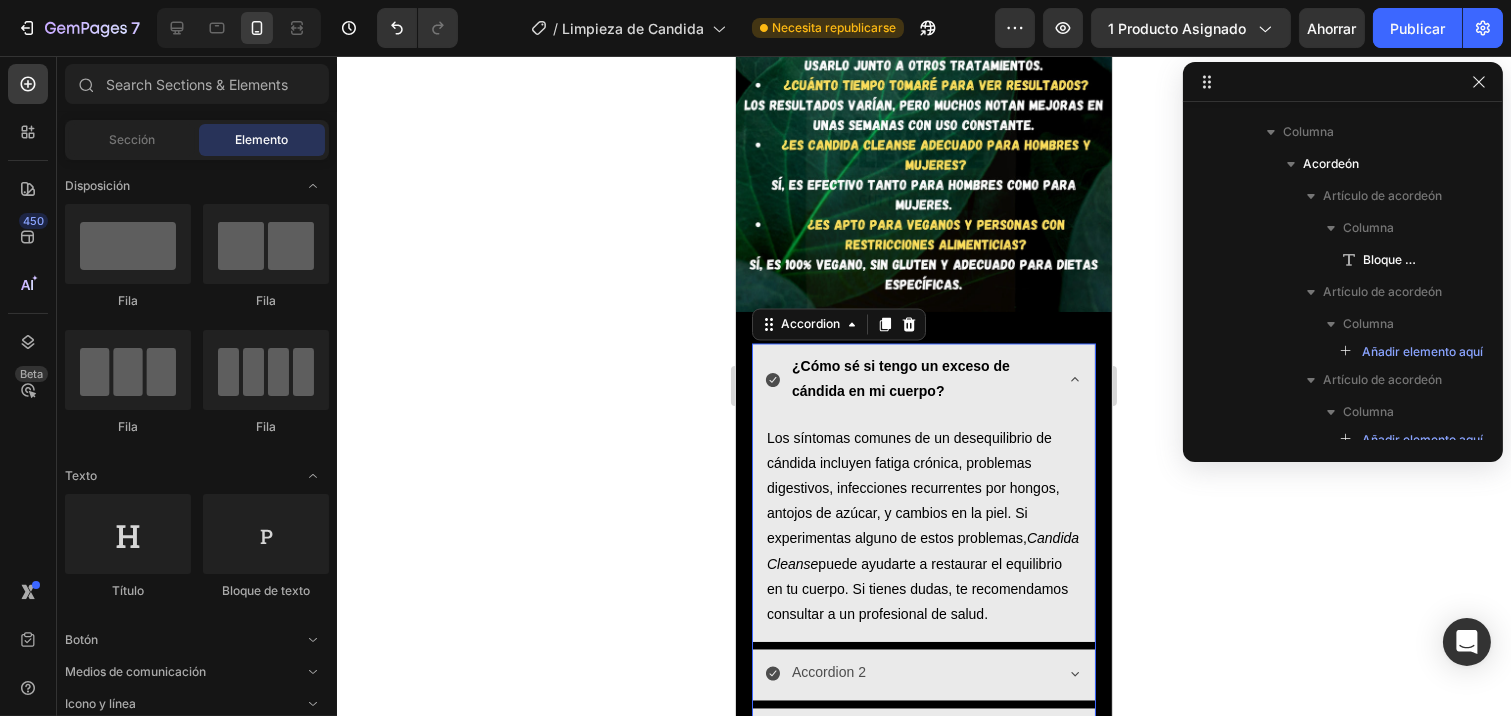 click 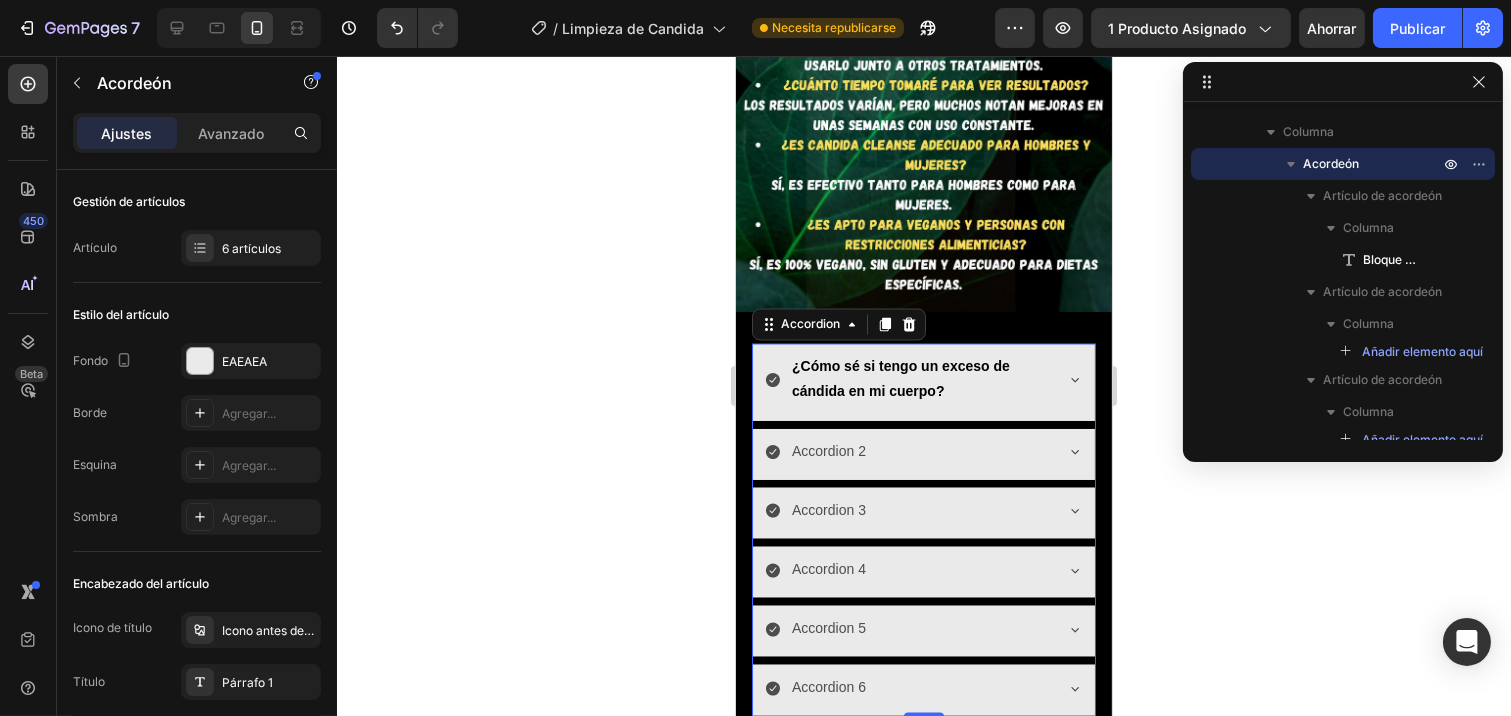 click 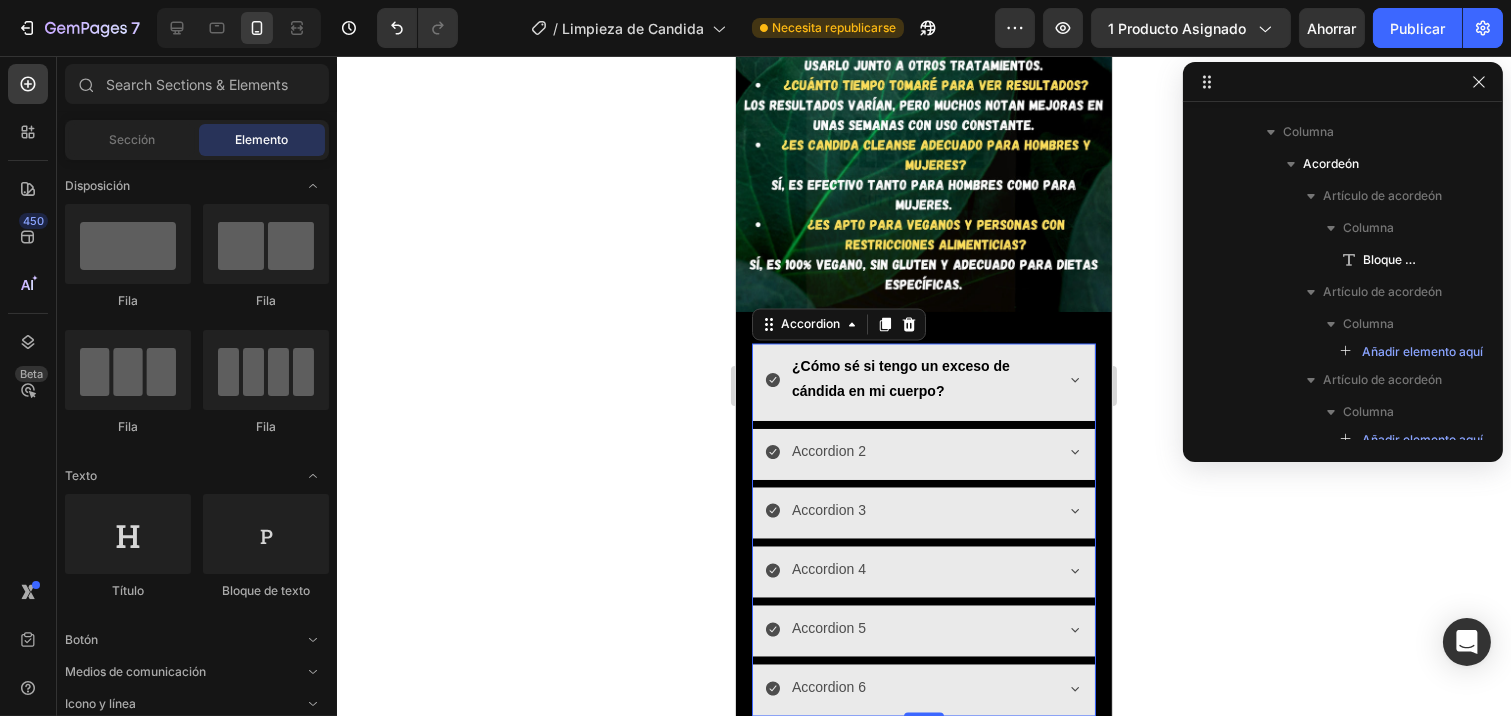 click on "¿Cómo sé si tengo un exceso de cándida en mi cuerpo?" at bounding box center [919, 380] 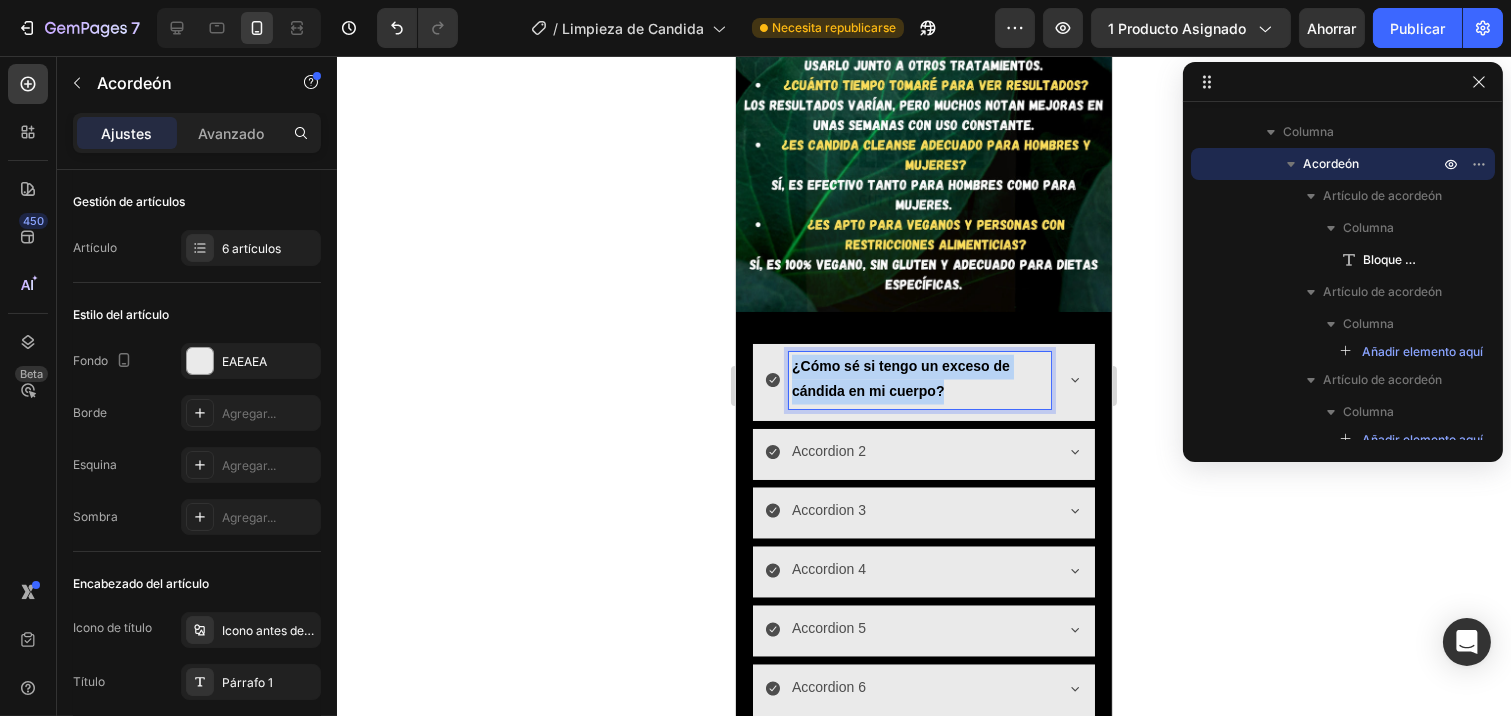 click on "¿Cómo sé si tengo un exceso de cándida en mi cuerpo?" at bounding box center [919, 380] 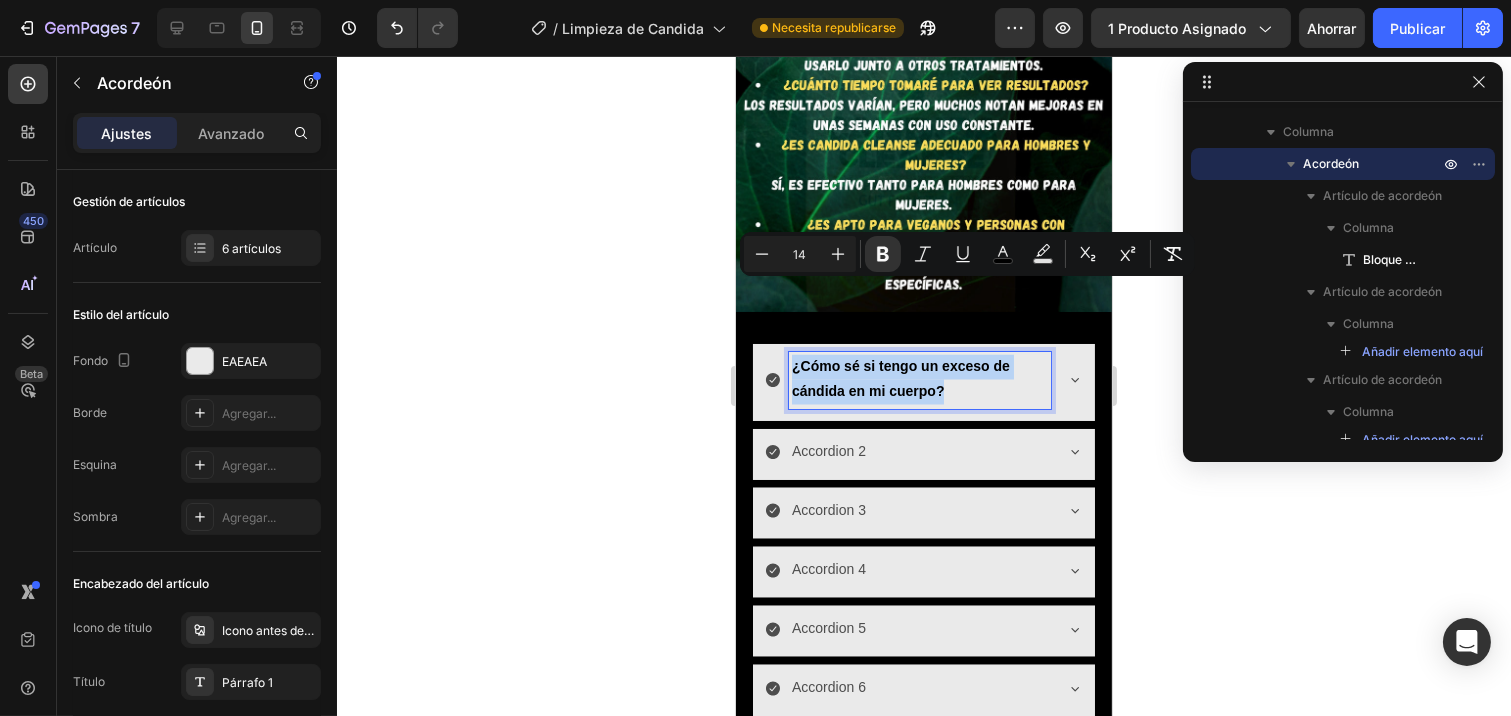 click on "¿Cómo sé si tengo un exceso de cándida en mi cuerpo?" at bounding box center [919, 380] 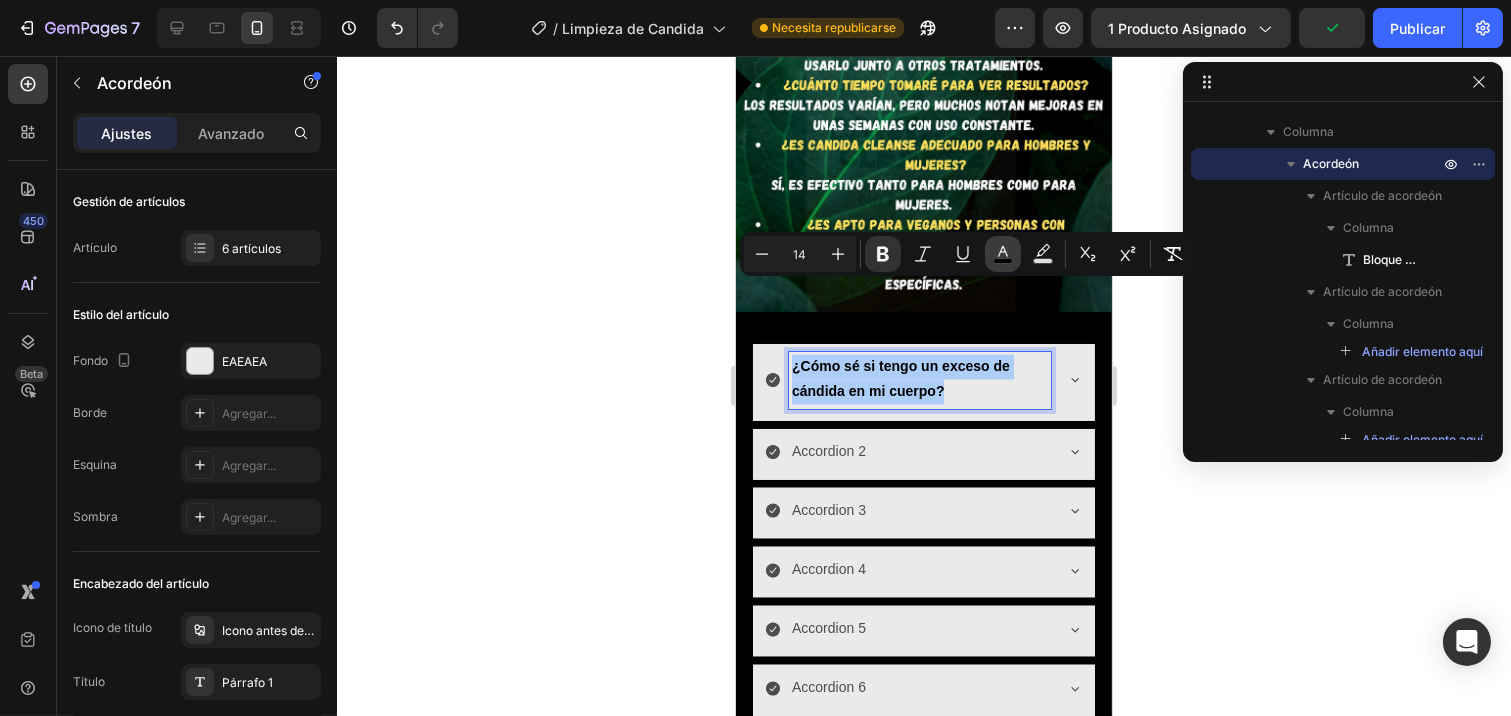 click on "color" at bounding box center [1003, 254] 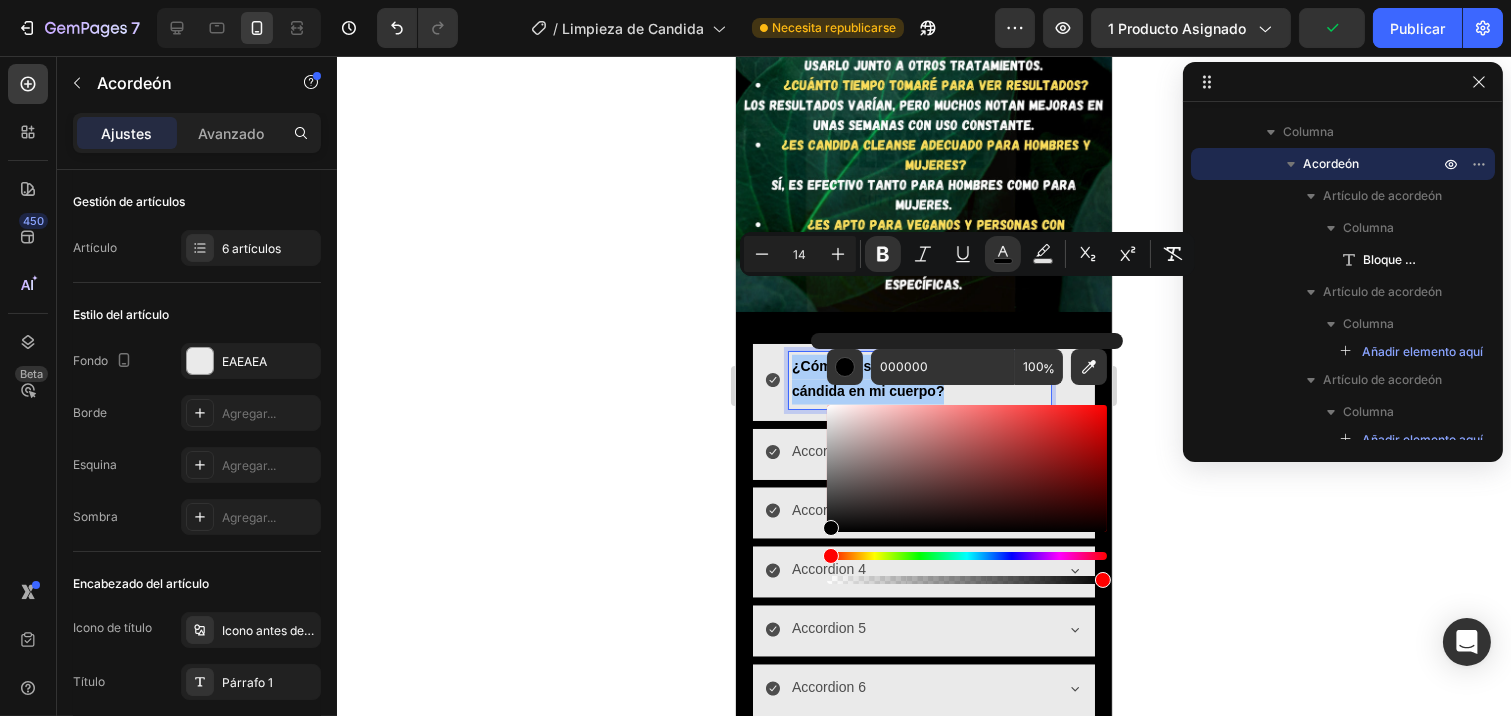 drag, startPoint x: 1580, startPoint y: 554, endPoint x: 805, endPoint y: 570, distance: 775.16516 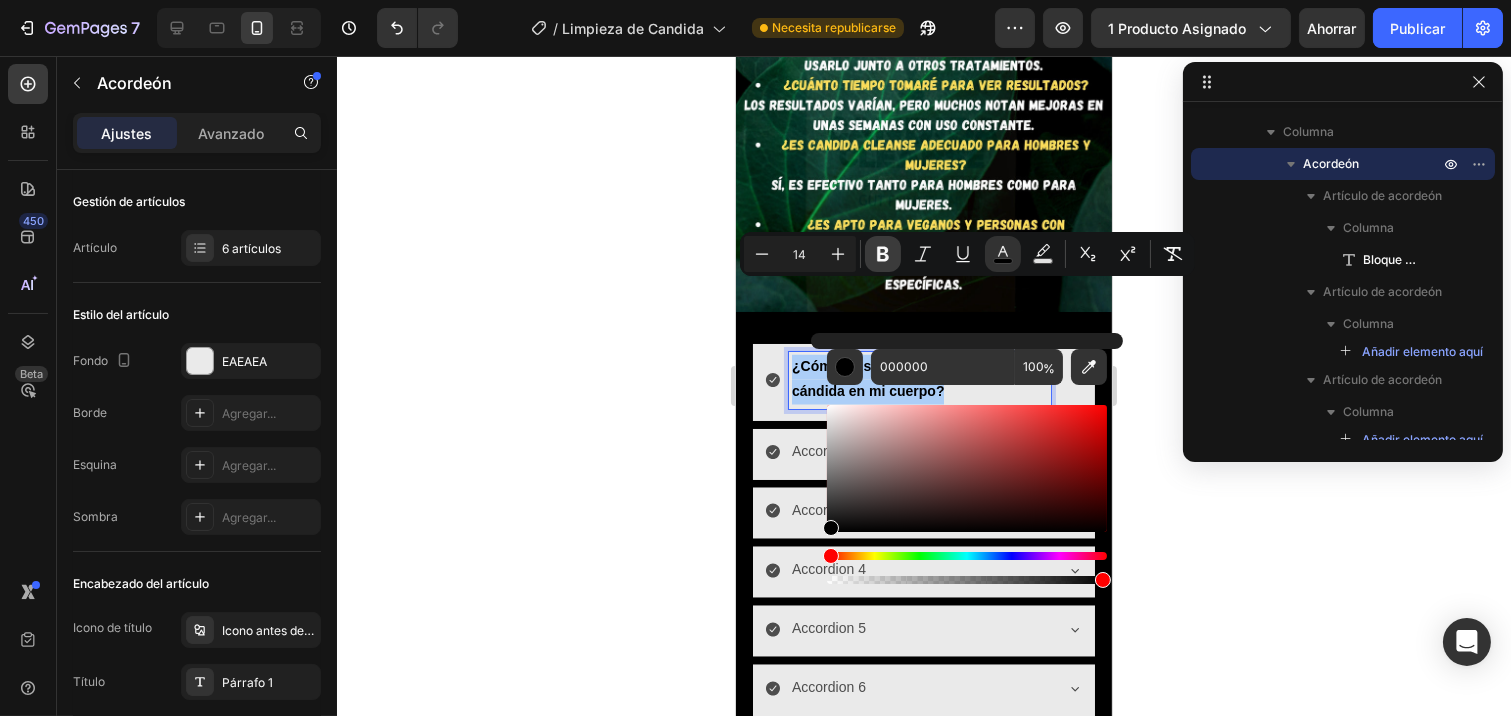 click 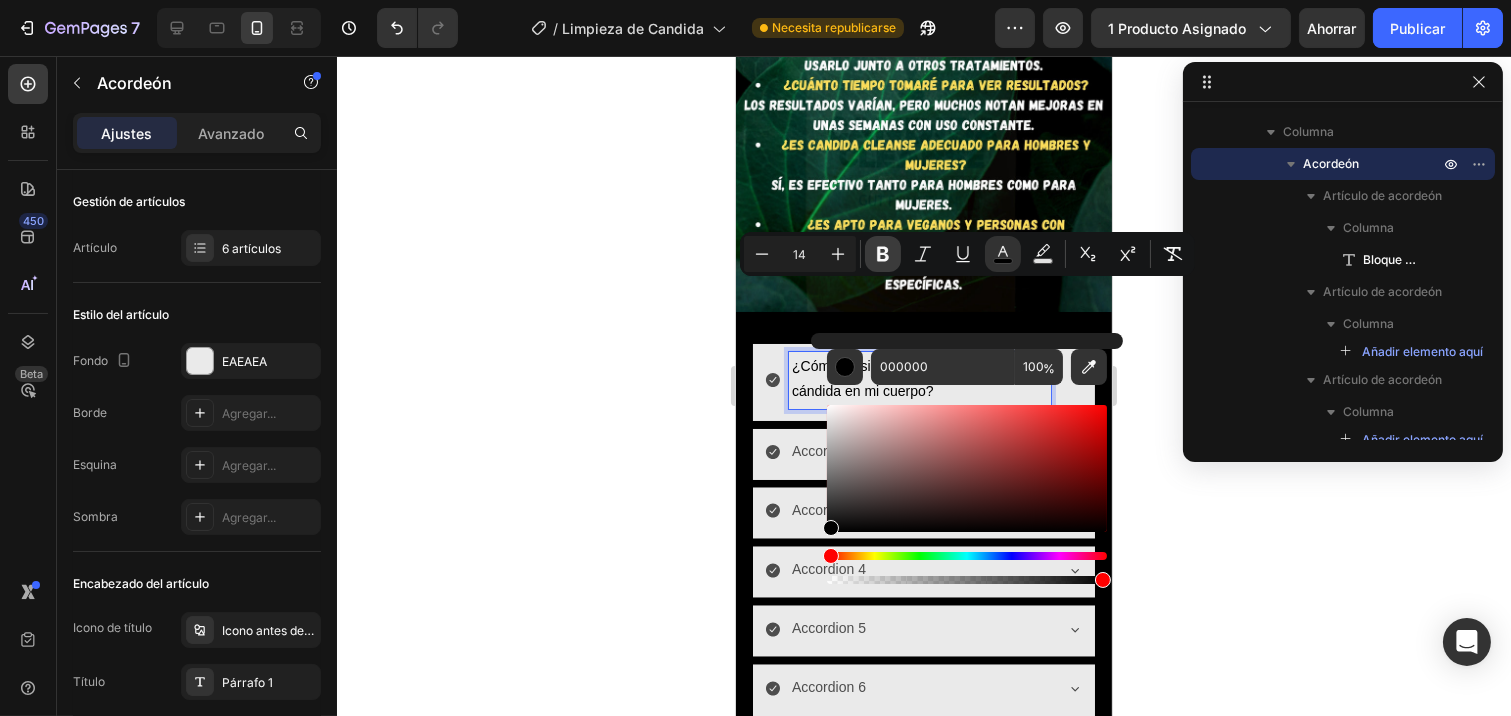 click 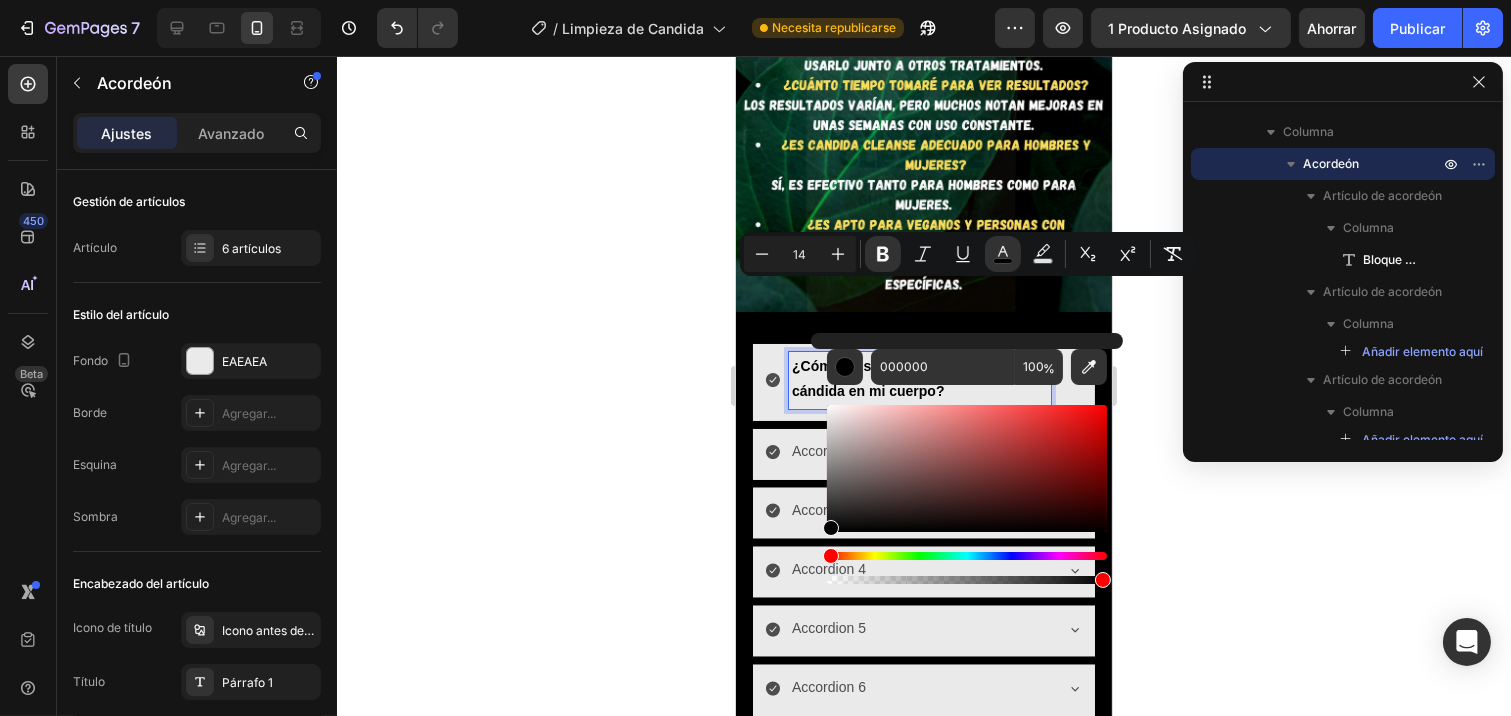 click 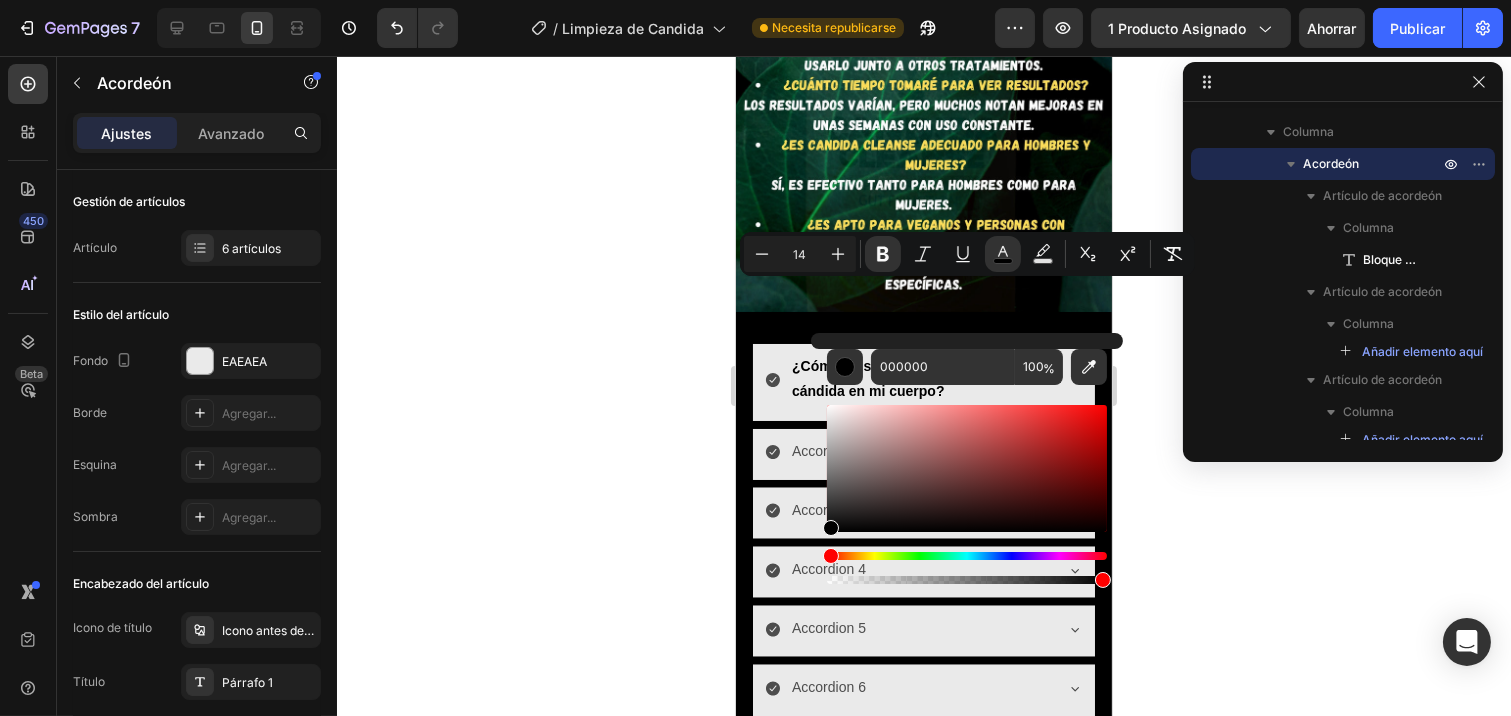 click 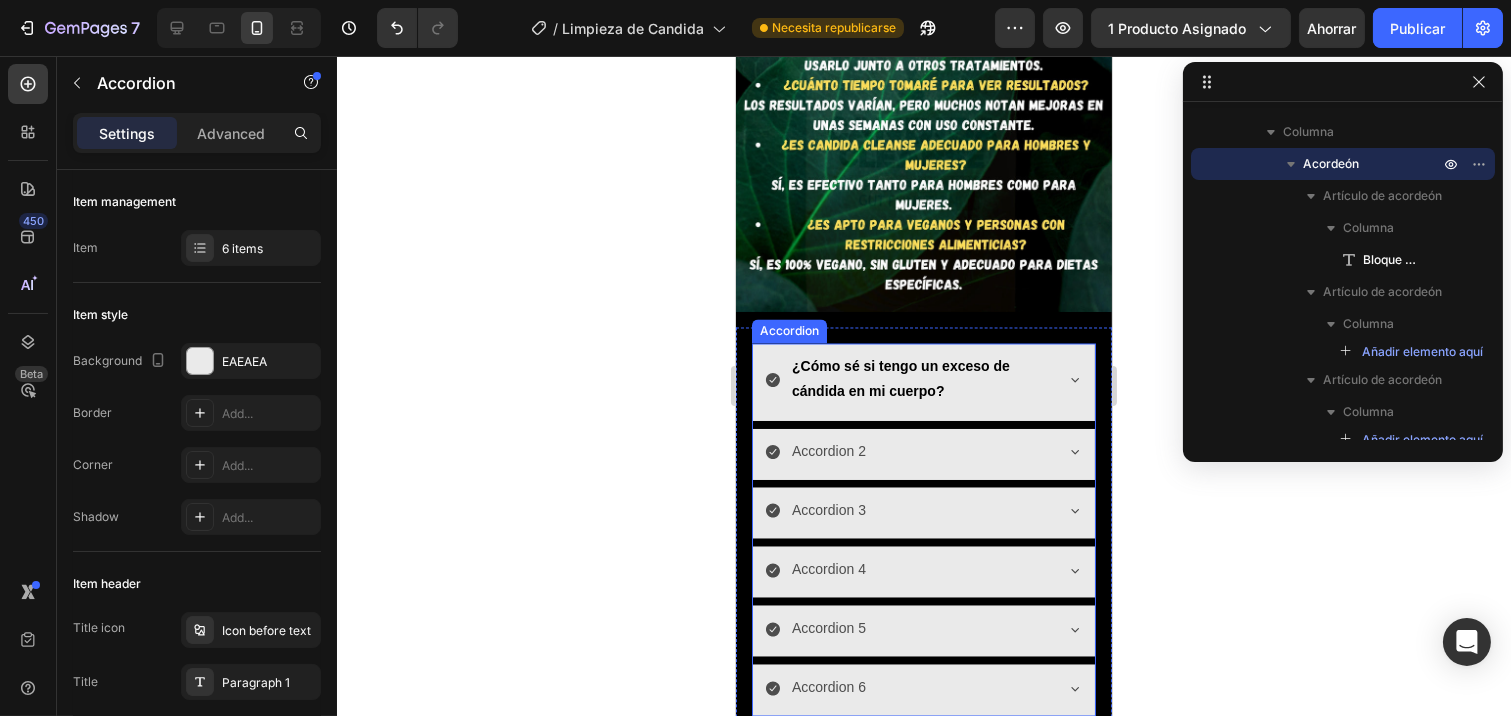 click 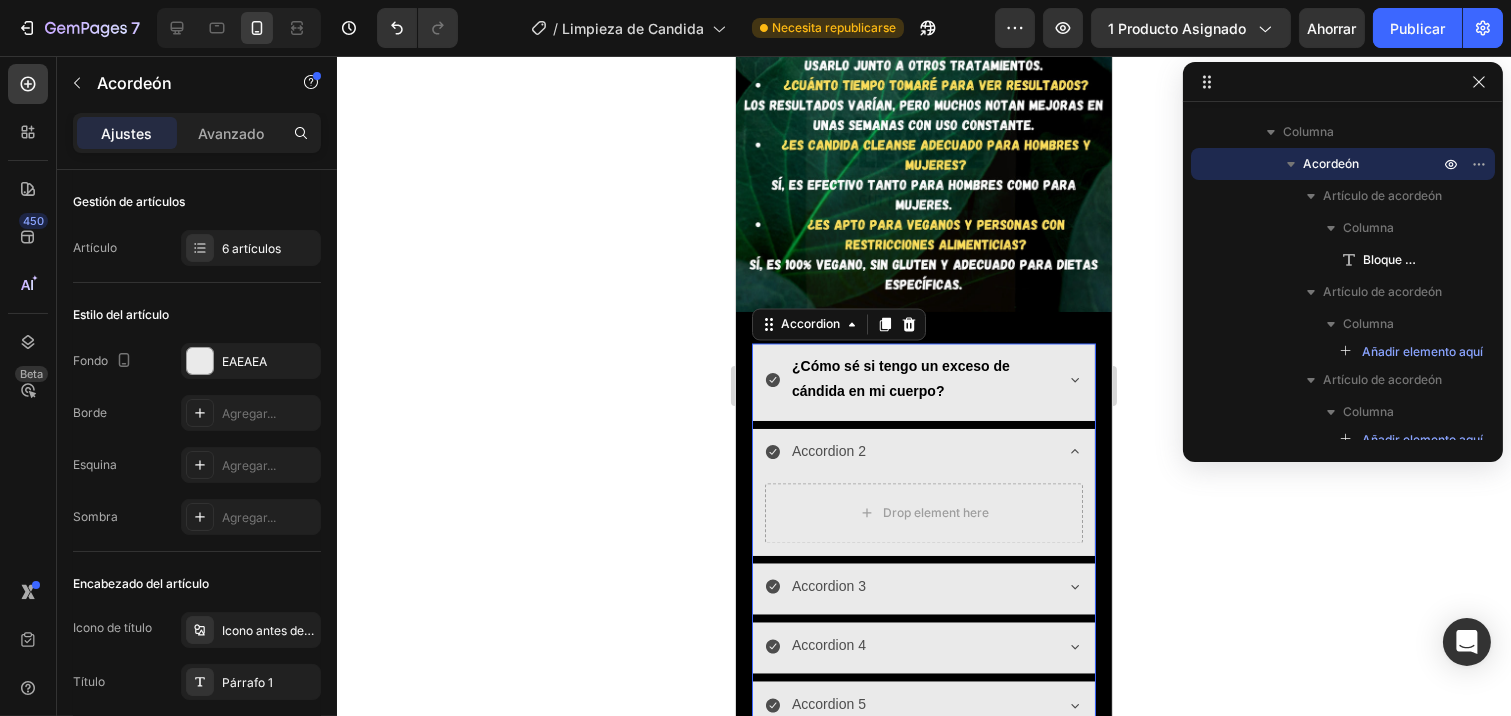 click 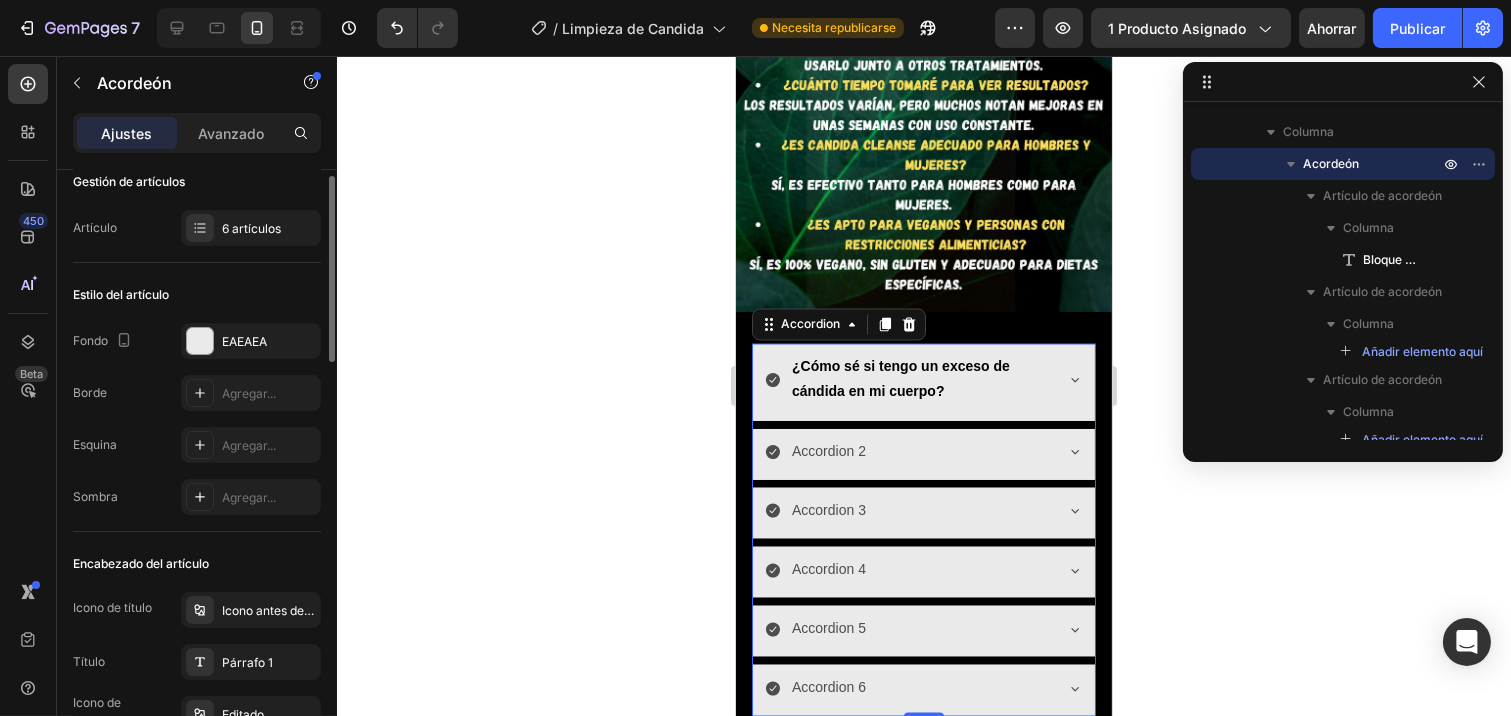 scroll, scrollTop: 0, scrollLeft: 0, axis: both 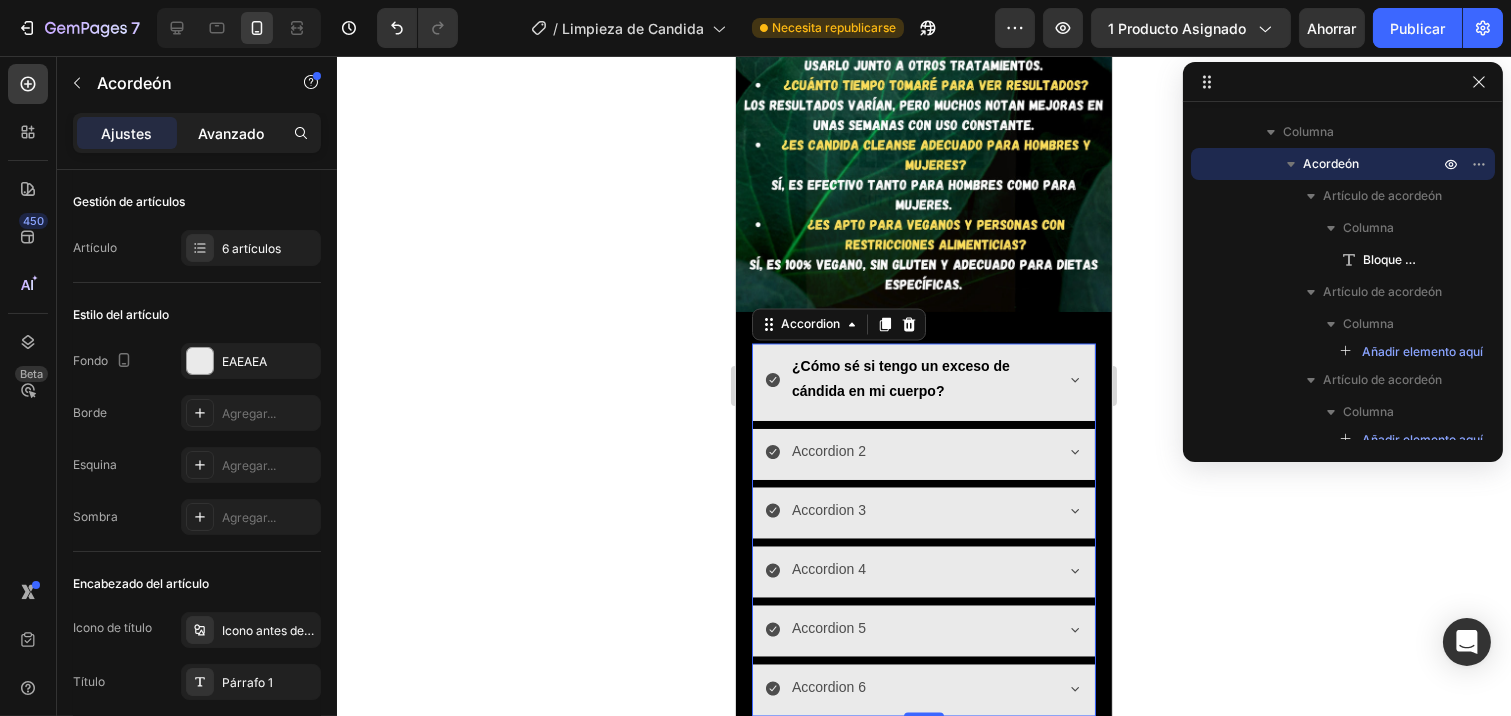 click on "Avanzado" at bounding box center (231, 133) 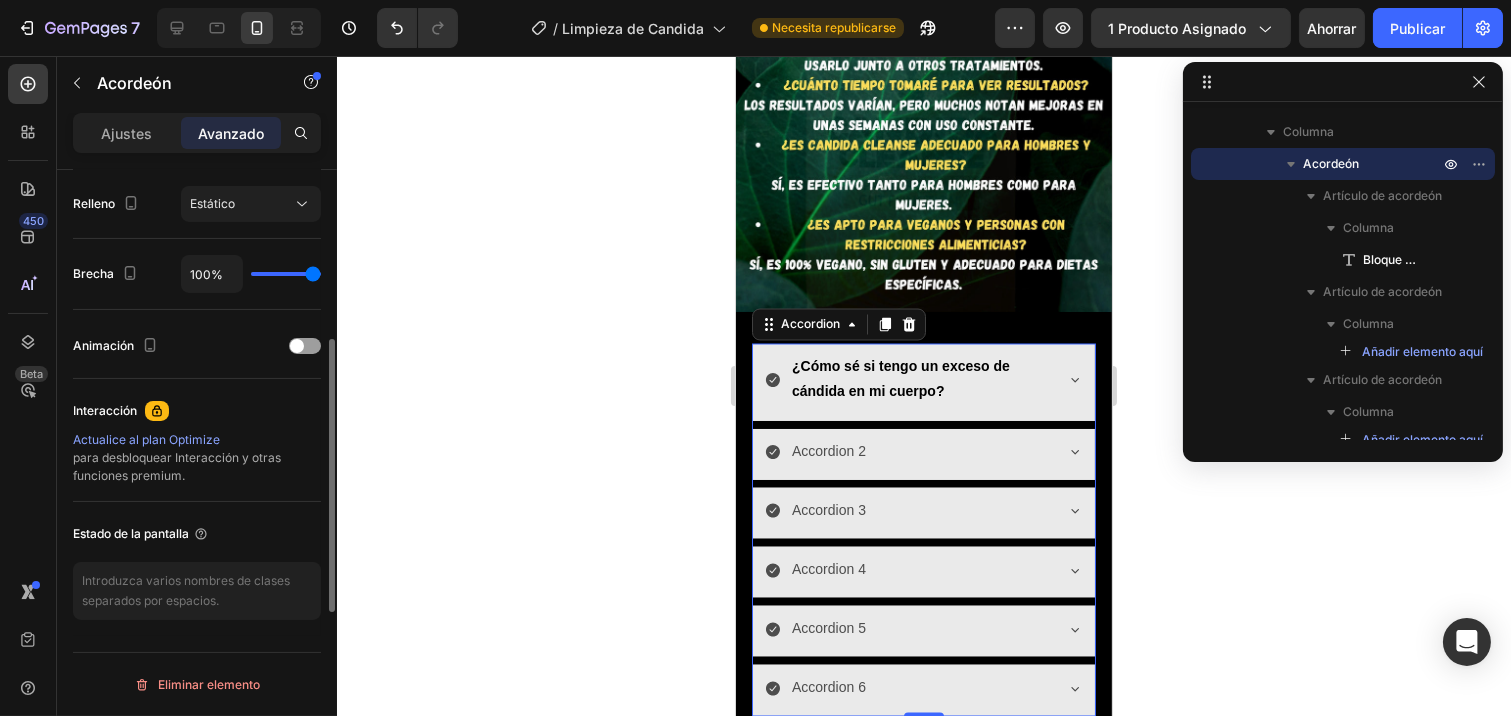 scroll, scrollTop: 620, scrollLeft: 0, axis: vertical 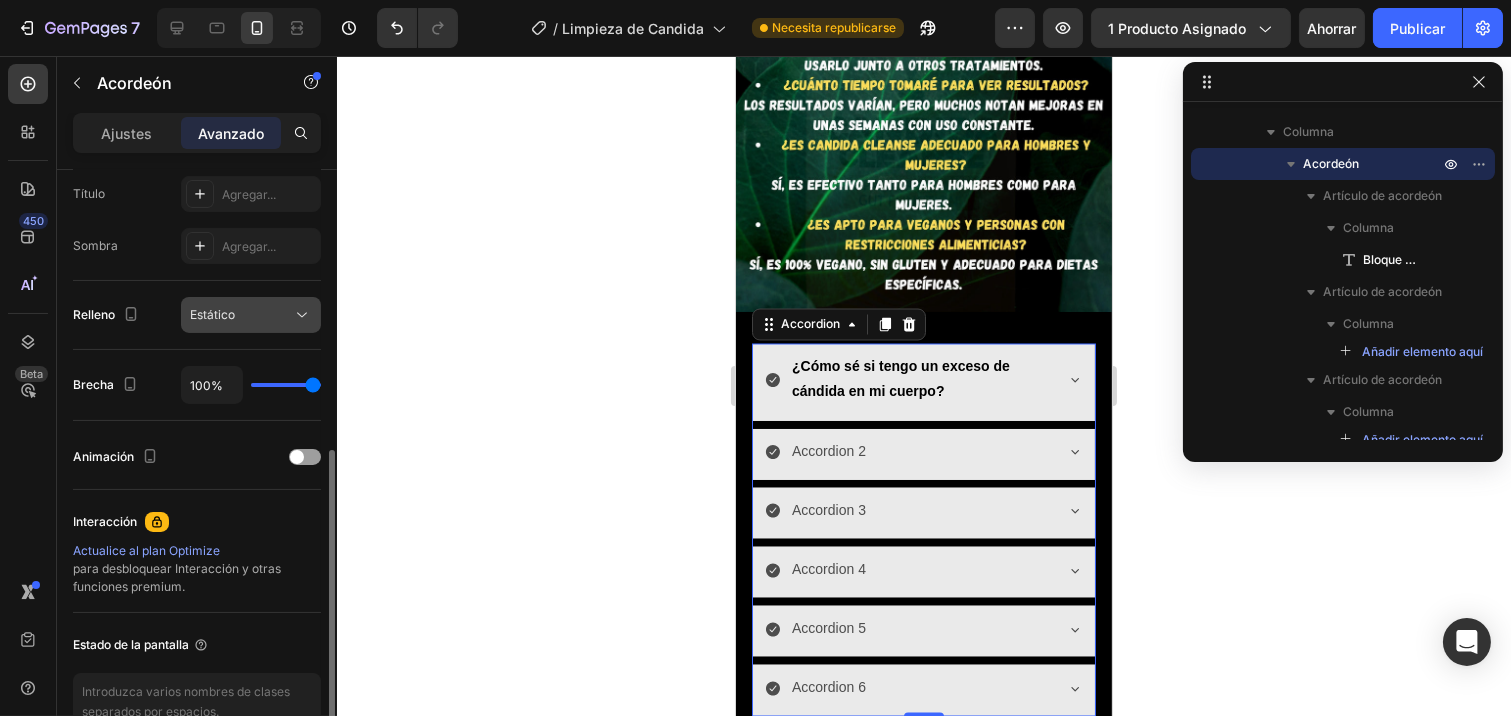 click on "Estático" at bounding box center (241, 315) 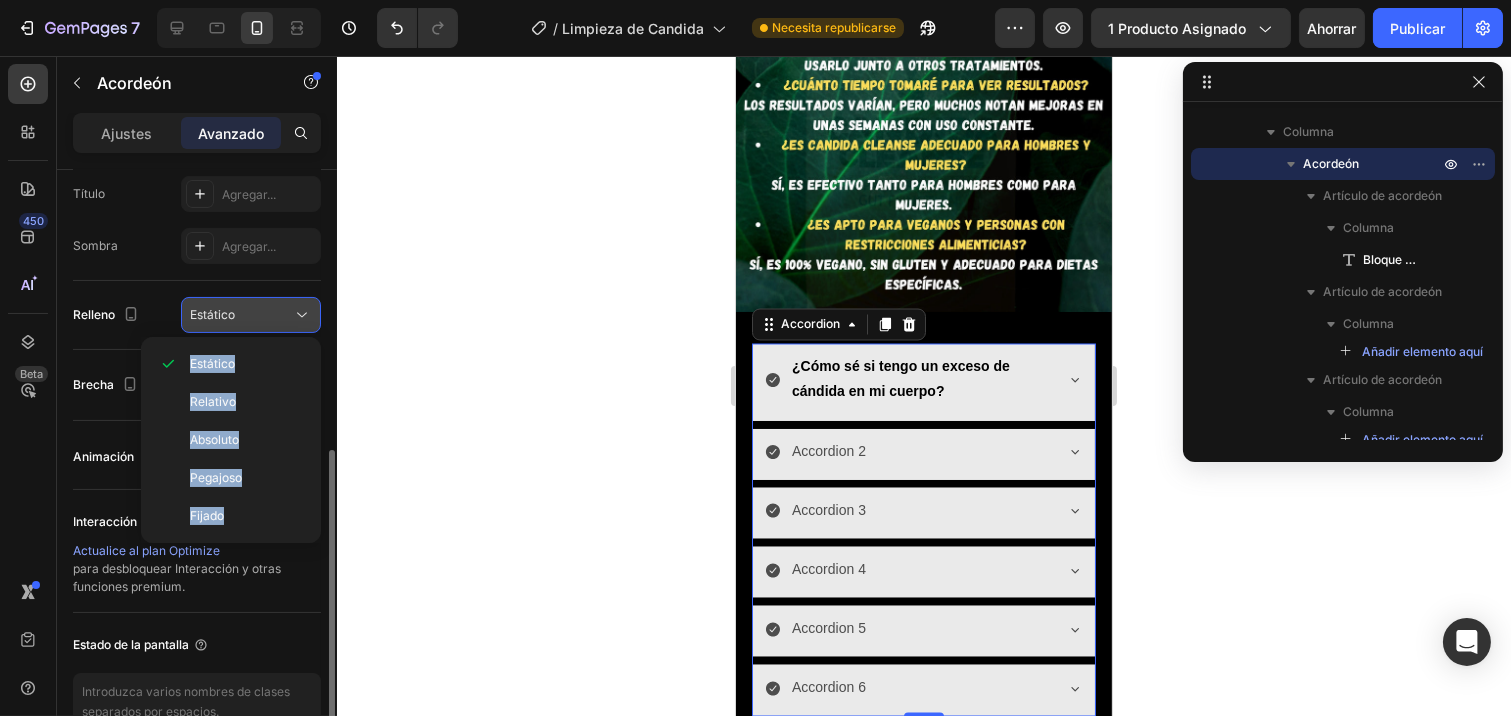 click on "Estático" at bounding box center (241, 315) 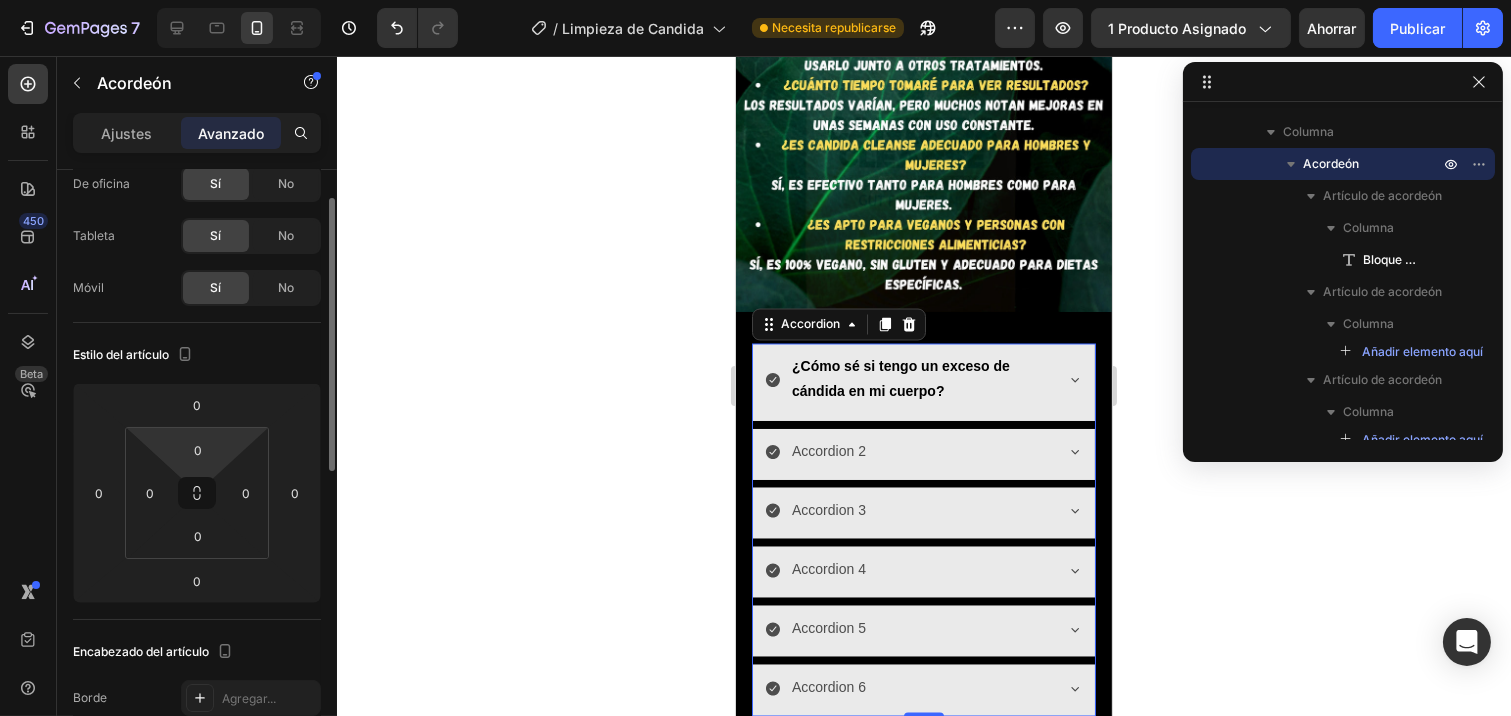 scroll, scrollTop: 0, scrollLeft: 0, axis: both 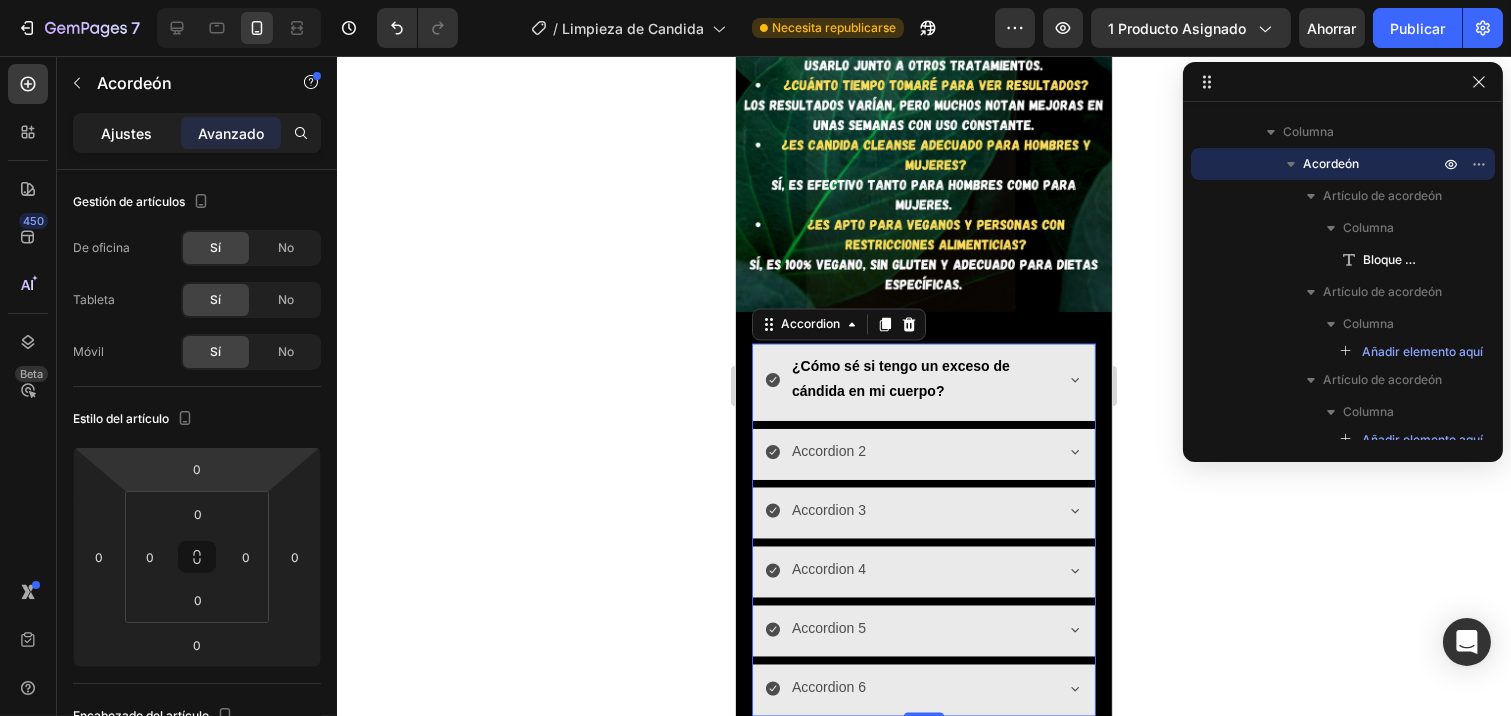 click on "Ajustes" at bounding box center (127, 133) 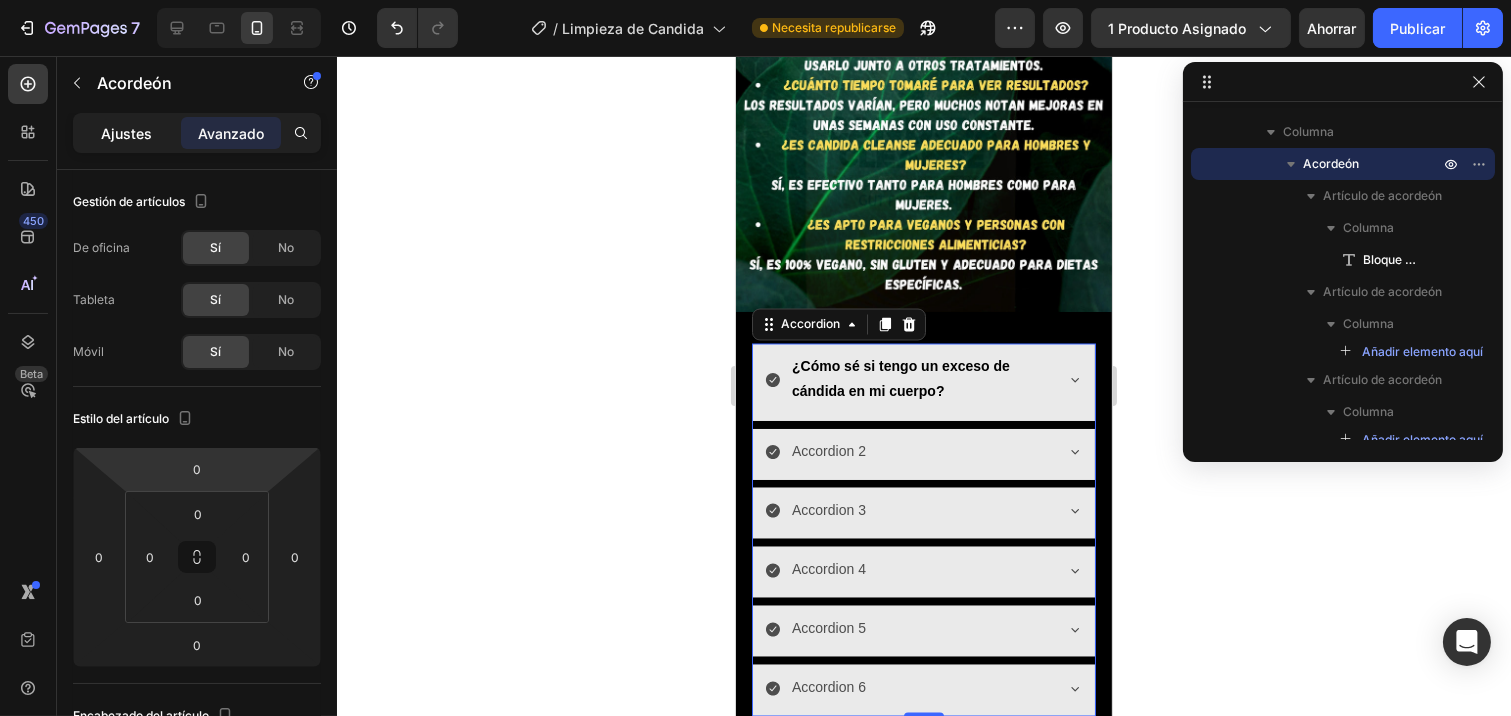 type on "8" 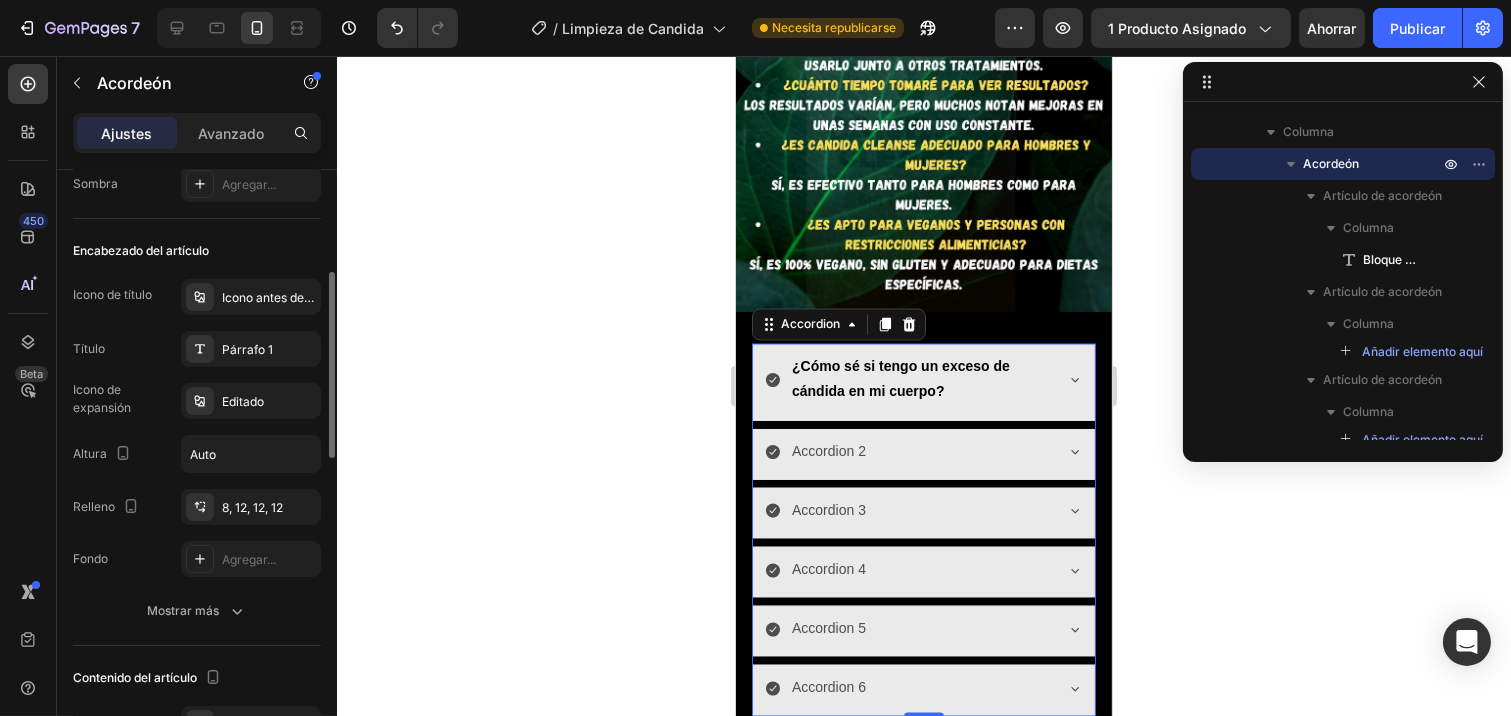 scroll, scrollTop: 444, scrollLeft: 0, axis: vertical 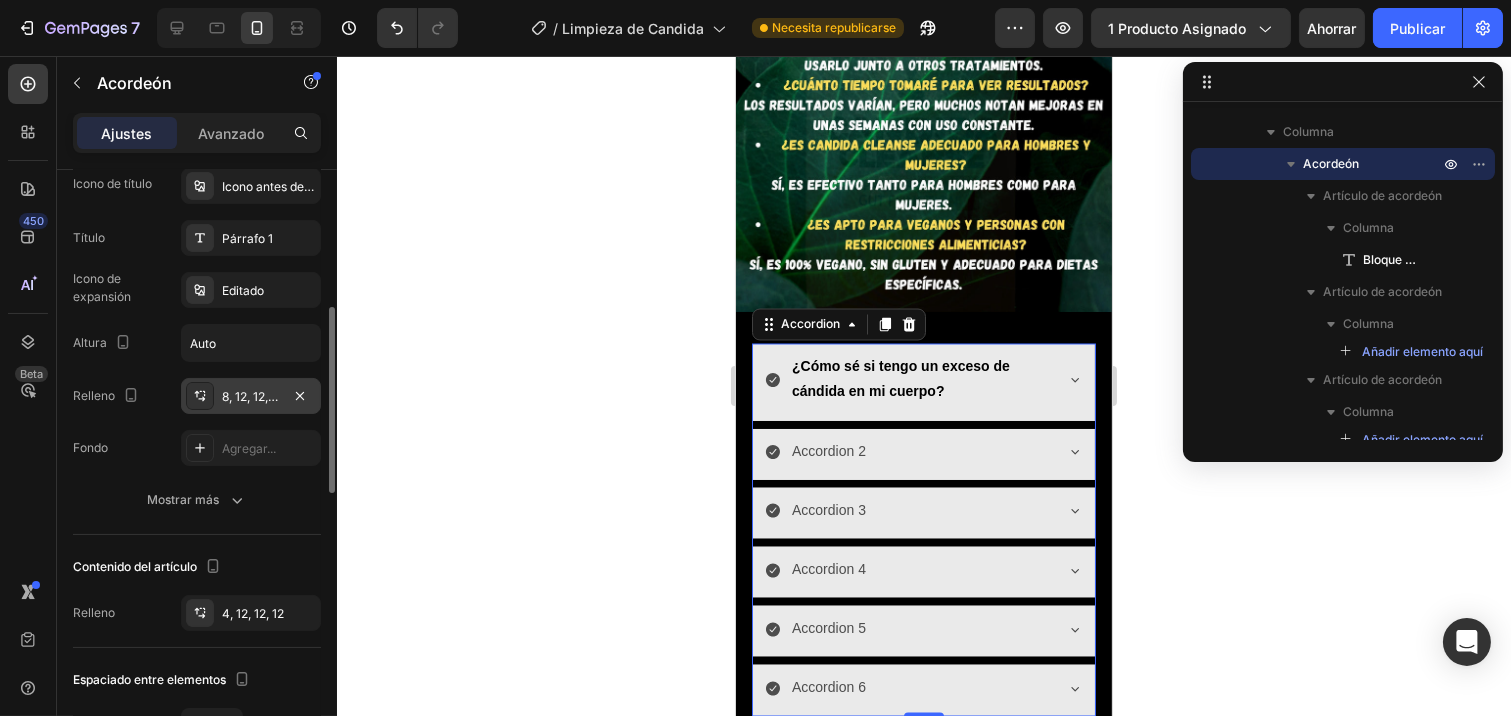 click on "8, 12, 12, 12" at bounding box center (252, 396) 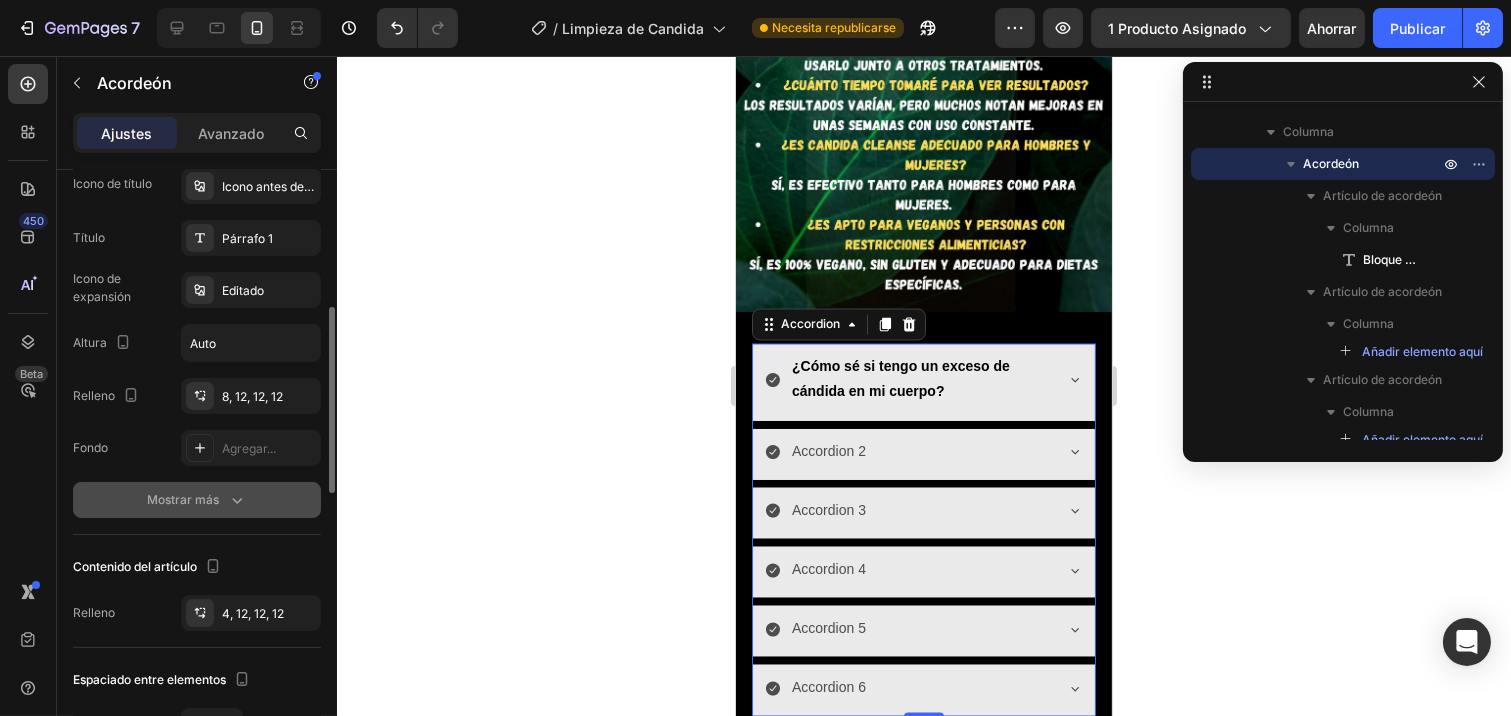click on "Mostrar más" at bounding box center (183, 499) 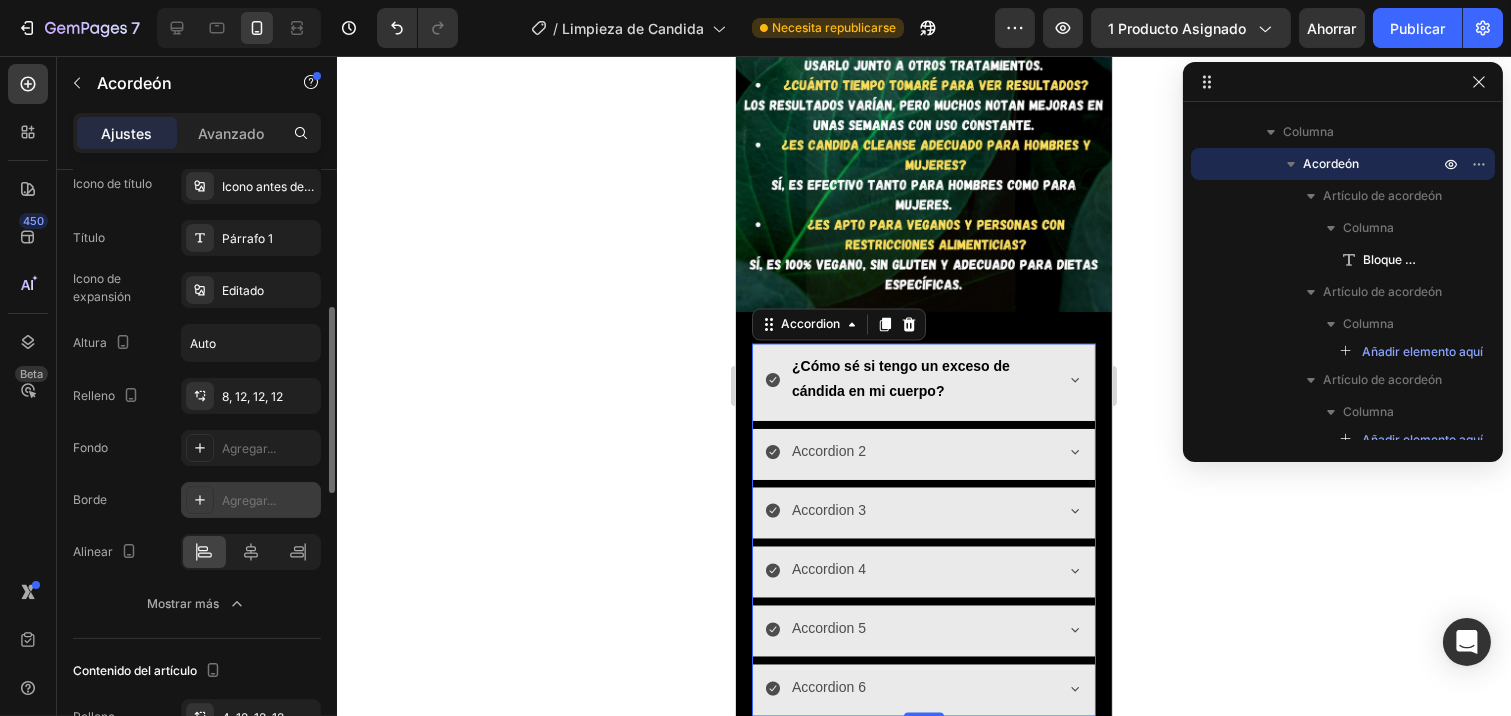 scroll, scrollTop: 555, scrollLeft: 0, axis: vertical 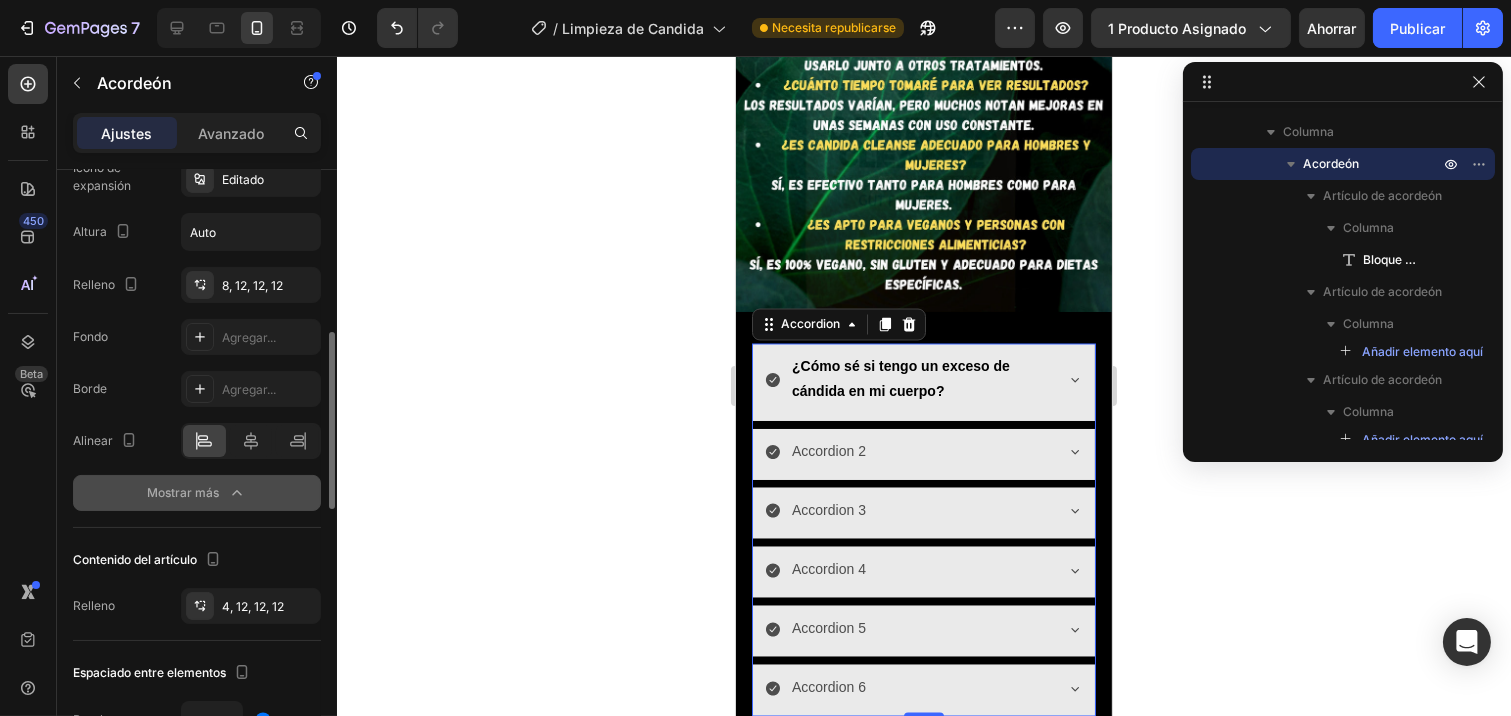click on "Mostrar más" at bounding box center [183, 492] 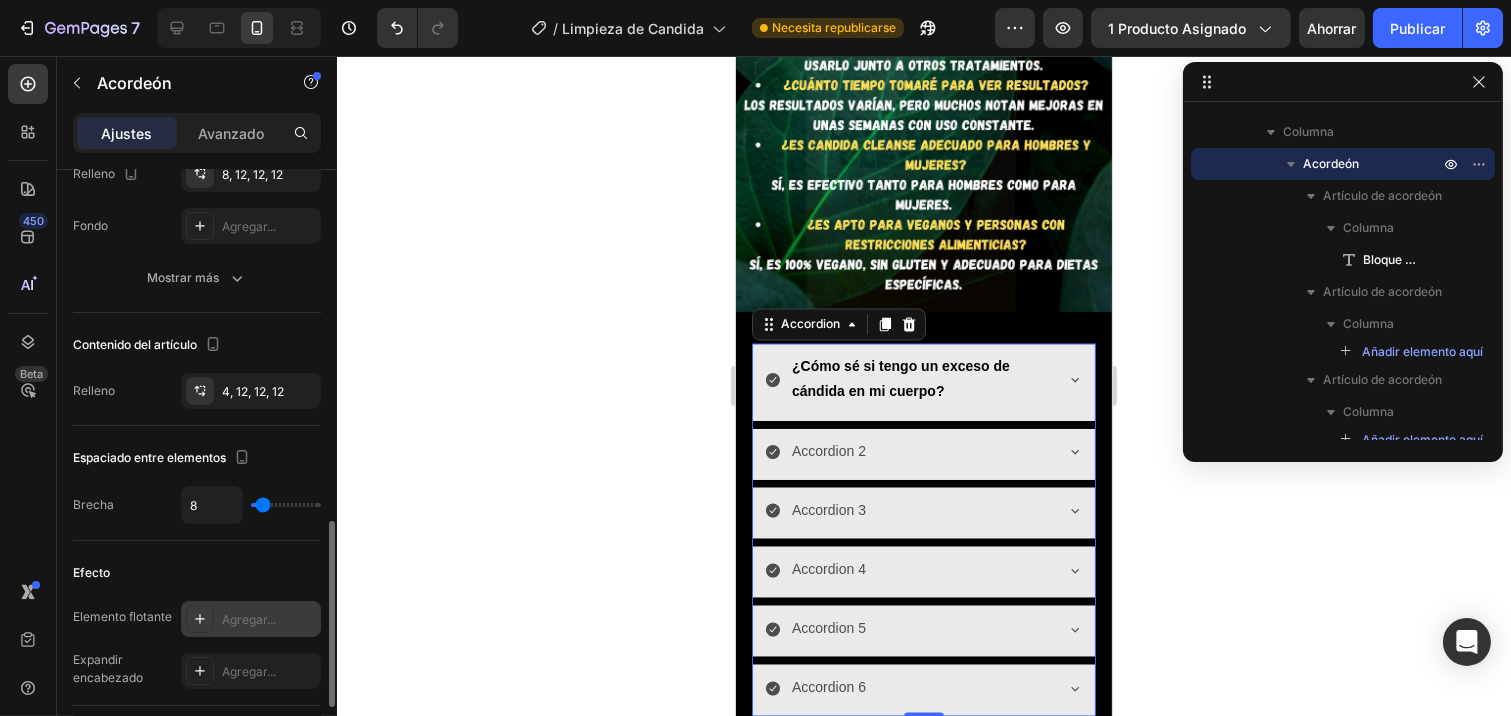 scroll, scrollTop: 777, scrollLeft: 0, axis: vertical 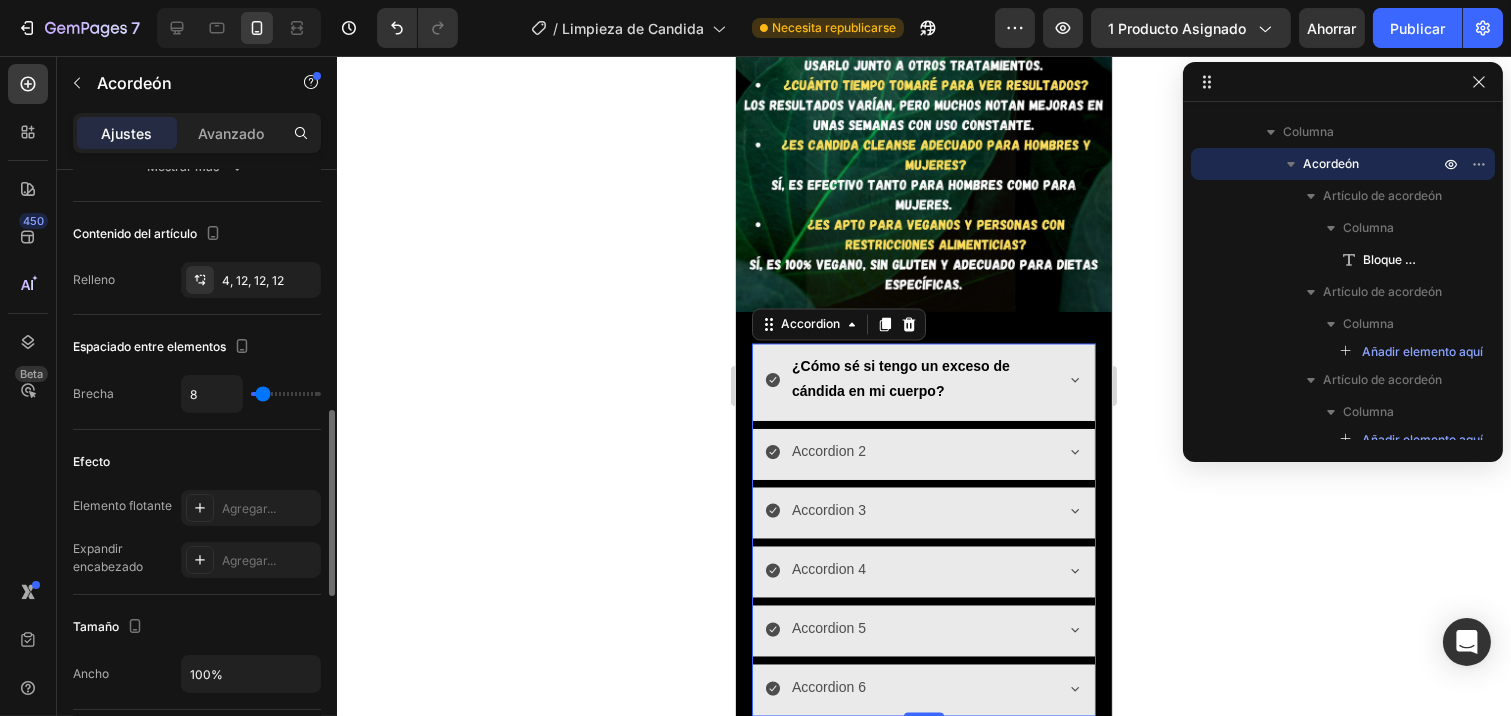 type on "12" 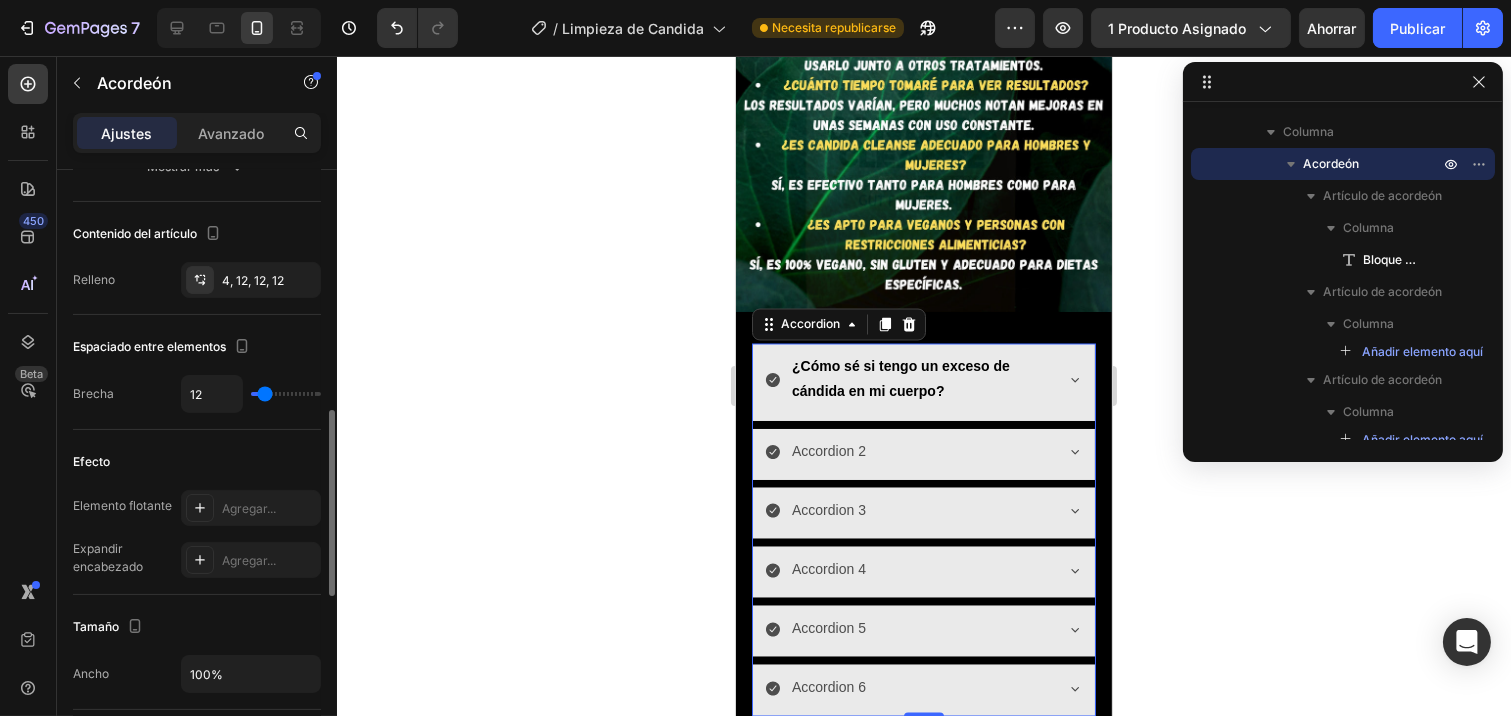type on "29" 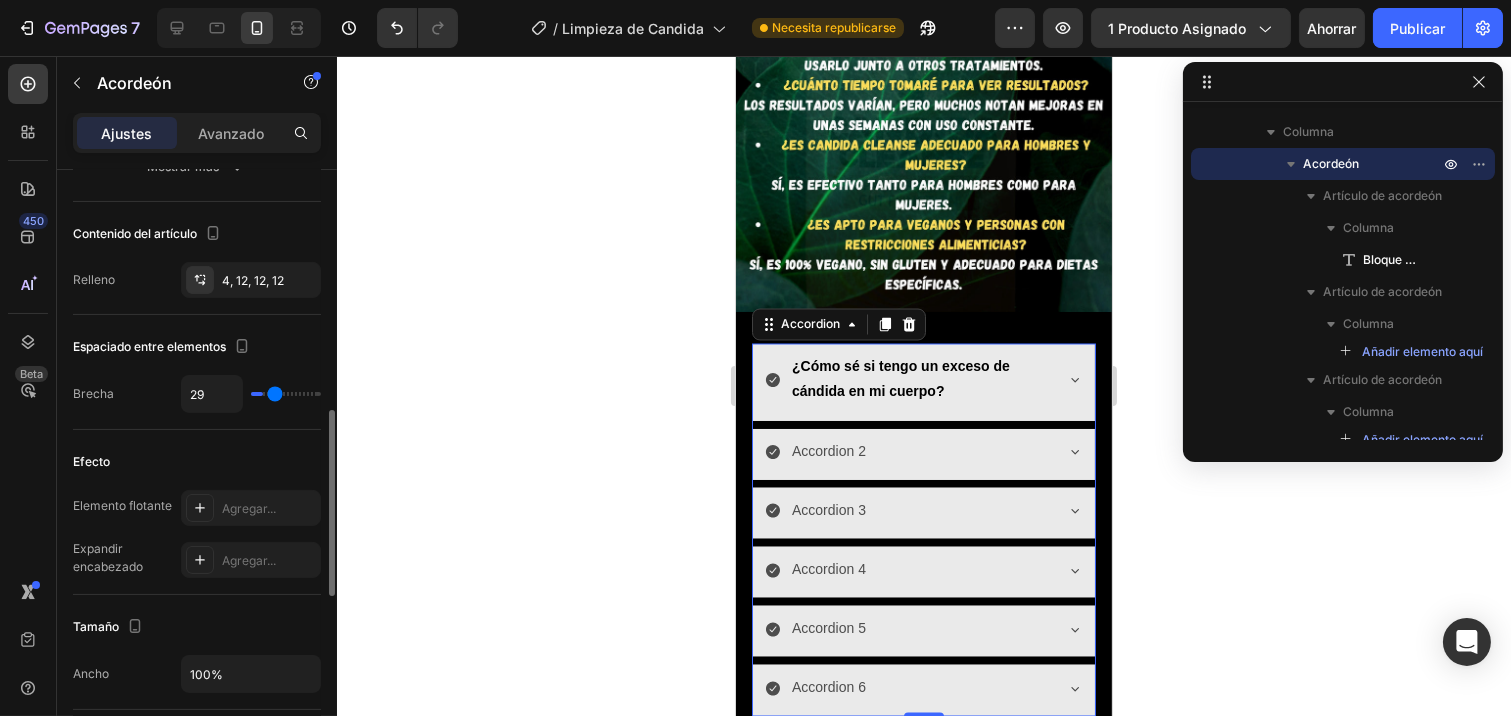 type on "37" 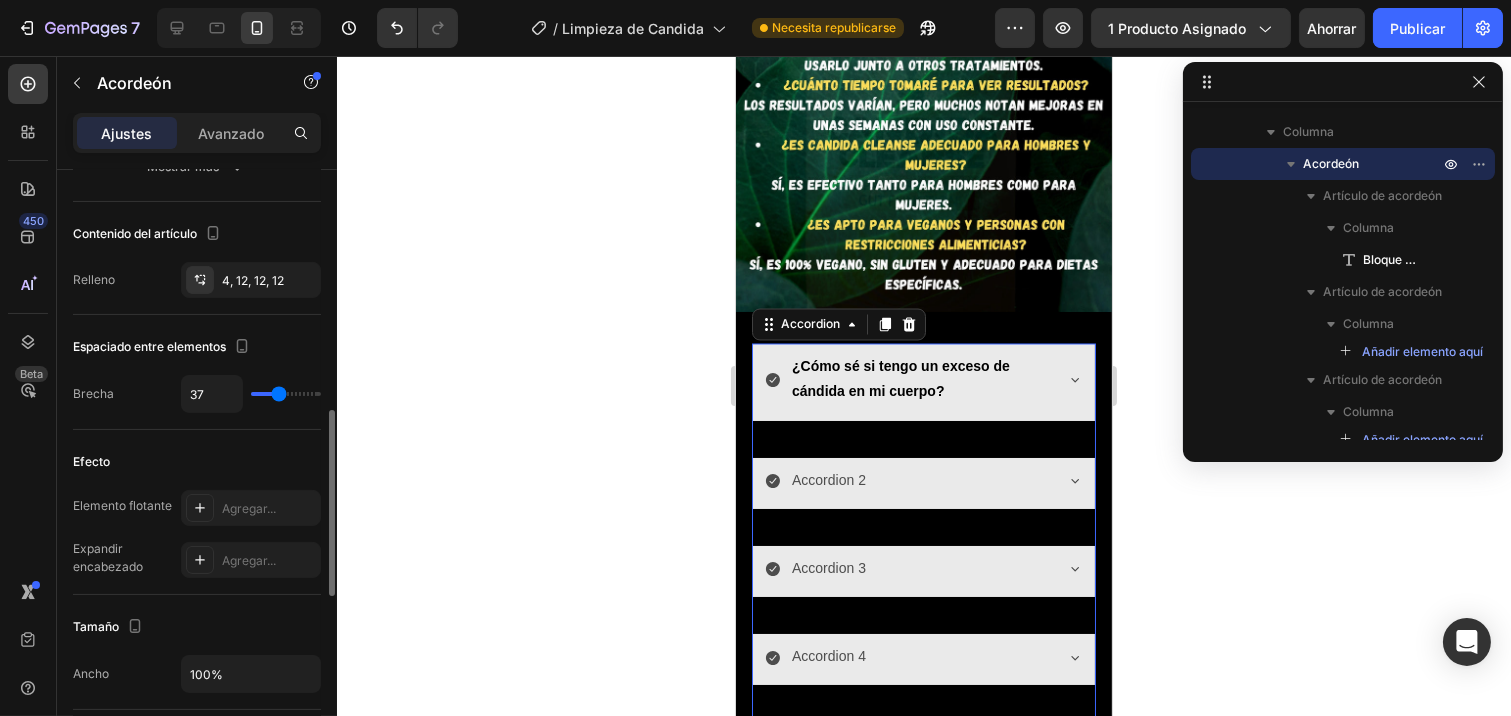 type on "39" 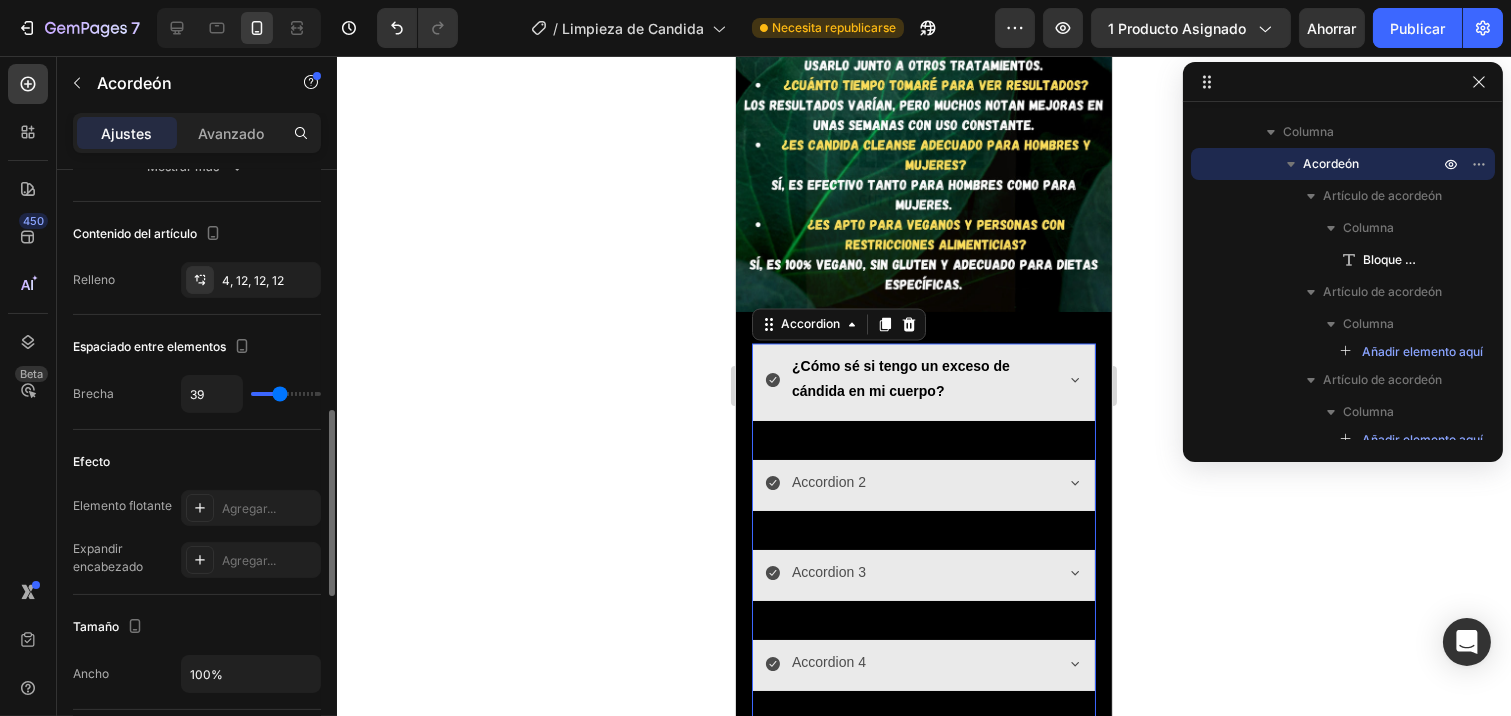 drag, startPoint x: 262, startPoint y: 395, endPoint x: 280, endPoint y: 394, distance: 18.027756 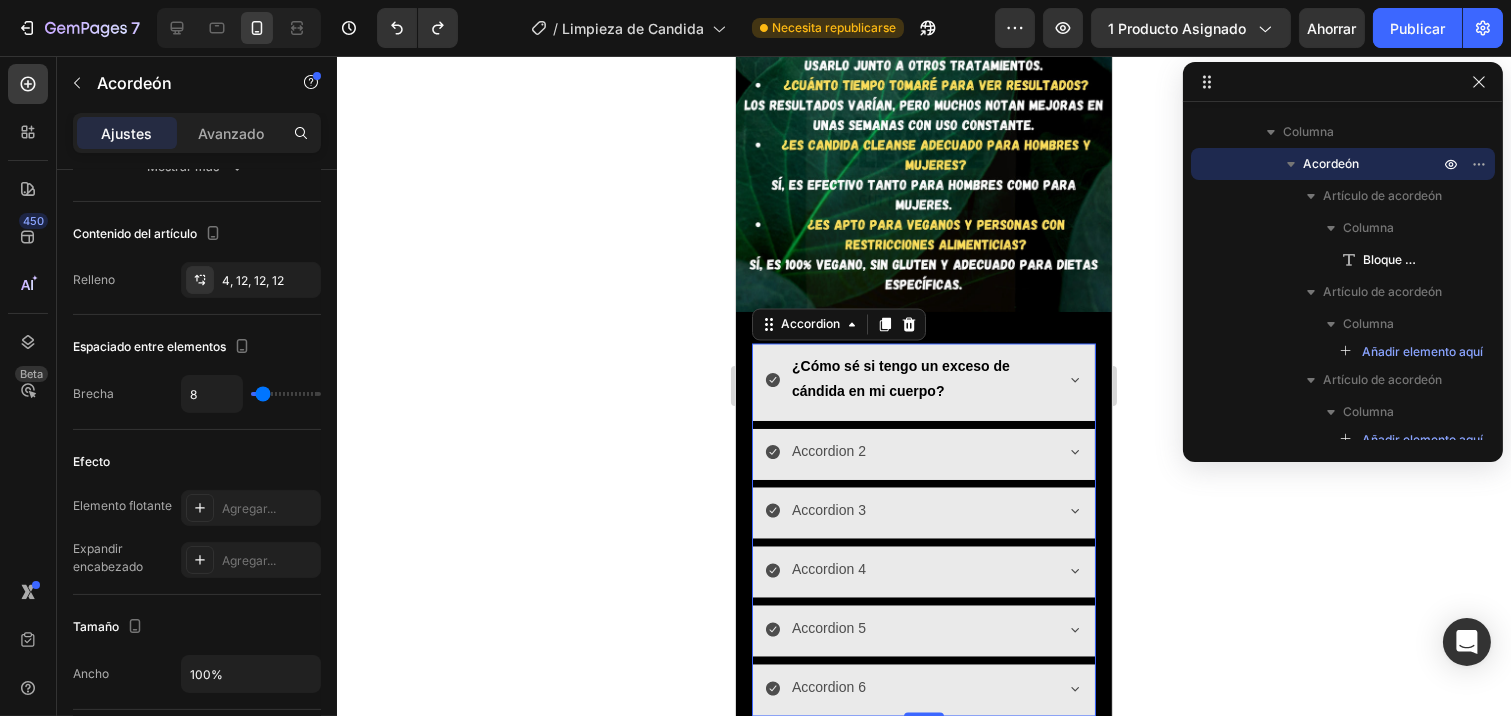 click 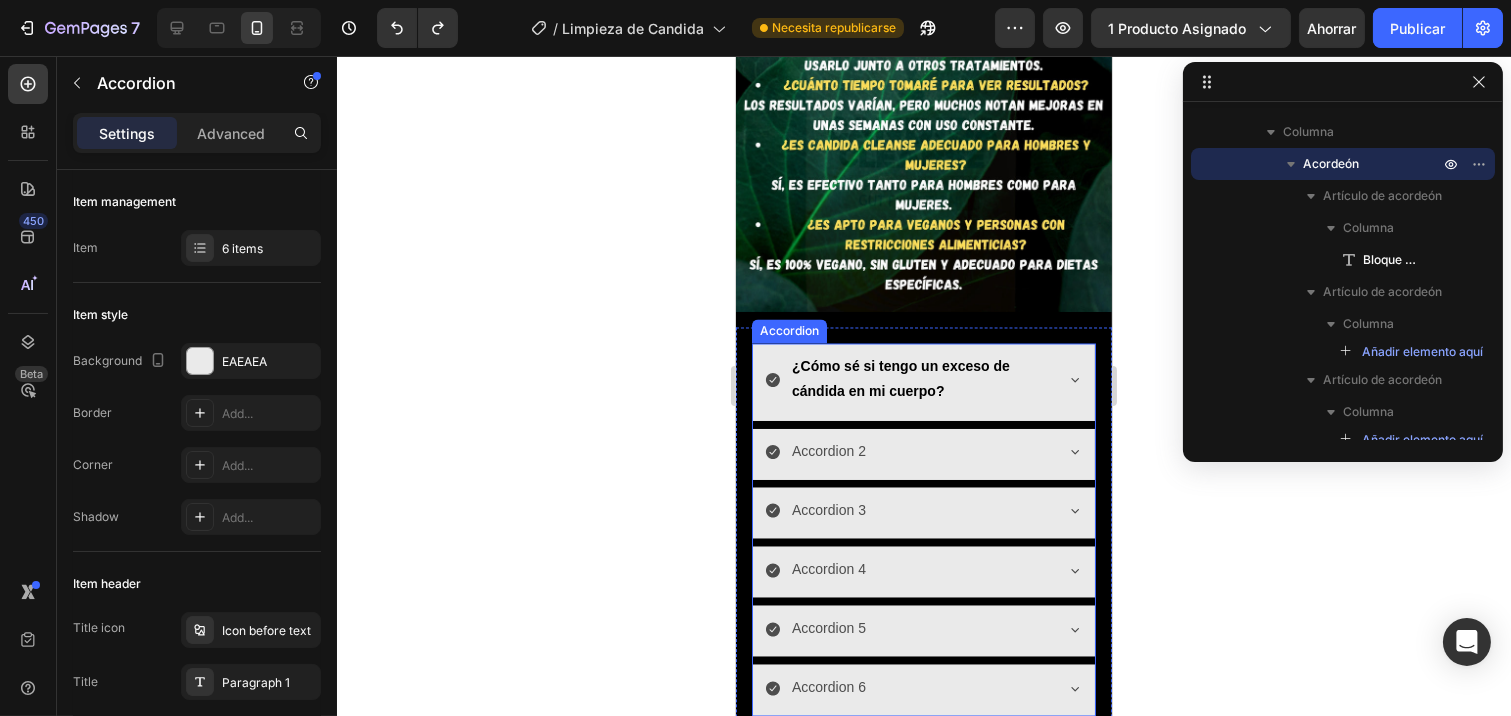 click on "Accordion 2" at bounding box center (923, 454) 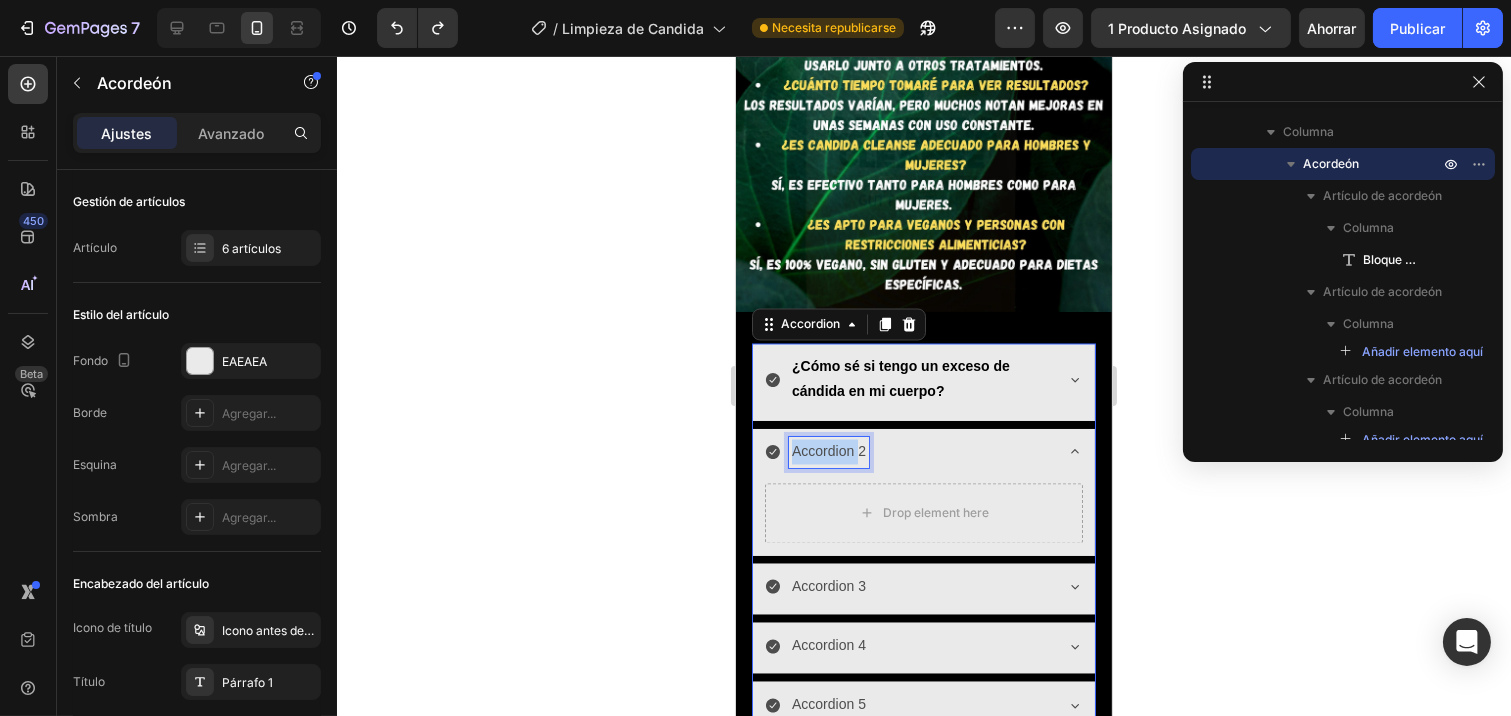 click on "Accordion 2" at bounding box center (828, 452) 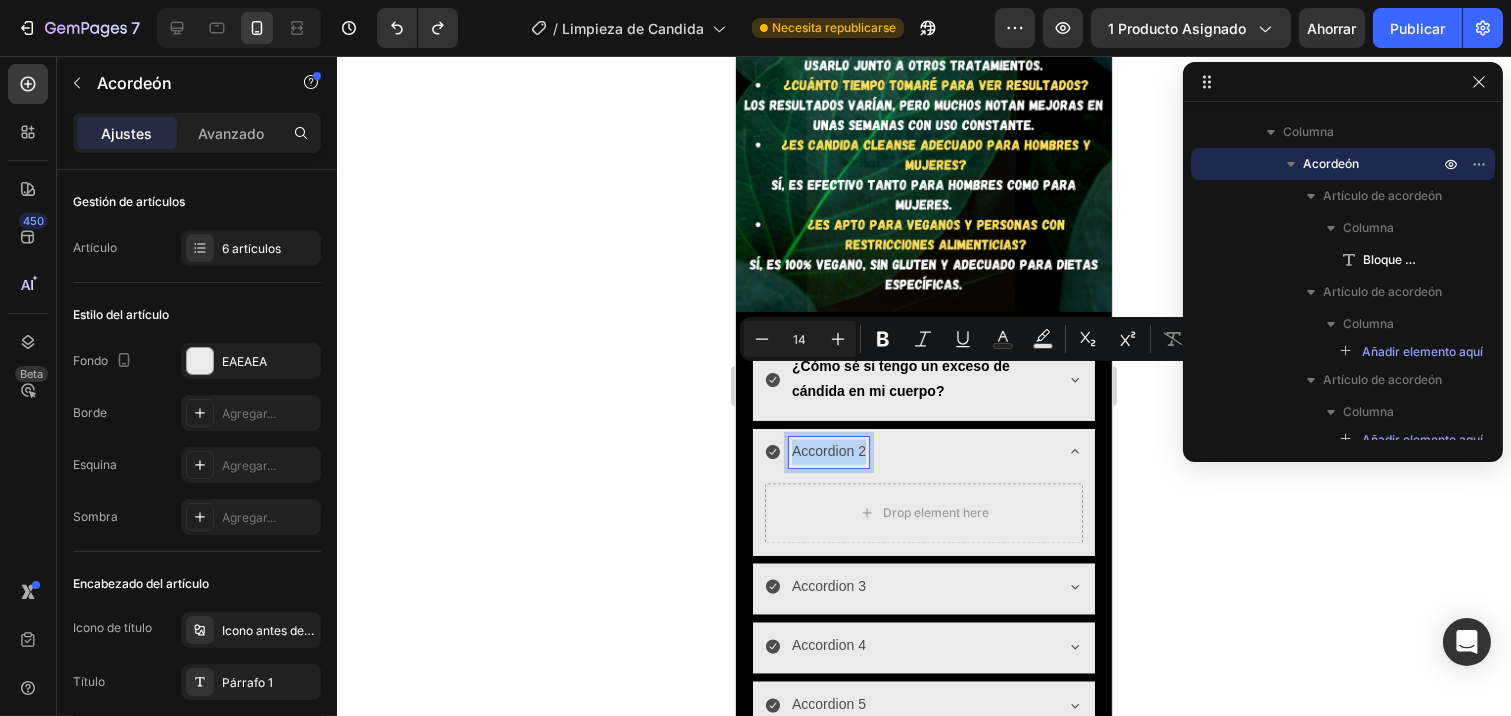 click on "Accordion 2" at bounding box center (828, 452) 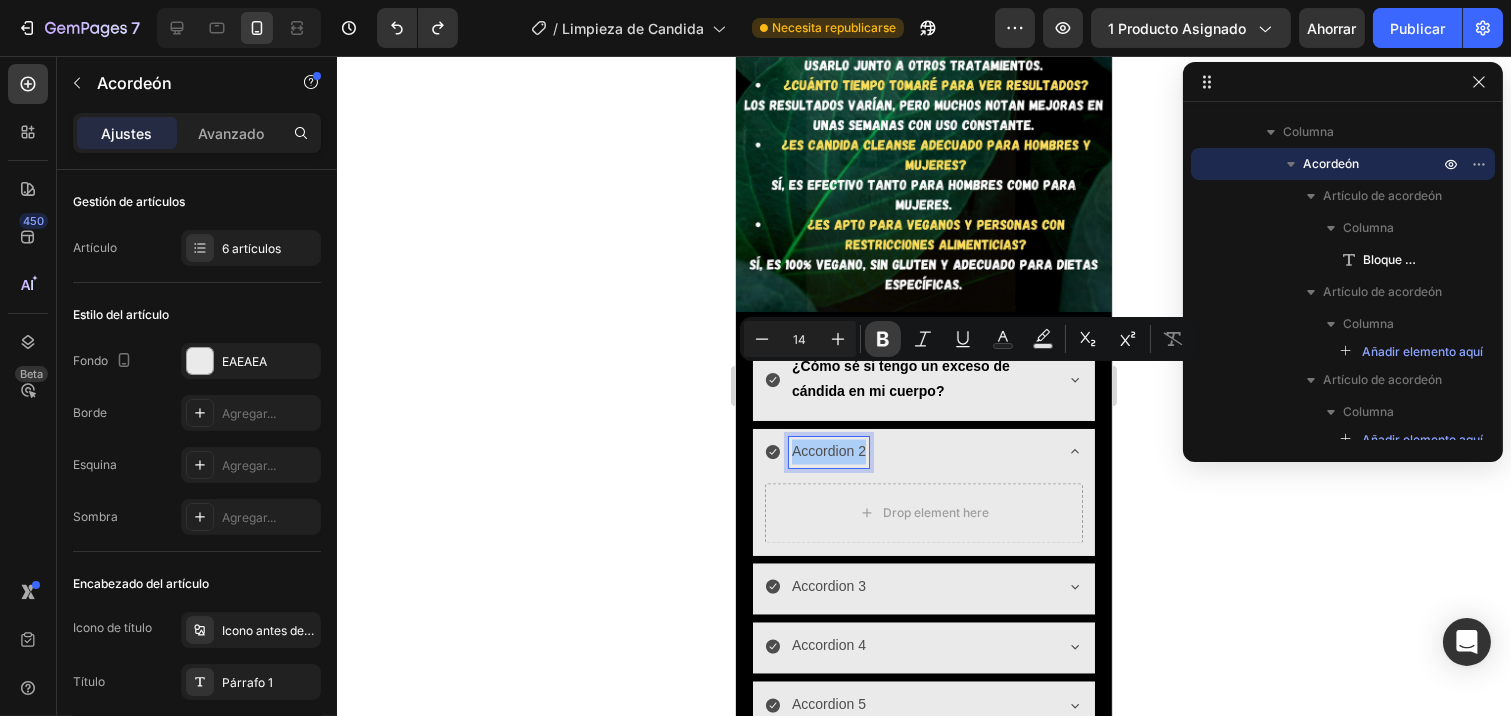 click 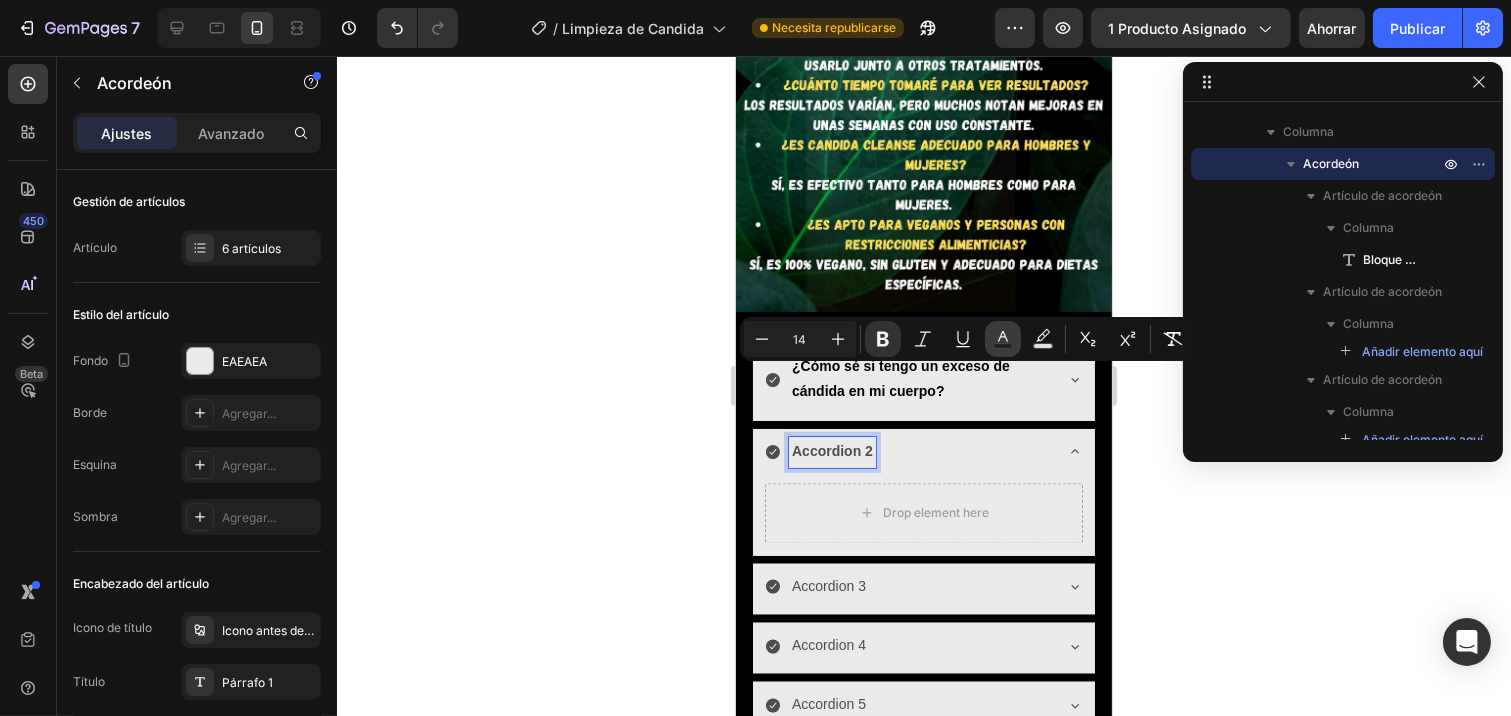 click 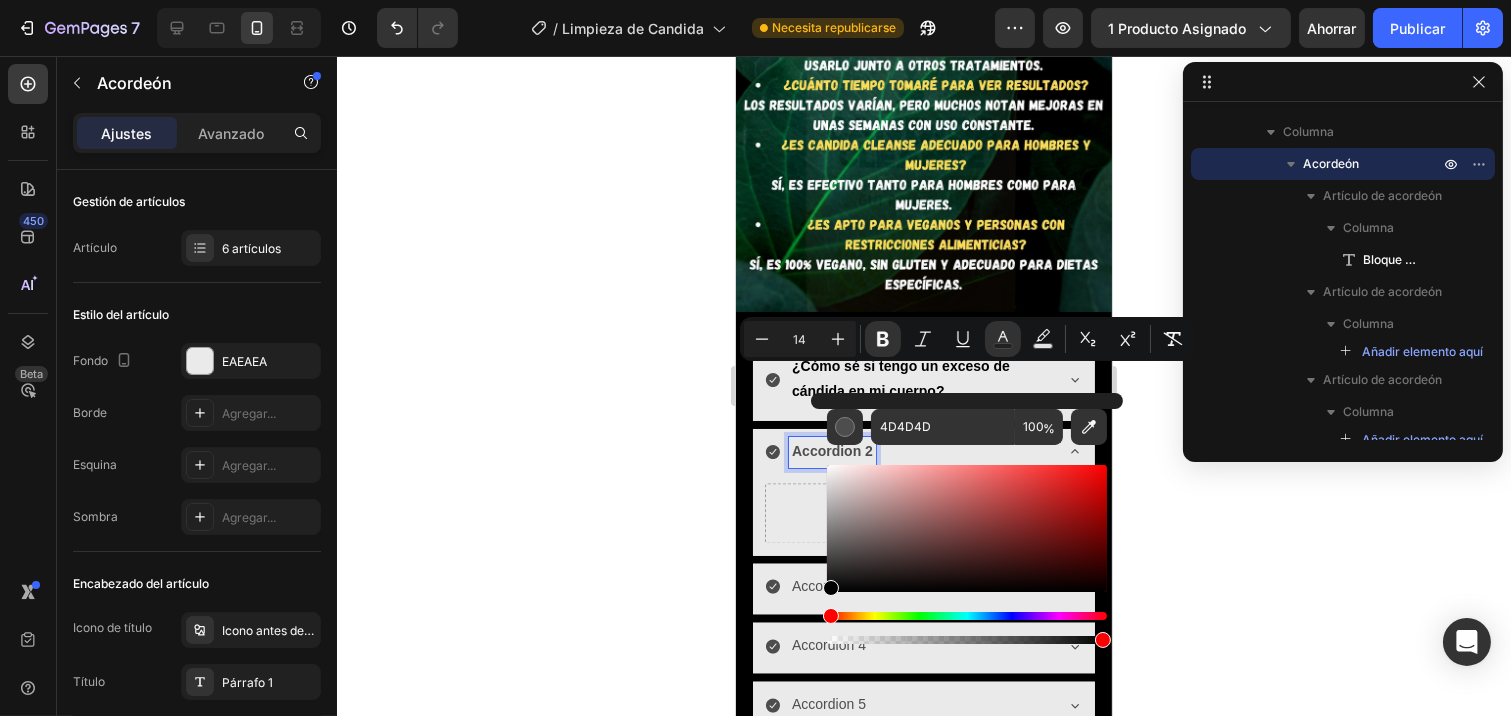 drag, startPoint x: 853, startPoint y: 537, endPoint x: 822, endPoint y: 490, distance: 56.302753 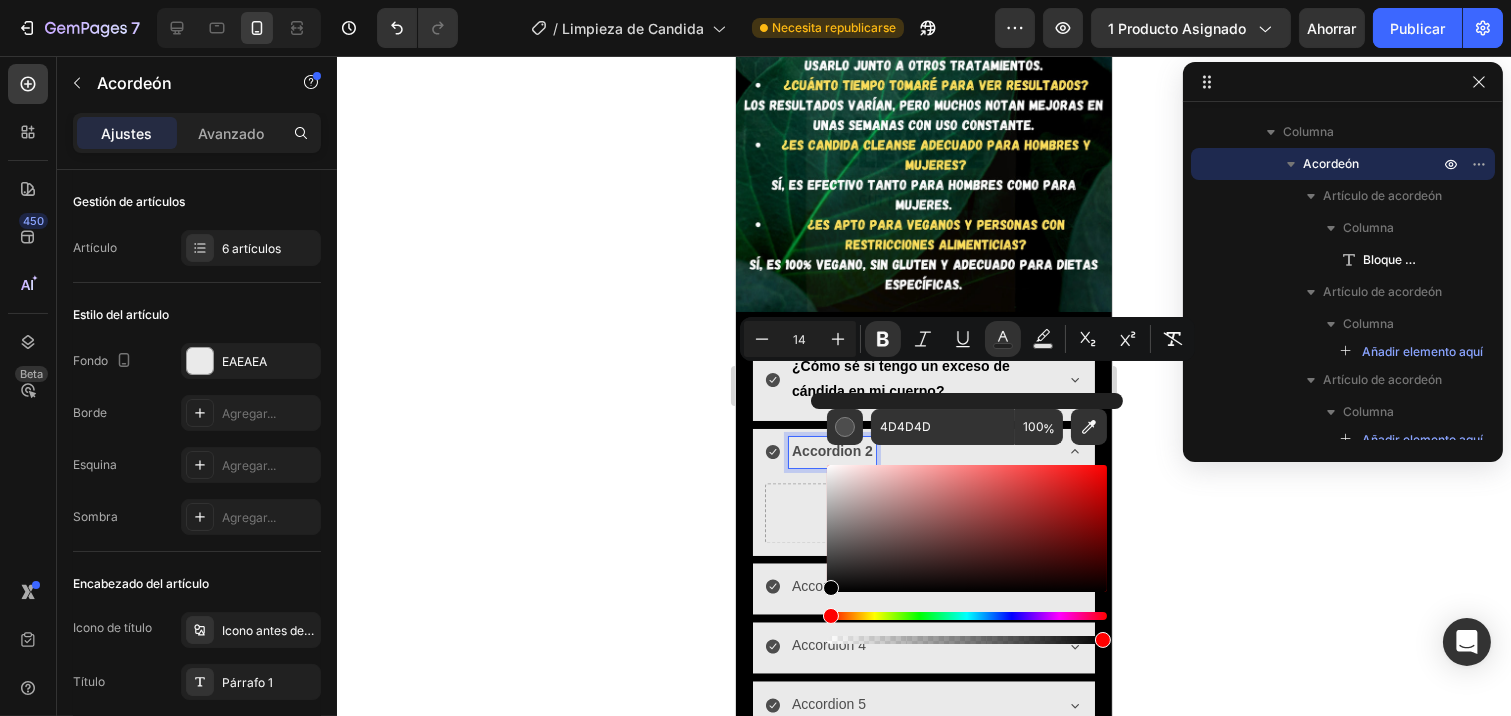 click on "4D4D4D 100 %" at bounding box center [967, 520] 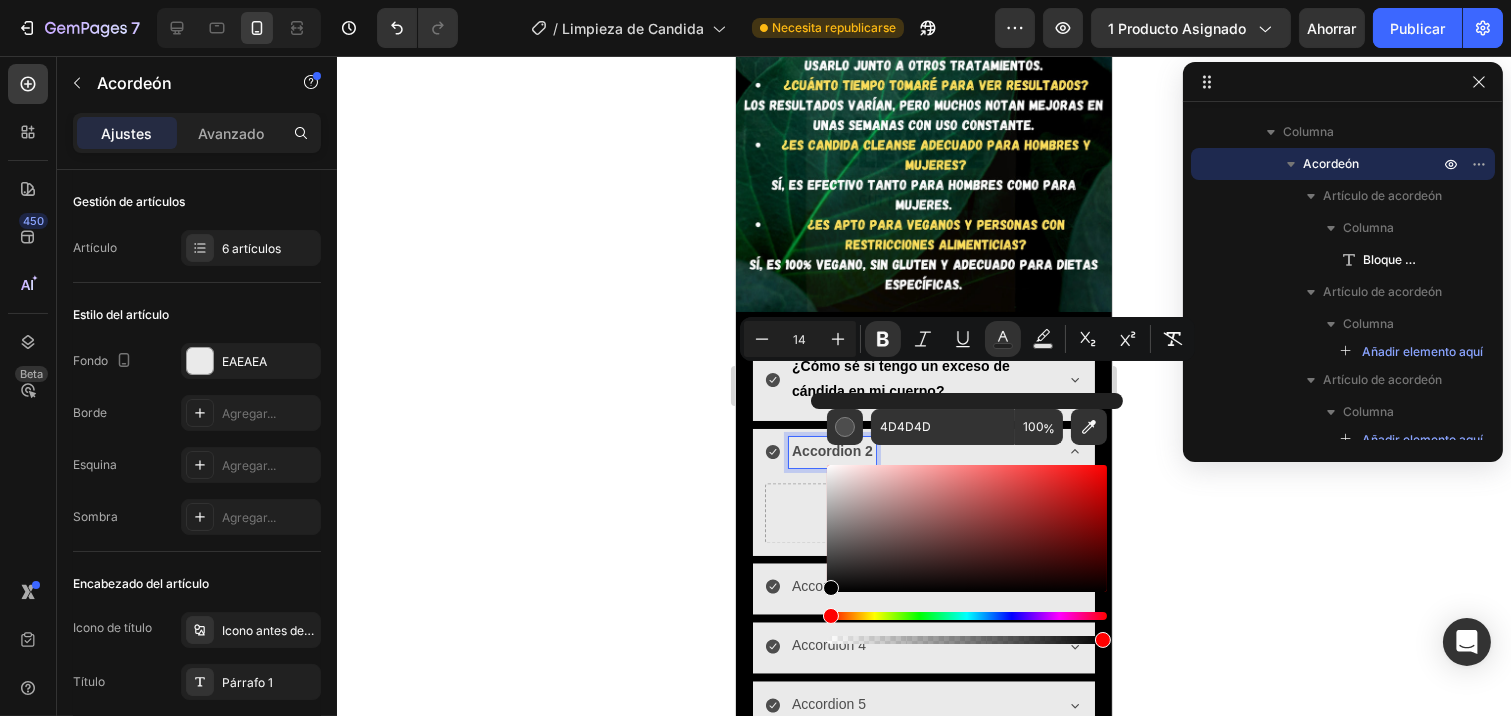 type on "000000" 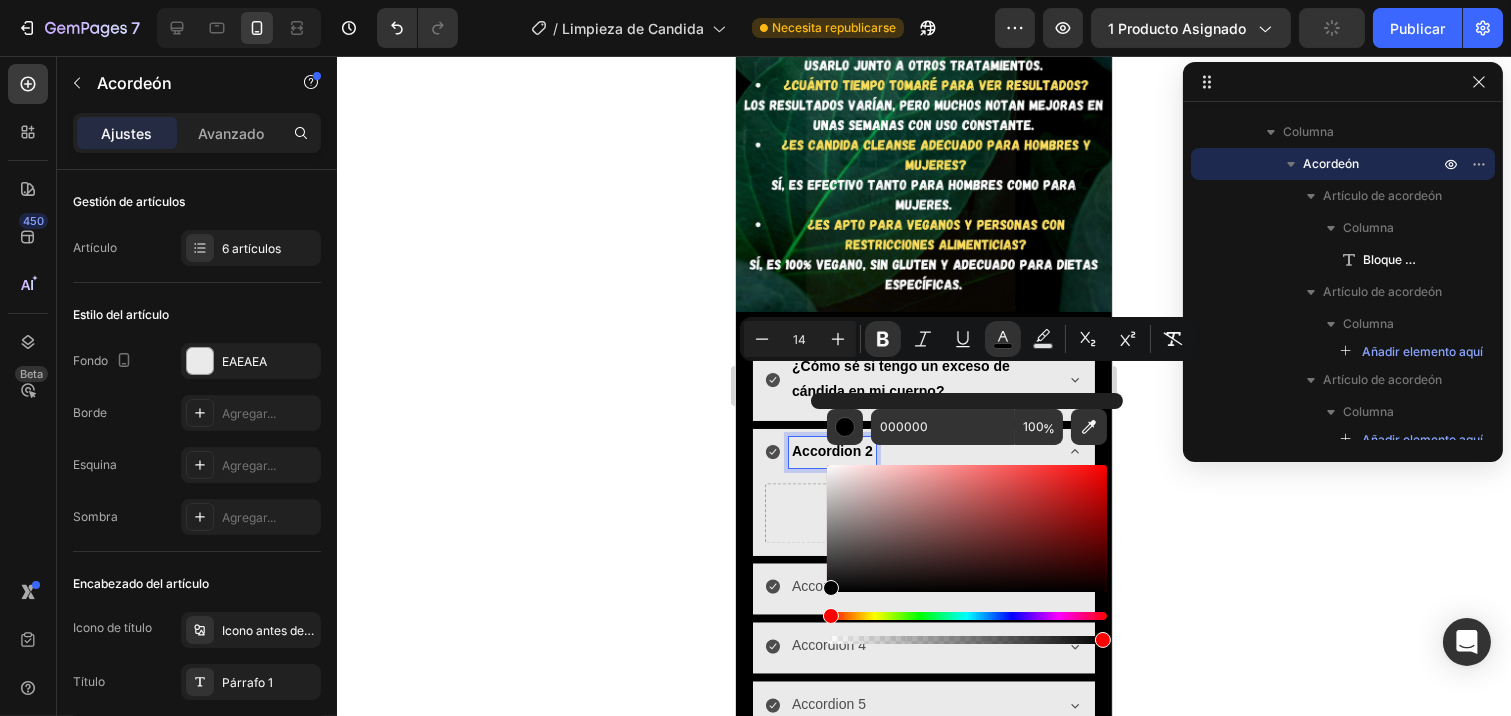 click on "Accordion 2" at bounding box center (831, 452) 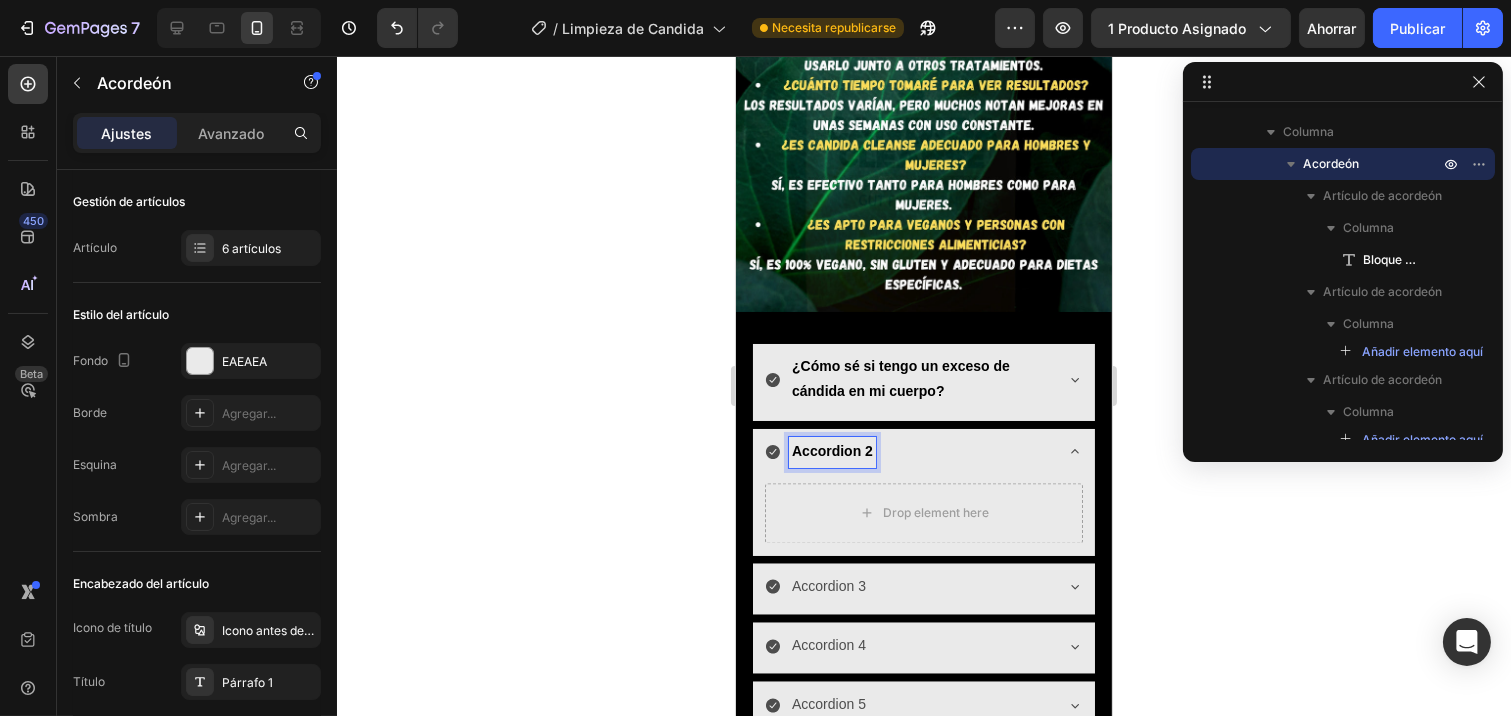 click on "Accordion 2" at bounding box center [831, 452] 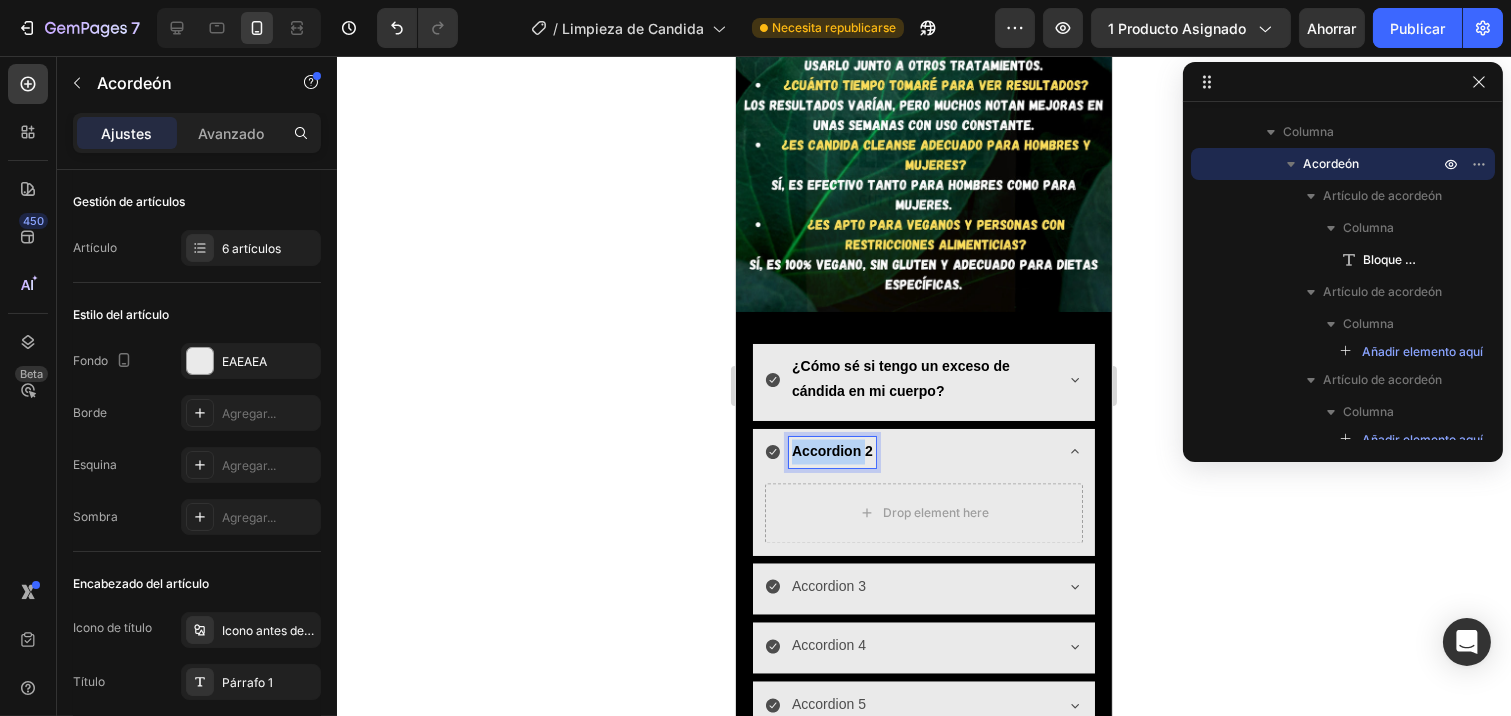 click on "Accordion 2" at bounding box center [831, 452] 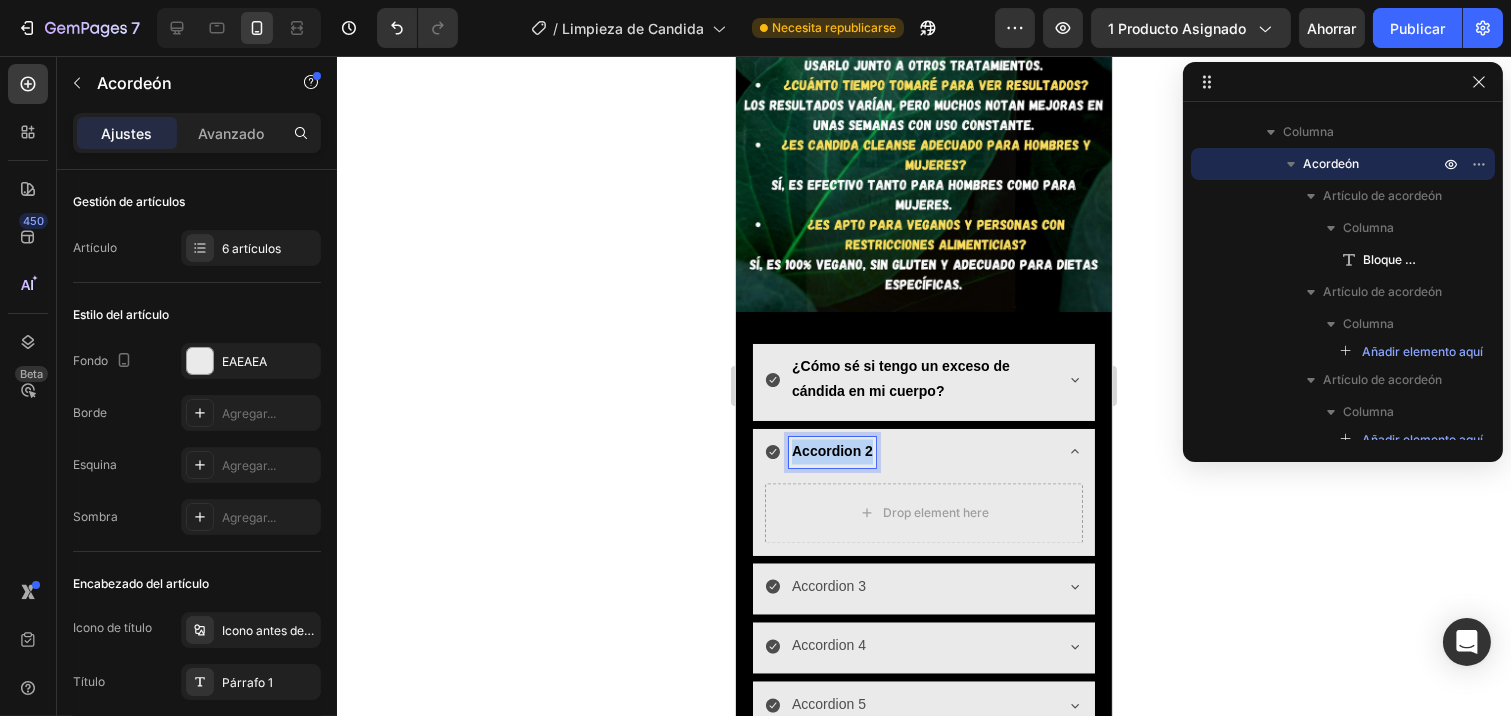 click on "Accordion 2" at bounding box center (831, 452) 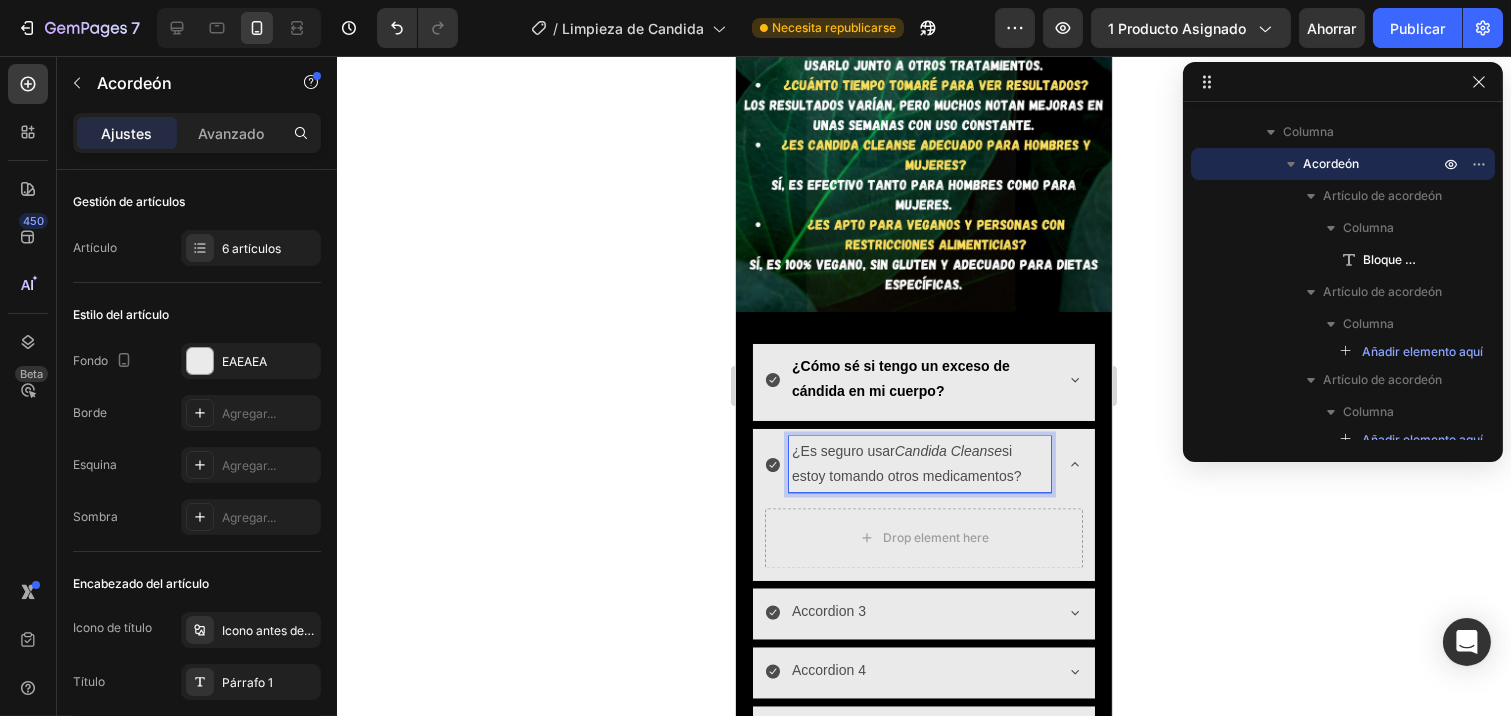 click on "¿Es seguro usar  Candida Cleanse  si estoy tomando otros medicamentos?" at bounding box center [919, 465] 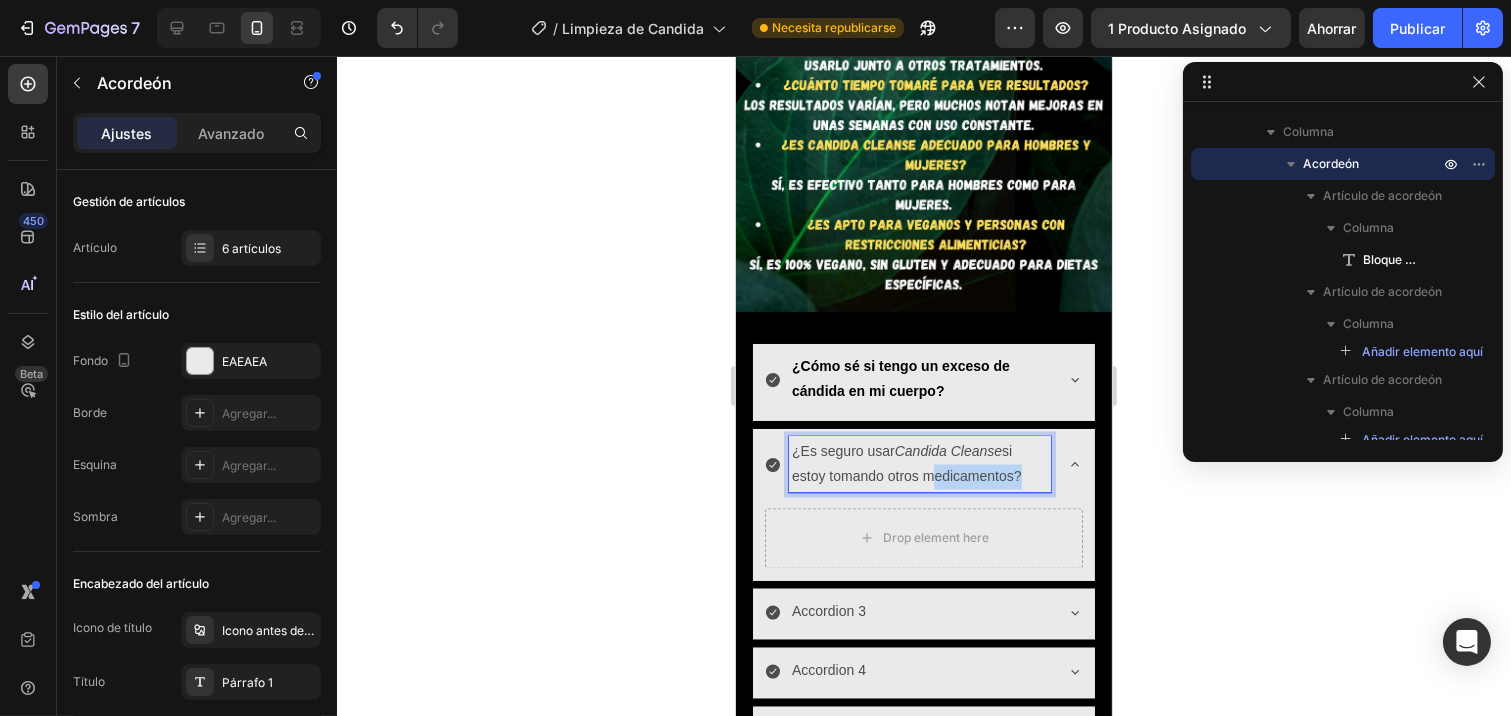 click on "¿Es seguro usar  Candida Cleanse  si estoy tomando otros medicamentos?" at bounding box center (919, 465) 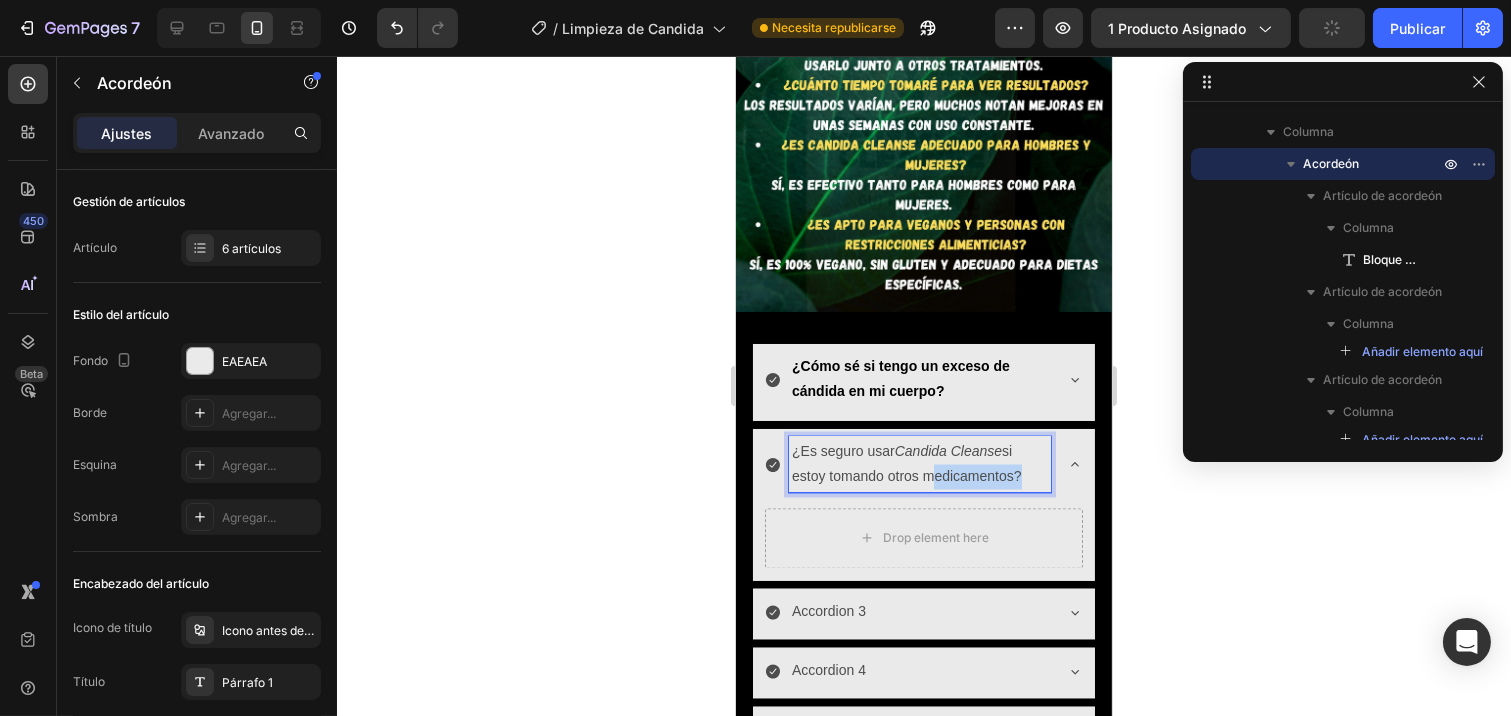 click on "¿Es seguro usar  Candida Cleanse  si estoy tomando otros medicamentos?" at bounding box center (919, 465) 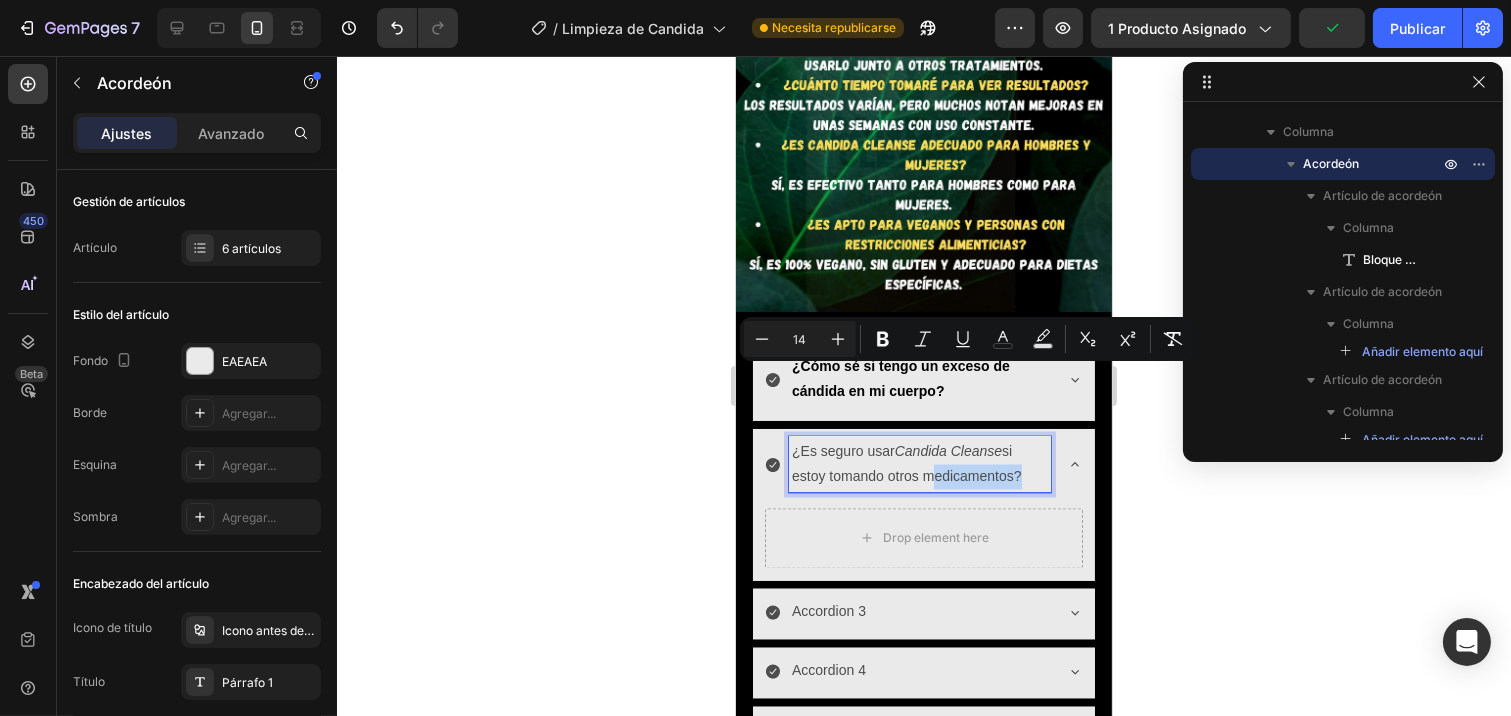 click on "¿Es seguro usar  Candida Cleanse  si estoy tomando otros medicamentos?" at bounding box center (919, 465) 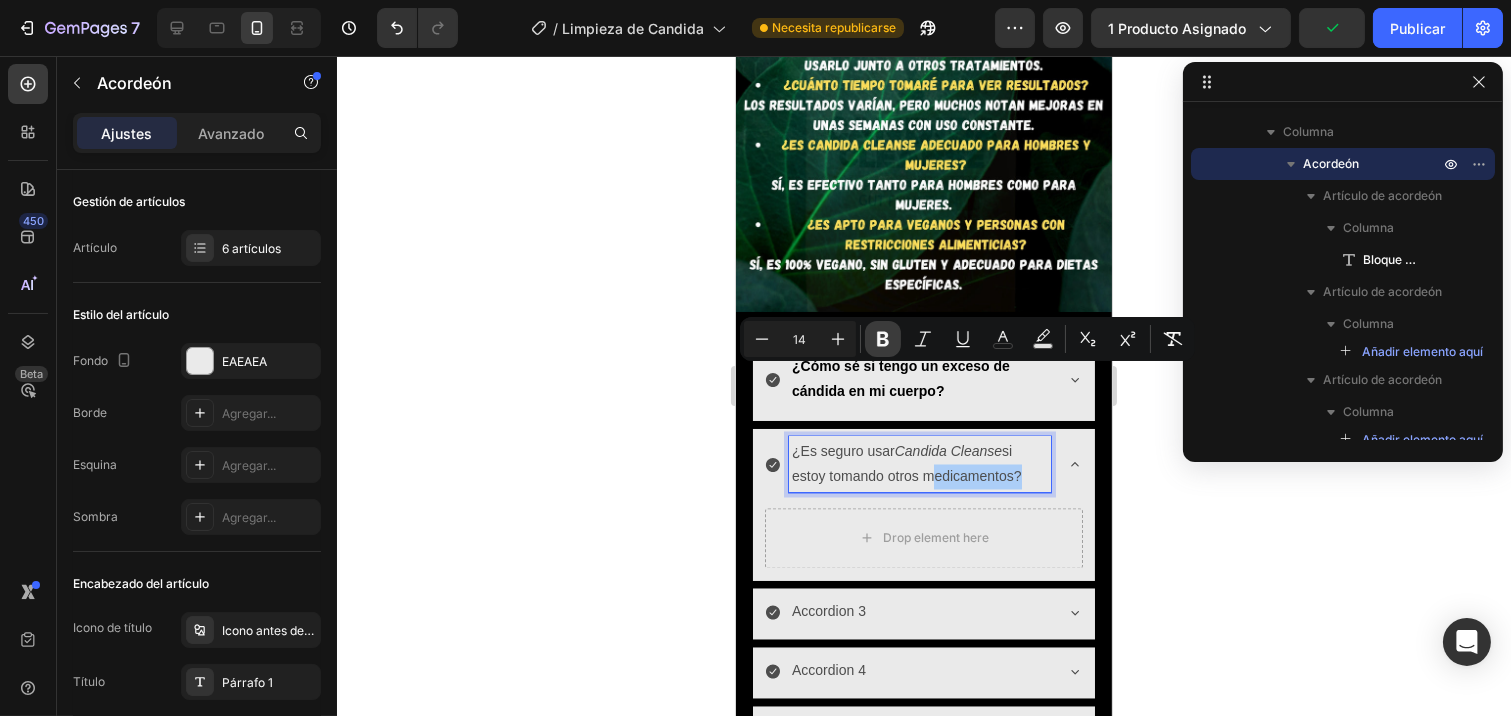 click 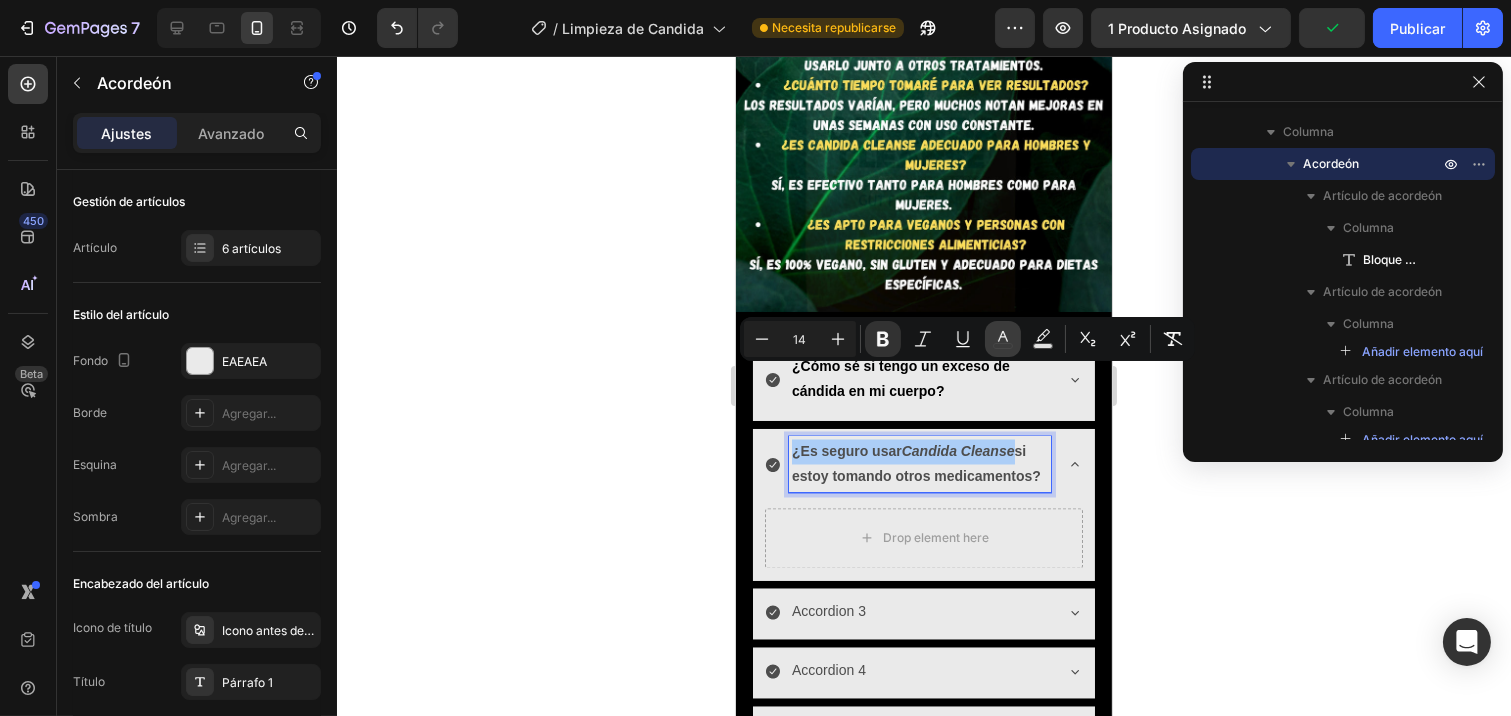 click 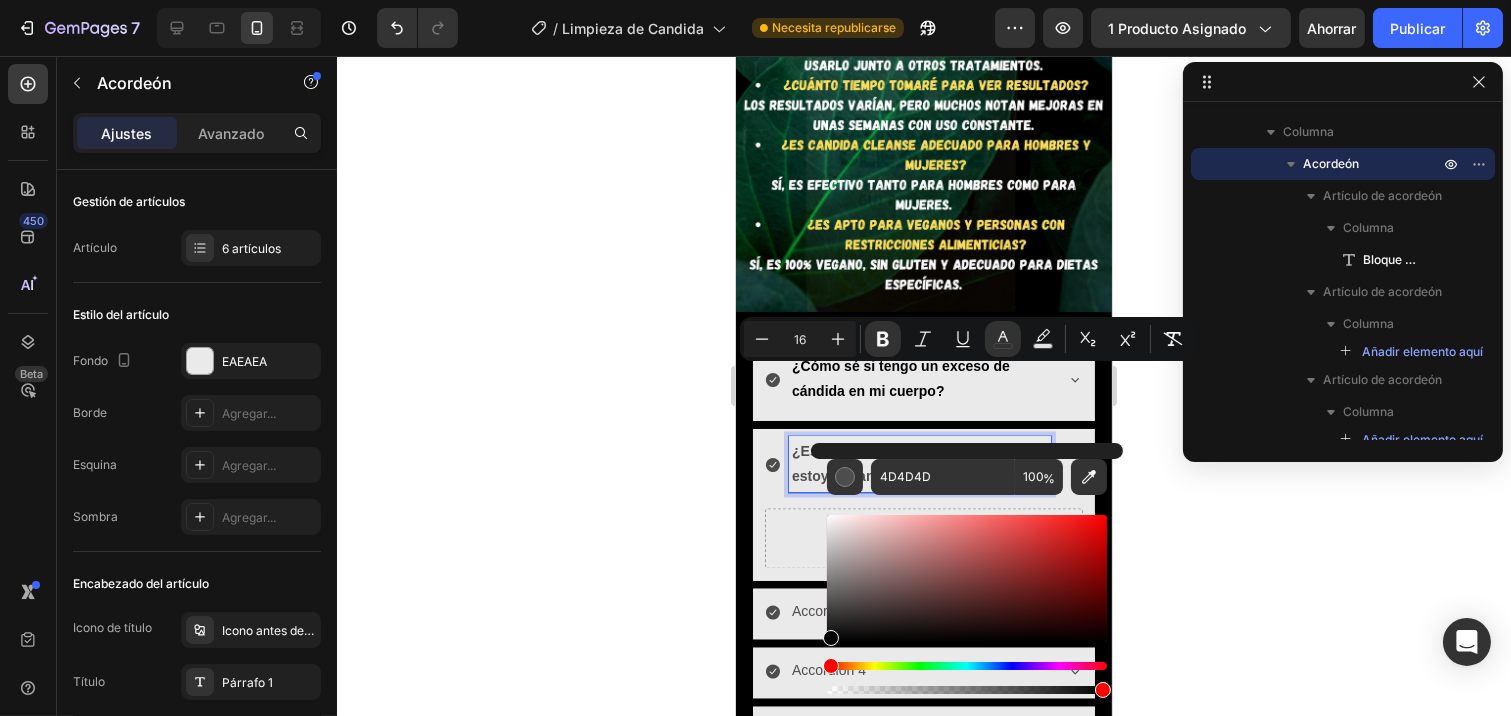 drag, startPoint x: 835, startPoint y: 594, endPoint x: 760, endPoint y: 717, distance: 144.06248 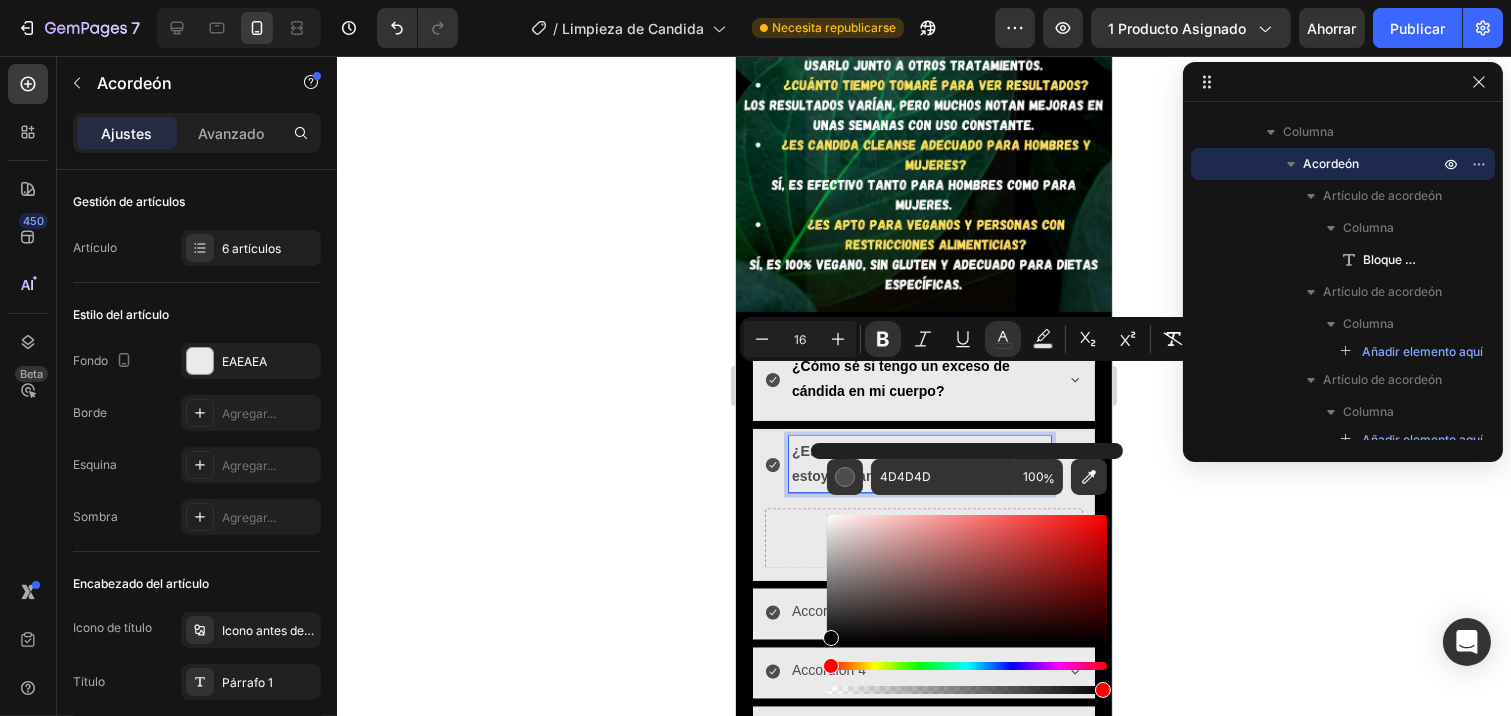 click on "7 Version history / Limpieza de Candida Necesita republicarse Avance 1 producto asignado Ahorrar Publicar 450 Beta Secciones(18) Elementos(84) Sección Elemento Hero Section Product Detail Brands Trusted Badges Guarantee Product Breakdown How to use Testimonials Compare Bundle FAQs Social Proof Brand Story Product List Collection Blog List Contact Sticky Add to Cart Custom Footer Explorar la biblioteca 450 Disposición
Fila
Fila
Fila
Fila Texto
Título
Bloque de texto Botón Medios de comunicación Icono y línea Lista de contenidos Interactivo Producto Impulsor de conversión Forma Artículo Avanzado Acordeón Ajustes Avanzado Gestión de artículos Artículo 6 artículos Estilo del artículo Fondo EAEAEA Borde Agregar... Esquina Agregar... Auto" at bounding box center [755, 0] 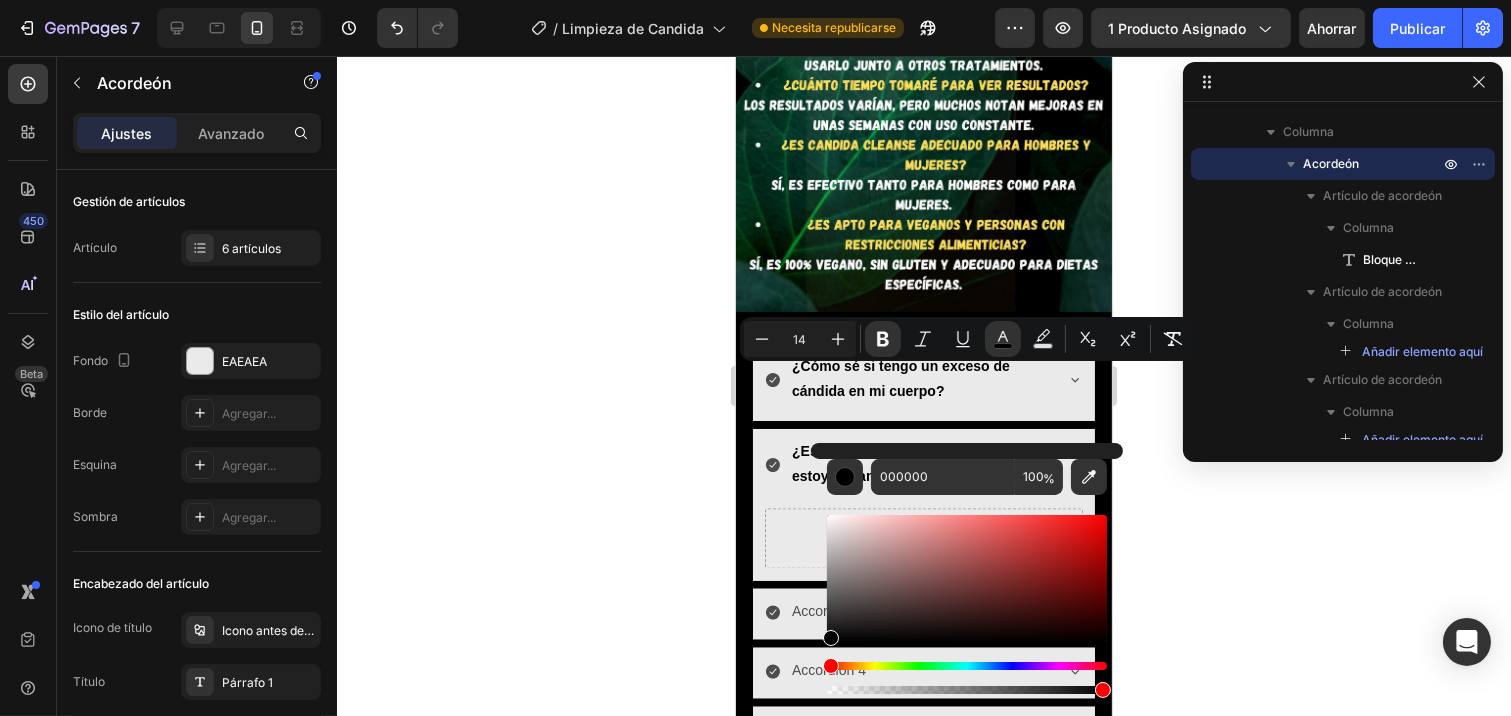 click 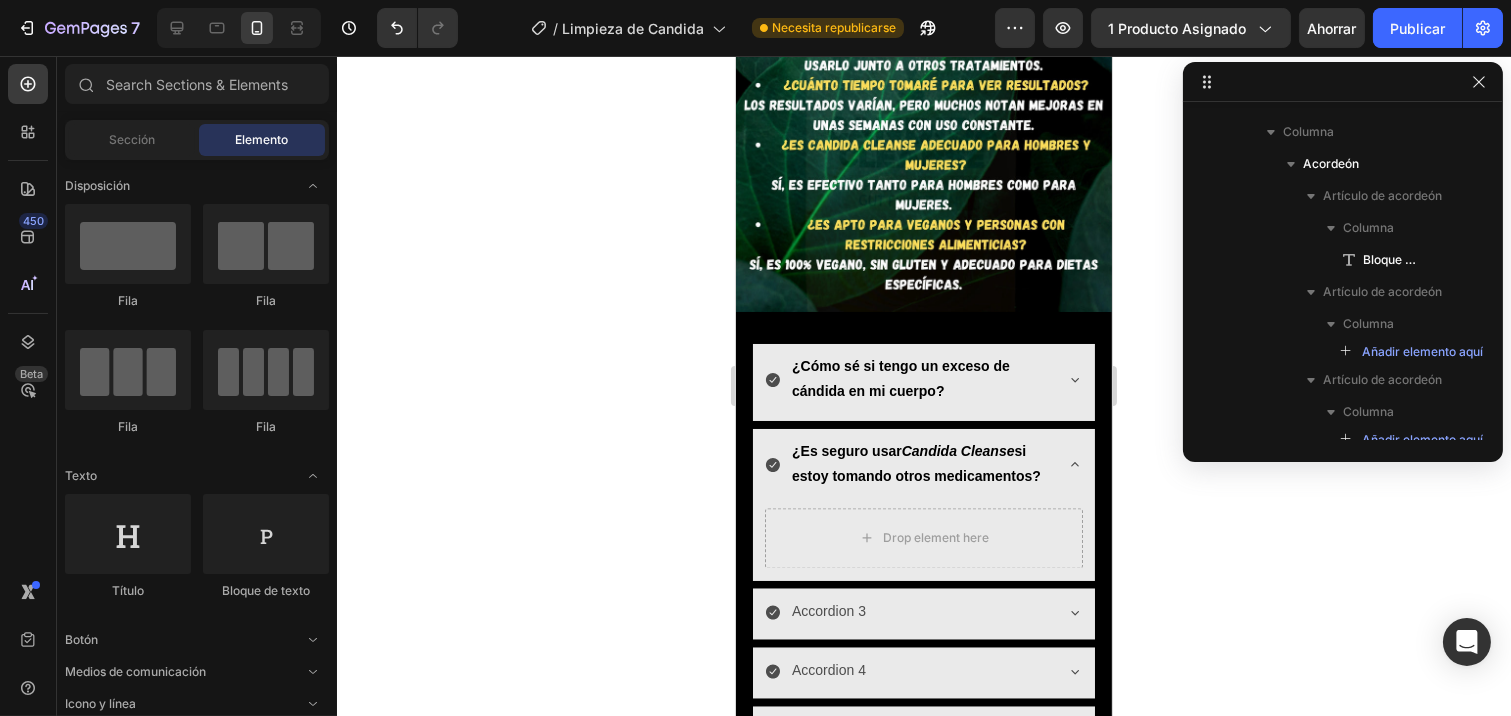 click 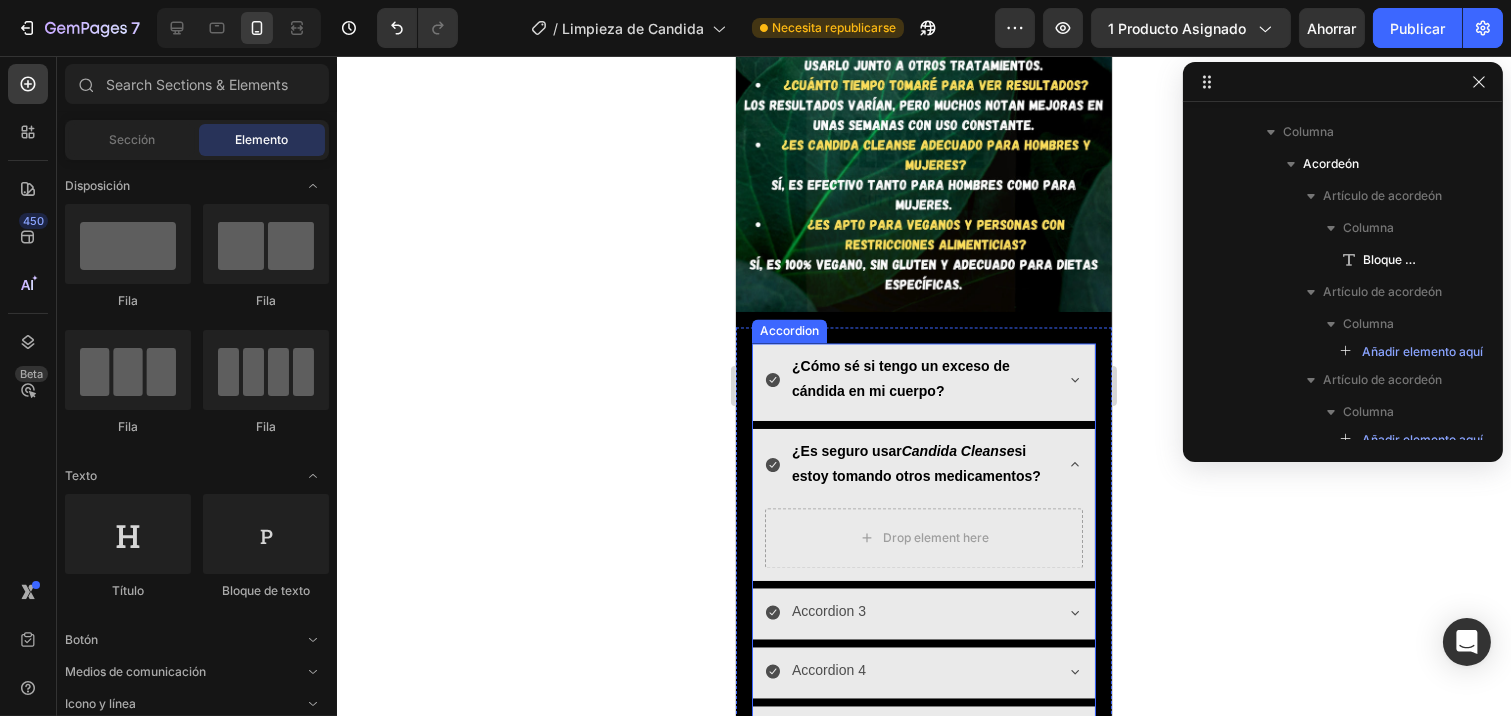 scroll, scrollTop: 6728, scrollLeft: 0, axis: vertical 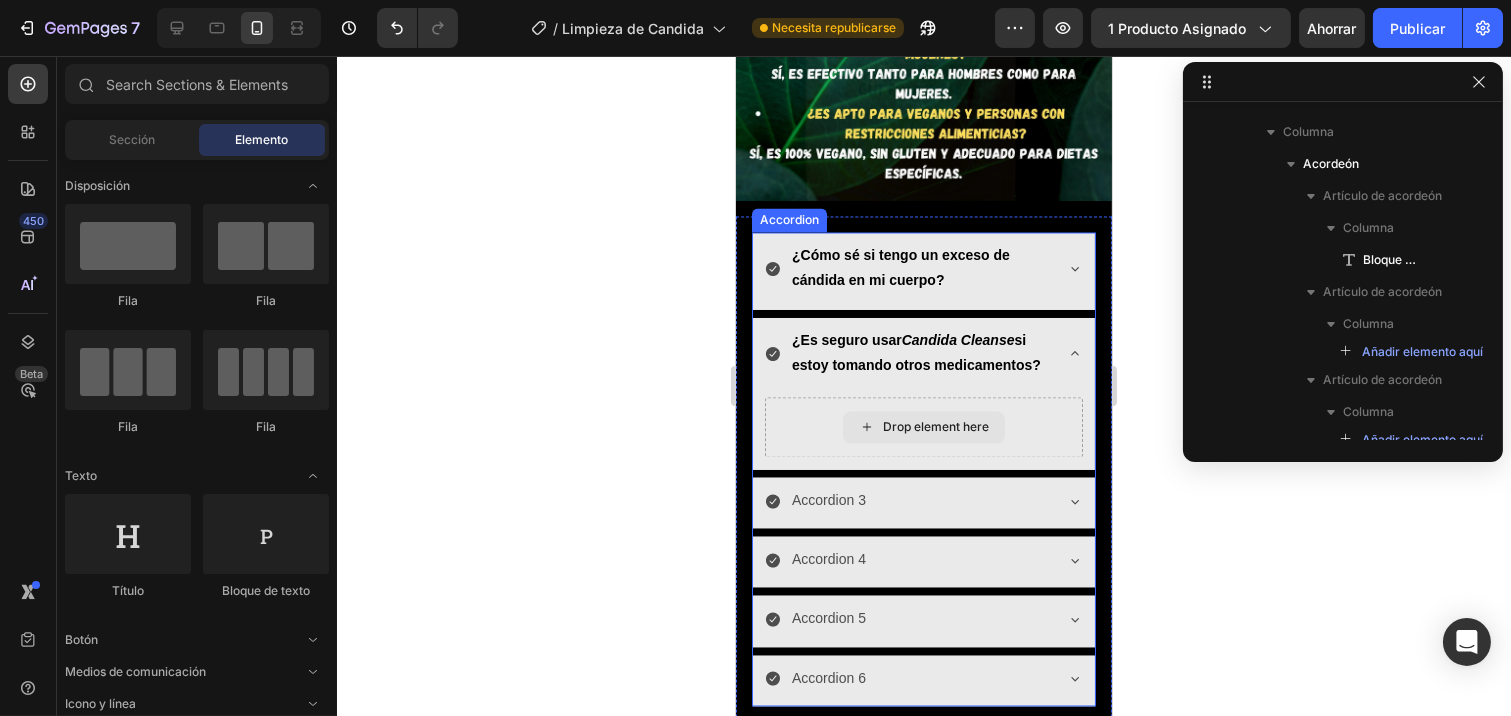 click on "Drop element here" at bounding box center (935, 428) 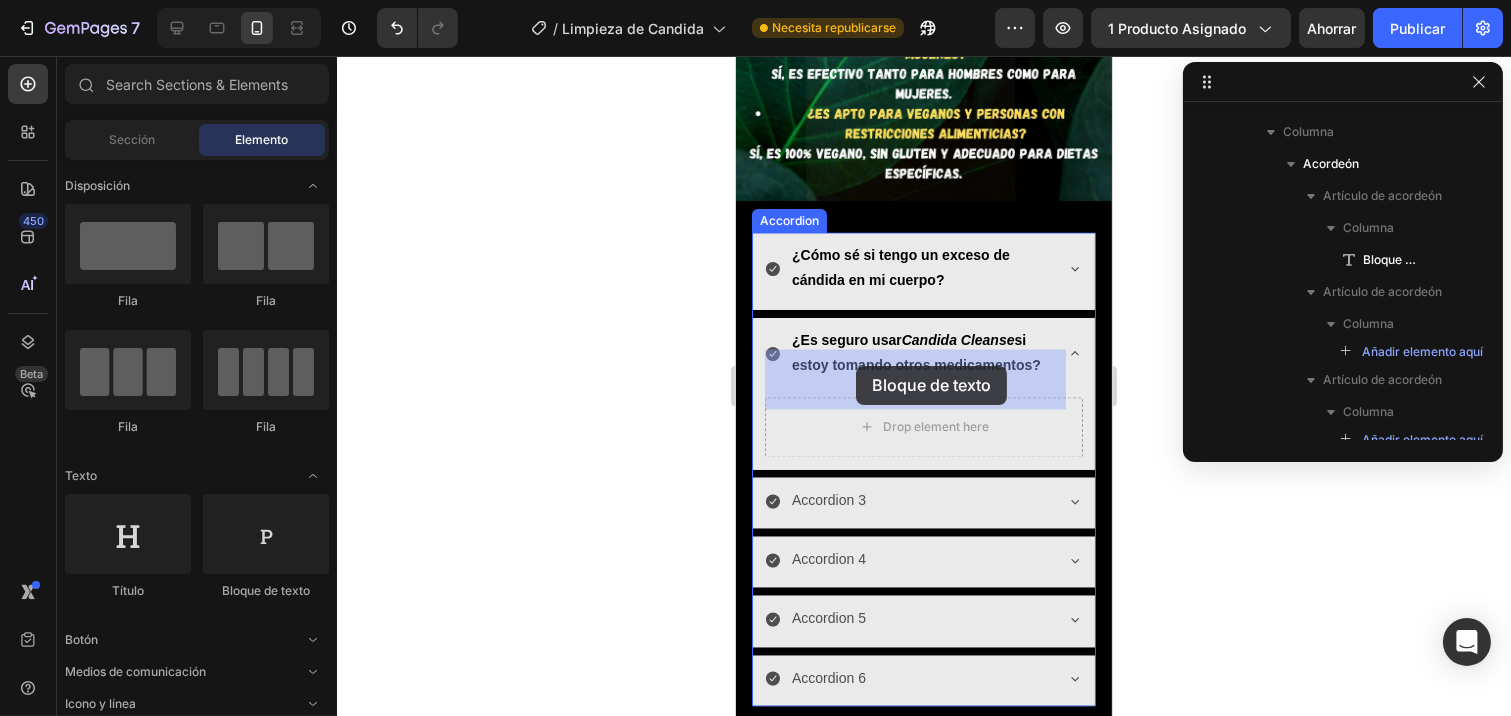 drag, startPoint x: 979, startPoint y: 603, endPoint x: 855, endPoint y: 366, distance: 267.47897 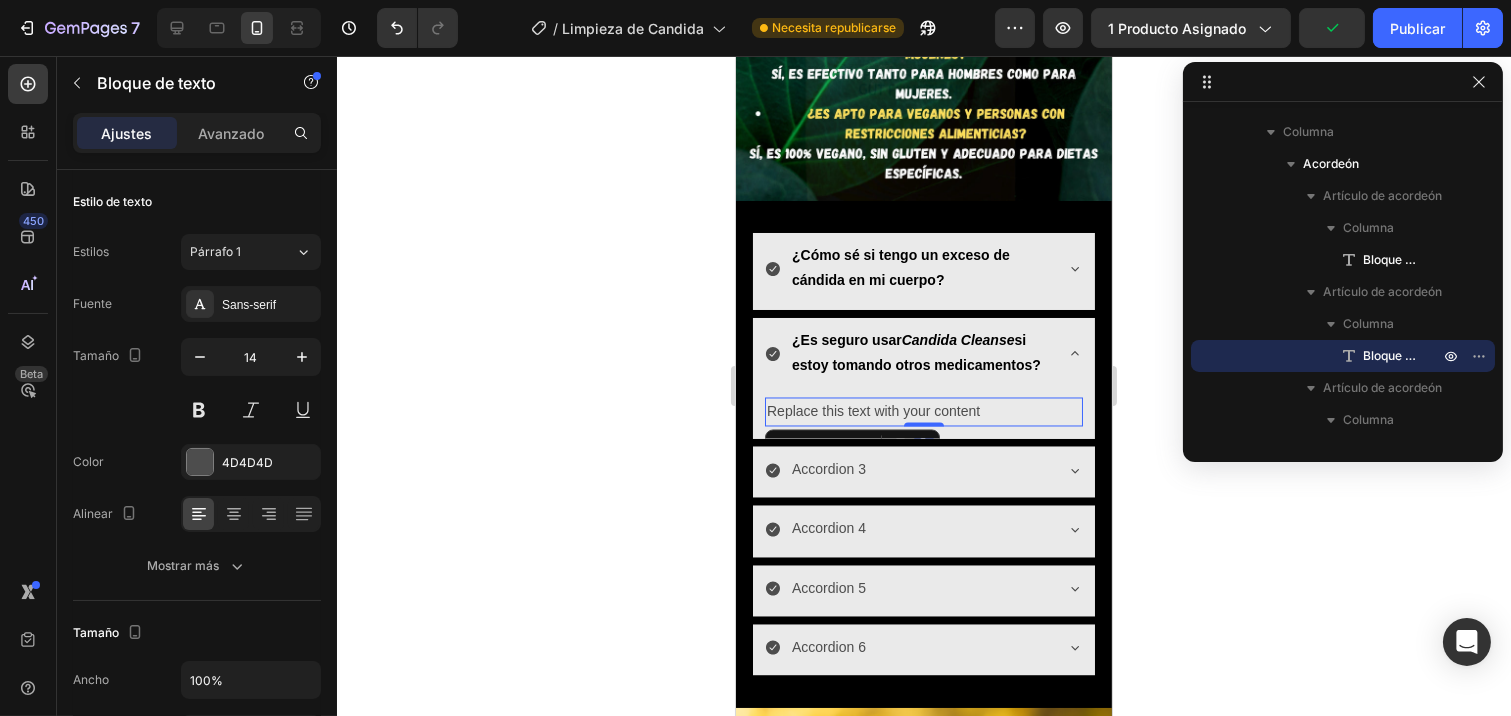 click on "Replace this text with your content" at bounding box center (923, 412) 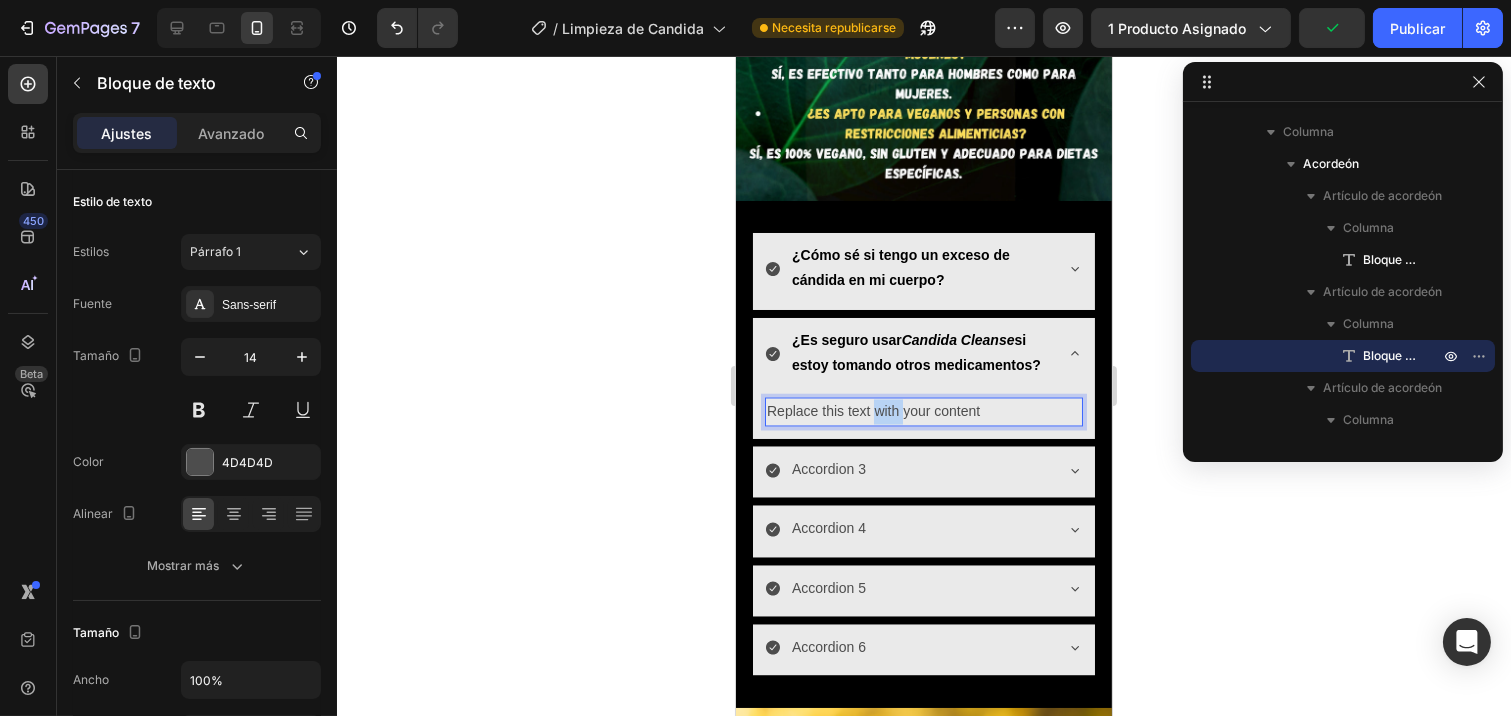 click on "Replace this text with your content" at bounding box center (923, 412) 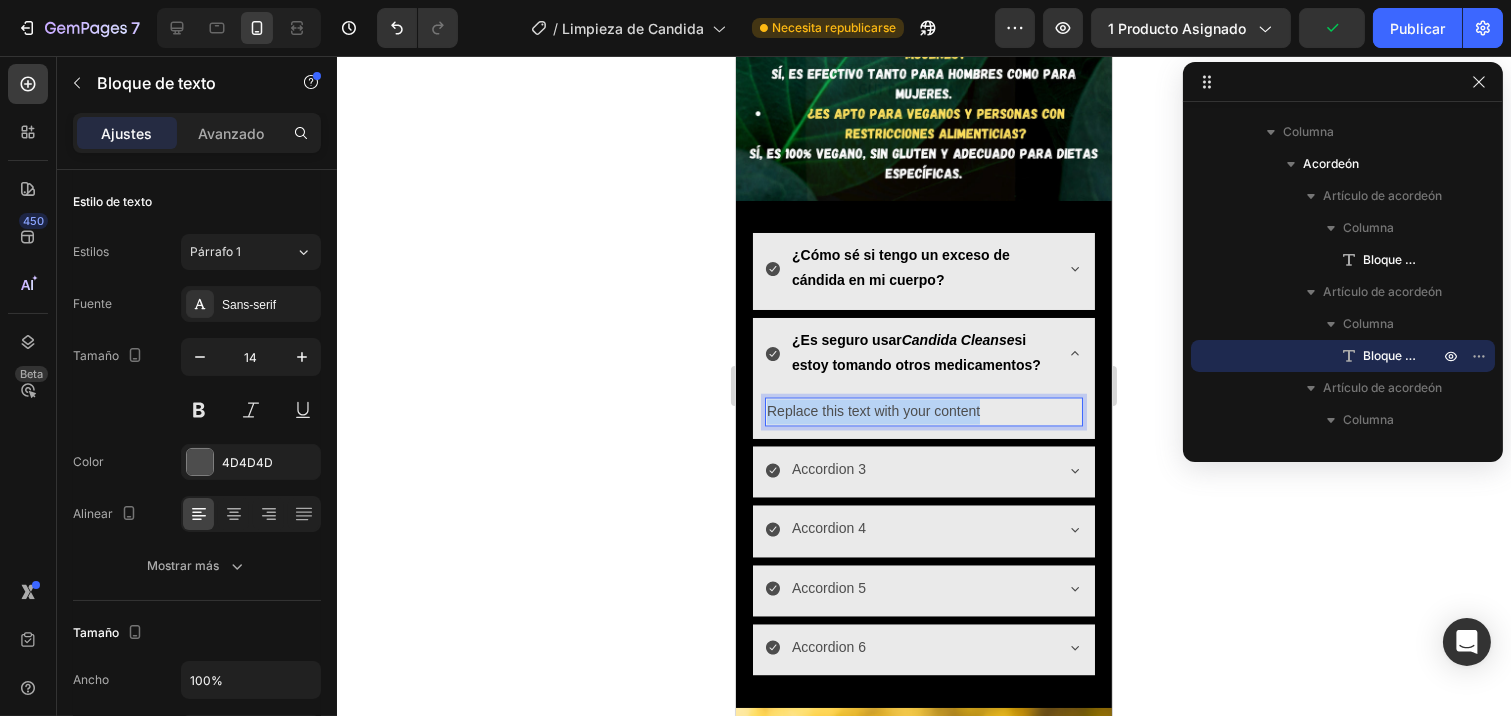 click on "Replace this text with your content" at bounding box center (923, 412) 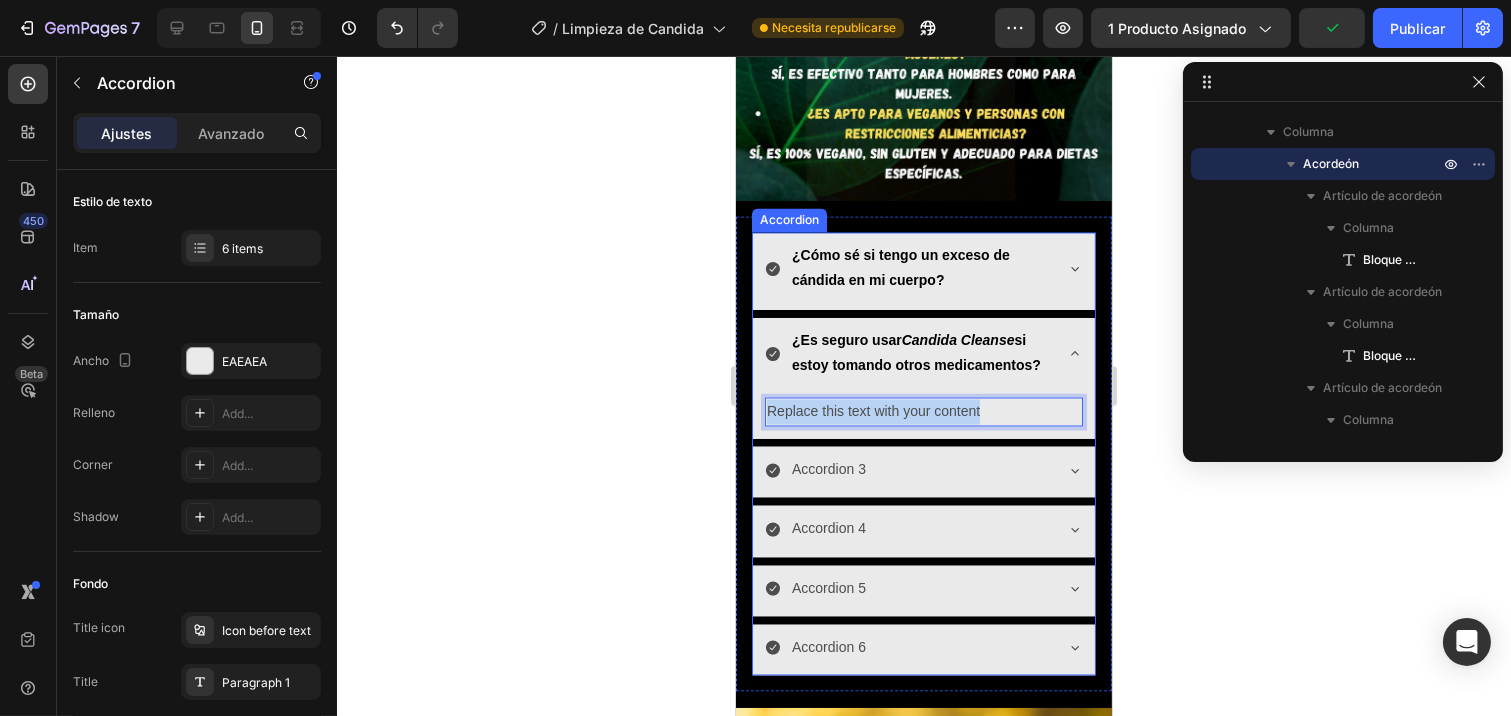 click 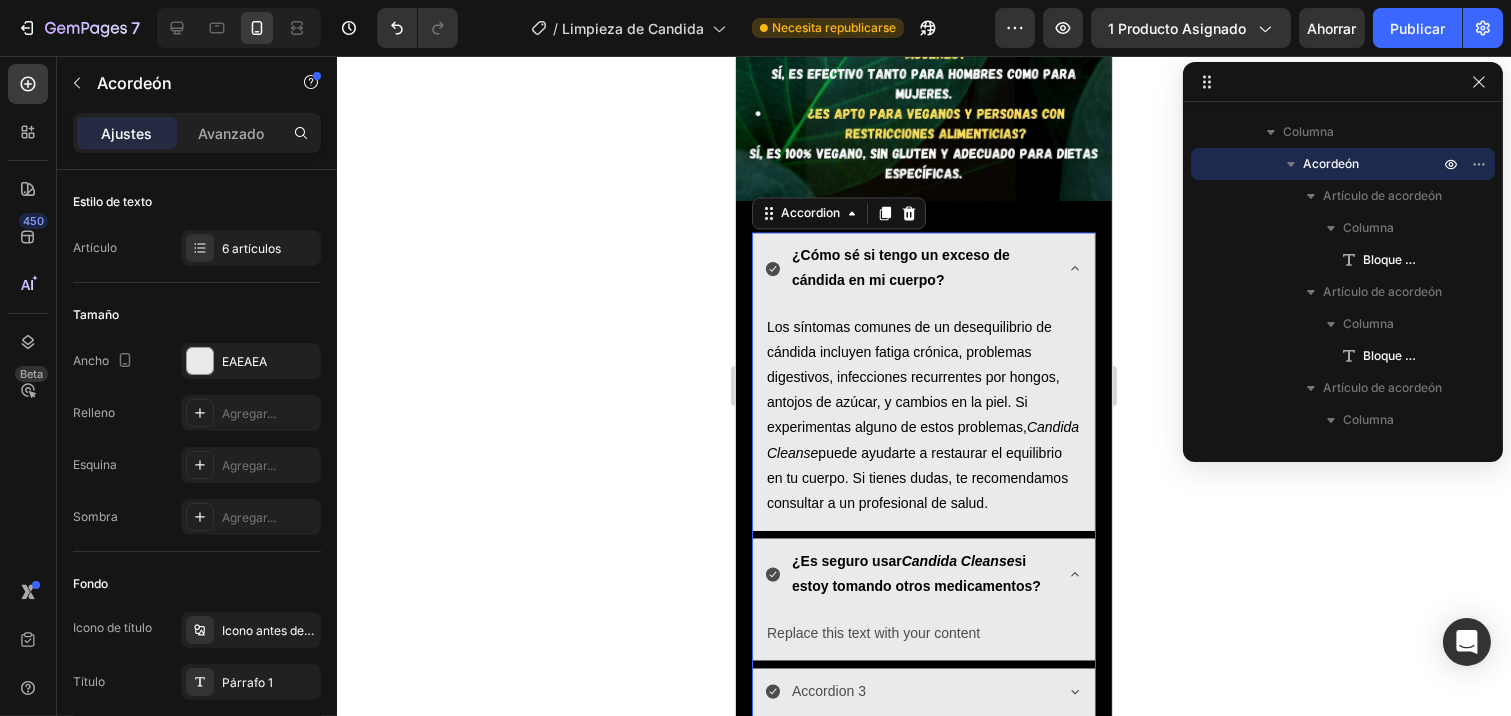 click 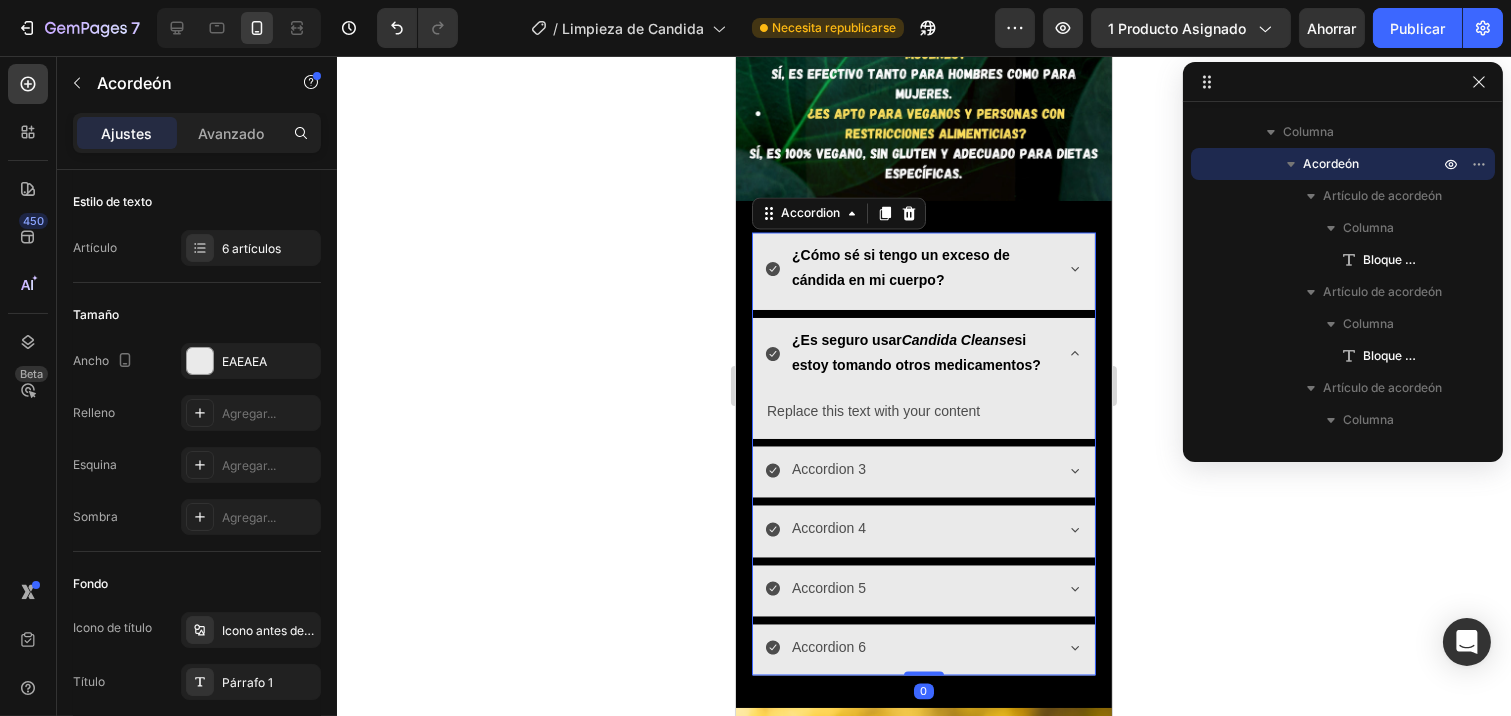 click on "¿Cómo sé si tengo un exceso de cándida en mi cuerpo?" at bounding box center (923, 271) 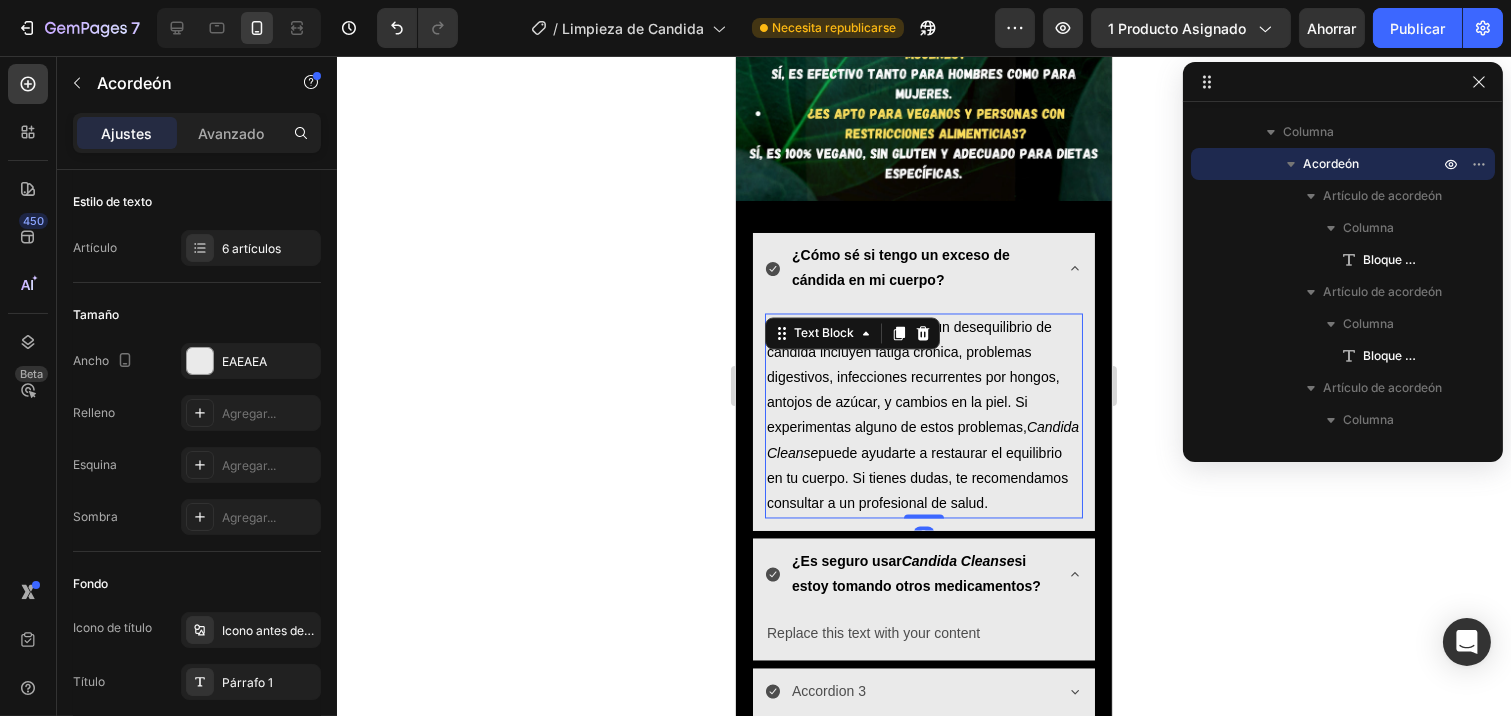 click on "Los síntomas comunes de un desequilibrio de cándida incluyen fatiga crónica, problemas digestivos, infecciones recurrentes por hongos, antojos de azúcar, y cambios en la piel. Si experimentas alguno de estos problemas,  Candida Cleanse  puede ayudarte a restaurar el equilibrio en tu cuerpo. Si tienes dudas, te recomendamos consultar a un profesional de salud. Text Block   0" at bounding box center [923, 417] 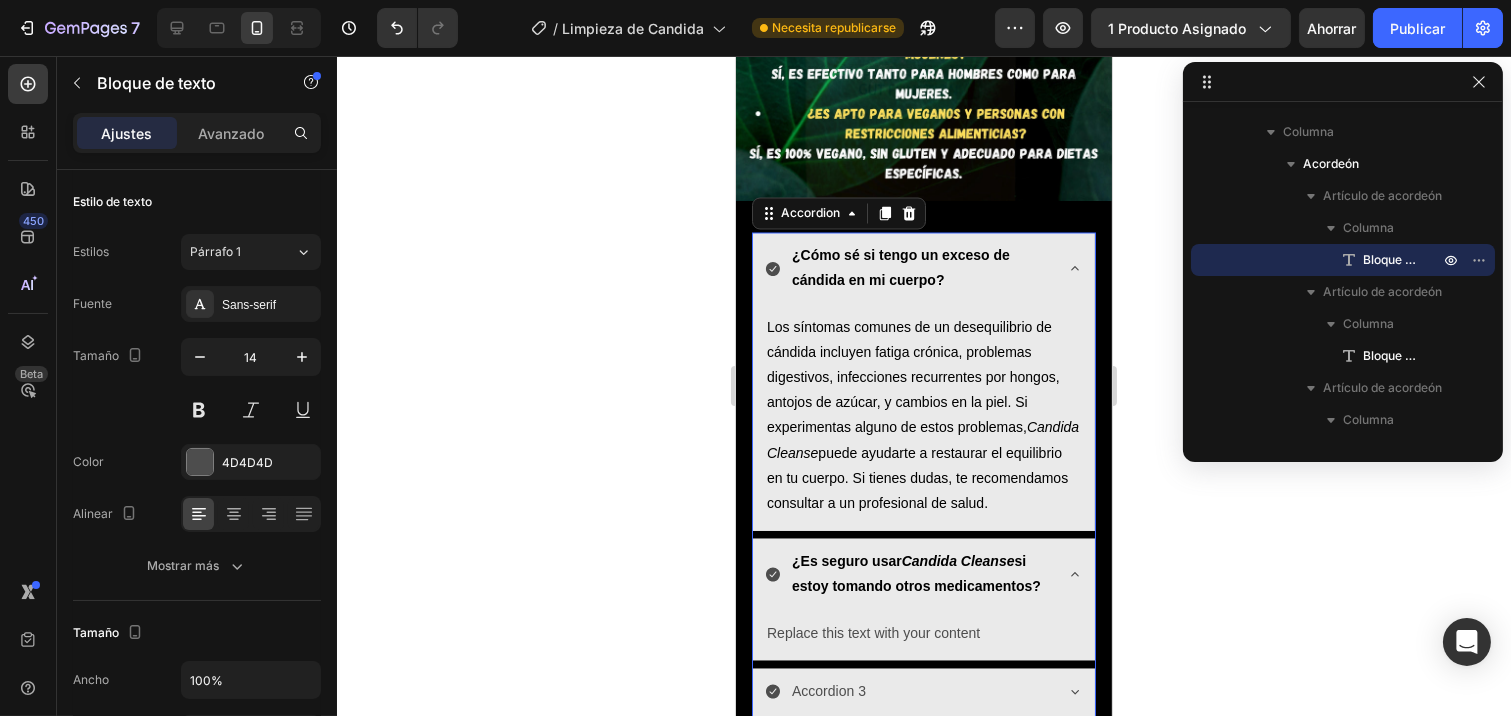 click 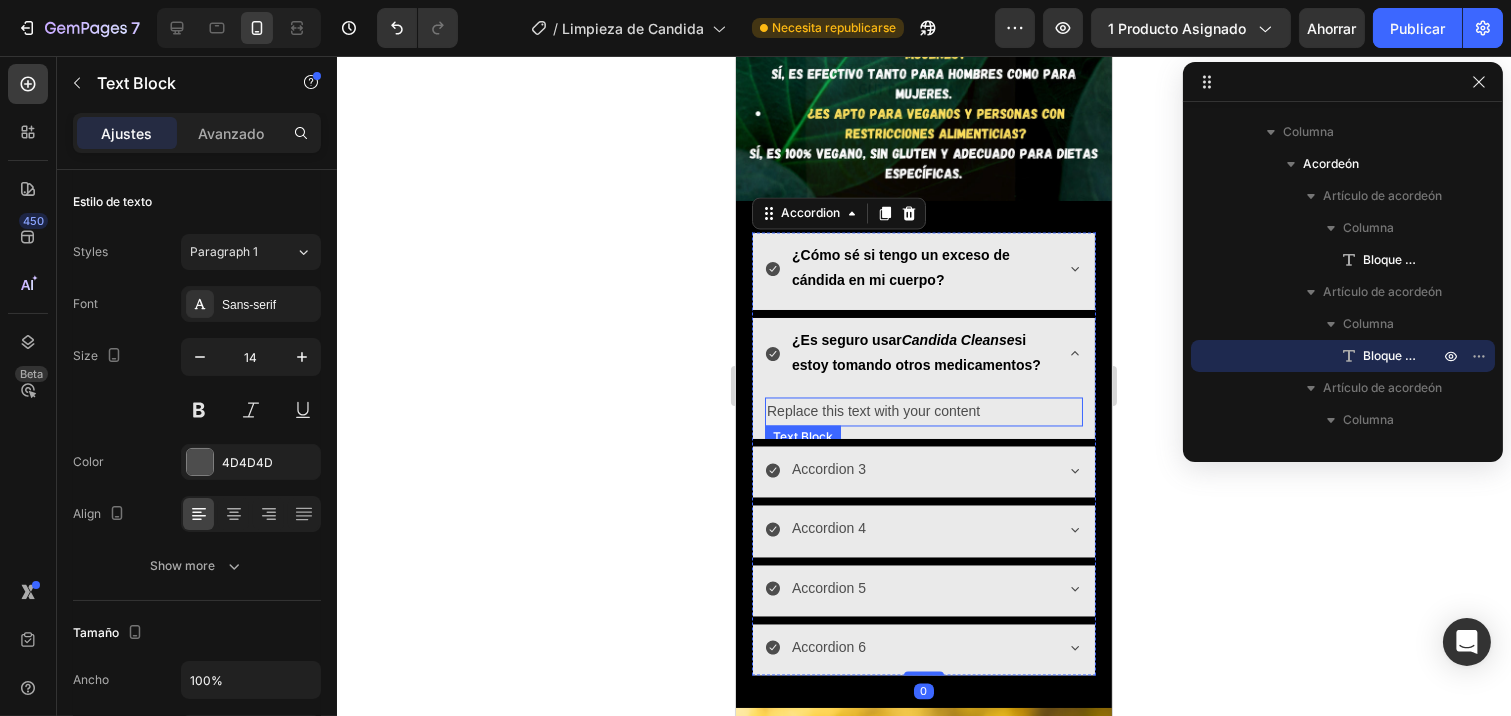 click on "Replace this text with your content" at bounding box center [923, 412] 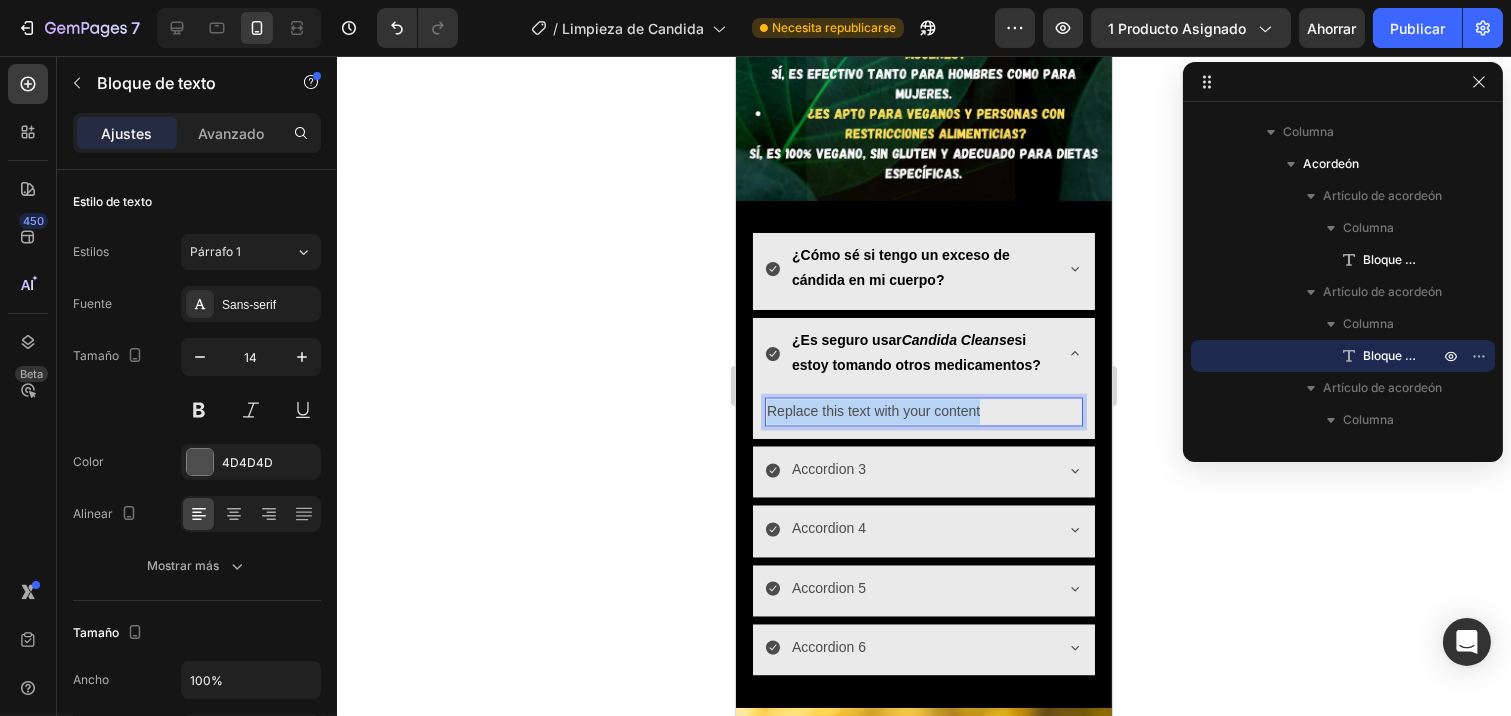 click on "Replace this text with your content" at bounding box center (923, 412) 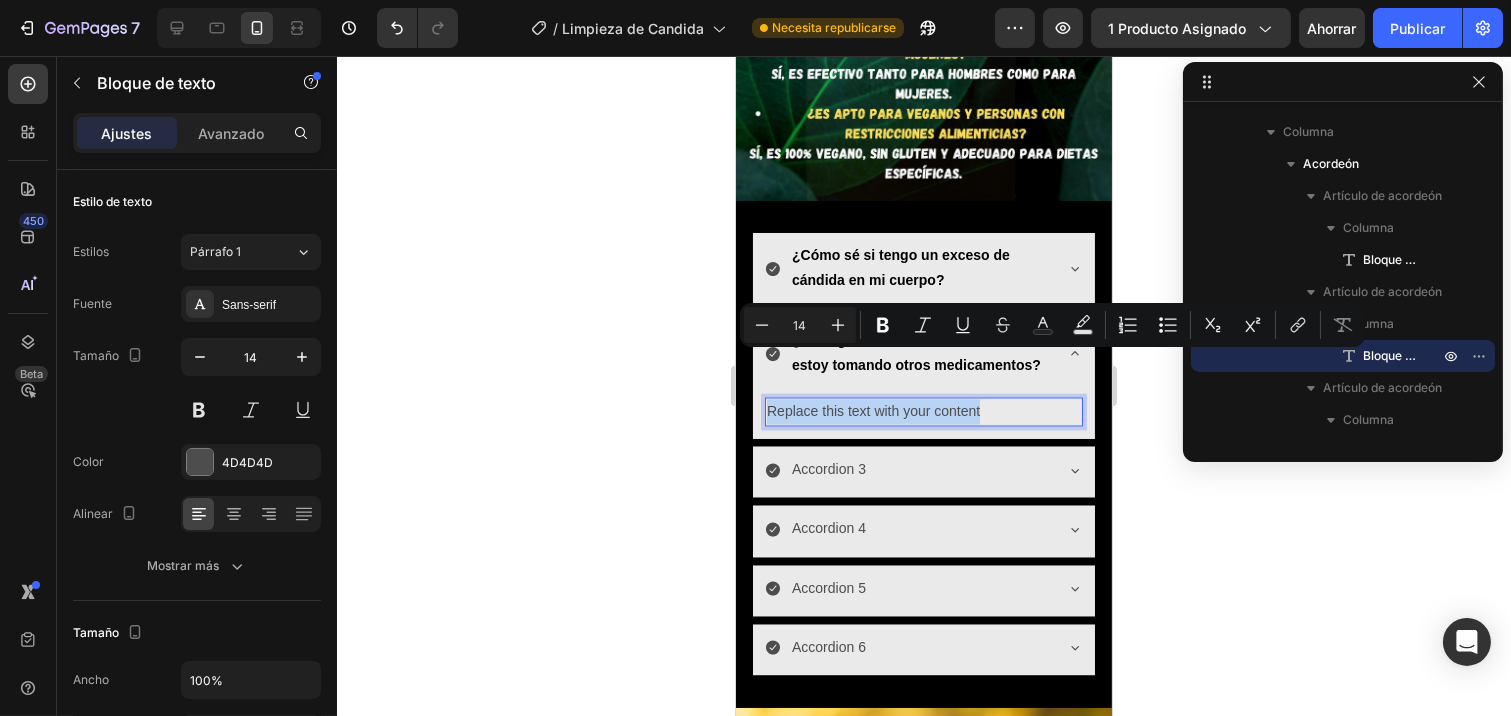 click on "Replace this text with your content" at bounding box center (923, 412) 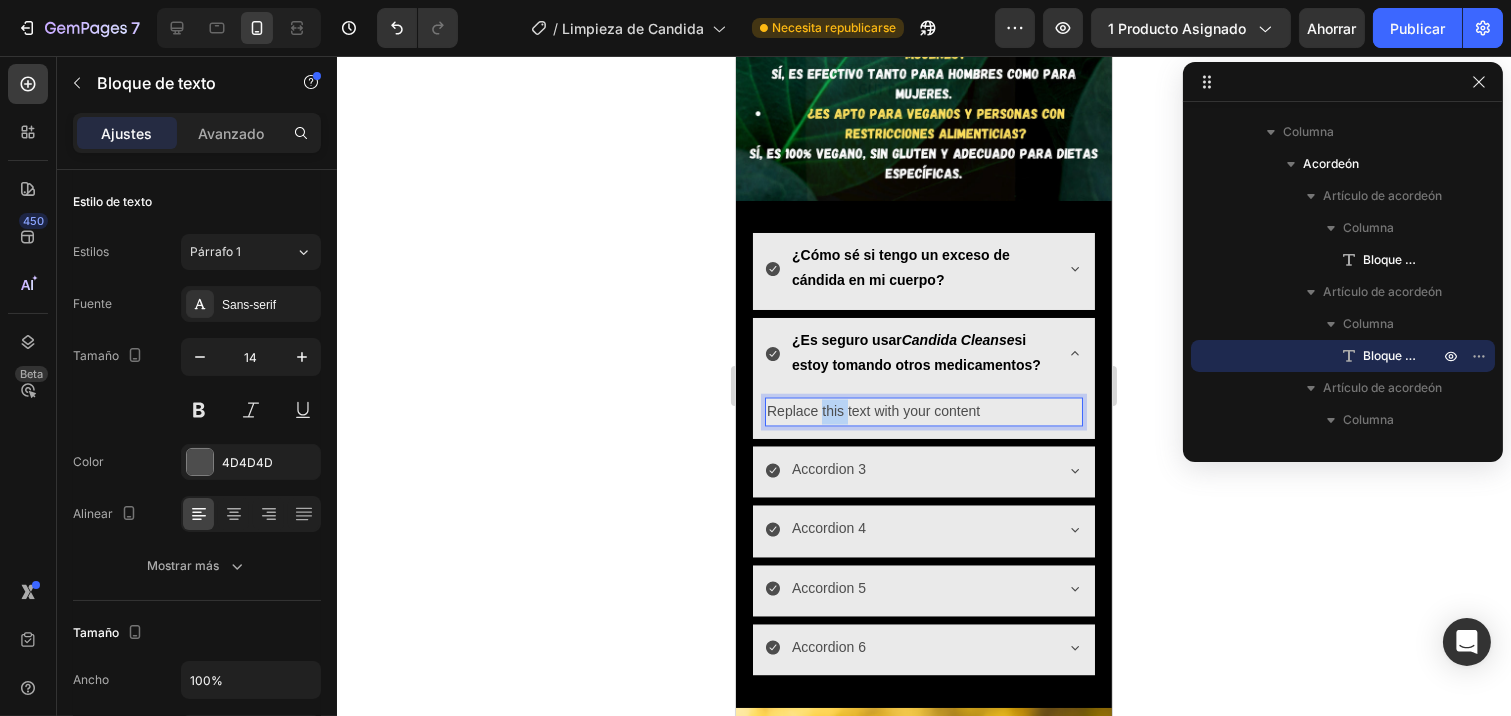 click on "Replace this text with your content" at bounding box center [923, 412] 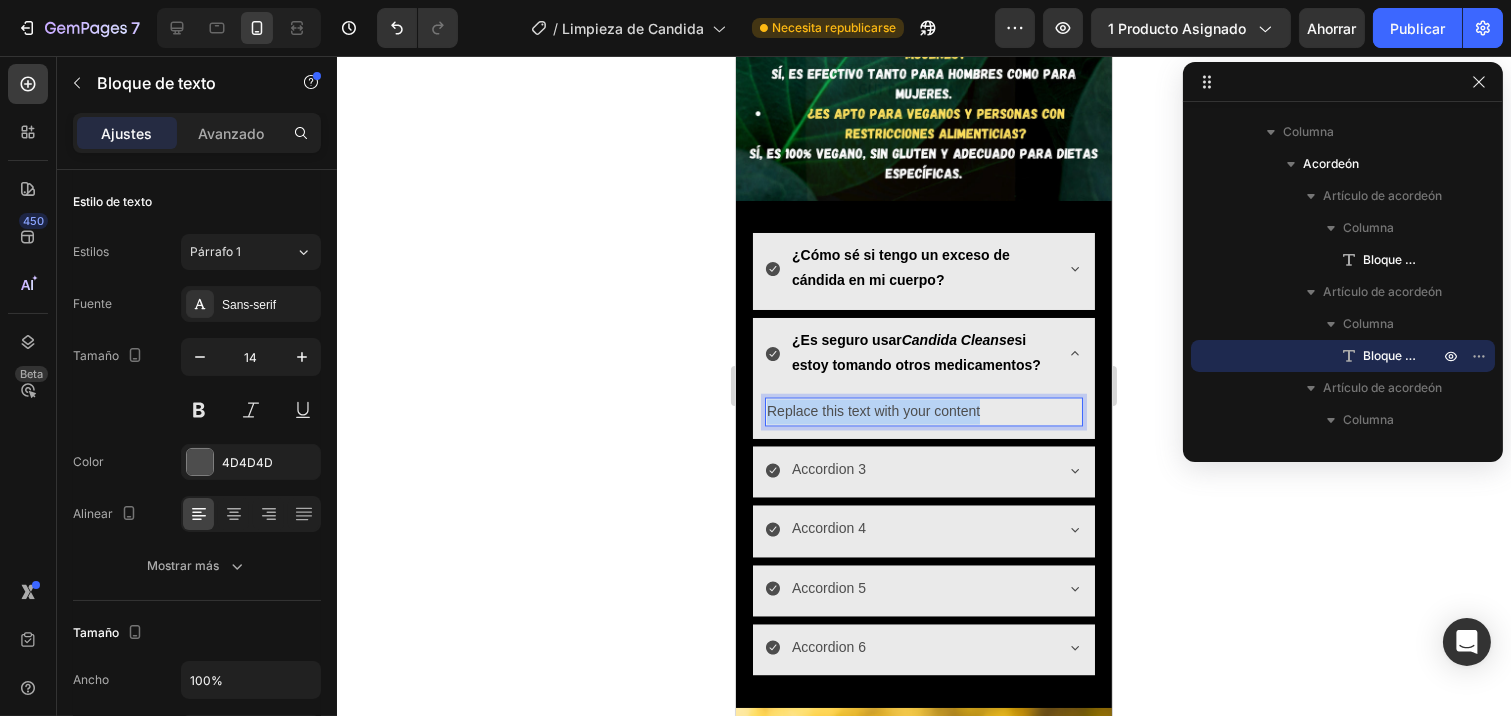 click on "Replace this text with your content" at bounding box center (923, 412) 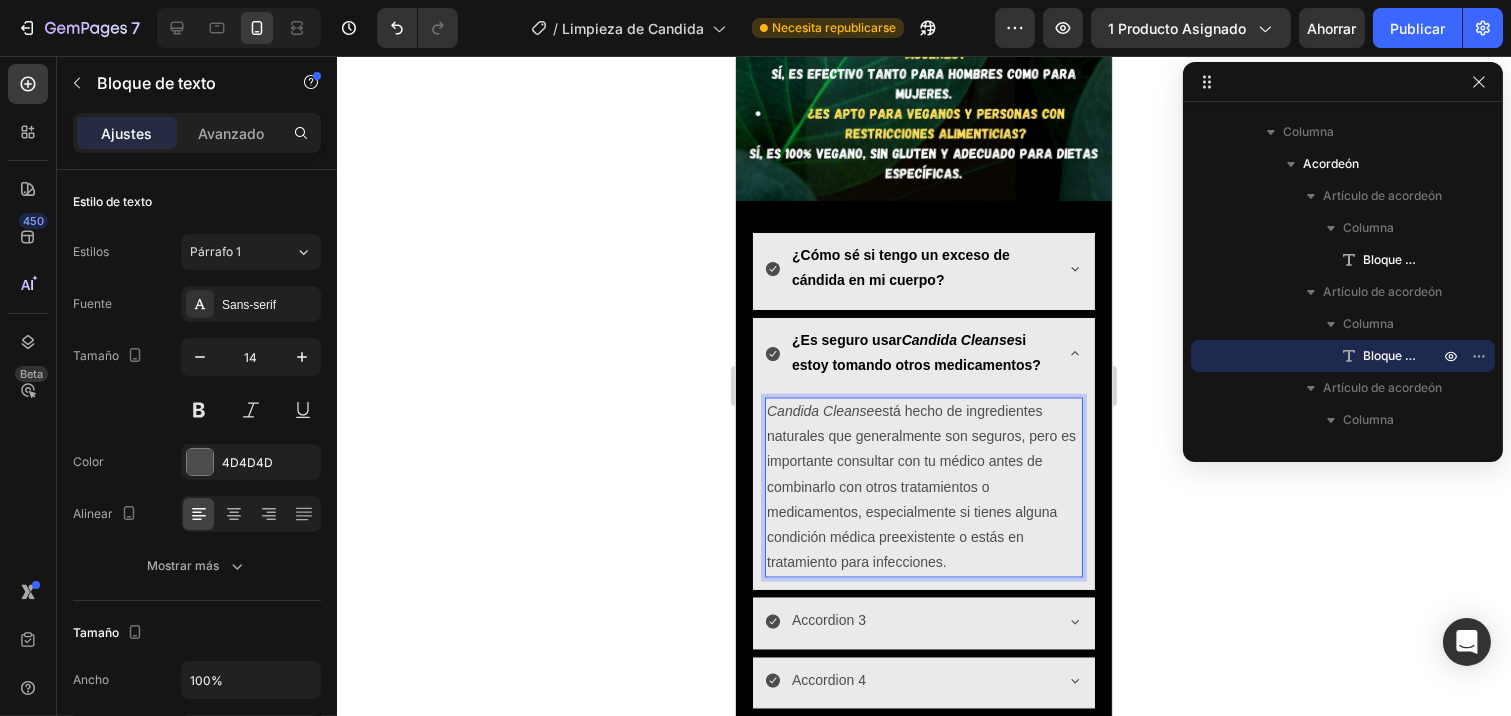 click on "Candida Cleanse  está hecho de ingredientes naturales que generalmente son seguros, pero es importante consultar con tu médico antes de combinarlo con otros tratamientos o medicamentos, especialmente si tienes alguna condición médica preexistente o estás en tratamiento para infecciones." at bounding box center (923, 488) 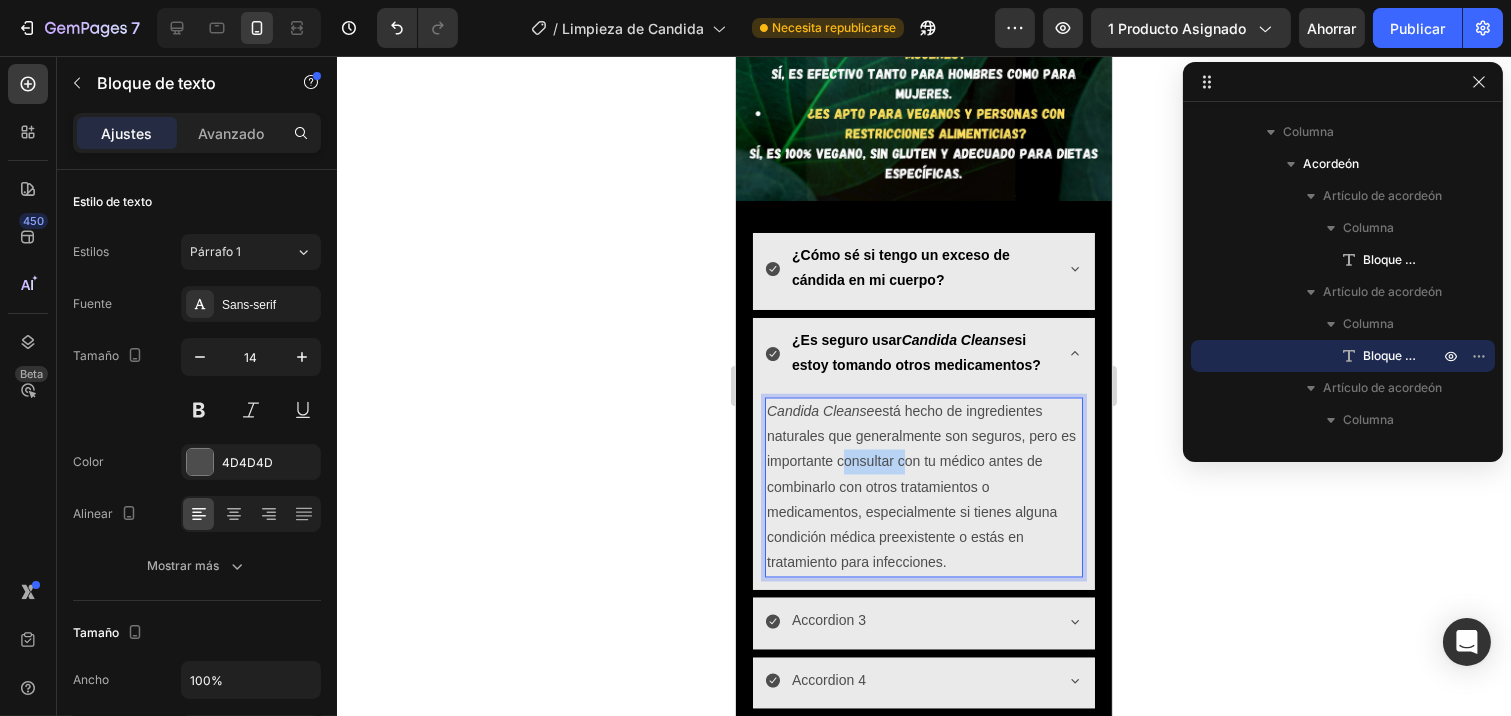 click on "Candida Cleanse  está hecho de ingredientes naturales que generalmente son seguros, pero es importante consultar con tu médico antes de combinarlo con otros tratamientos o medicamentos, especialmente si tienes alguna condición médica preexistente o estás en tratamiento para infecciones." at bounding box center [923, 488] 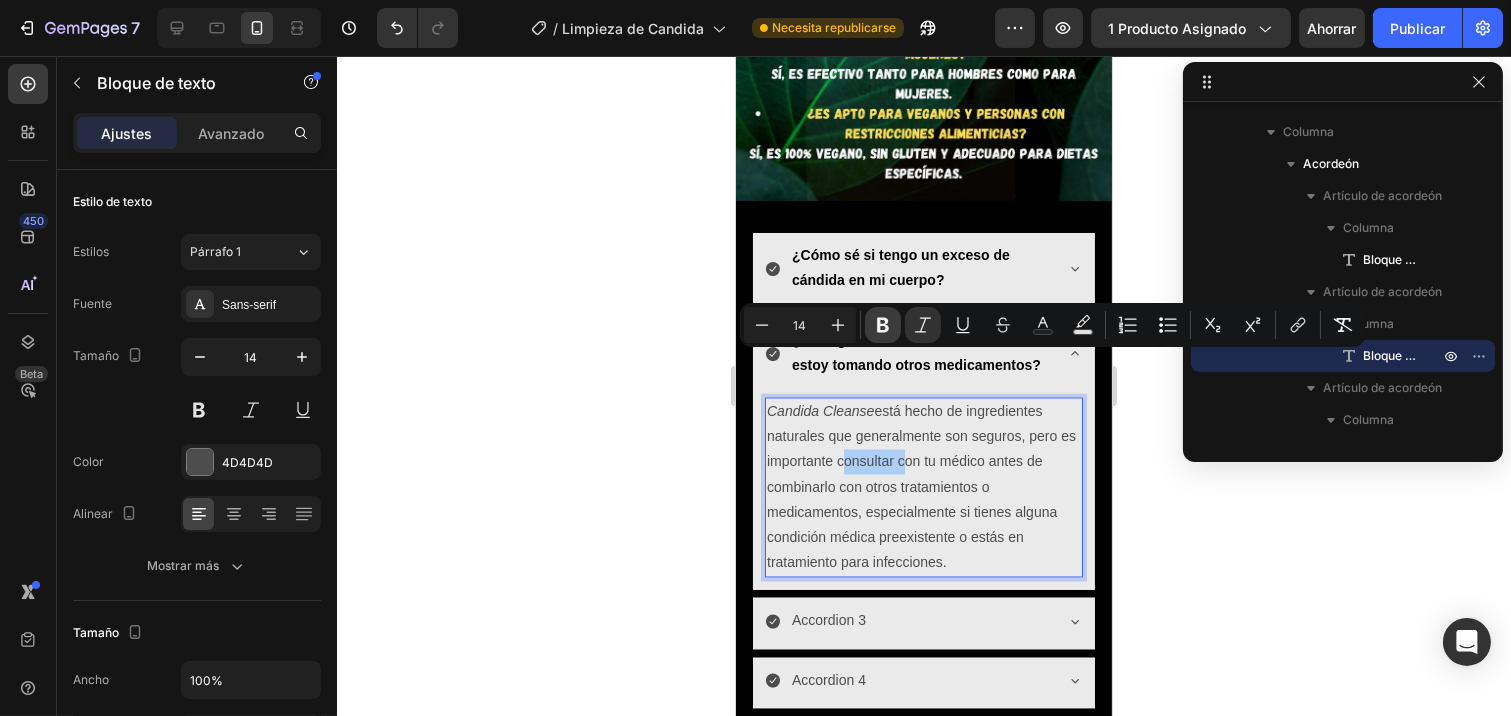 click 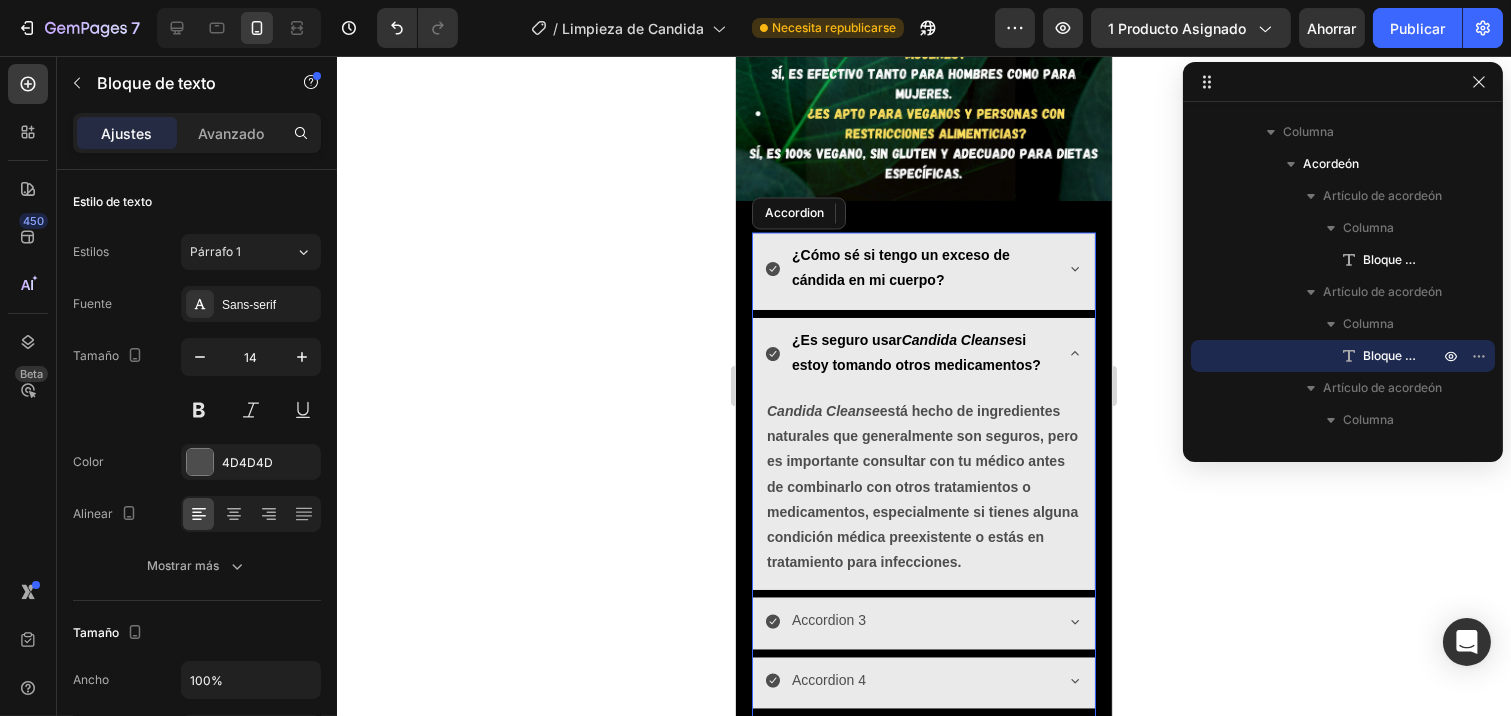 click on "¿Es seguro usar  Candida Cleanse  si estoy tomando otros medicamentos?" at bounding box center [919, 354] 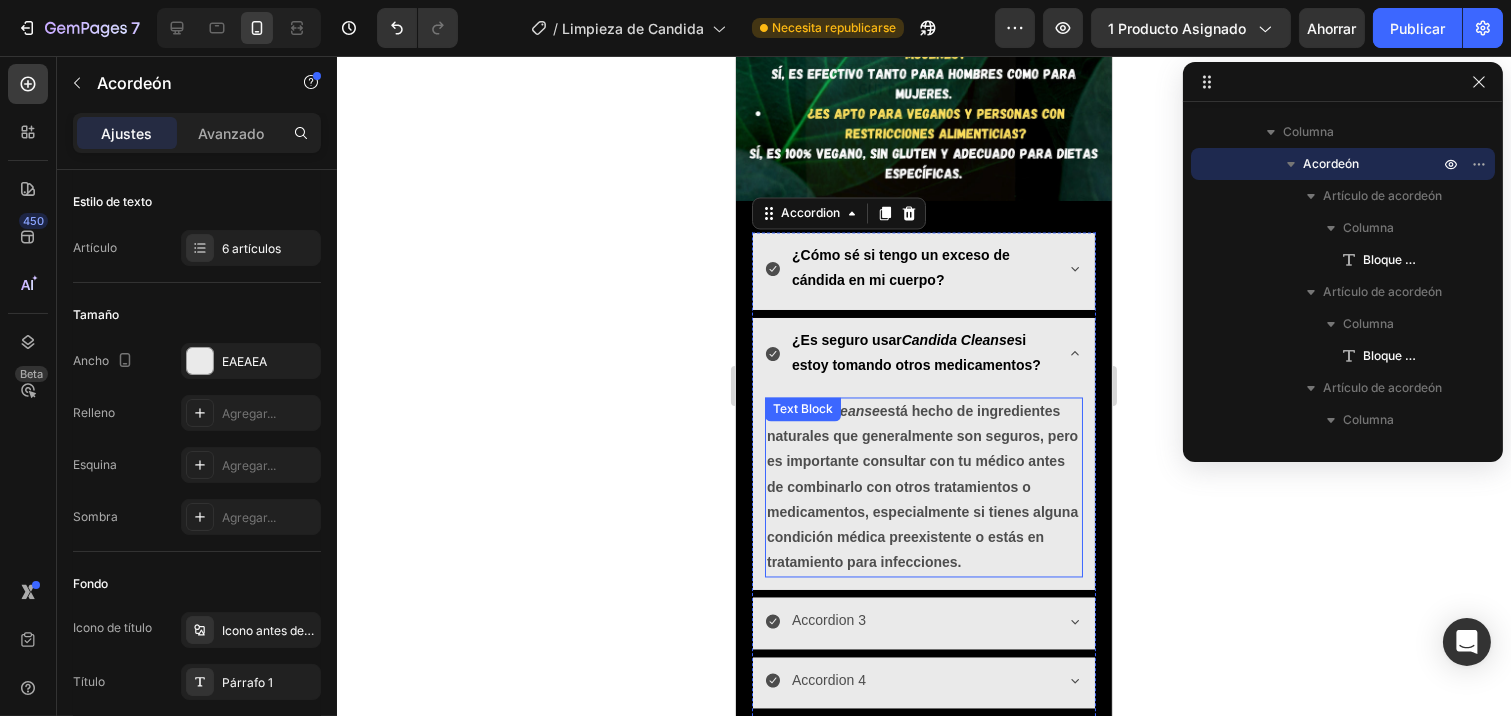 click on "Candida Cleanse  está hecho de ingredientes naturales que generalmente son seguros, pero es importante consultar con tu médico antes de combinarlo con otros tratamientos o medicamentos, especialmente si tienes alguna condición médica preexistente o estás en tratamiento para infecciones." at bounding box center [923, 488] 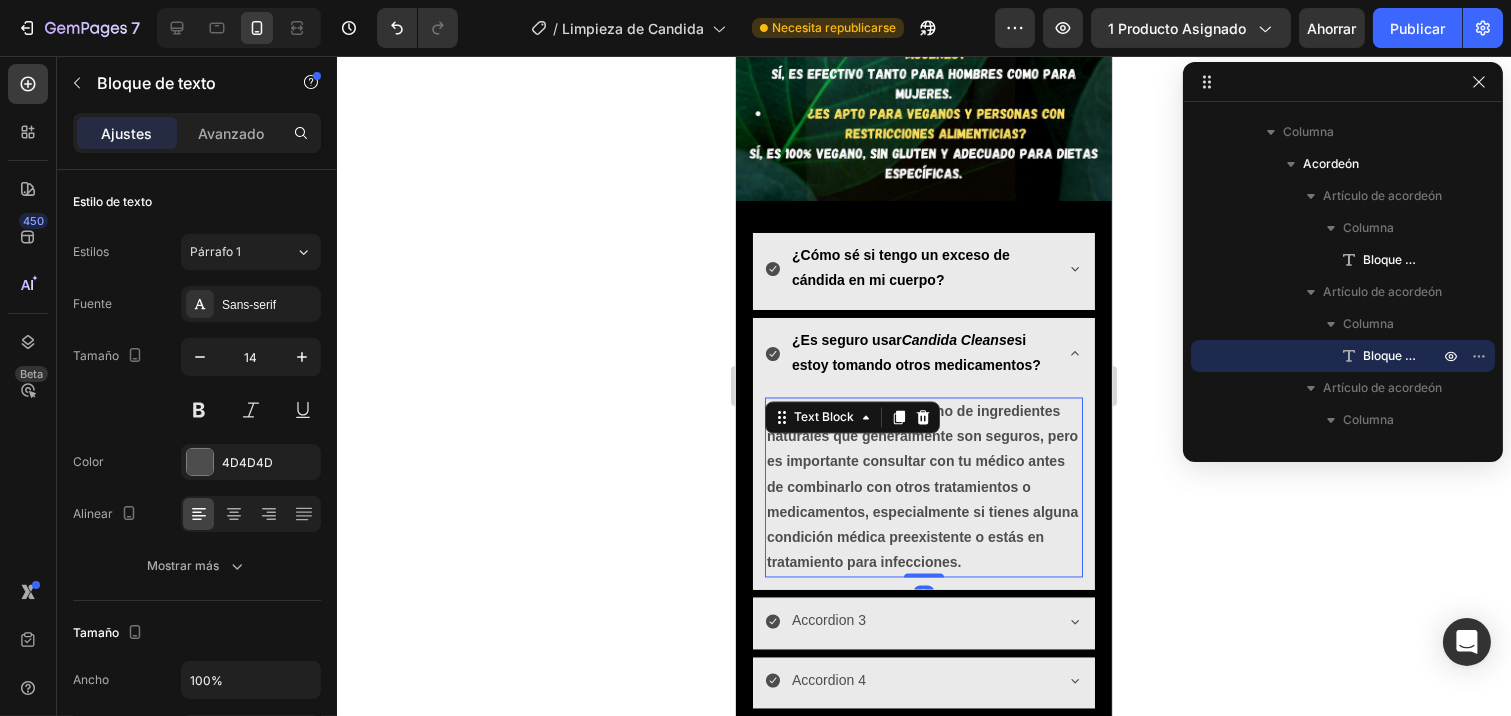 click on "Candida Cleanse  está hecho de ingredientes naturales que generalmente son seguros, pero es importante consultar con tu médico antes de combinarlo con otros tratamientos o medicamentos, especialmente si tienes alguna condición médica preexistente o estás en tratamiento para infecciones." at bounding box center [923, 488] 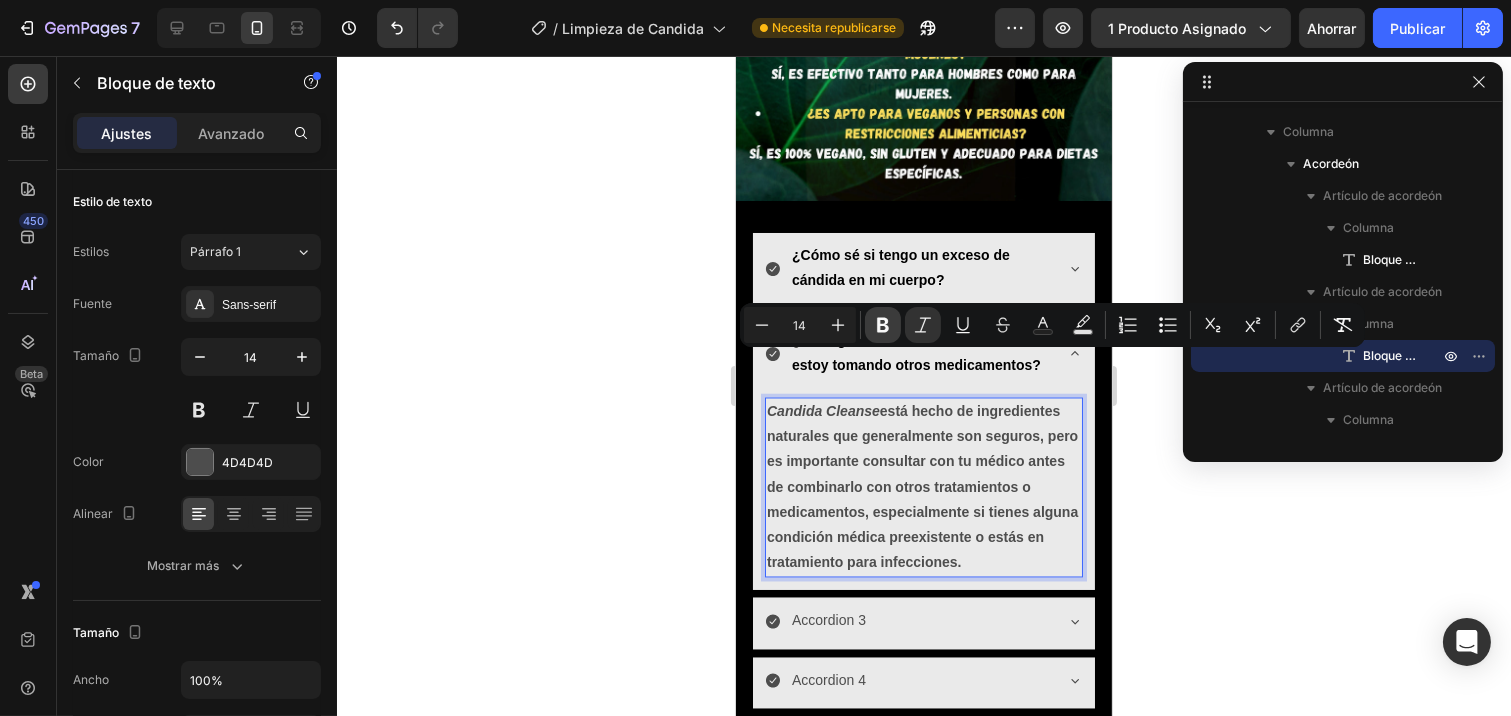 click 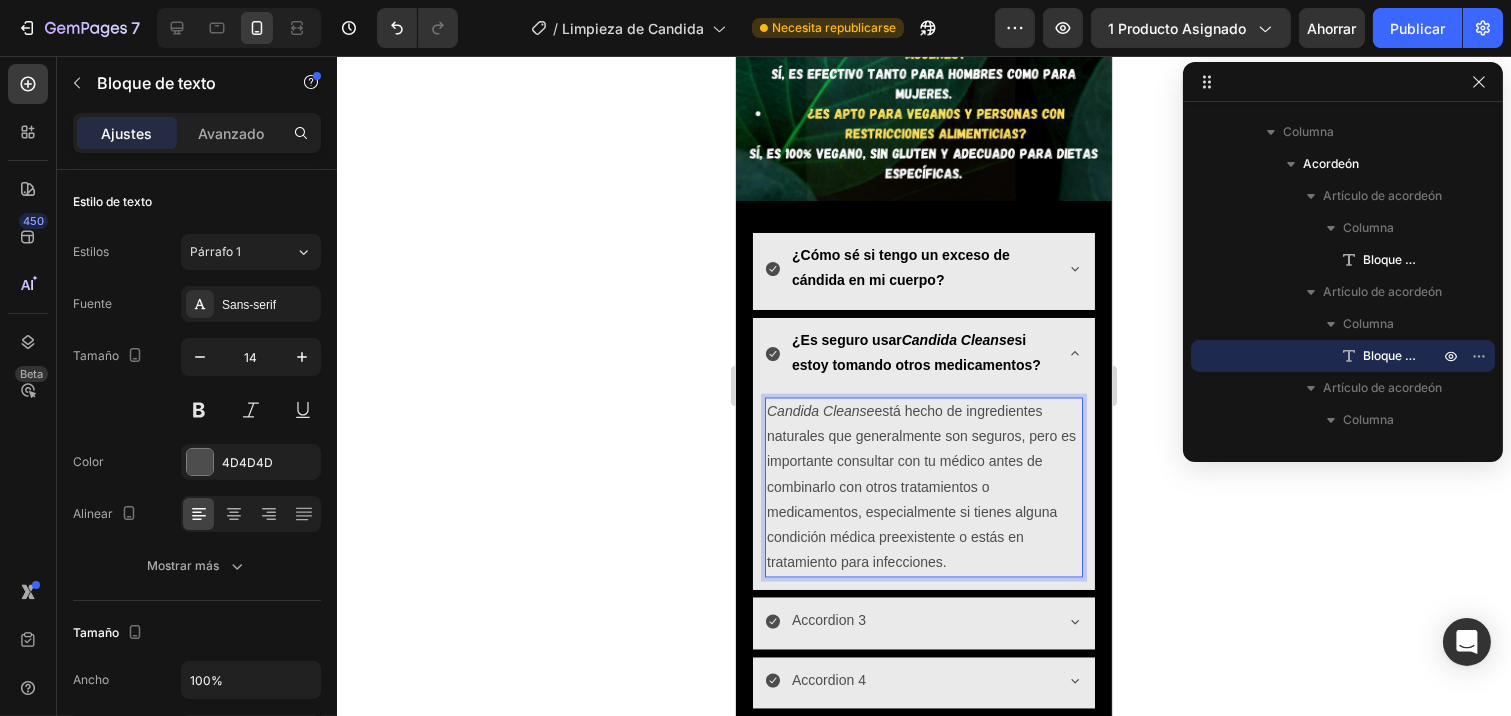 click on "Candida Cleanse  está hecho de ingredientes naturales que generalmente son seguros, pero es importante consultar con tu médico antes de combinarlo con otros tratamientos o medicamentos, especialmente si tienes alguna condición médica preexistente o estás en tratamiento para infecciones." at bounding box center [923, 488] 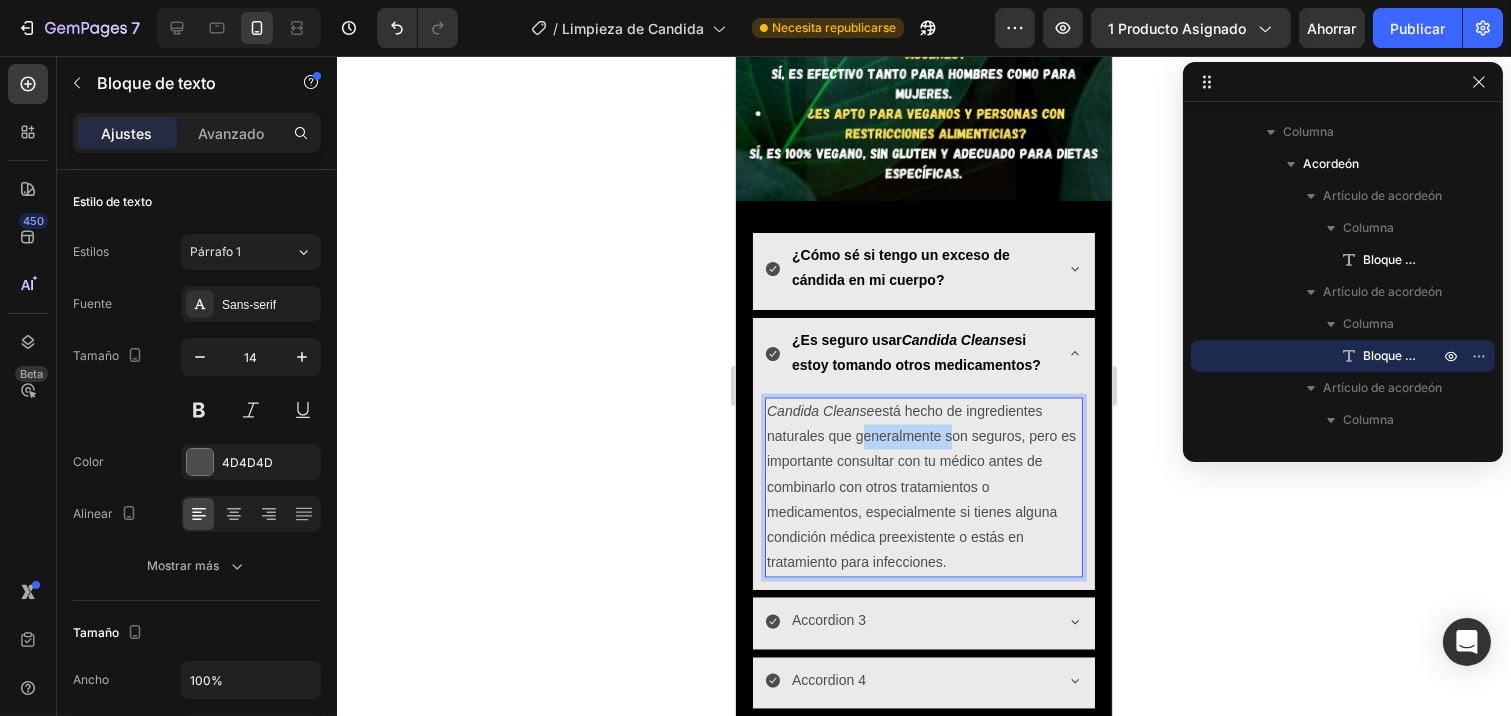 click on "Candida Cleanse  está hecho de ingredientes naturales que generalmente son seguros, pero es importante consultar con tu médico antes de combinarlo con otros tratamientos o medicamentos, especialmente si tienes alguna condición médica preexistente o estás en tratamiento para infecciones." at bounding box center [923, 488] 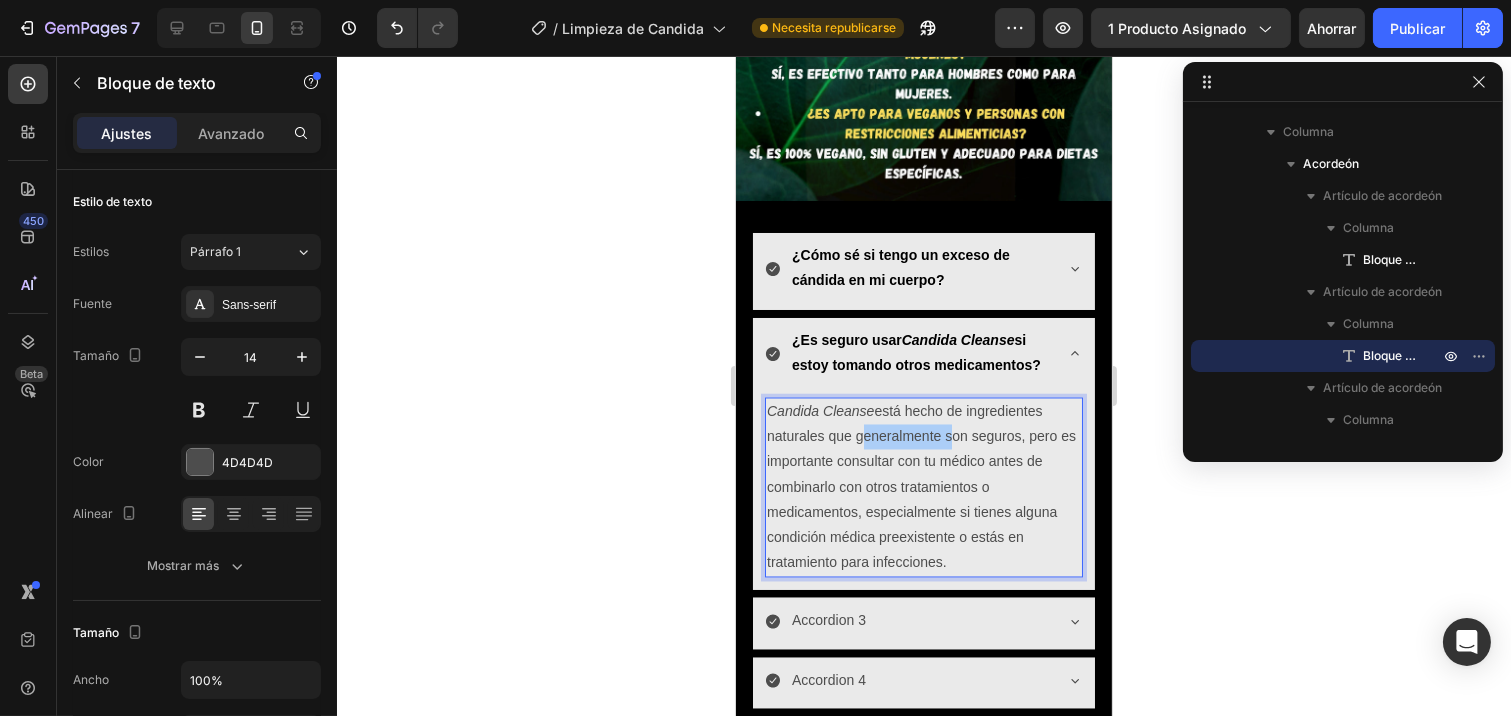 click 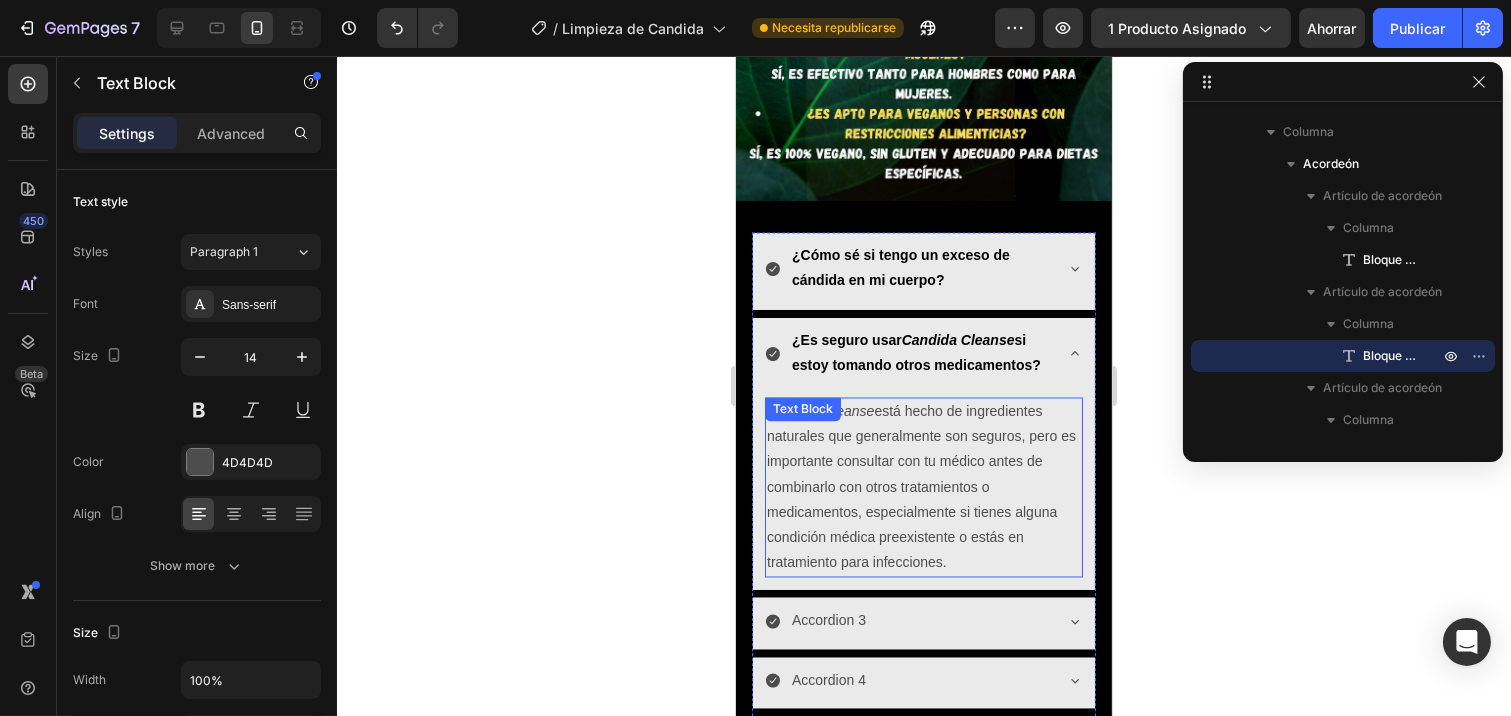 click on "Candida Cleanse  está hecho de ingredientes naturales que generalmente son seguros, pero es importante consultar con tu médico antes de combinarlo con otros tratamientos o medicamentos, especialmente si tienes alguna condición médica preexistente o estás en tratamiento para infecciones." at bounding box center [923, 488] 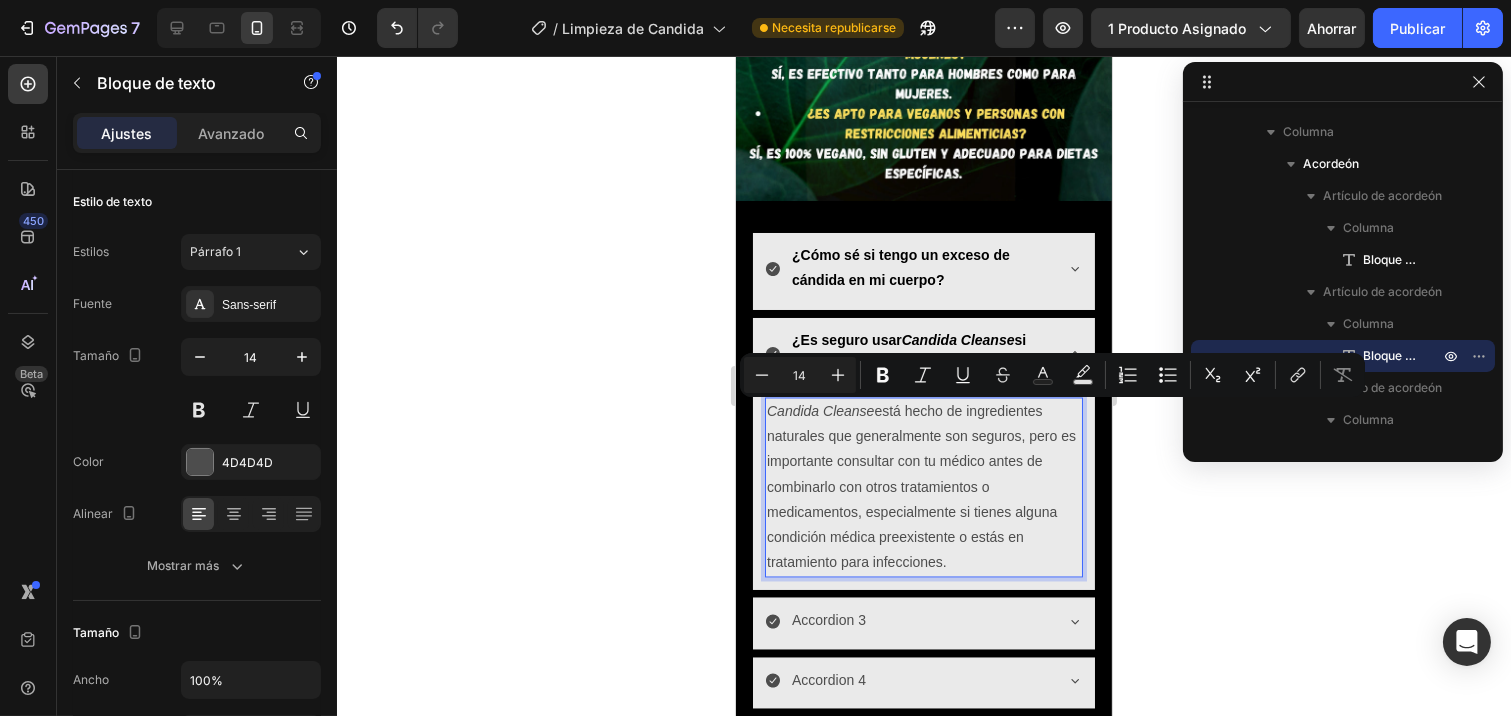 click on "Candida Cleanse  está hecho de ingredientes naturales que generalmente son seguros, pero es importante consultar con tu médico antes de combinarlo con otros tratamientos o medicamentos, especialmente si tienes alguna condición médica preexistente o estás en tratamiento para infecciones." at bounding box center (923, 488) 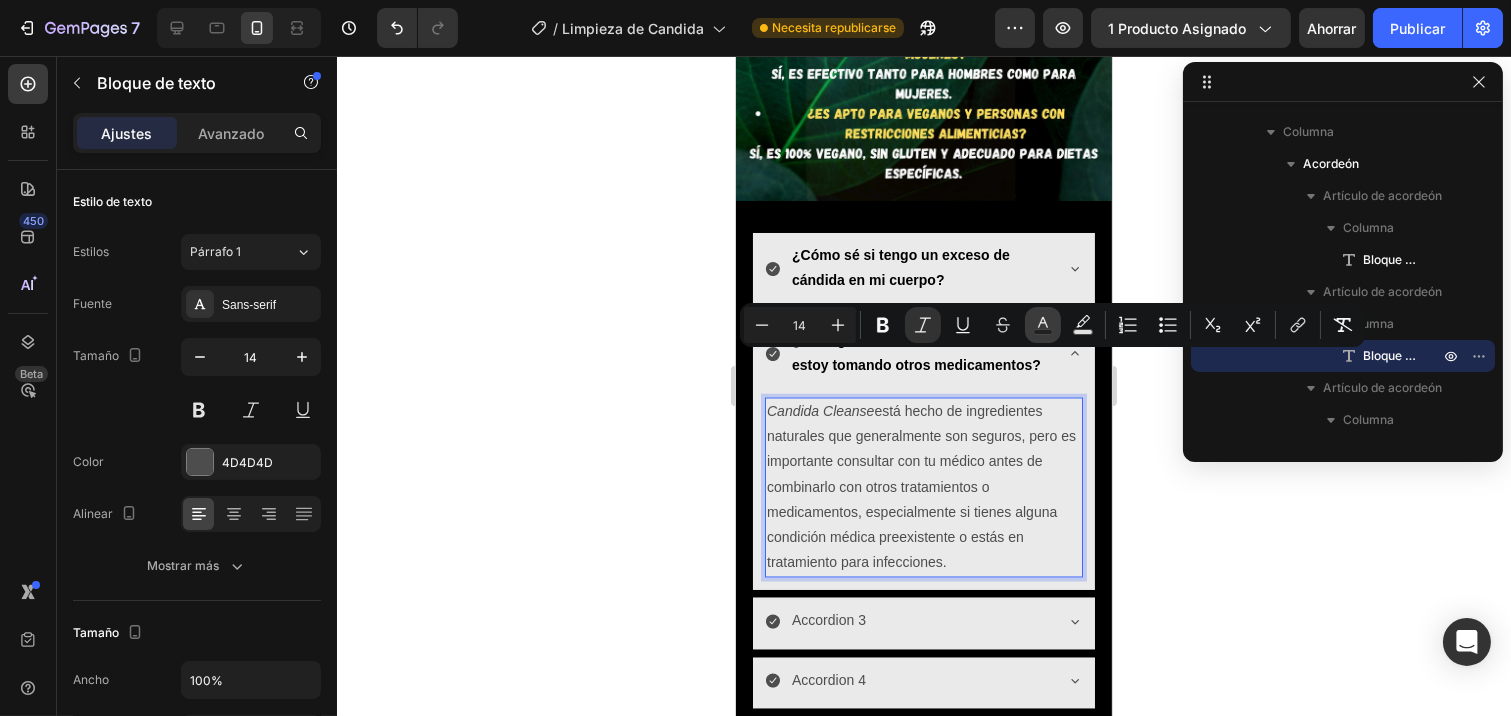 click 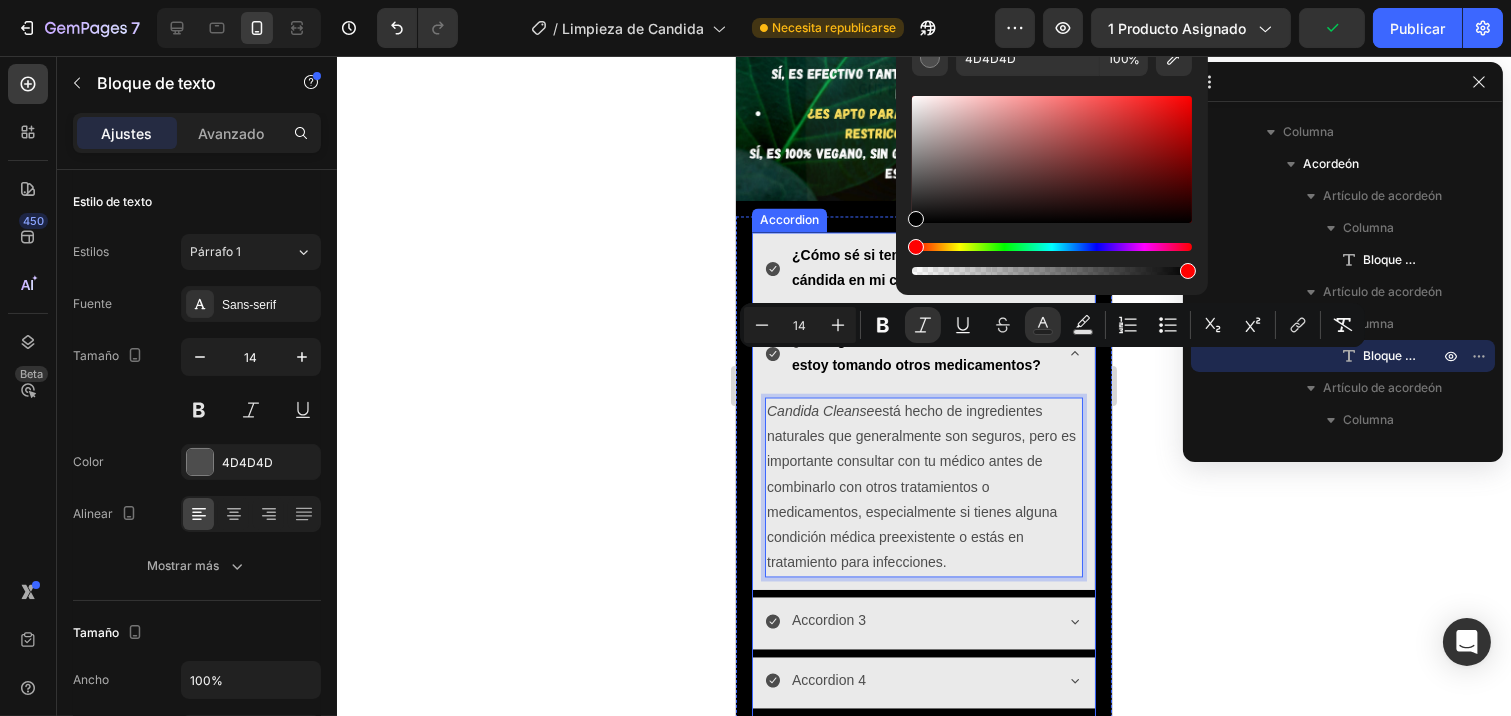 drag, startPoint x: 918, startPoint y: 182, endPoint x: 693, endPoint y: 415, distance: 323.9043 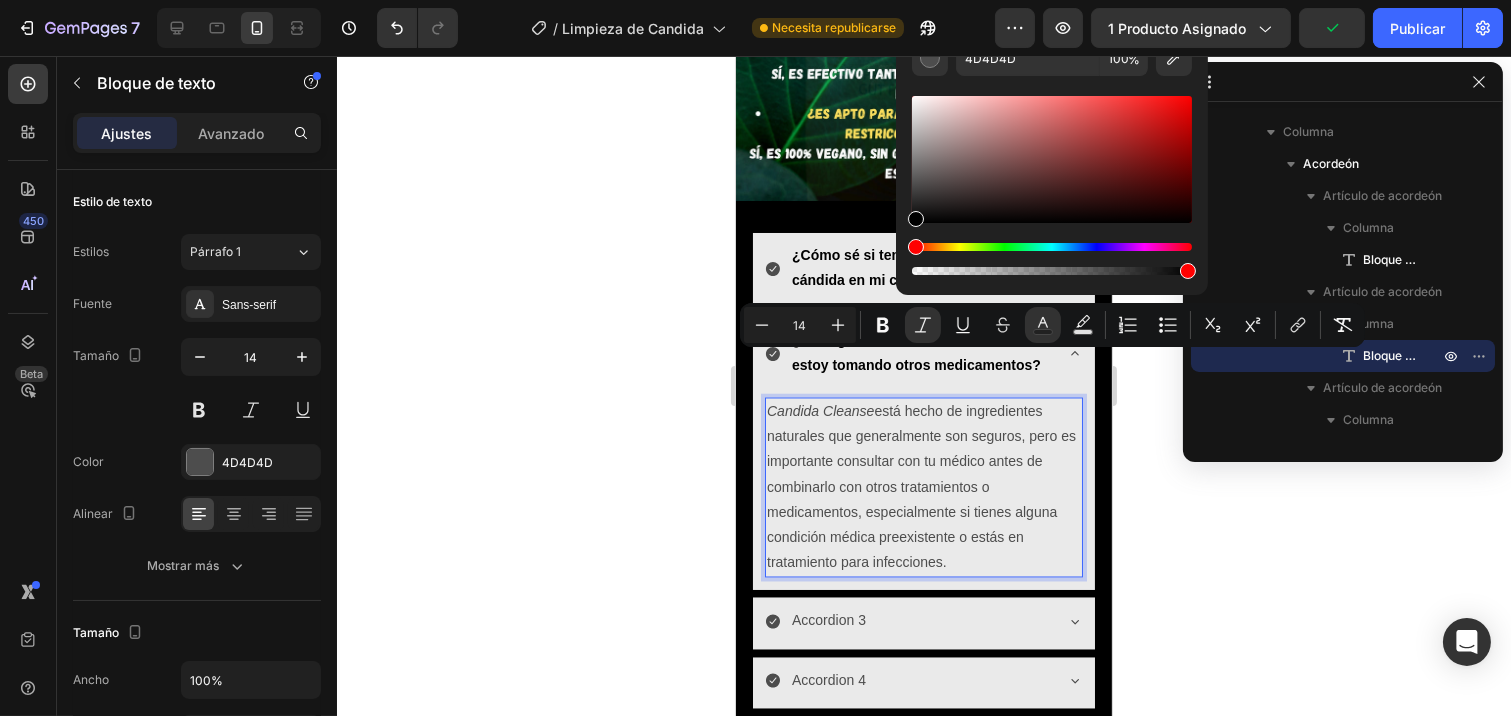 type on "000000" 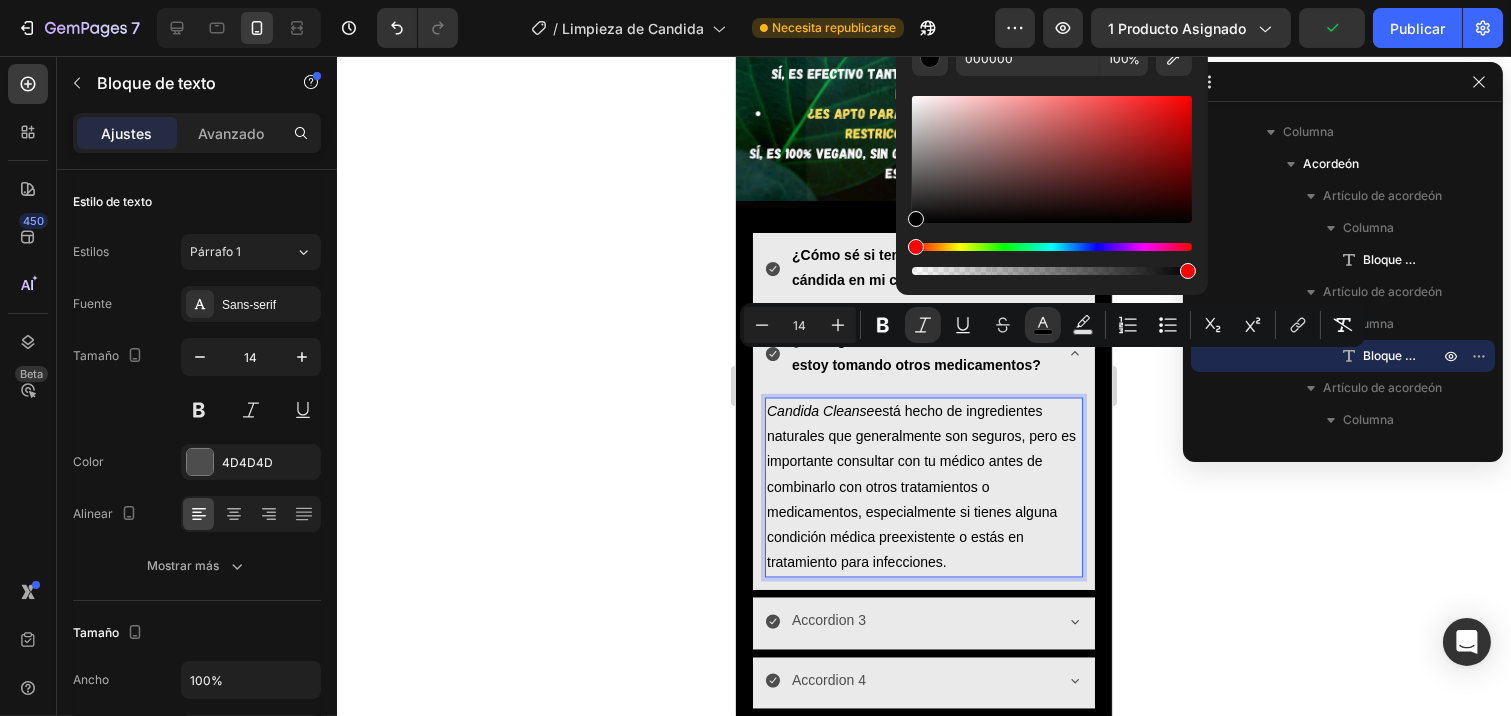 click 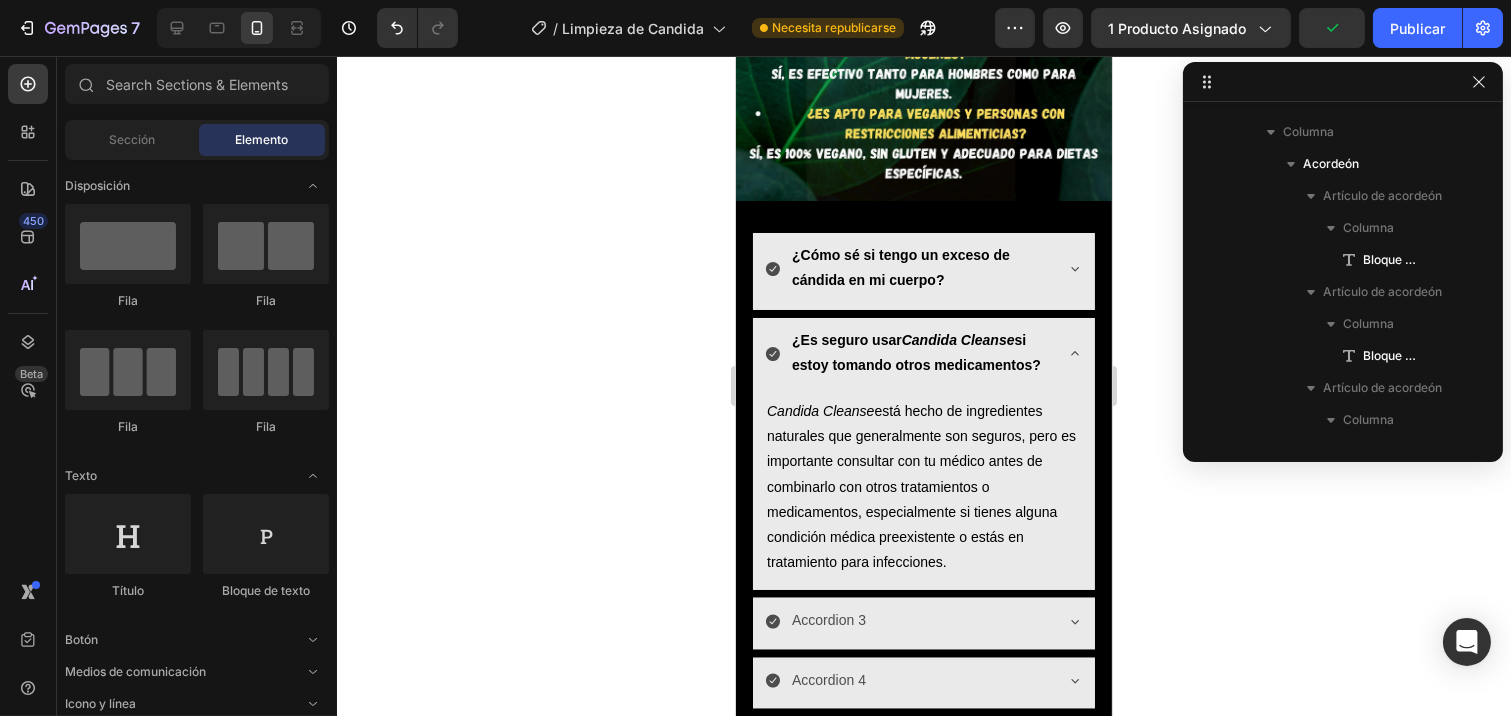 click 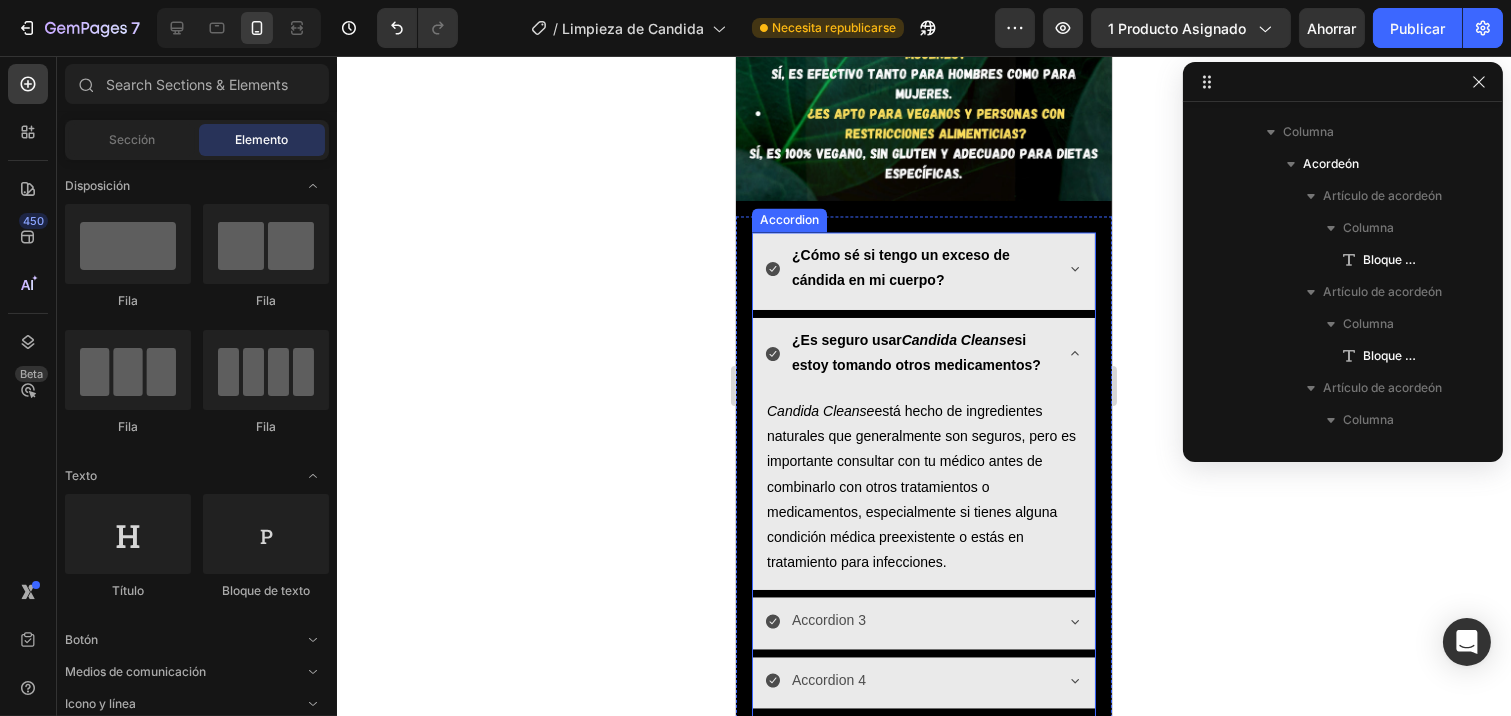 click on "¿Es seguro usar  Candida Cleanse  si estoy tomando otros medicamentos?" at bounding box center (923, 356) 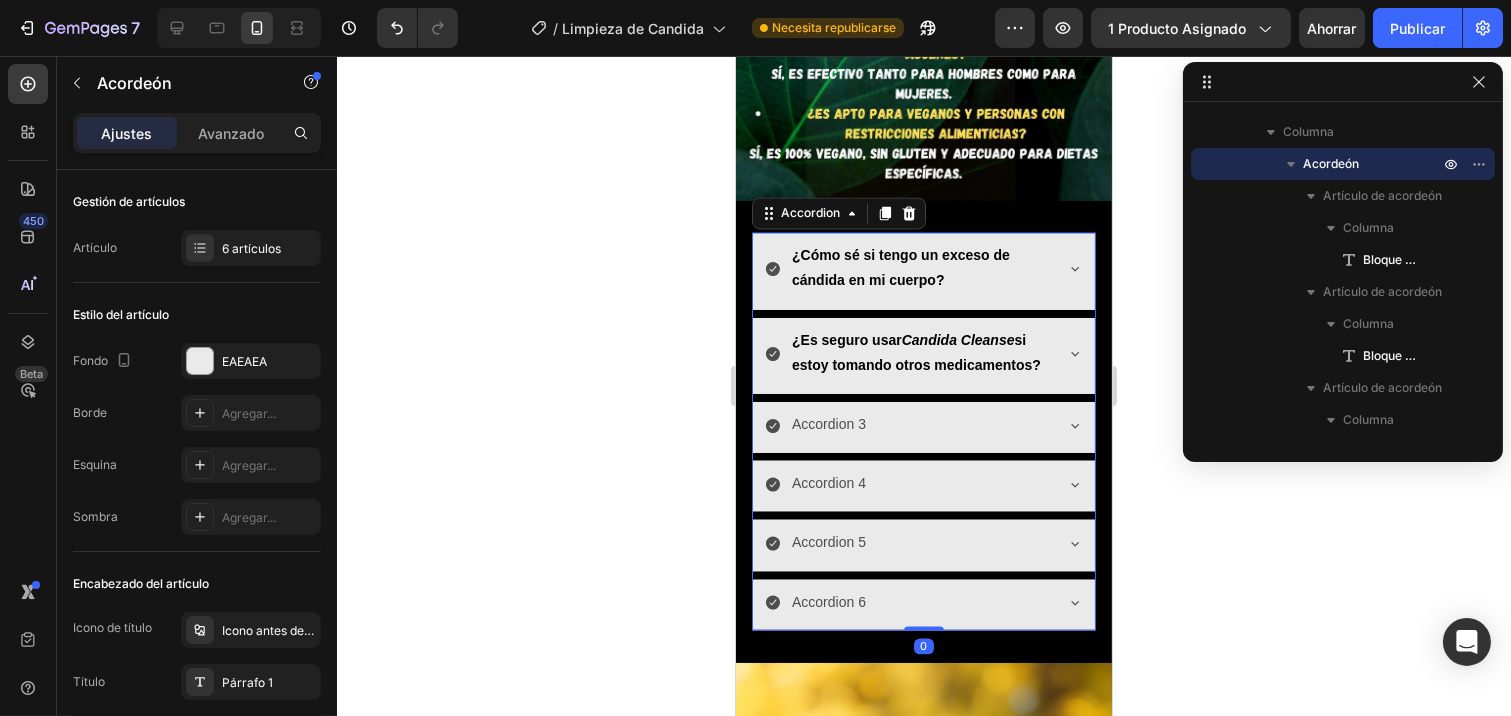 click on "Accordion 3" at bounding box center [907, 425] 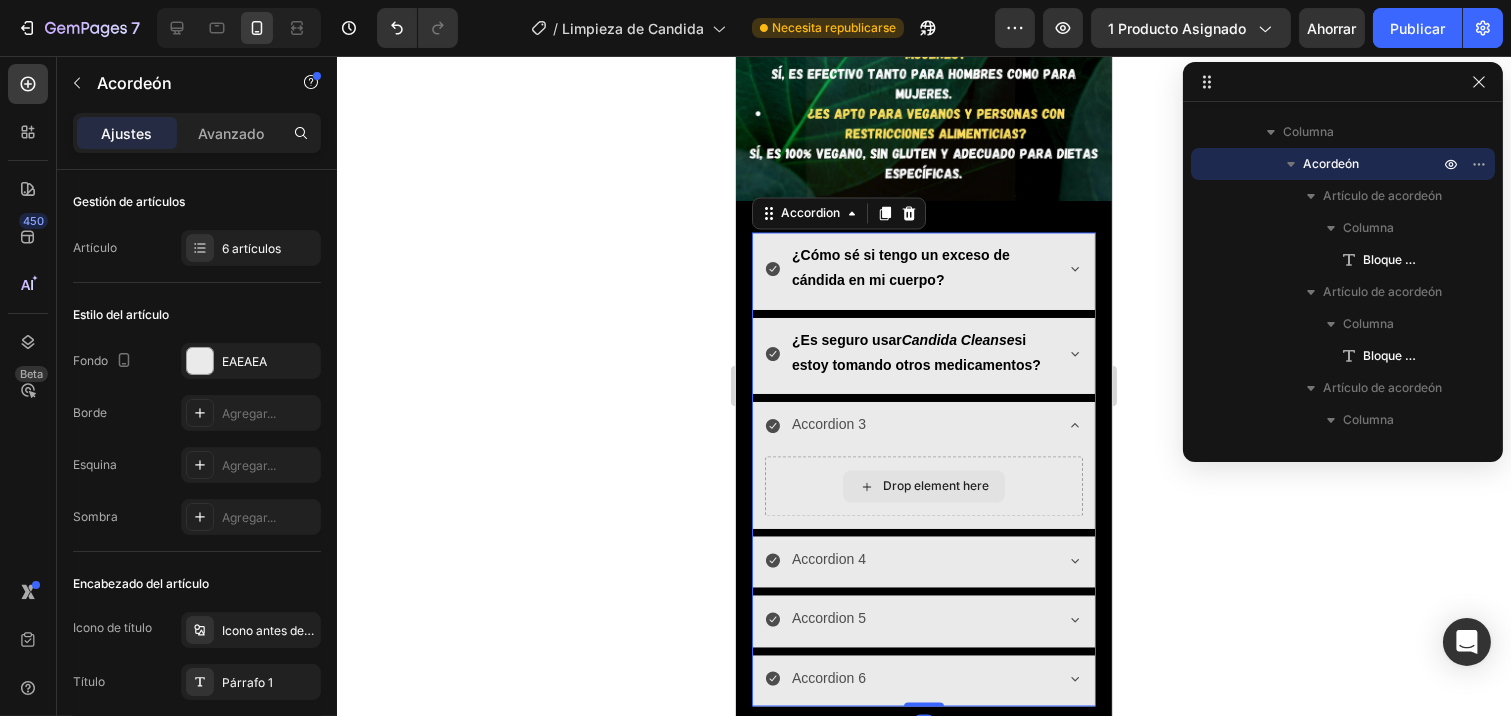 click 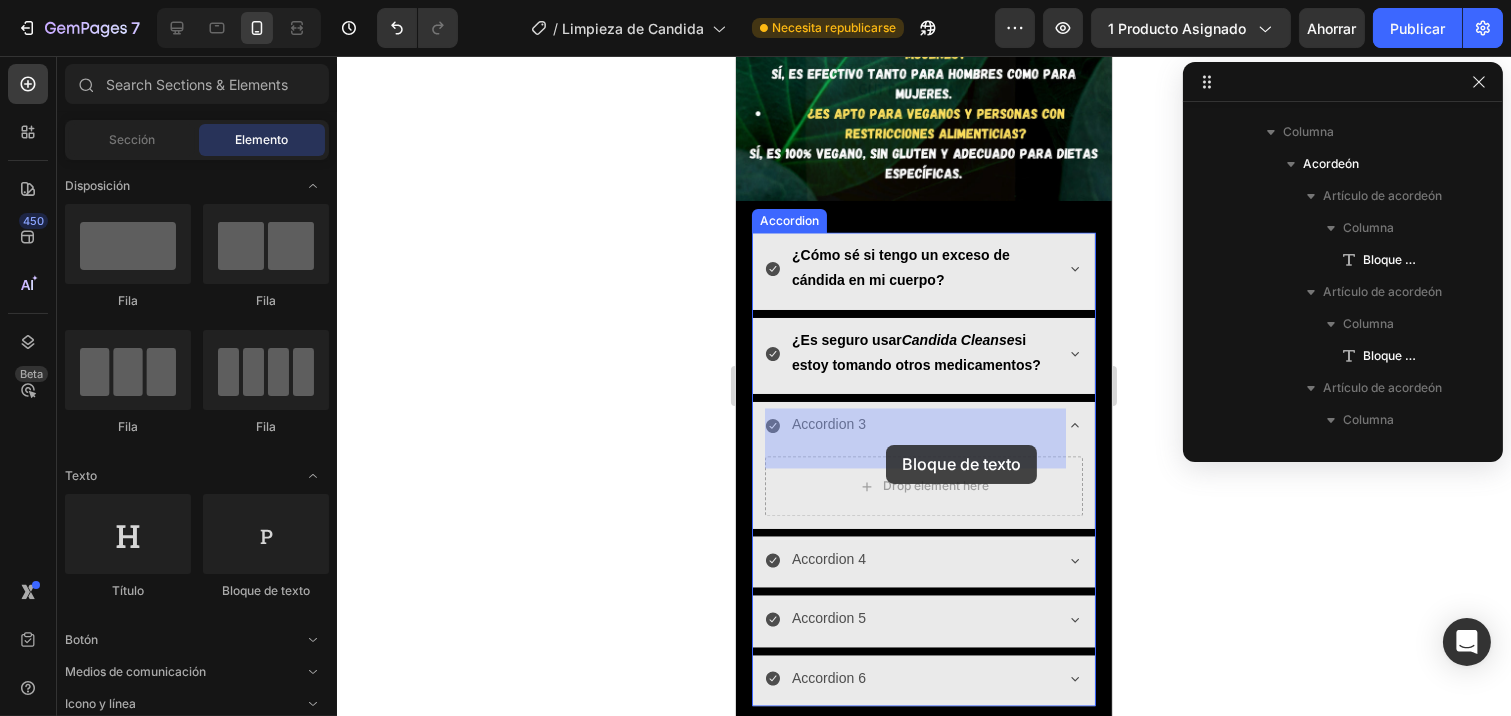 drag, startPoint x: 961, startPoint y: 610, endPoint x: 885, endPoint y: 445, distance: 181.66177 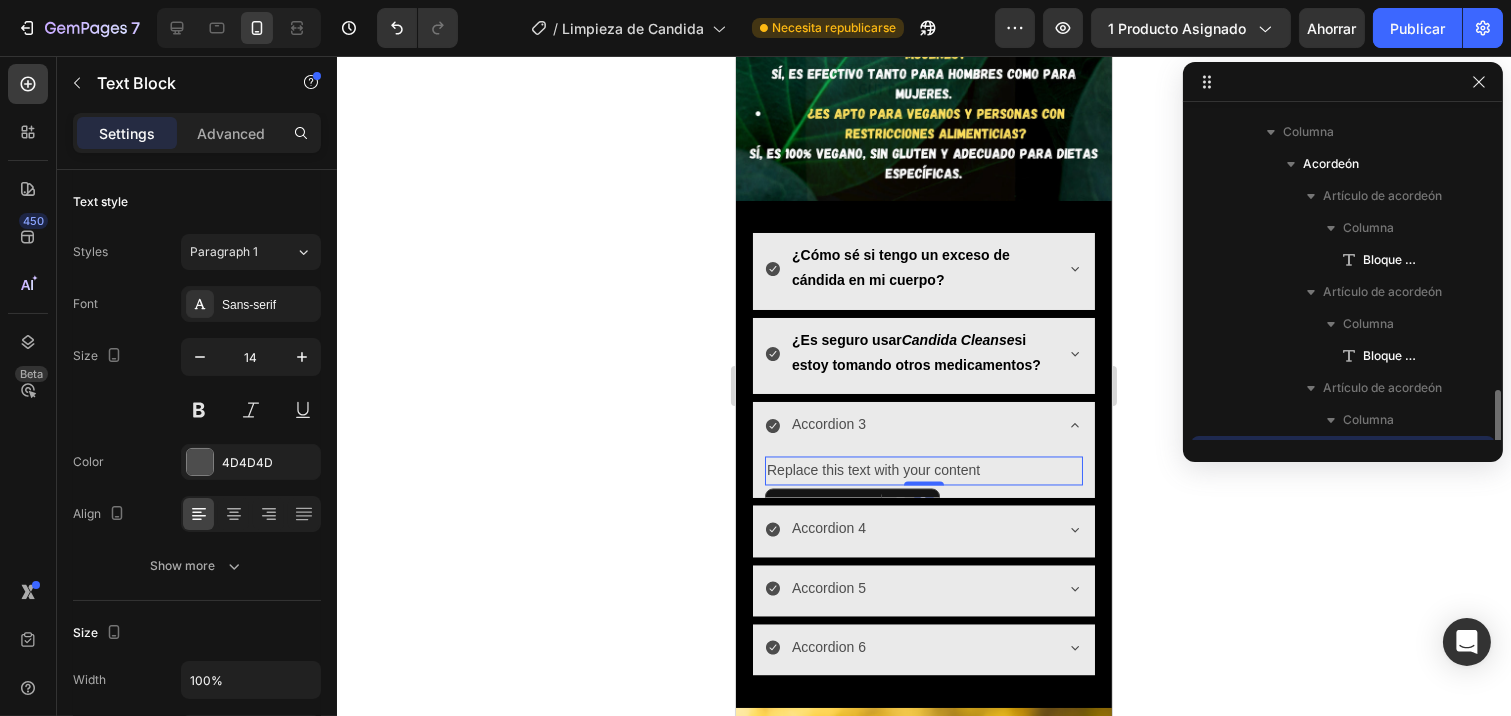 scroll, scrollTop: 378, scrollLeft: 0, axis: vertical 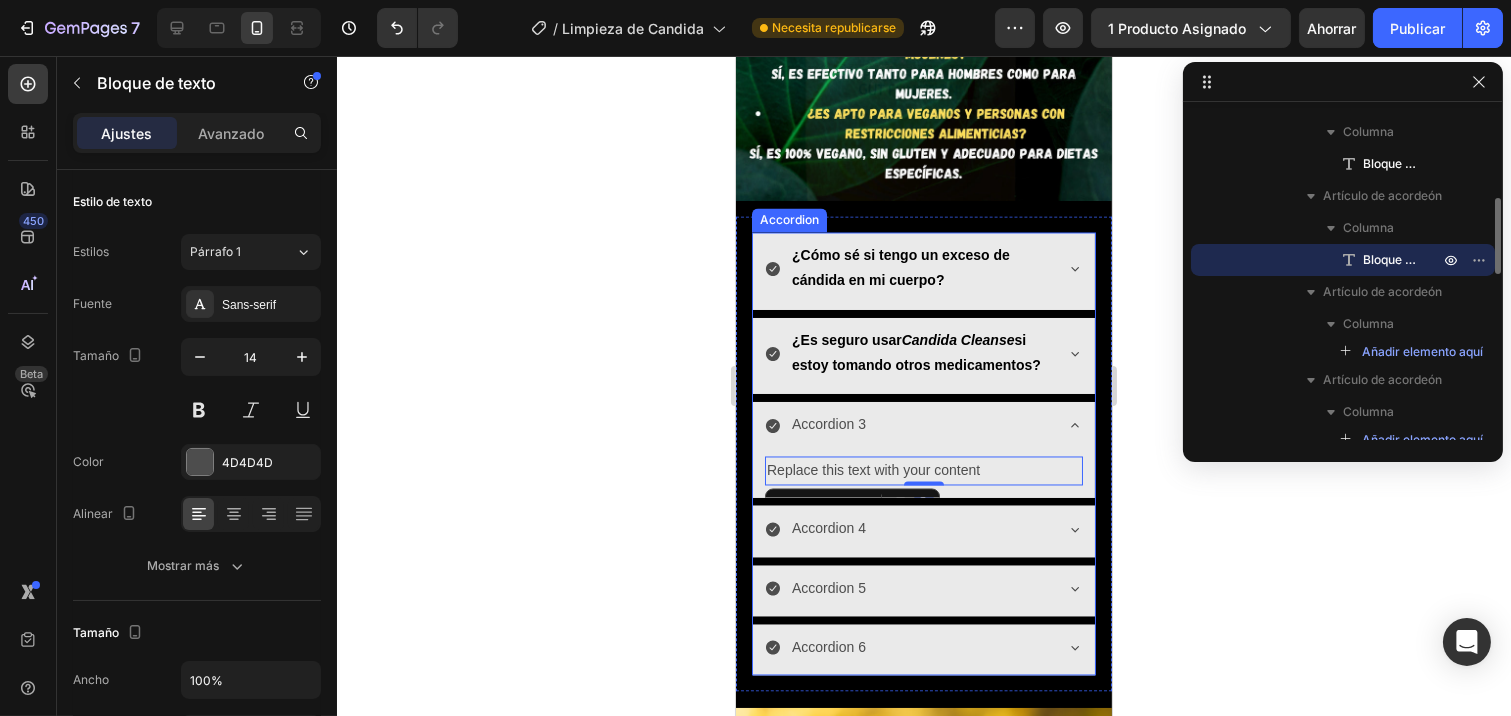 click on "Accordion 3" at bounding box center [828, 425] 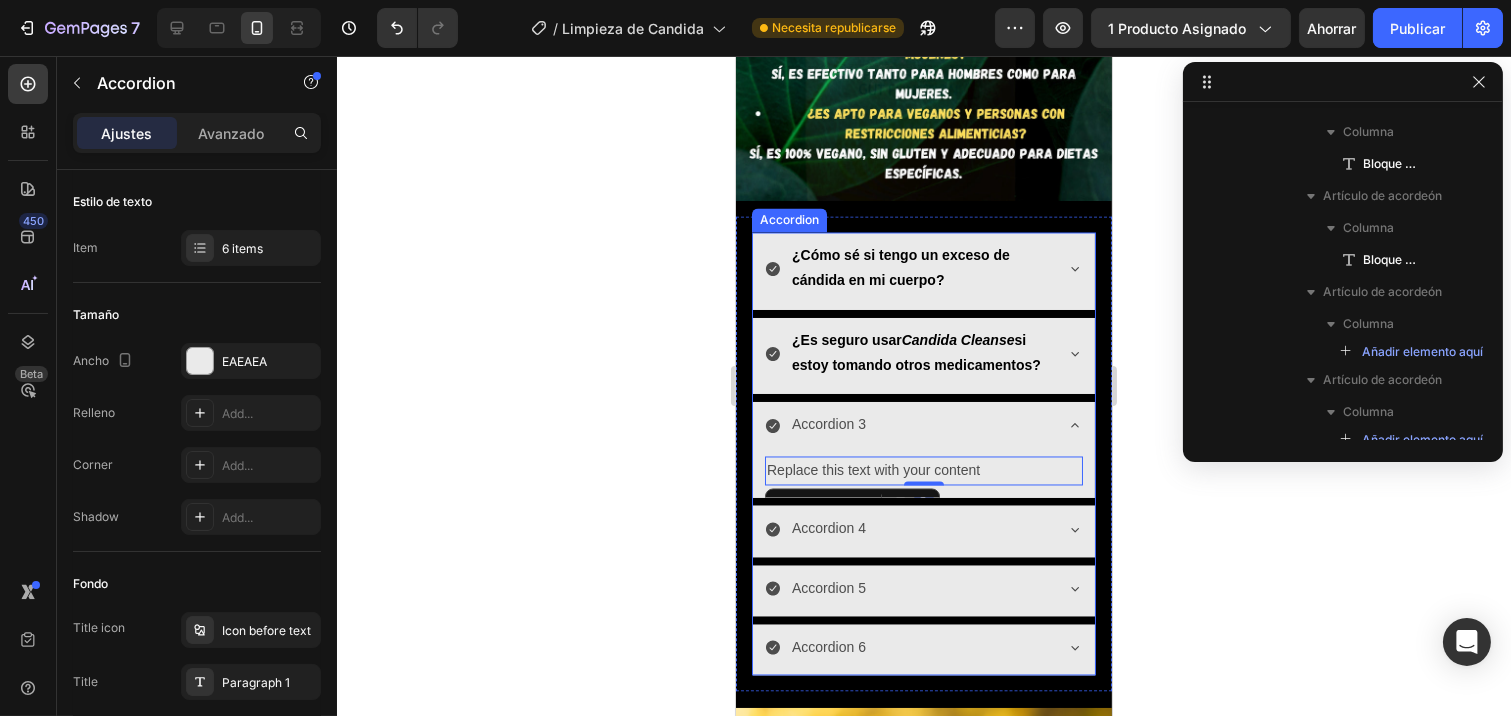 scroll, scrollTop: 91, scrollLeft: 0, axis: vertical 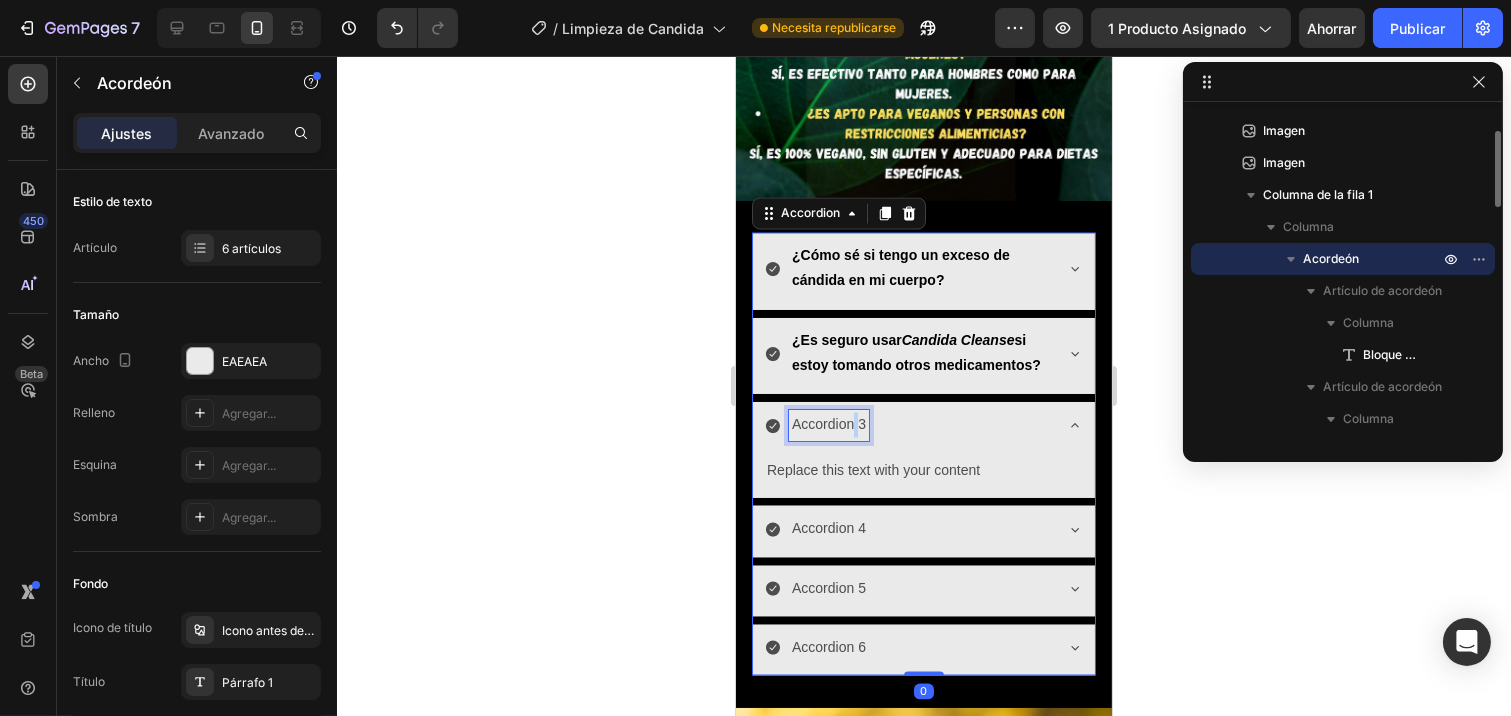 click on "Accordion 3" at bounding box center [828, 425] 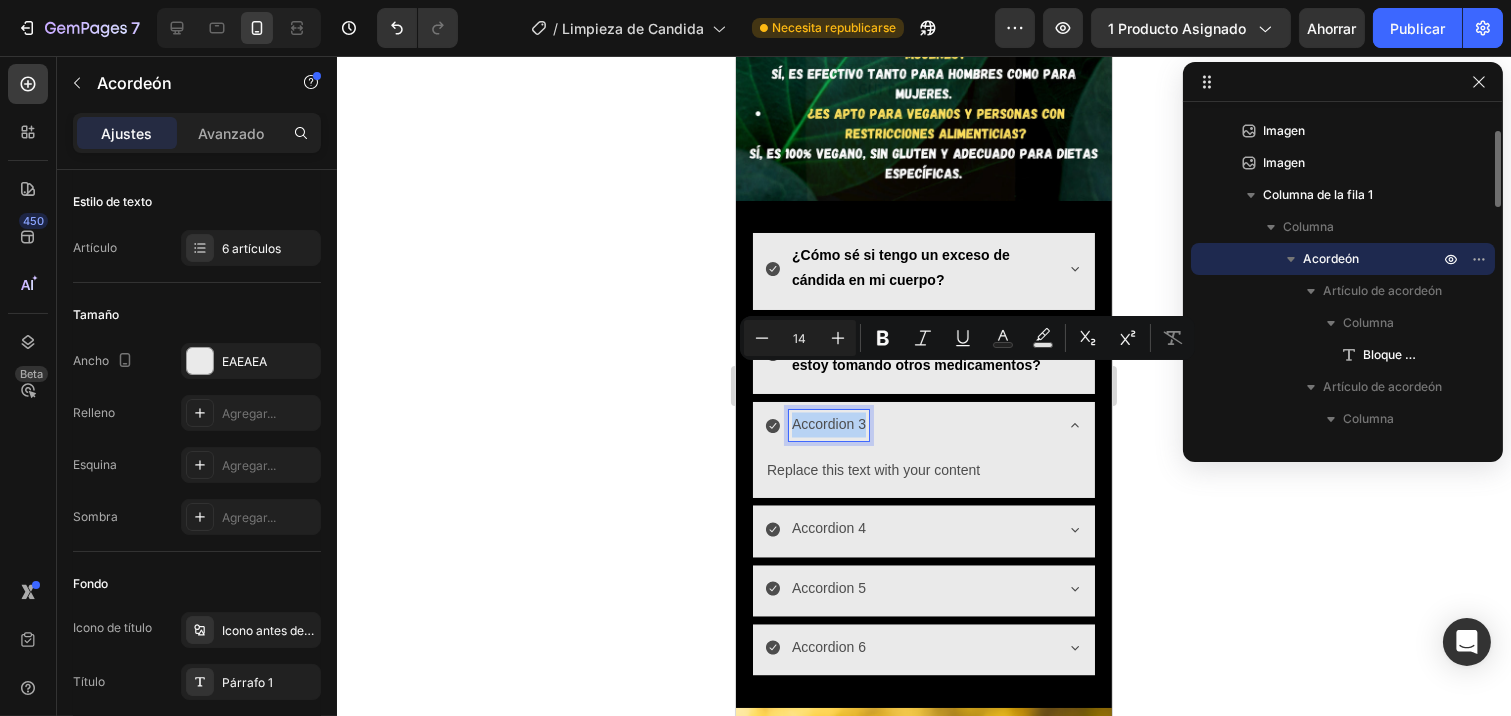 click on "Accordion 3" at bounding box center (828, 425) 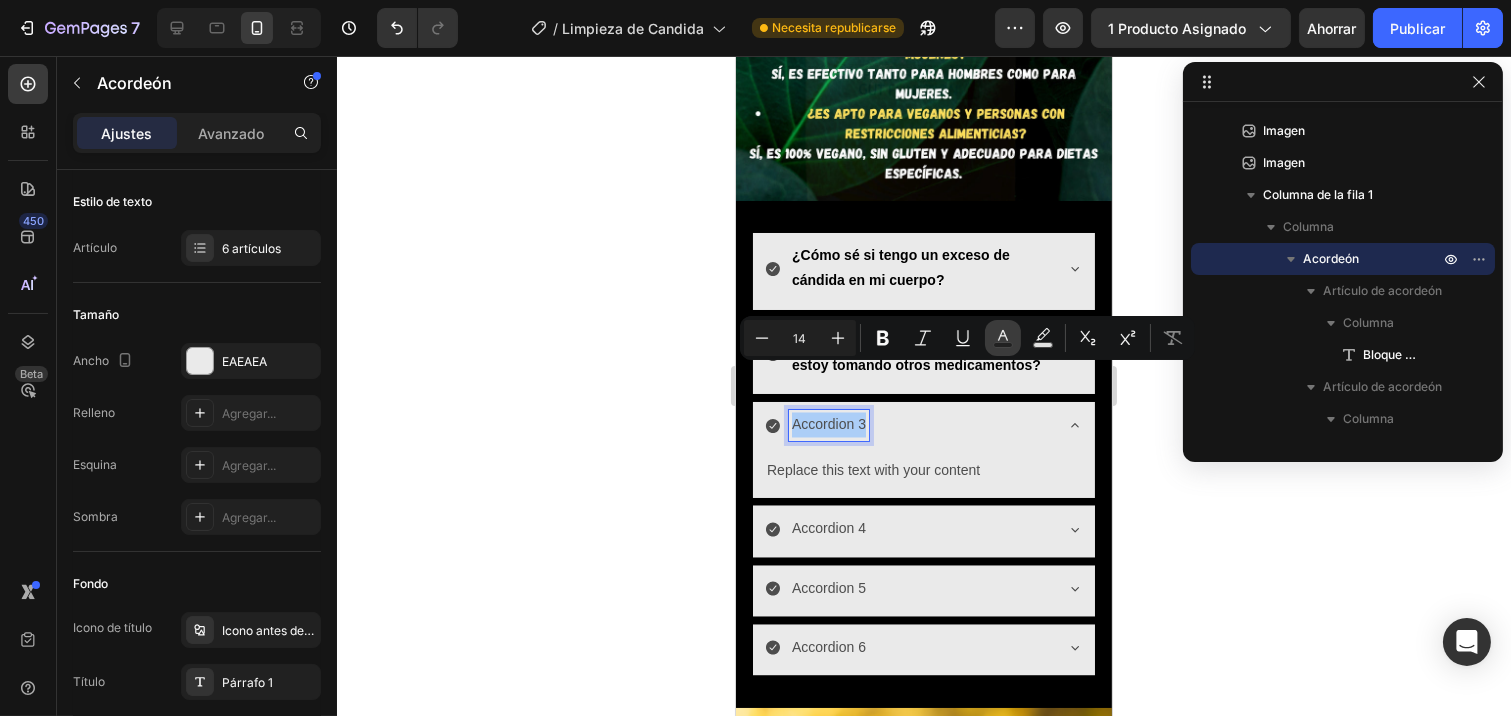 click 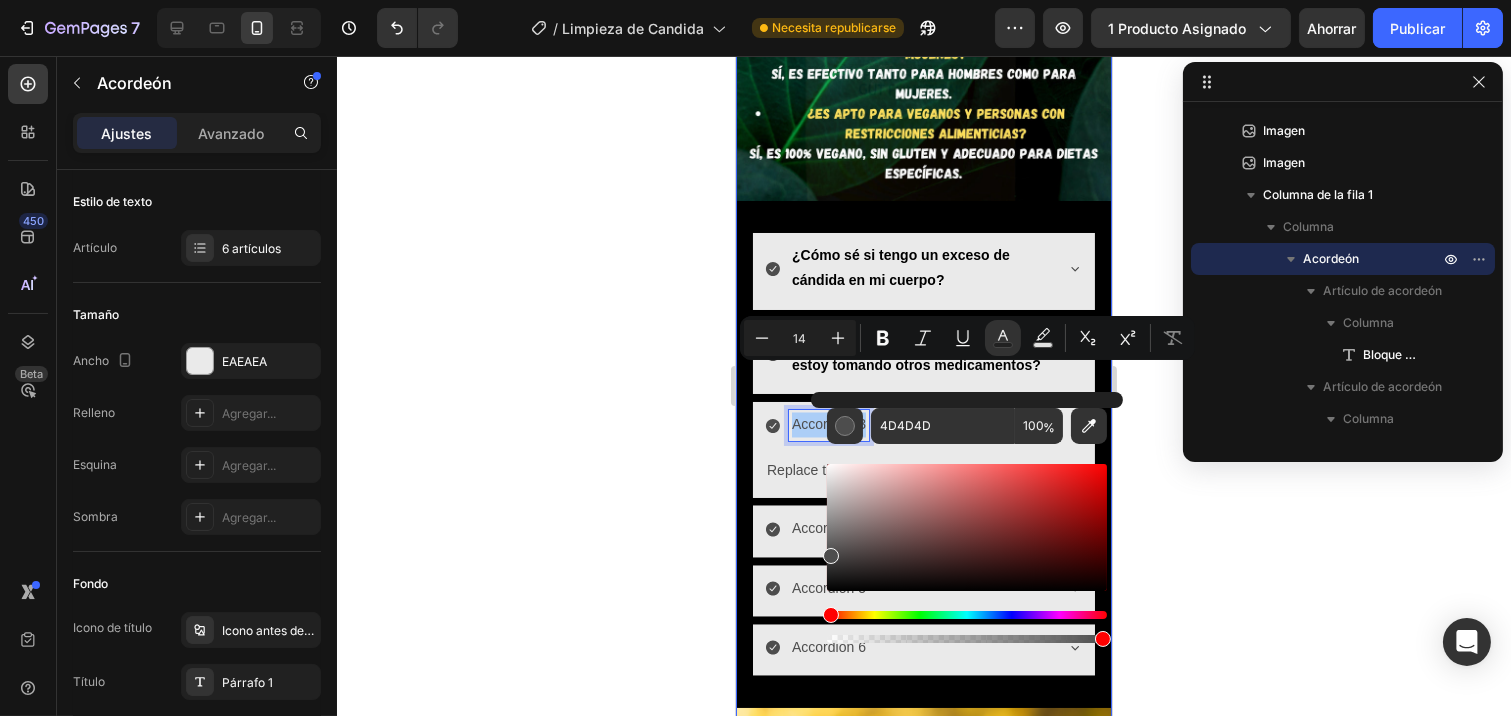 drag, startPoint x: 1561, startPoint y: 637, endPoint x: 768, endPoint y: 667, distance: 793.56726 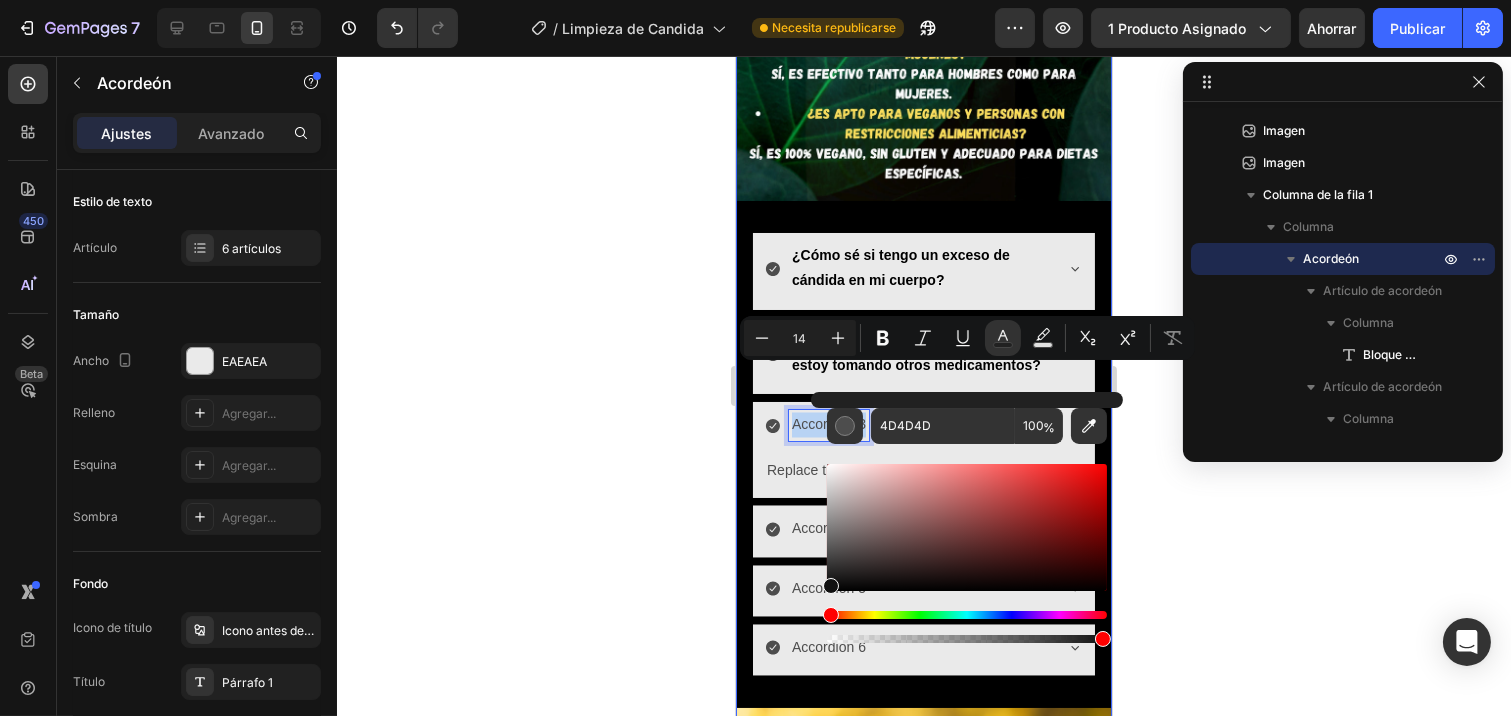 type on "111111" 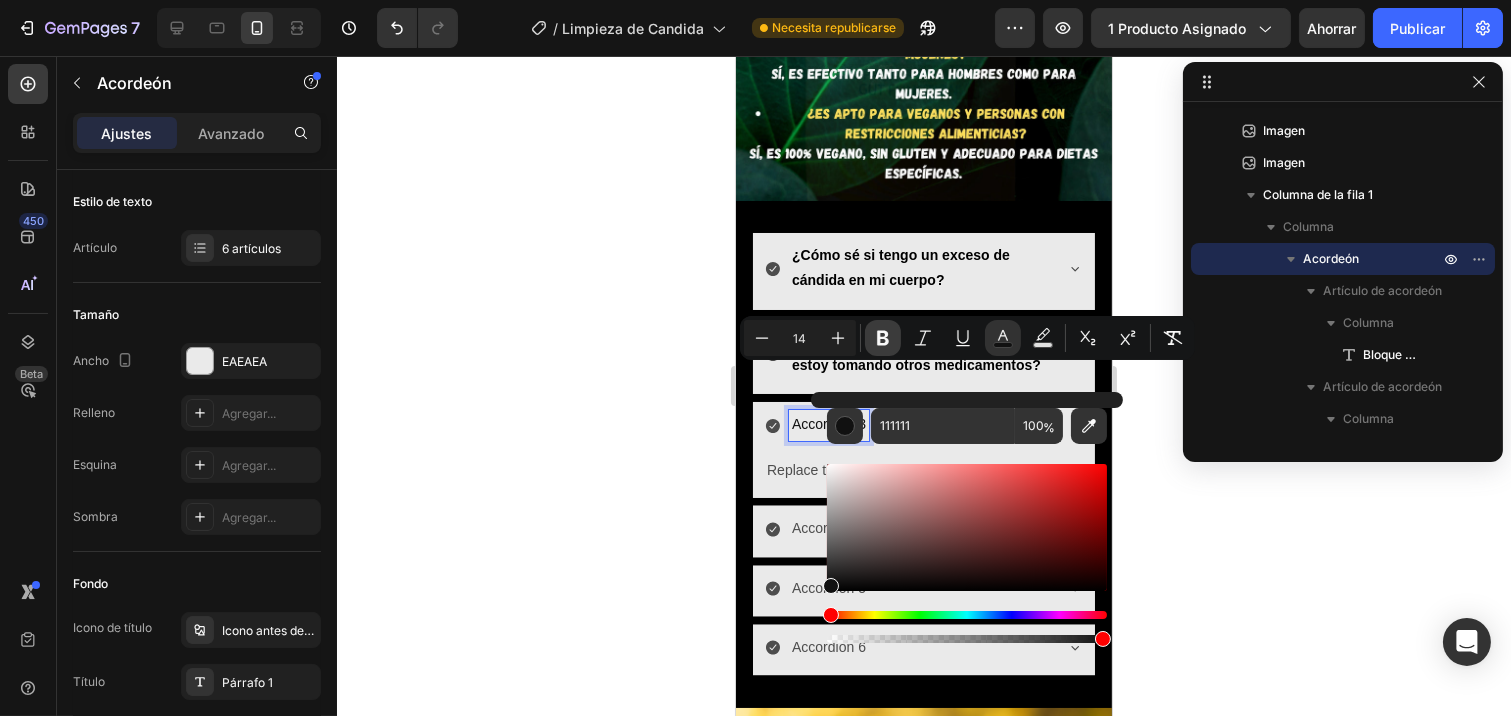click on "Bold" at bounding box center (883, 338) 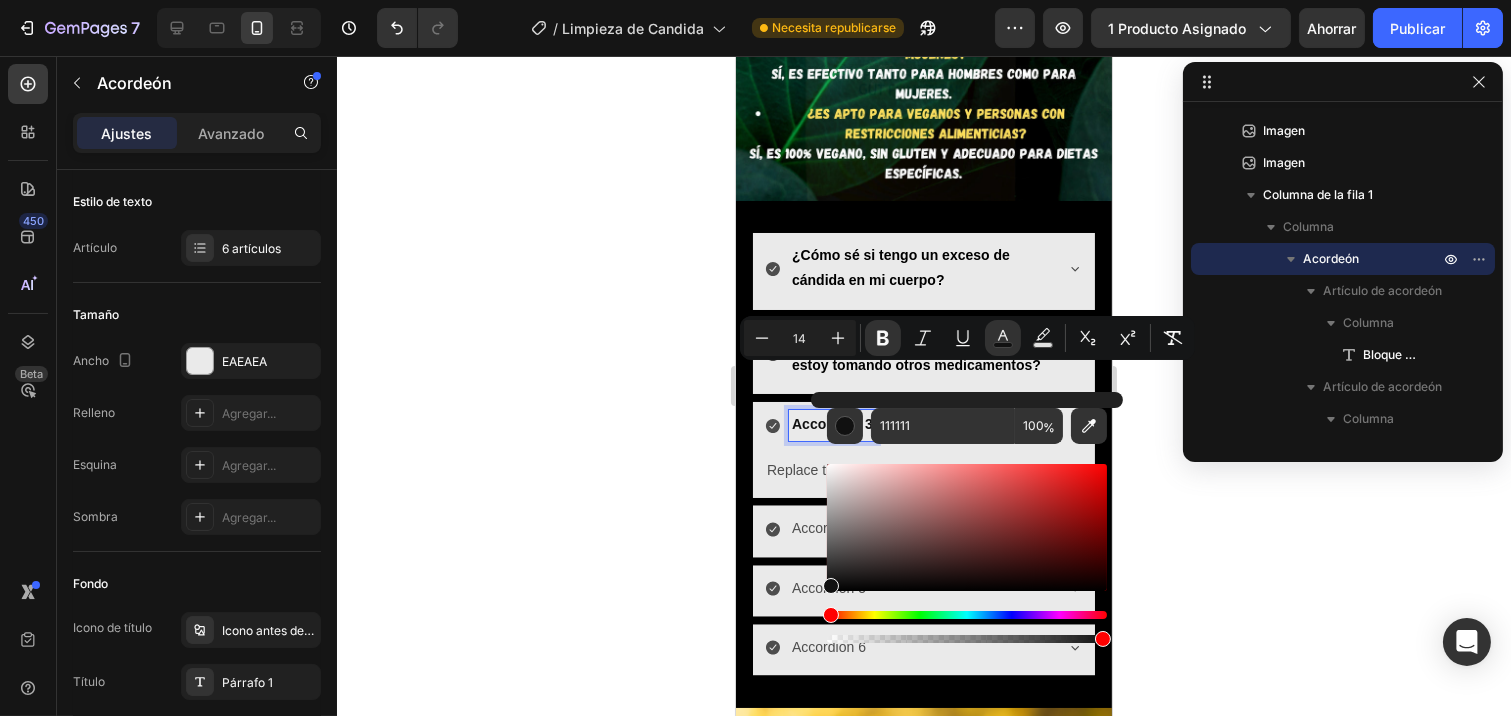 click on "Accordion 3" at bounding box center [831, 425] 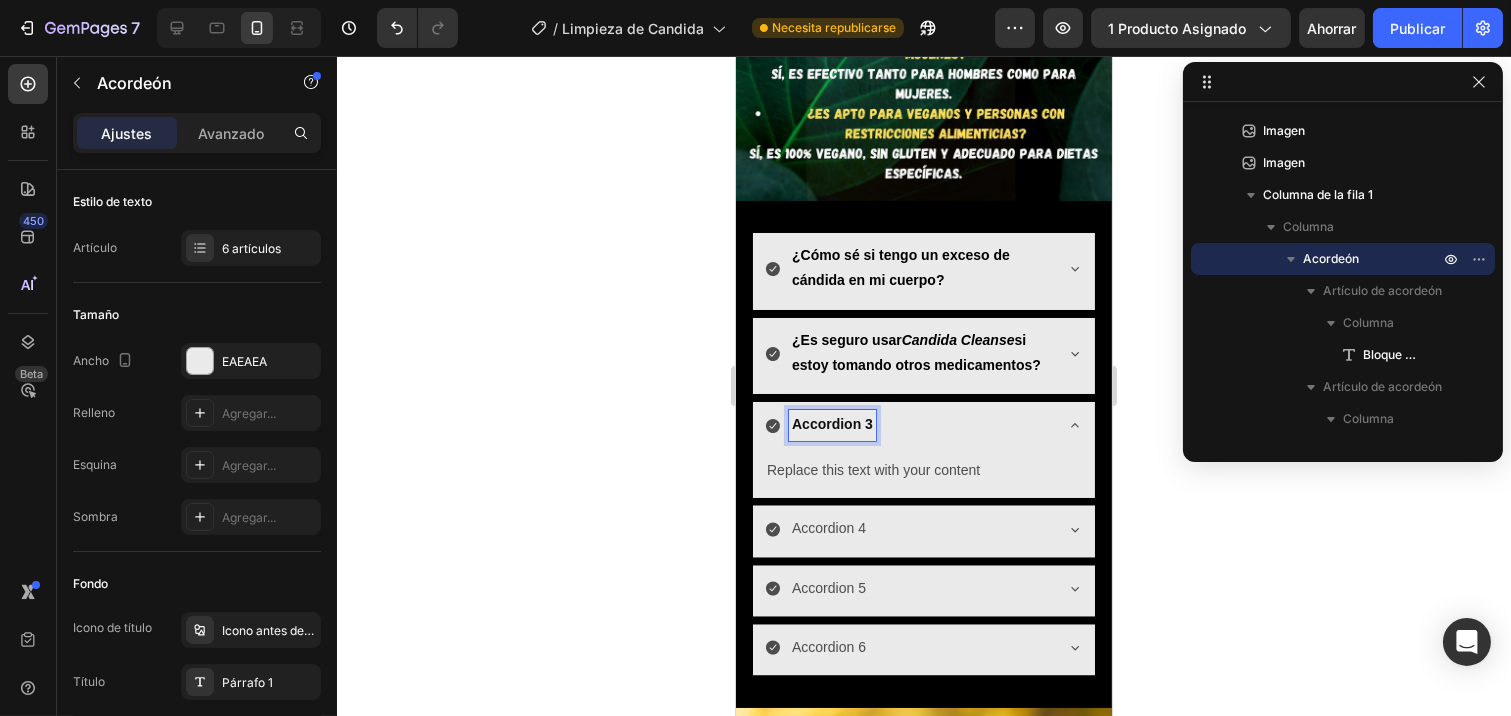 click on "Accordion 3" at bounding box center (831, 425) 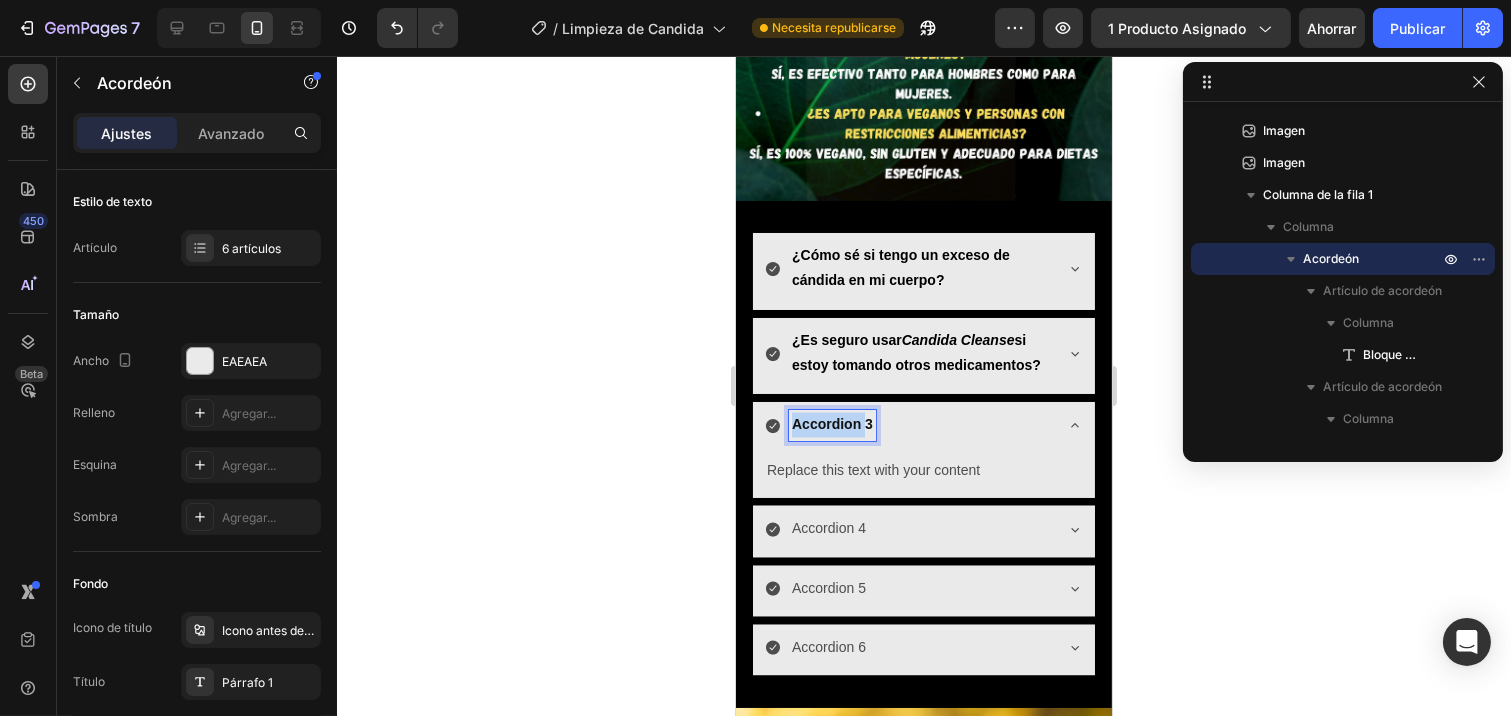 click on "Accordion 3" at bounding box center [831, 425] 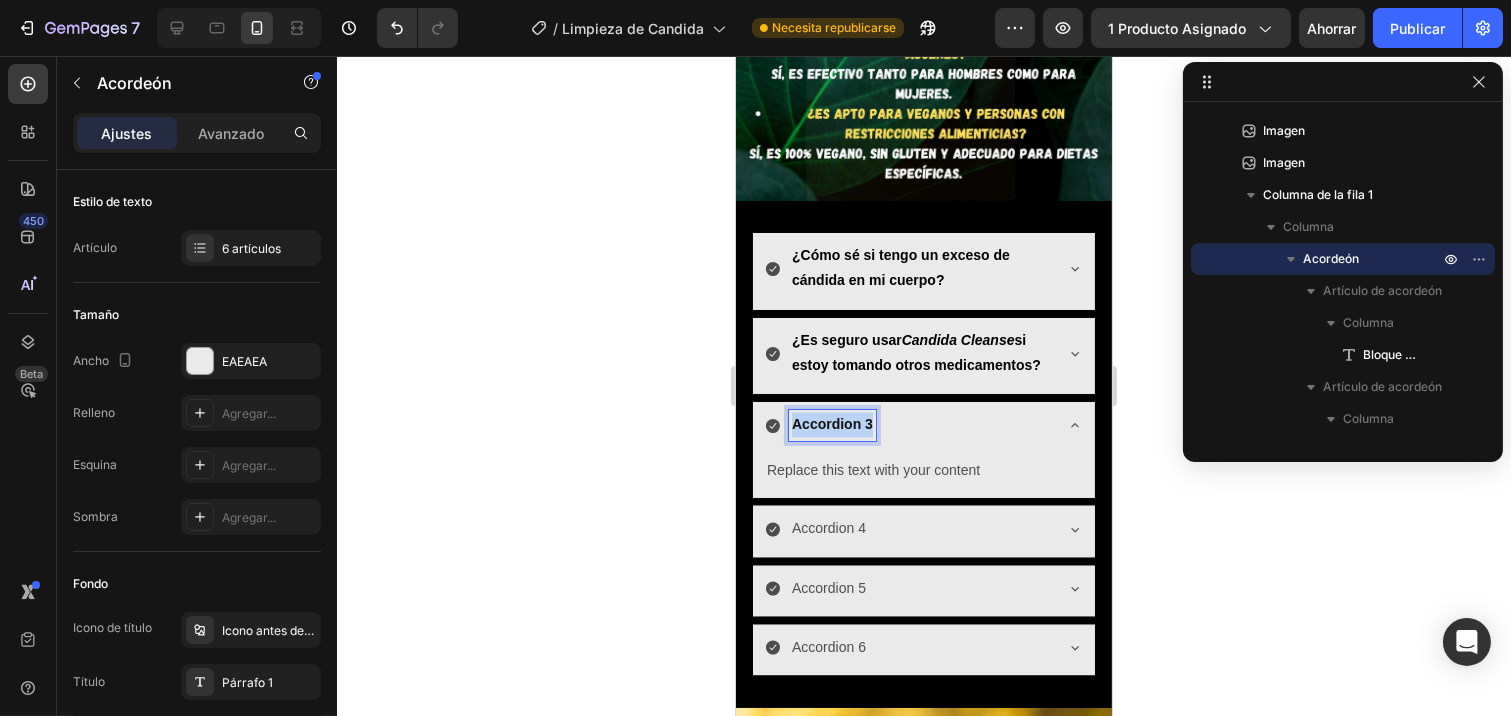click on "Accordion 3" at bounding box center [831, 425] 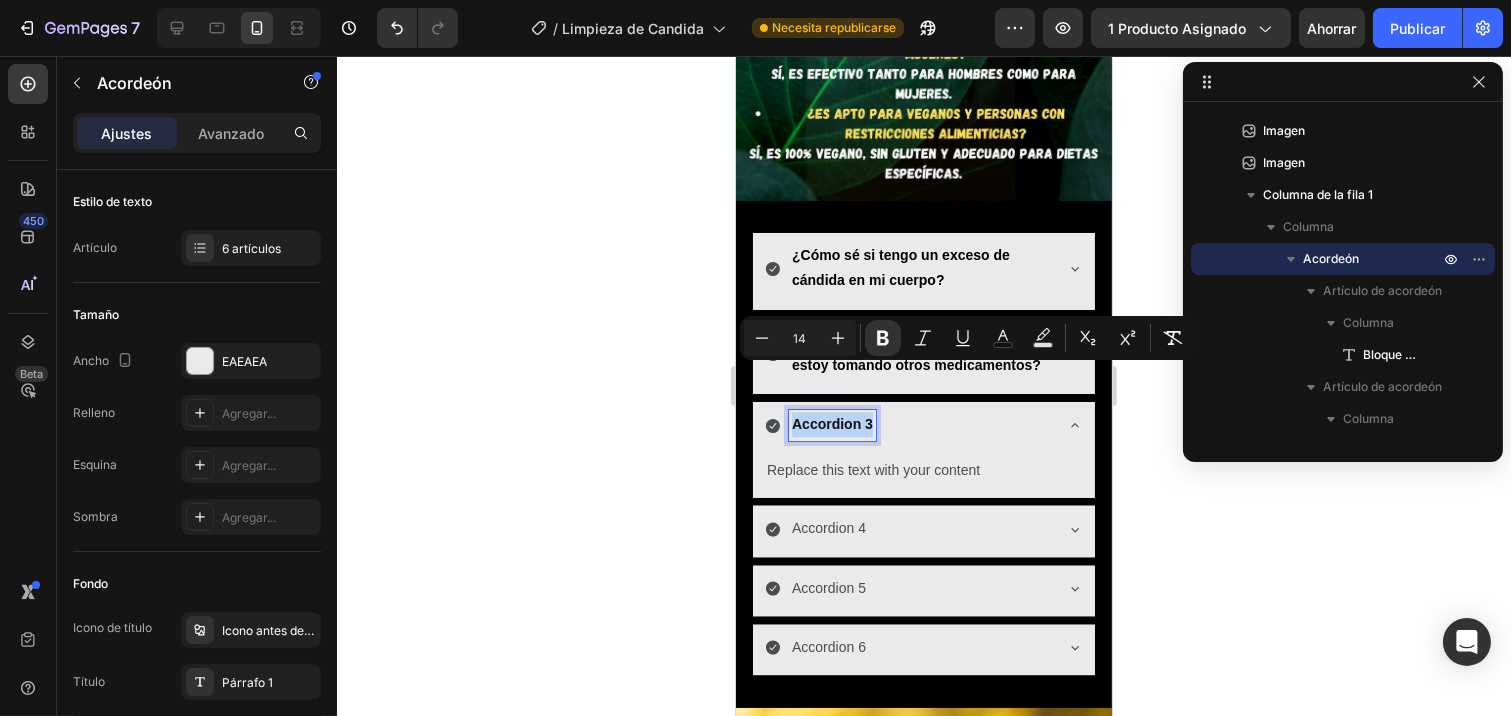 click on "Accordion 3" at bounding box center (831, 425) 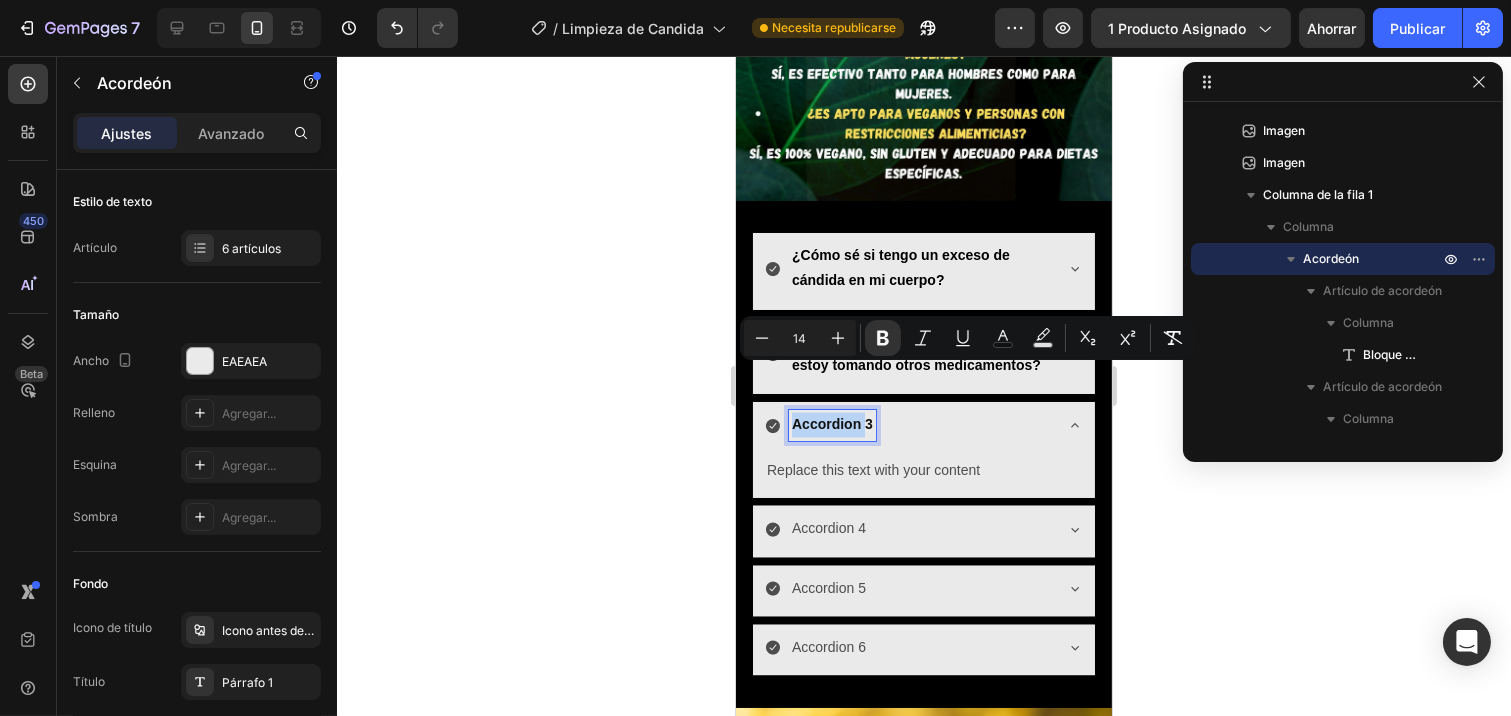click on "Accordion 3" at bounding box center [831, 425] 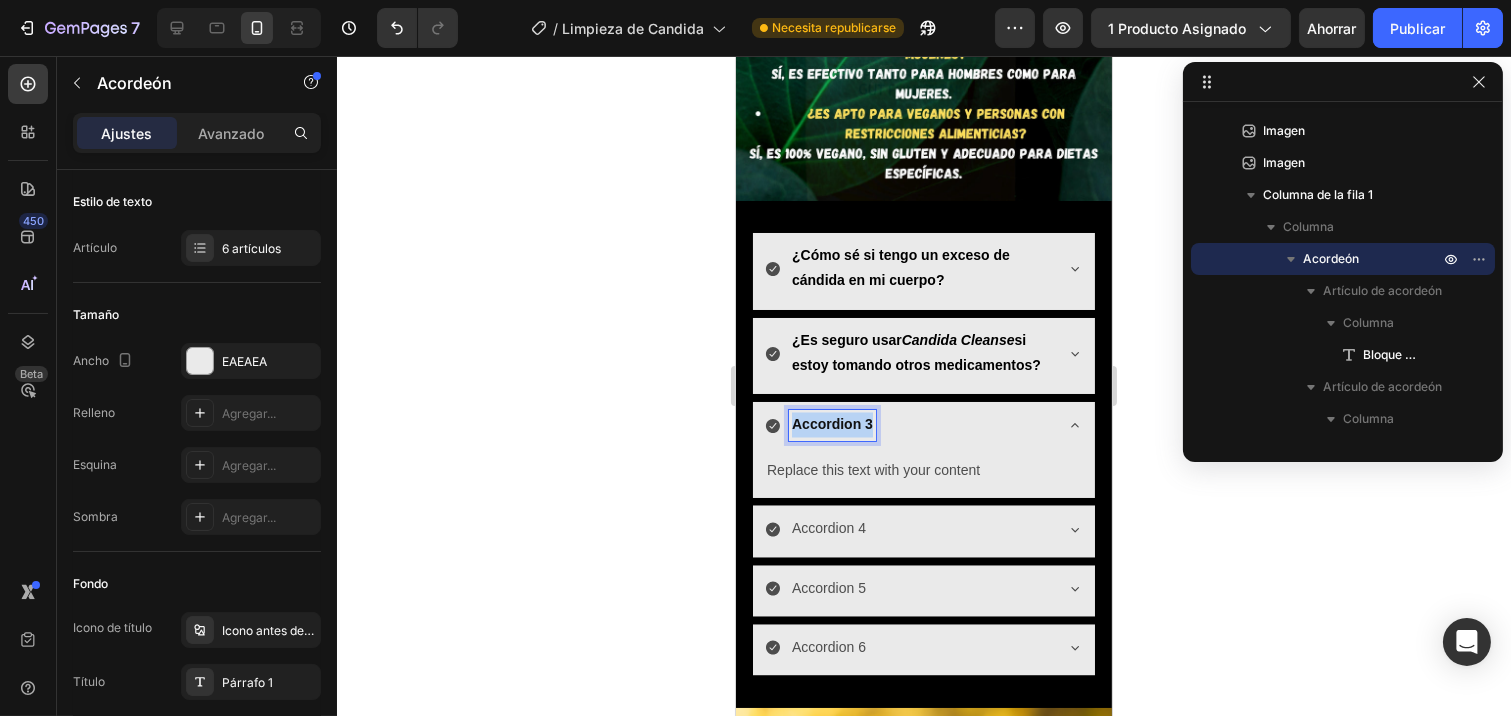 click on "Accordion 3" at bounding box center [831, 425] 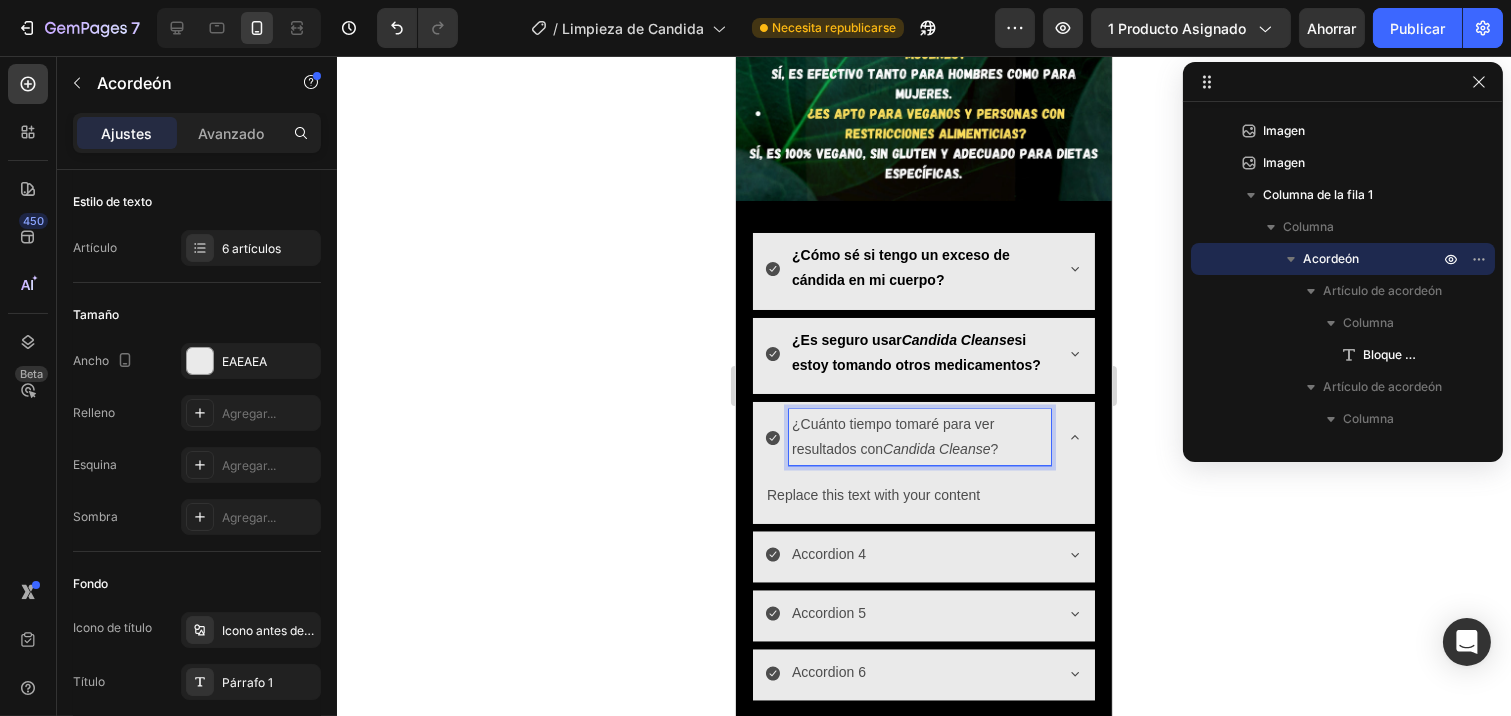 click on "¿Cuánto tiempo tomaré para ver resultados con  Candida Cleanse ?" at bounding box center [919, 438] 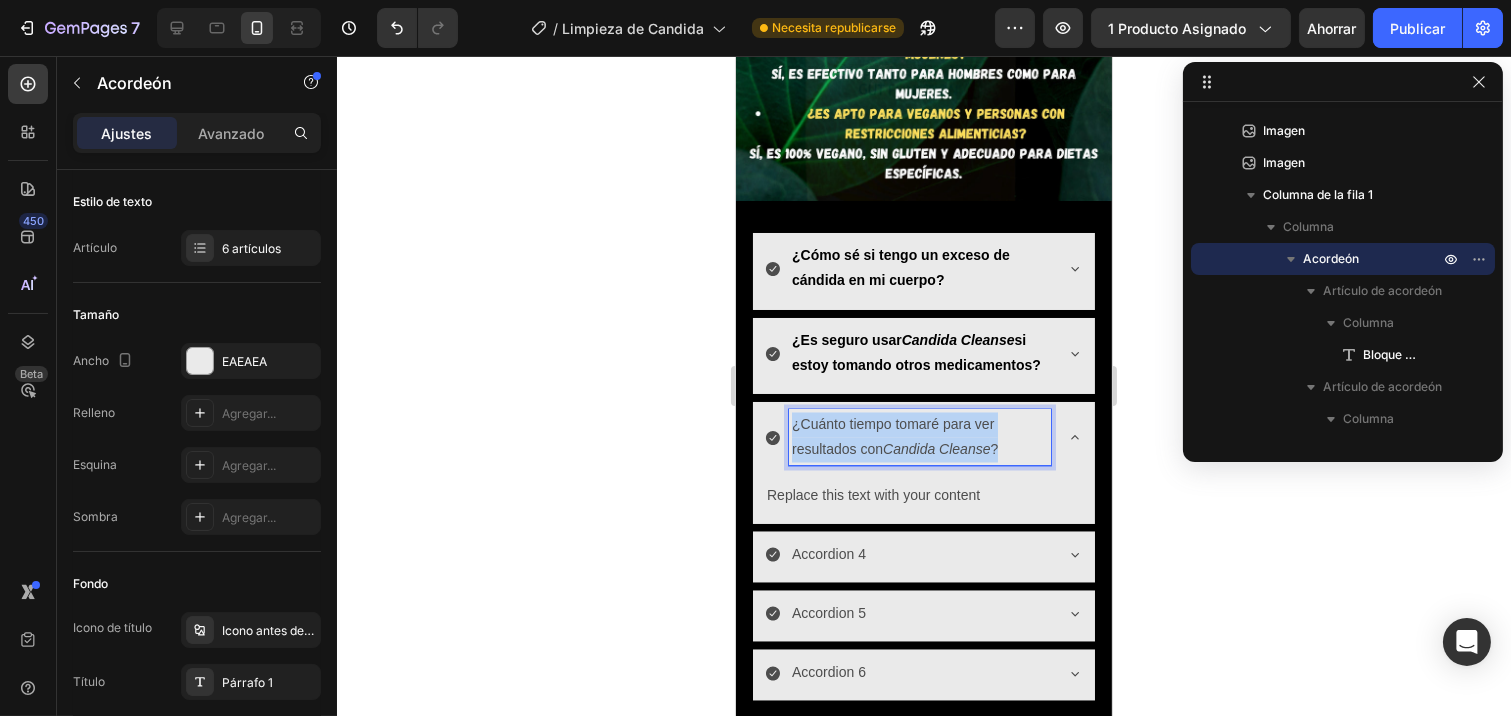 click on "¿Cuánto tiempo tomaré para ver resultados con  Candida Cleanse ?" at bounding box center [919, 438] 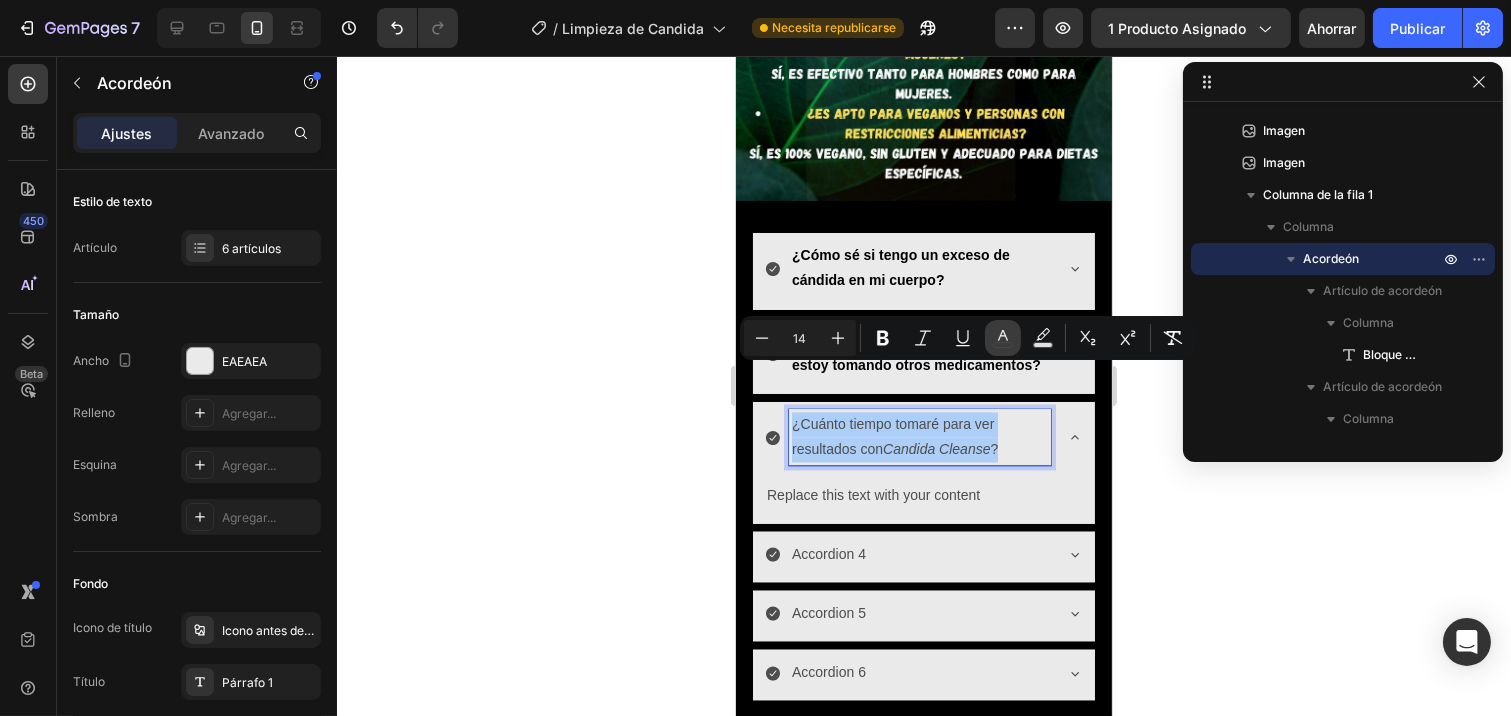 click 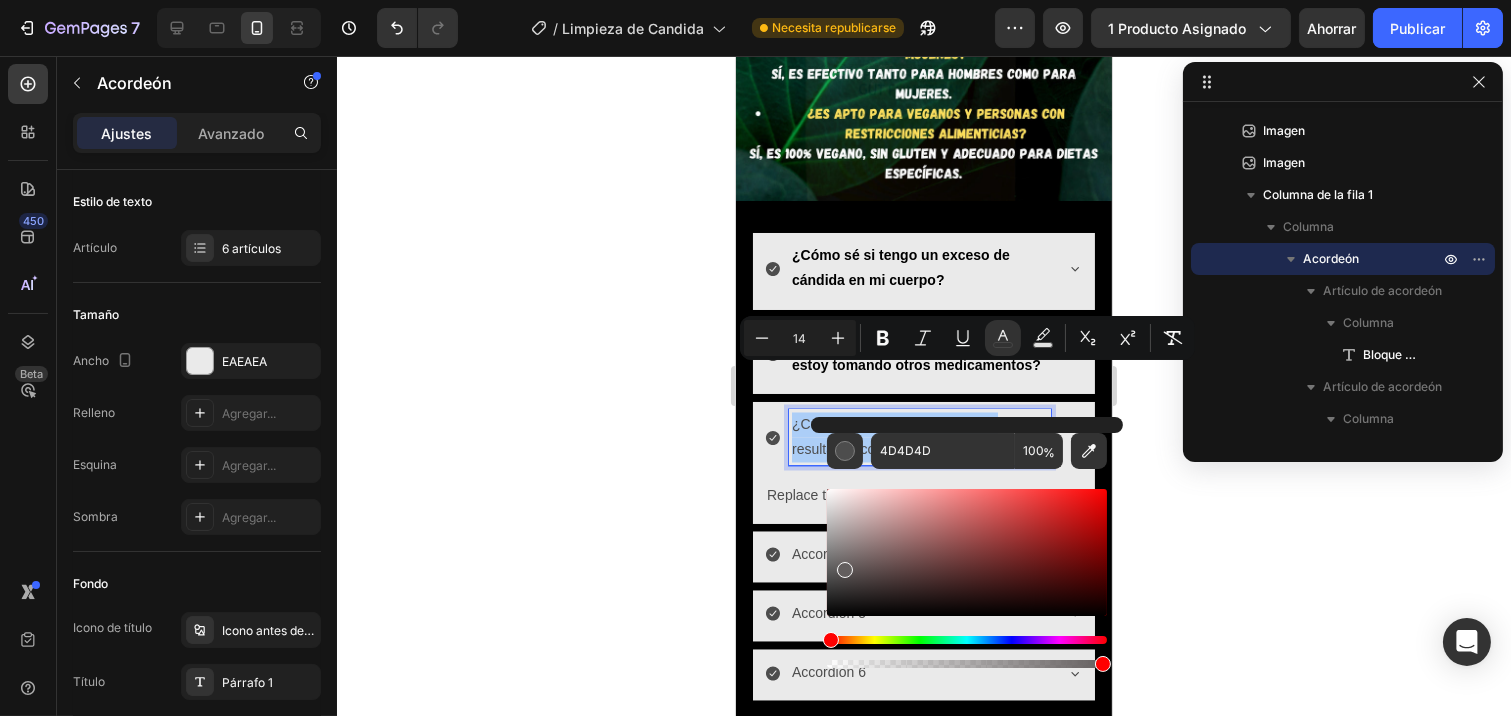 drag, startPoint x: 842, startPoint y: 566, endPoint x: 817, endPoint y: 653, distance: 90.52071 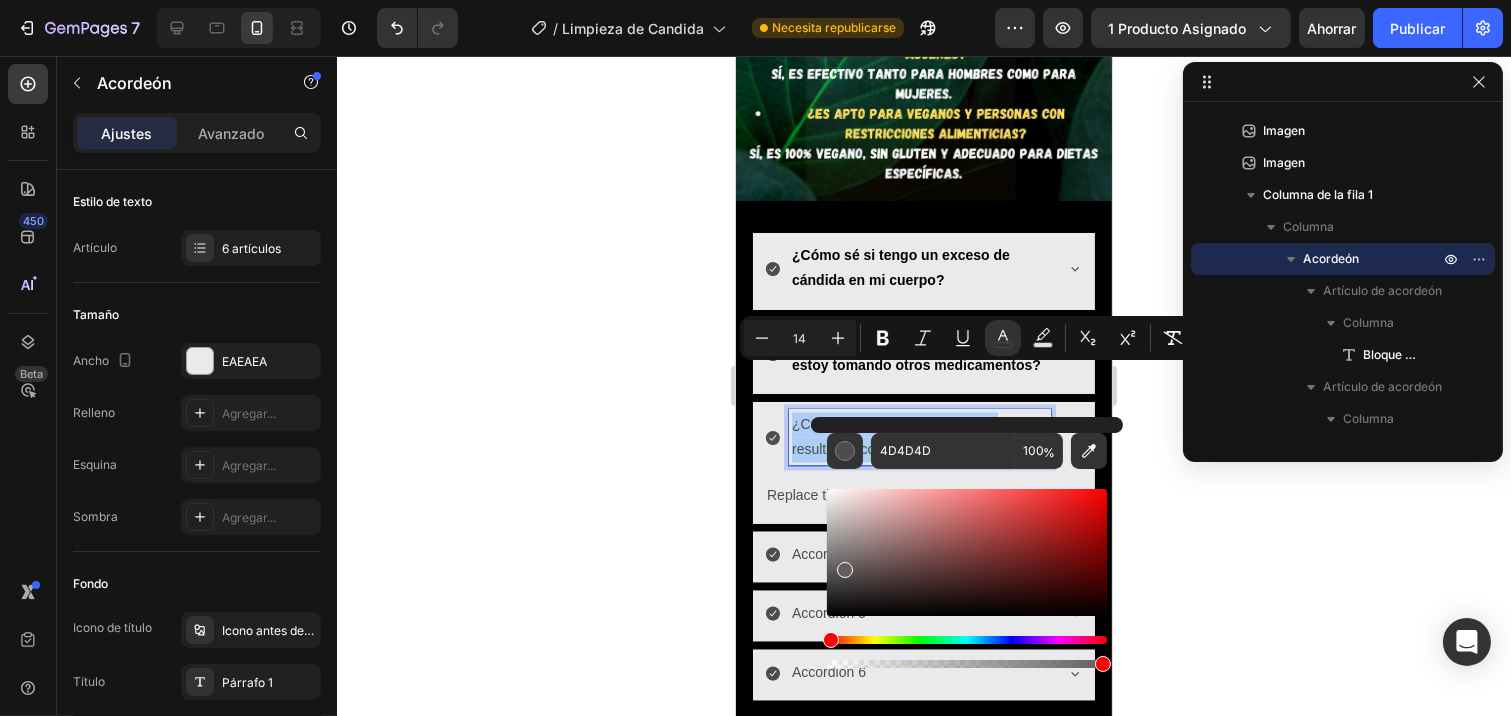 click on "4D4D4D 100 %" at bounding box center (967, 544) 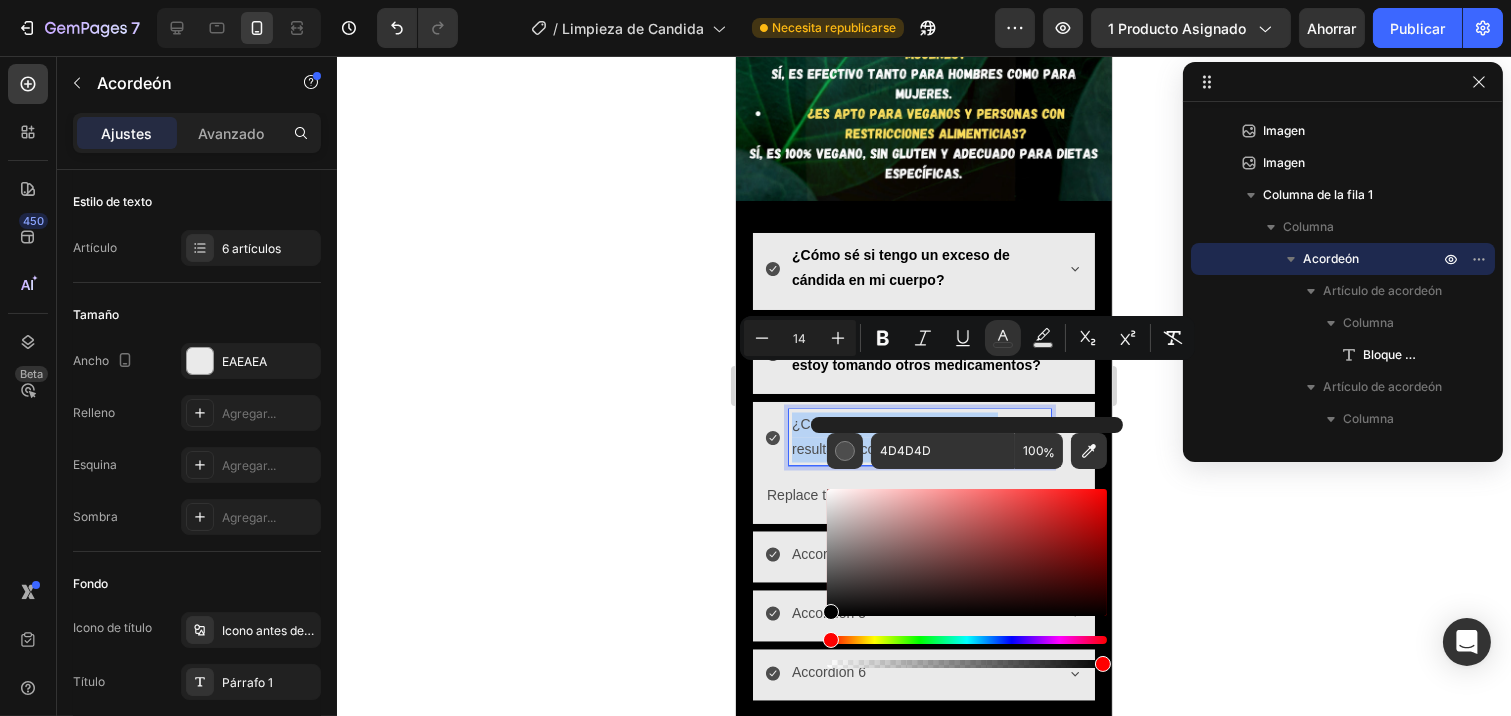 type on "000000" 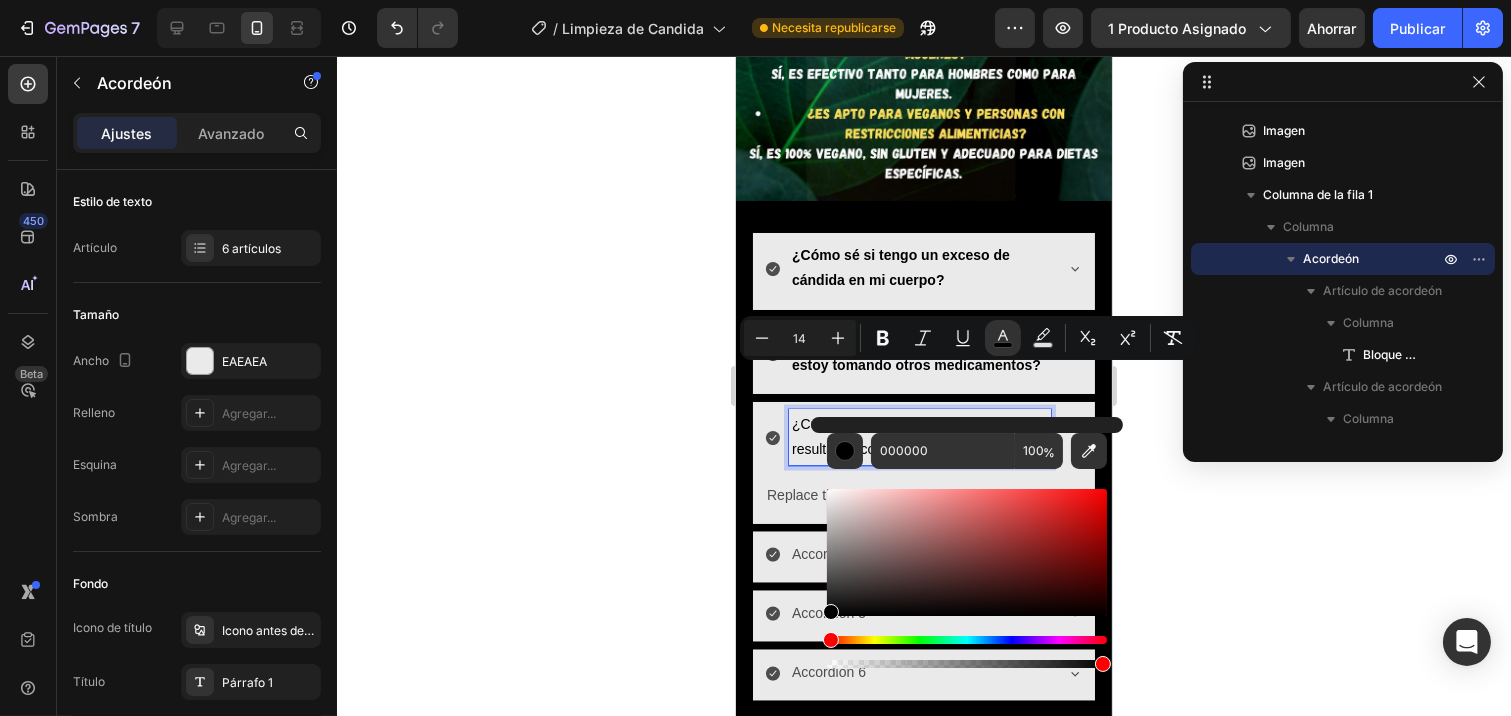 click 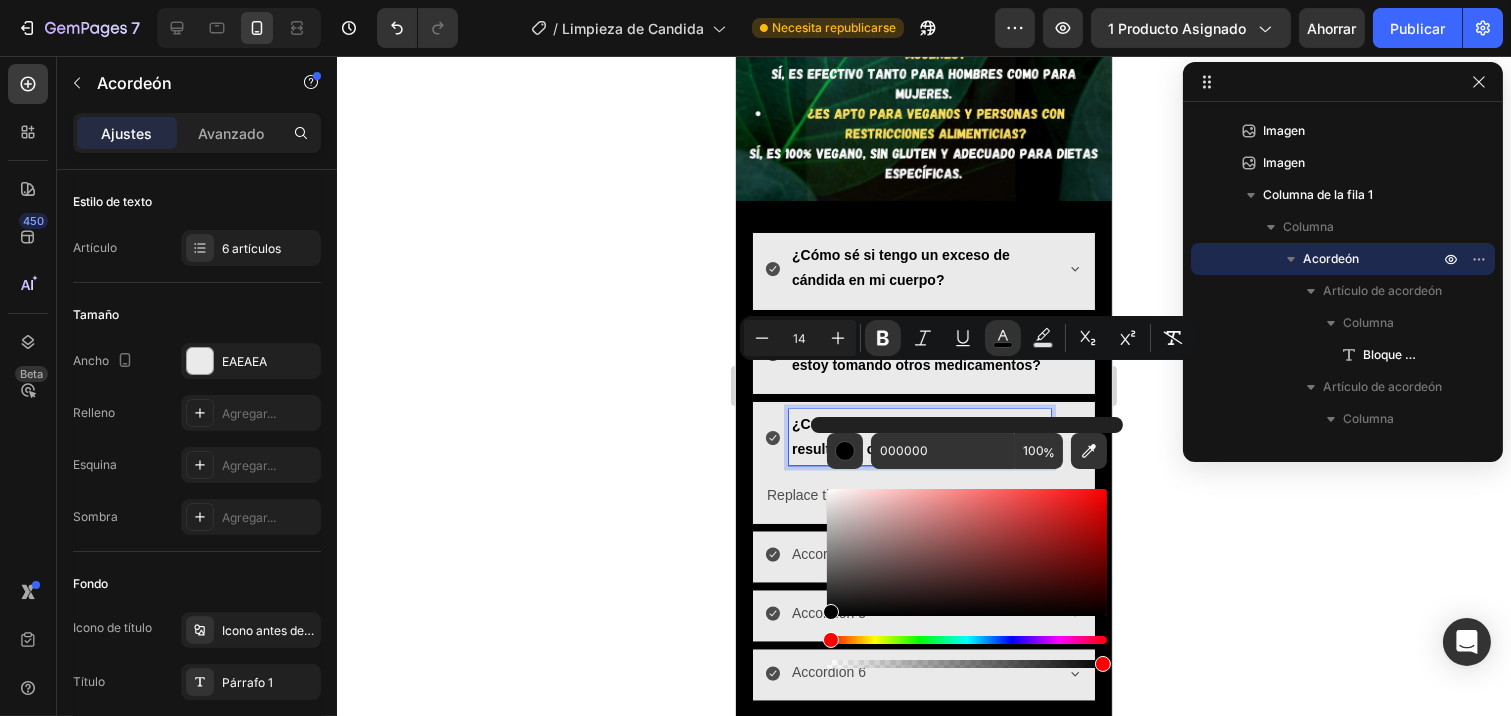 click on "Replace this text with your content" at bounding box center (923, 496) 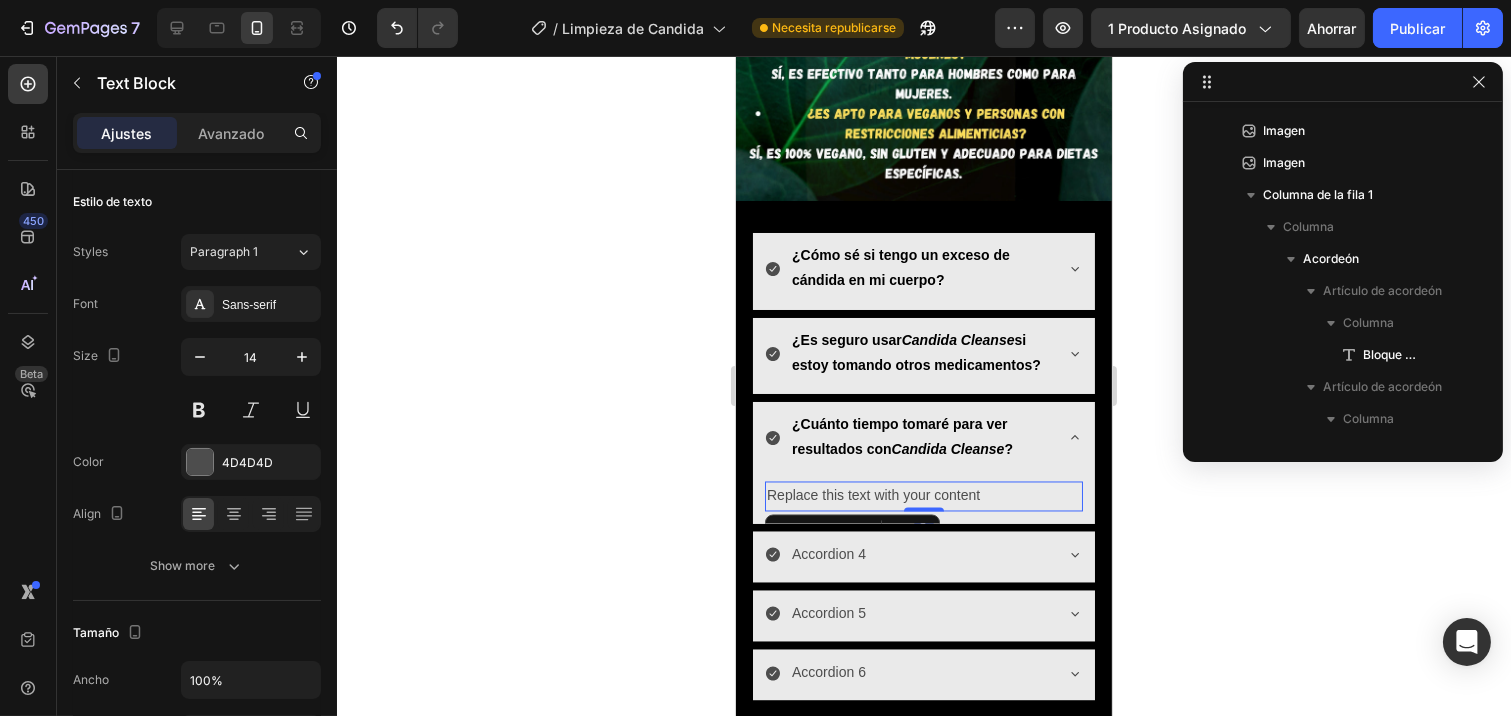 scroll, scrollTop: 378, scrollLeft: 0, axis: vertical 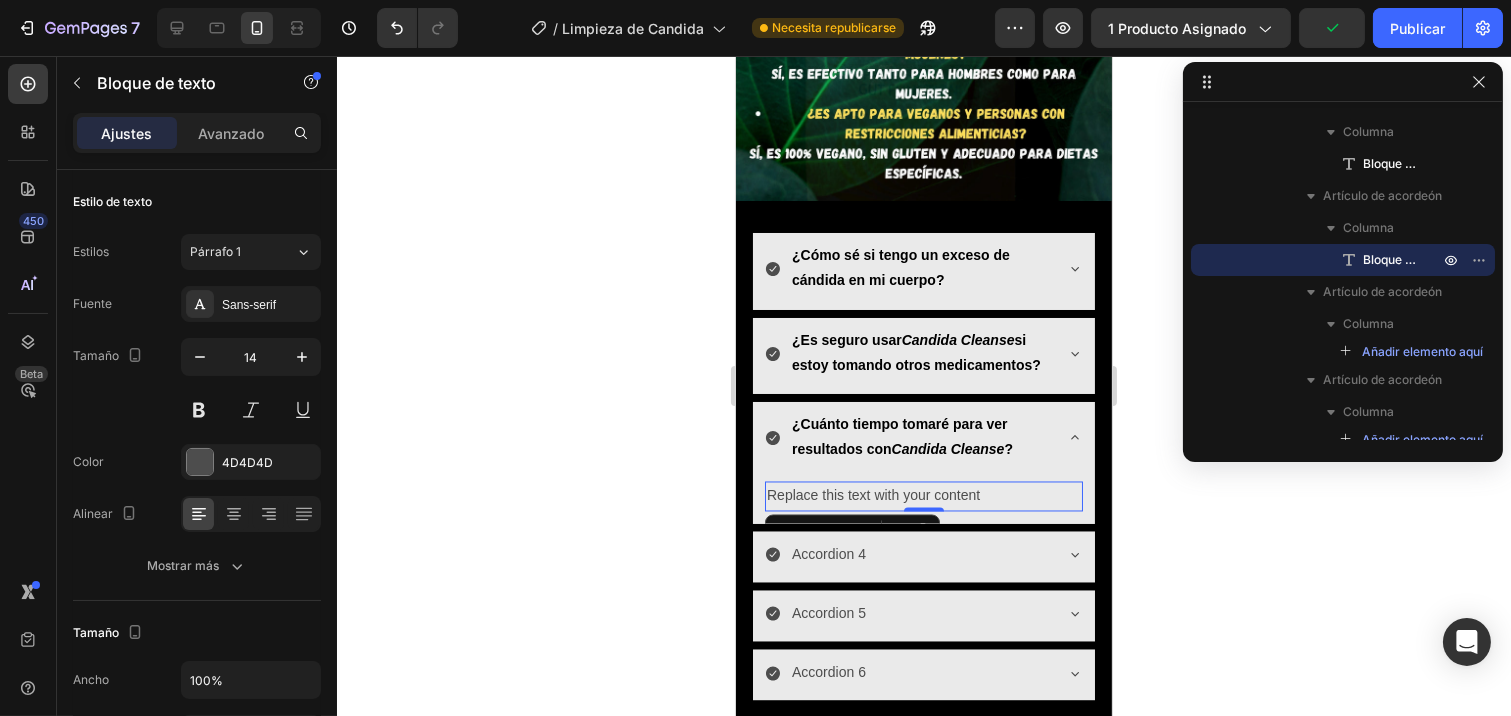 click on "Replace this text with your content" at bounding box center [923, 496] 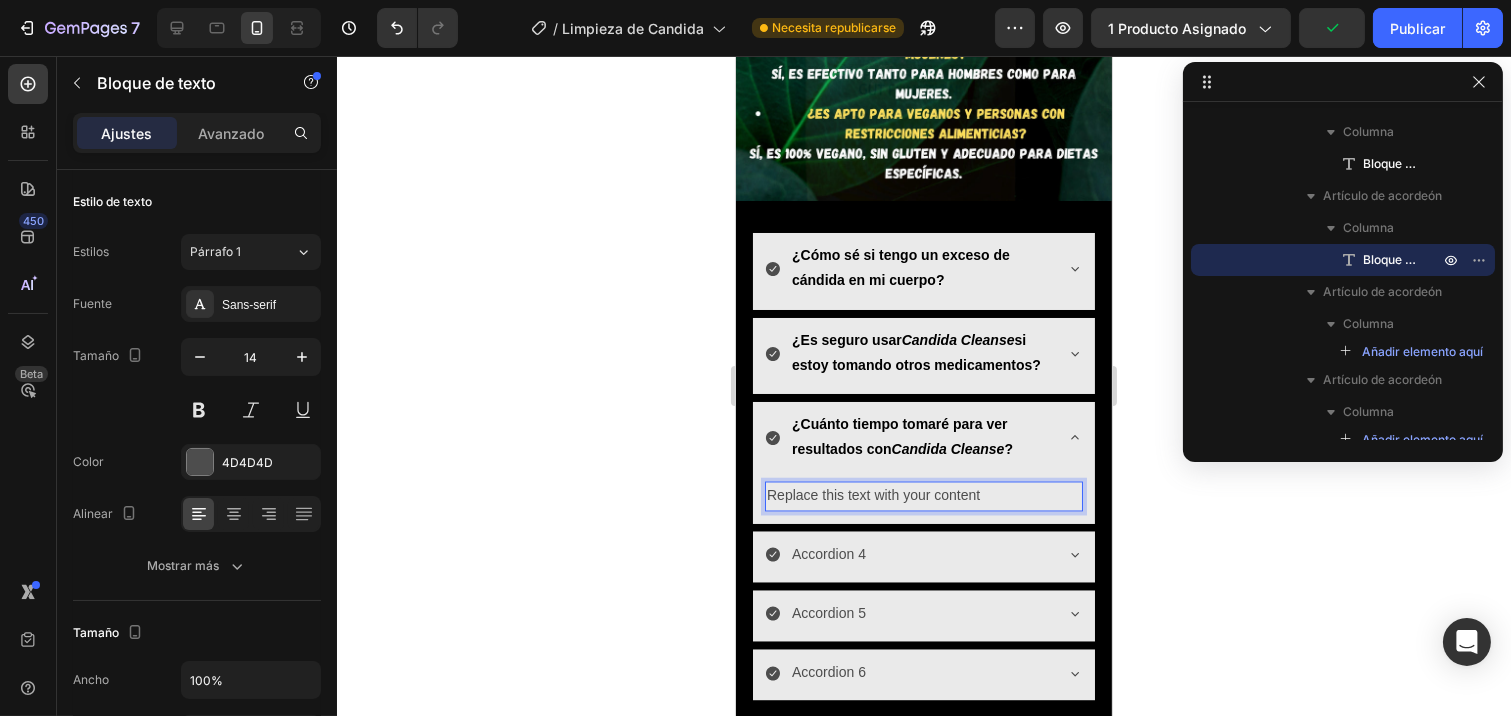 click on "Replace this text with your content" at bounding box center [923, 496] 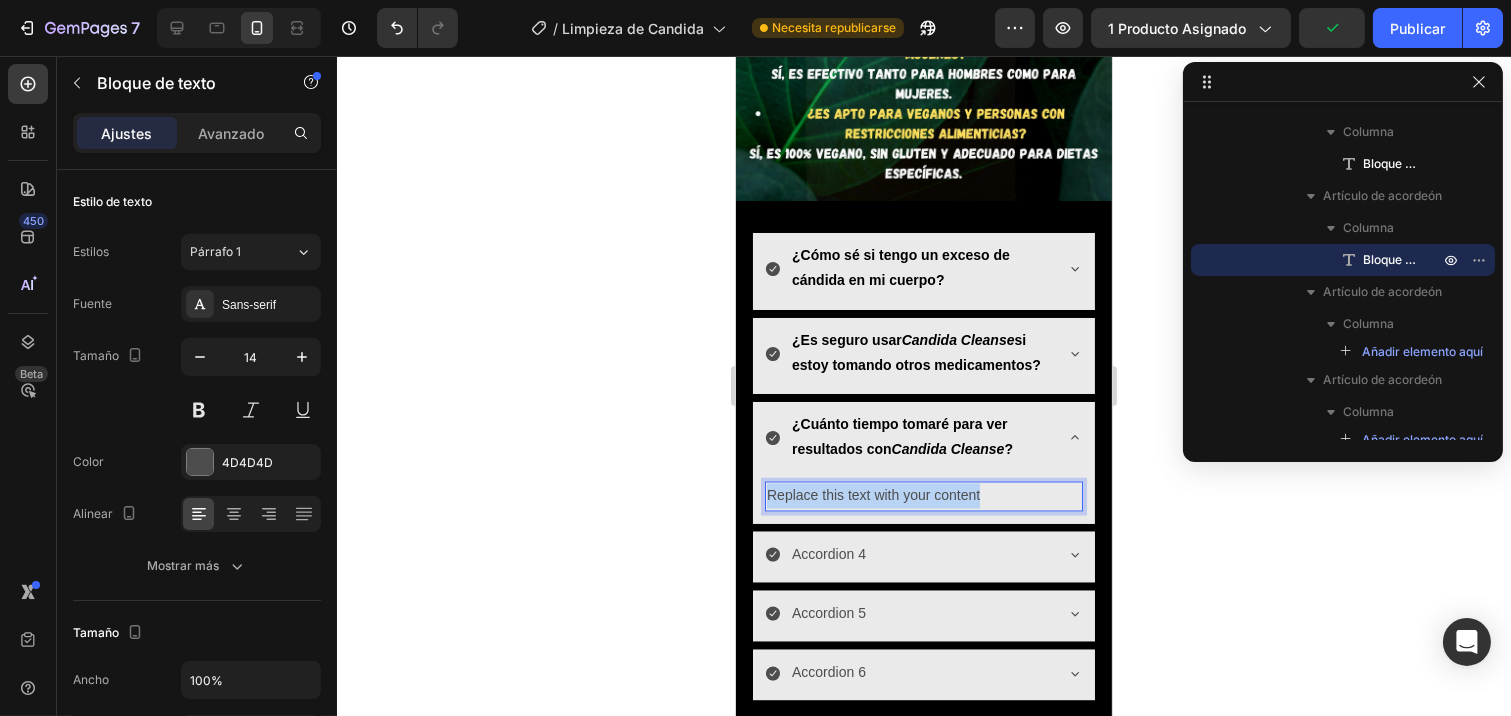 click on "Replace this text with your content" at bounding box center [923, 496] 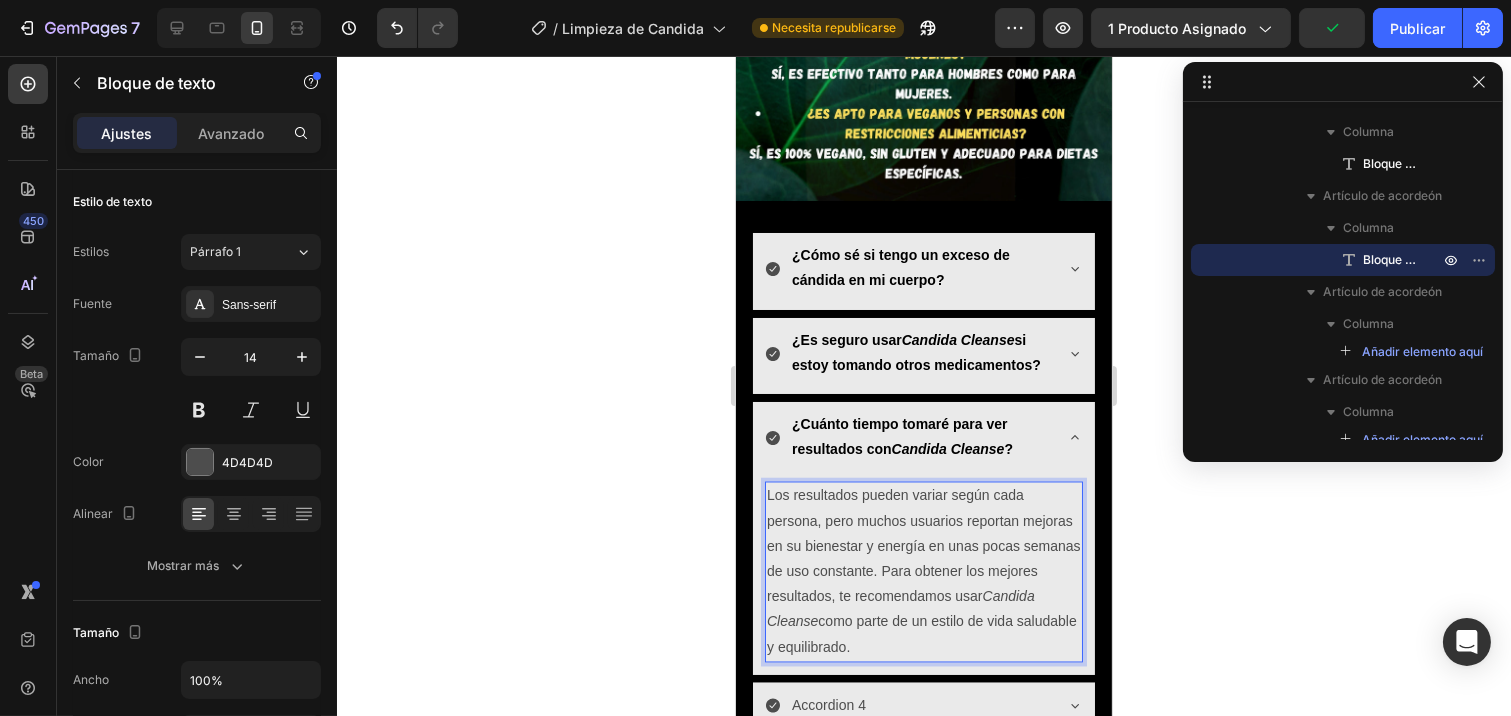 click on "Los resultados pueden variar según cada persona, pero muchos usuarios reportan mejoras en su bienestar y energía en unas pocas semanas de uso constante. Para obtener los mejores resultados, te recomendamos usar  Candida Cleanse  como parte de un estilo de vida saludable y equilibrado." at bounding box center [923, 572] 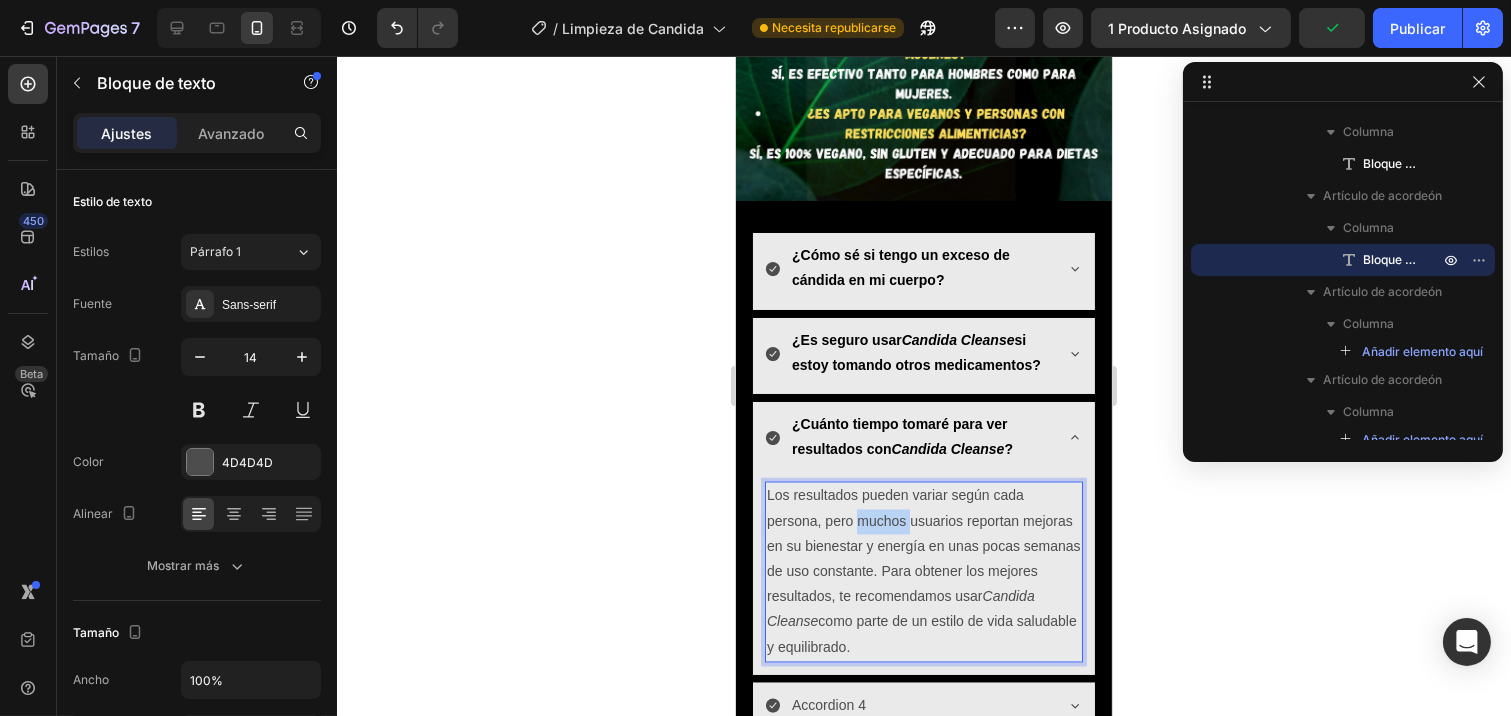 click on "Los resultados pueden variar según cada persona, pero muchos usuarios reportan mejoras en su bienestar y energía en unas pocas semanas de uso constante. Para obtener los mejores resultados, te recomendamos usar  Candida Cleanse  como parte de un estilo de vida saludable y equilibrado." at bounding box center (923, 572) 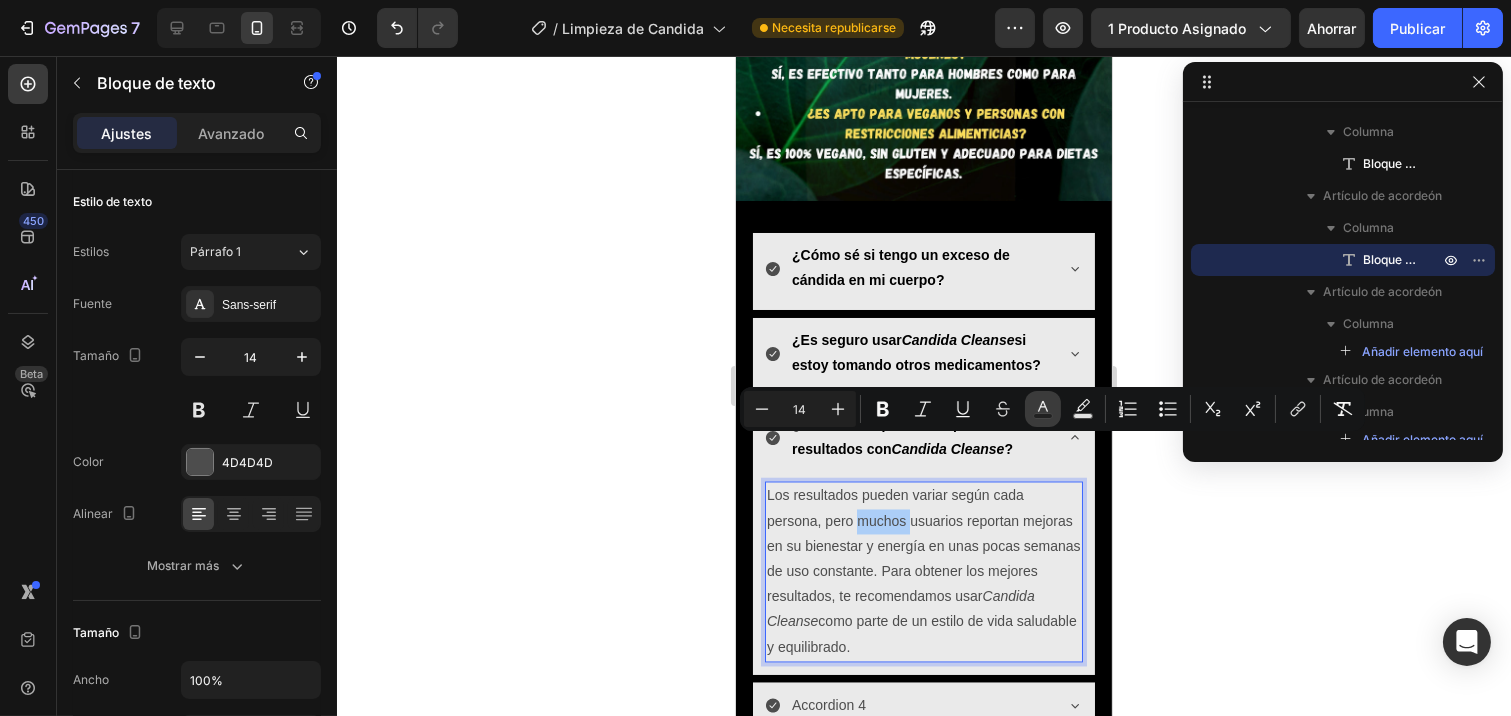 click 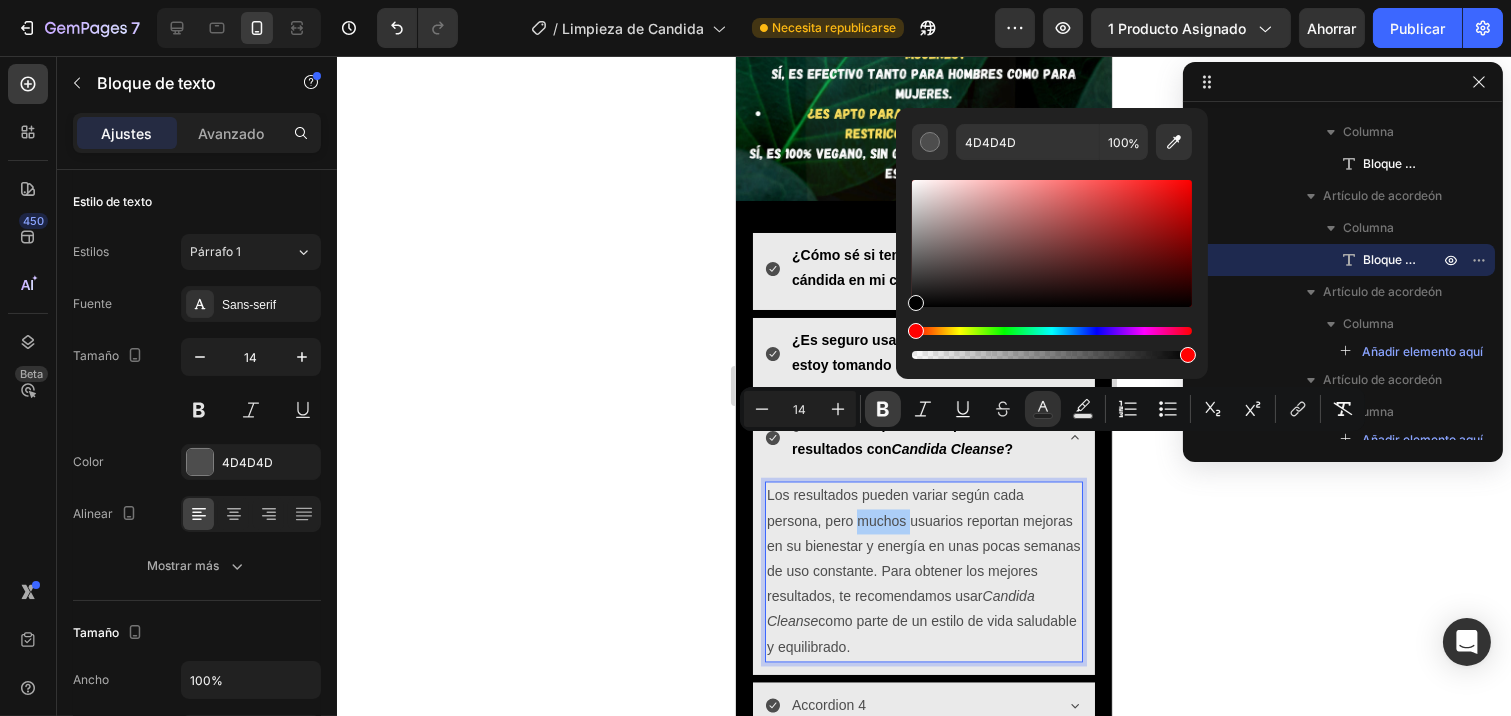 drag, startPoint x: 923, startPoint y: 285, endPoint x: 140, endPoint y: 327, distance: 784.1256 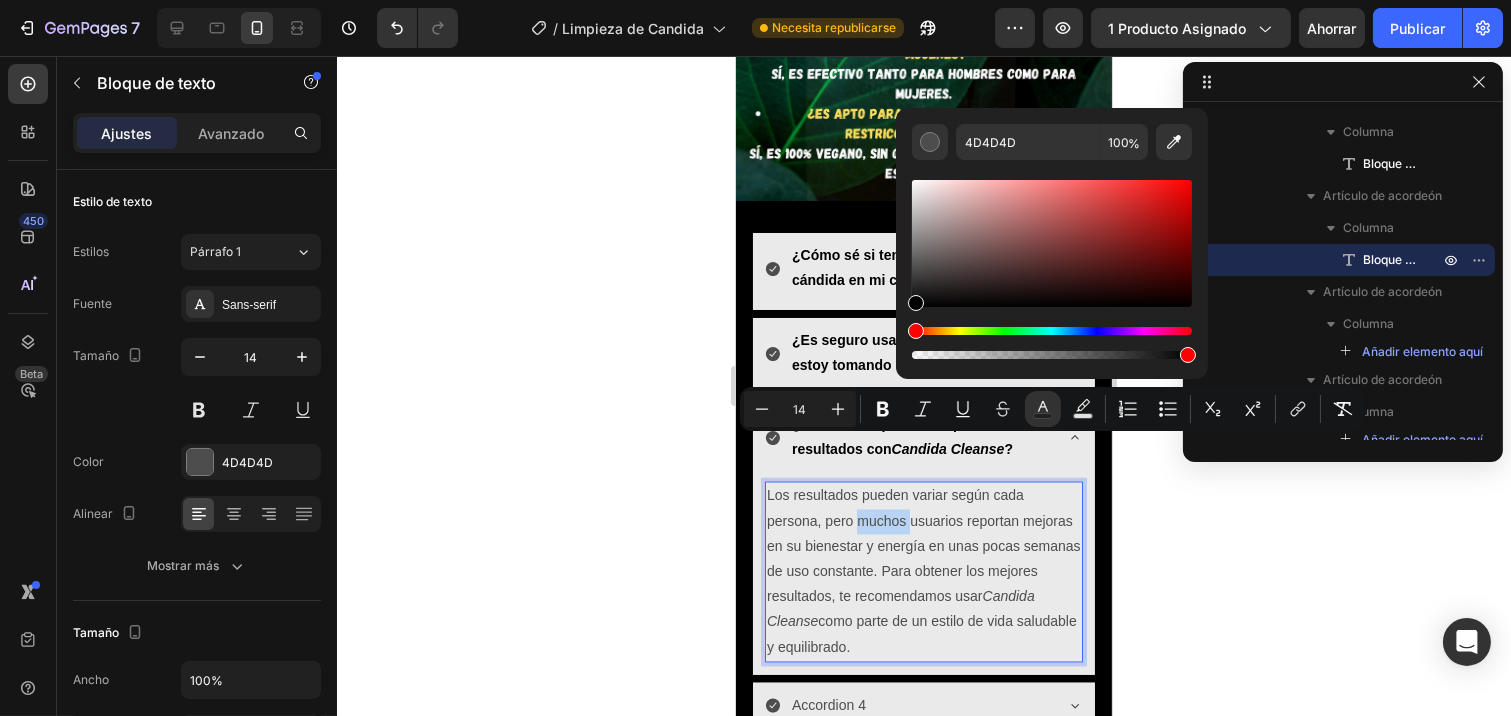 type on "000000" 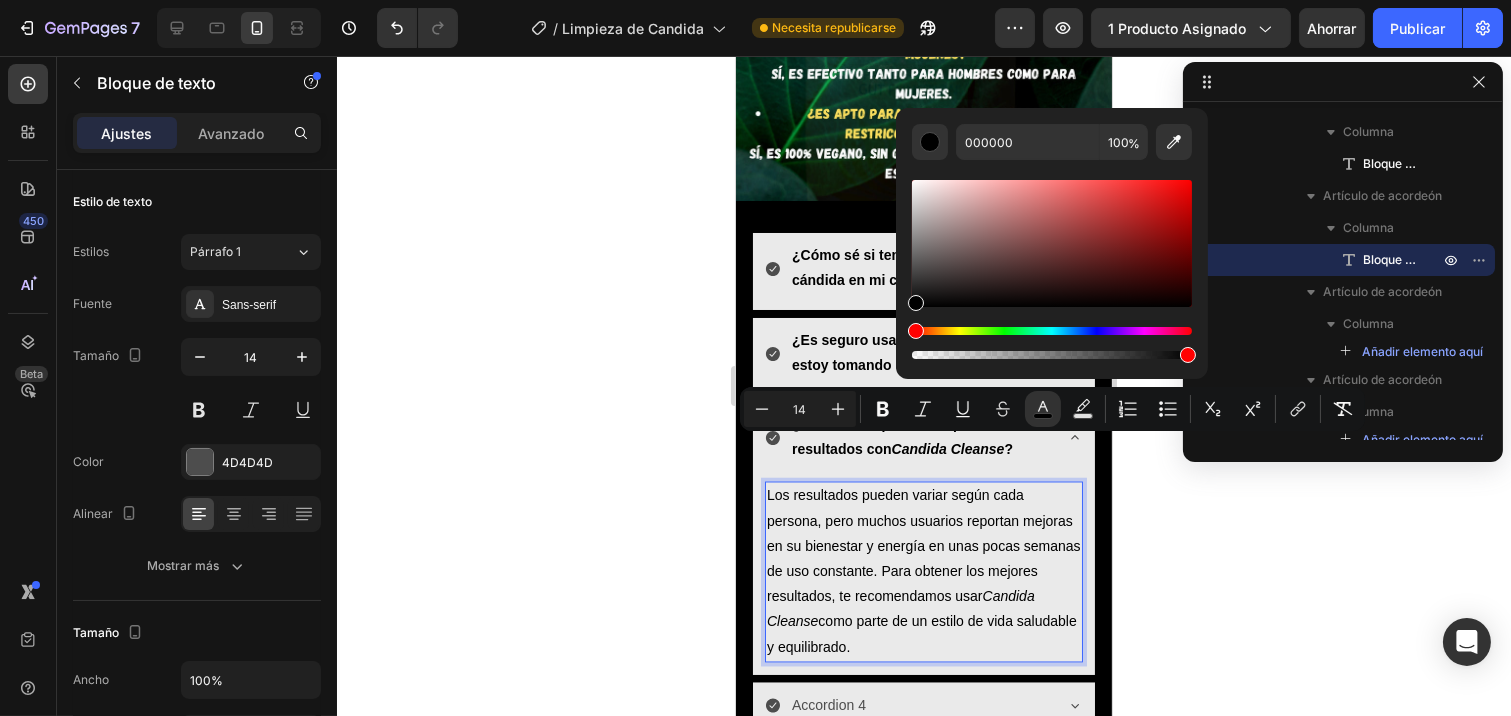 click 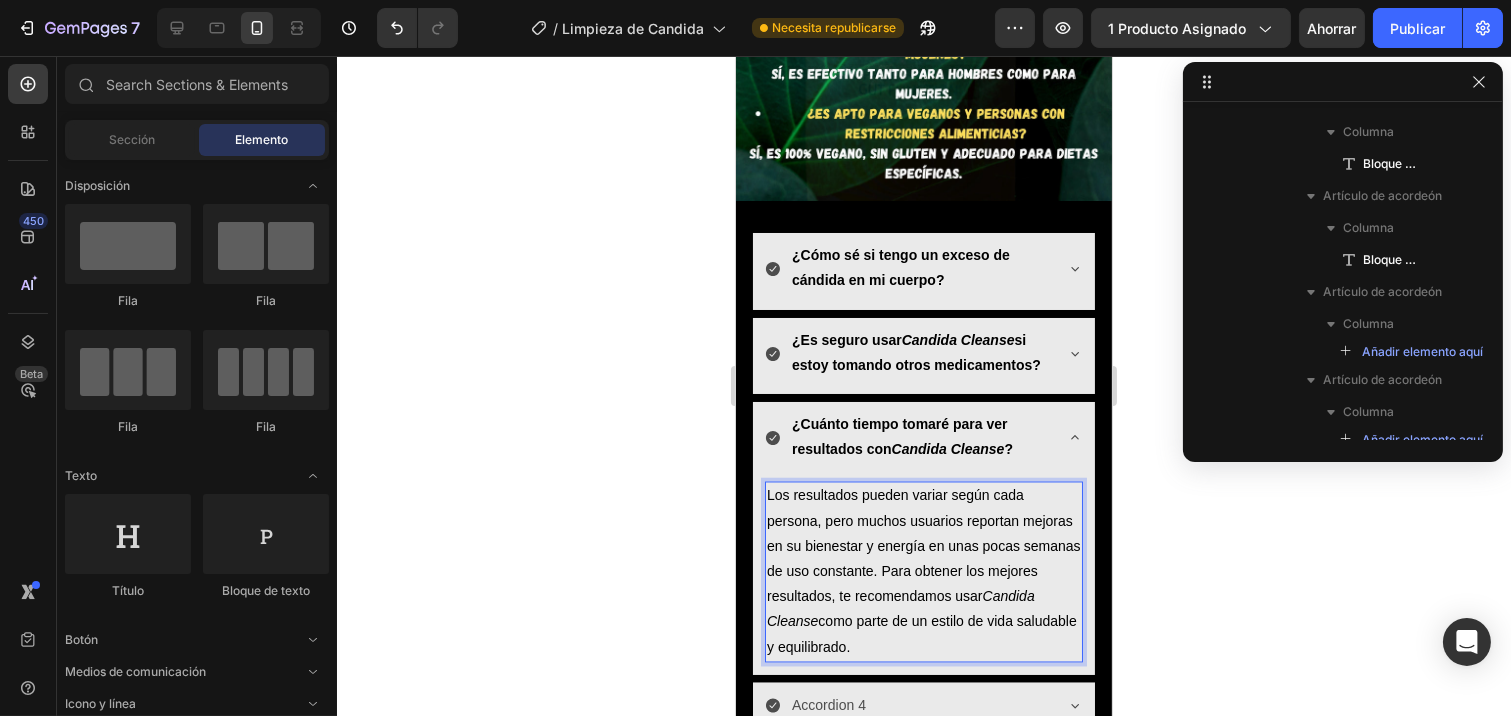 click 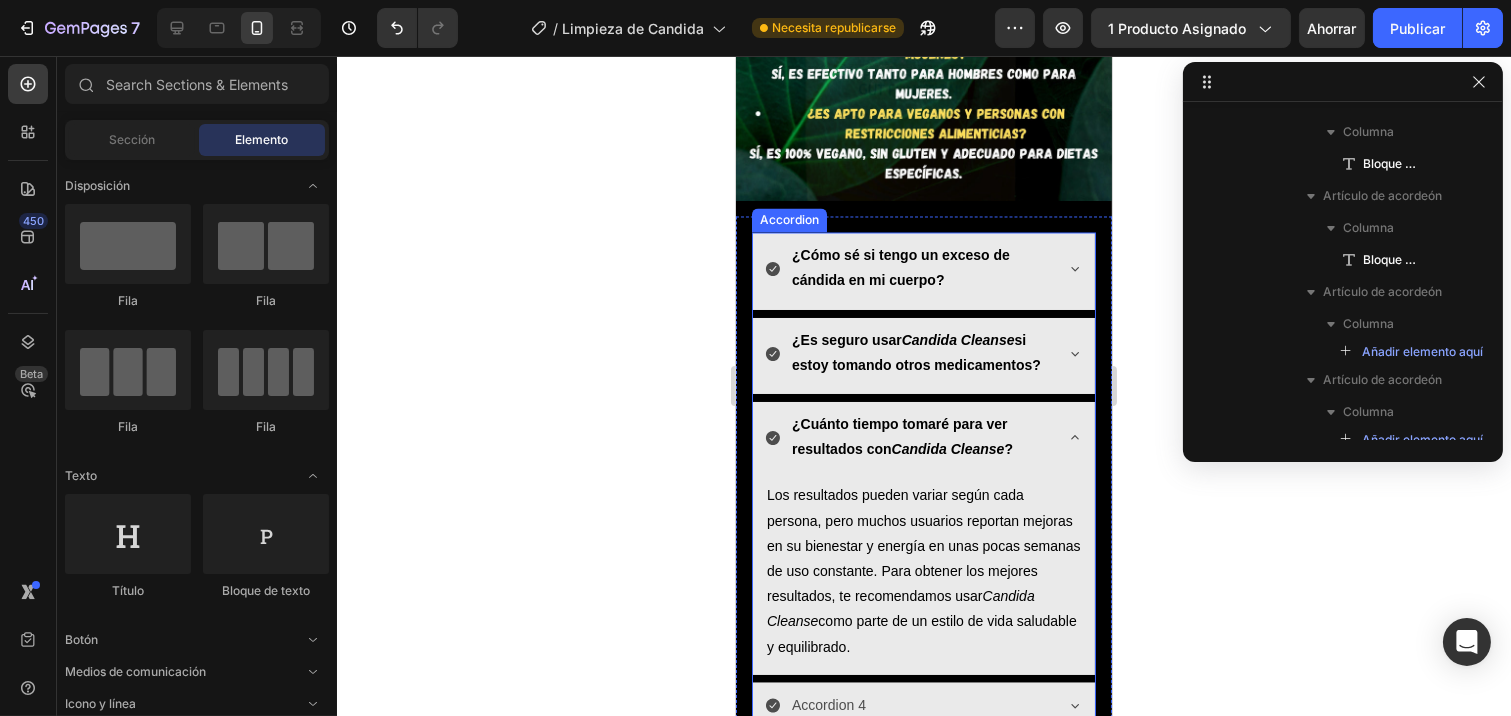 click on "¿Cuánto tiempo tomaré para ver resultados con  Candida Cleanse ?" at bounding box center [923, 440] 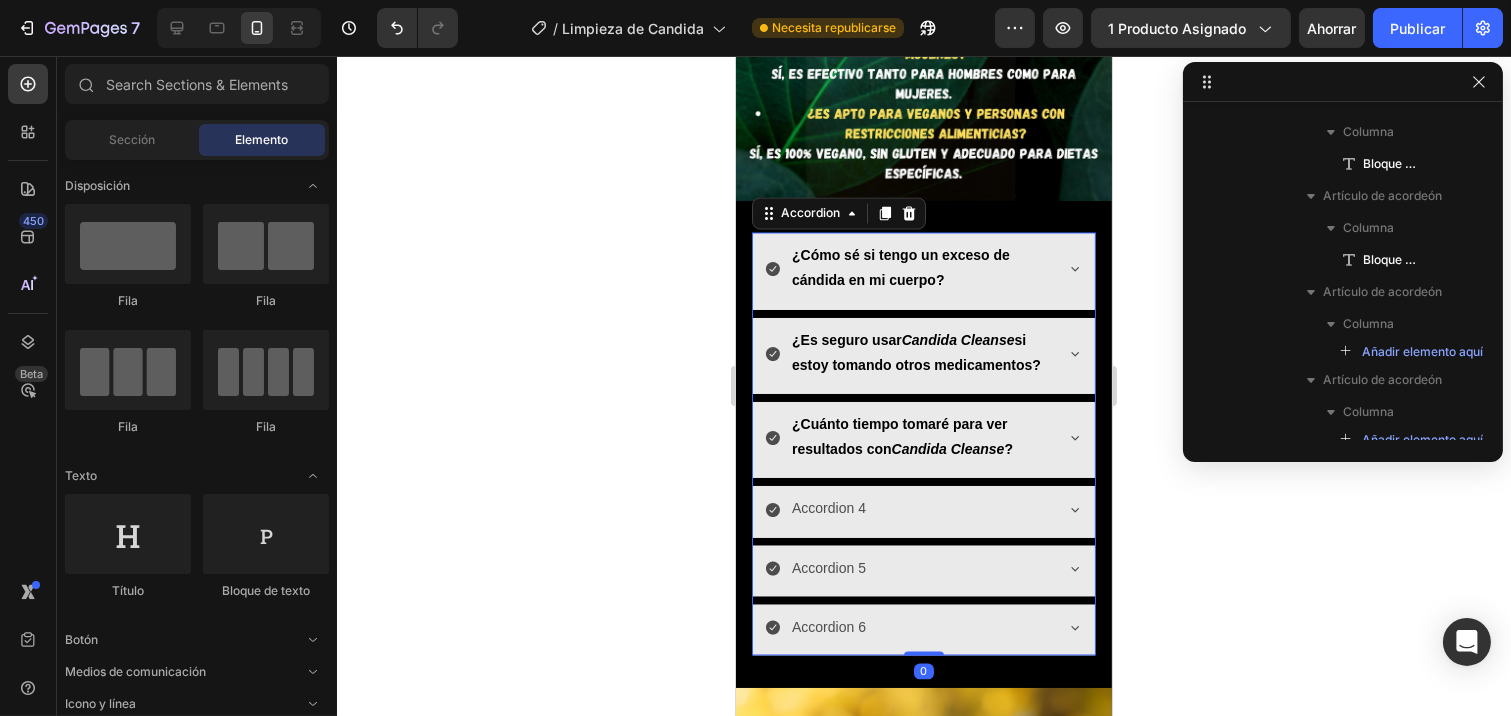 scroll, scrollTop: 91, scrollLeft: 0, axis: vertical 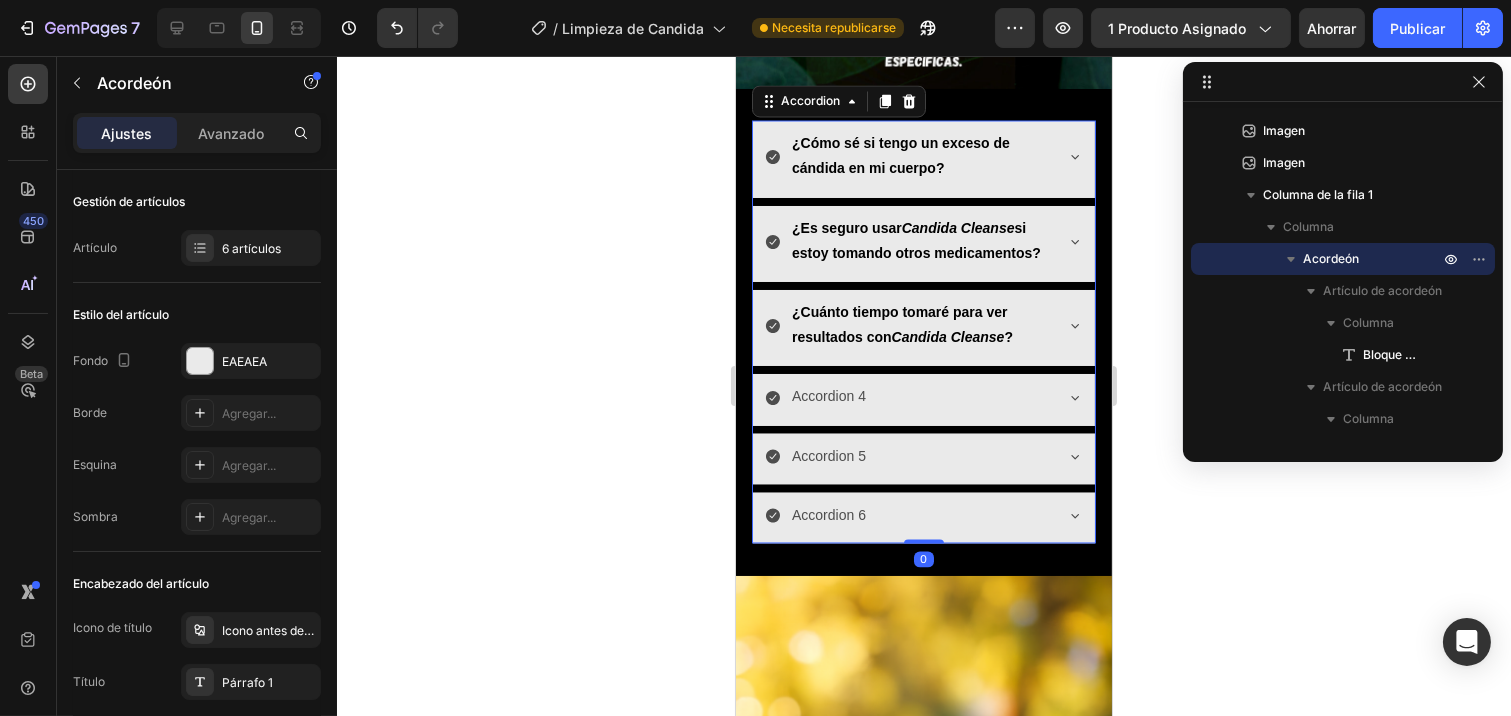 click 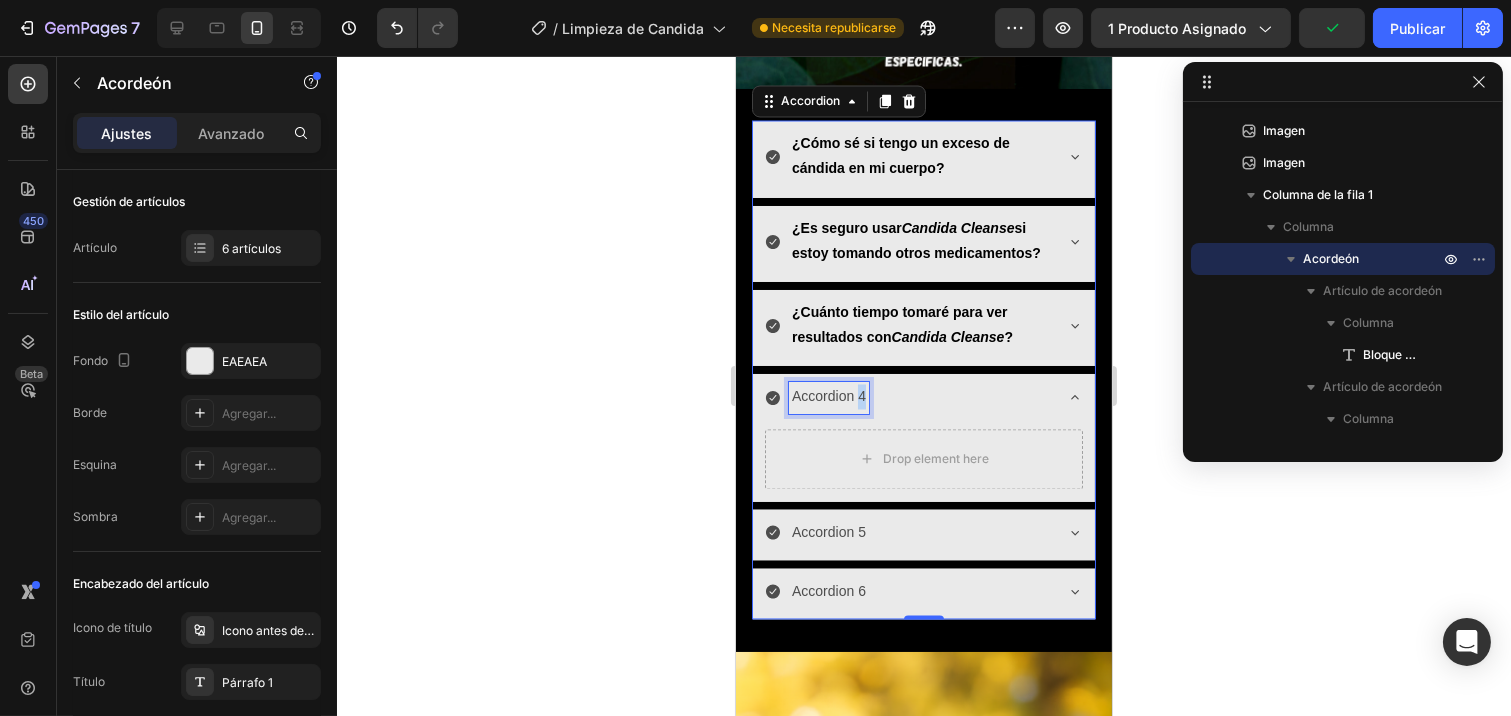 click on "Accordion 4" at bounding box center (828, 397) 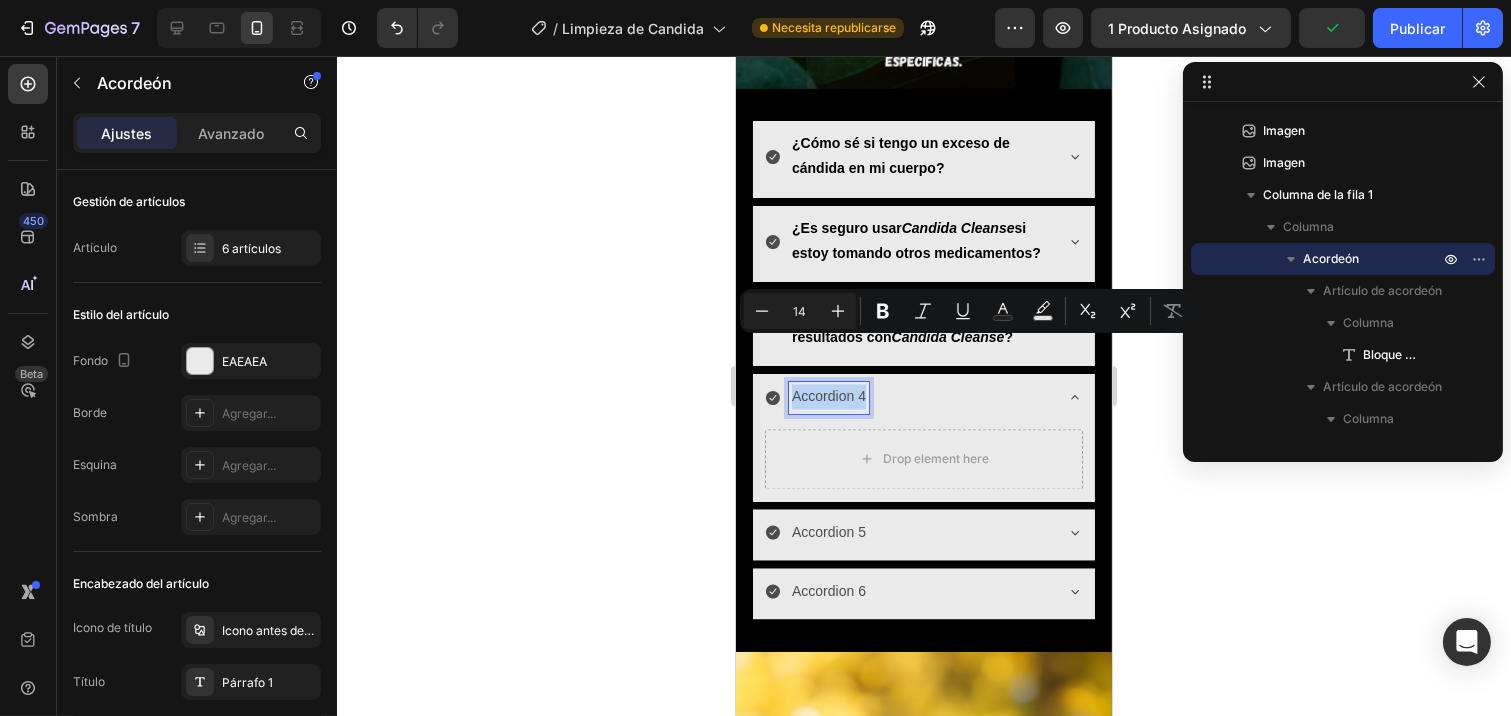 click on "Accordion 4" at bounding box center (828, 397) 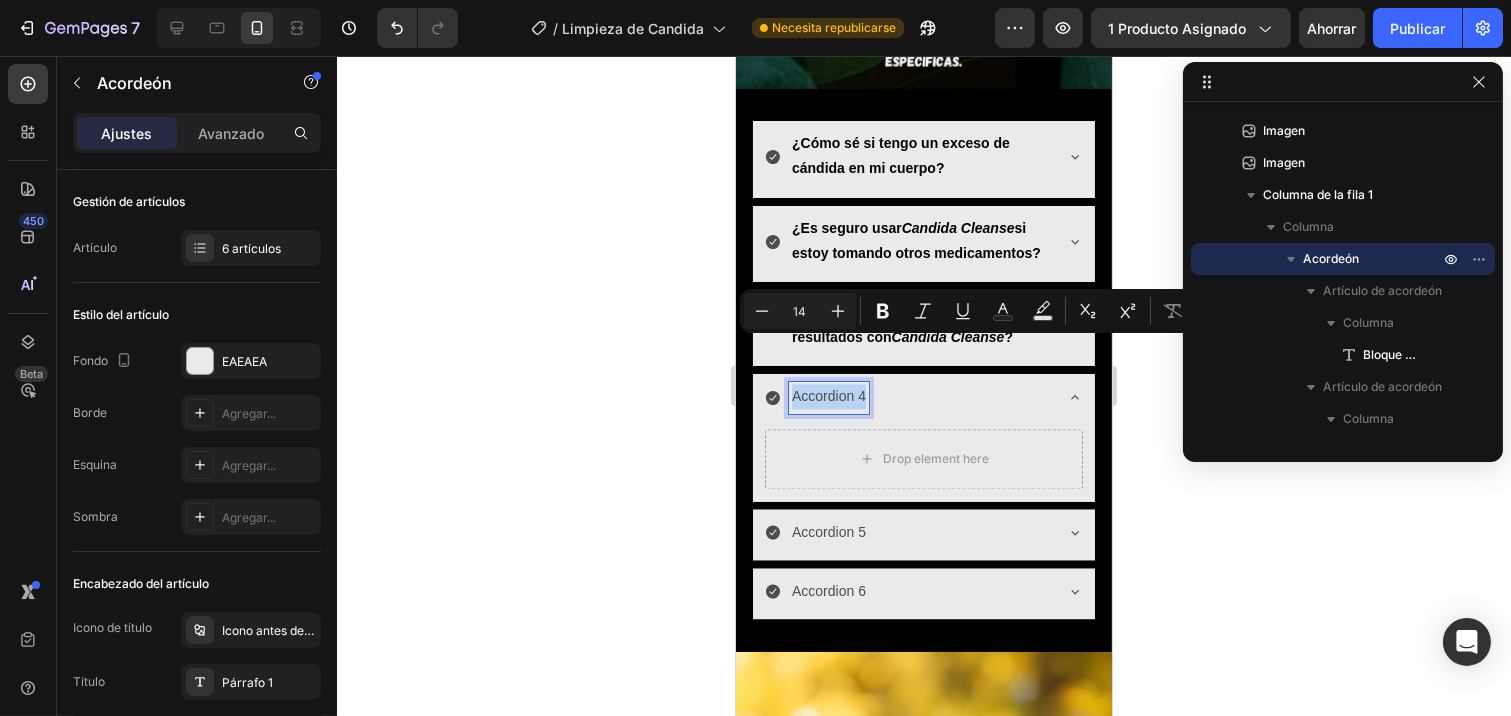 click on "Accordion 4" at bounding box center (828, 397) 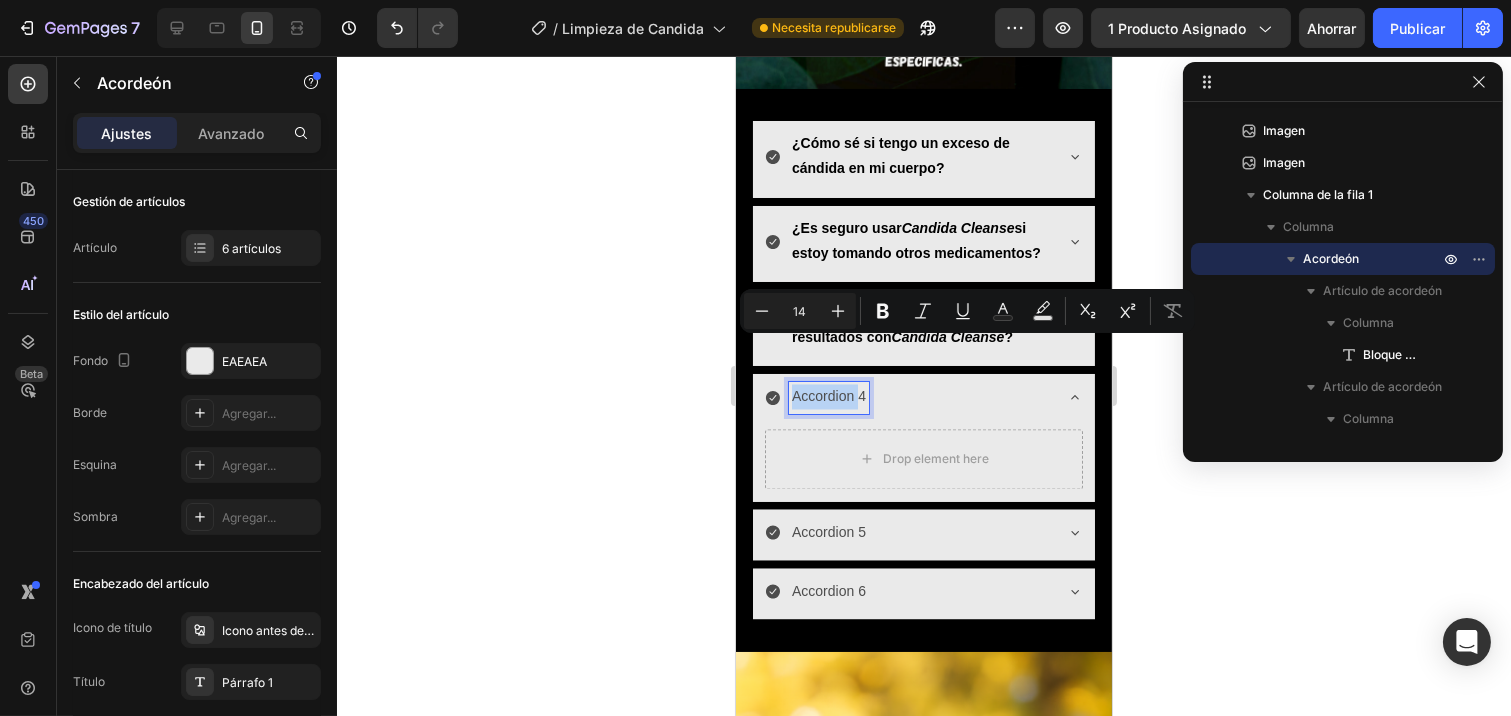 click on "Accordion 4" at bounding box center (828, 397) 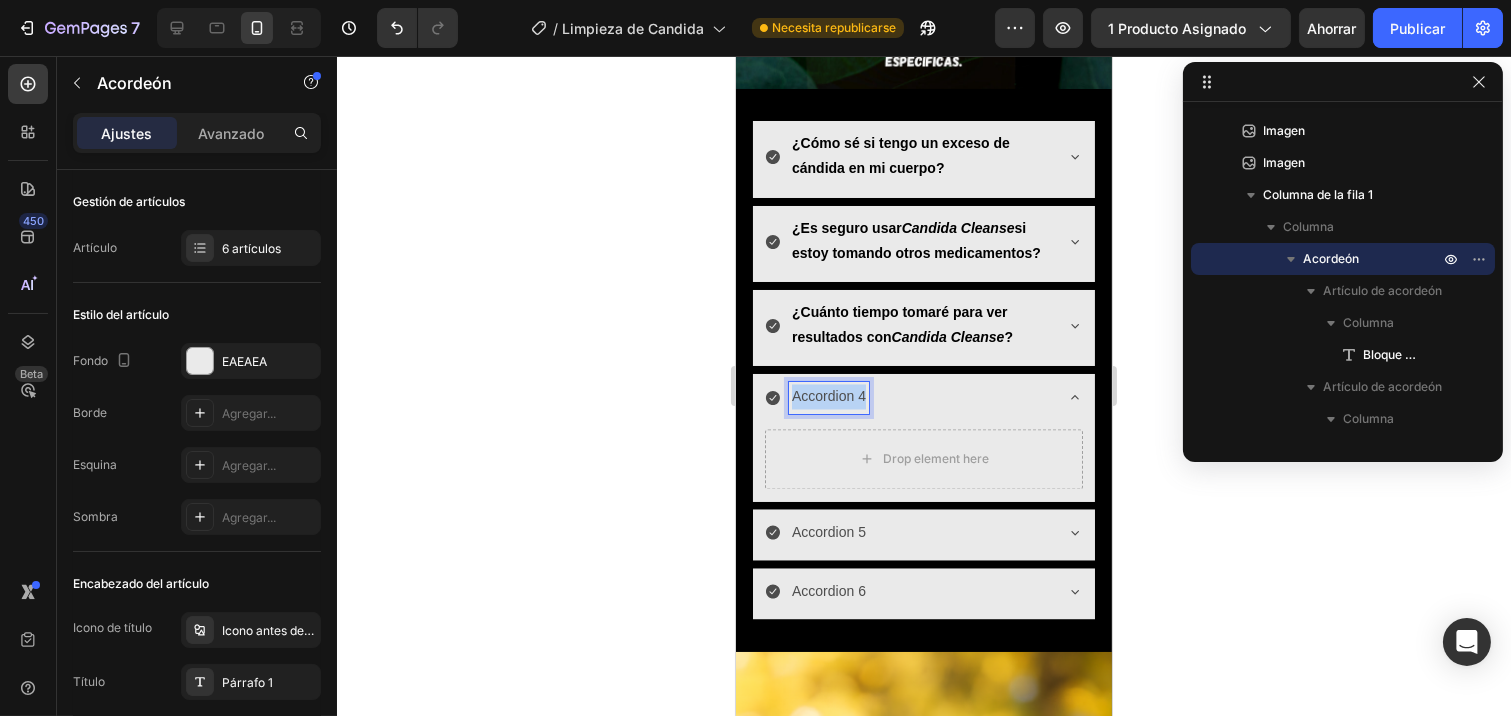 click on "Accordion 4" at bounding box center [828, 397] 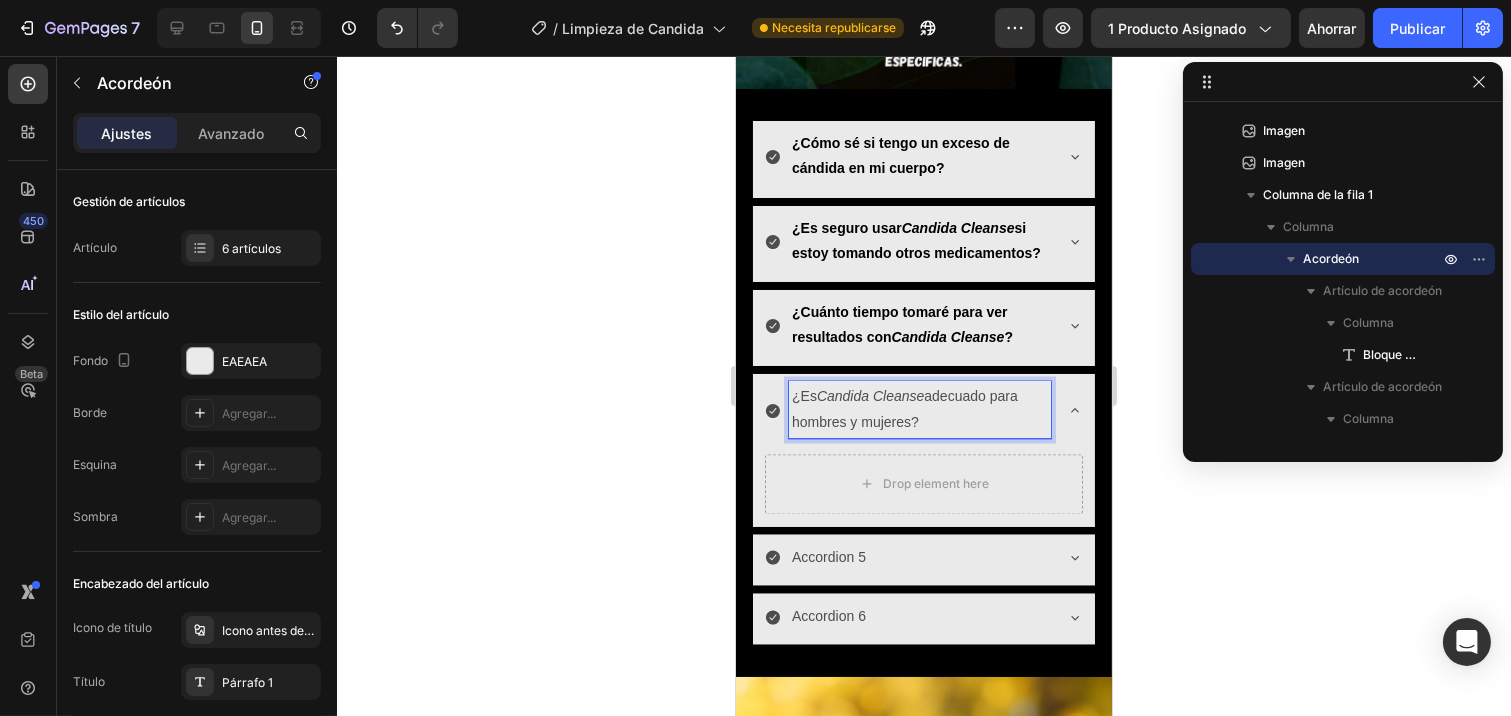 click on "¿Es  Candida Cleanse  adecuado para hombres y mujeres?" at bounding box center (919, 410) 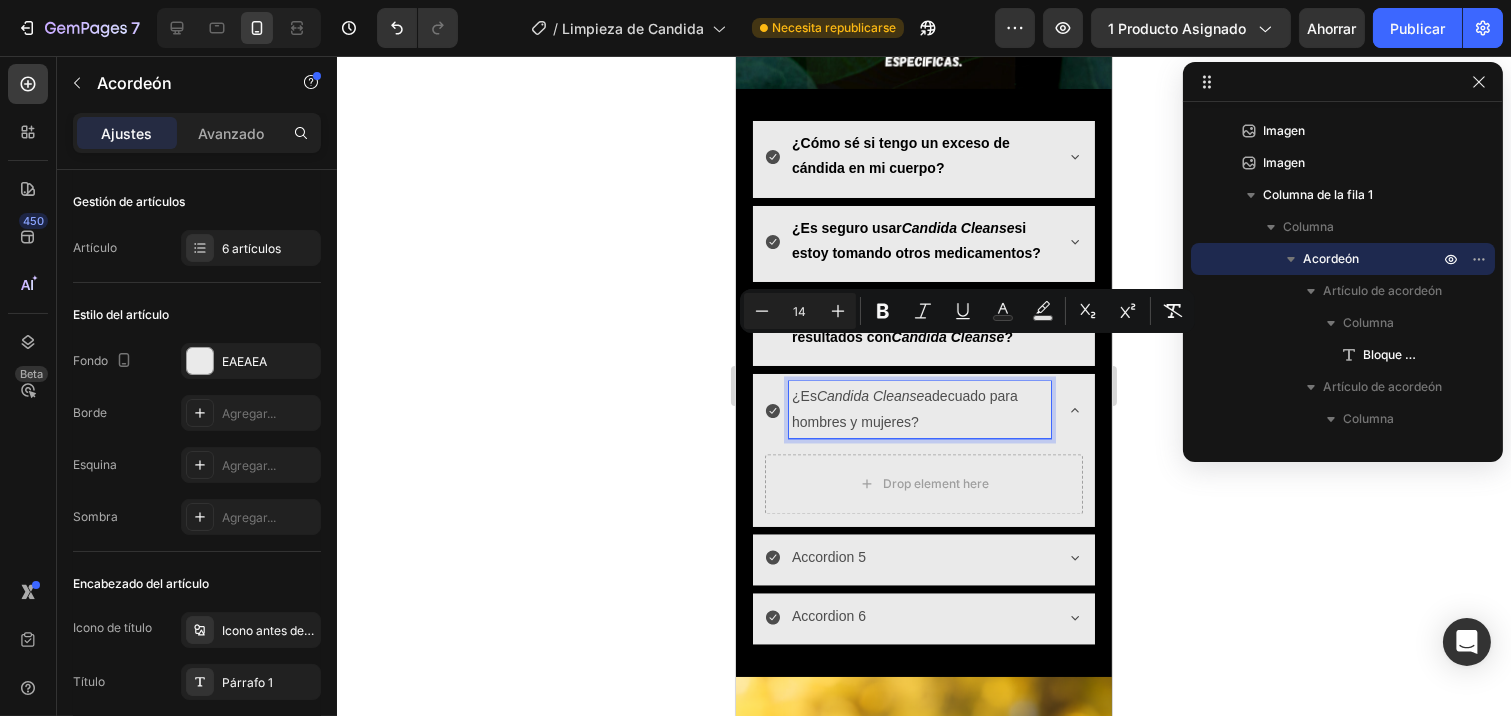 click on "¿Es  Candida Cleanse  adecuado para hombres y mujeres?" at bounding box center [919, 410] 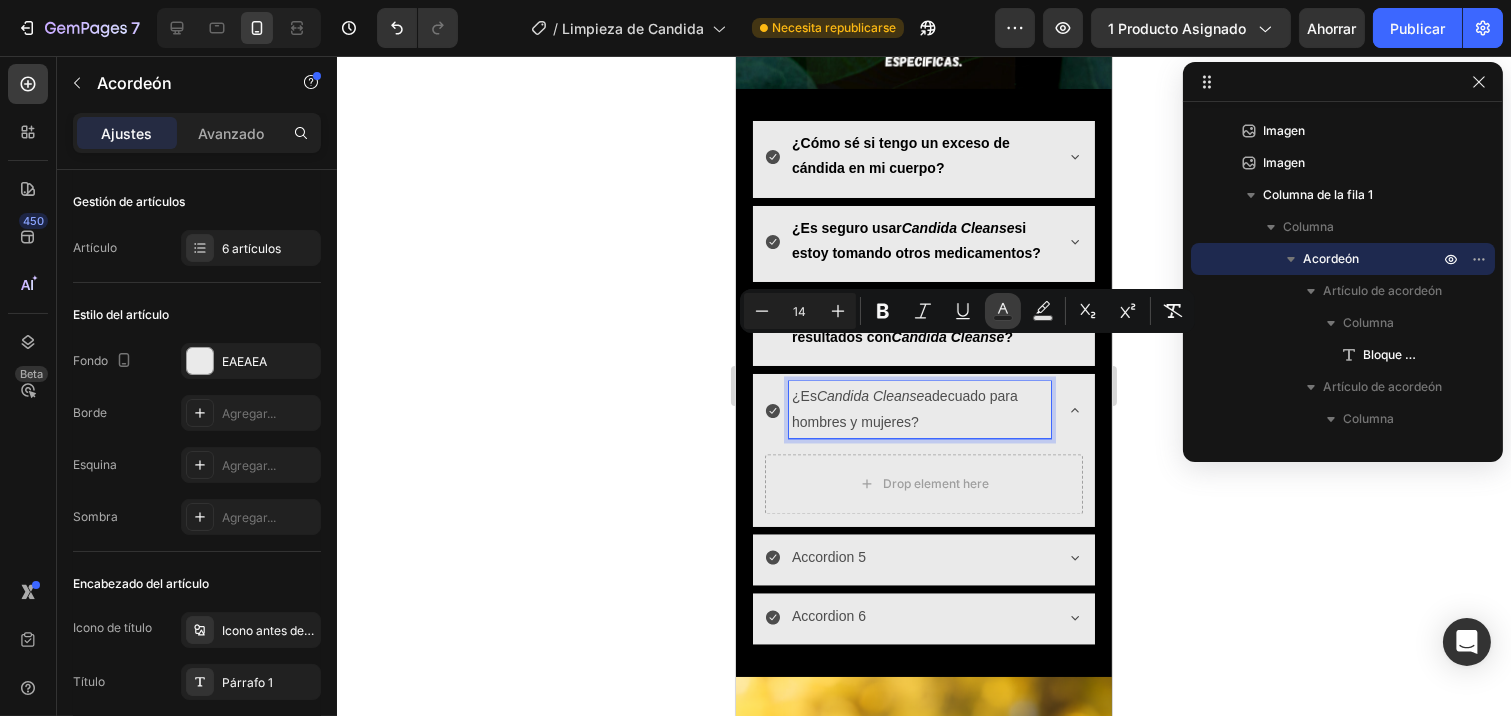 click 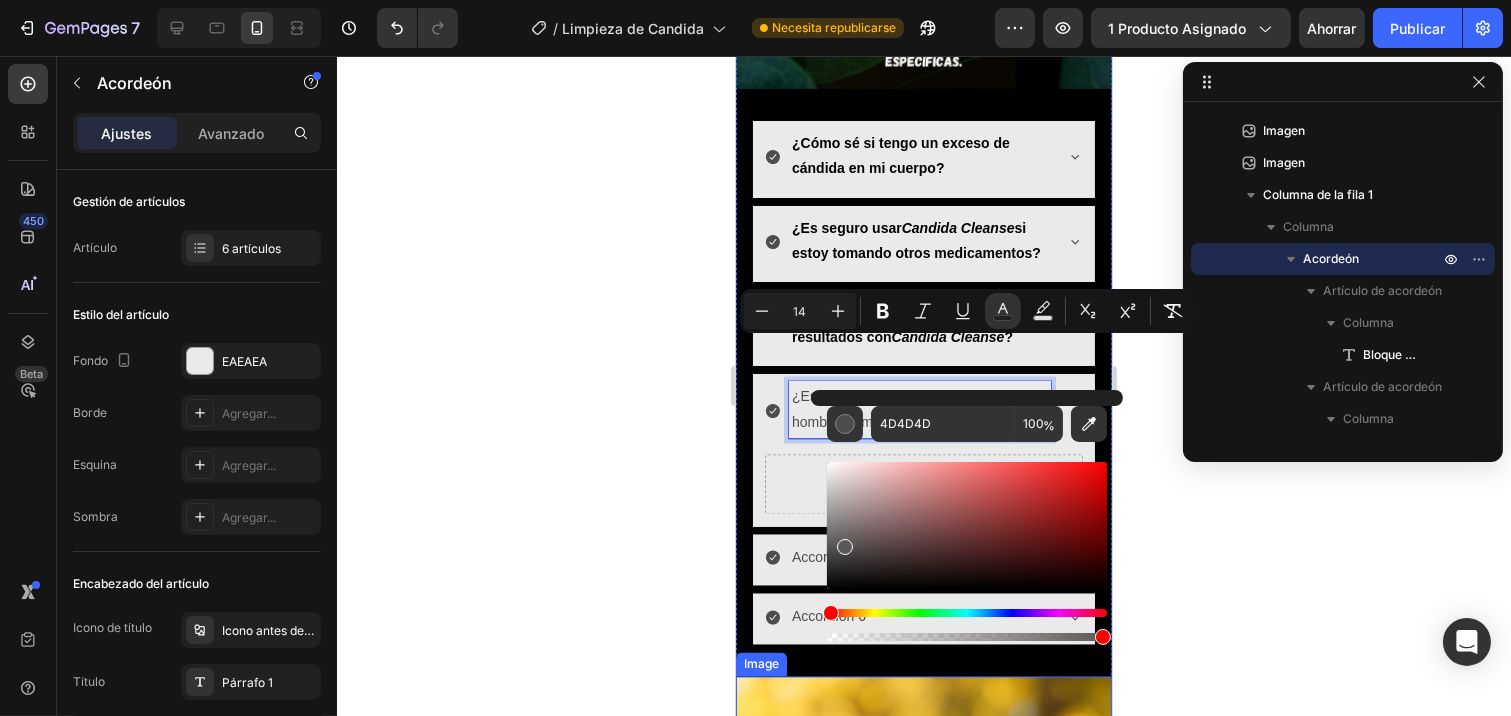 drag, startPoint x: 1579, startPoint y: 598, endPoint x: 791, endPoint y: 625, distance: 788.4624 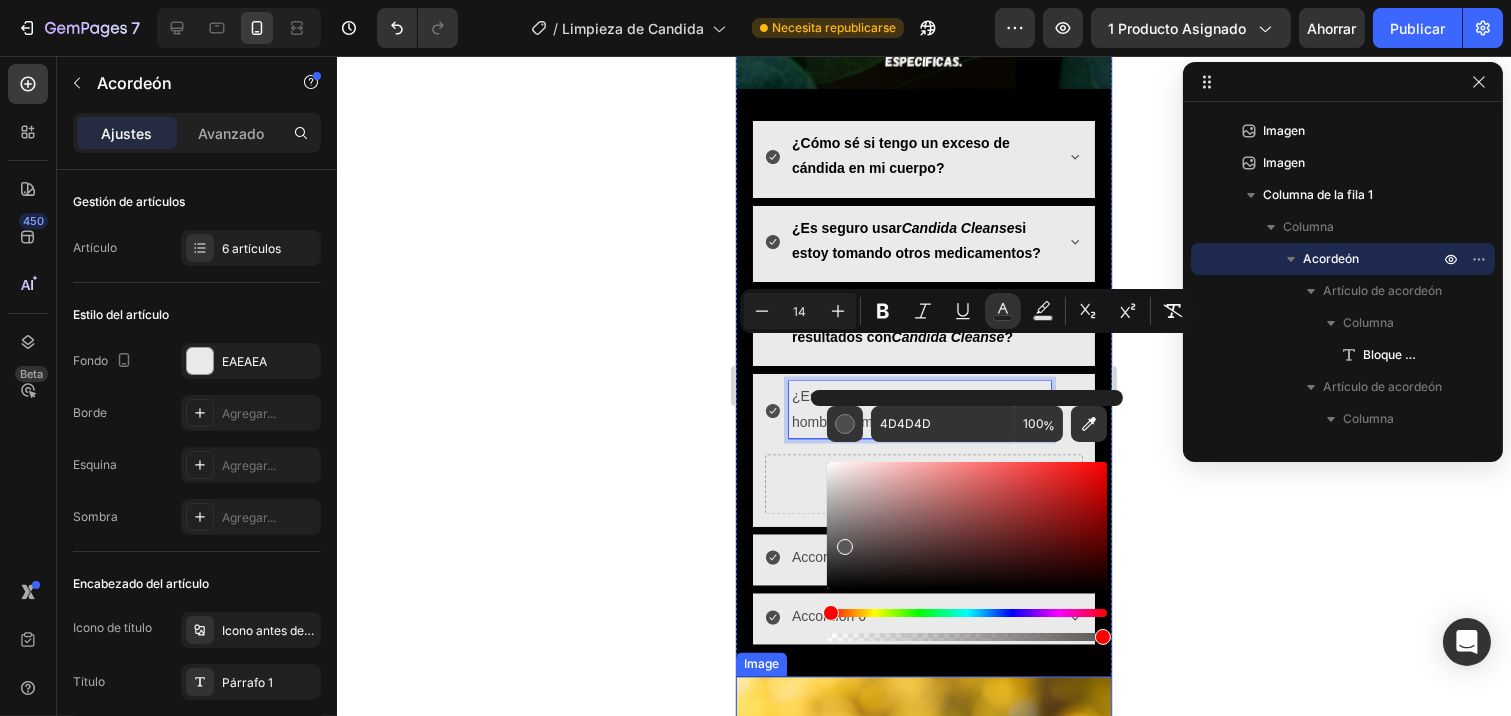 type on "000000" 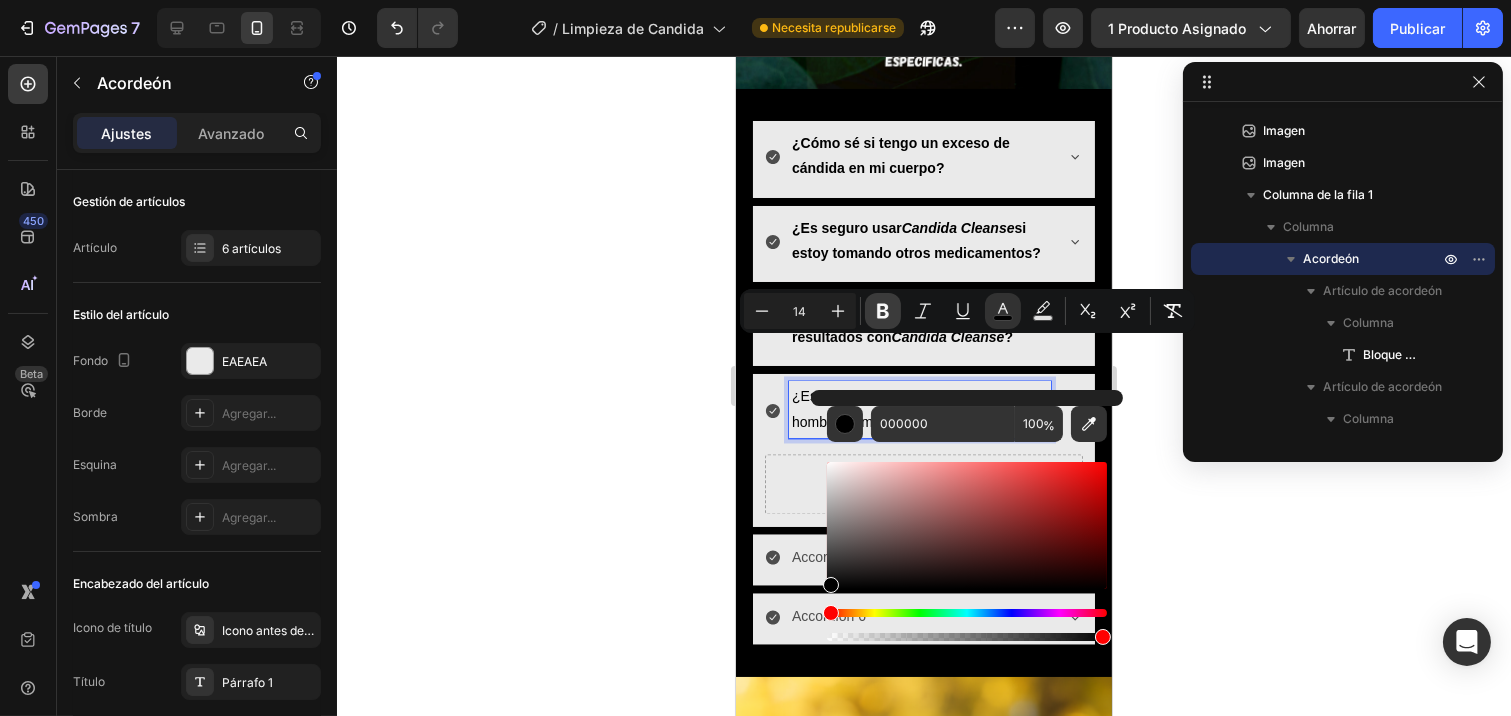 drag, startPoint x: 870, startPoint y: 298, endPoint x: 79, endPoint y: 287, distance: 791.0765 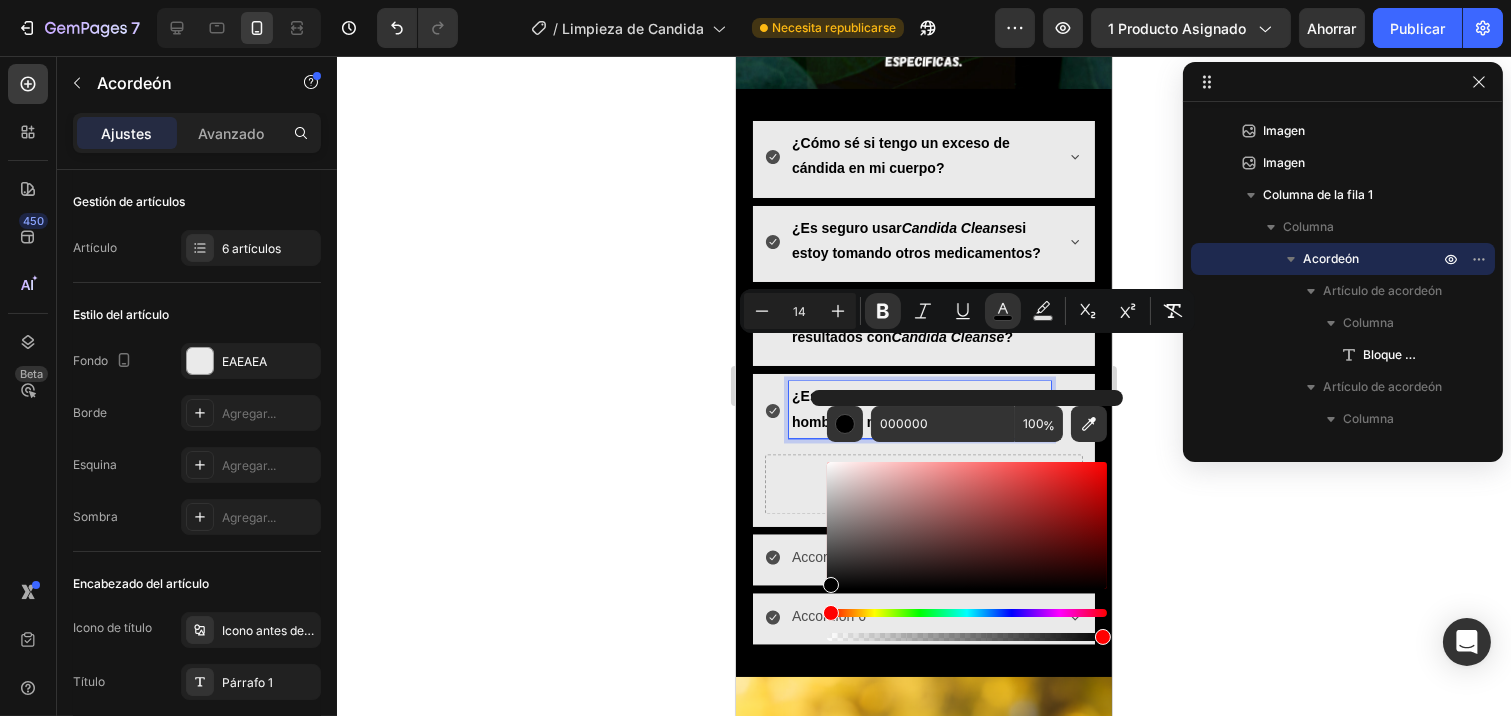 click on "Drop element here" at bounding box center [923, 485] 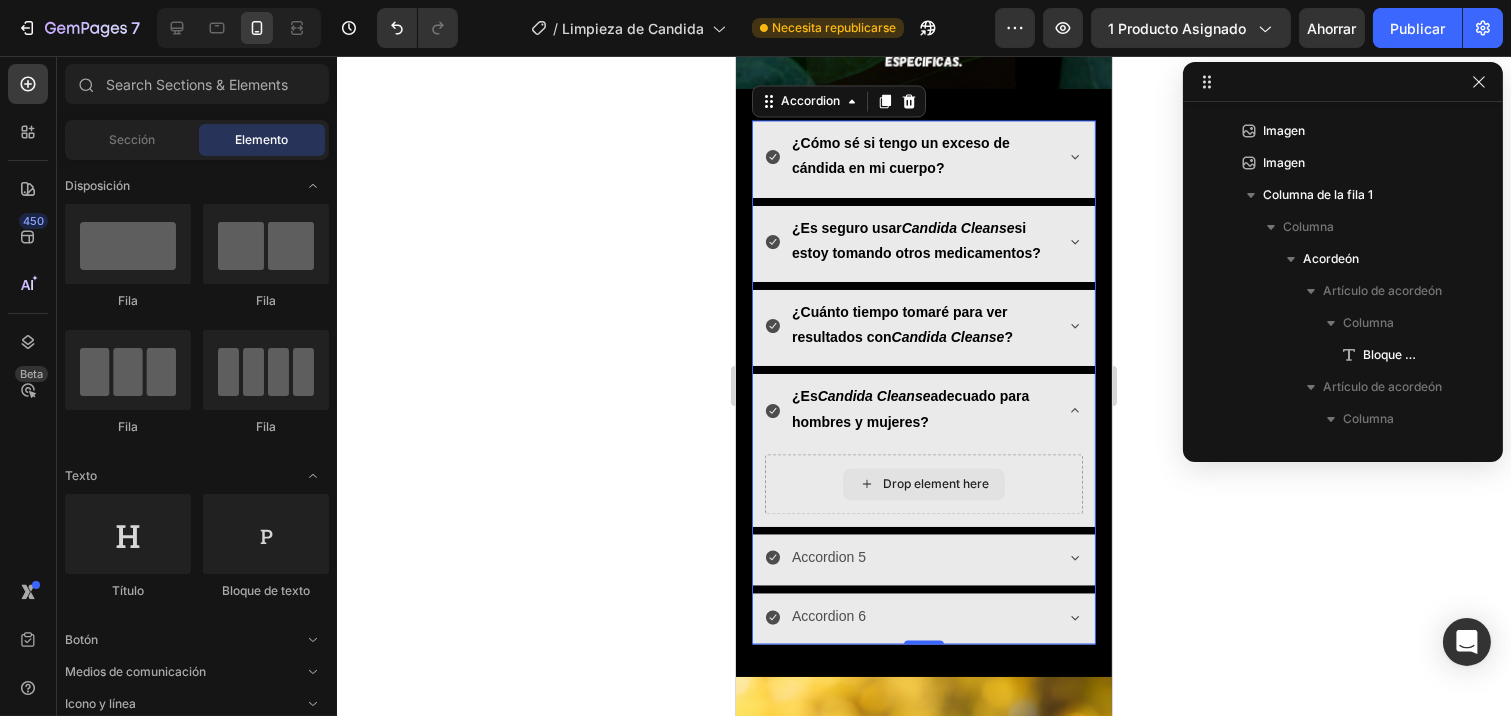 click on "Drop element here" at bounding box center [935, 485] 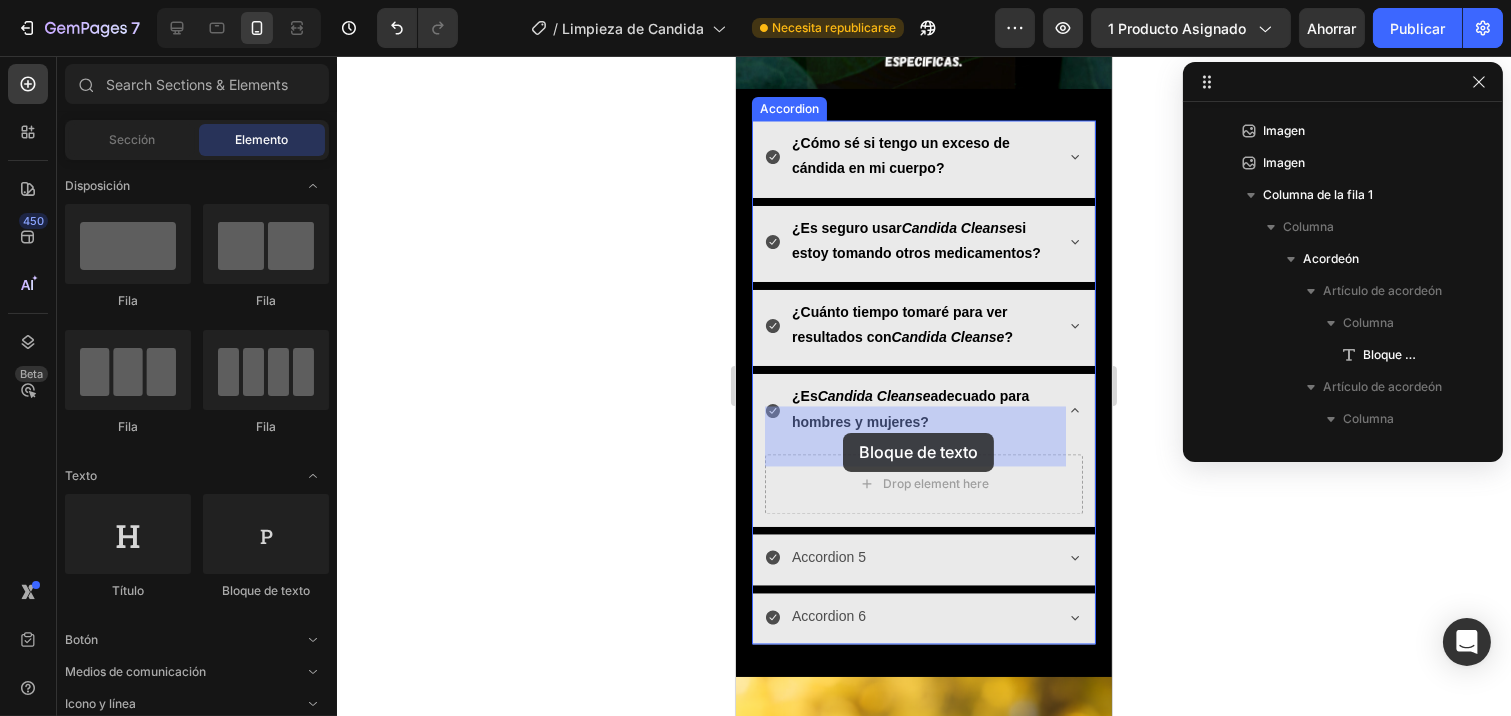 drag, startPoint x: 1012, startPoint y: 589, endPoint x: 835, endPoint y: 436, distance: 233.96153 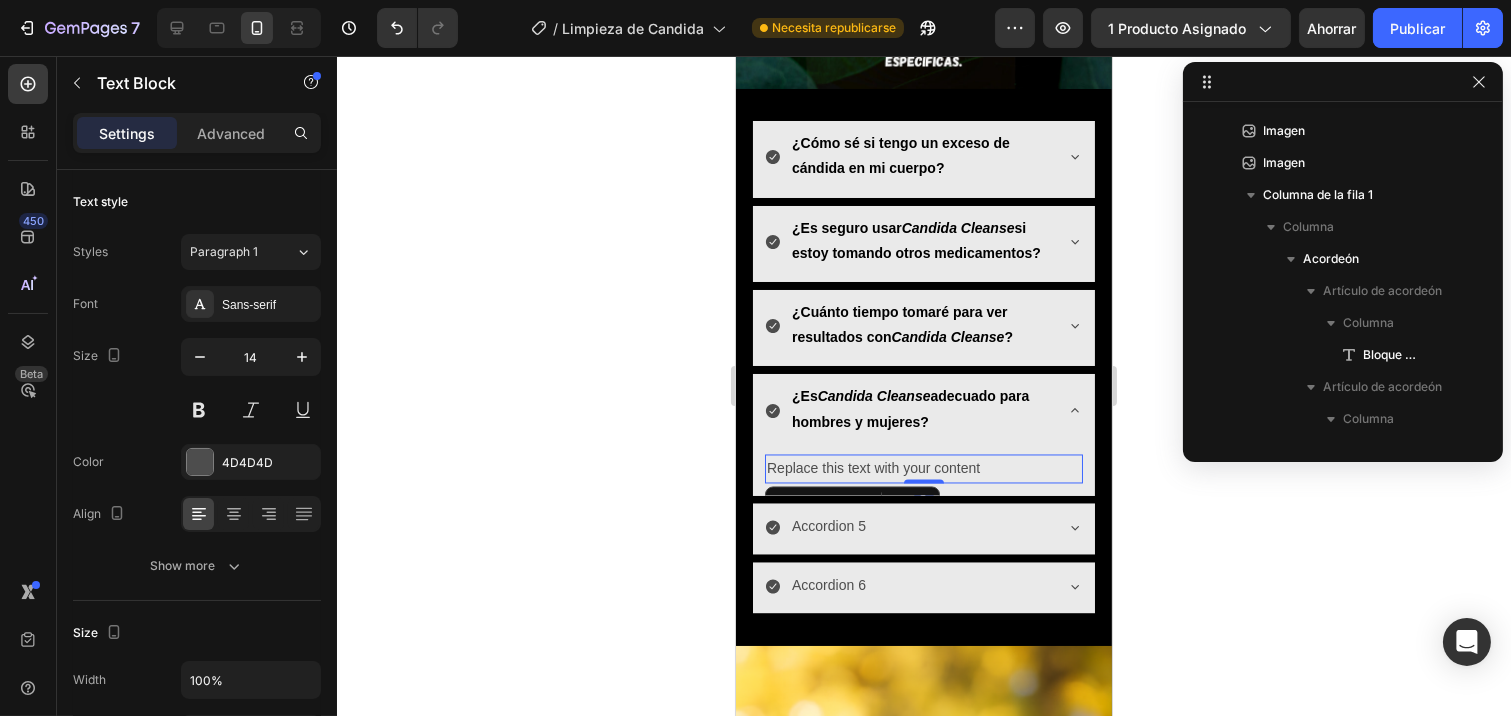 scroll, scrollTop: 474, scrollLeft: 0, axis: vertical 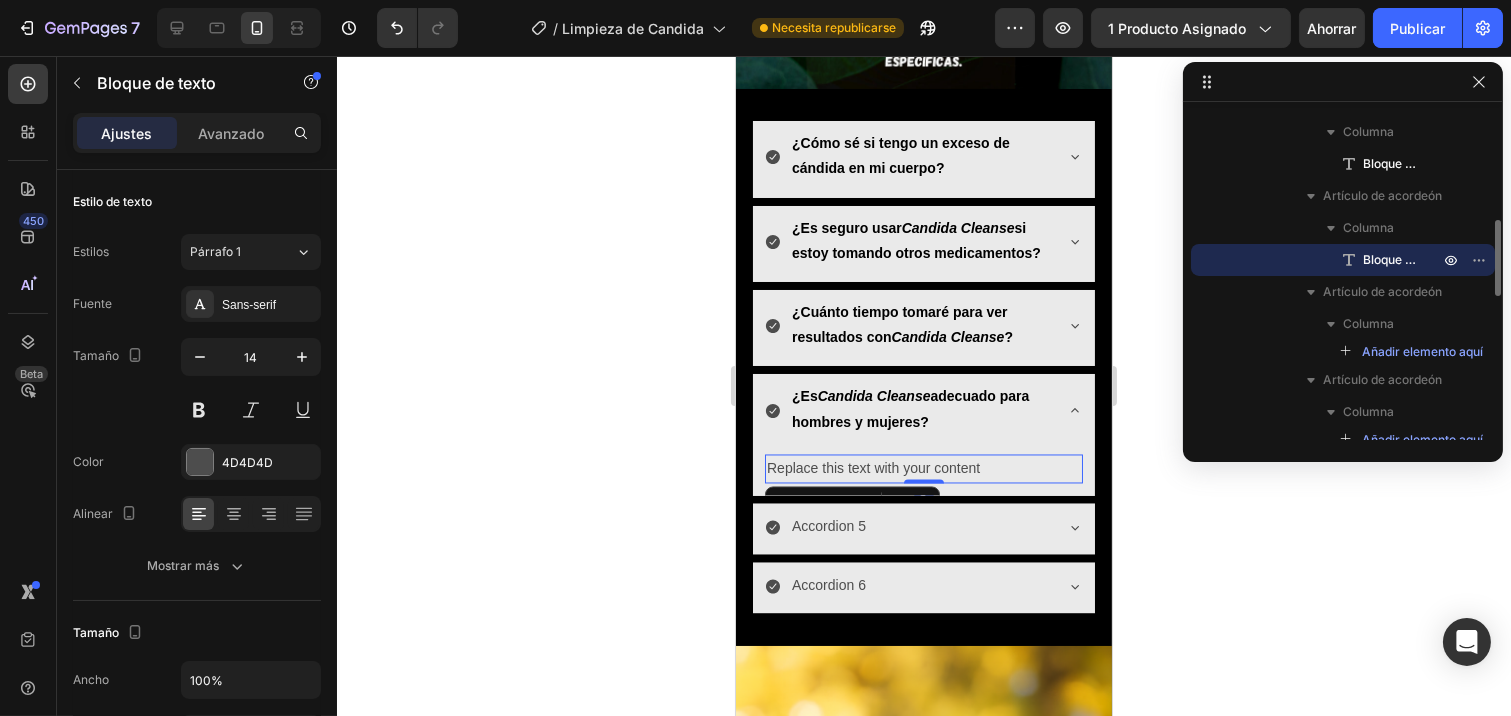 click on "Replace this text with your content" at bounding box center [923, 469] 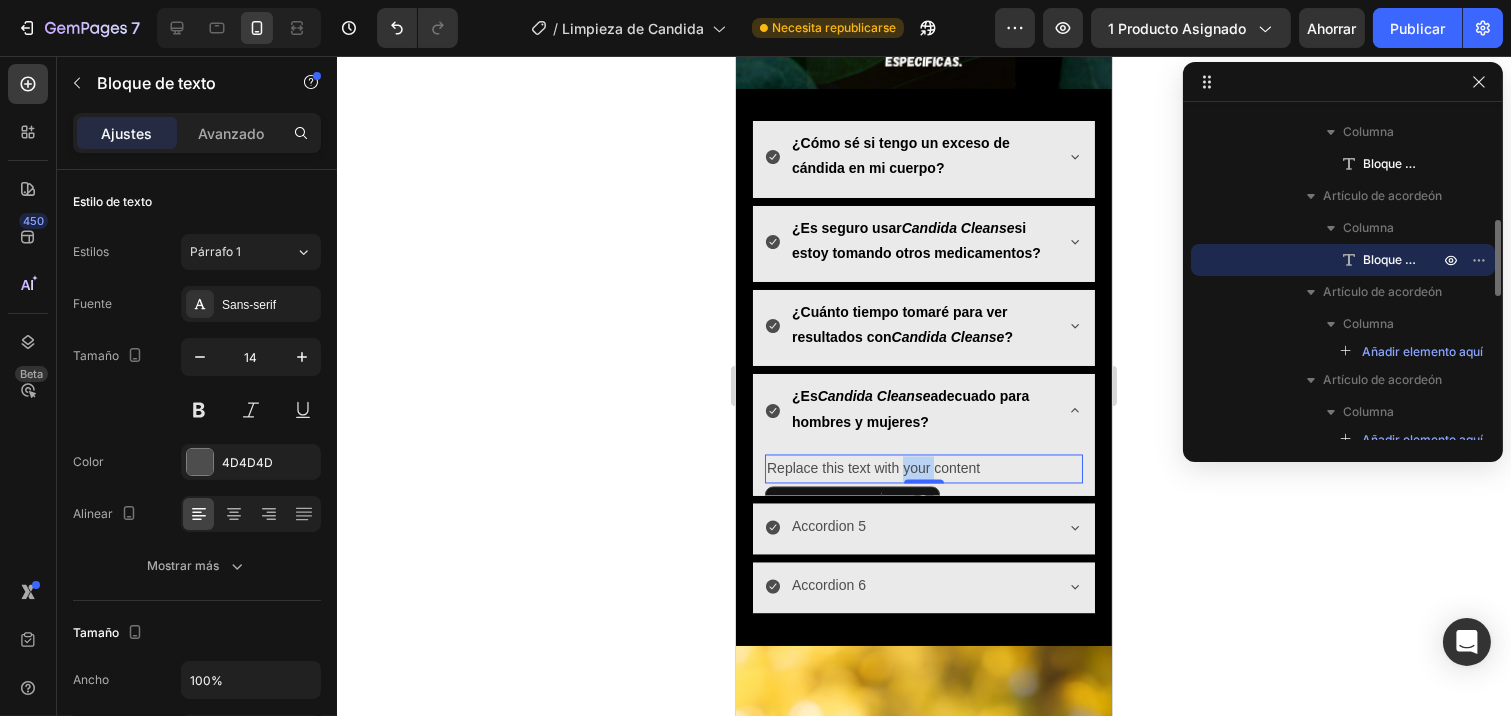 click on "Replace this text with your content" at bounding box center [923, 469] 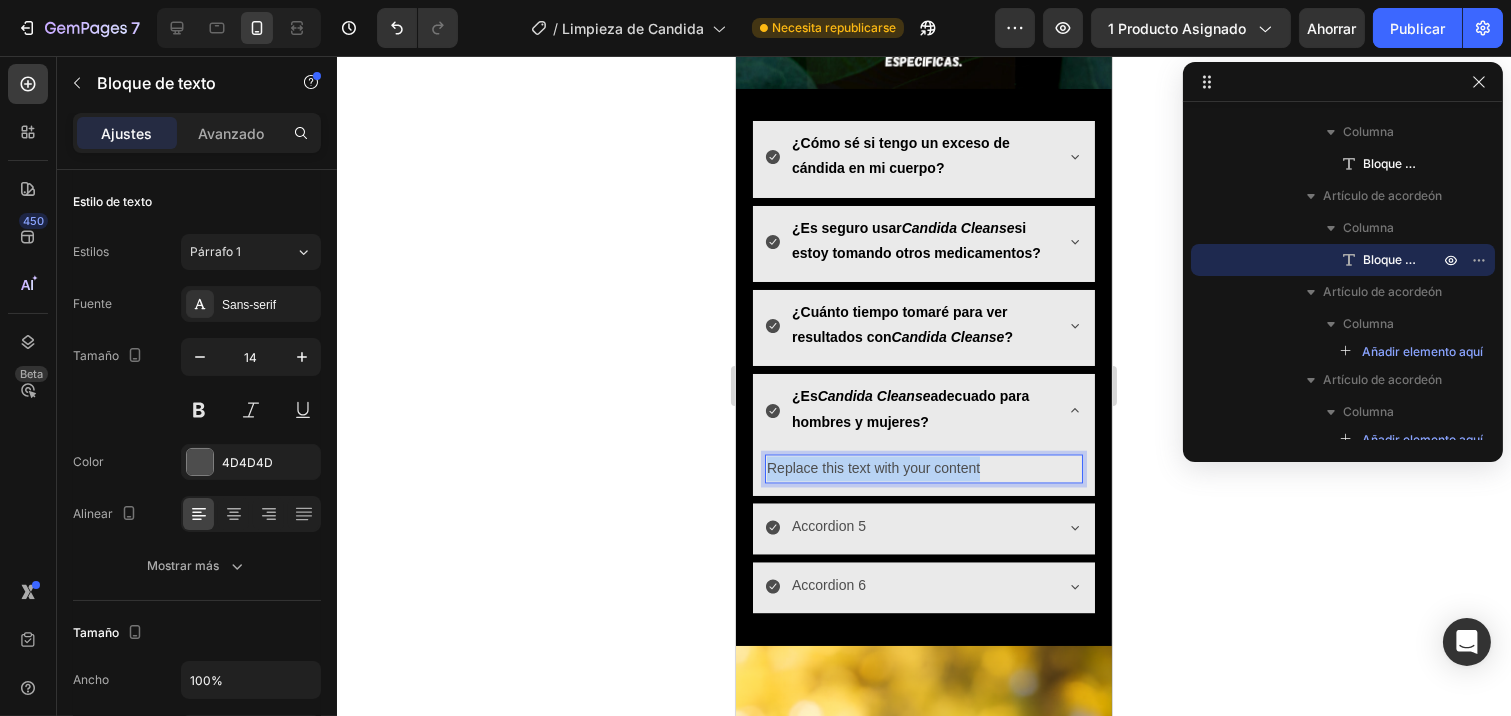click on "Replace this text with your content" at bounding box center [923, 469] 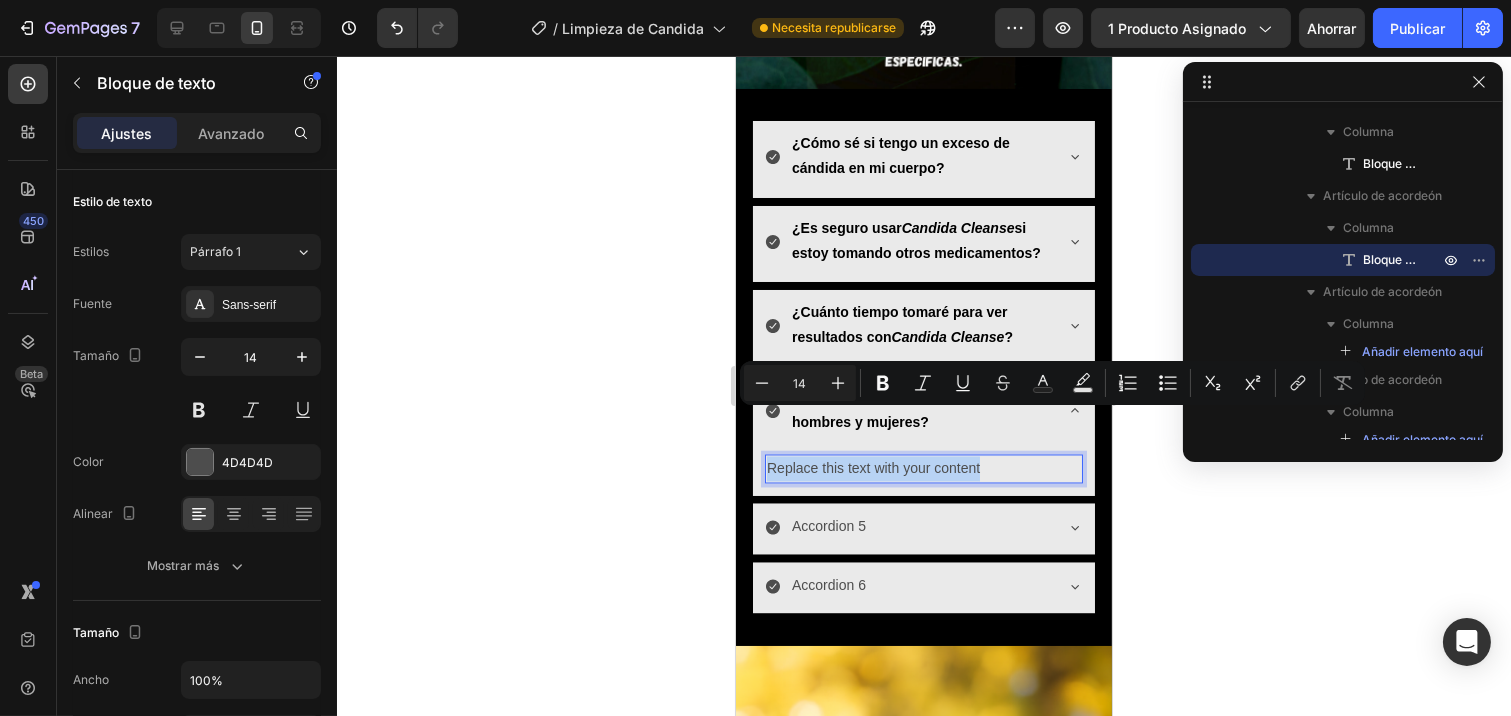 click on "Replace this text with your content" at bounding box center [923, 469] 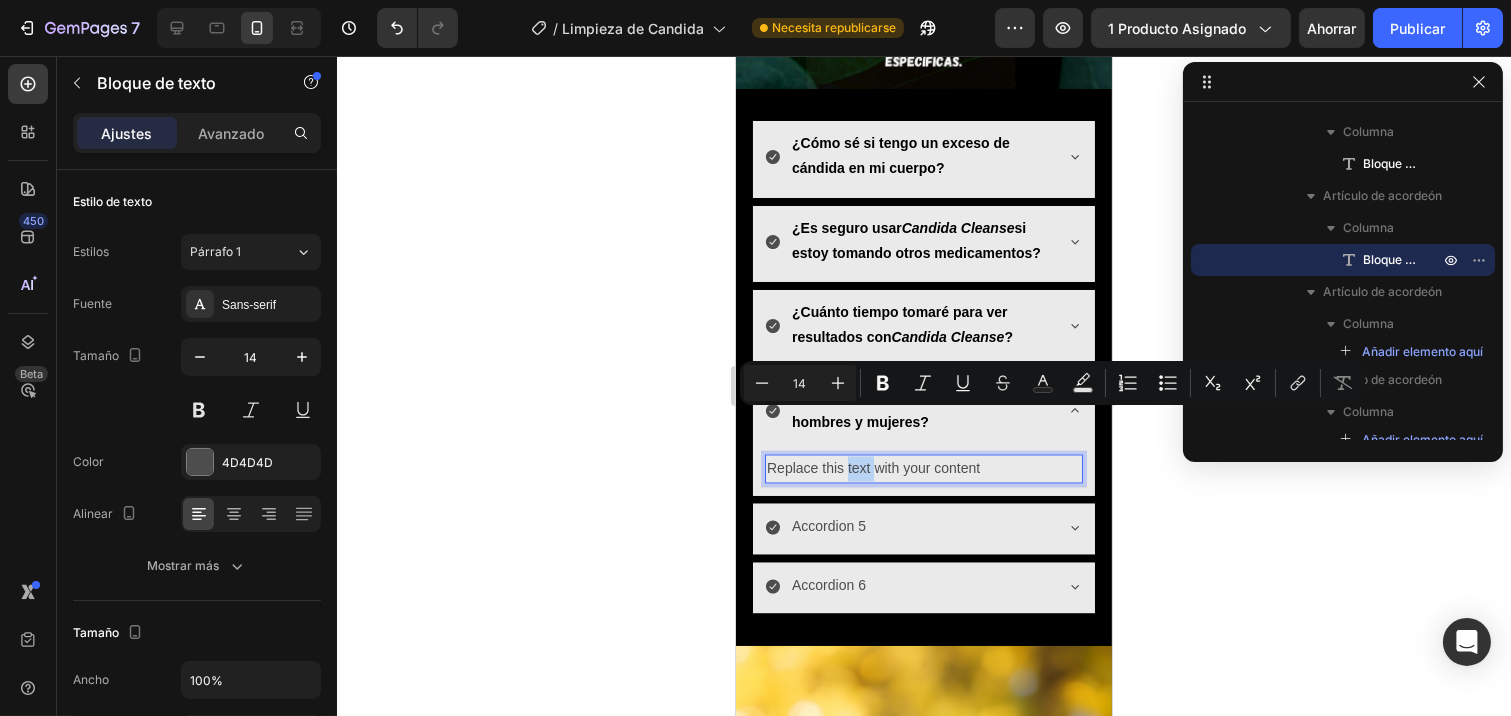 click on "Replace this text with your content" at bounding box center [923, 469] 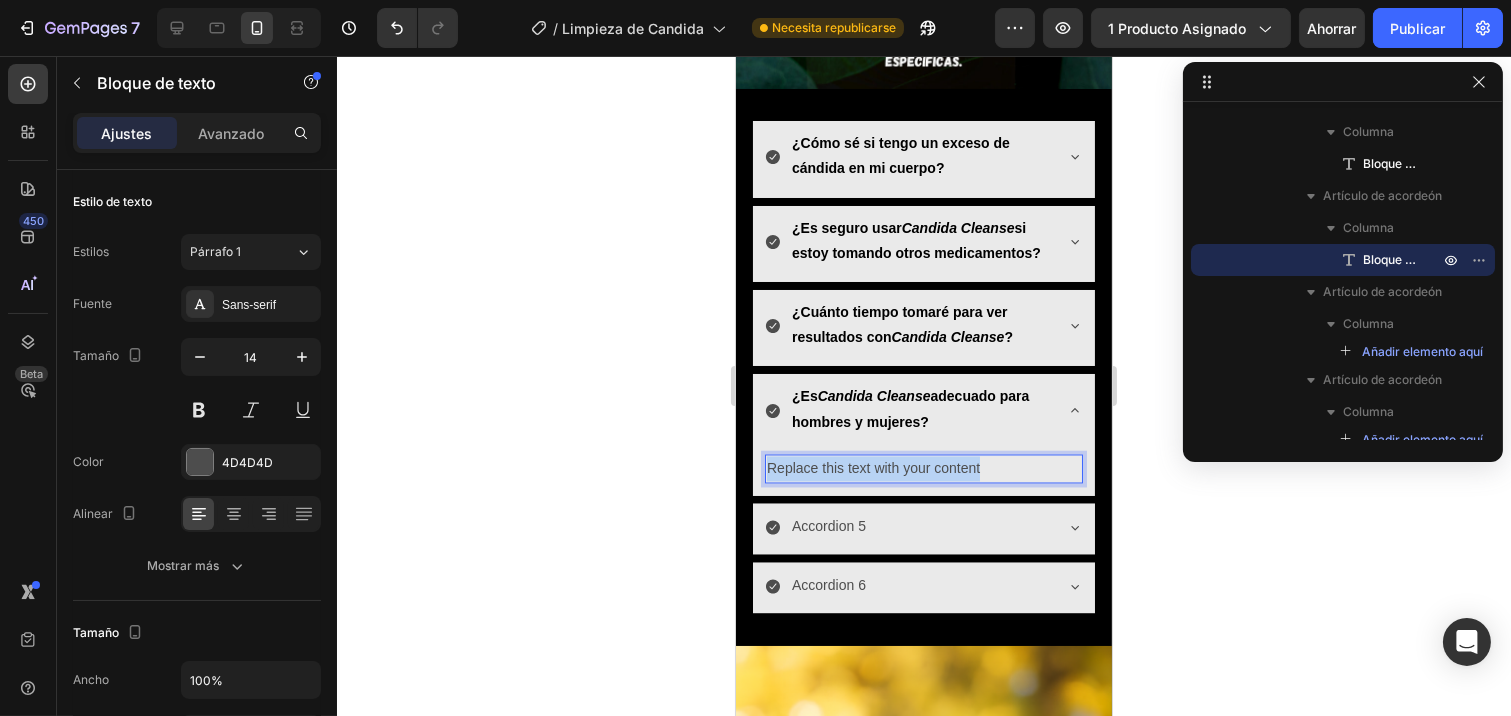 click on "Replace this text with your content" at bounding box center [923, 469] 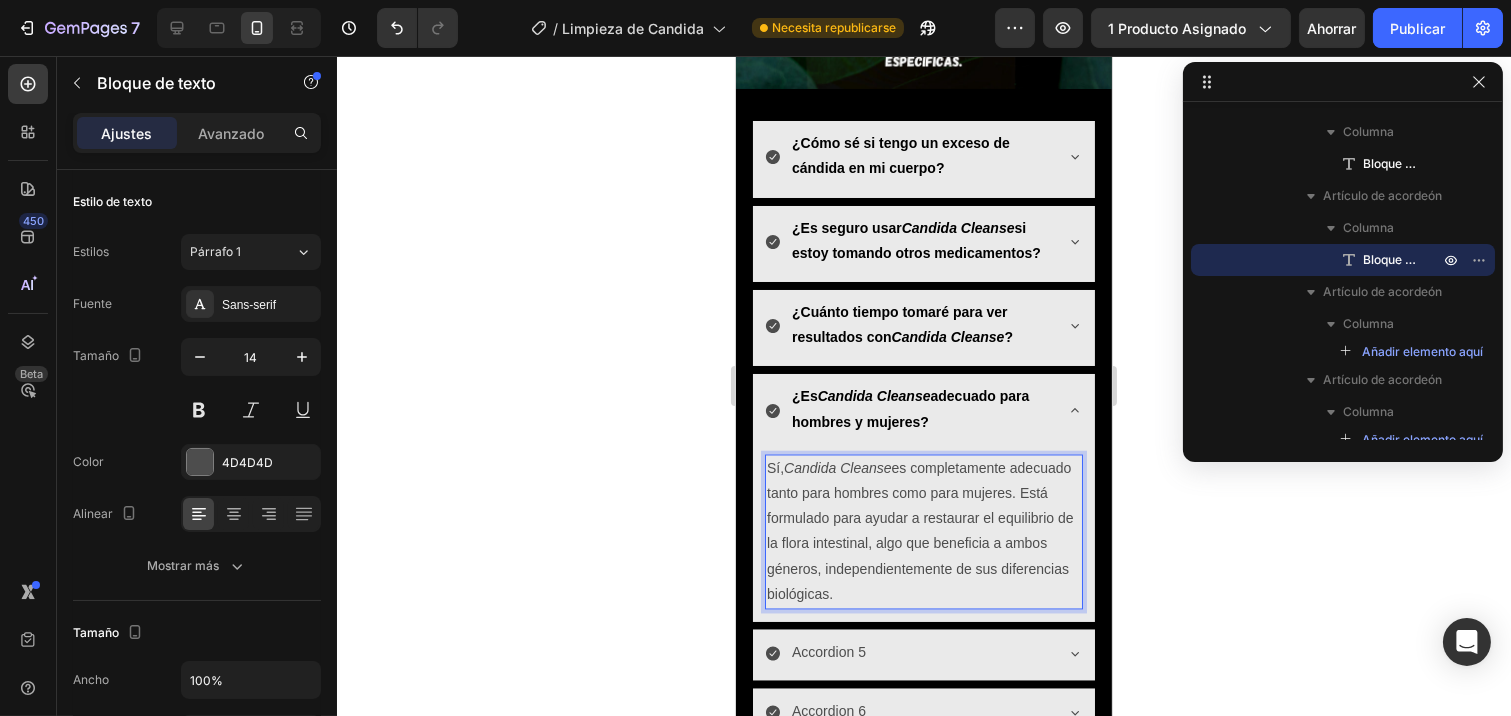 click on "Sí,  Candida Cleanse  es completamente adecuado tanto para hombres como para mujeres. Está formulado para ayudar a restaurar el equilibrio de la flora intestinal, algo que beneficia a ambos géneros, independientemente de sus diferencias biológicas." at bounding box center [923, 532] 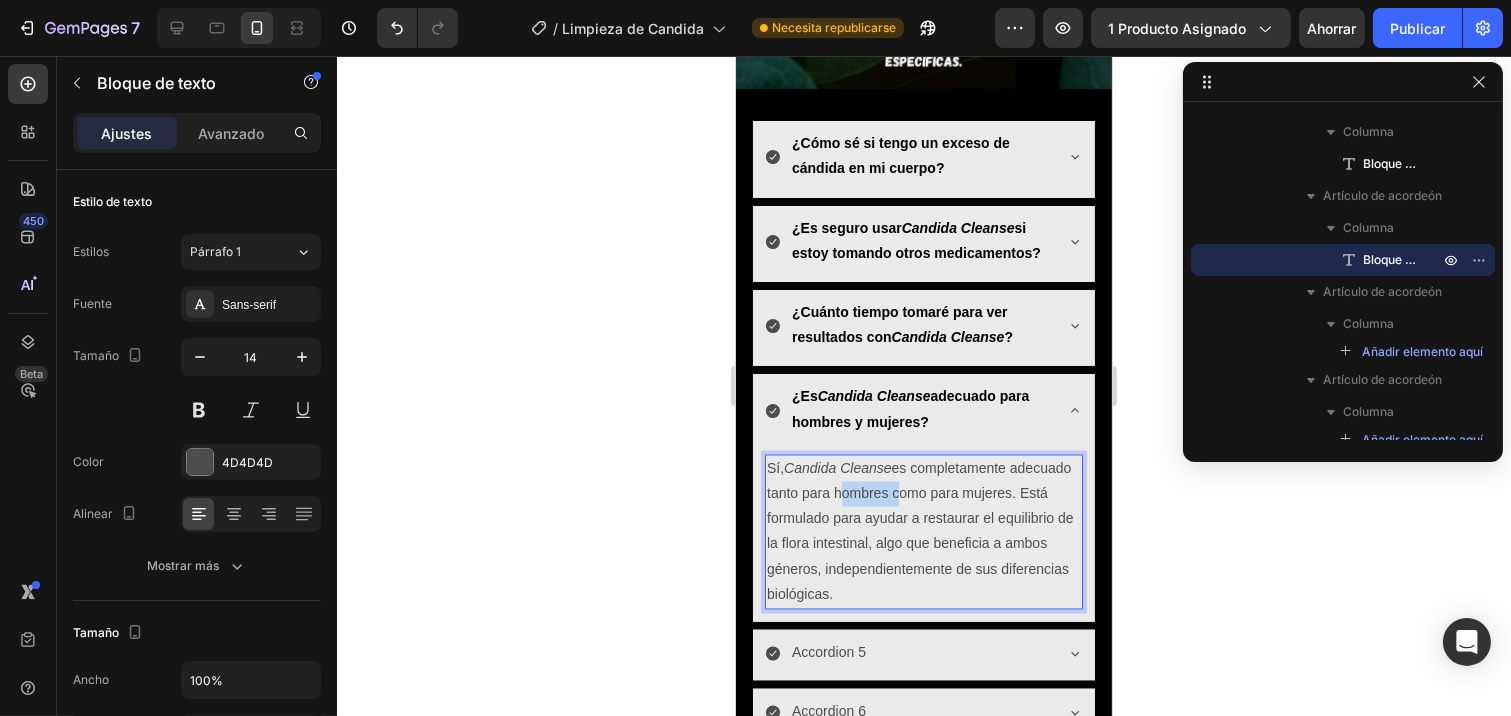 click on "Sí,  Candida Cleanse  es completamente adecuado tanto para hombres como para mujeres. Está formulado para ayudar a restaurar el equilibrio de la flora intestinal, algo que beneficia a ambos géneros, independientemente de sus diferencias biológicas." at bounding box center (923, 532) 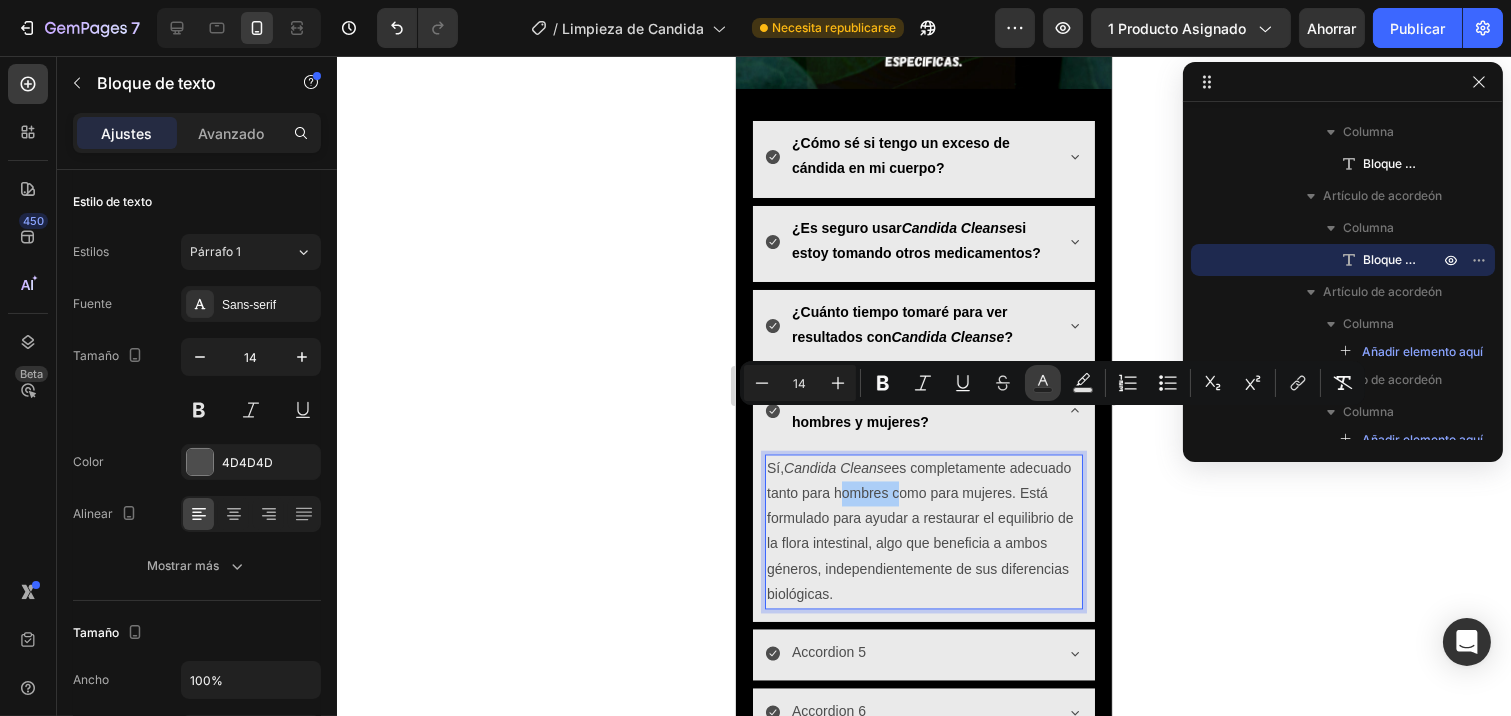 click 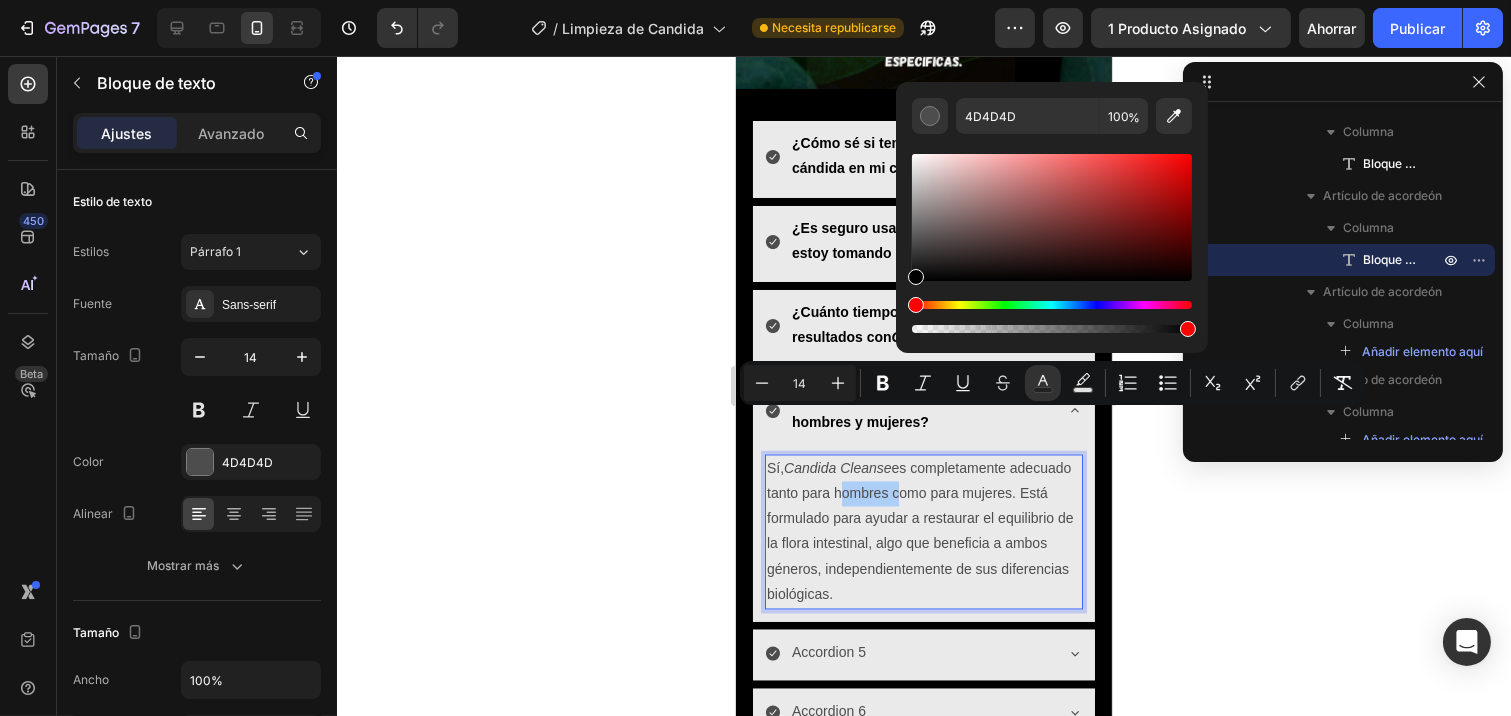 drag, startPoint x: 1669, startPoint y: 309, endPoint x: 872, endPoint y: 357, distance: 798.4441 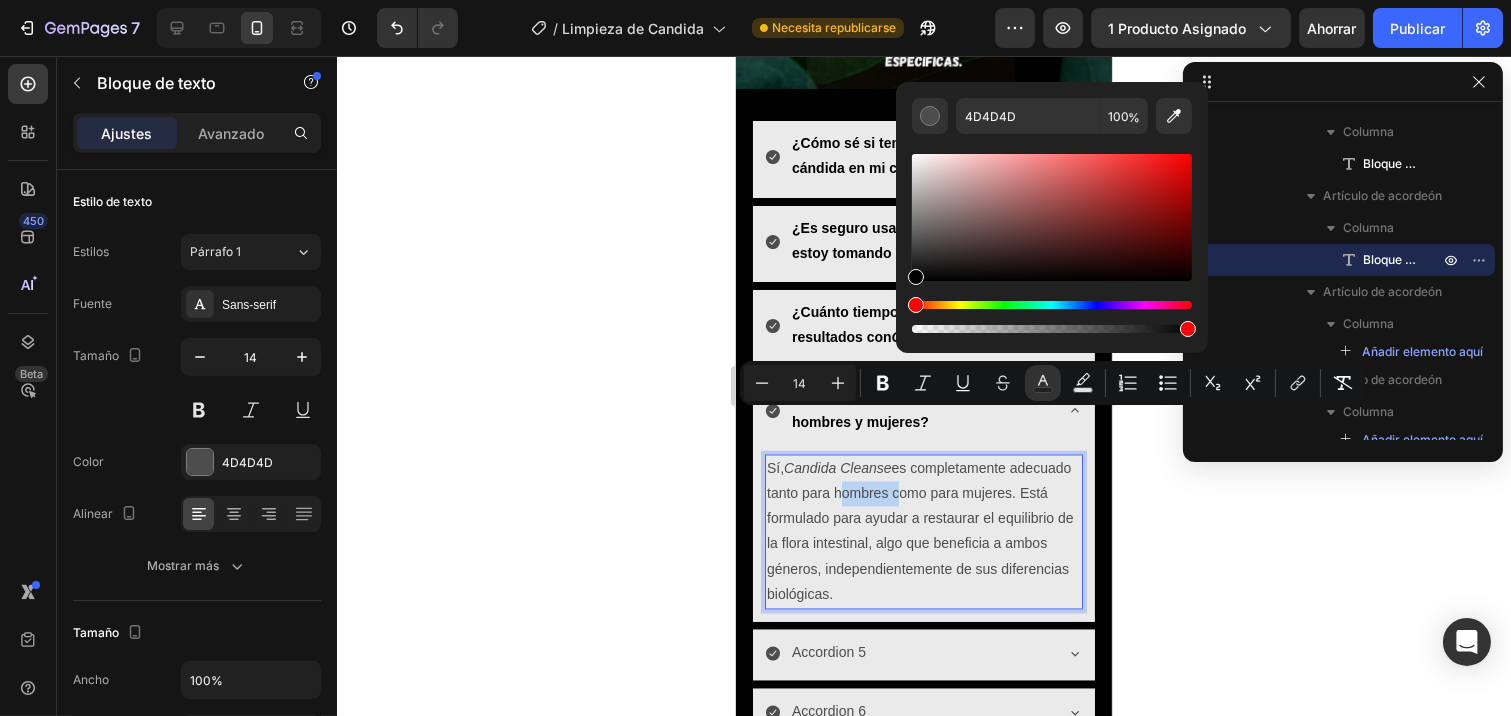 type on "000000" 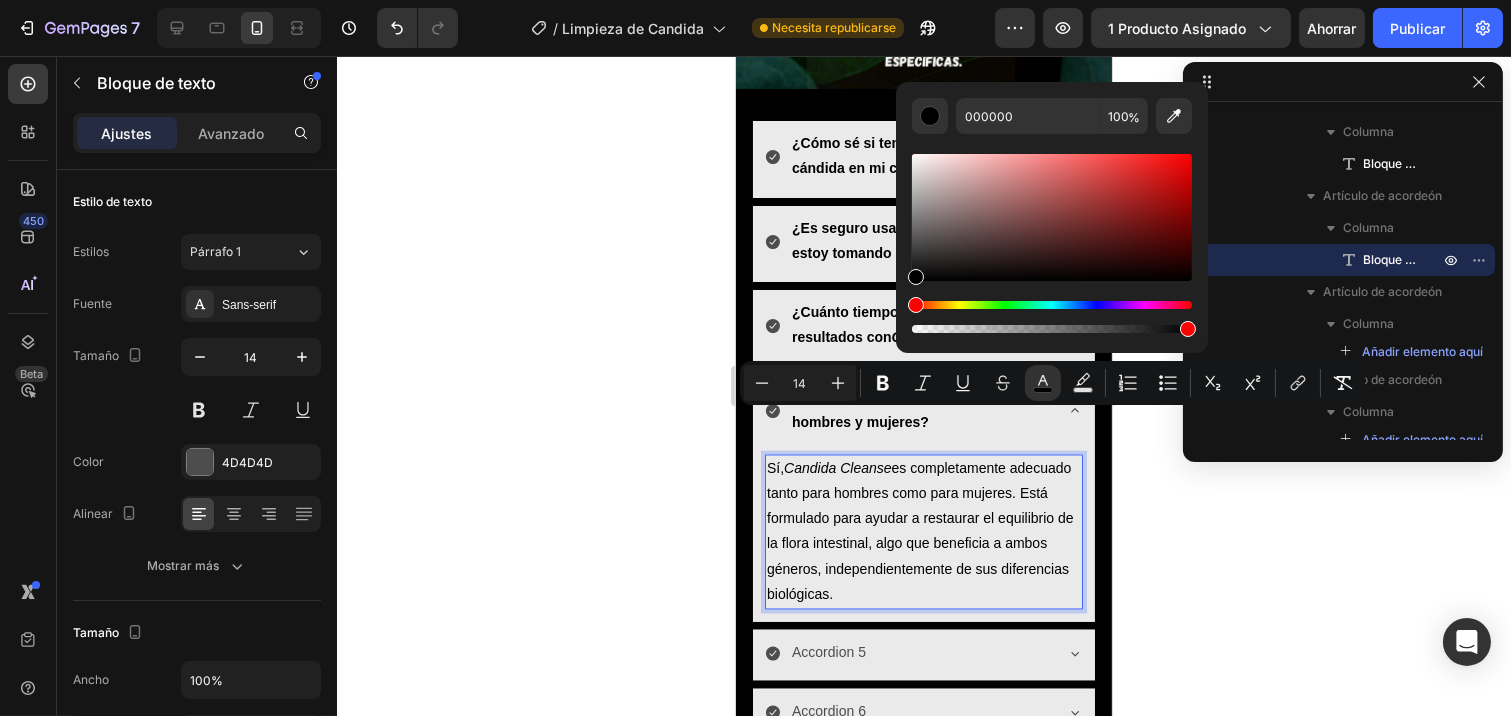 click 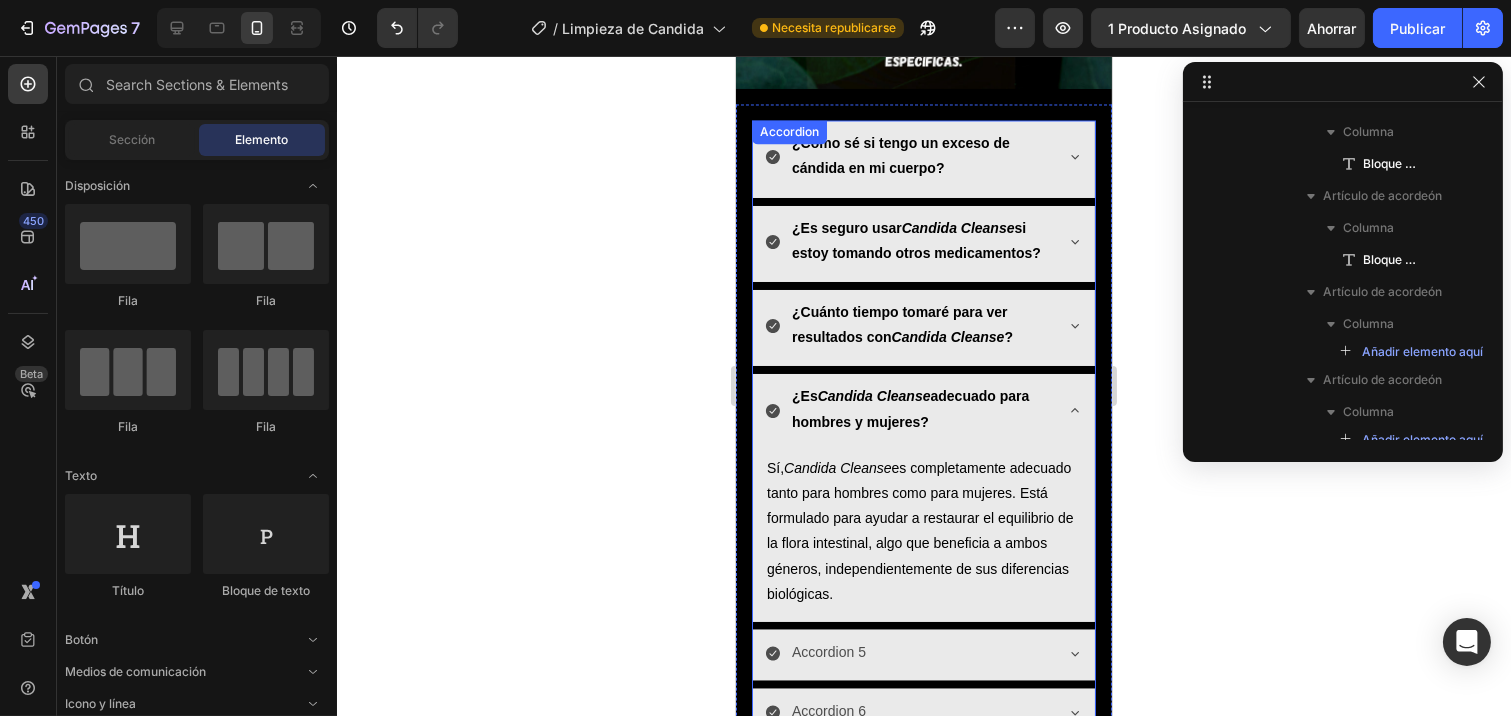 click 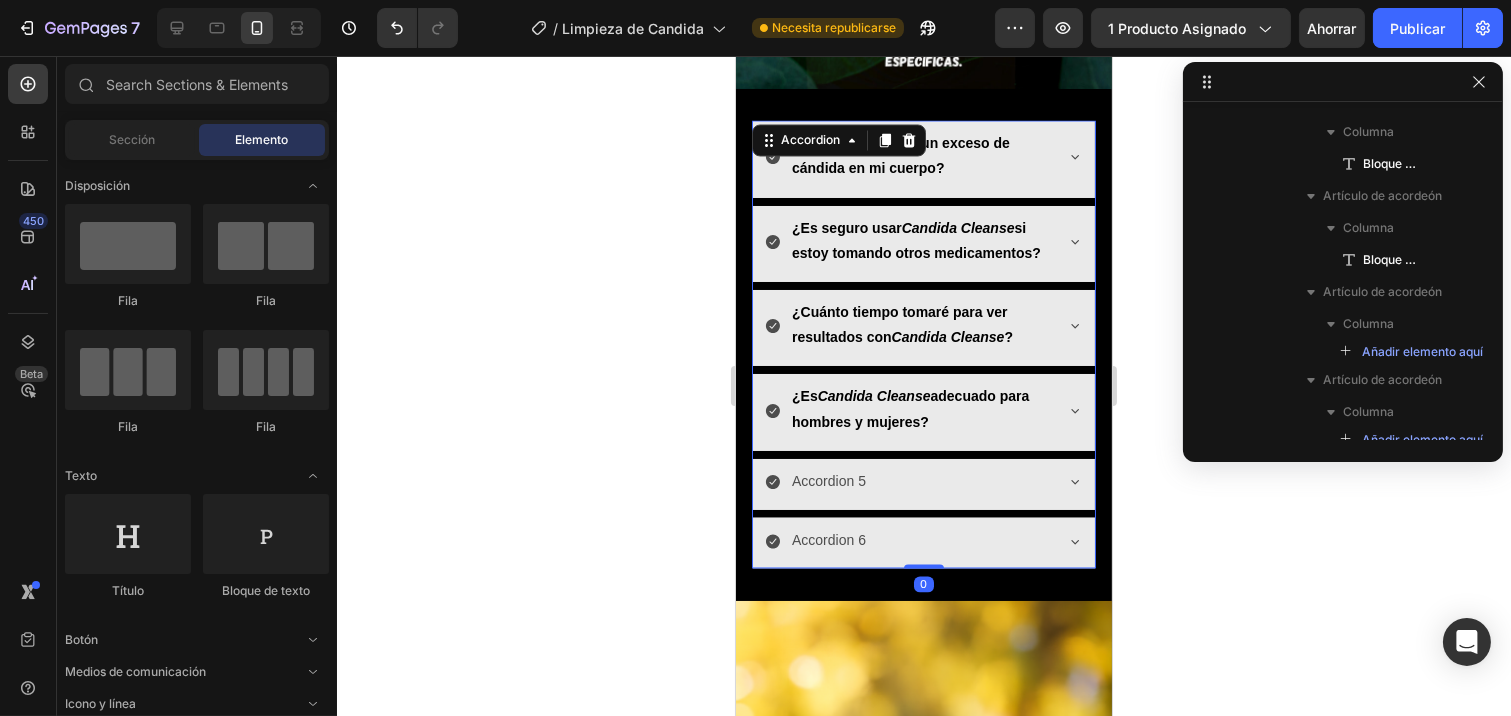 scroll, scrollTop: 91, scrollLeft: 0, axis: vertical 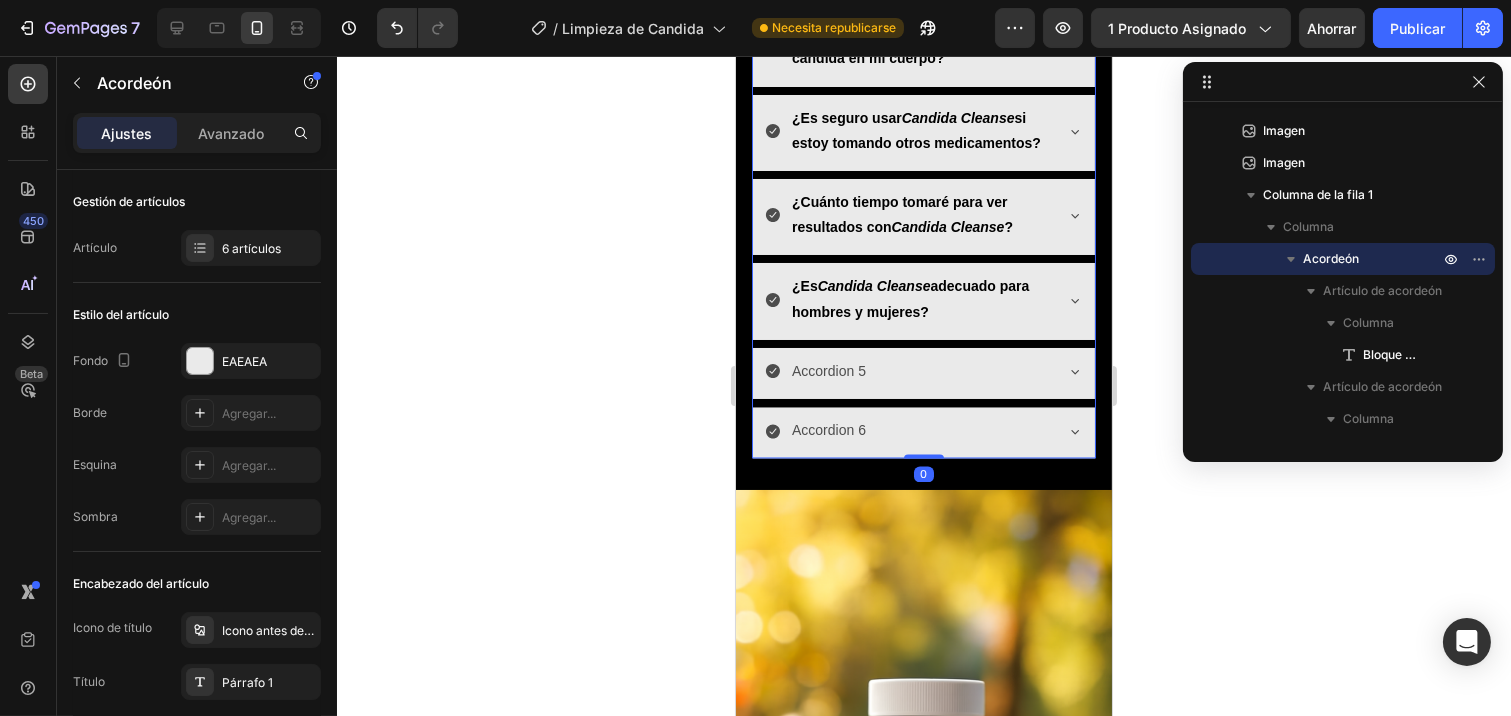 click 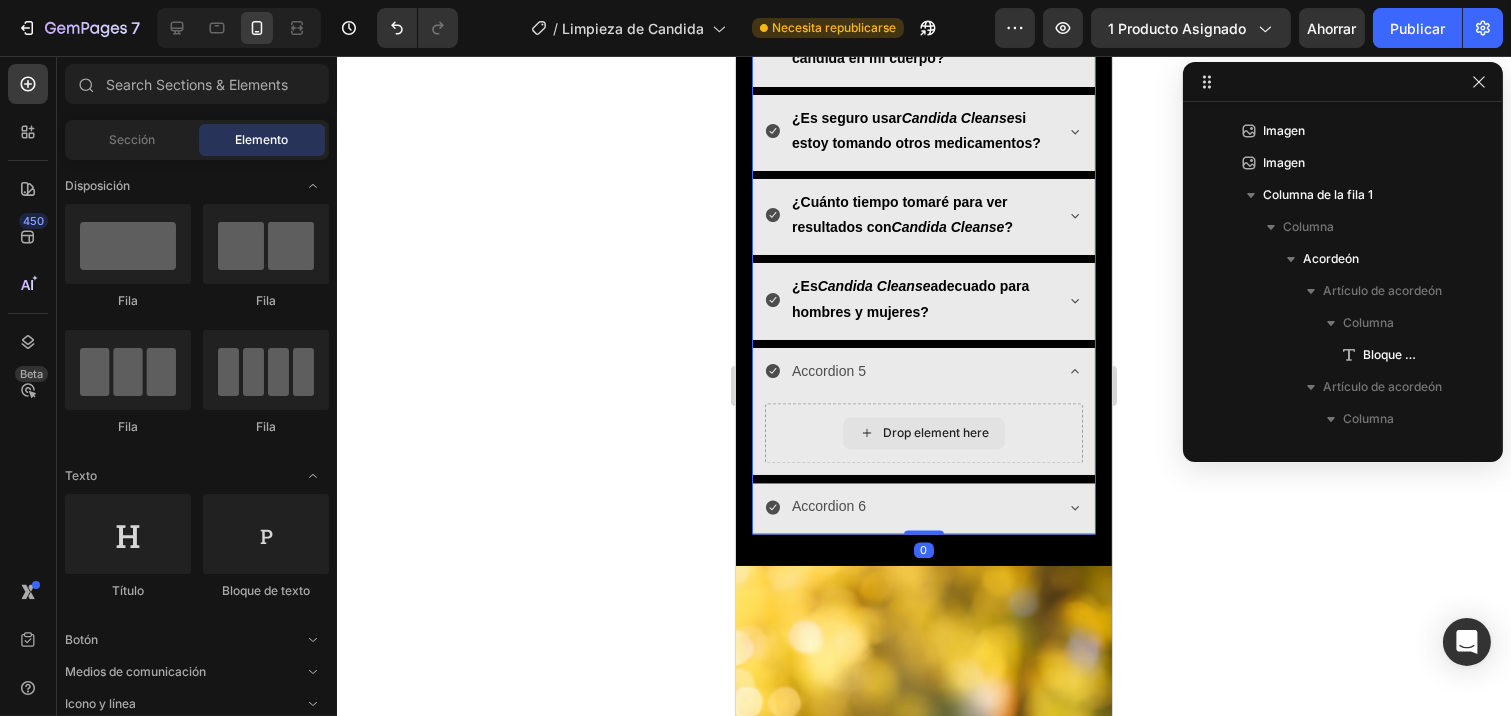 click 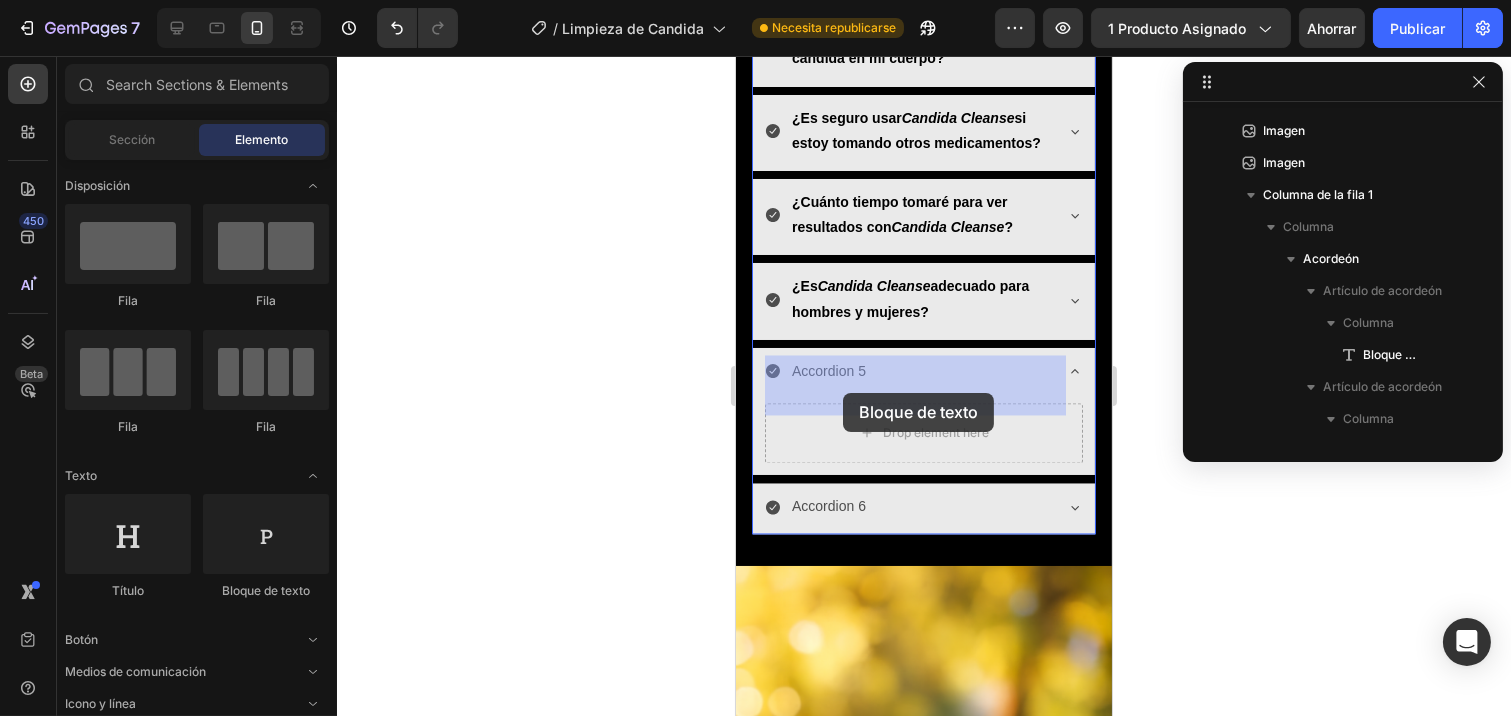 drag, startPoint x: 977, startPoint y: 584, endPoint x: 842, endPoint y: 393, distance: 233.89314 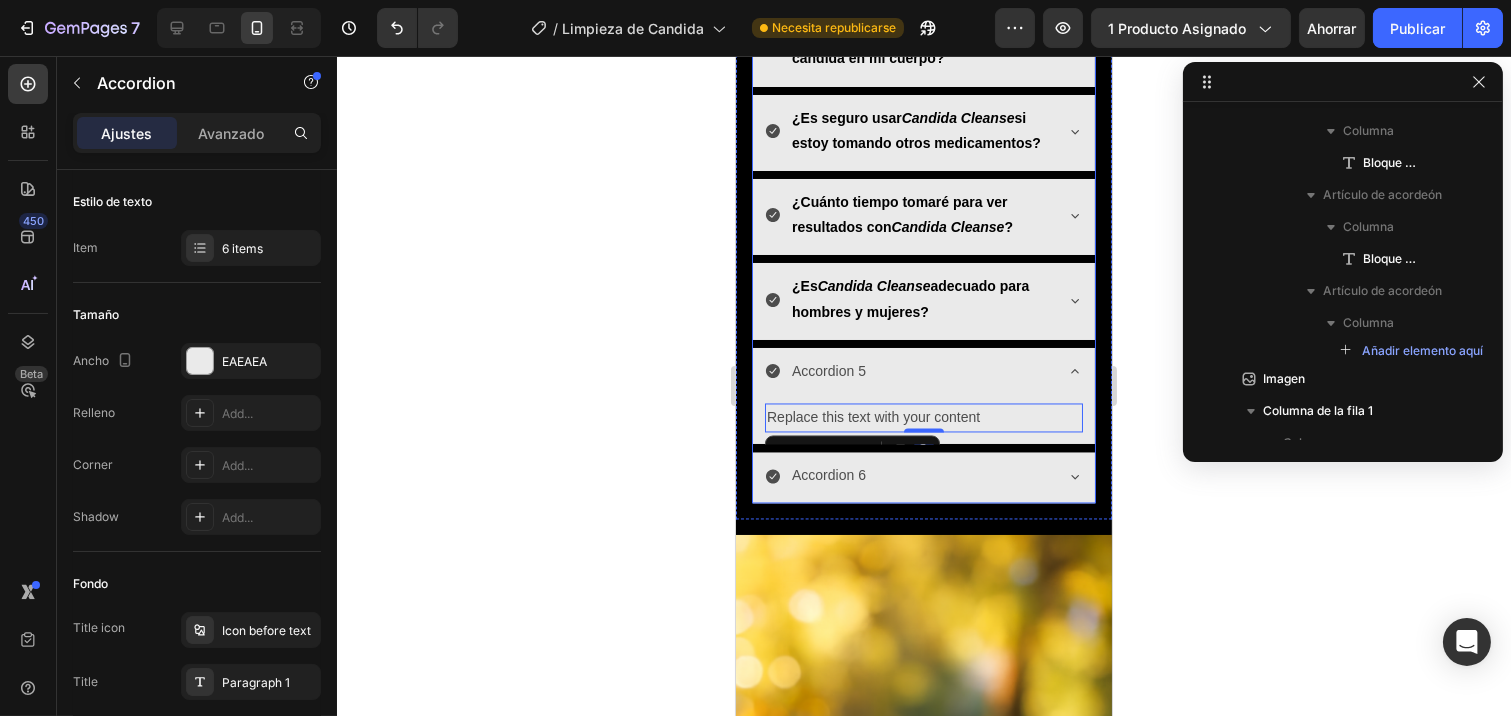 click on "Accordion 5" at bounding box center (828, 371) 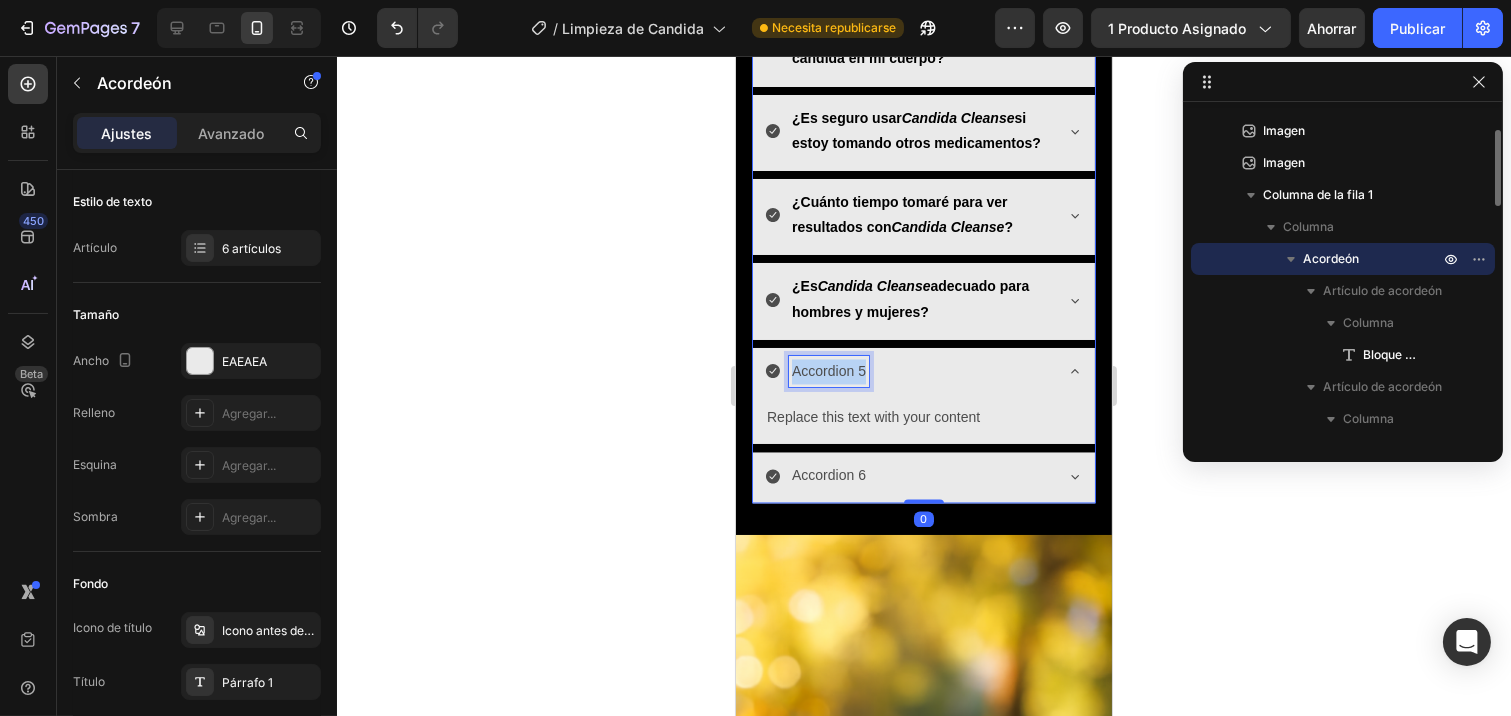 click on "Accordion 5" at bounding box center [828, 371] 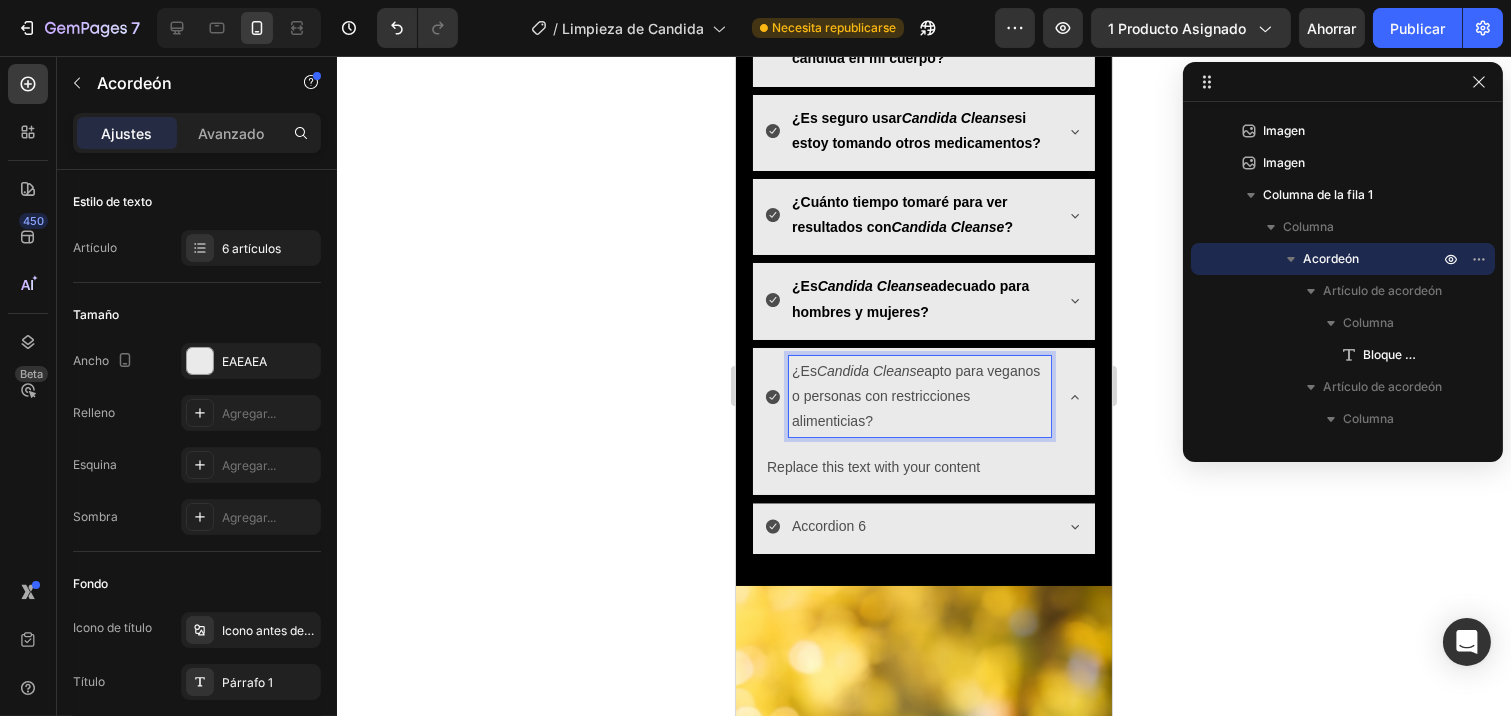click on "¿Es  Candida Cleanse  apto para veganos o personas con restricciones alimenticias?" at bounding box center (919, 397) 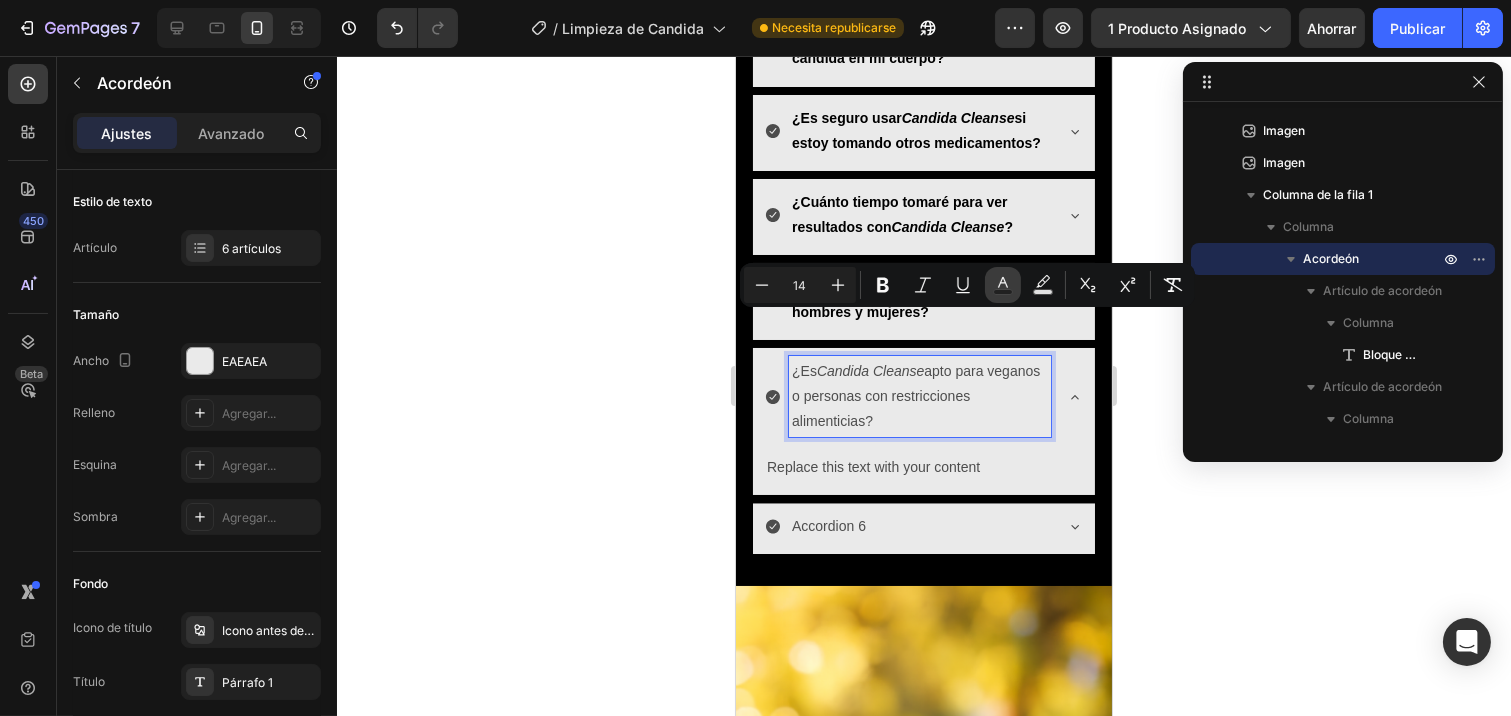 click 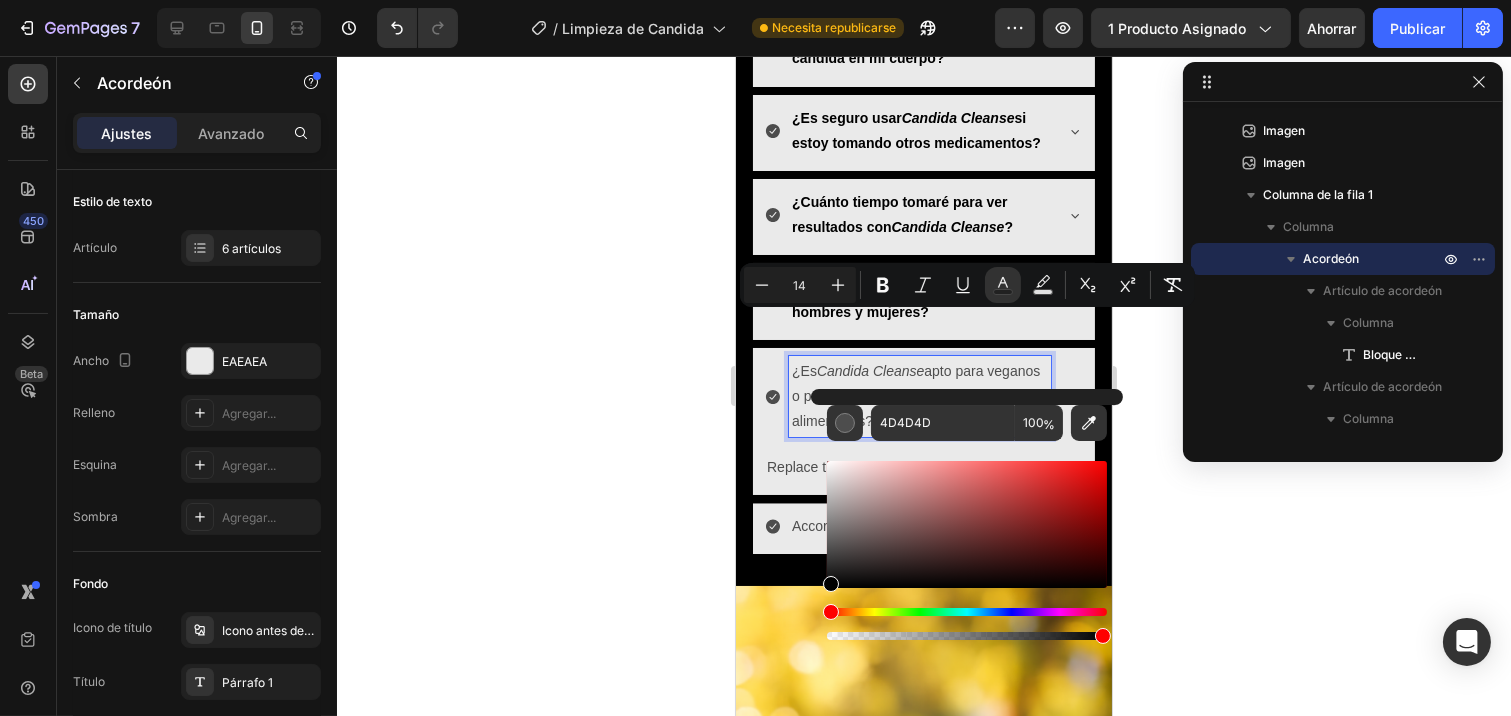drag, startPoint x: 833, startPoint y: 556, endPoint x: 811, endPoint y: 605, distance: 53.712196 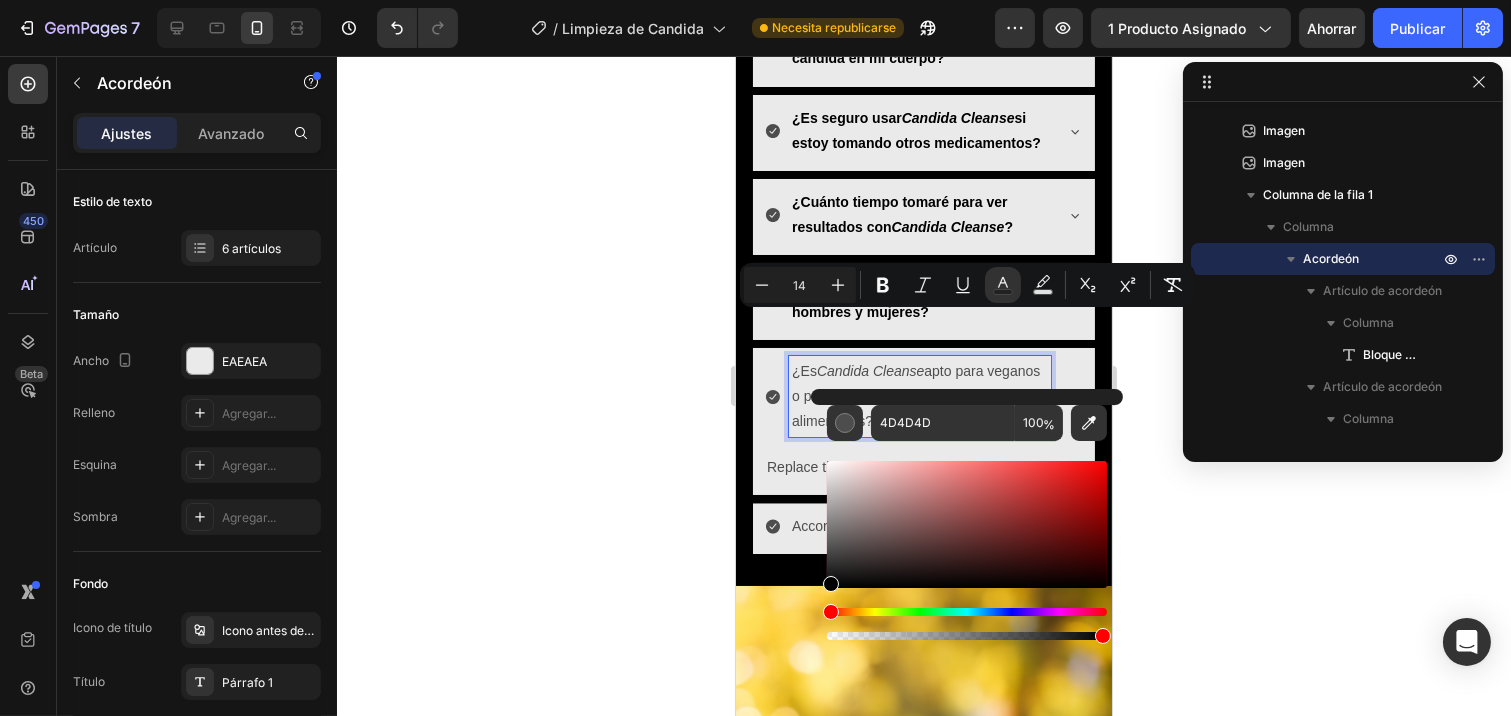 click on "4D4D4D 100 %" at bounding box center (967, 516) 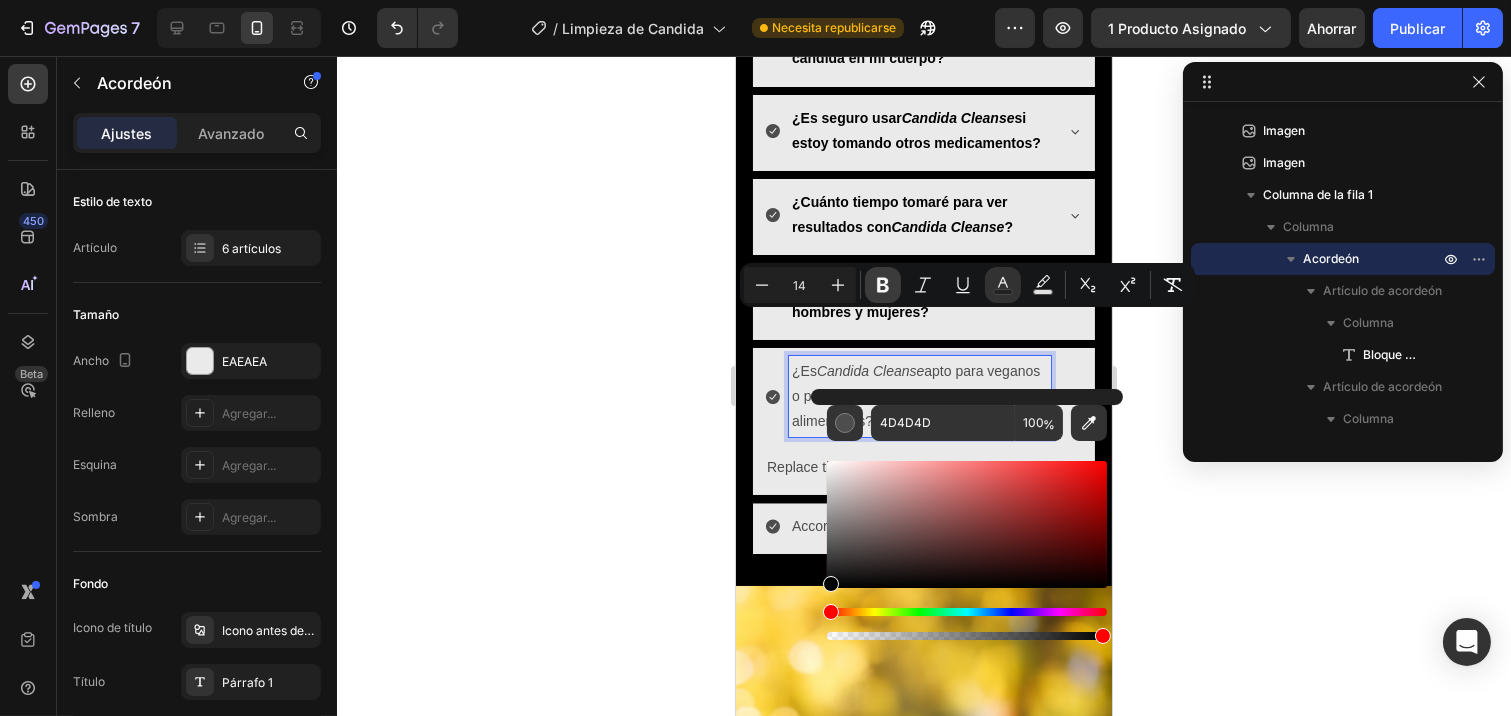 type on "000000" 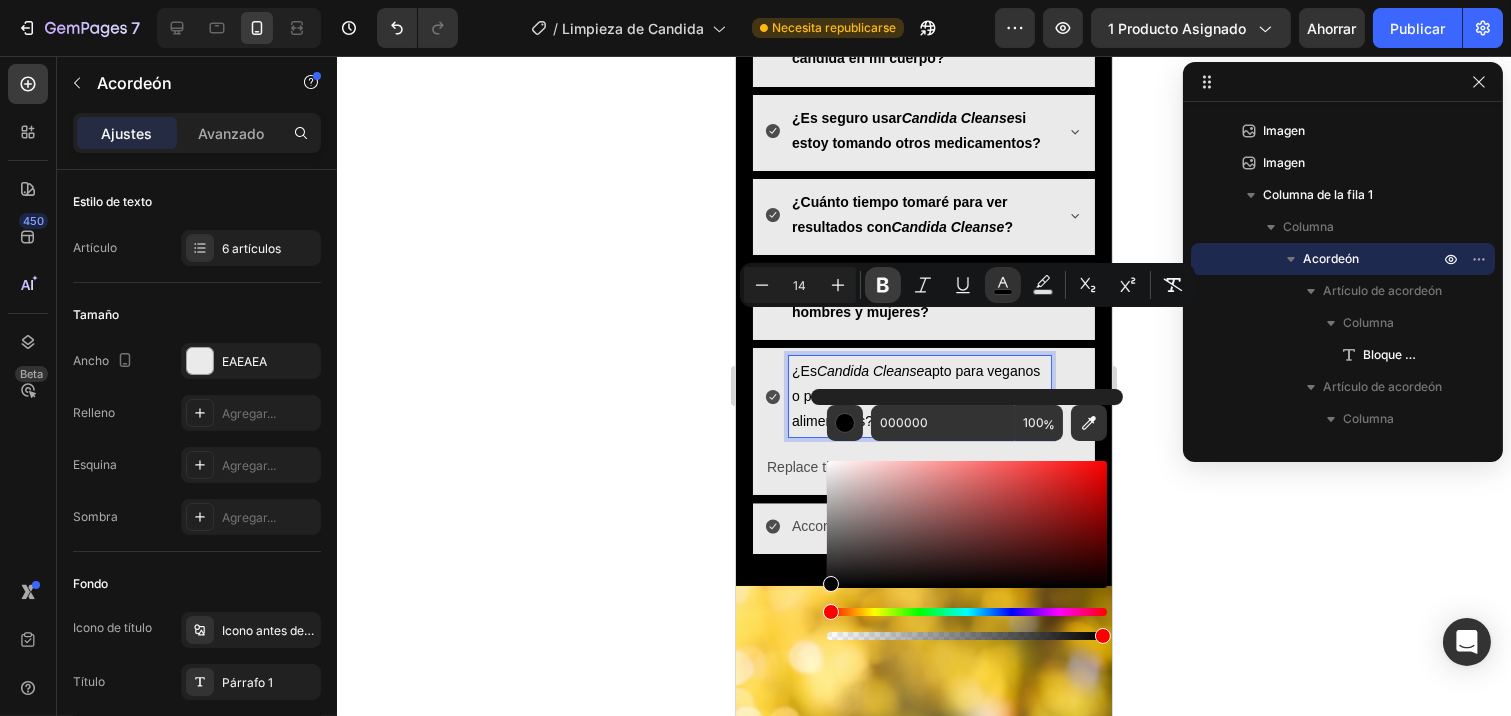click 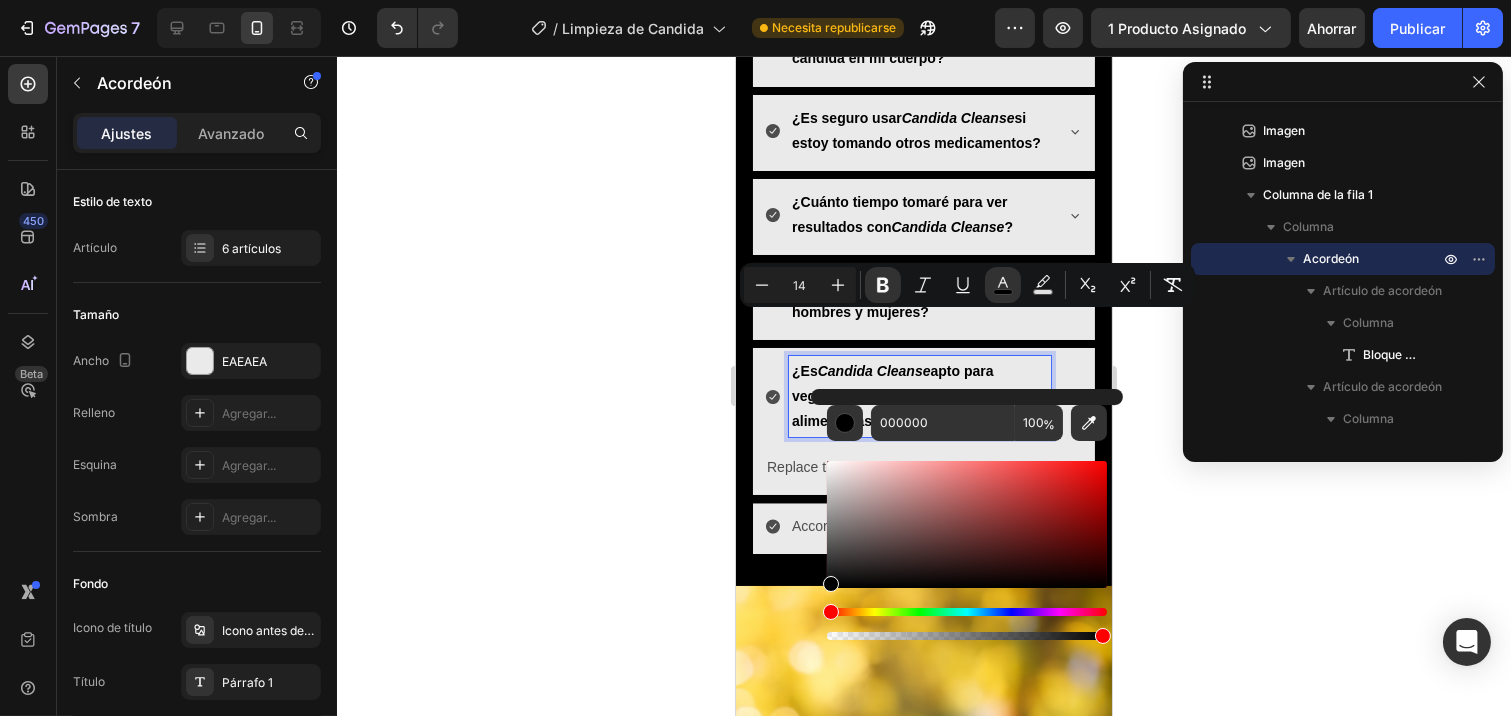 click on "apto para veganos o personas con restricciones alimenticias?" at bounding box center (918, 396) 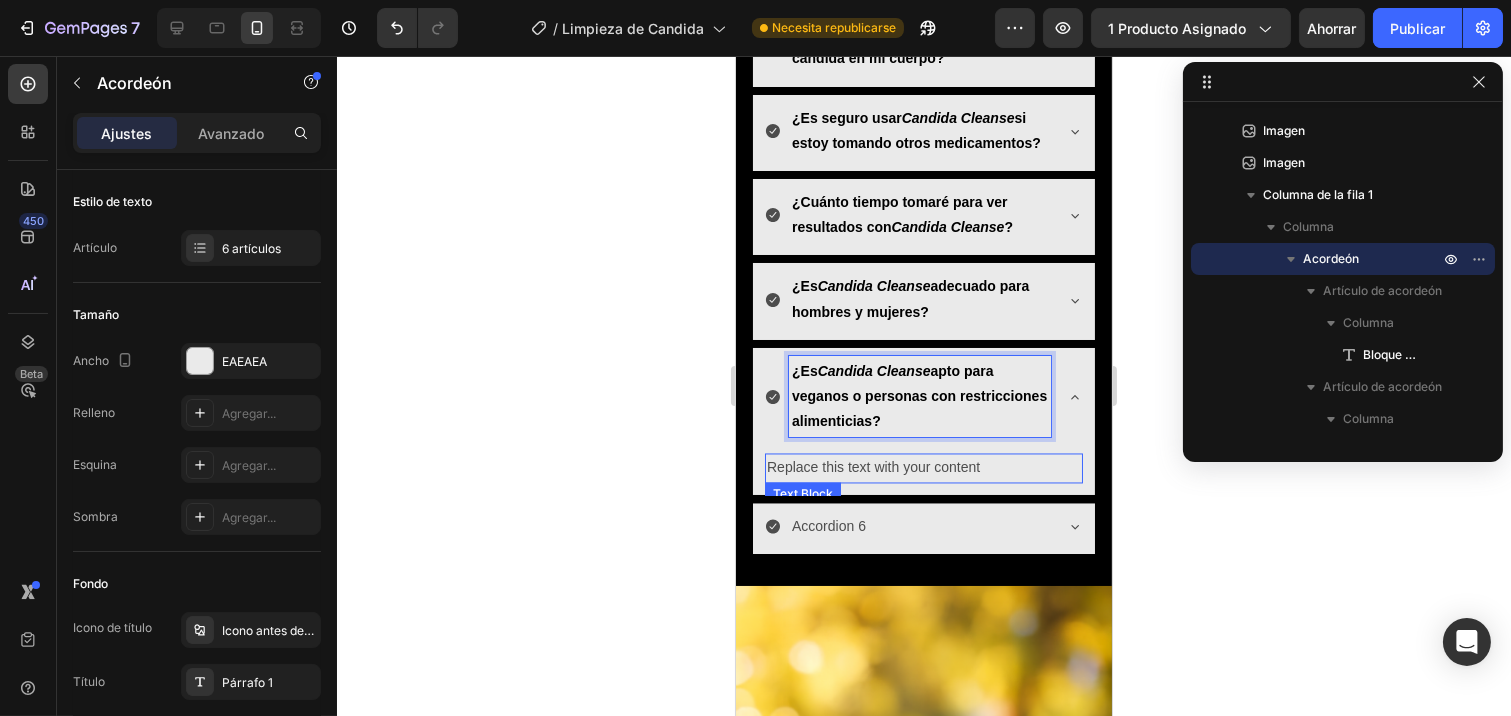 click on "Replace this text with your content" at bounding box center (923, 467) 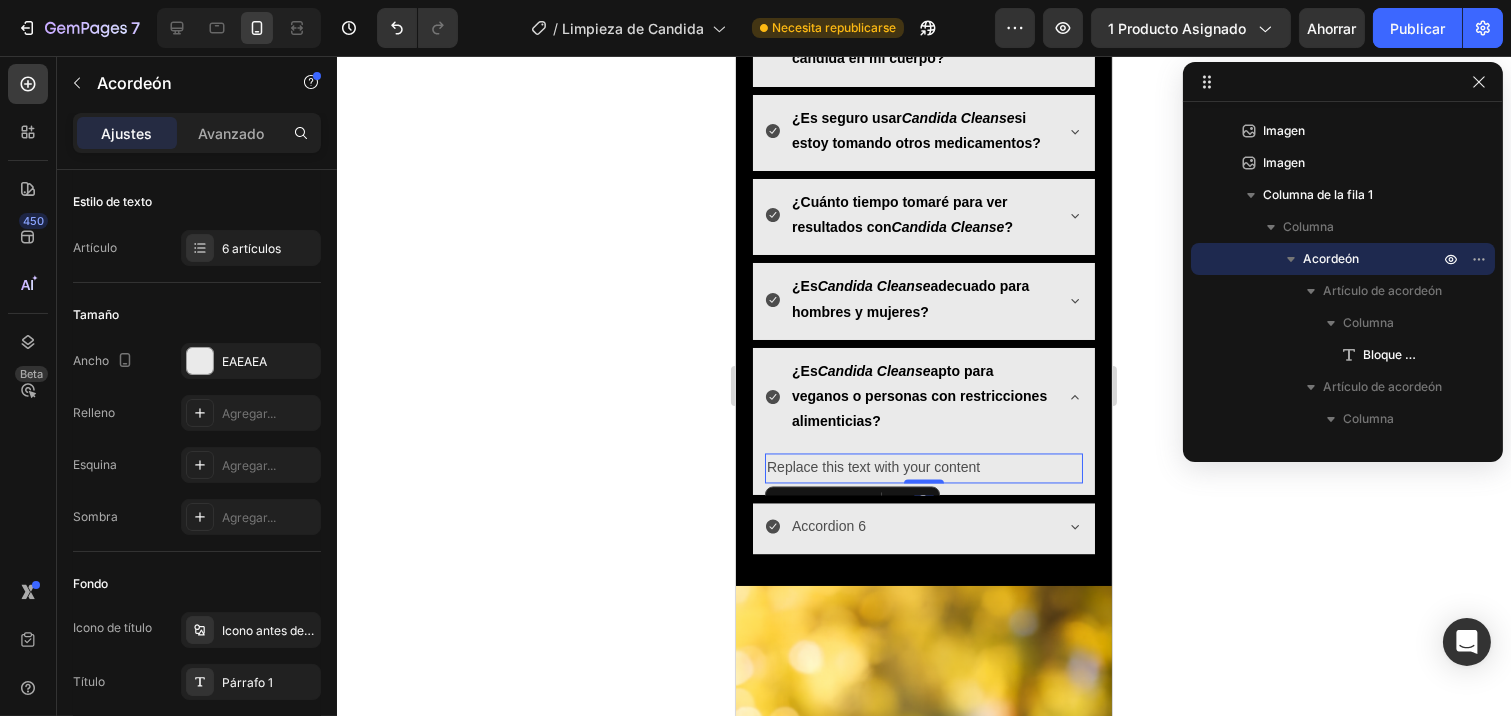 scroll, scrollTop: 571, scrollLeft: 0, axis: vertical 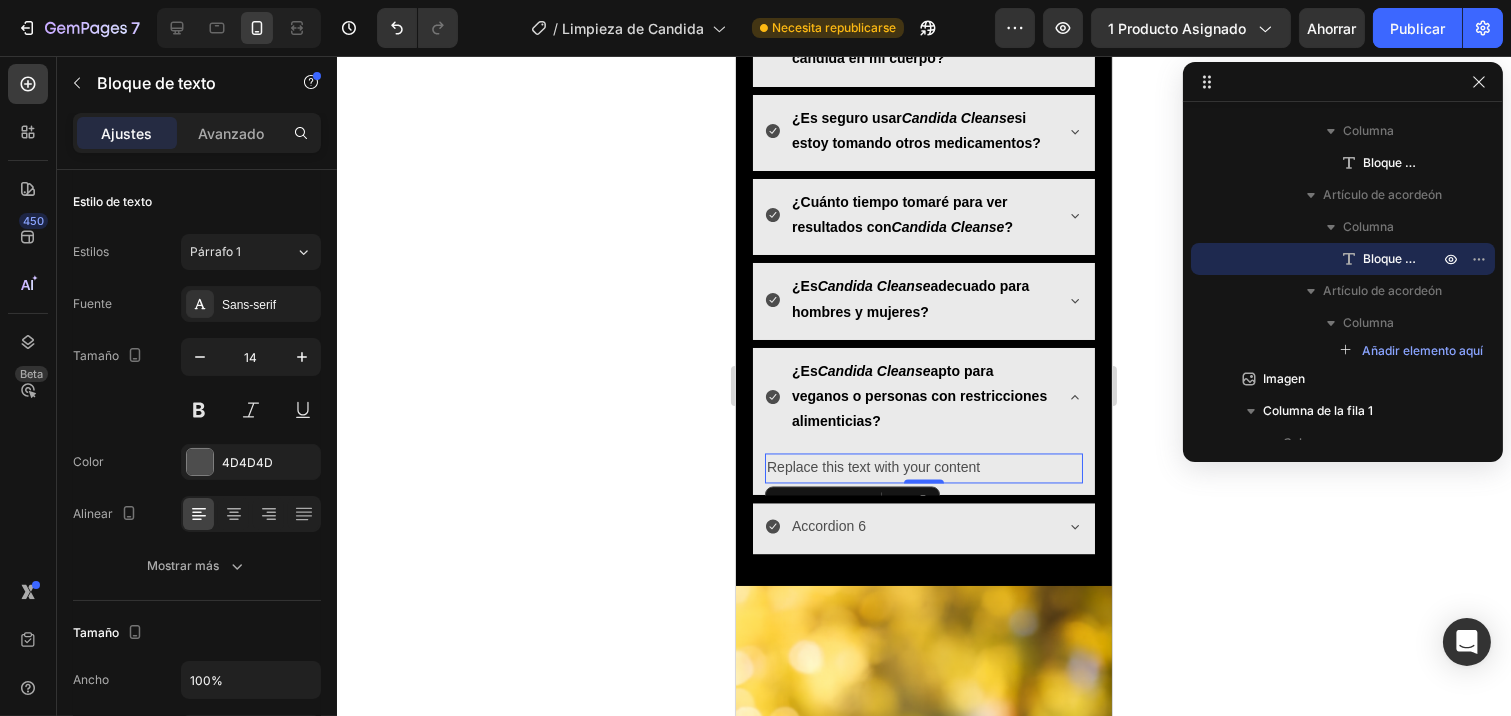 click on "Replace this text with your content" at bounding box center (923, 467) 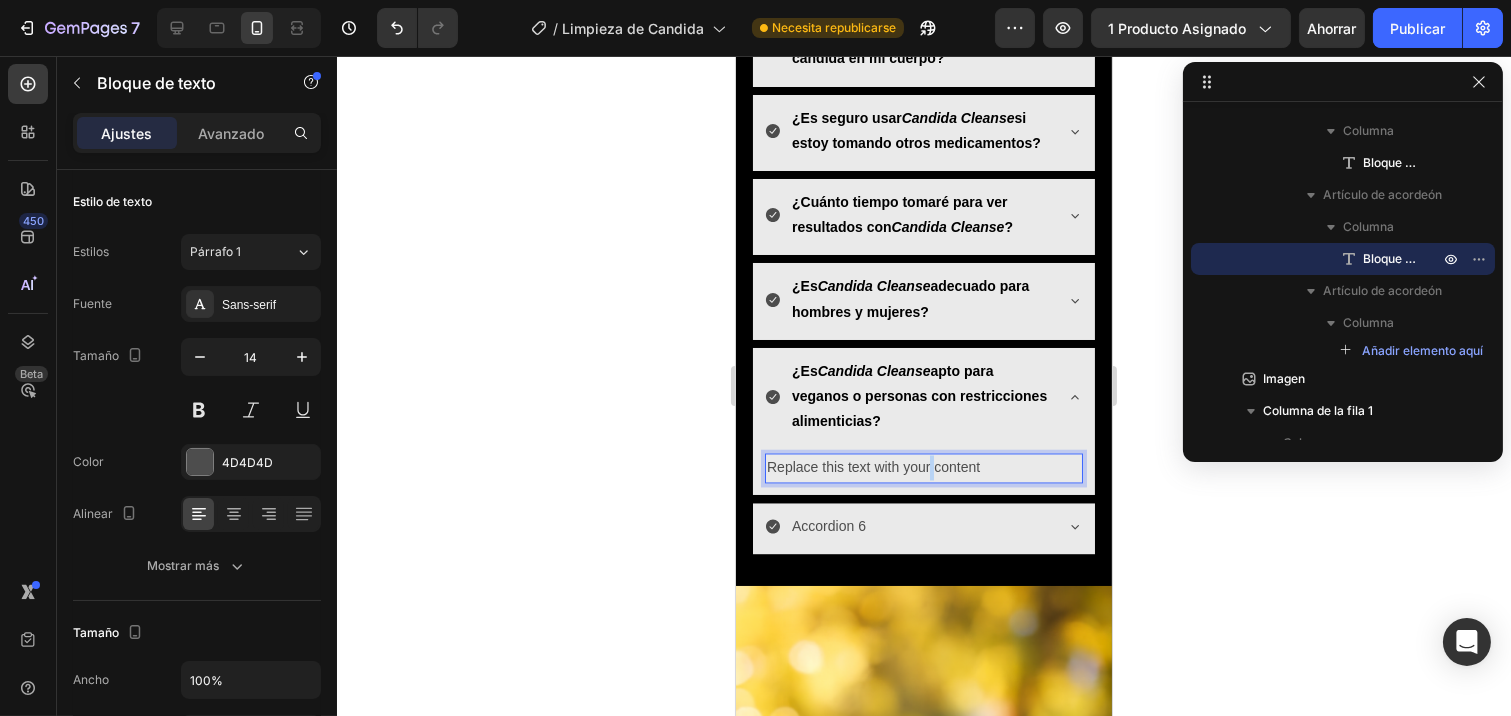 click on "Replace this text with your content" at bounding box center (923, 467) 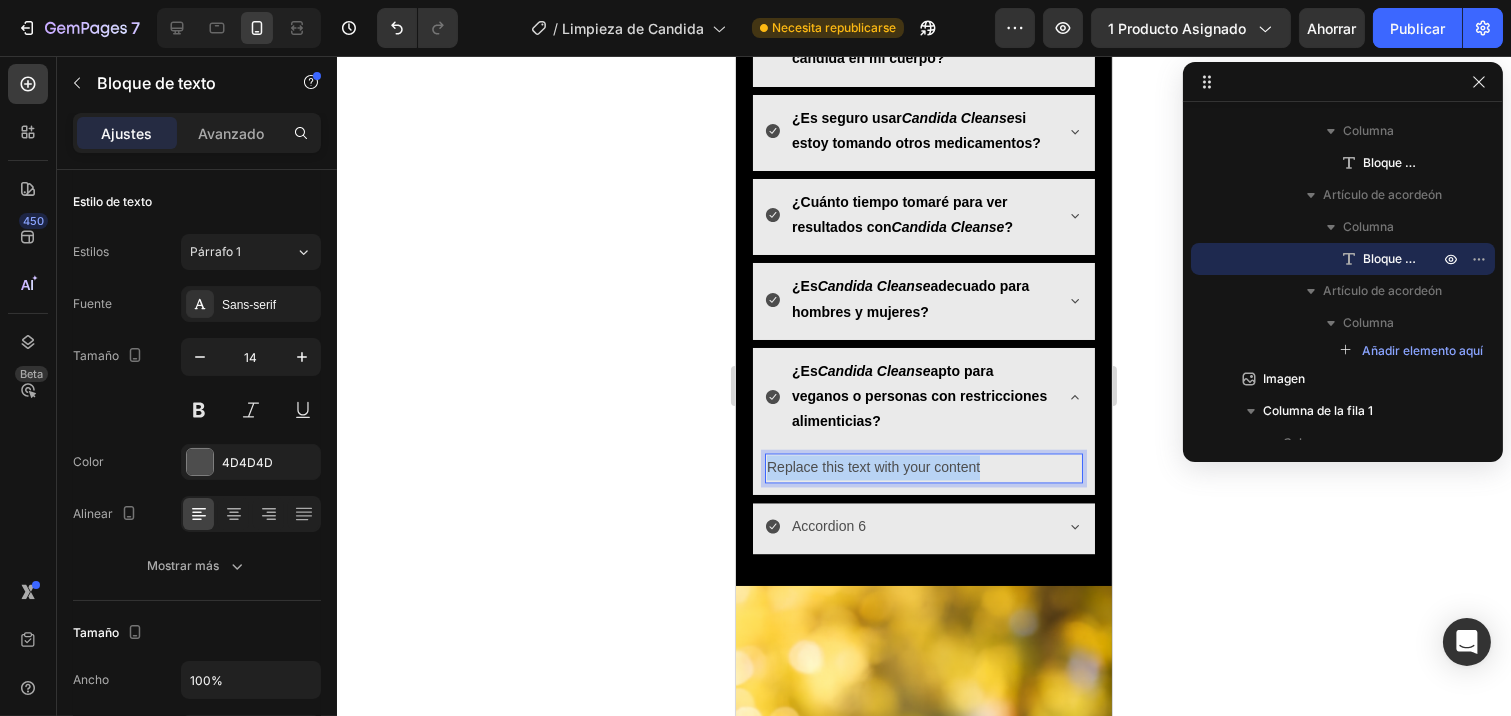 click on "Replace this text with your content" at bounding box center [923, 467] 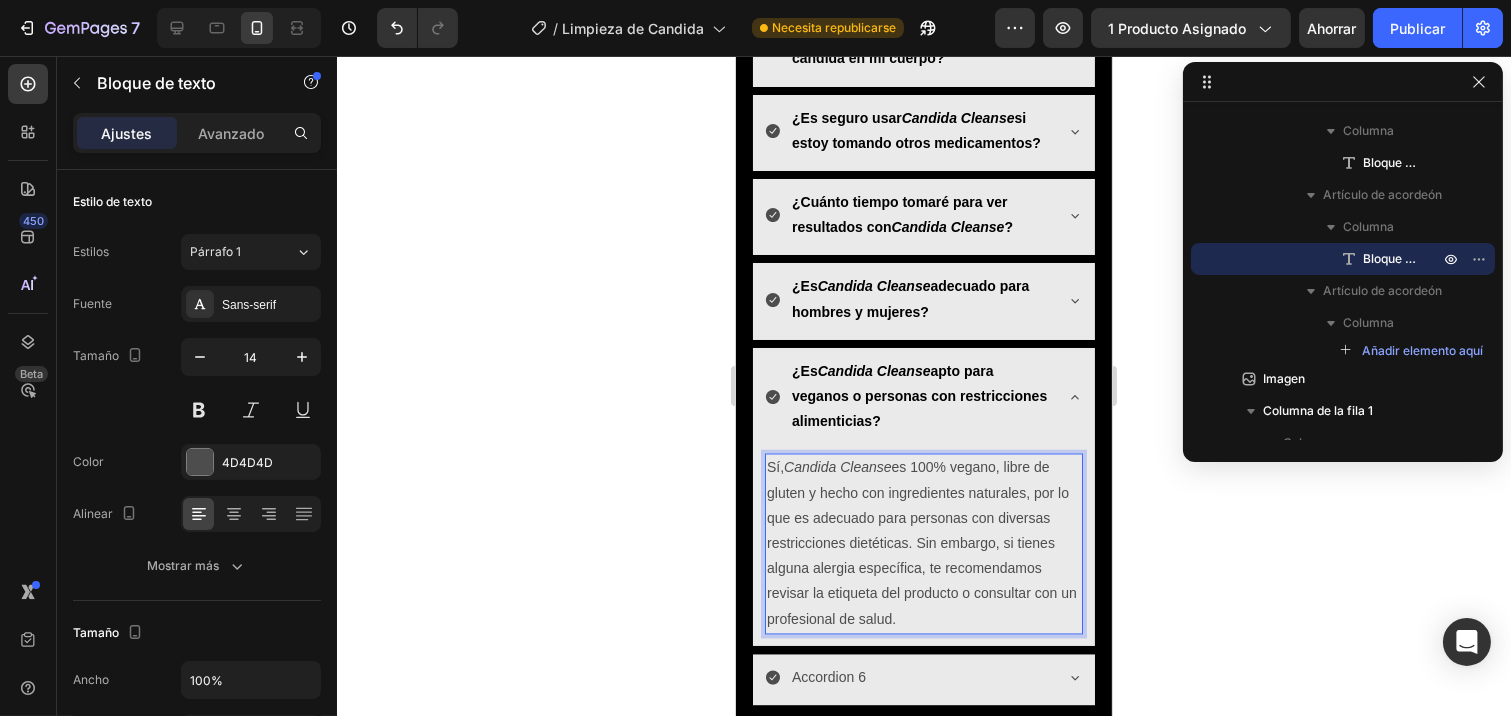 click on "Sí,  Candida Cleanse  es 100% vegano, libre de gluten y hecho con ingredientes naturales, por lo que es adecuado para personas con diversas restricciones dietéticas. Sin embargo, si tienes alguna alergia específica, te recomendamos revisar la etiqueta del producto o consultar con un profesional de salud." at bounding box center [923, 543] 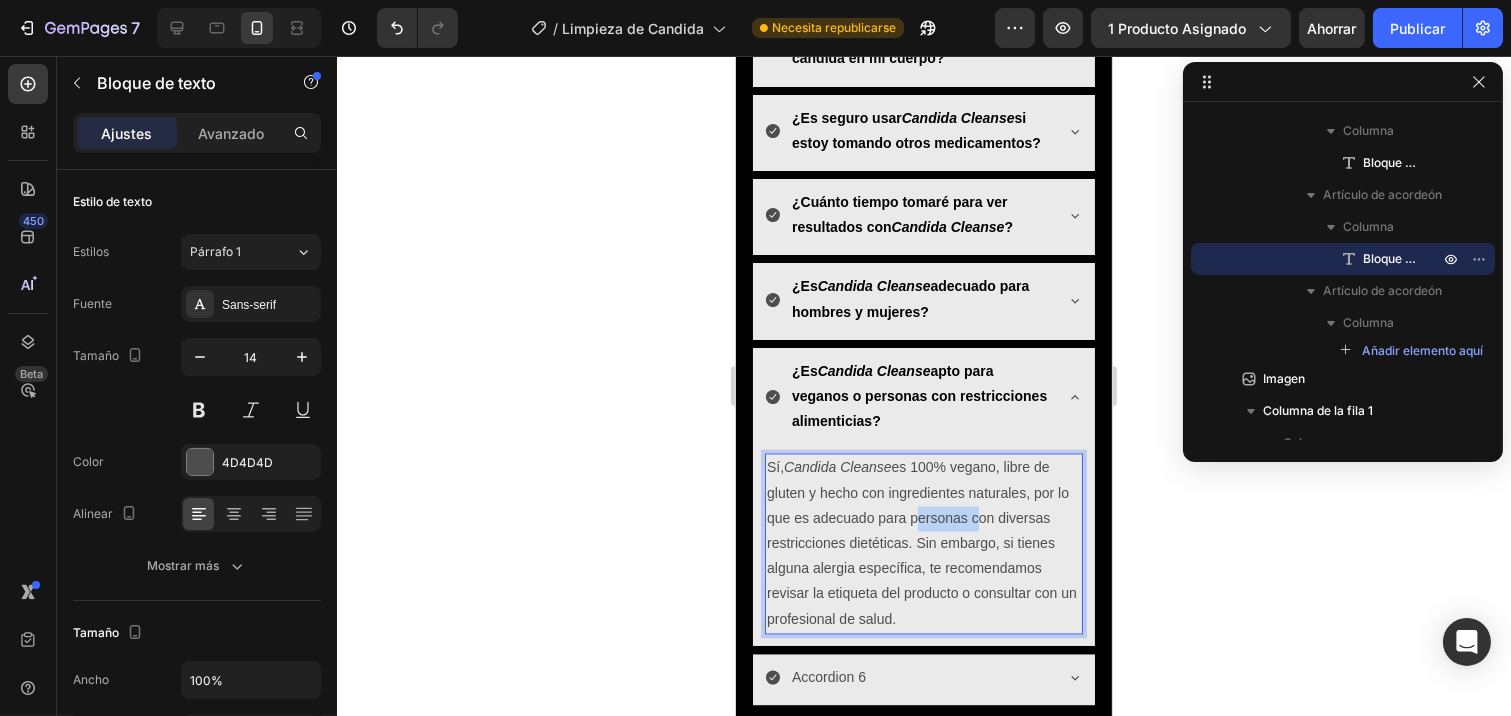 click on "Sí,  Candida Cleanse  es 100% vegano, libre de gluten y hecho con ingredientes naturales, por lo que es adecuado para personas con diversas restricciones dietéticas. Sin embargo, si tienes alguna alergia específica, te recomendamos revisar la etiqueta del producto o consultar con un profesional de salud." at bounding box center (923, 543) 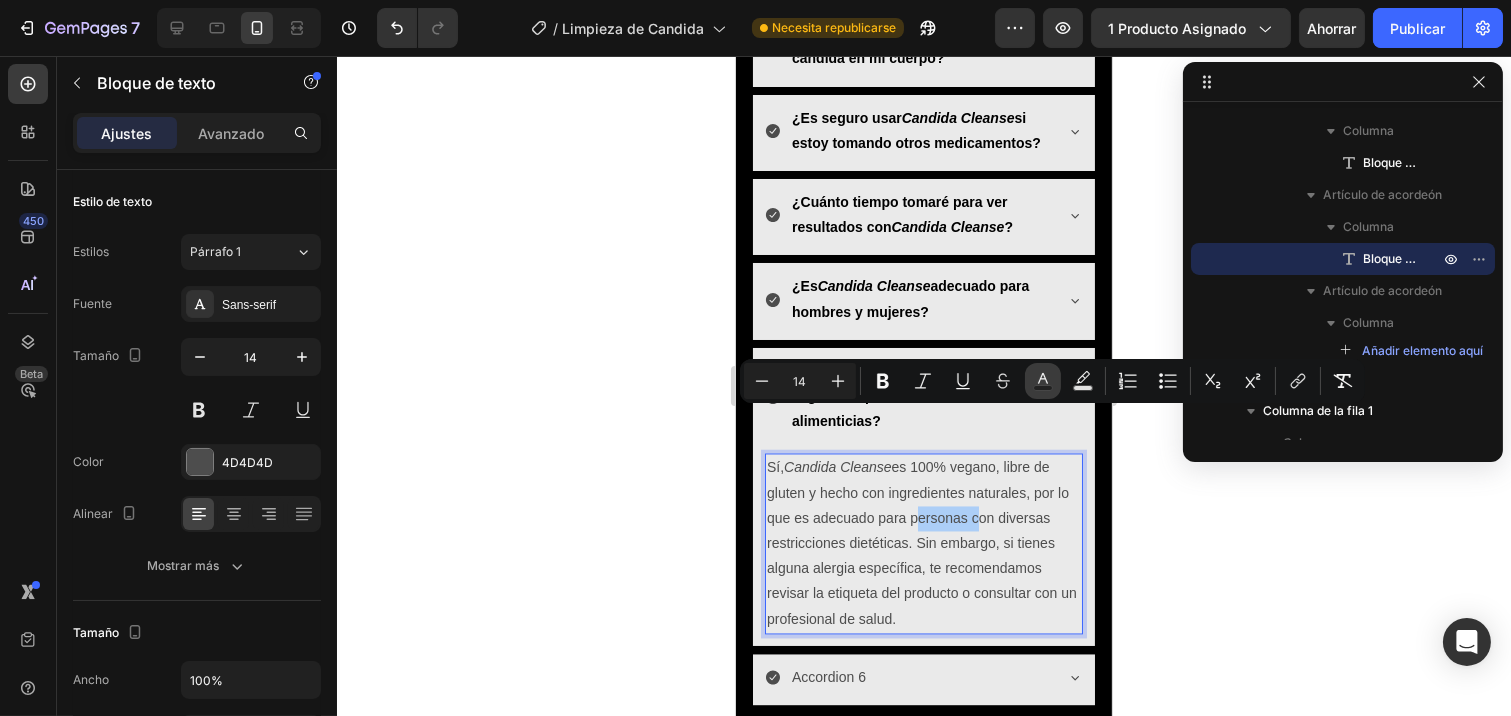 click 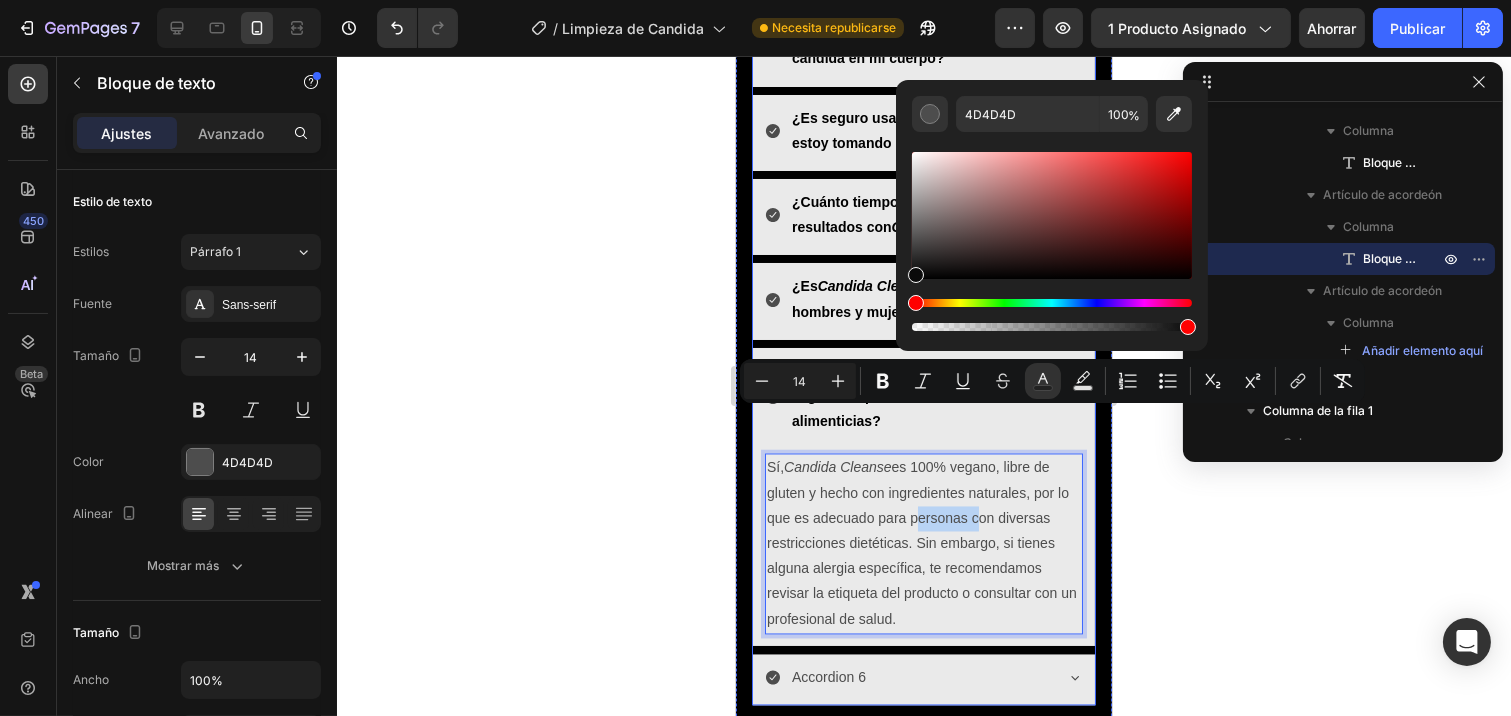 type on "0A0A0A" 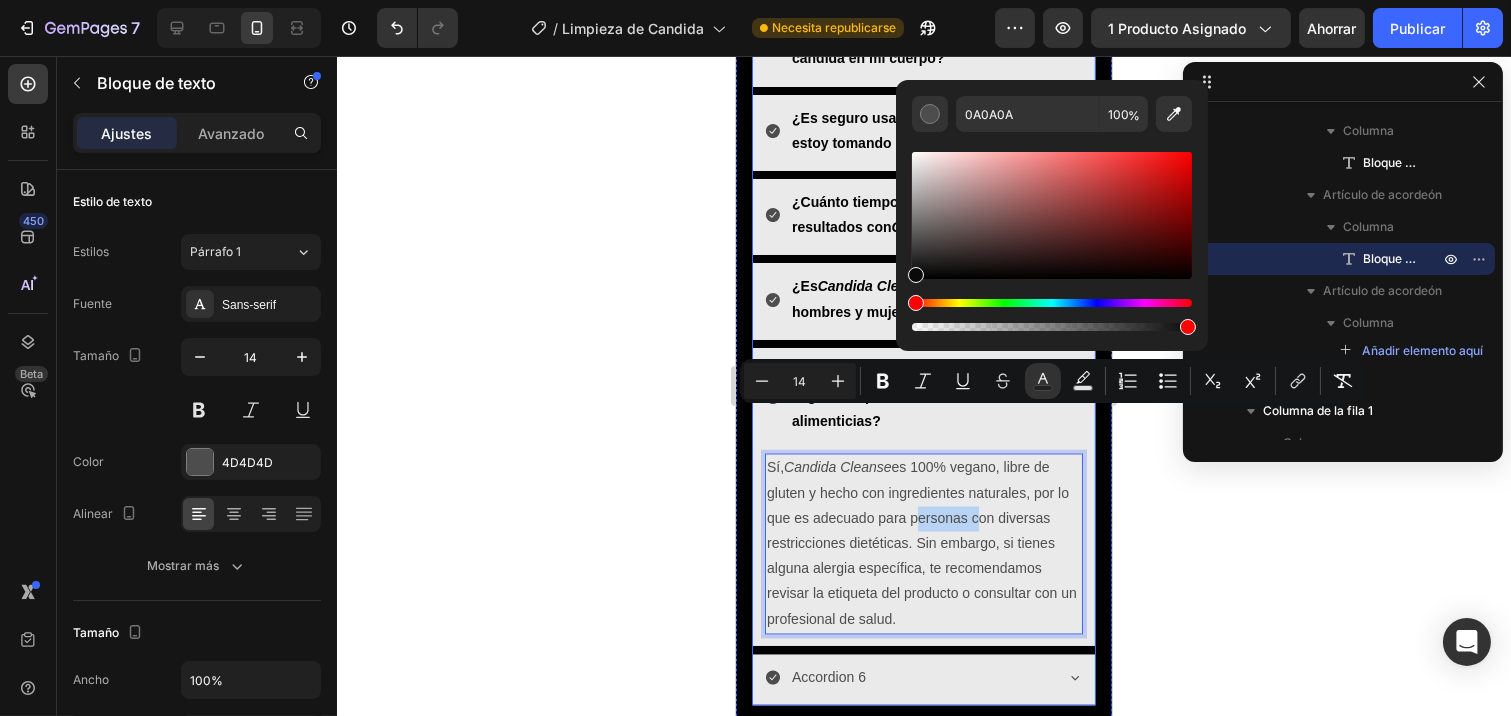 drag, startPoint x: 1675, startPoint y: 291, endPoint x: 840, endPoint y: 353, distance: 837.29865 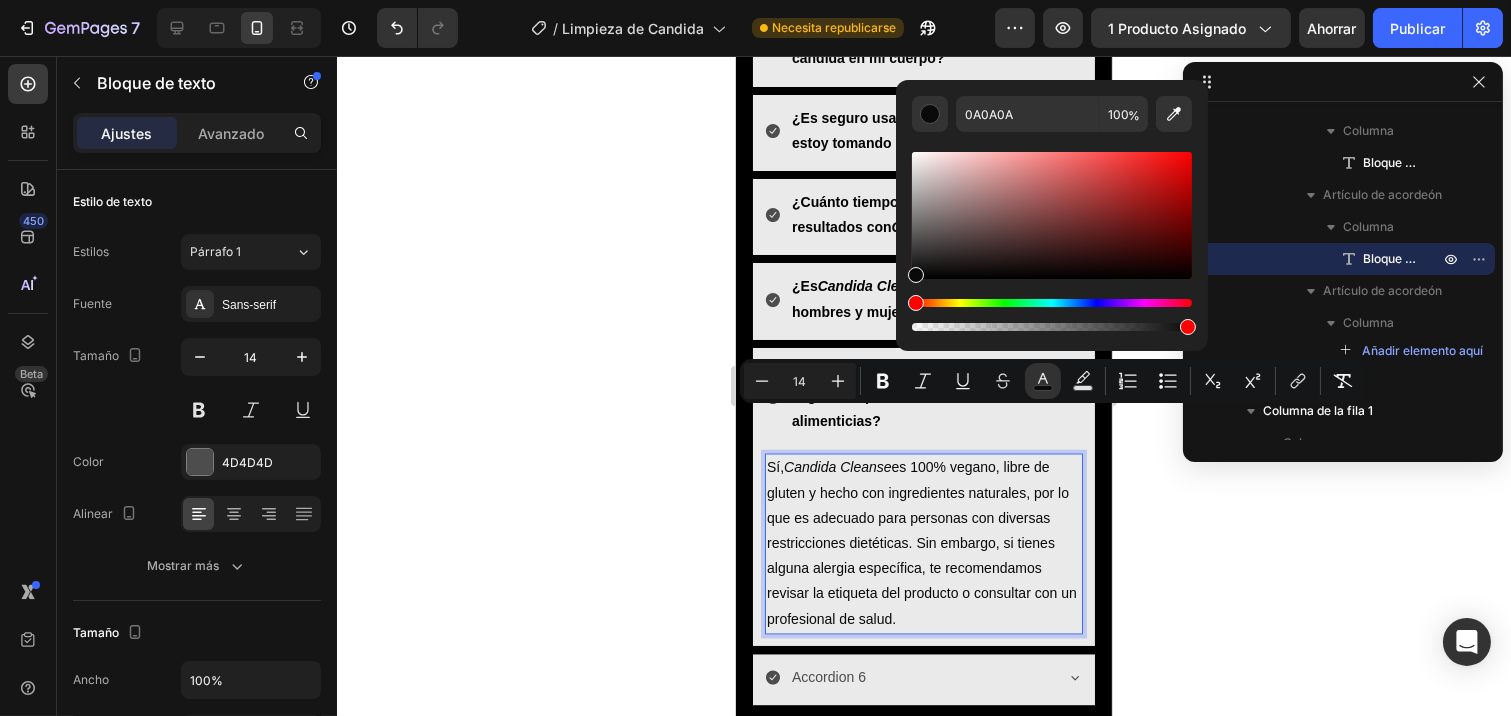 click 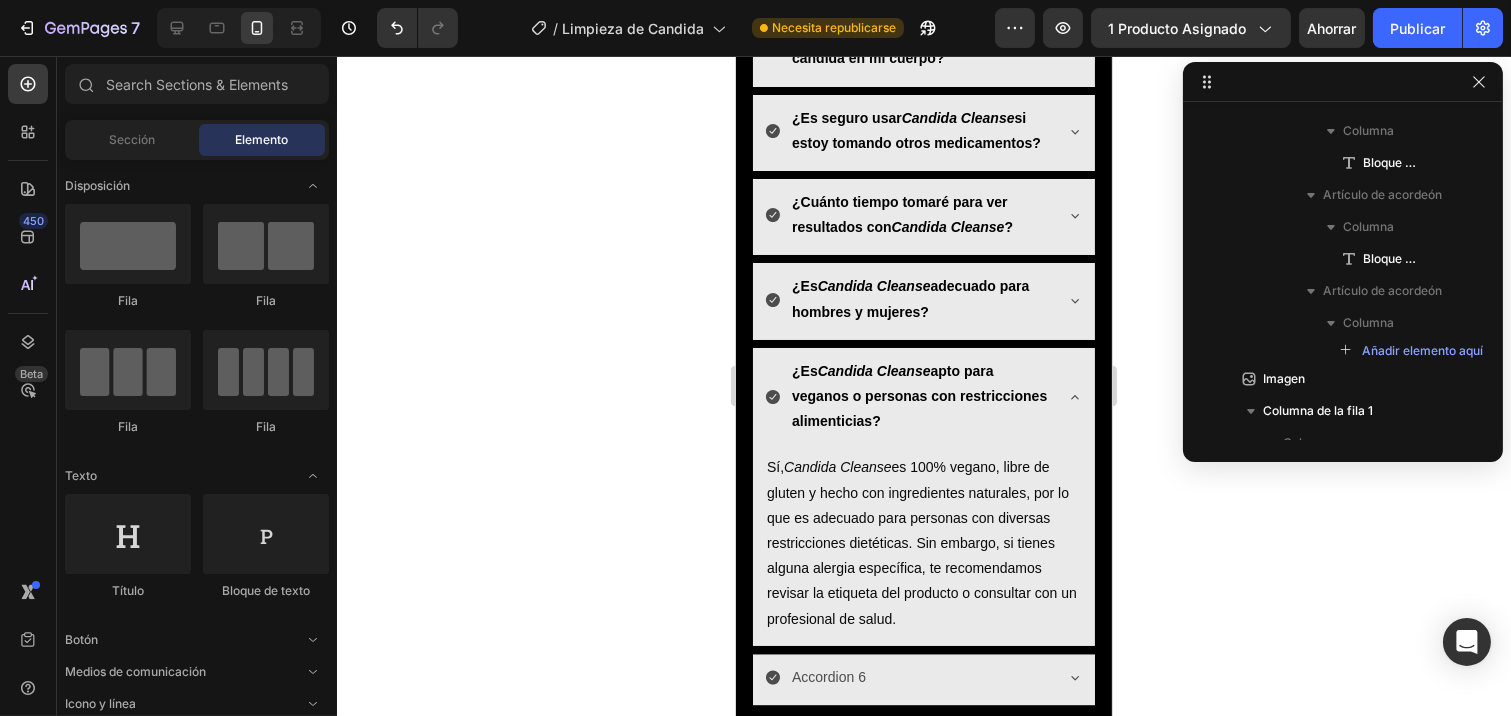 click 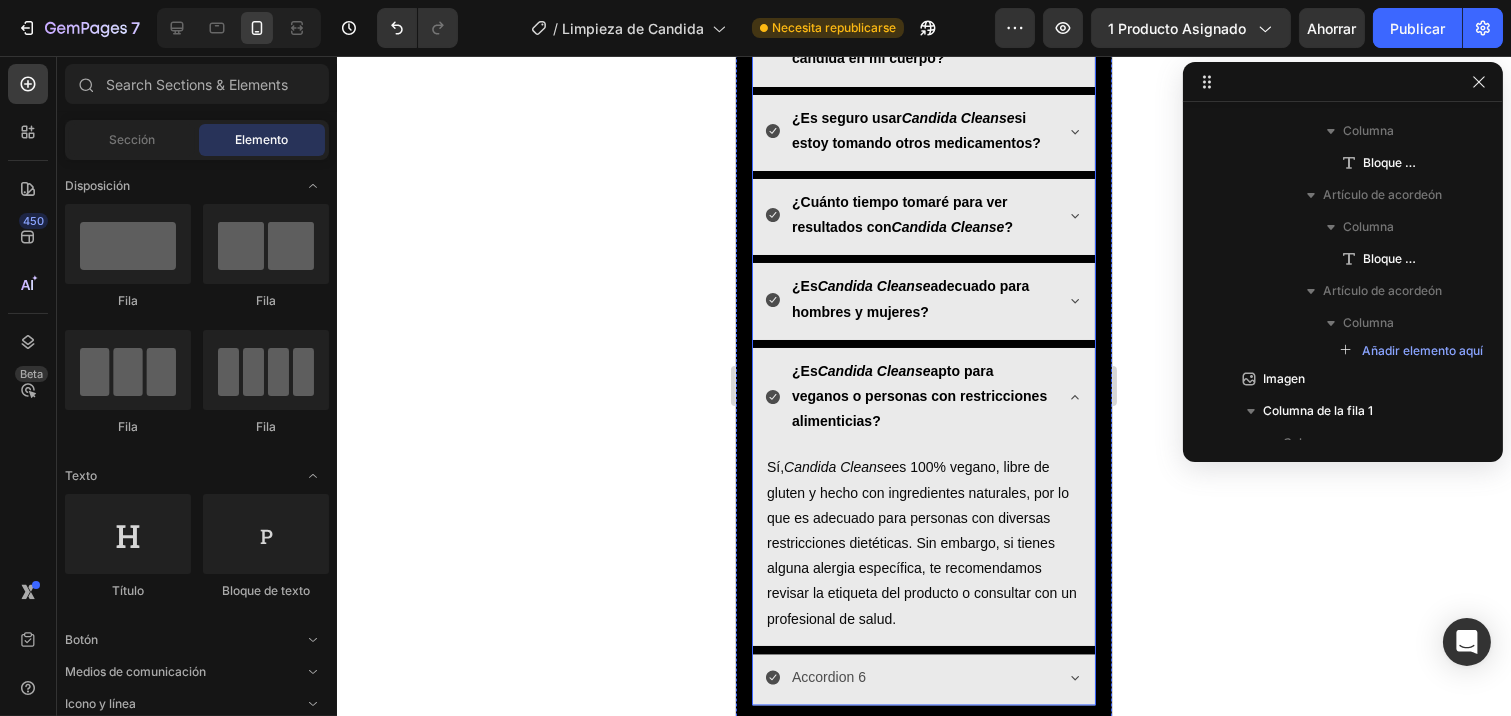 click 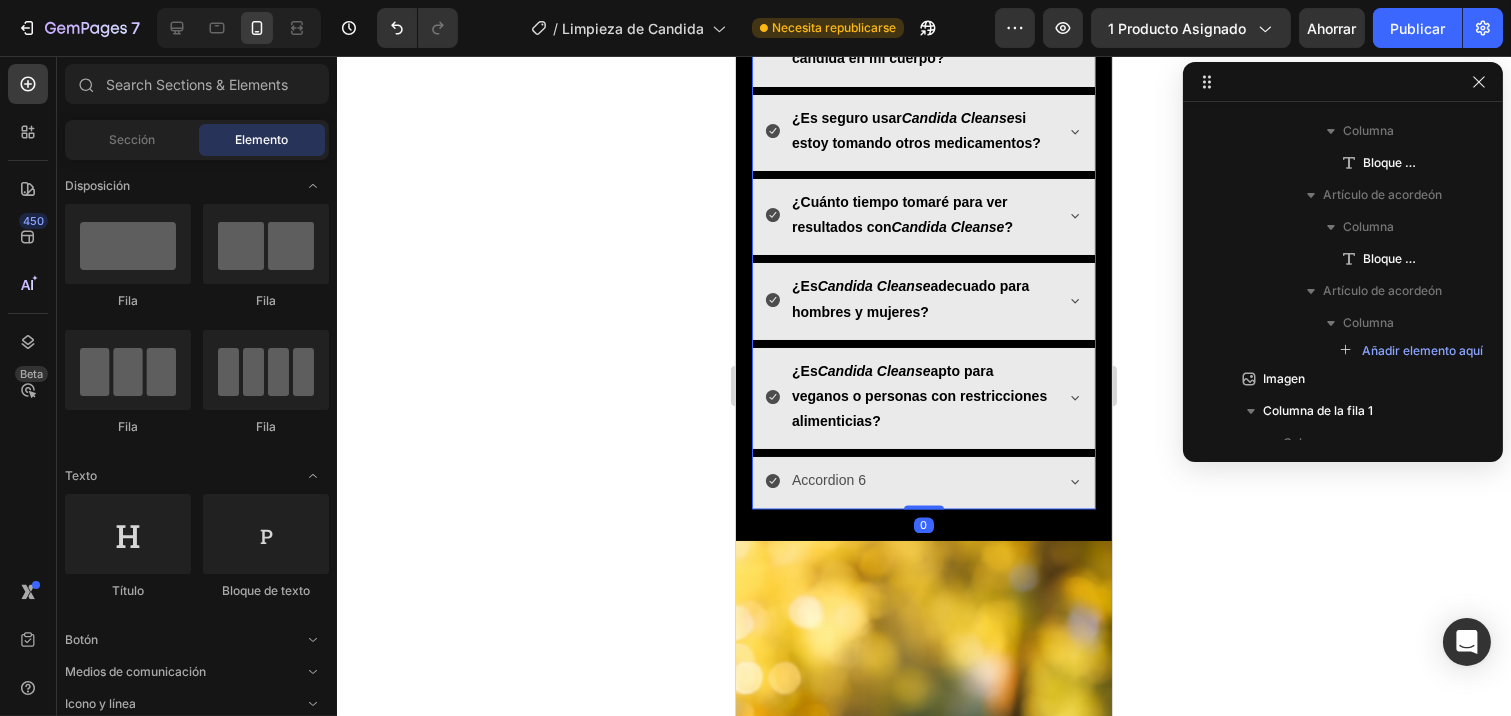 scroll, scrollTop: 91, scrollLeft: 0, axis: vertical 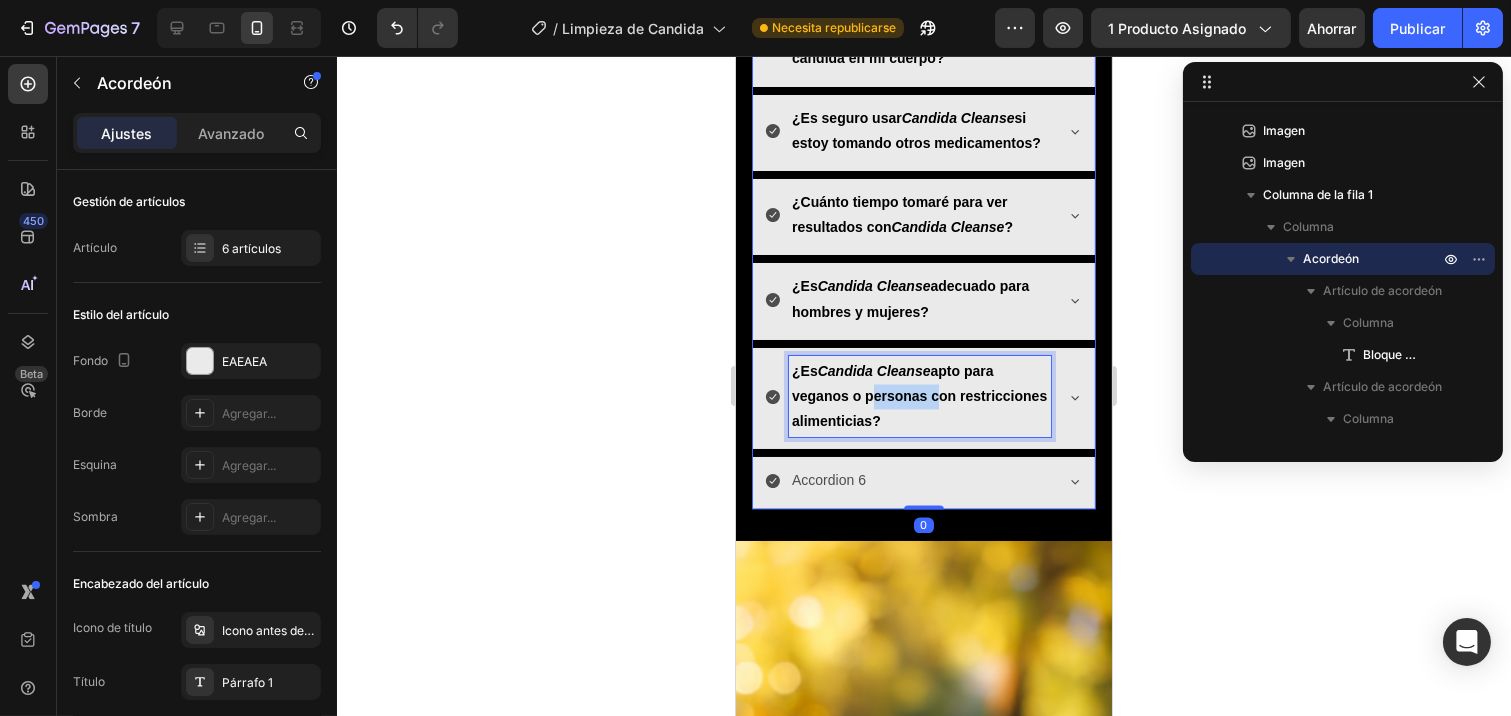 click on "apto para veganos o personas con restricciones alimenticias?" at bounding box center [918, 396] 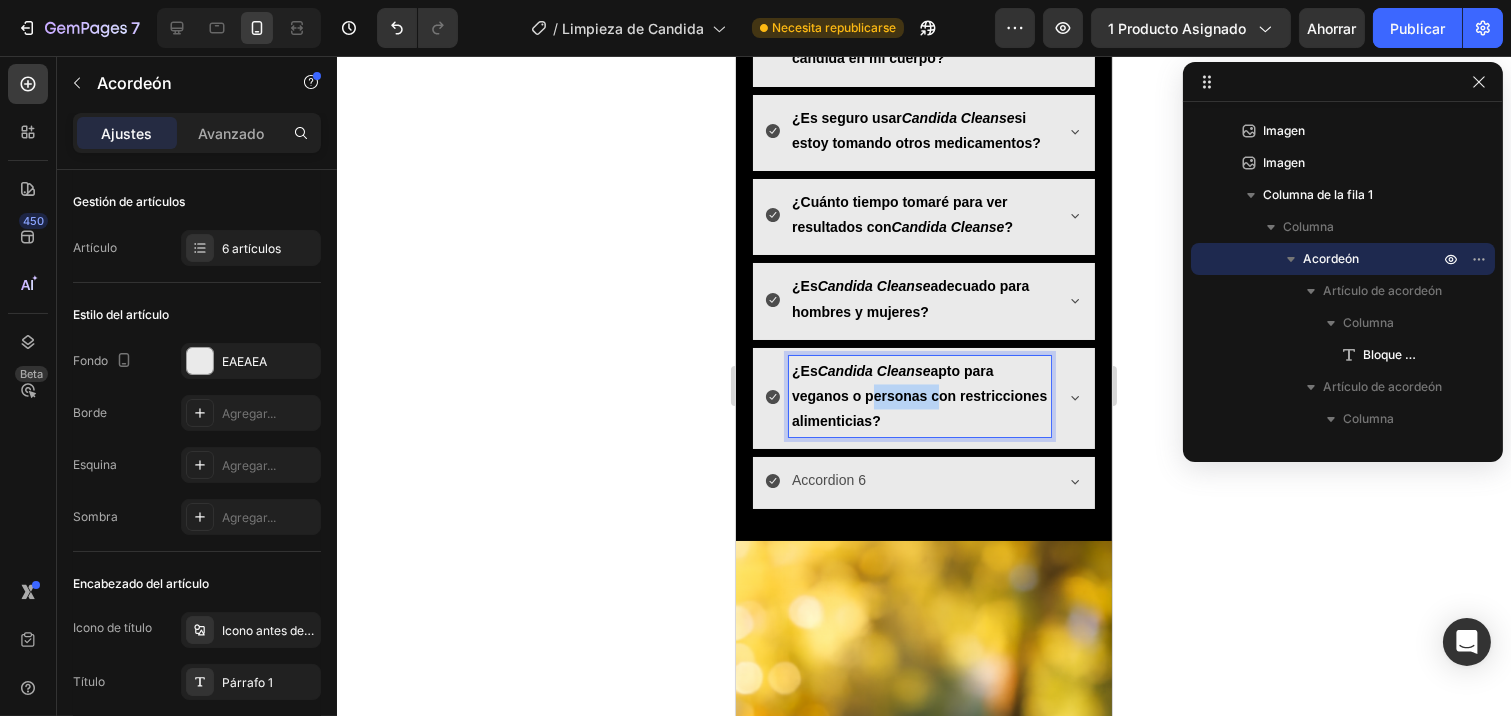 click on "apto para veganos o personas con restricciones alimenticias?" at bounding box center (918, 396) 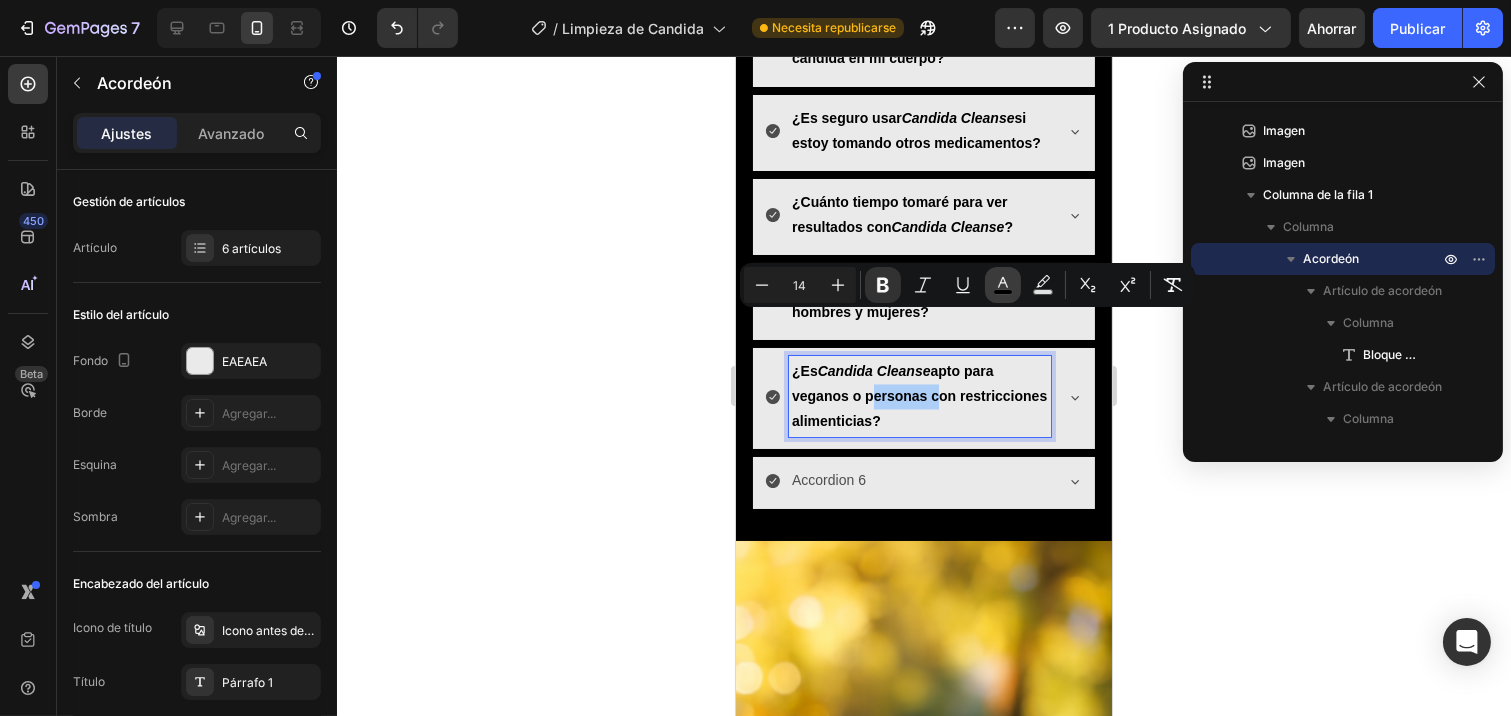 click on "color" at bounding box center (1003, 285) 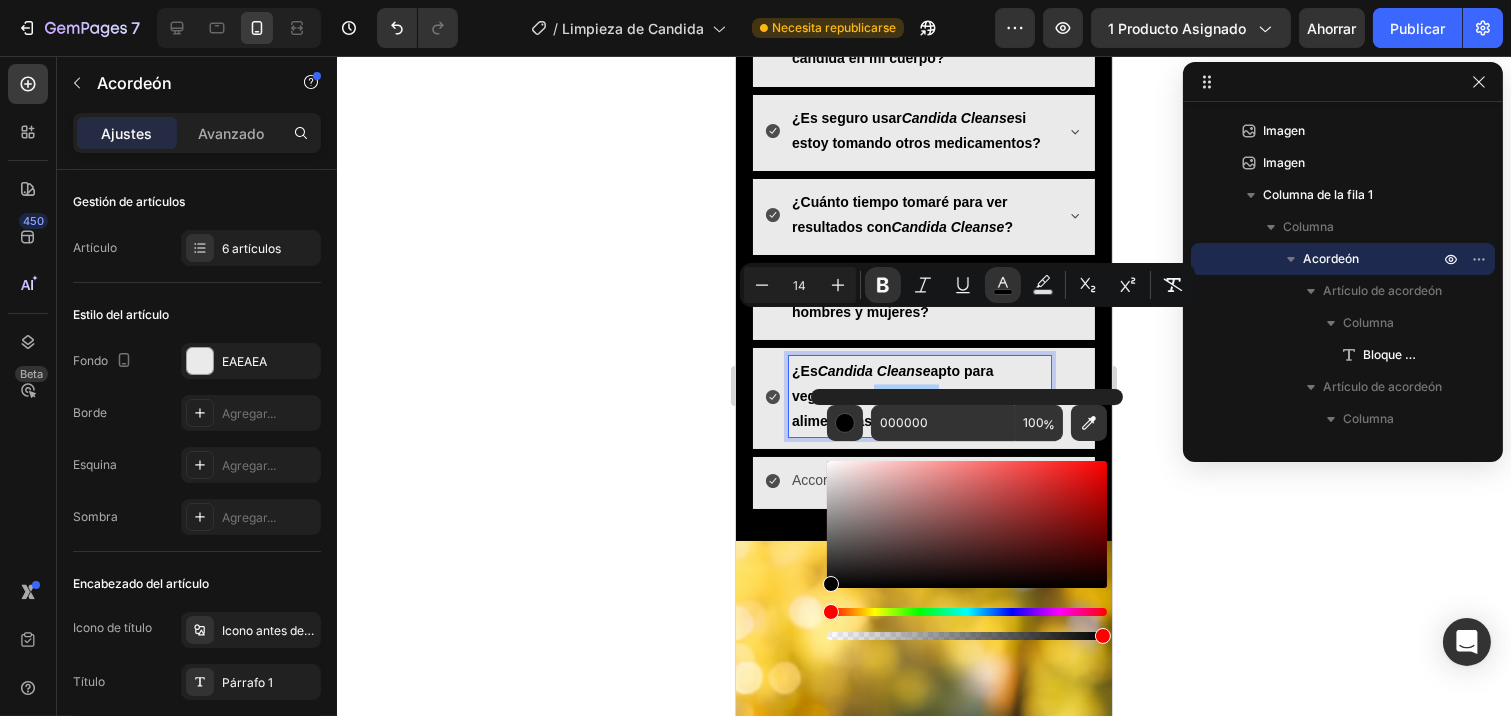click 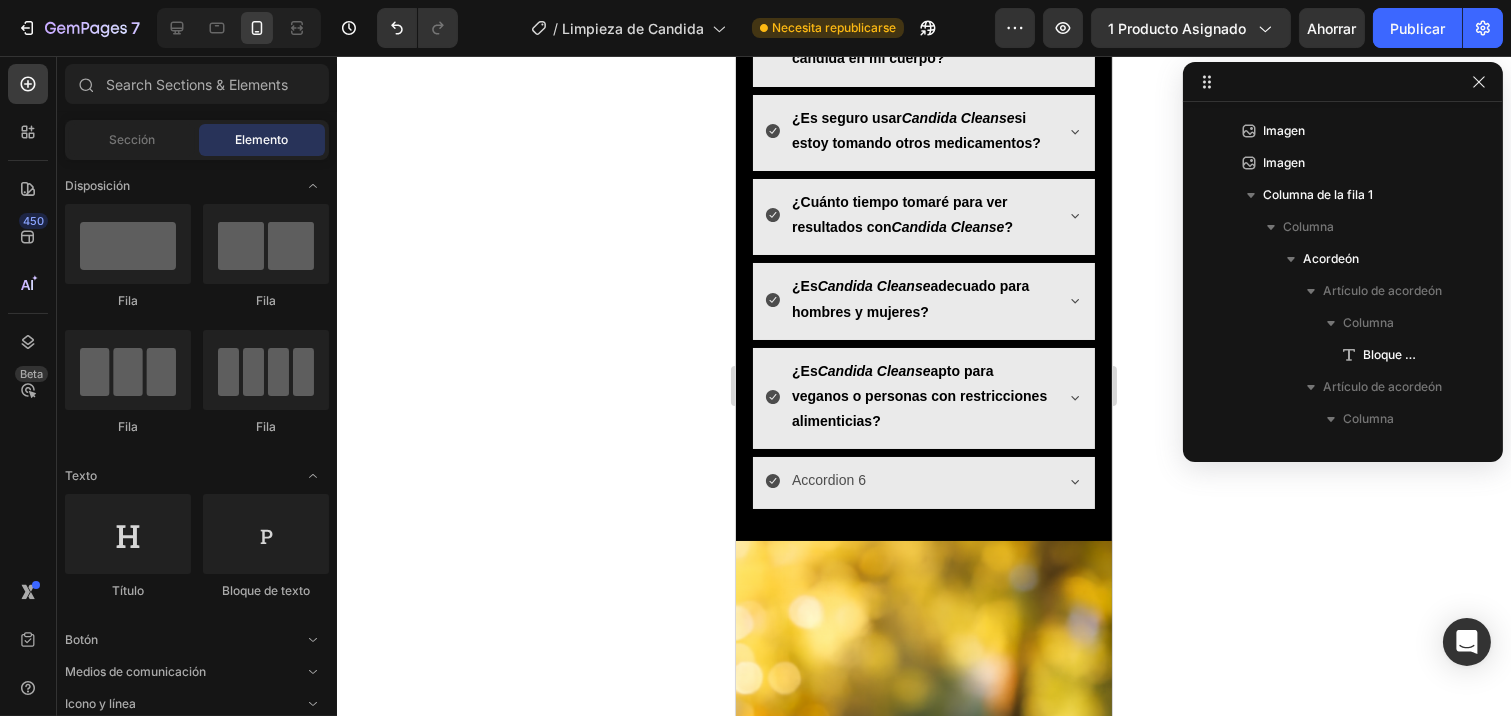click 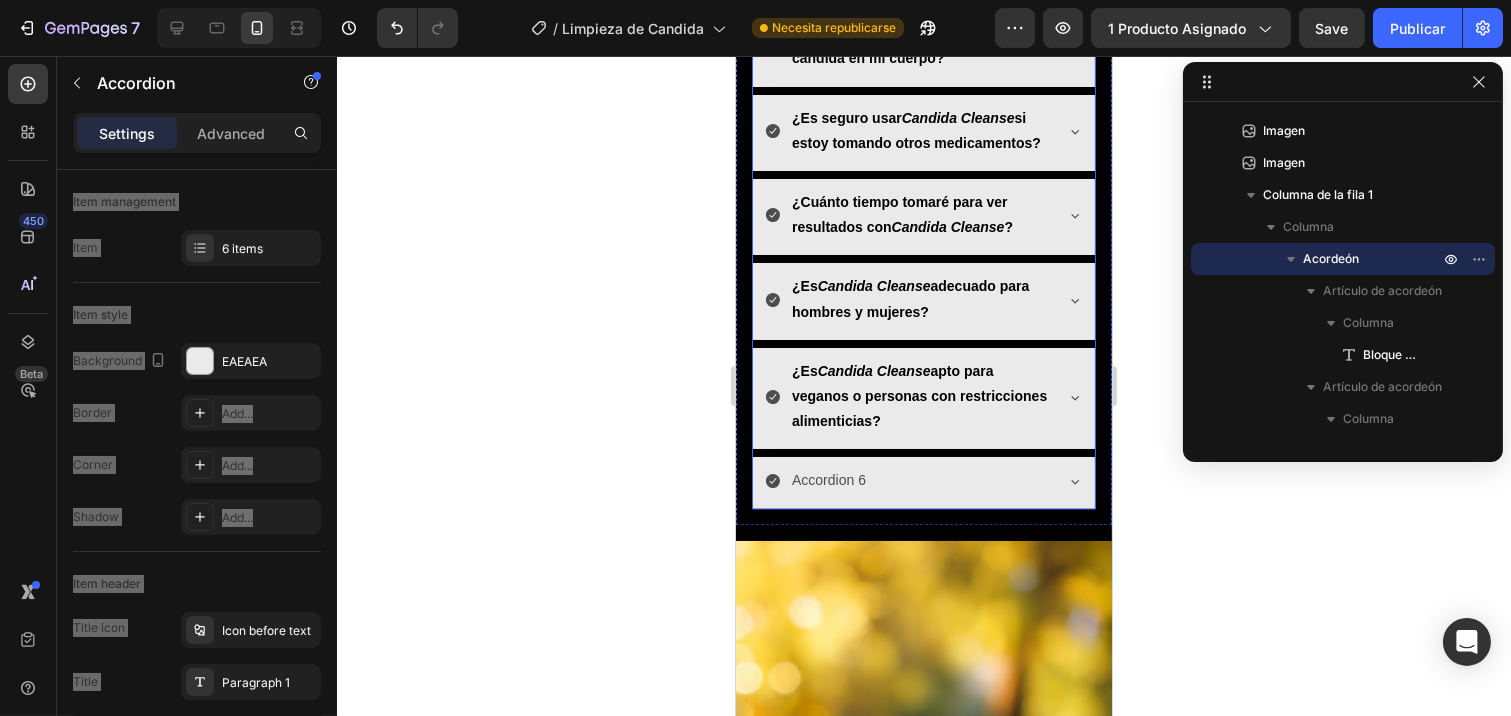 click on "Accordion 6" at bounding box center (923, 482) 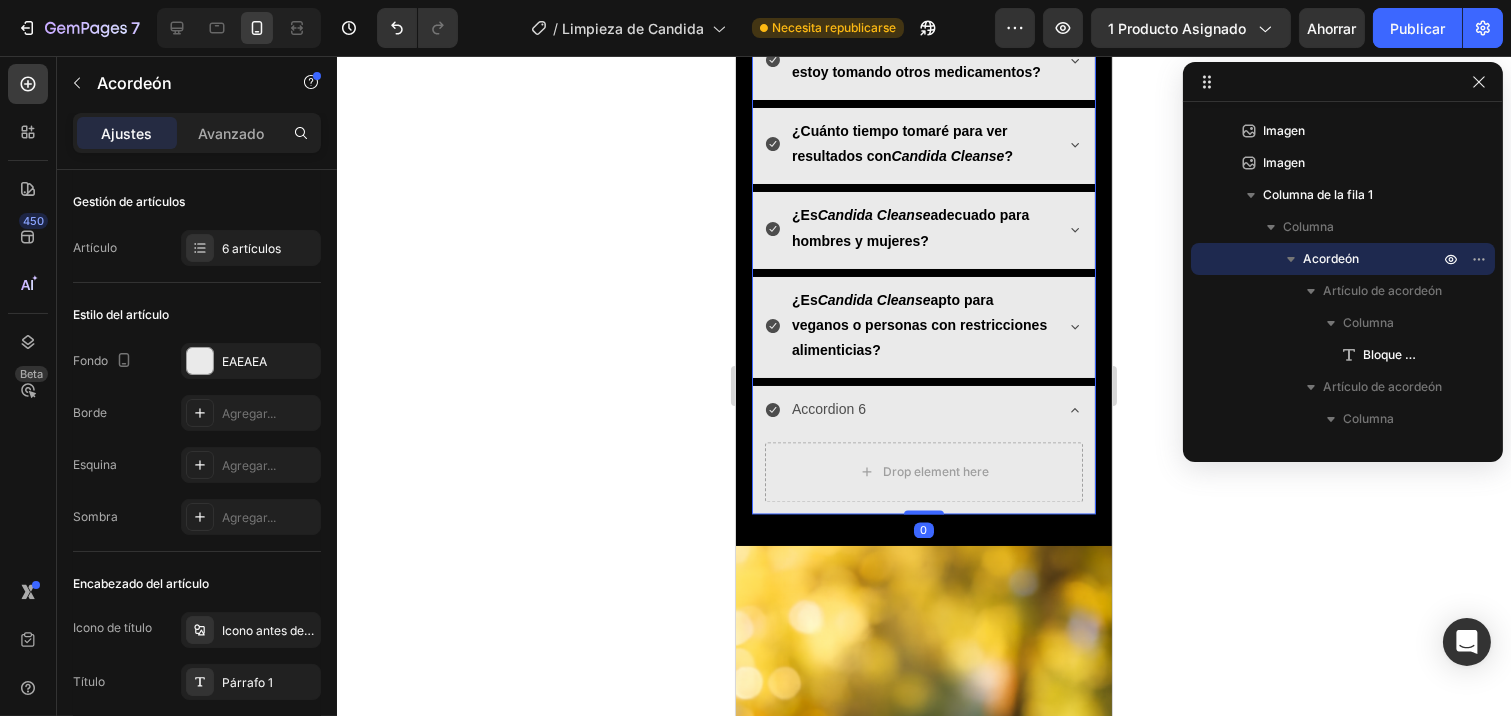 scroll, scrollTop: 7062, scrollLeft: 0, axis: vertical 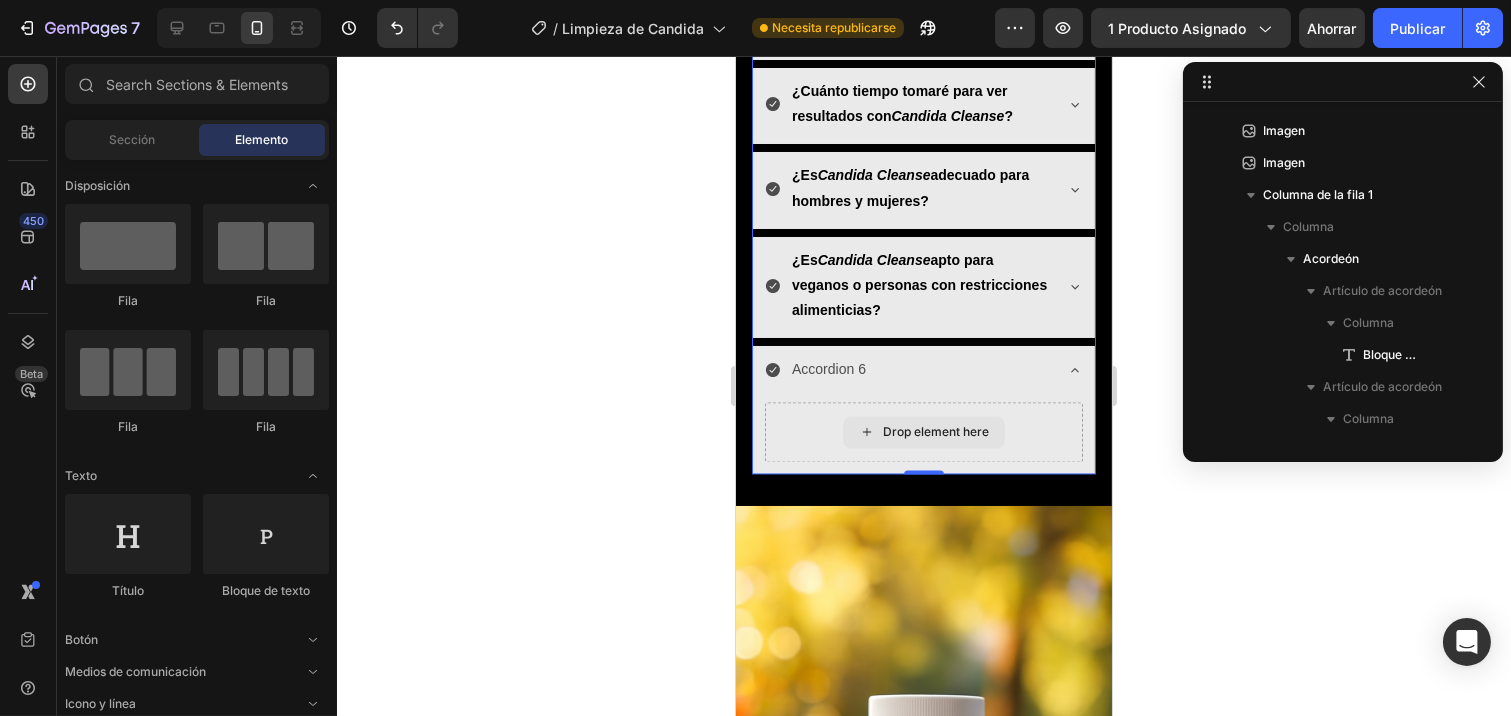 click on "Drop element here" at bounding box center (923, 432) 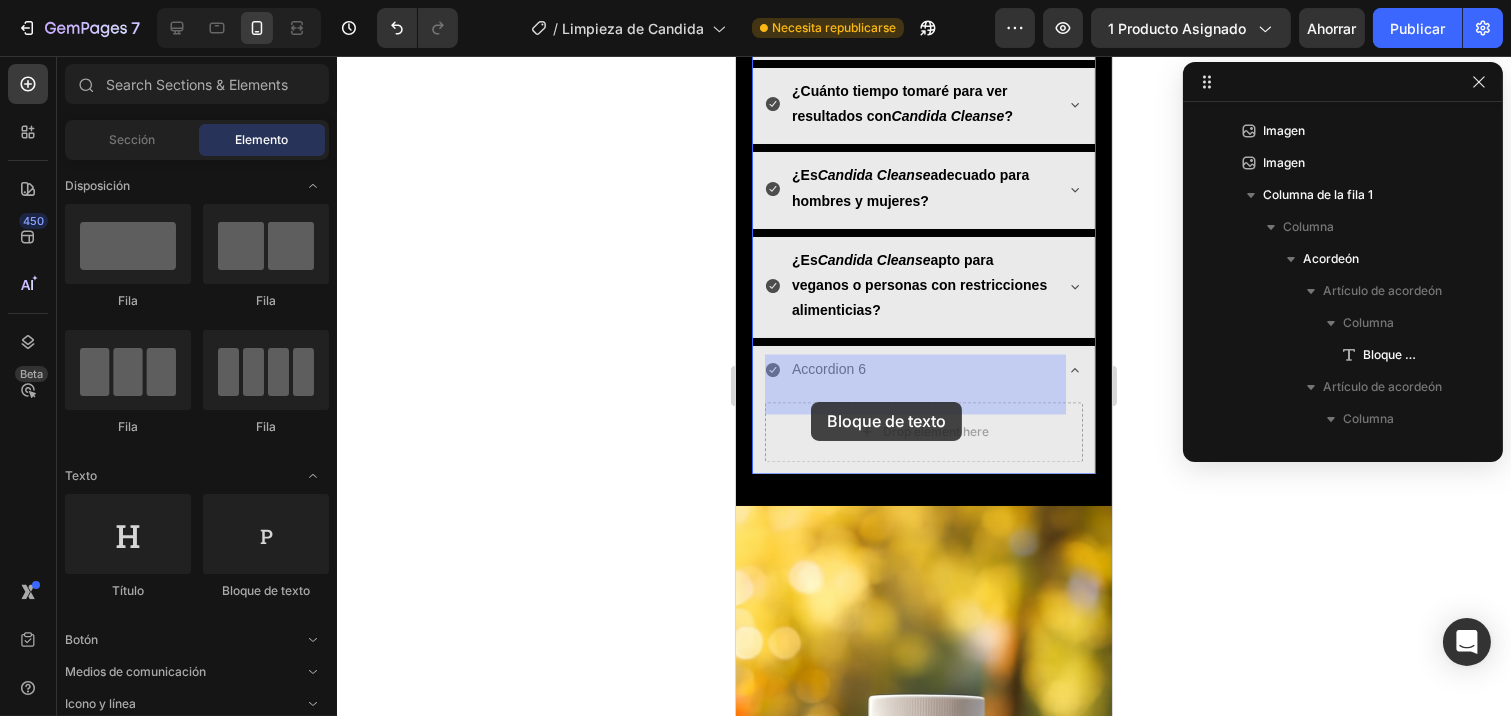 drag, startPoint x: 1020, startPoint y: 602, endPoint x: 823, endPoint y: 387, distance: 291.6059 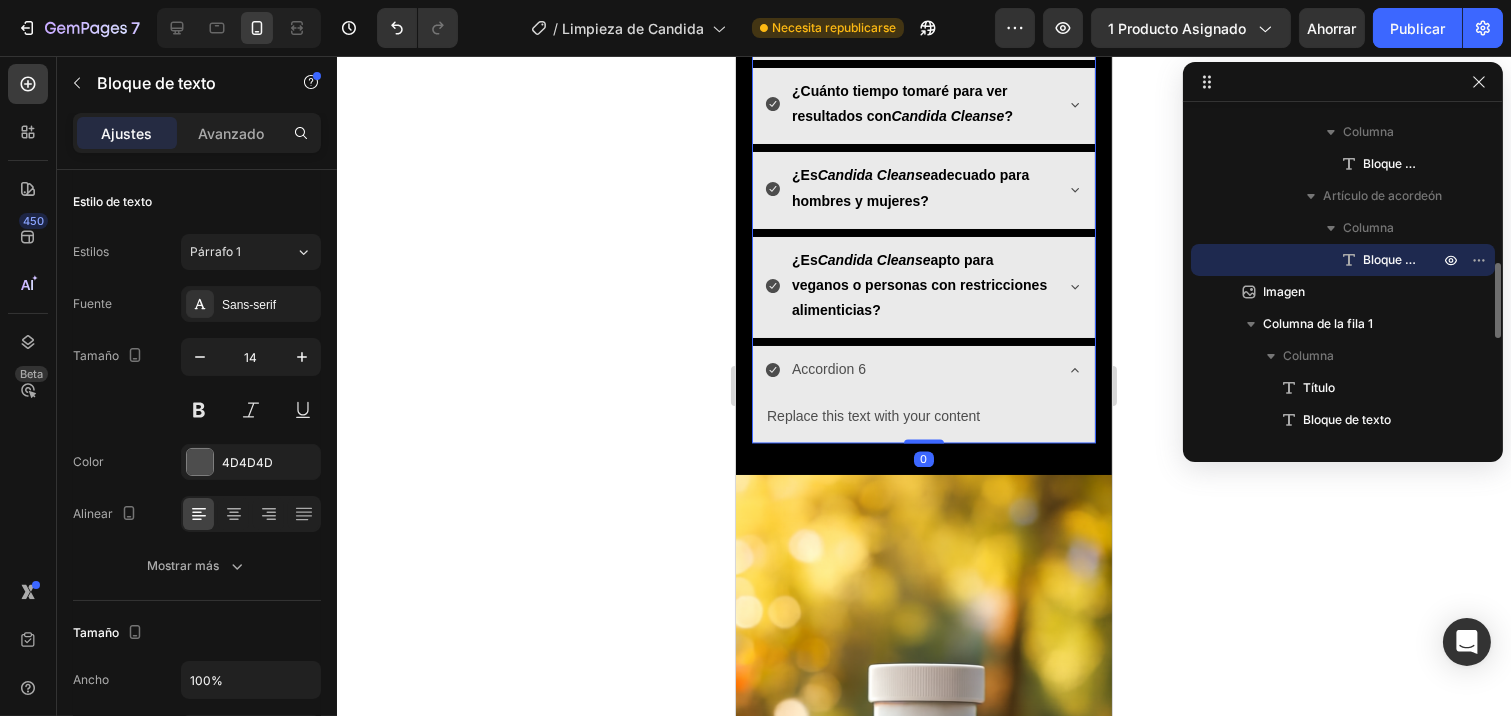click on "Accordion 6" at bounding box center (828, 369) 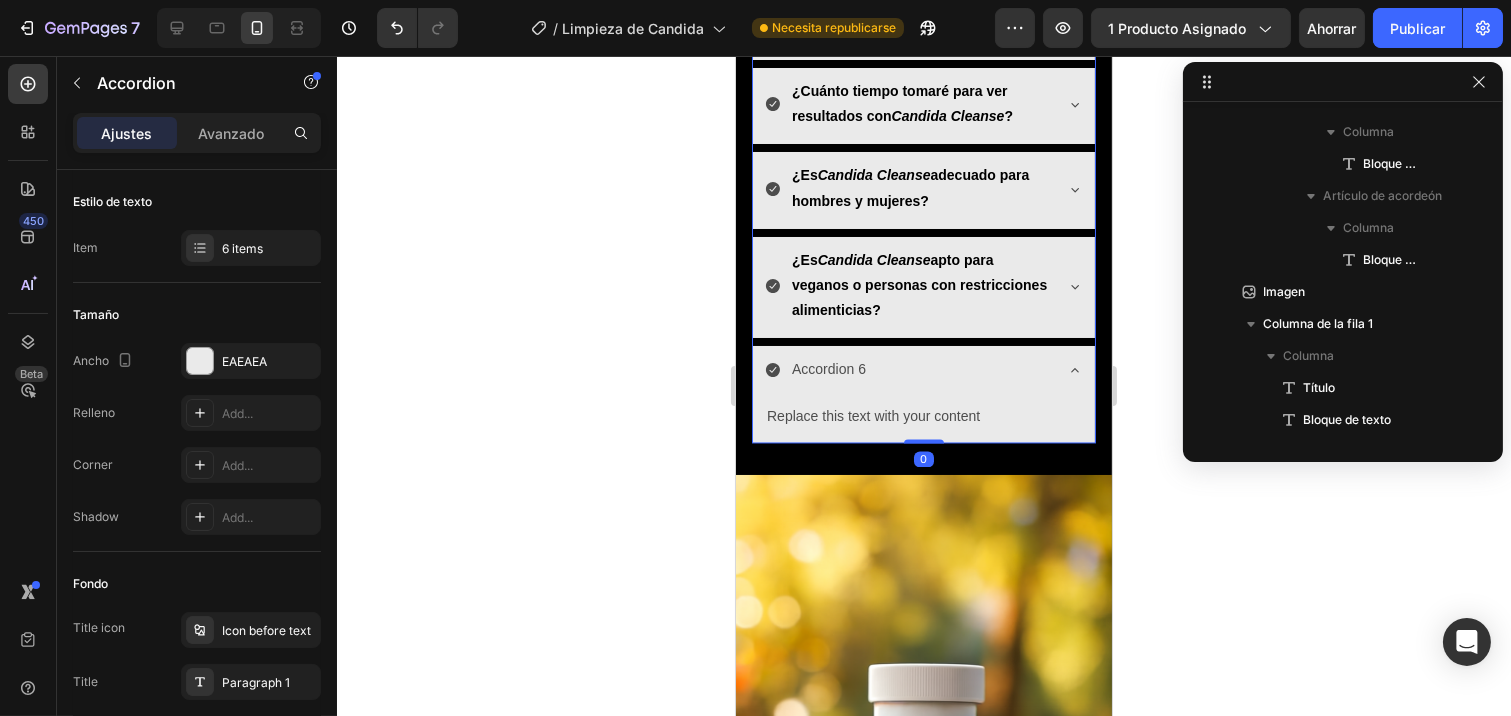 scroll, scrollTop: 91, scrollLeft: 0, axis: vertical 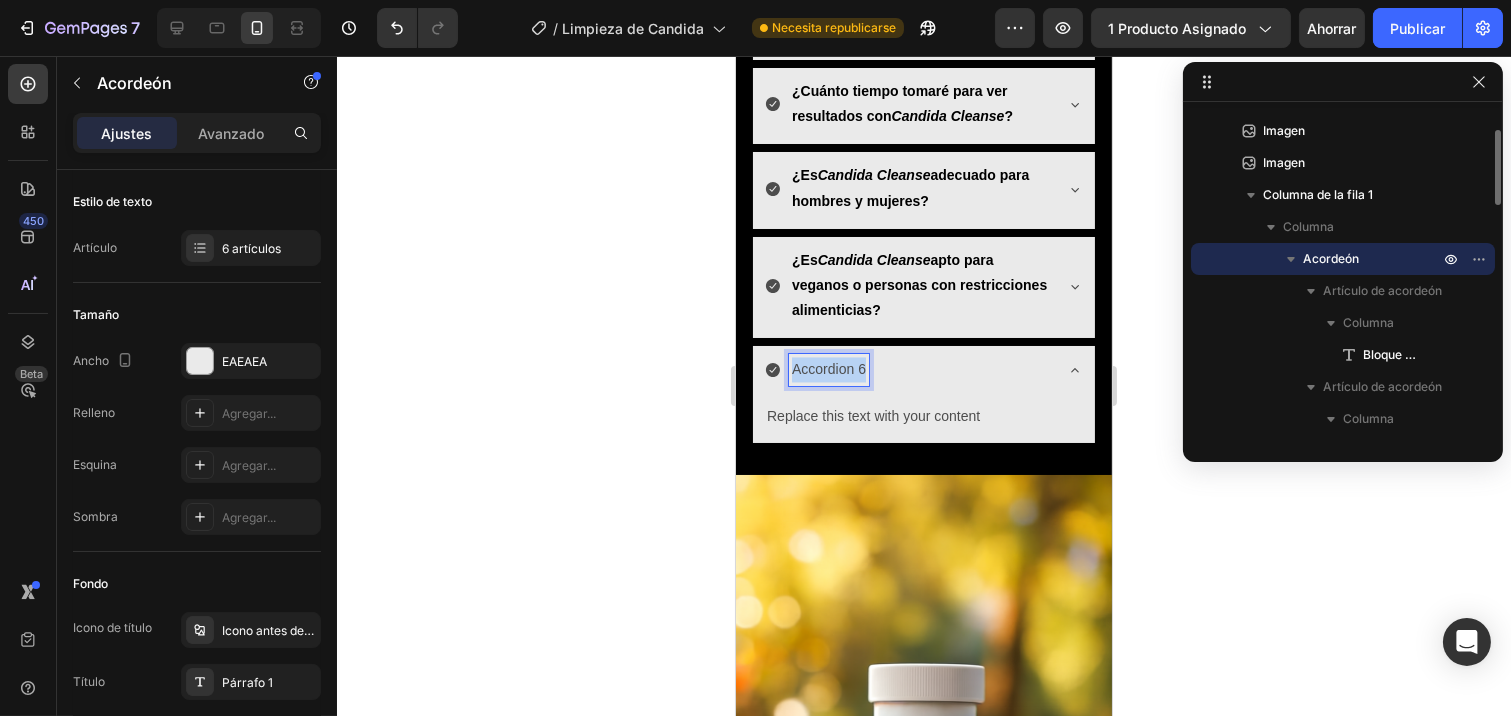 click on "Accordion 6" at bounding box center (828, 369) 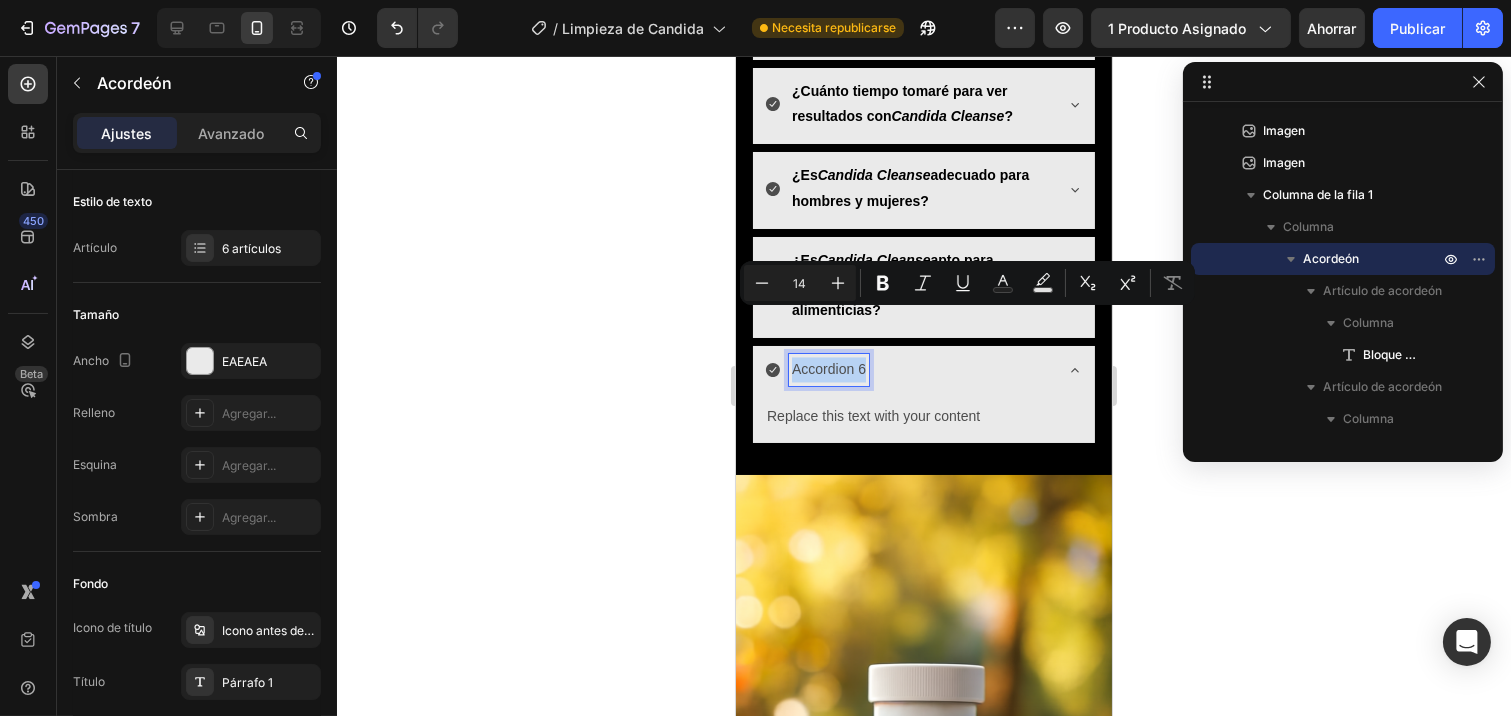click on "Accordion 6" at bounding box center (828, 369) 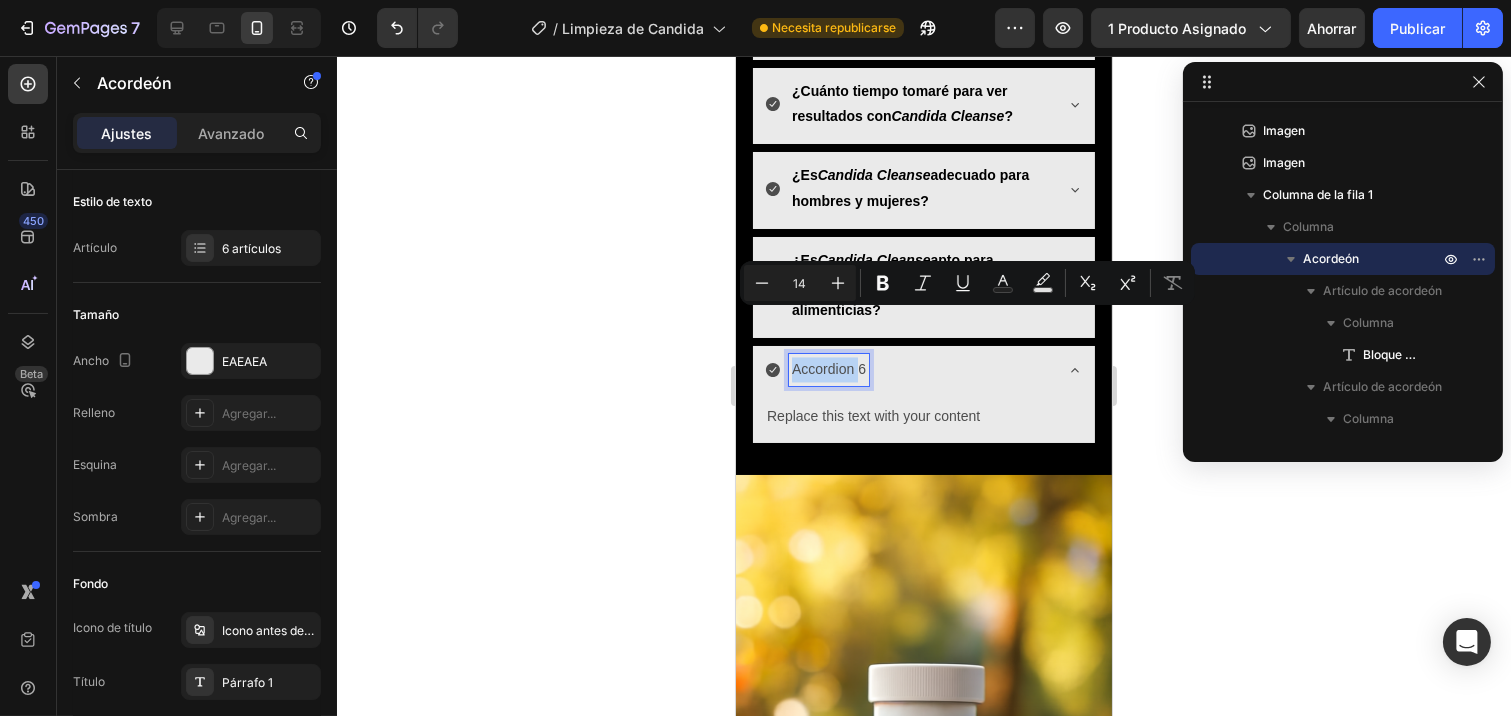click on "Accordion 6" at bounding box center [828, 369] 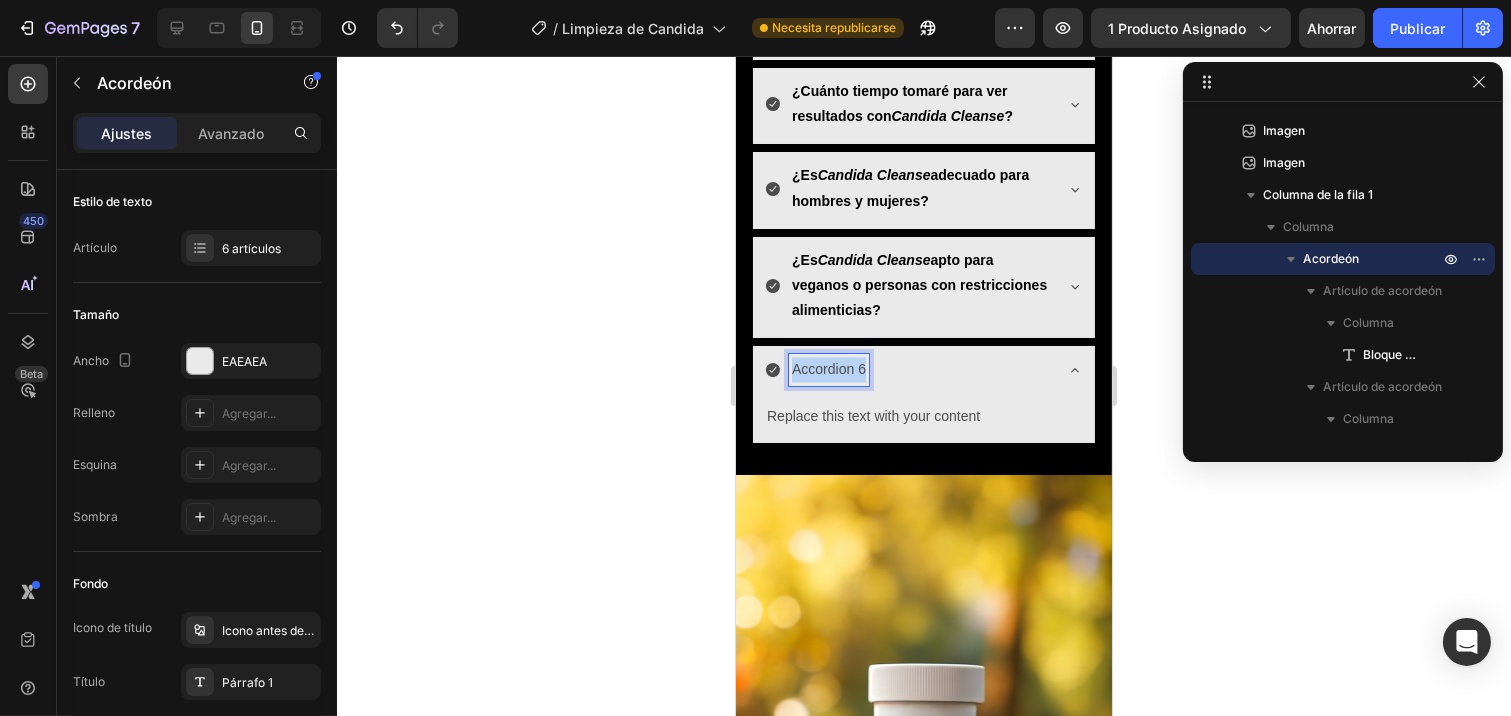 click on "Accordion 6" at bounding box center [828, 369] 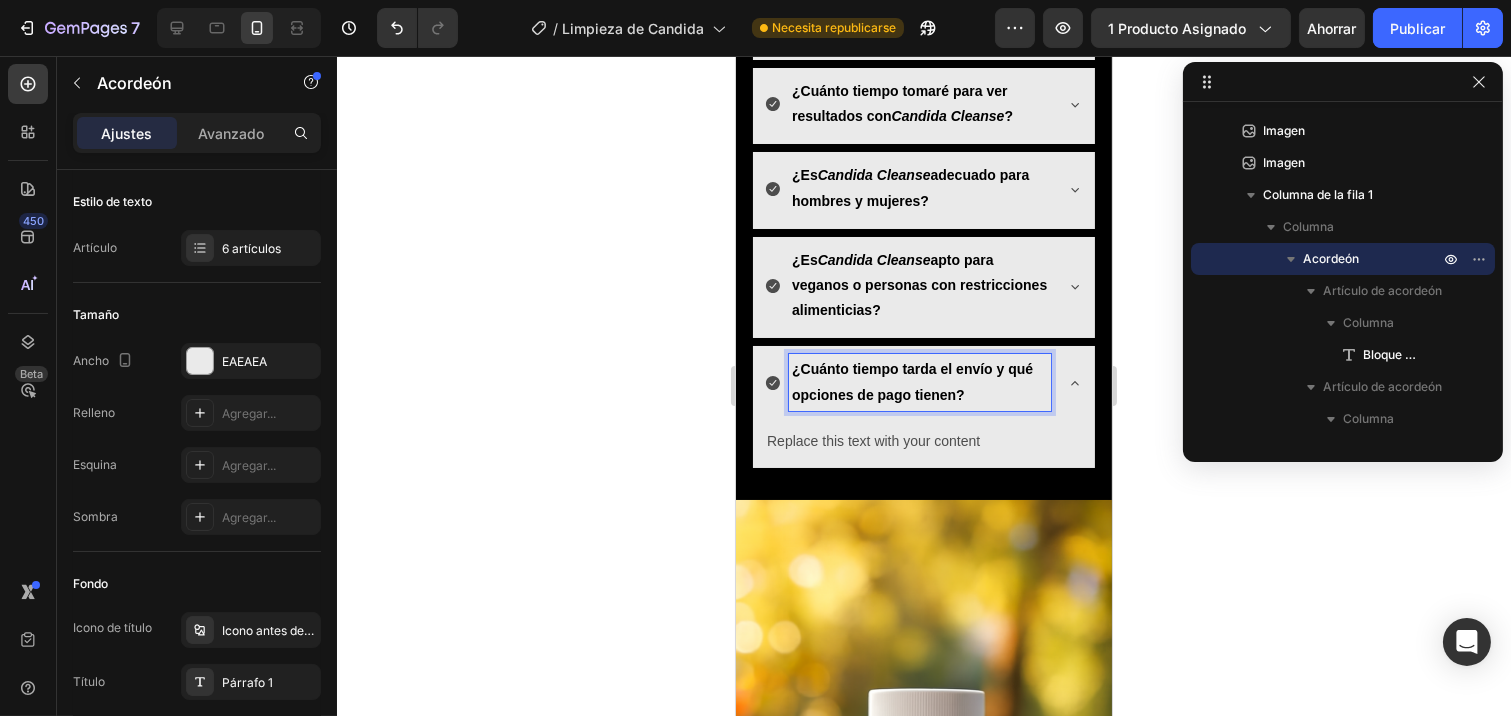 click on "¿Cuánto tiempo tarda el envío y qué opciones de pago tienen?" at bounding box center (911, 381) 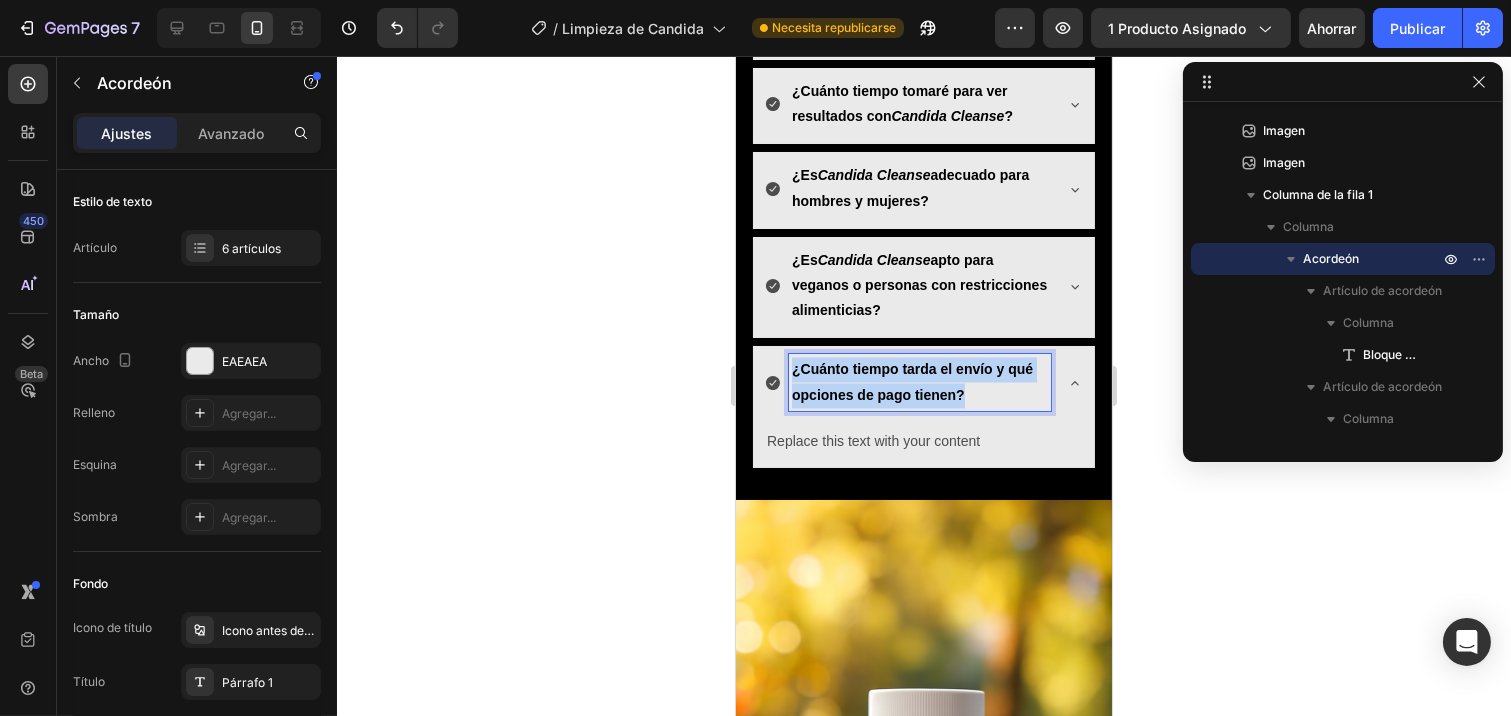 click on "¿Cuánto tiempo tarda el envío y qué opciones de pago tienen?" at bounding box center (911, 381) 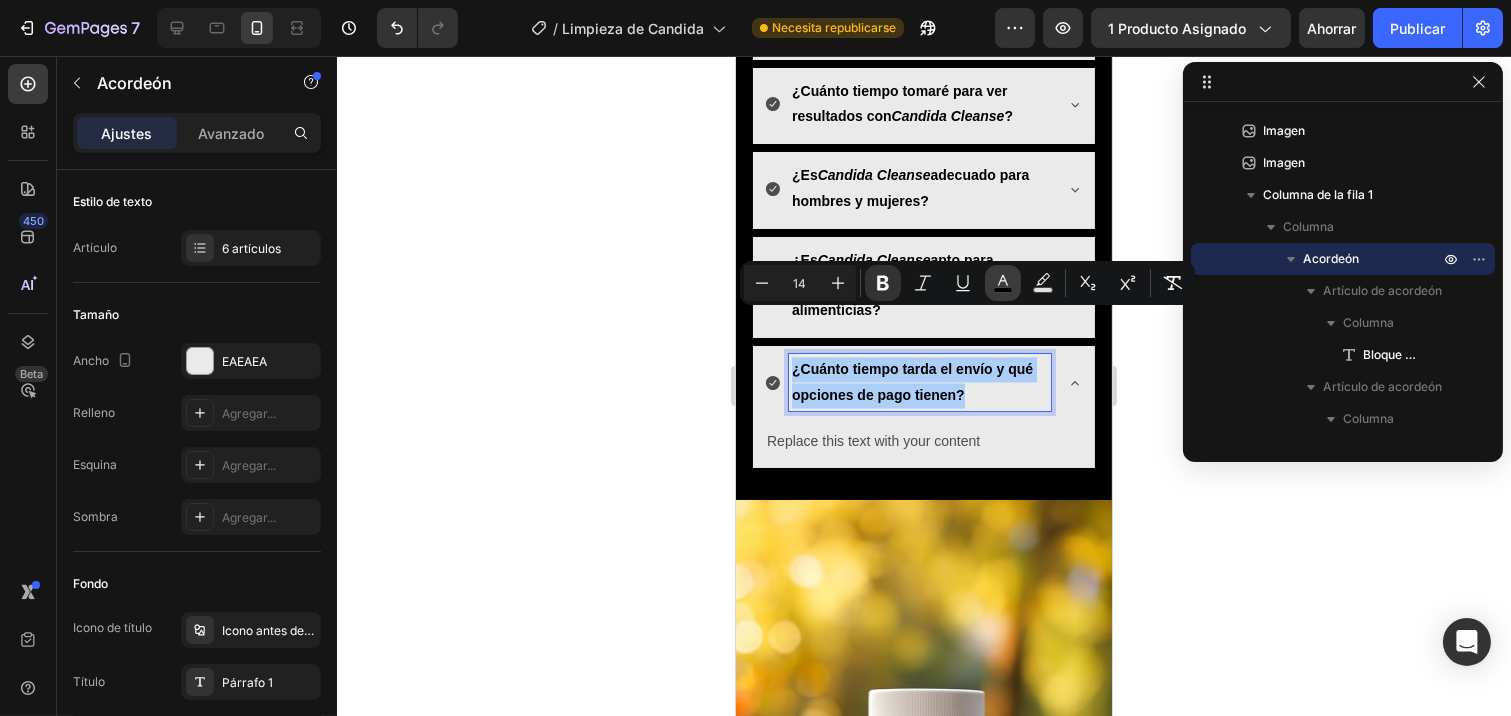 click on "Color del texto" at bounding box center (1003, 283) 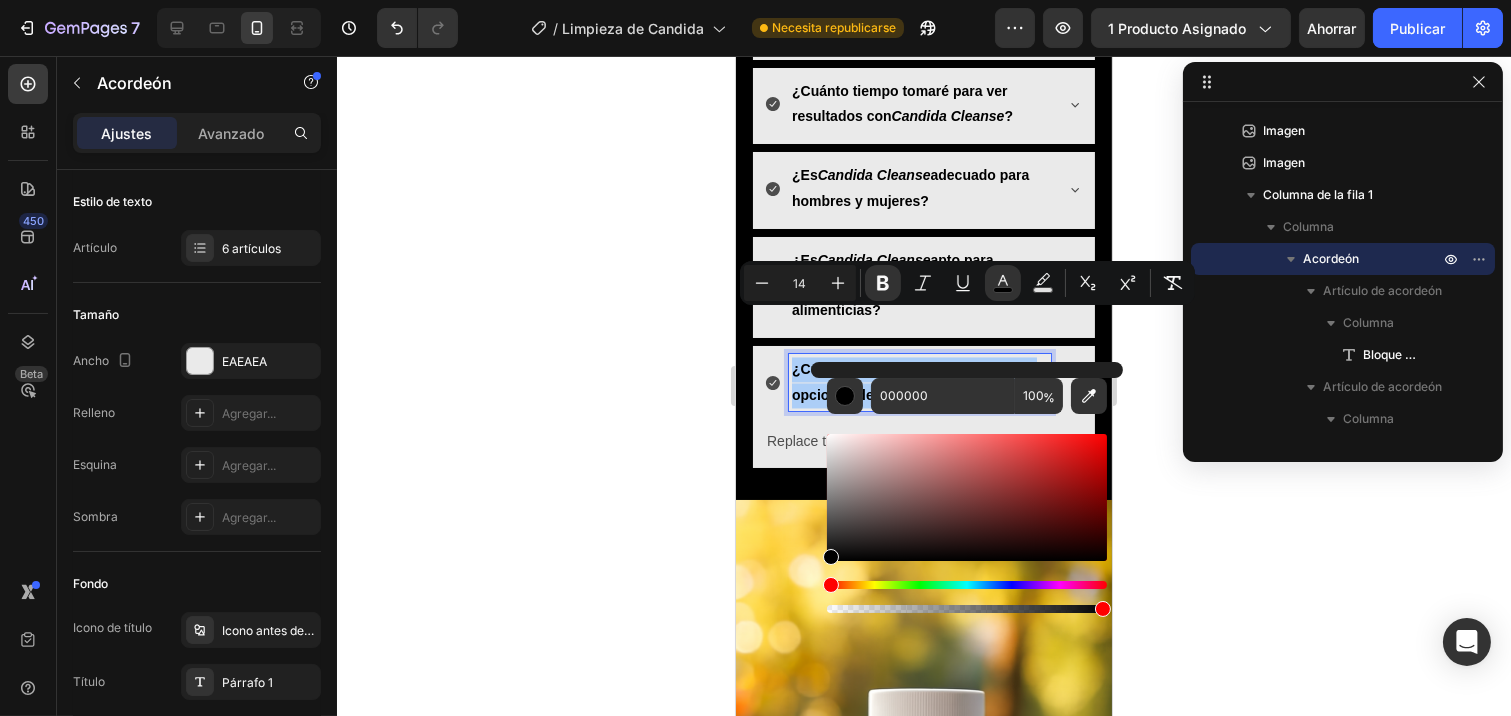 drag, startPoint x: 1560, startPoint y: 604, endPoint x: 785, endPoint y: 581, distance: 775.3412 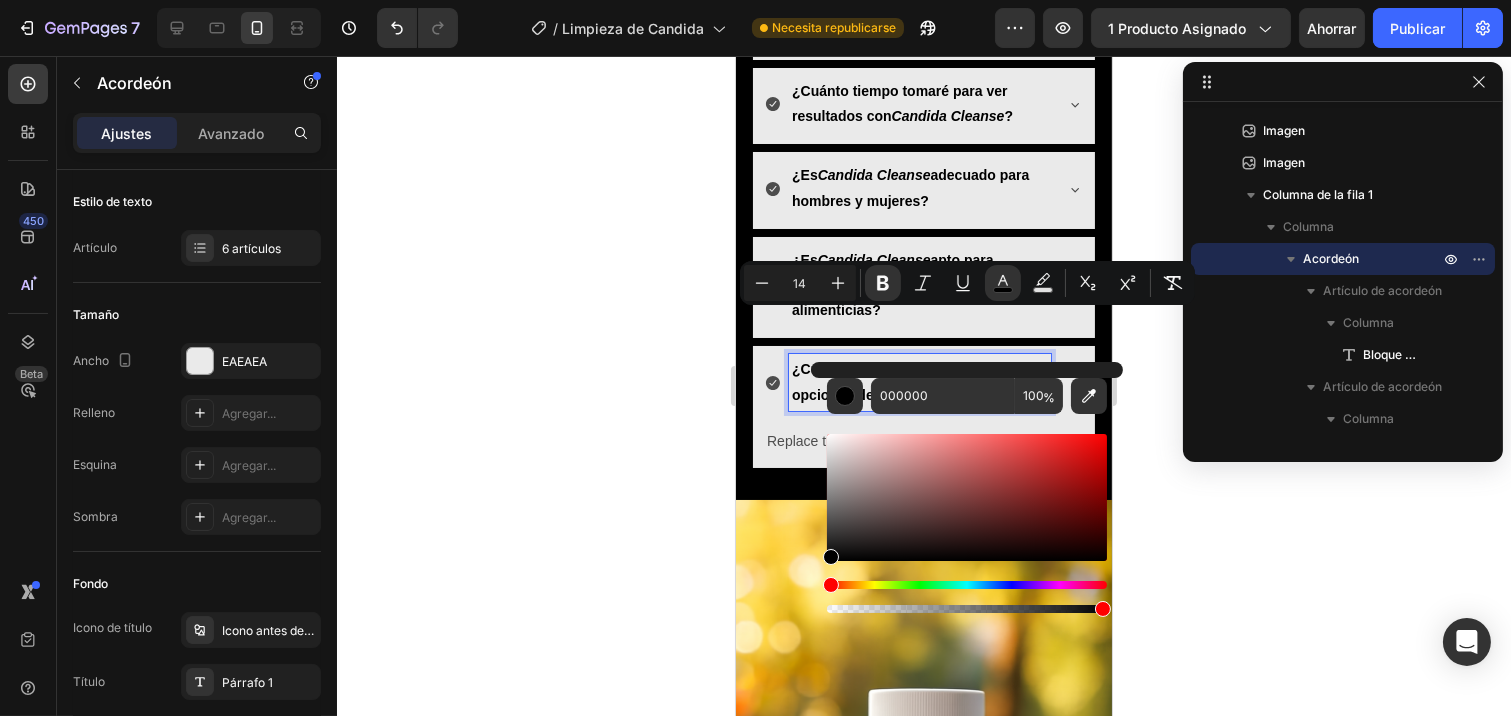 click 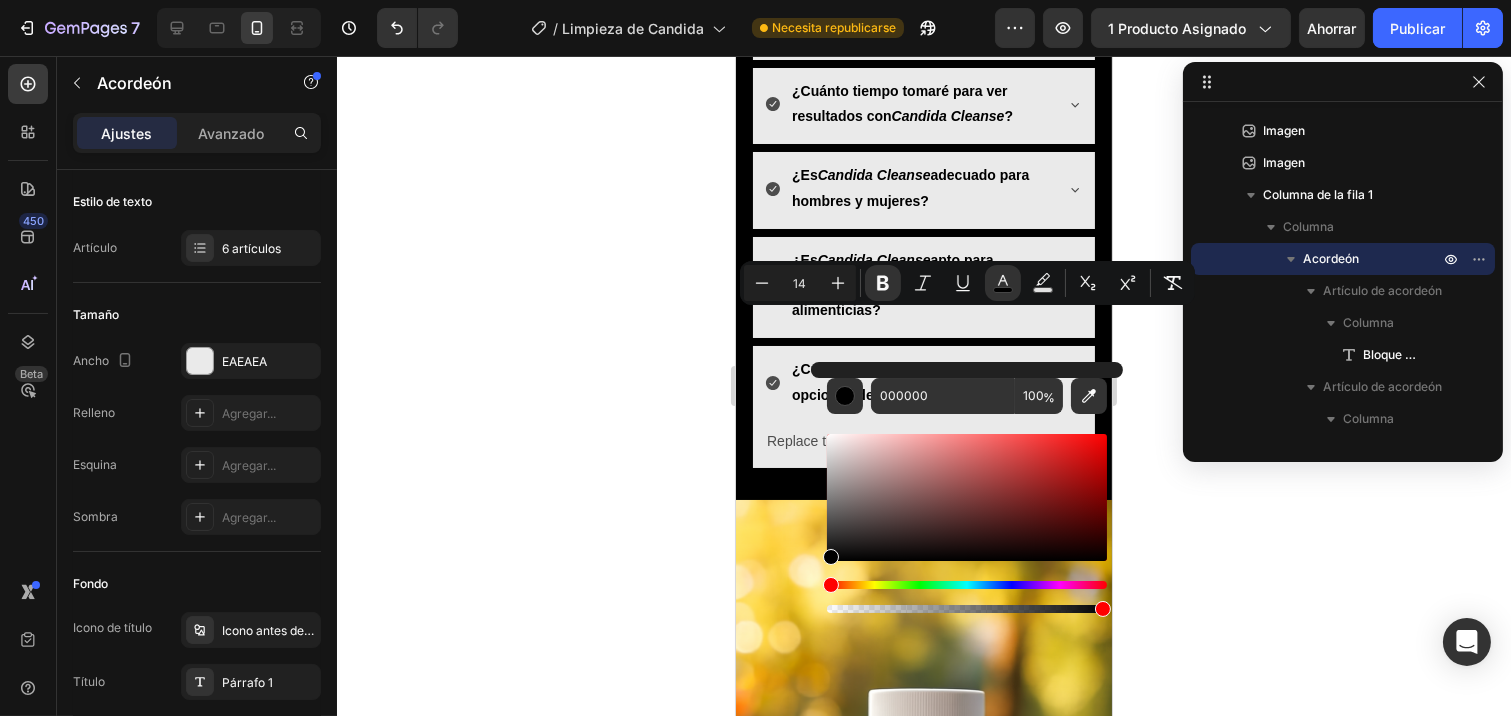 click 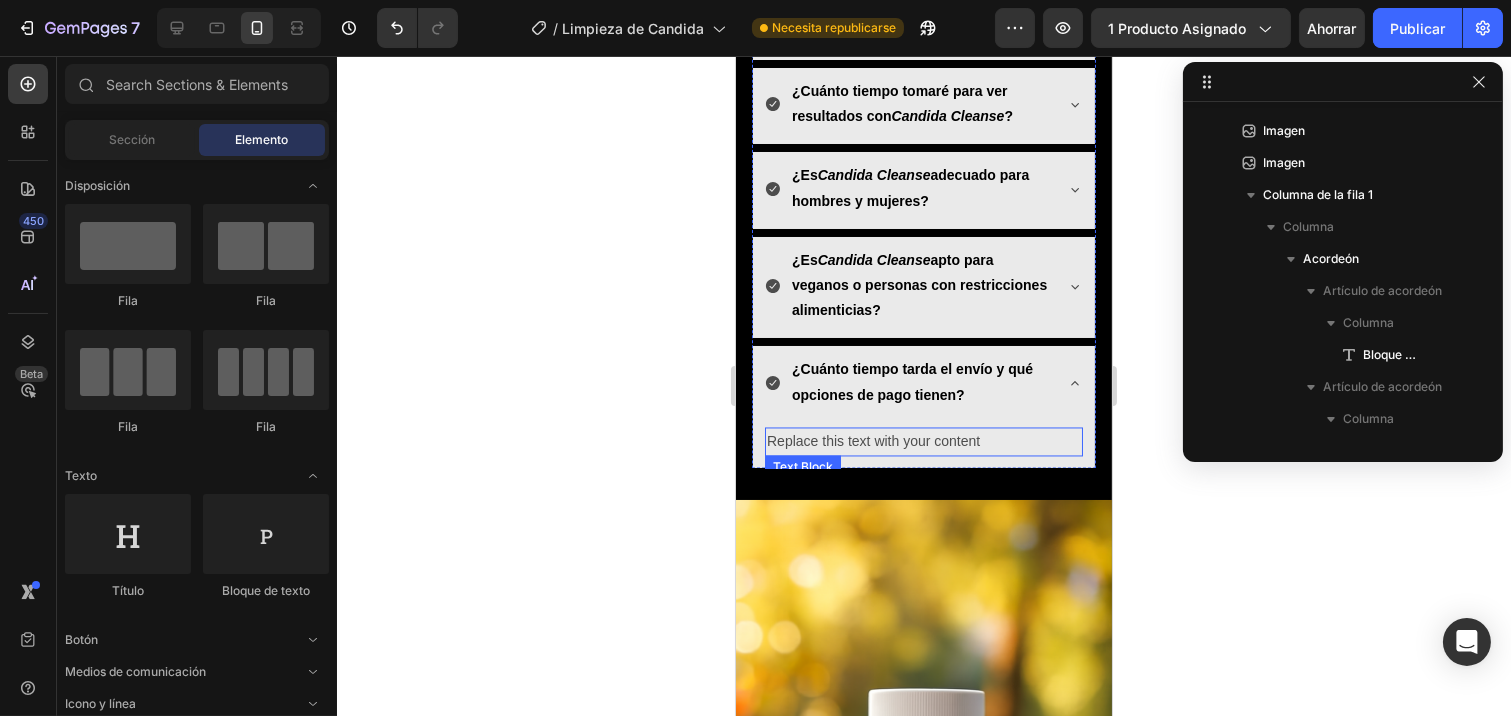 click on "Replace this text with your content" at bounding box center (923, 441) 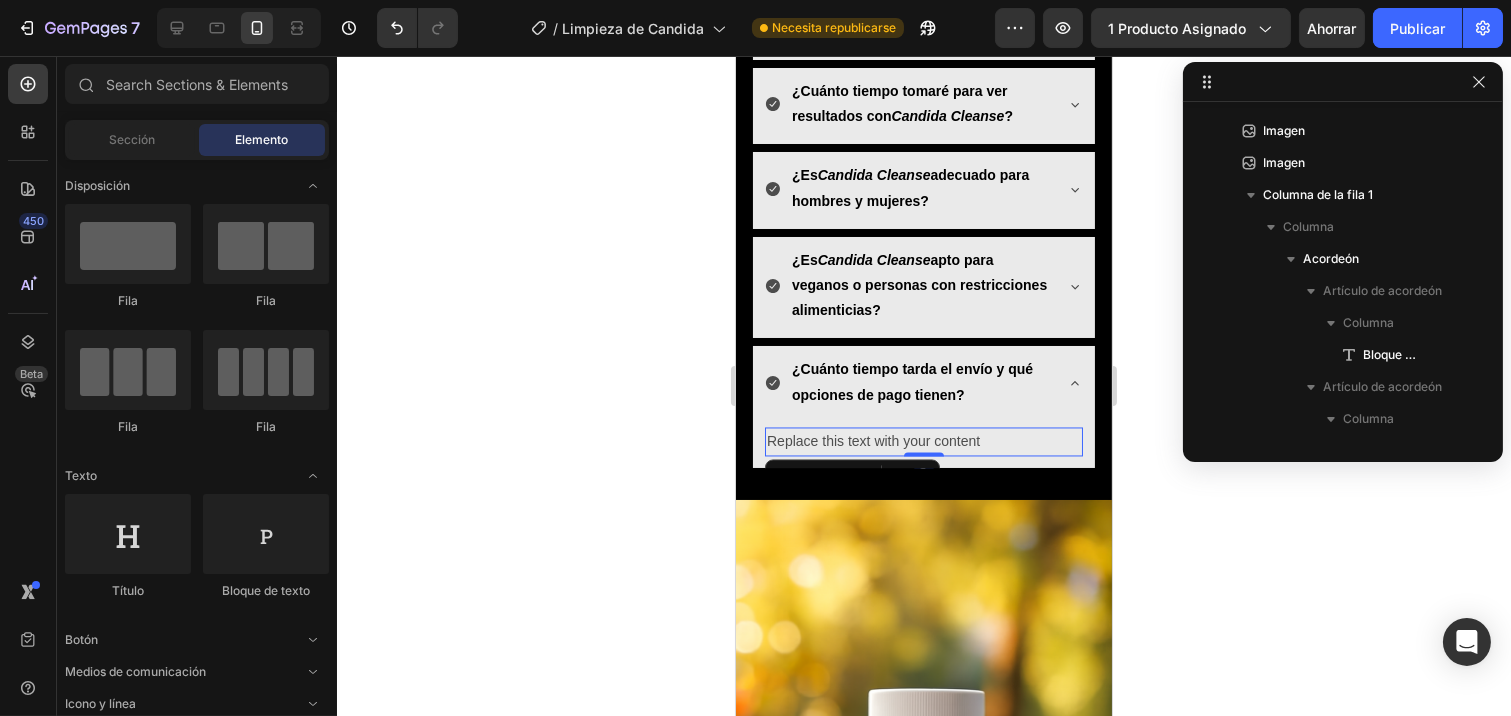 scroll, scrollTop: 666, scrollLeft: 0, axis: vertical 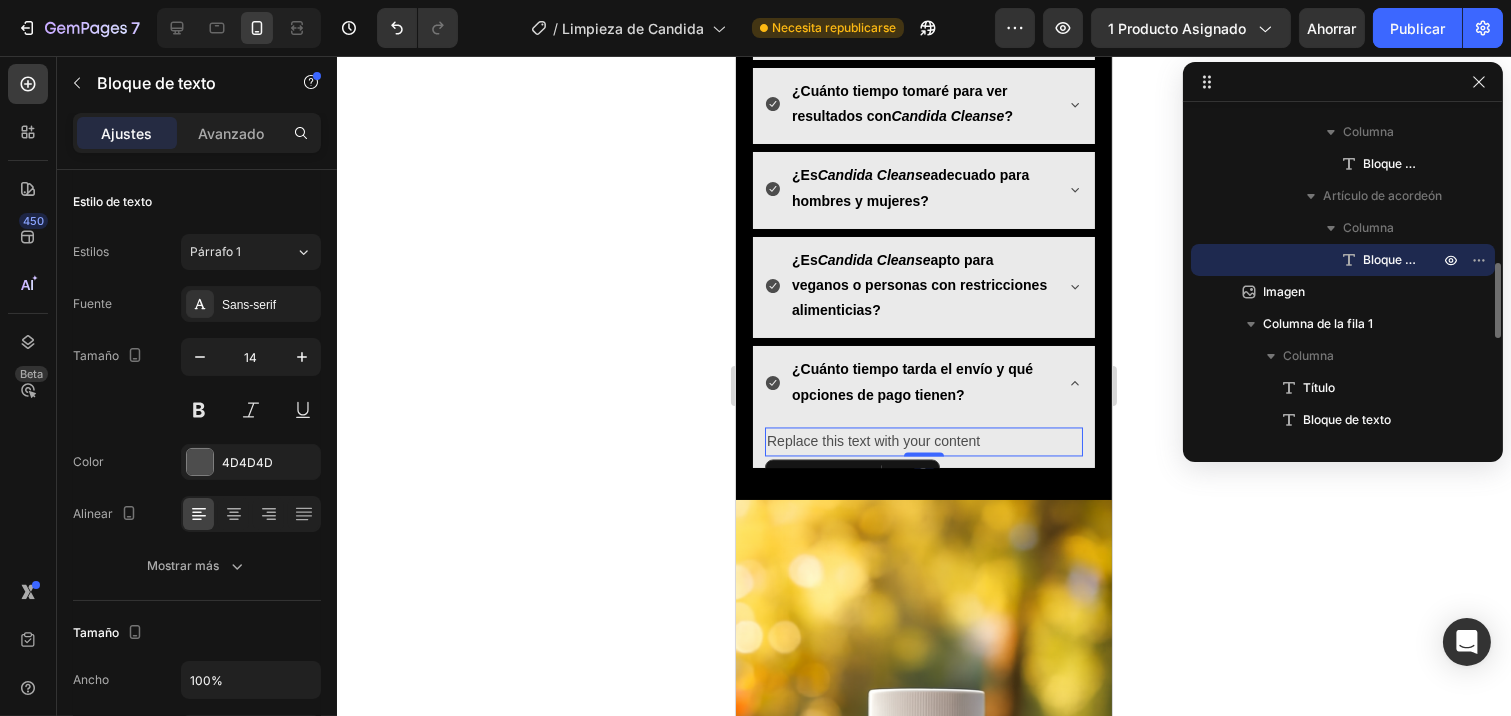 click on "Replace this text with your content" at bounding box center (923, 441) 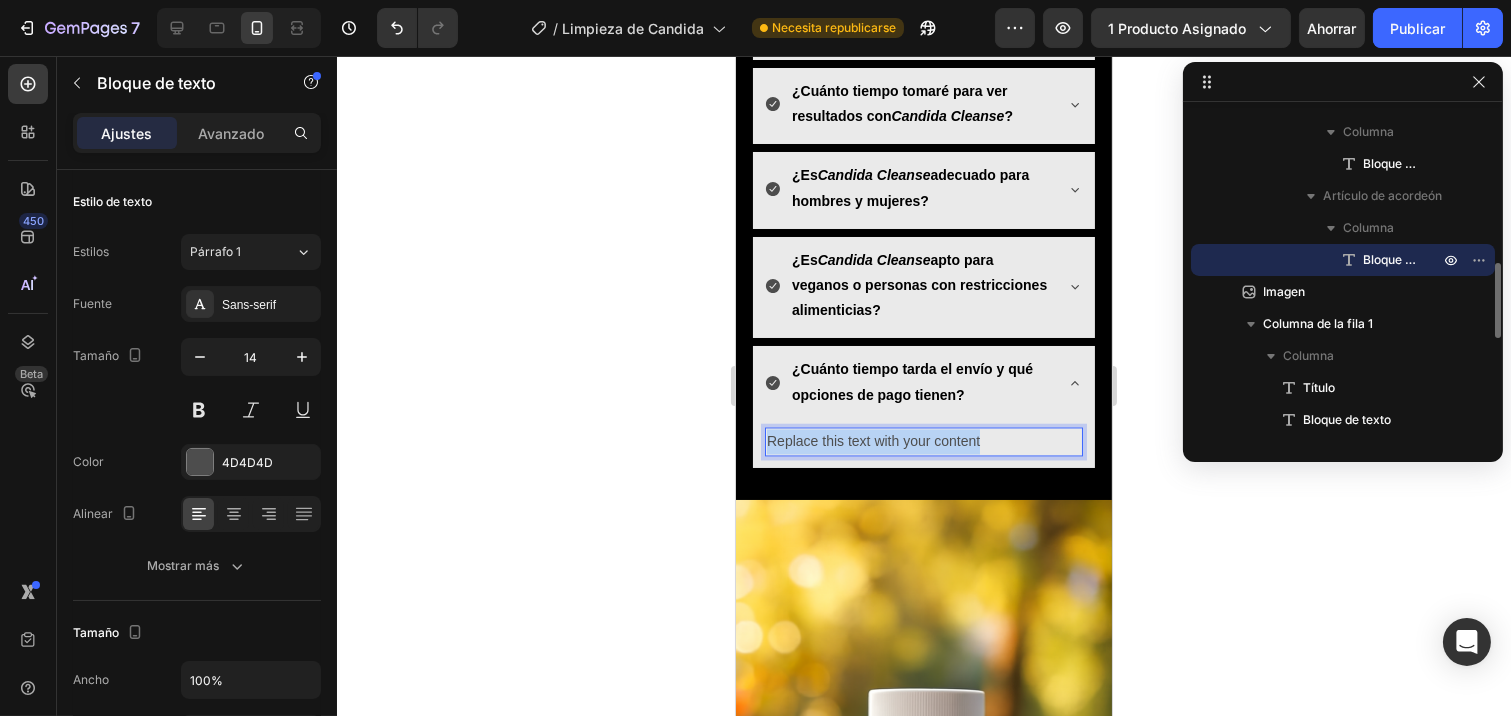 click on "Replace this text with your content" at bounding box center [923, 441] 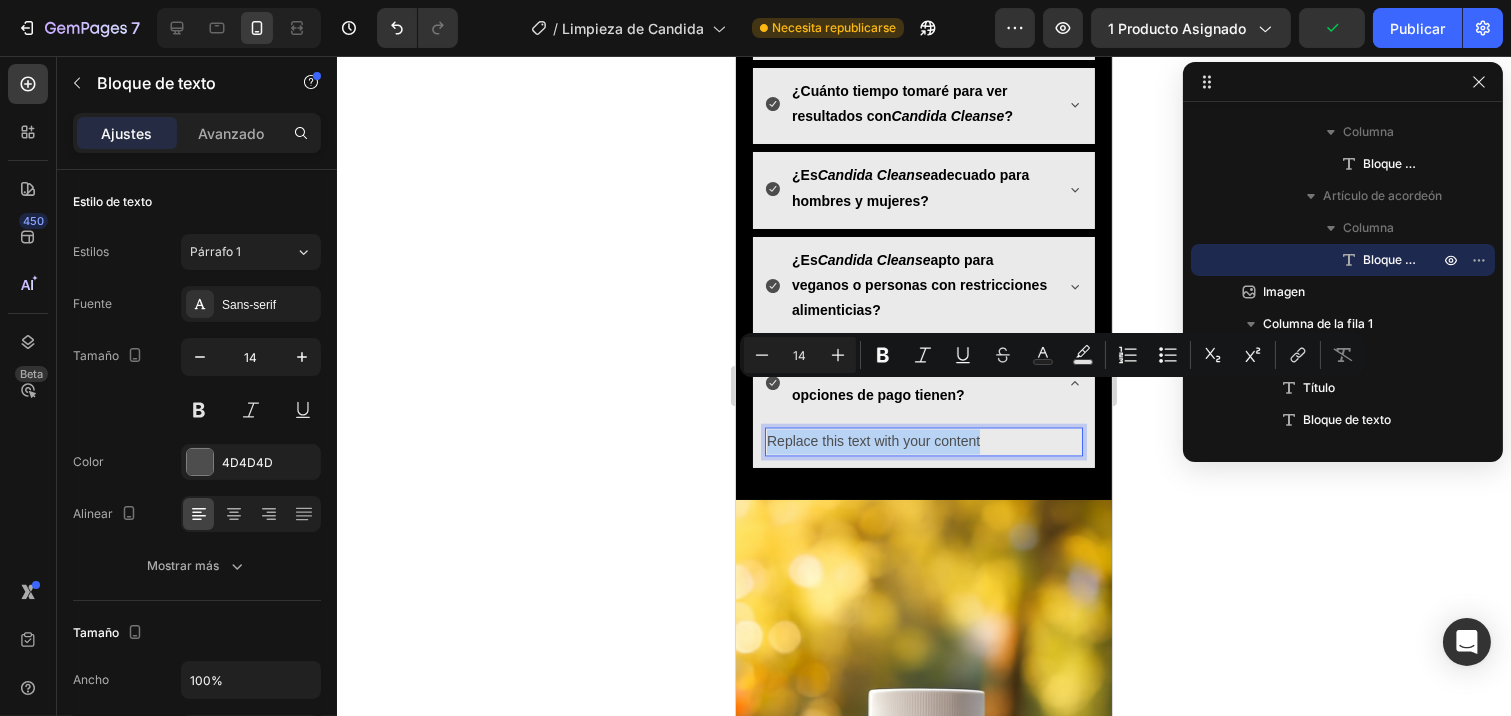click on "Replace this text with your content Text Block   0" at bounding box center (923, 445) 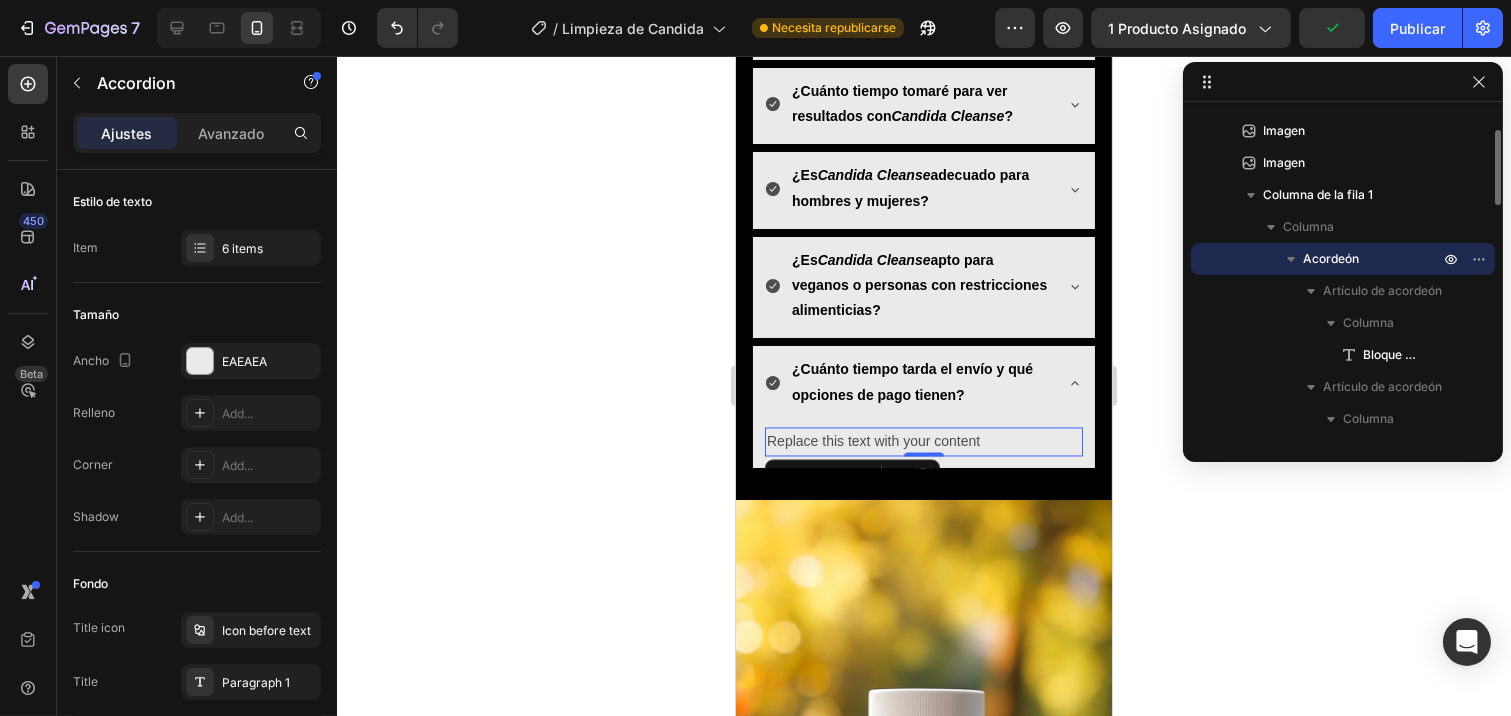 click on "Replace this text with your content" at bounding box center [923, 441] 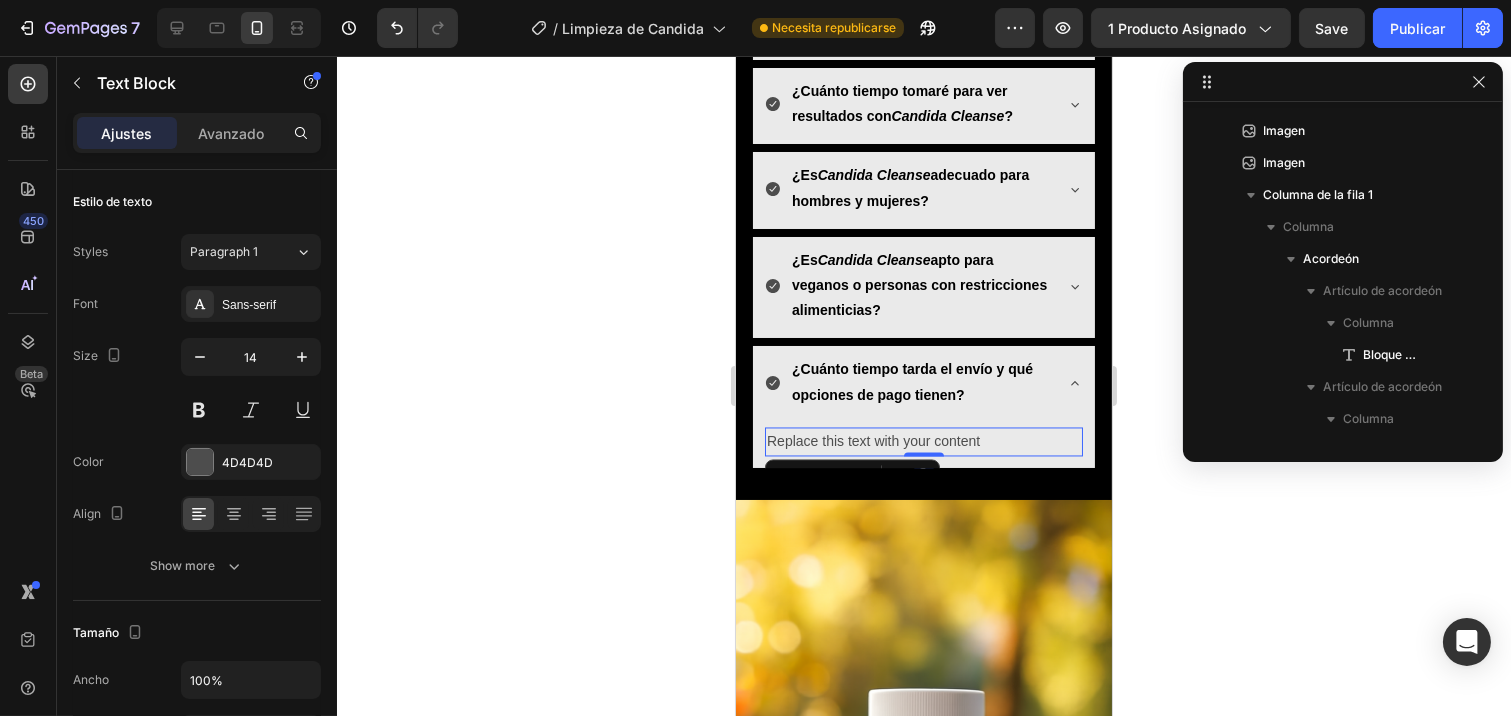 scroll, scrollTop: 666, scrollLeft: 0, axis: vertical 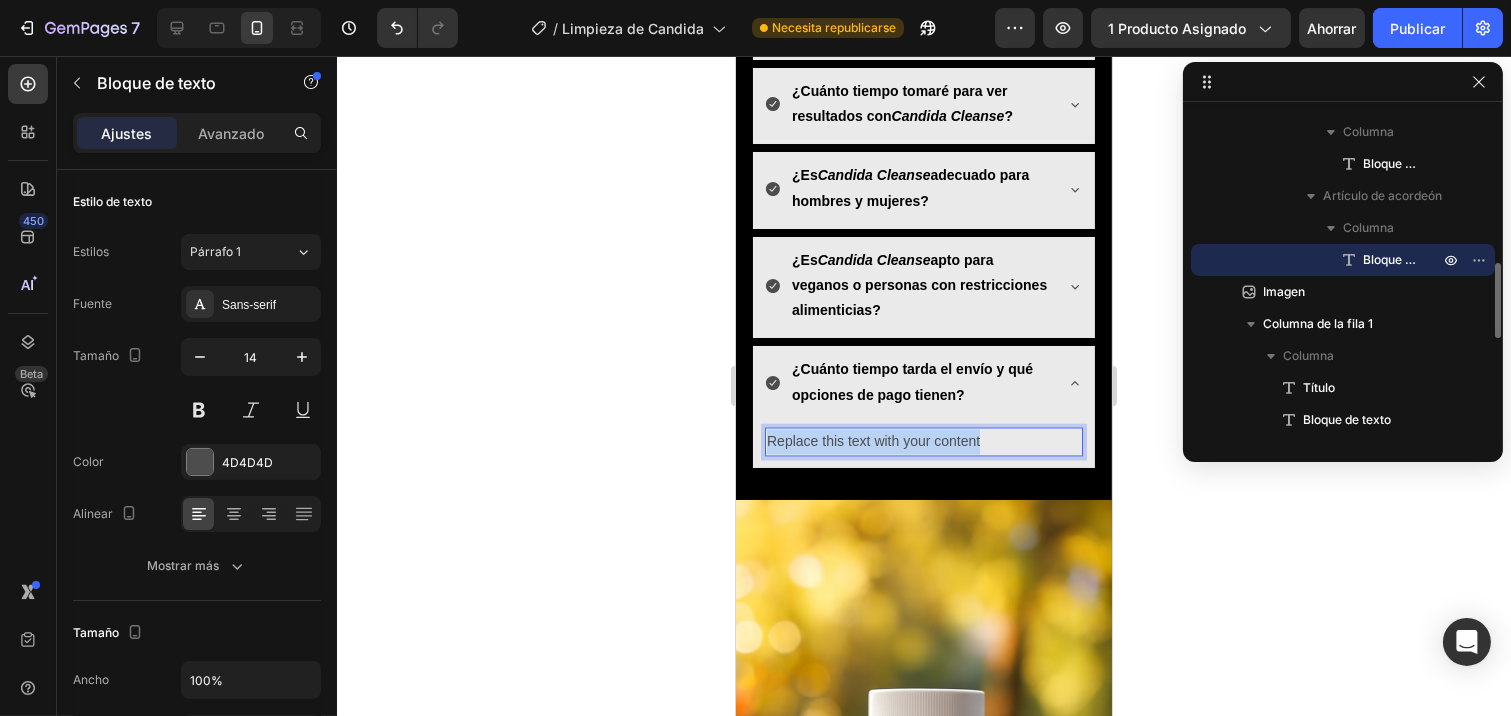 click on "Replace this text with your content" at bounding box center [923, 441] 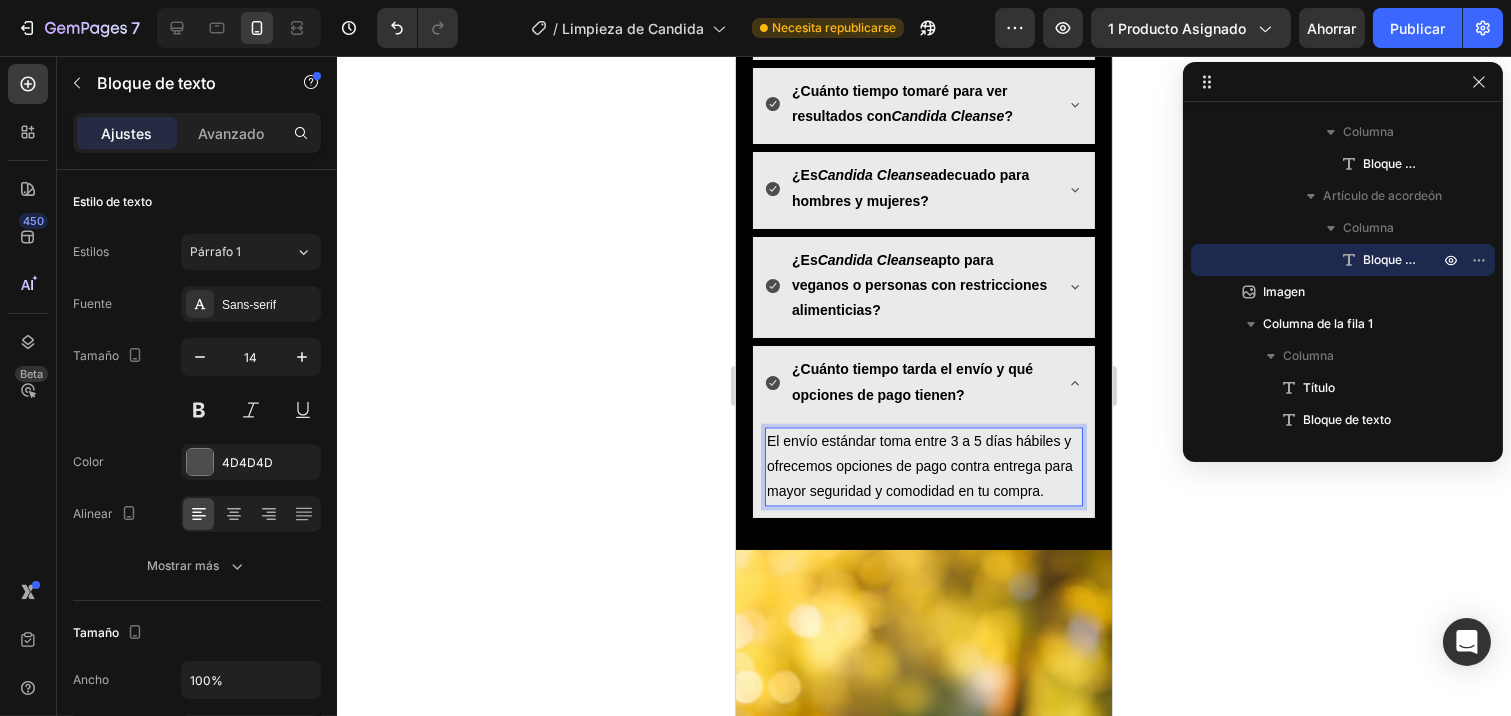 click on "El envío estándar toma entre 3 a 5 días hábiles y ofrecemos opciones de pago contra entrega para mayor seguridad y comodidad en tu compra." at bounding box center (919, 466) 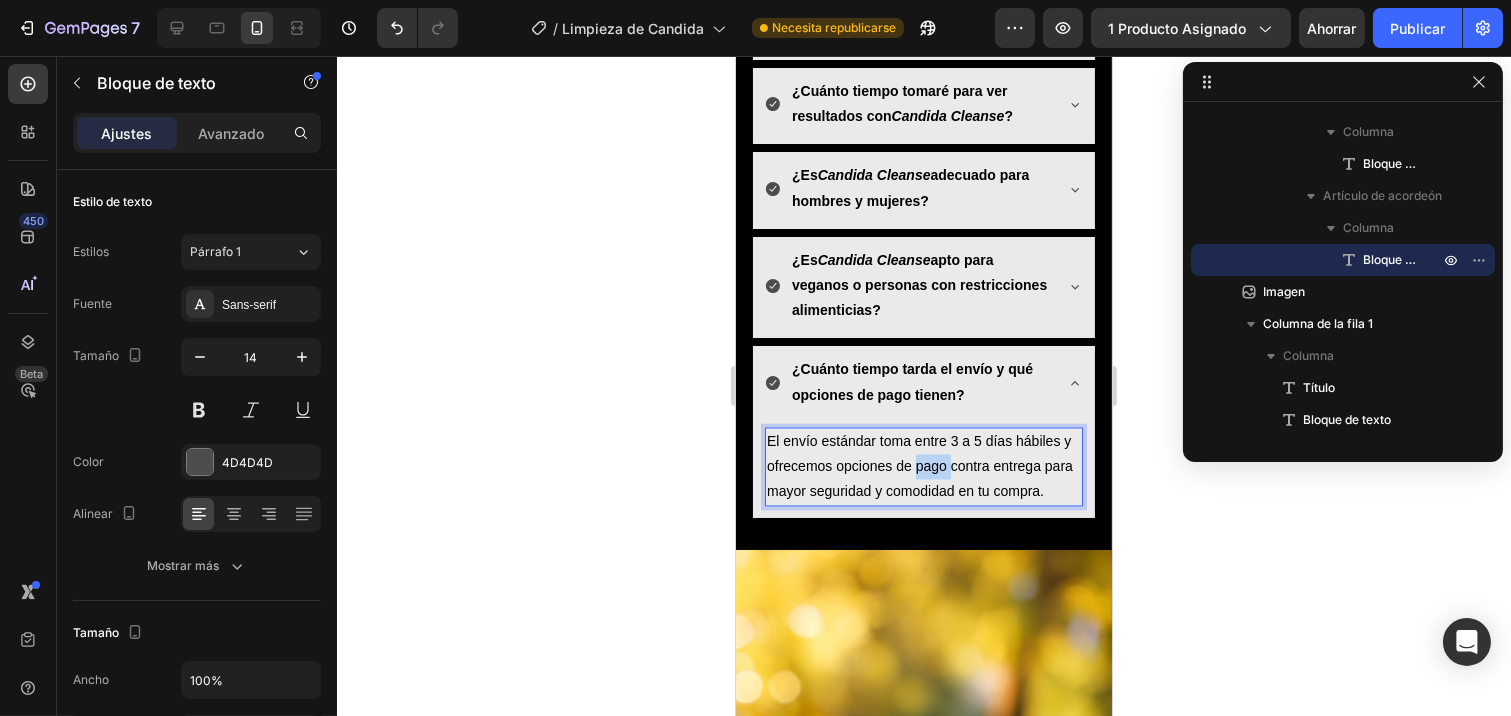 click on "El envío estándar toma entre 3 a 5 días hábiles y ofrecemos opciones de pago contra entrega para mayor seguridad y comodidad en tu compra." at bounding box center (919, 466) 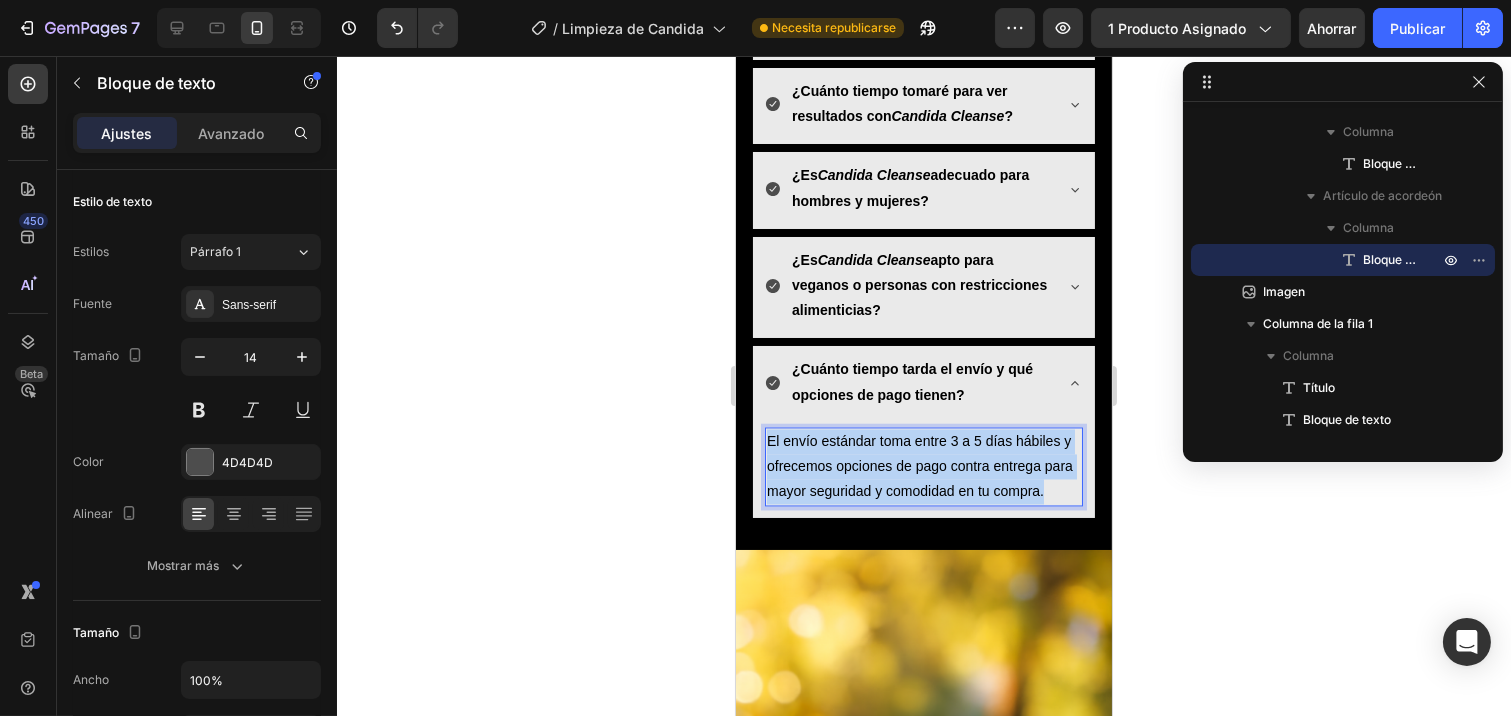 click on "El envío estándar toma entre 3 a 5 días hábiles y ofrecemos opciones de pago contra entrega para mayor seguridad y comodidad en tu compra." at bounding box center [919, 466] 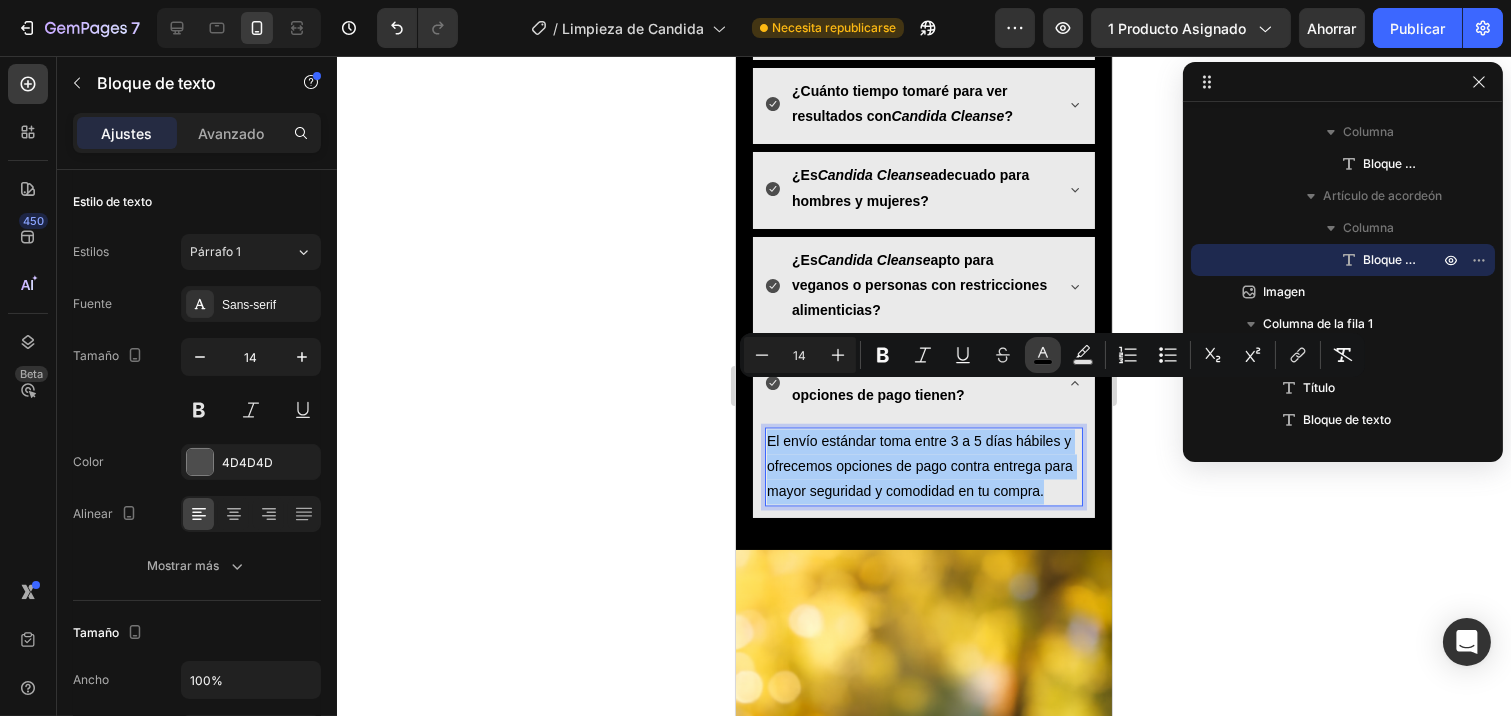 click 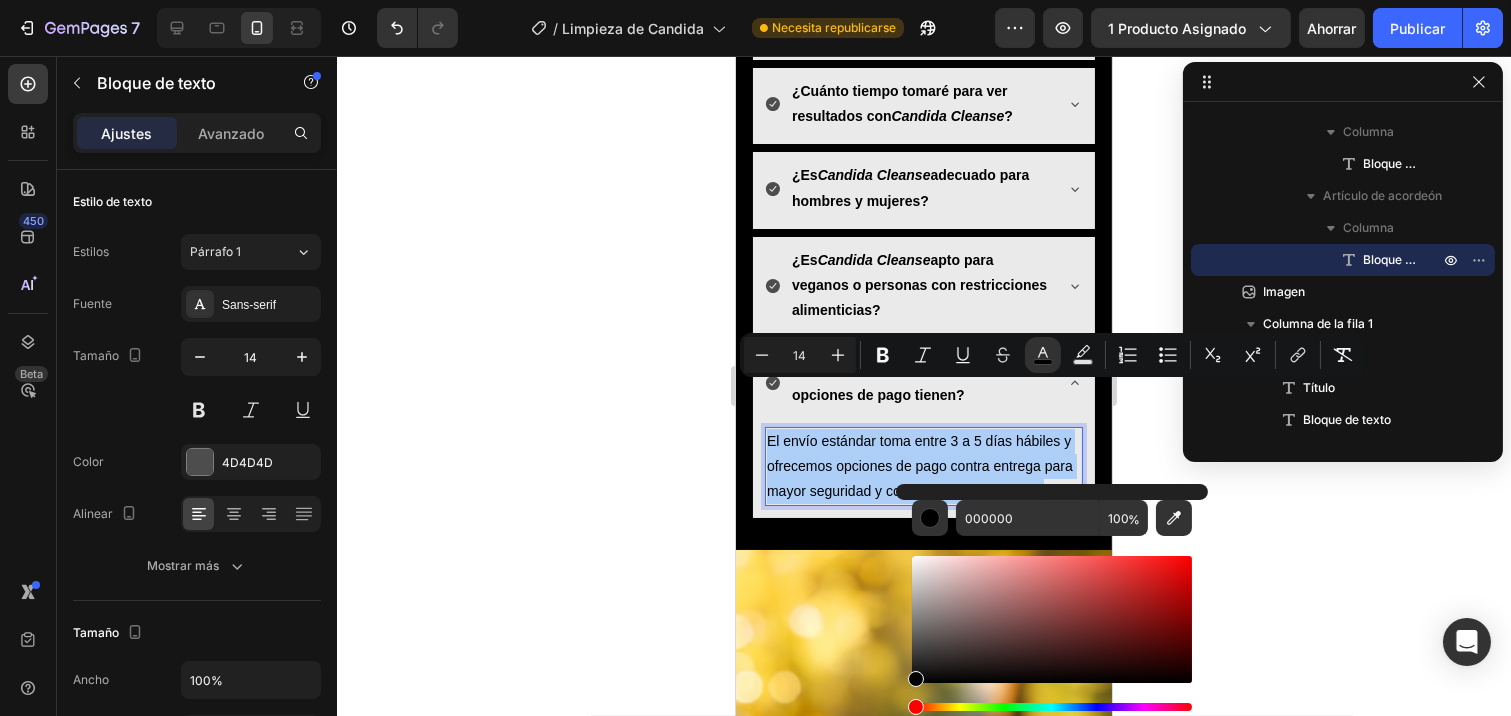 drag, startPoint x: 907, startPoint y: 682, endPoint x: 884, endPoint y: 717, distance: 41.880783 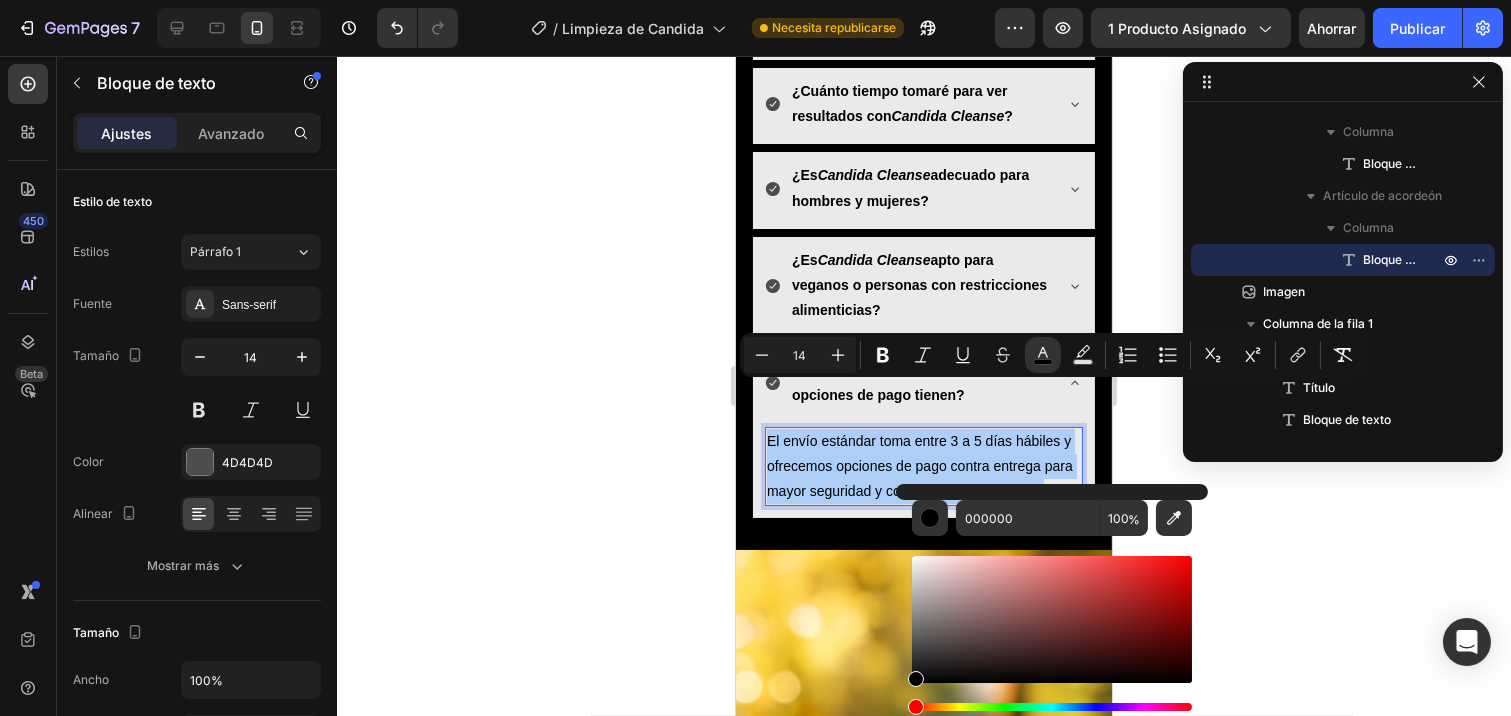 click on "7 Version history / Limpieza de Candida Necesita republicarse Avance 1 producto asignado Ahorrar Publicar 450 Beta Secciones(18) Elementos(84) Sección Elemento Hero Section Product Detail Brands Trusted Badges Guarantee Product Breakdown How to use Testimonials Compare Bundle FAQs Social Proof Brand Story Product List Collection Blog List Contact Sticky Add to Cart Custom Footer Explorar la biblioteca 450 Disposición
Fila
Fila
Fila
Fila Texto
Título
Bloque de texto Botón Medios de comunicación Icono y línea Lista de contenidos Interactivo Producto Impulsor de conversión Forma Artículo Avanzado Bloque de texto Ajustes Avanzado Estilo de texto Estilos Párrafo 1 Fuente Sans-serif Tamaño 14 Color 4D4D4D Alinear Mostrar más Tamaño Ancho %" at bounding box center [755, 0] 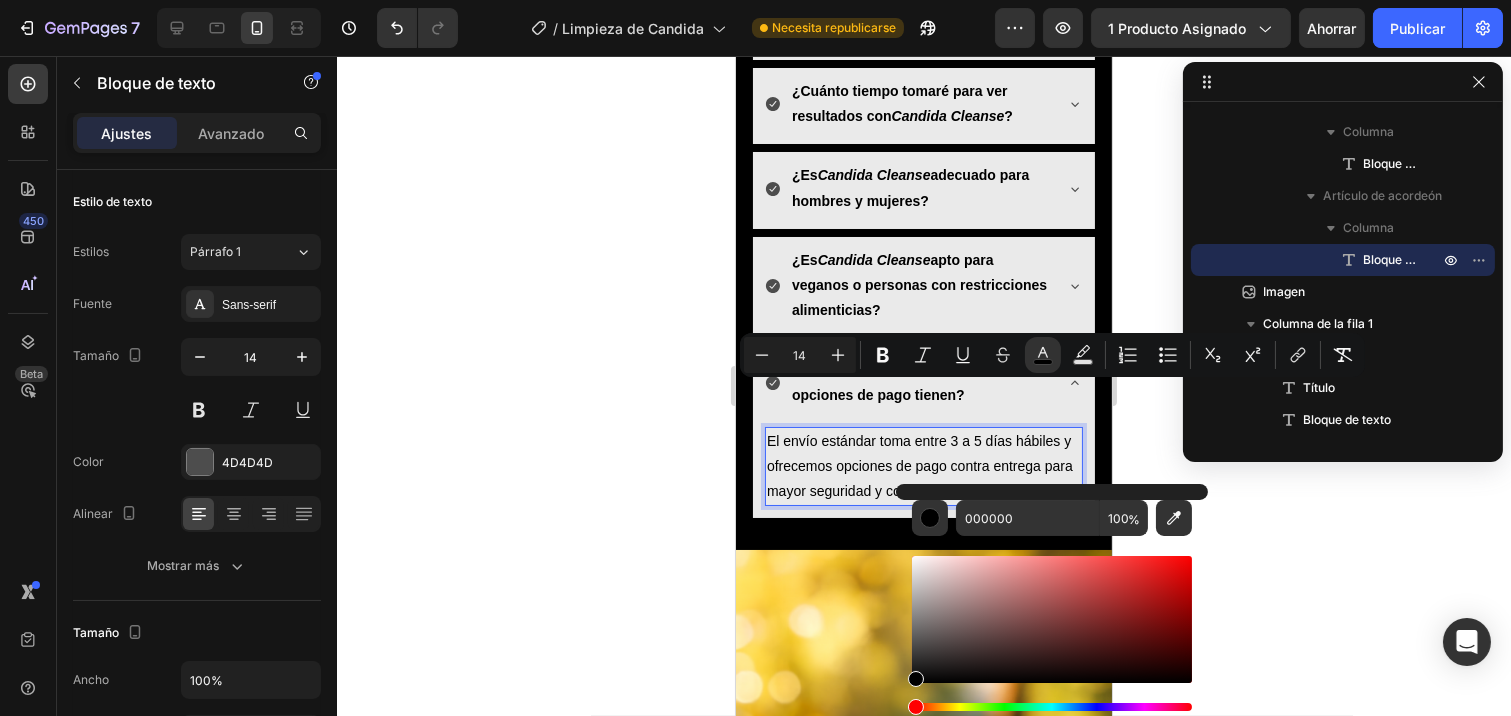 click 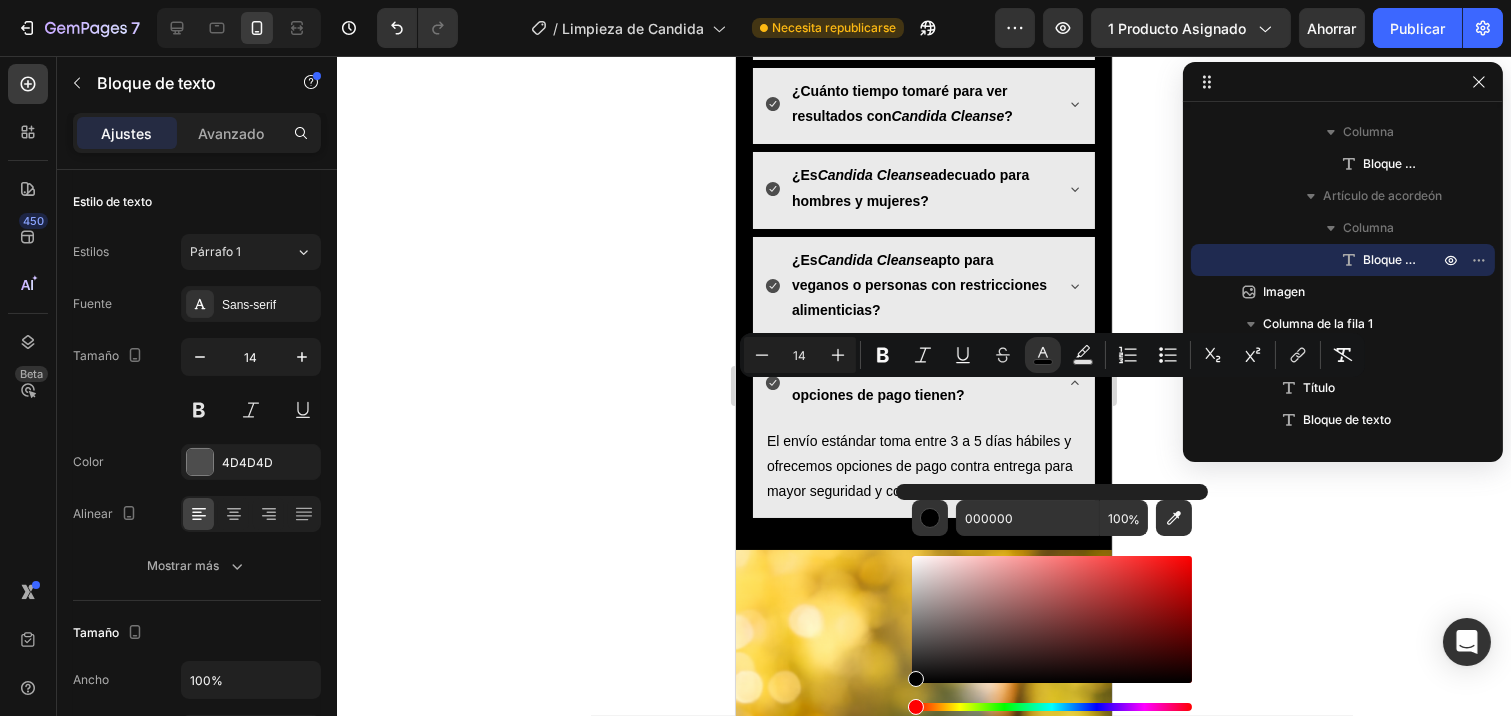 click 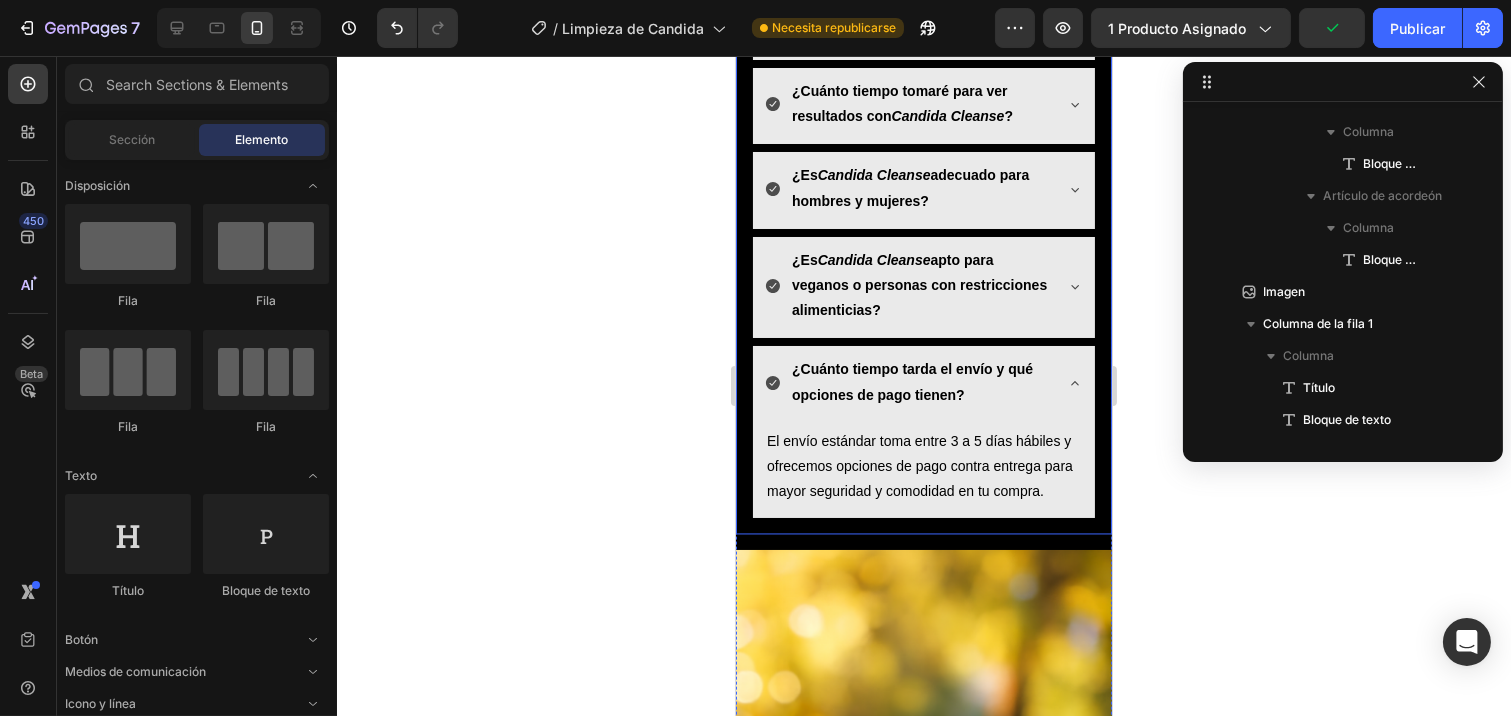 click 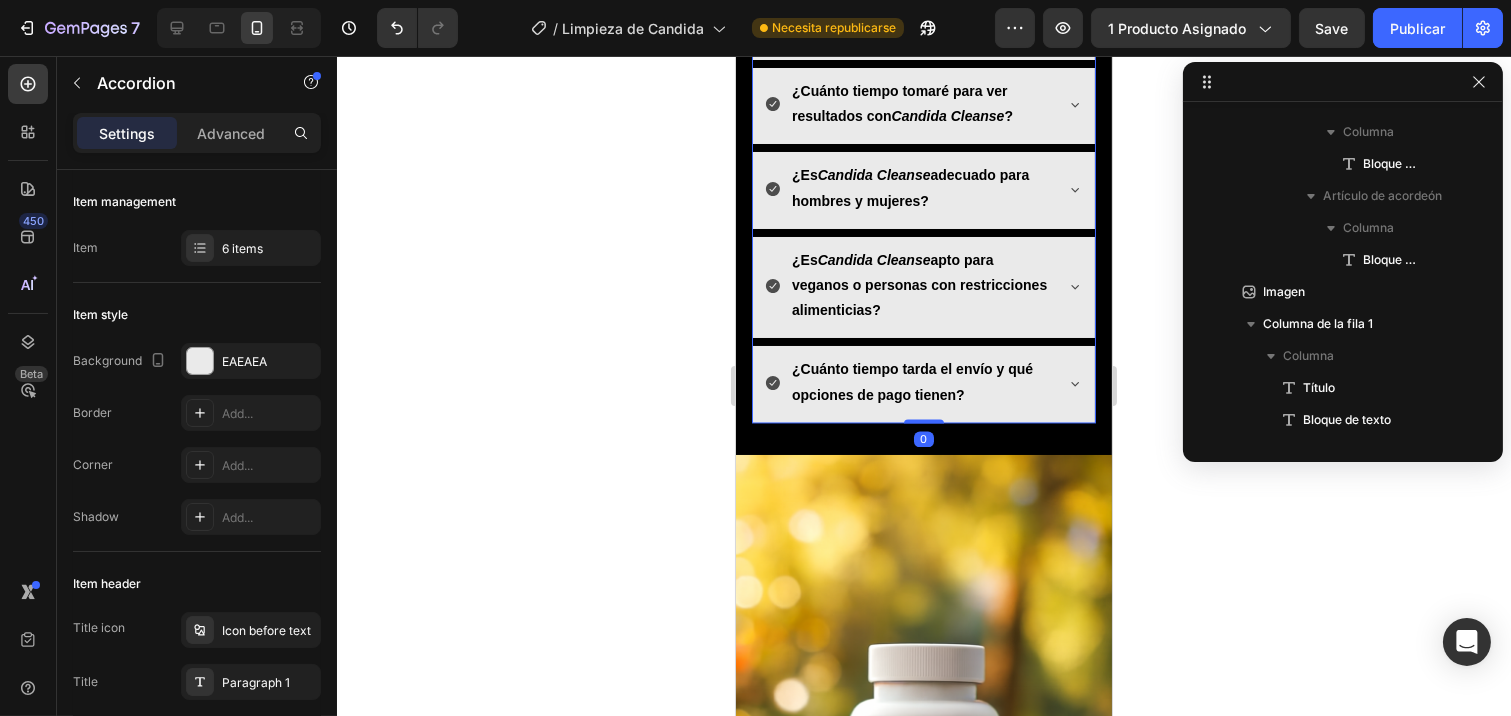 scroll, scrollTop: 91, scrollLeft: 0, axis: vertical 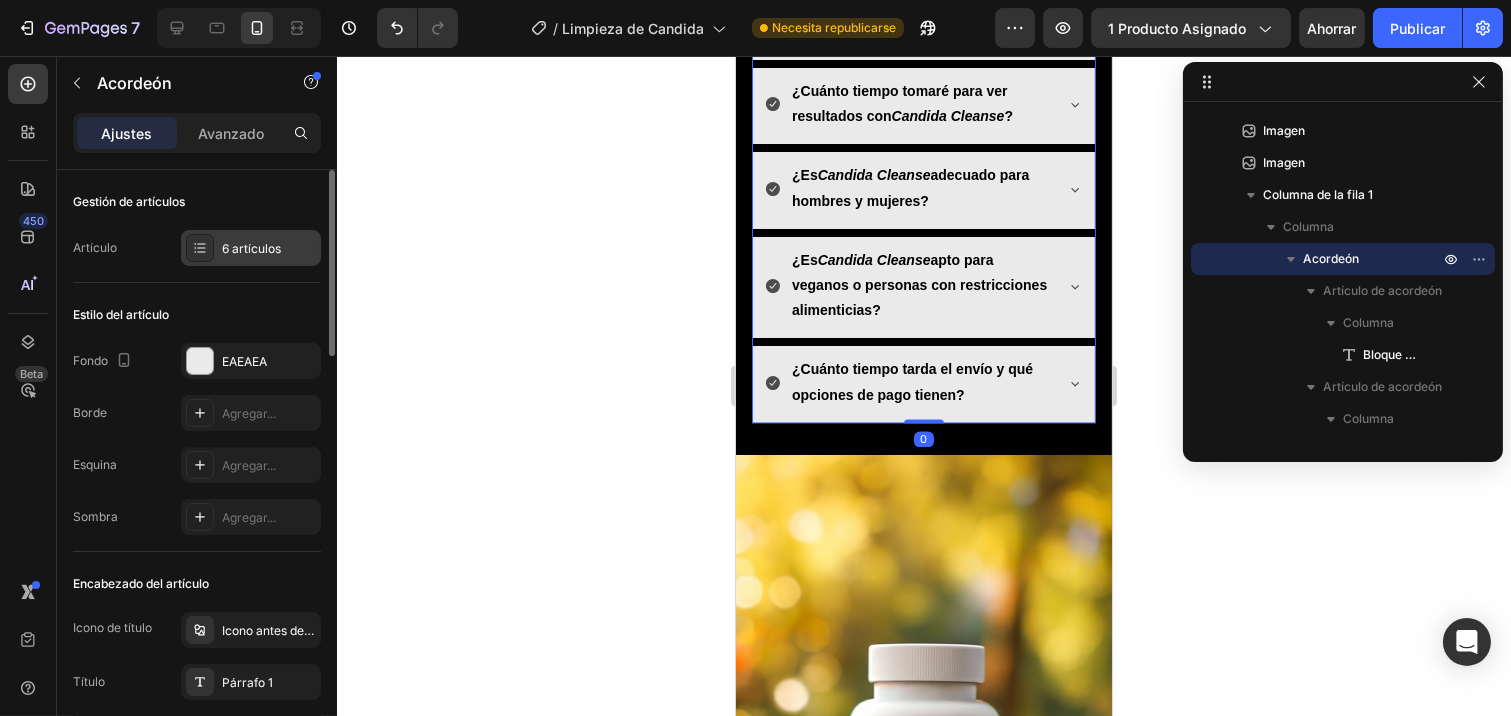 click on "6 artículos" at bounding box center (251, 248) 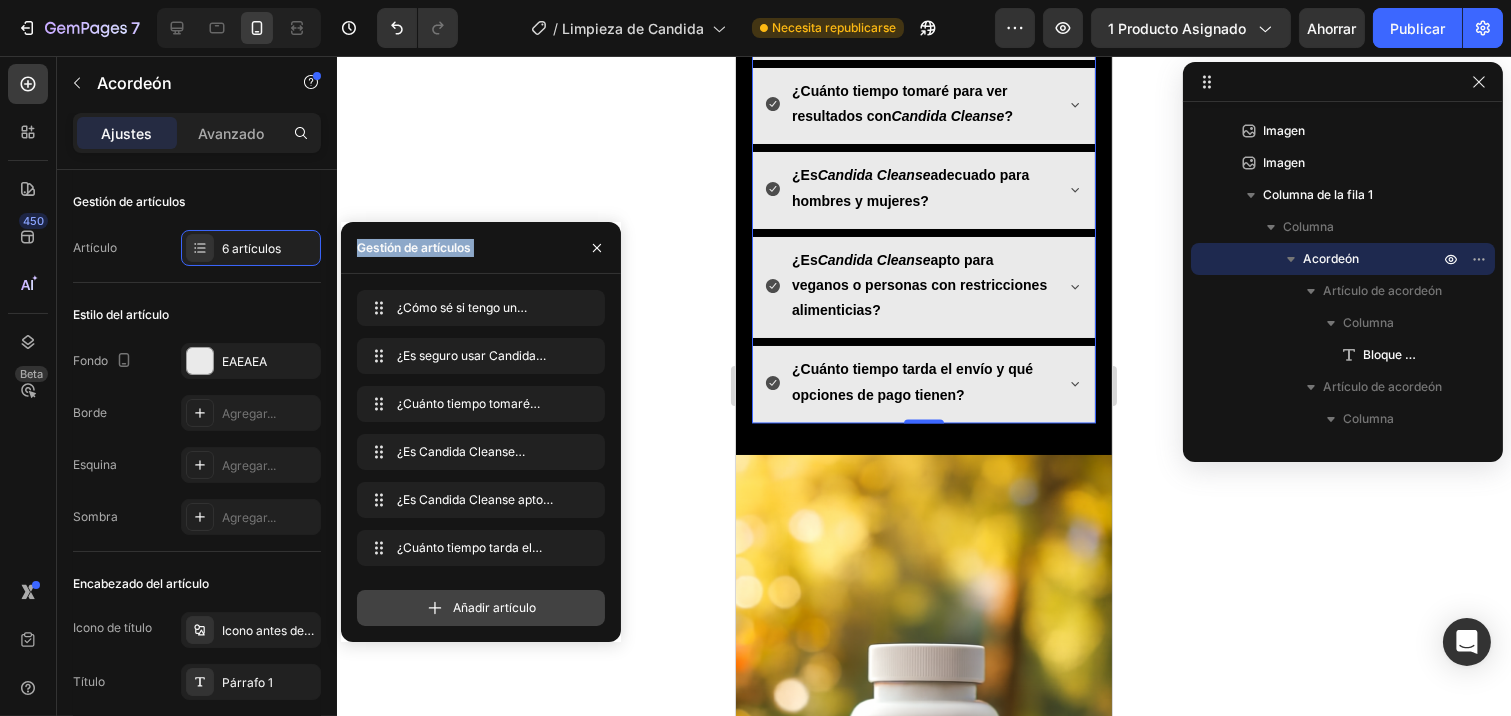 click on "Añadir artículo" at bounding box center [481, 608] 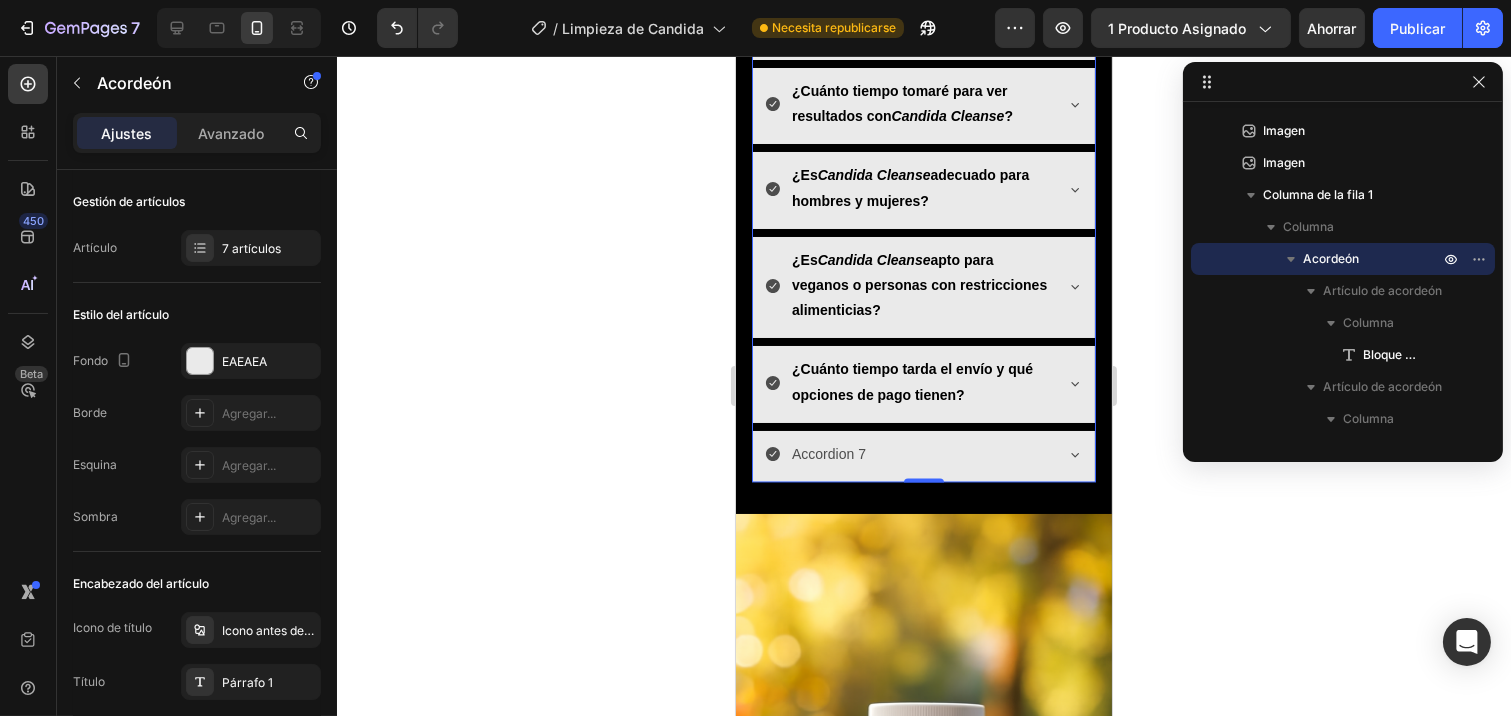 click on "Accordion 7" at bounding box center [828, 454] 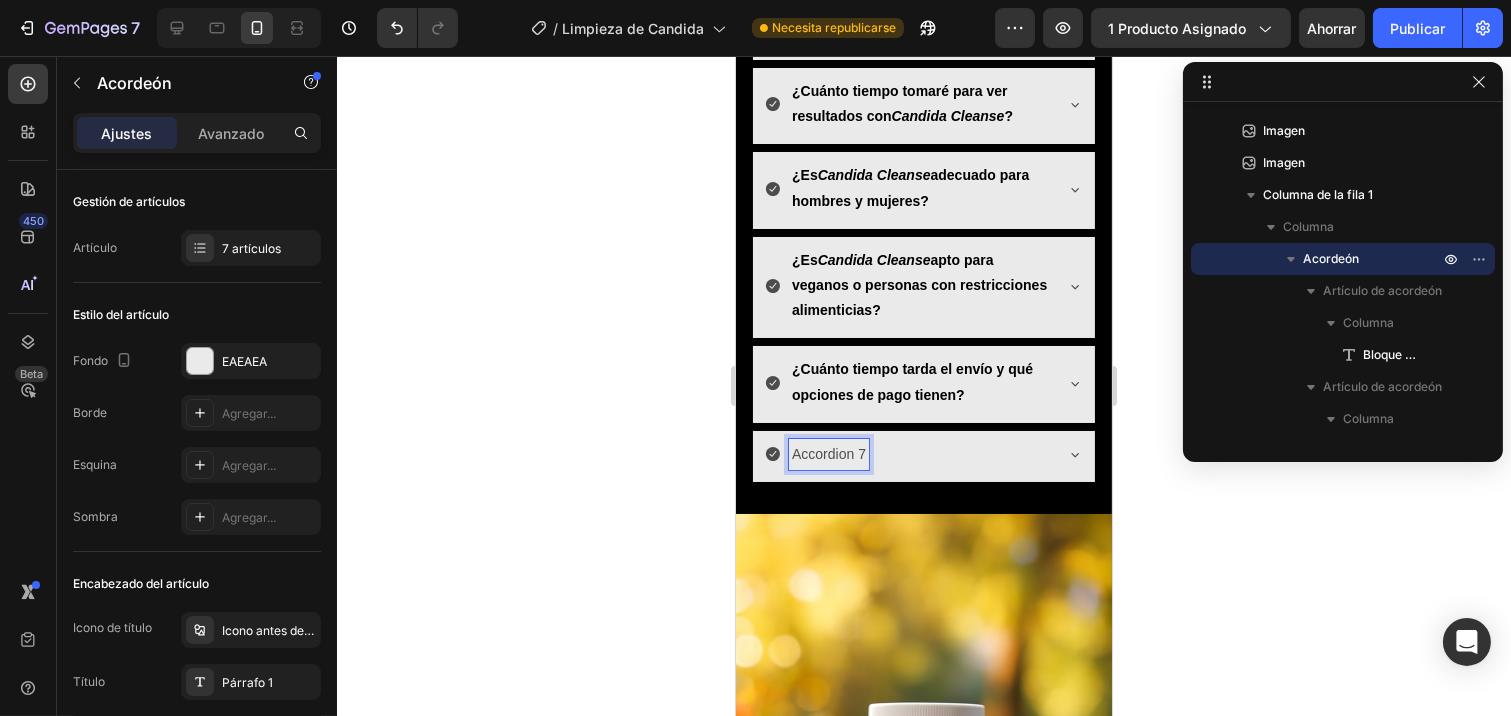 click on "Accordion 7" at bounding box center (828, 454) 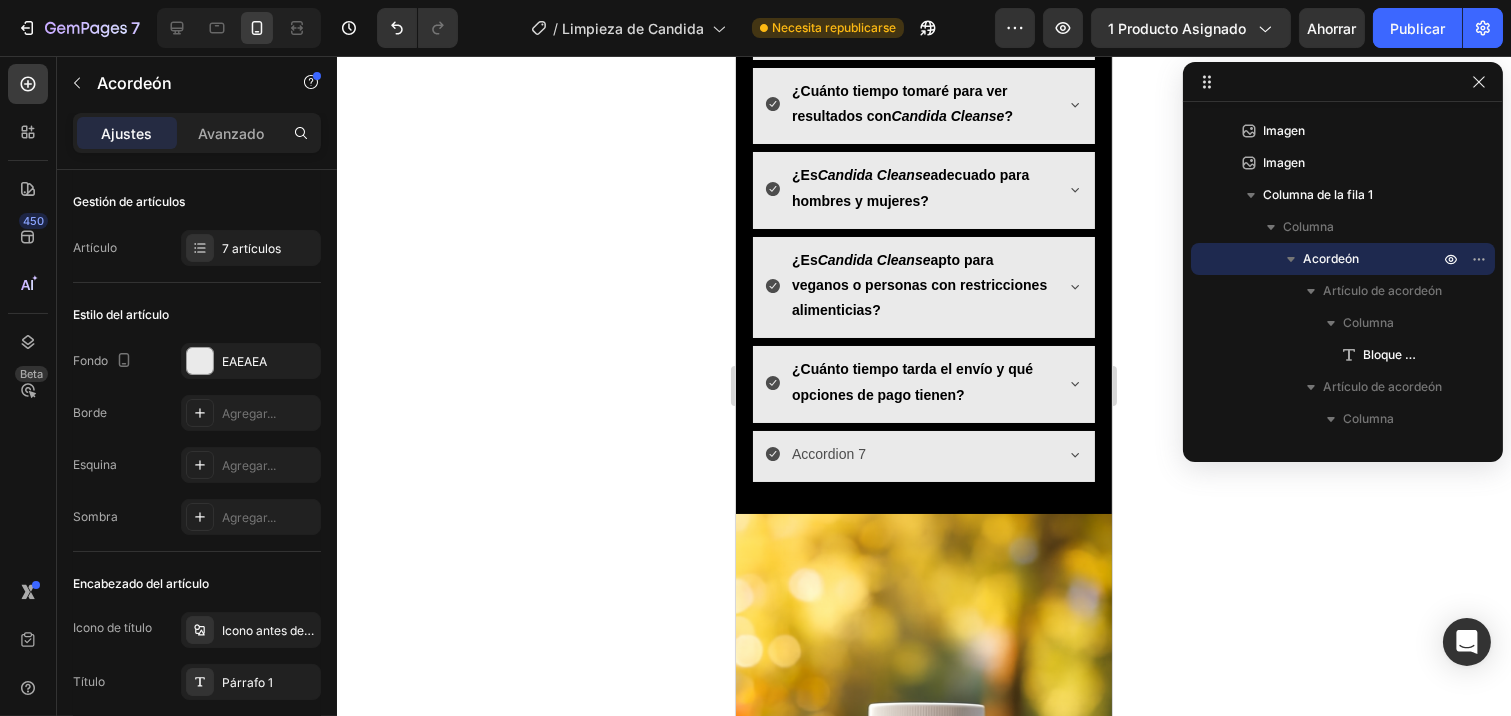 click 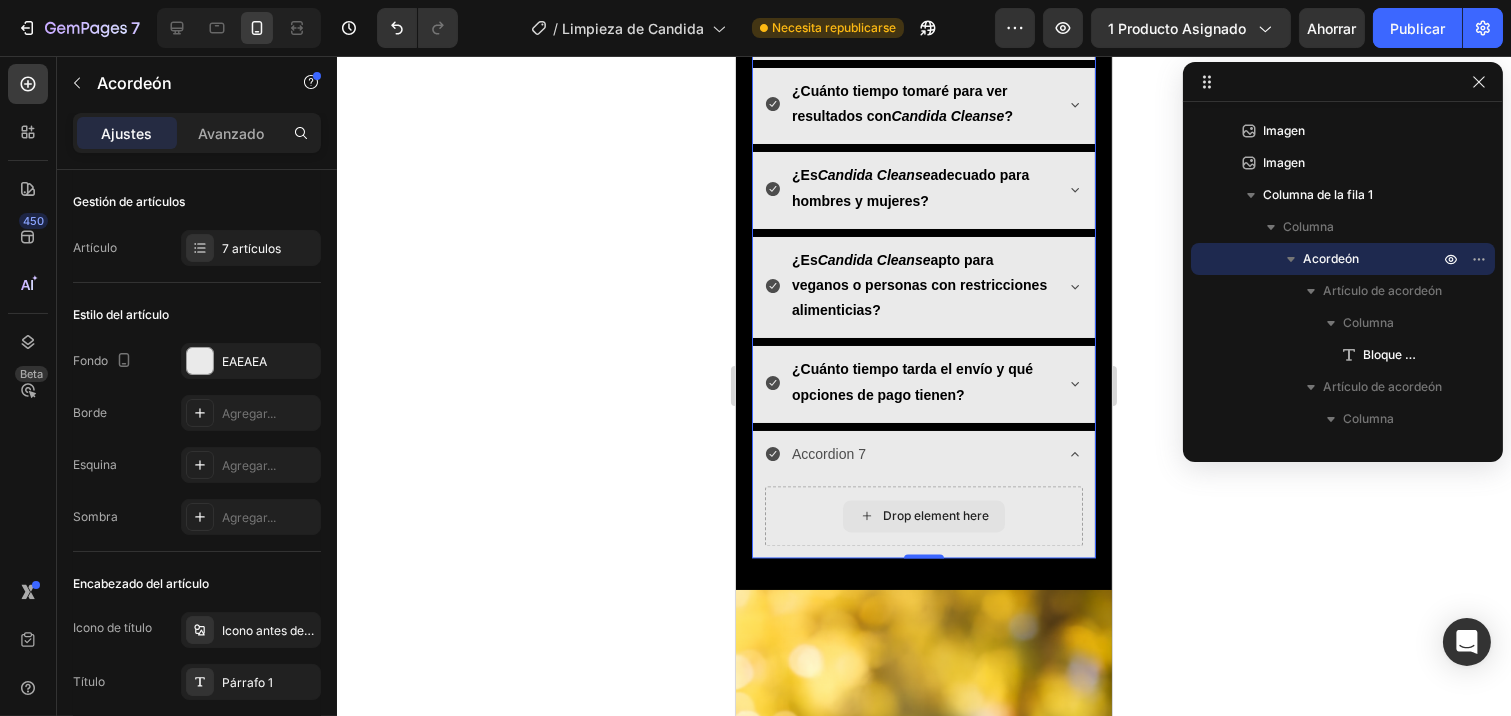 click on "Drop element here" at bounding box center [923, 516] 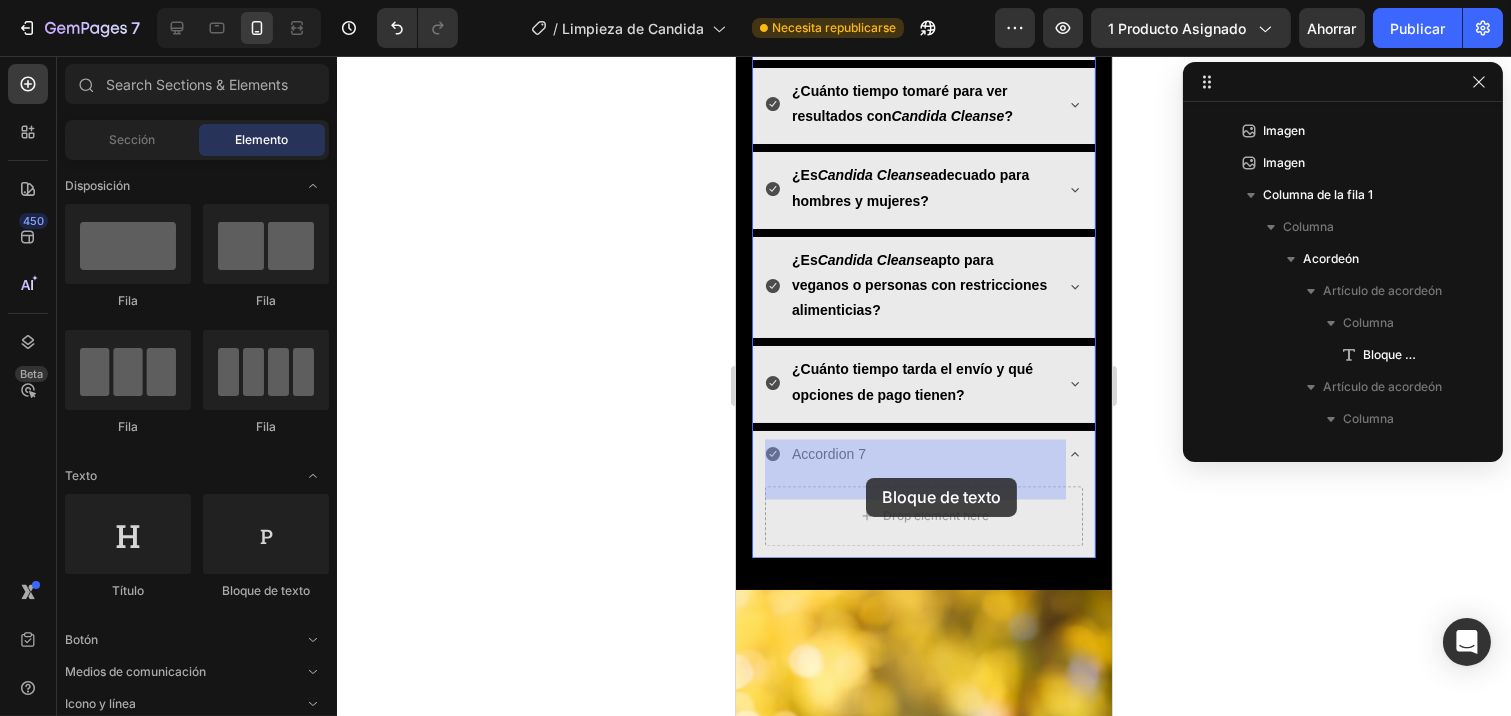 drag, startPoint x: 985, startPoint y: 582, endPoint x: 865, endPoint y: 478, distance: 158.79547 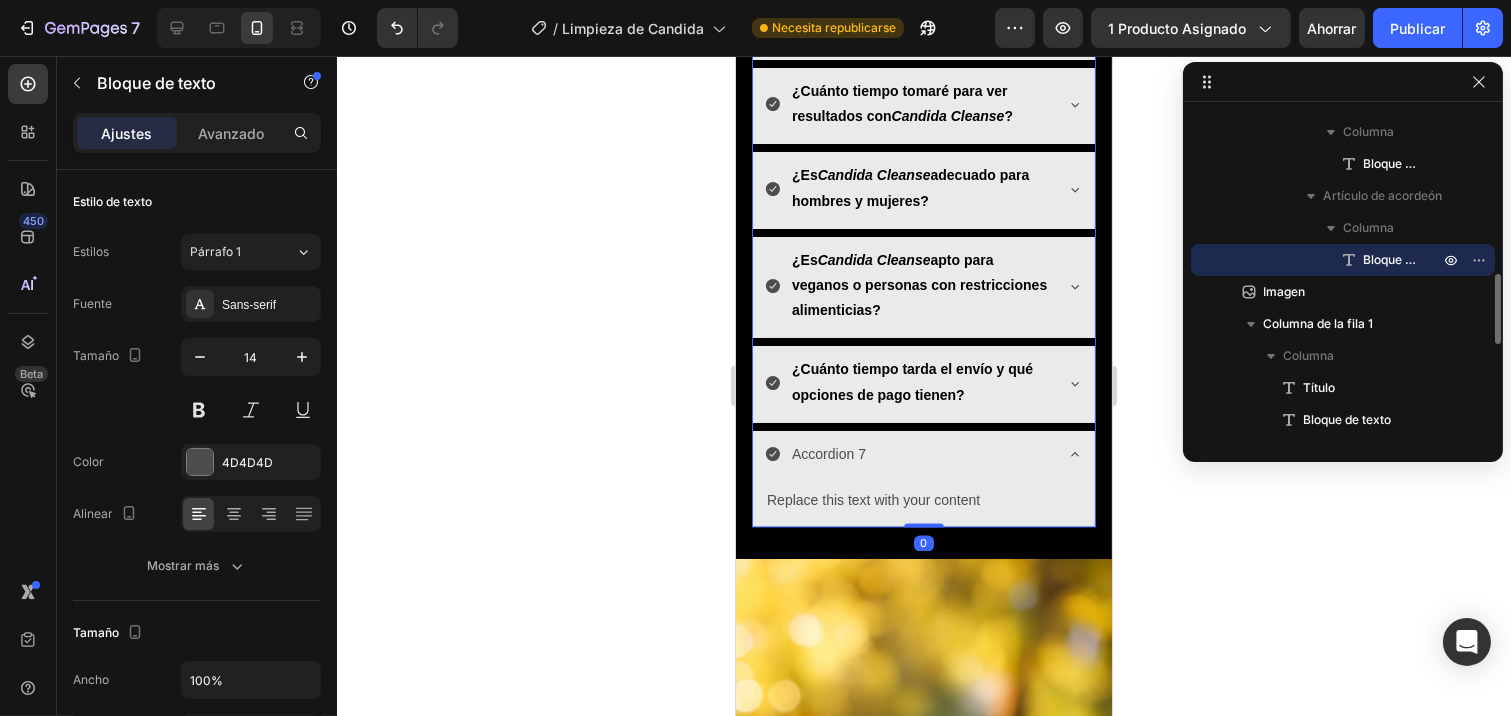 click on "Accordion 7" at bounding box center (828, 454) 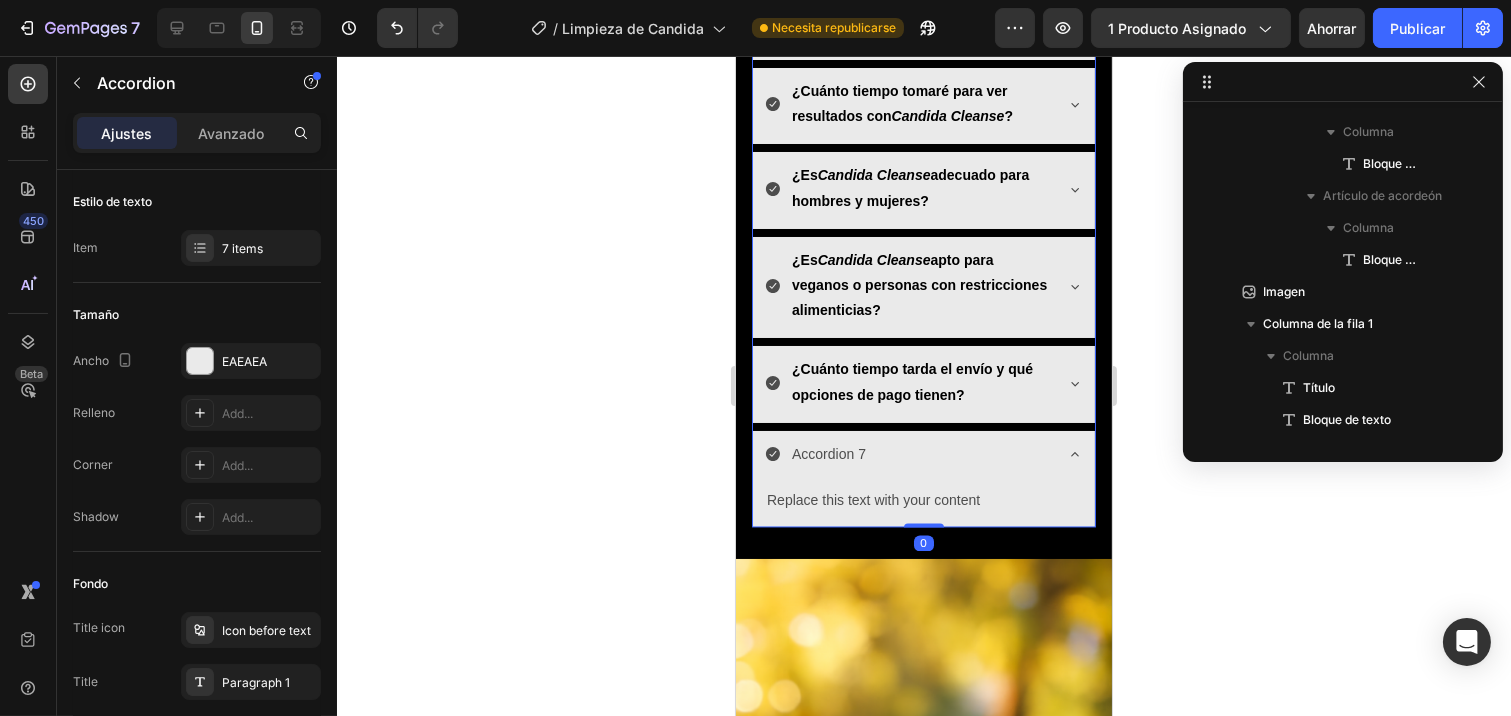 scroll, scrollTop: 91, scrollLeft: 0, axis: vertical 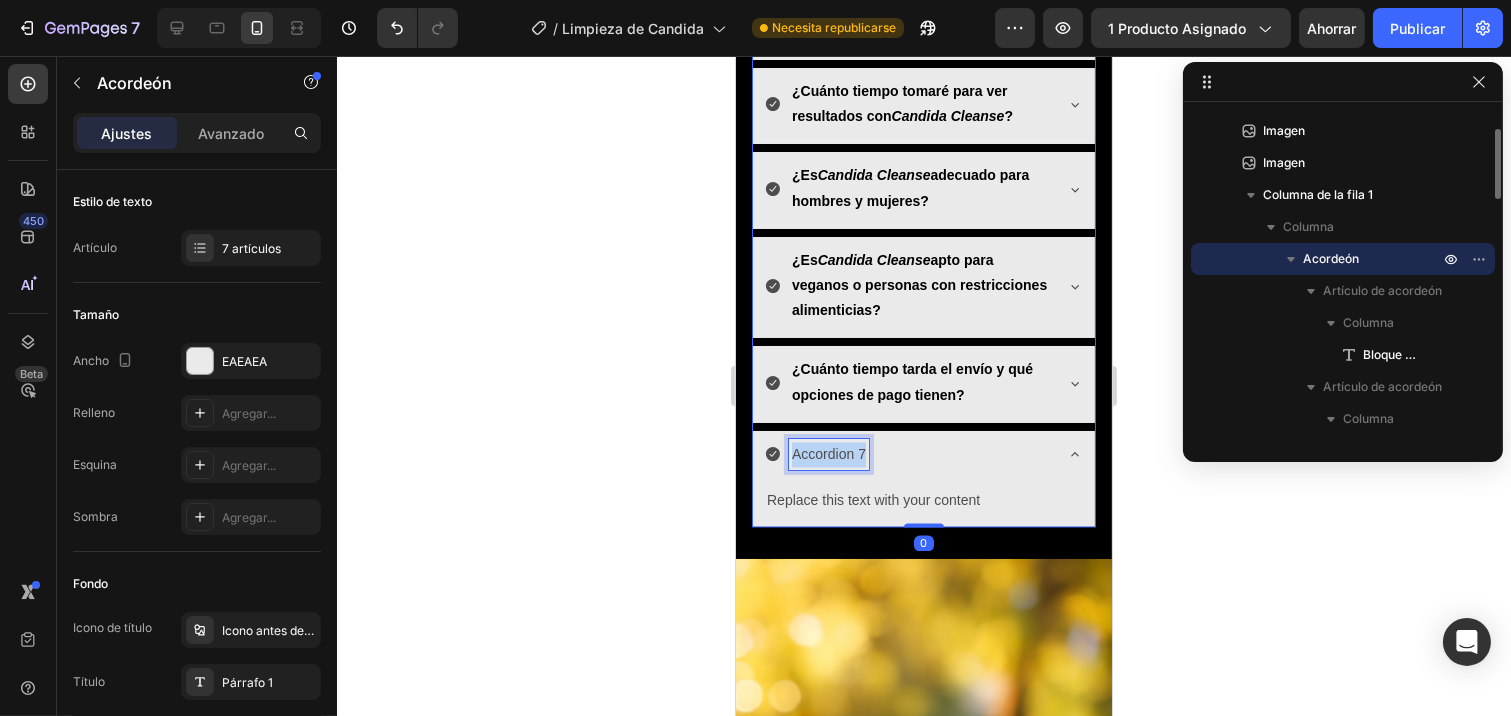 click on "Accordion 7" at bounding box center (828, 454) 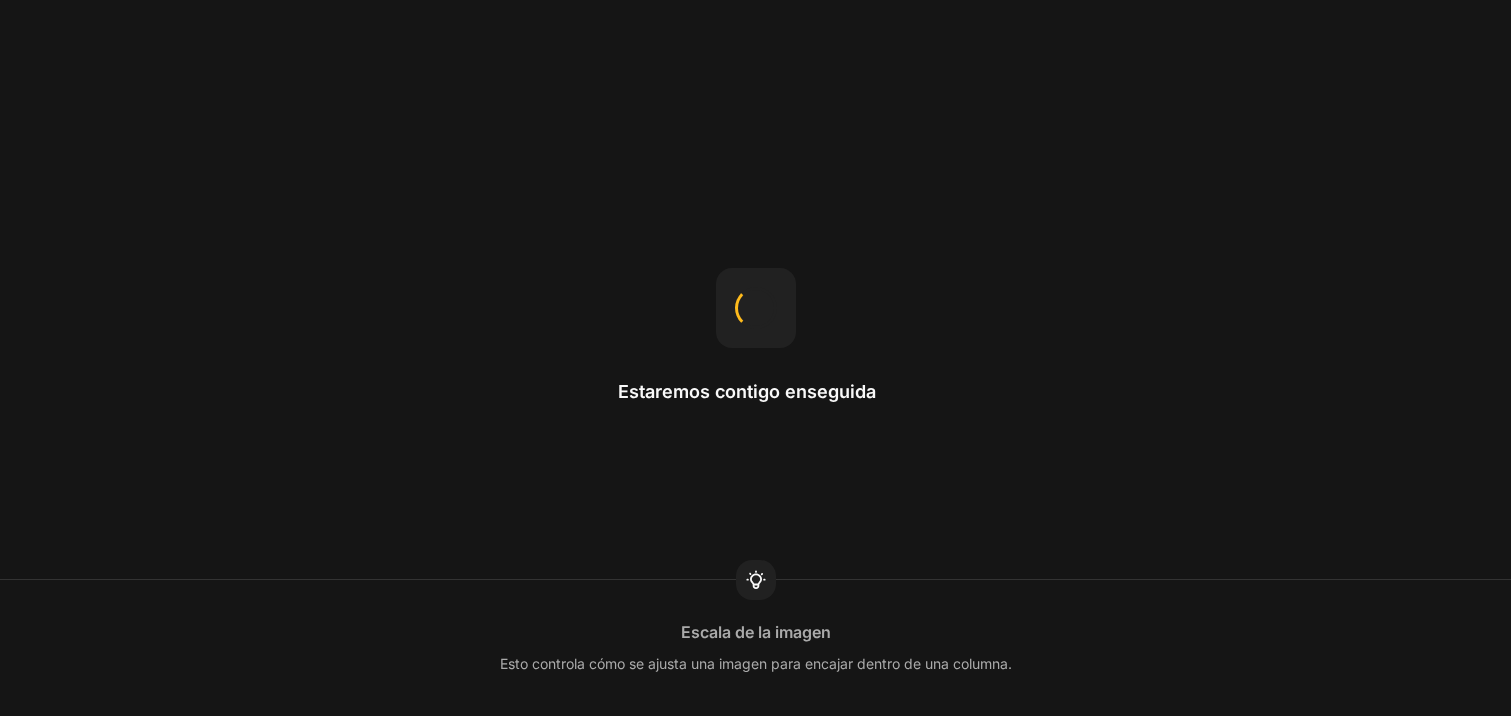 scroll, scrollTop: 0, scrollLeft: 0, axis: both 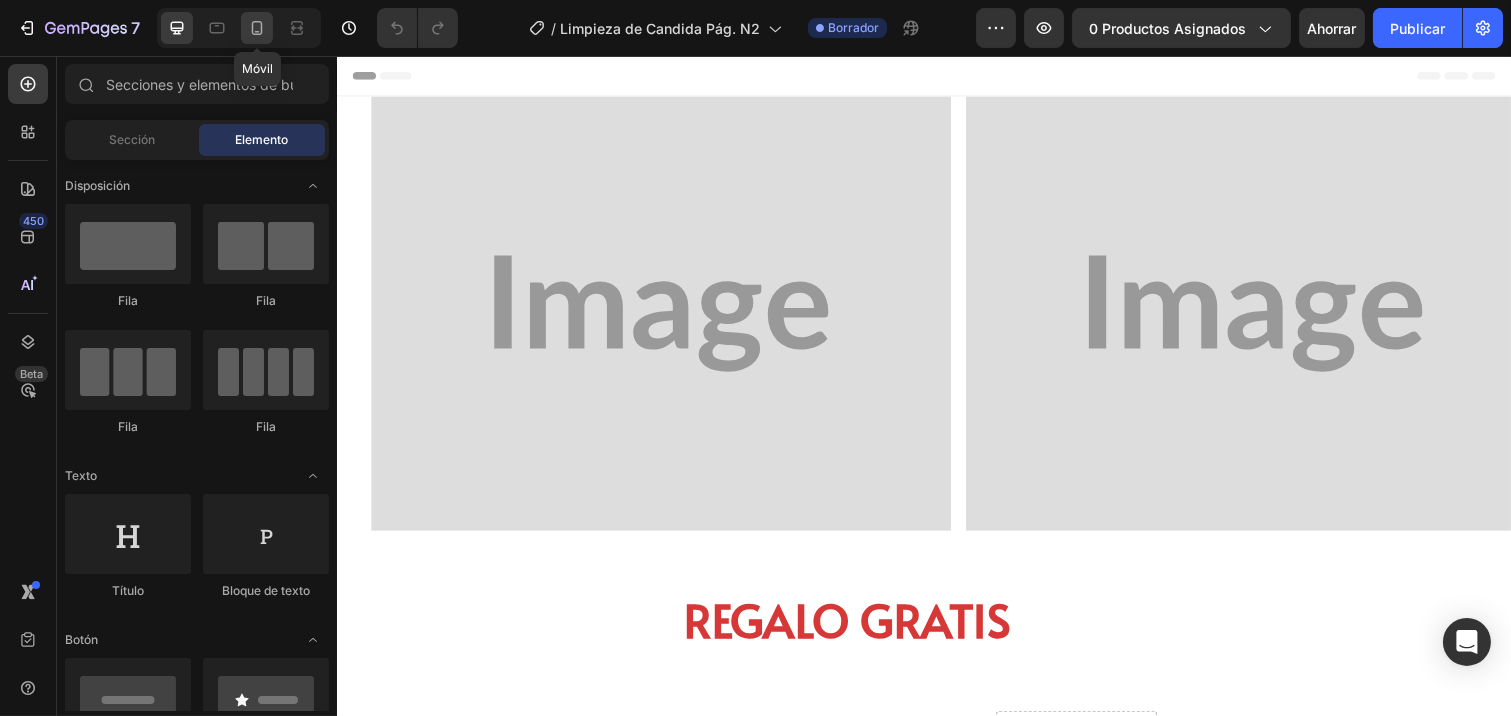 click 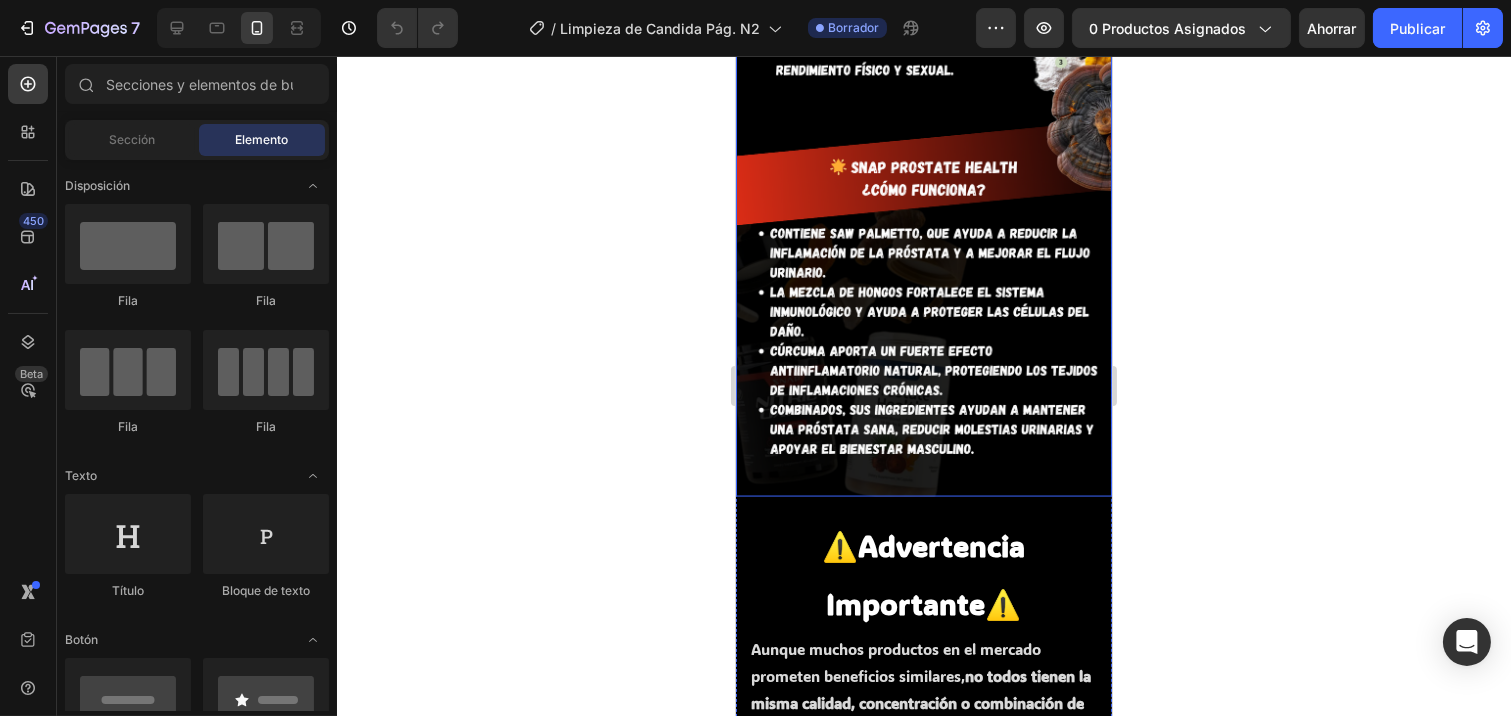 scroll, scrollTop: 5057, scrollLeft: 0, axis: vertical 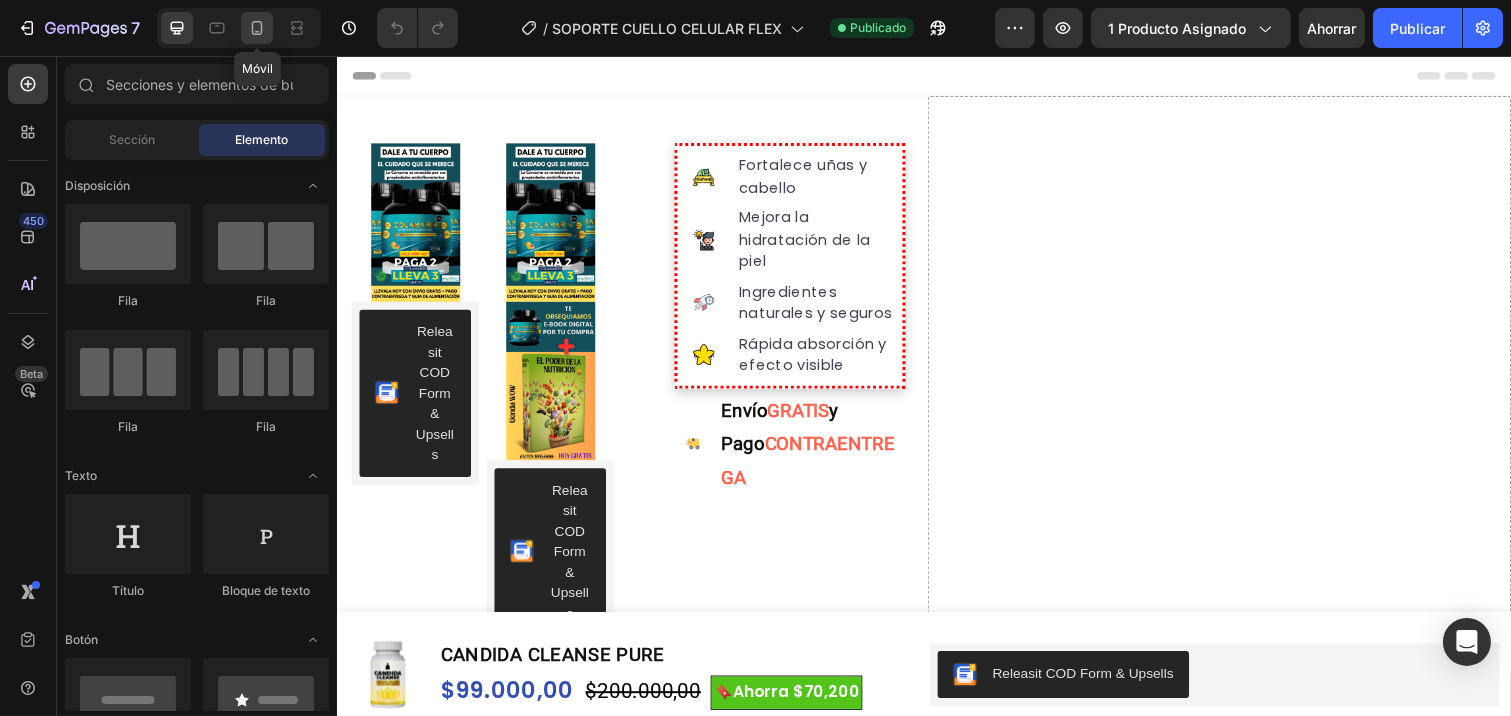click 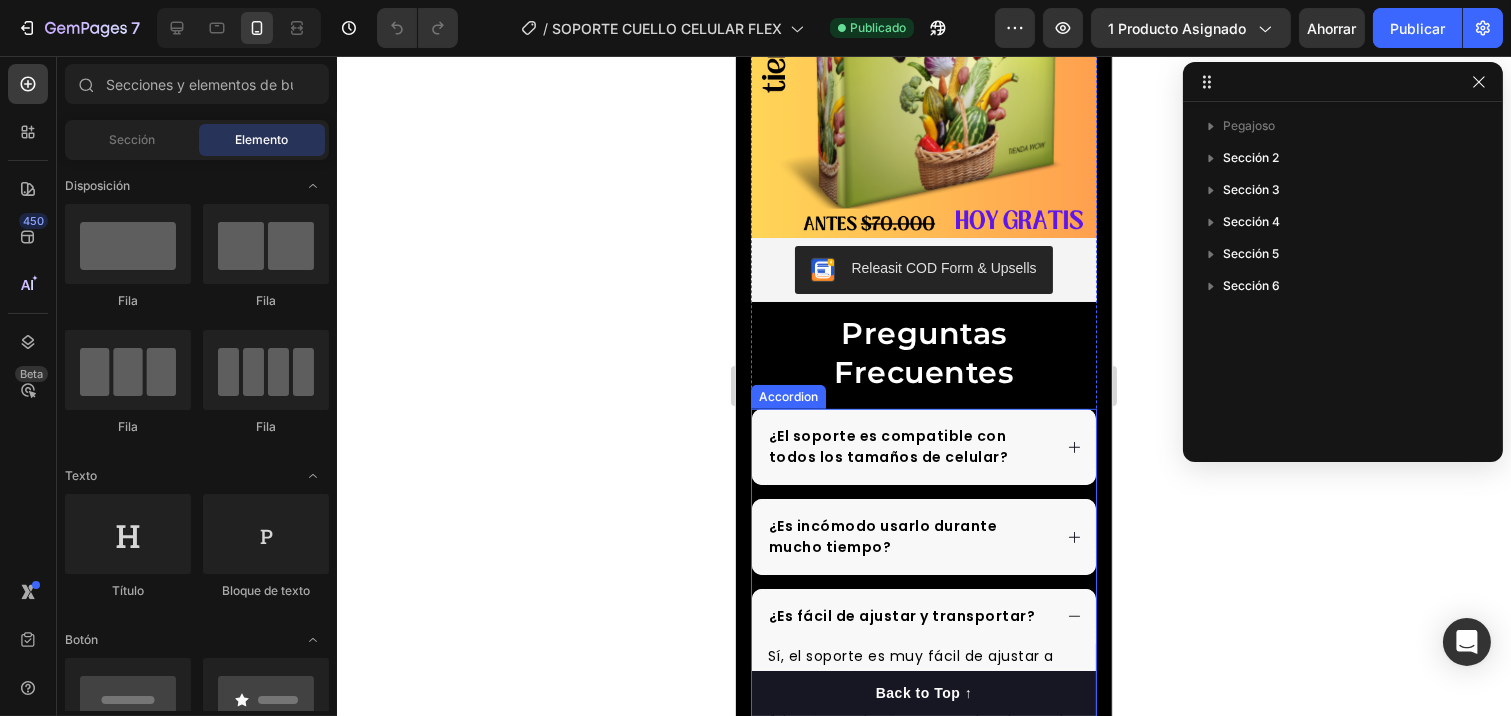 scroll, scrollTop: 1888, scrollLeft: 0, axis: vertical 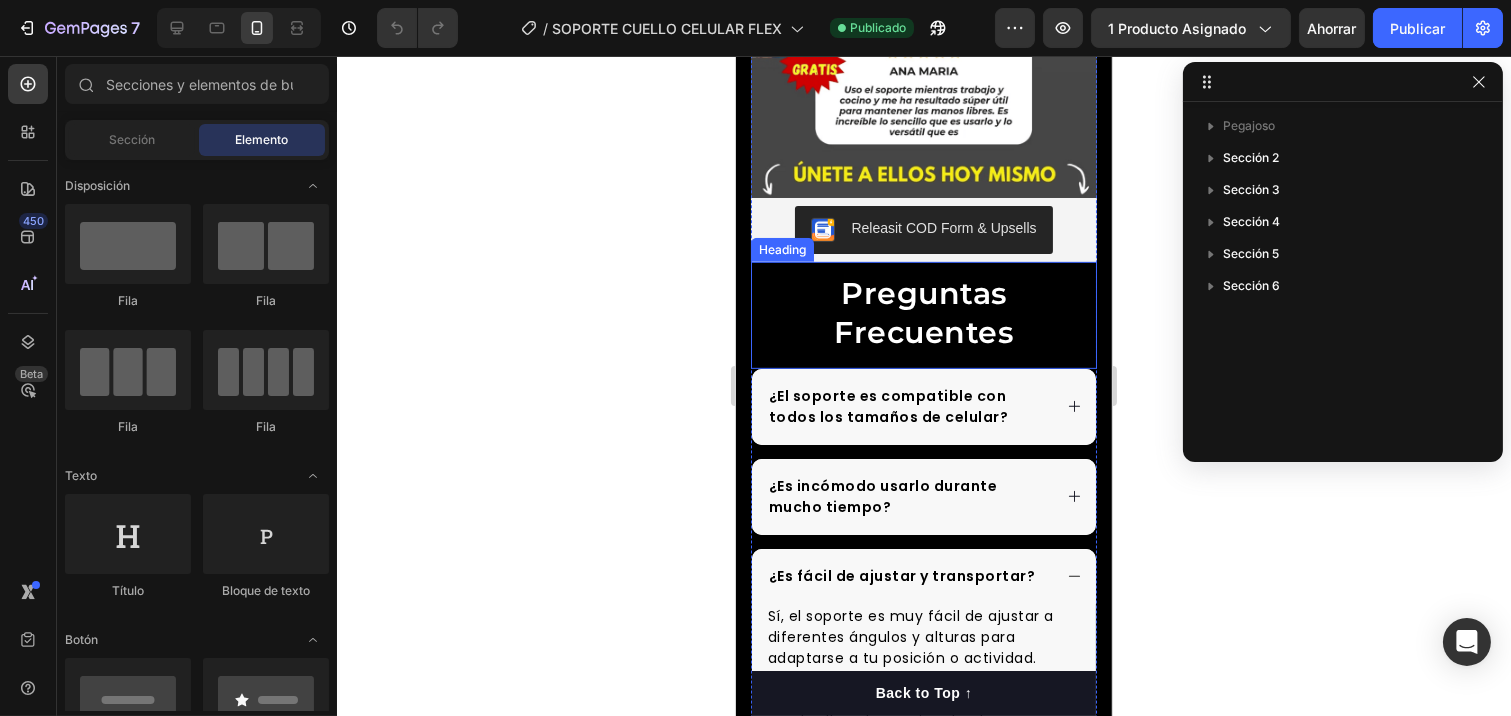 click on "Preguntas Frecuentes" at bounding box center (923, 313) 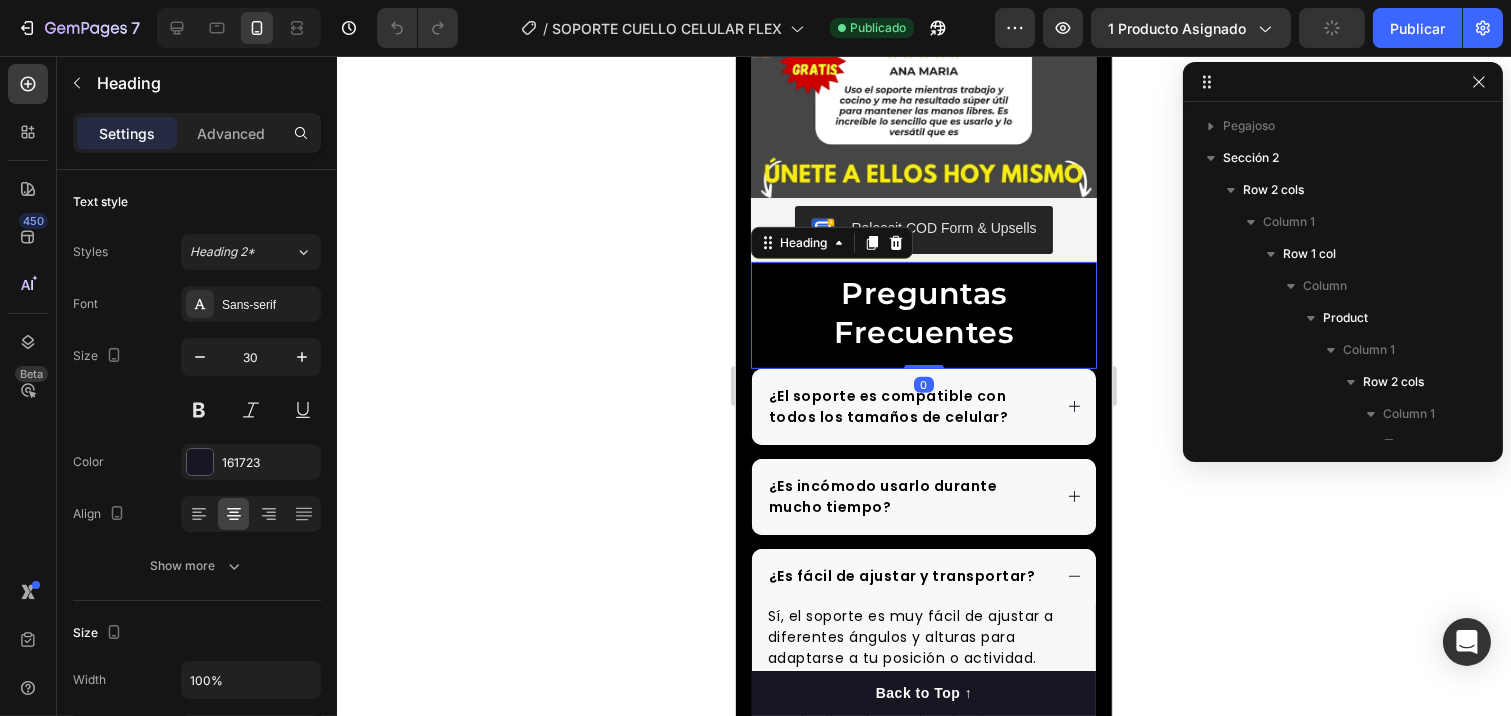scroll, scrollTop: 442, scrollLeft: 0, axis: vertical 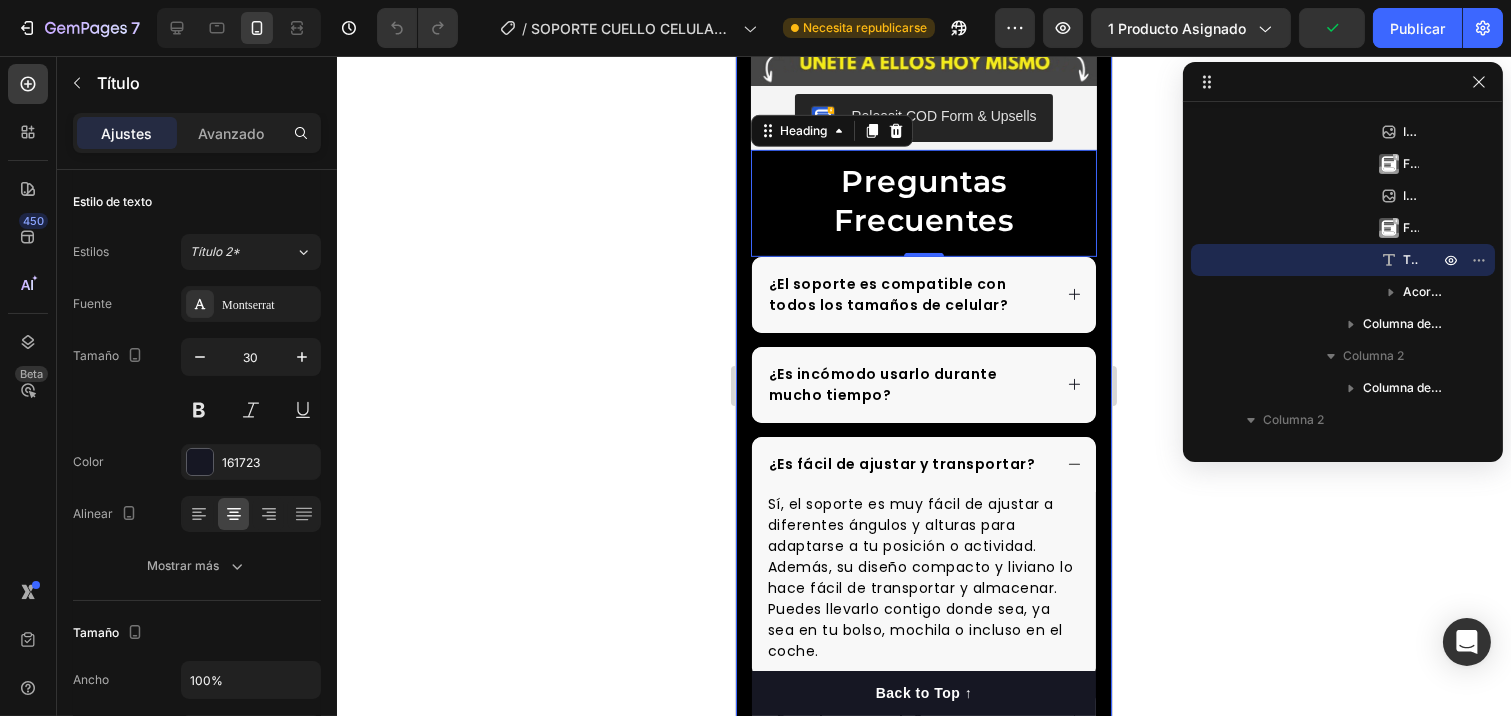 click on "Image Releasit COD Form & Upsells Releasit COD Form & Upsells Image Image Releasit COD Form & Upsells Releasit COD Form & Upsells Image Releasit COD Form & Upsells Releasit COD Form & Upsells Preguntas Frecuentes Heading   0
¿El soporte es compatible con todos los tamaños de celular?
¿Es incómodo usarlo durante mucho tiempo?
¿Es fácil de ajustar y transportar? Sí, el soporte es muy fácil de ajustar a diferentes ángulos y alturas para adaptarse a tu posición o actividad. Además, su diseño compacto y liviano lo hace fácil de transportar y almacenar. Puedes llevarlo contigo donde sea, ya sea en tu bolso, mochila o incluso en el coche. Text block
¿Es un buen regalo?
¿Cuánto tiempo tarda el envío y qué opciones de pago tienen?
¿Cómo puedo comprar usando pago contraentrega? Accordion Row
Text block Row -Mary Text block
Item list Row Image" at bounding box center [923, -476] 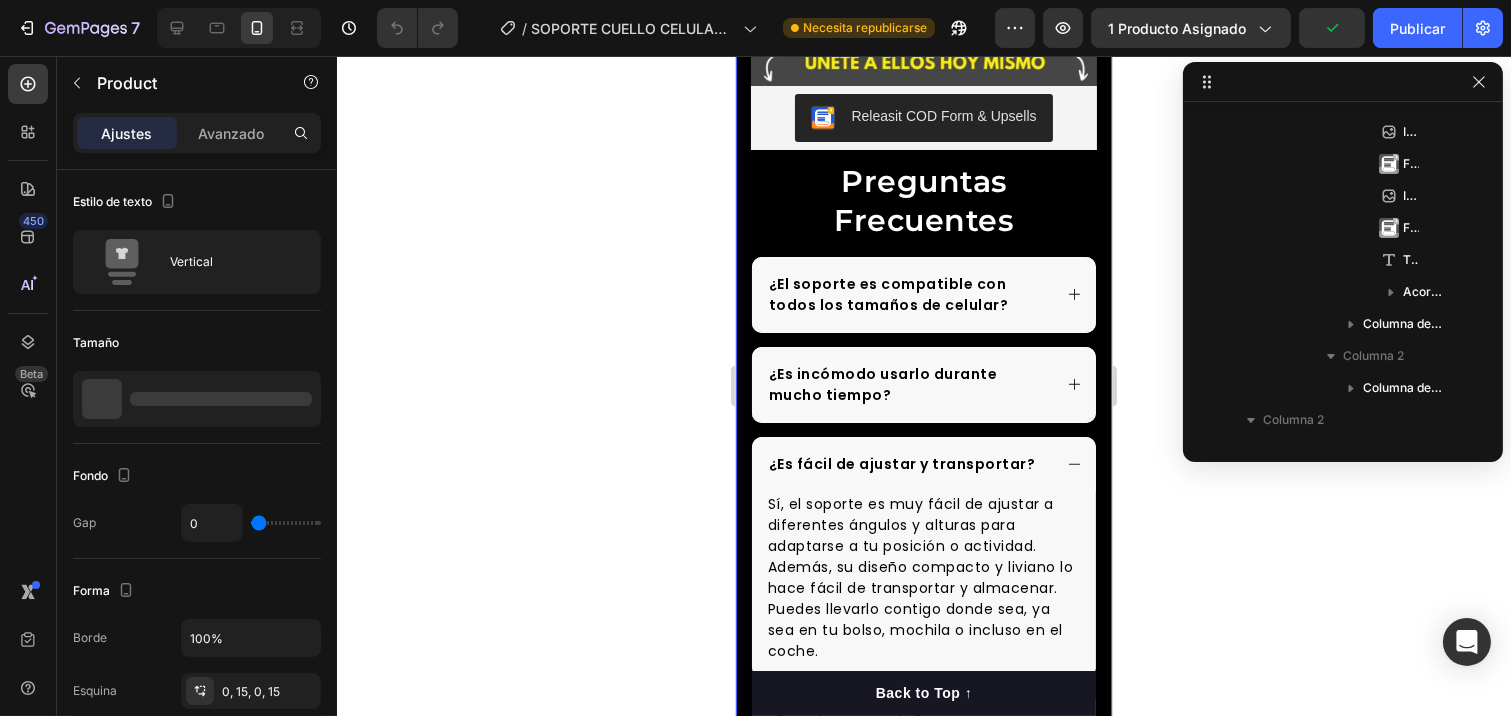 scroll, scrollTop: 58, scrollLeft: 0, axis: vertical 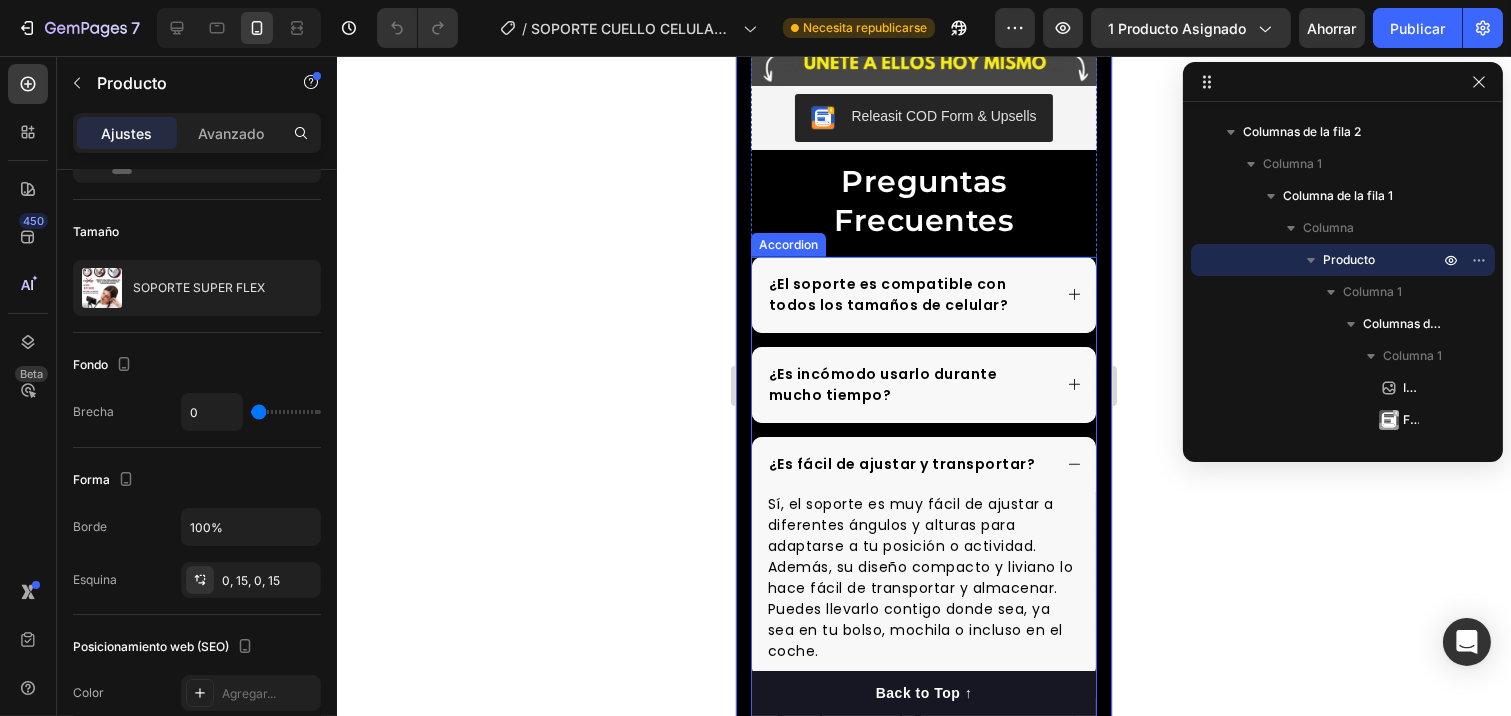 click on "¿El soporte es compatible con todos los tamaños de celular?" at bounding box center [923, 295] 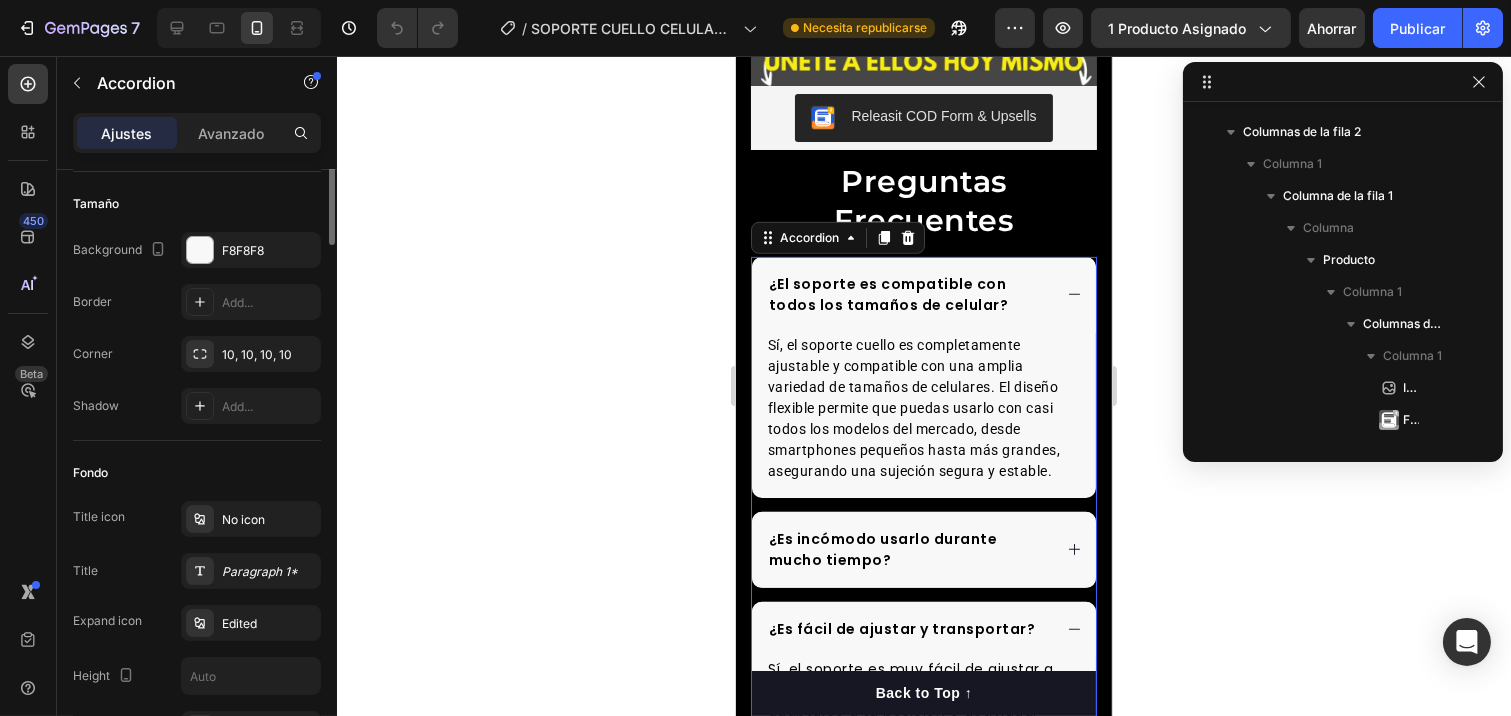 scroll, scrollTop: 474, scrollLeft: 0, axis: vertical 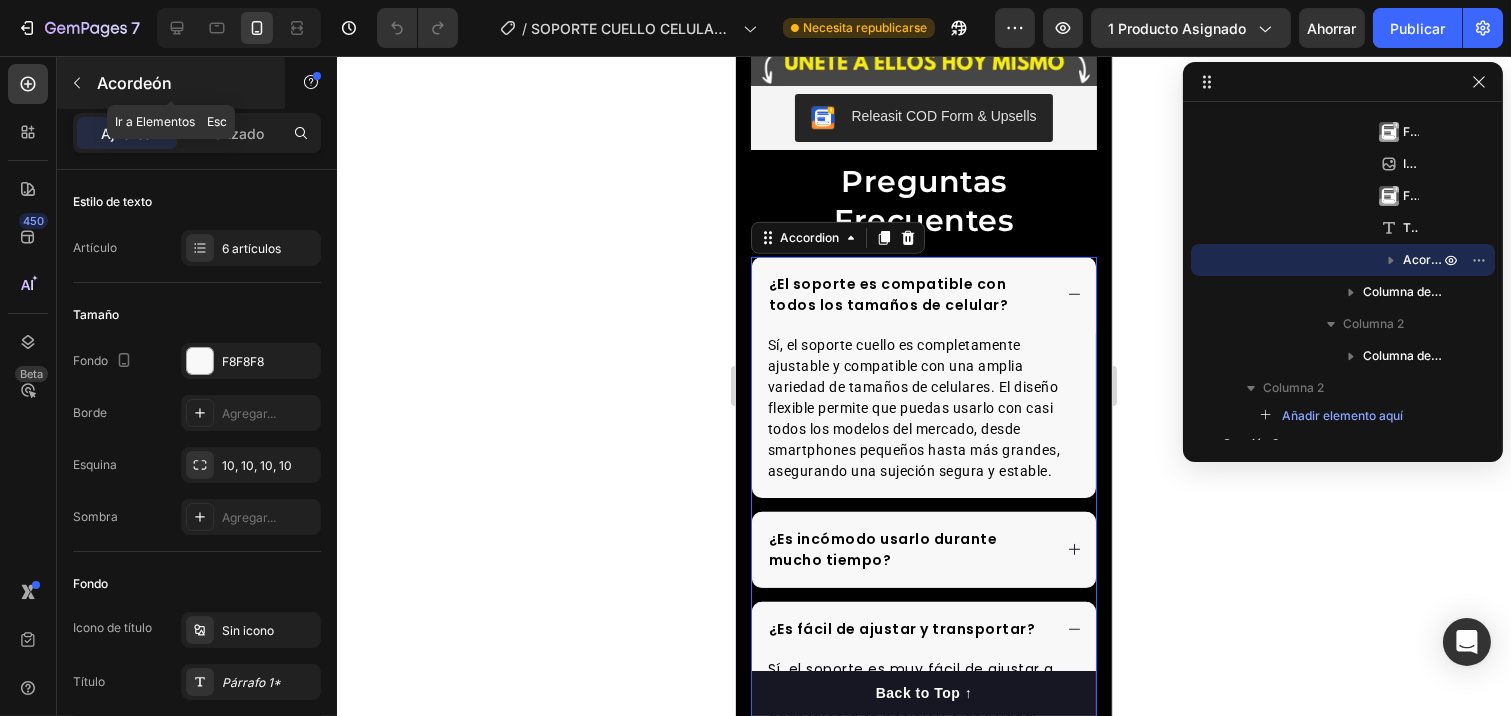 click 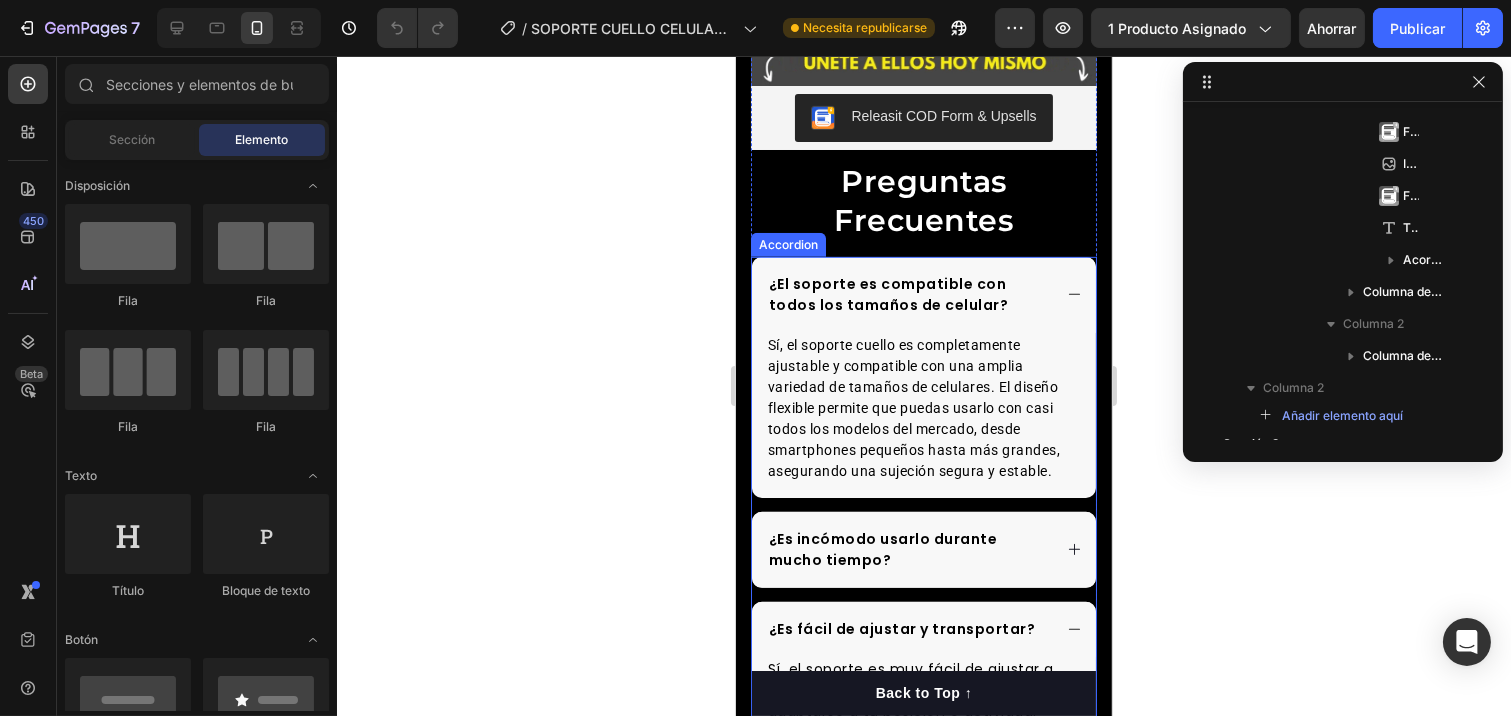 click on "¿El soporte es compatible con todos los tamaños de celular?" at bounding box center [888, 294] 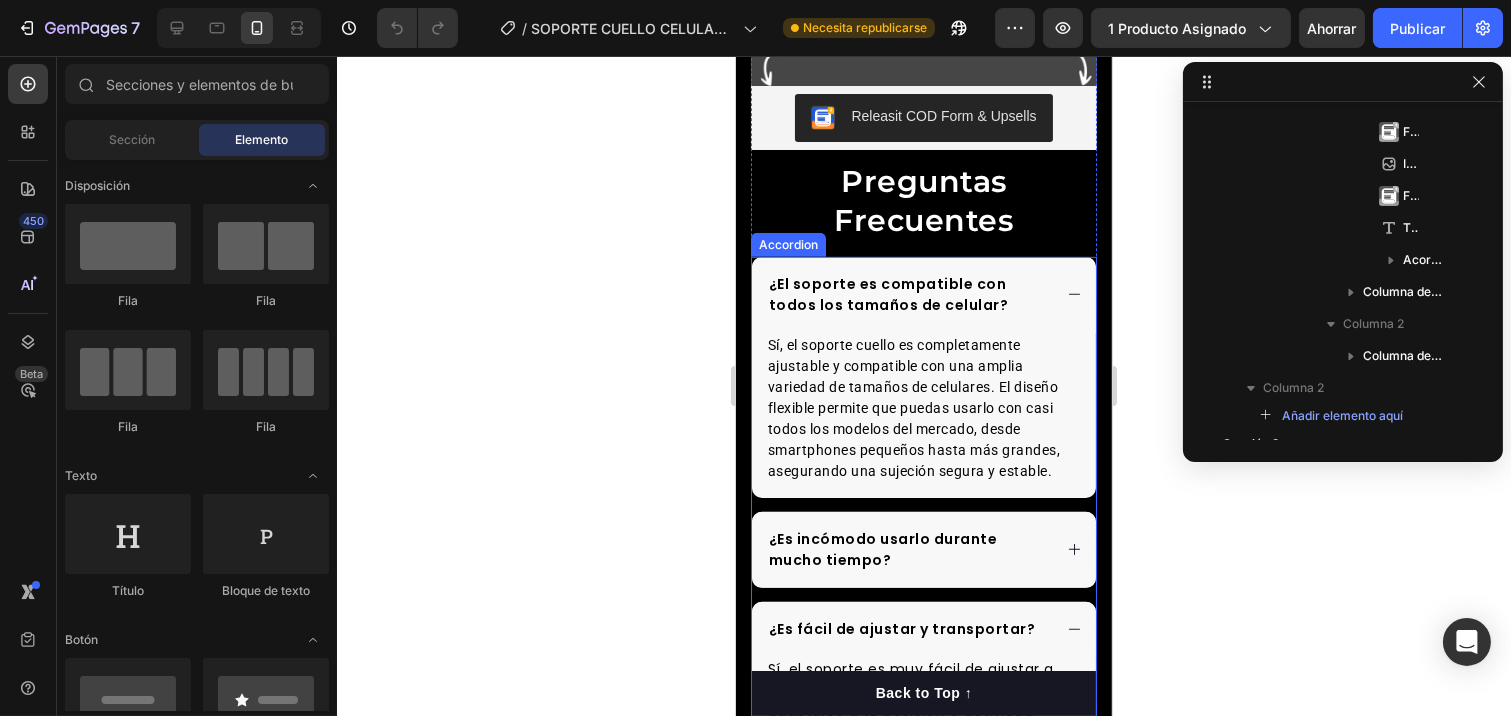 click on "¿El soporte es compatible con todos los tamaños de celular?" at bounding box center (888, 294) 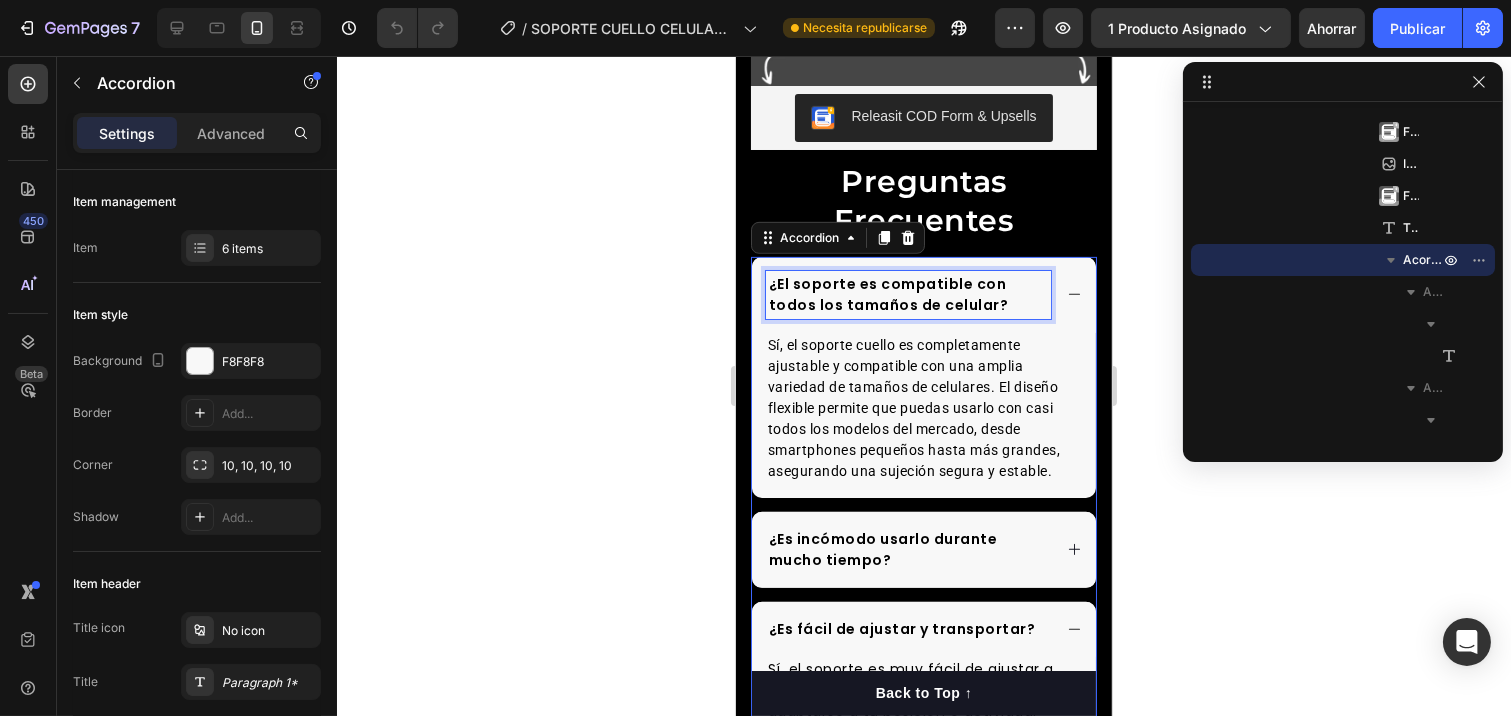 click on "¿El soporte es compatible con todos los tamaños de celular?" at bounding box center (888, 294) 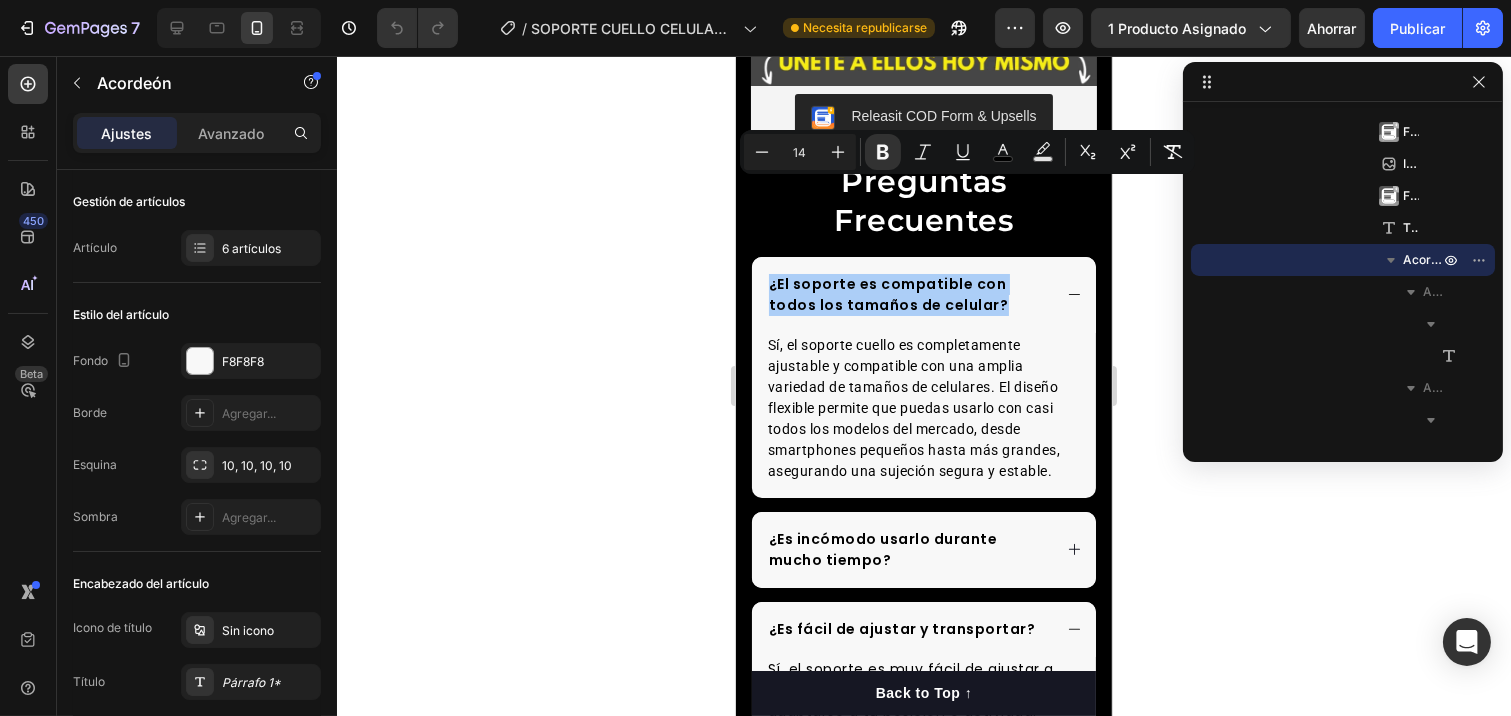 click 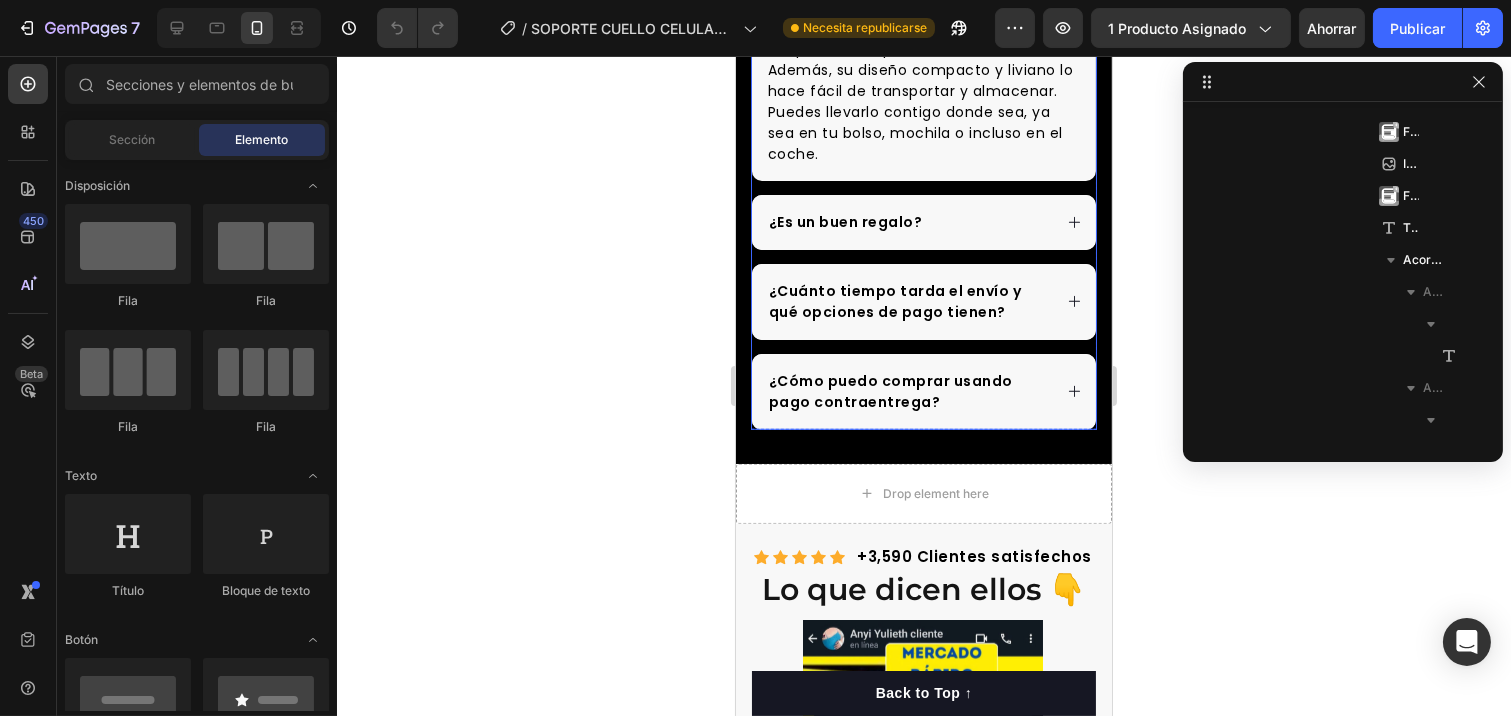 scroll, scrollTop: 2666, scrollLeft: 0, axis: vertical 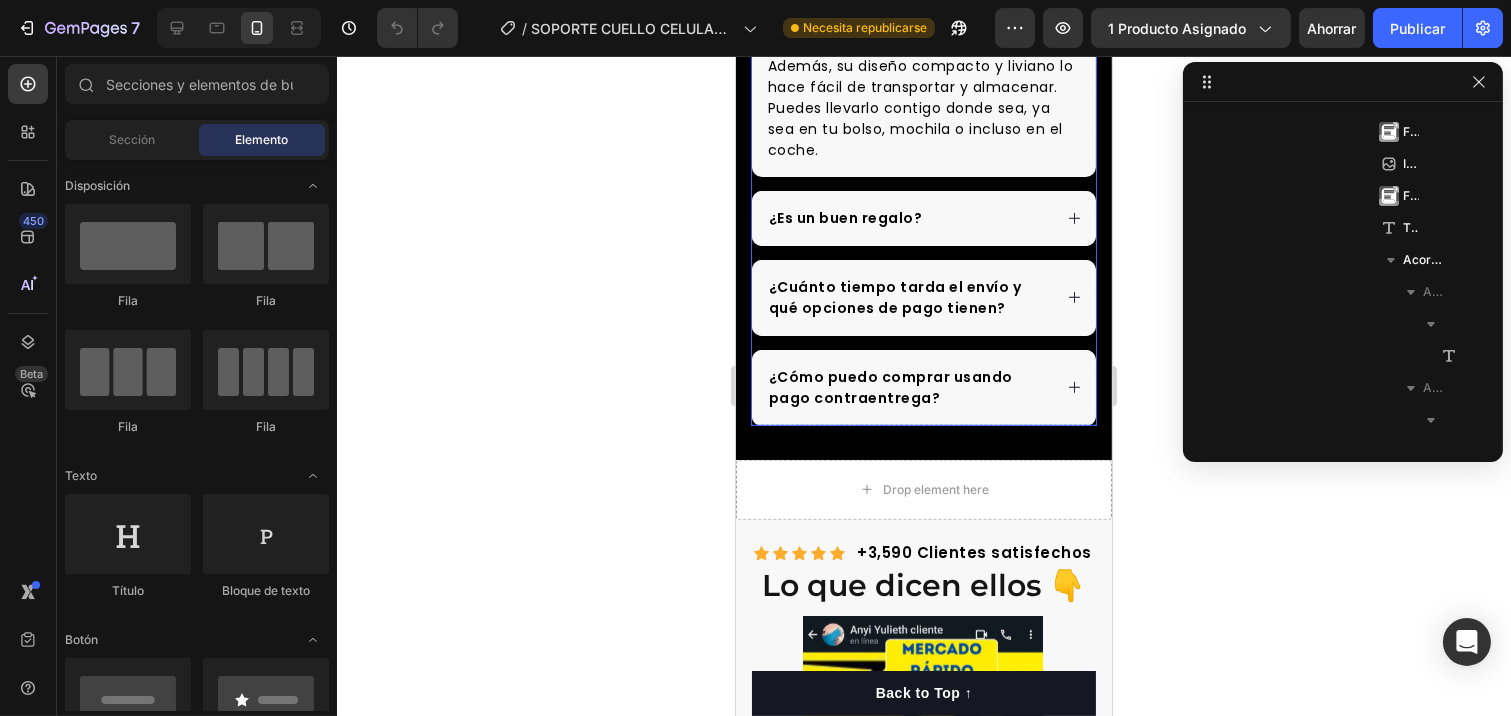 click on "¿Cuánto tiempo tarda el envío y qué opciones de pago tienen?" at bounding box center [923, 298] 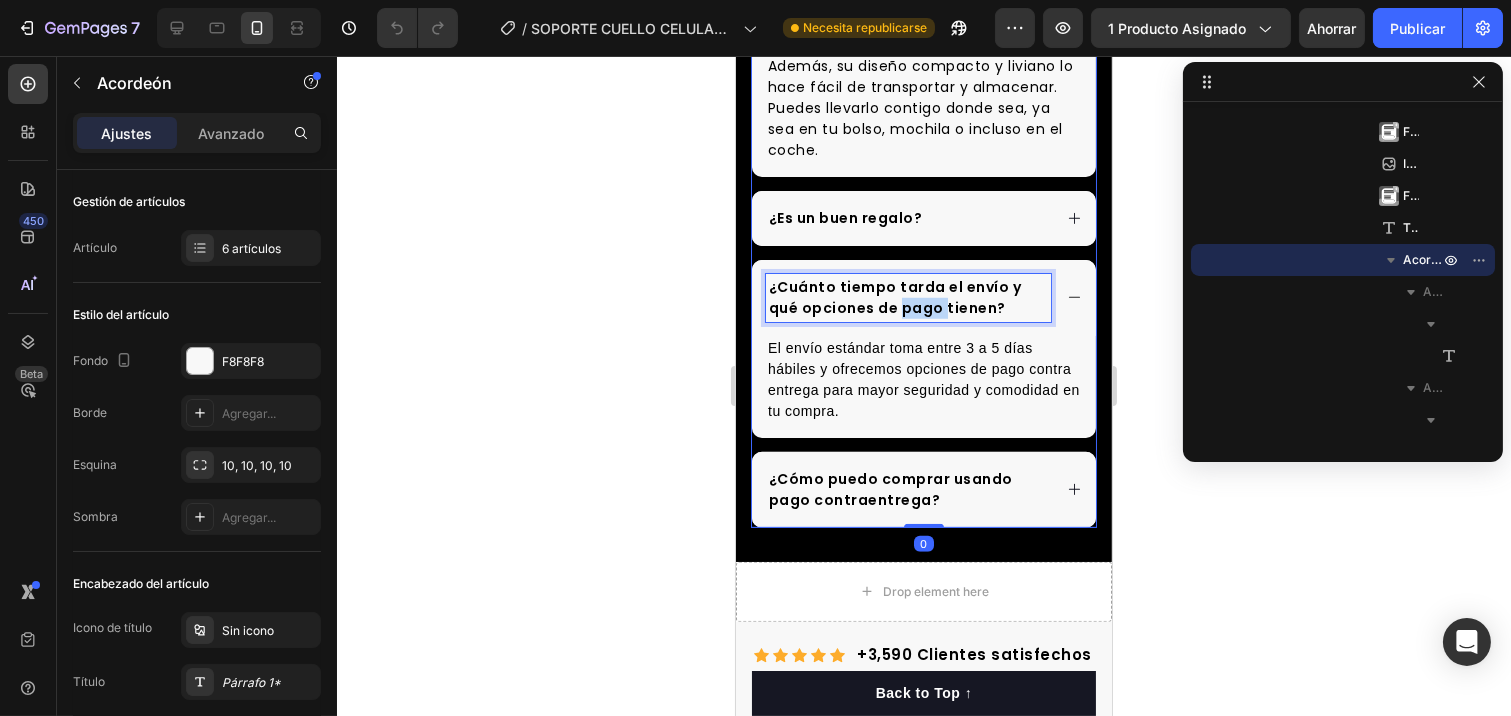 click on "¿Cuánto tiempo tarda el envío y qué opciones de pago tienen?" at bounding box center [894, 297] 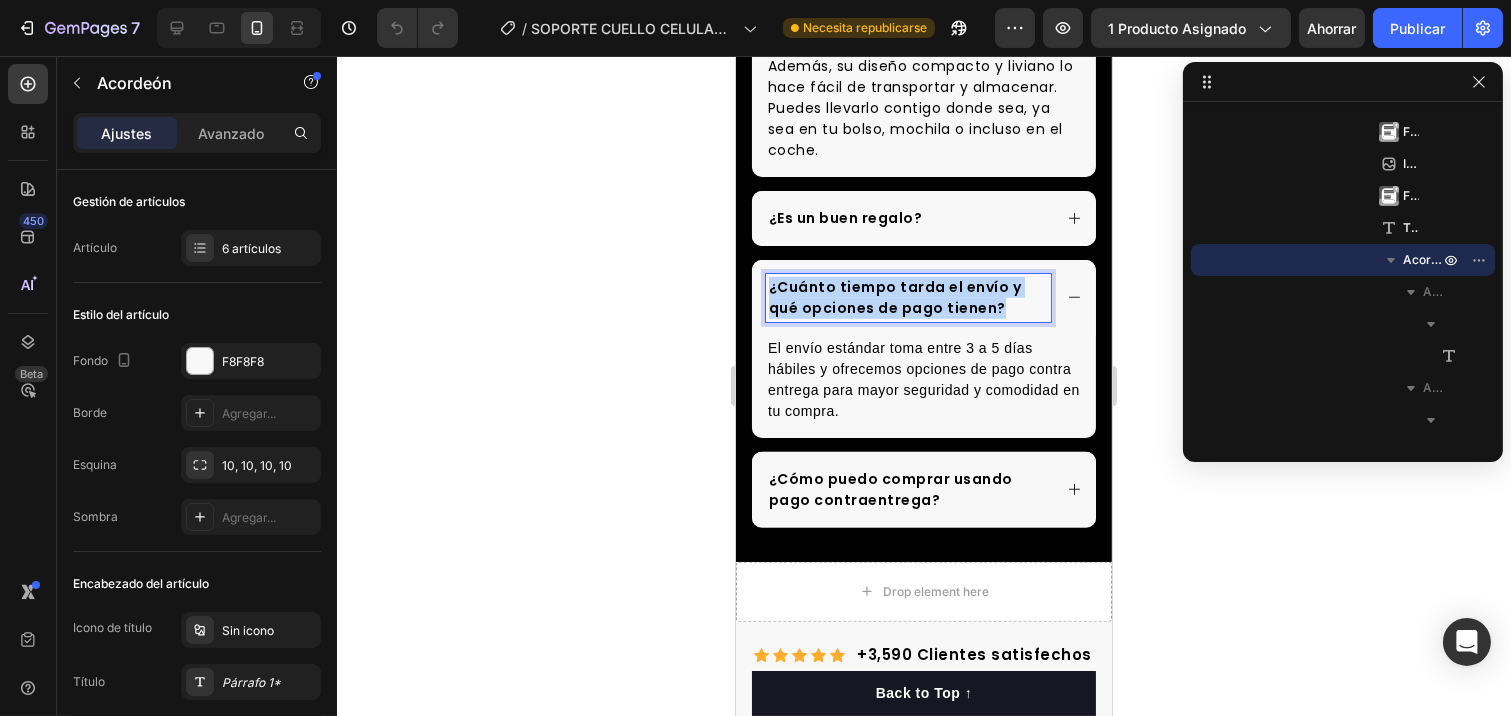 click on "¿Cuánto tiempo tarda el envío y qué opciones de pago tienen?" at bounding box center [894, 297] 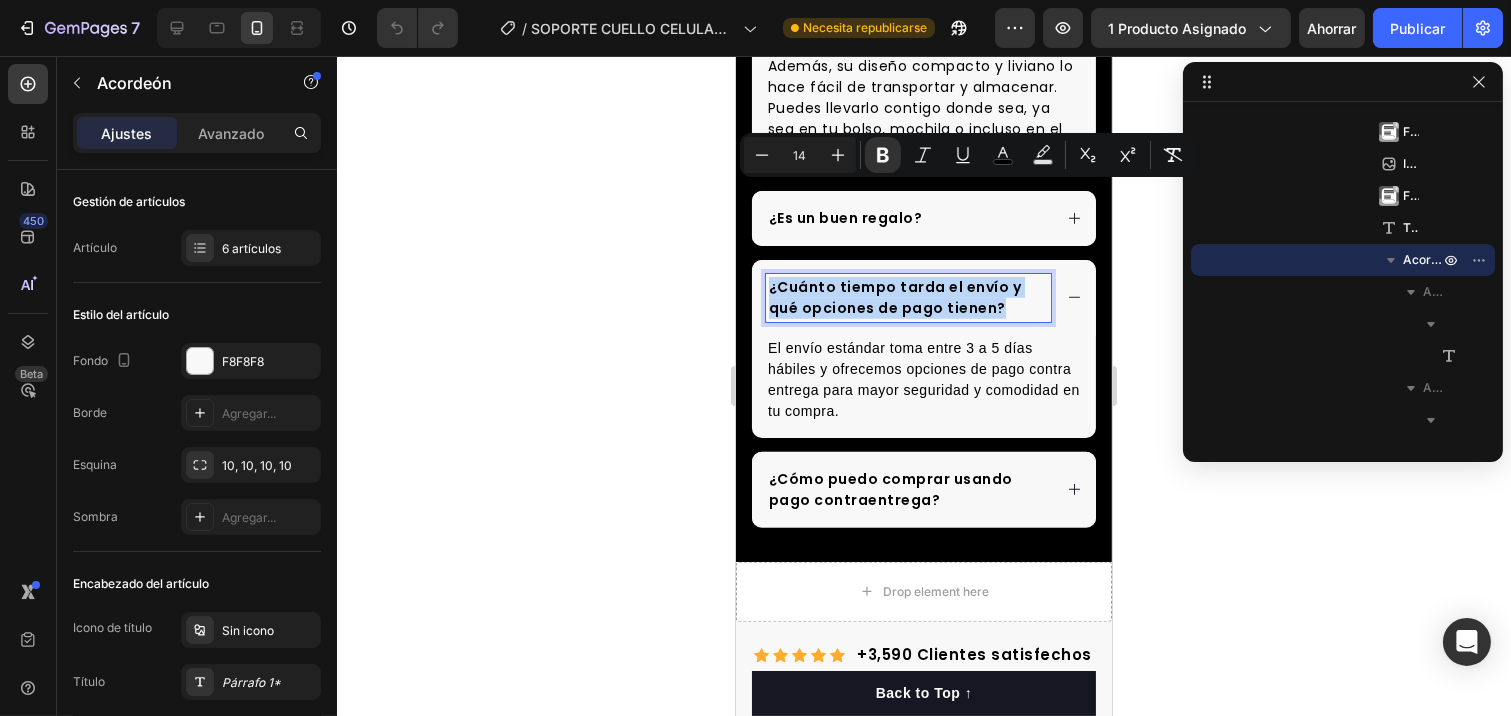 copy on "¿Cuánto tiempo tarda el envío y qué opciones de pago tienen?" 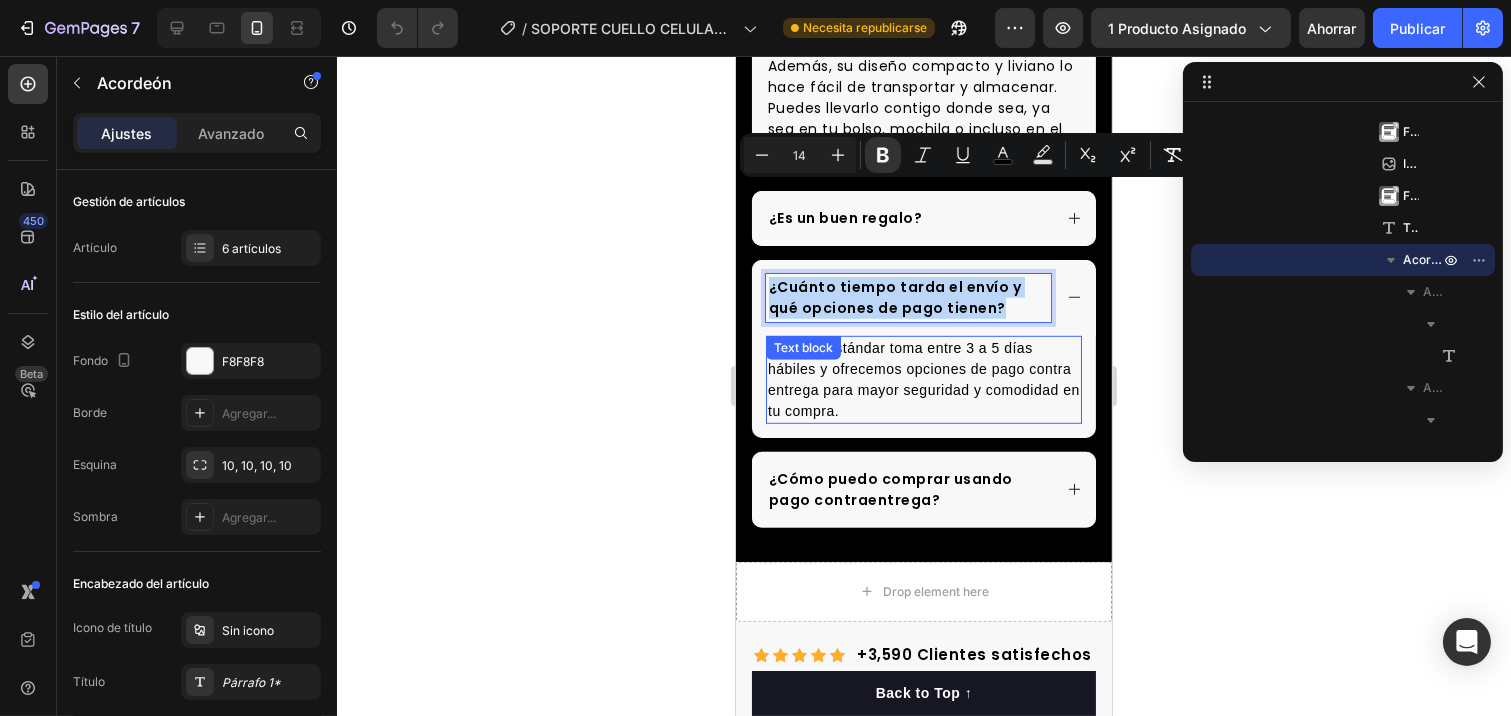 click on "El envío estándar toma entre 3 a 5 días hábiles y ofrecemos opciones de pago contra entrega para mayor seguridad y comodidad en tu compra." at bounding box center (923, 379) 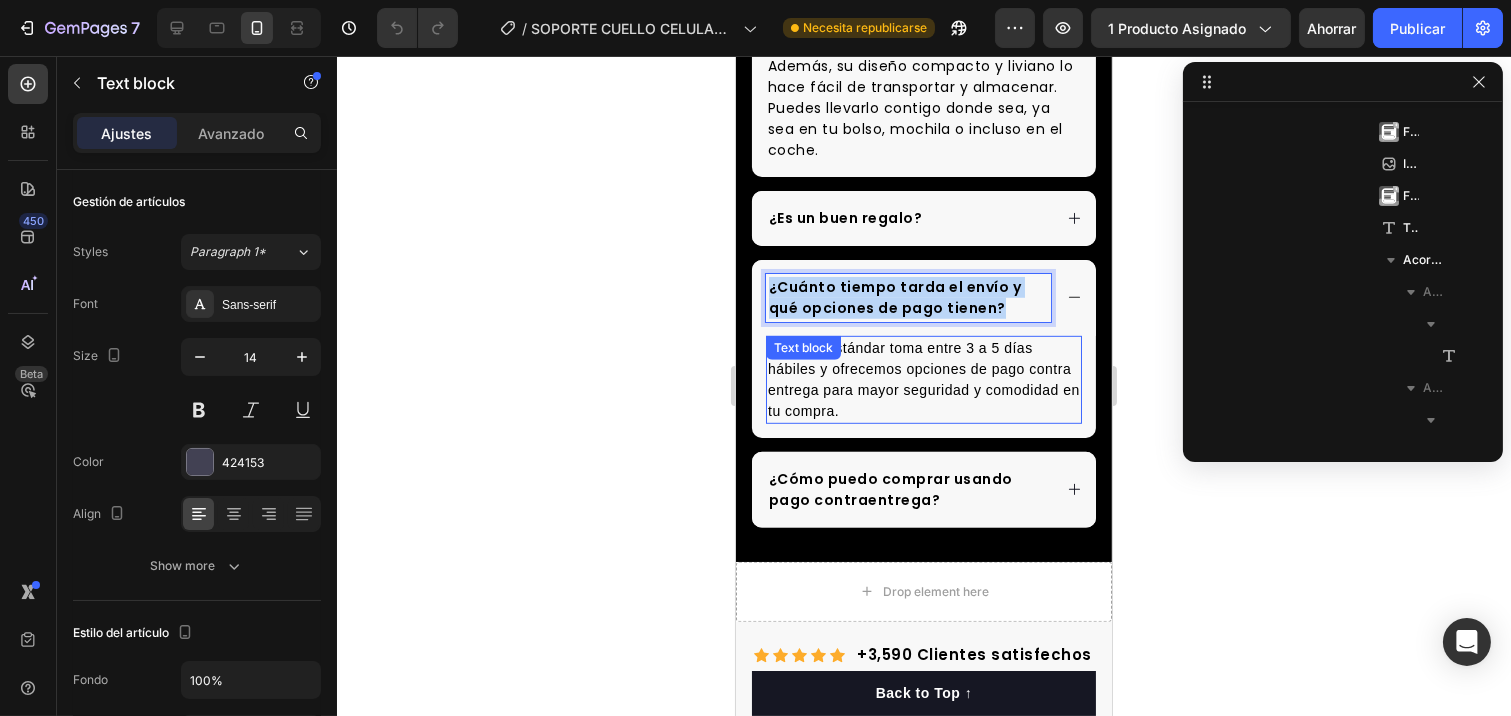 scroll, scrollTop: 954, scrollLeft: 0, axis: vertical 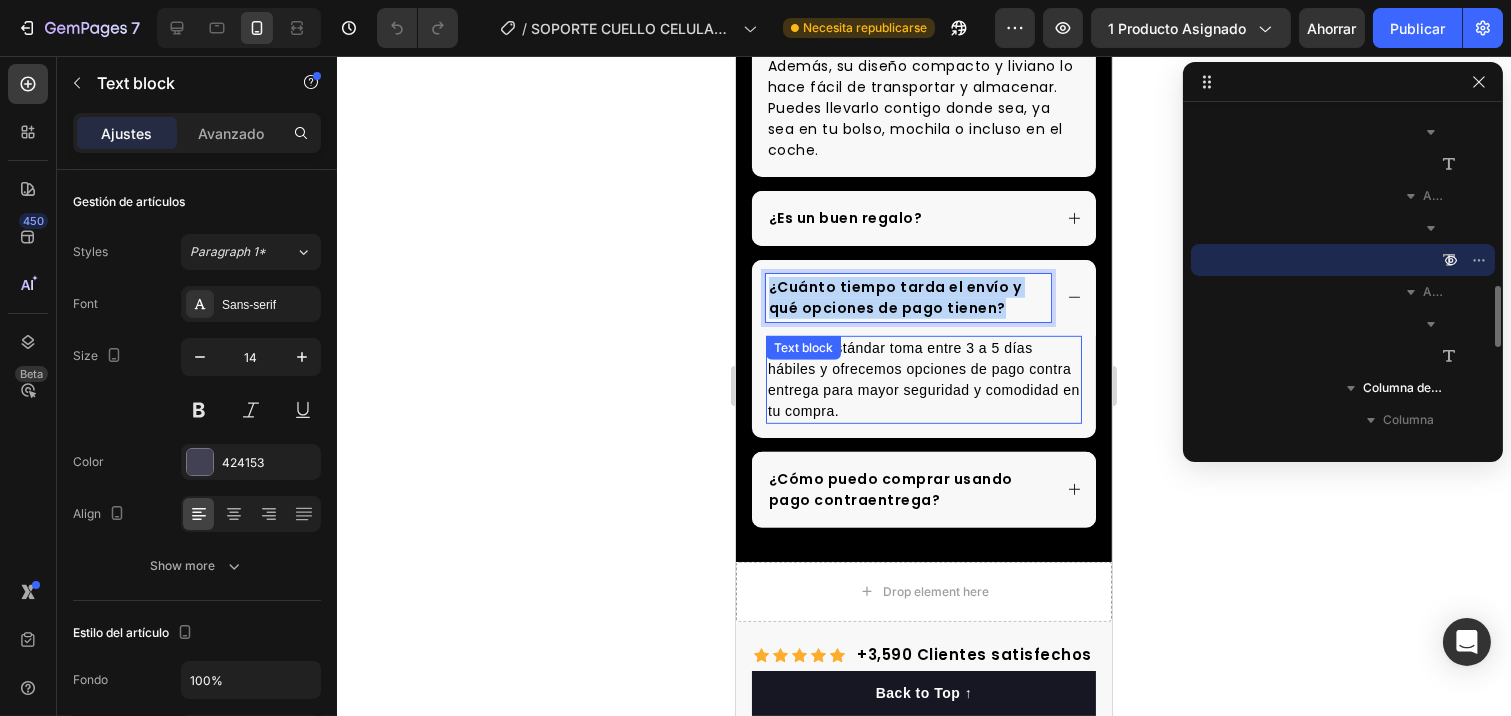 click on "El envío estándar toma entre 3 a 5 días hábiles y ofrecemos opciones de pago contra entrega para mayor seguridad y comodidad en tu compra." at bounding box center [923, 379] 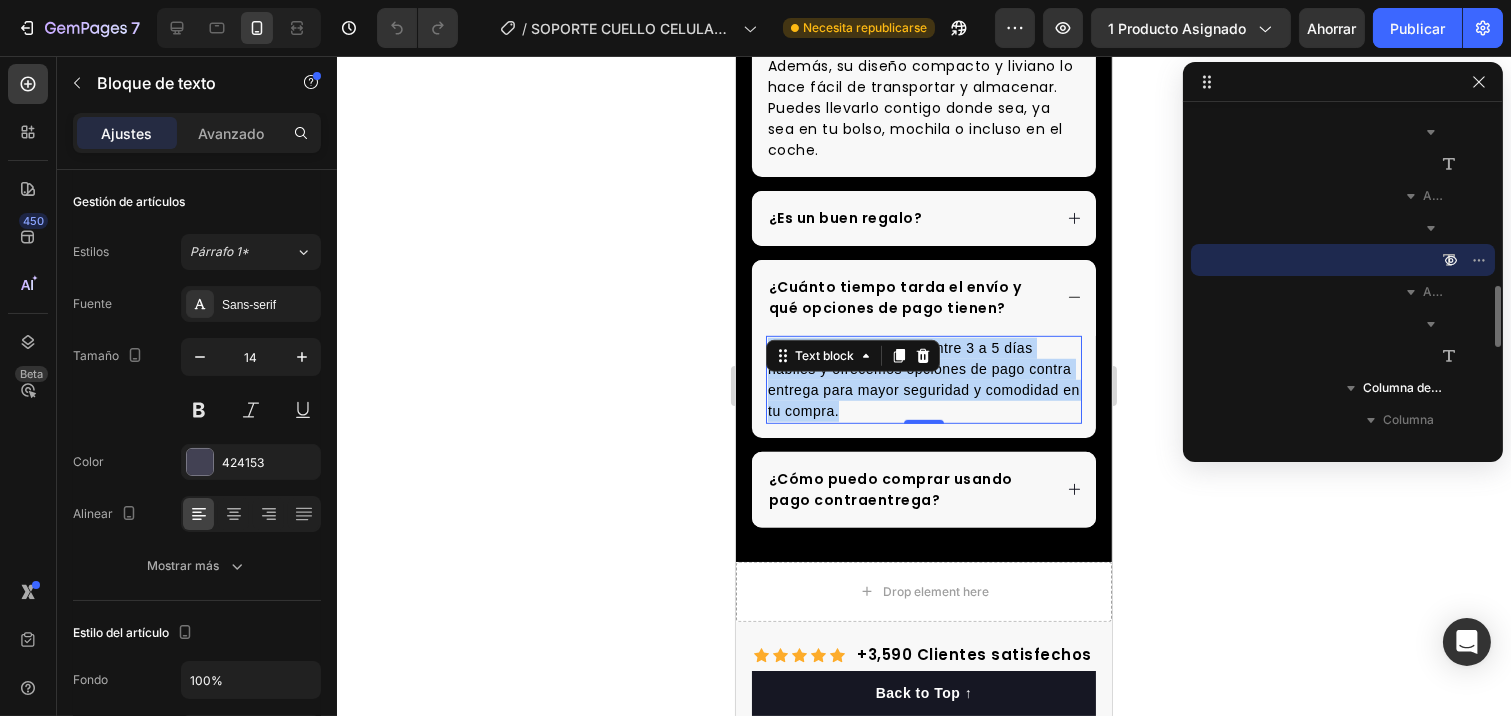 click on "El envío estándar toma entre 3 a 5 días hábiles y ofrecemos opciones de pago contra entrega para mayor seguridad y comodidad en tu compra." at bounding box center (923, 379) 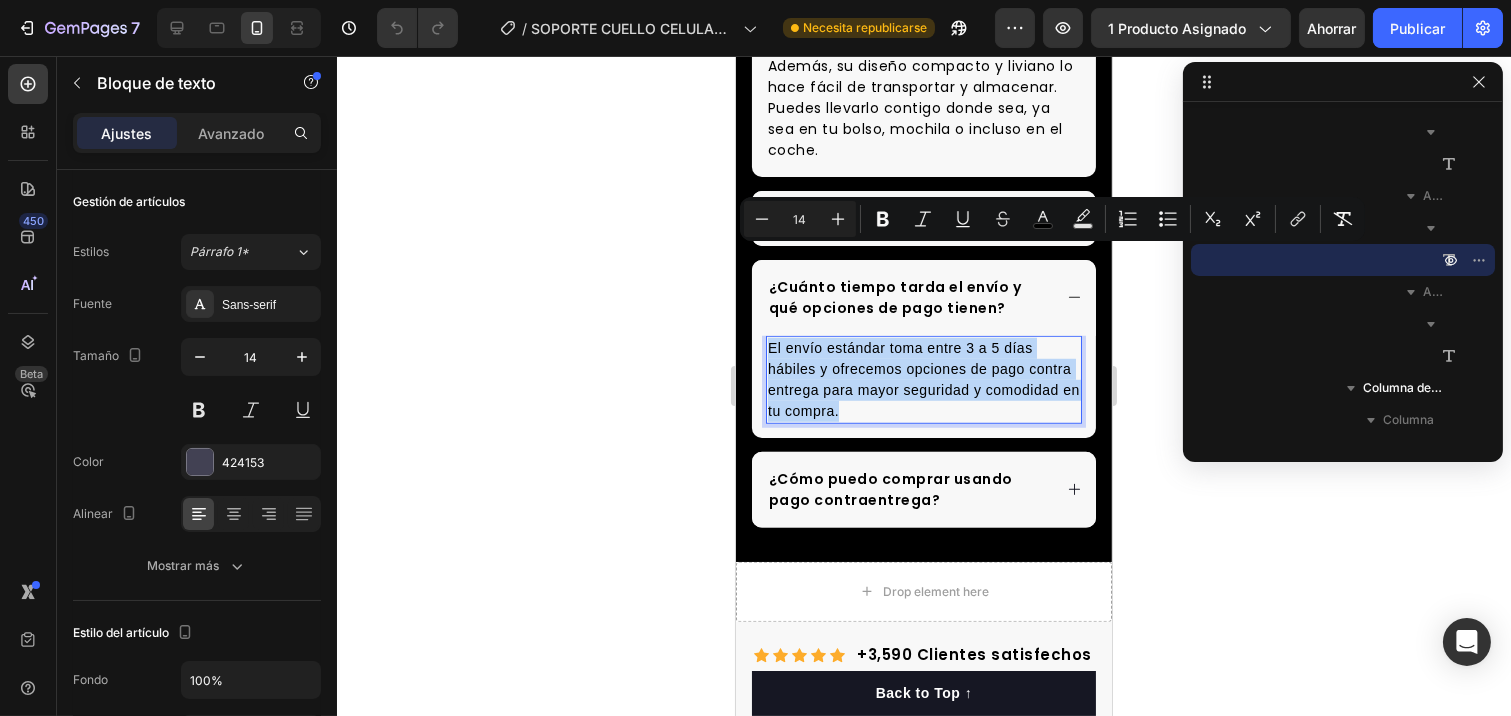 copy on "El envío estándar toma entre 3 a 5 días hábiles y ofrecemos opciones de pago contra entrega para mayor seguridad y comodidad en tu compra." 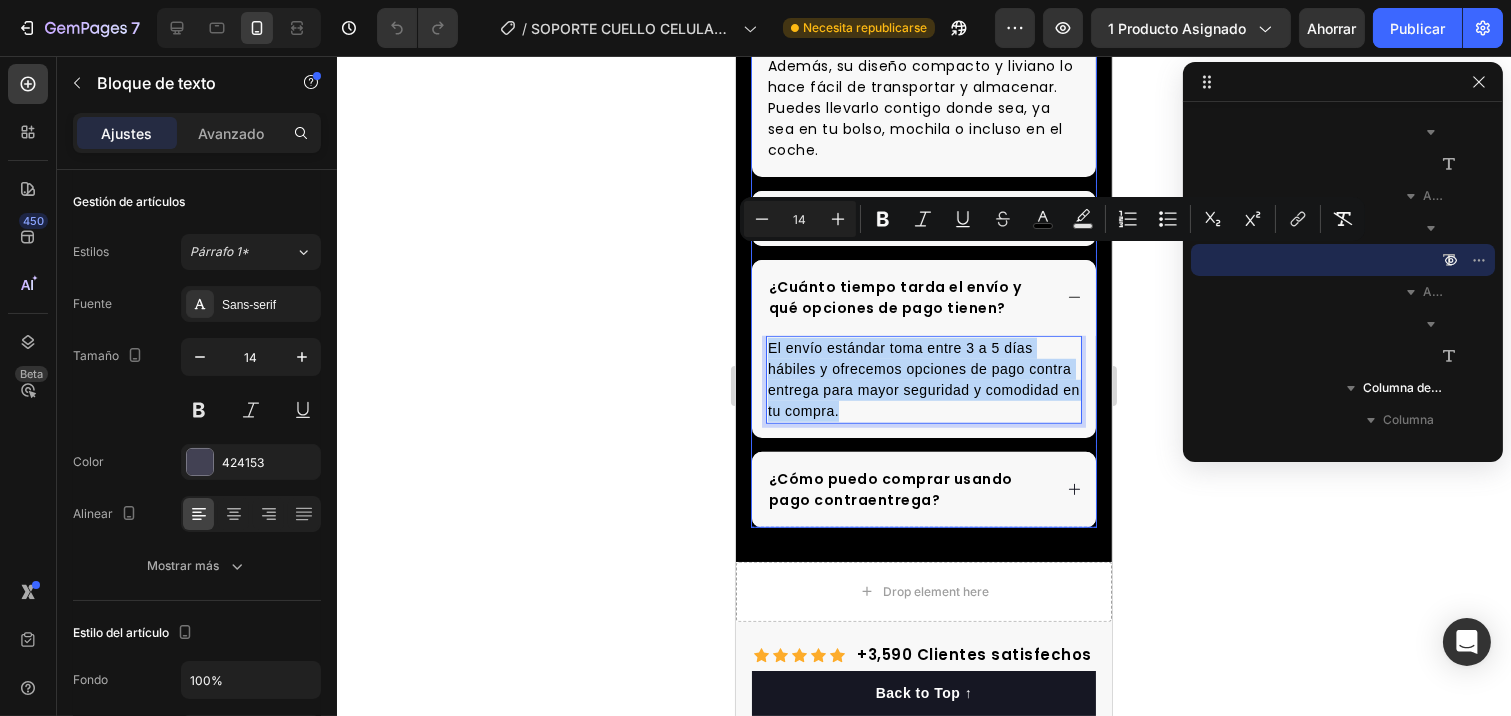 click on "¿Cómo puedo comprar usando pago contraentrega?" at bounding box center (923, 490) 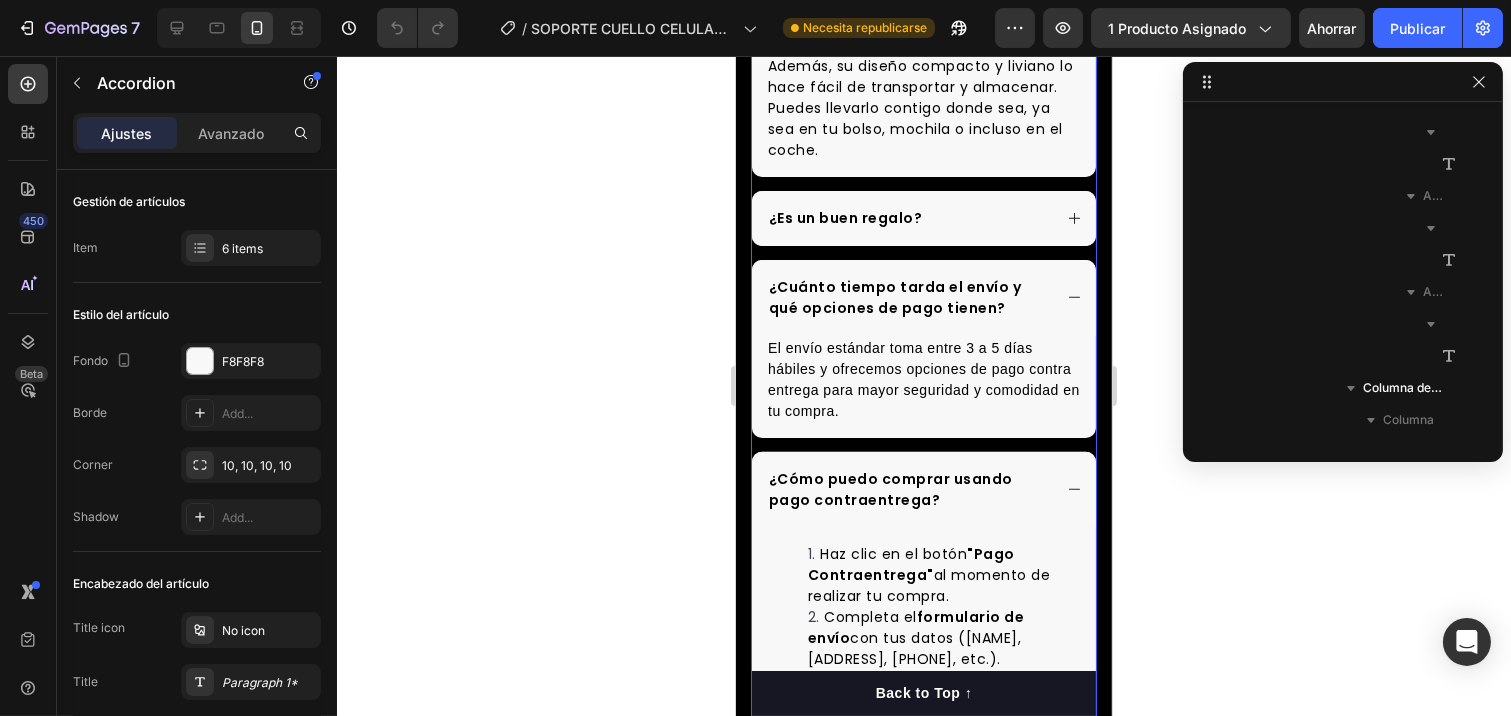 scroll, scrollTop: 474, scrollLeft: 0, axis: vertical 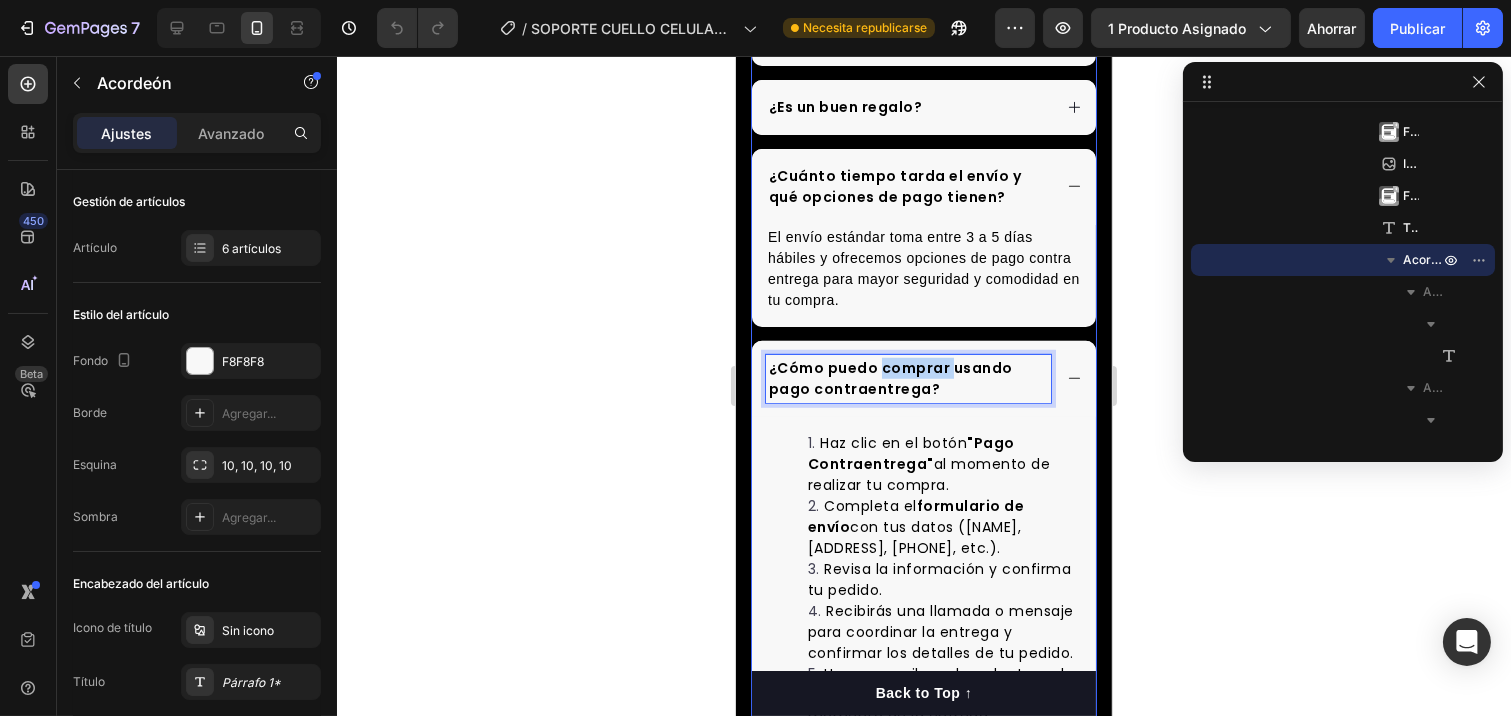 click on "¿Cómo puedo comprar usando pago contraentrega?" at bounding box center [890, 378] 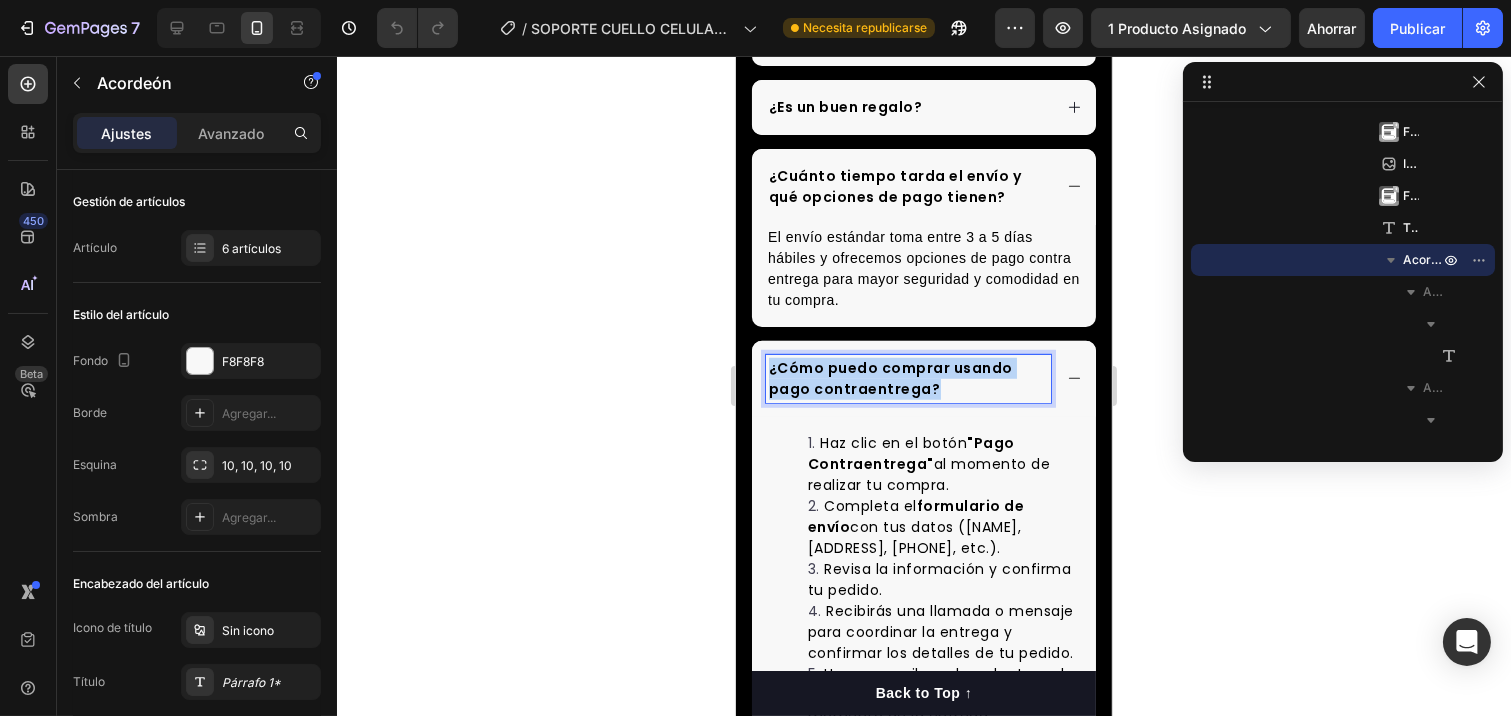 click on "¿Cómo puedo comprar usando pago contraentrega?" at bounding box center [890, 378] 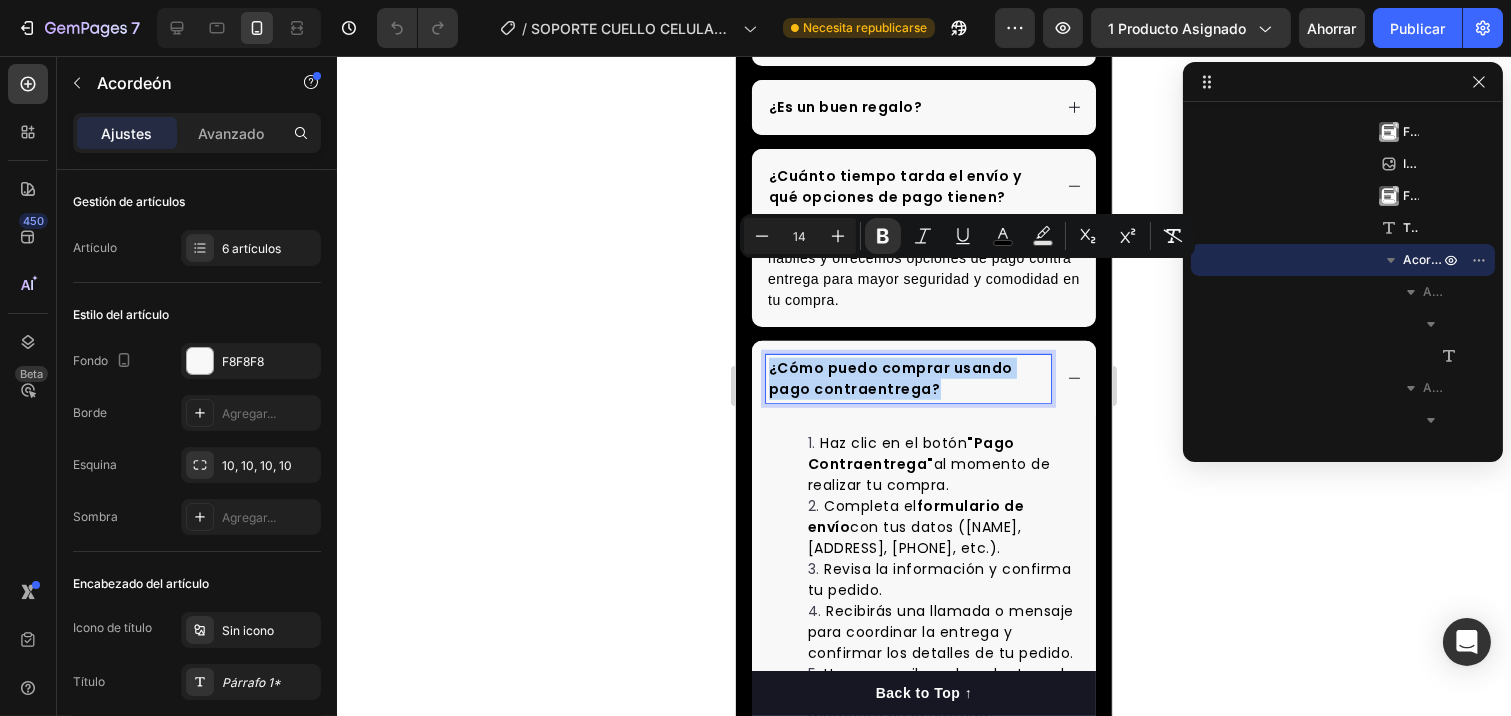 copy on "¿Cómo puedo comprar usando pago contraentrega?" 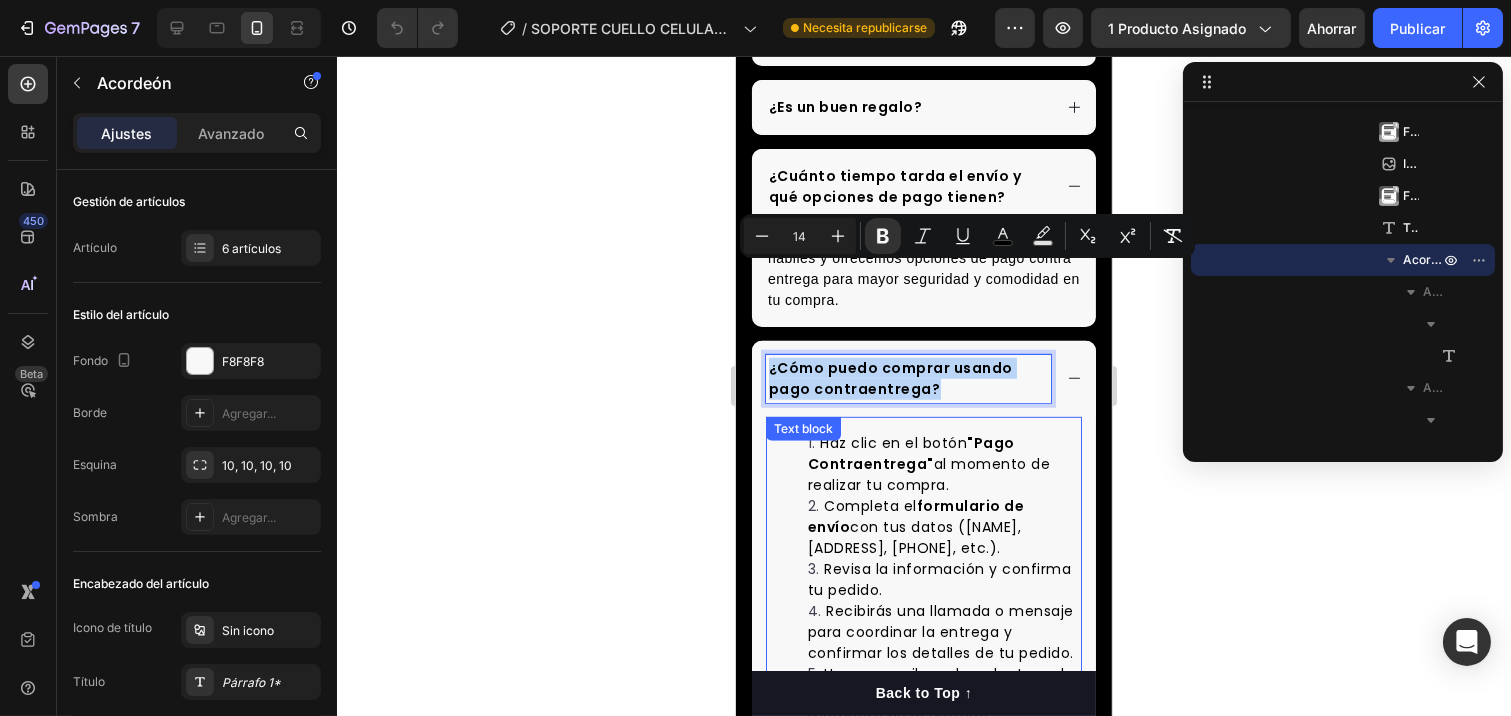 click on "Haz clic en el botón  "Pago Contraentrega"  al momento de realizar tu compra." at bounding box center (928, 464) 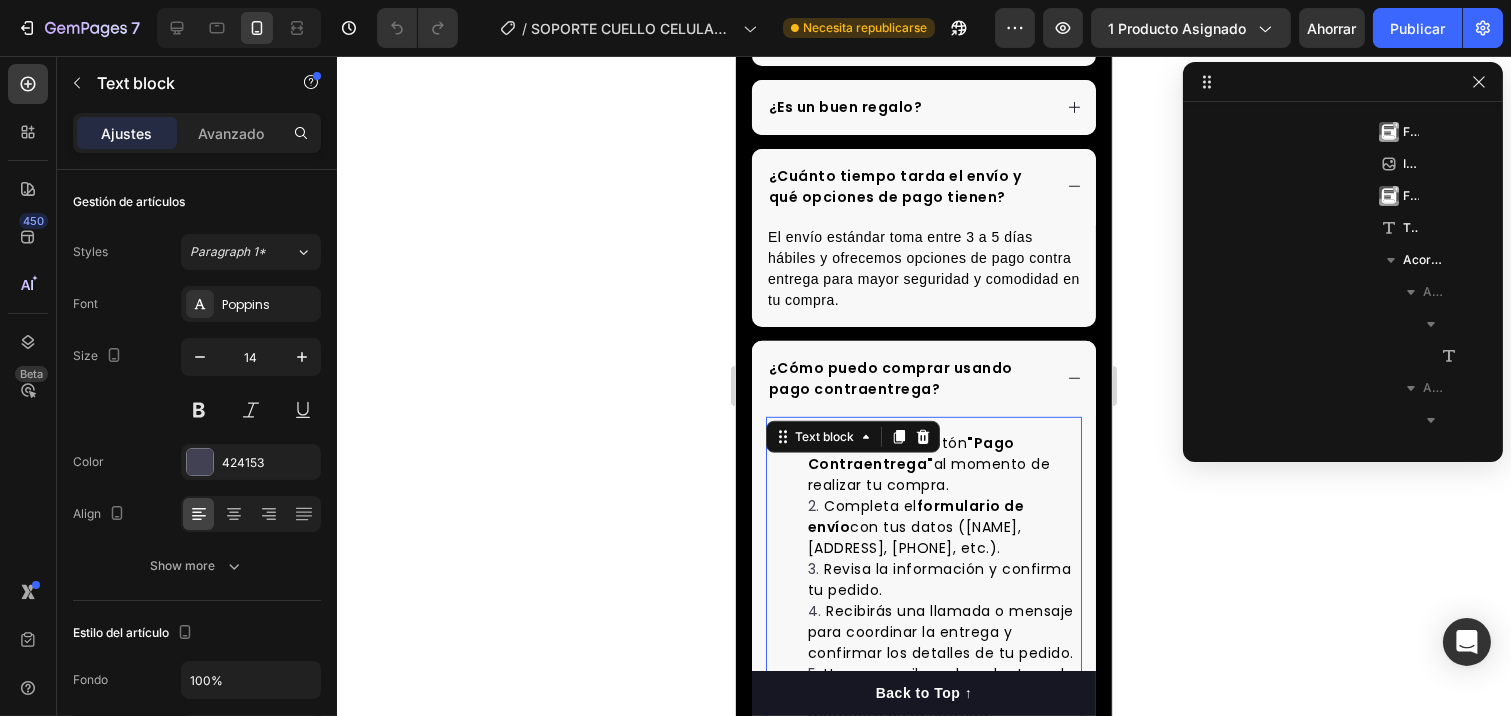 scroll, scrollTop: 1051, scrollLeft: 0, axis: vertical 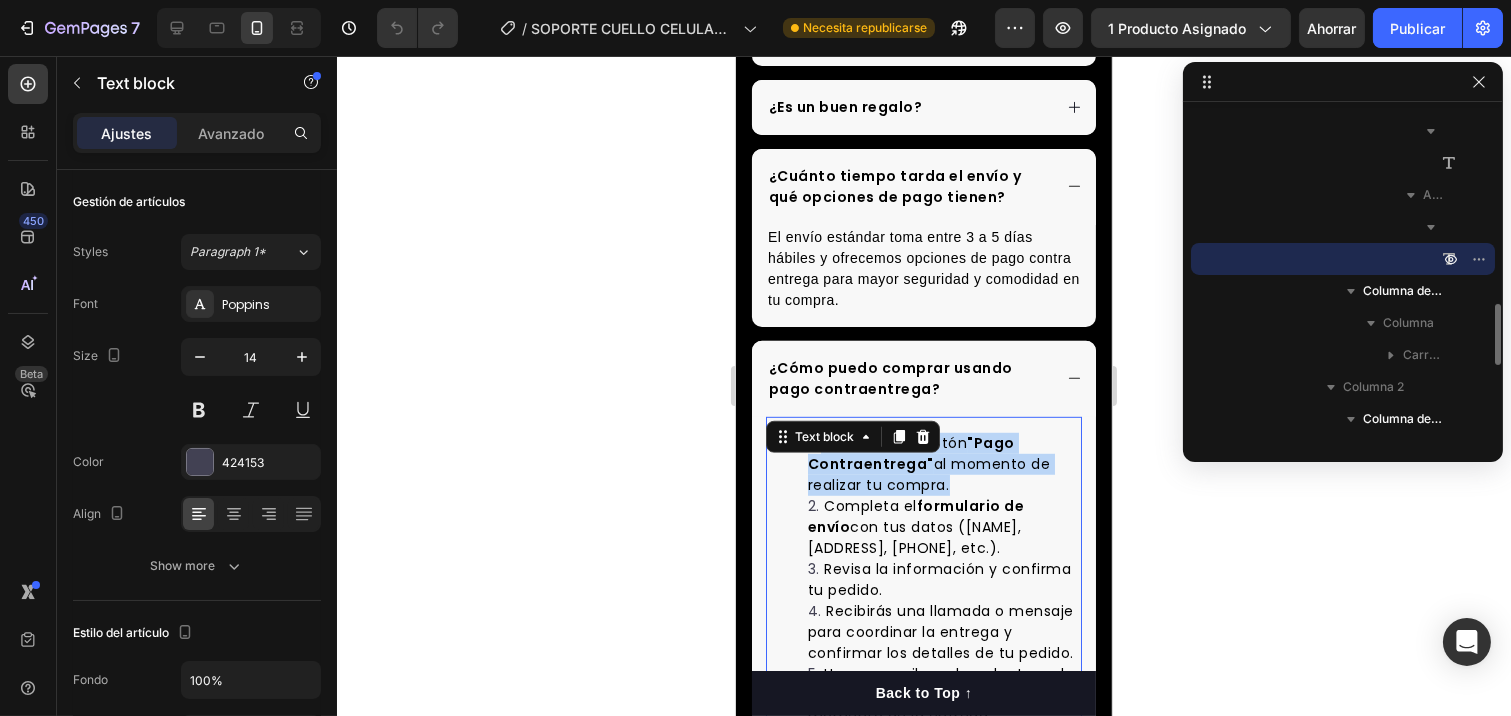 click on "Haz clic en el botón  "Pago Contraentrega"  al momento de realizar tu compra." at bounding box center [928, 464] 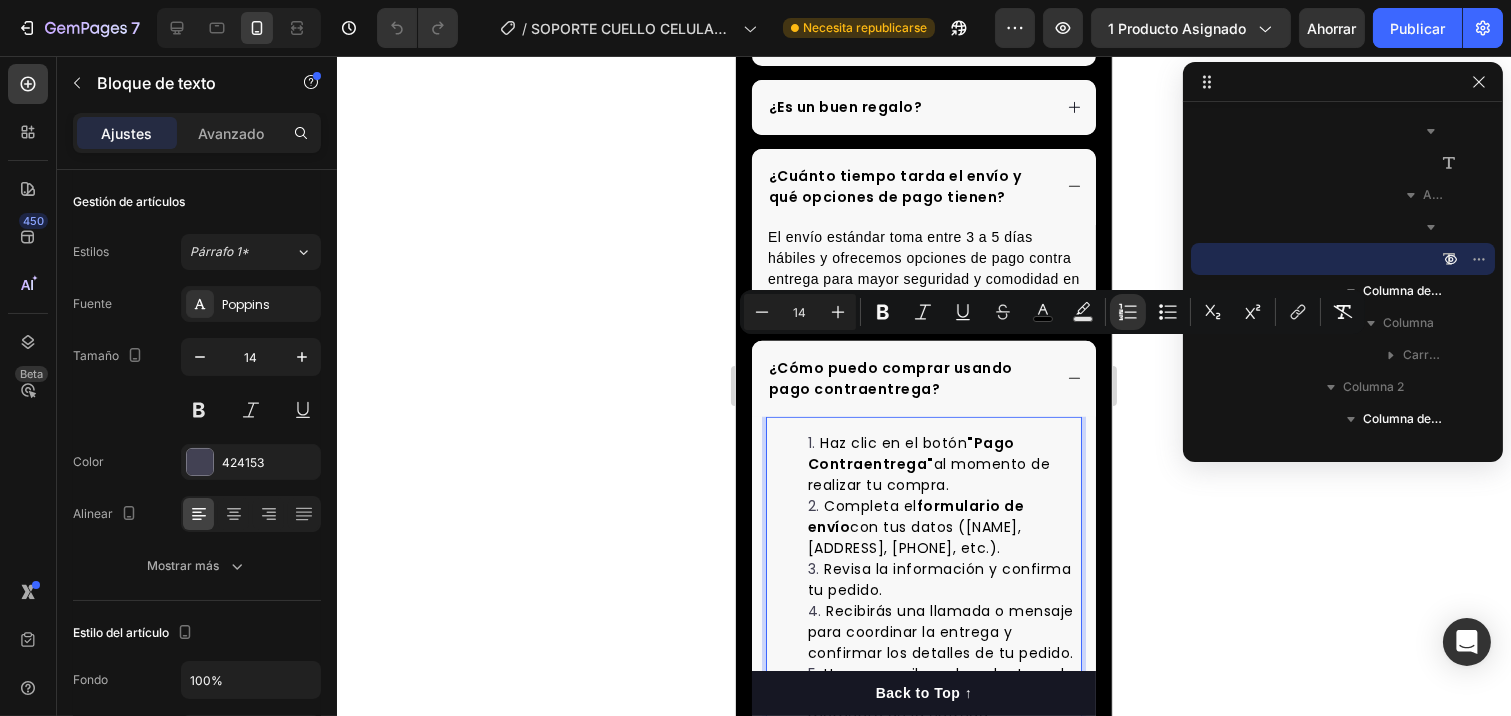 click on "Revisa la información y confirma tu pedido." at bounding box center (939, 579) 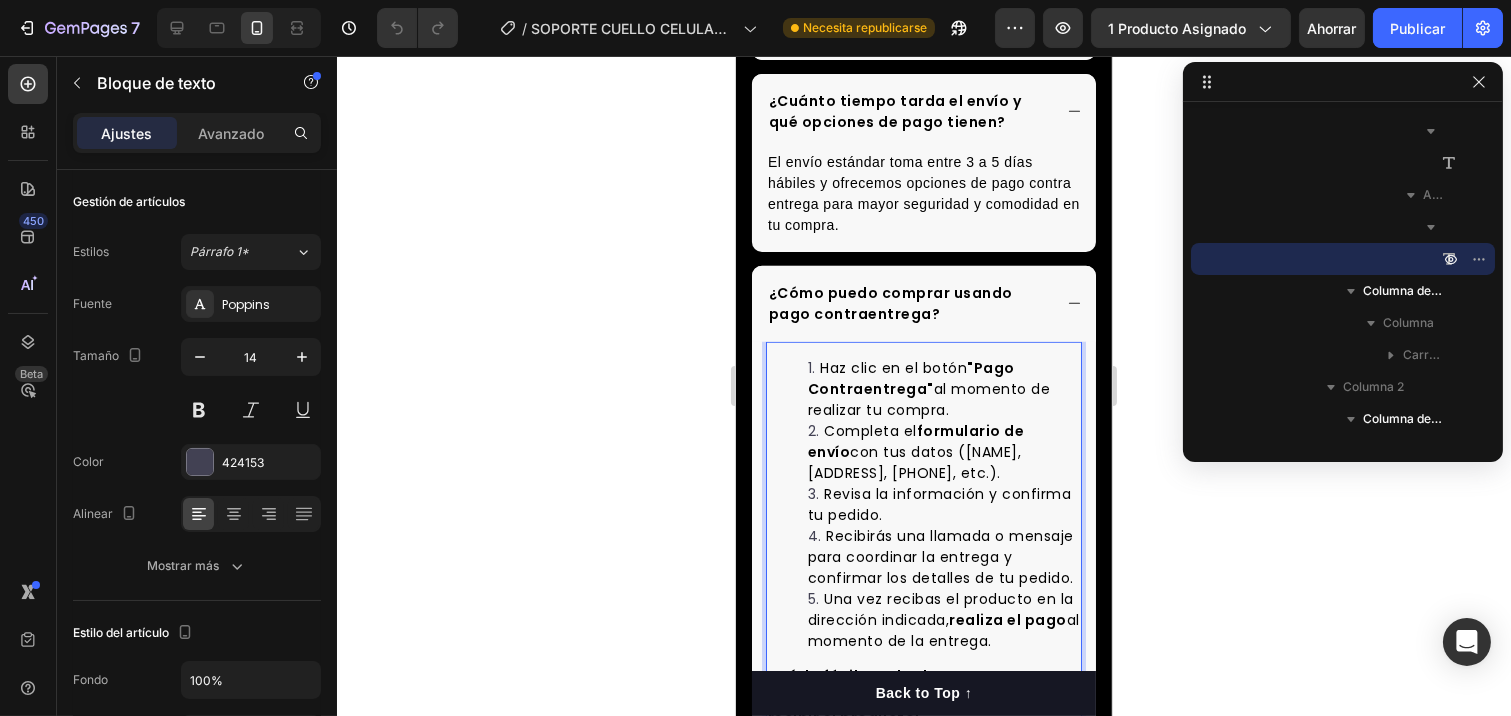 scroll, scrollTop: 3000, scrollLeft: 0, axis: vertical 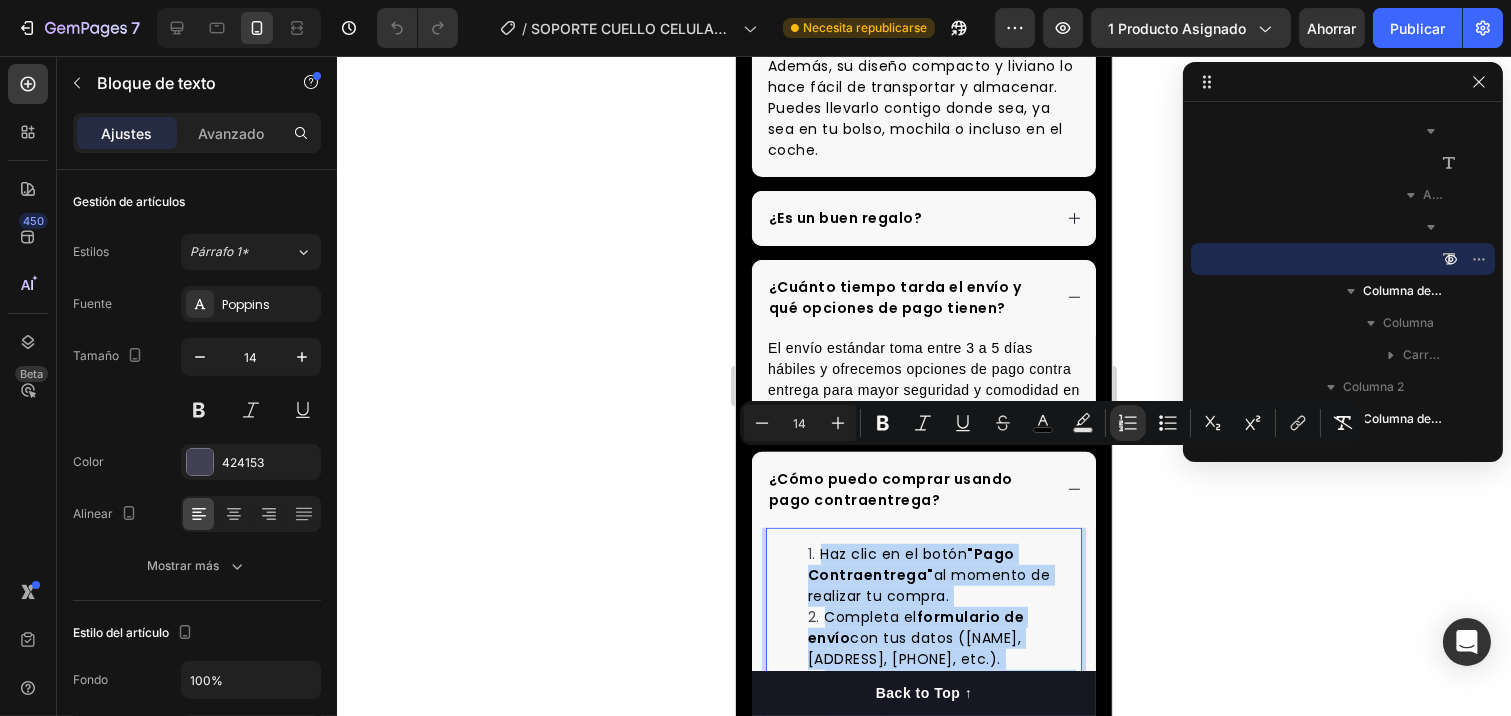 drag, startPoint x: 933, startPoint y: 504, endPoint x: 801, endPoint y: 466, distance: 137.36084 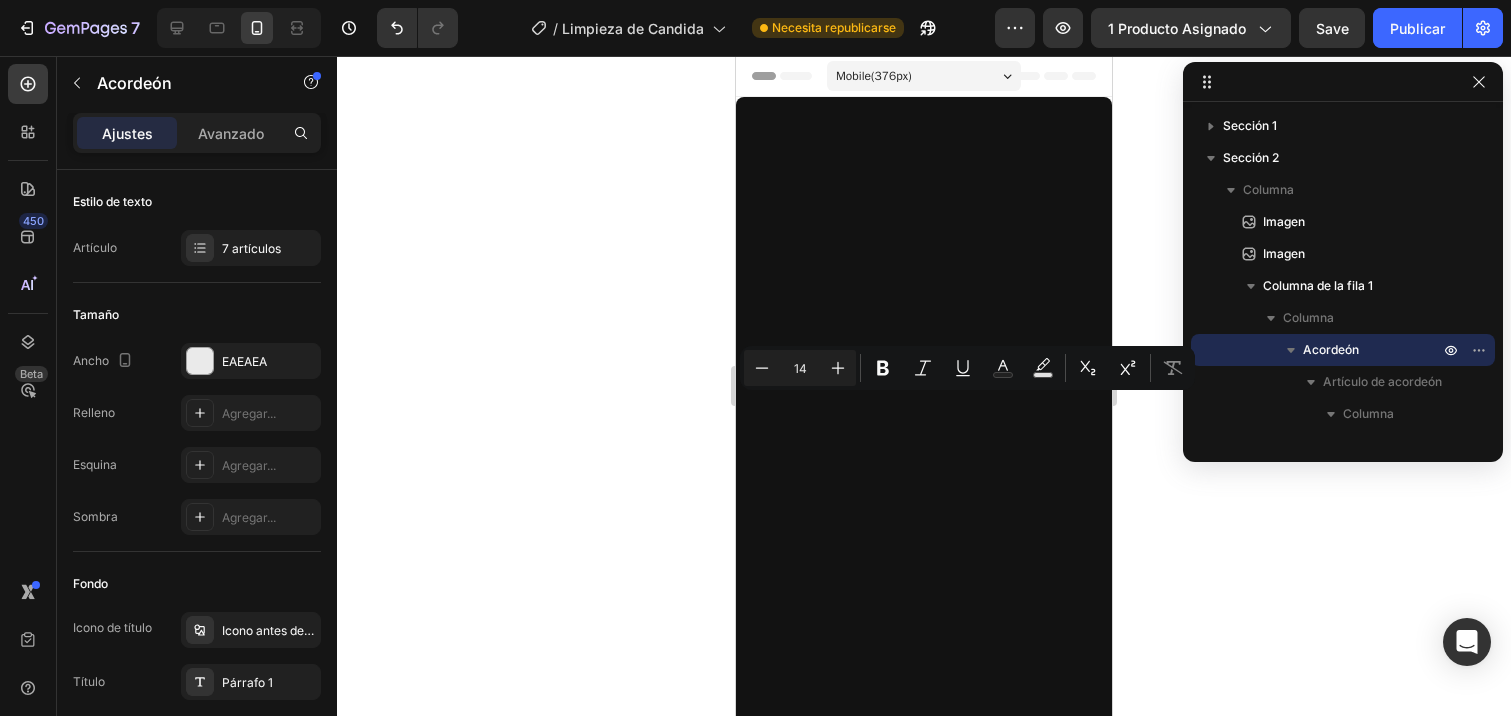 scroll, scrollTop: 0, scrollLeft: 0, axis: both 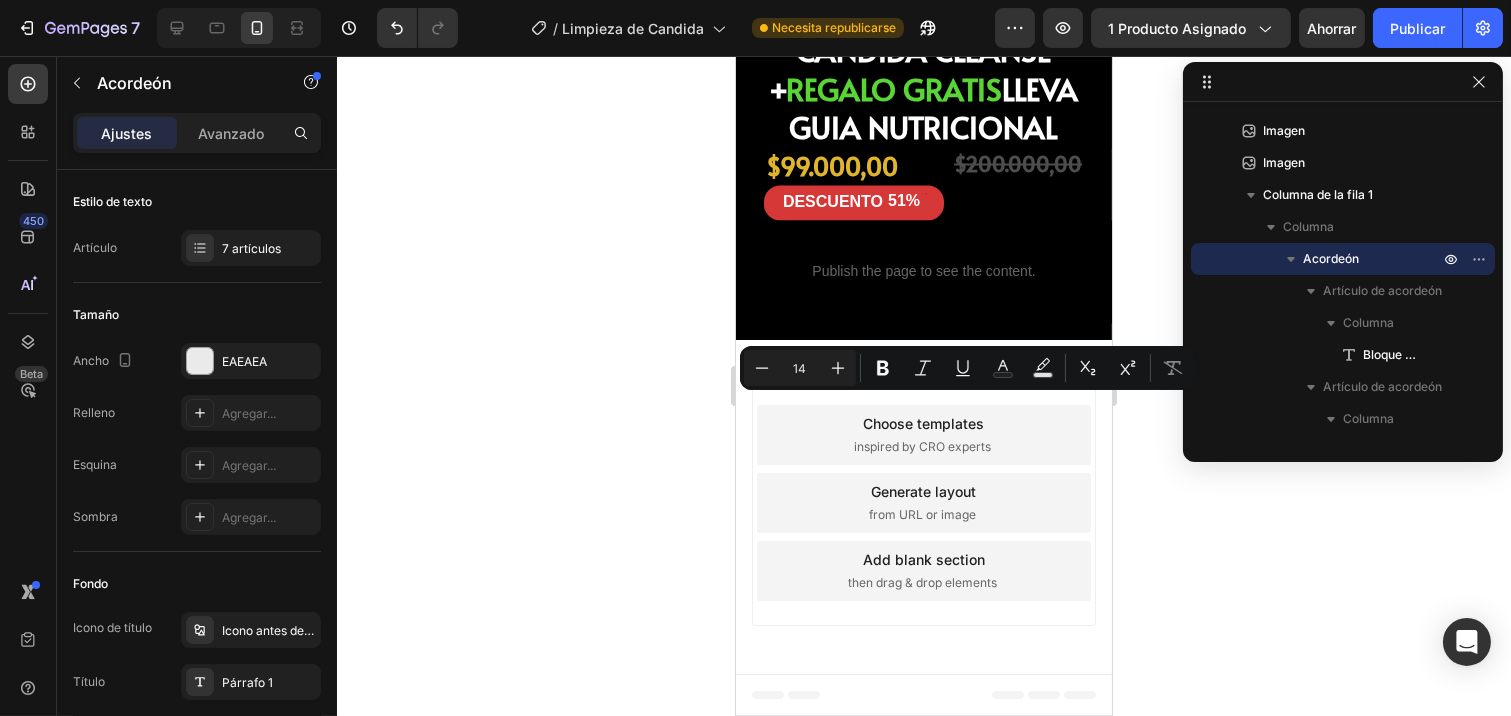 click on "Accordion 7" at bounding box center [828, -856] 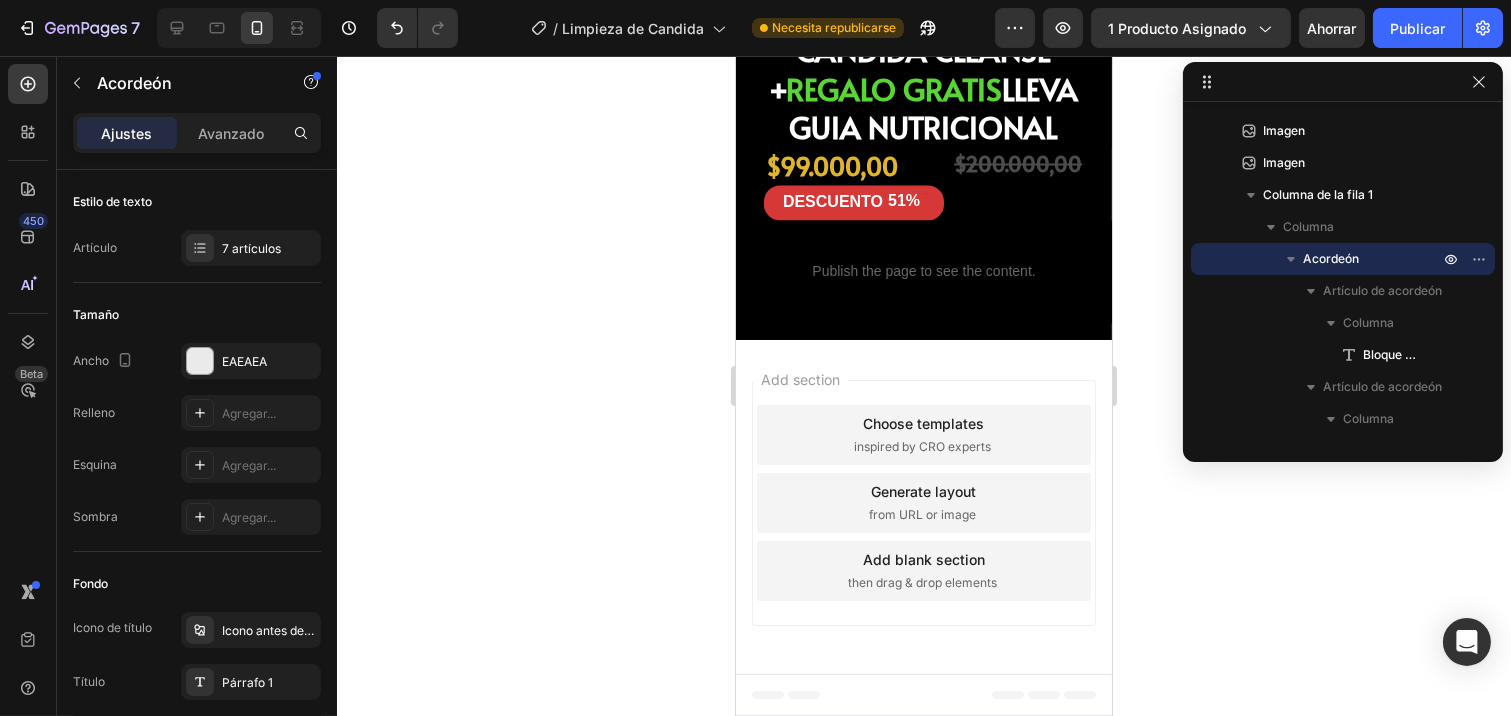 click on "Accordion 7" at bounding box center (828, -856) 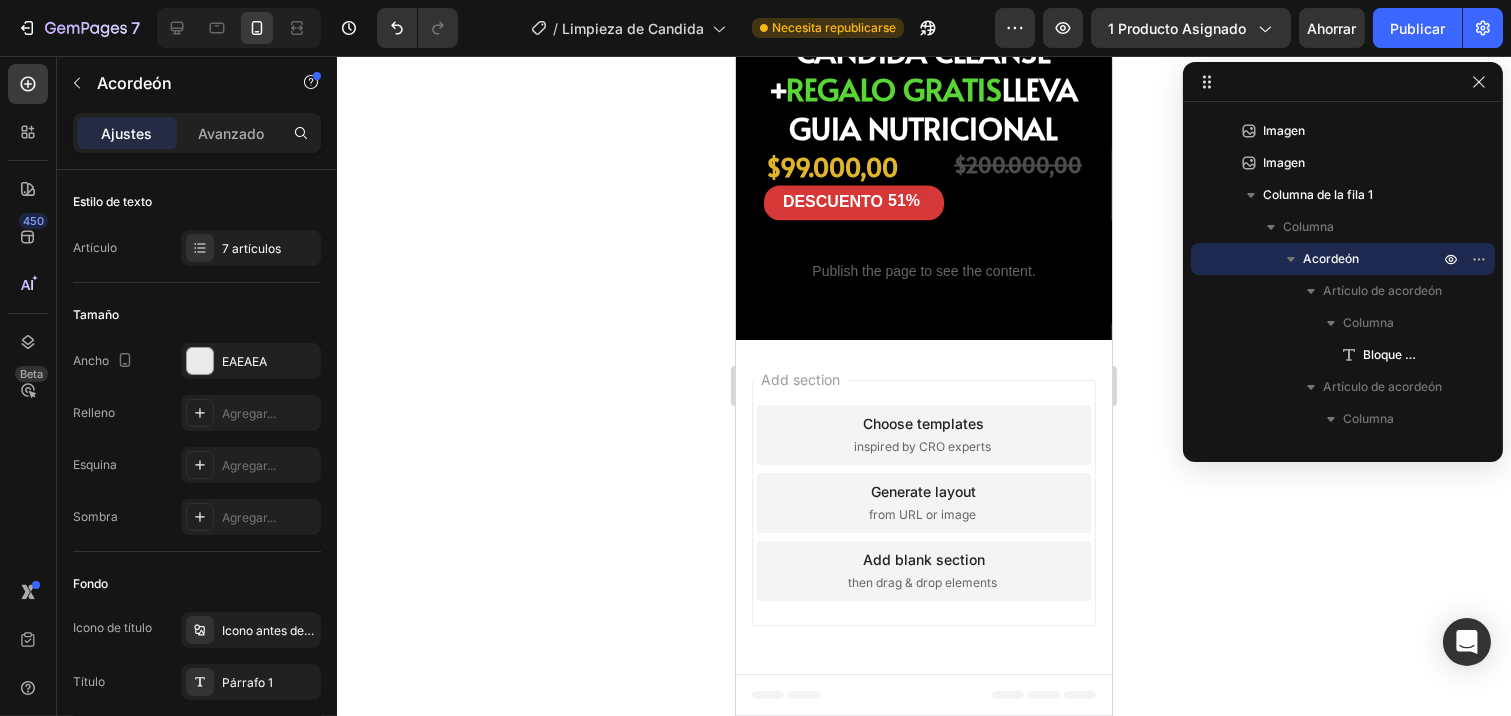 click on "¿Cómo puedo comprar usando pago contraentrega?" at bounding box center [913, -869] 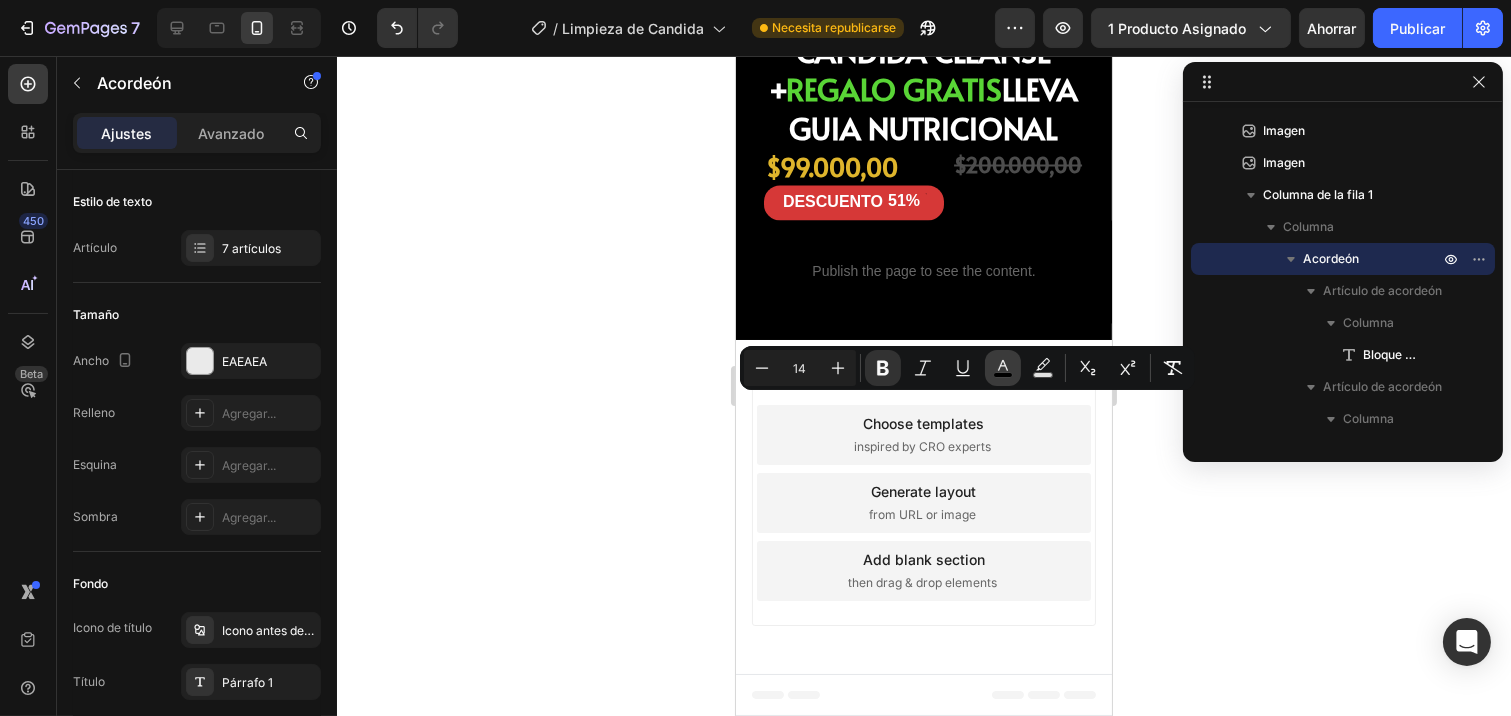 click 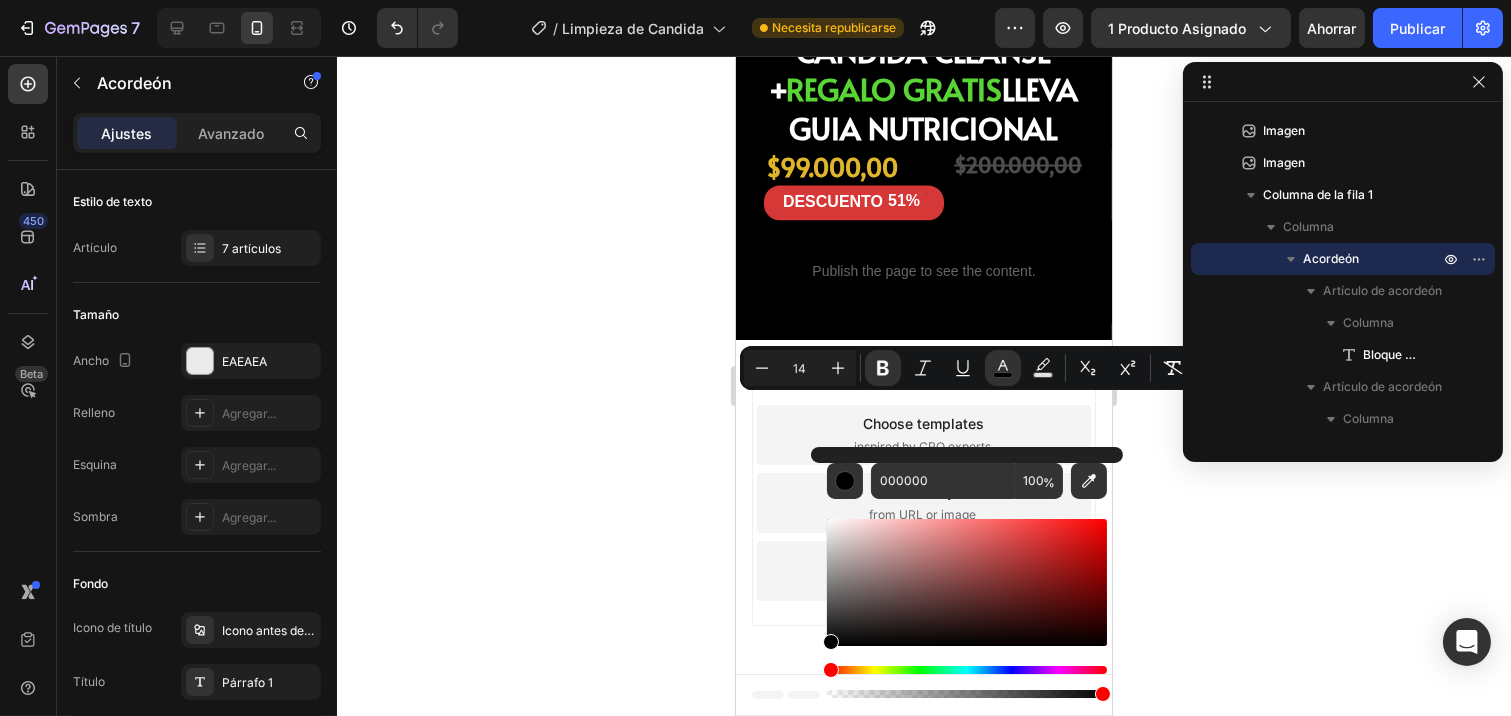 drag, startPoint x: 825, startPoint y: 617, endPoint x: 815, endPoint y: 690, distance: 73.68175 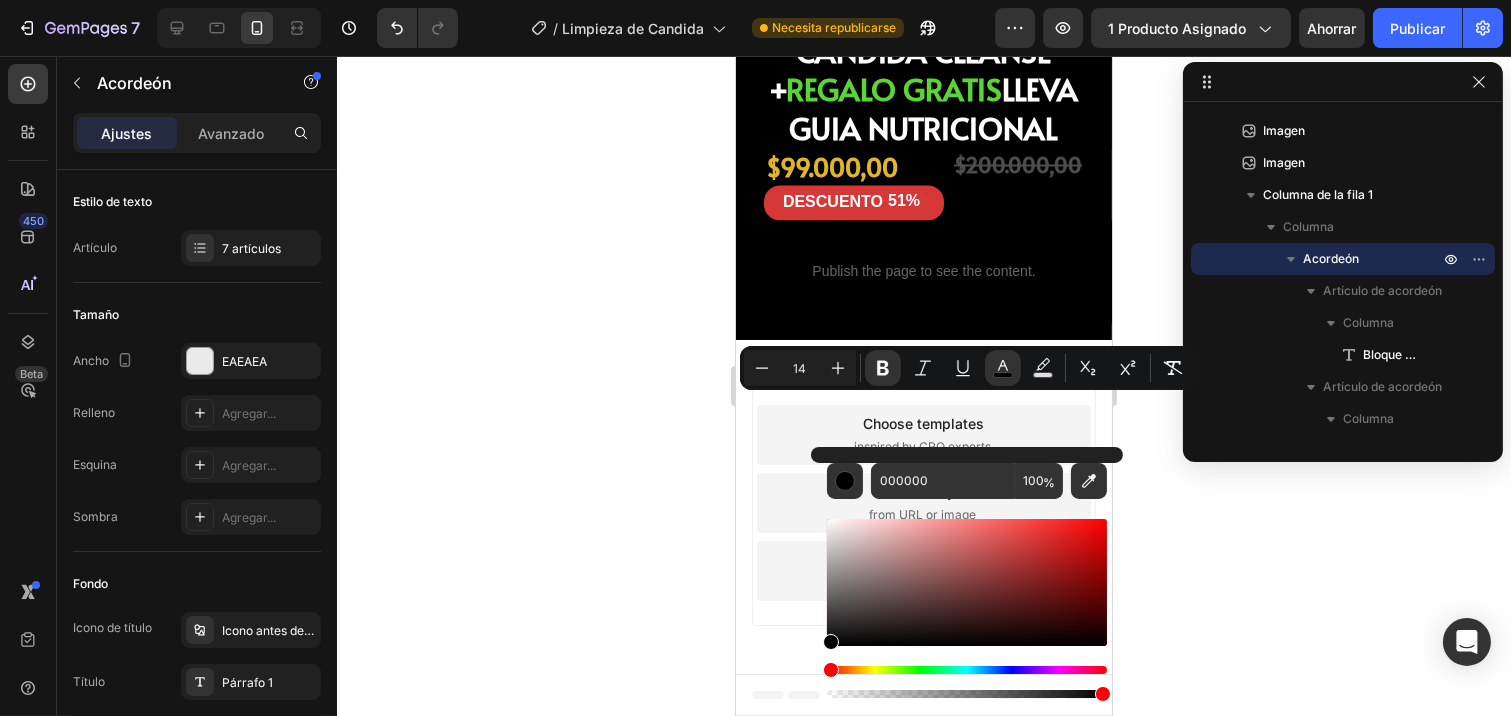 click 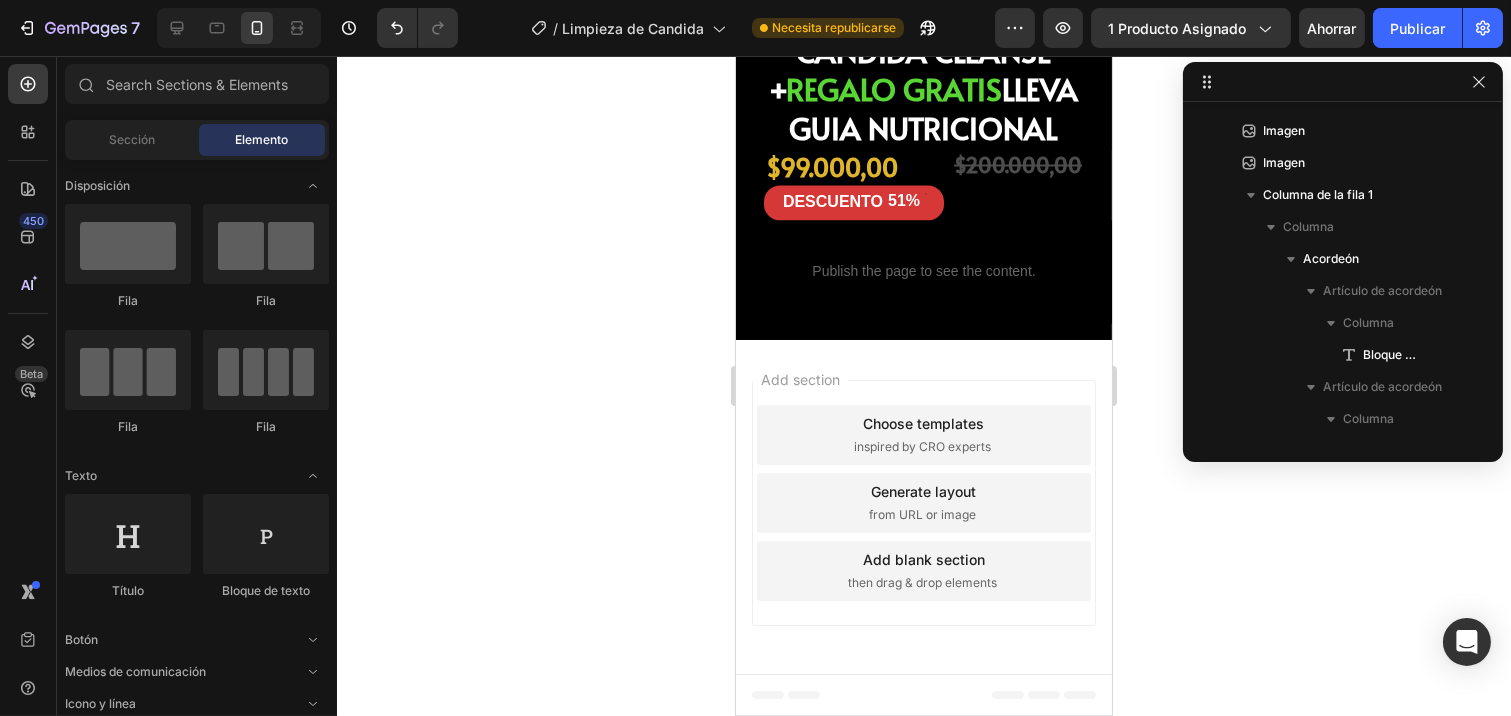 click 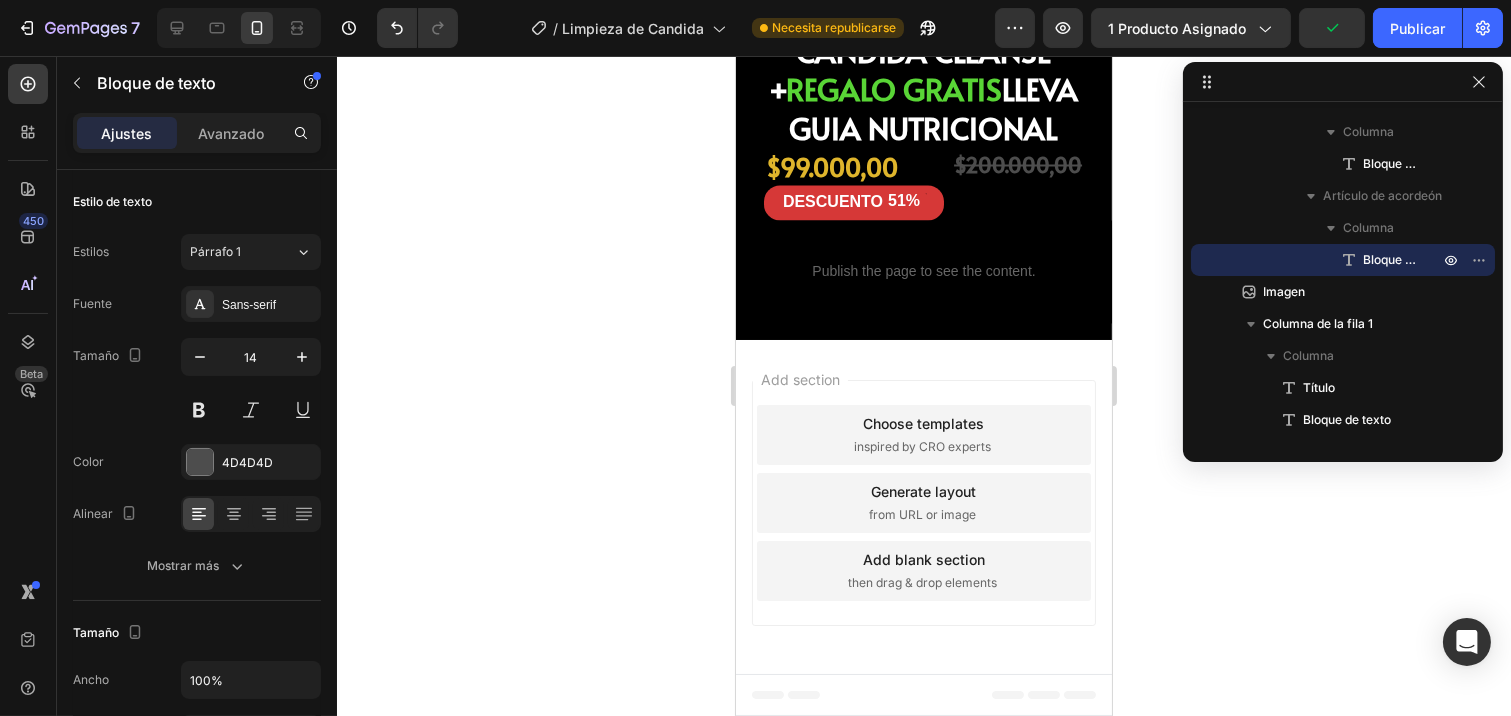 click on "Replace this text with your content" at bounding box center [923, -809] 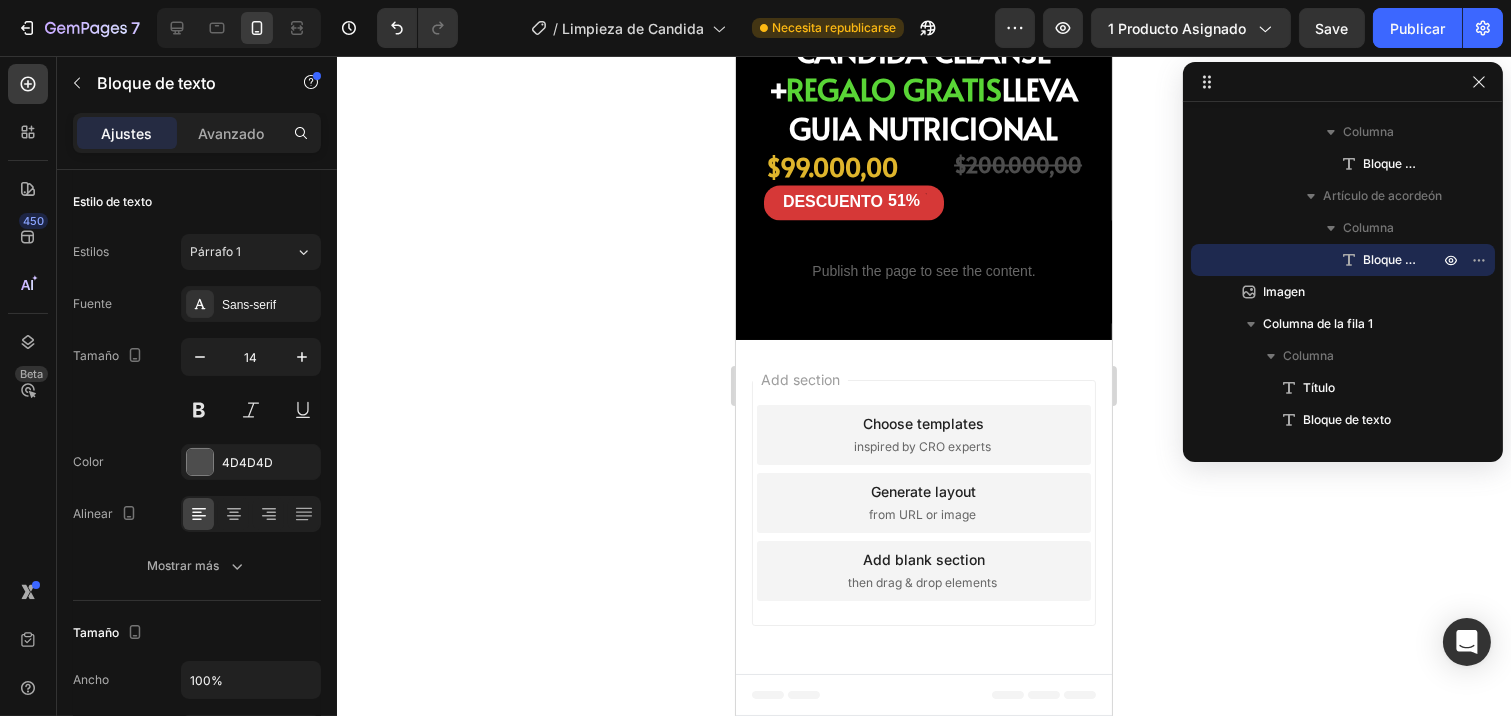 click on "Replace this text with your content" at bounding box center [923, -809] 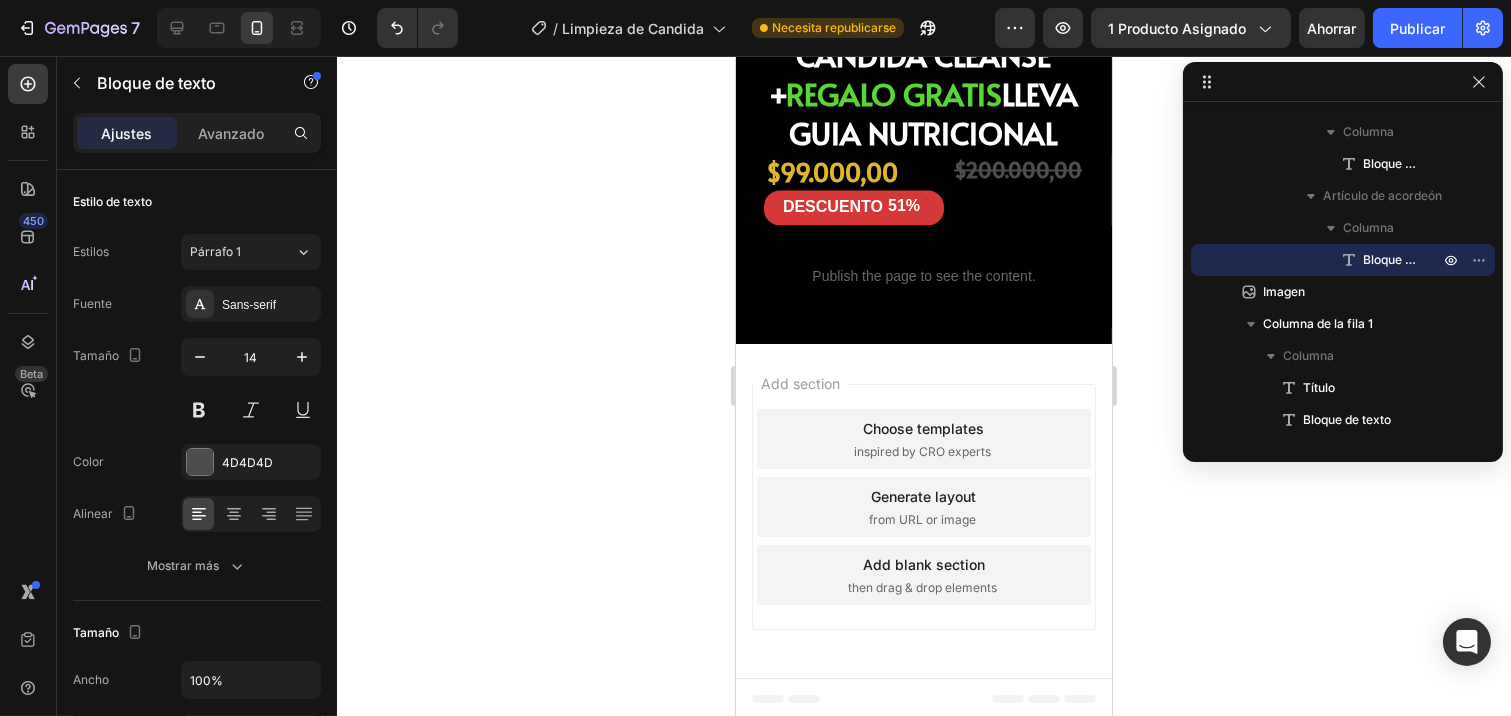 scroll, scrollTop: 7282, scrollLeft: 0, axis: vertical 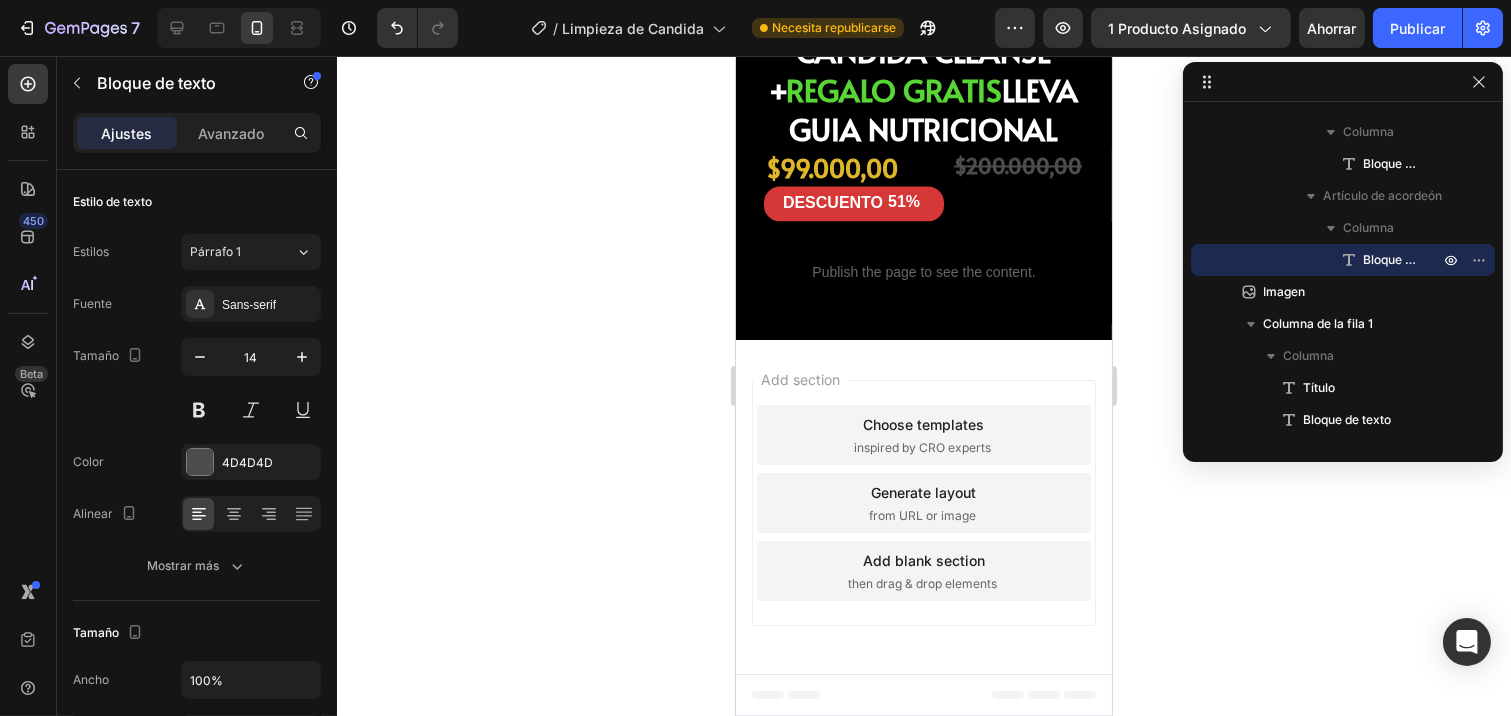 click on "Haz clic en el botón  "Pago Contraentrega"  al momento de realizar tu compra." at bounding box center [943, -1200] 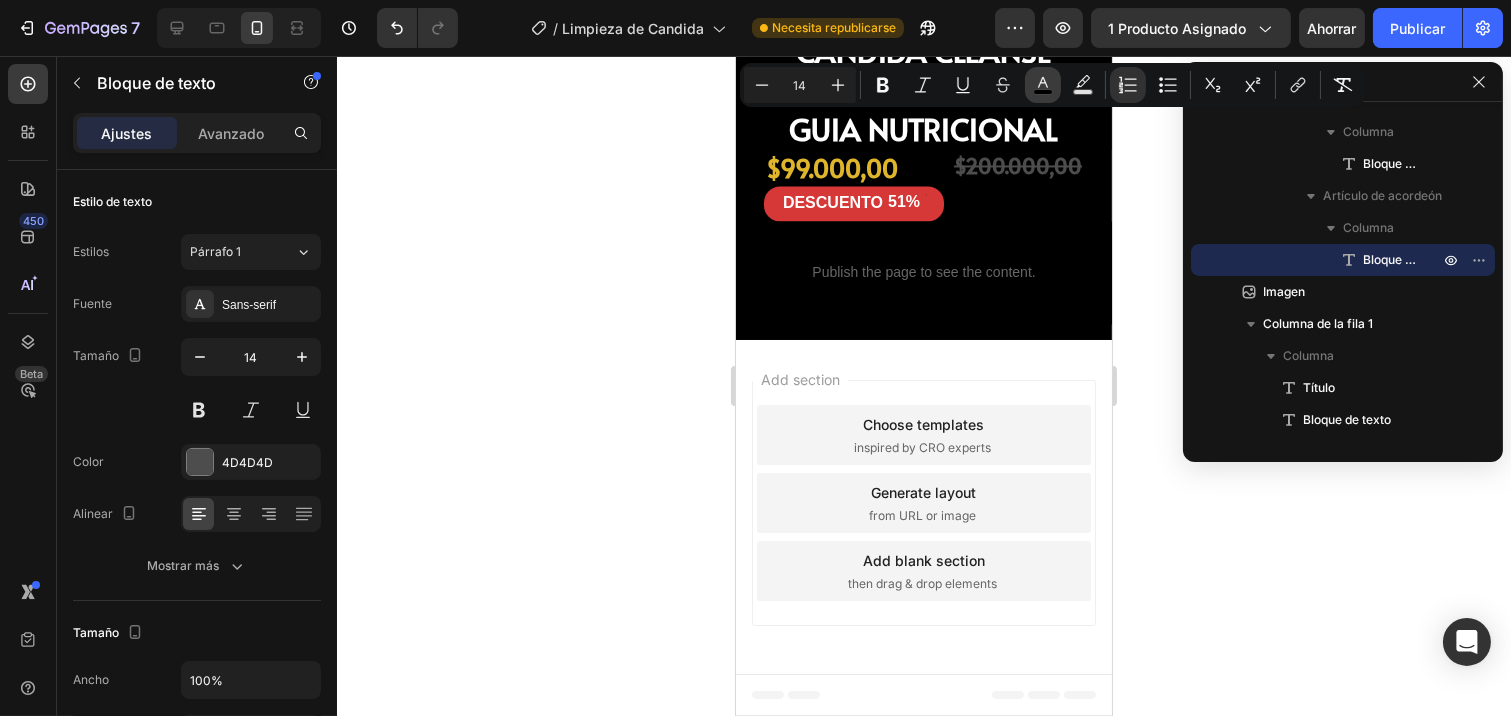 click 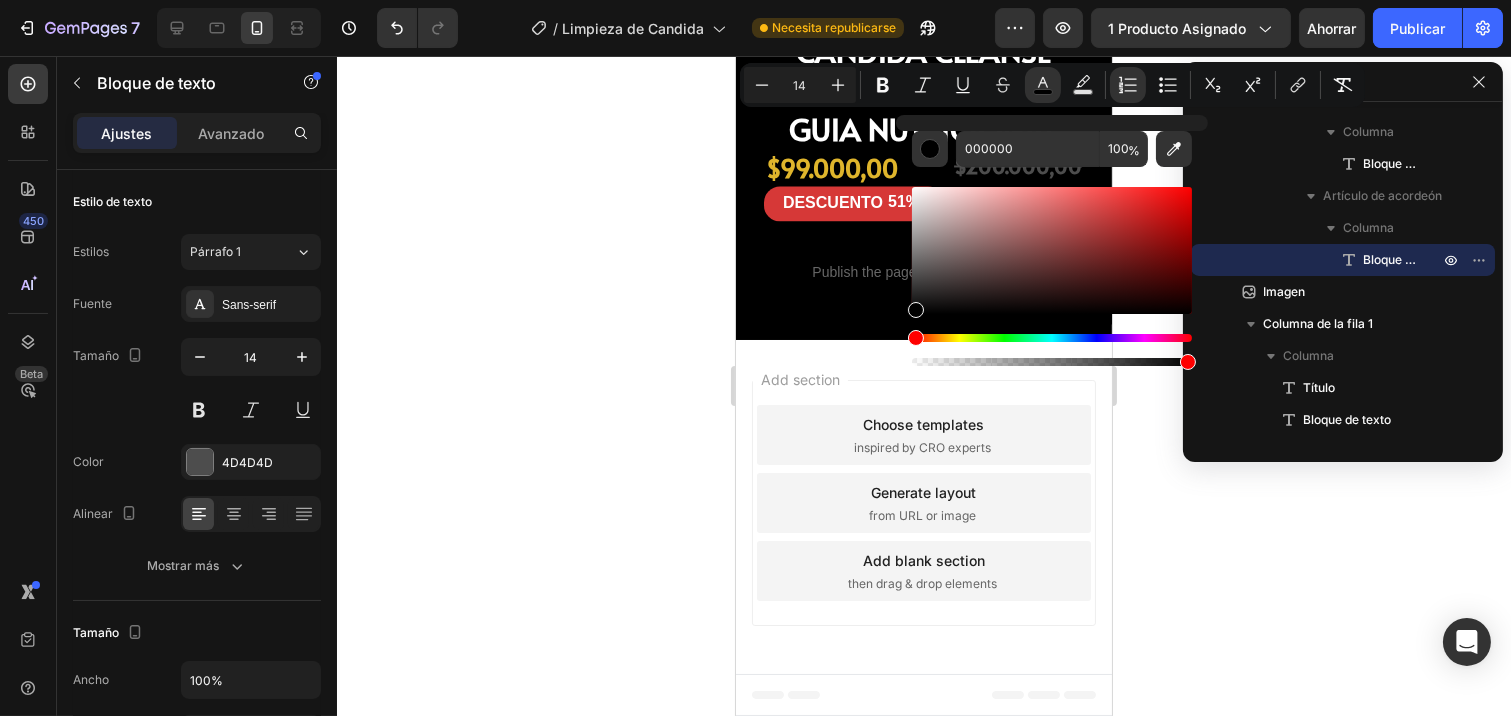 click 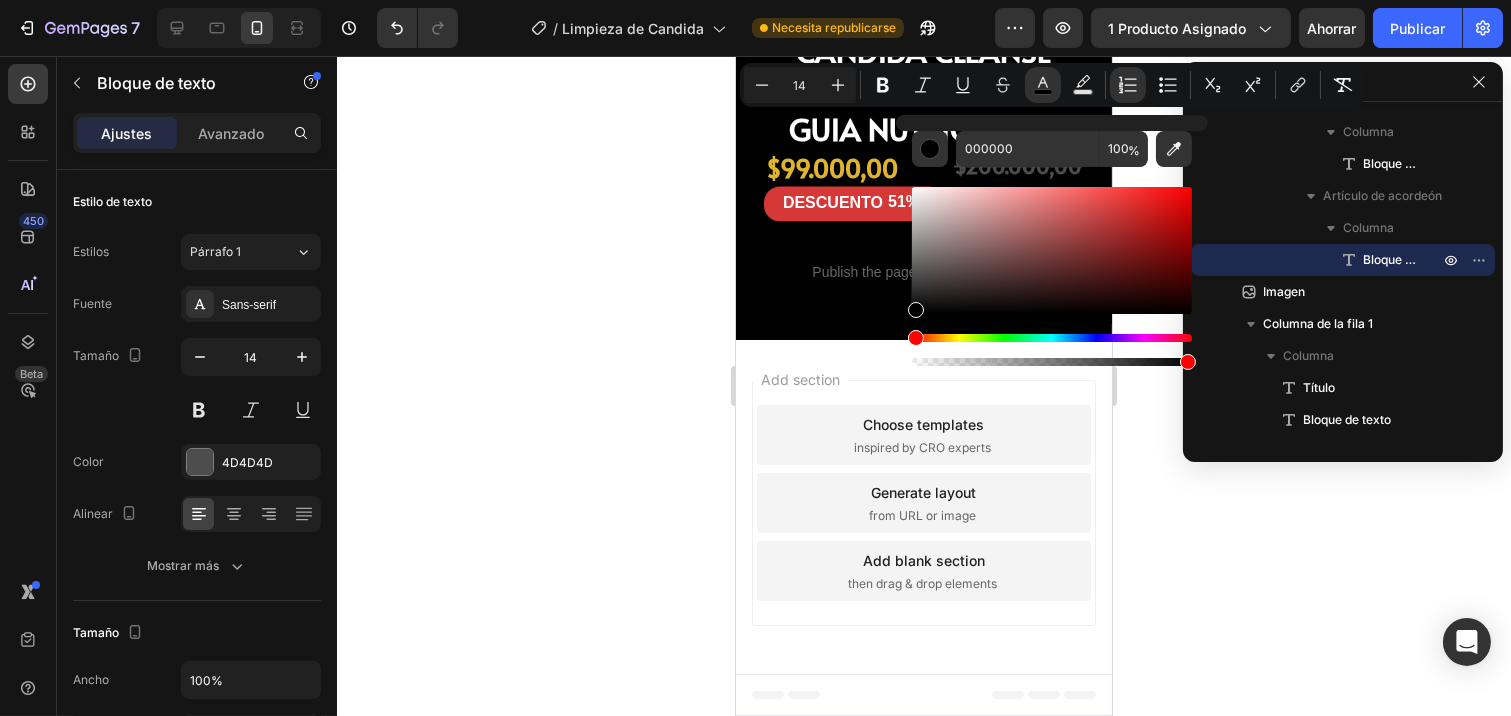 click 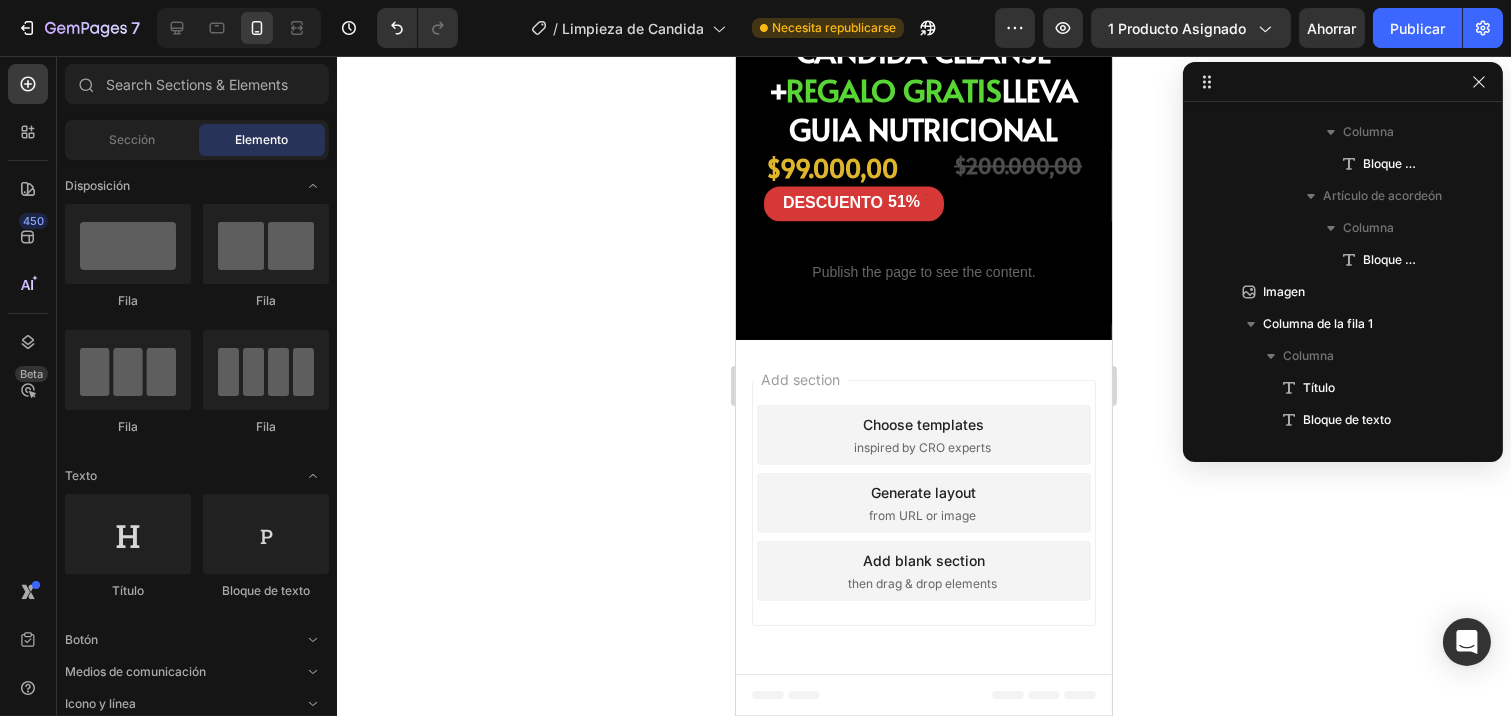scroll, scrollTop: 7393, scrollLeft: 0, axis: vertical 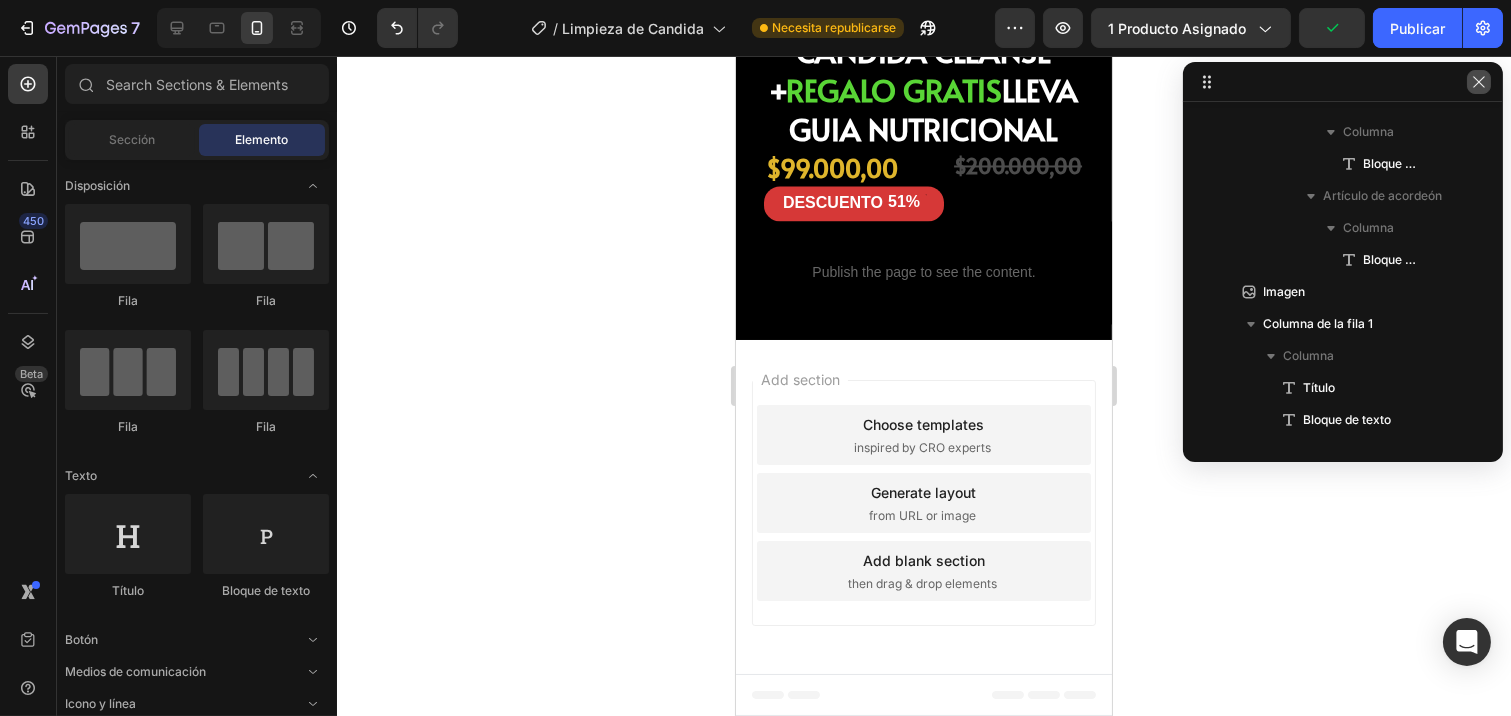 click 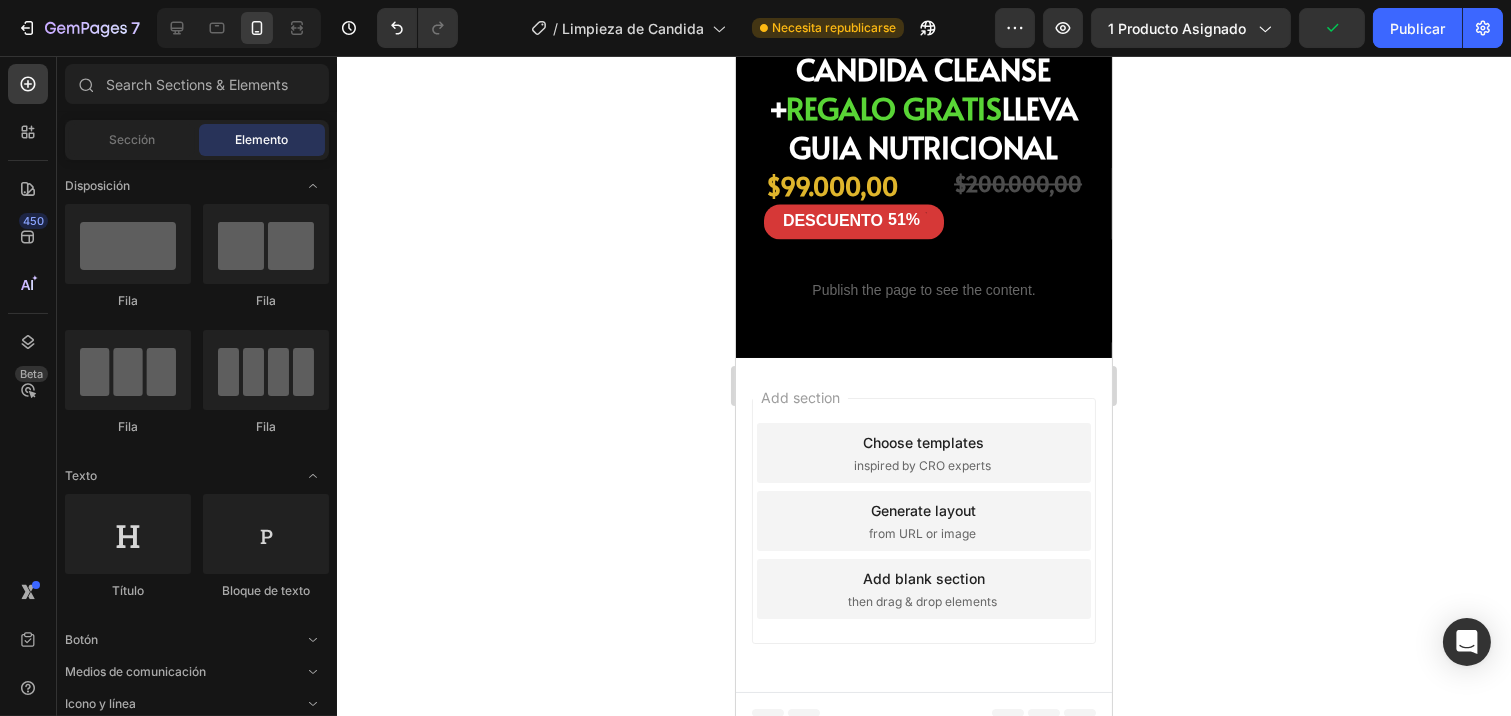 scroll, scrollTop: 7171, scrollLeft: 0, axis: vertical 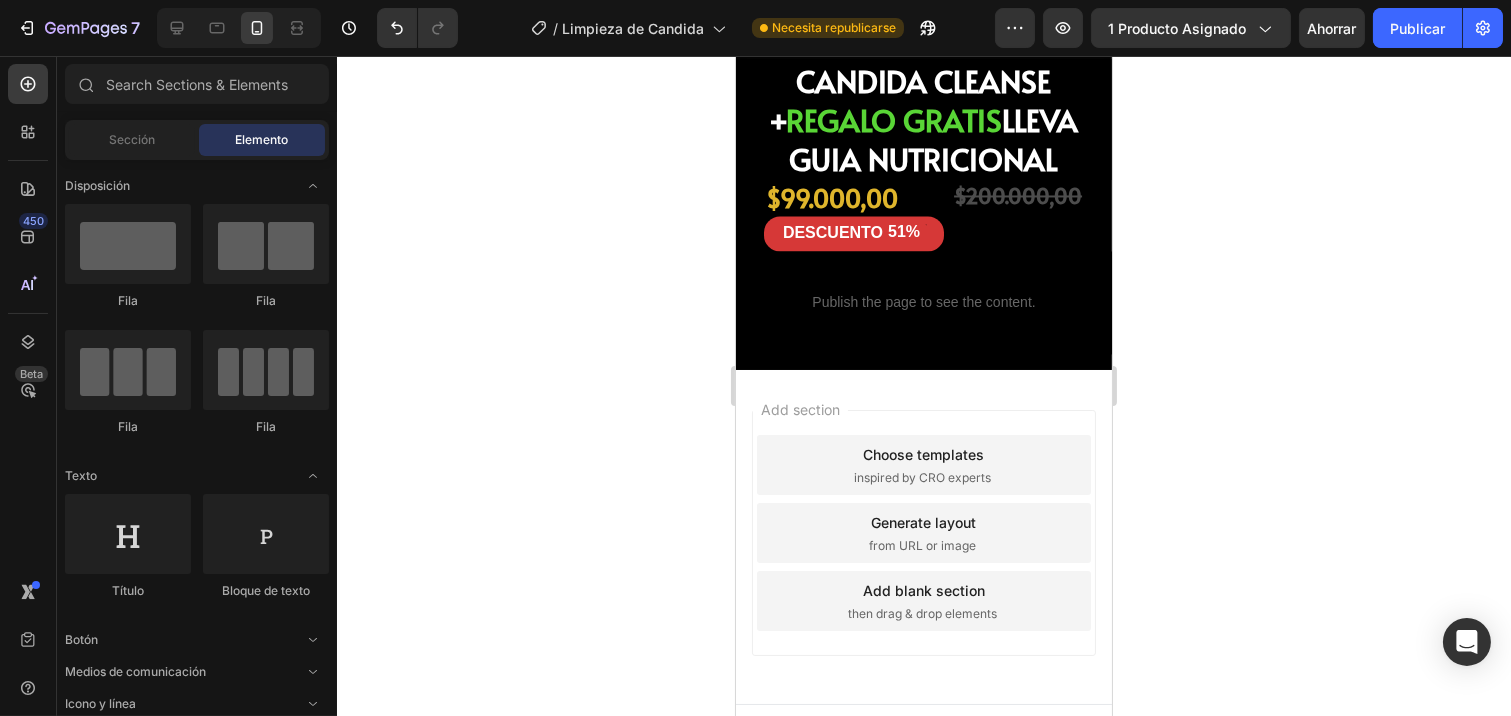 click 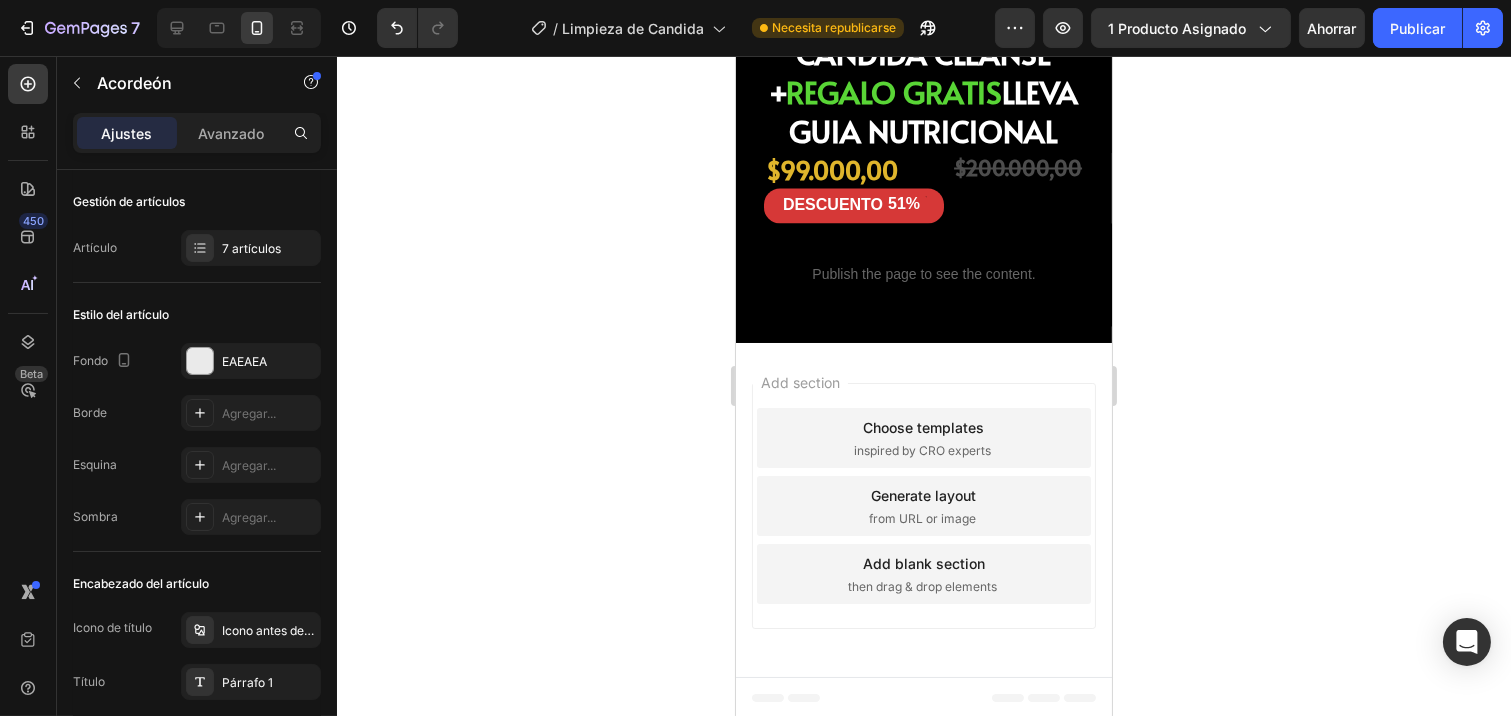 scroll, scrollTop: 6837, scrollLeft: 0, axis: vertical 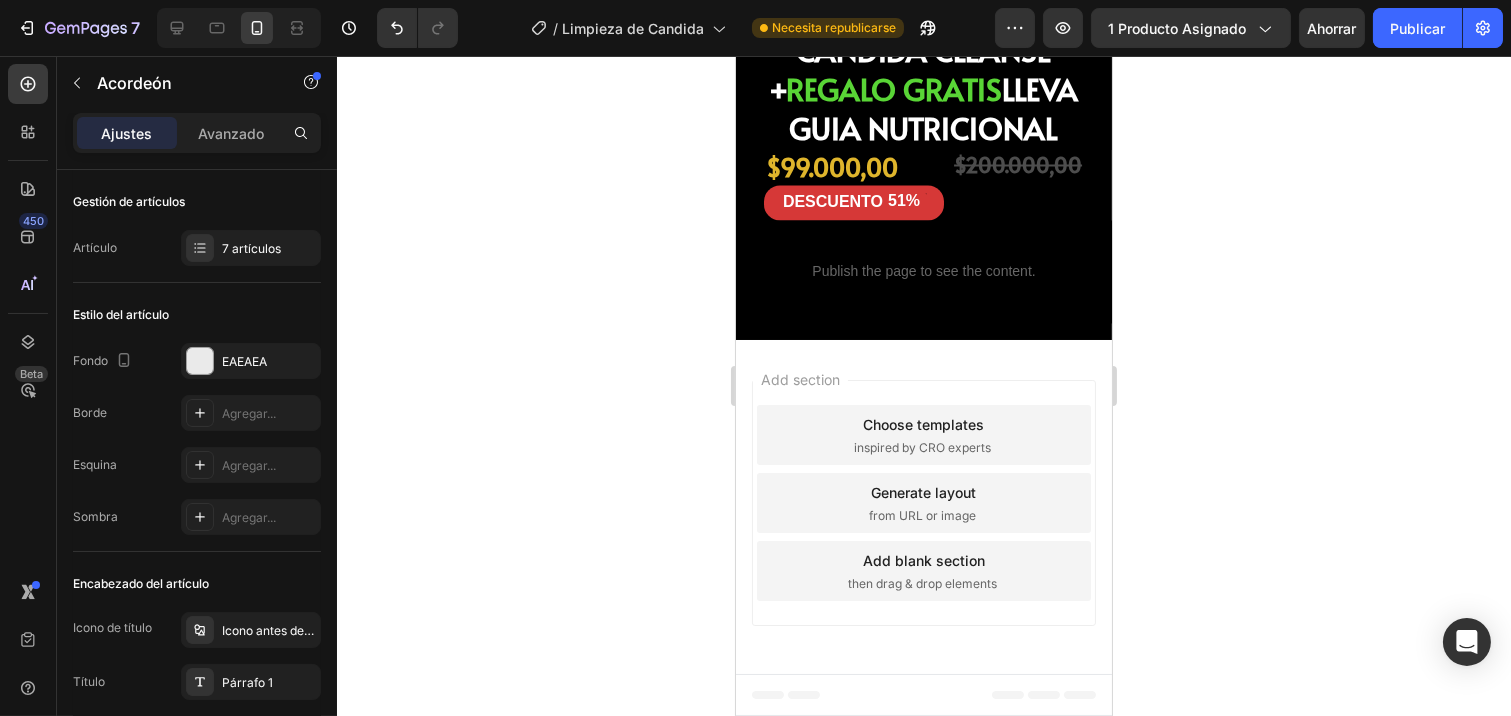 click on "¿Es seguro usar  Candida Cleanse  si estoy tomando otros medicamentos?" at bounding box center (923, -1343) 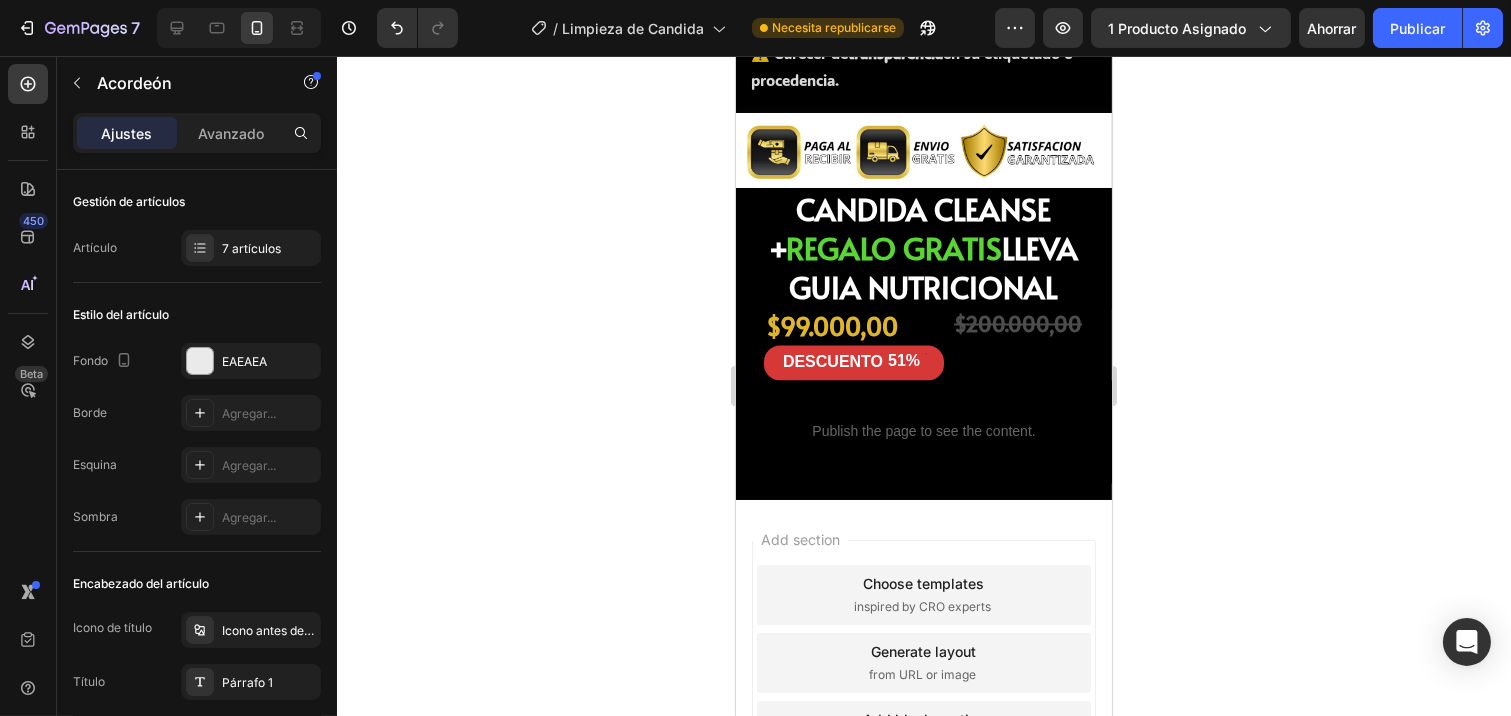 click 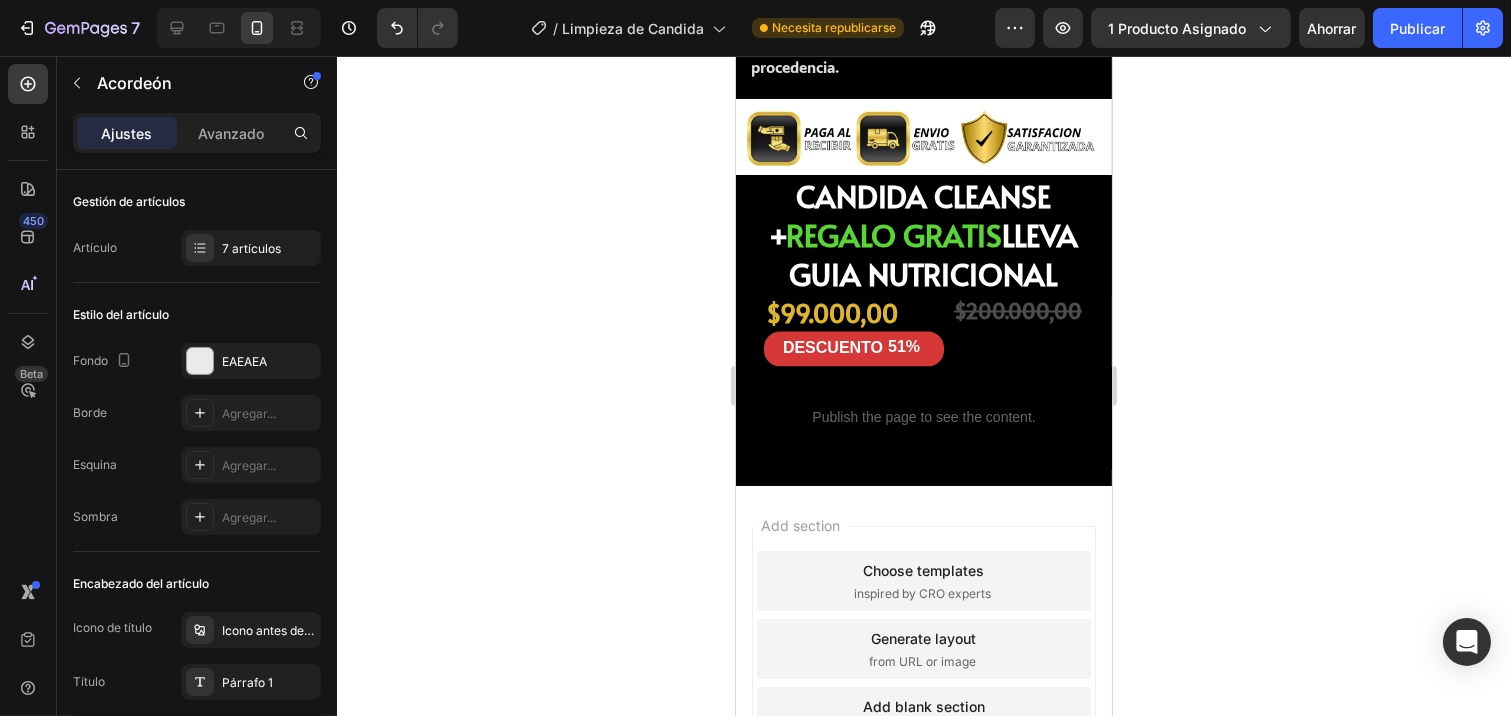 scroll, scrollTop: 6615, scrollLeft: 0, axis: vertical 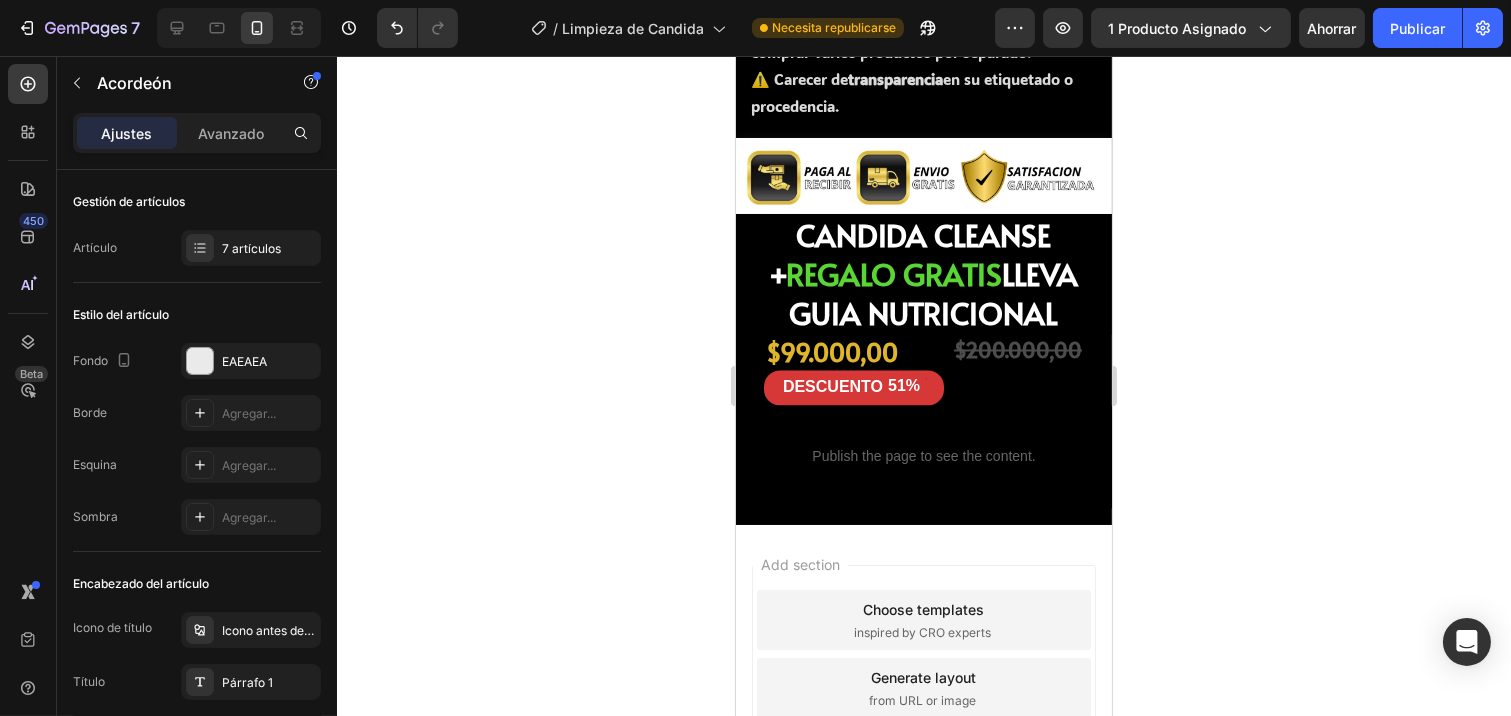 click 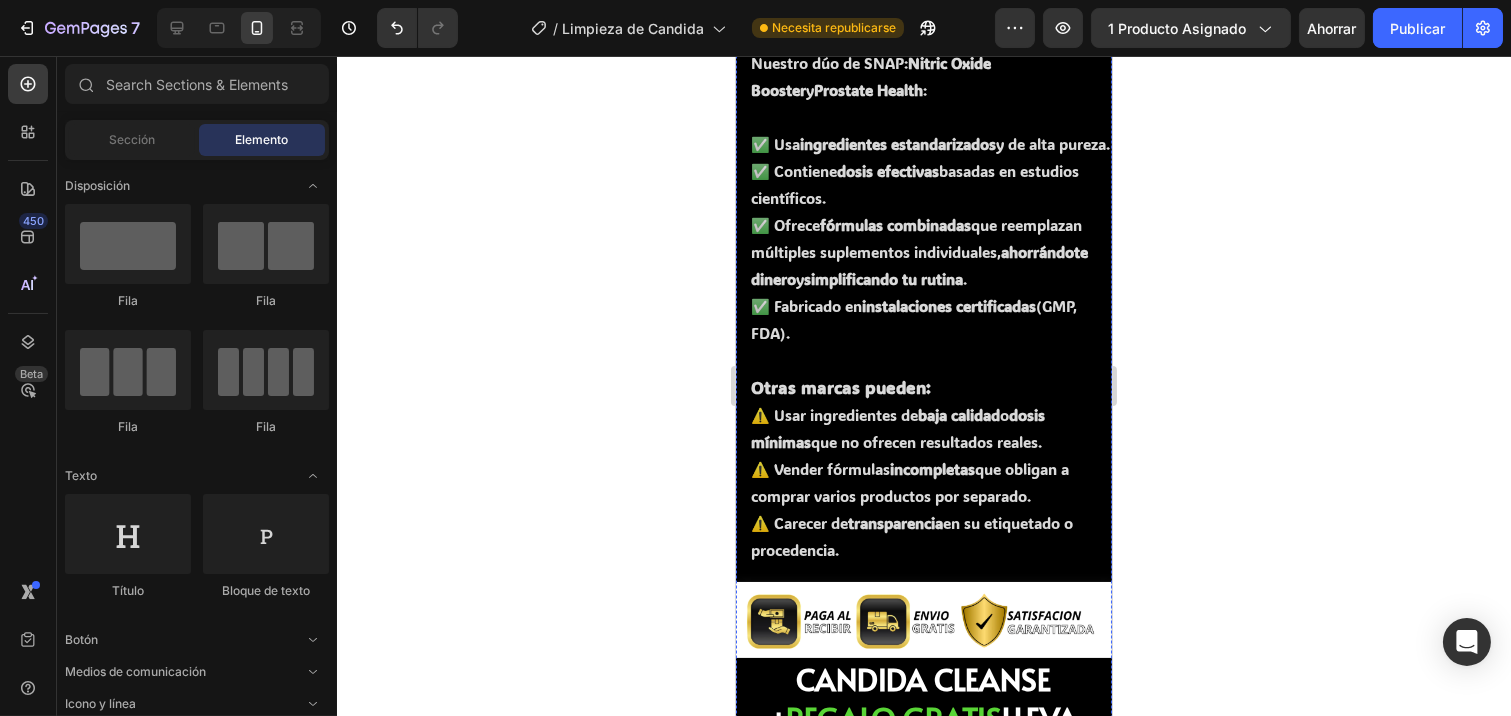 click at bounding box center [923, -868] 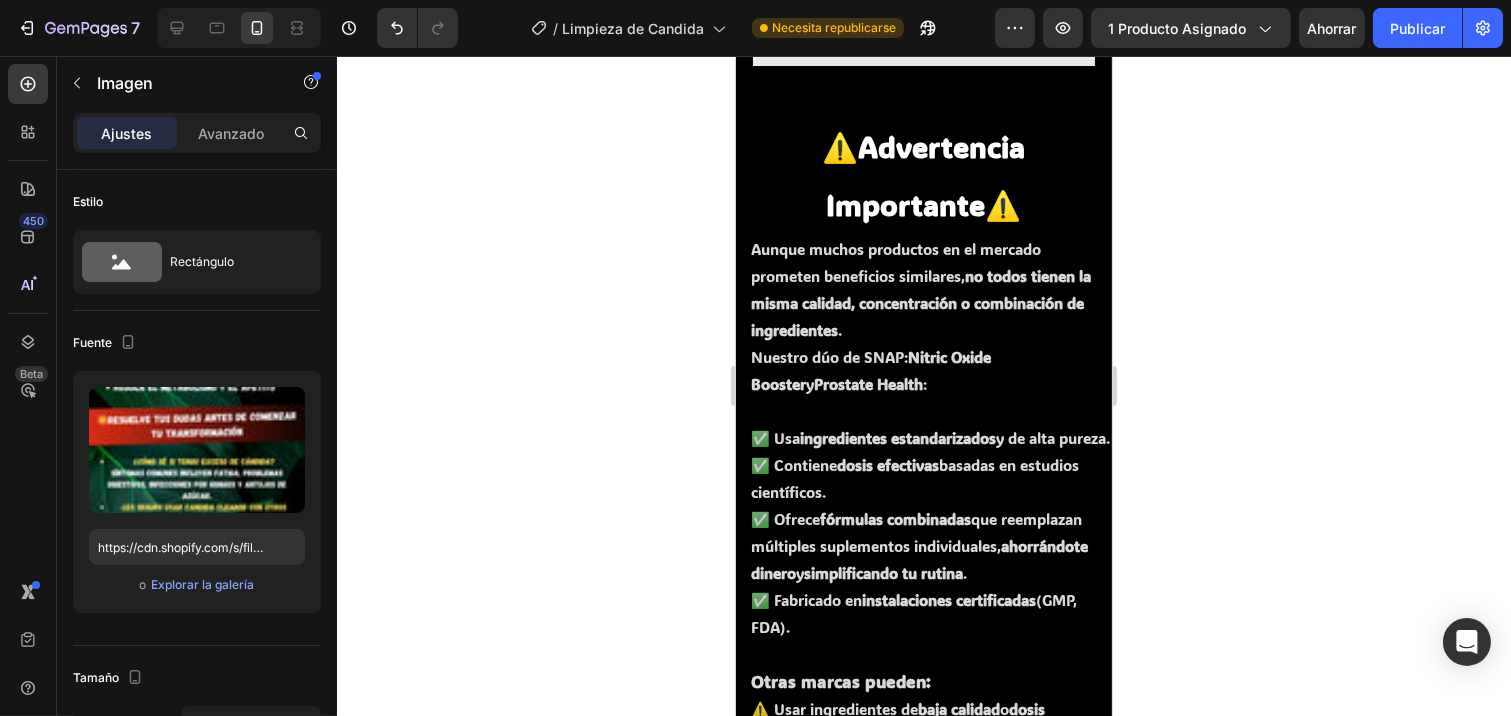 scroll, scrollTop: 5837, scrollLeft: 0, axis: vertical 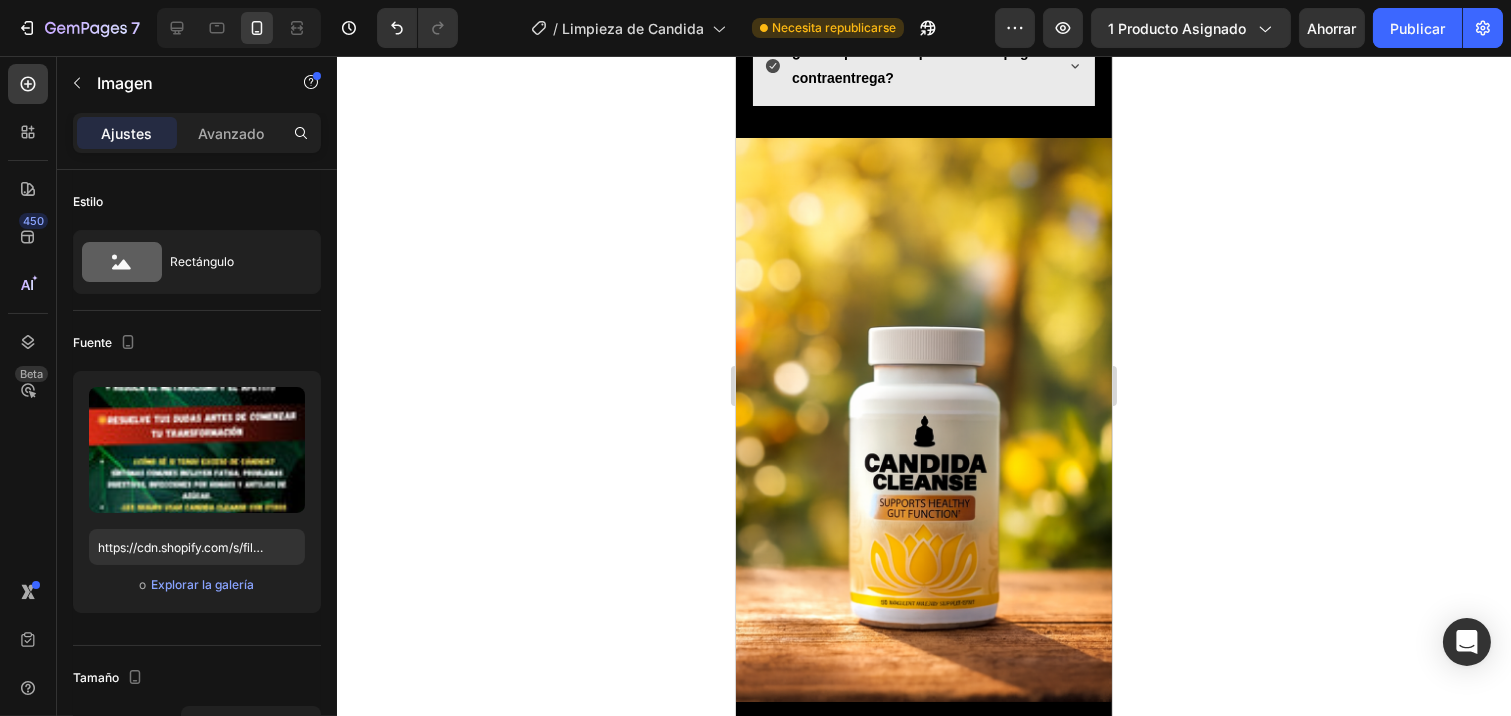 click 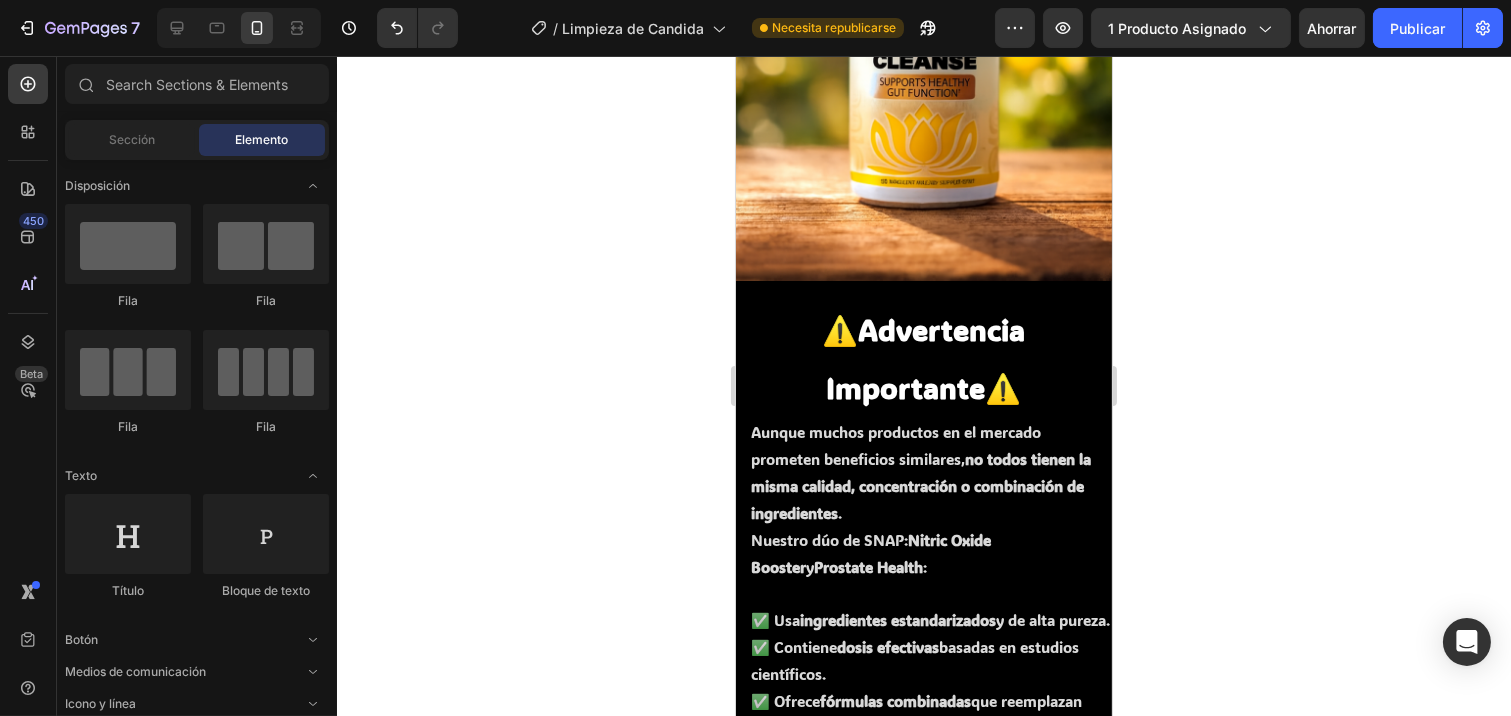 scroll, scrollTop: 6282, scrollLeft: 0, axis: vertical 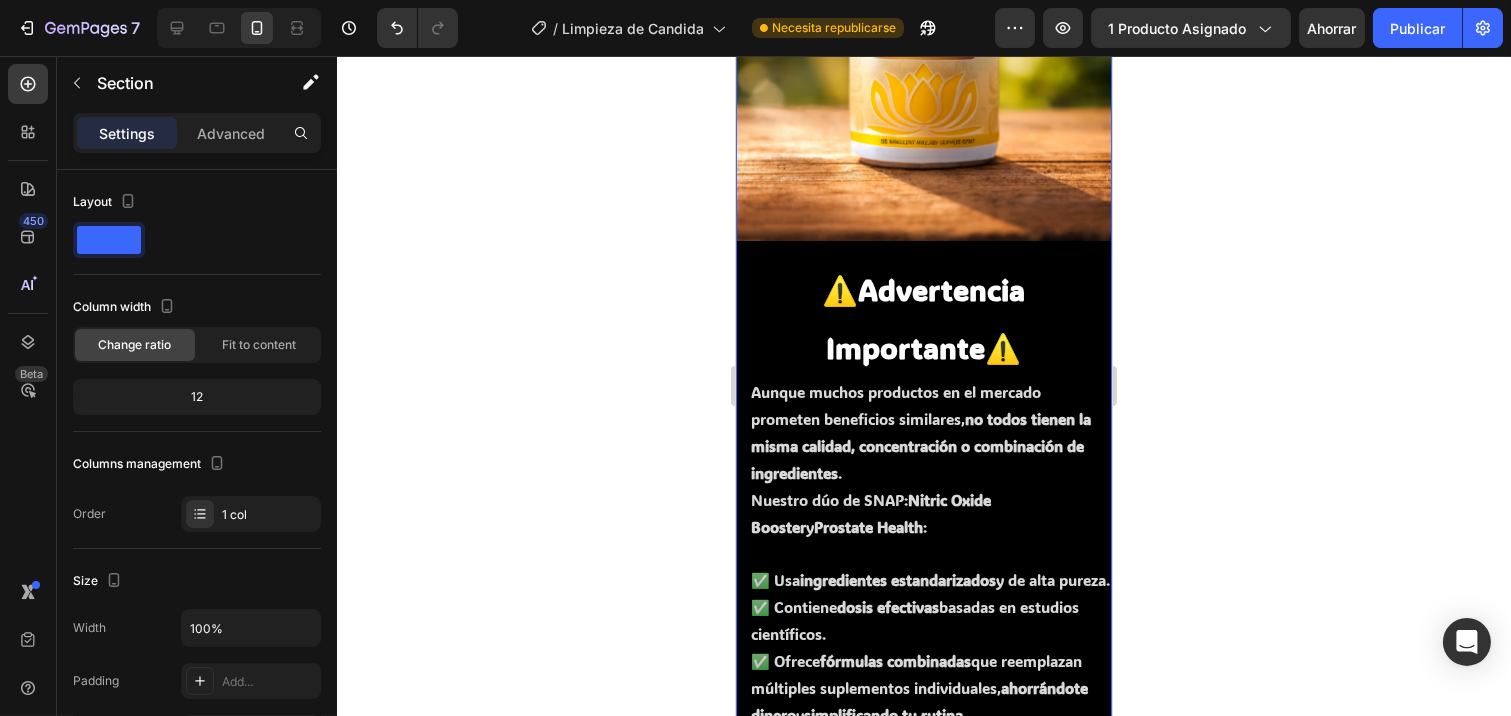 click on "Image
¿Cómo sé si tengo un exceso de cándida en mi cuerpo?
¿Es seguro usar  Candida Cleanse  si estoy tomando otros medicamentos?
¿Cuánto tiempo tomaré para ver resultados con  Candida Cleanse ?
¿Es  Candida Cleanse  adecuado para hombres y mujeres?
¿Es  Candida Cleanse  apto para veganos o personas con restricciones alimenticias?
¿Cuánto tiempo tarda el envío y qué opciones de pago tienen?
¿Cómo puedo comprar usando pago contraentrega? Accordion Row Image ⚠️  Advertencia Importante  ⚠️ Heading Aunque muchos productos en el mercado prometen beneficios similares,  no todos tienen la misma calidad, concentración o combinación de ingredientes . Nuestro dúo de SNAP:  Nitric Oxide Booster  y  Prostate Health : ✅ Usa   y" at bounding box center (923, 205) 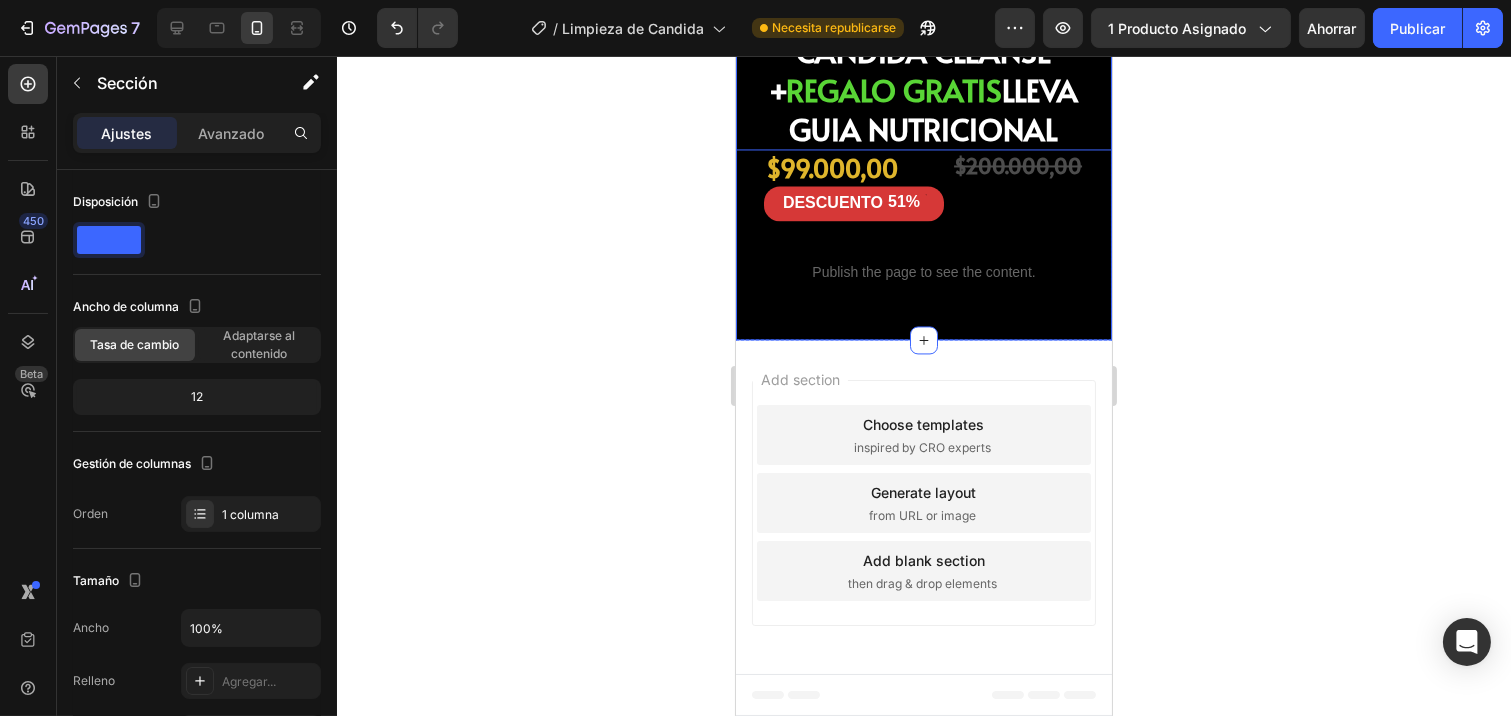 scroll, scrollTop: 7948, scrollLeft: 0, axis: vertical 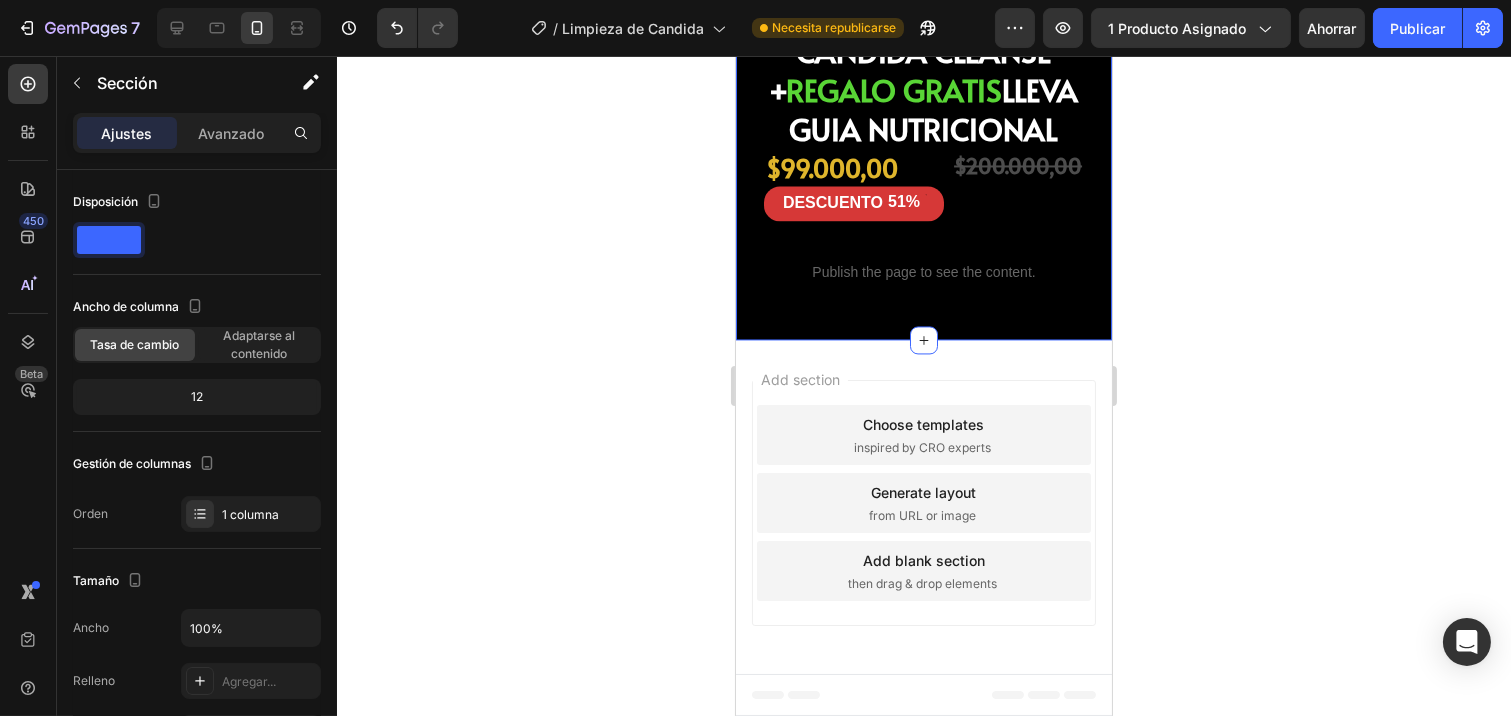click 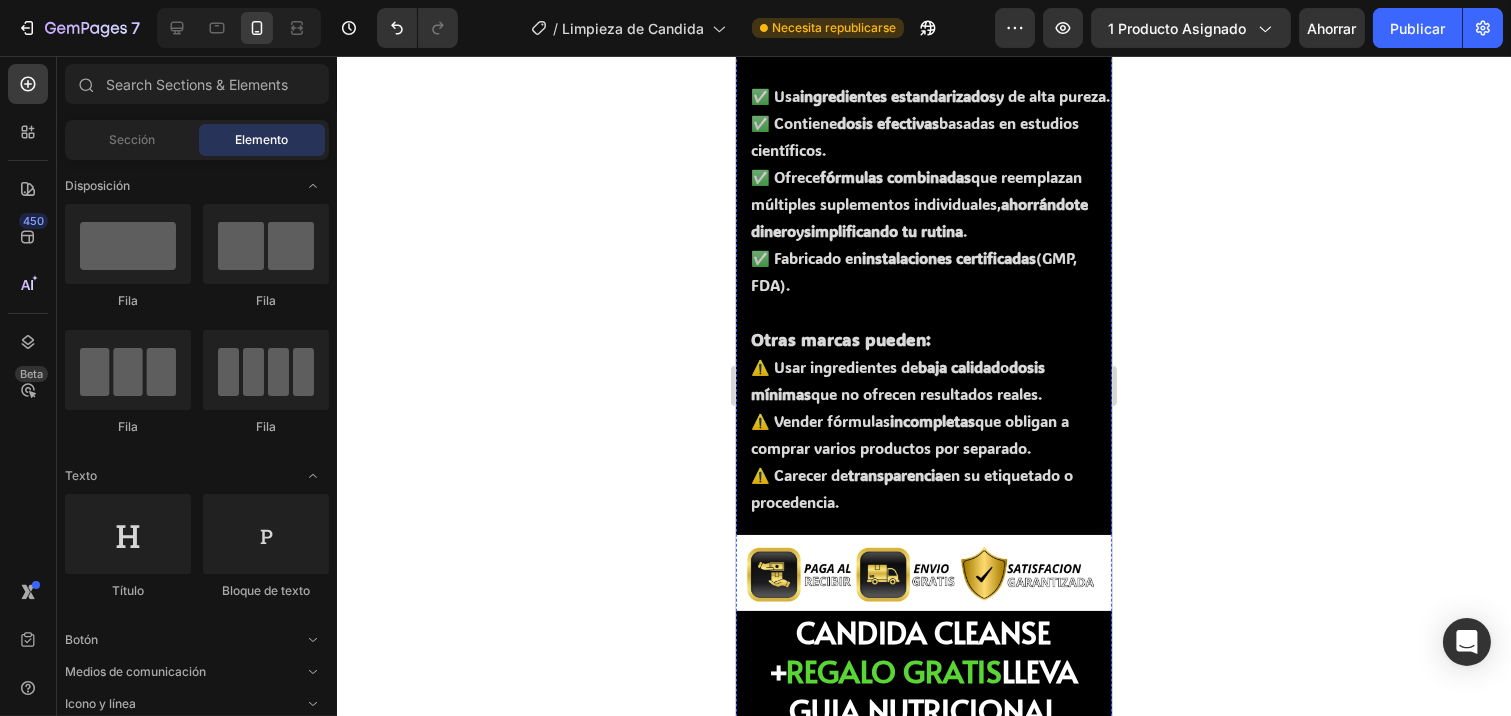 scroll, scrollTop: 6726, scrollLeft: 0, axis: vertical 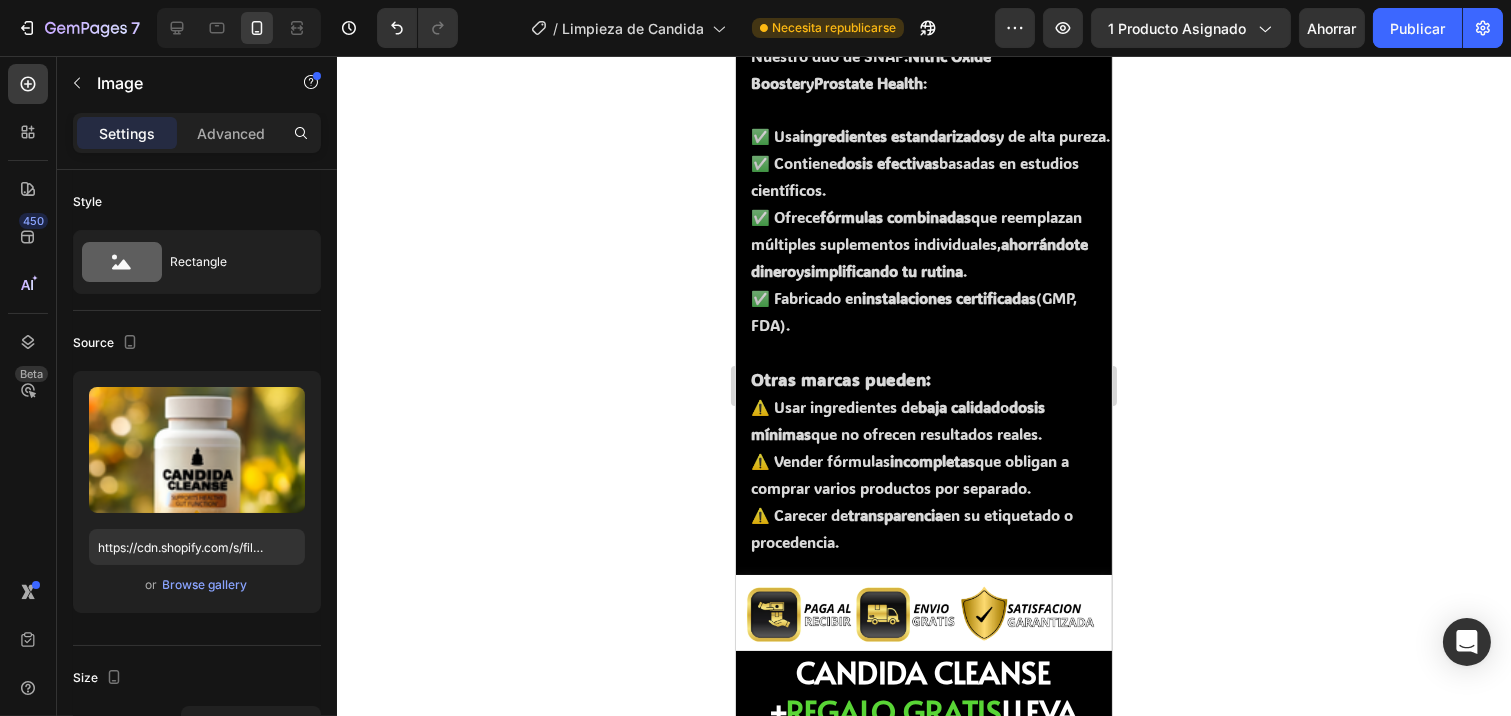 click at bounding box center [923, -485] 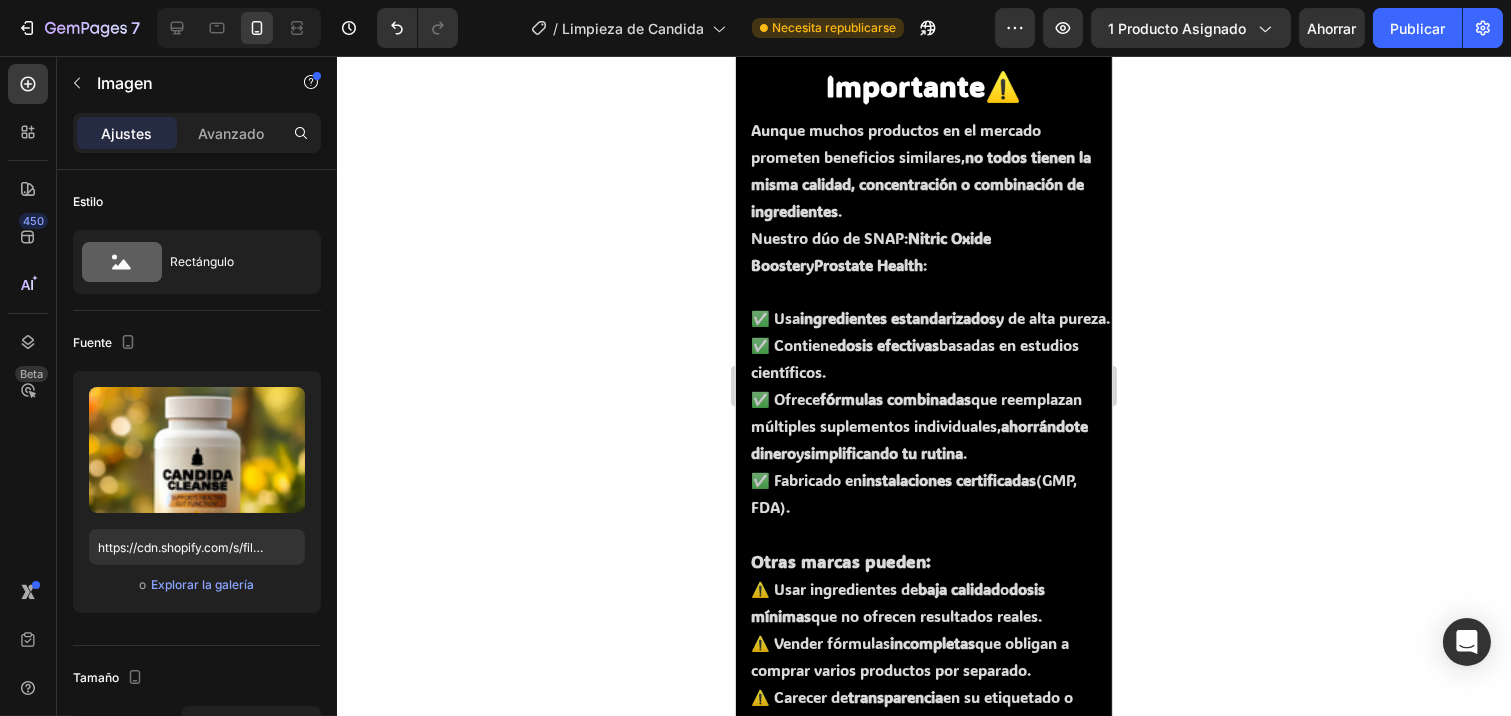 scroll, scrollTop: 6615, scrollLeft: 0, axis: vertical 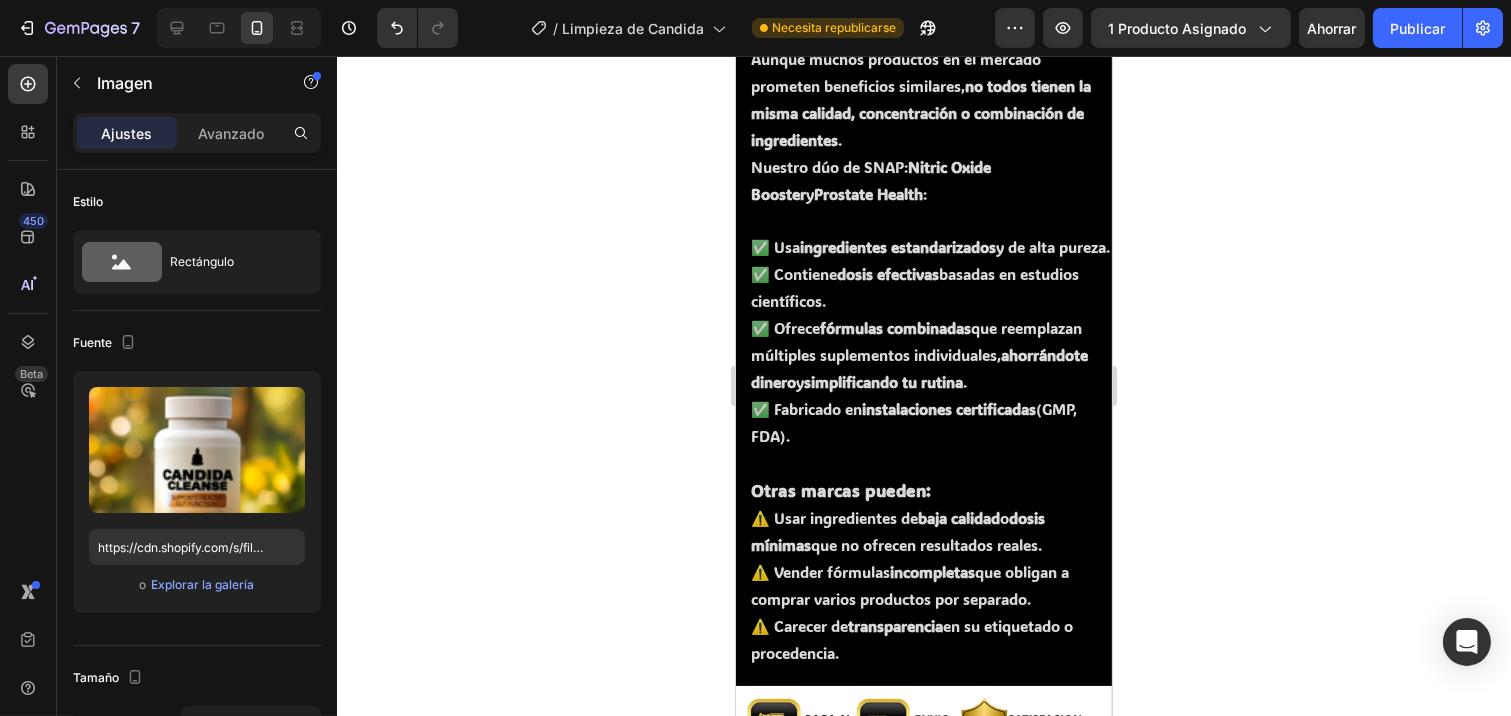 click at bounding box center [923, -374] 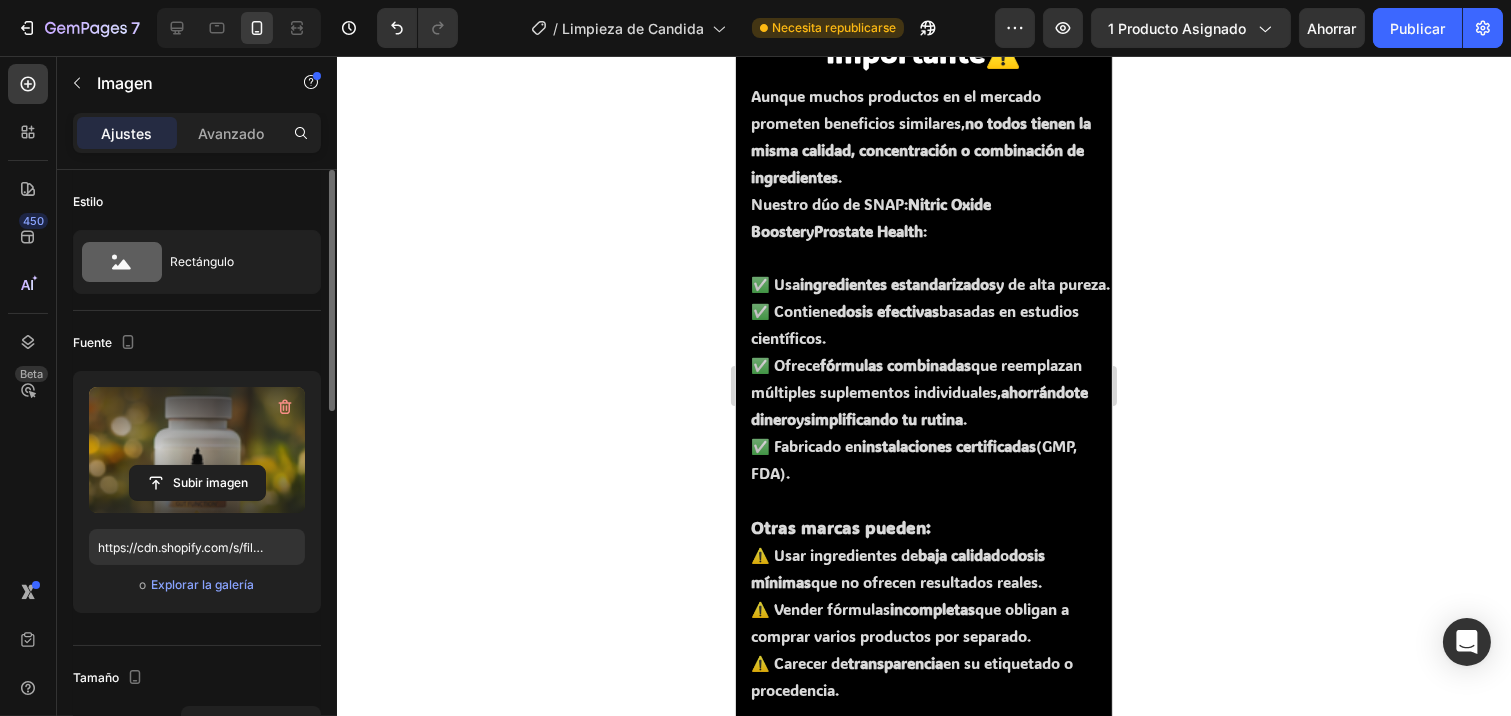scroll, scrollTop: 6615, scrollLeft: 0, axis: vertical 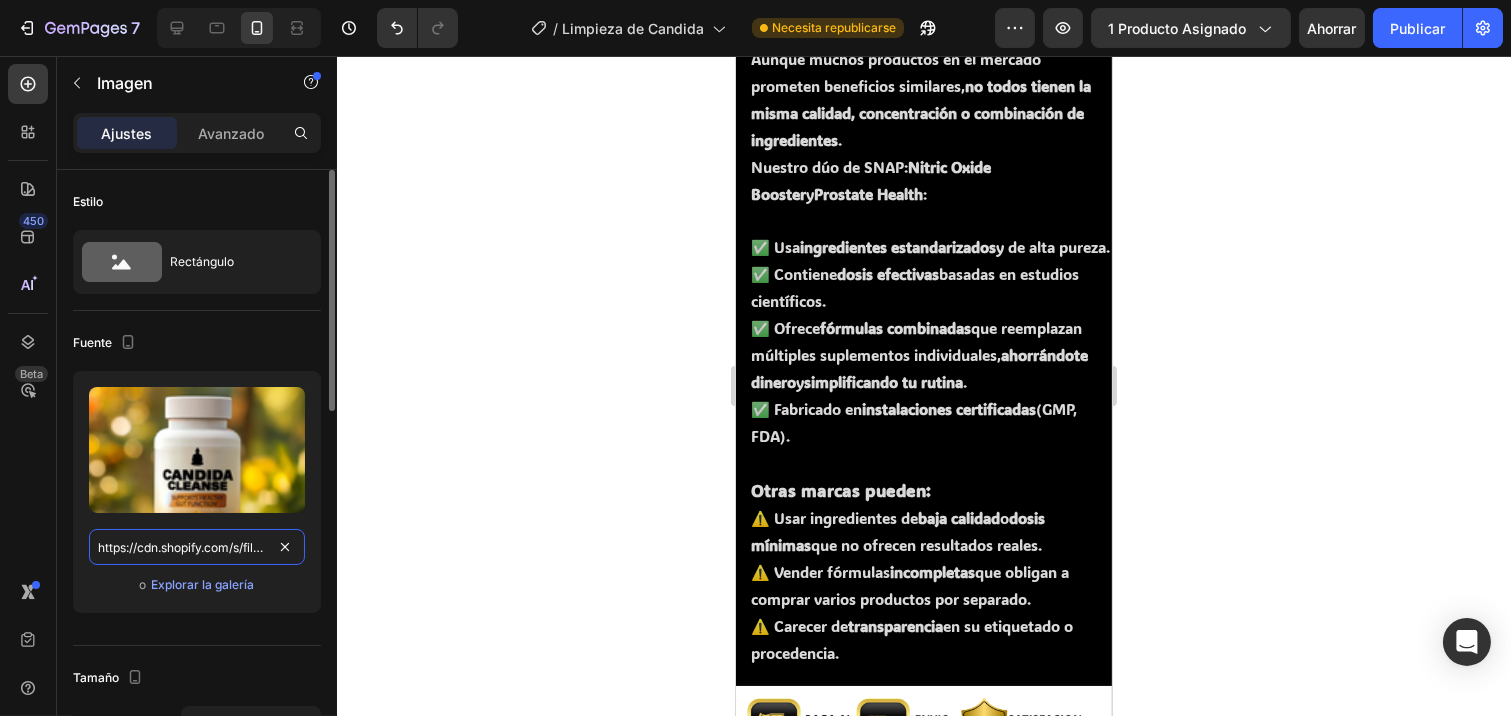 click on "https://cdn.shopify.com/s/files/1/0934/5977/5810/files/IMAGEN_N1_Candida.png?v=1754285019" at bounding box center (197, 547) 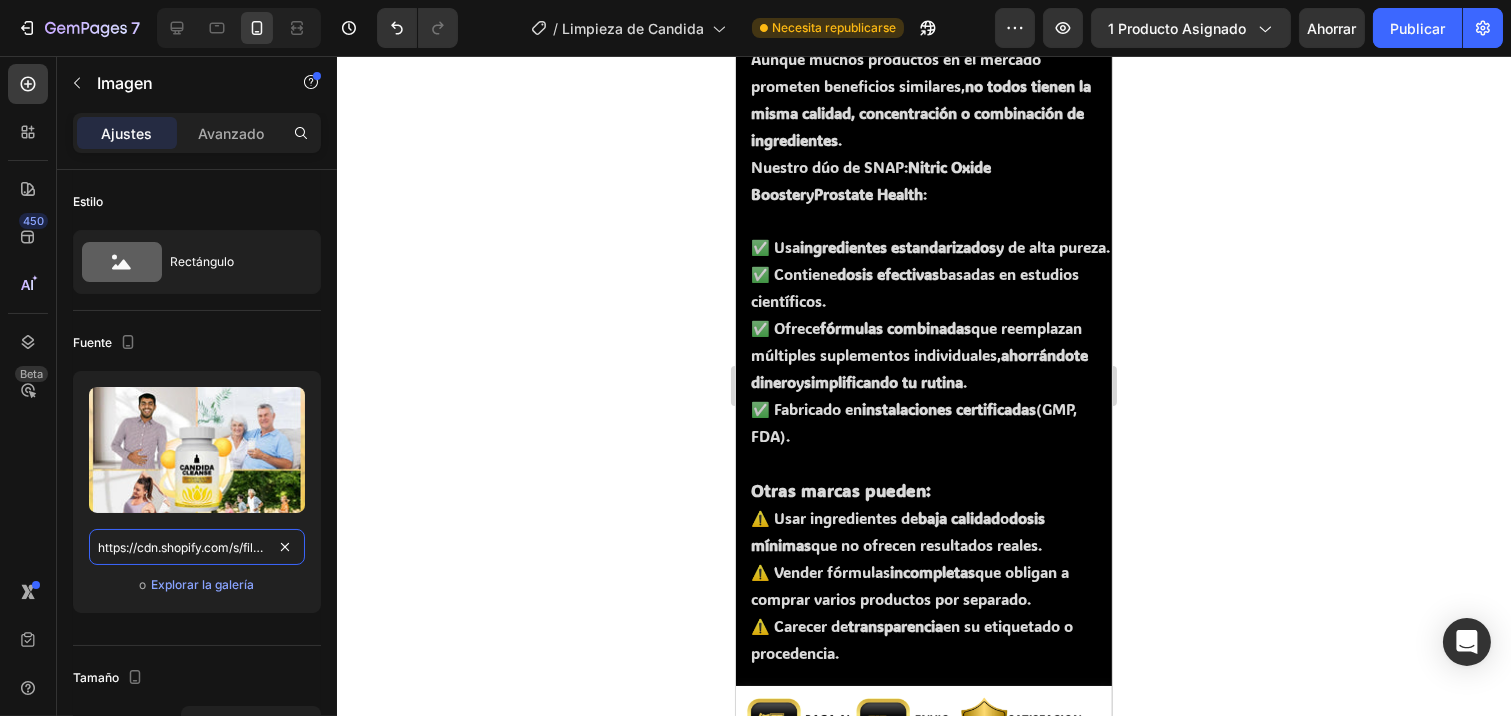scroll, scrollTop: 0, scrollLeft: 546, axis: horizontal 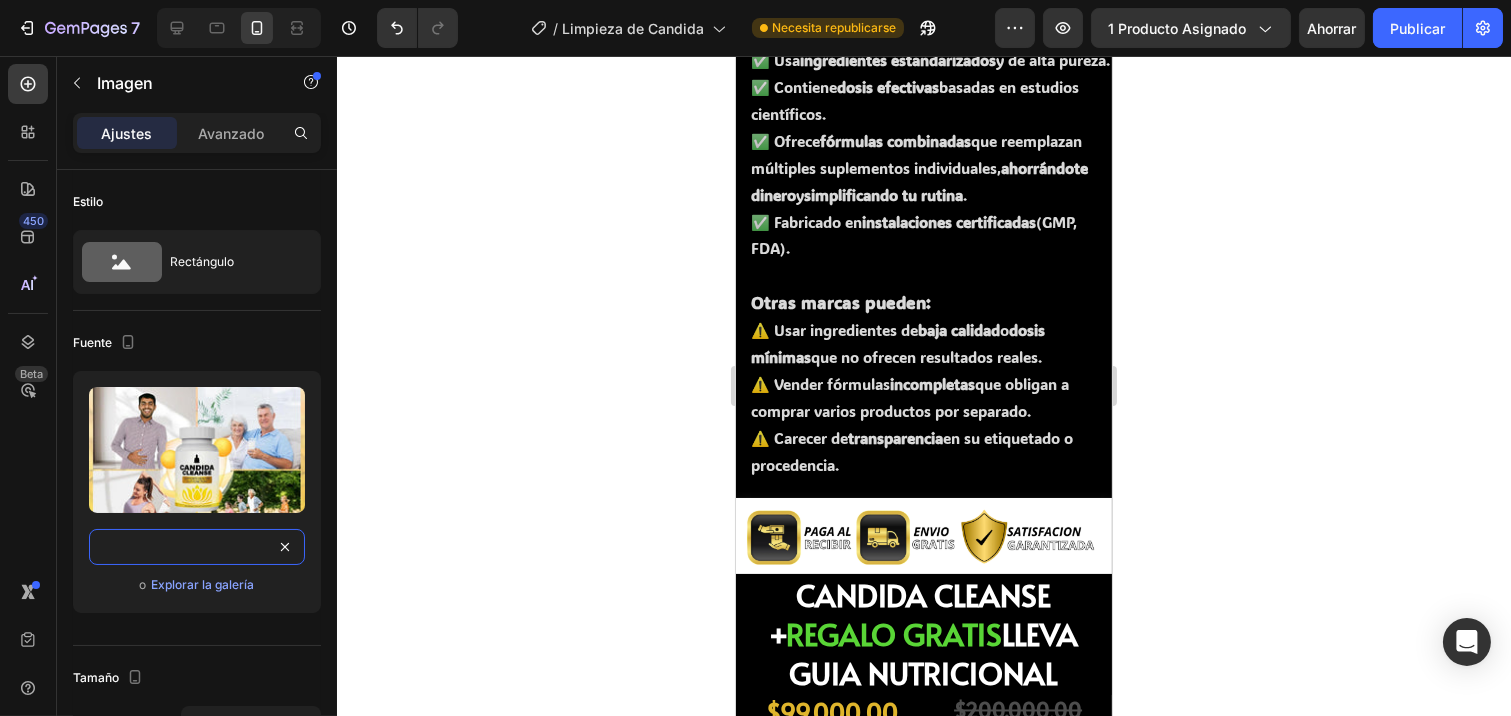 type on "https://cdn.shopify.com/s/files/1/0934/5977/5810/files/17490570725-ezgif.com-png-to-webp-converter.webp?v=1754297014" 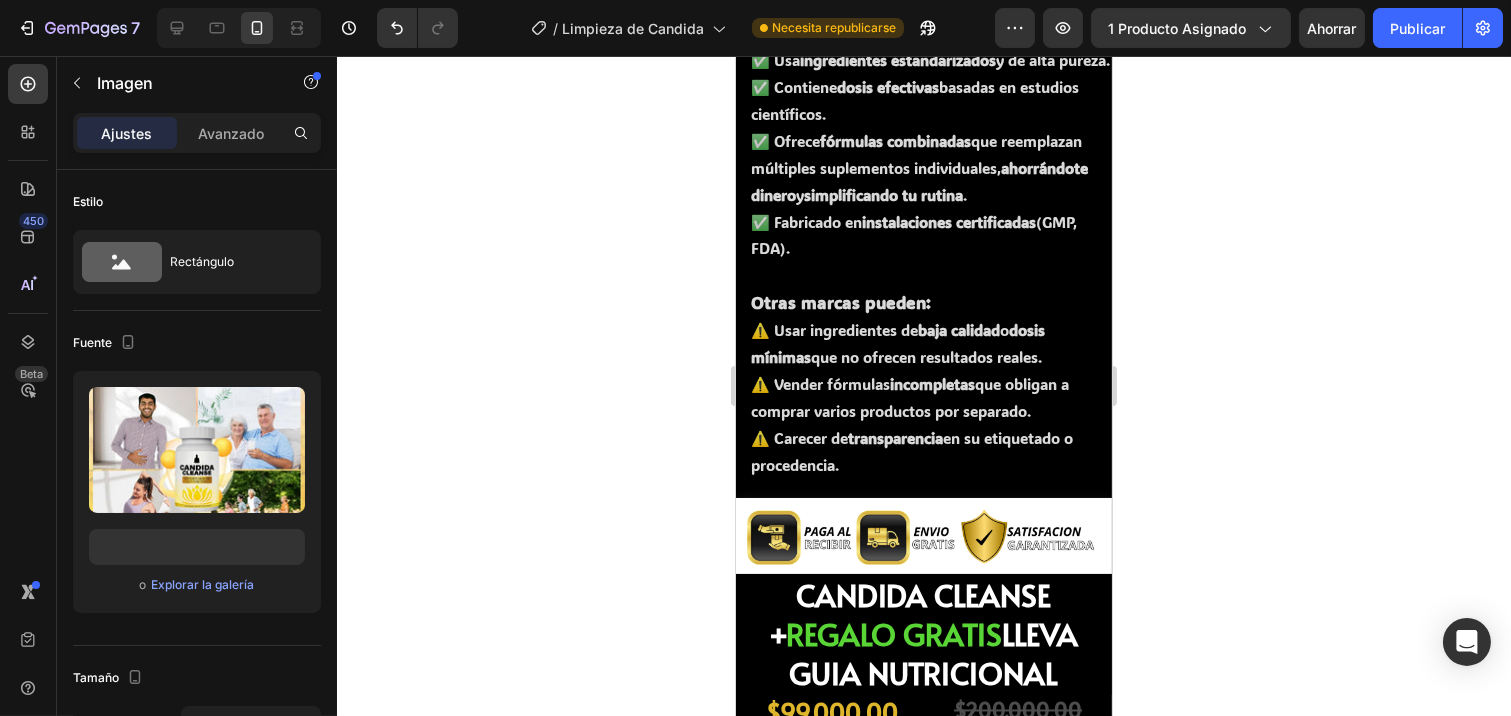 scroll, scrollTop: 0, scrollLeft: 0, axis: both 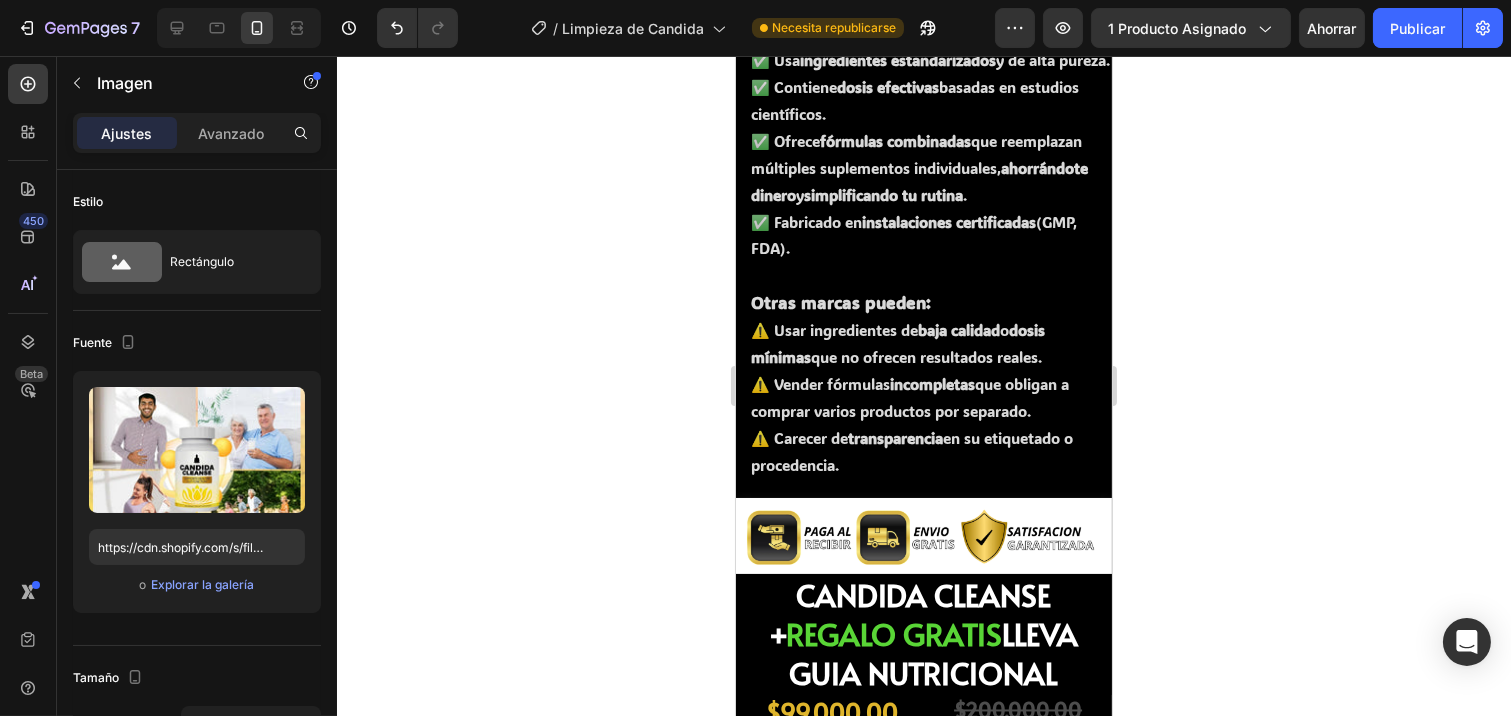 click 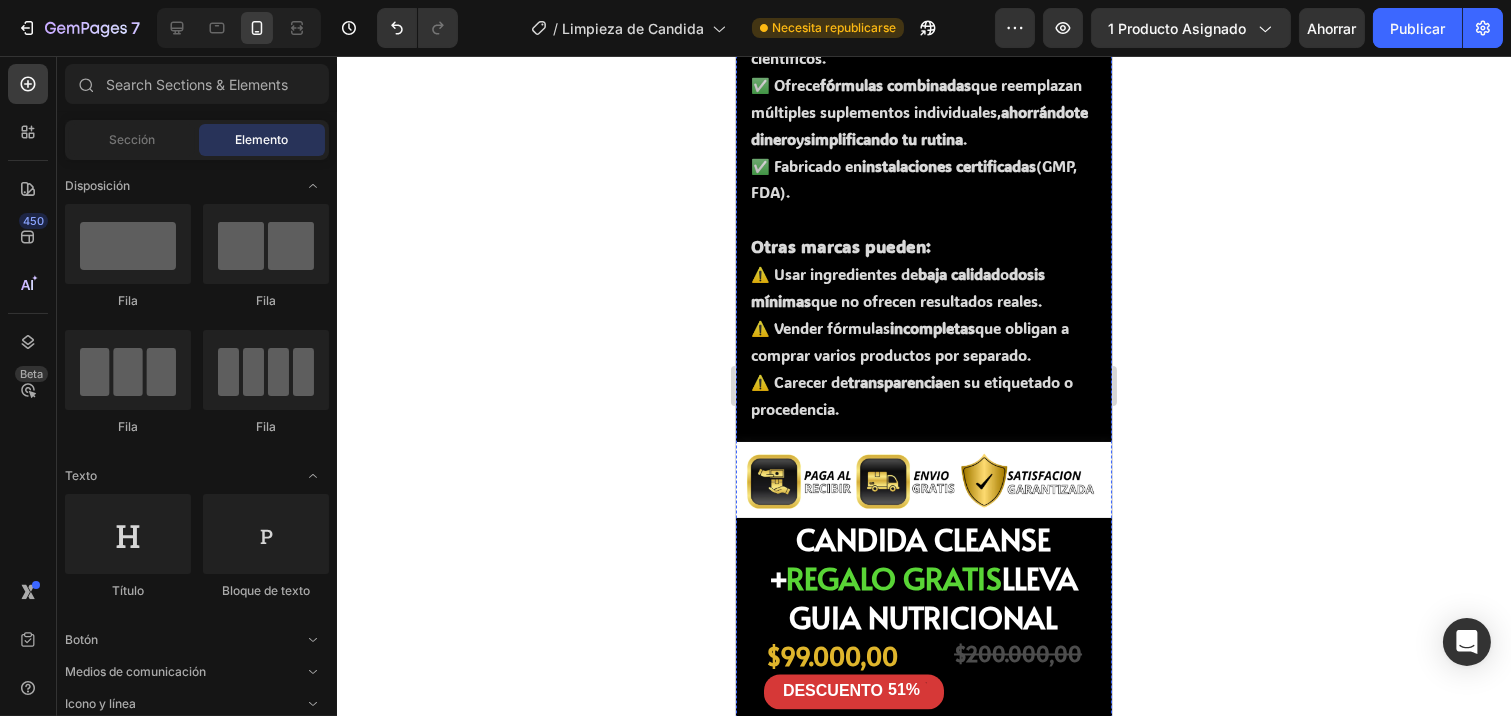 scroll, scrollTop: 6726, scrollLeft: 0, axis: vertical 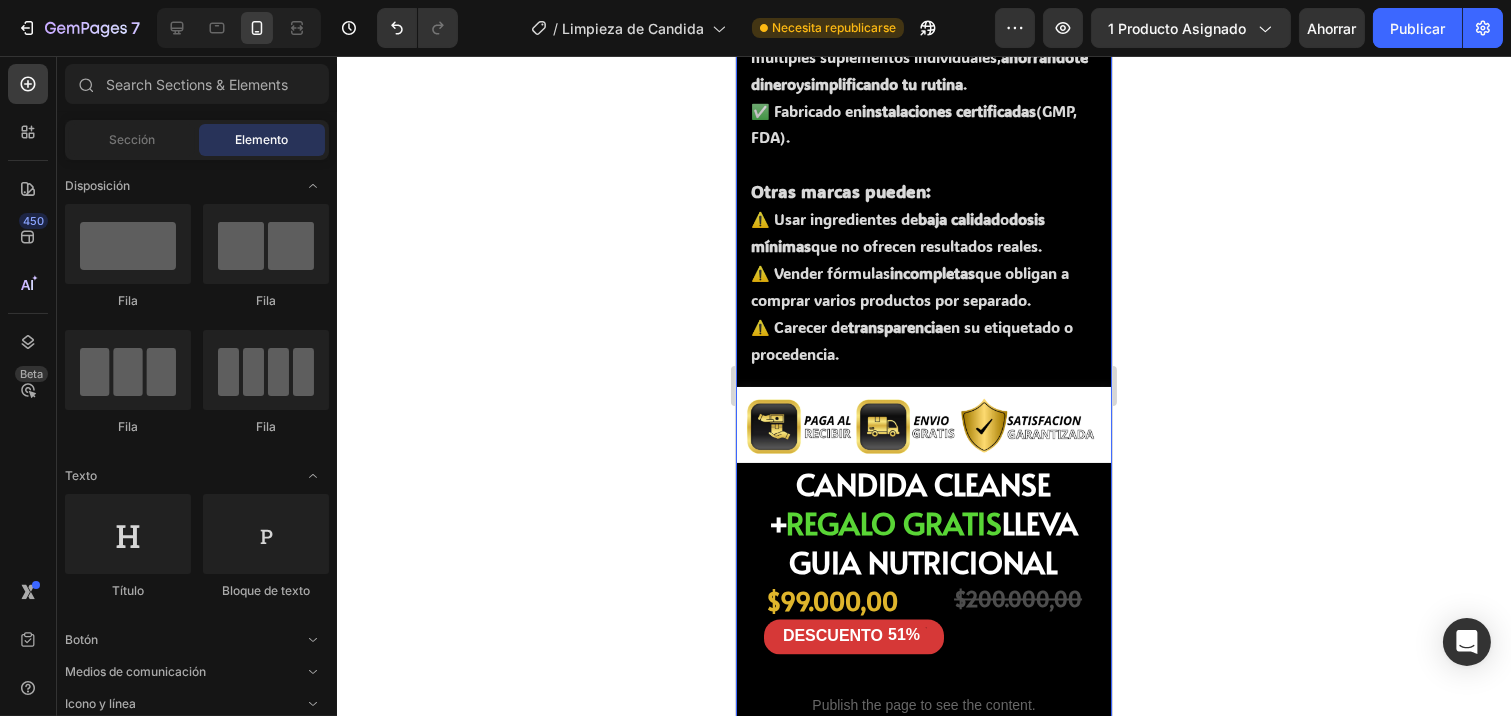 click 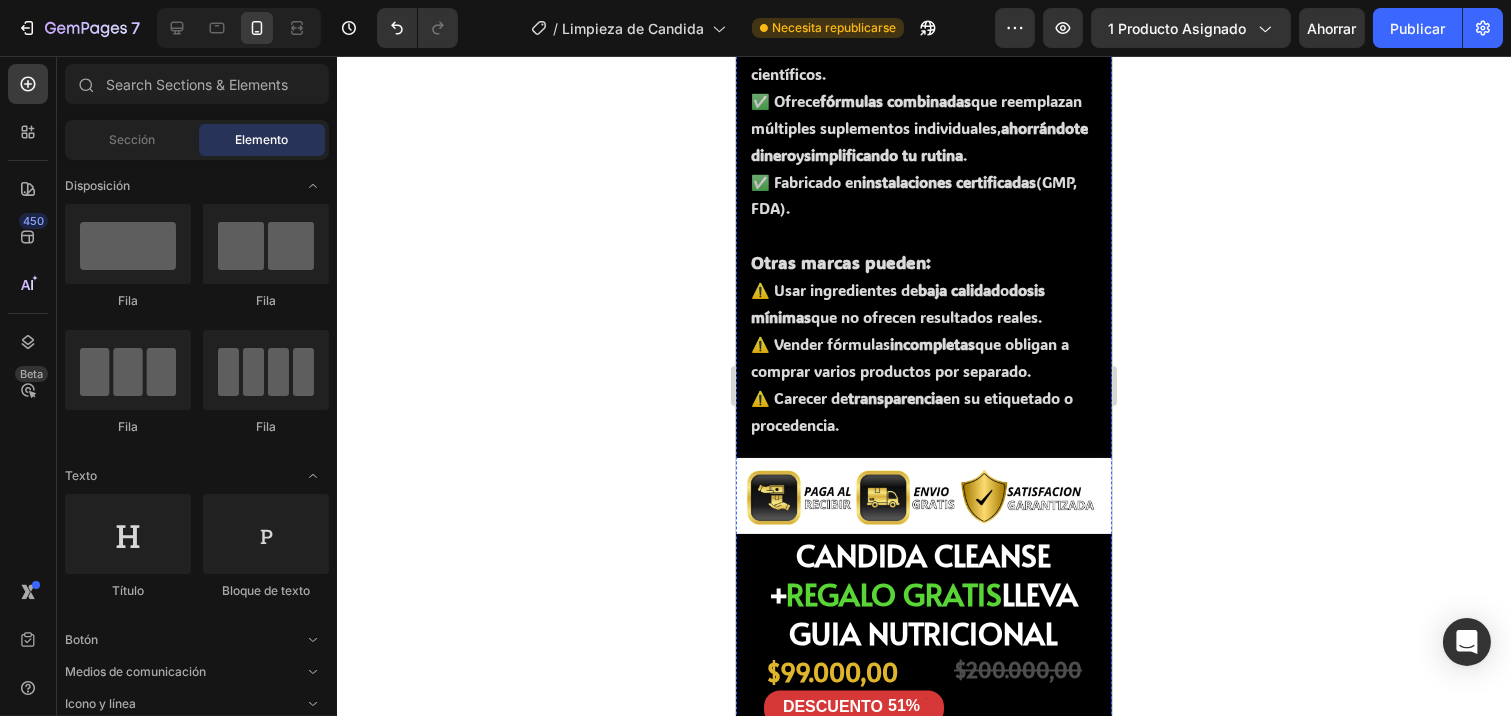scroll, scrollTop: 6615, scrollLeft: 0, axis: vertical 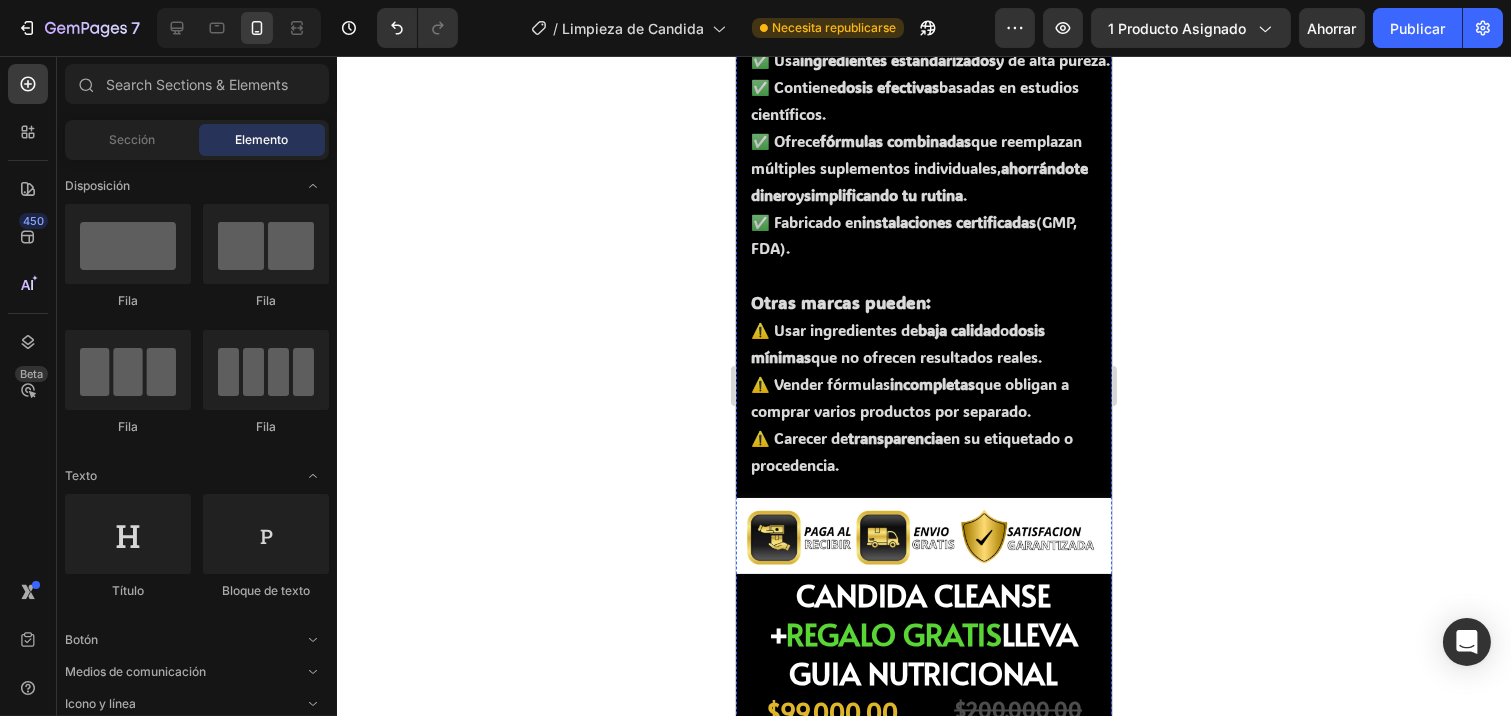 click 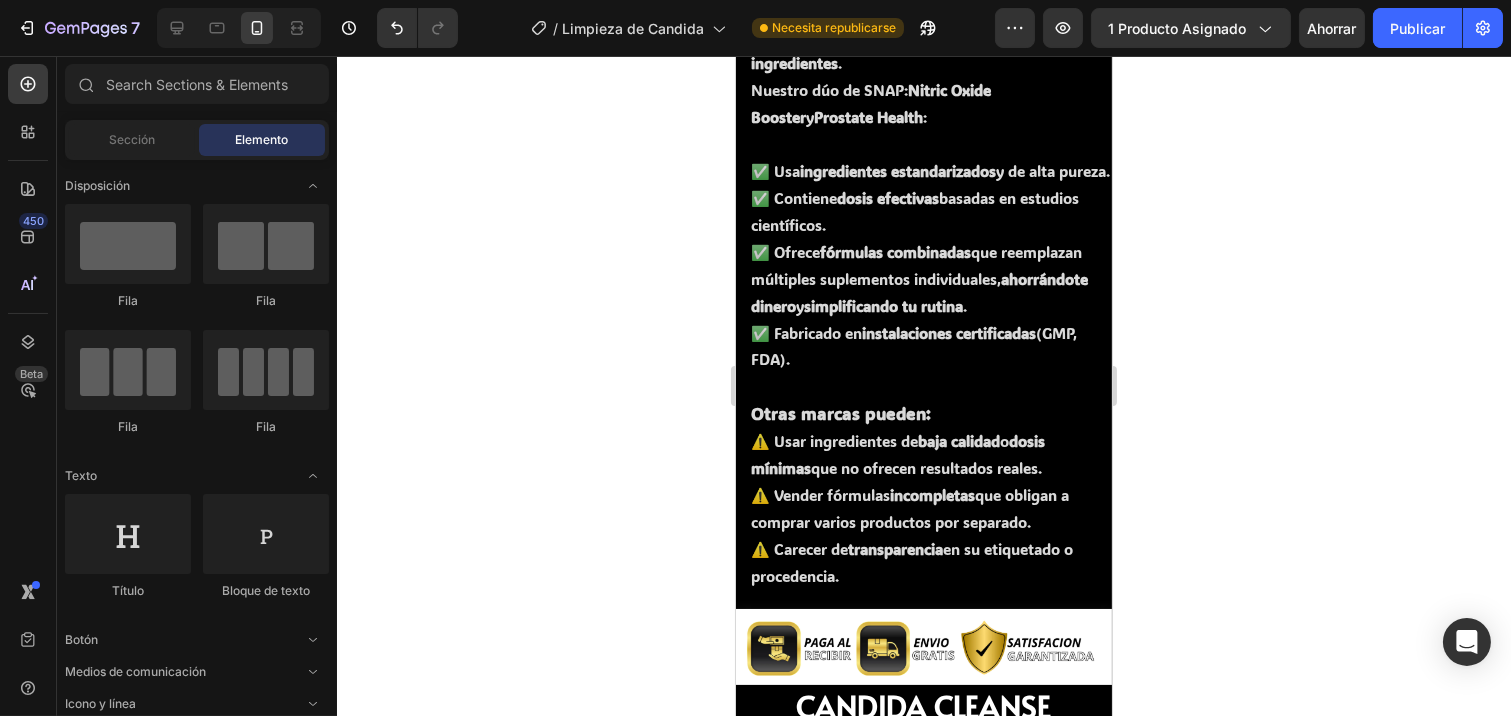 click 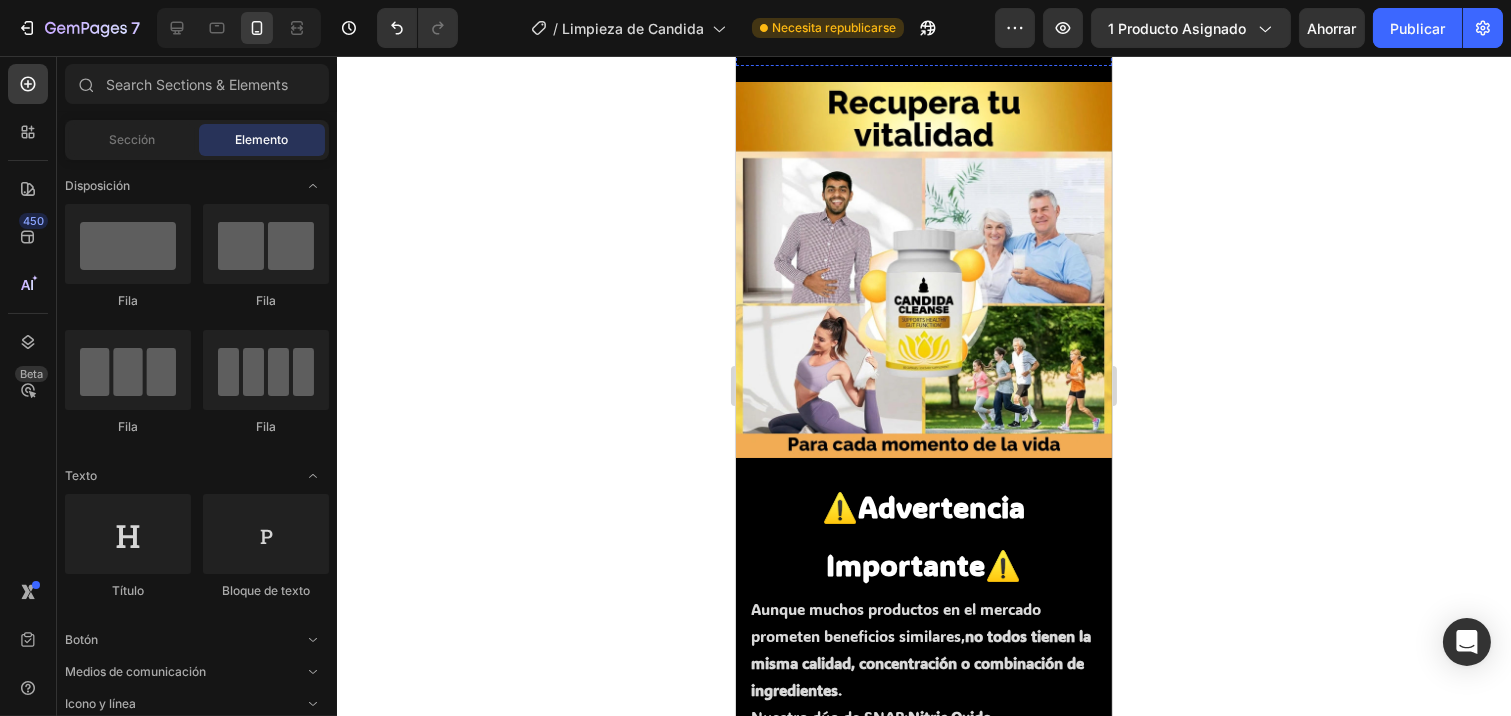 scroll, scrollTop: 5837, scrollLeft: 0, axis: vertical 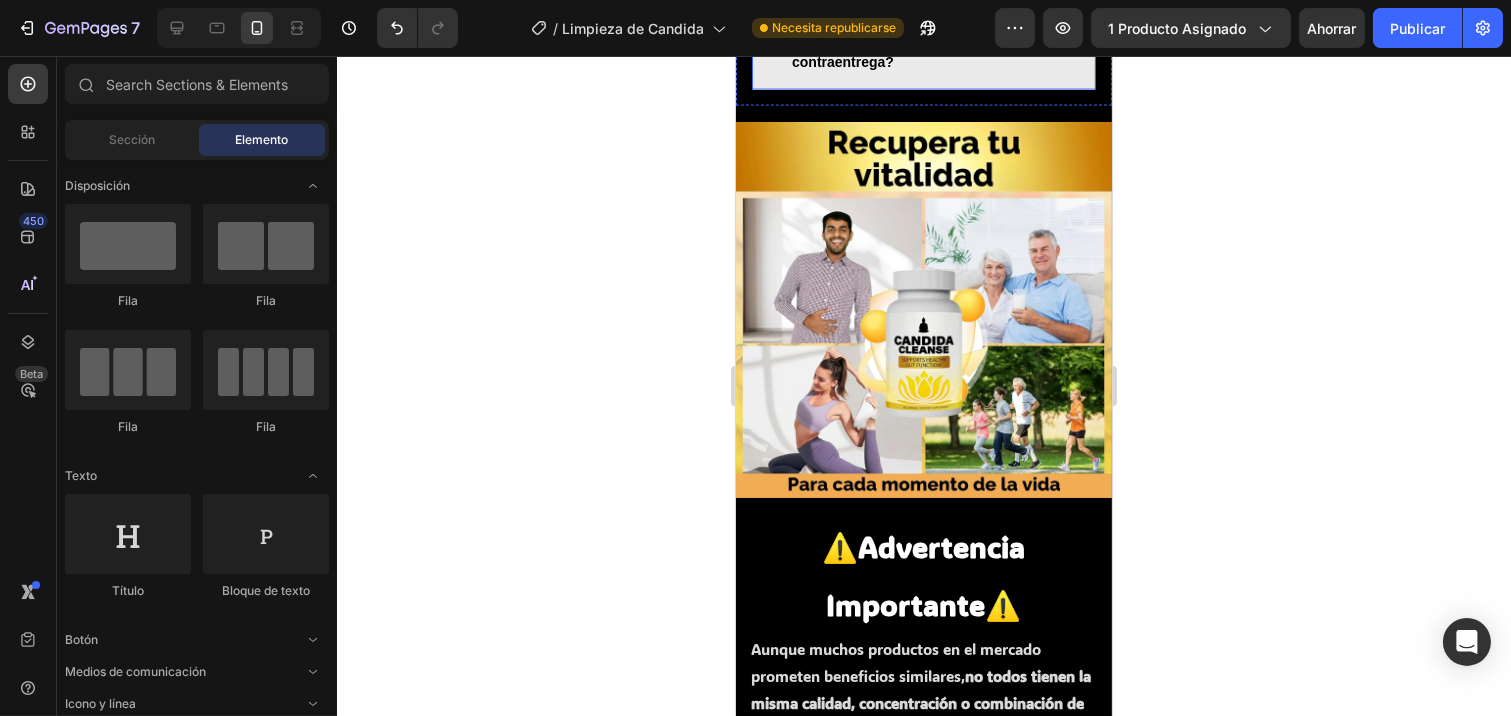 click on "¿Cómo sé si tengo un exceso de cándida en mi cuerpo?" at bounding box center [919, -482] 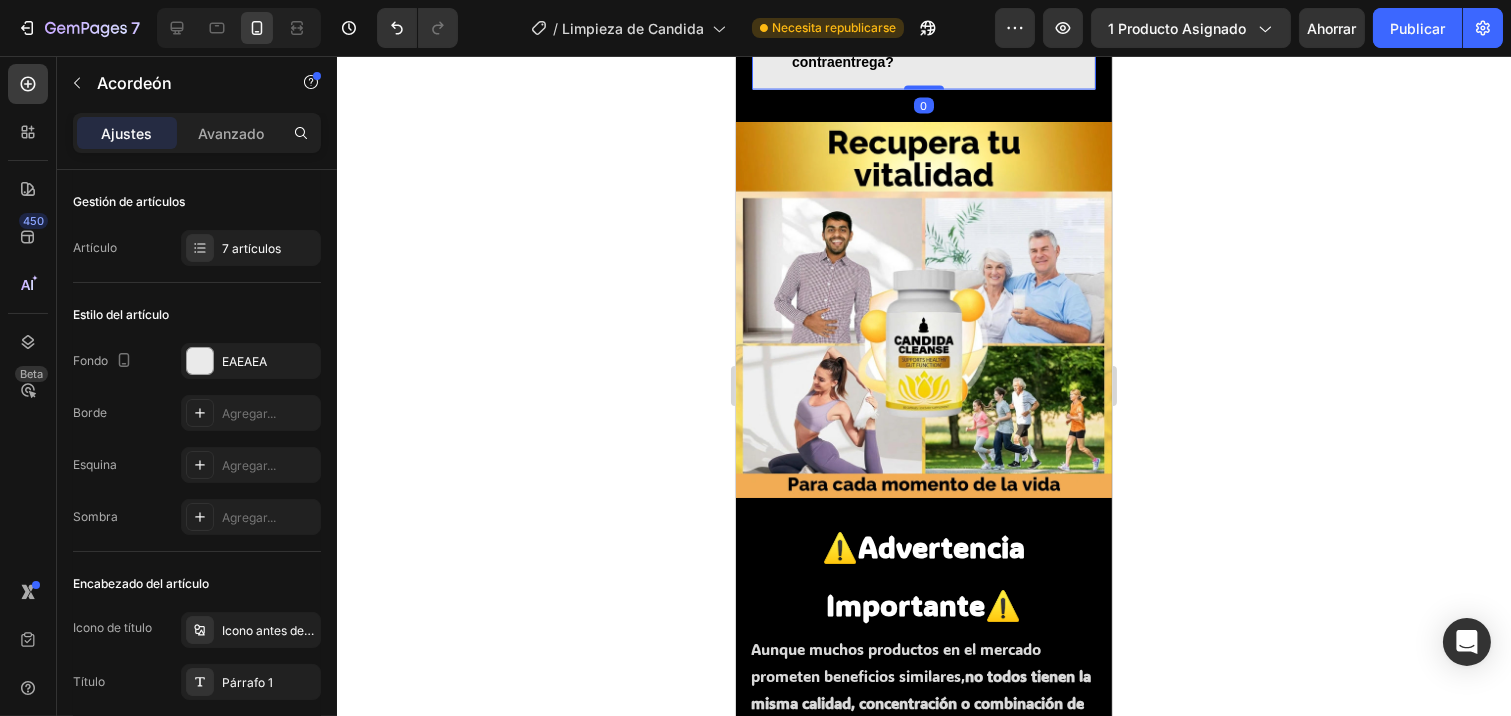 click on "¿Cómo sé si tengo un exceso de cándida en mi cuerpo?" at bounding box center (919, -482) 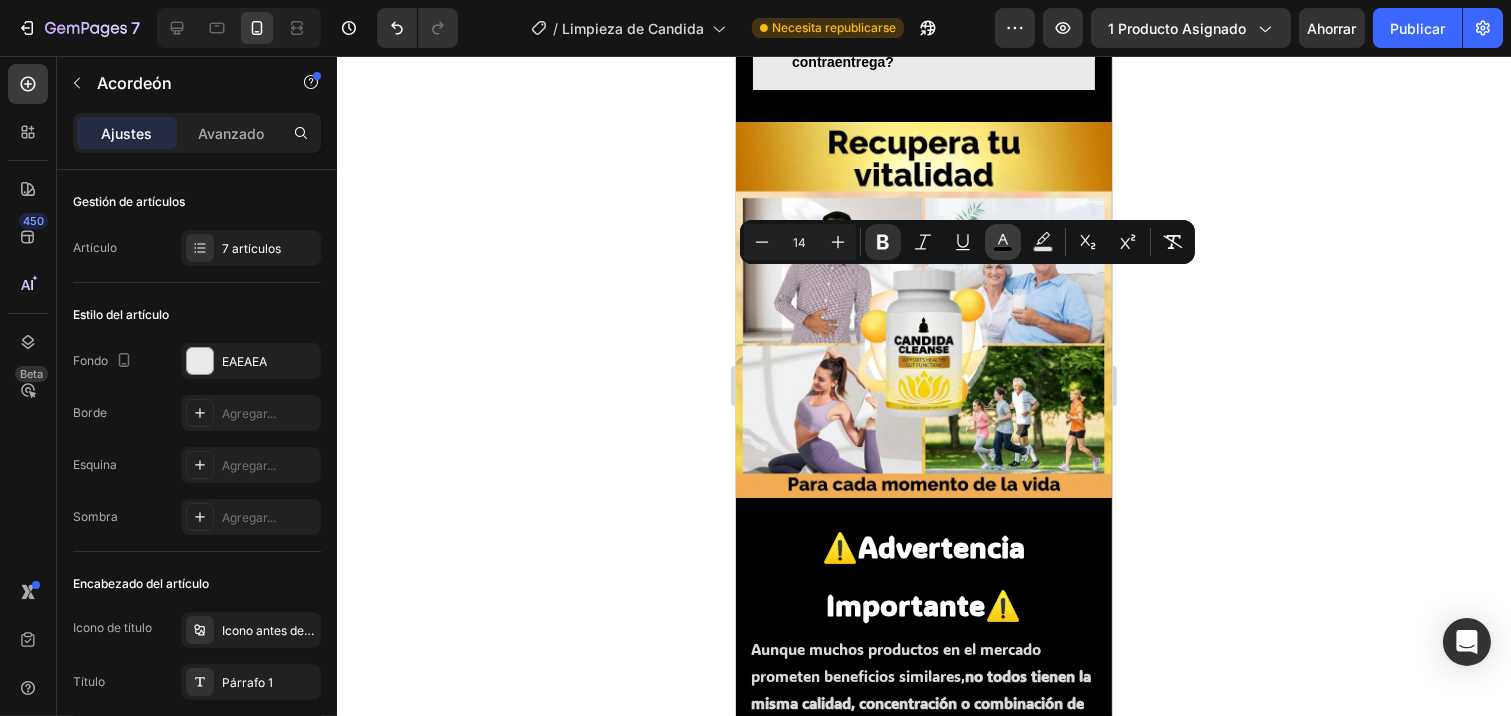 click 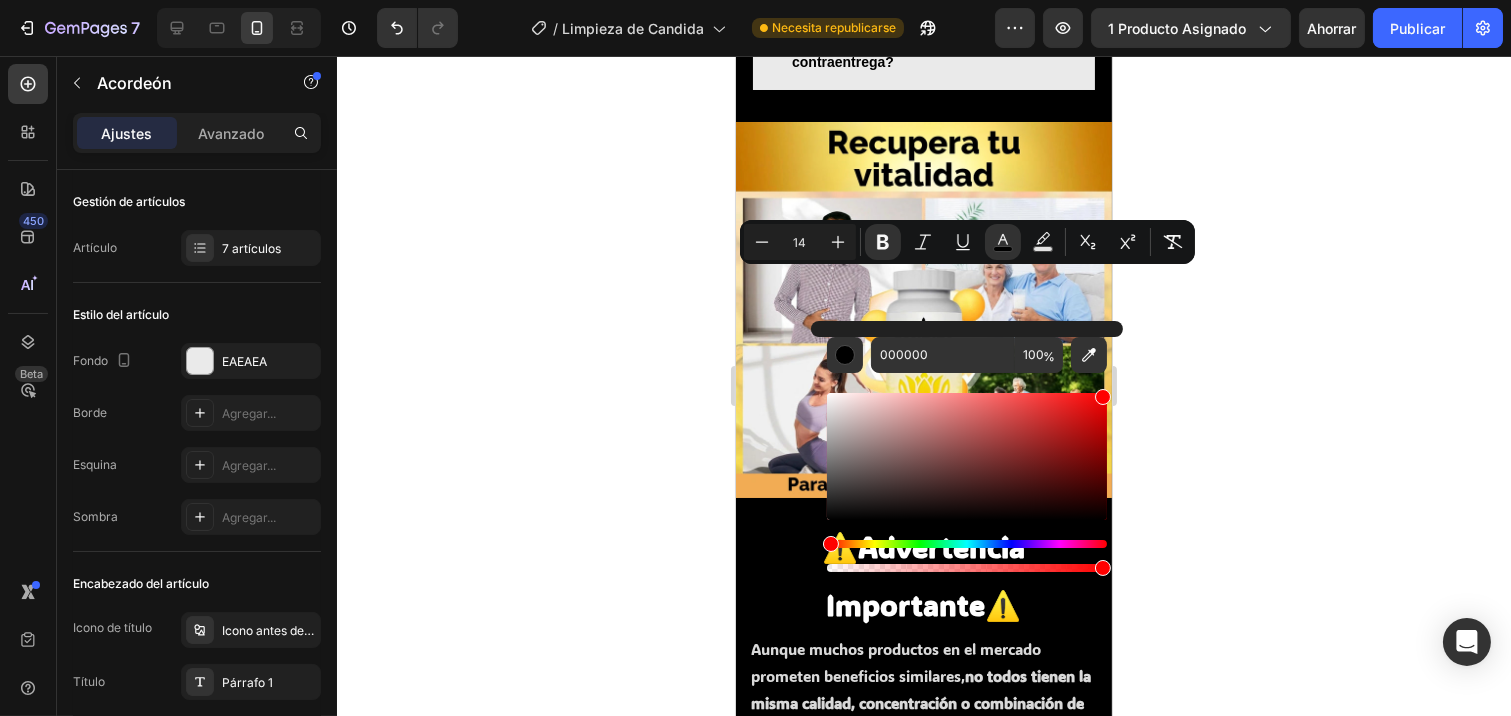 drag, startPoint x: 968, startPoint y: 441, endPoint x: 1231, endPoint y: 362, distance: 274.60883 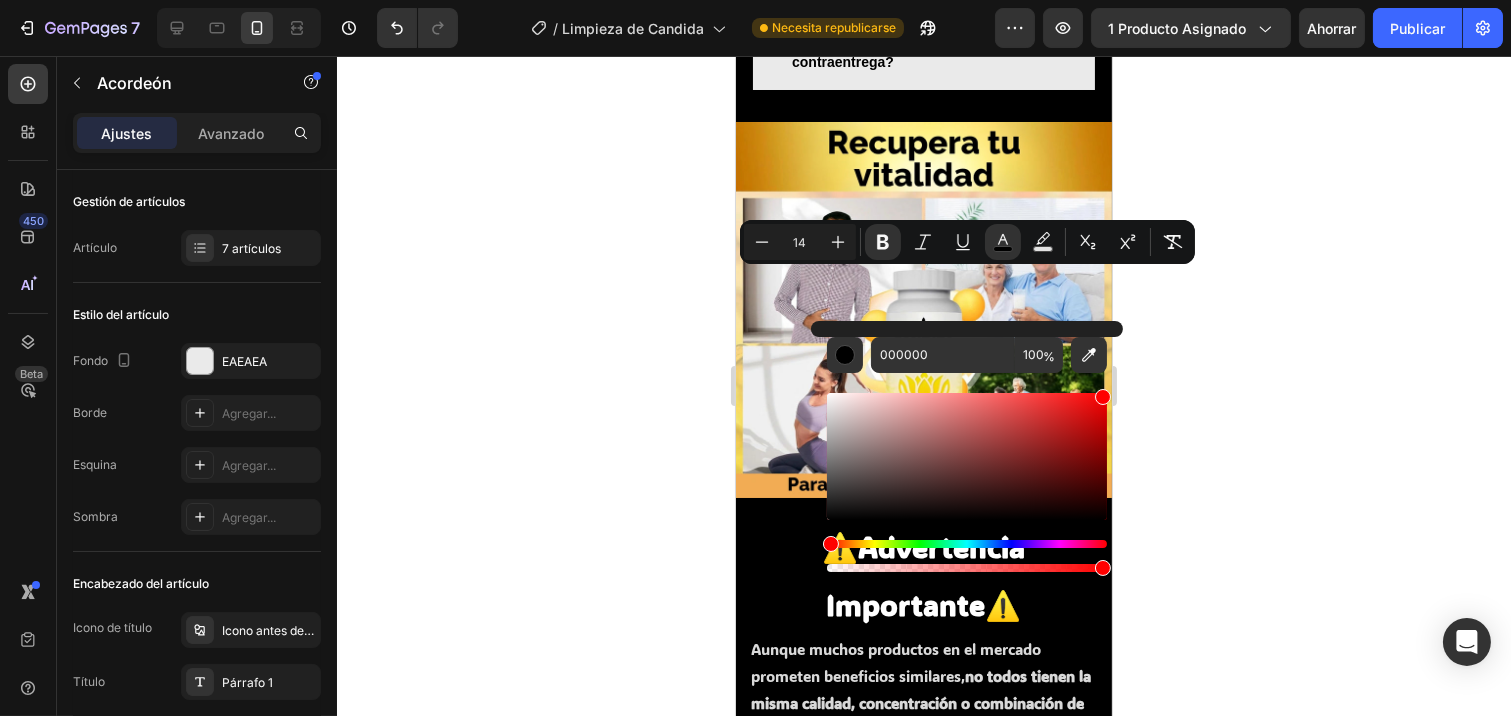 click on "7 Version history / Limpieza de Candida Necesita republicarse Avance 1 producto asignado Ahorrar Publicar 450 Beta Secciones(18) Elementos(84) Sección Elemento Hero Section Product Detail Brands Trusted Badges Guarantee Product Breakdown How to use Testimonials Compare Bundle FAQs Social Proof Brand Story Product List Collection Blog List Contact Sticky Add to Cart Custom Footer Explorar la biblioteca 450 Disposición
Fila
Fila
Fila
Fila Texto
Título
Bloque de texto Botón Medios de comunicación Icono y línea Lista de contenidos Interactivo Producto Impulsor de conversión Forma Artículo Avanzado Acordeón Ajustes Avanzado Gestión de artículos Artículo 7 artículos Estilo del artículo Fondo EAEAEA Borde Agregar... Esquina Agregar... Sombra 8" at bounding box center [755, 0] 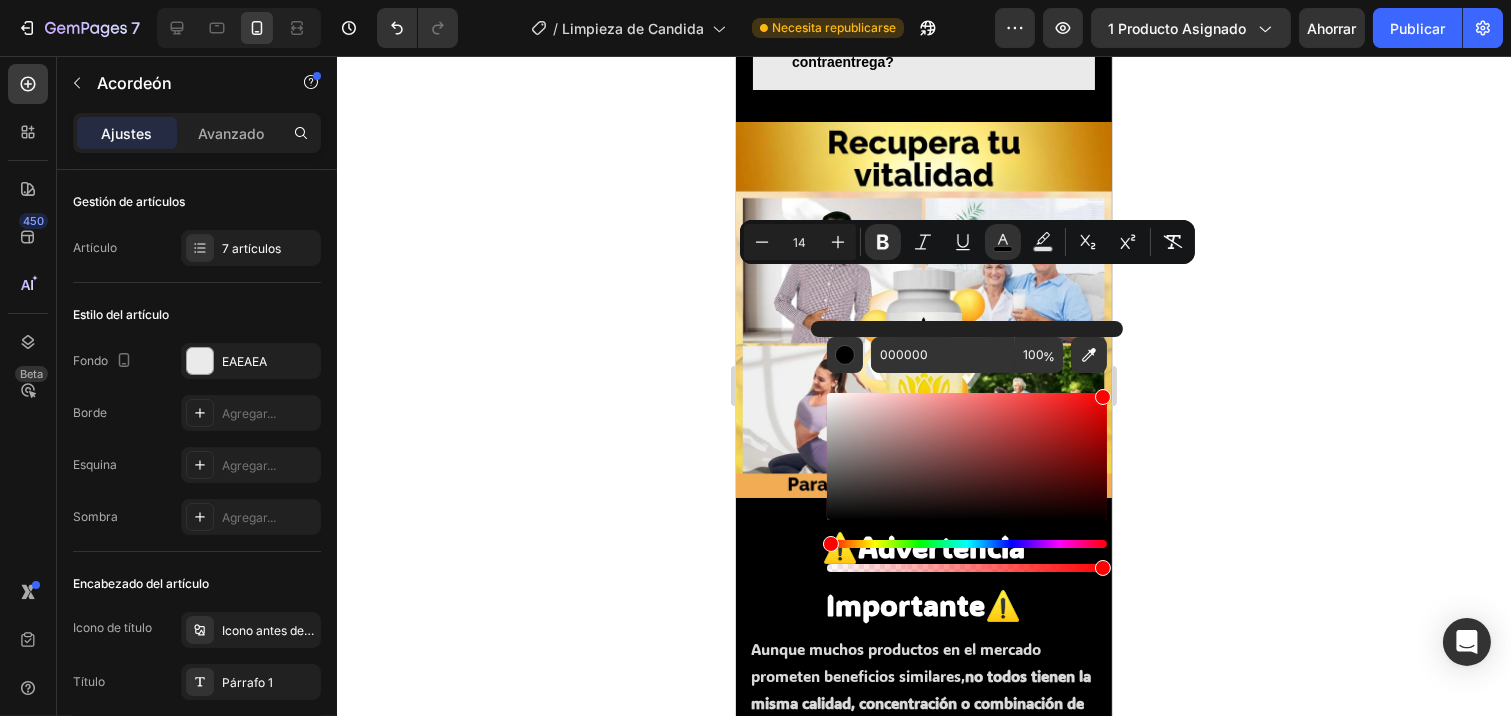 click 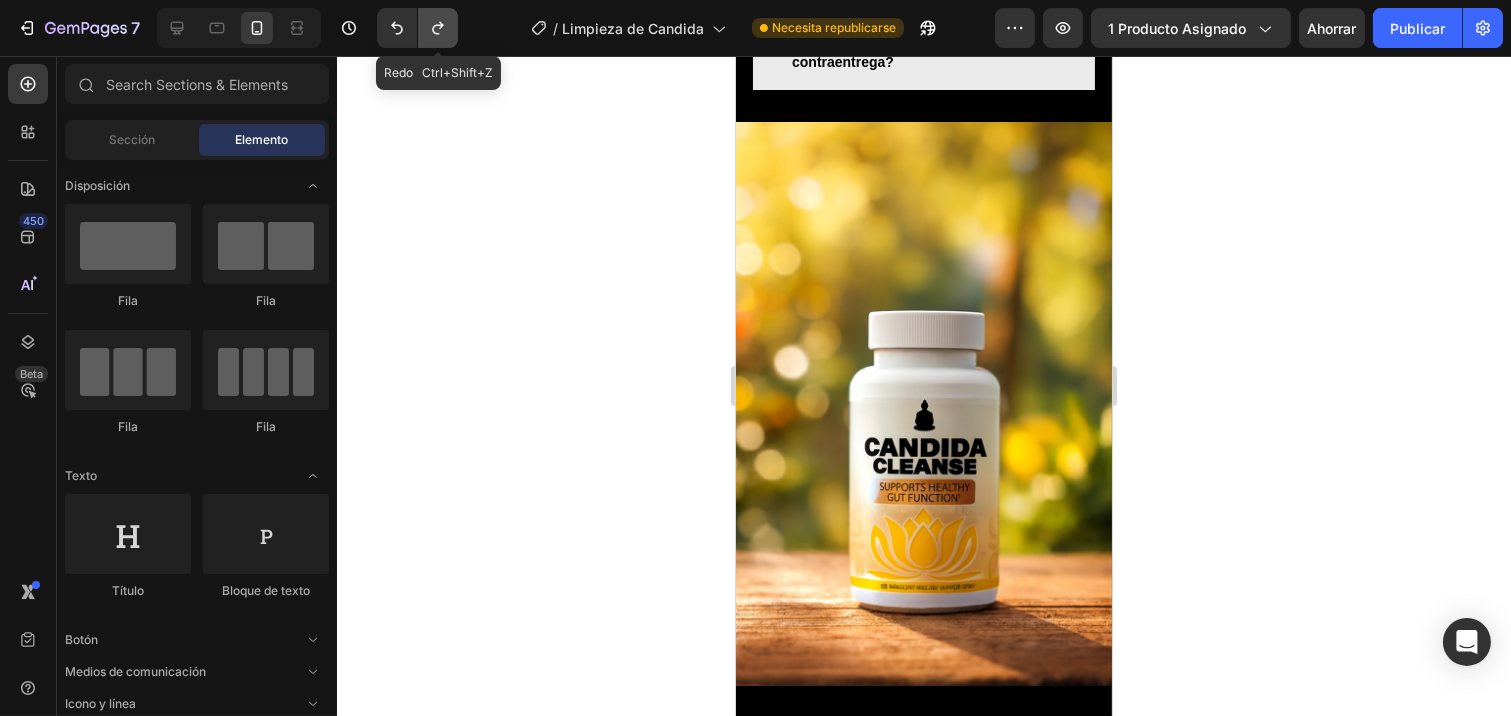 click 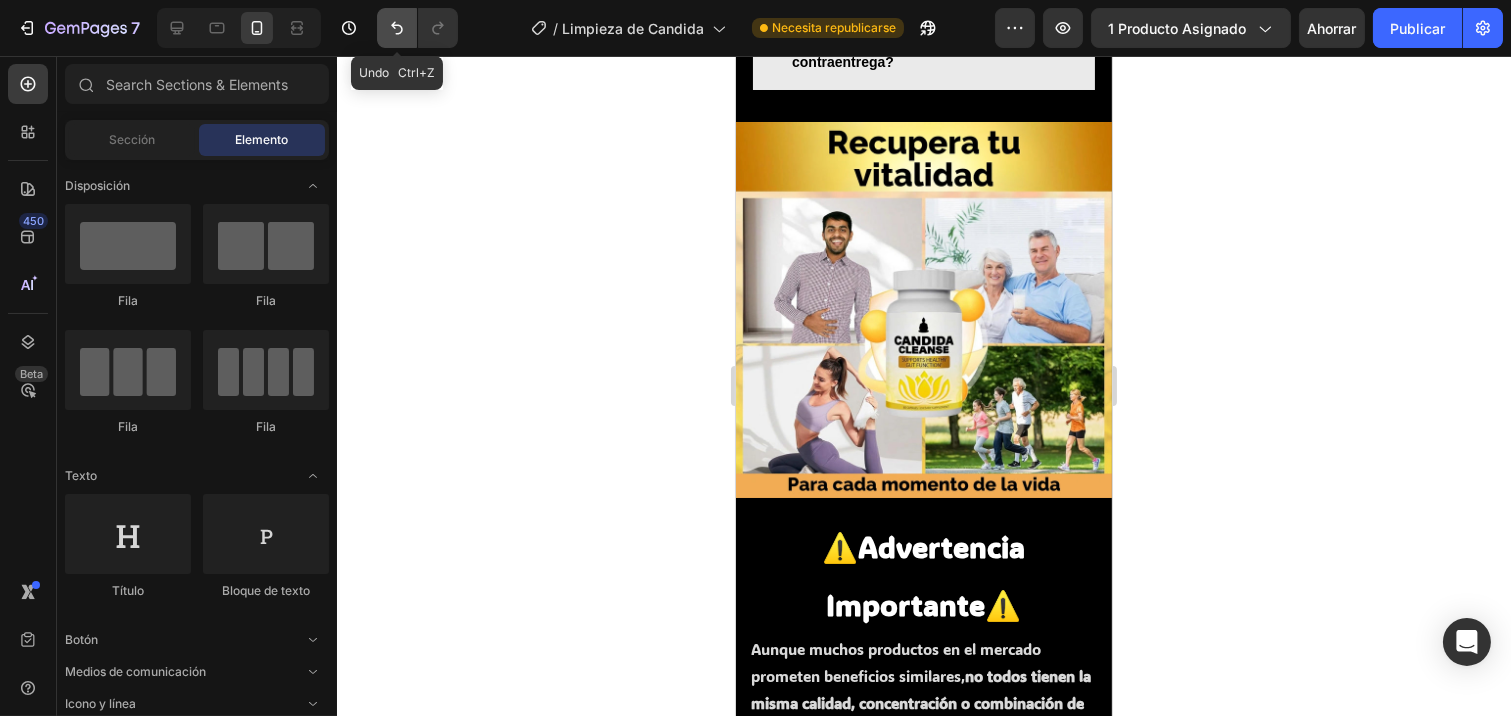 click 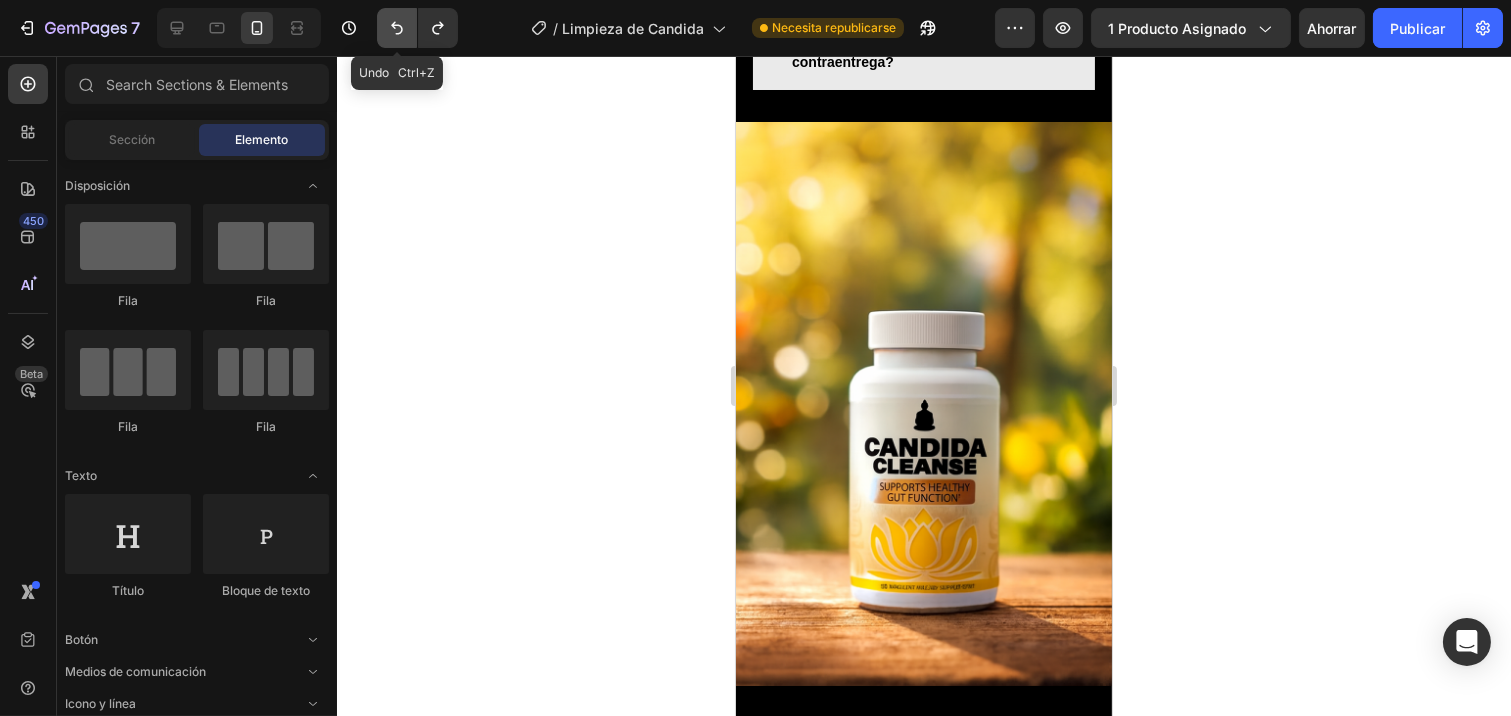 click 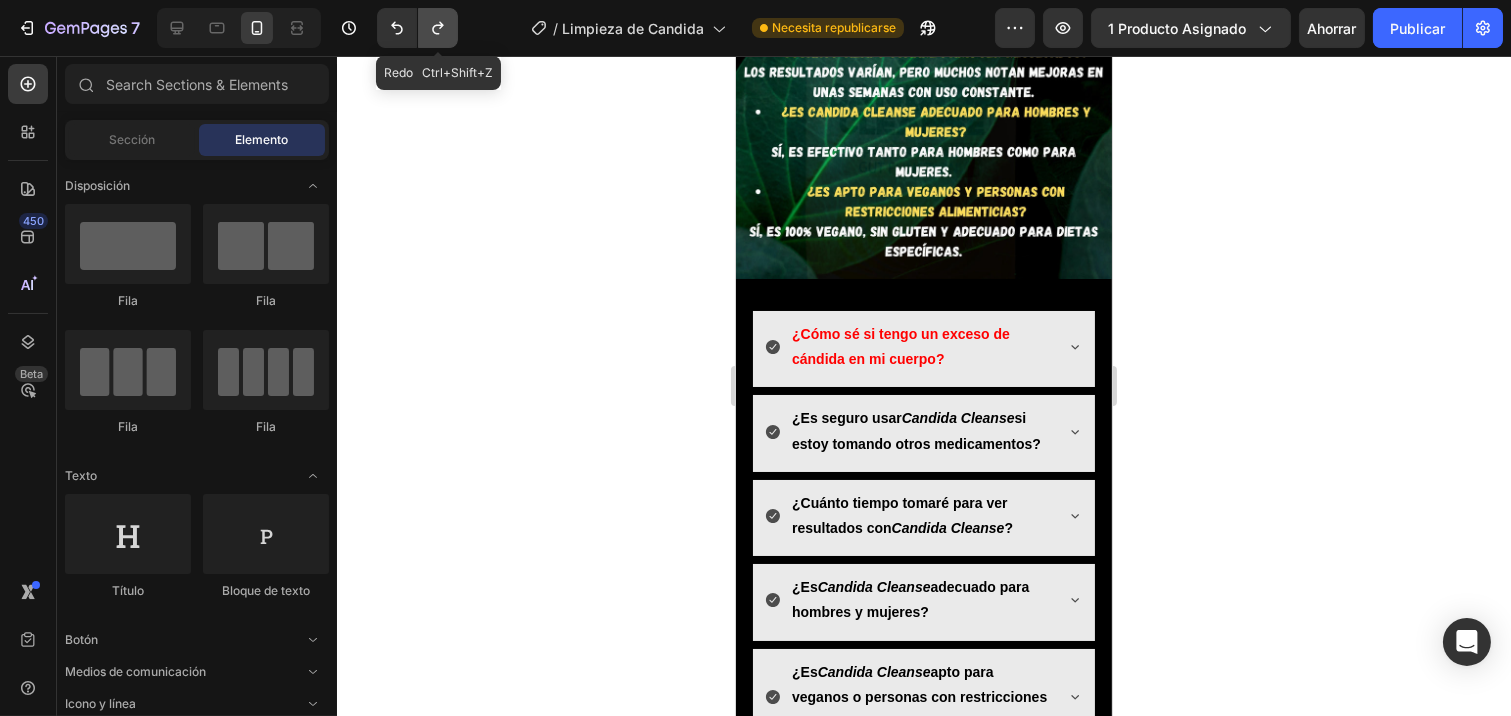 click 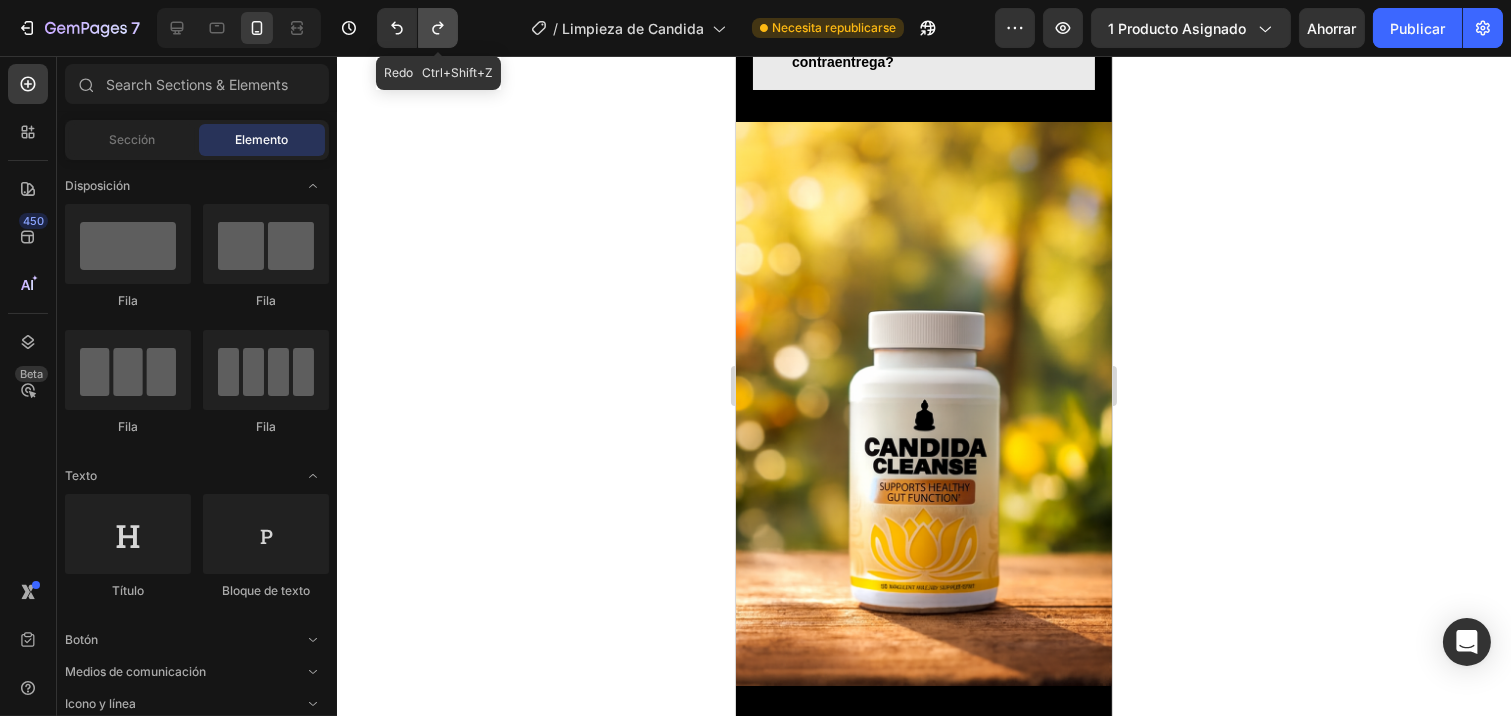 click 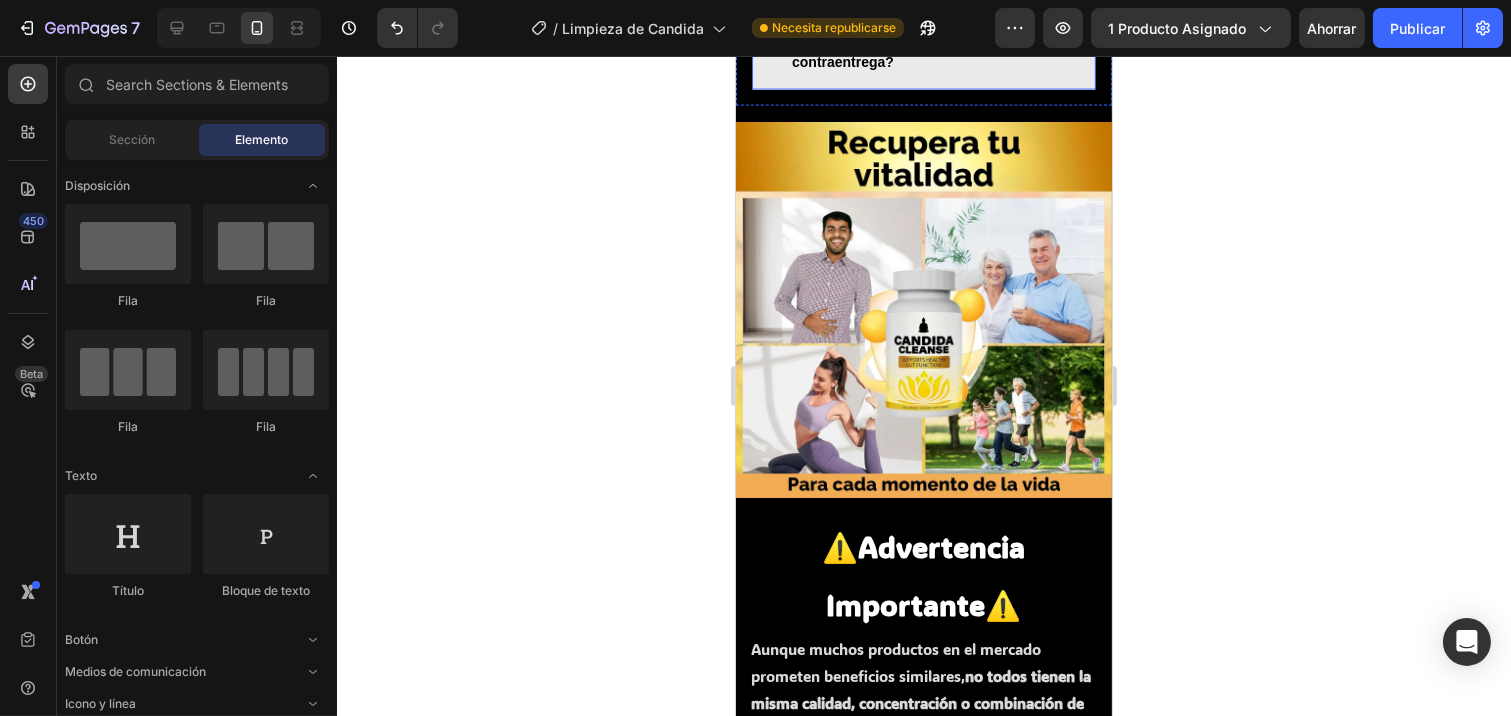 click on "¿Cómo sé si tengo un exceso de cándida en mi cuerpo?" at bounding box center [900, -483] 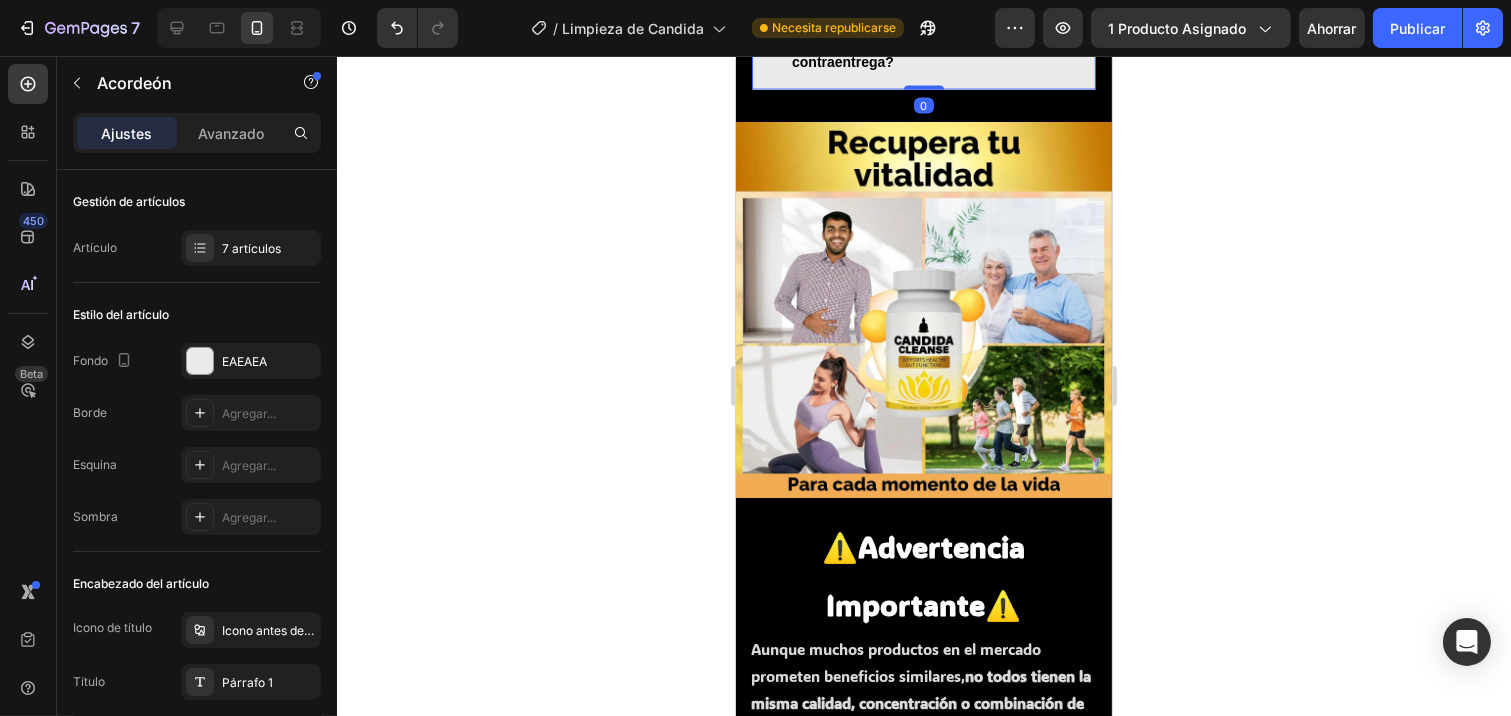 click on "¿Cómo sé si tengo un exceso de cándida en mi cuerpo?" at bounding box center (900, -483) 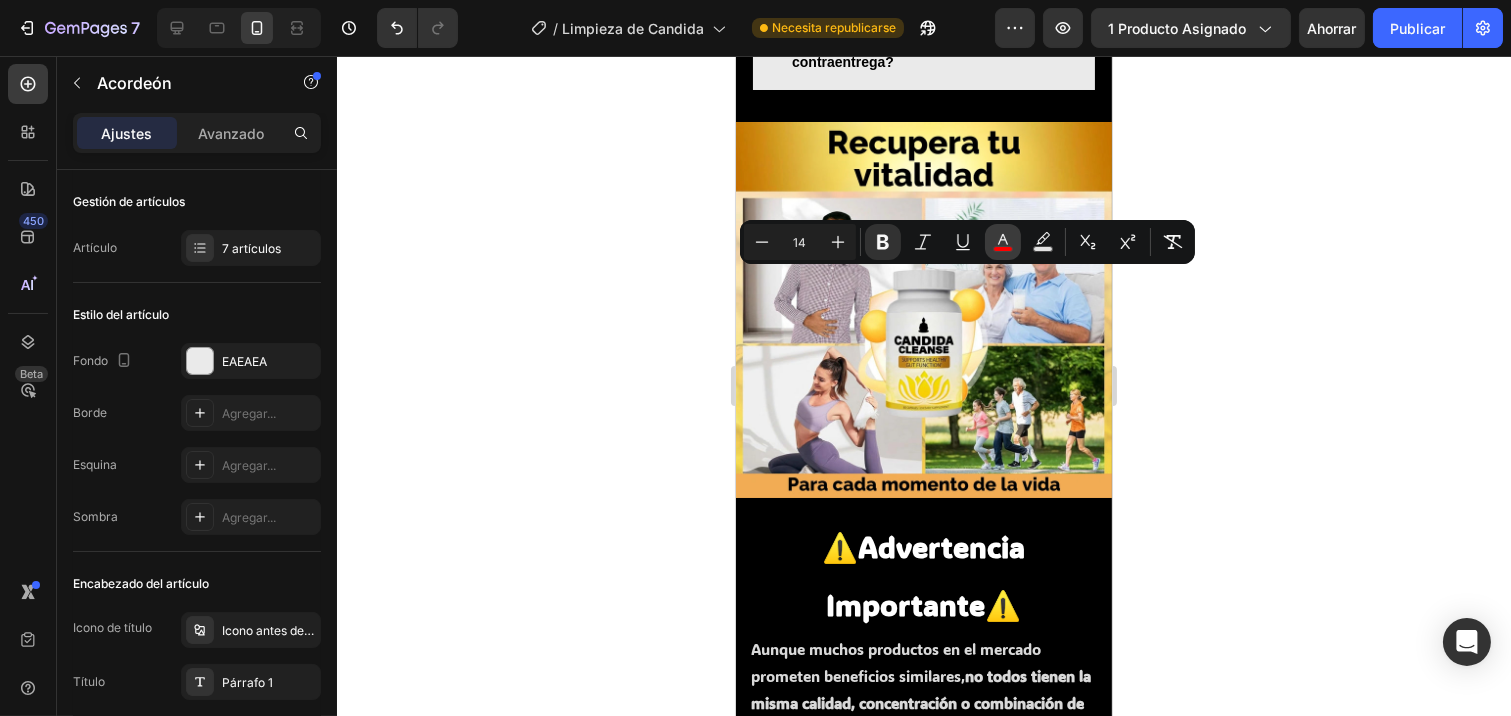 click on "color" at bounding box center (1003, 242) 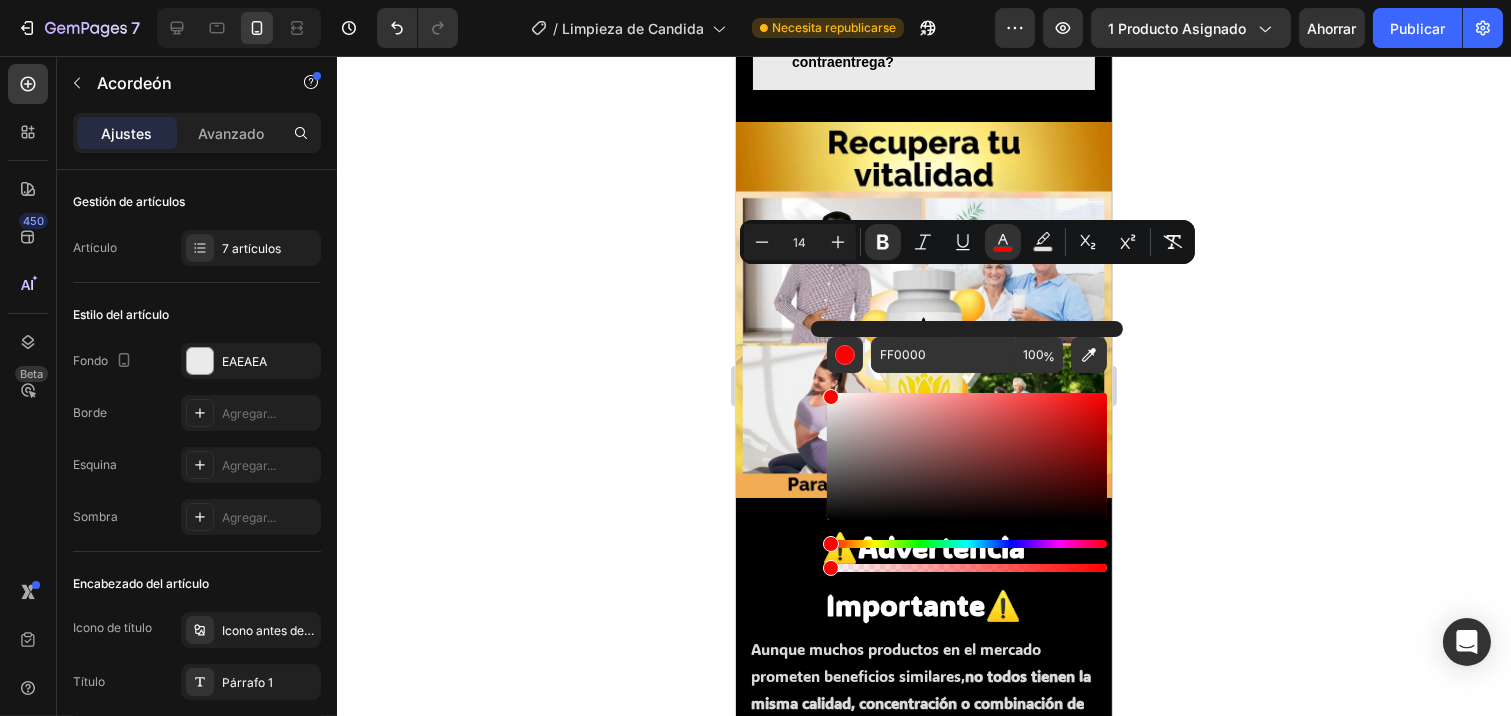 drag, startPoint x: 1549, startPoint y: 547, endPoint x: 773, endPoint y: 595, distance: 777.4831 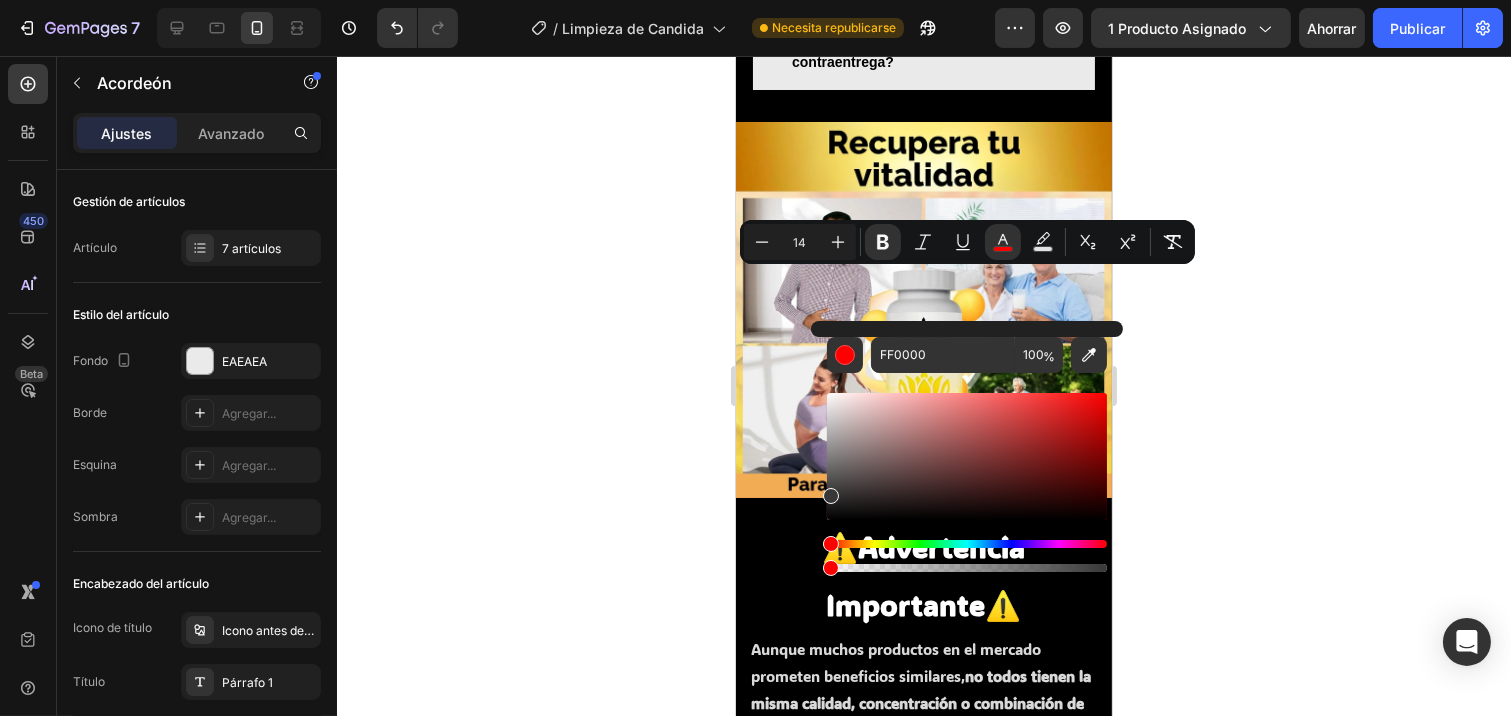 type on "383838" 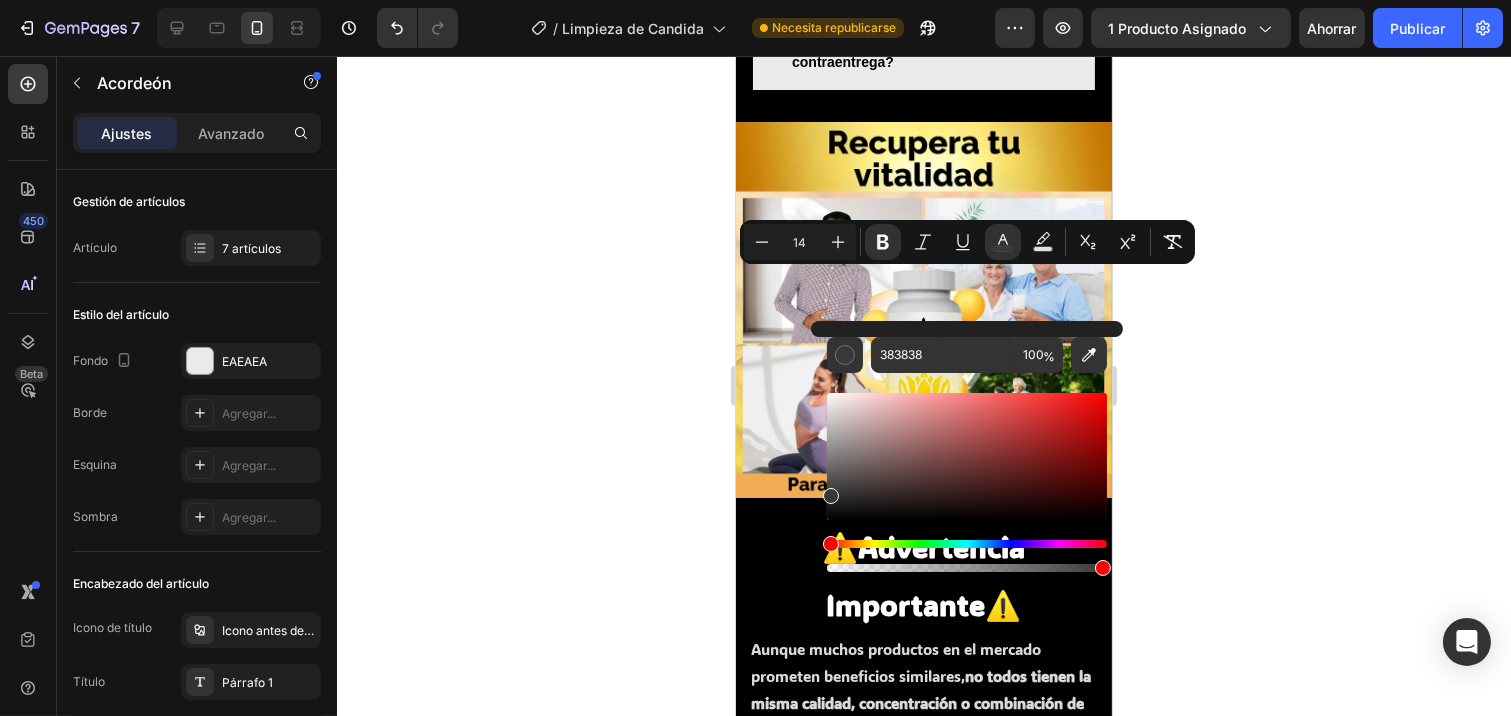 click 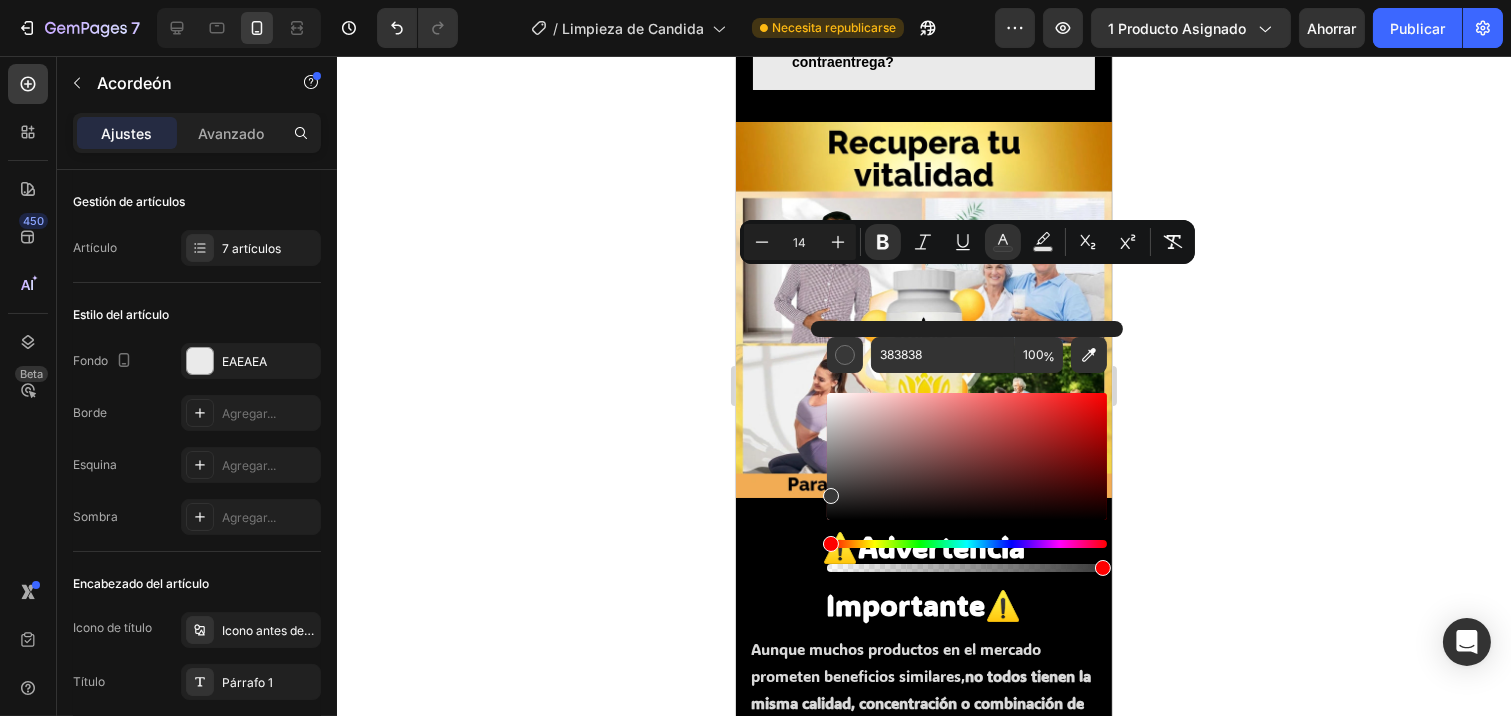 click 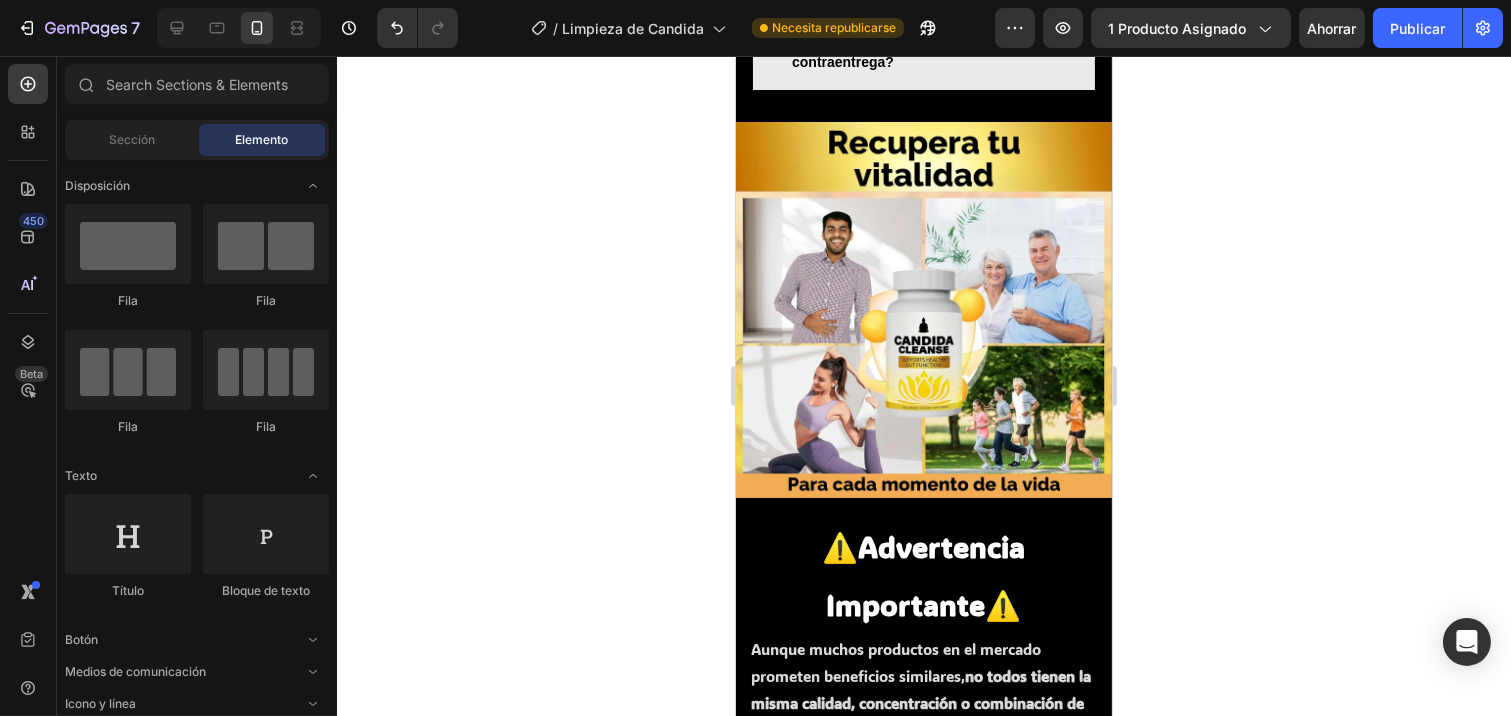 click 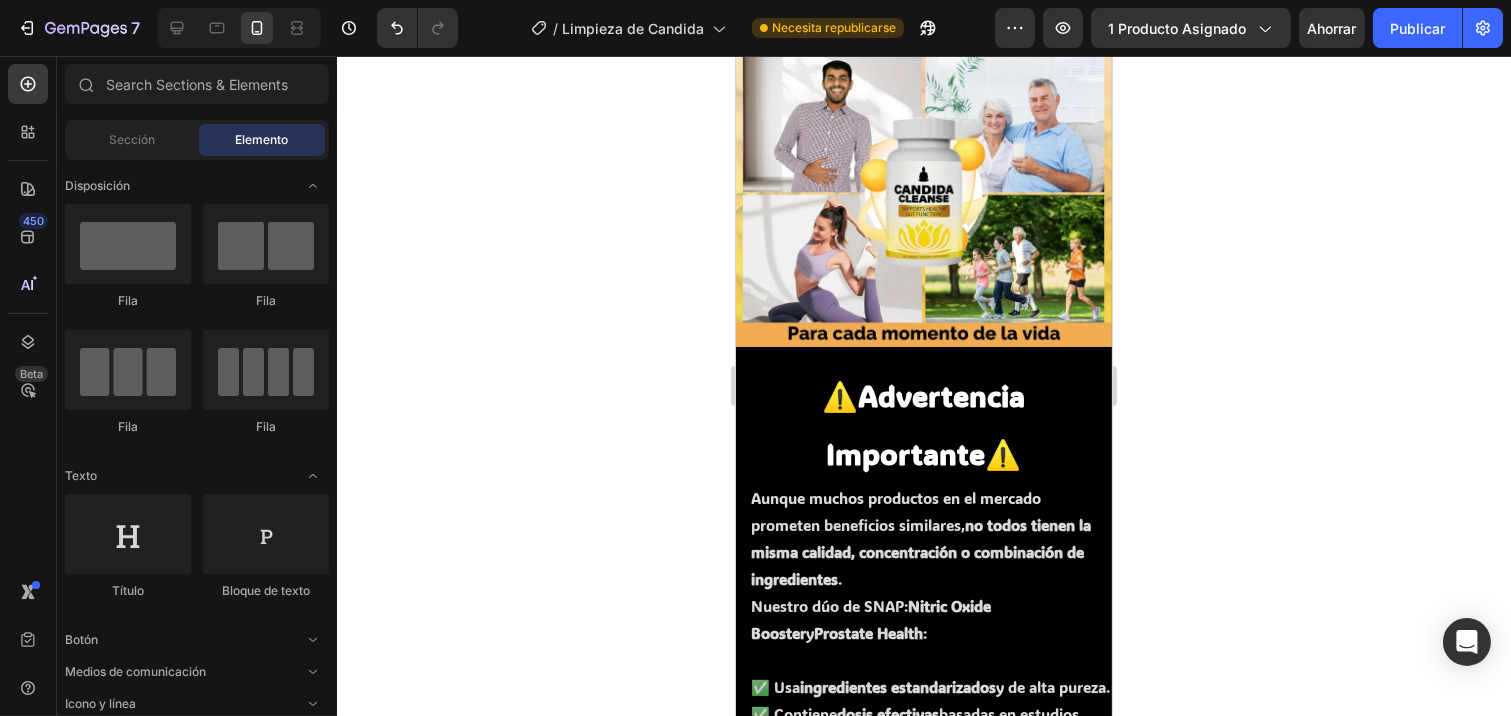 scroll, scrollTop: 5948, scrollLeft: 0, axis: vertical 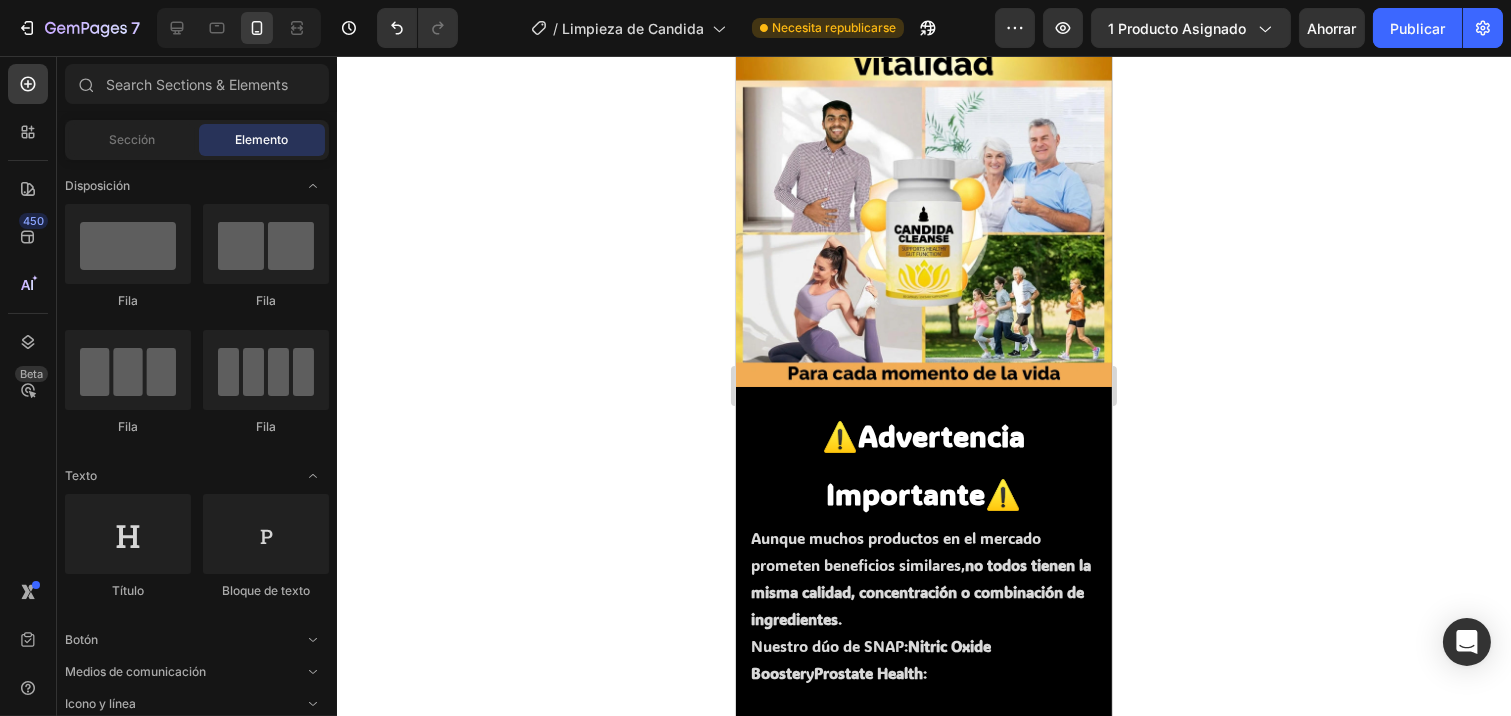 click 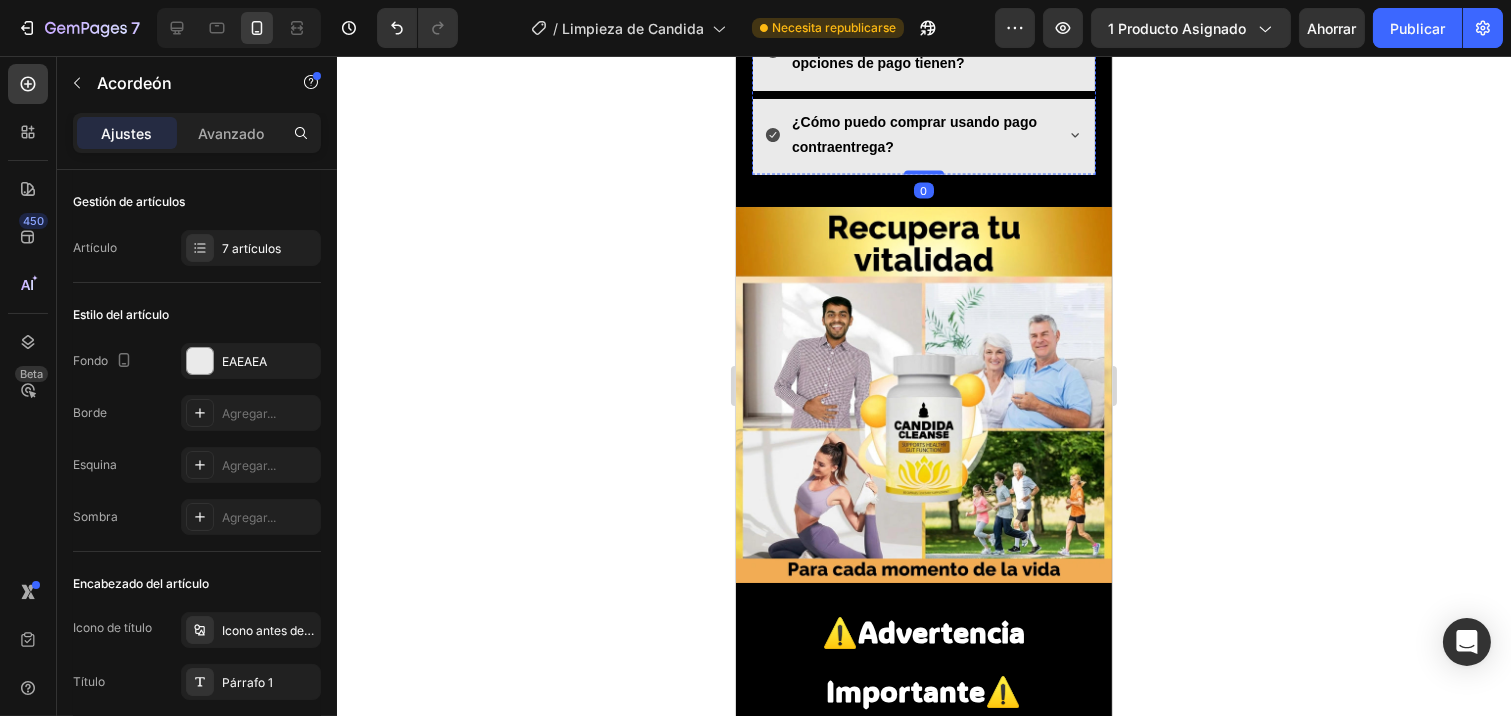 click on "Los resultados pueden variar según cada persona, pero muchos usuarios reportan mejoras en su bienestar y energía en unas pocas semanas de uso constante. Para obtener los mejores resultados, te recomendamos usar  Candida Cleanse  como parte de un estilo de vida saludable y equilibrado." at bounding box center (923, -290) 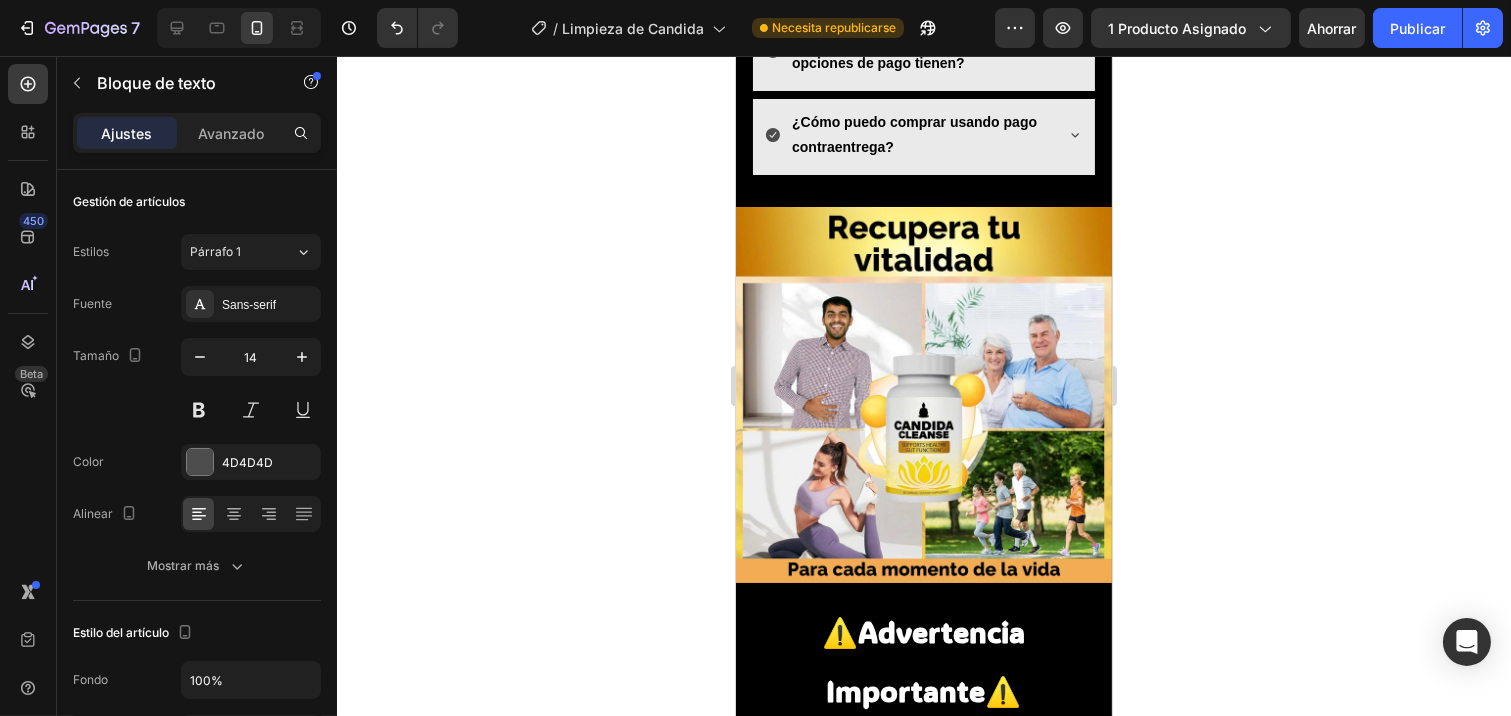 click on "Los resultados pueden variar según cada persona, pero muchos usuarios reportan mejoras en su bienestar y energía en unas pocas semanas de uso constante. Para obtener los mejores resultados, te recomendamos usar  Candida Cleanse  como parte de un estilo de vida saludable y equilibrado." at bounding box center [923, -290] 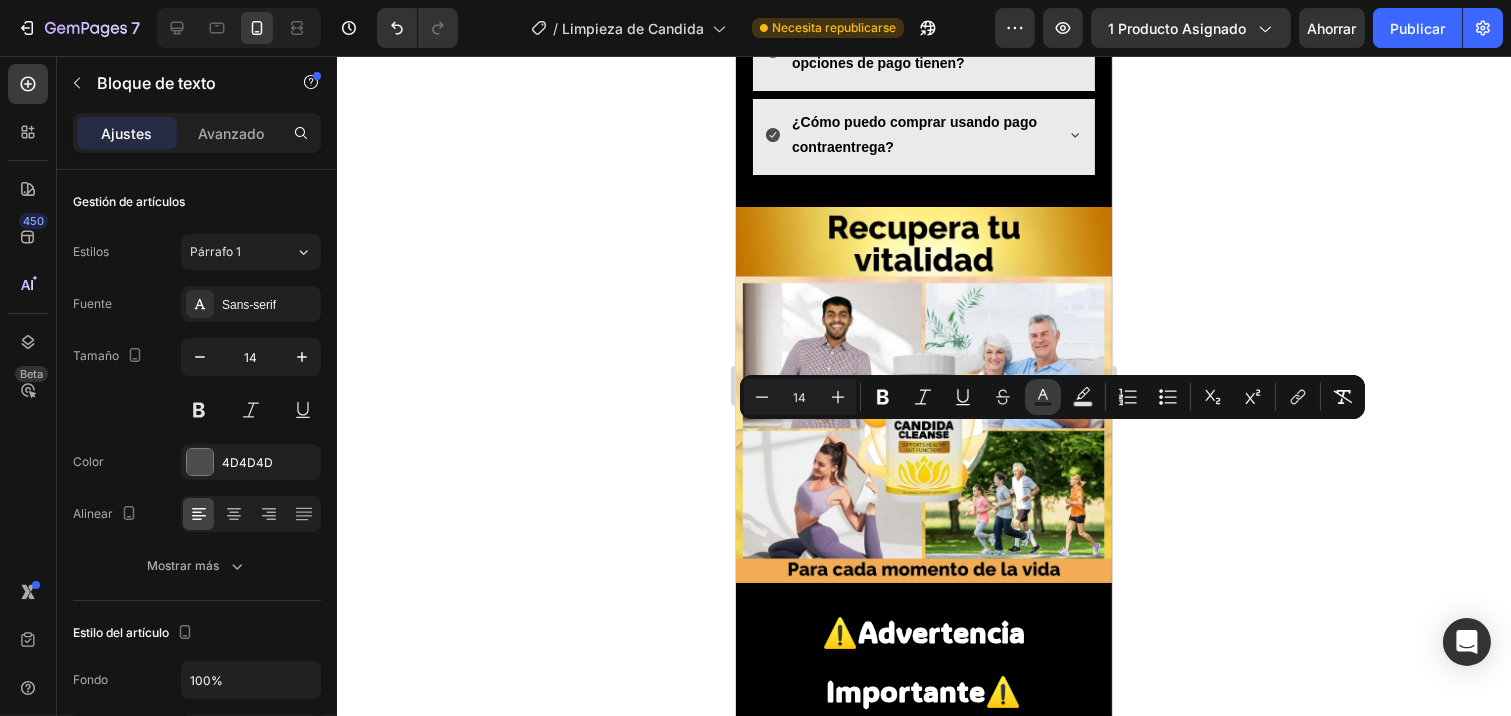 click 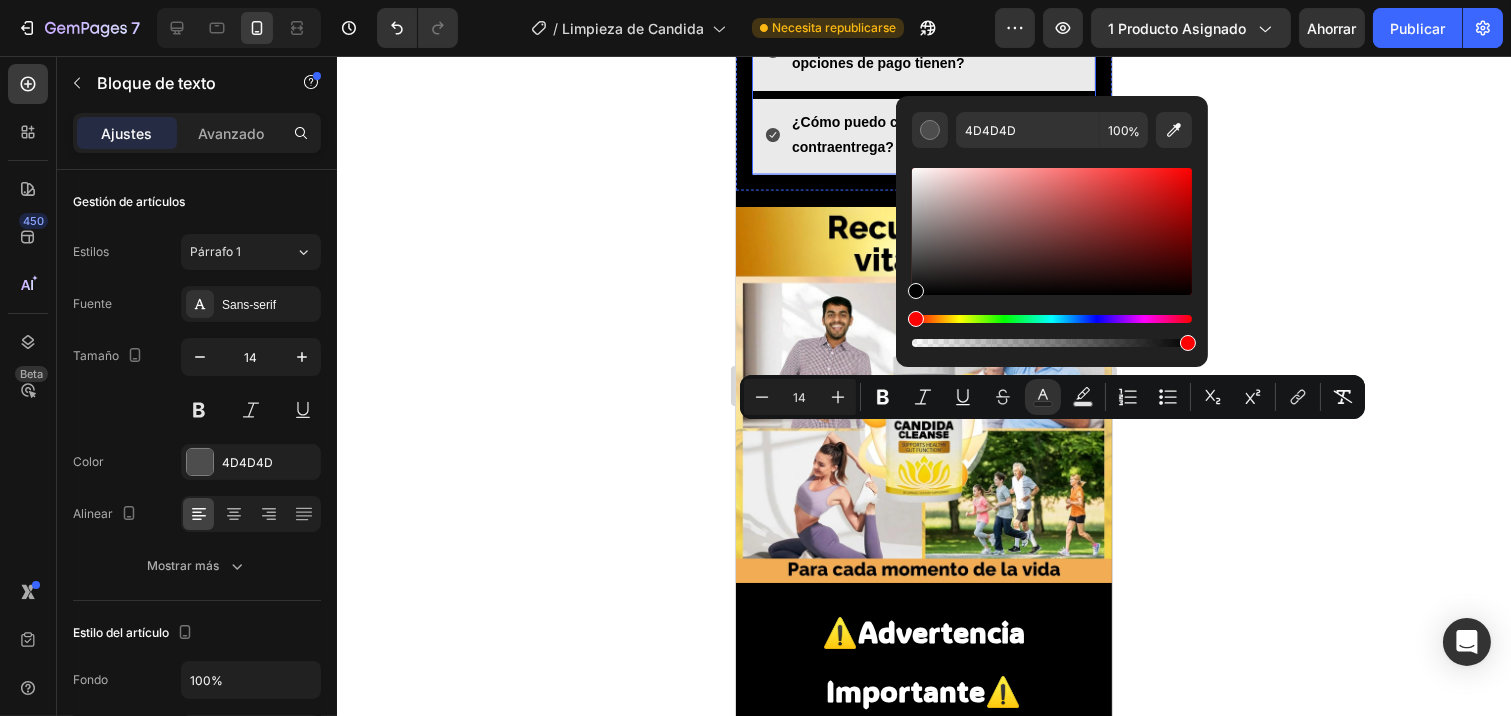 drag, startPoint x: 928, startPoint y: 258, endPoint x: 813, endPoint y: 417, distance: 196.22946 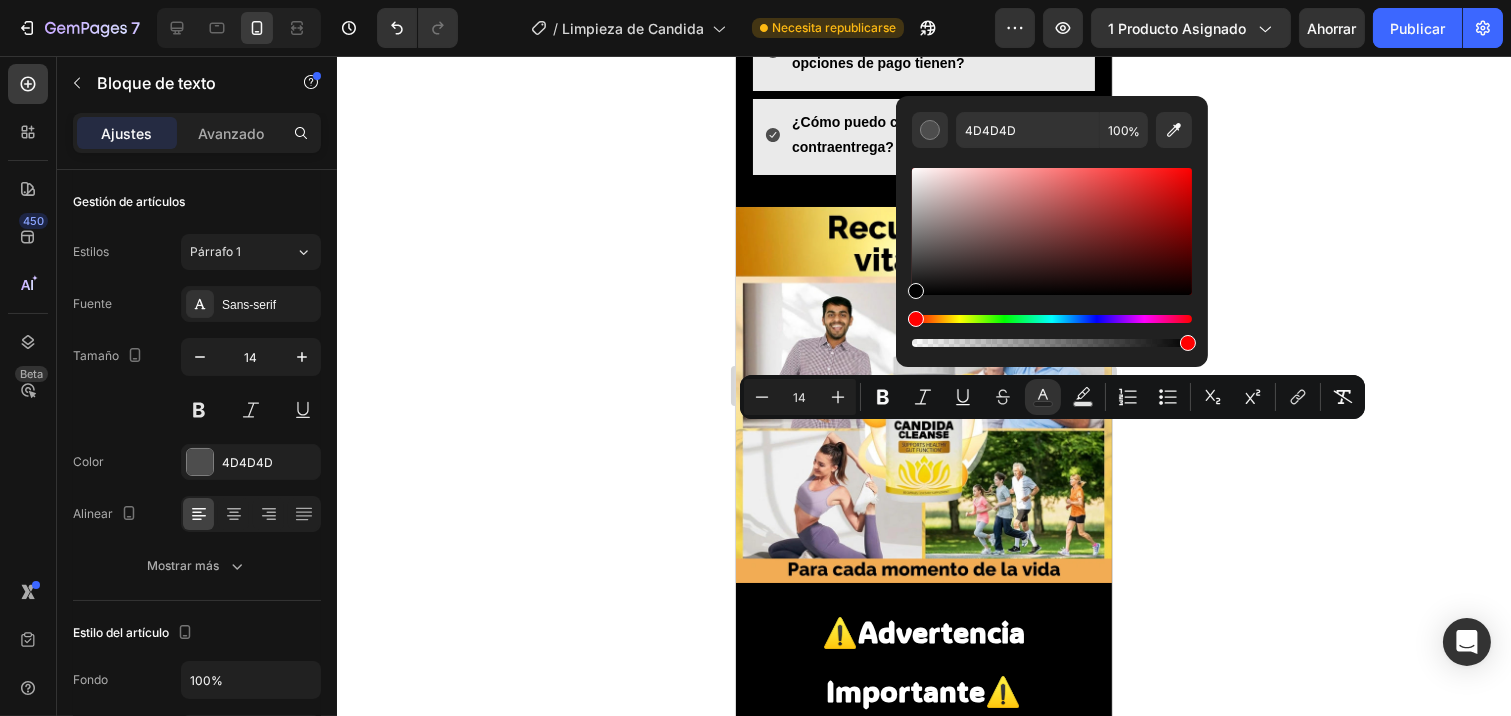 type on "000000" 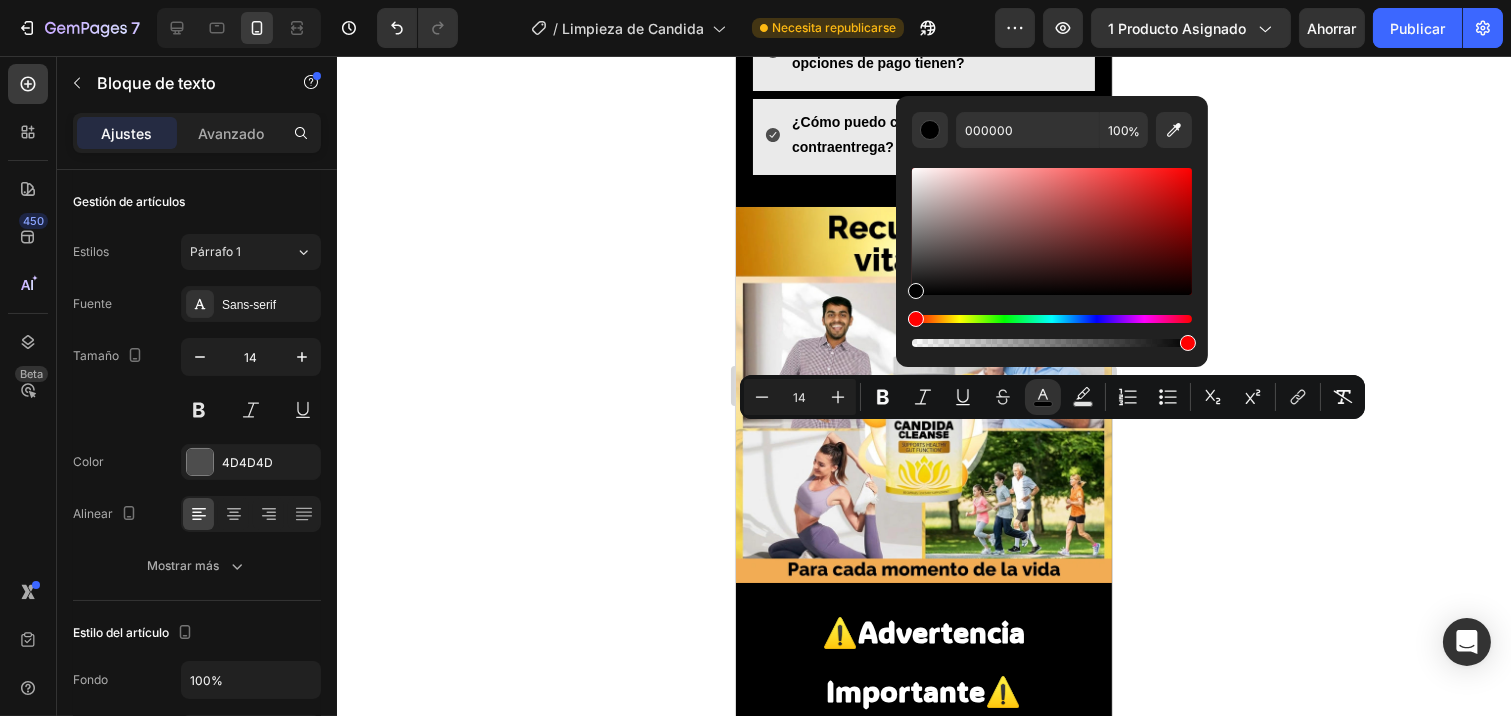 click 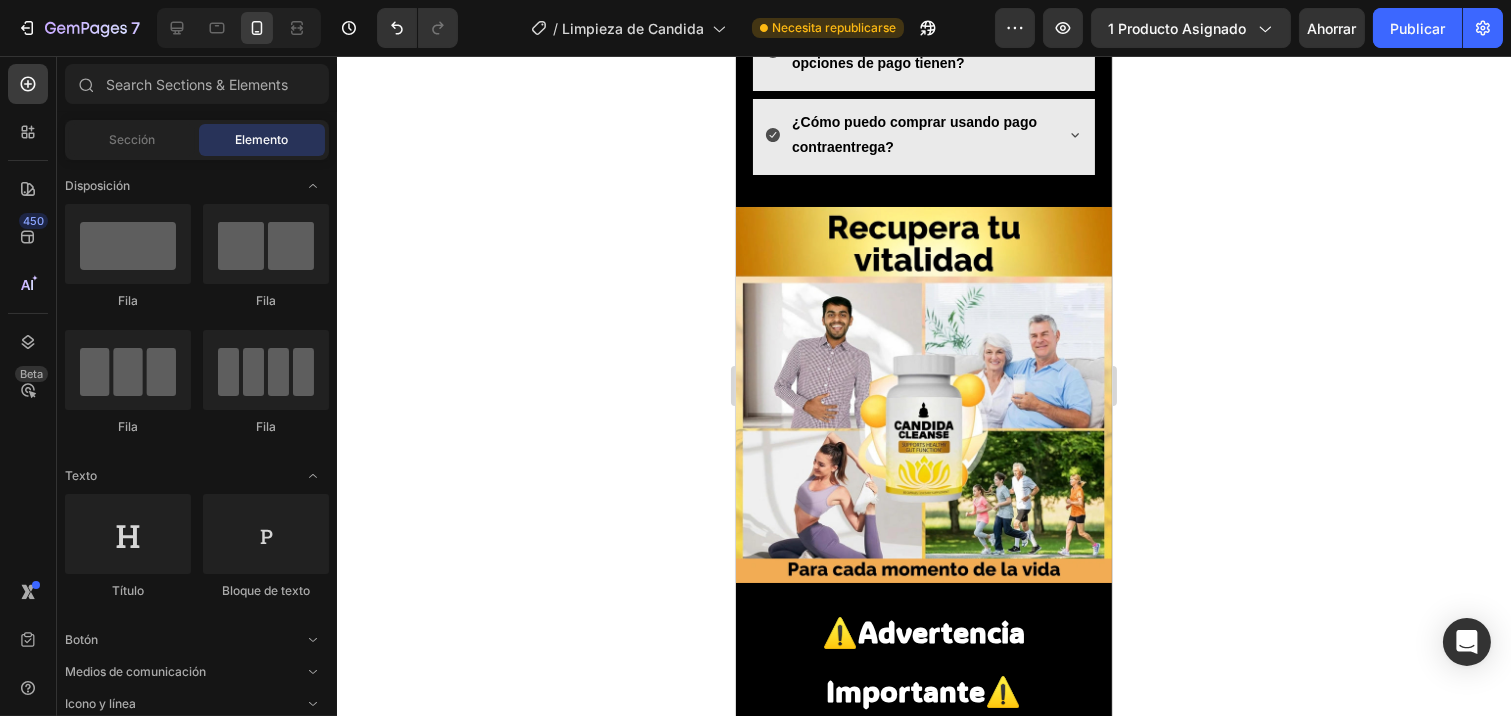 click 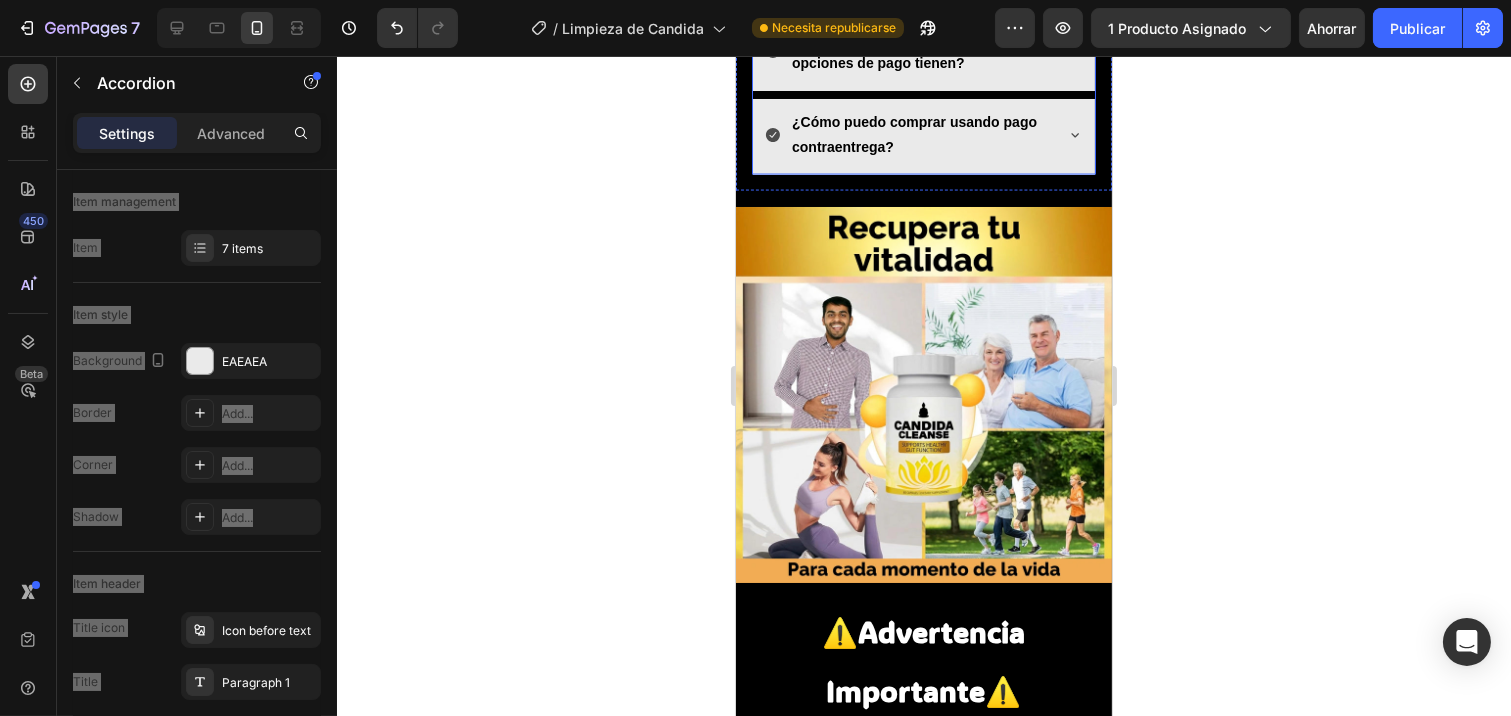 click on "¿Cuánto tiempo tomaré para ver resultados con  Candida Cleanse ?" at bounding box center (923, -422) 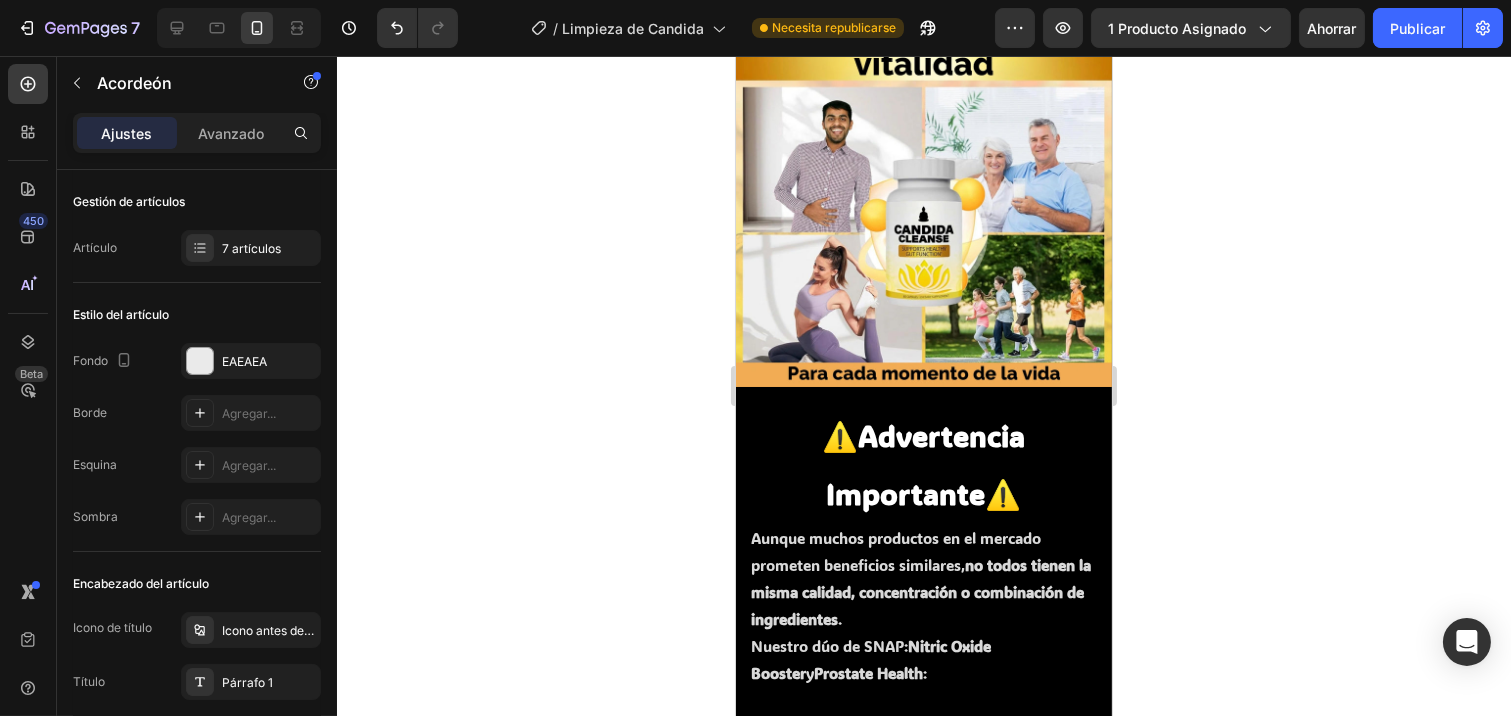 click on "¿Es seguro usar  Candida Cleanse  si estoy tomando otros medicamentos?" at bounding box center (923, -507) 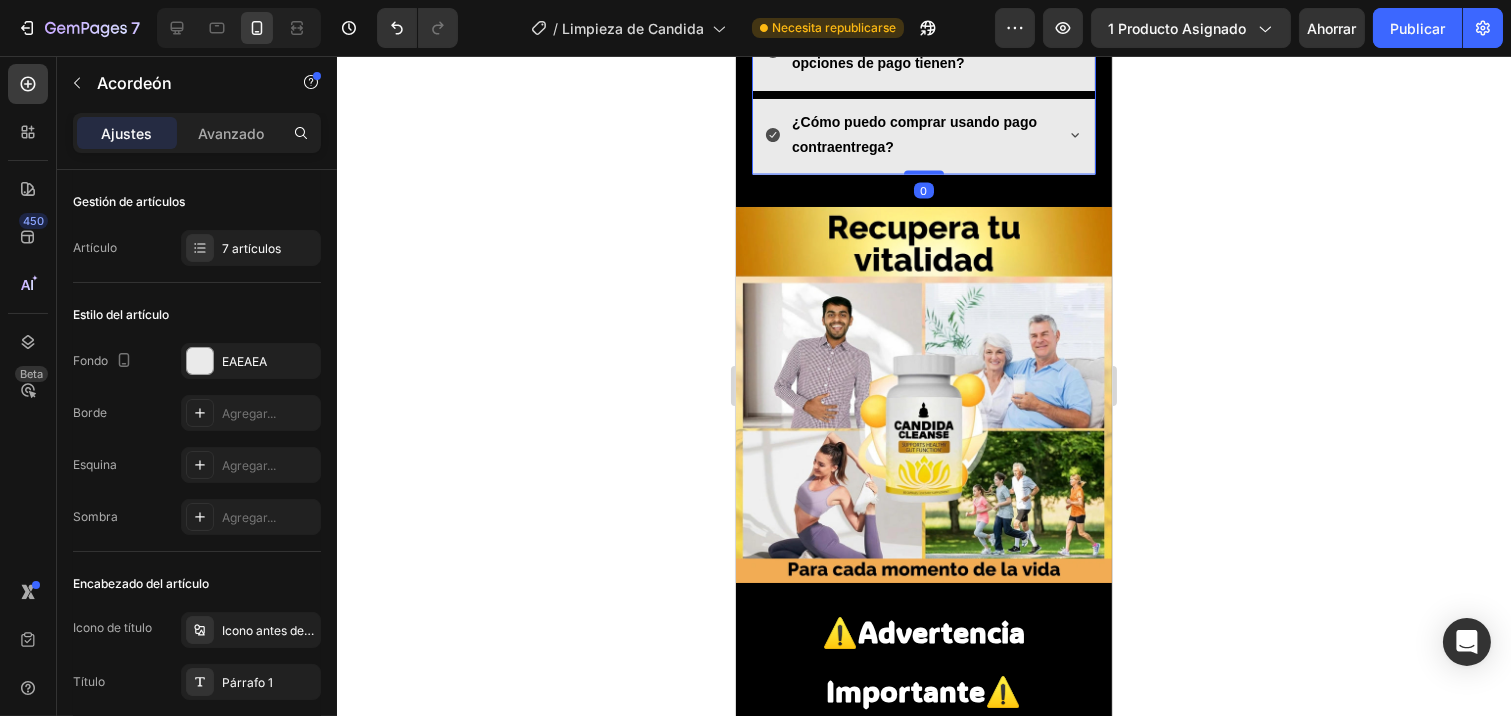 click on "¿Es seguro usar  Candida Cleanse  si estoy tomando otros medicamentos?" at bounding box center [923, -507] 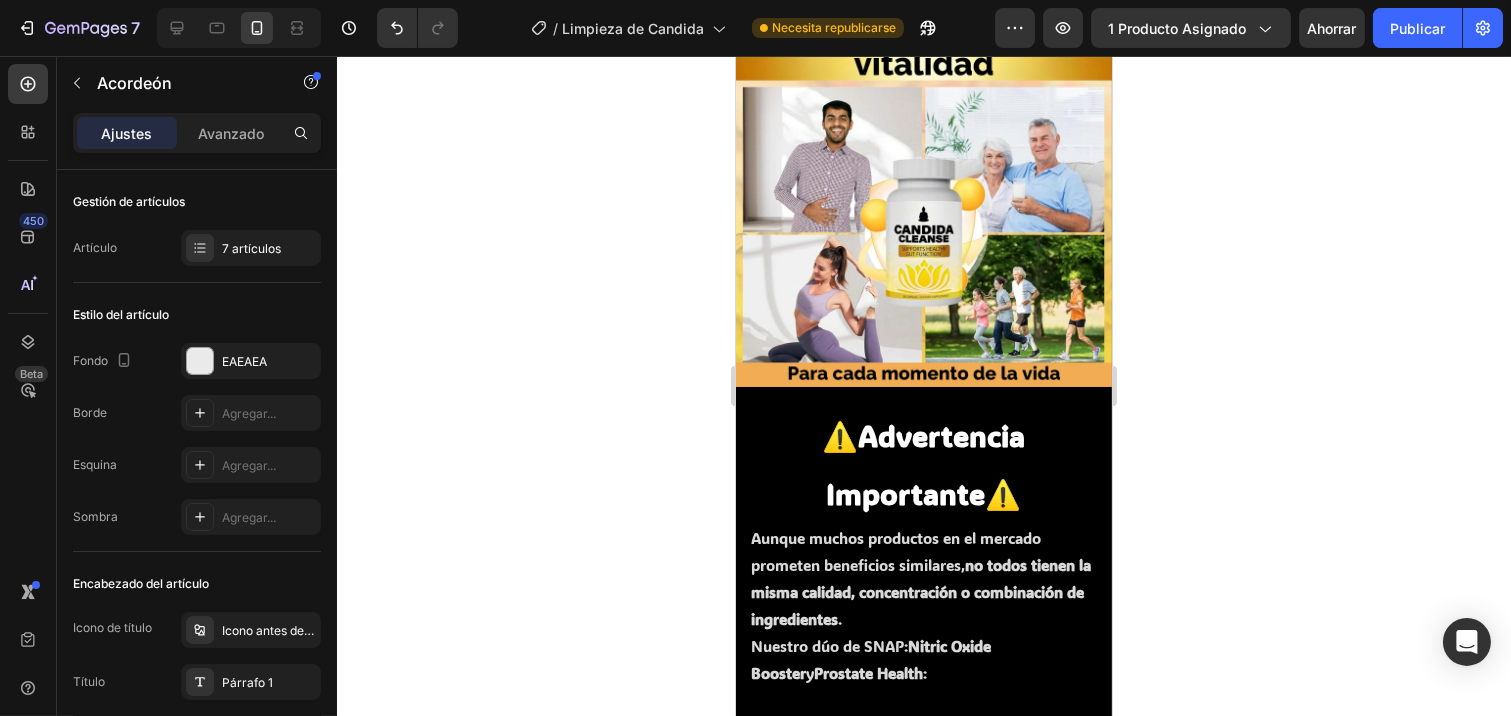 click on "¿Es seguro usar  Candida Cleanse  si estoy tomando otros medicamentos?" at bounding box center (923, -507) 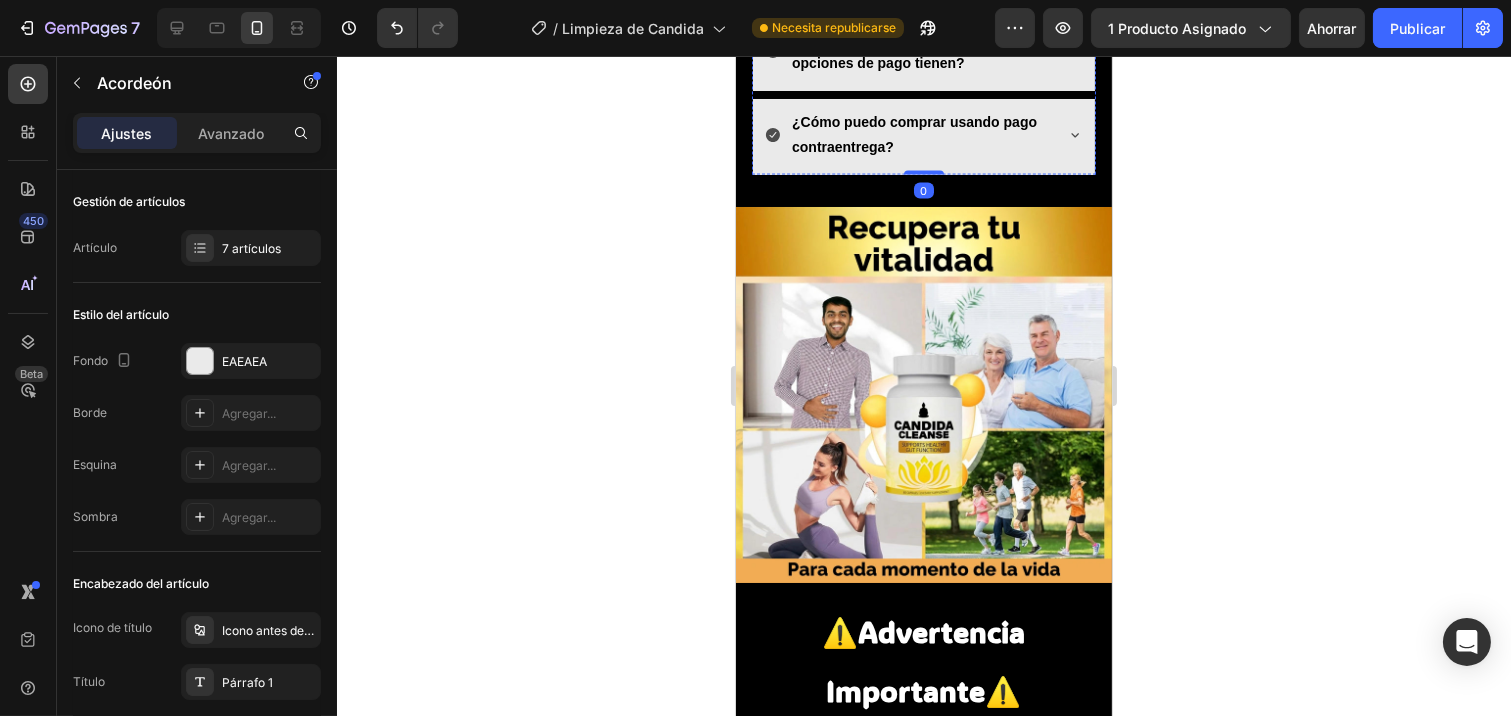 click on "Candida Cleanse  está hecho de ingredientes naturales que generalmente son seguros, pero es importante consultar con tu médico antes de combinarlo con otros tratamientos o medicamentos, especialmente si tienes alguna condición médica preexistente o estás en tratamiento para infecciones." at bounding box center [923, -374] 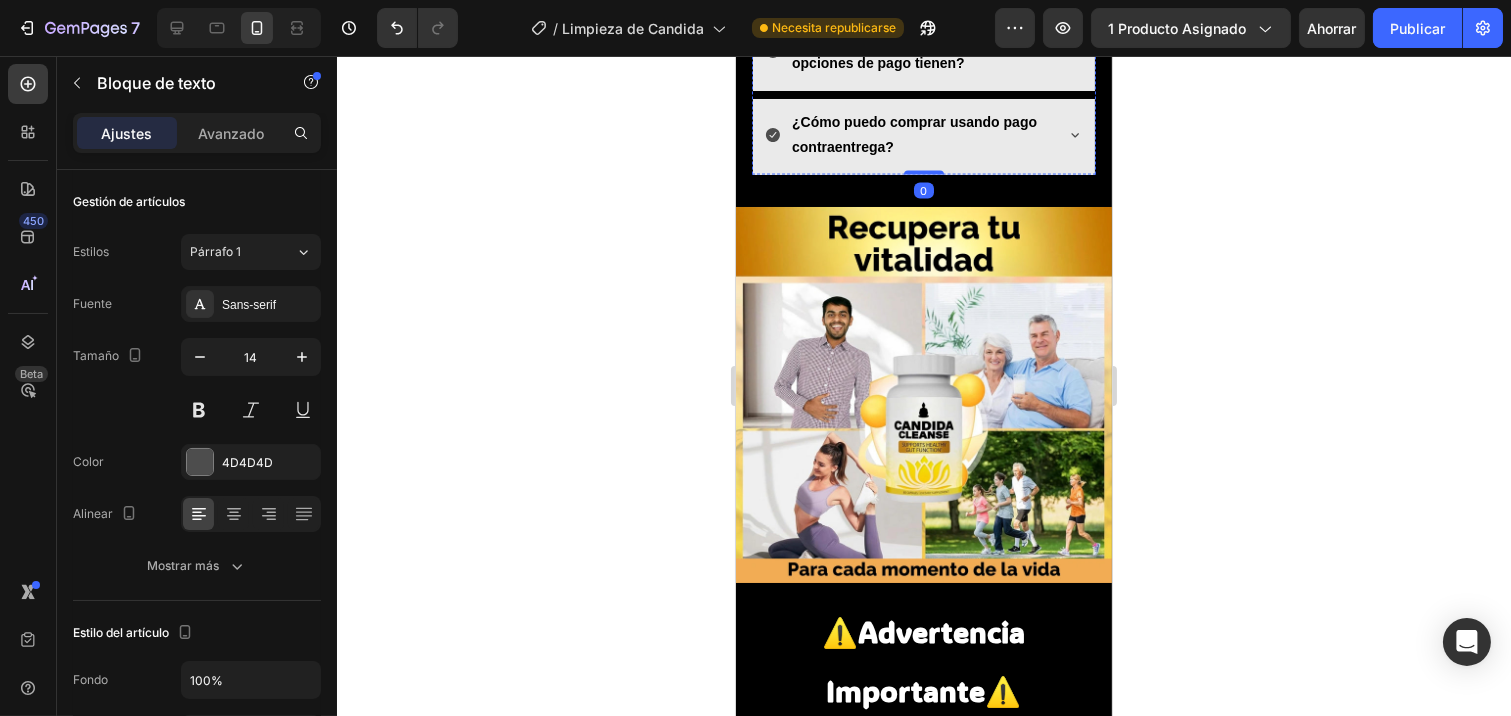 click on "Candida Cleanse  está hecho de ingredientes naturales que generalmente son seguros, pero es importante consultar con tu médico antes de combinarlo con otros tratamientos o medicamentos, especialmente si tienes alguna condición médica preexistente o estás en tratamiento para infecciones." at bounding box center [923, -374] 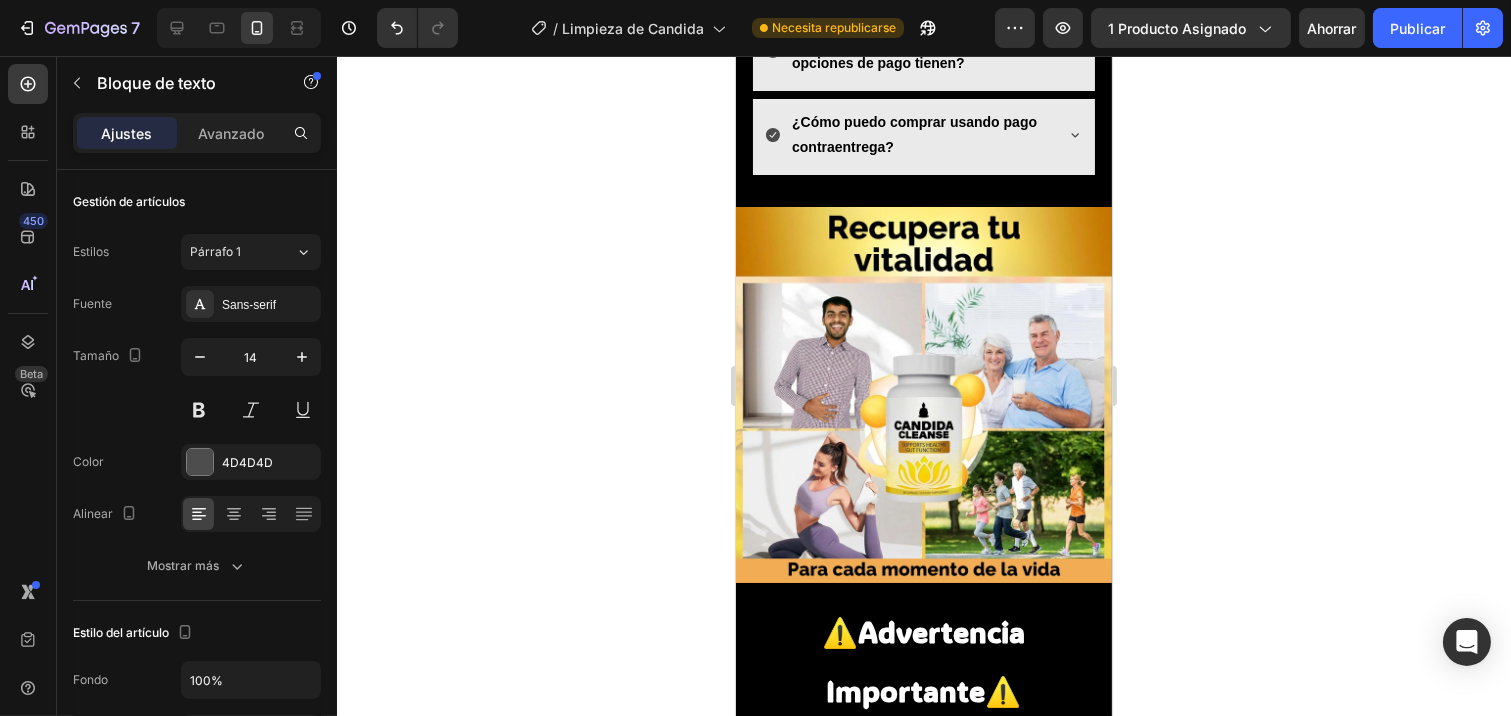 click on "Candida Cleanse  está hecho de ingredientes naturales que generalmente son seguros, pero es importante consultar con tu médico antes de combinarlo con otros tratamientos o medicamentos, especialmente si tienes alguna condición médica preexistente o estás en tratamiento para infecciones." at bounding box center [923, -374] 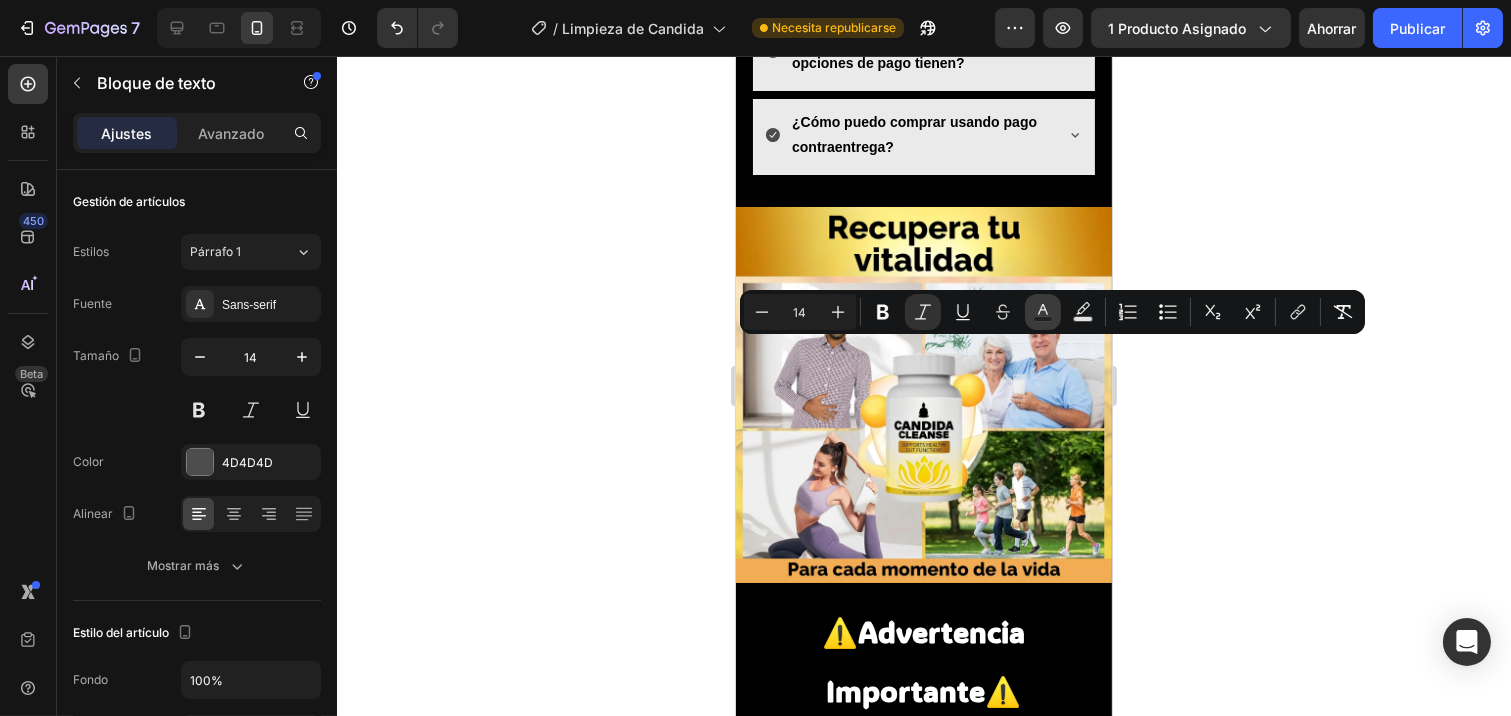 click 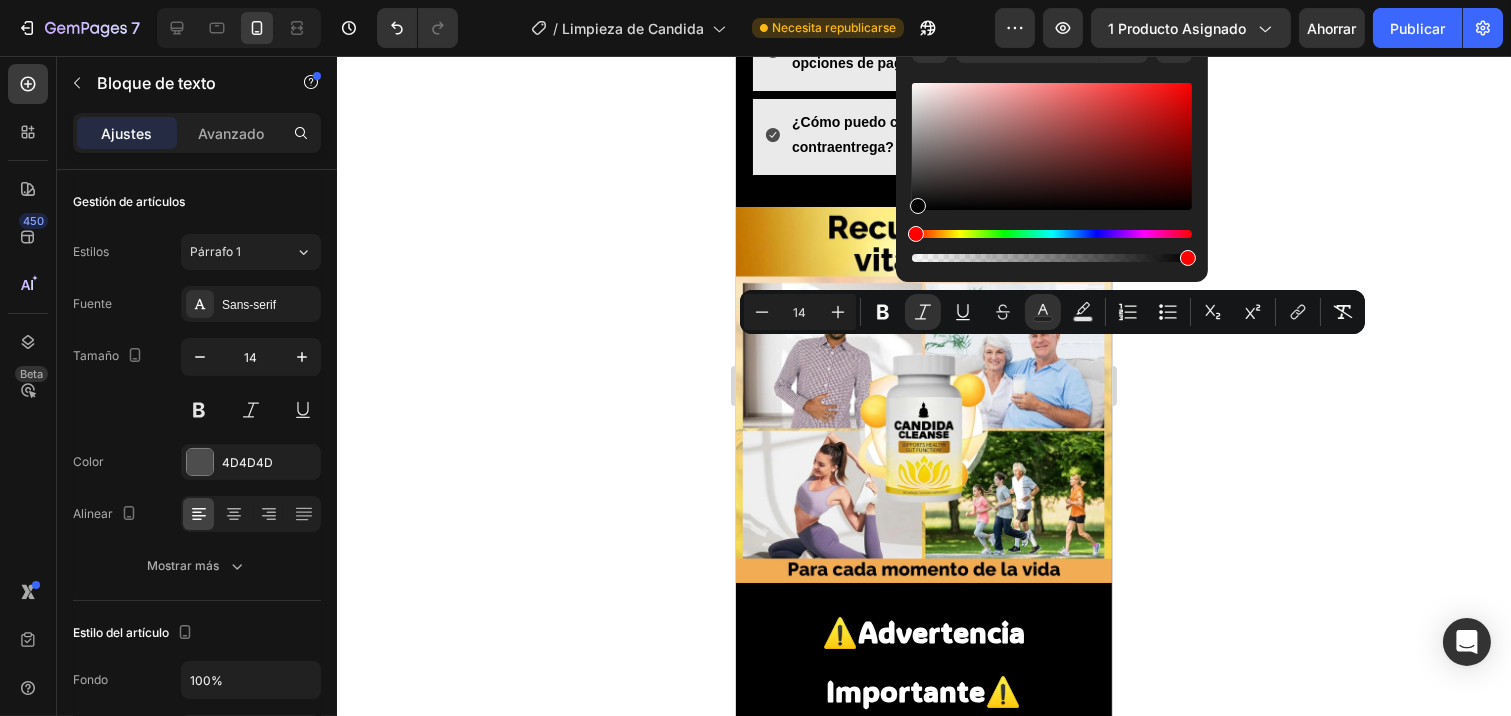 drag, startPoint x: 1651, startPoint y: 270, endPoint x: 803, endPoint y: 400, distance: 857.90674 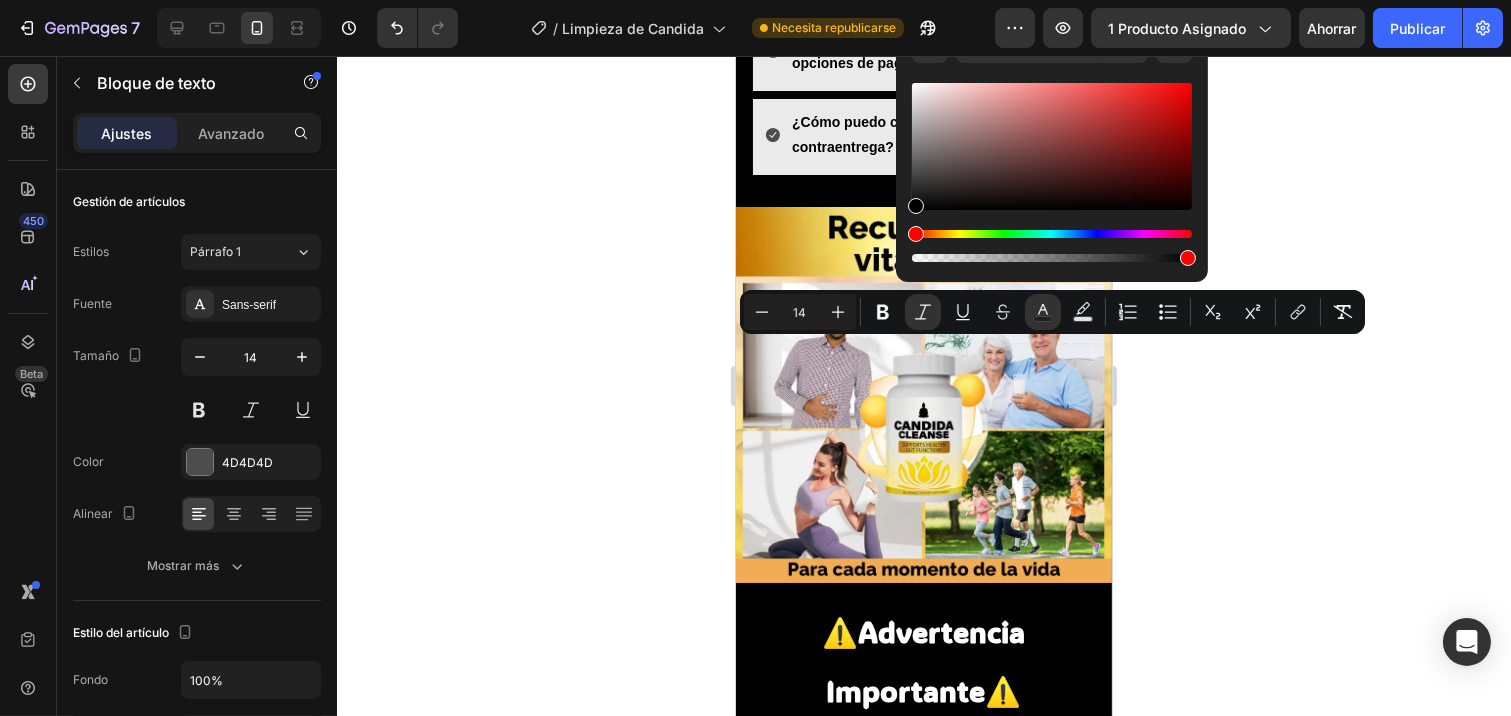 type on "000000" 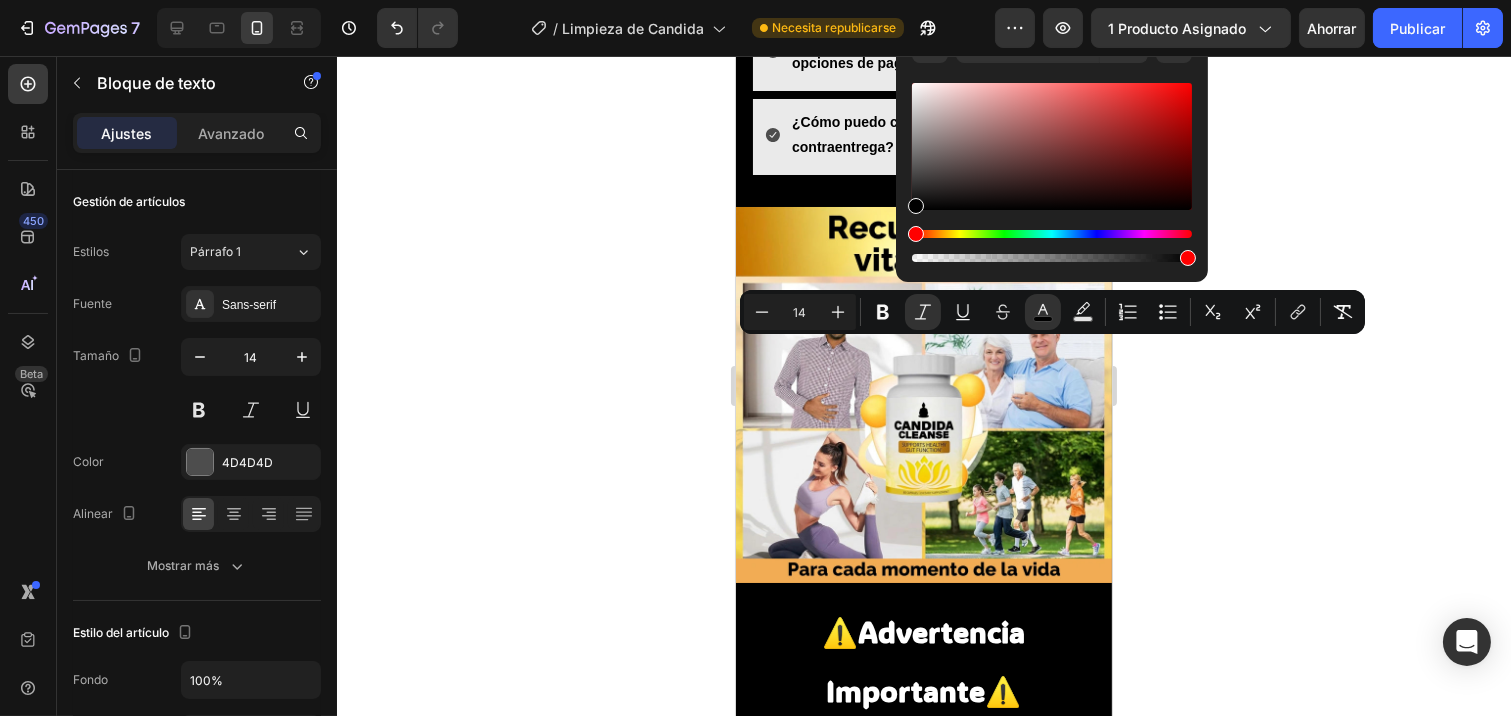 click 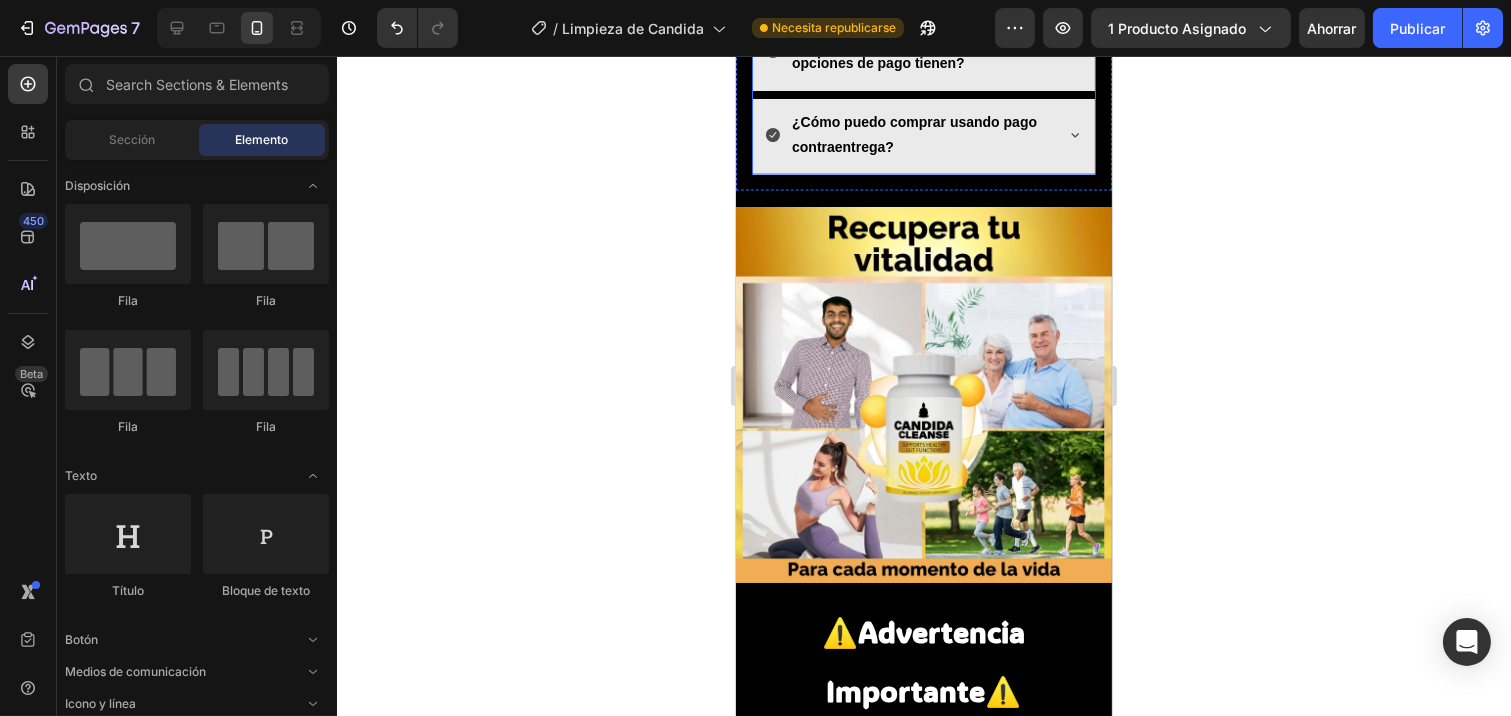click 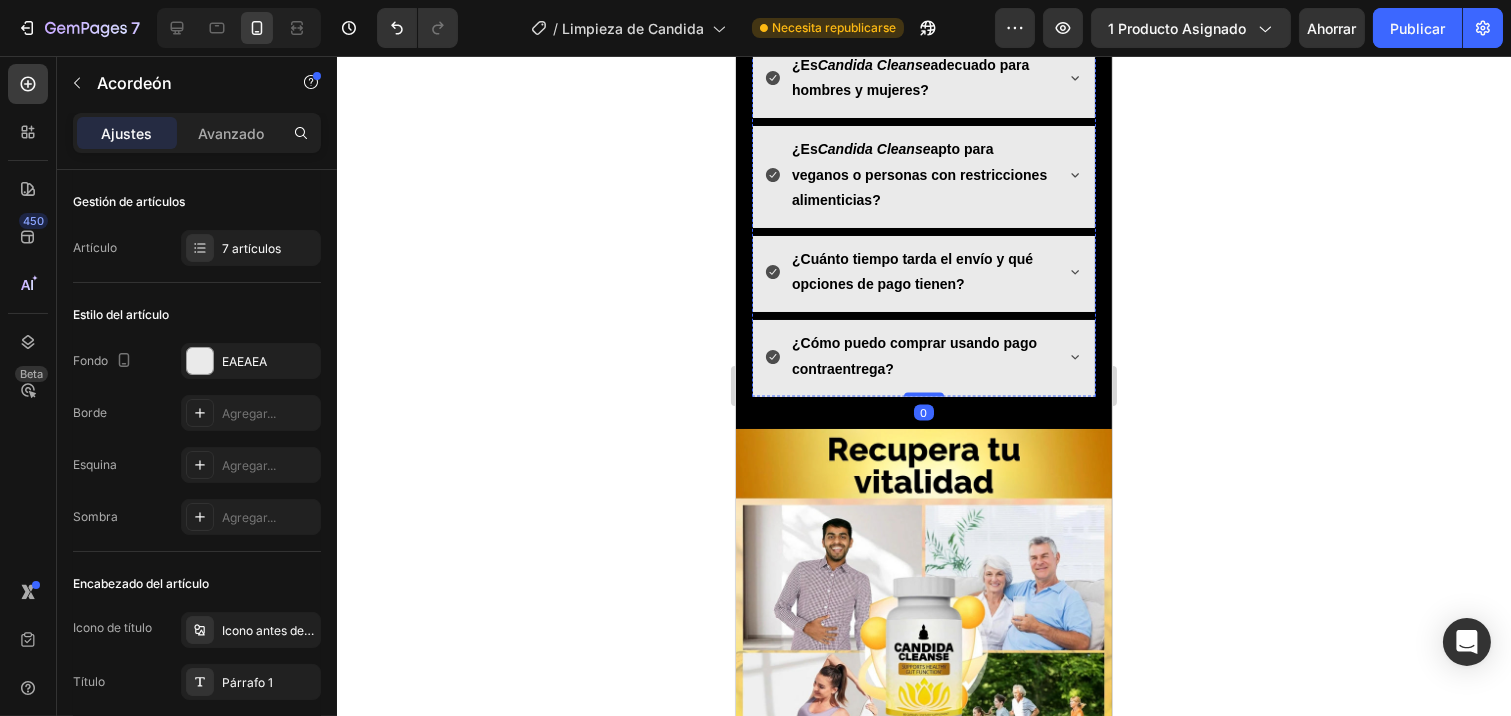 click on "Los síntomas comunes de un desequilibrio de cándida incluyen fatiga crónica, problemas digestivos, infecciones recurrentes por hongos, antojos de azúcar, y cambios en la piel. Si experimentas alguno de estos problemas,  Candida Cleanse  puede ayudarte a restaurar el equilibrio en tu cuerpo. Si tienes dudas, te recomendamos consultar a un profesional de salud." at bounding box center (923, -446) 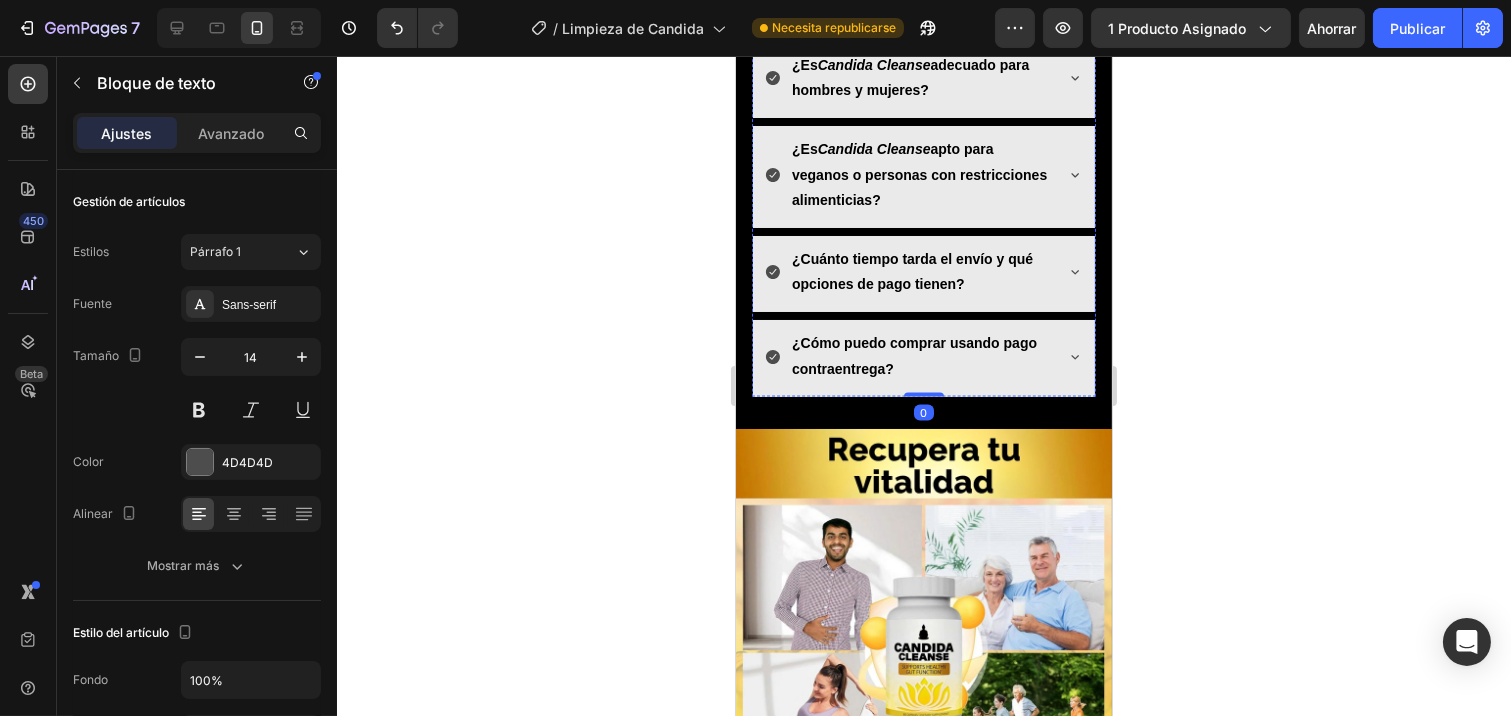click on "Los síntomas comunes de un desequilibrio de cándida incluyen fatiga crónica, problemas digestivos, infecciones recurrentes por hongos, antojos de azúcar, y cambios en la piel. Si experimentas alguno de estos problemas,  Candida Cleanse  puede ayudarte a restaurar el equilibrio en tu cuerpo. Si tienes dudas, te recomendamos consultar a un profesional de salud." at bounding box center (923, -446) 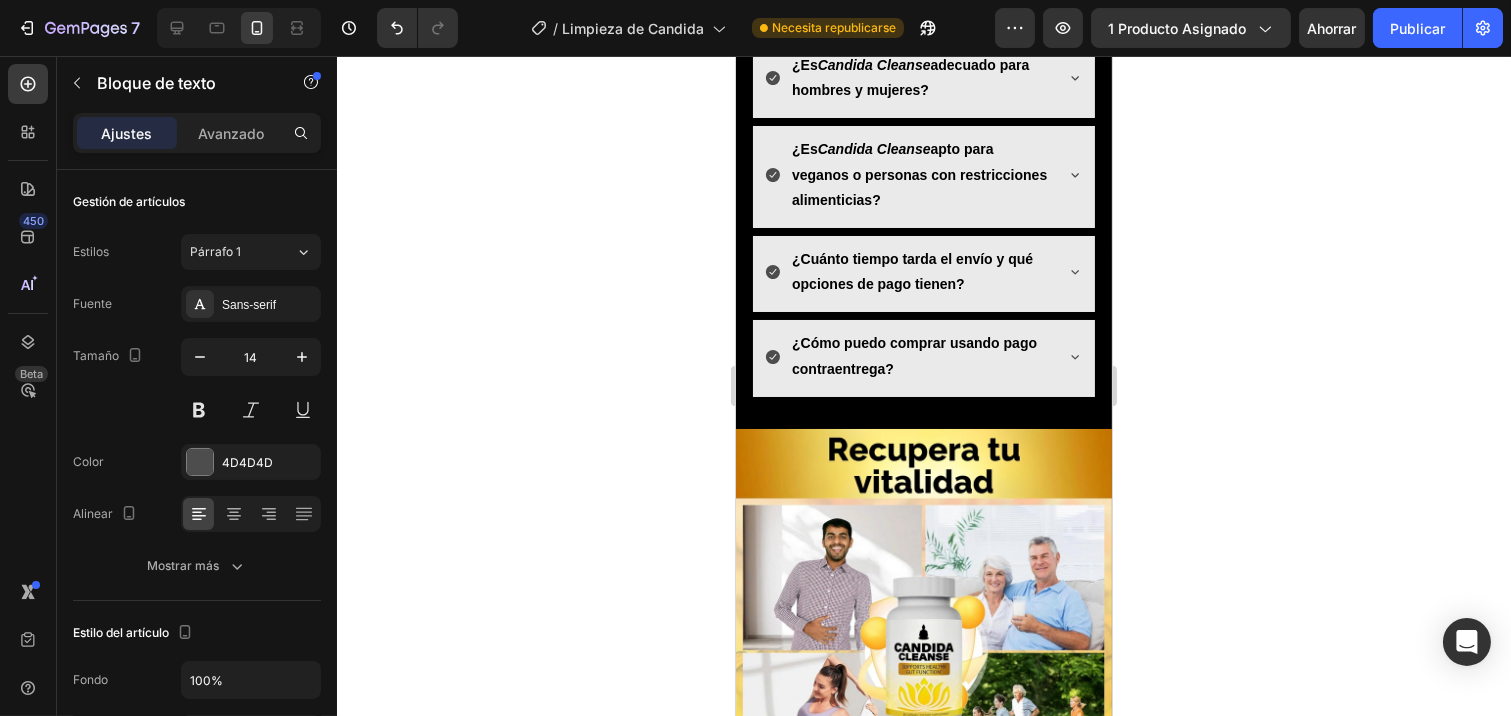 click on "Los síntomas comunes de un desequilibrio de cándida incluyen fatiga crónica, problemas digestivos, infecciones recurrentes por hongos, antojos de azúcar, y cambios en la piel. Si experimentas alguno de estos problemas,  Candida Cleanse  puede ayudarte a restaurar el equilibrio en tu cuerpo. Si tienes dudas, te recomendamos consultar a un profesional de salud." at bounding box center [923, -446] 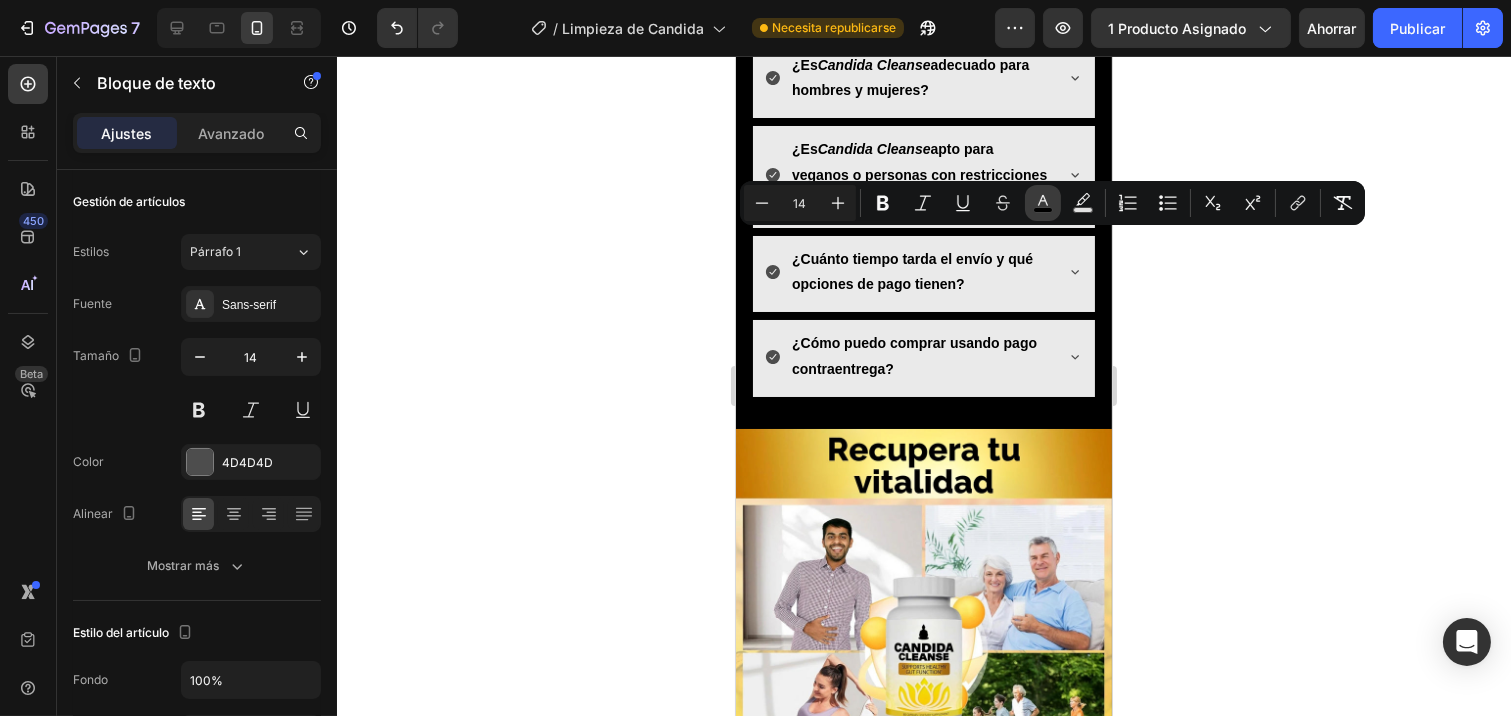 click 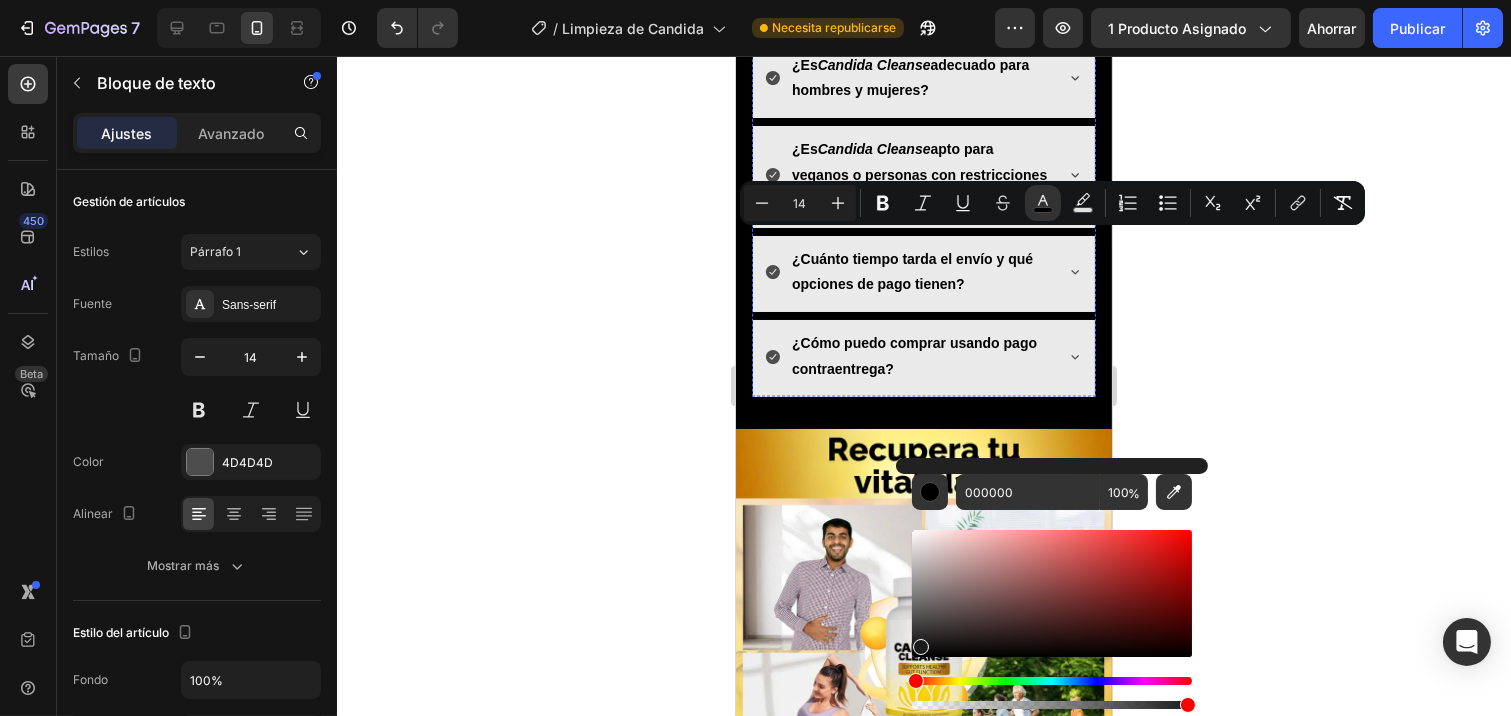 drag, startPoint x: 1655, startPoint y: 698, endPoint x: 847, endPoint y: 687, distance: 808.0749 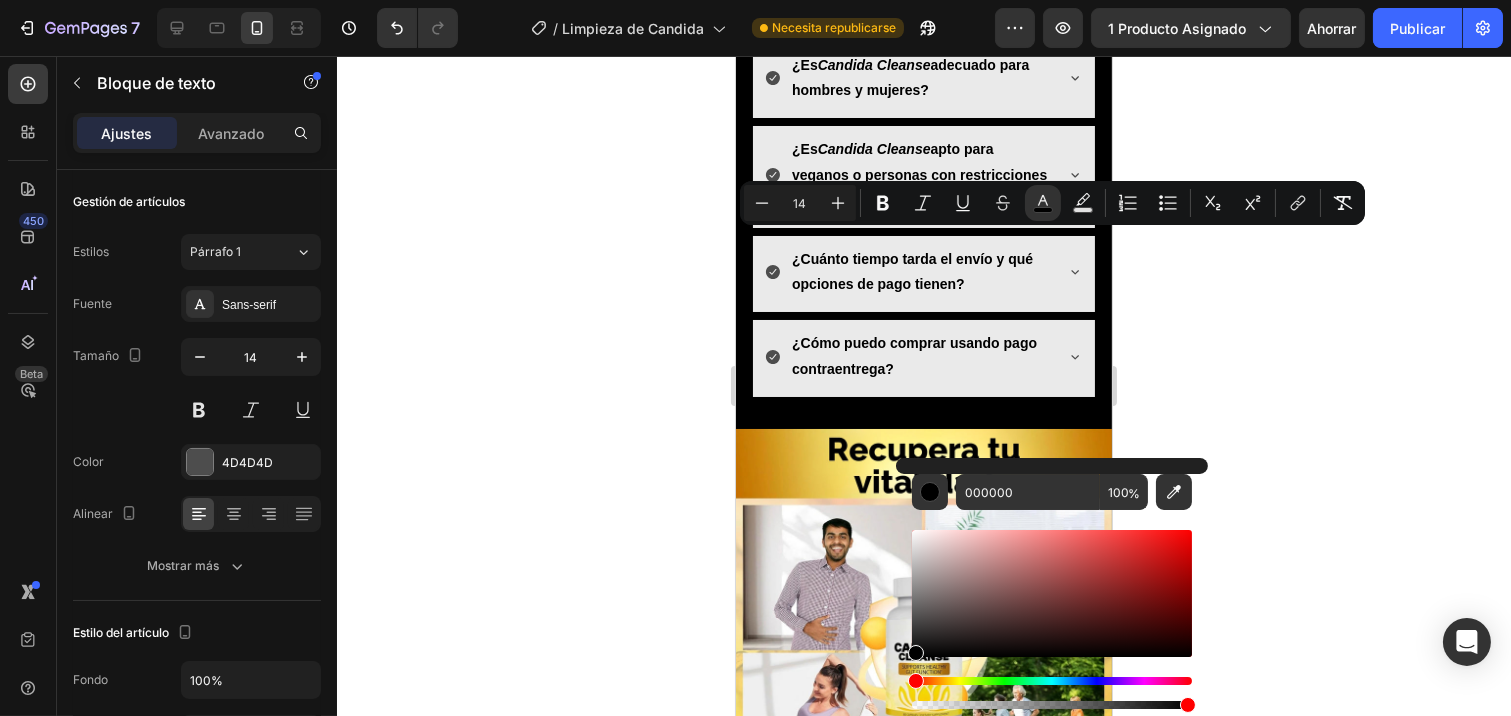 click 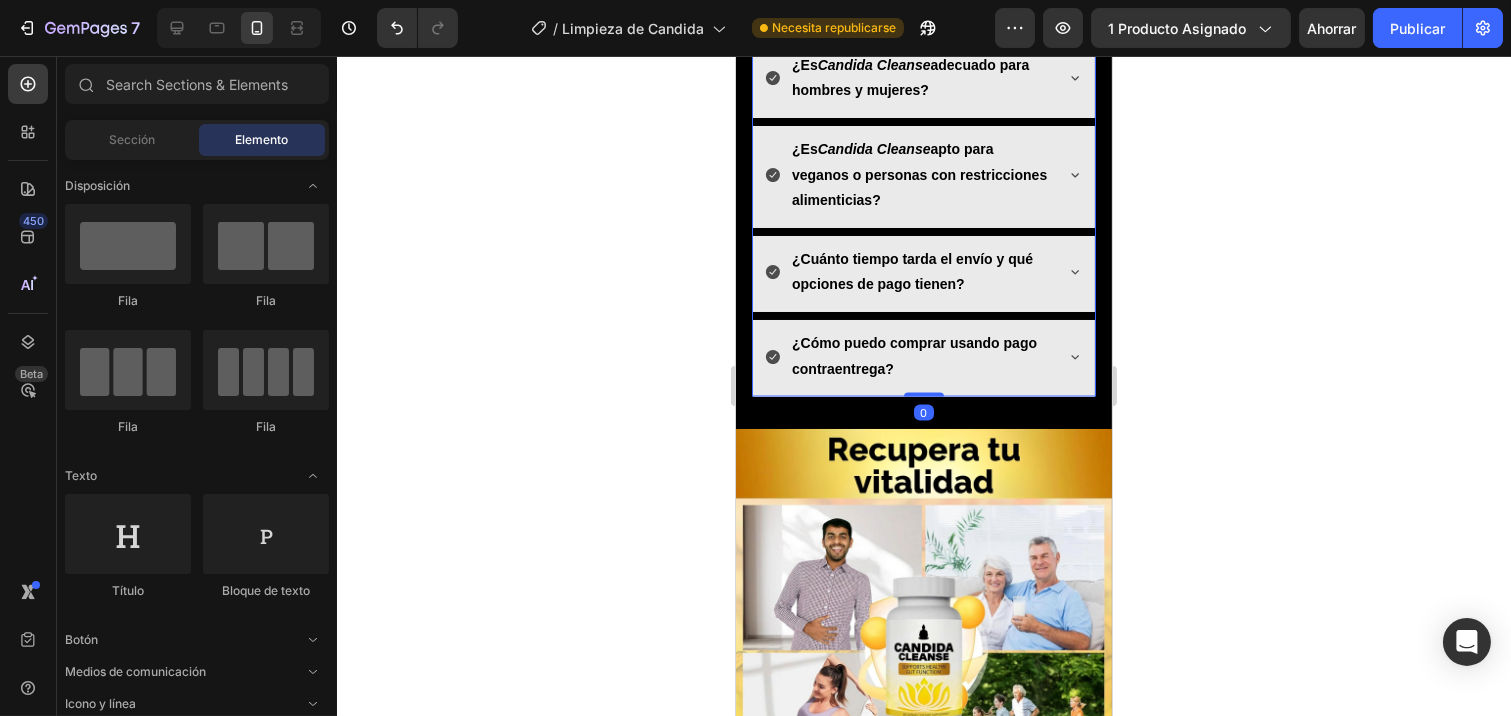 click on "¿Cómo sé si tengo un exceso de cándida en mi cuerpo?" at bounding box center [919, -593] 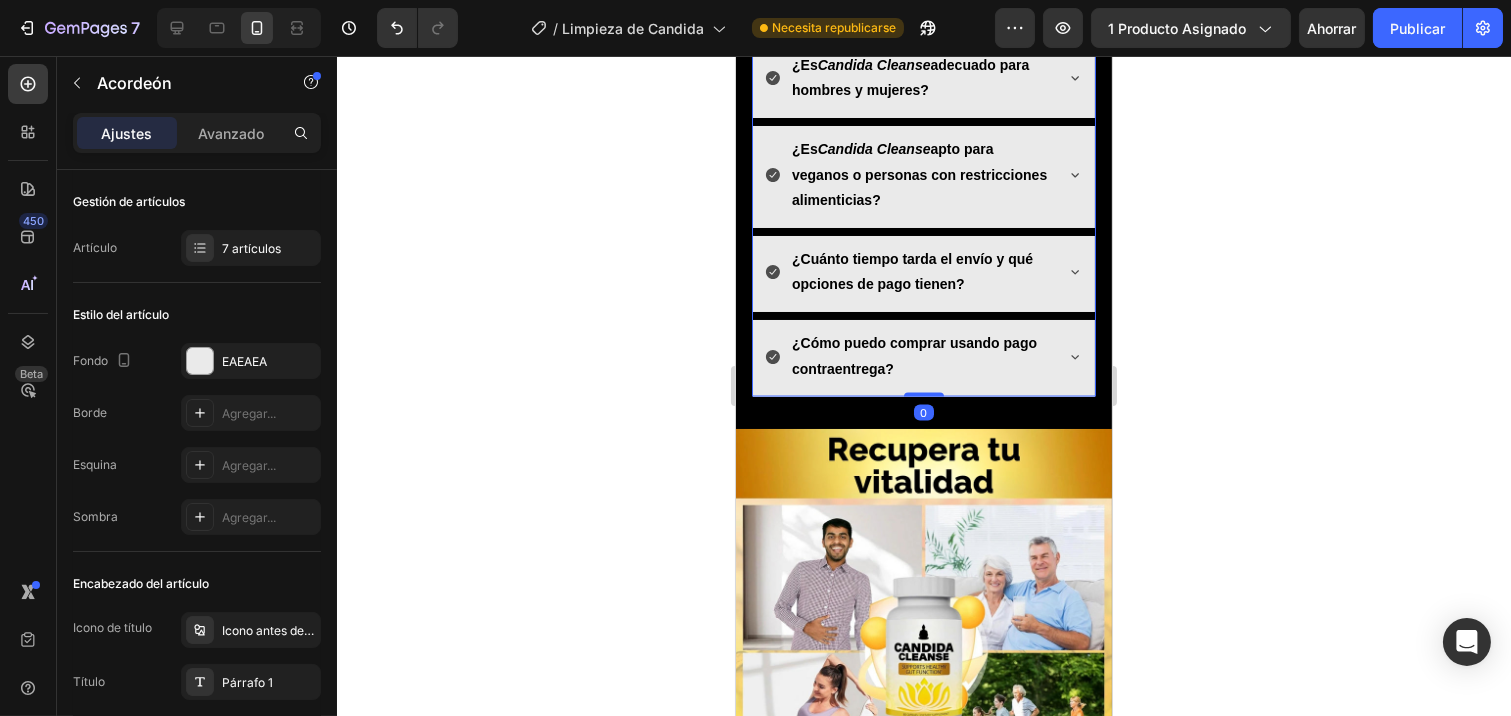 click on "¿Cómo sé si tengo un exceso de cándida en mi cuerpo?" at bounding box center [919, -593] 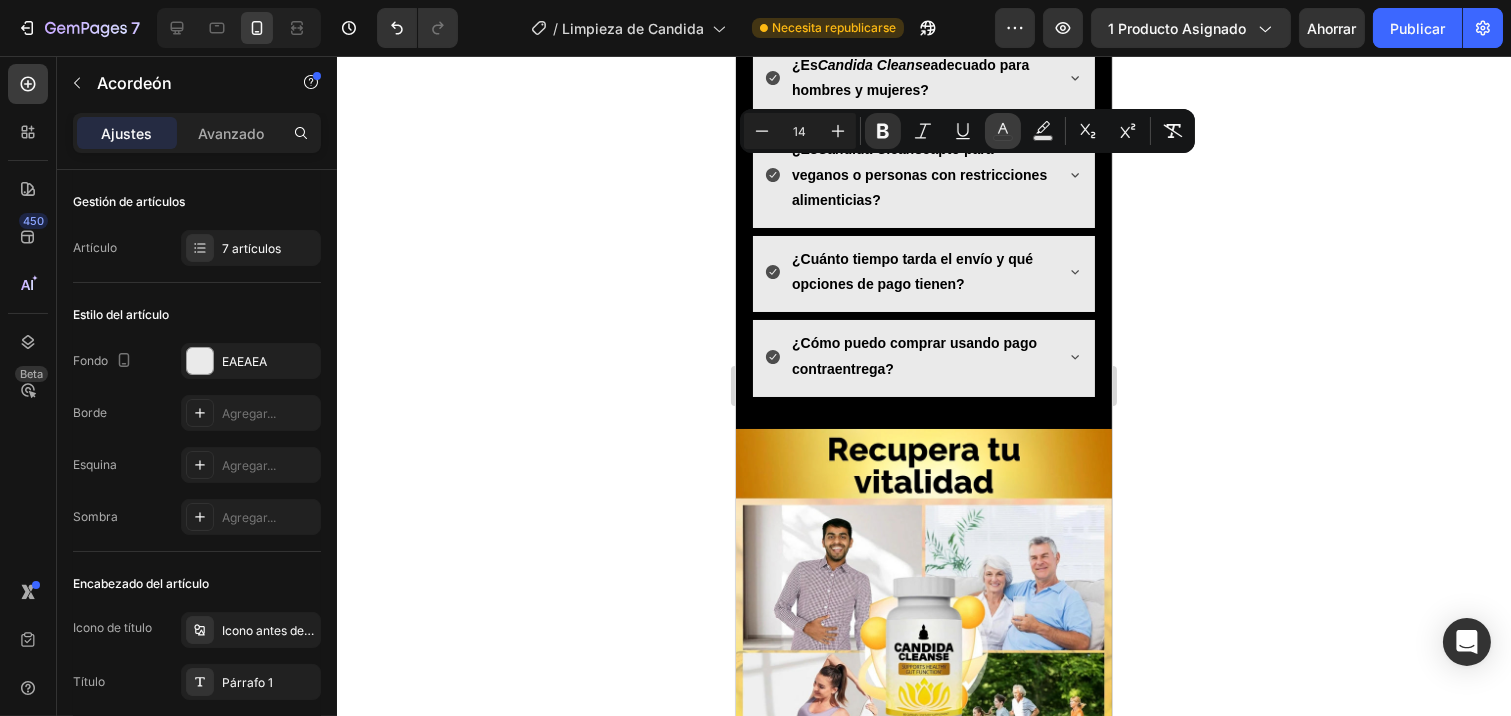 click on "color" at bounding box center (1003, 131) 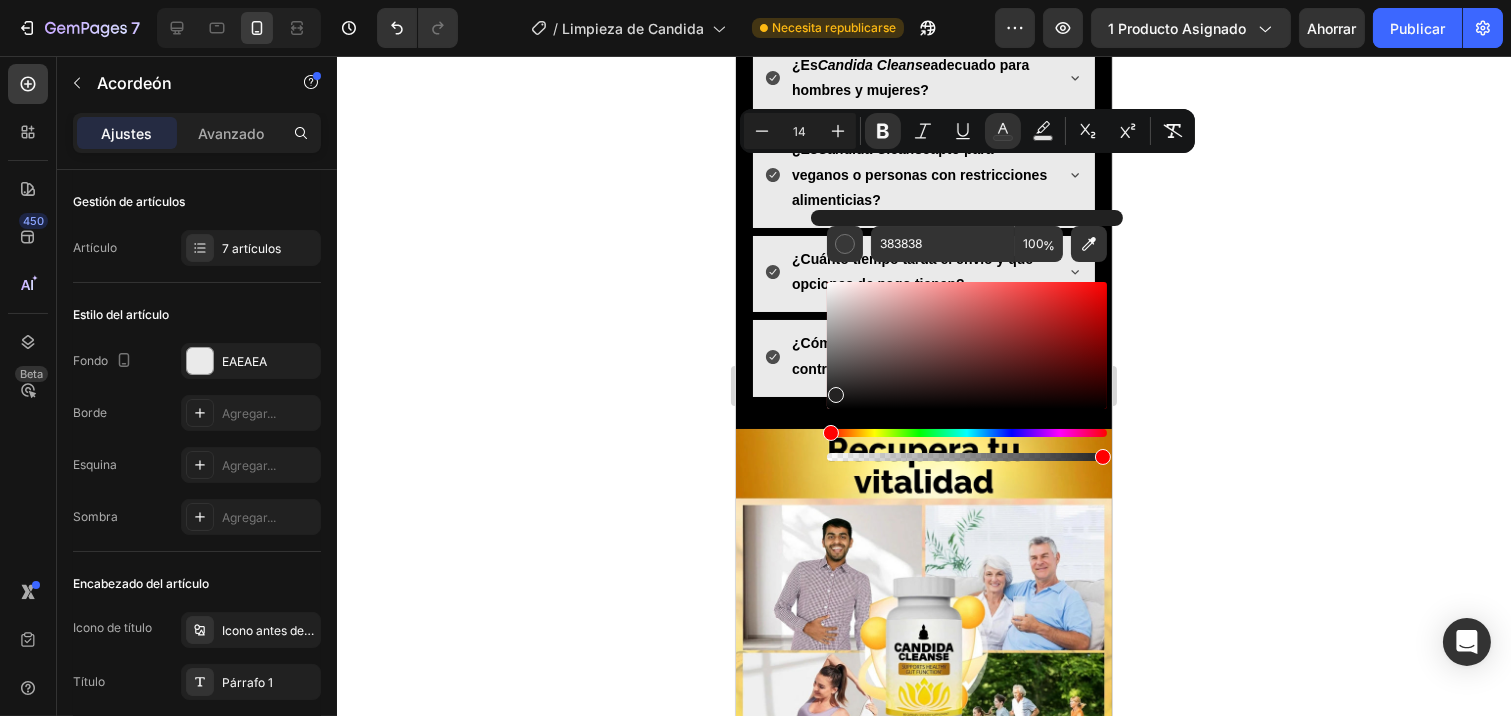 drag, startPoint x: 1568, startPoint y: 446, endPoint x: 762, endPoint y: 476, distance: 806.5581 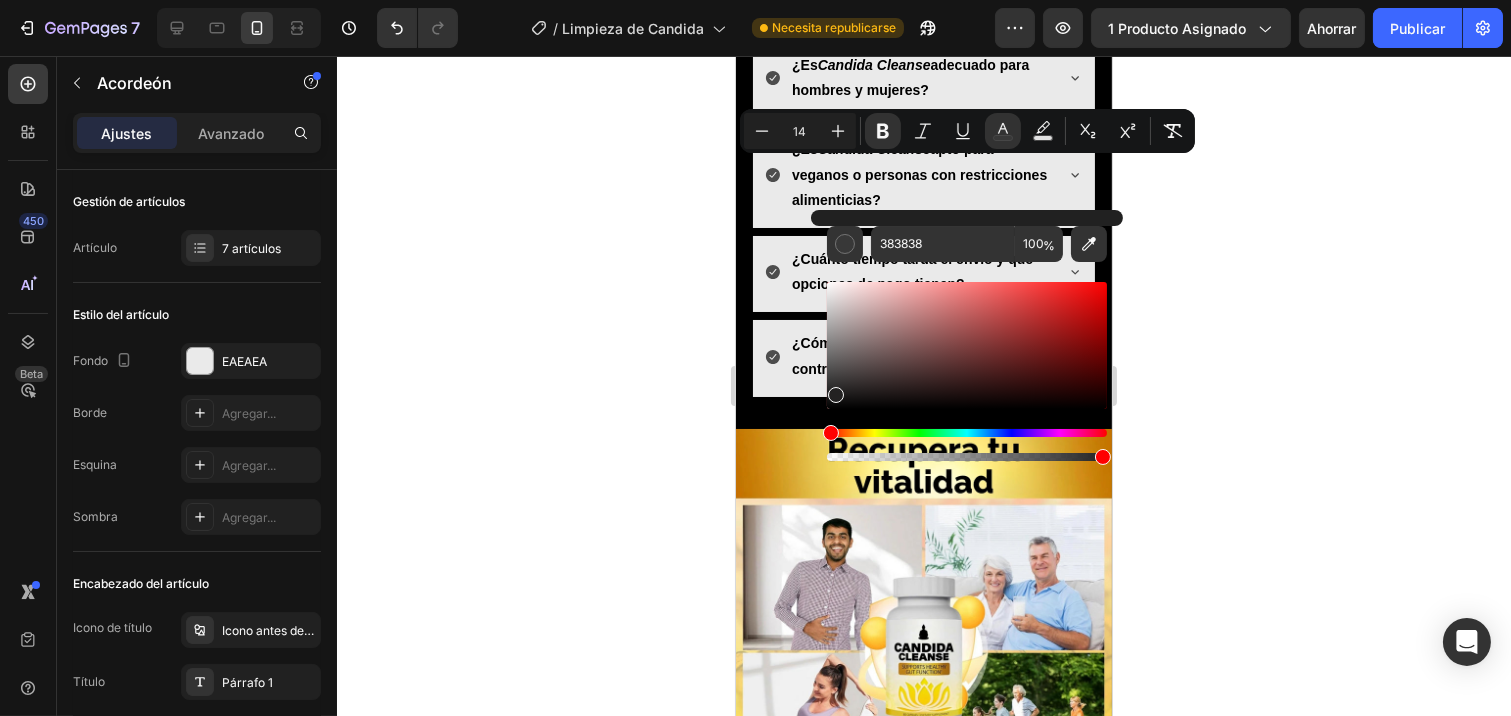 type on "020202" 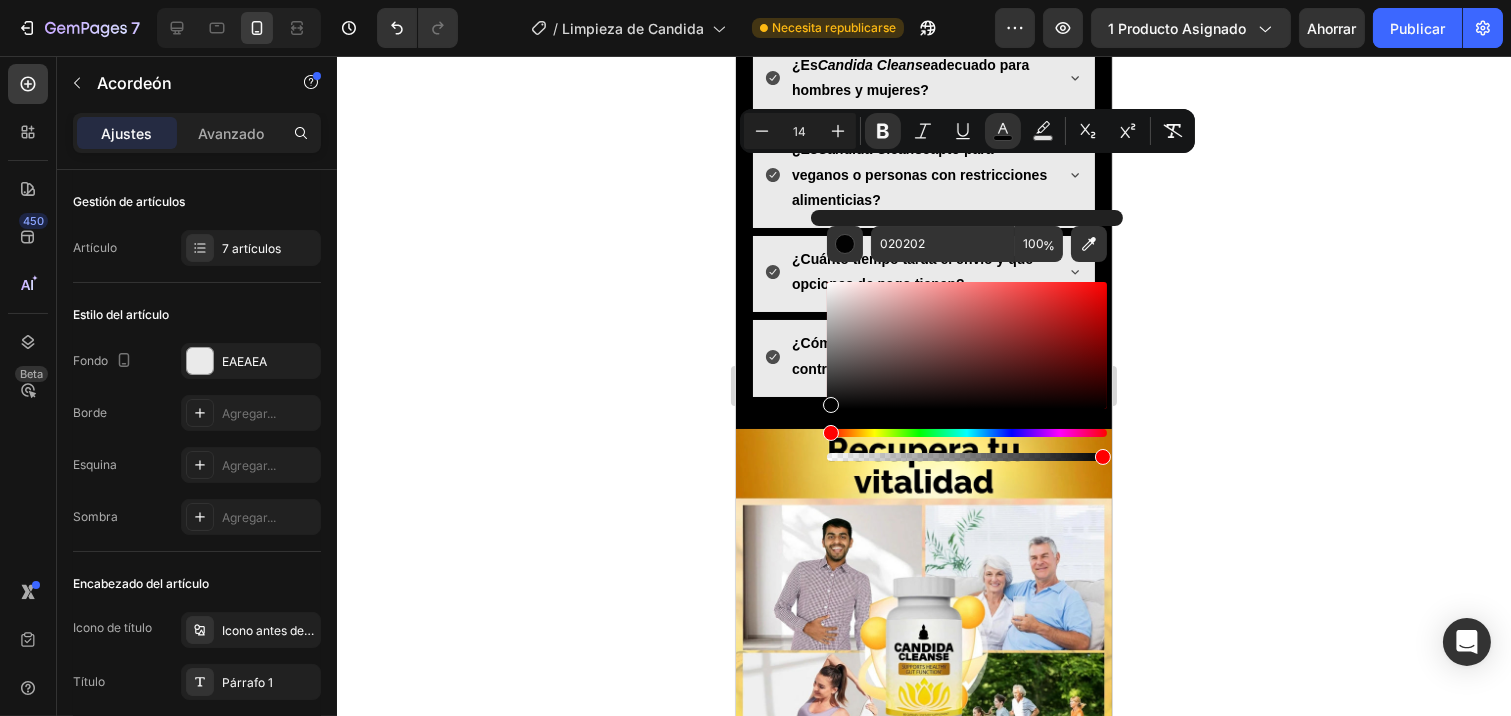 click 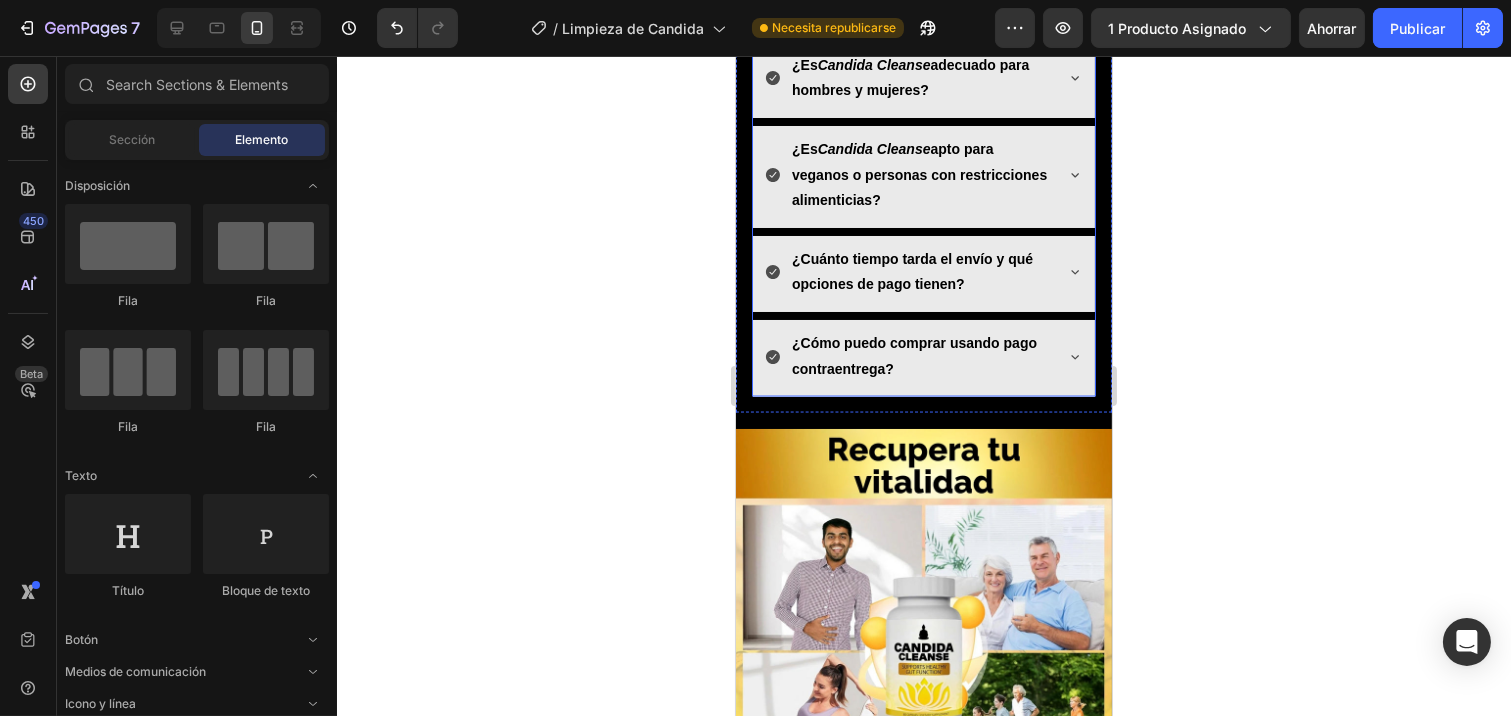 click on "¿Cómo sé si tengo un exceso de cándida en mi cuerpo?" at bounding box center (919, -593) 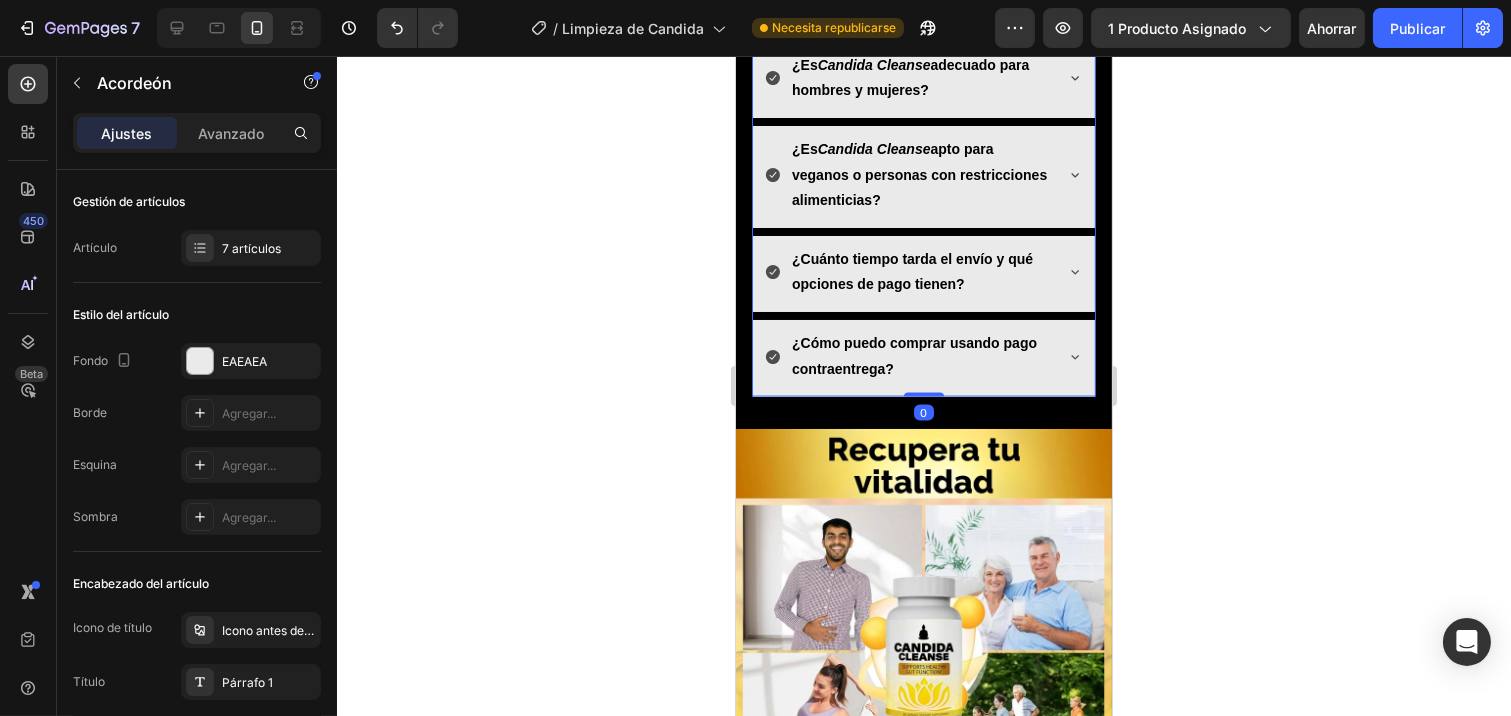 click on "¿Cómo sé si tengo un exceso de cándida en mi cuerpo?" at bounding box center (923, -591) 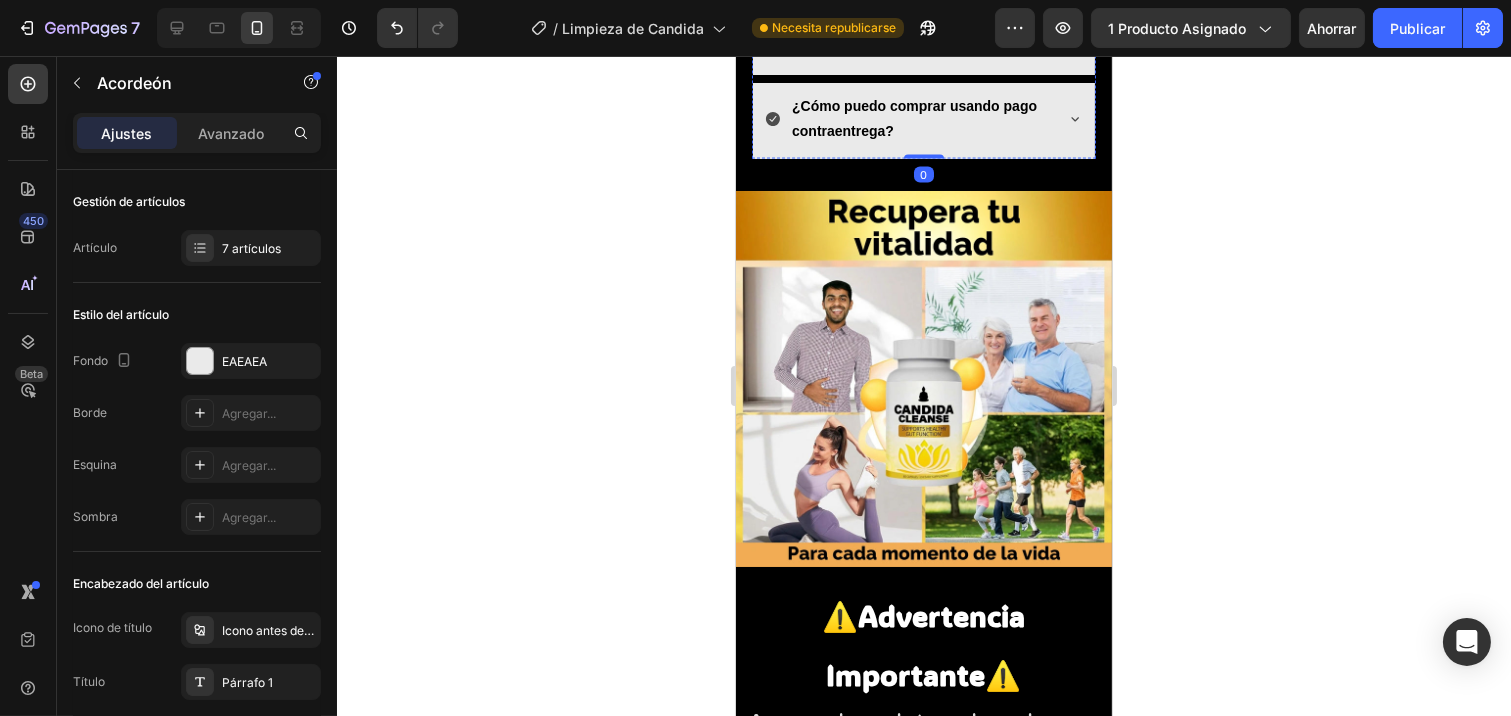 scroll, scrollTop: 6060, scrollLeft: 0, axis: vertical 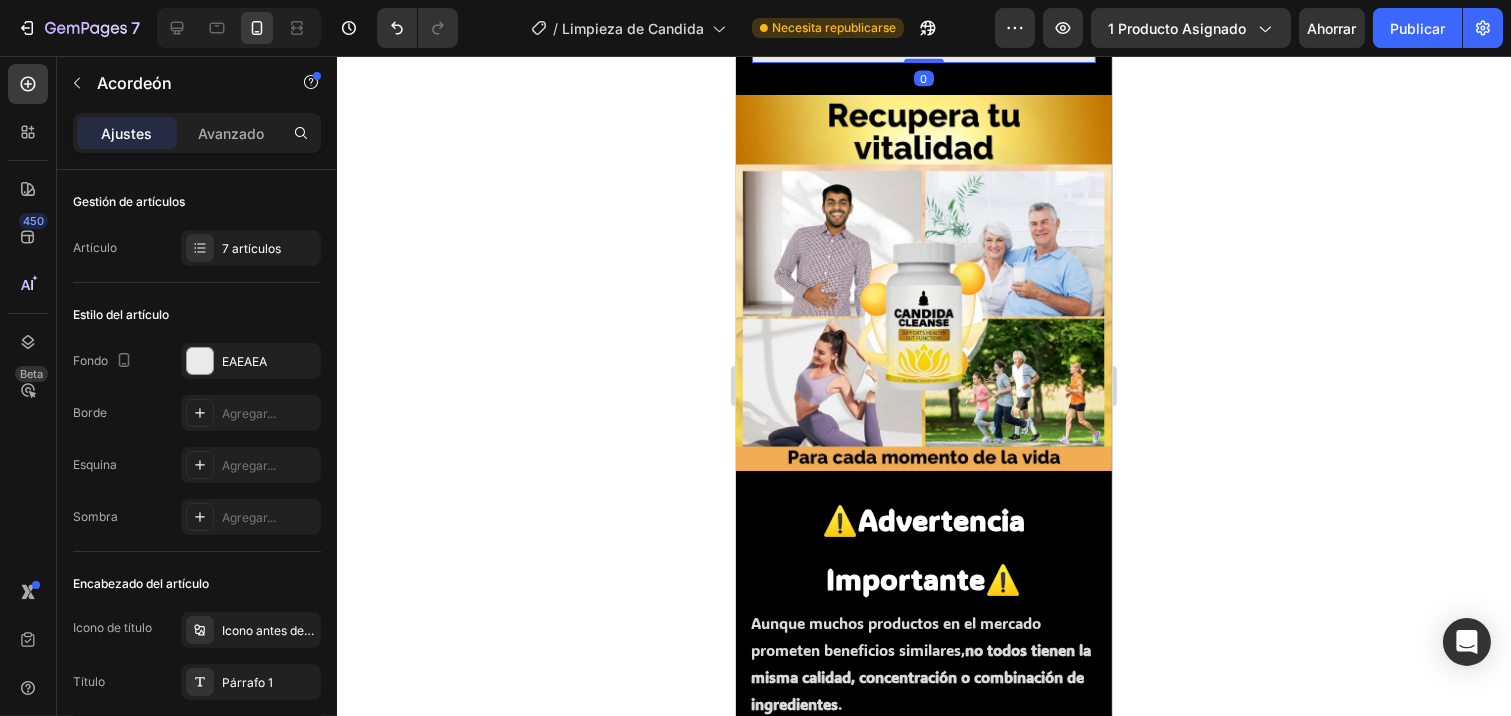 click 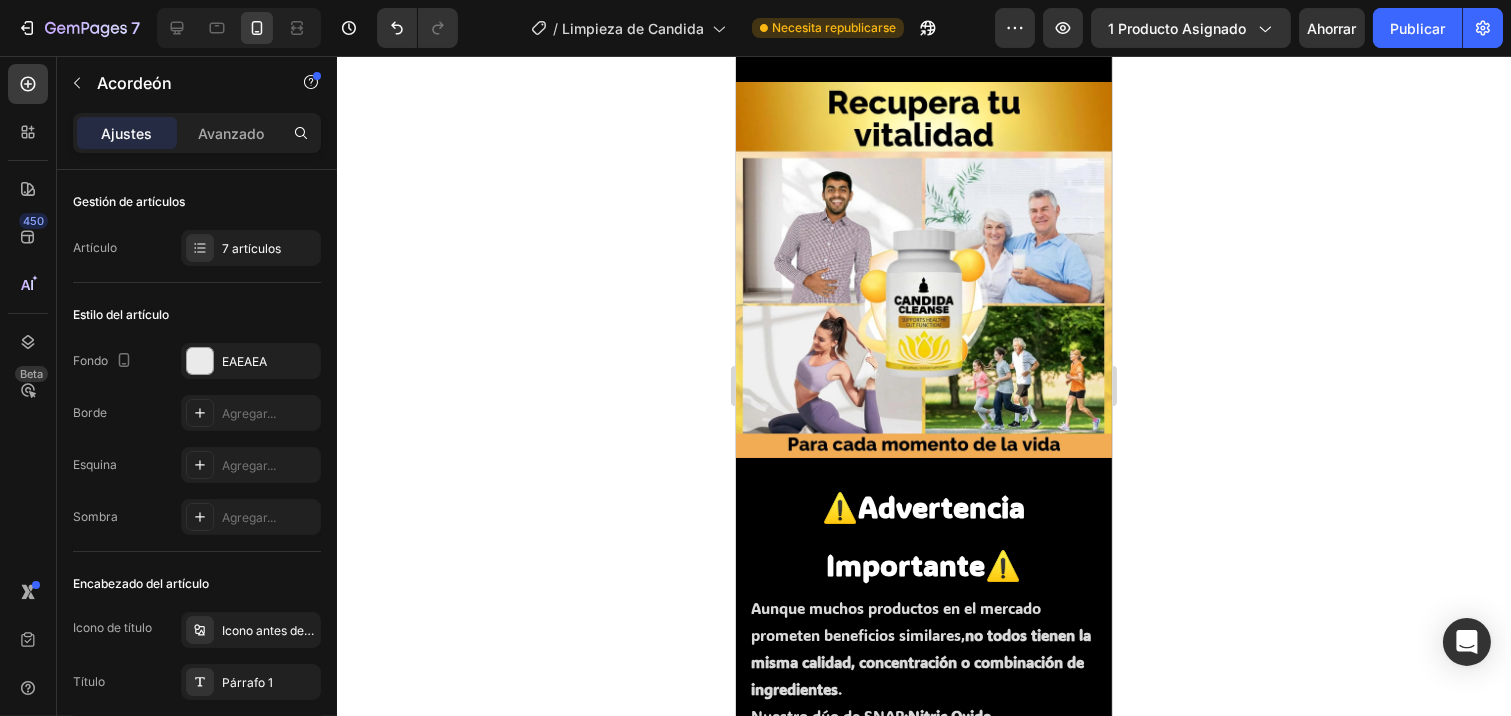 scroll, scrollTop: 6282, scrollLeft: 0, axis: vertical 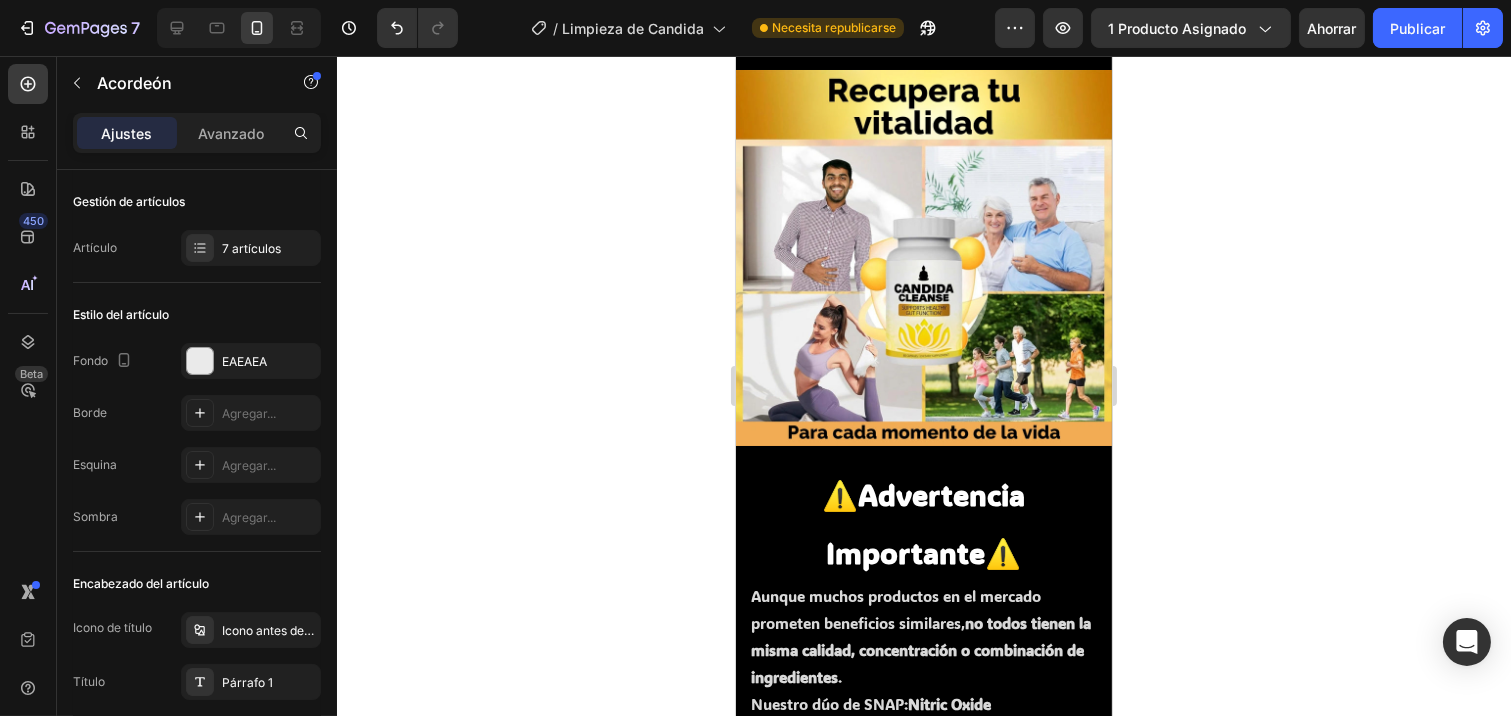 click on "Los resultados pueden variar según cada persona, pero muchos usuarios reportan mejoras en su bienestar y energía en unas pocas semanas de uso constante. Para obtener los mejores resultados, te recomendamos usar  Candida Cleanse  como parte de un estilo de vida saludable y equilibrado." at bounding box center [923, -428] 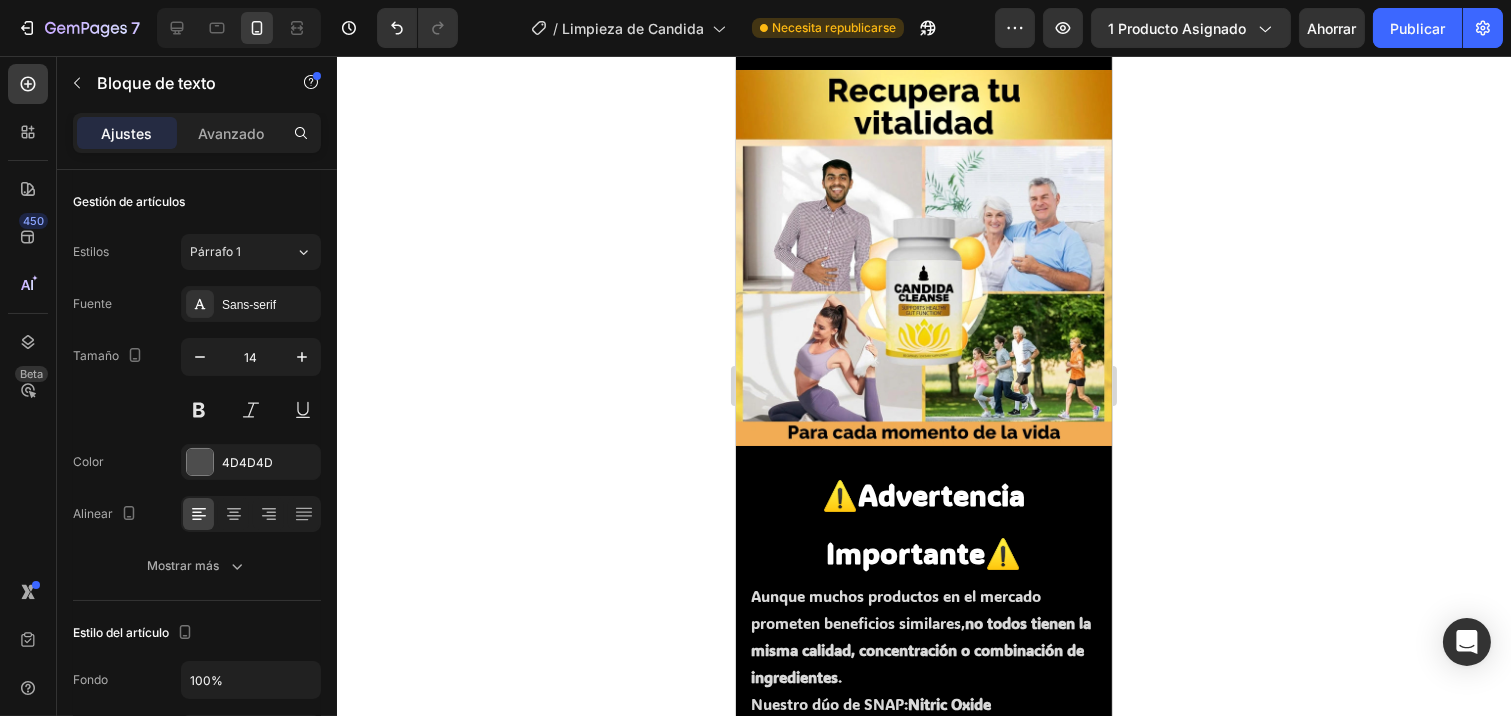 click on "Los resultados pueden variar según cada persona, pero muchos usuarios reportan mejoras en su bienestar y energía en unas pocas semanas de uso constante. Para obtener los mejores resultados, te recomendamos usar  Candida Cleanse  como parte de un estilo de vida saludable y equilibrado." at bounding box center (923, -428) 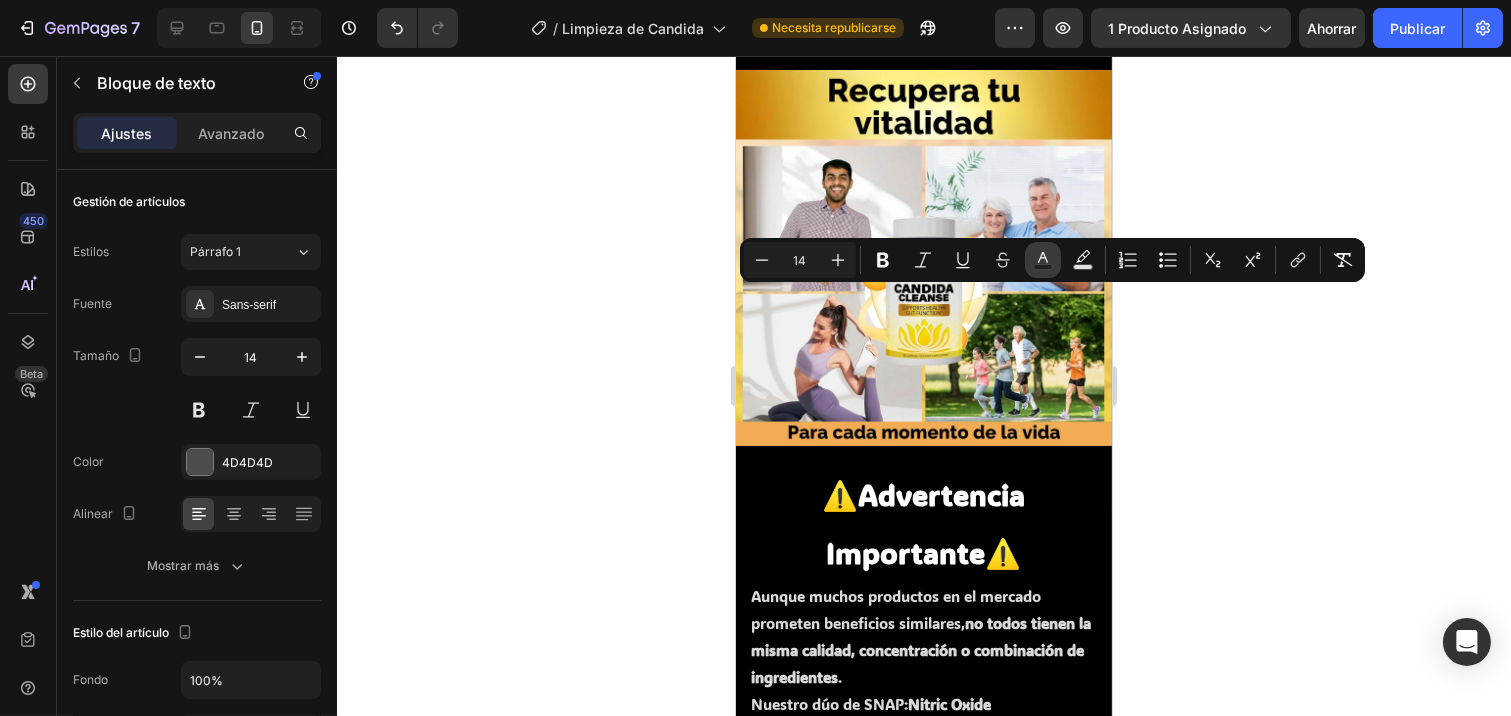 click on "Text Color" at bounding box center [1043, 260] 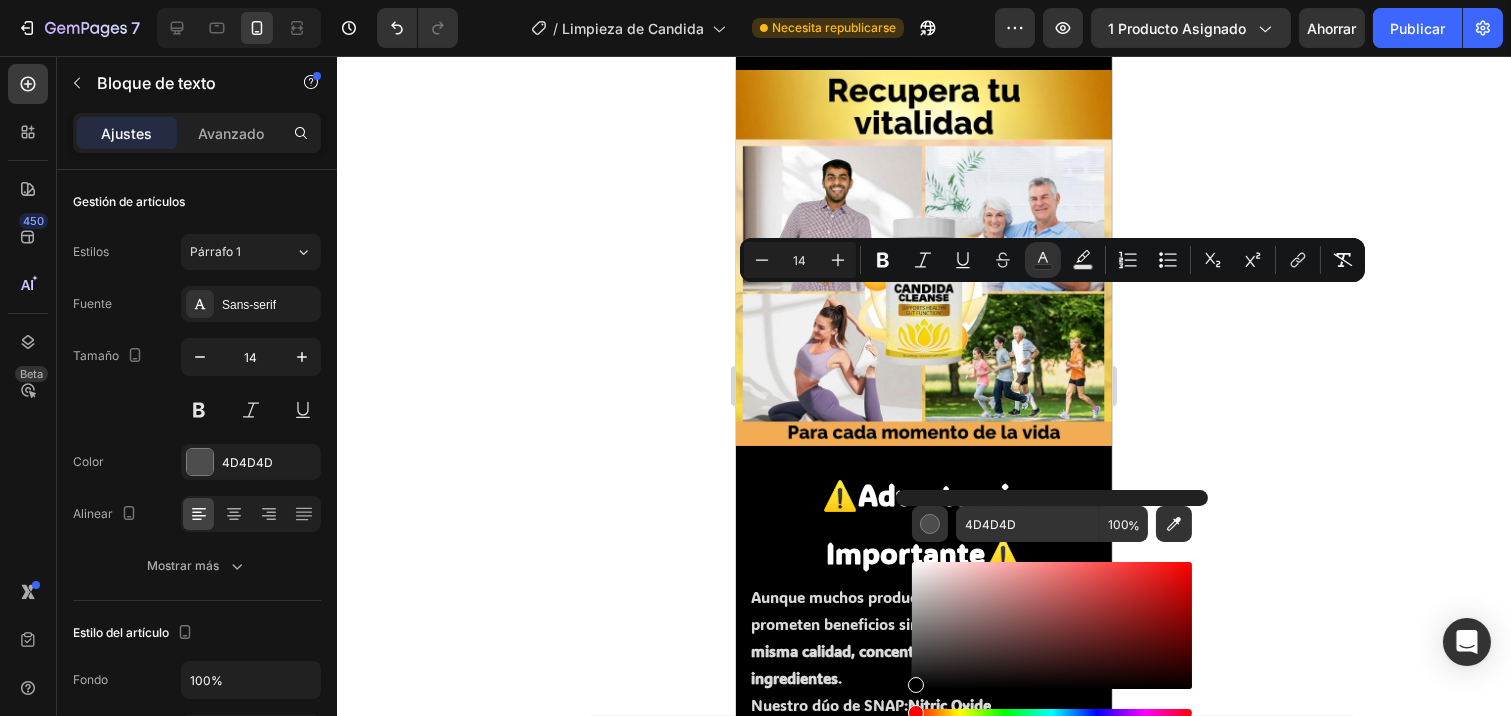 drag, startPoint x: 916, startPoint y: 623, endPoint x: 886, endPoint y: 717, distance: 98.67117 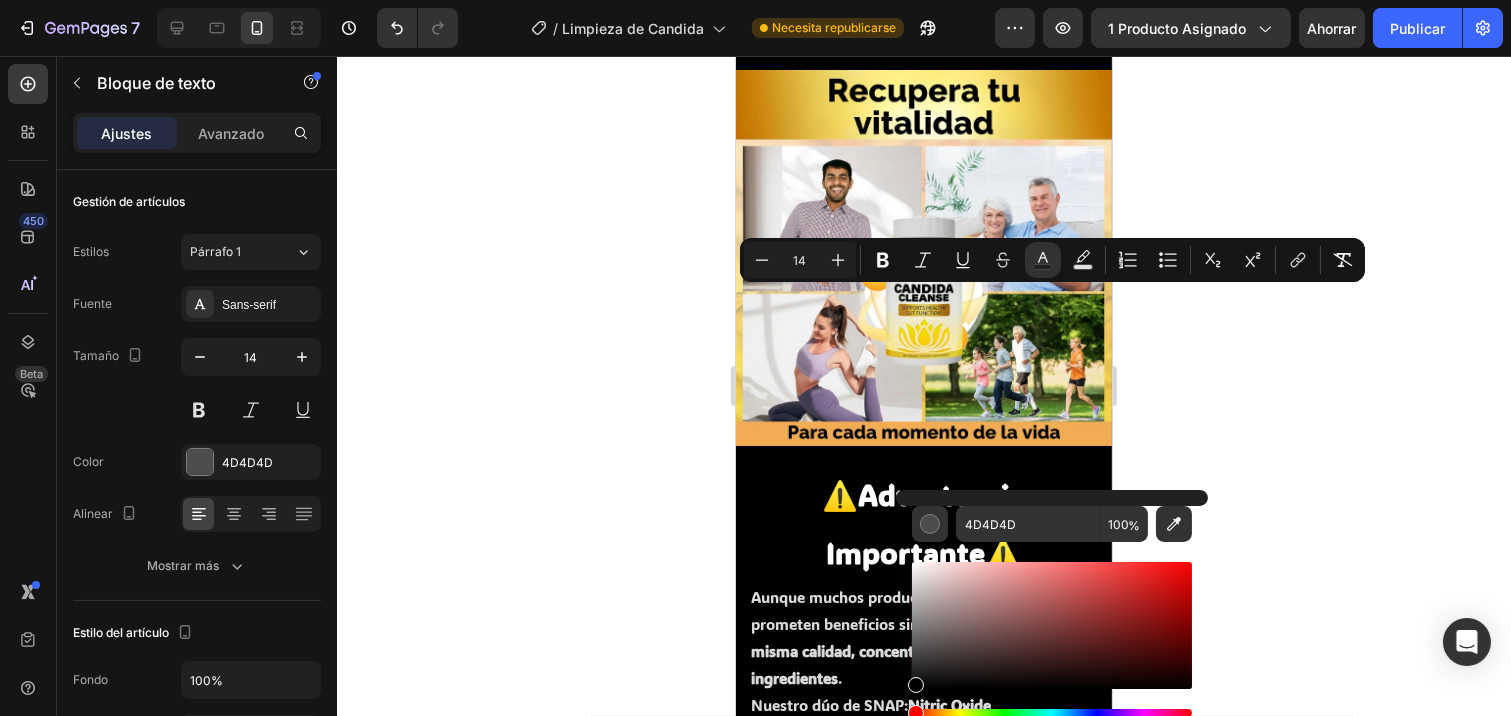 click on "7 Version history / Limpieza de Candida Necesita republicarse Avance 1 producto asignado Ahorrar Publicar 450 Beta Secciones(18) Elementos(84) Sección Elemento Hero Section Product Detail Brands Trusted Badges Guarantee Product Breakdown How to use Testimonials Compare Bundle FAQs Social Proof Brand Story Product List Collection Blog List Contact Sticky Add to Cart Custom Footer Explorar la biblioteca 450 Disposición
Fila
Fila
Fila
Fila Texto
Título
Bloque de texto Botón Medios de comunicación Icono y línea Lista de contenidos Interactivo Producto Impulsor de conversión Forma Artículo Avanzado Bloque de texto Ajustes Avanzado Gestión de artículos Estilos Párrafo 1 Fuente Sans-serif Tamaño 14 Color 4D4D4D Alinear Mostrar más Fondo 100" at bounding box center (755, 0) 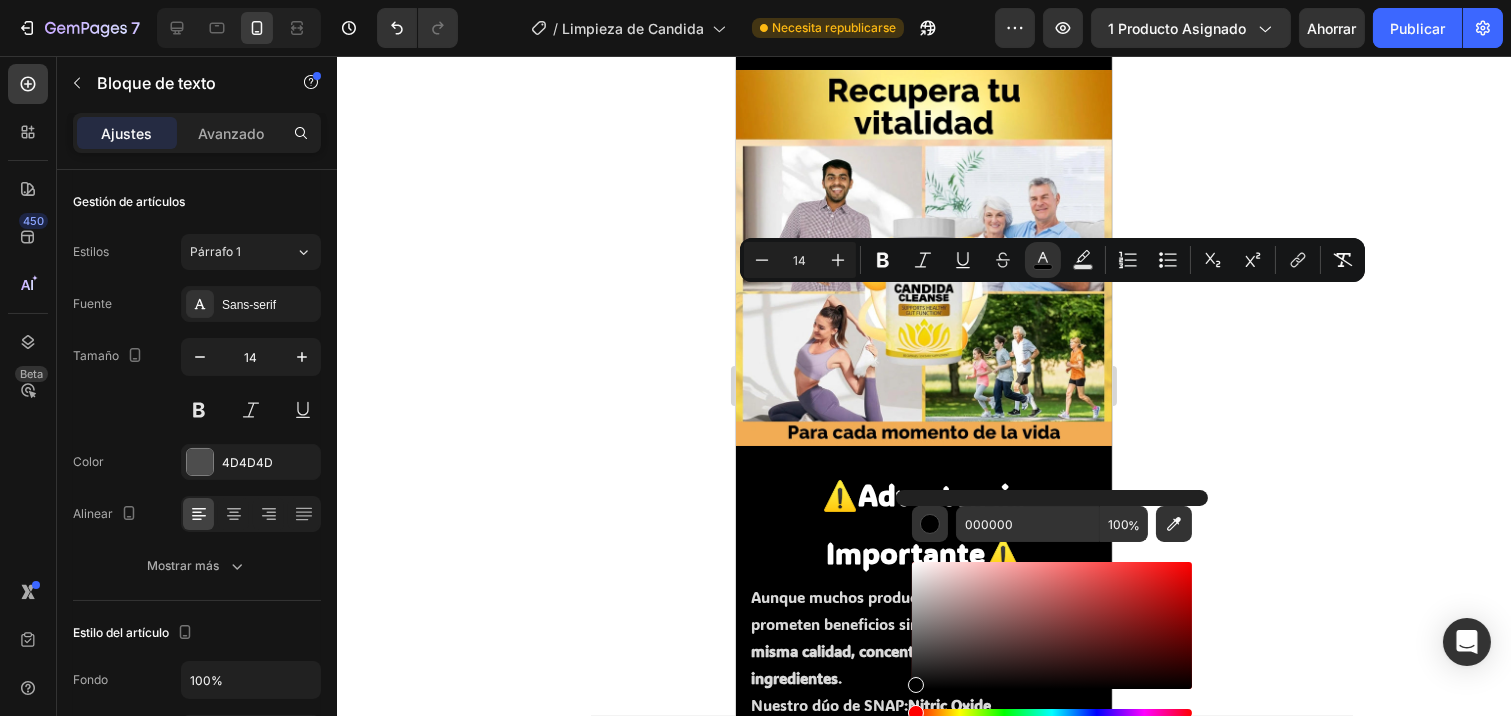 click 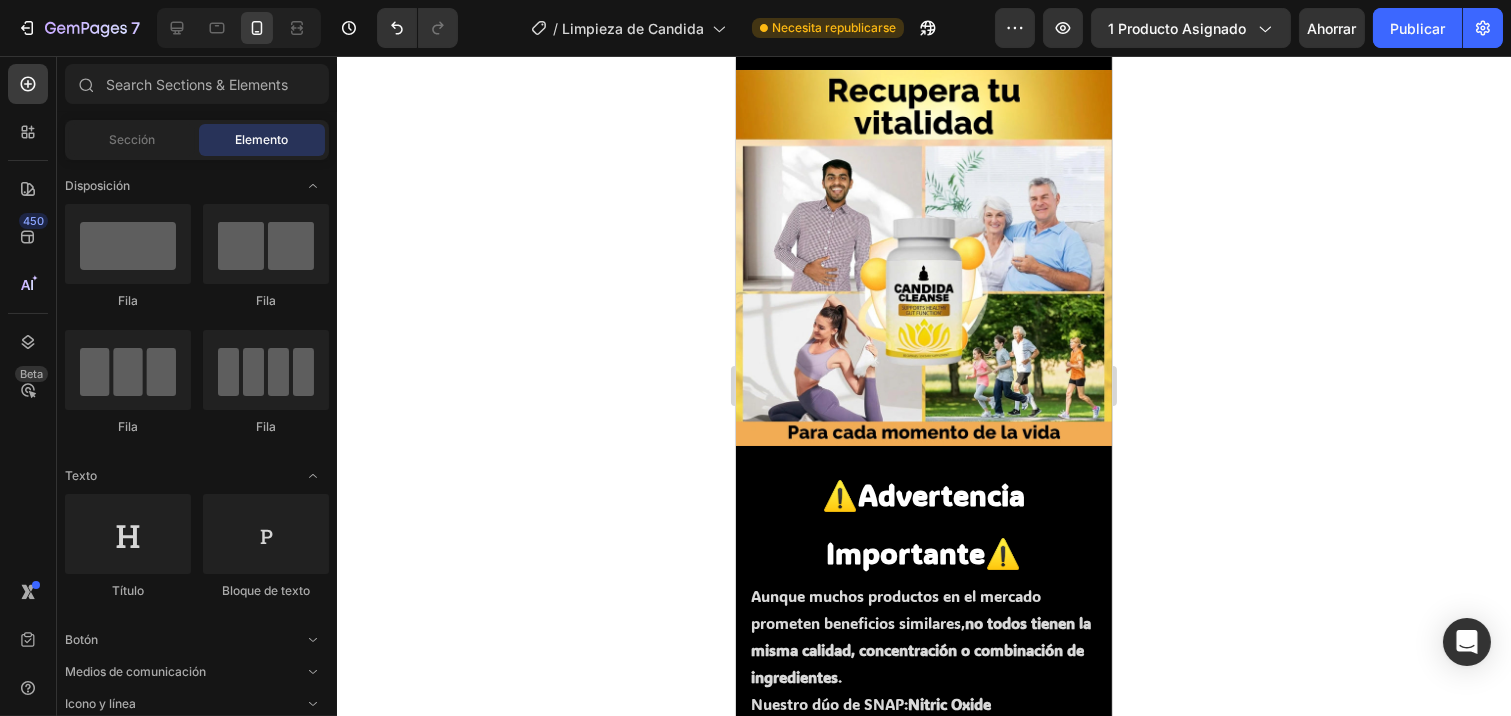 click 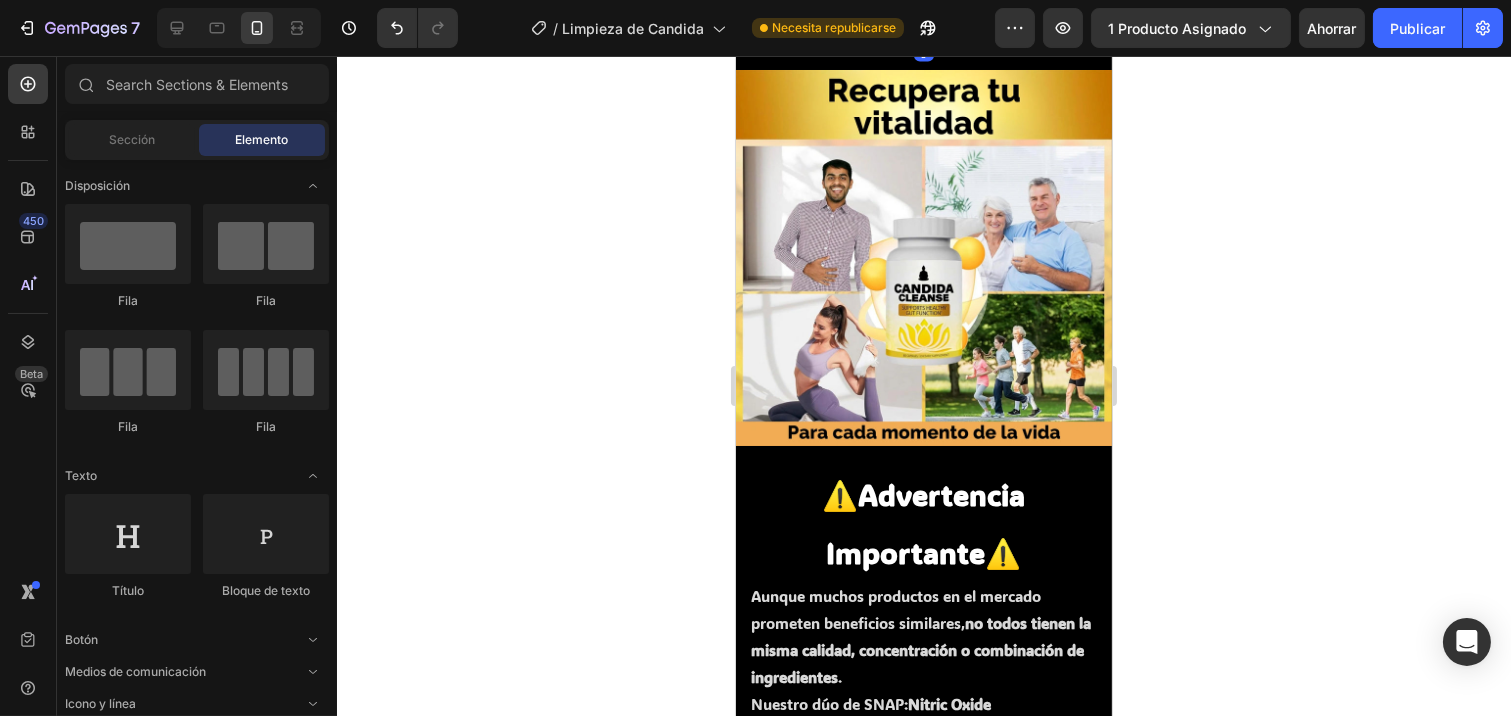 click on "¿Cuánto tiempo tomaré para ver resultados con  Candida Cleanse ?" at bounding box center (919, -562) 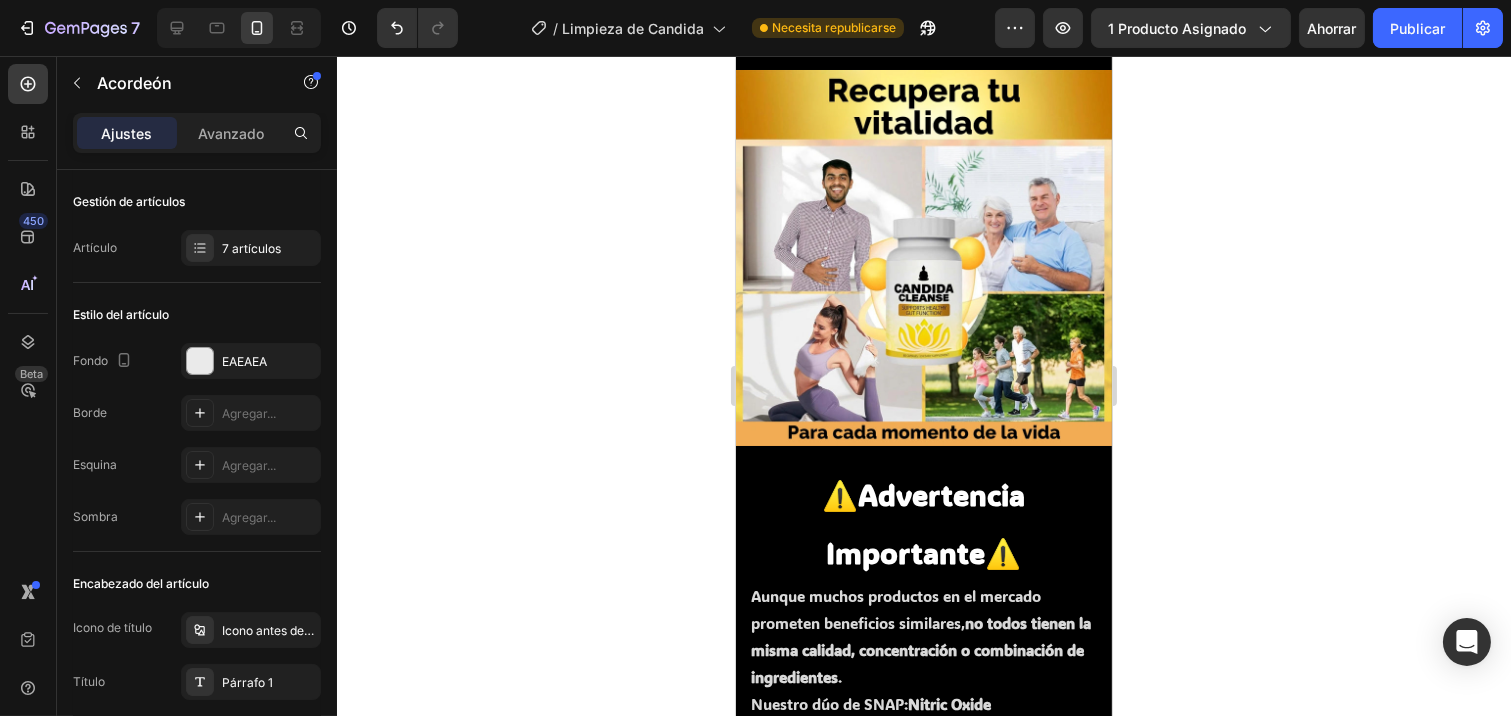click on "¿Cuánto tiempo tomaré para ver resultados con  Candida Cleanse ?" at bounding box center (919, -562) 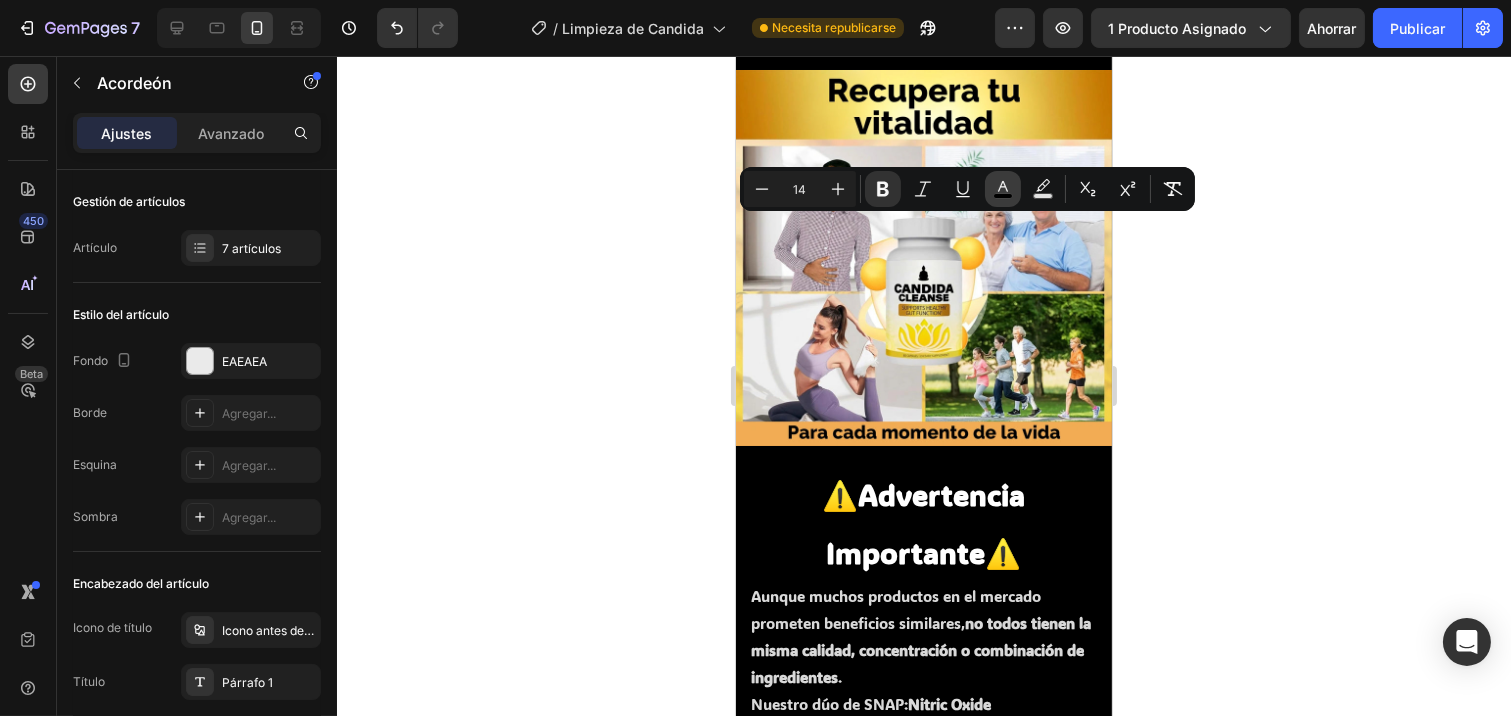 click 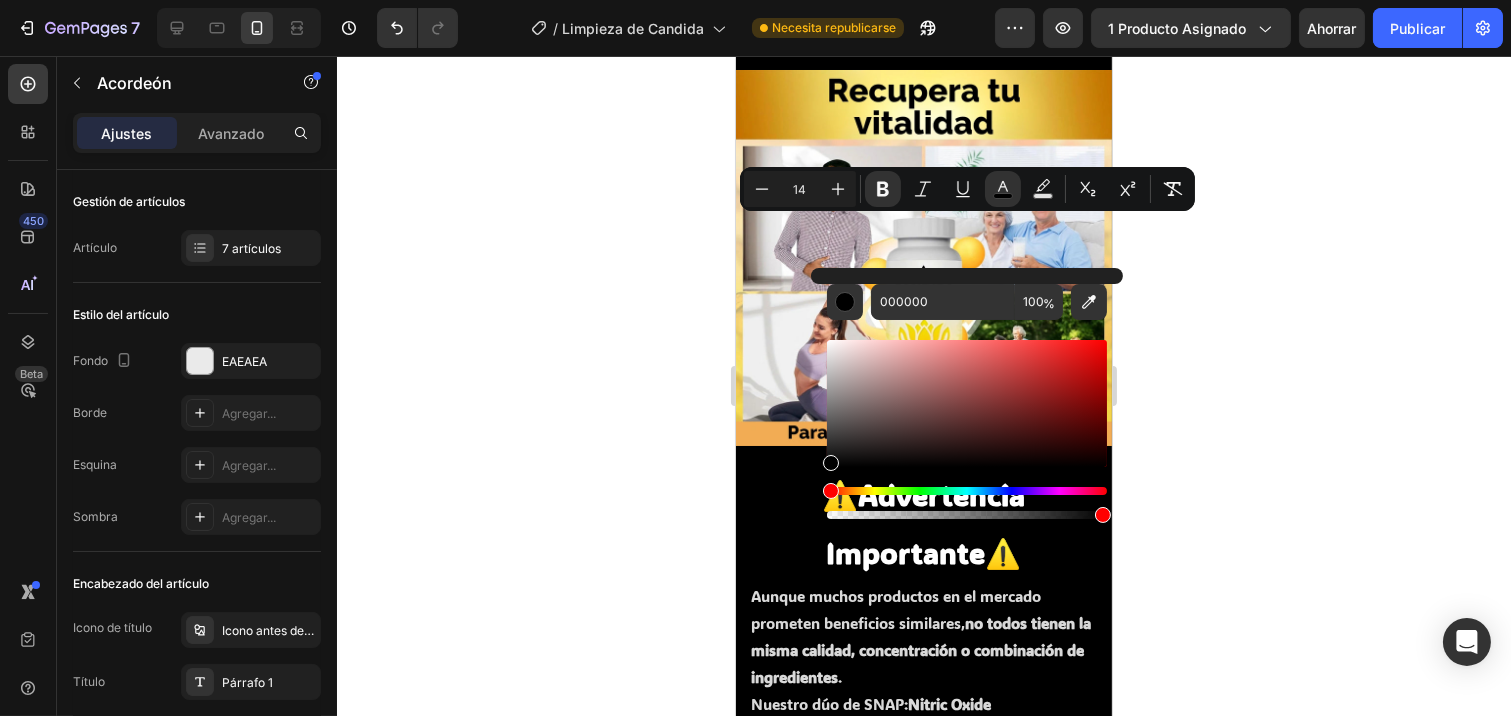 click 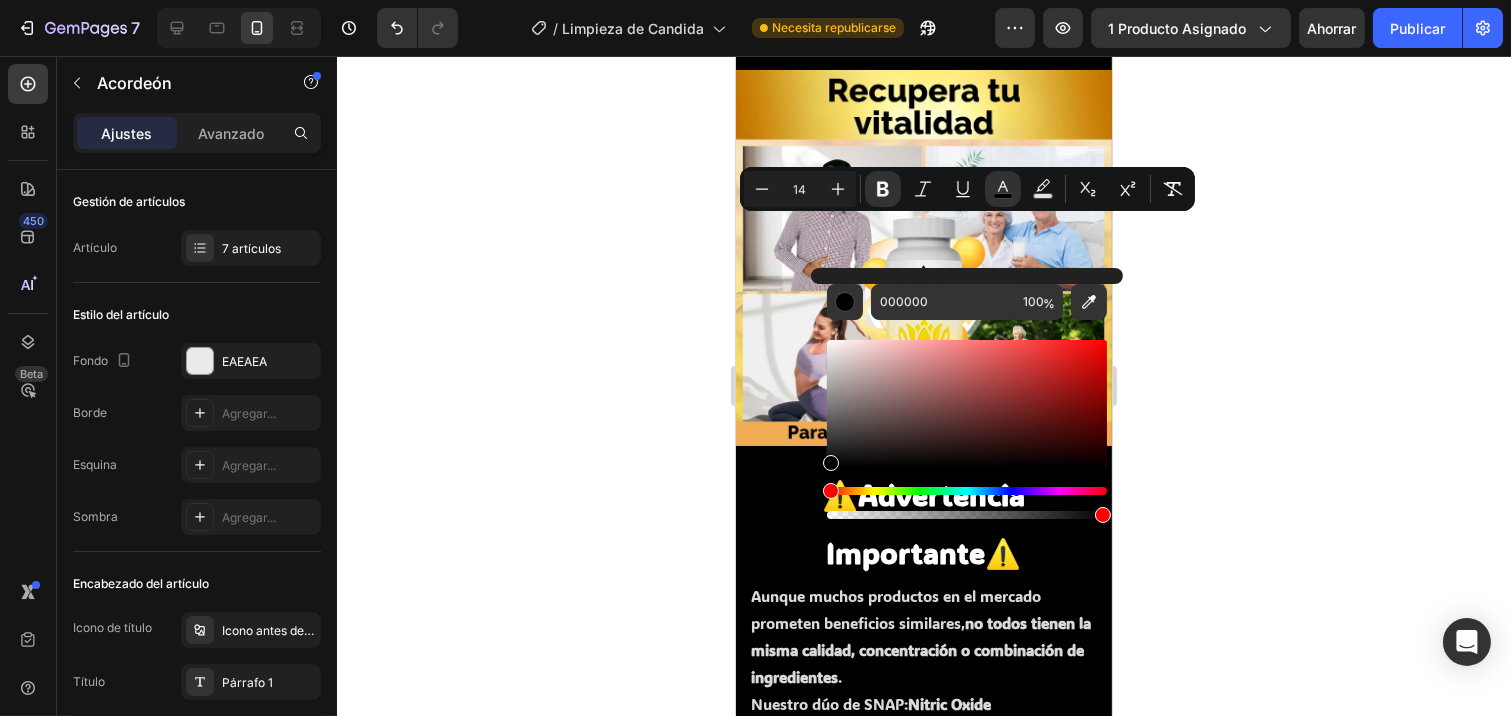 click 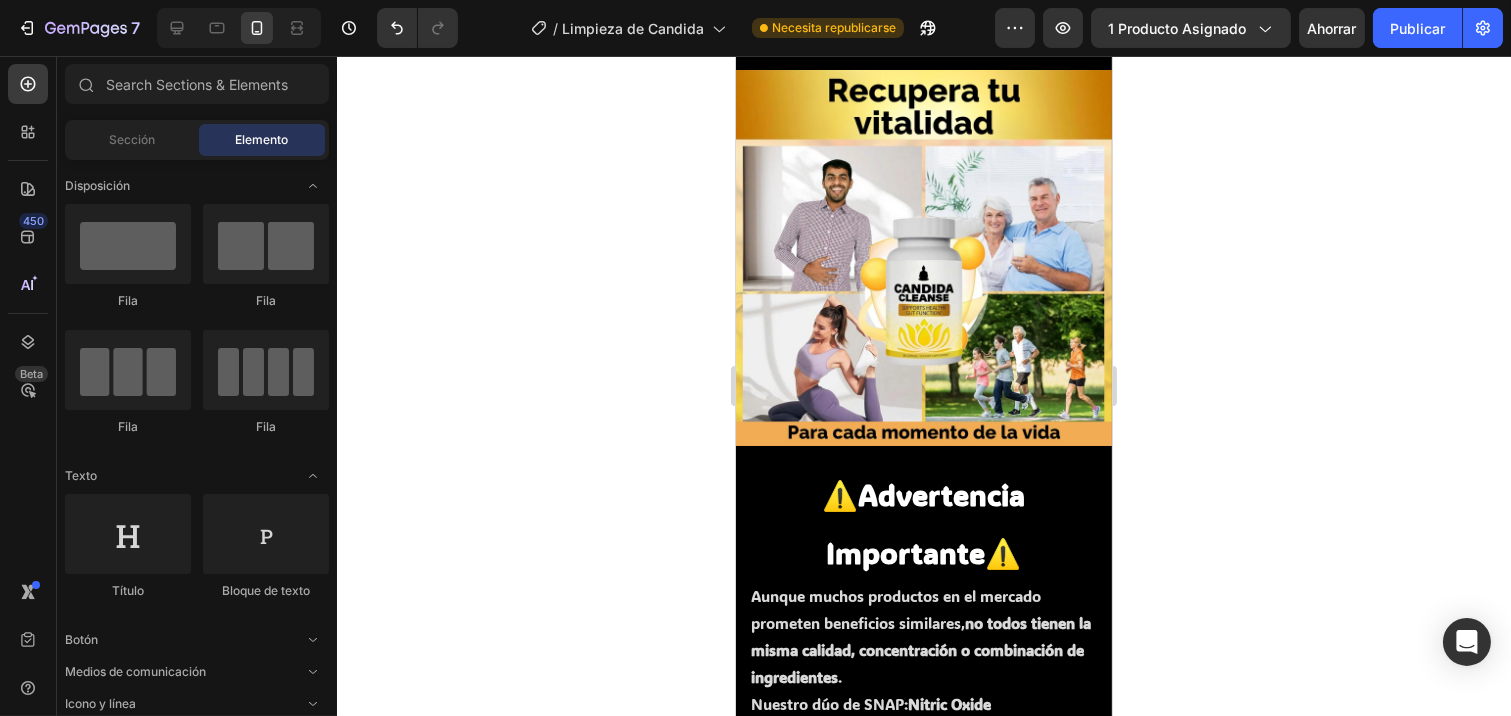 click on "¿Es  Candida Cleanse  adecuado para hombres y mujeres?" at bounding box center (923, -279) 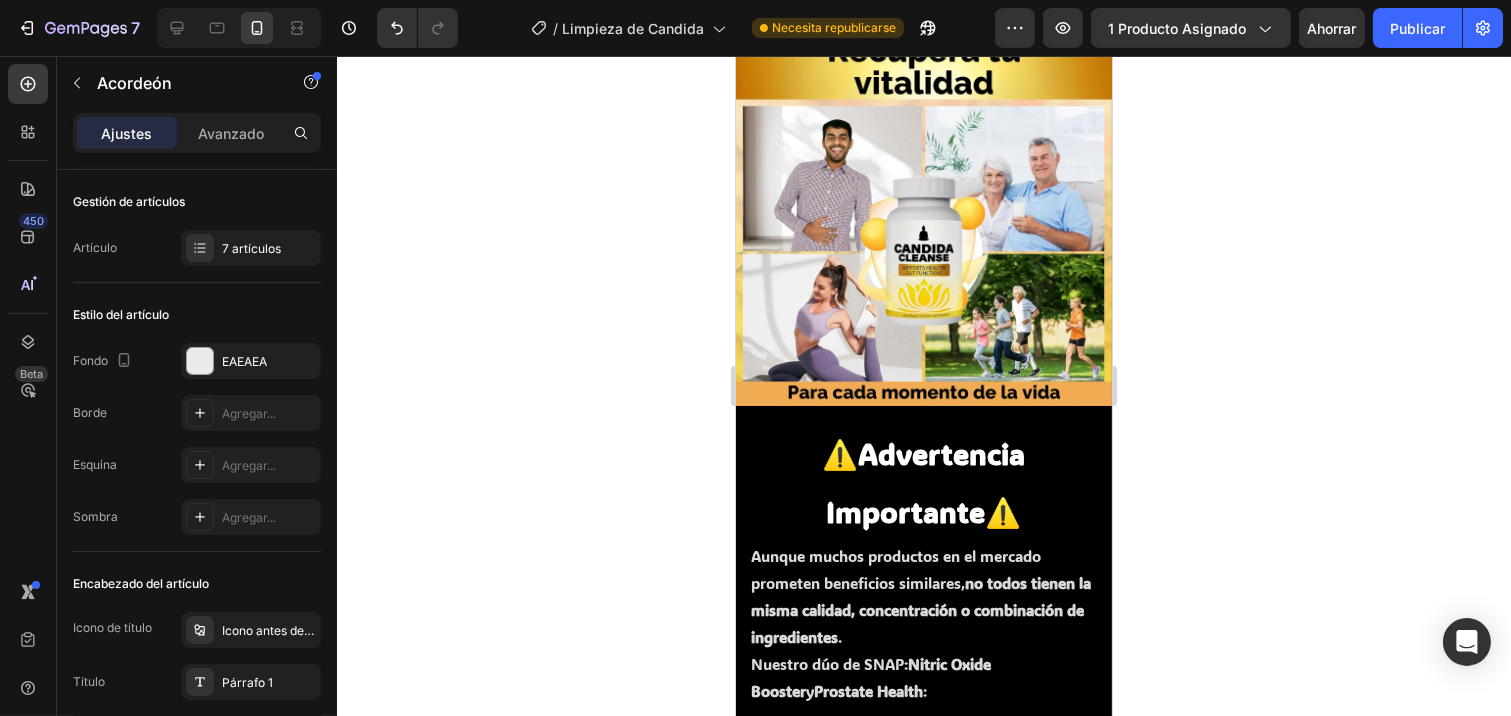 scroll, scrollTop: 6504, scrollLeft: 0, axis: vertical 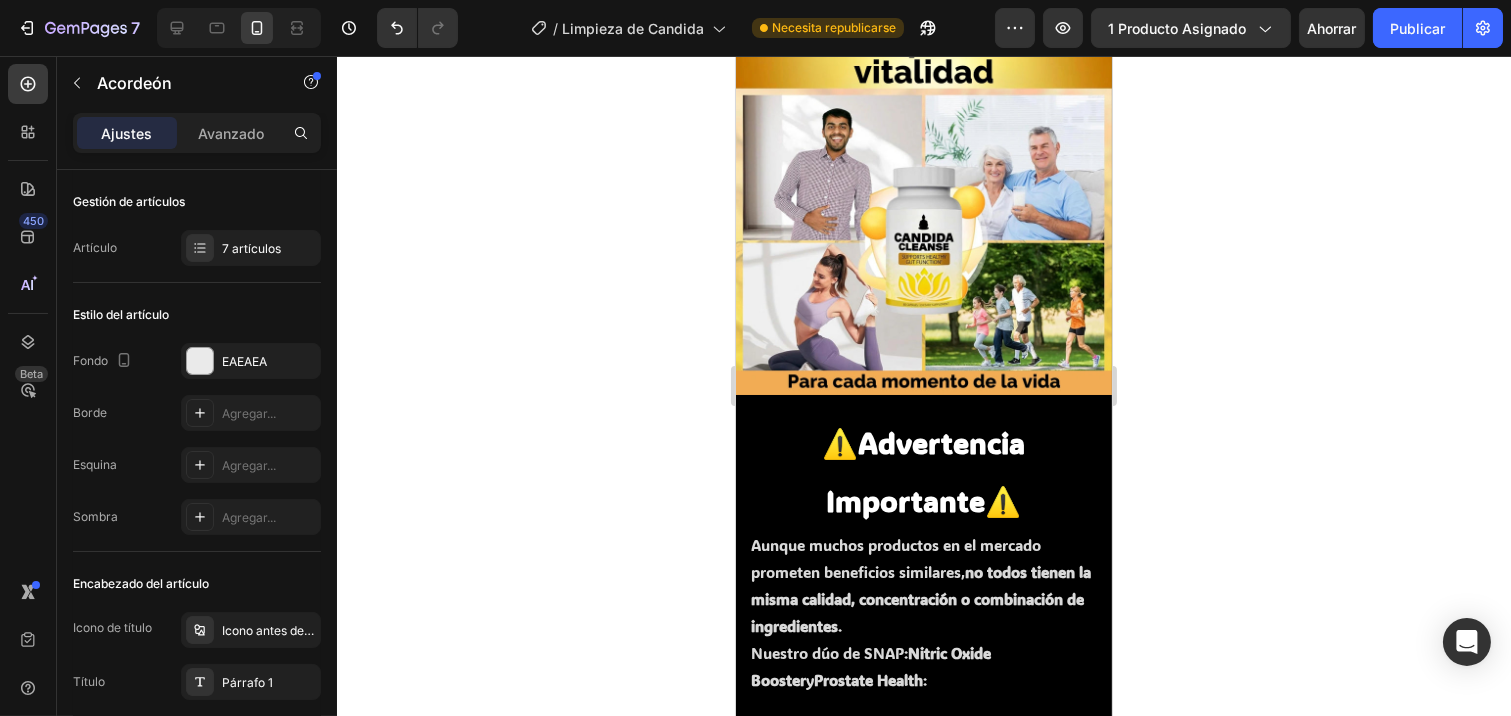 click on "Sí,  Candida Cleanse  es completamente adecuado tanto para hombres como para mujeres. Está formulado para ayudar a restaurar el equilibrio de la flora intestinal, algo que beneficia a ambos géneros, independientemente de sus diferencias biológicas." at bounding box center [919, -382] 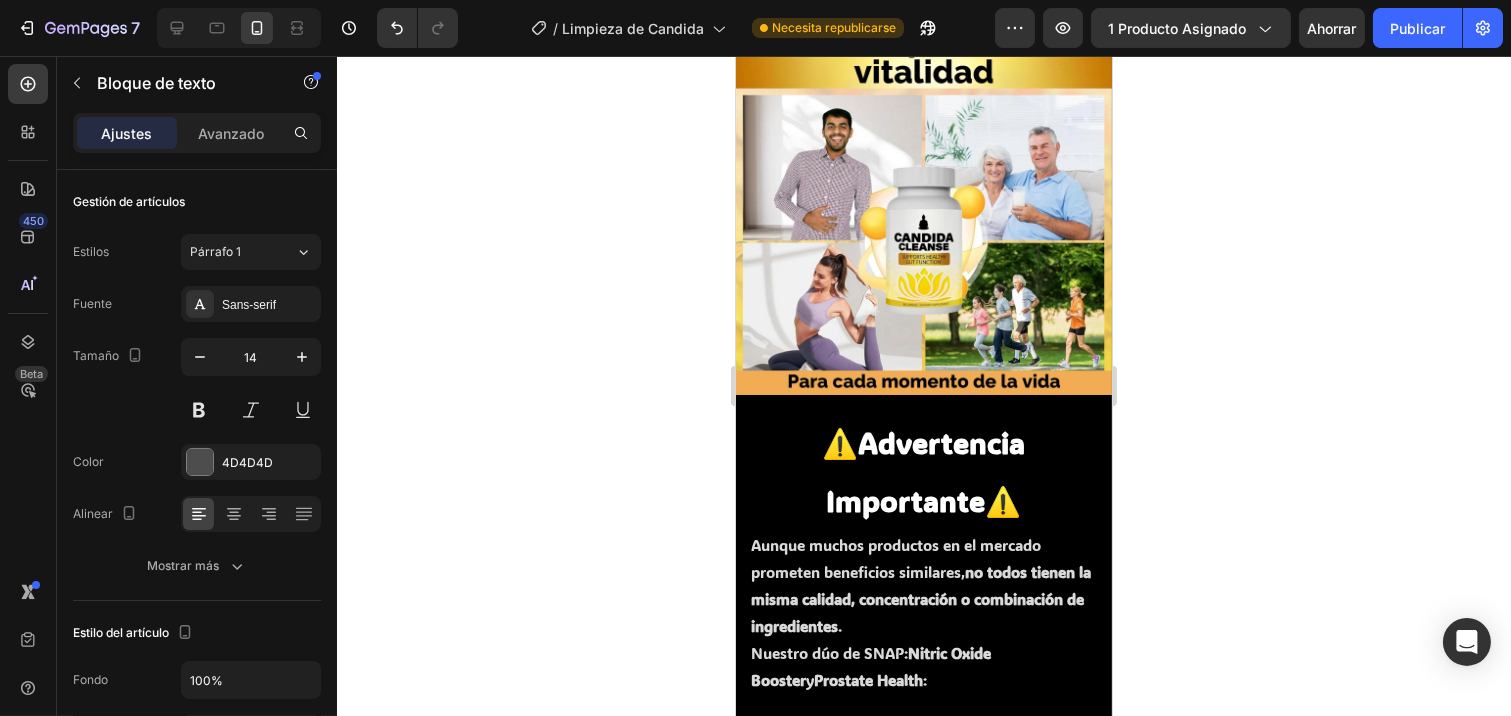 click on "Sí,  Candida Cleanse  es completamente adecuado tanto para hombres como para mujeres. Está formulado para ayudar a restaurar el equilibrio de la flora intestinal, algo que beneficia a ambos géneros, independientemente de sus diferencias biológicas." at bounding box center [919, -382] 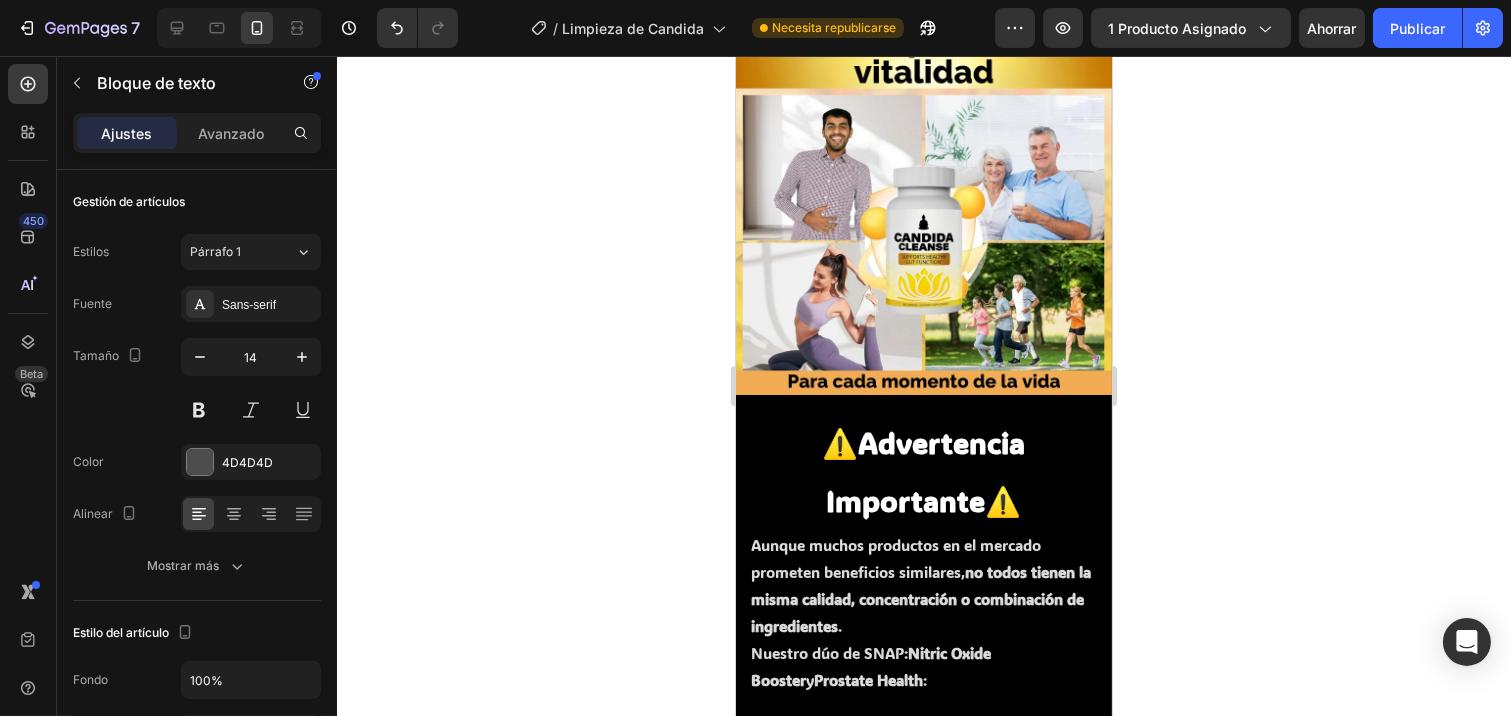 click on "Sí,  Candida Cleanse  es completamente adecuado tanto para hombres como para mujeres. Está formulado para ayudar a restaurar el equilibrio de la flora intestinal, algo que beneficia a ambos géneros, independientemente de sus diferencias biológicas." at bounding box center [919, -382] 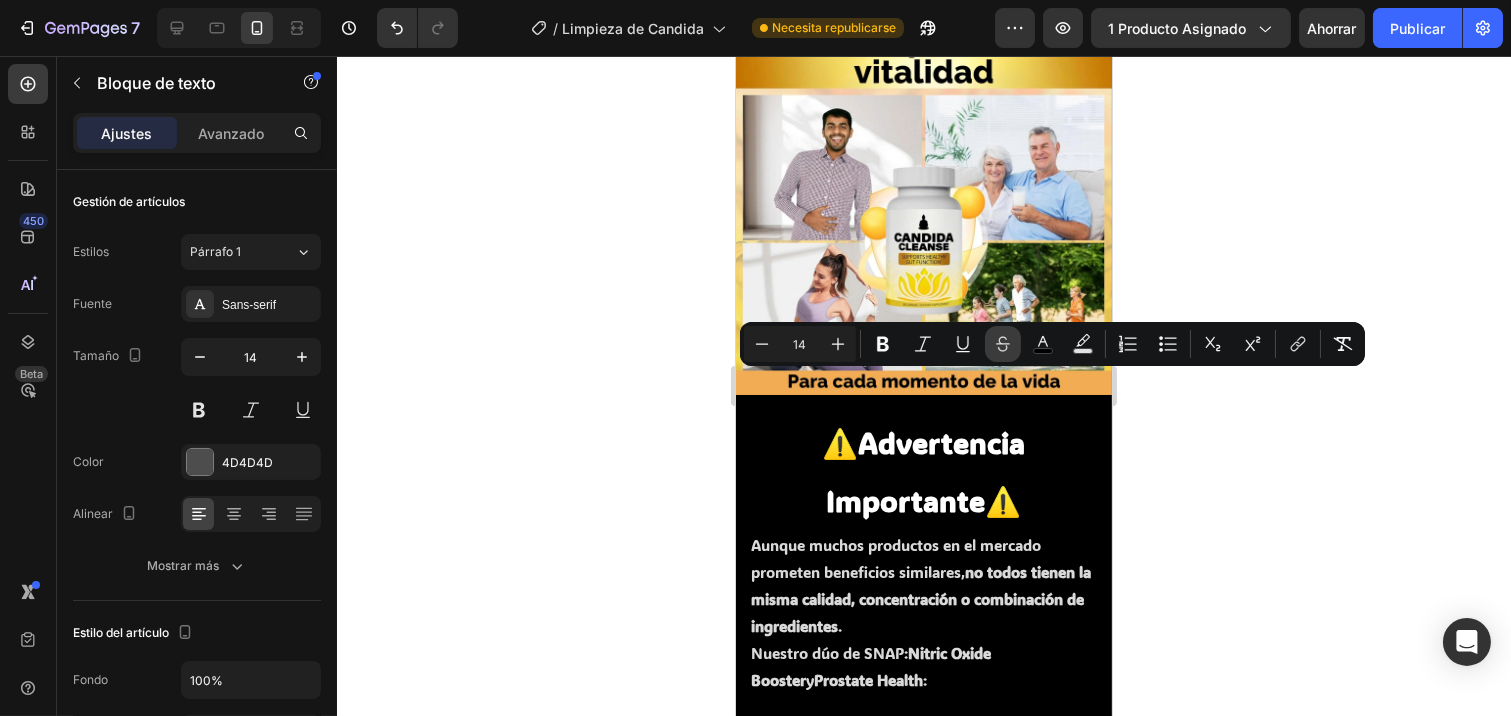 click on "Strikethrough" at bounding box center [1003, 344] 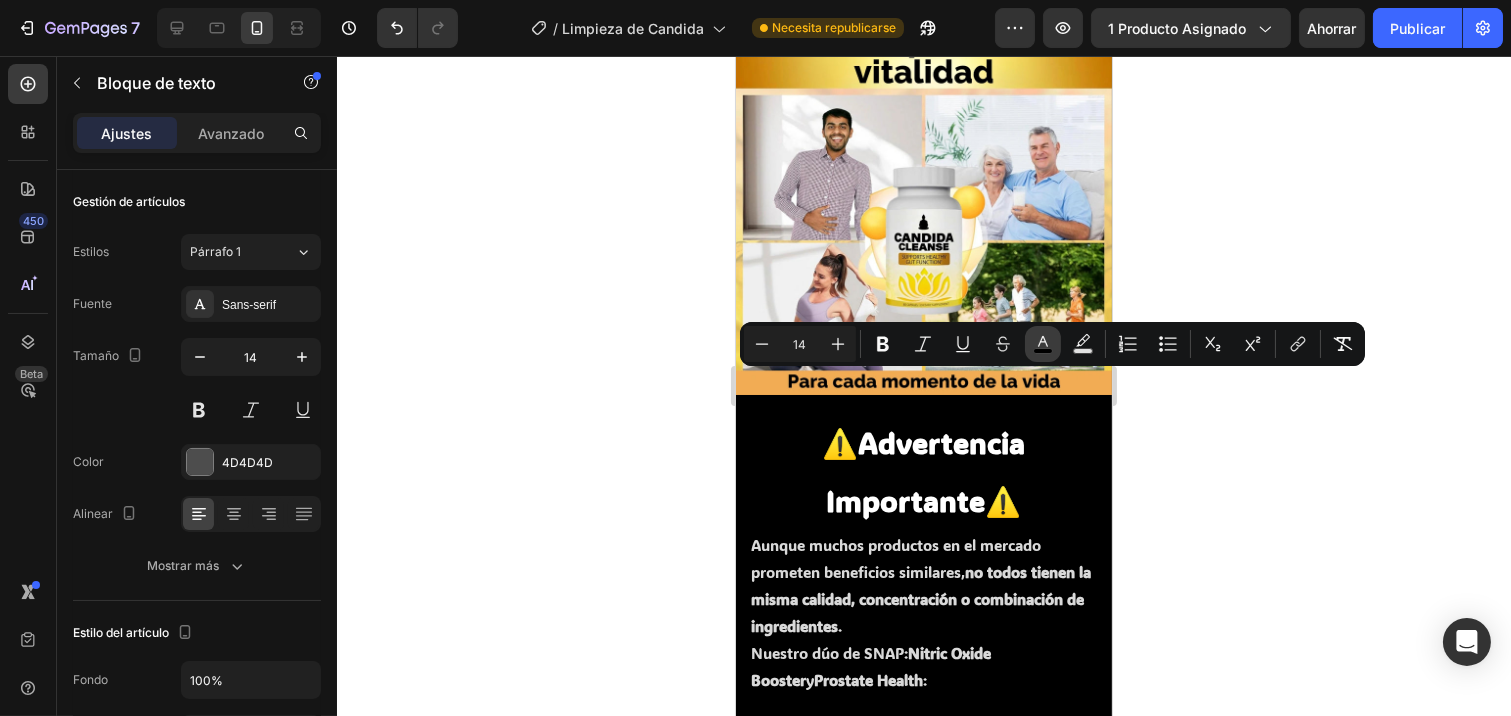 click 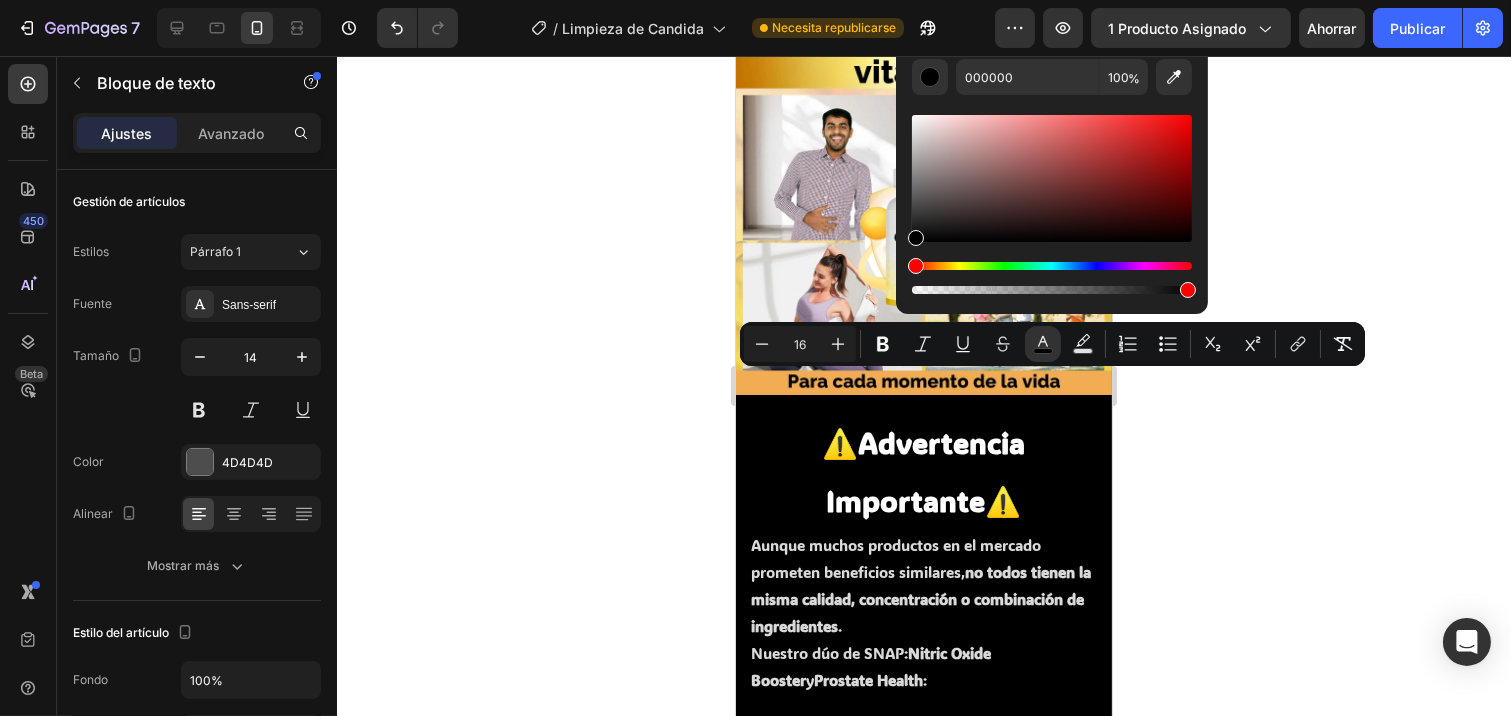 drag, startPoint x: 1650, startPoint y: 299, endPoint x: 840, endPoint y: 313, distance: 810.121 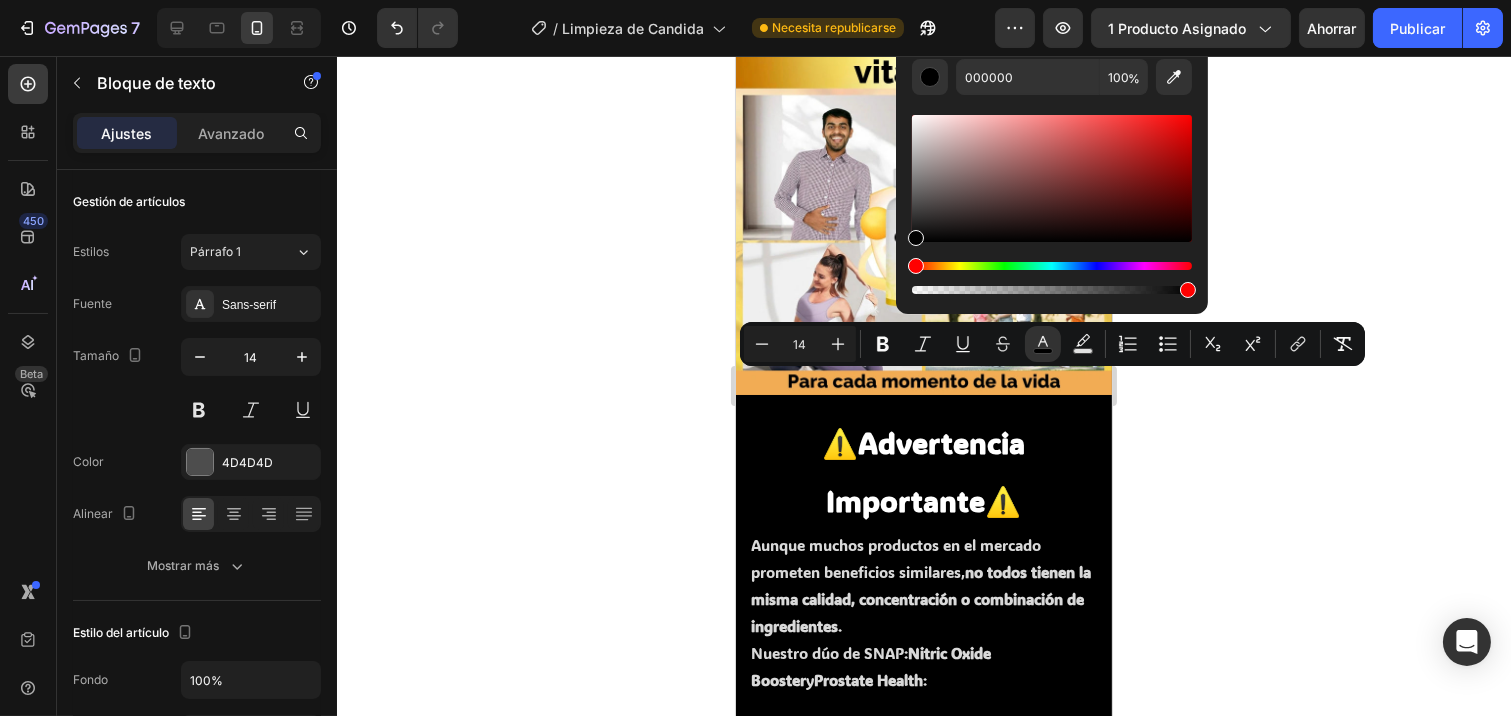 click 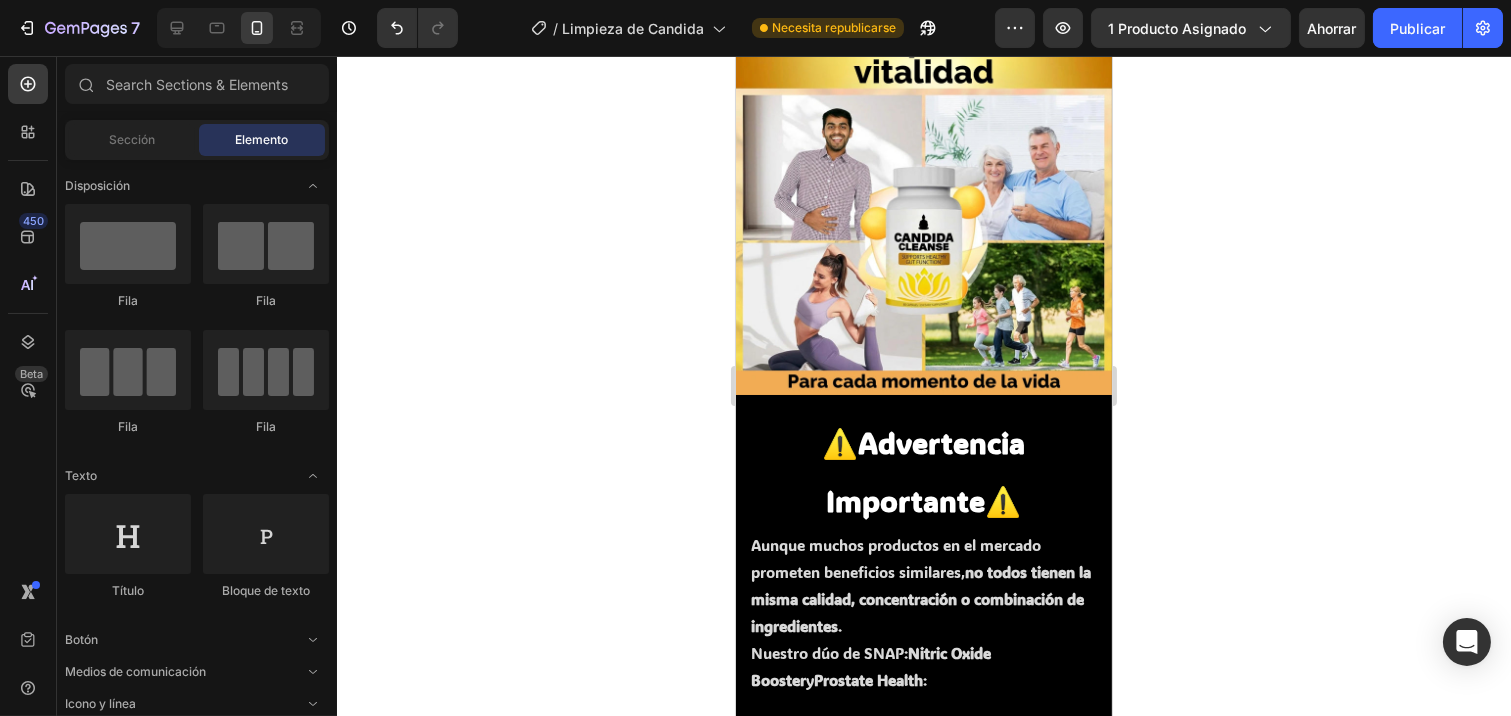 click 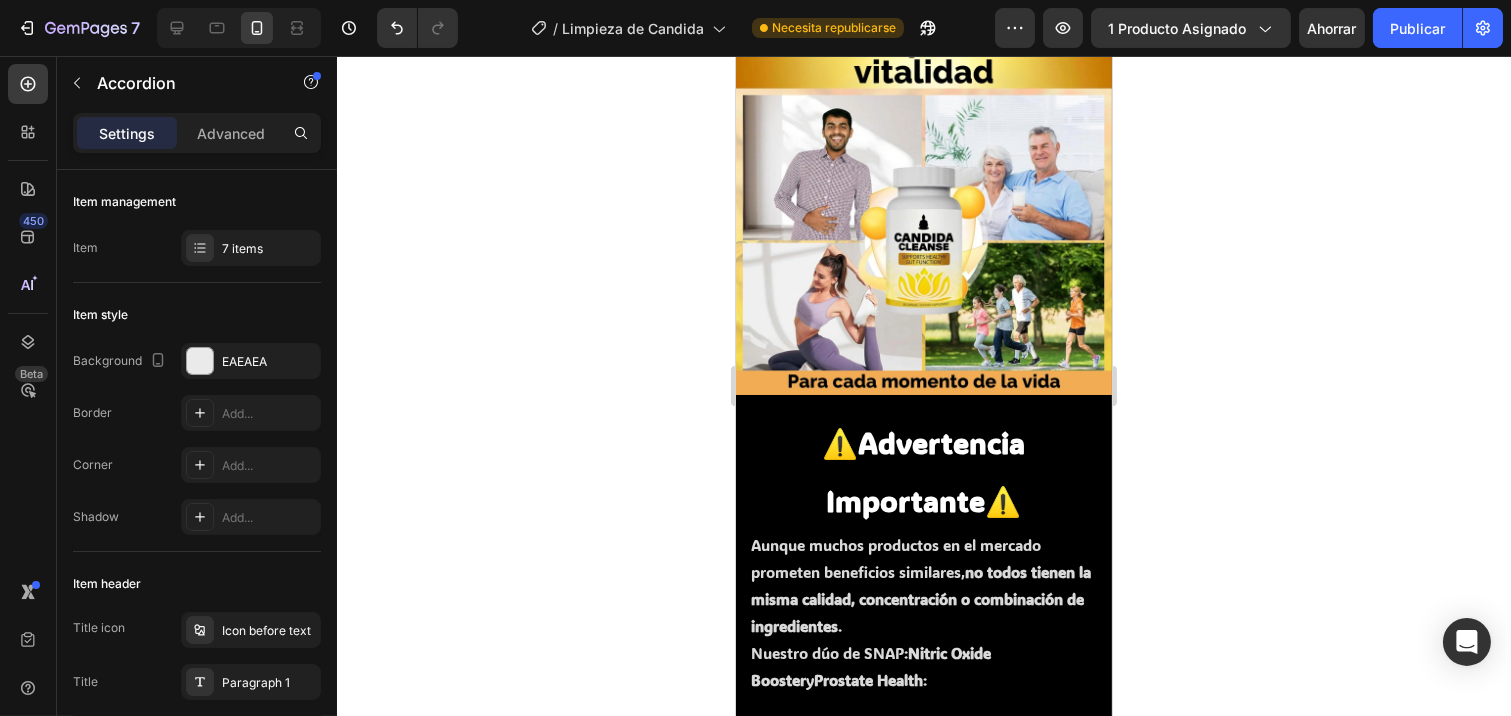 click on "¿Es  Candida Cleanse  adecuado para hombres y mujeres?" at bounding box center [919, -503] 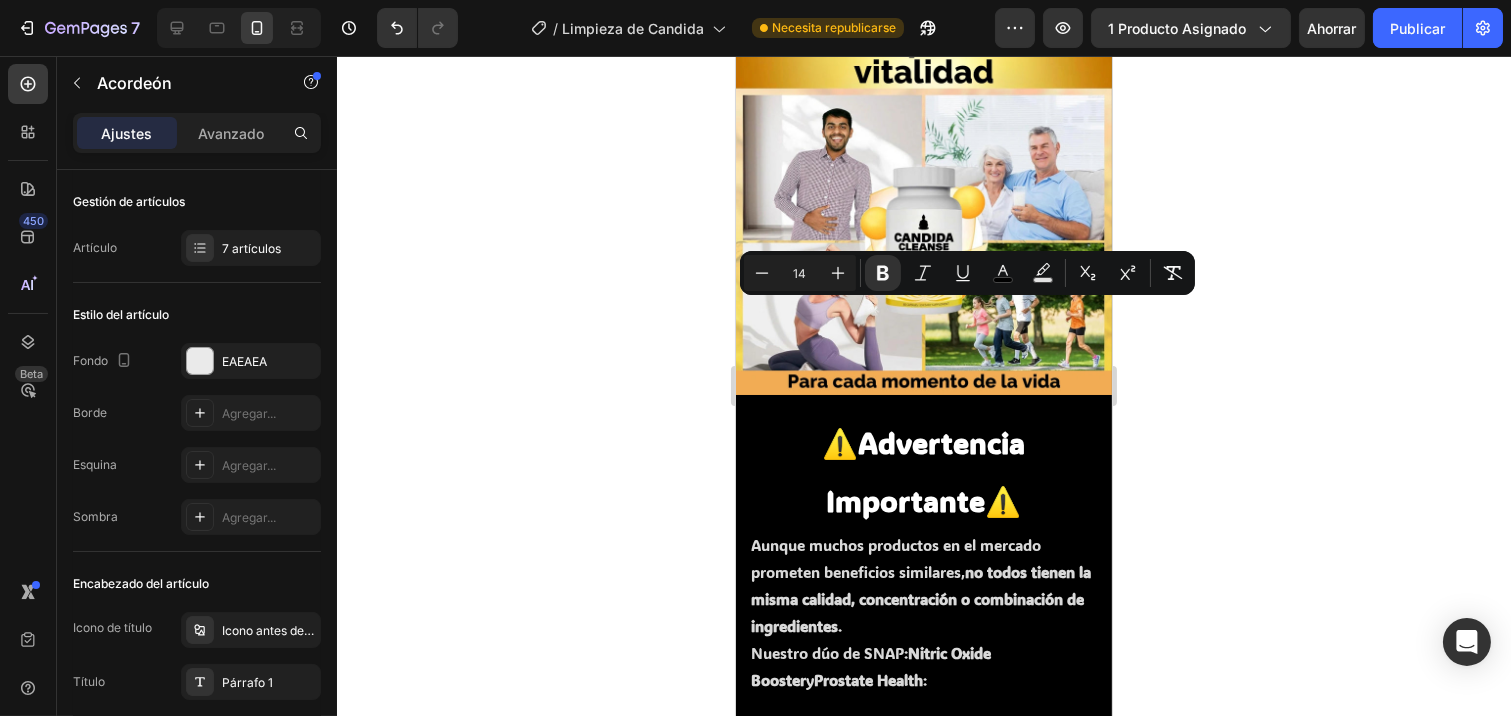 click on "Minus 14 Plus Bold Italic Underline
color
Text Background Color Subscript Superscript Remove Format" at bounding box center [967, 273] 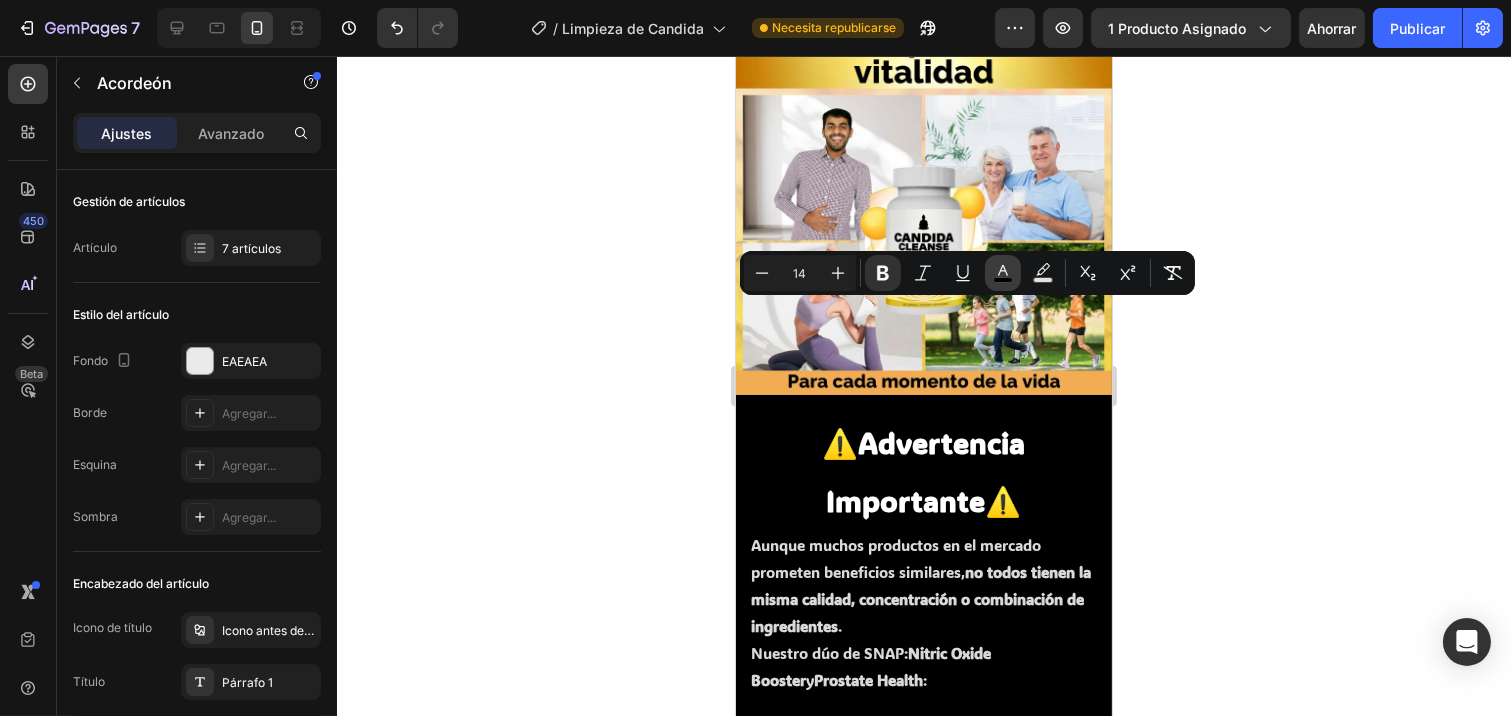 click on "color" at bounding box center [1003, 273] 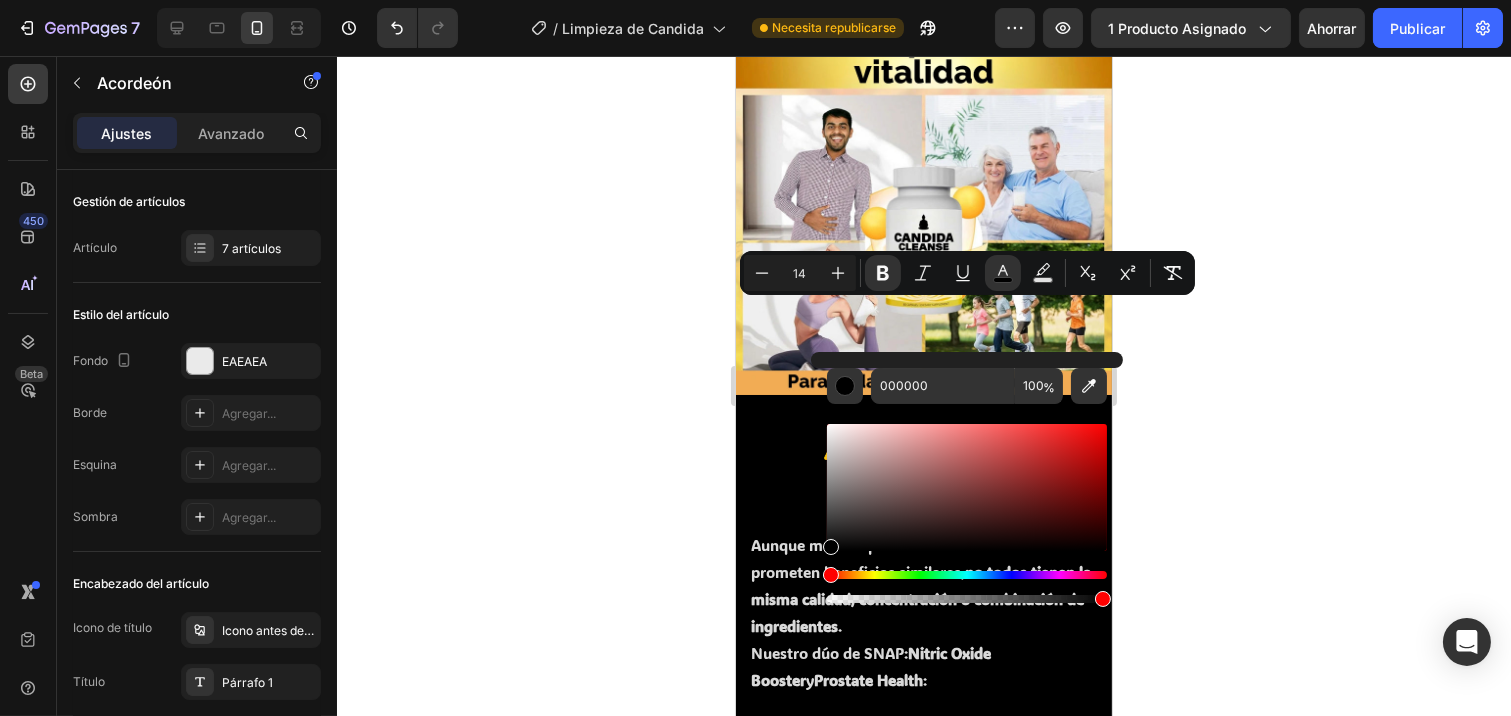 click 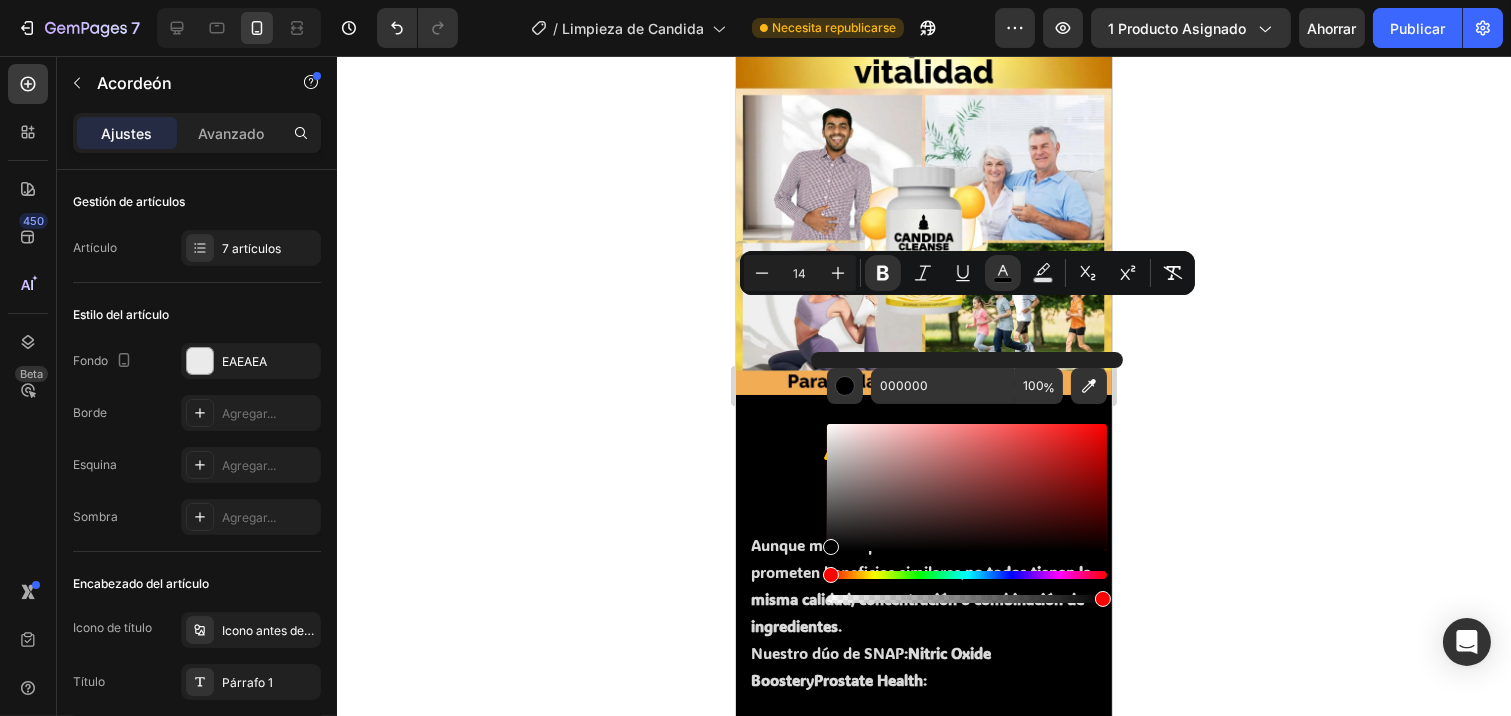 click 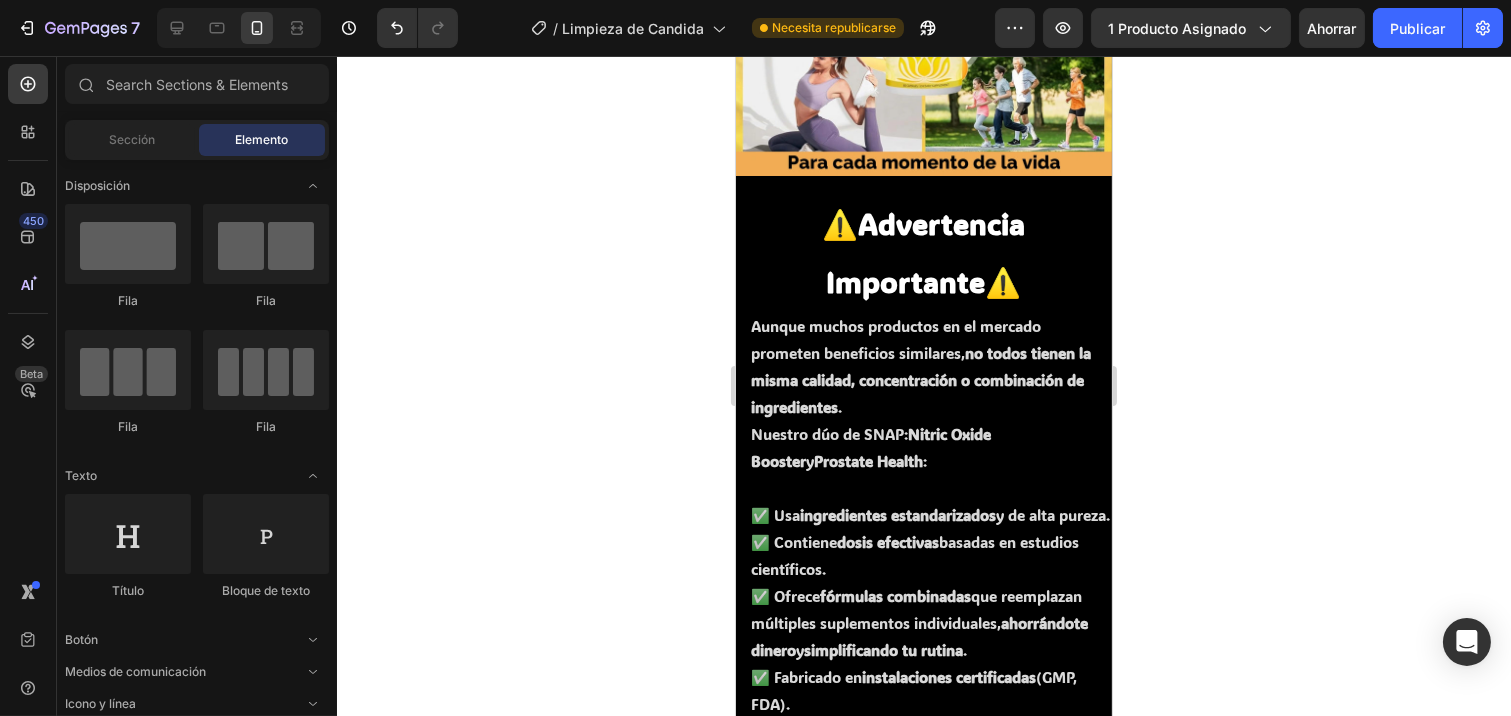 scroll, scrollTop: 6726, scrollLeft: 0, axis: vertical 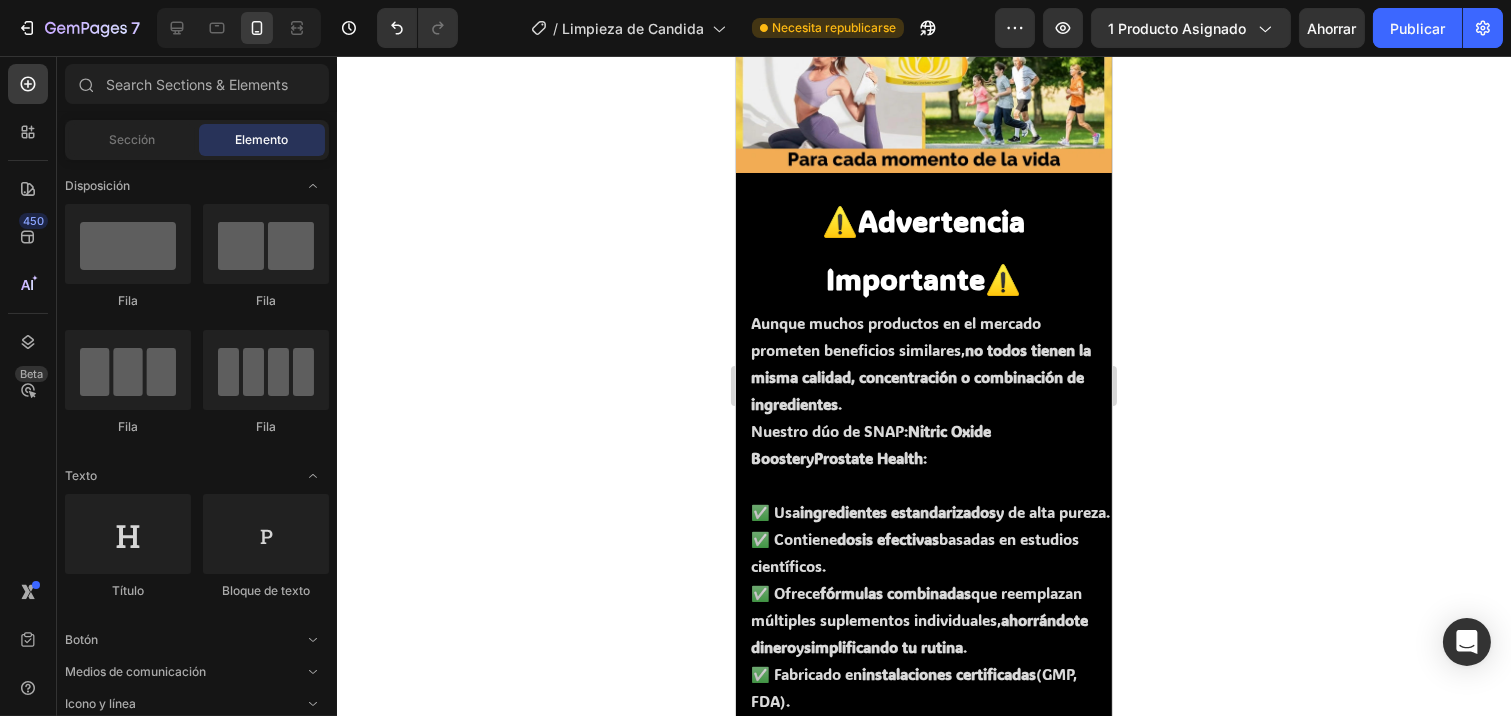 click 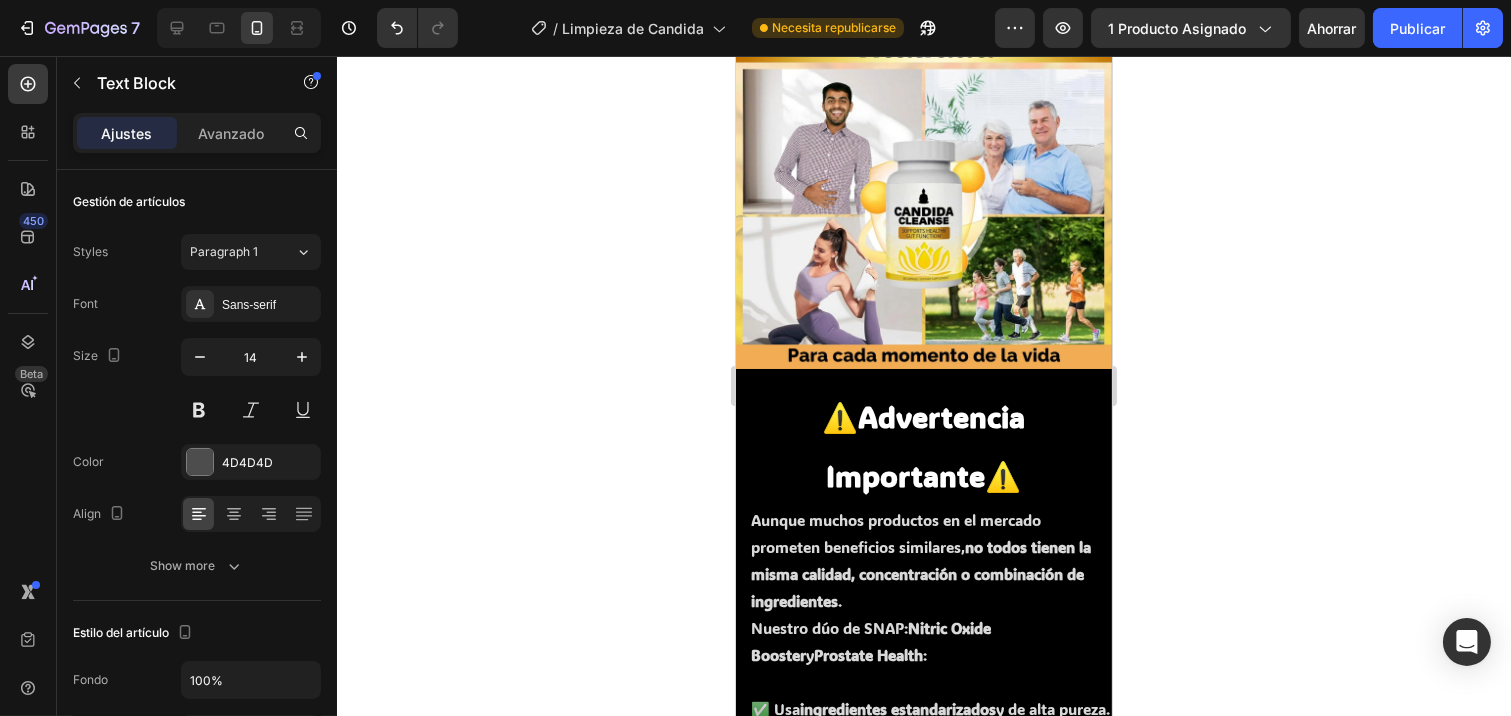 click on "Sí,  Candida Cleanse  es 100% vegano, libre de gluten y hecho con ingredientes naturales, por lo que es adecuado para personas con diversas restricciones dietéticas. Sin embargo, si tienes alguna alergia específica, te recomendamos revisar la etiqueta del producto o consultar con un profesional de salud. Text Block   0" at bounding box center (923, -310) 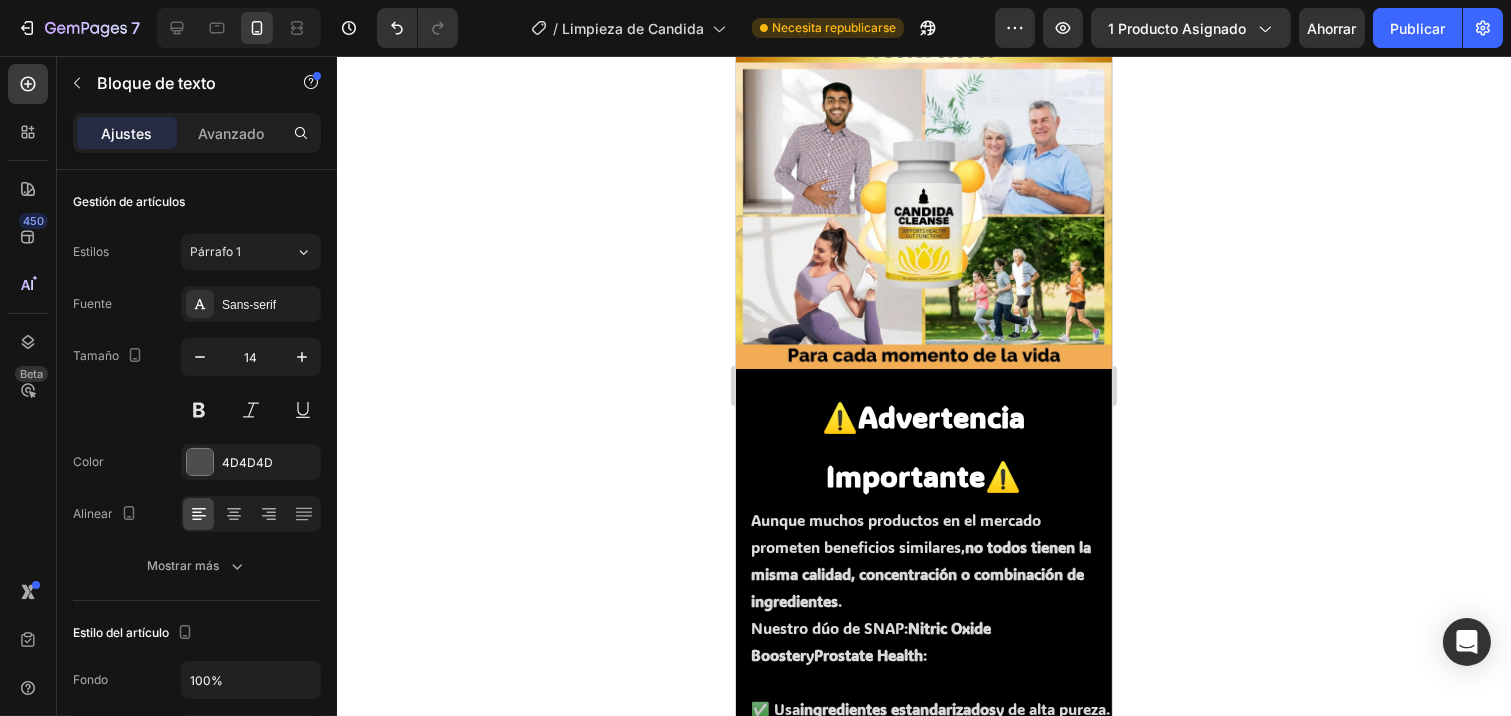 click on "Text Block" at bounding box center [851, -380] 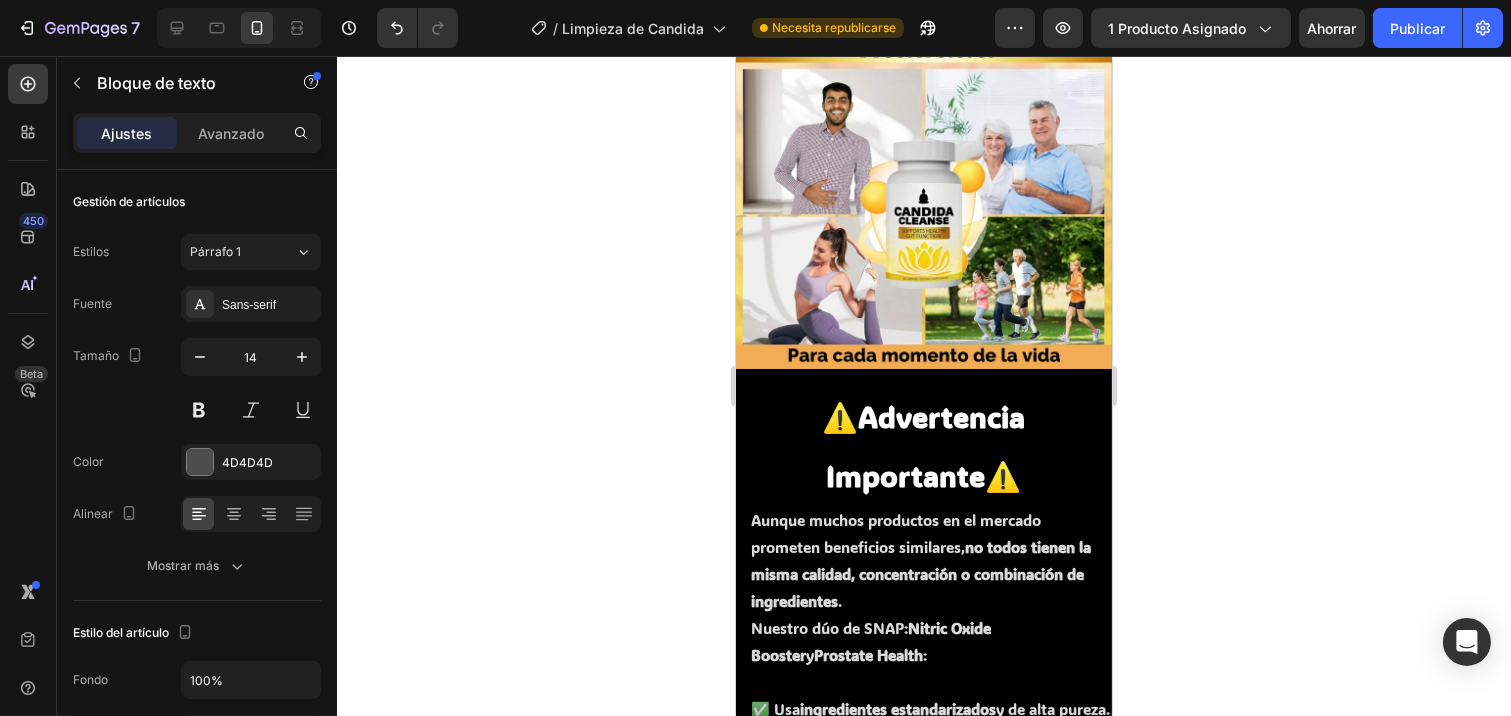 click on "Sí,  Candida Cleanse  es 100% vegano, libre de gluten y hecho con ingredientes naturales, por lo que es adecuado para personas con diversas restricciones dietéticas. Sin embargo, si tienes alguna alergia específica, te recomendamos revisar la etiqueta del producto o consultar con un profesional de salud." at bounding box center [923, -310] 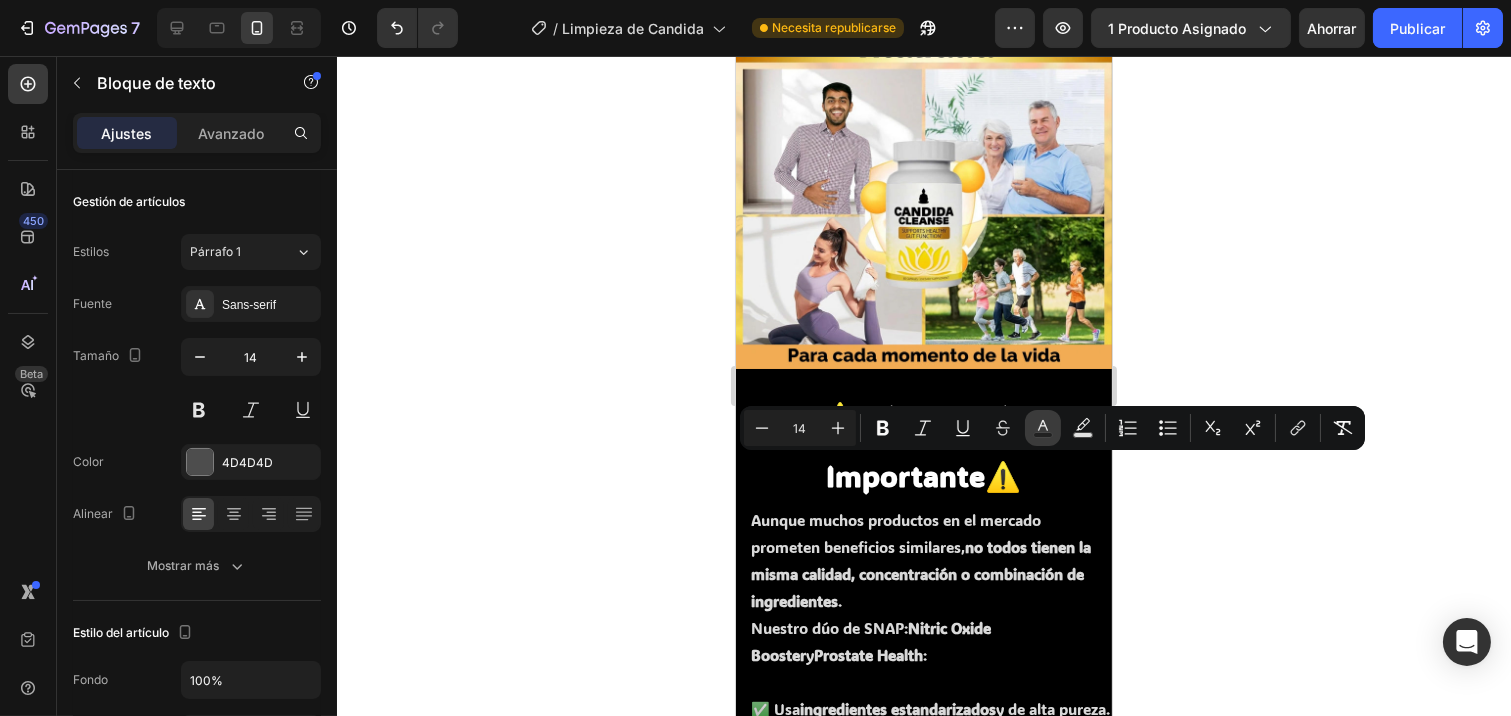 click 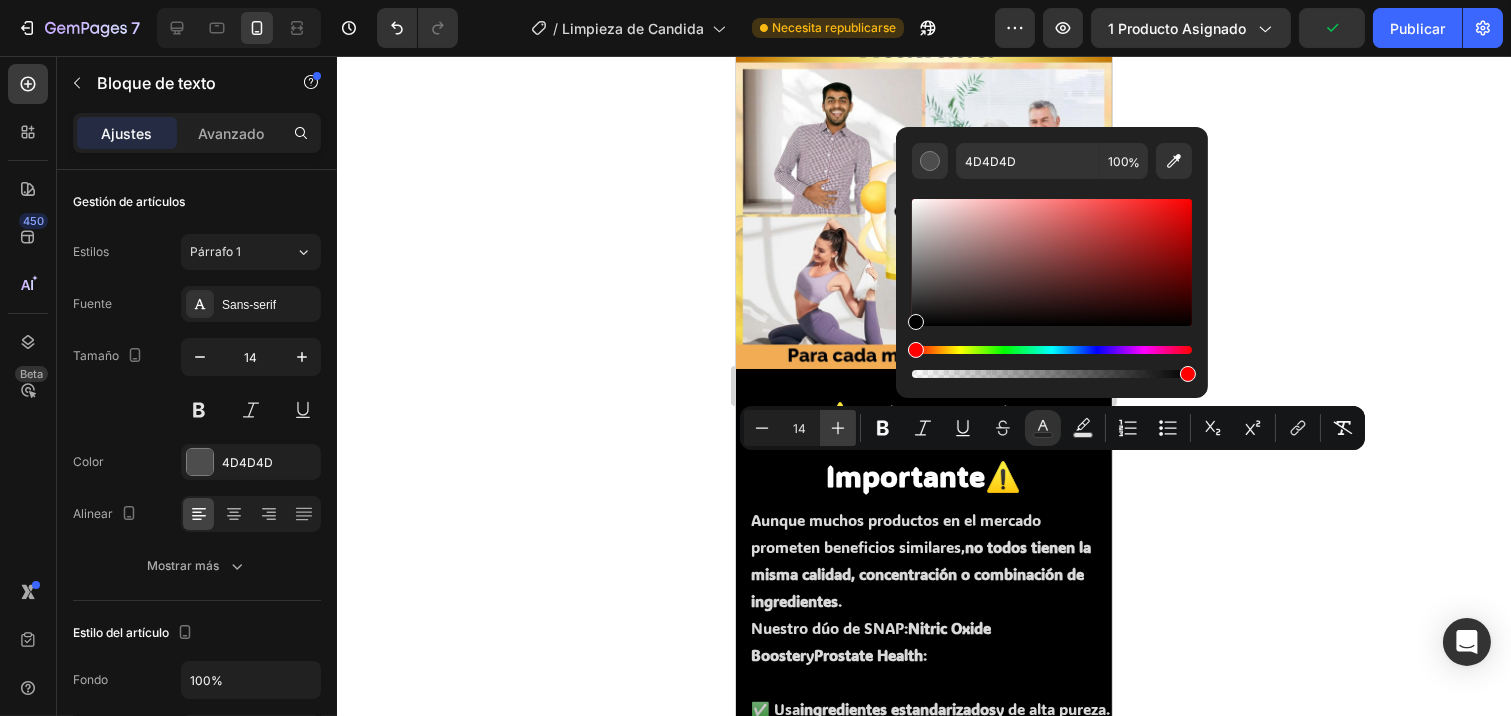 drag, startPoint x: 926, startPoint y: 291, endPoint x: 851, endPoint y: 442, distance: 168.60011 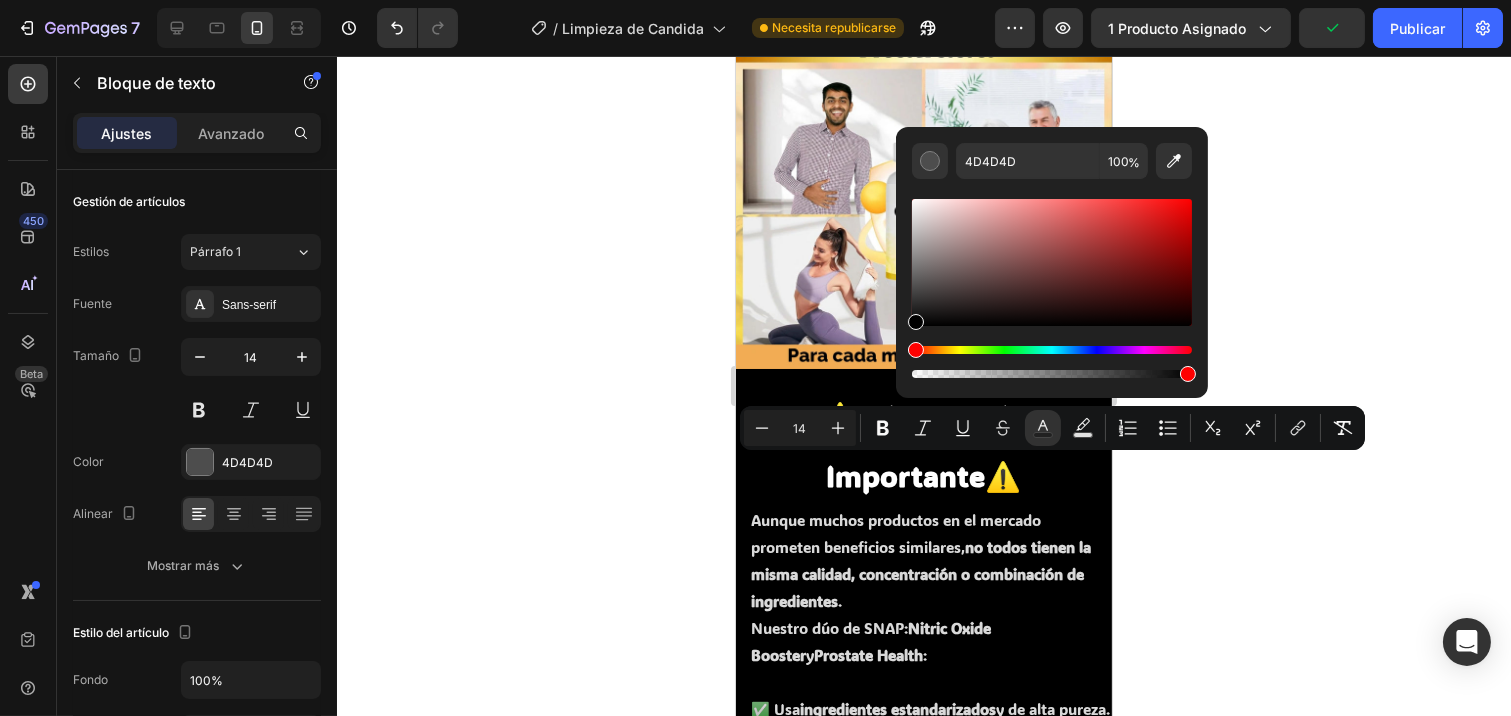 type on "000000" 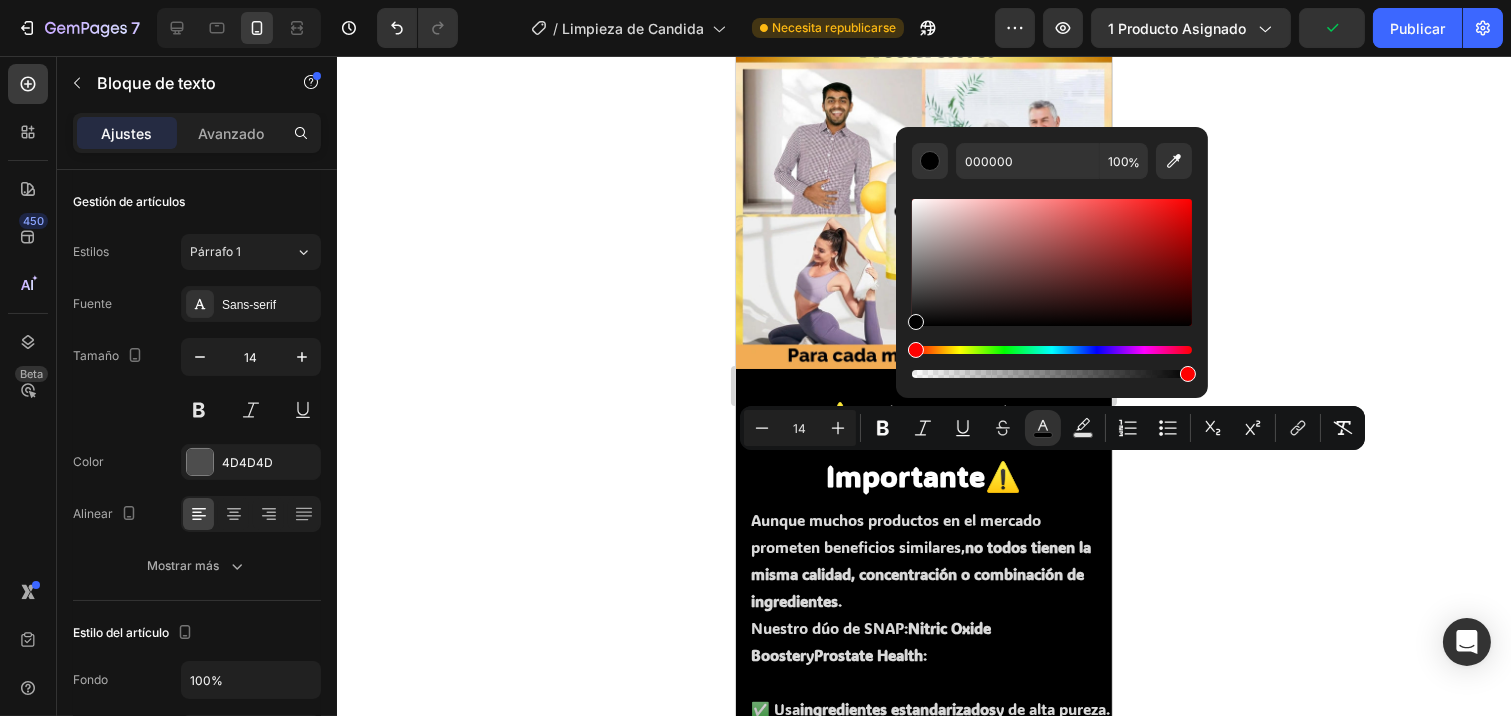 click 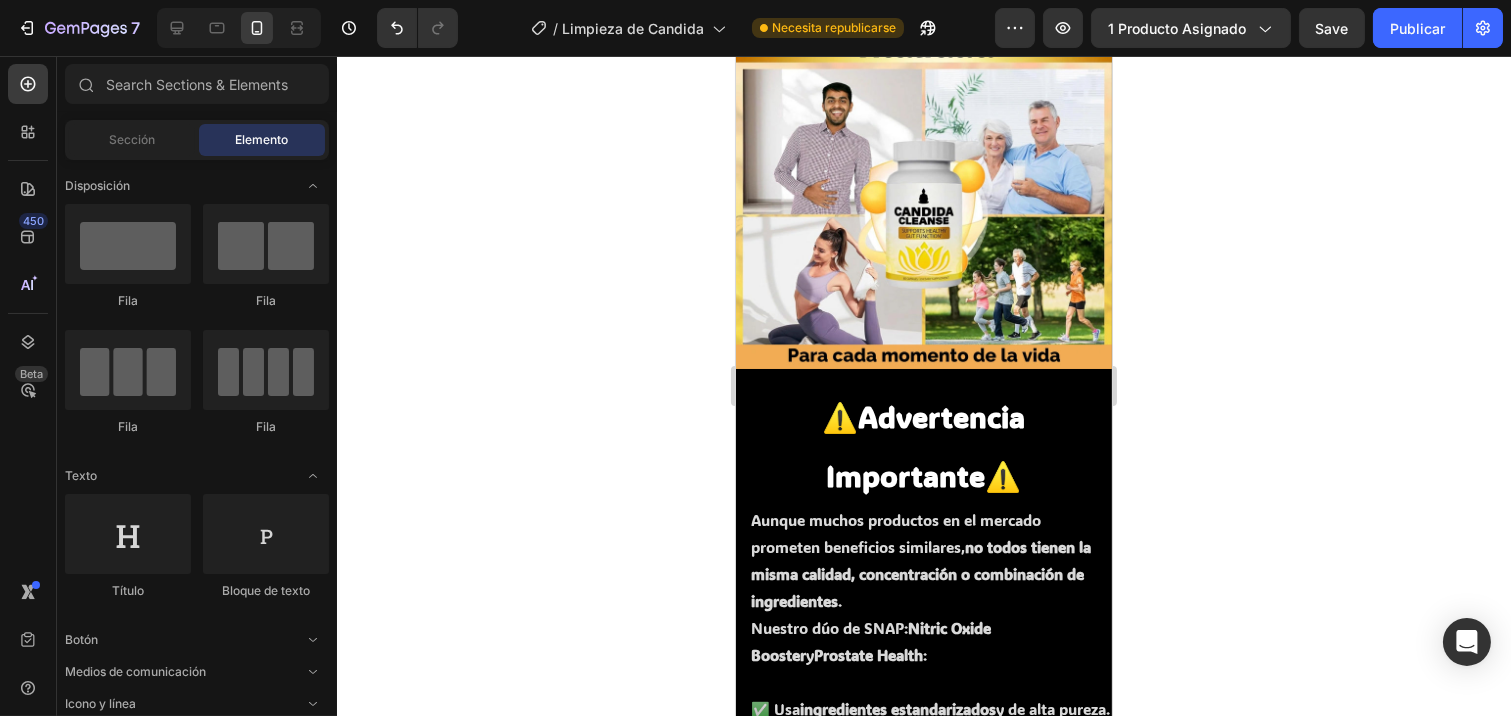 click on "apto para veganos o personas con restricciones alimenticias?" at bounding box center [918, -458] 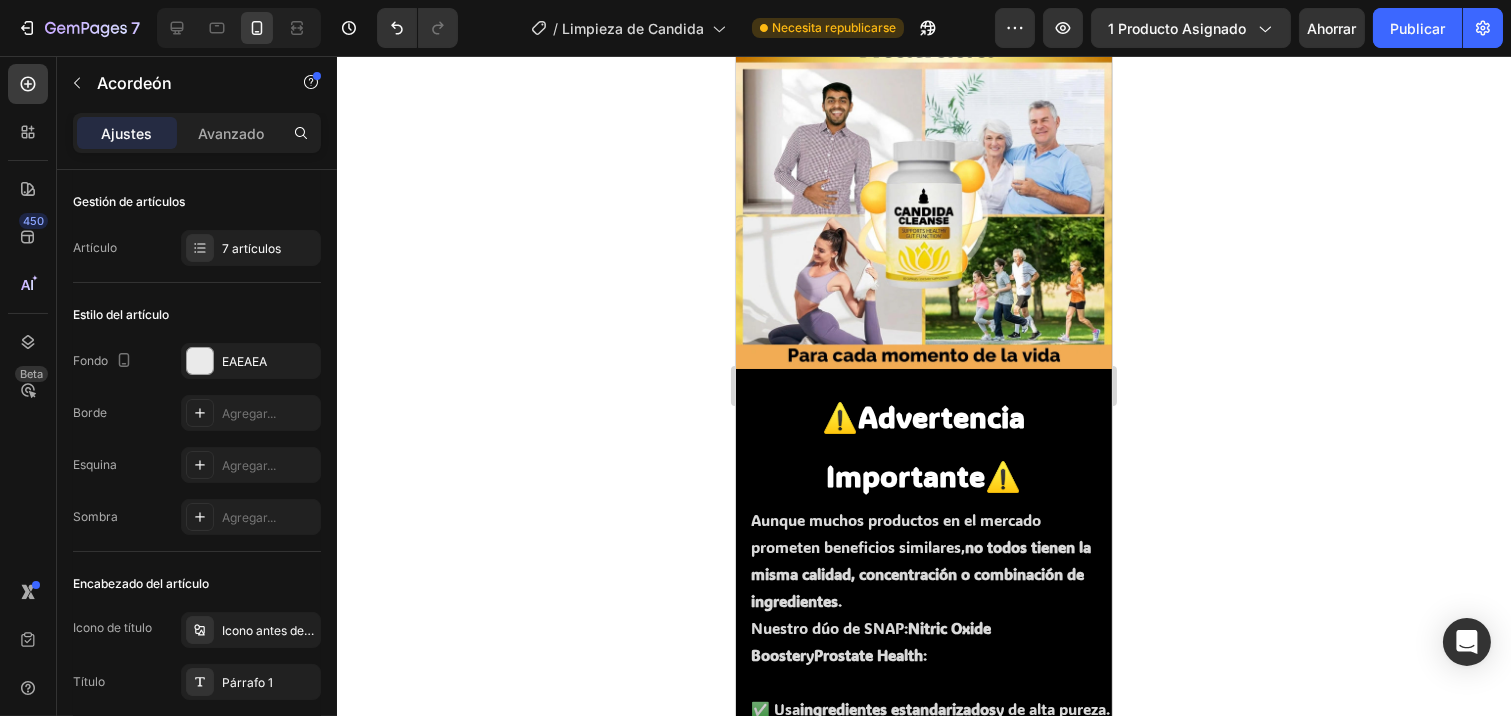 click on "apto para veganos o personas con restricciones alimenticias?" at bounding box center [918, -458] 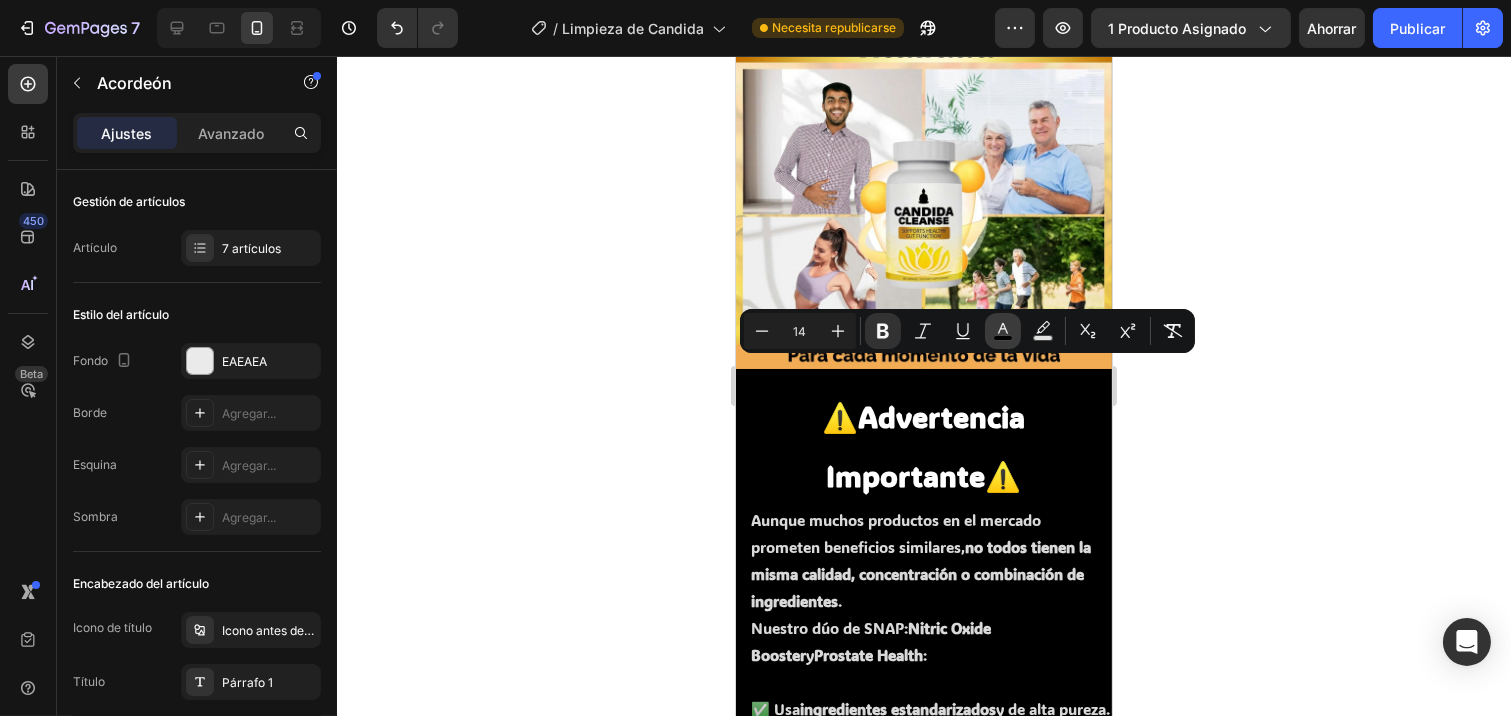click 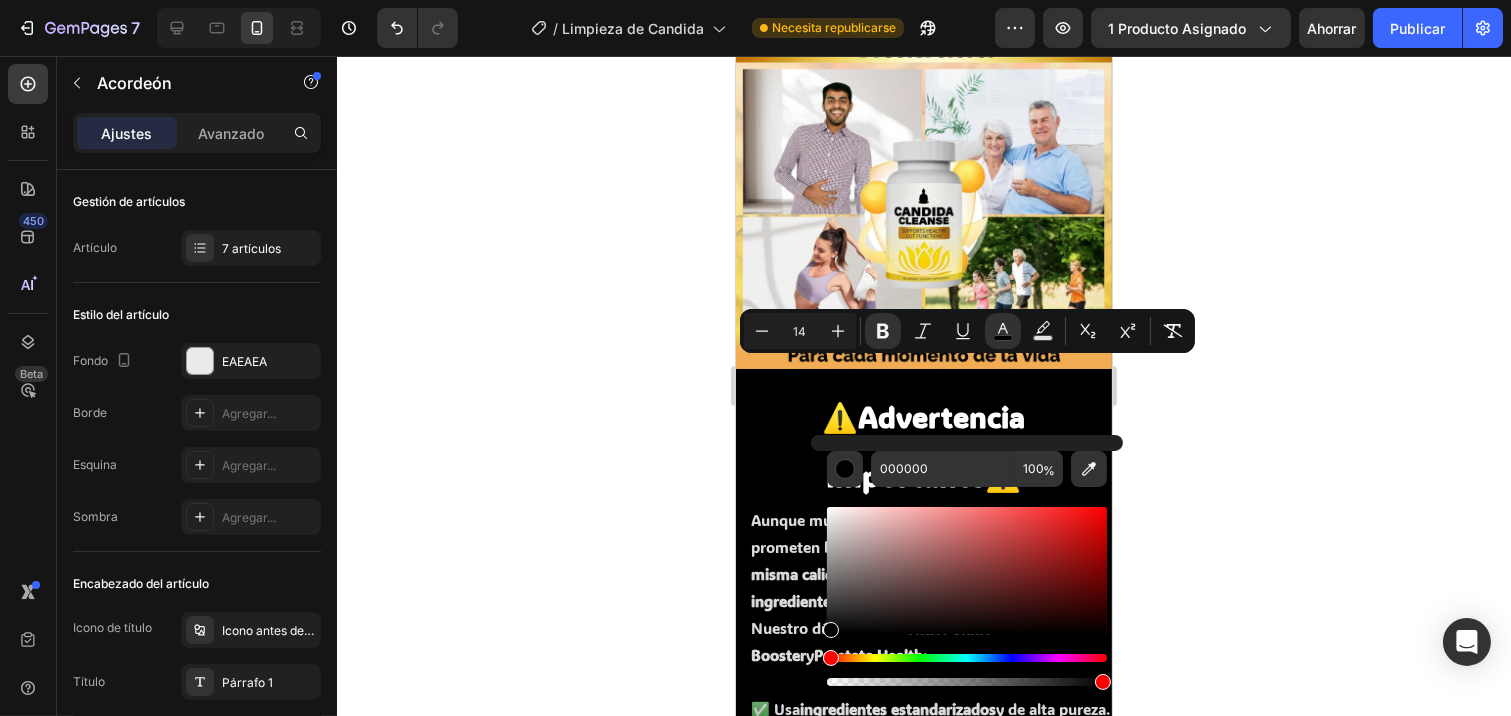 click 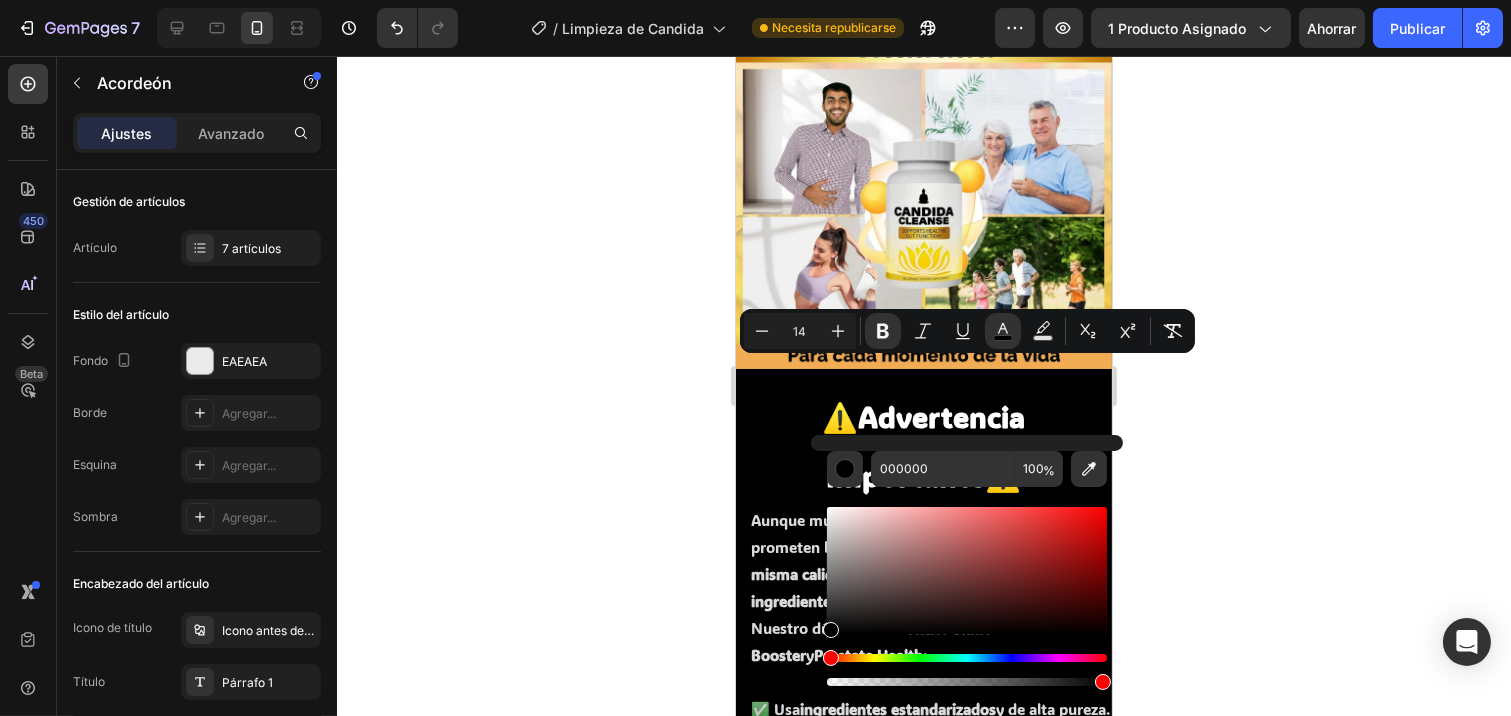 click 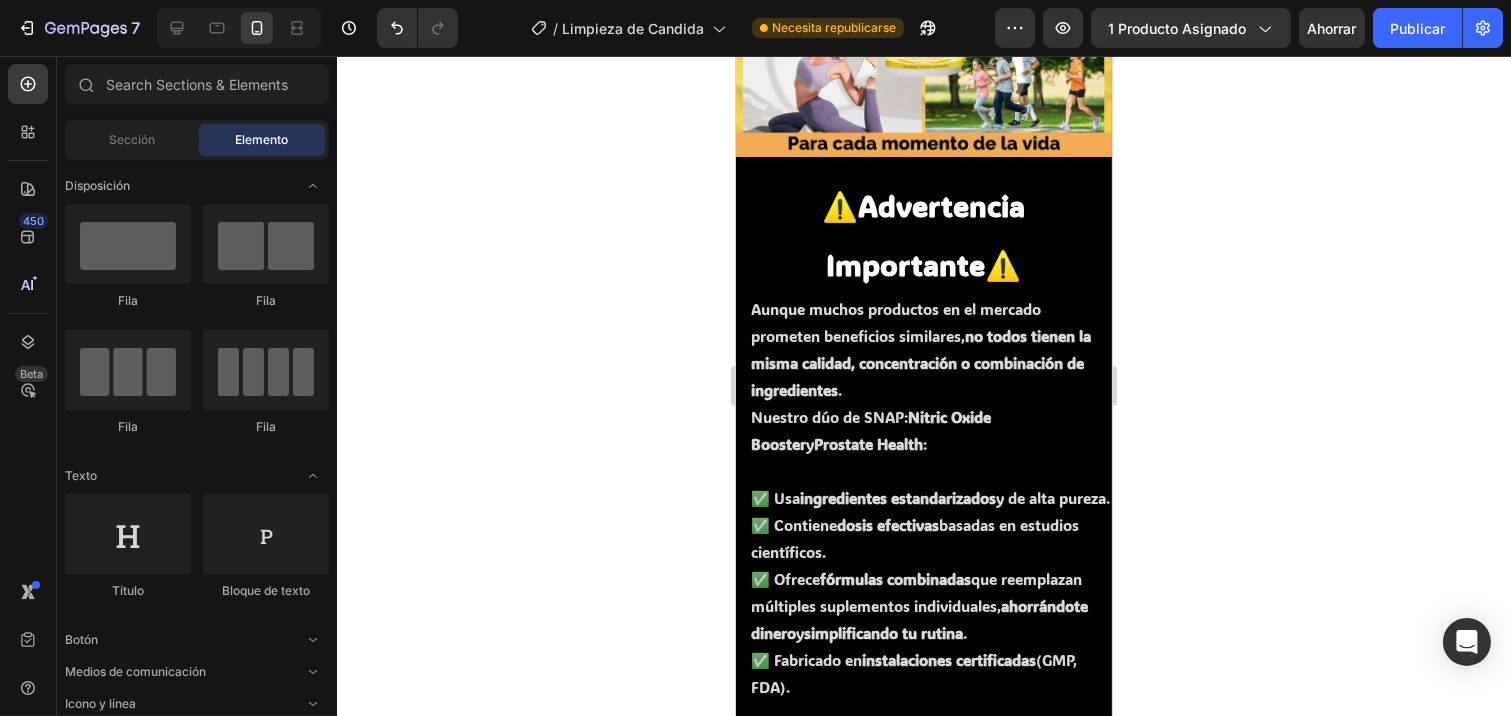 scroll, scrollTop: 6948, scrollLeft: 0, axis: vertical 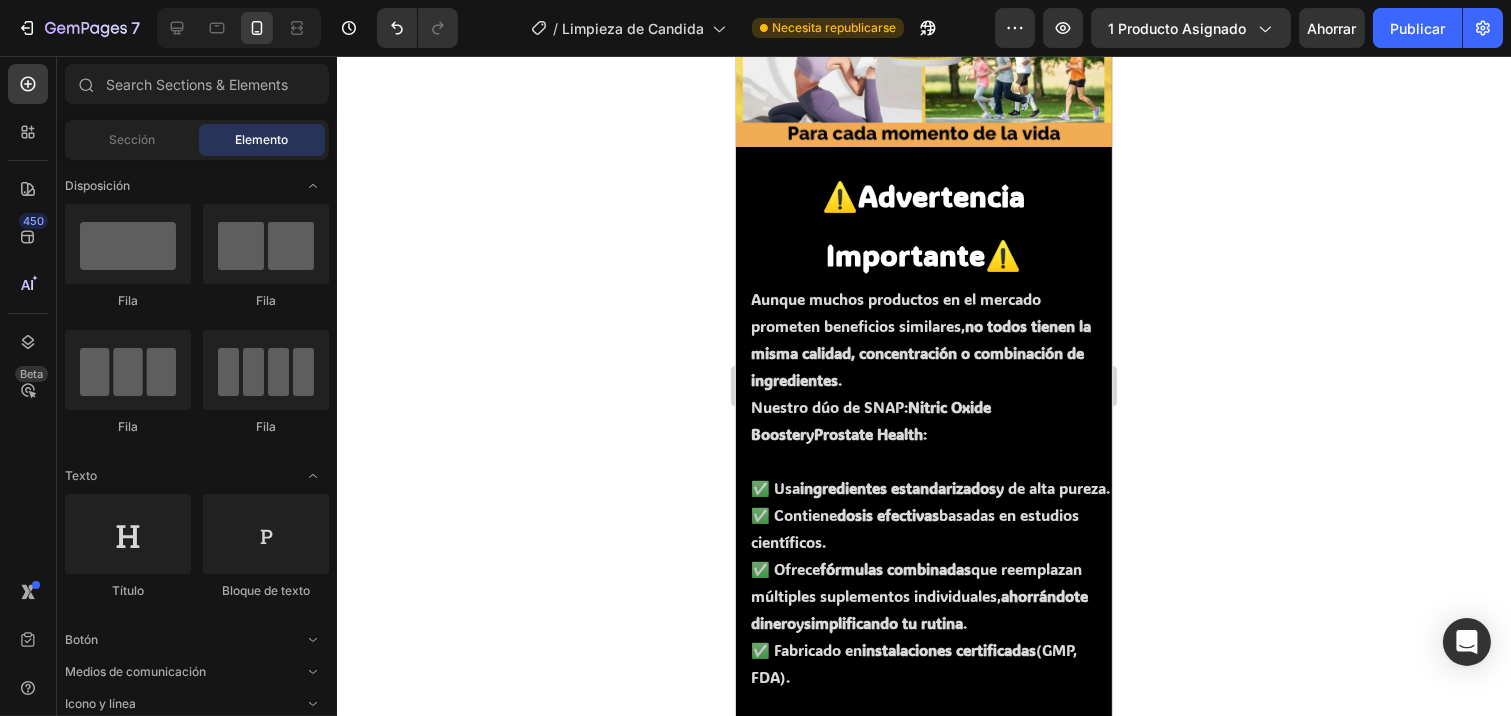 click on "¿Cuánto tiempo tarda el envío y qué opciones de pago tienen?" at bounding box center (919, -386) 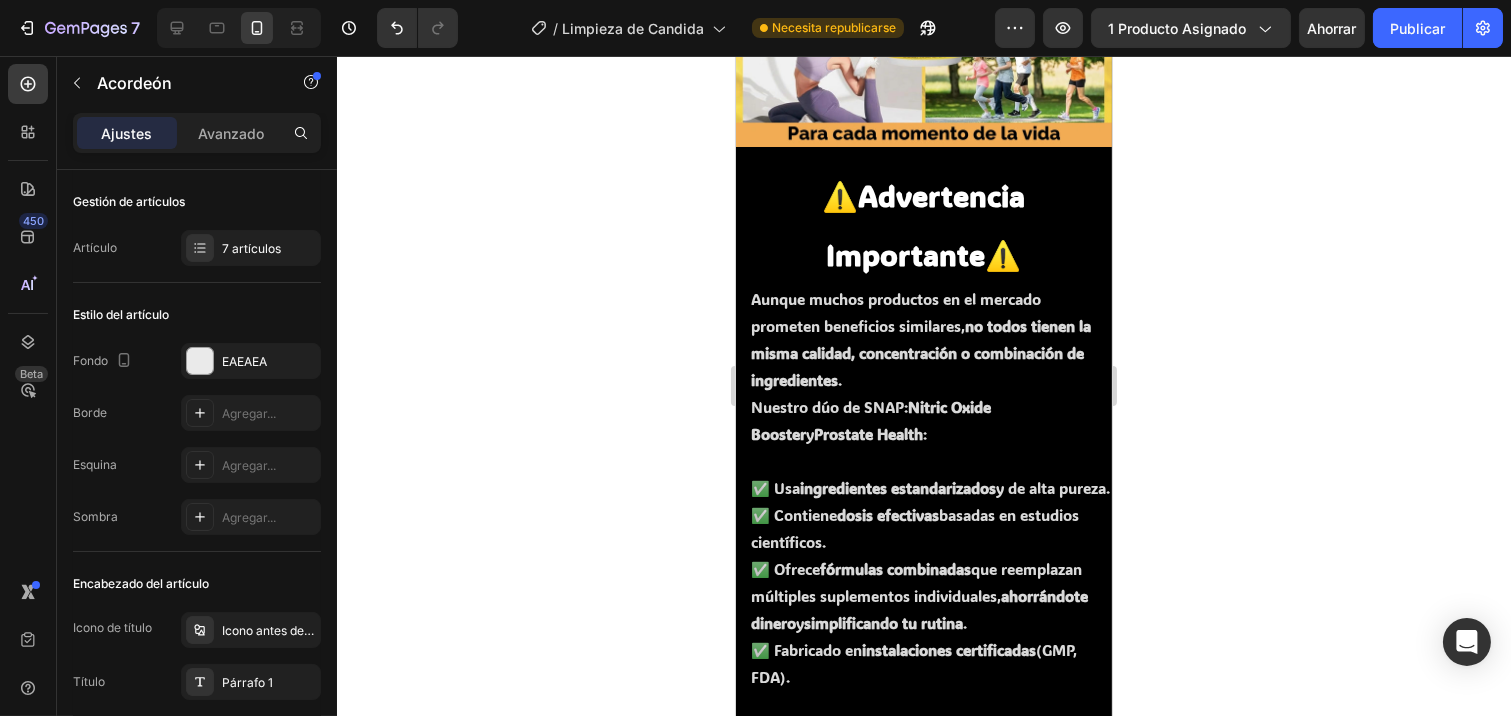 click on "¿Cuánto tiempo tarda el envío y qué opciones de pago tienen?" at bounding box center (919, -386) 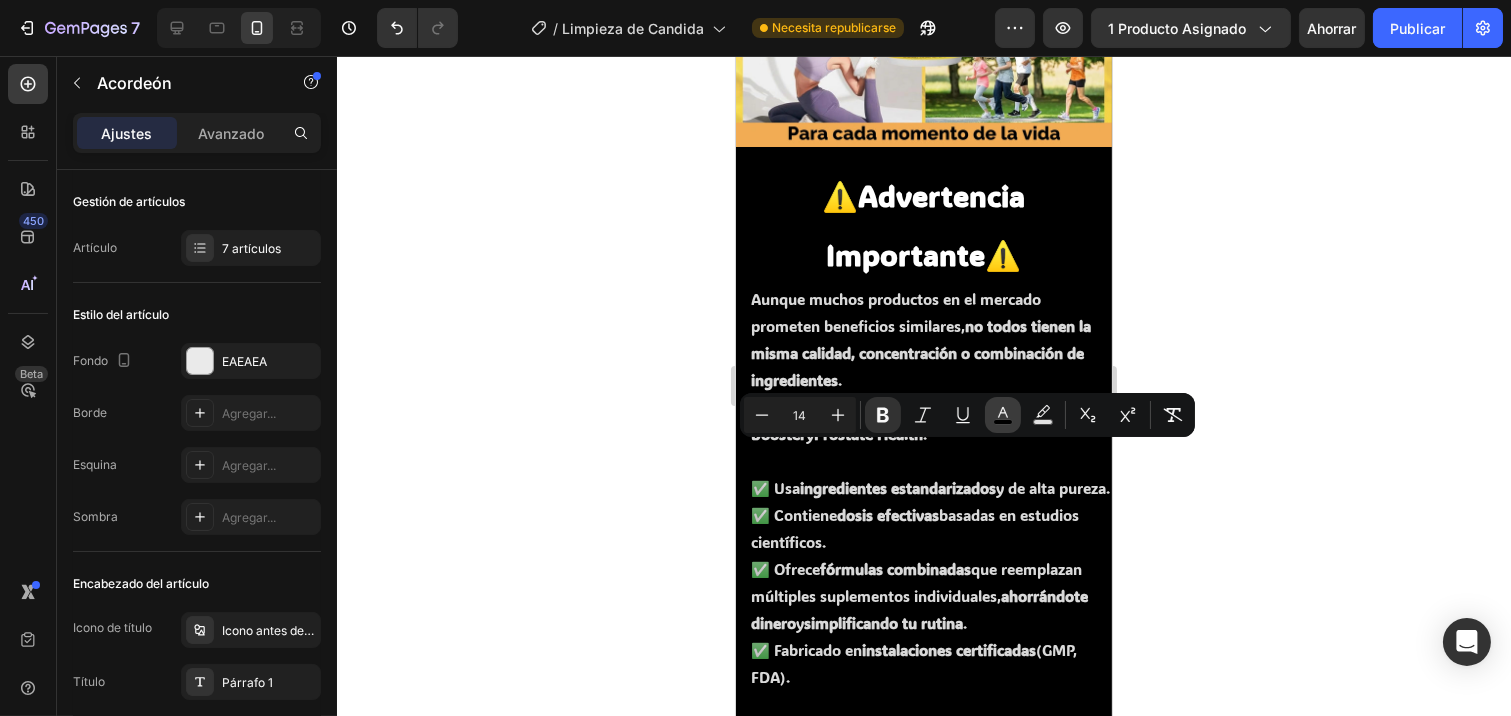 click on "color" at bounding box center [1003, 415] 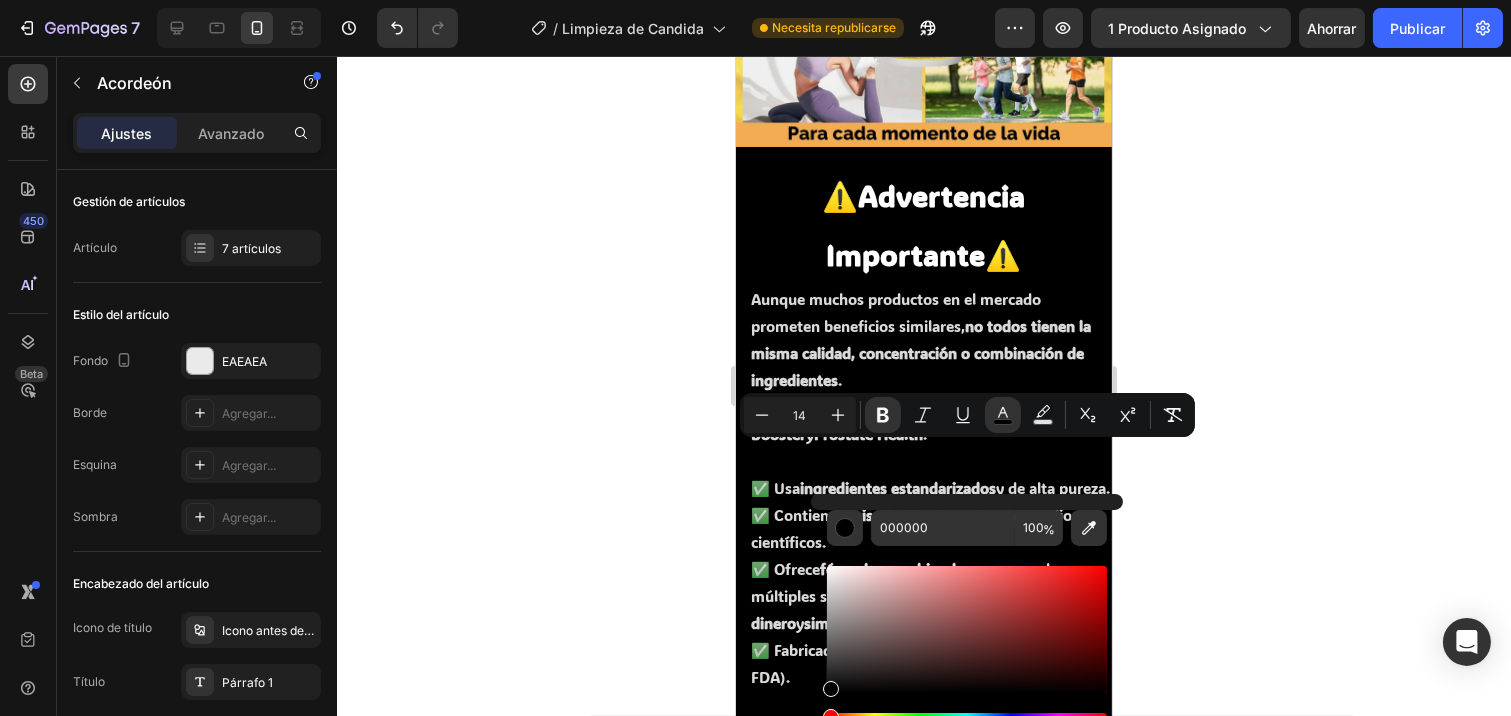 click 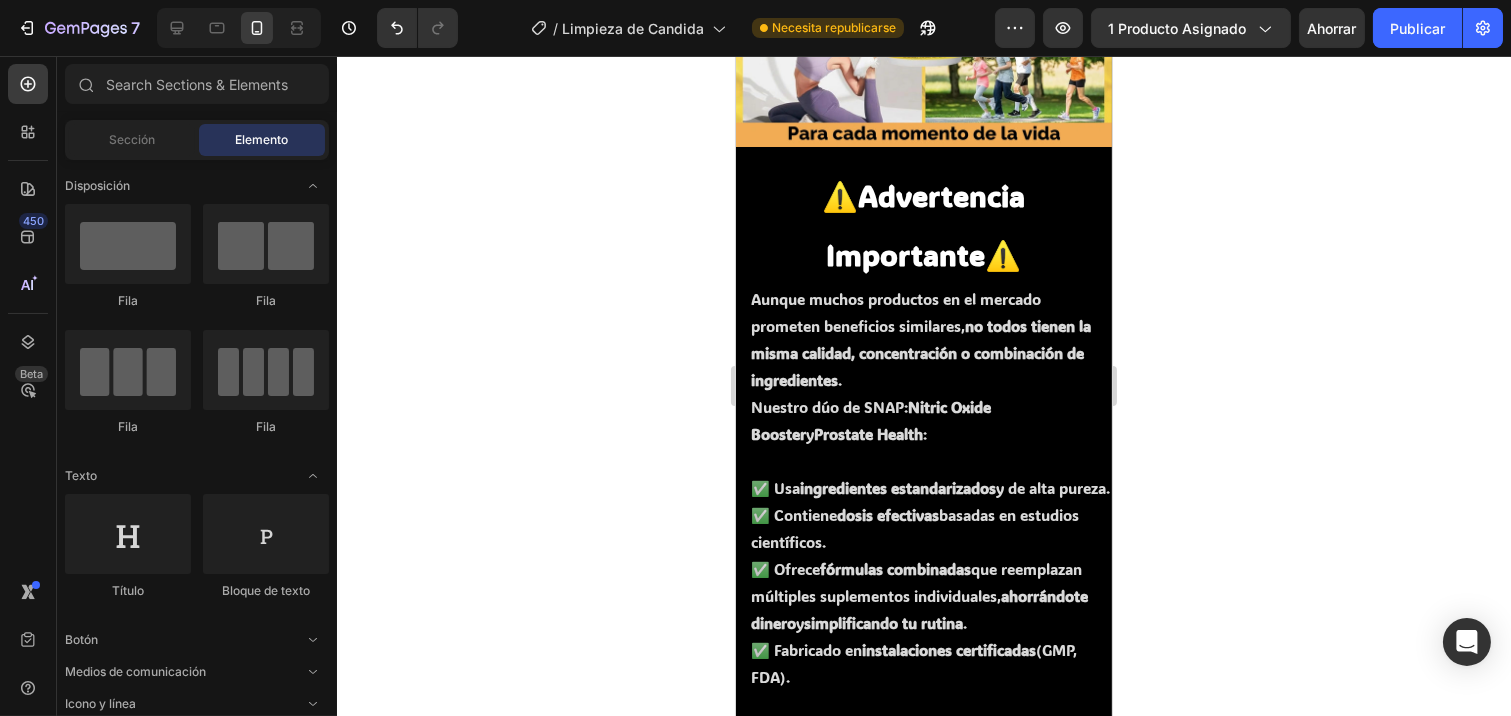 click on "¿Cuánto tiempo tarda el envío y qué opciones de pago tienen?" at bounding box center [923, -384] 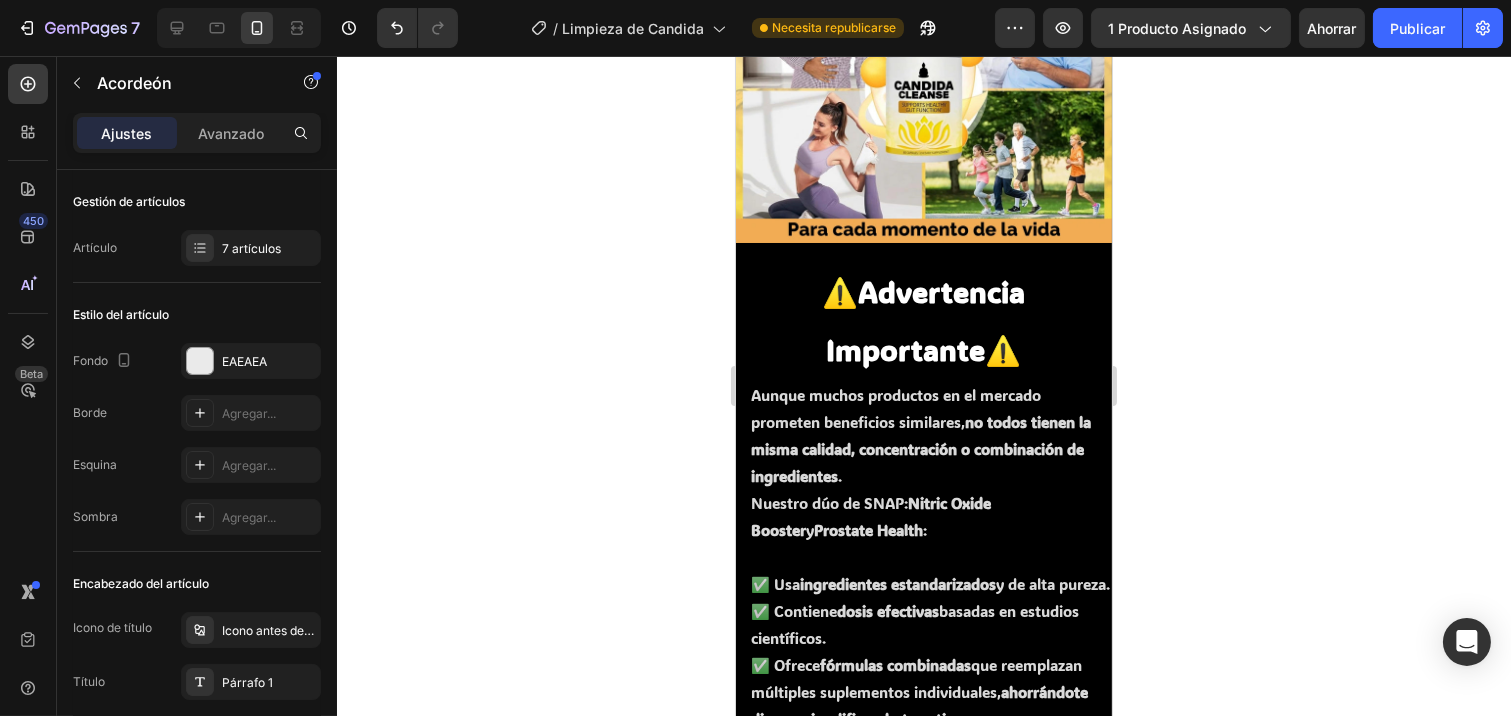 scroll, scrollTop: 7060, scrollLeft: 0, axis: vertical 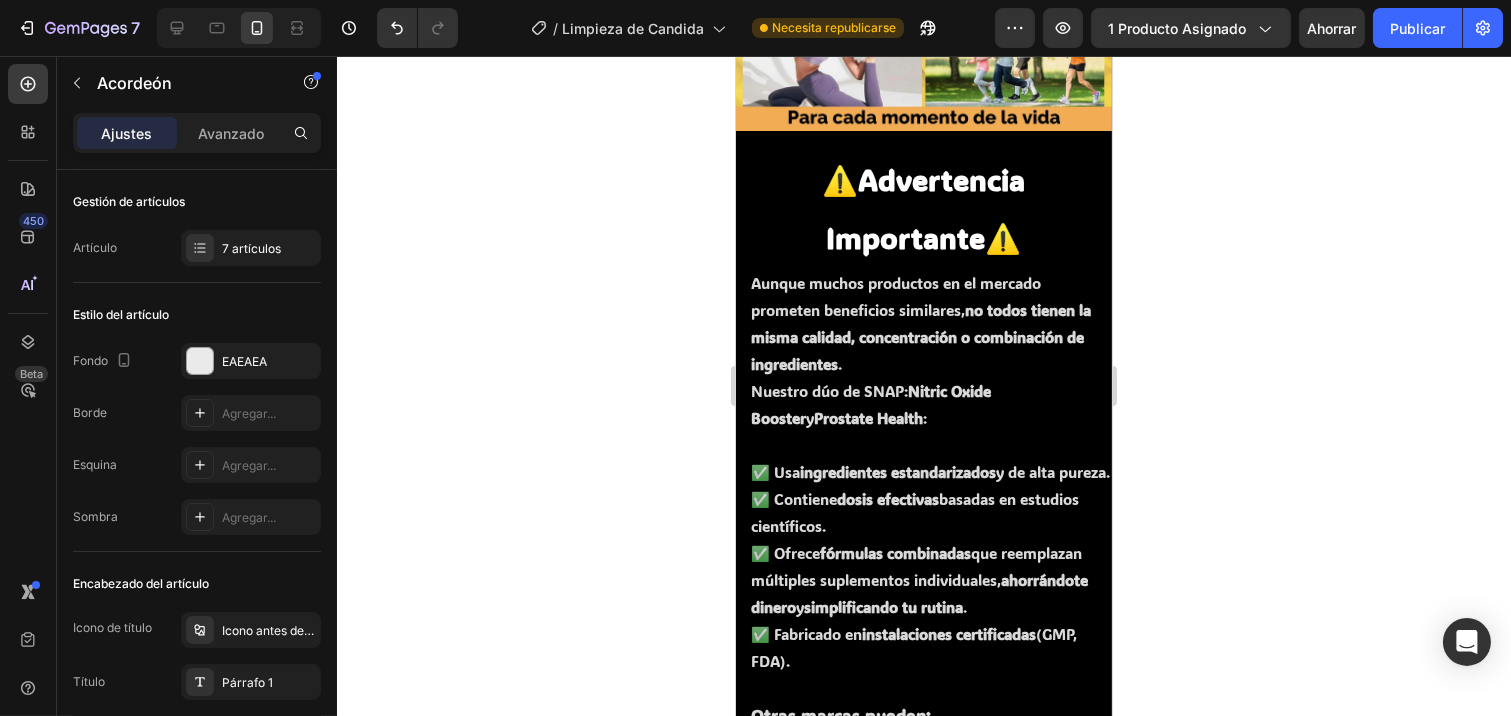 click on "El envío estándar toma entre 3 a 5 días hábiles y ofrecemos opciones de pago contra entrega para mayor seguridad y comodidad en tu compra." at bounding box center [919, -414] 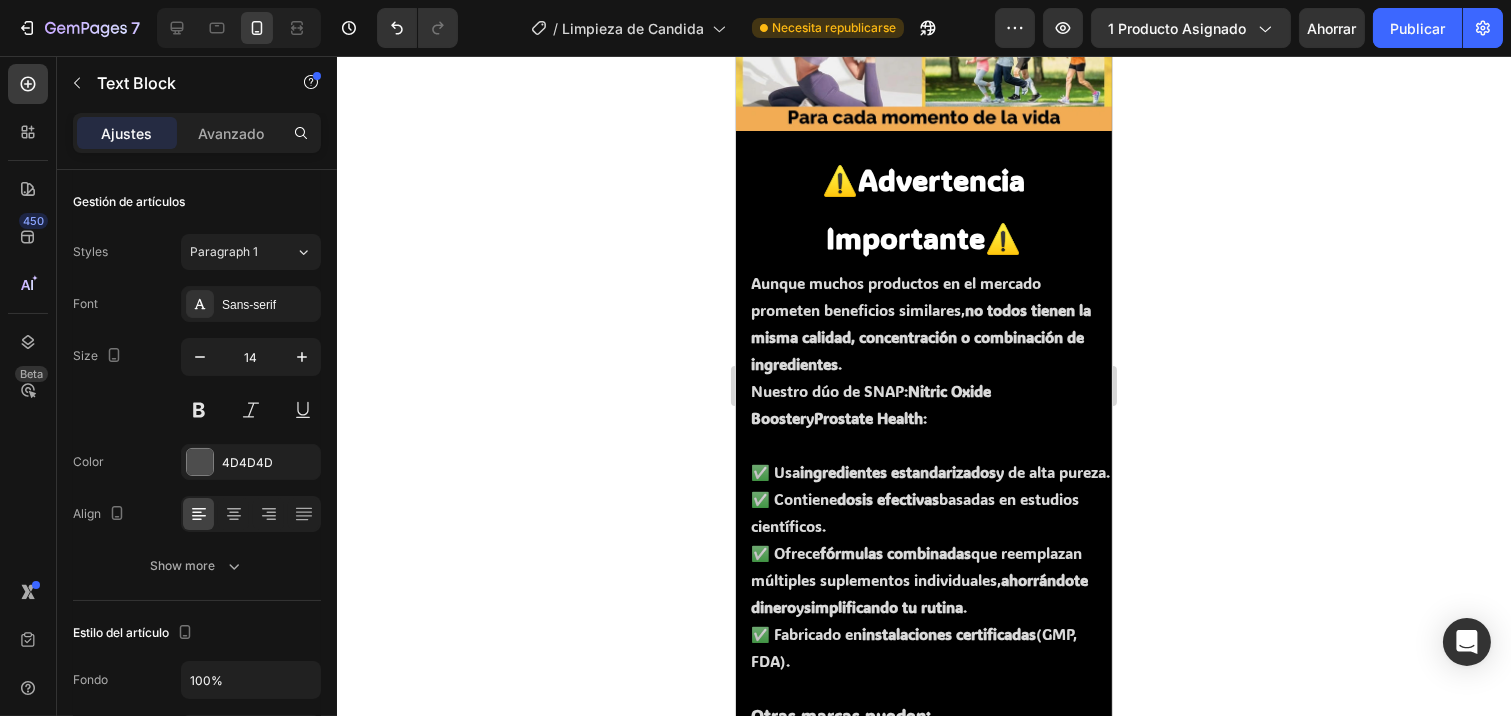 click on "El envío estándar toma entre 3 a 5 días hábiles y ofrecemos opciones de pago contra entrega para mayor seguridad y comodidad en tu compra." at bounding box center [919, -414] 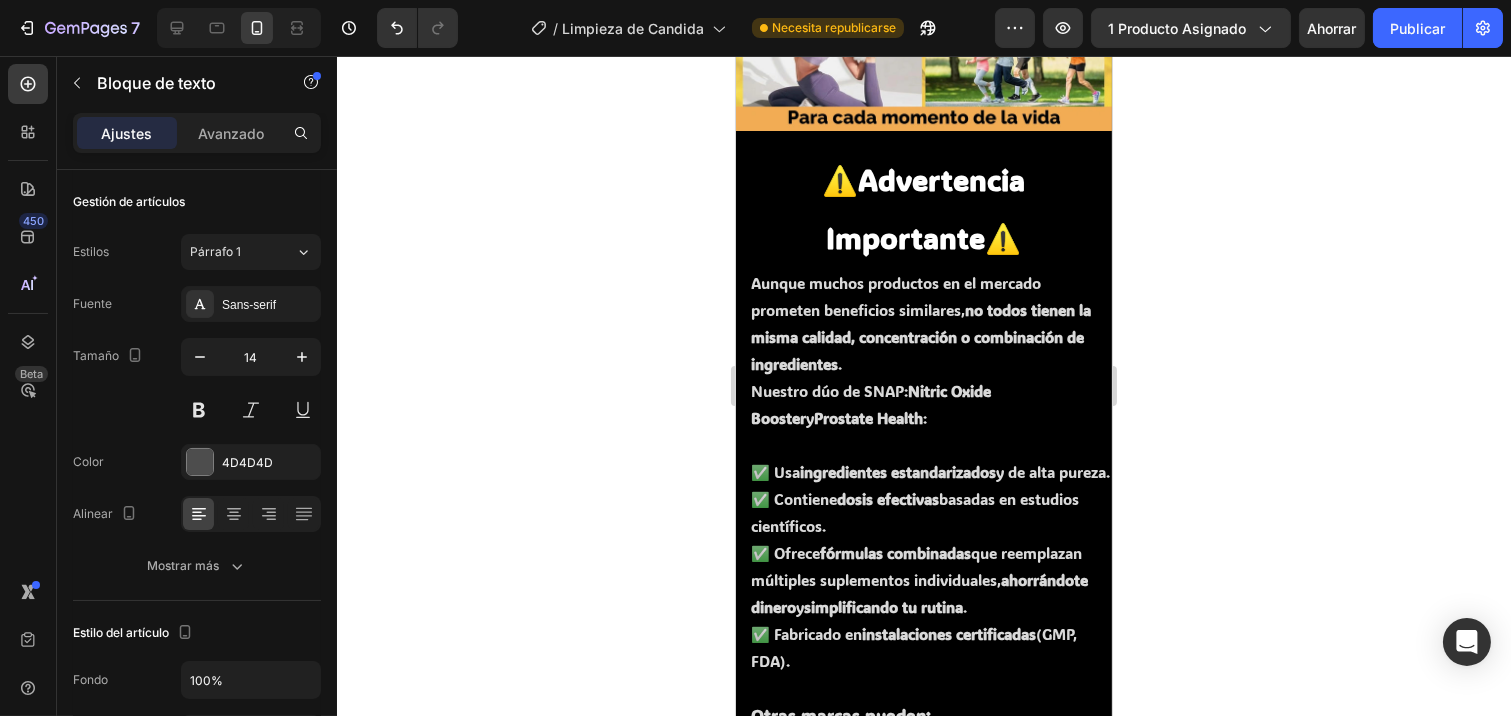 click on "El envío estándar toma entre 3 a 5 días hábiles y ofrecemos opciones de pago contra entrega para mayor seguridad y comodidad en tu compra." at bounding box center [919, -414] 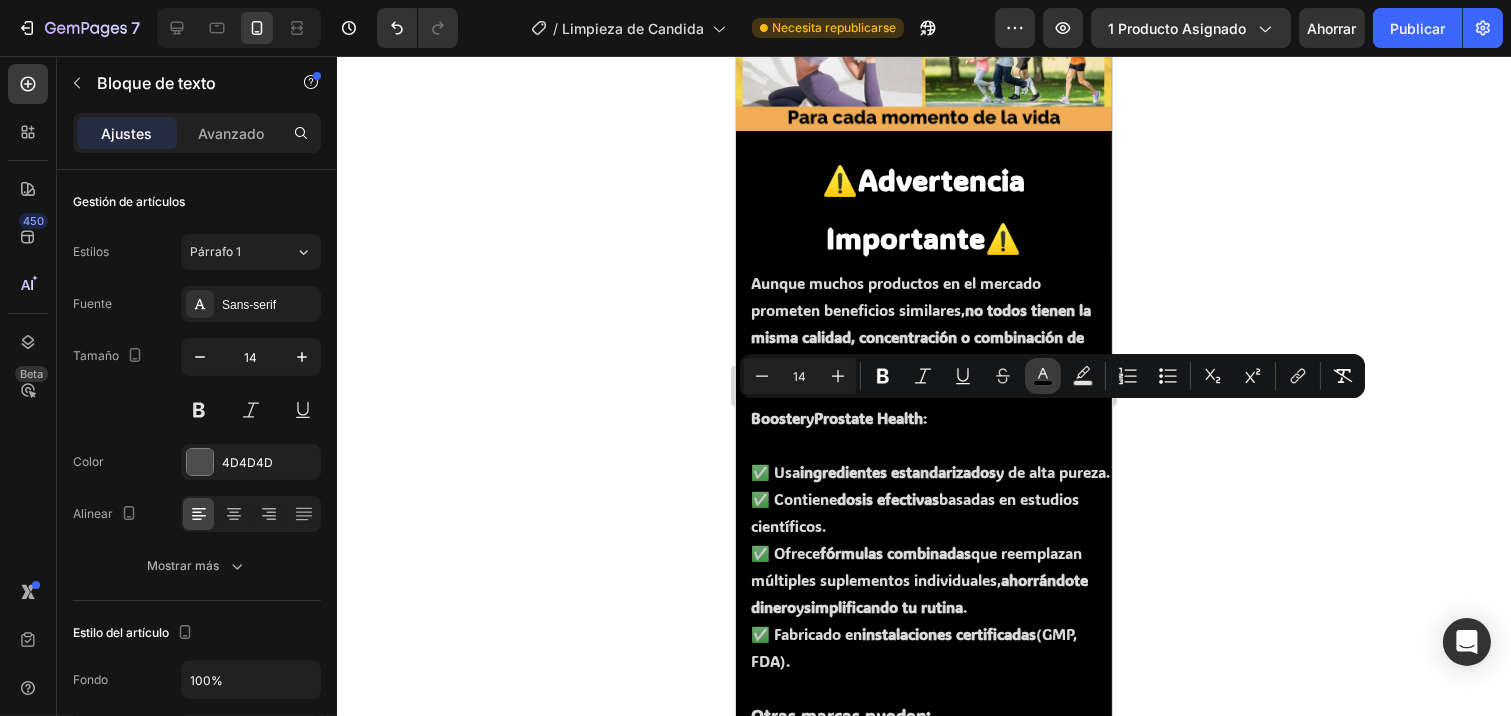 click 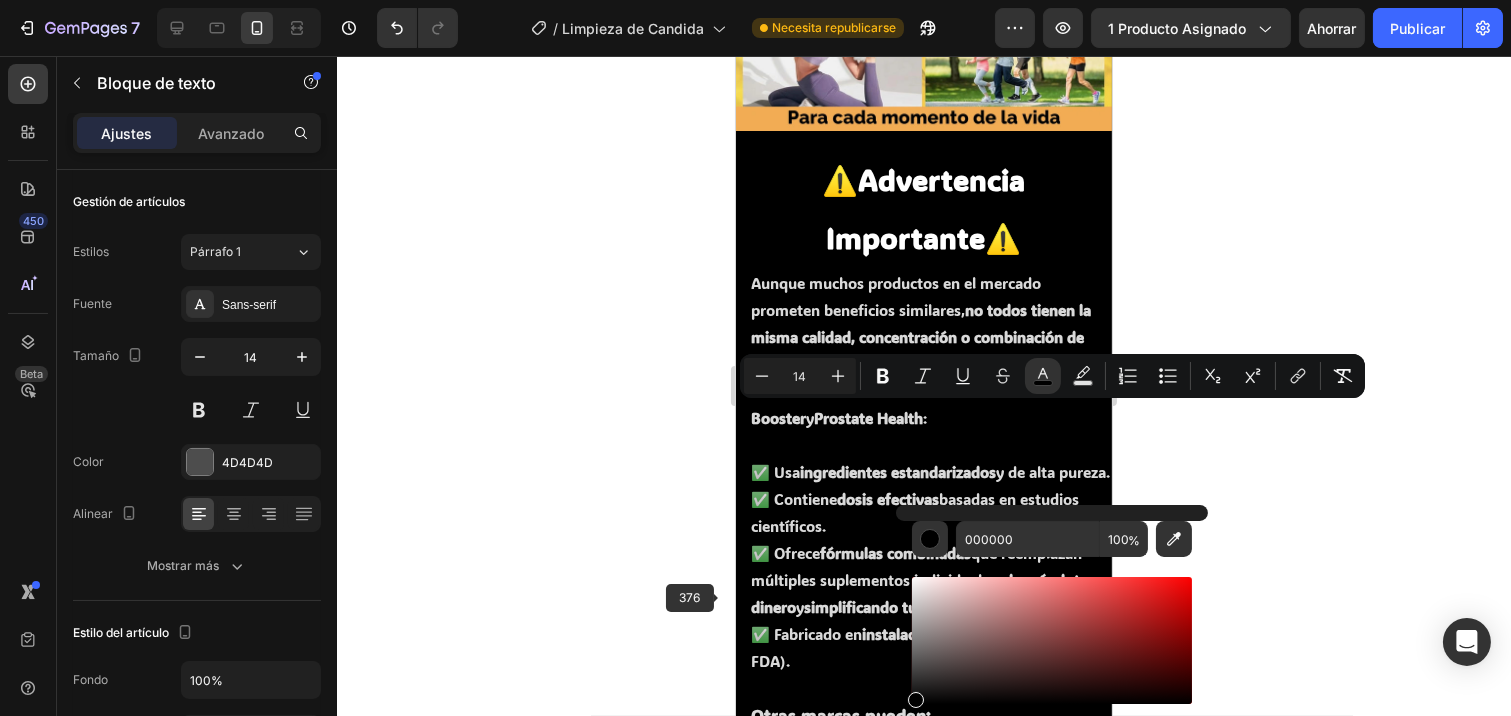 click 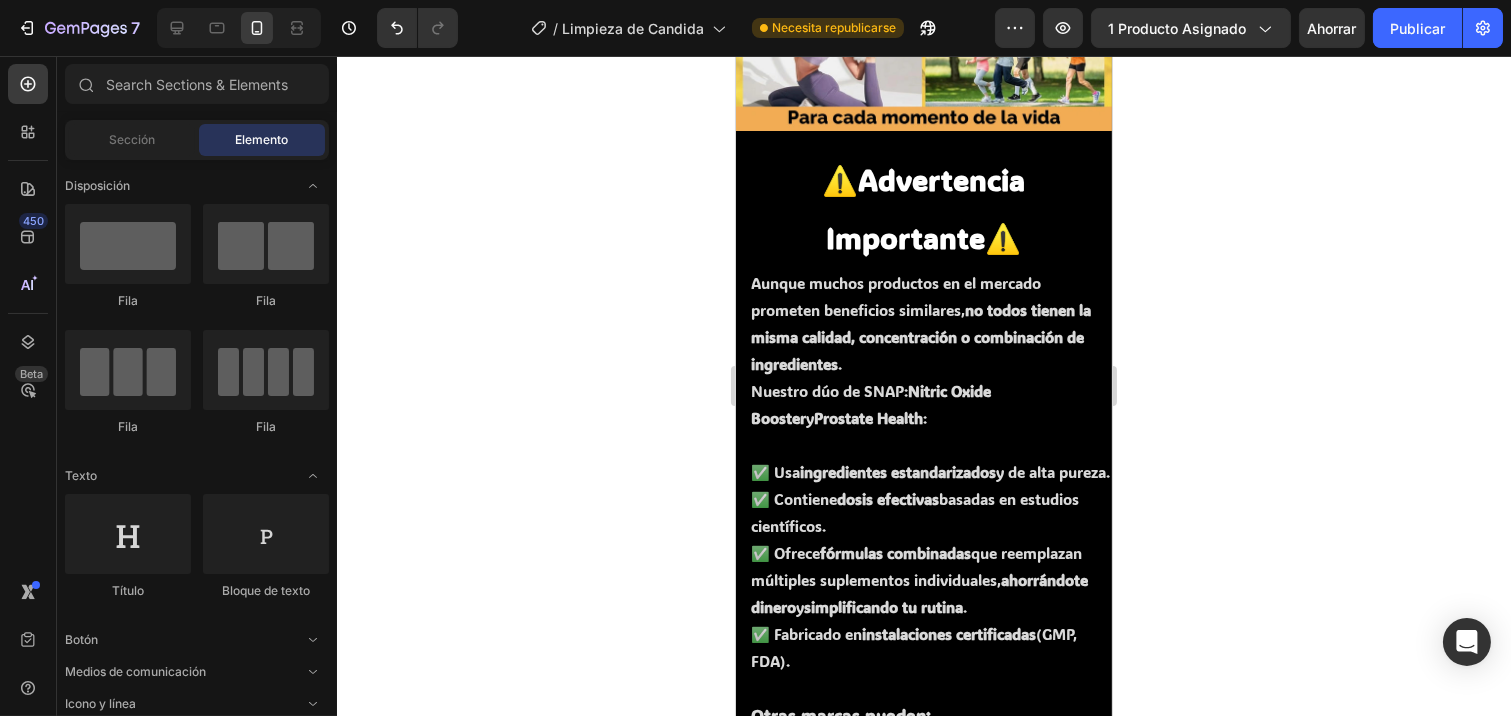 click 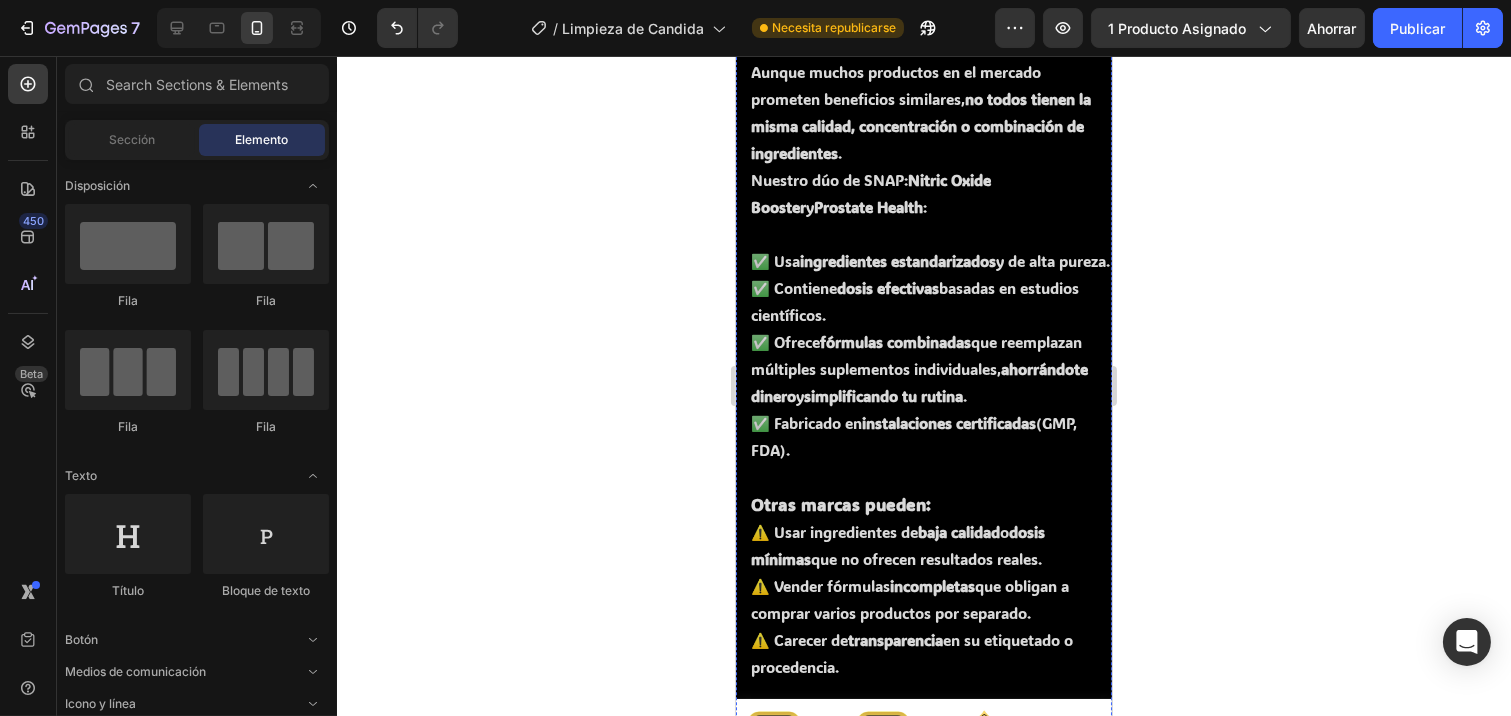 scroll, scrollTop: 7282, scrollLeft: 0, axis: vertical 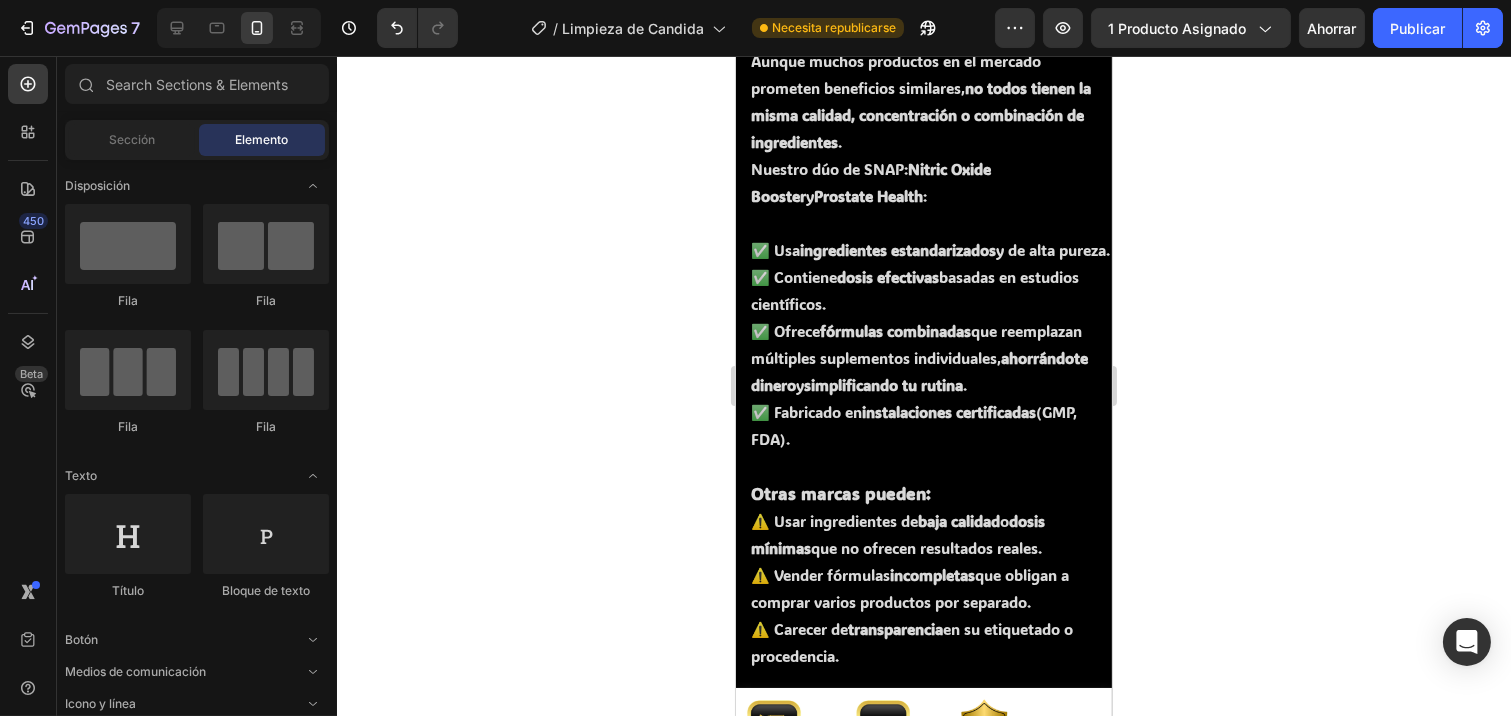 click on "¿Cómo puedo comprar usando pago contraentrega?" at bounding box center (923, -537) 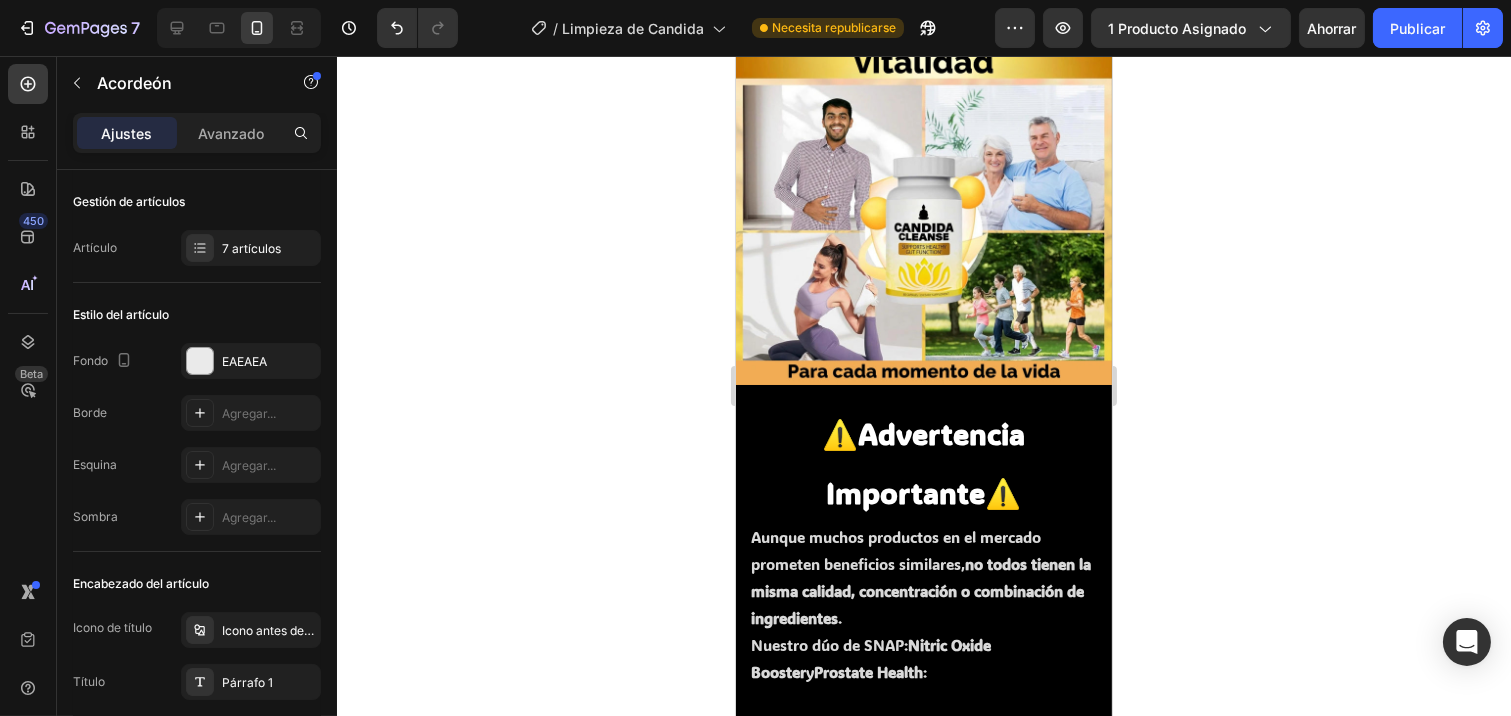 click on "Haz clic en el botón  "Pago Contraentrega"  al momento de realizar tu compra." at bounding box center (943, -441) 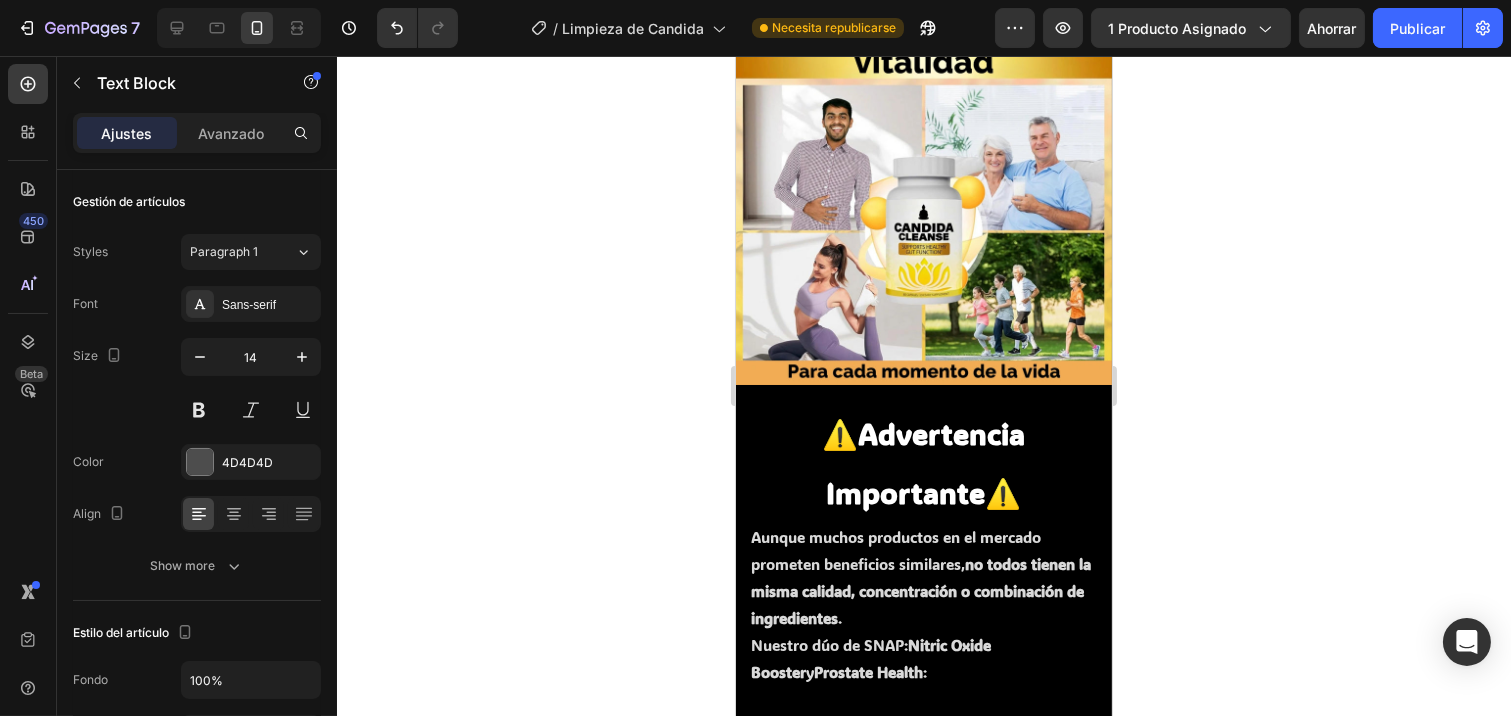 click on "Haz clic en el botón  "Pago Contraentrega"  al momento de realizar tu compra." at bounding box center [943, -441] 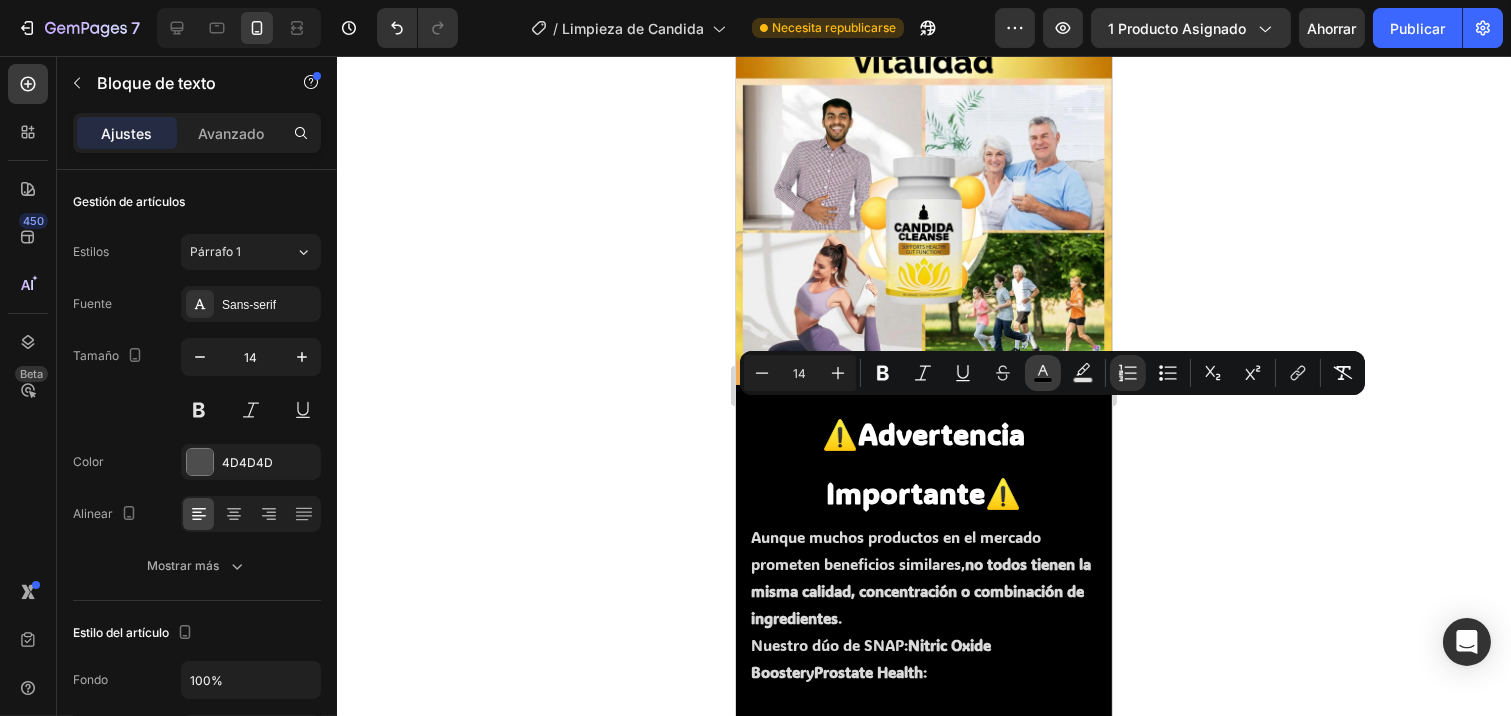 click on "color" at bounding box center [1043, 373] 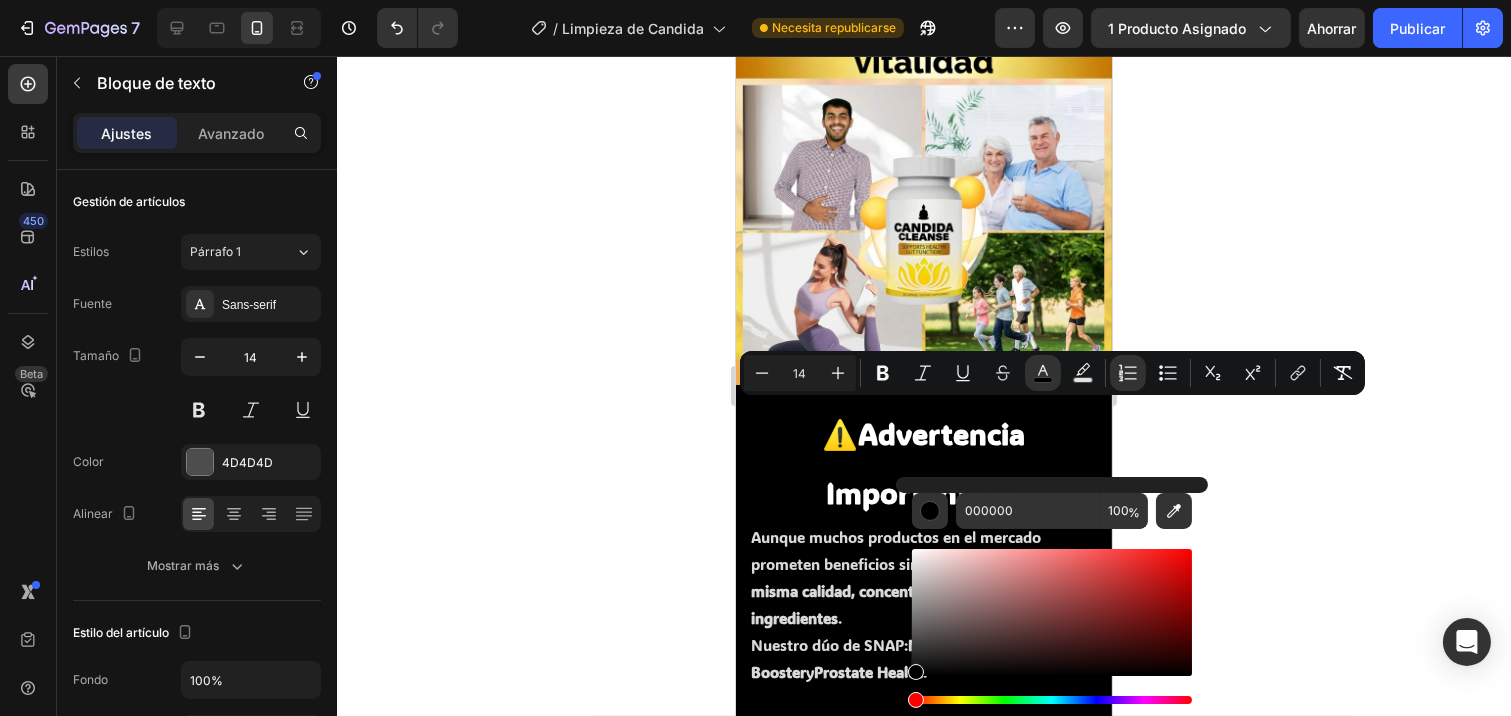 click 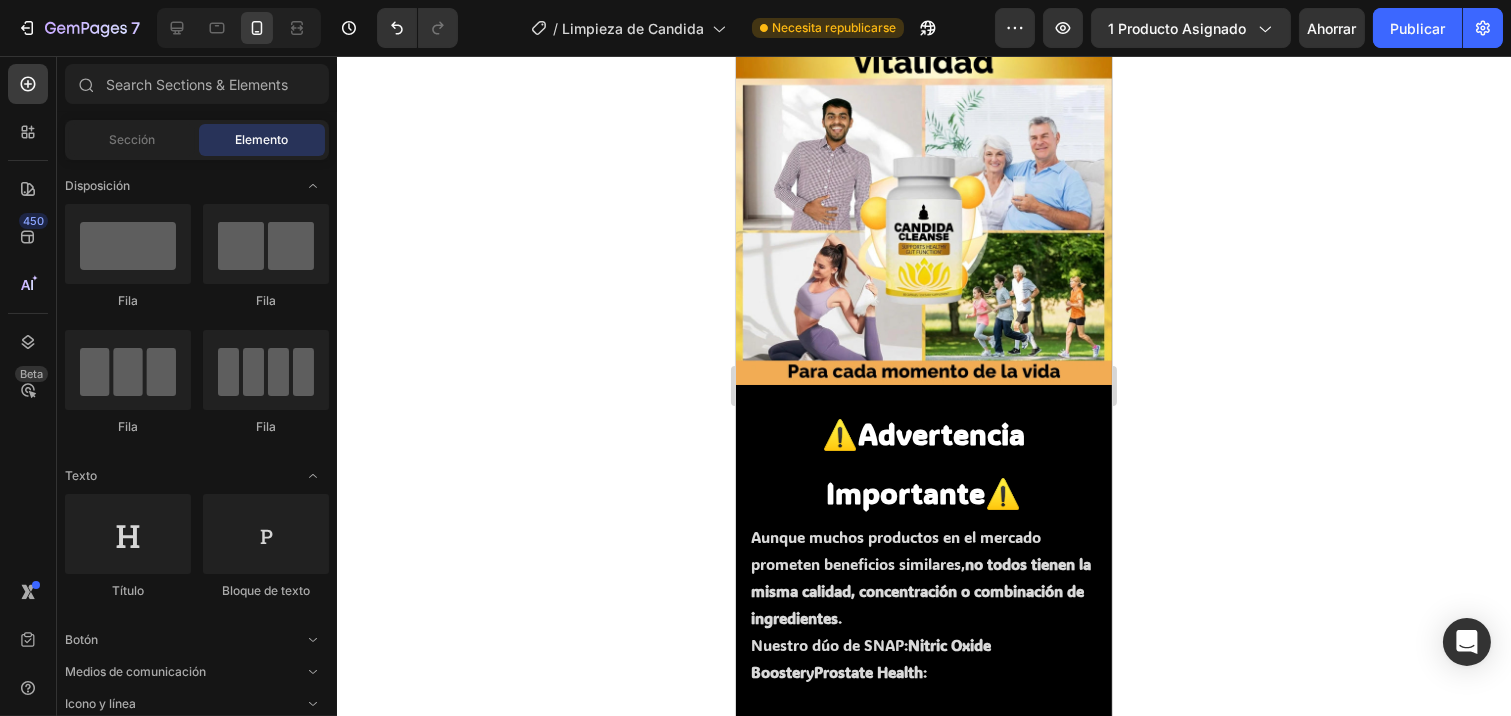click 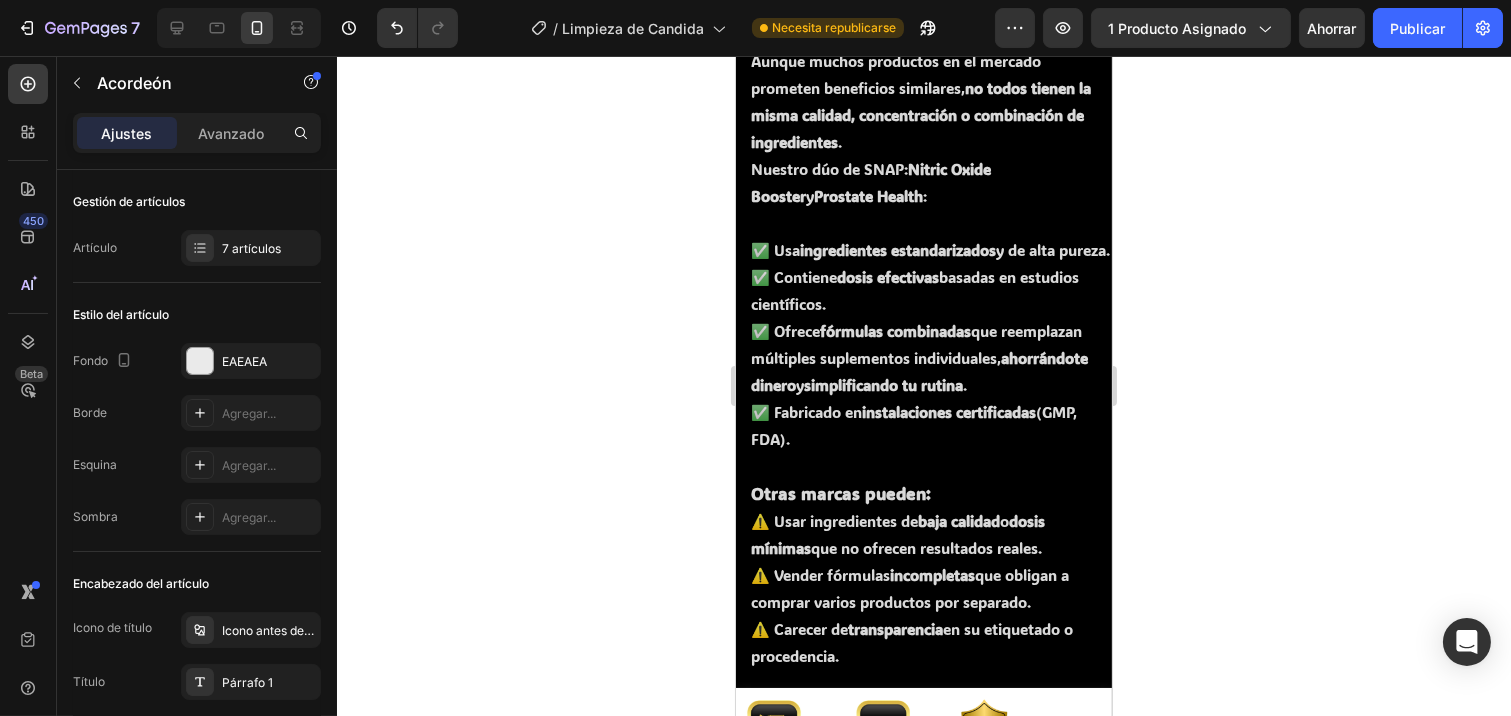 scroll, scrollTop: 7171, scrollLeft: 0, axis: vertical 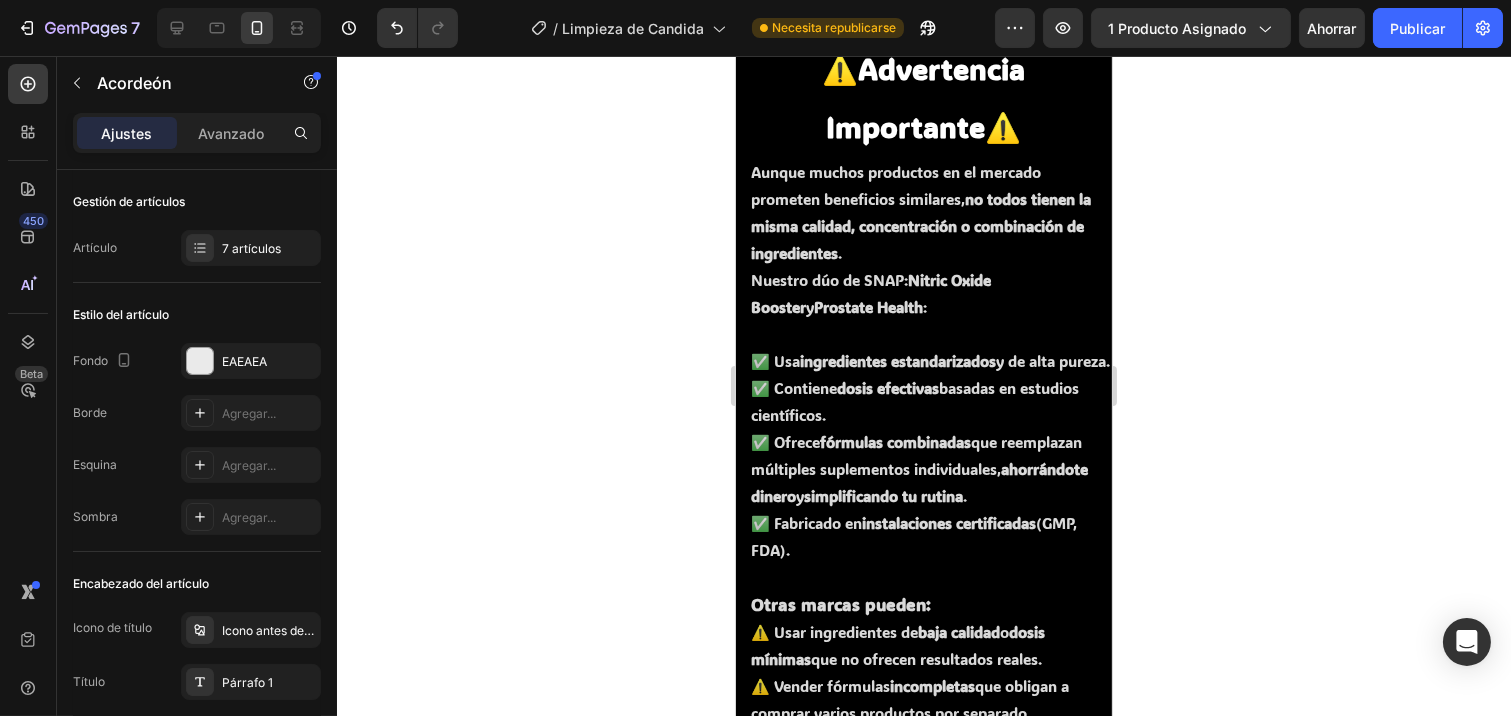 click on "¿Cuánto tiempo tarda el envío y qué opciones de pago tienen?" at bounding box center [923, -607] 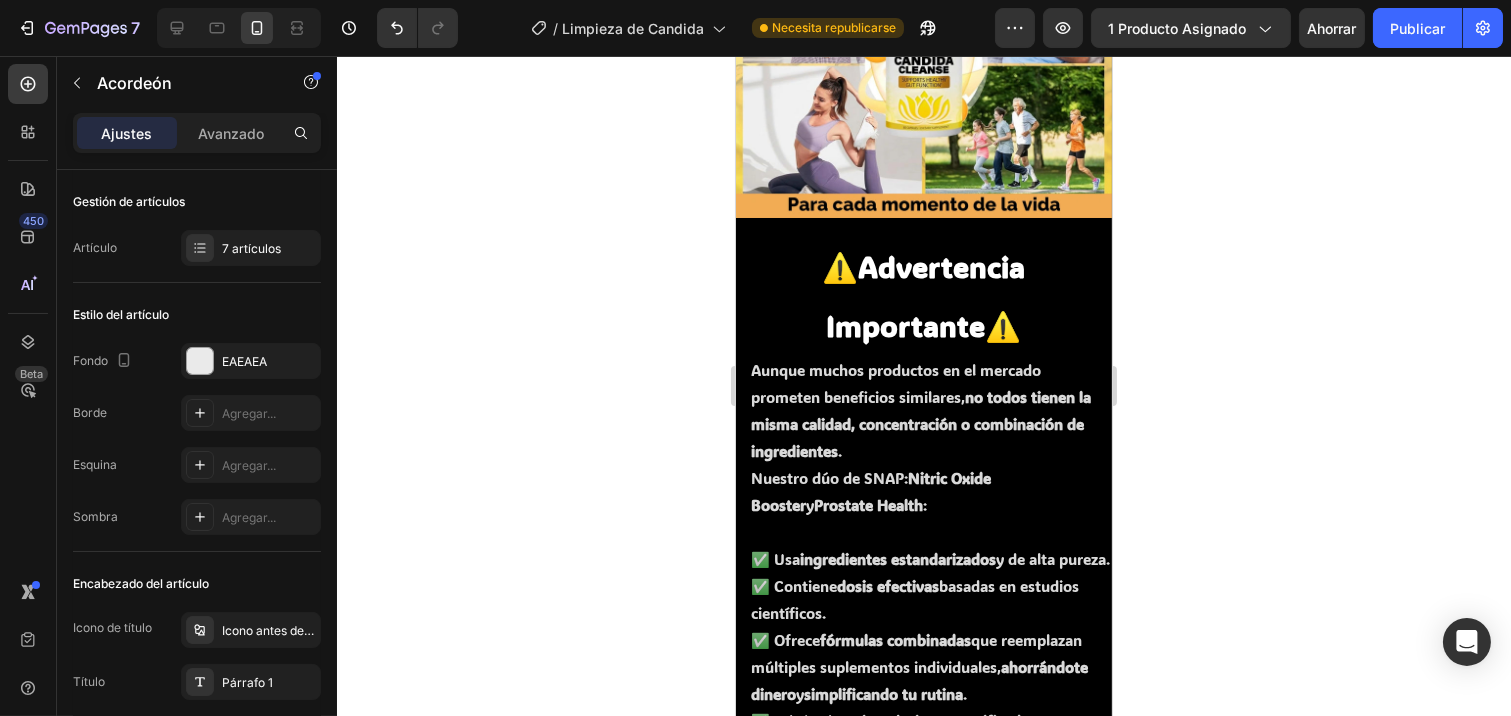 scroll, scrollTop: 6837, scrollLeft: 0, axis: vertical 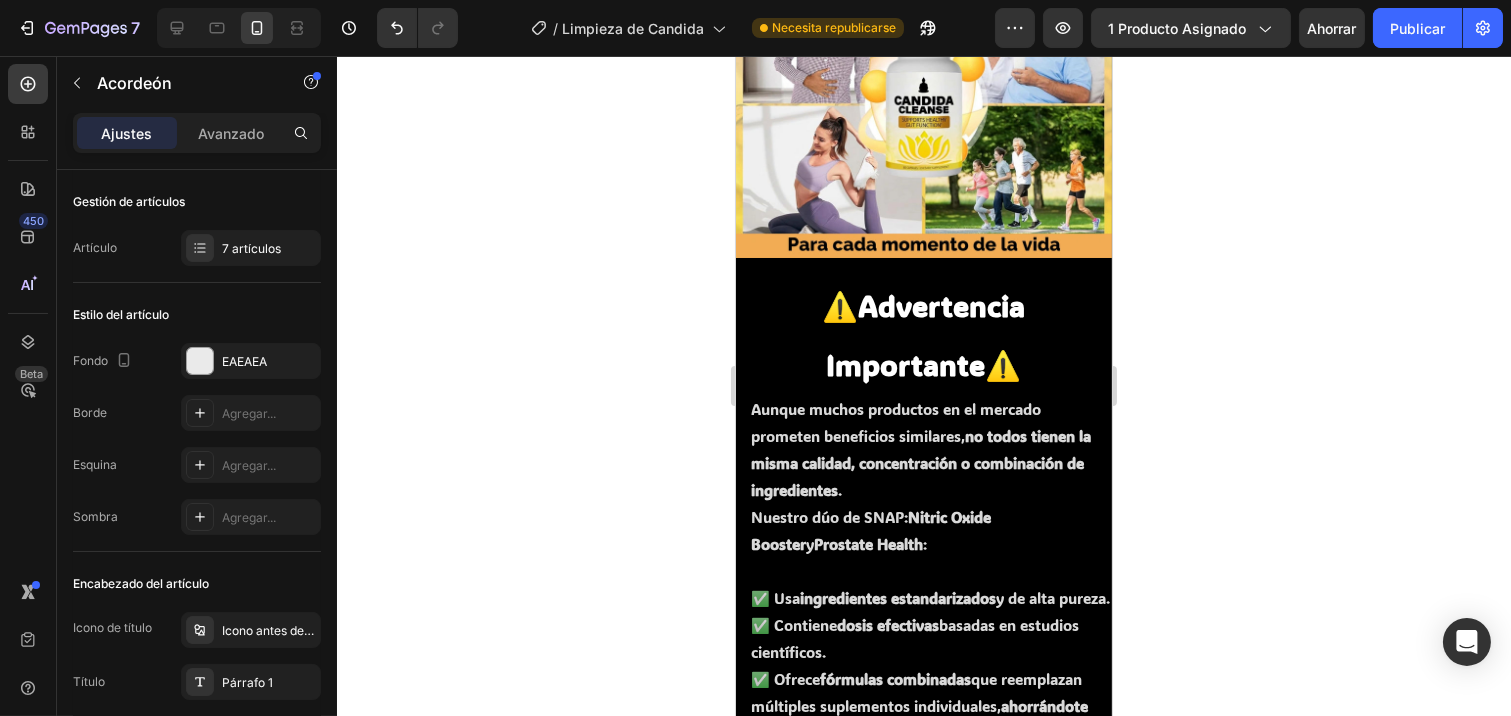 click on "¿Es  Candida Cleanse  apto para veganos o personas con restricciones alimenticias?" at bounding box center (923, -566) 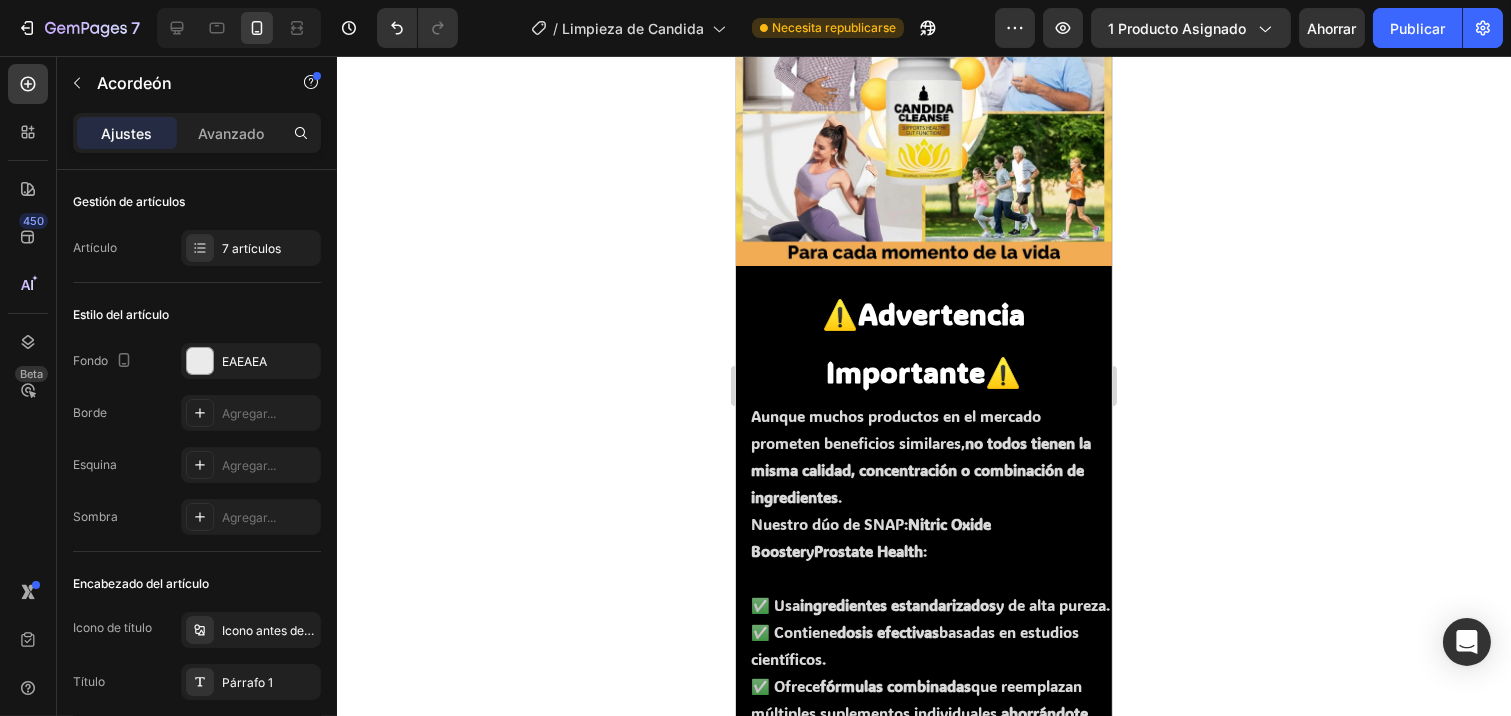 scroll, scrollTop: 6615, scrollLeft: 0, axis: vertical 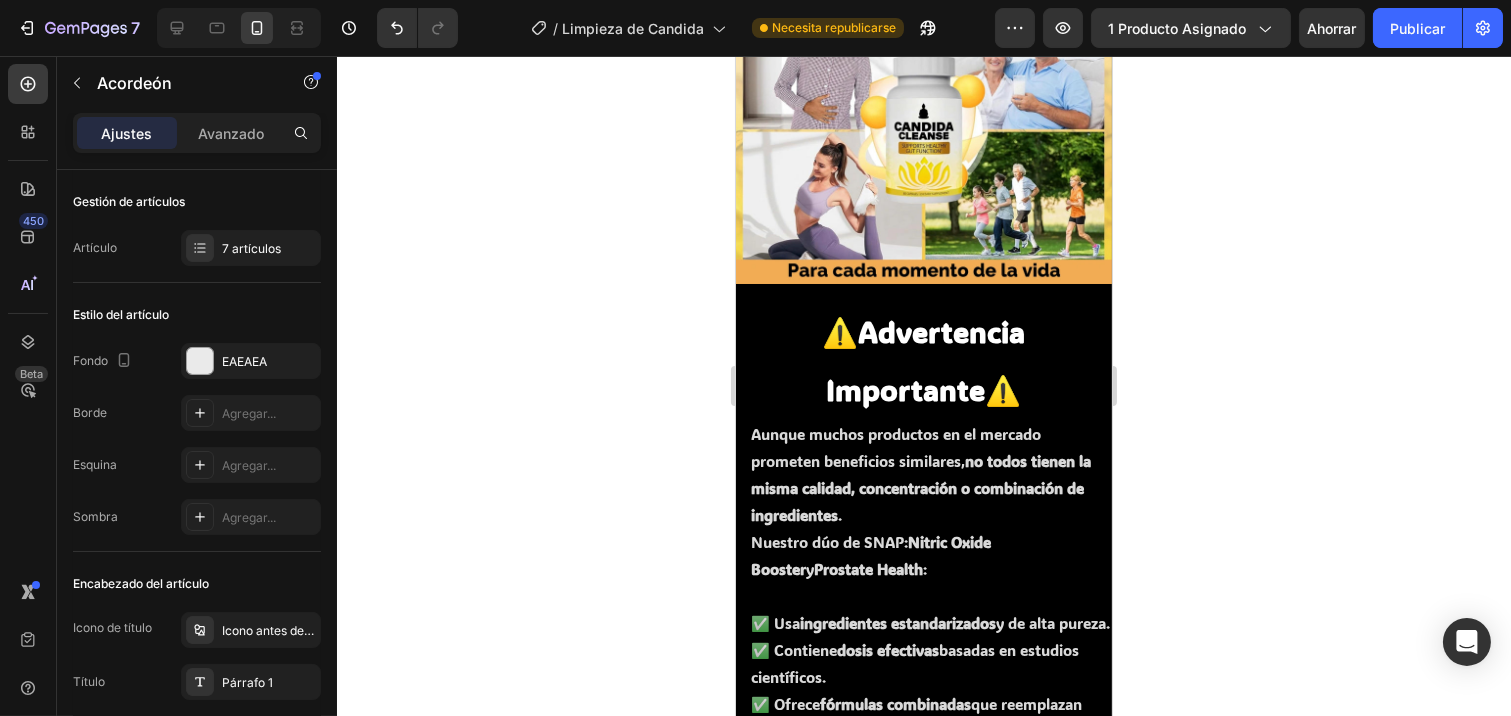 click on "¿Es  Candida Cleanse  adecuado para hombres y mujeres?" at bounding box center (923, -612) 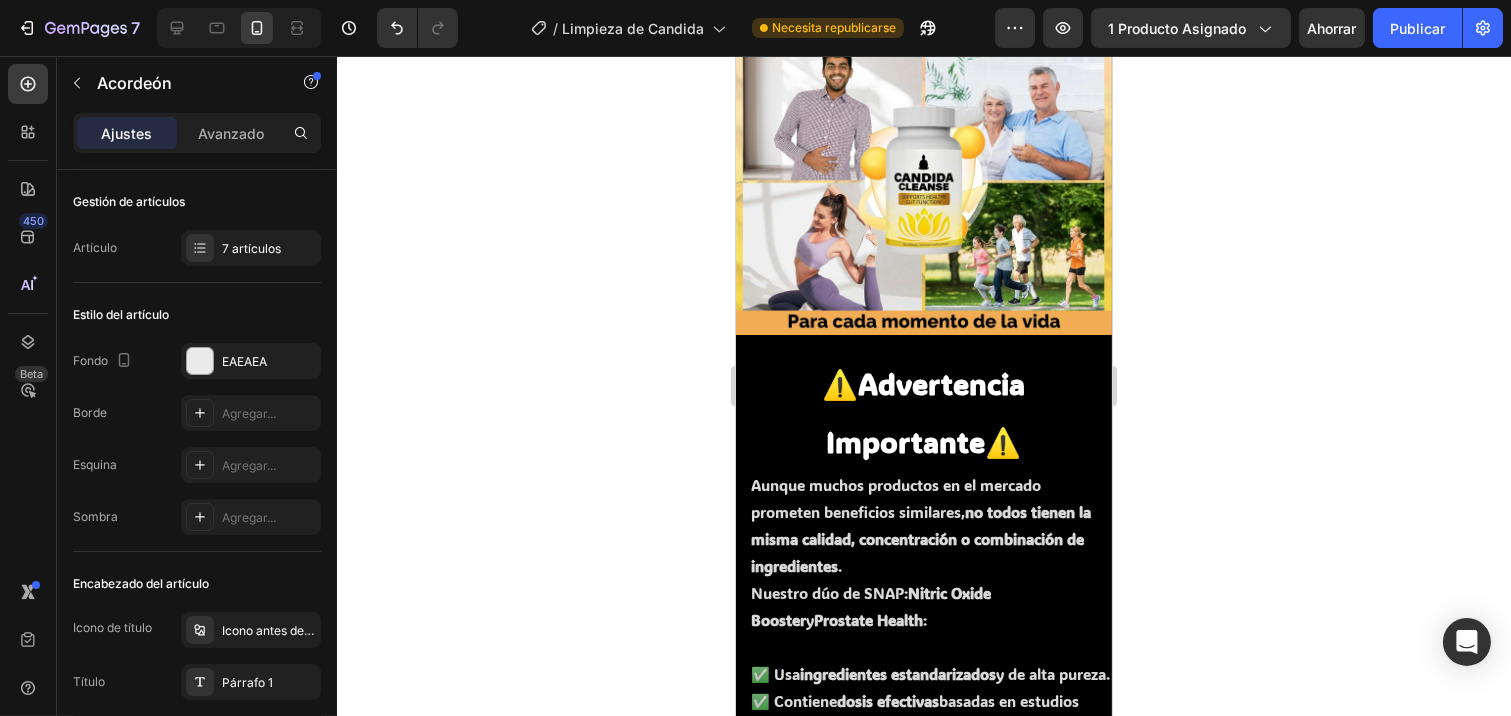 click on "¿Cuánto tiempo tomaré para ver resultados con  Candida Cleanse ?" at bounding box center [923, -671] 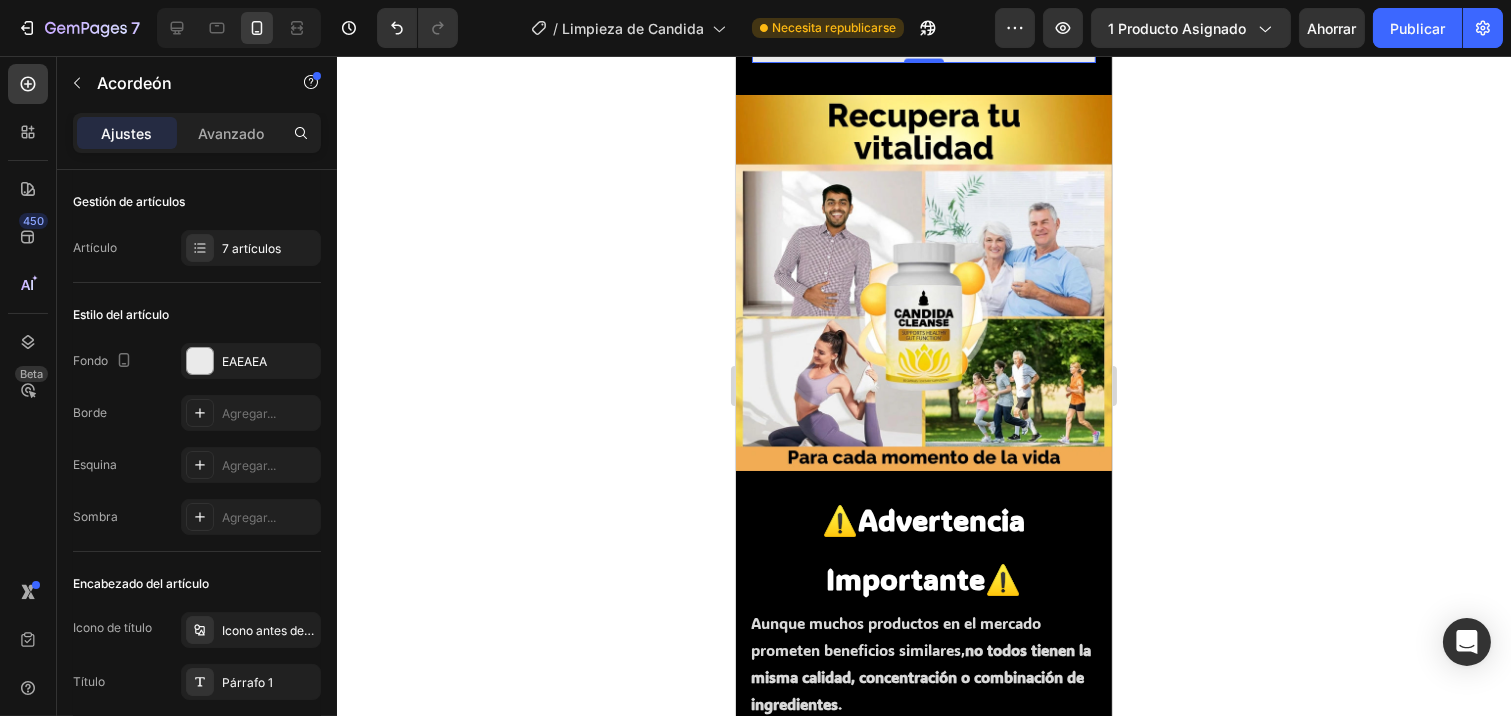 click on "¿Es seguro usar  Candida Cleanse  si estoy tomando otros medicamentos?" at bounding box center [923, -619] 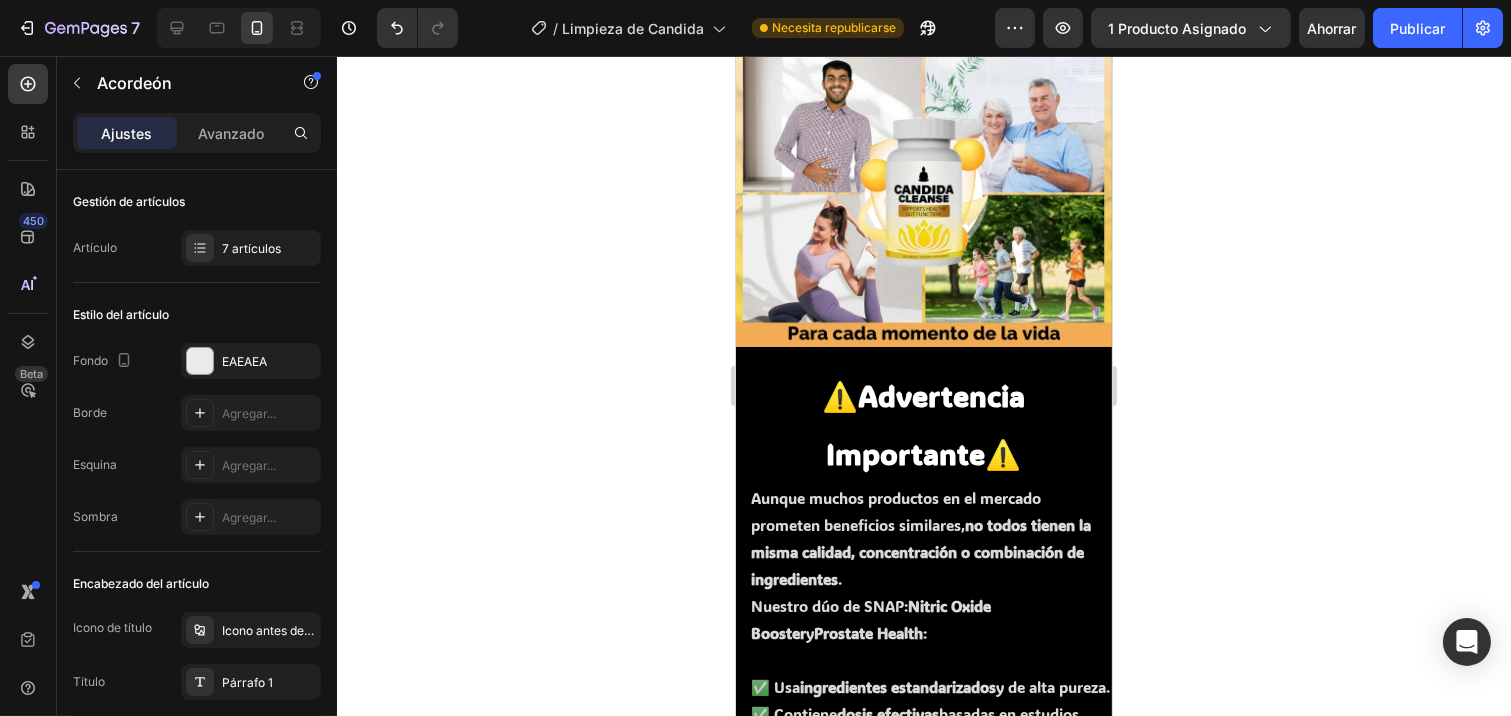 scroll, scrollTop: 5948, scrollLeft: 0, axis: vertical 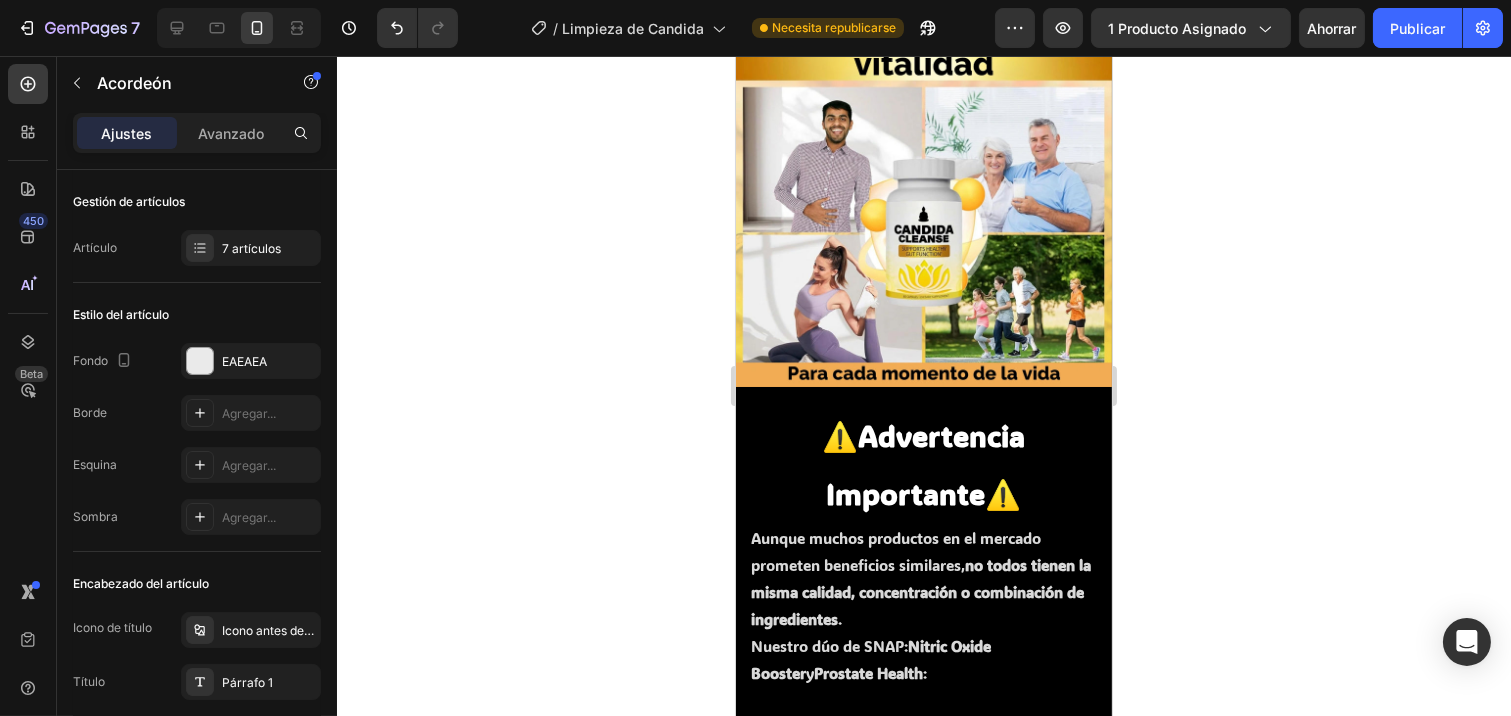 click 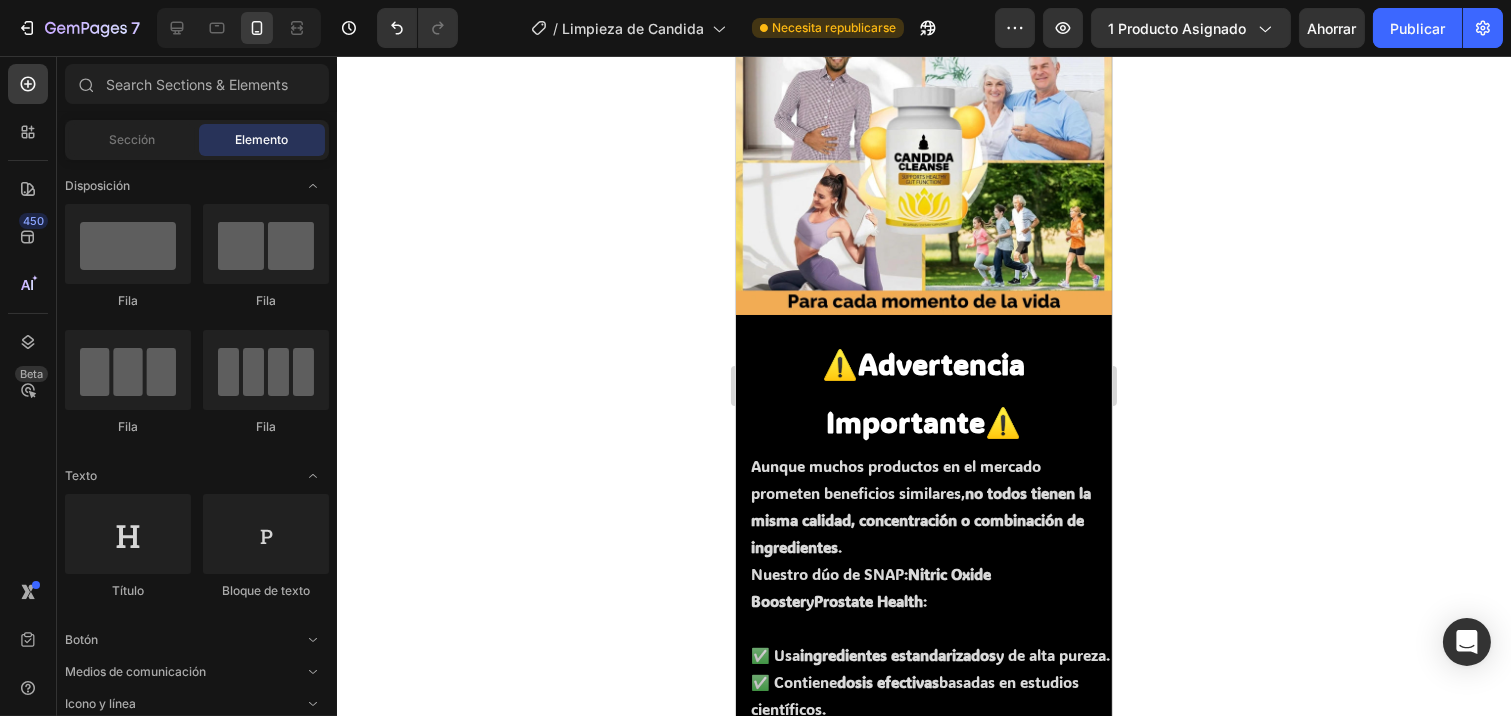 scroll, scrollTop: 6060, scrollLeft: 0, axis: vertical 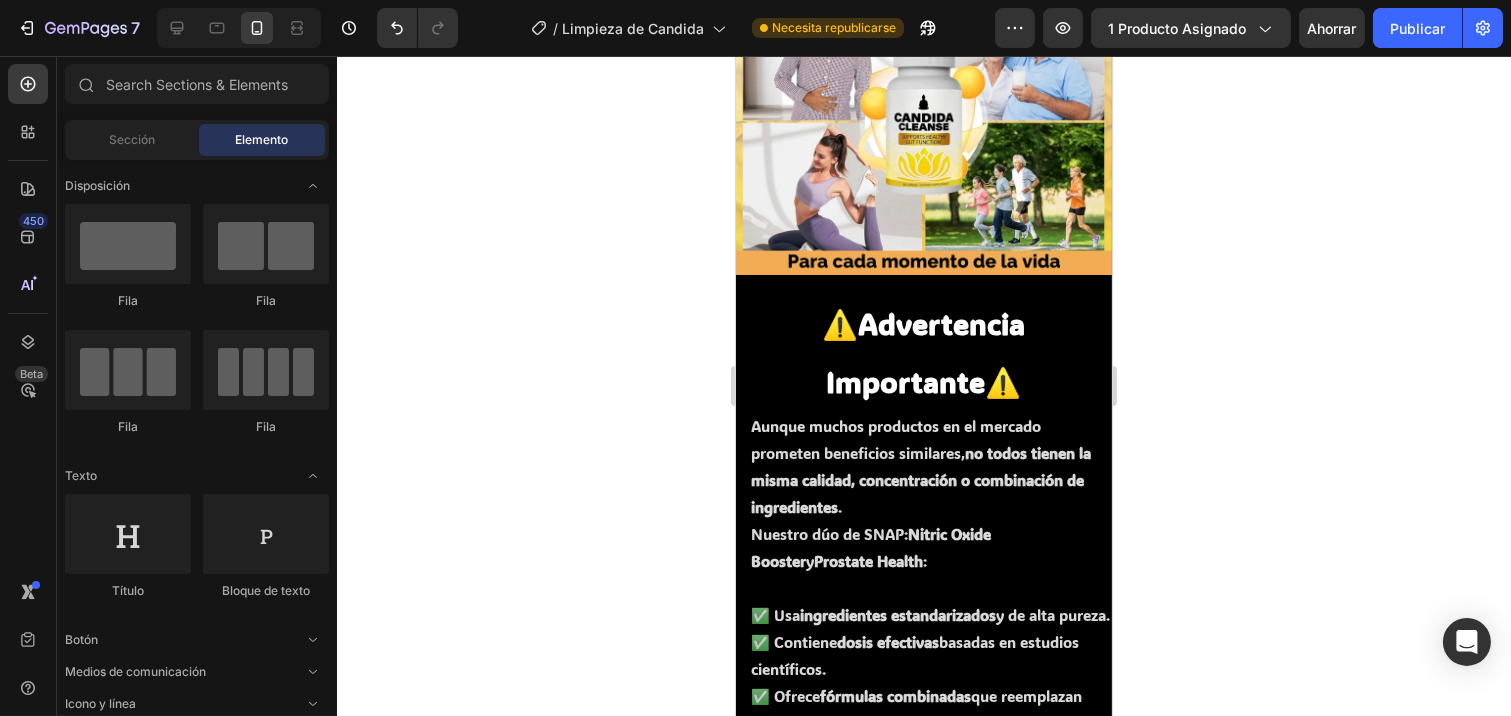 click 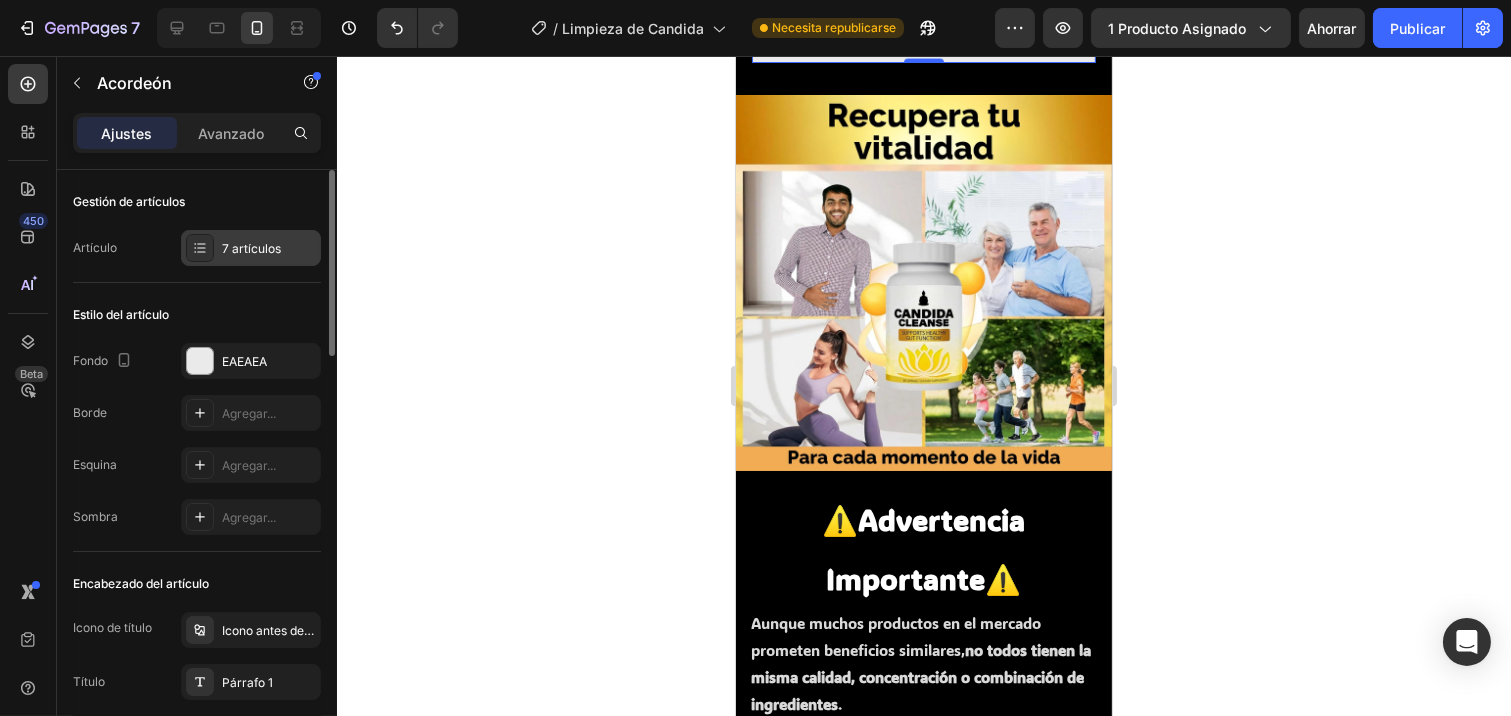 click 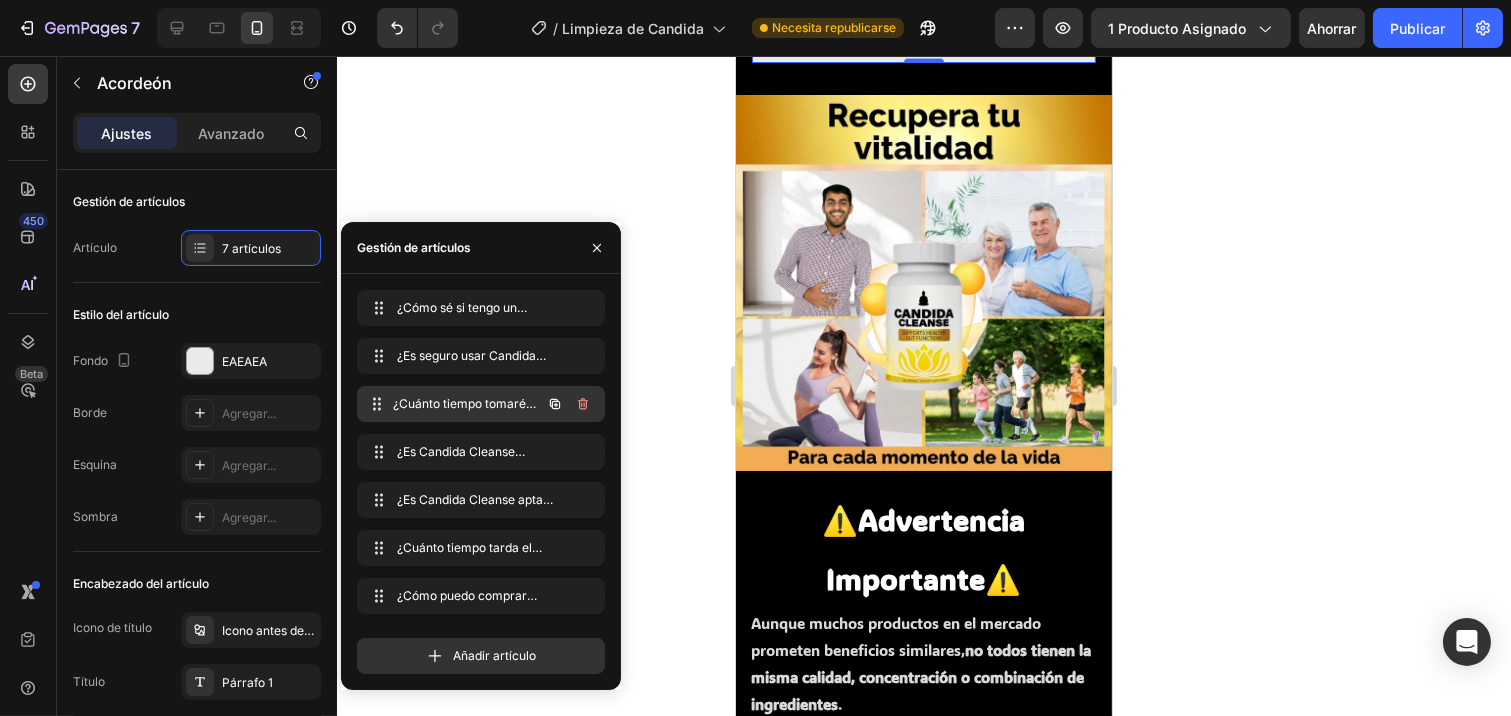 click on "¿Cuánto tiempo tomaré para ver resultados con Candida Cleanse?" at bounding box center [464, 421] 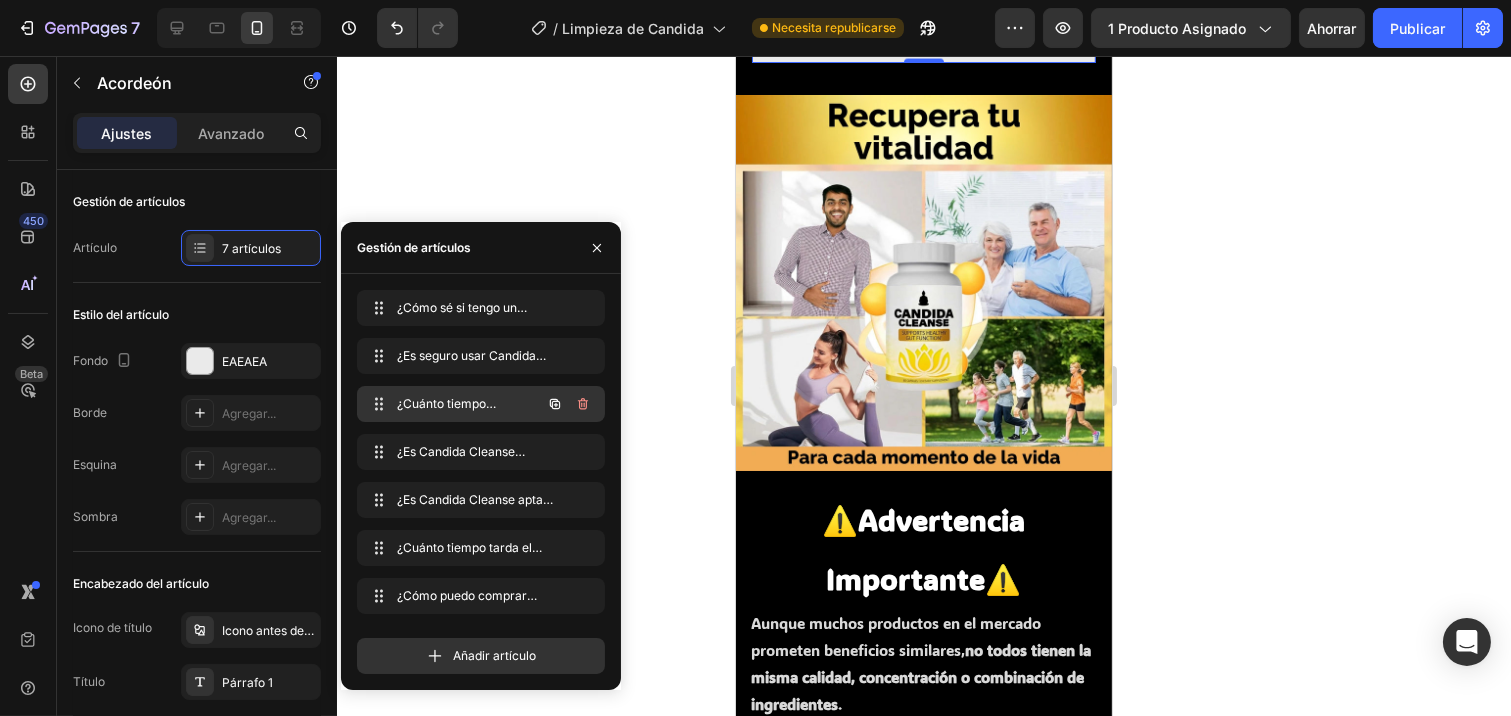click on "¿Cuánto tiempo tomaré para ver resultados con Candida Cleanse?" at bounding box center (448, 430) 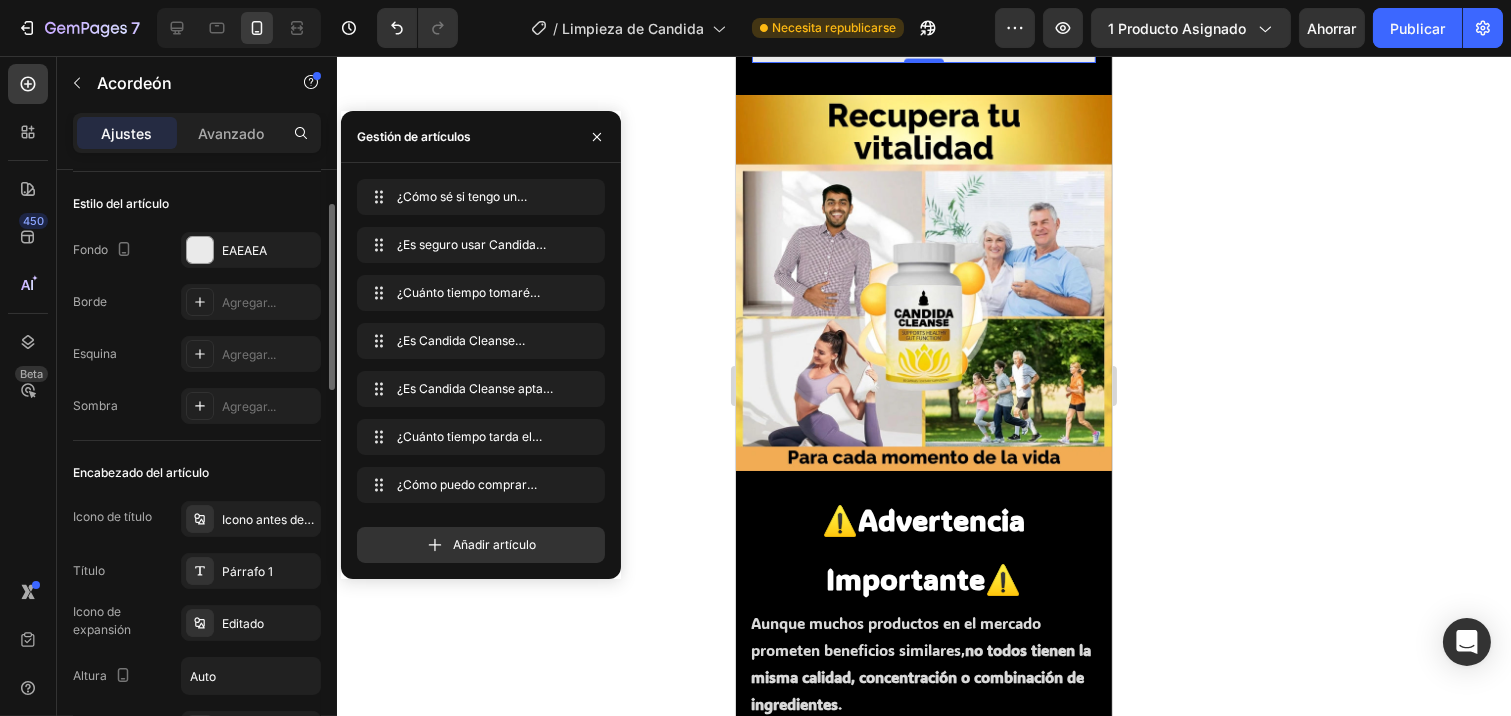 scroll, scrollTop: 222, scrollLeft: 0, axis: vertical 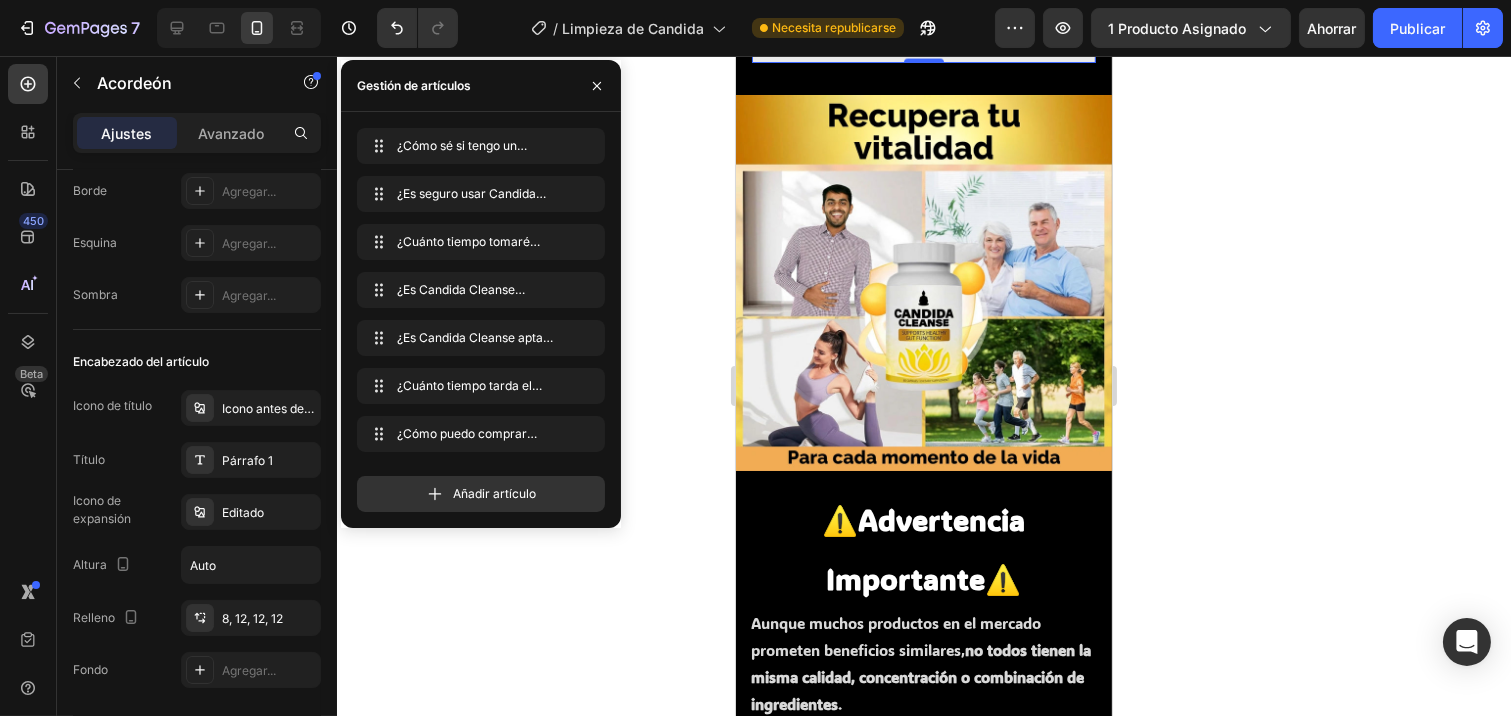 click on "¿Cuánto tiempo tomaré para ver resultados con  Candida Cleanse ?" at bounding box center [923, -534] 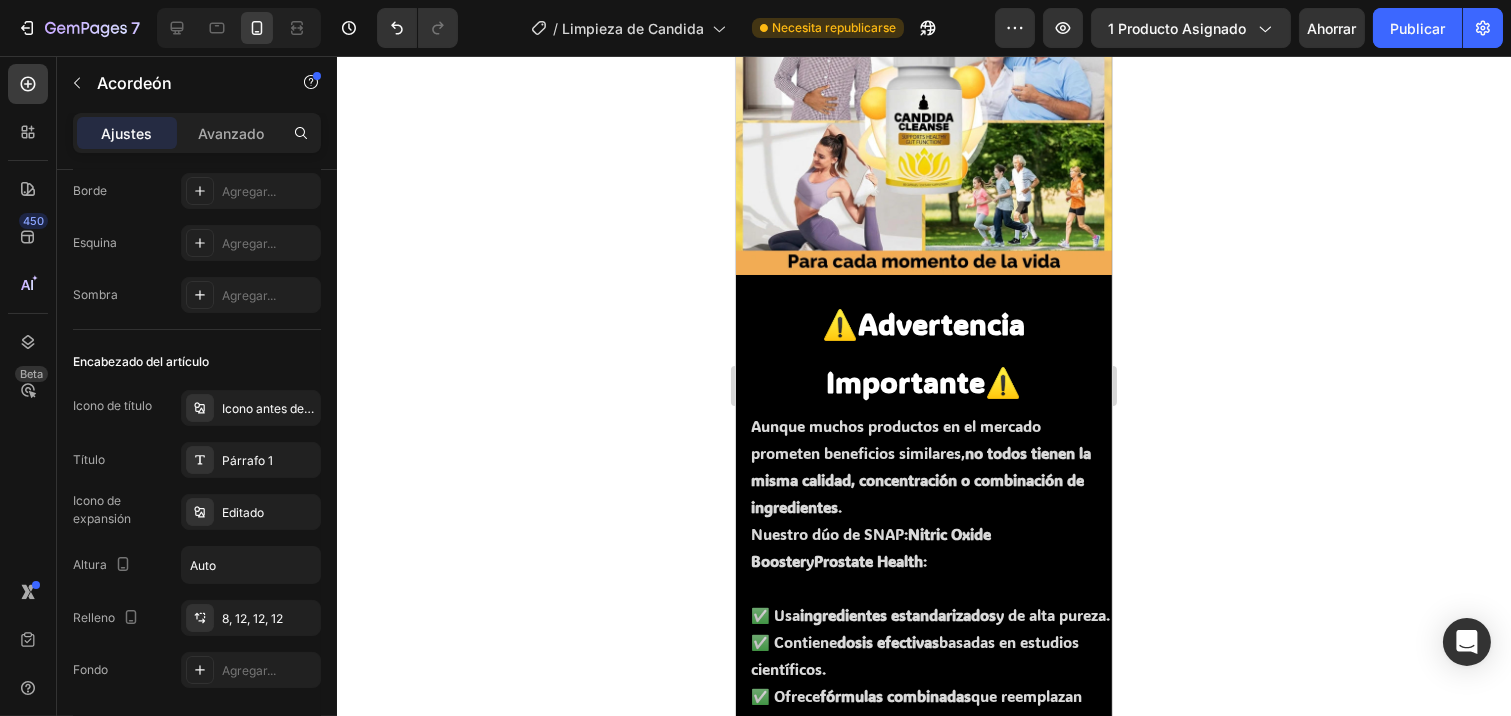 click 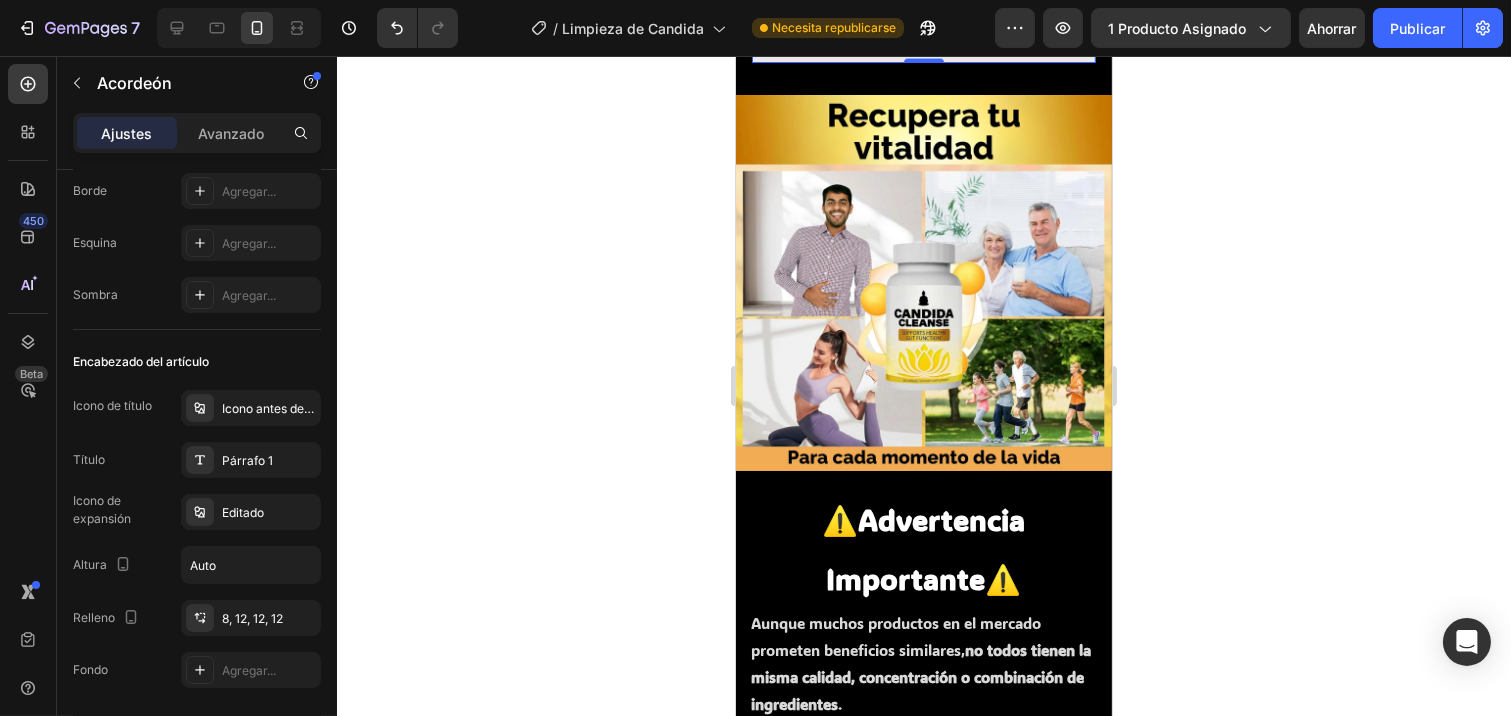 click on "Los resultados pueden variar según cada persona, pero muchos usuarios reportan mejoras en su bienestar y energía en unas pocas semanas de uso constante. Para obtener los mejores resultados, te recomendamos usar  Candida Cleanse  como parte de un estilo de vida saludable y equilibrado. Text Block" at bounding box center (923, -398) 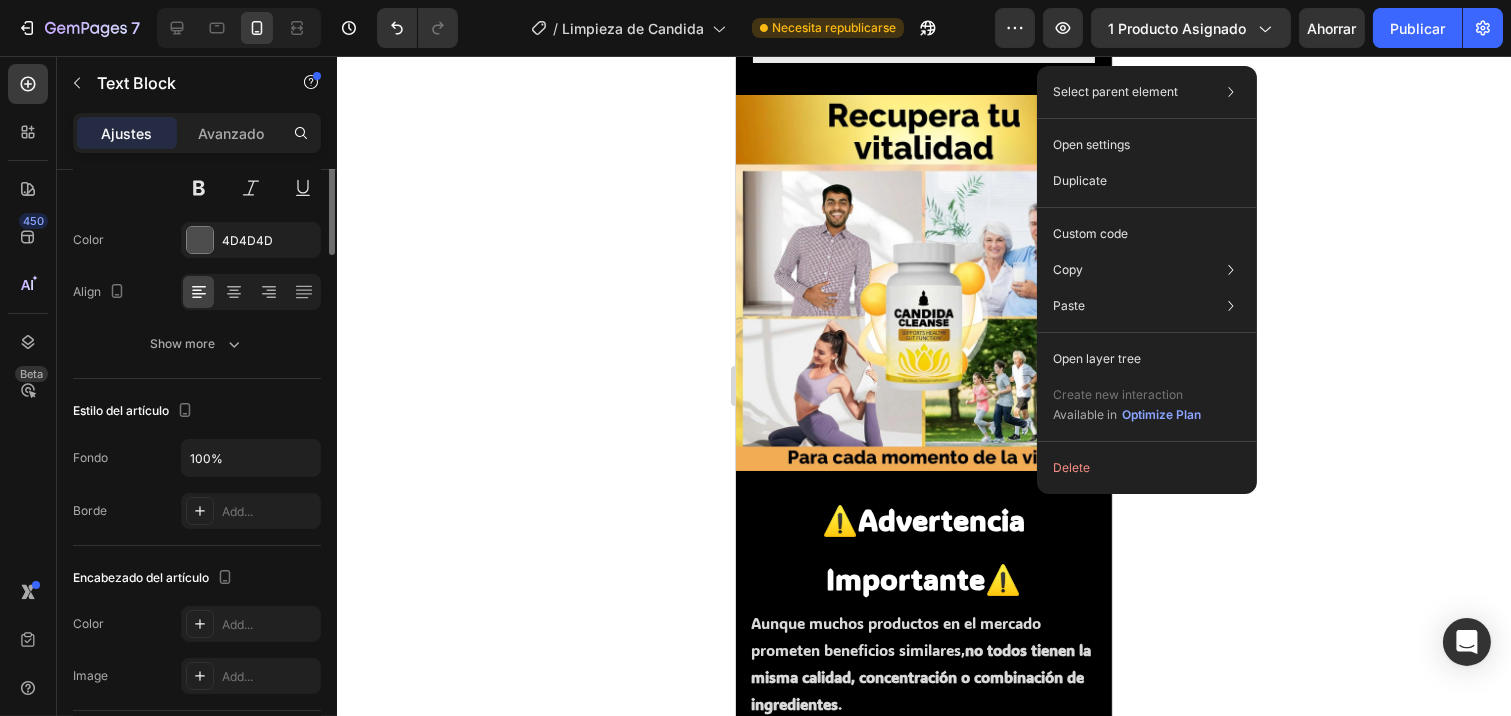 scroll, scrollTop: 0, scrollLeft: 0, axis: both 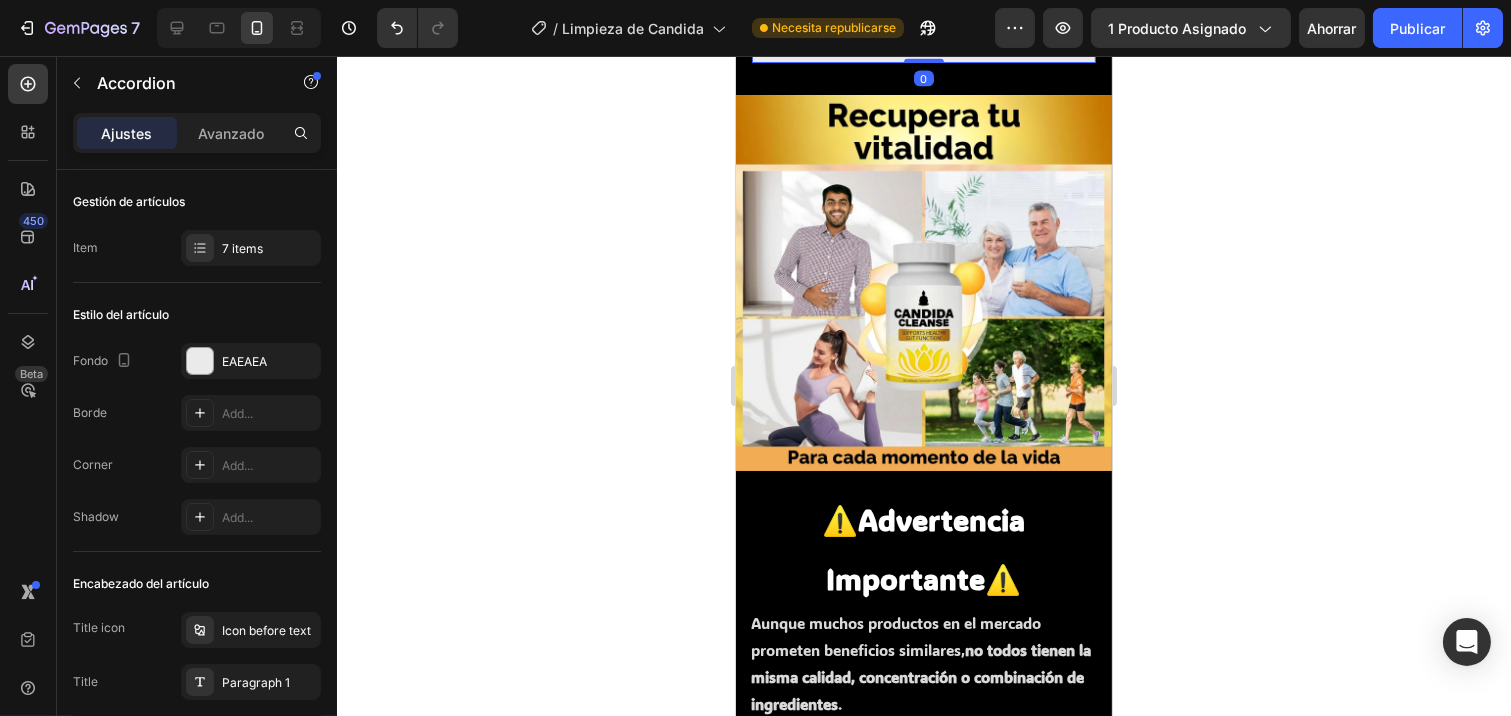 click on "¿Cuánto tiempo tomaré para ver resultados con  Candida Cleanse ?" at bounding box center [923, -534] 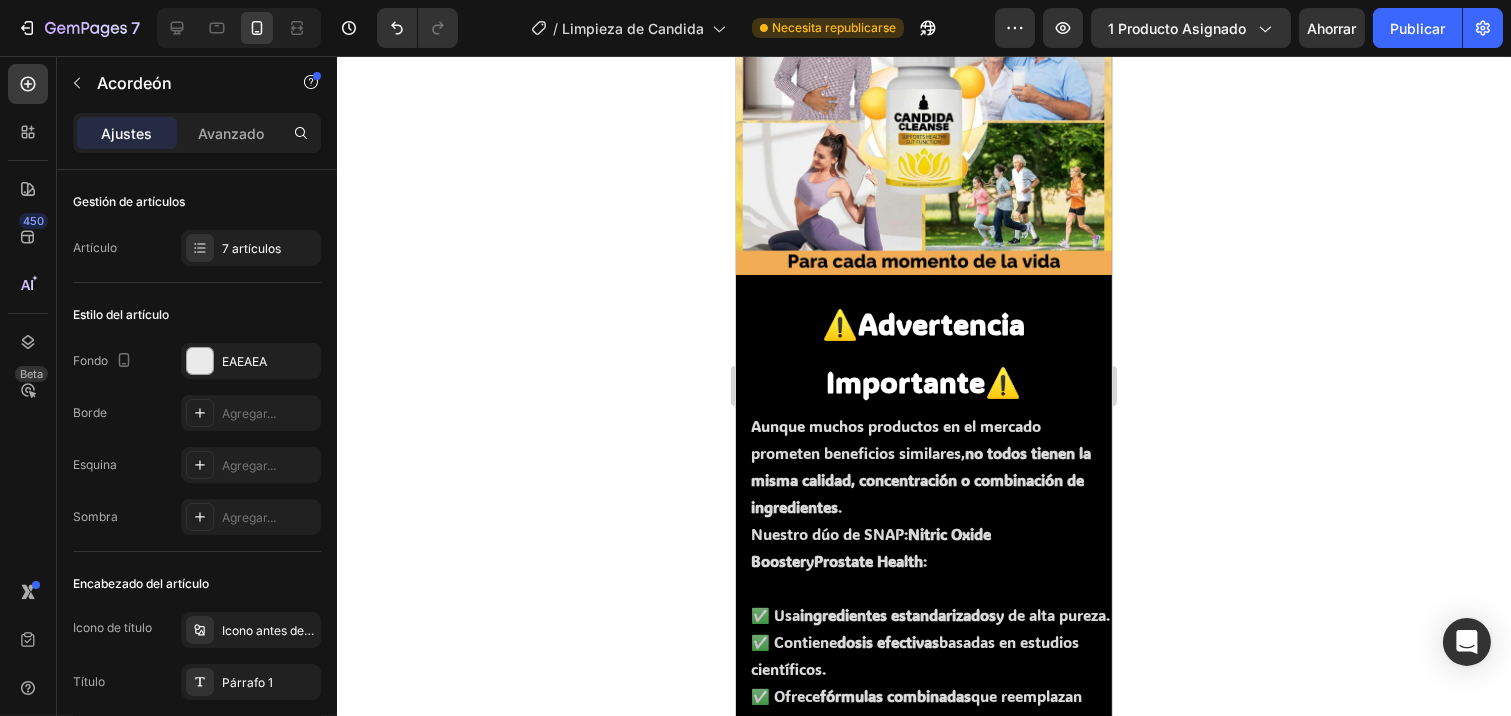click on "¿Cuánto tiempo tomaré para ver resultados con  Candida Cleanse ?" at bounding box center (923, -534) 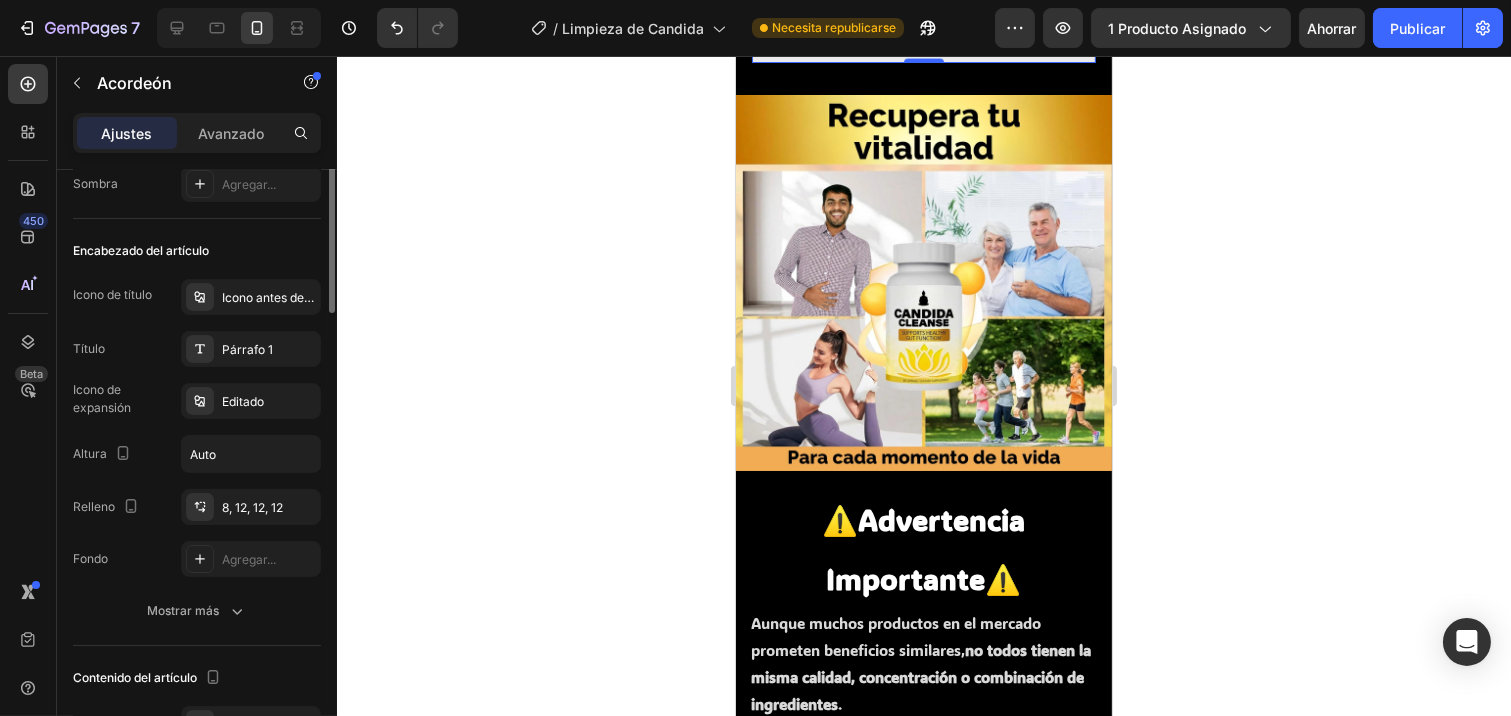 scroll, scrollTop: 0, scrollLeft: 0, axis: both 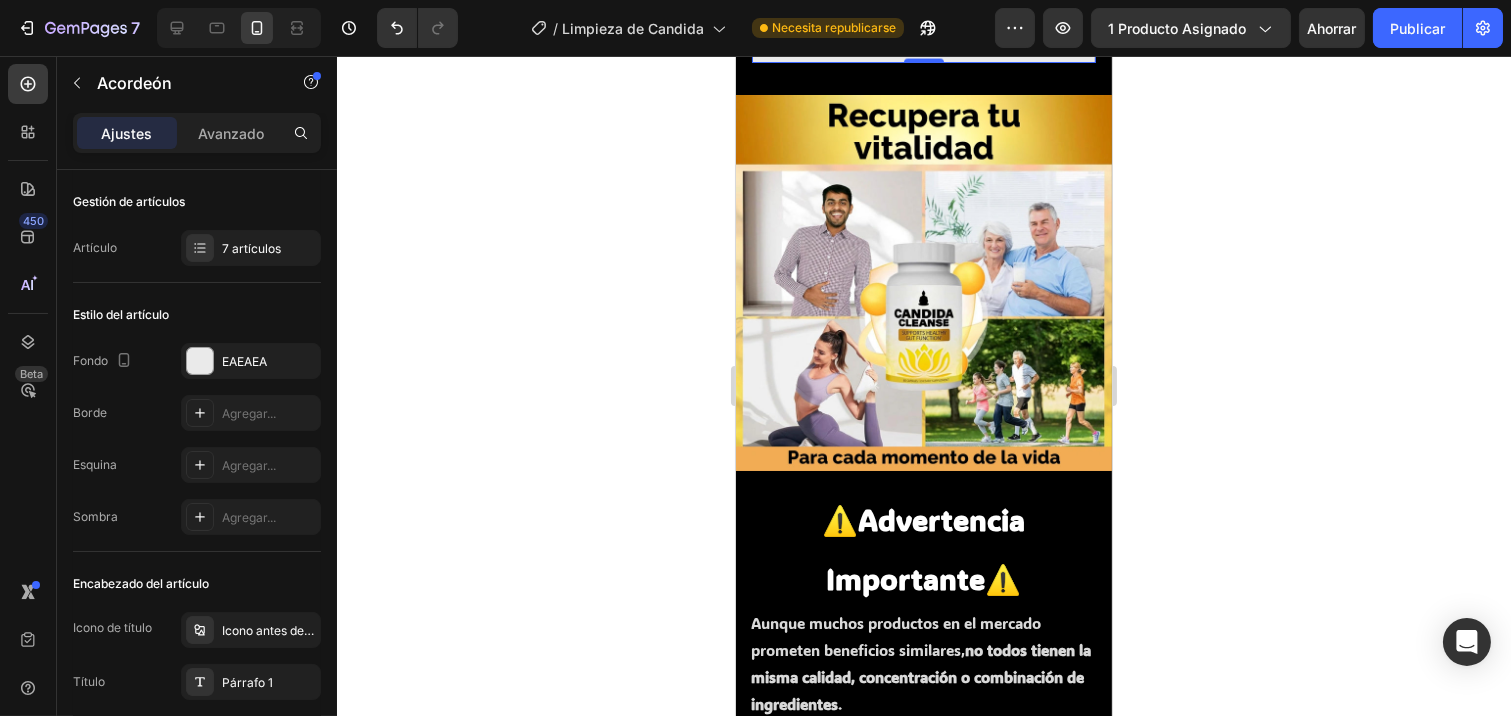 drag, startPoint x: 1076, startPoint y: 330, endPoint x: 1054, endPoint y: 332, distance: 22.090721 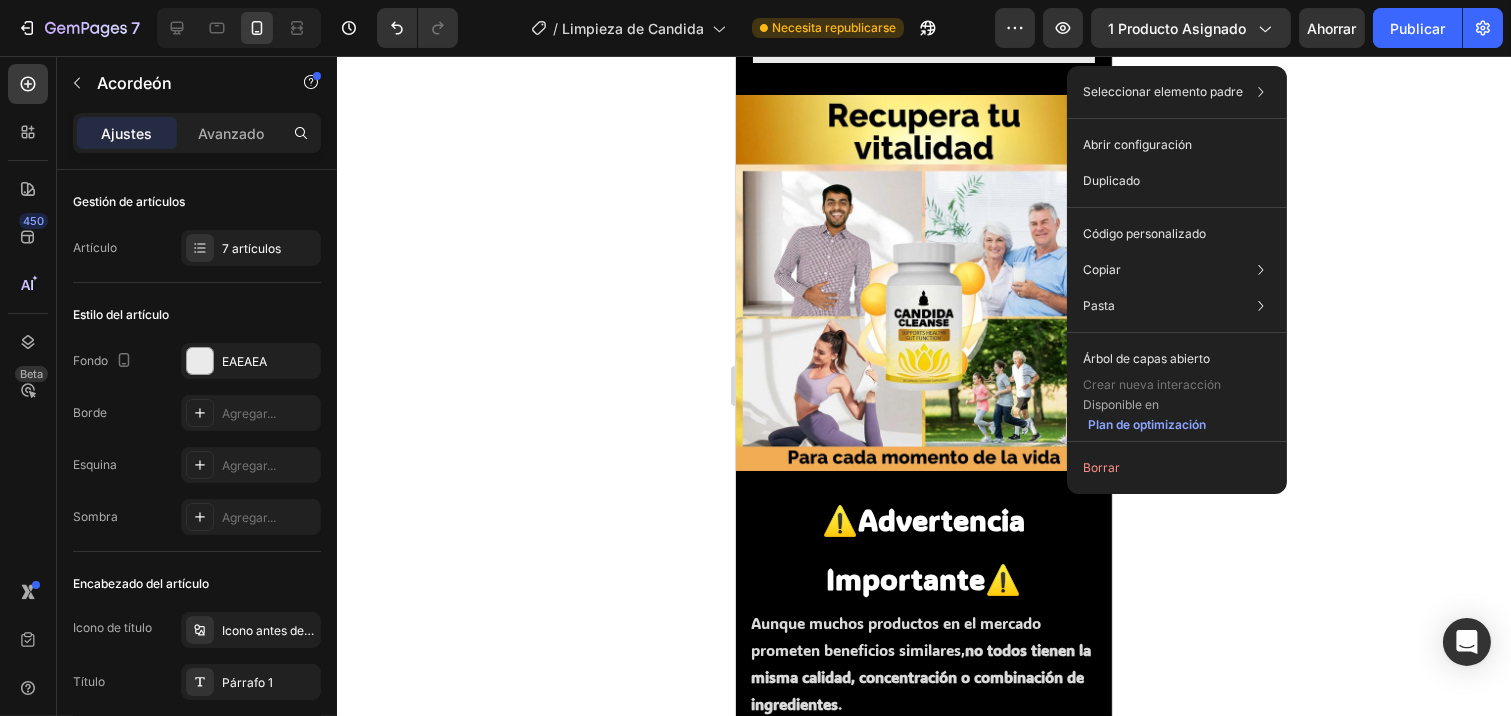 click on "Los resultados pueden variar según cada persona, pero muchos usuarios reportan mejoras en su bienestar y energía en unas pocas semanas de uso constante. Para obtener los mejores resultados, te recomendamos usar  Candida Cleanse  como parte de un estilo de vida saludable y equilibrado." at bounding box center [923, -402] 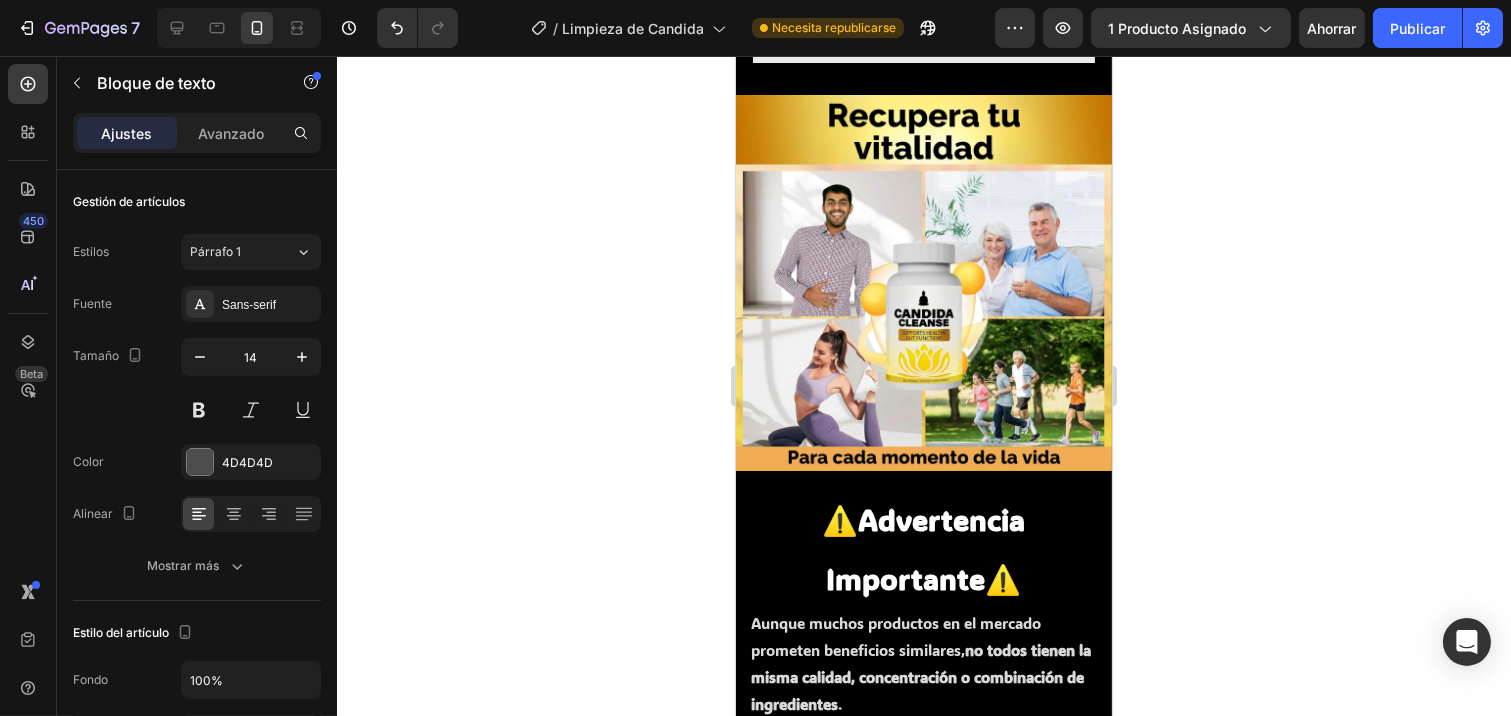 click on "Los resultados pueden variar según cada persona, pero muchos usuarios reportan mejoras en su bienestar y energía en unas pocas semanas de uso constante. Para obtener los mejores resultados, te recomendamos usar  Candida Cleanse  como parte de un estilo de vida saludable y equilibrado." at bounding box center (923, -402) 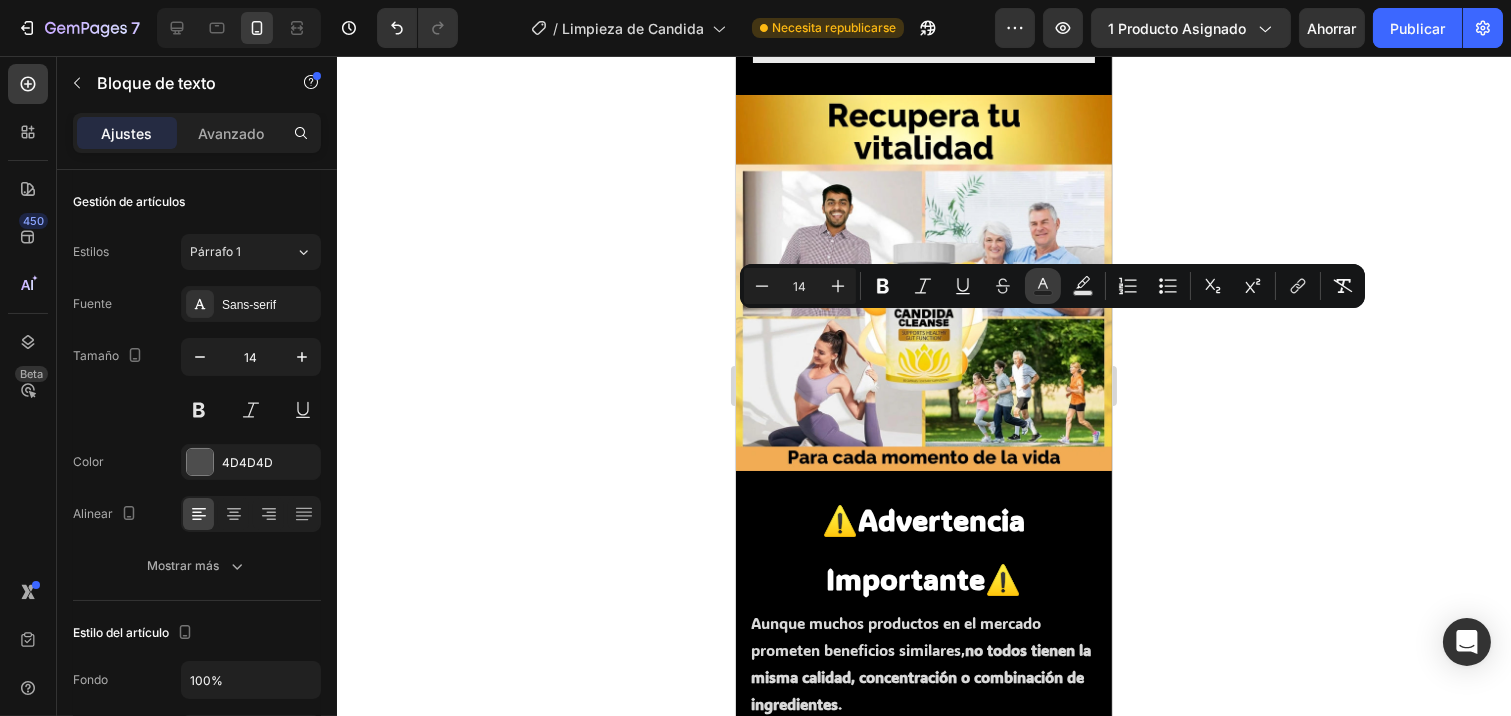click 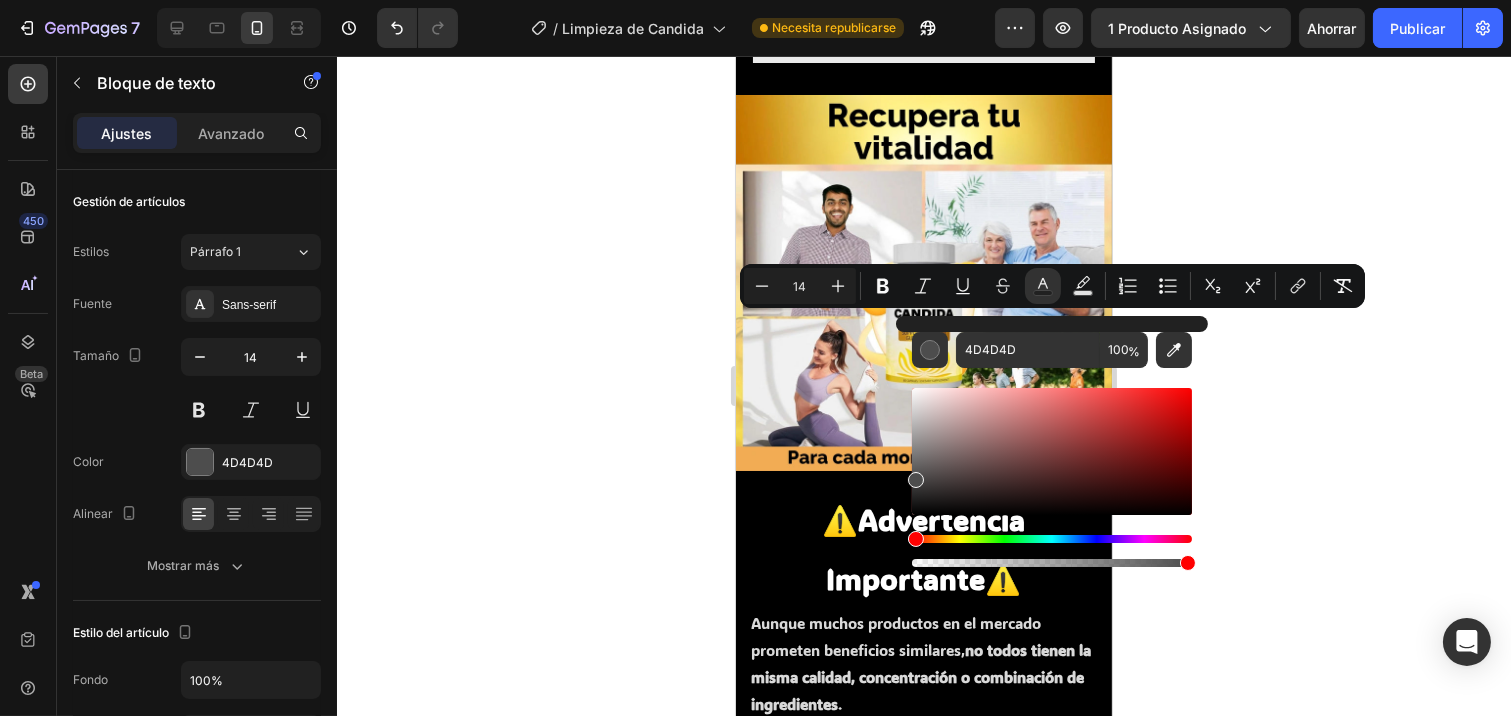 click at bounding box center [916, 480] 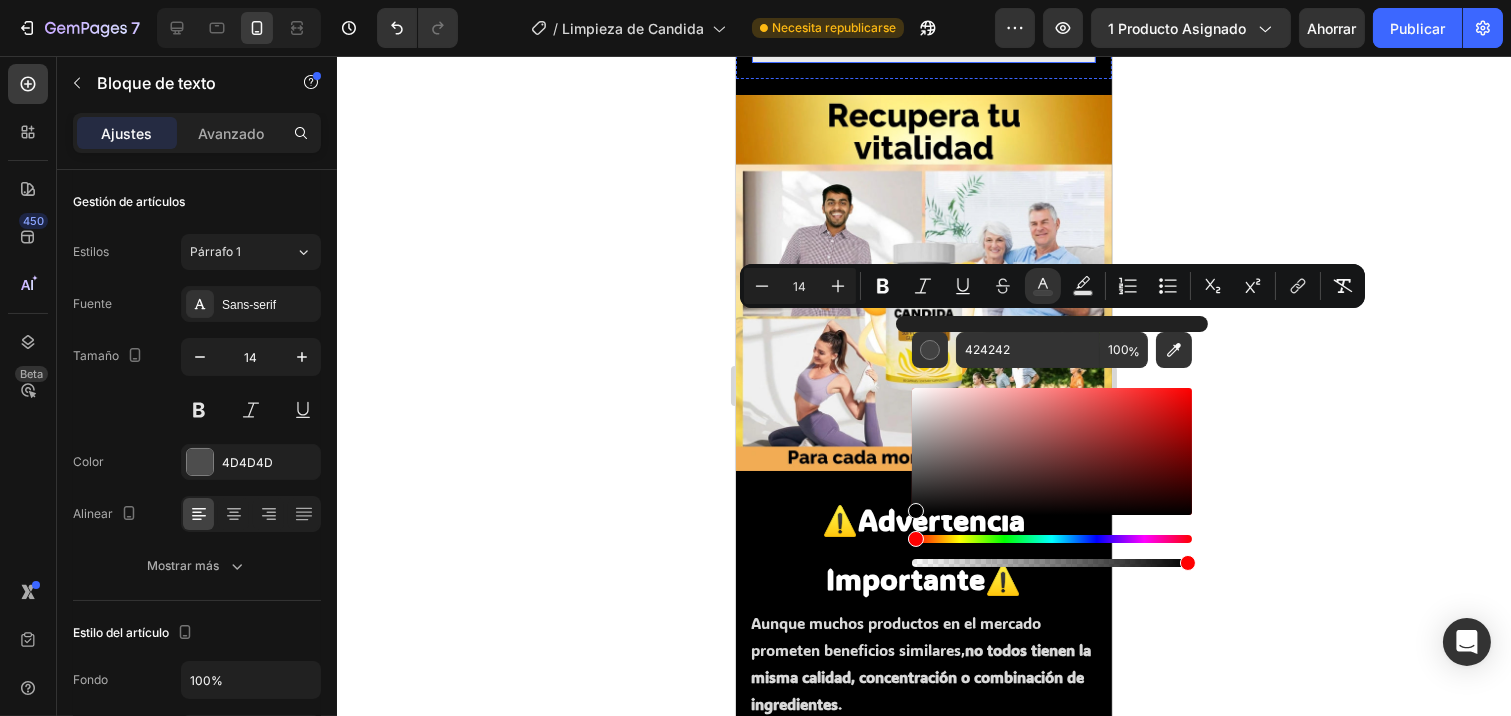 drag, startPoint x: 1657, startPoint y: 534, endPoint x: 874, endPoint y: 528, distance: 783.023 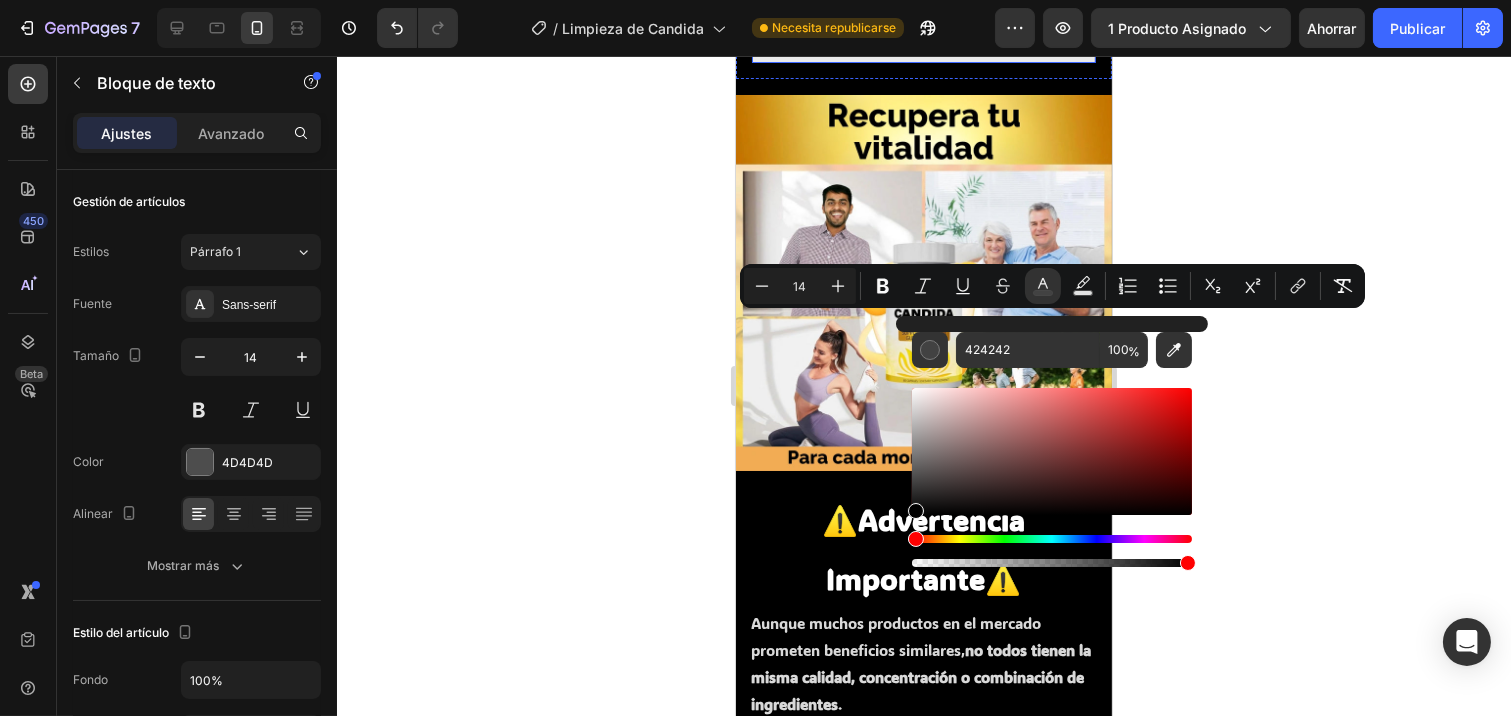 type on "000000" 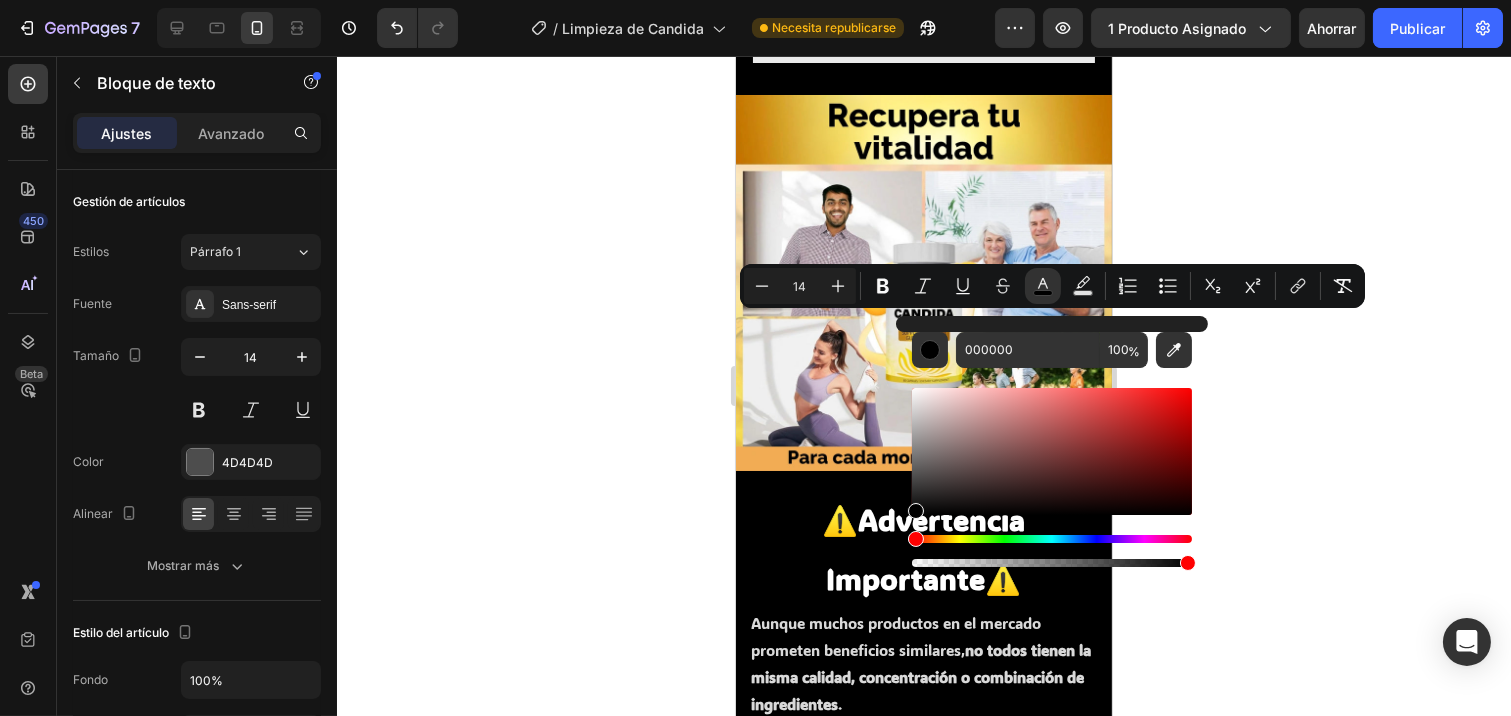 click on "Los resultados pueden variar según cada persona, pero muchos usuarios reportan mejoras en su bienestar y energía en unas pocas semanas de uso constante. Para obtener los mejores resultados, te recomendamos usar  Candida Cleanse  como parte de un estilo de vida saludable y equilibrado." at bounding box center [923, -403] 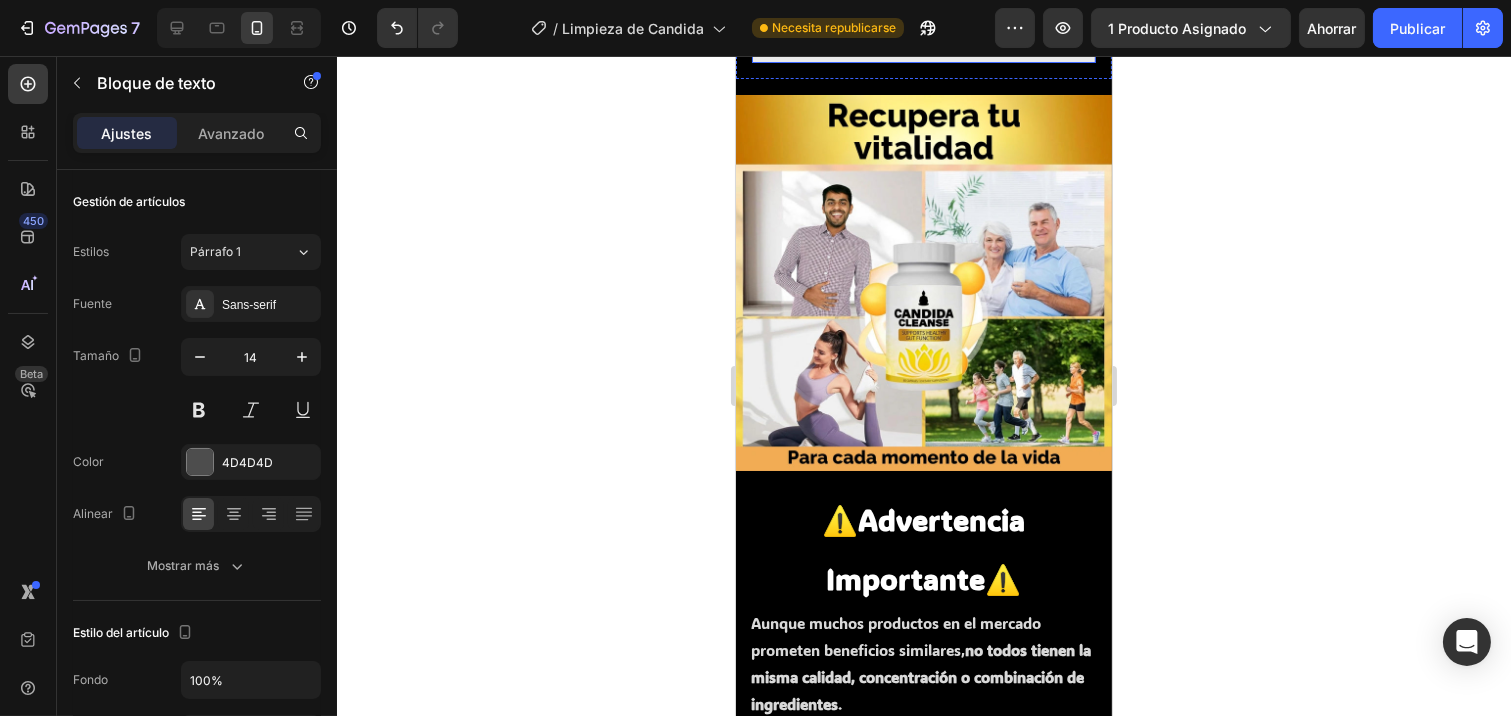 click on "¿Es seguro usar  Candida Cleanse  si estoy tomando otros medicamentos?" at bounding box center (923, -619) 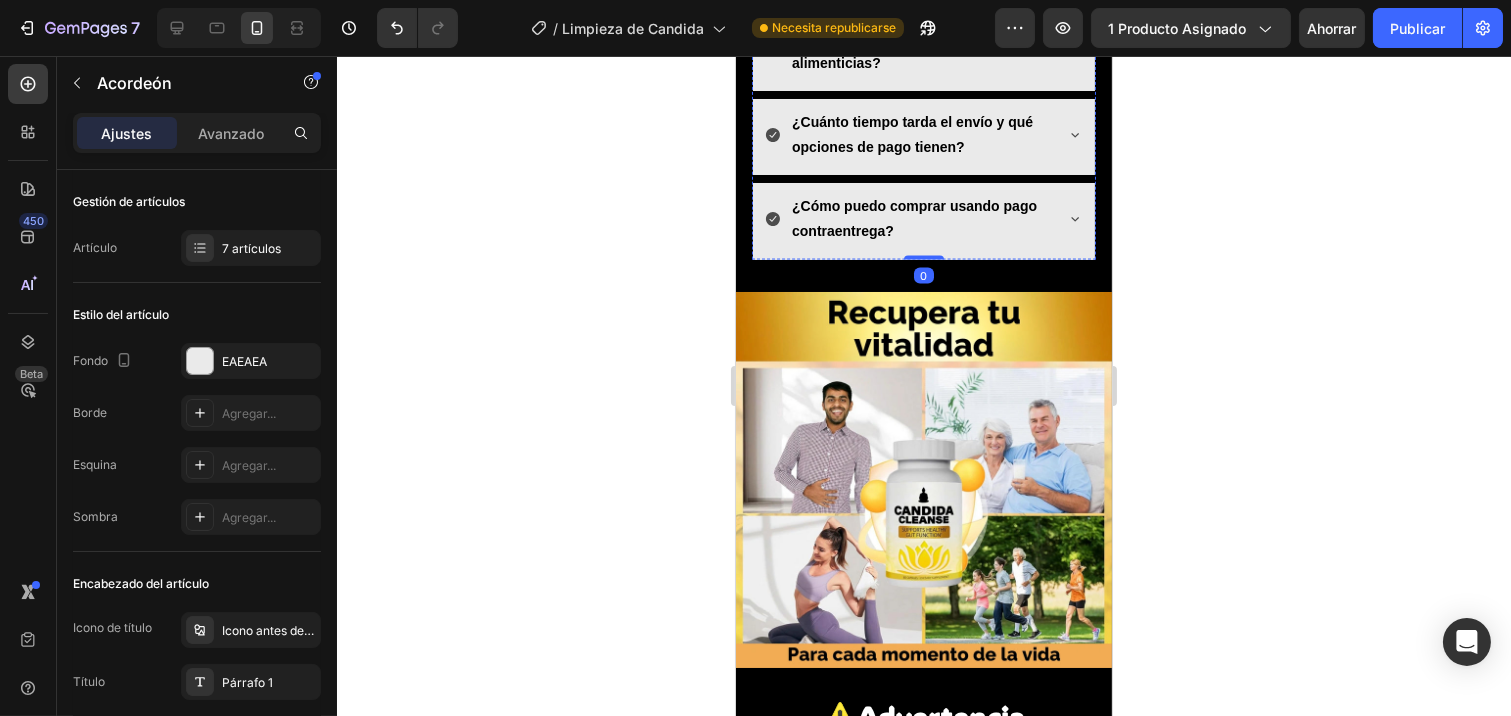 click on "Candida Cleanse  está hecho de ingredientes naturales que generalmente son seguros, pero es importante consultar con tu médico antes de combinarlo con otros tratamientos o medicamentos, especialmente si tienes alguna condición médica preexistente o estás en tratamiento para infecciones." at bounding box center (923, -486) 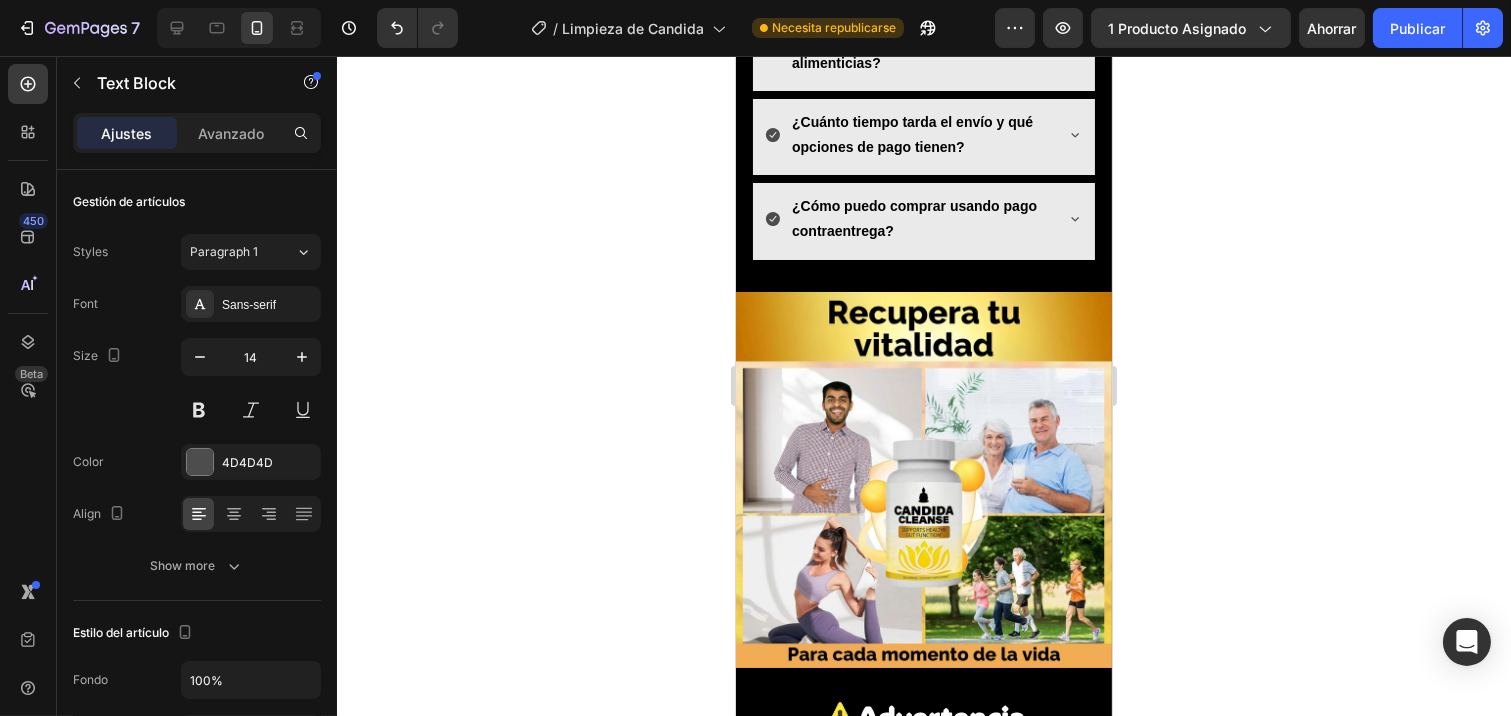 click on "Candida Cleanse  está hecho de ingredientes naturales que generalmente son seguros, pero es importante consultar con tu médico antes de combinarlo con otros tratamientos o medicamentos, especialmente si tienes alguna condición médica preexistente o estás en tratamiento para infecciones." at bounding box center (923, -486) 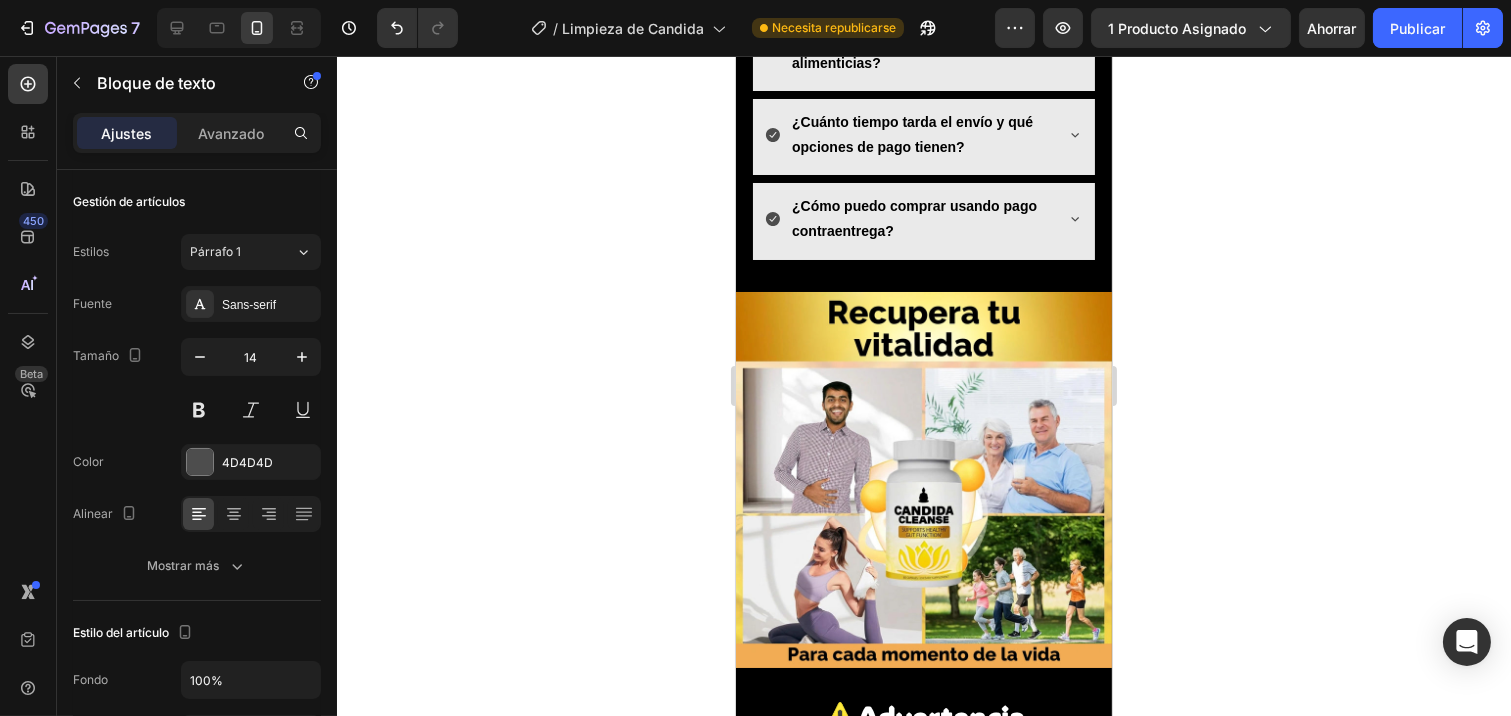 click on "Candida Cleanse  está hecho de ingredientes naturales que generalmente son seguros, pero es importante consultar con tu médico antes de combinarlo con otros tratamientos o medicamentos, especialmente si tienes alguna condición médica preexistente o estás en tratamiento para infecciones." at bounding box center (923, -486) 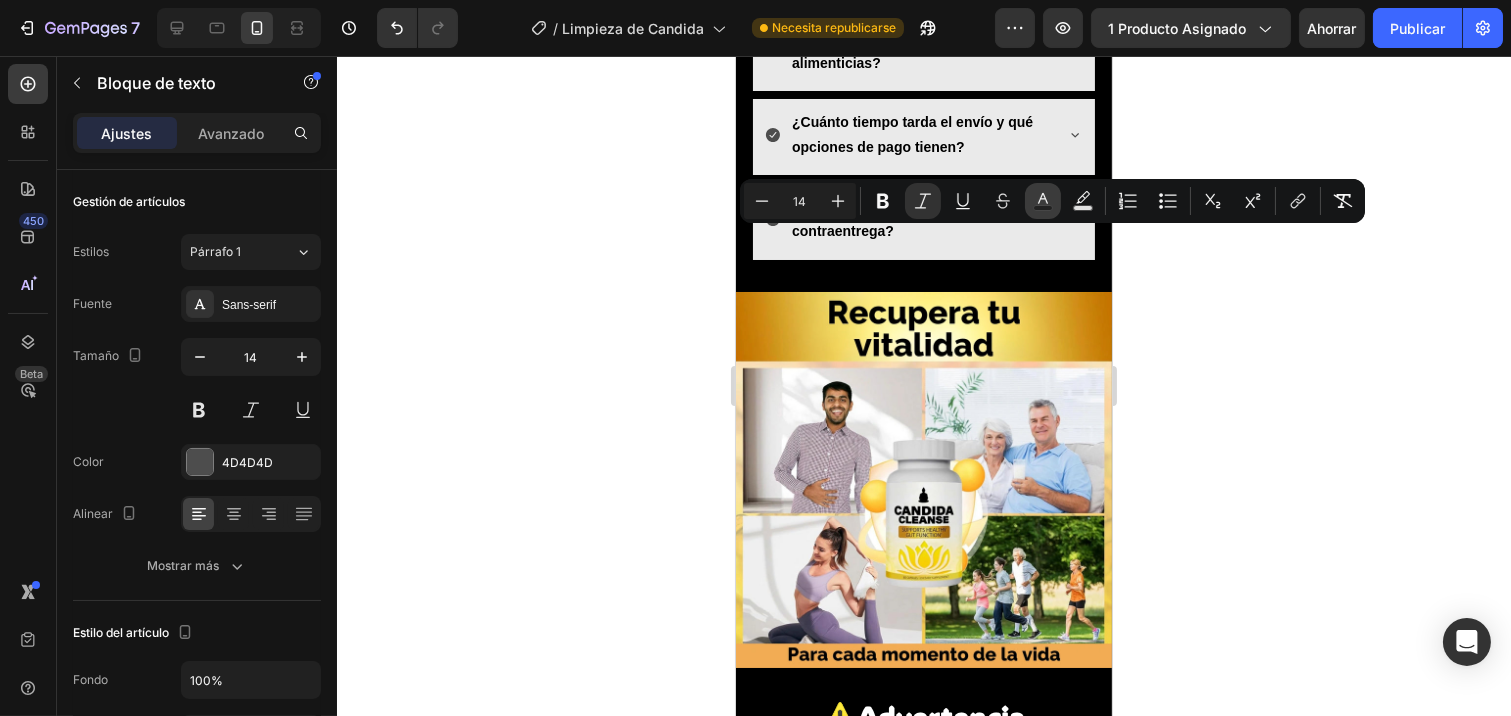 click on "Text Color" at bounding box center (1043, 201) 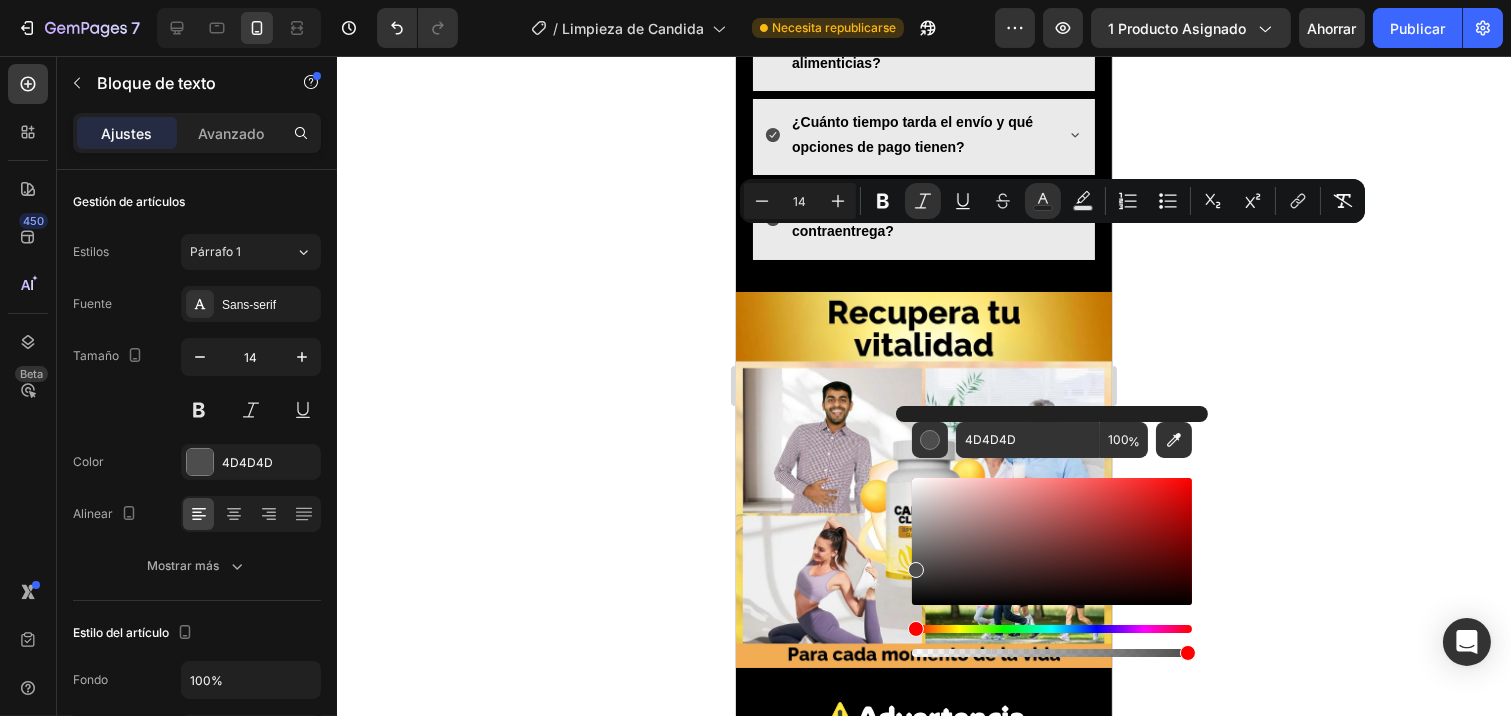 drag, startPoint x: 1642, startPoint y: 637, endPoint x: 907, endPoint y: 612, distance: 735.42505 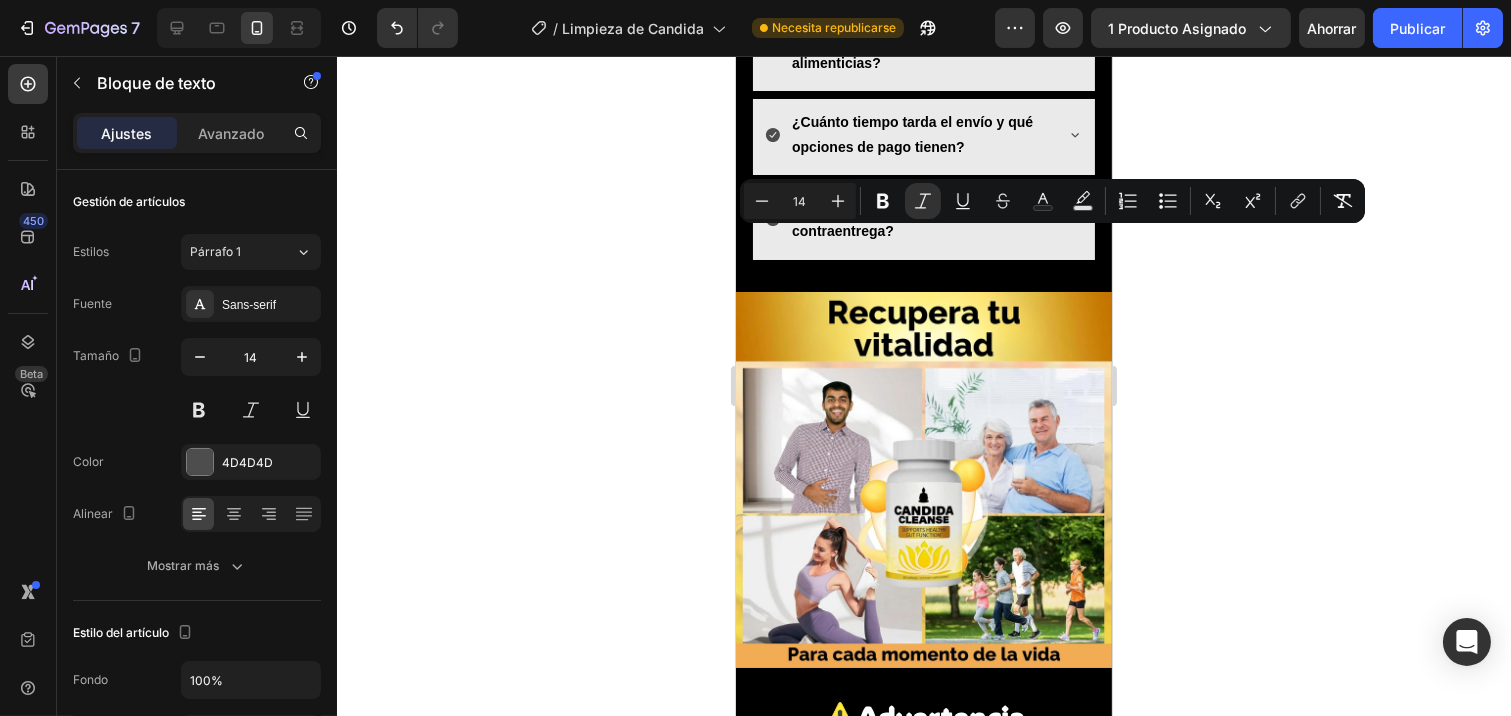 drag, startPoint x: 945, startPoint y: 294, endPoint x: 890, endPoint y: 253, distance: 68.60029 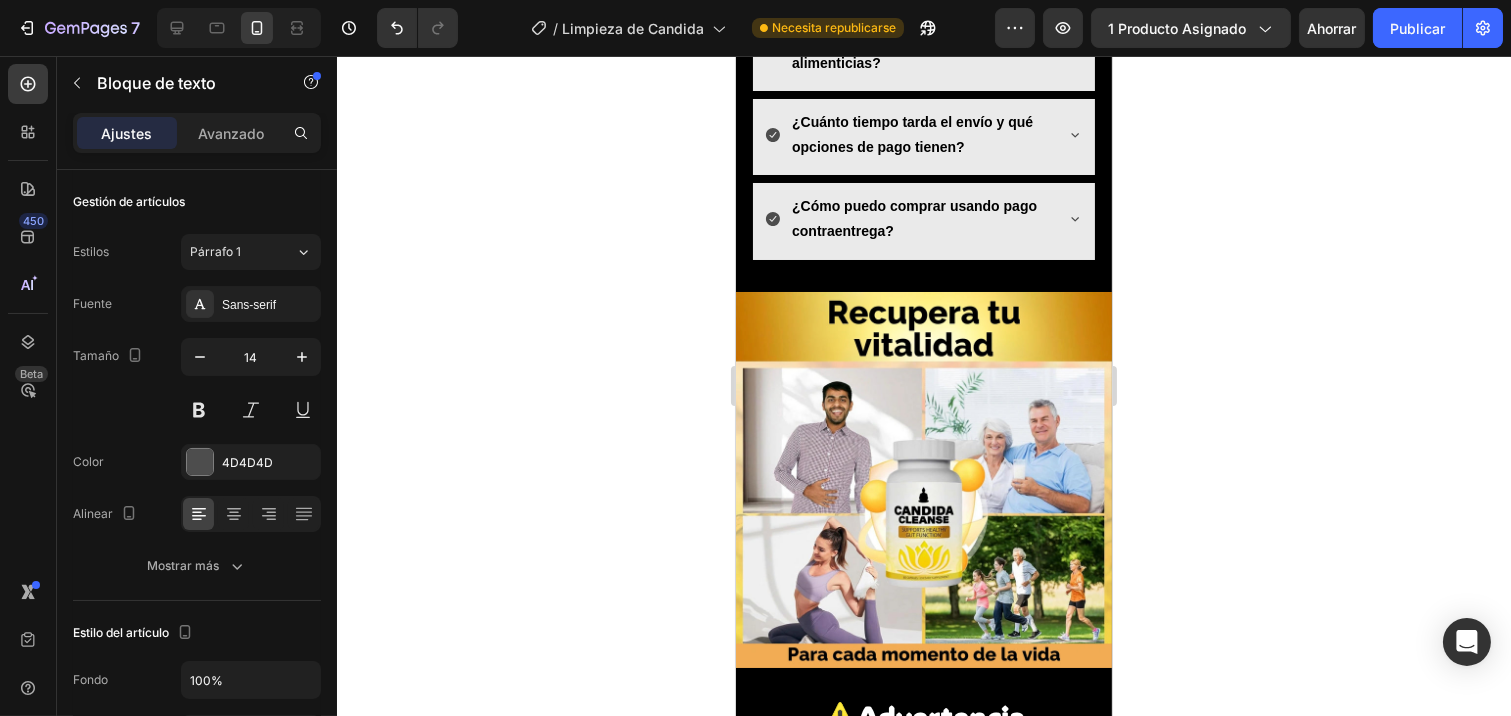 click on "Candida Cleanse  está hecho de ingredientes naturales que generalmente son seguros, pero es importante consultar con tu médico antes de combinarlo con otros tratamientos o medicamentos, especialmente si tienes alguna condición médica preexistente o estás en tratamiento para infecciones." at bounding box center (923, -486) 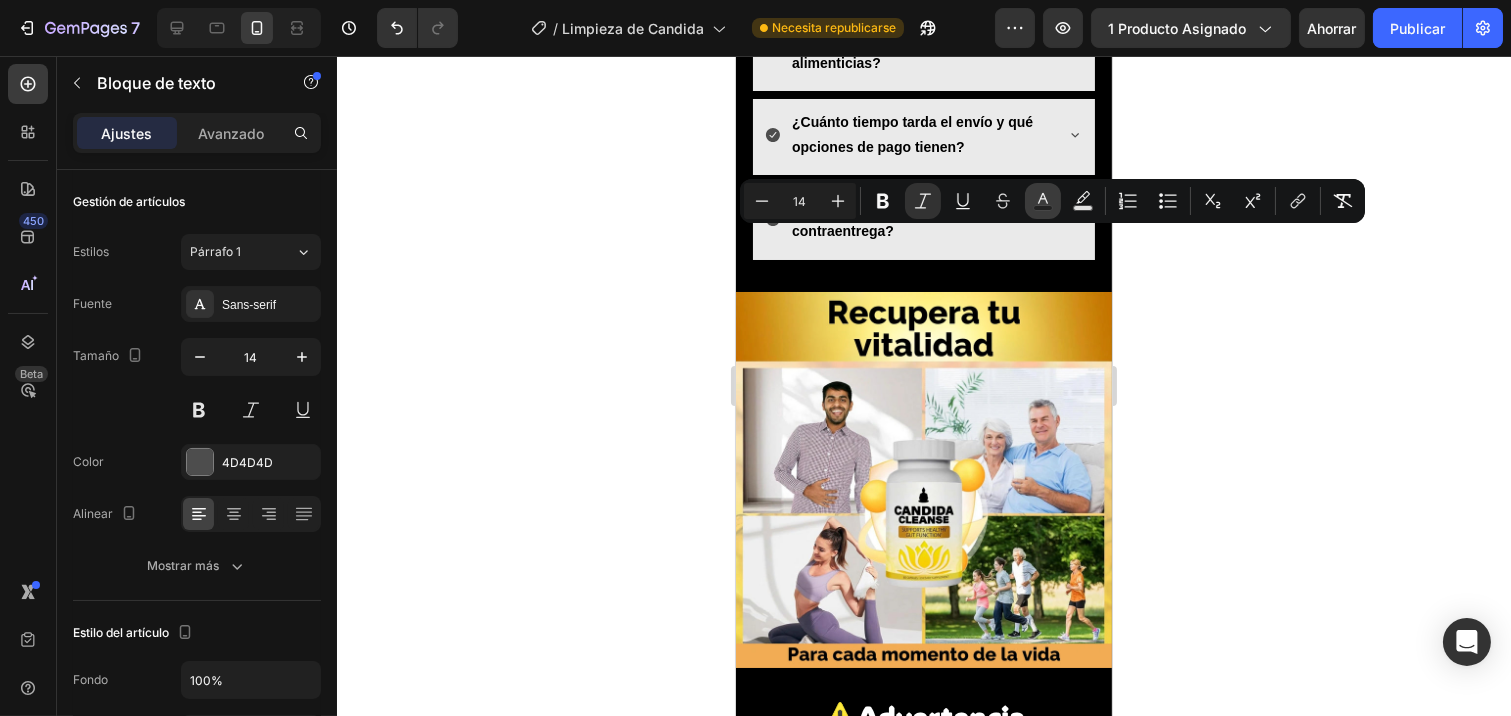 click on "Text Color" at bounding box center (1043, 201) 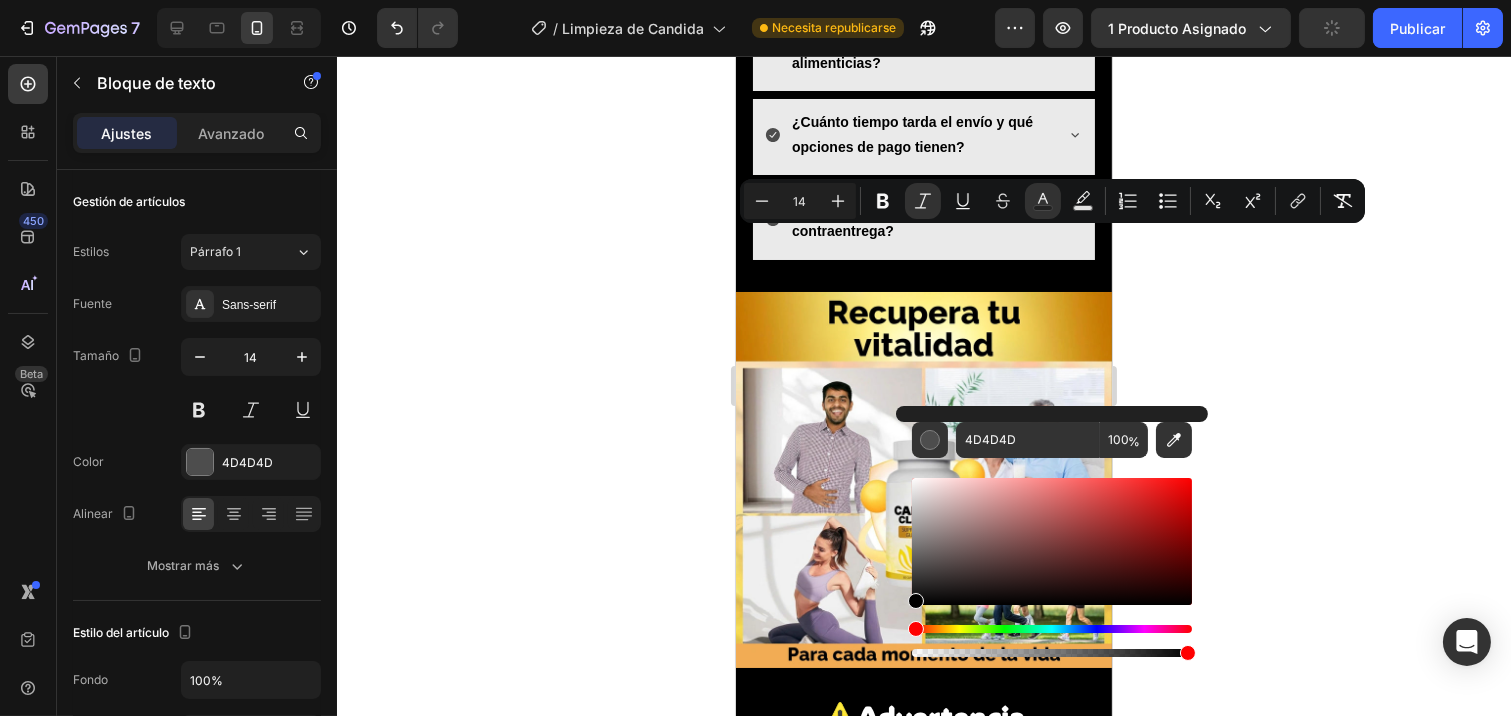 click on "4D4D4D 100 %" at bounding box center (1052, 533) 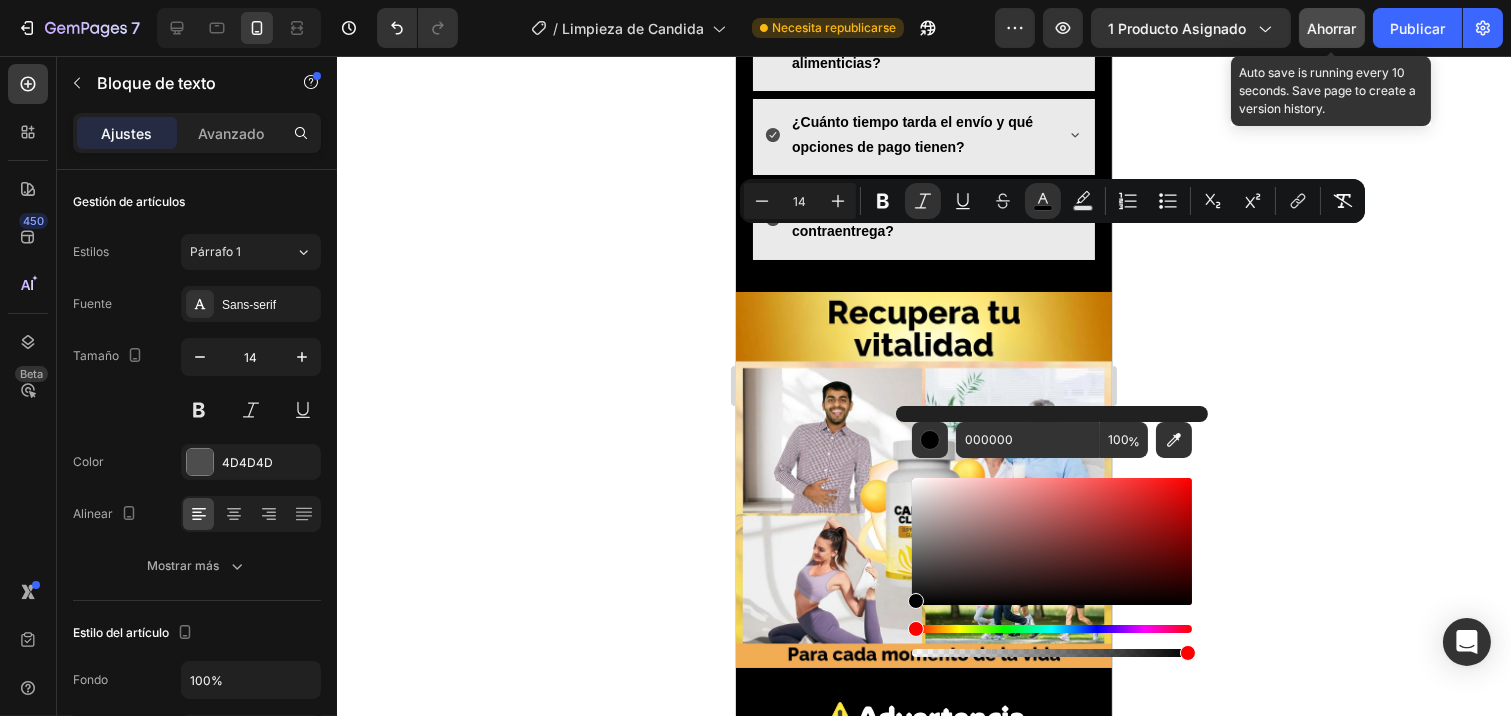 click on "Ahorrar" at bounding box center [1332, 28] 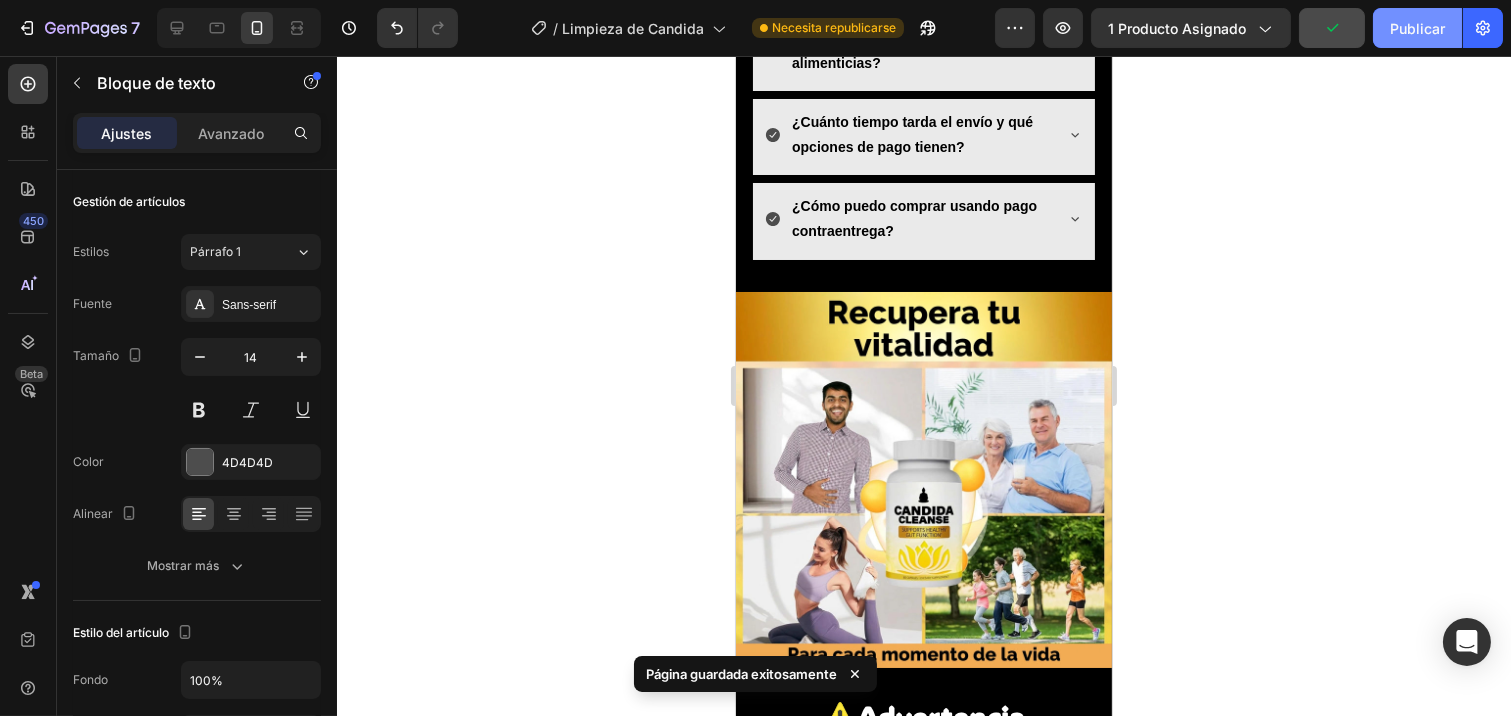 click on "Publicar" at bounding box center [1417, 28] 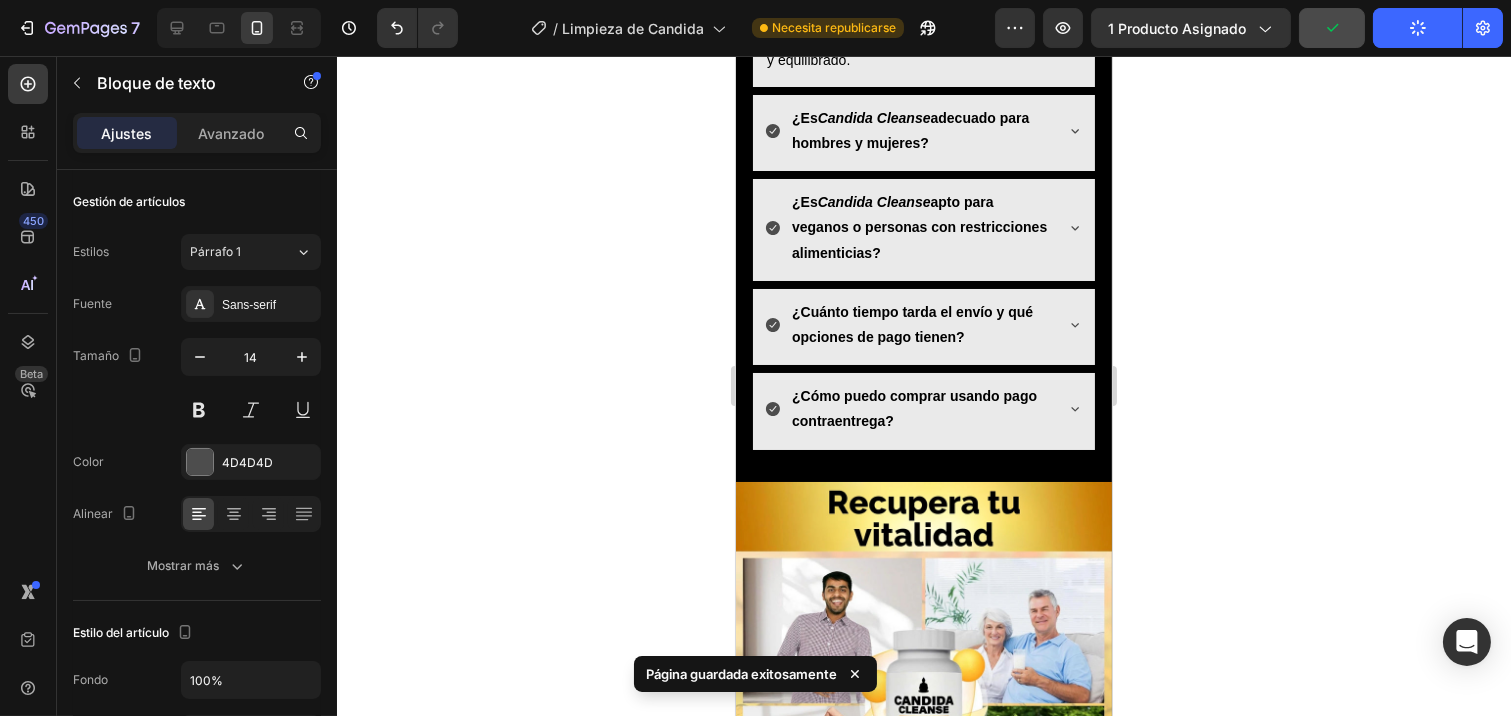 scroll, scrollTop: 5837, scrollLeft: 0, axis: vertical 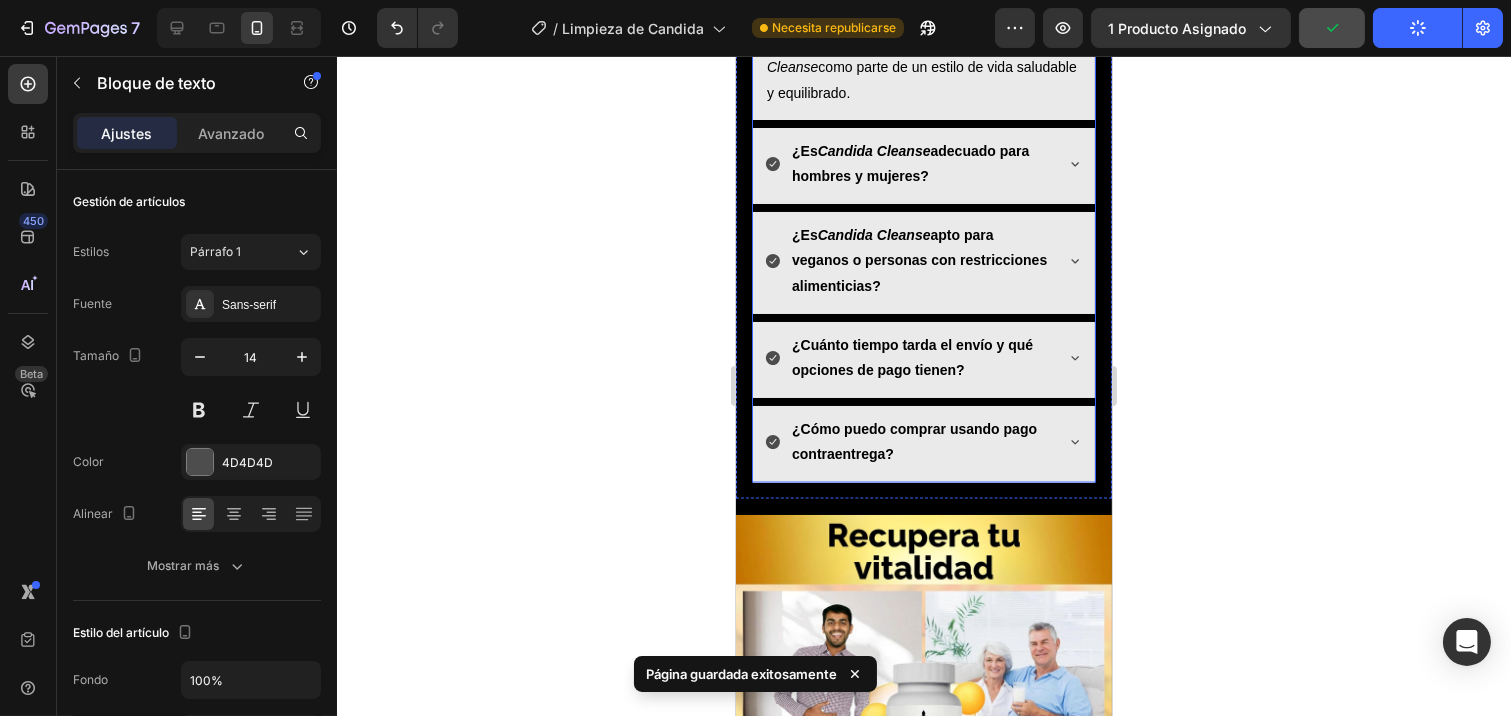 click on "¿Cómo sé si tengo un exceso de cándida en mi cuerpo?" at bounding box center [923, -480] 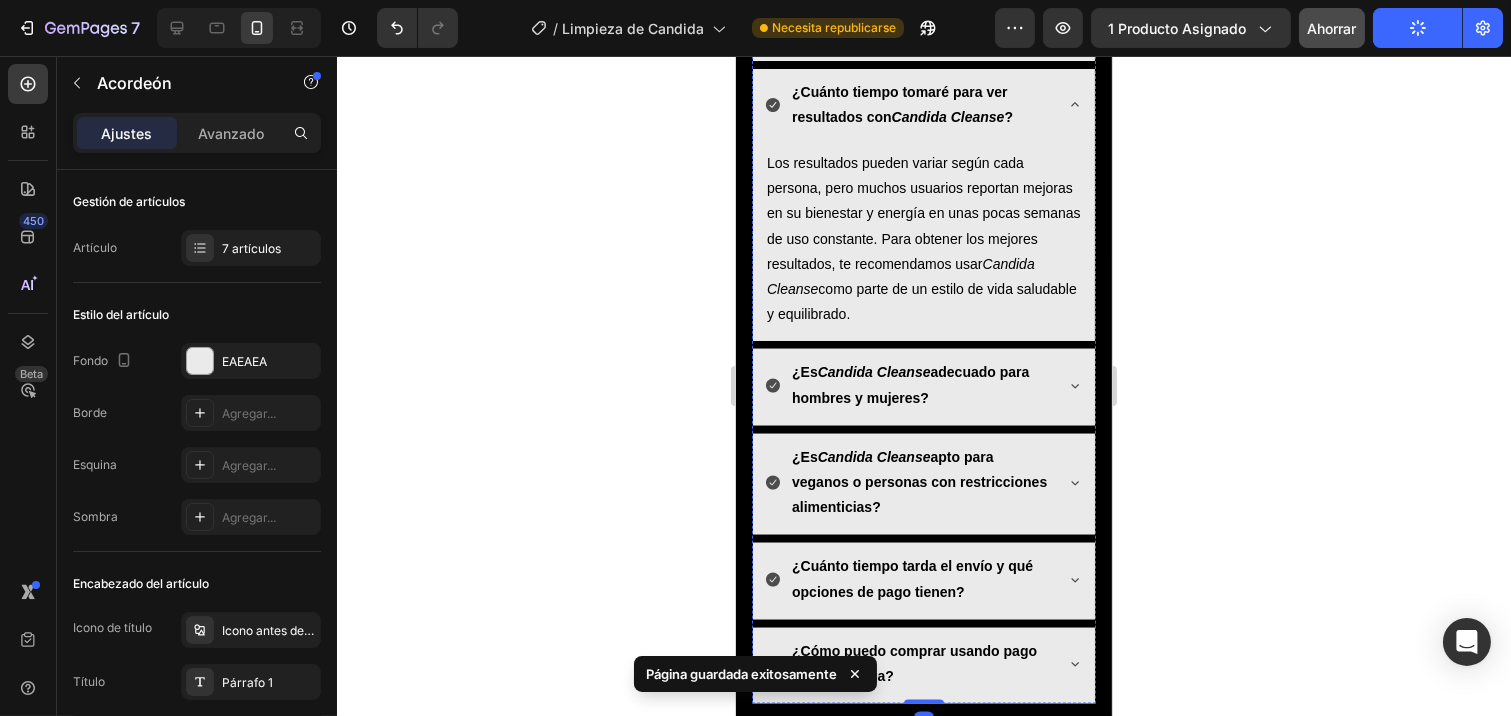 click on "Los síntomas comunes de un desequilibrio de cándida incluyen fatiga crónica, problemas digestivos, infecciones recurrentes por hongos, antojos de azúcar, y cambios en la piel. Si experimentas alguno de estos problemas,  Candida Cleanse  puede ayudarte a restaurar el equilibrio en tu cuerpo. Si tienes dudas, te recomendamos consultar a un profesional de salud." at bounding box center (922, -336) 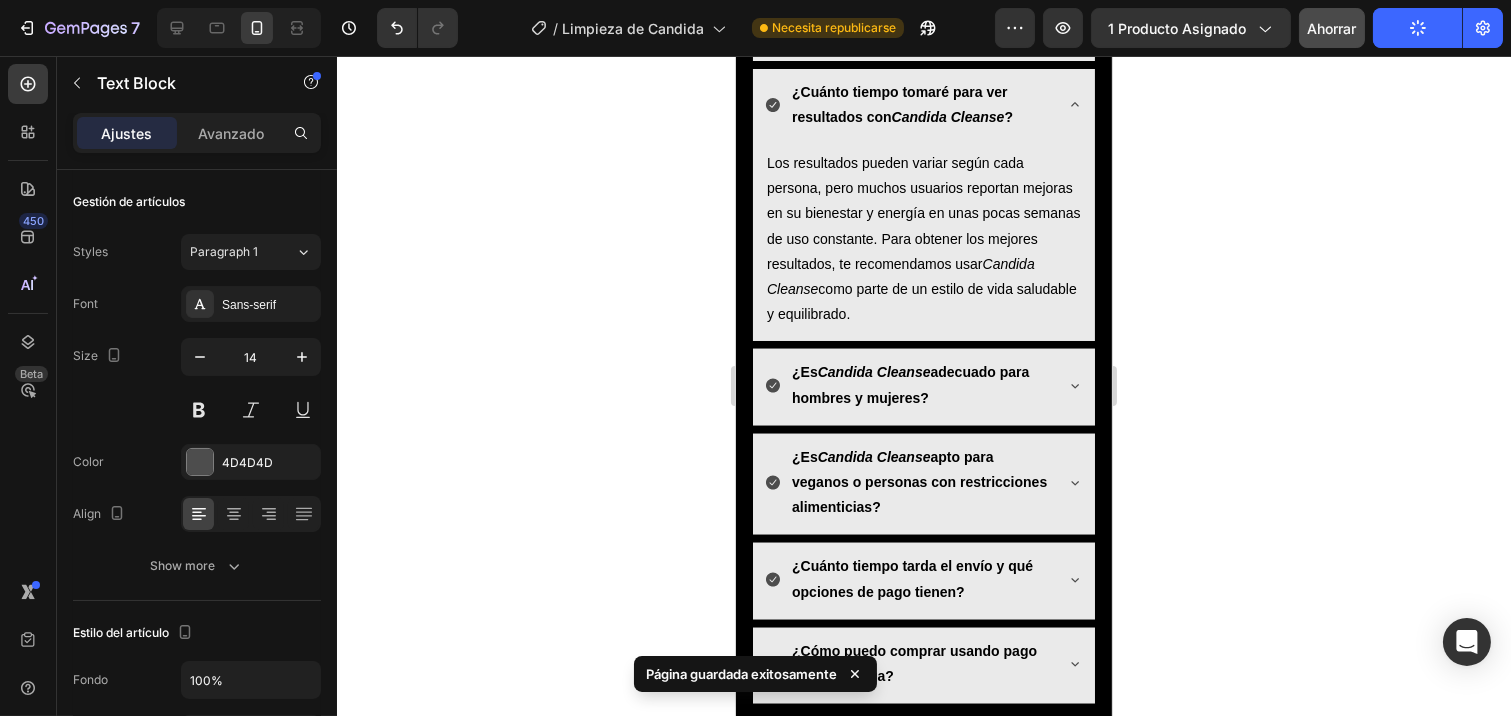 click on "Los síntomas comunes de un desequilibrio de cándida incluyen fatiga crónica, problemas digestivos, infecciones recurrentes por hongos, antojos de azúcar, y cambios en la piel. Si experimentas alguno de estos problemas,  Candida Cleanse  puede ayudarte a restaurar el equilibrio en tu cuerpo. Si tienes dudas, te recomendamos consultar a un profesional de salud." at bounding box center (922, -336) 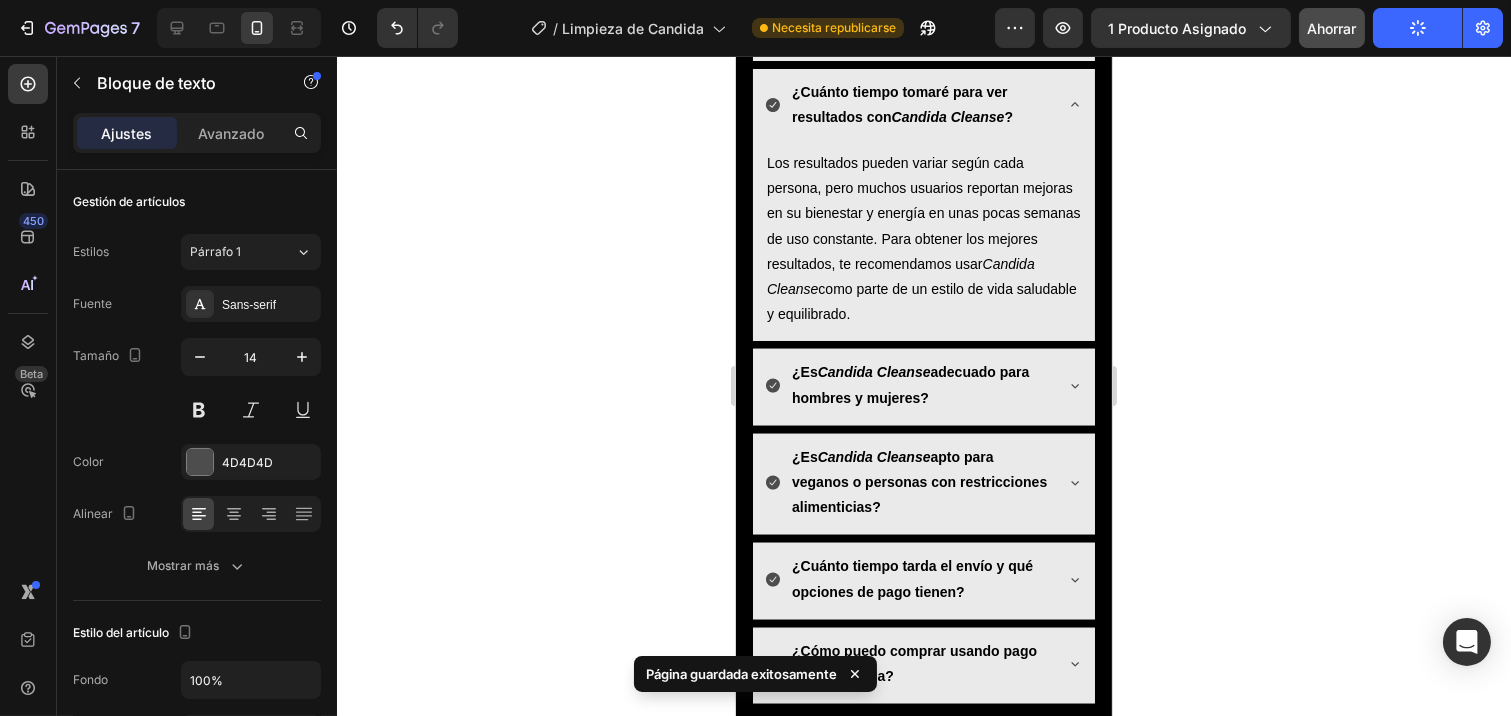 click on "Los síntomas comunes de un desequilibrio de cándida incluyen fatiga crónica, problemas digestivos, infecciones recurrentes por hongos, antojos de azúcar, y cambios en la piel. Si experimentas alguno de estos problemas,  Candida Cleanse  puede ayudarte a restaurar el equilibrio en tu cuerpo. Si tienes dudas, te recomendamos consultar a un profesional de salud." at bounding box center (922, -336) 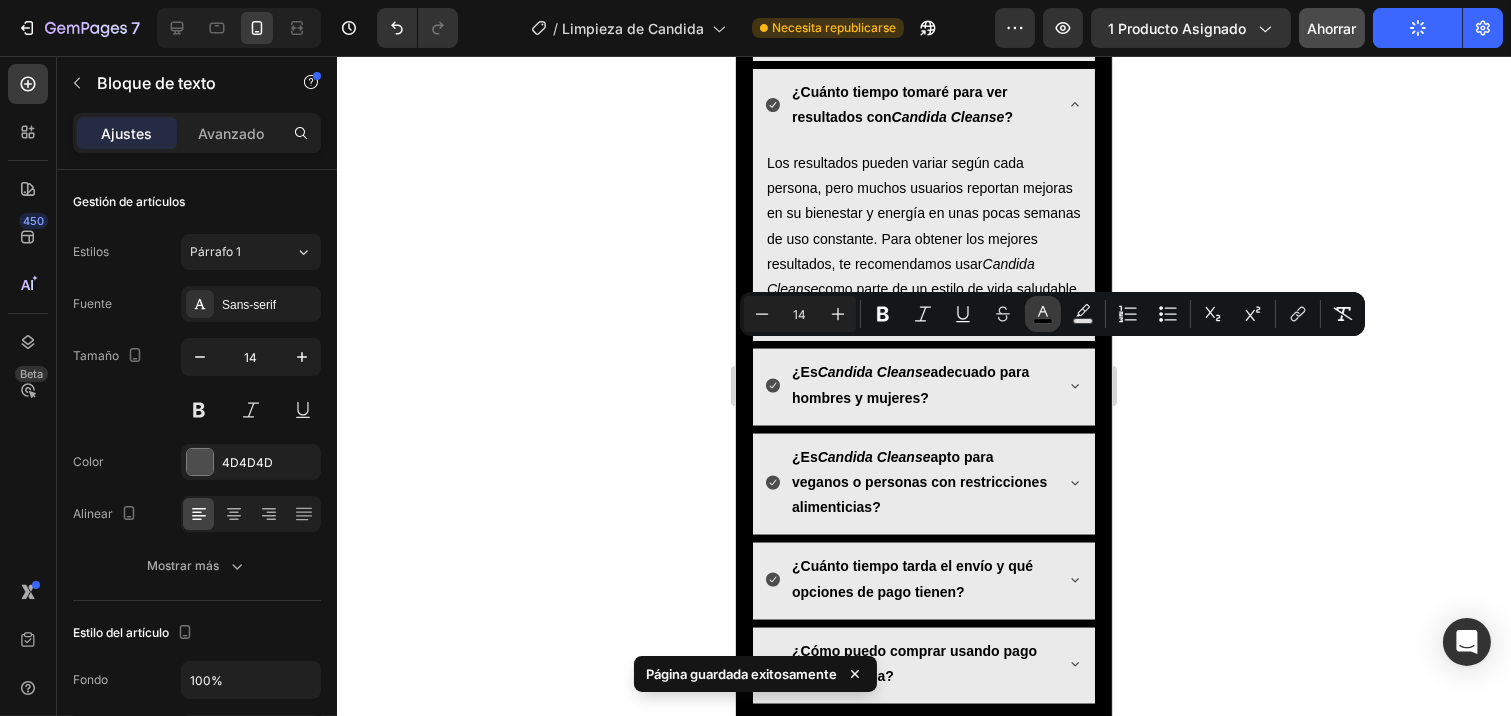 click 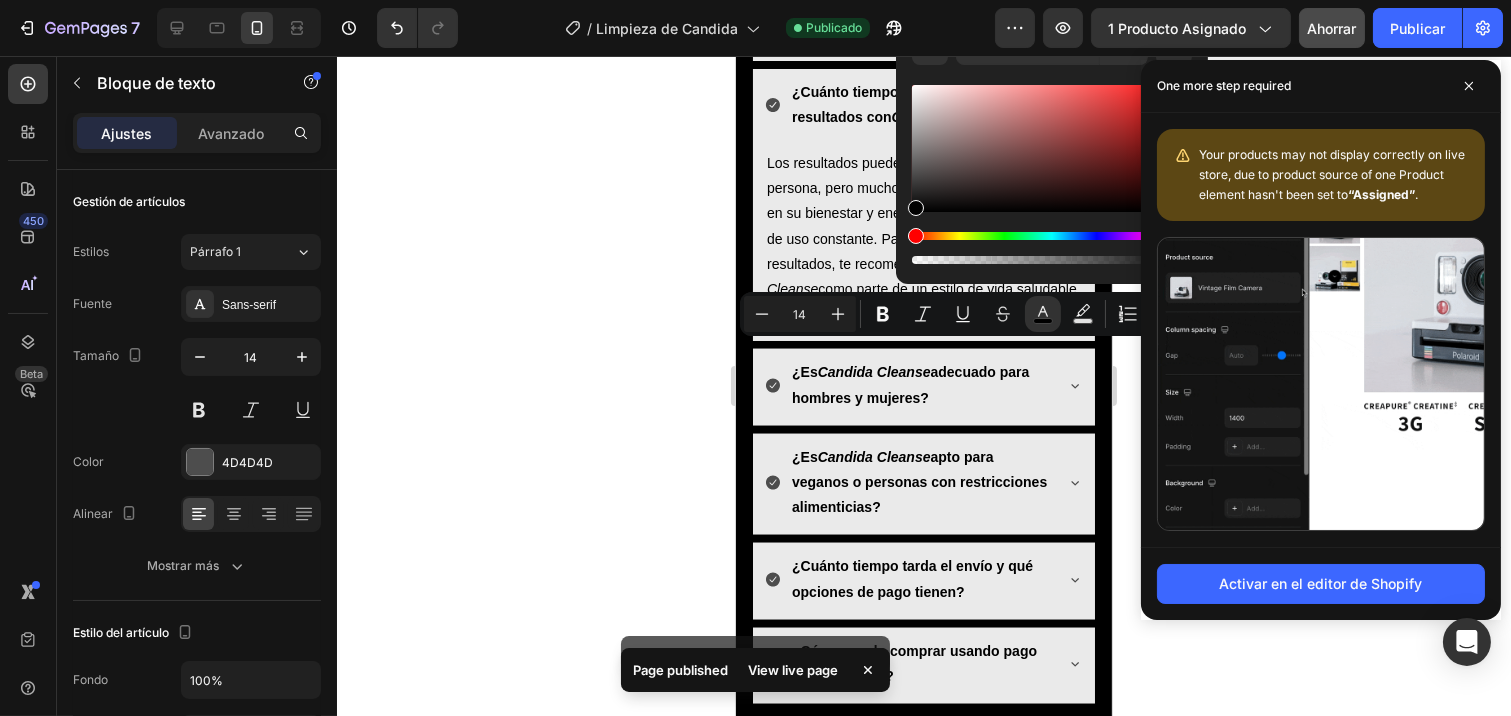 click on "Los síntomas comunes de un desequilibrio de cándida incluyen fatiga crónica, problemas digestivos, infecciones recurrentes por hongos, antojos de azúcar, y cambios en la piel. Si experimentas alguno de estos problemas,  Candida Cleanse  puede ayudarte a restaurar el equilibrio en tu cuerpo. Si tienes dudas, te recomendamos consultar a un profesional de salud." at bounding box center [922, -336] 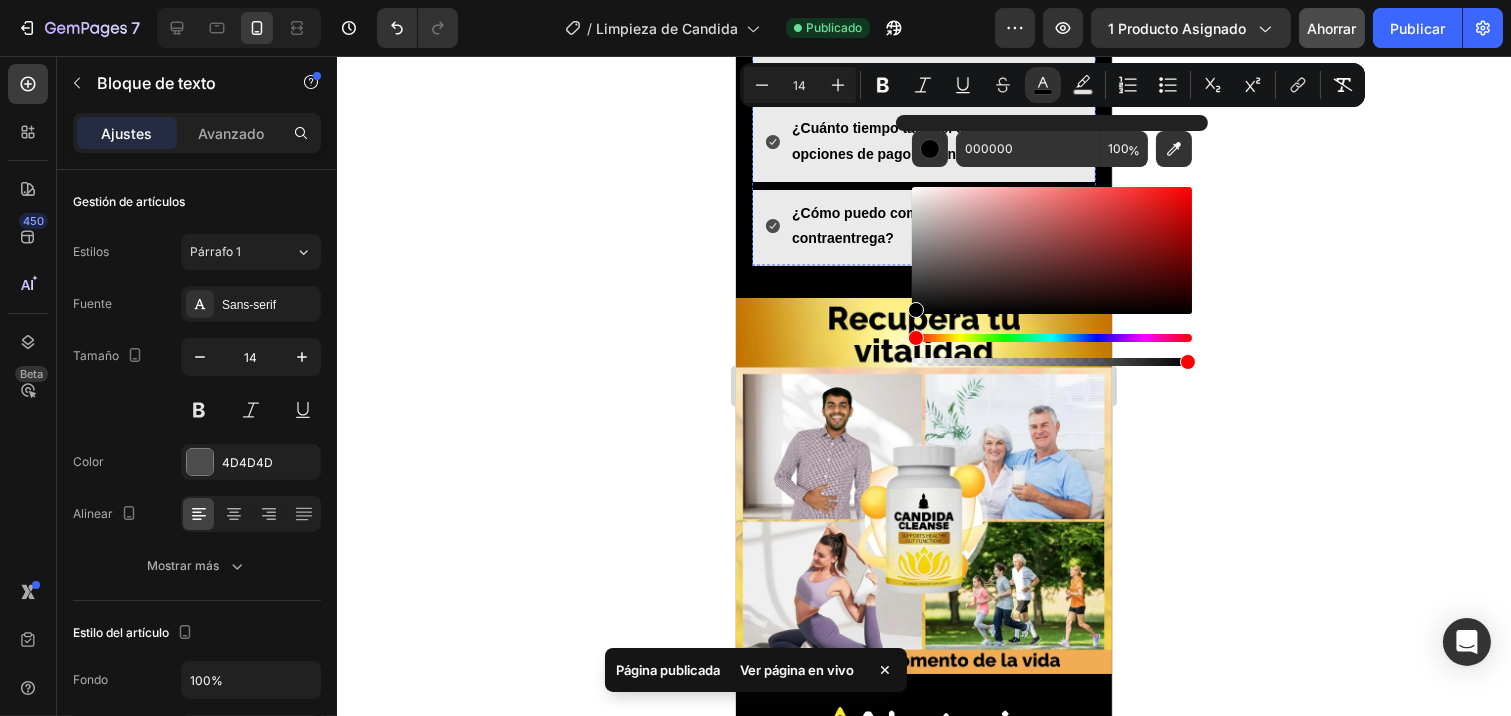 scroll, scrollTop: 6282, scrollLeft: 0, axis: vertical 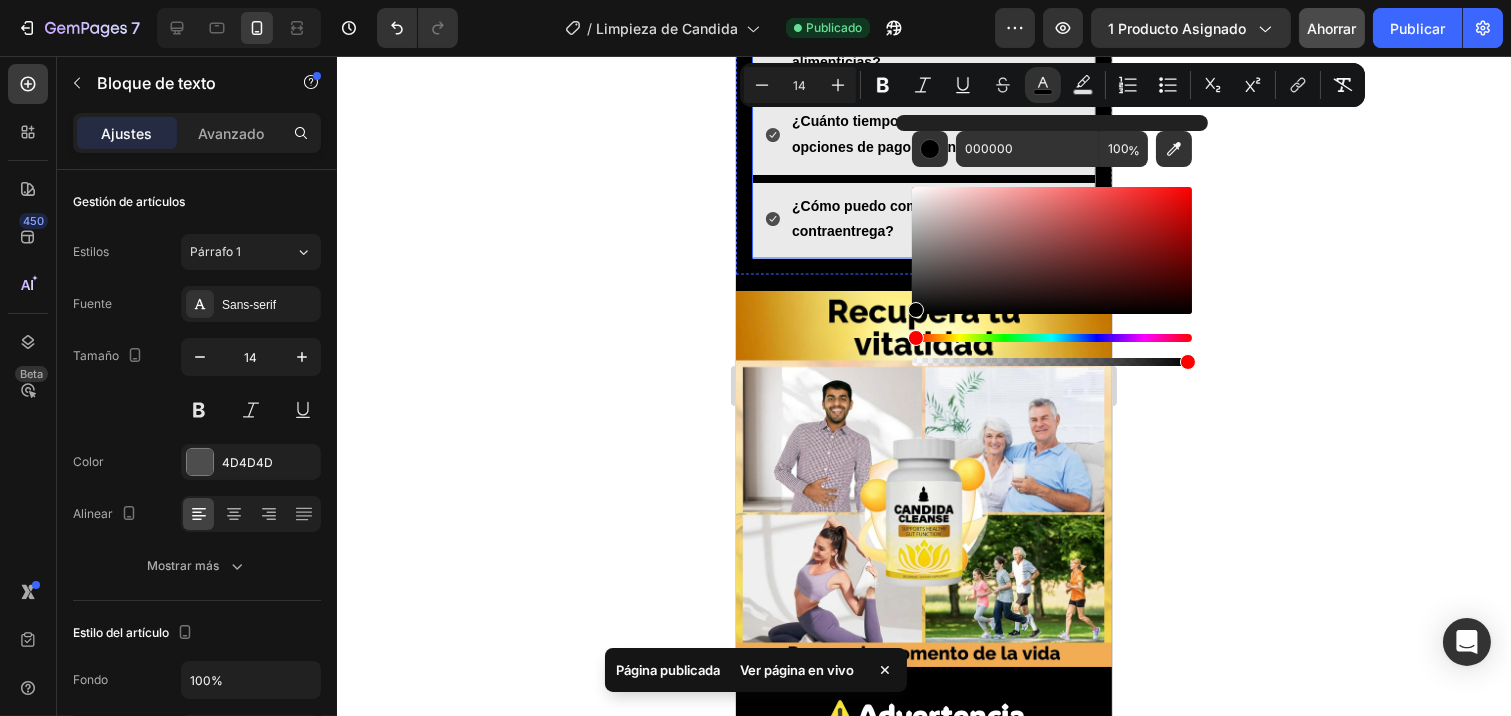 click on "Candida Cleanse" at bounding box center (947, -328) 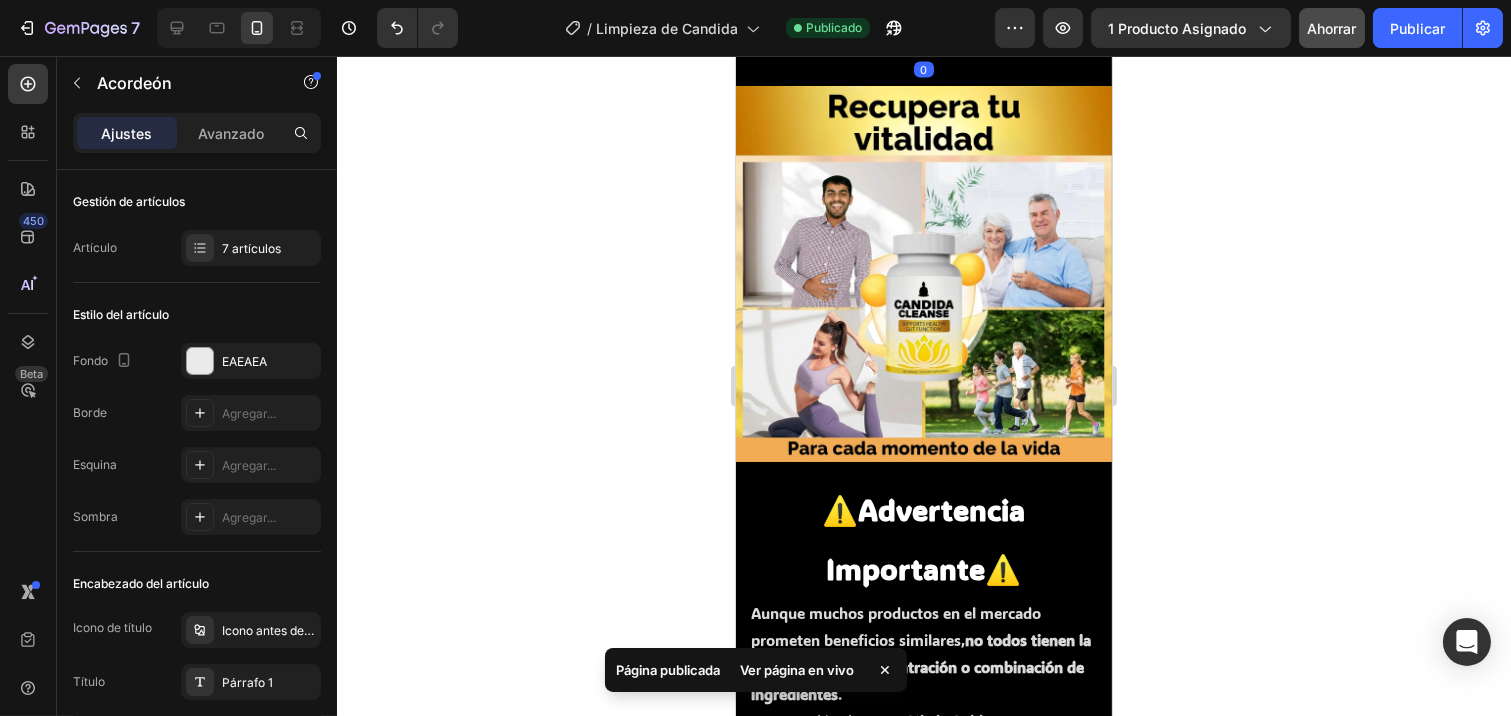 scroll, scrollTop: 6504, scrollLeft: 0, axis: vertical 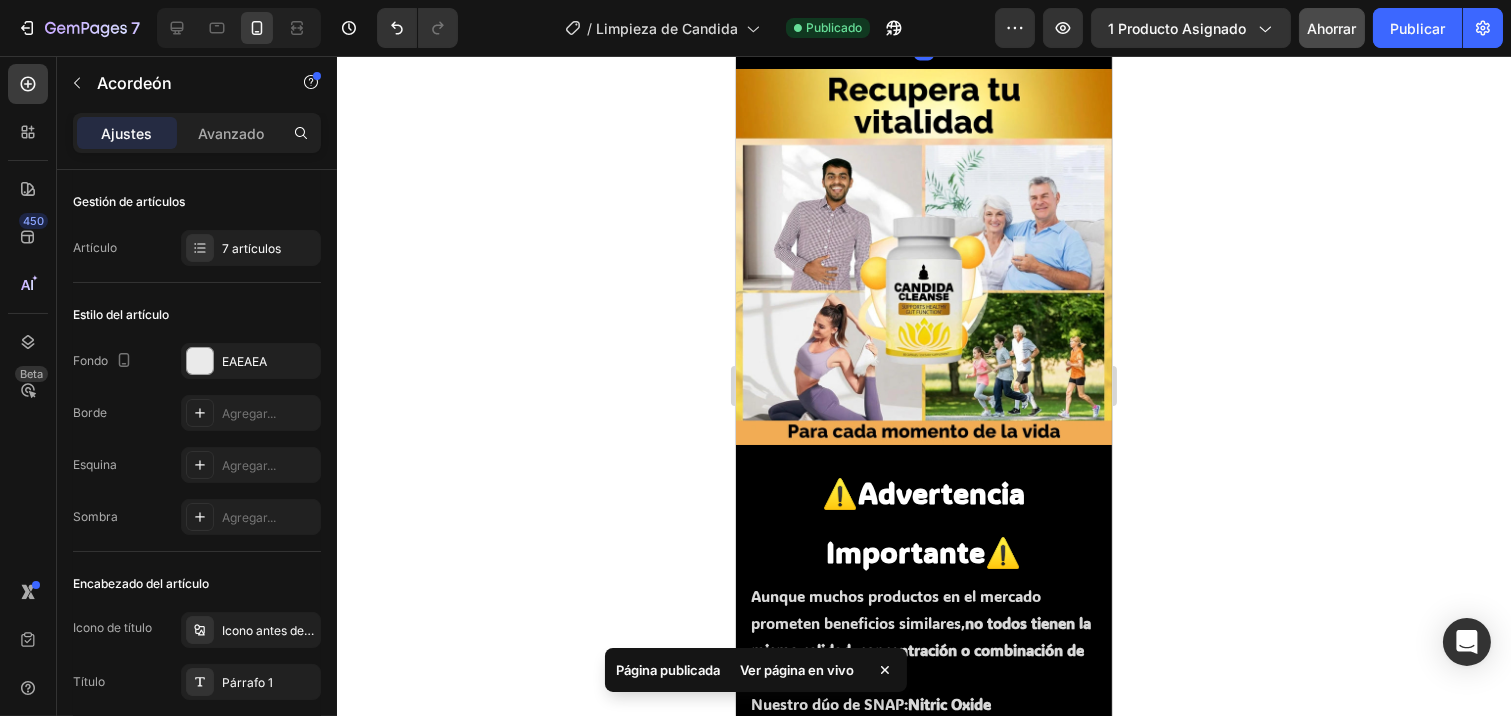click on "¿Cuánto tiempo tomaré para ver resultados con" at bounding box center [899, -563] 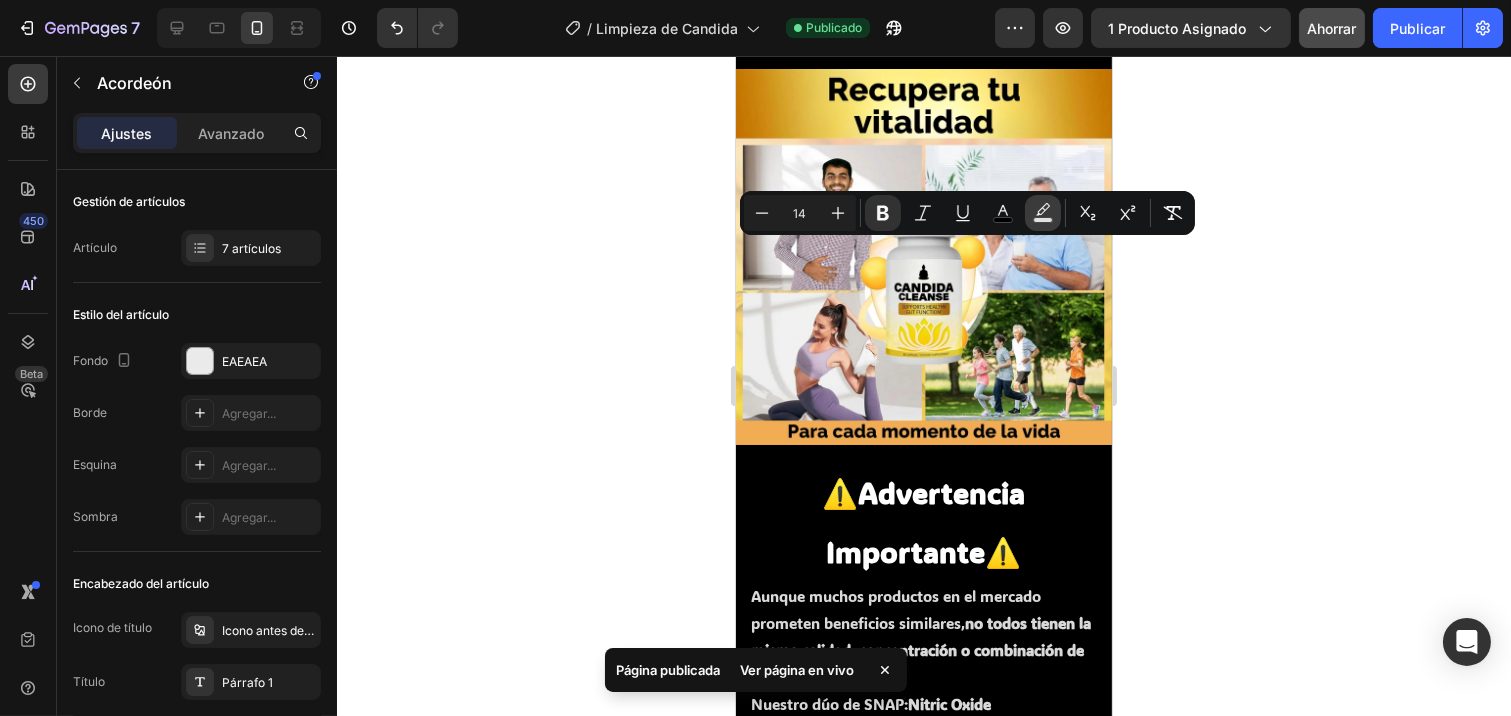 click 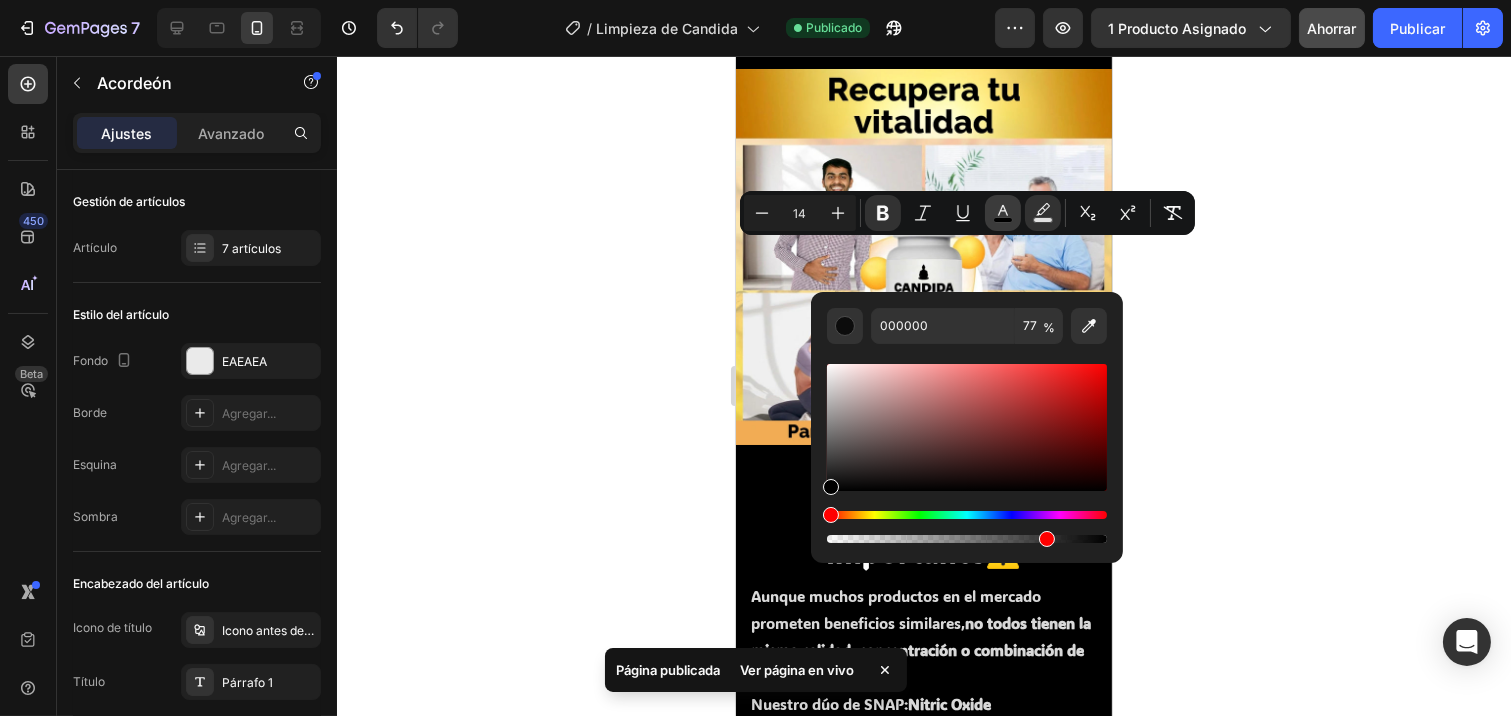 click 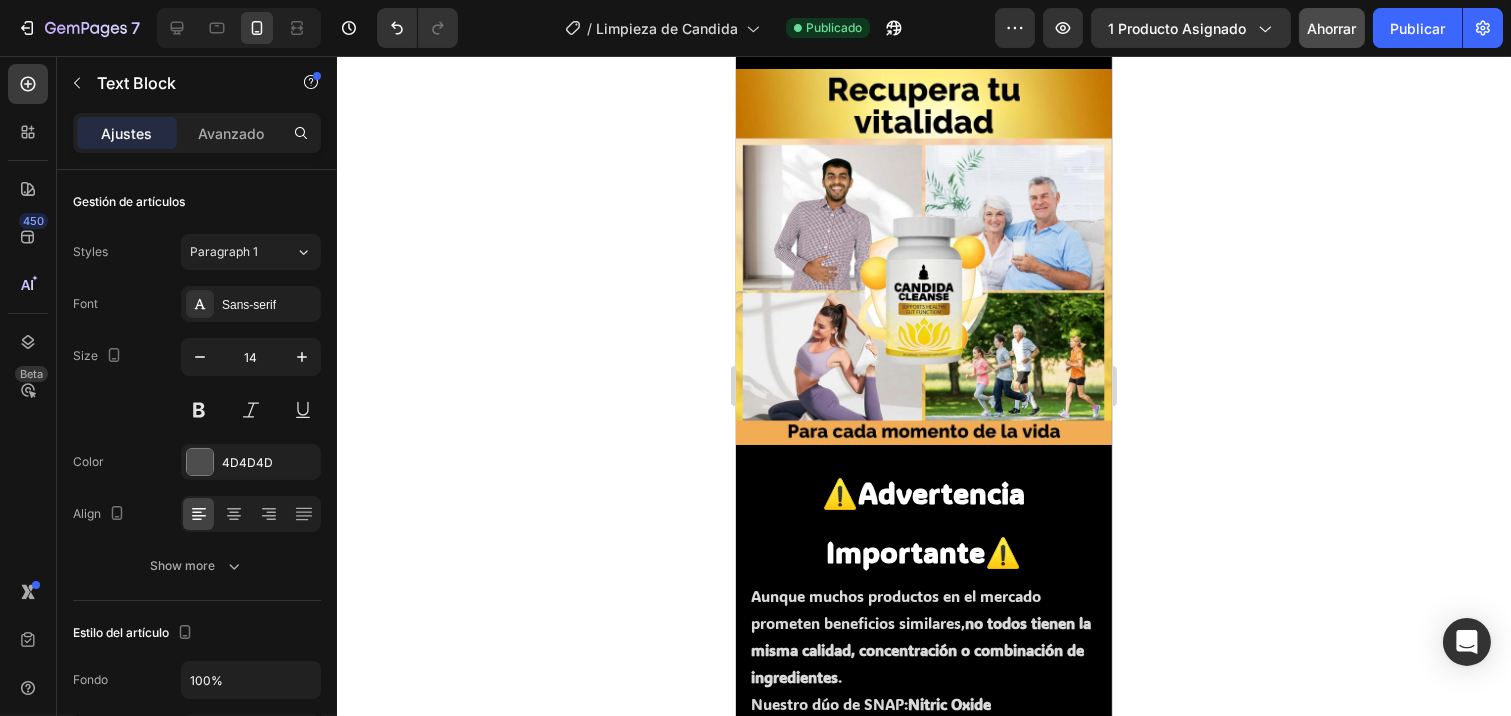 click on "Los resultados pueden variar según cada persona, pero muchos usuarios reportan mejoras en su bienestar y energía en unas pocas semanas de uso constante. Para obtener los mejores resultados, te recomendamos usar  Candida Cleanse  como parte de un estilo de vida saludable y equilibrado." at bounding box center [923, -428] 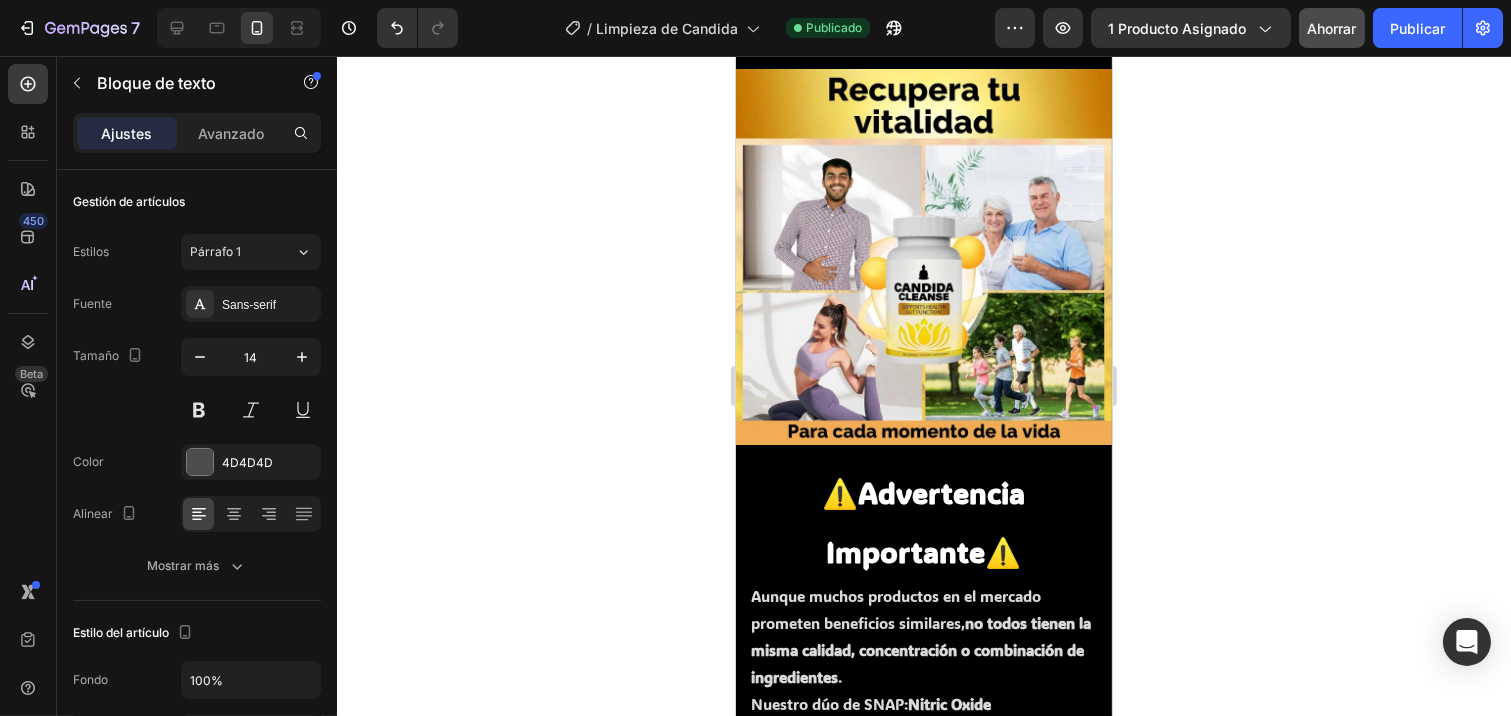 click on "Los resultados pueden variar según cada persona, pero muchos usuarios reportan mejoras en su bienestar y energía en unas pocas semanas de uso constante. Para obtener los mejores resultados, te recomendamos usar  Candida Cleanse  como parte de un estilo de vida saludable y equilibrado." at bounding box center (923, -429) 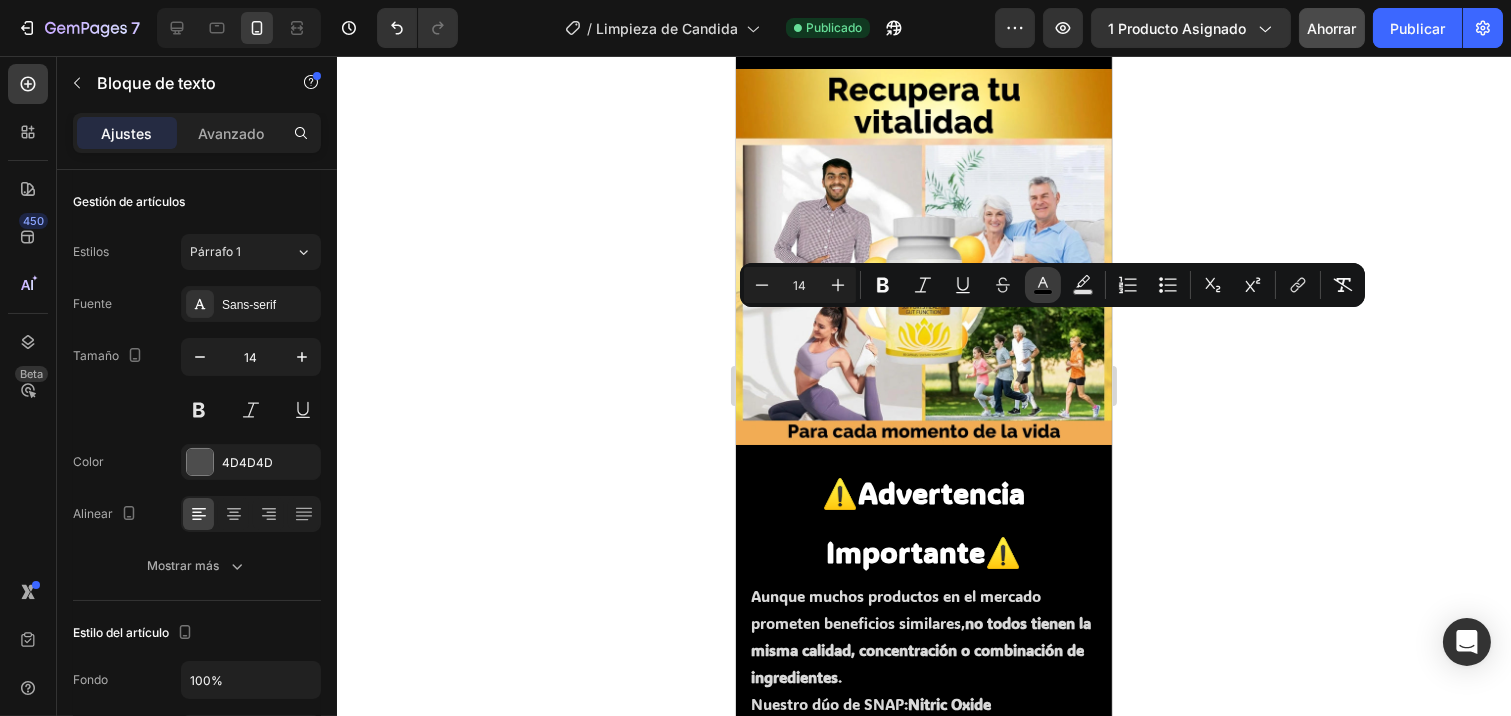 click 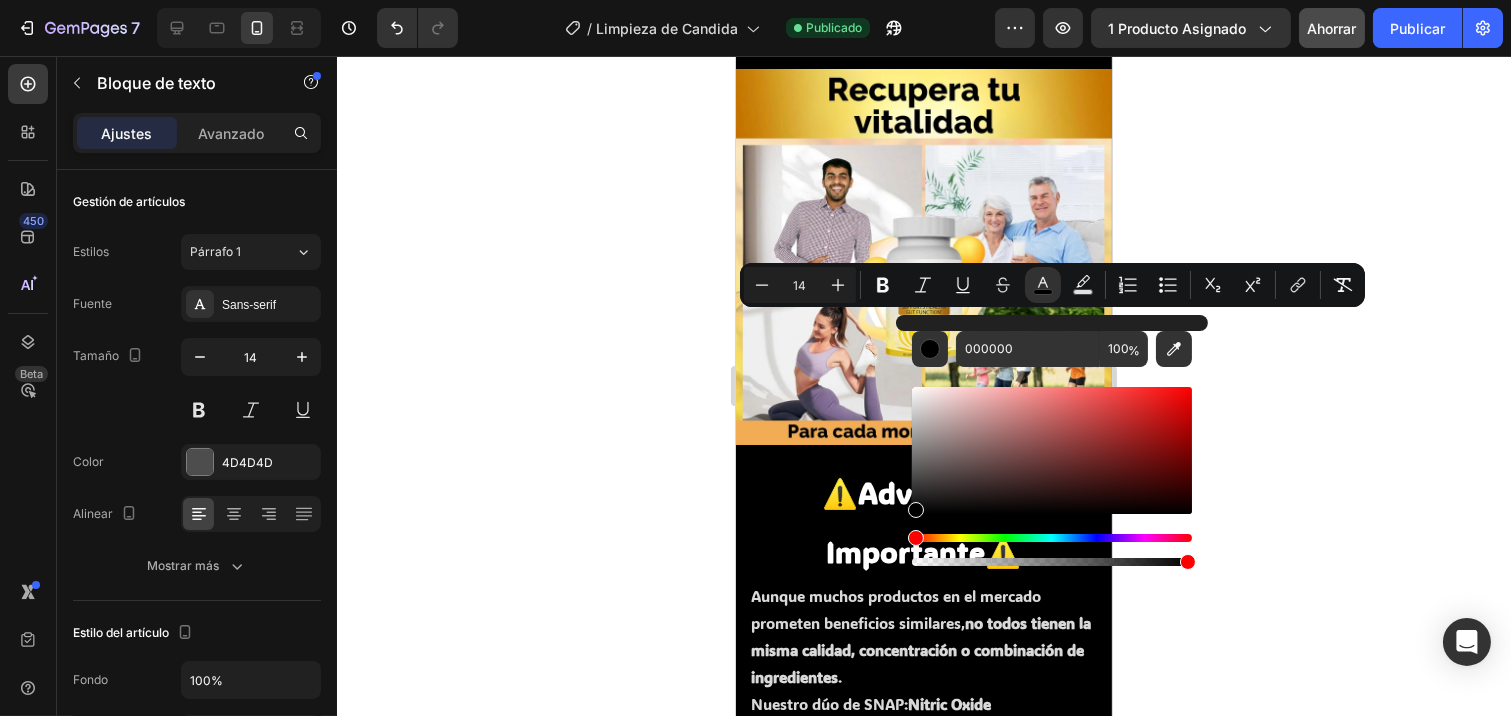click on "Los resultados pueden variar según cada persona, pero muchos usuarios reportan mejoras en su bienestar y energía en unas pocas semanas de uso constante. Para obtener los mejores resultados, te recomendamos usar  Candida Cleanse  como parte de un estilo de vida saludable y equilibrado." at bounding box center (923, -429) 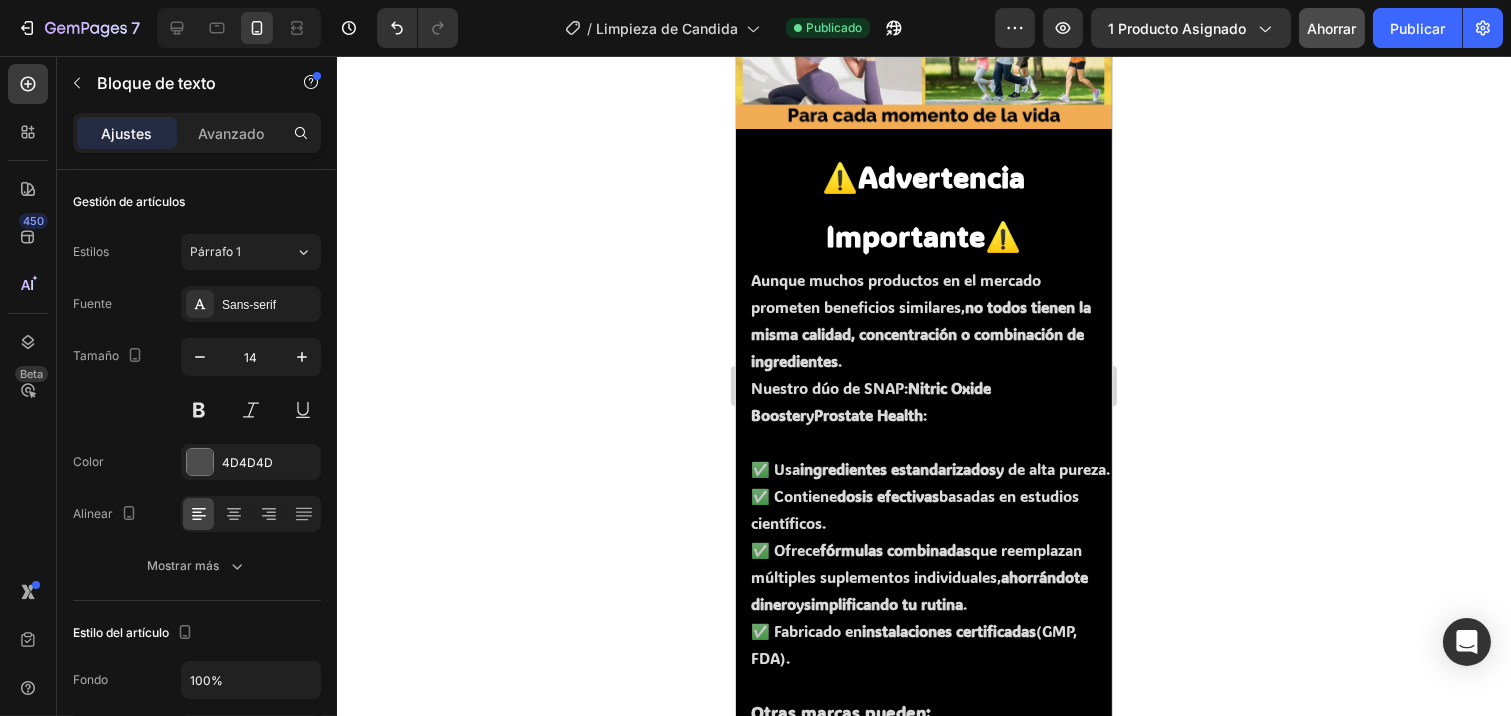 scroll, scrollTop: 6837, scrollLeft: 0, axis: vertical 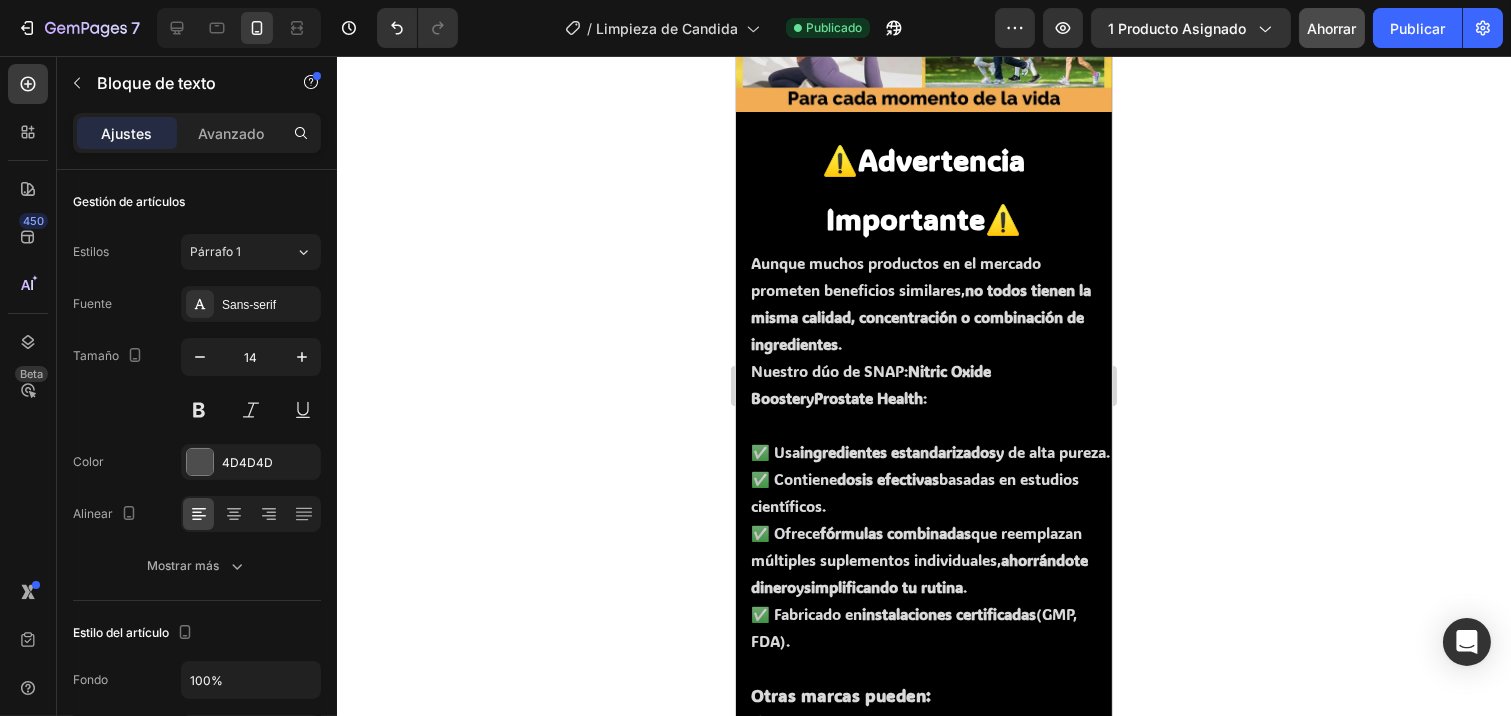 click on "¿Es  Candida Cleanse  adecuado para hombres y mujeres?" at bounding box center (923, -613) 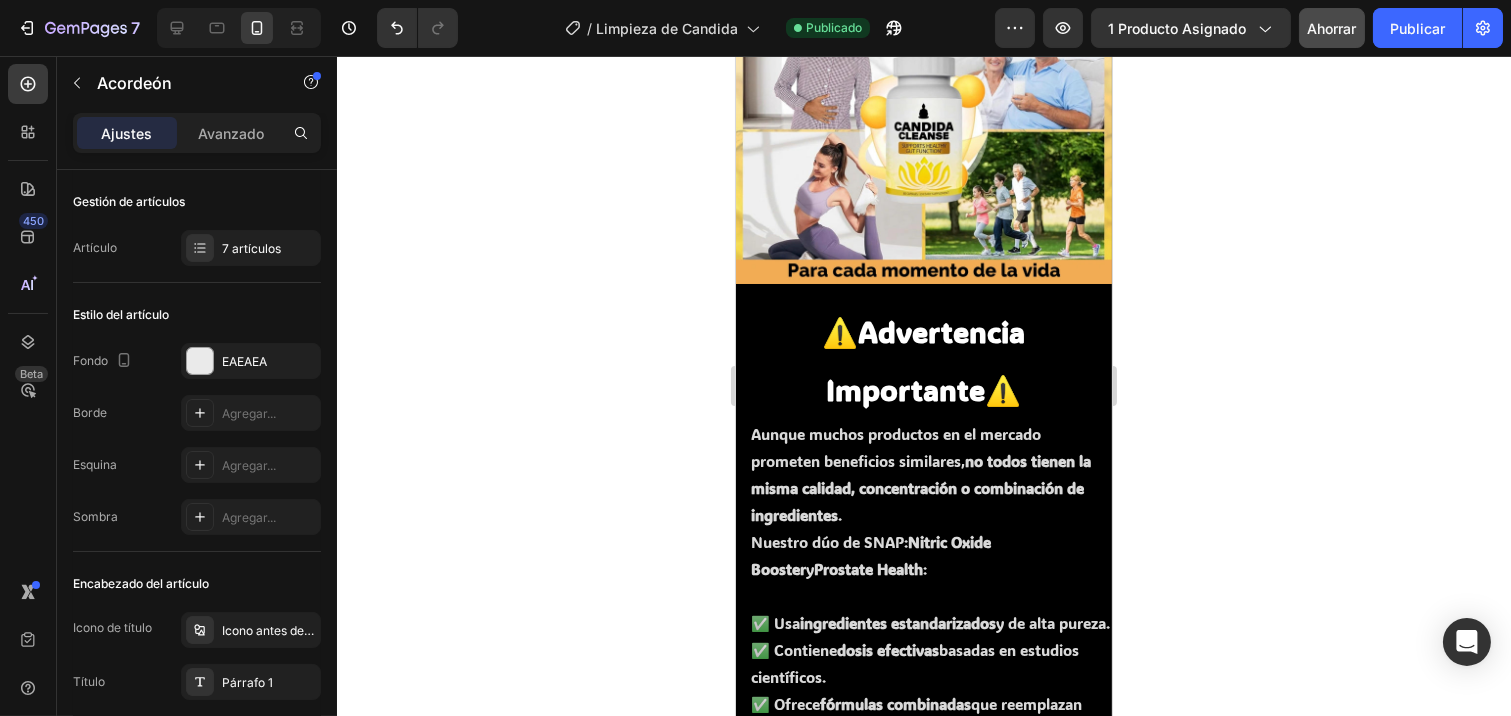 click on "Sí,  Candida Cleanse  es completamente adecuado tanto para hombres como para mujeres. Está formulado para ayudar a restaurar el equilibrio de la flora intestinal, algo que beneficia a ambos géneros, independientemente de sus diferencias biológicas." at bounding box center [919, -493] 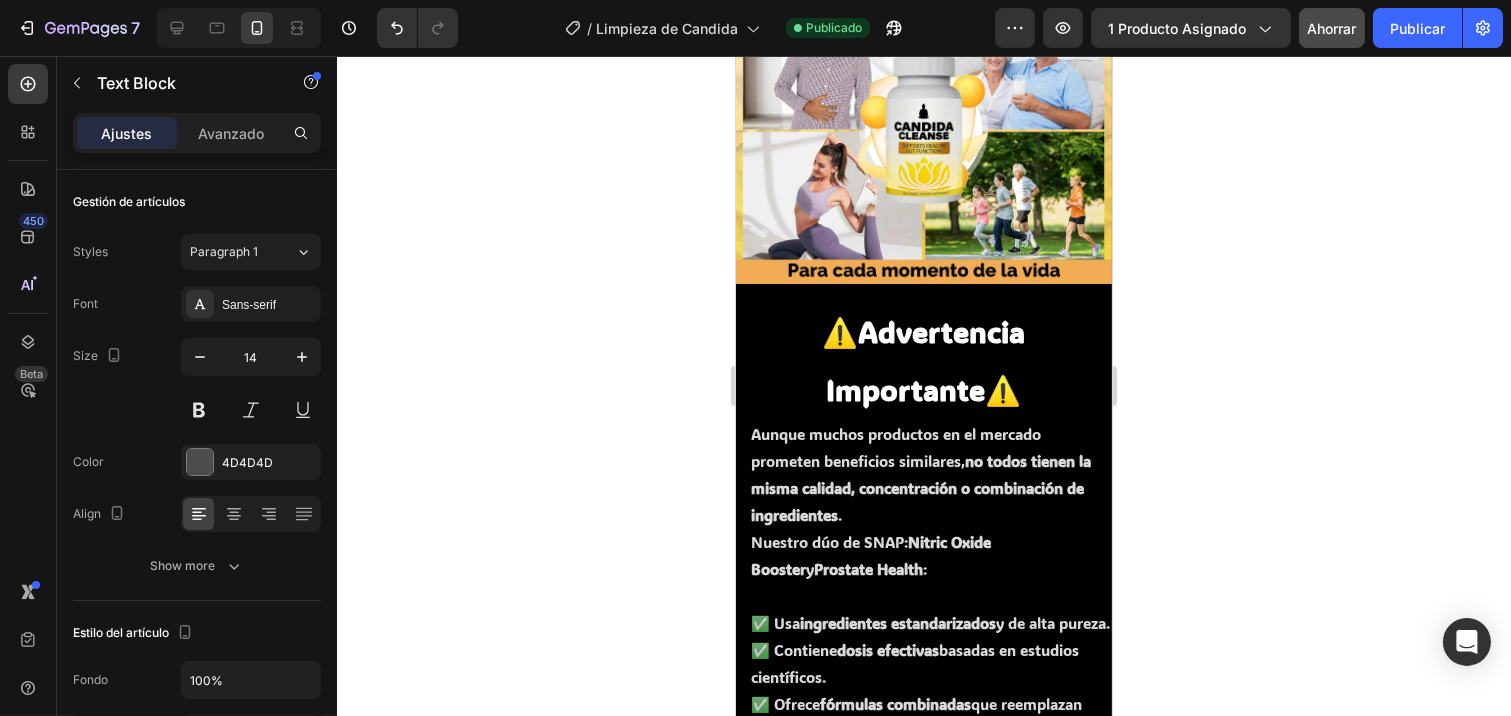 click on "Sí,  Candida Cleanse  es completamente adecuado tanto para hombres como para mujeres. Está formulado para ayudar a restaurar el equilibrio de la flora intestinal, algo que beneficia a ambos géneros, independientemente de sus diferencias biológicas." at bounding box center (919, -493) 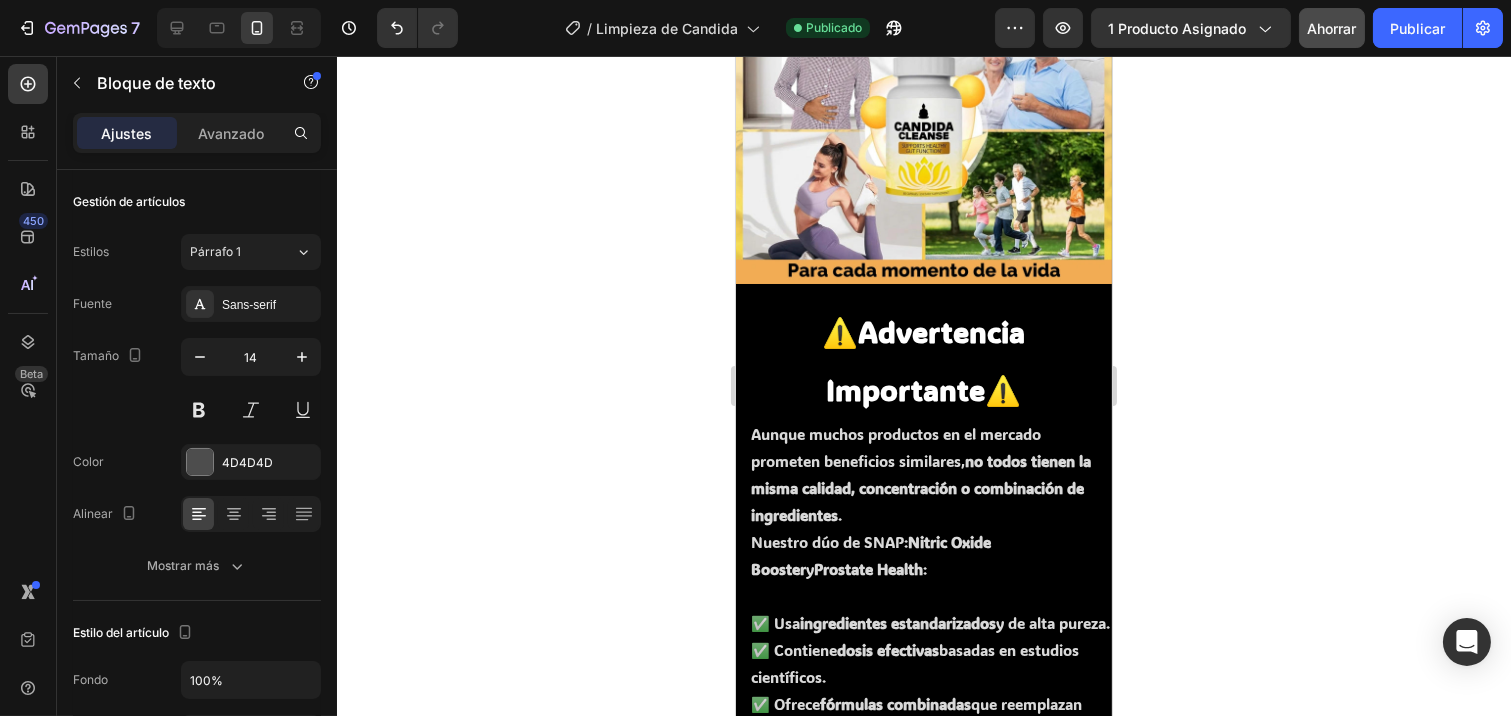click on "Sí,  Candida Cleanse  es completamente adecuado tanto para hombres como para mujeres. Está formulado para ayudar a restaurar el equilibrio de la flora intestinal, algo que beneficia a ambos géneros, independientemente de sus diferencias biológicas." at bounding box center (919, -493) 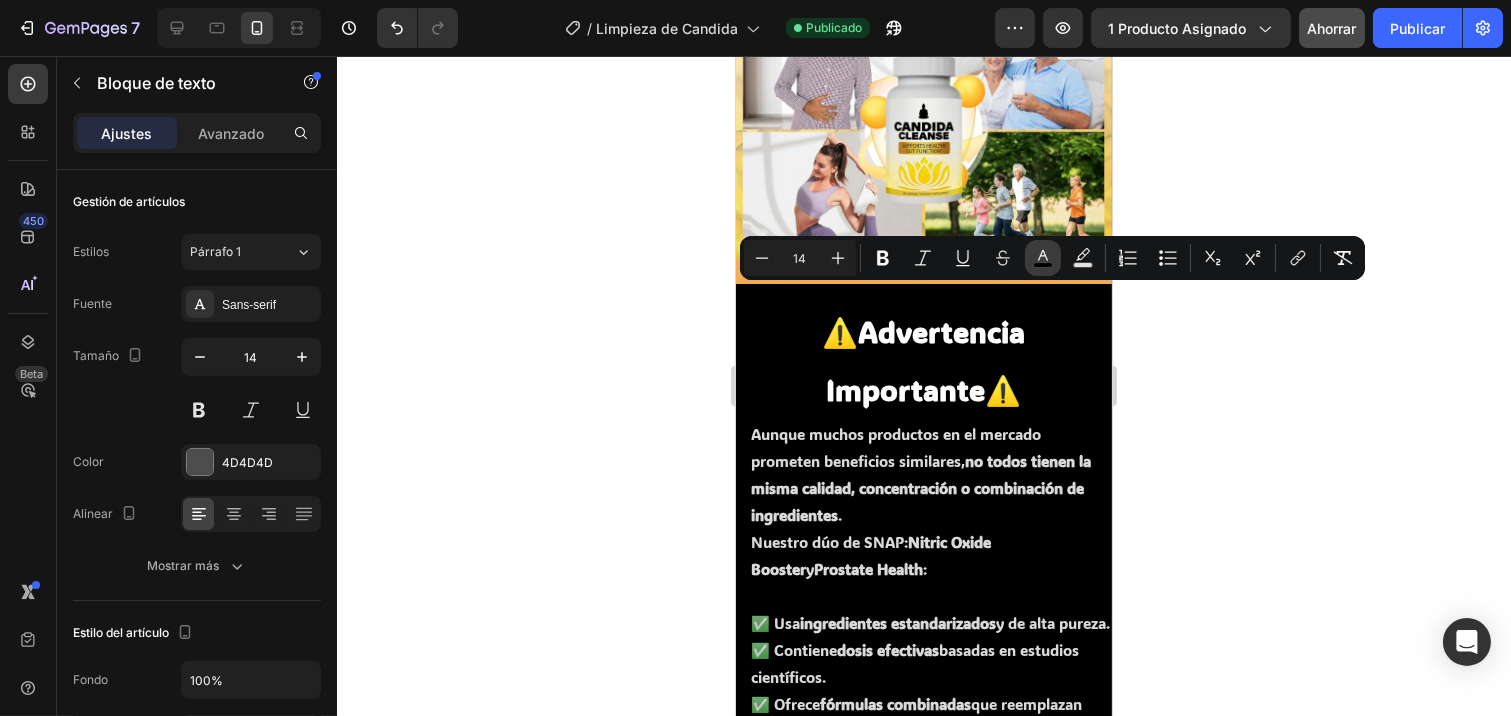 click 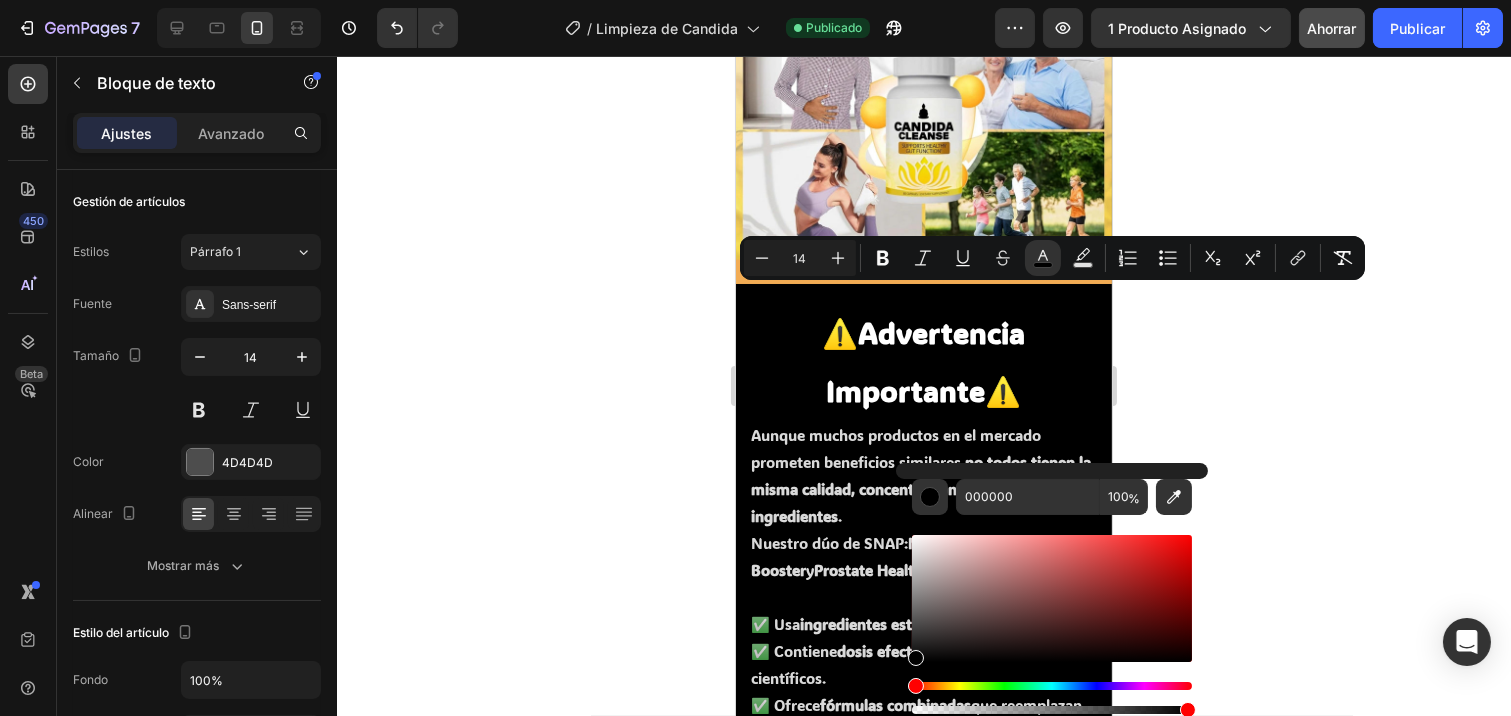click on "Sí,  Candida Cleanse  es completamente adecuado tanto para hombres como para mujeres. Está formulado para ayudar a restaurar el equilibrio de la flora intestinal, algo que beneficia a ambos géneros, independientemente de sus diferencias biológicas." at bounding box center [919, -493] 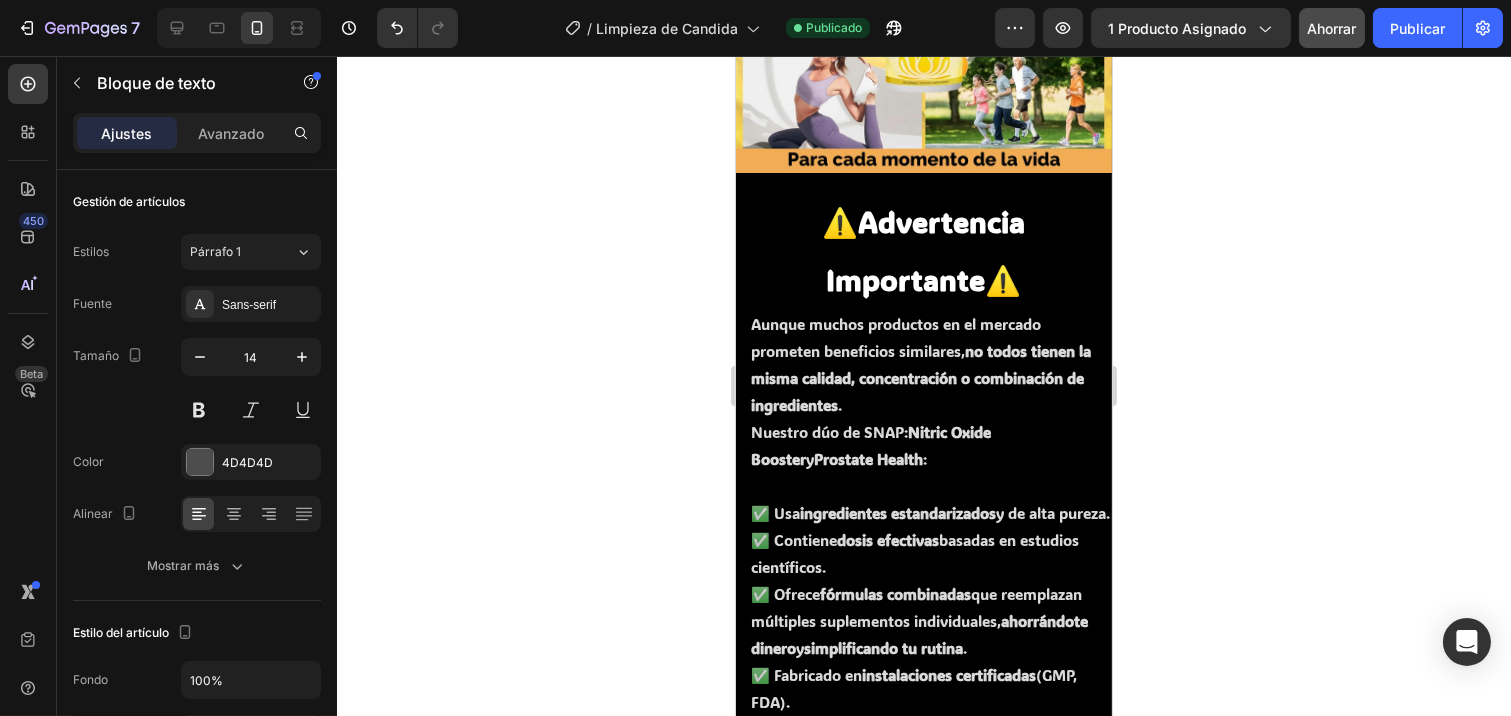 click on "¿Es  Candida Cleanse  apto para veganos o personas con restricciones alimenticias?" at bounding box center [923, -455] 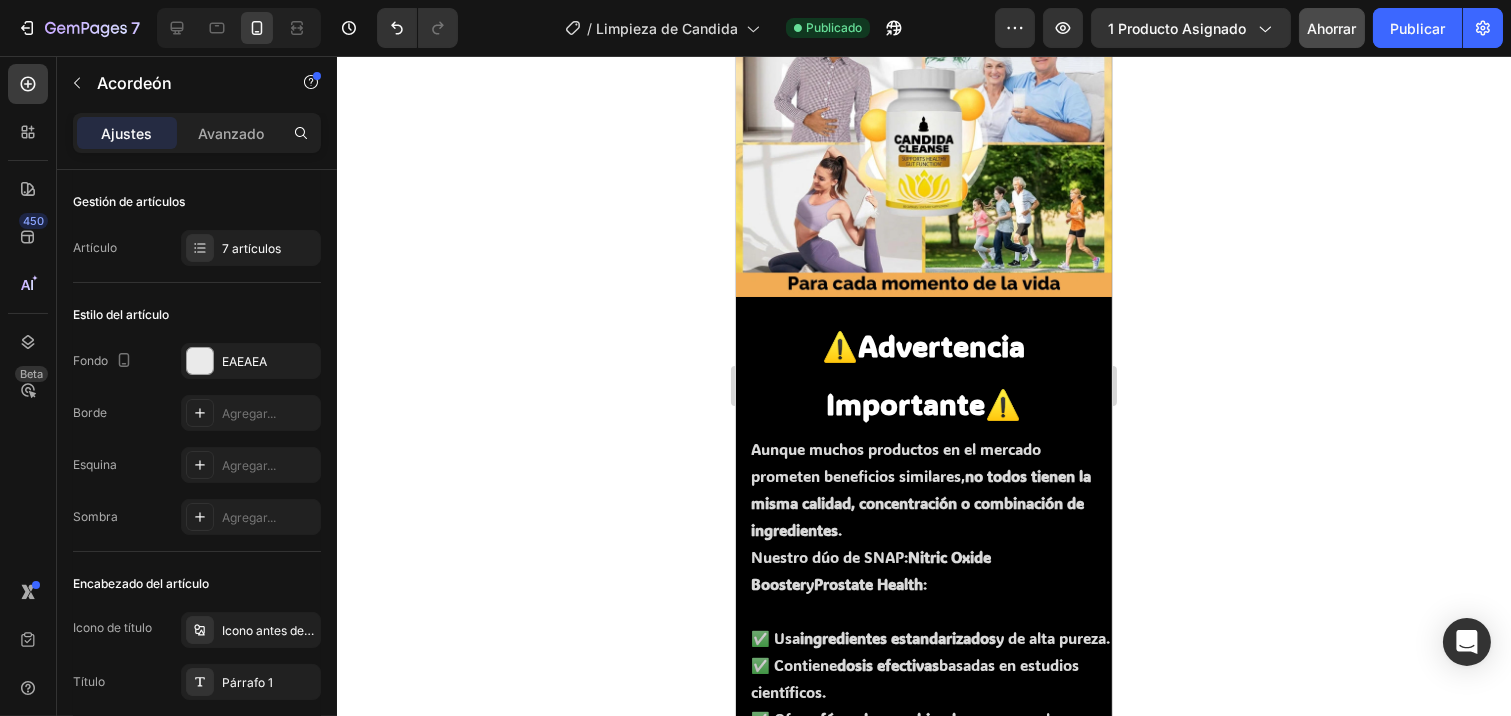 scroll, scrollTop: 7060, scrollLeft: 0, axis: vertical 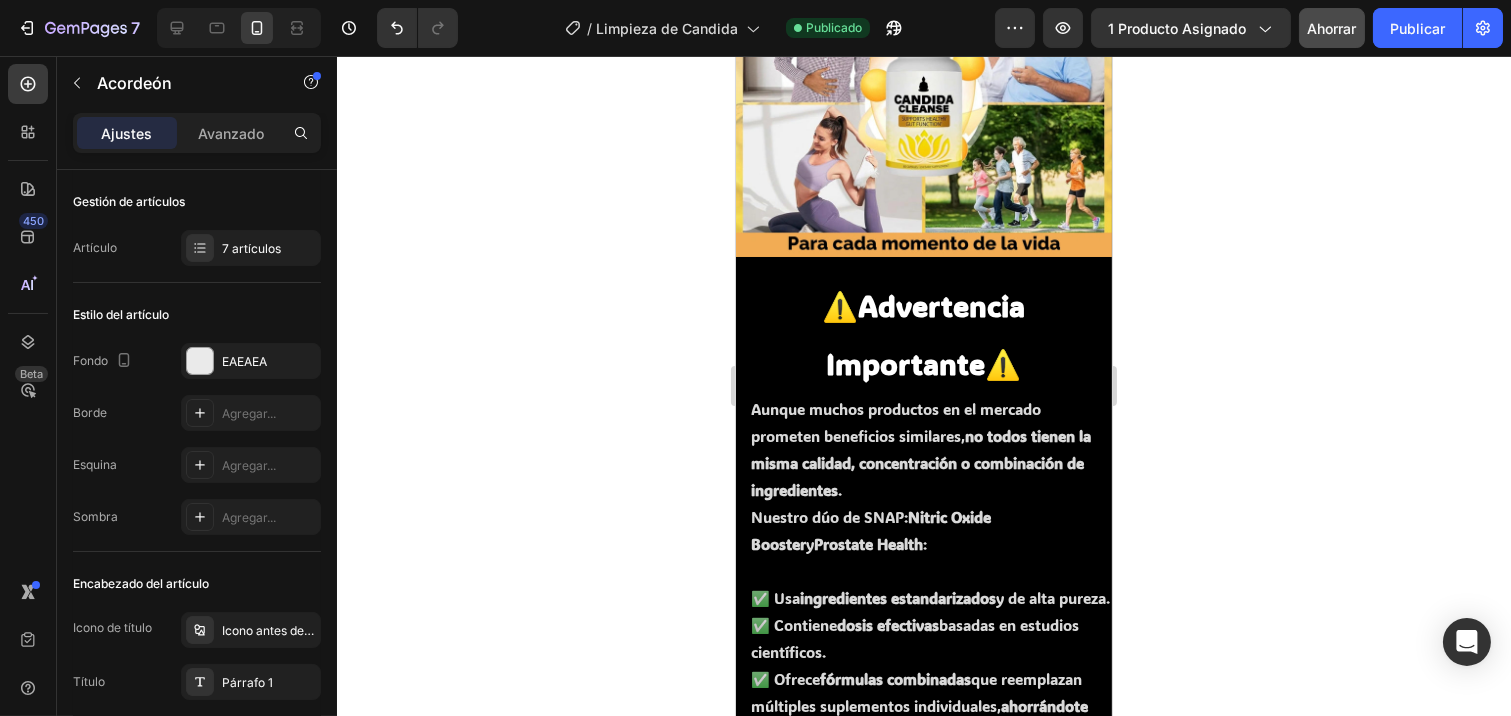click on "Sí,  Candida Cleanse  es 100% vegano, libre de gluten y hecho con ingredientes naturales, por lo que es adecuado para personas con diversas restricciones dietéticas. Sin embargo, si tienes alguna alergia específica, te recomendamos revisar la etiqueta del producto o consultar con un profesional de salud. Text Block   0" at bounding box center (923, -422) 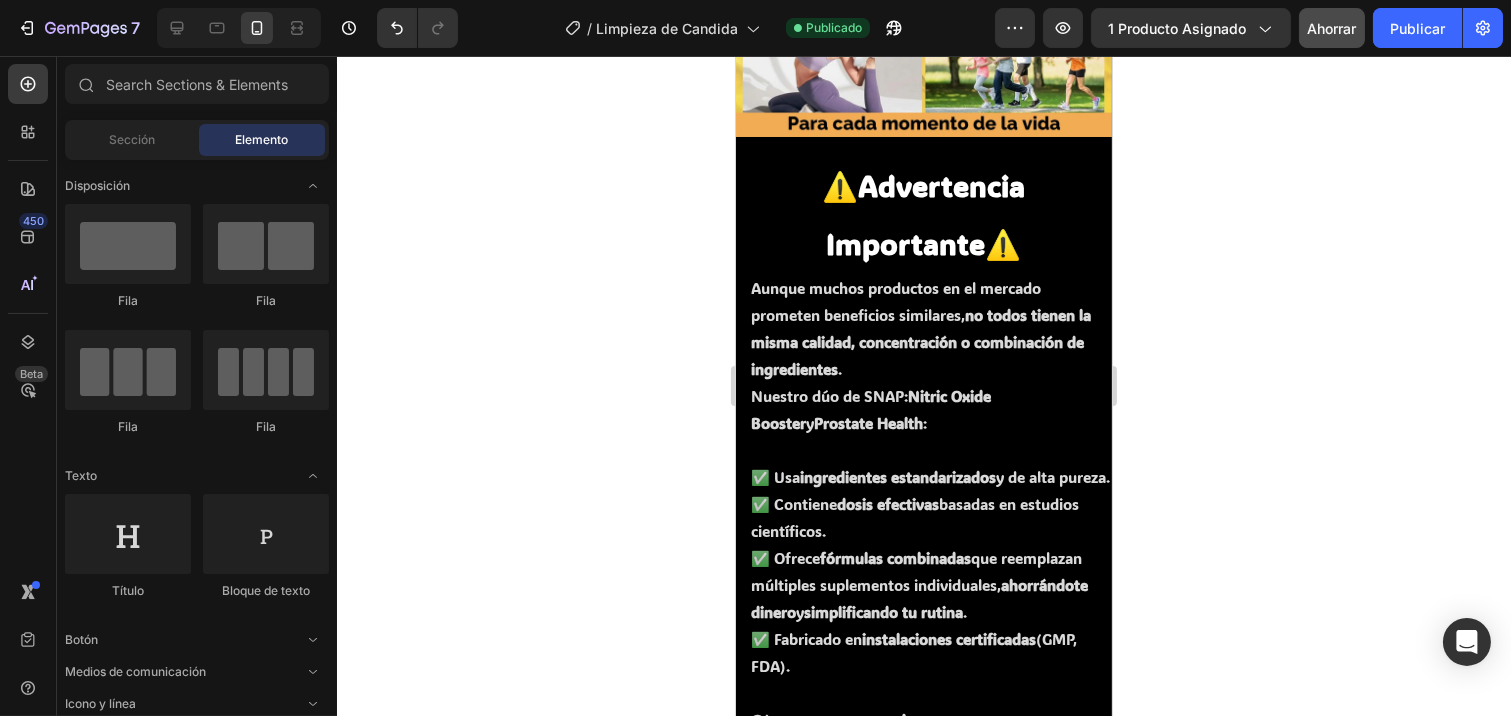 click on "Drop element here" at bounding box center [935, -482] 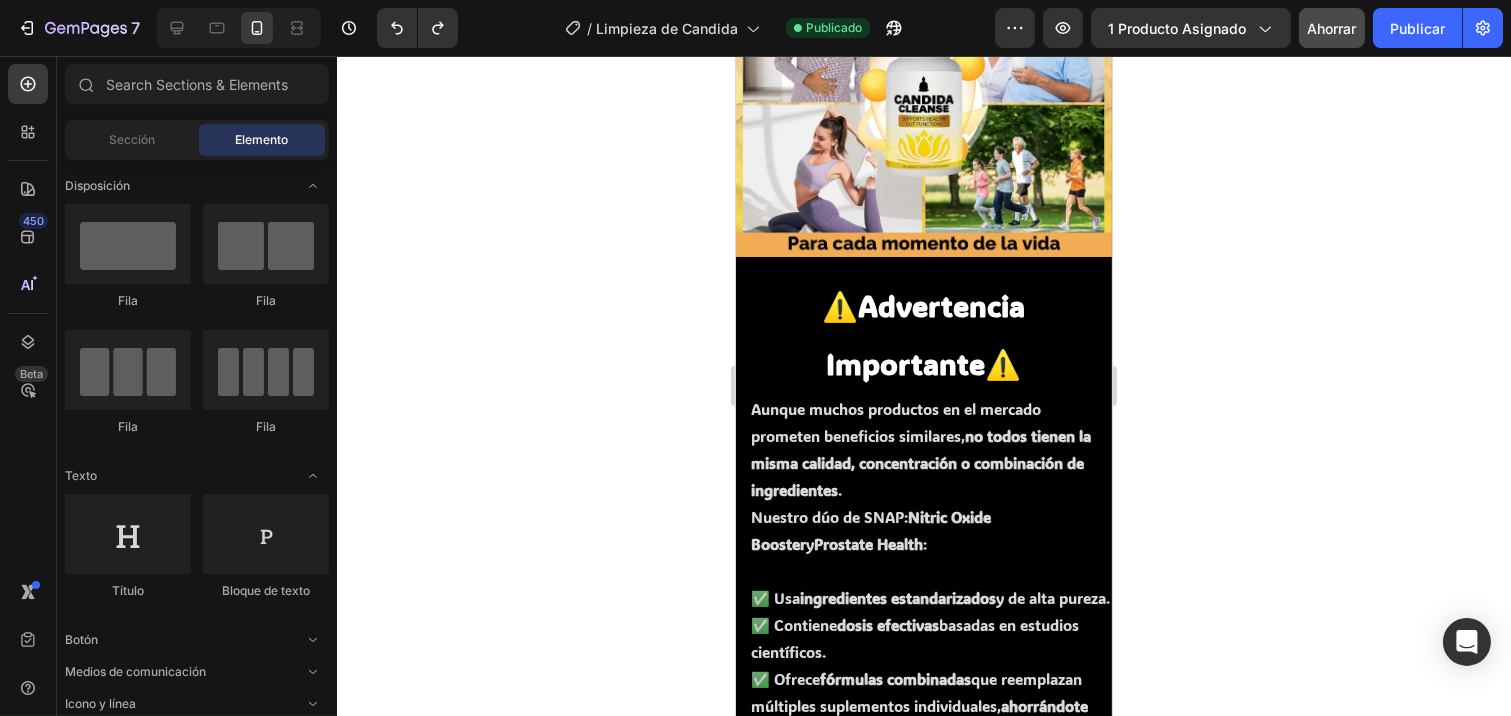 click on "Sí,  Candida Cleanse  es 100% vegano, libre de gluten y hecho con ingredientes naturales, por lo que es adecuado para personas con diversas restricciones dietéticas. Sin embargo, si tienes alguna alergia específica, te recomendamos revisar la etiqueta del producto o consultar con un profesional de salud." at bounding box center (923, -422) 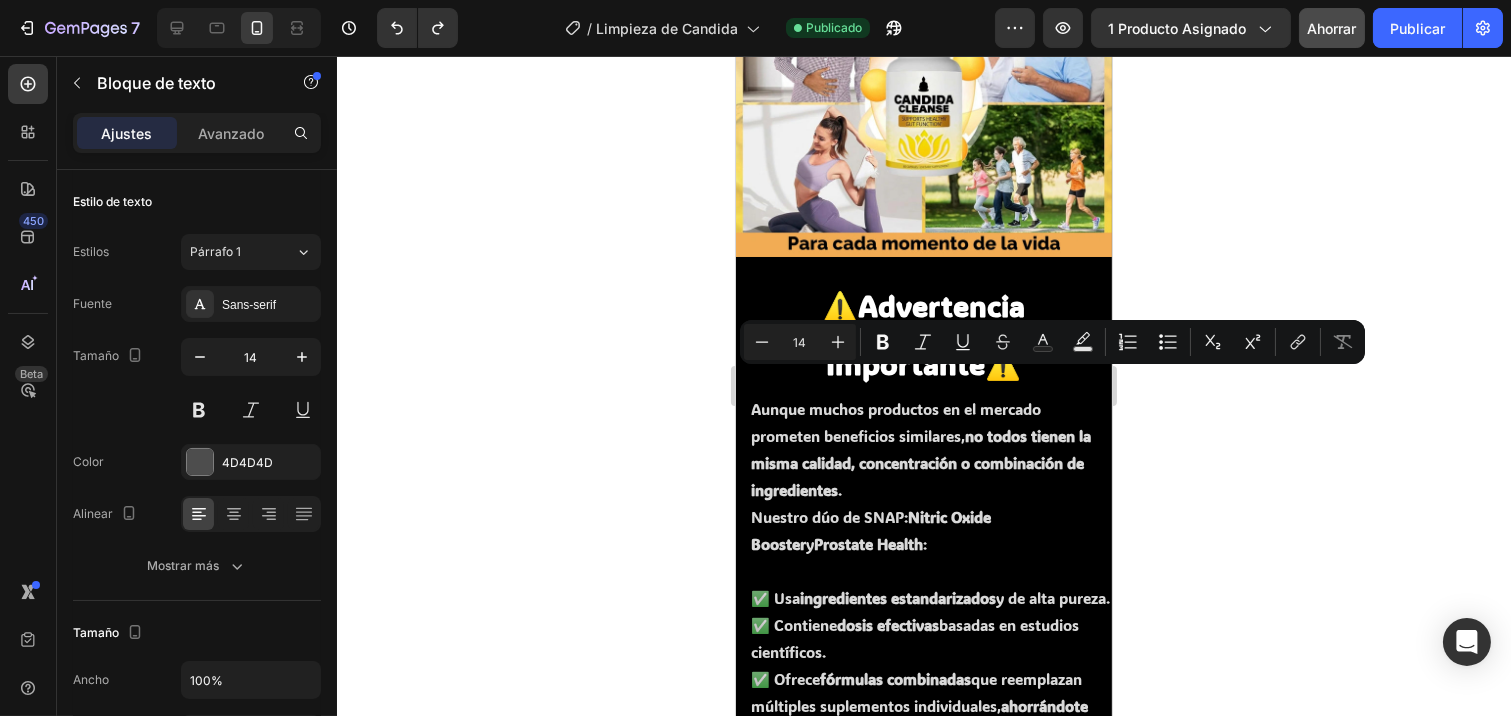 click on "Sí,  Candida Cleanse  es 100% vegano, libre de gluten y hecho con ingredientes naturales, por lo que es adecuado para personas con diversas restricciones dietéticas. Sin embargo, si tienes alguna alergia específica, te recomendamos revisar la etiqueta del producto o consultar con un profesional de salud." at bounding box center [923, -422] 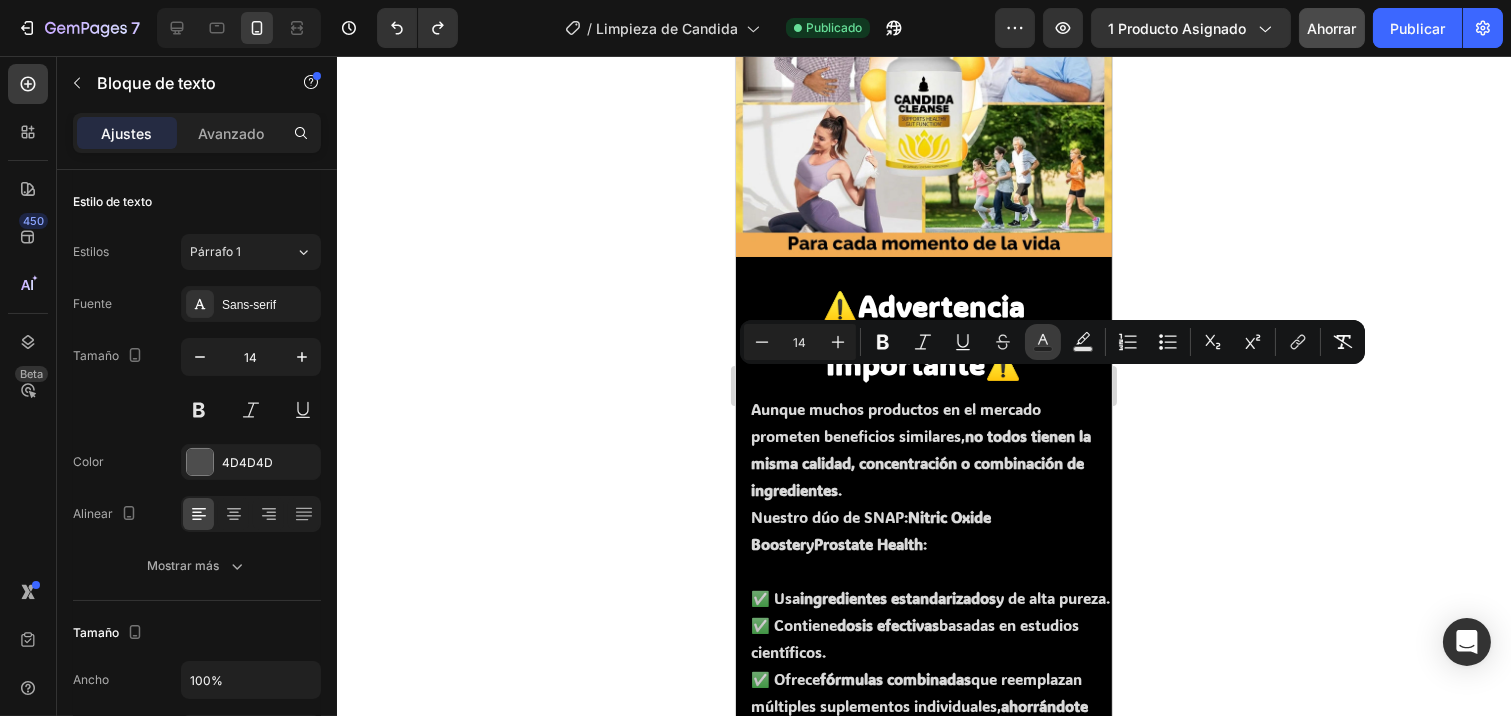 click on "Text Color" at bounding box center [1043, 342] 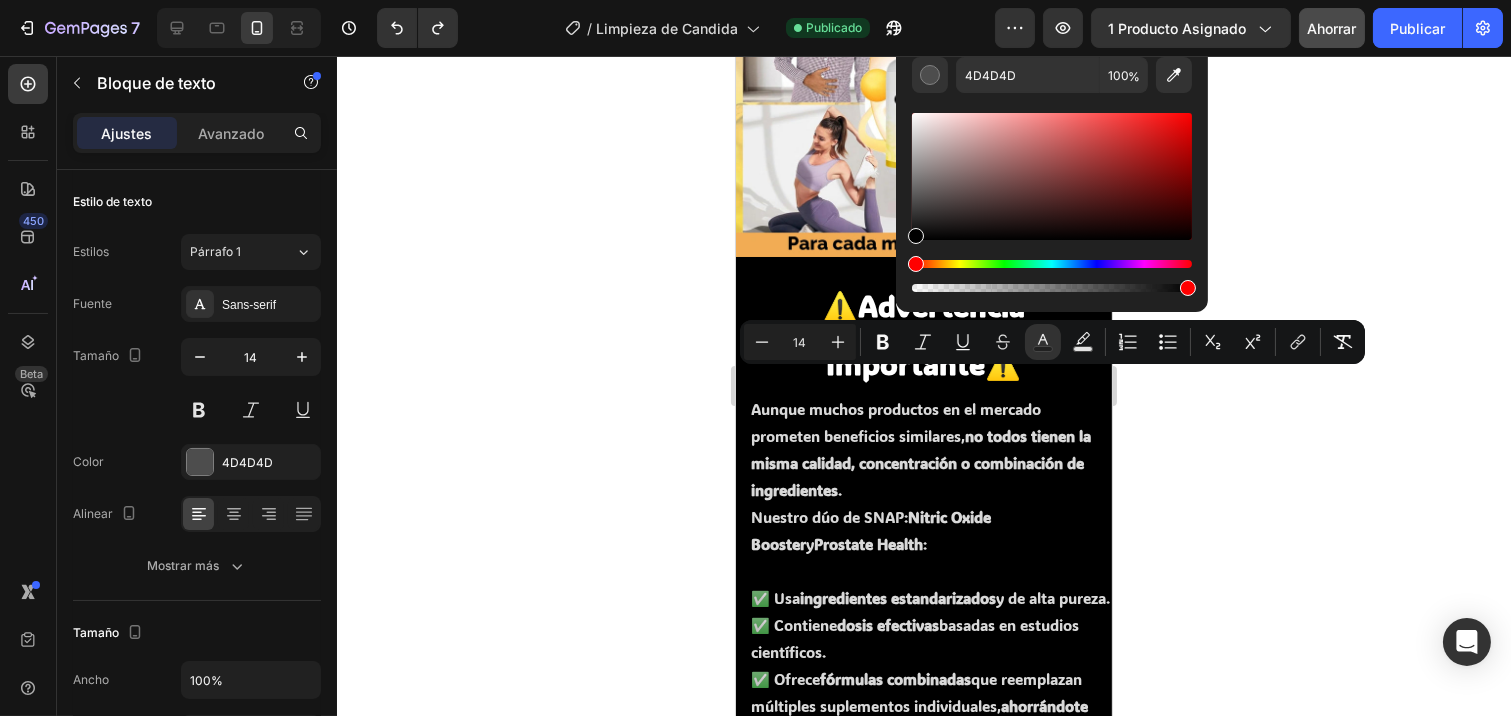 drag, startPoint x: 1656, startPoint y: 259, endPoint x: 897, endPoint y: 318, distance: 761.2897 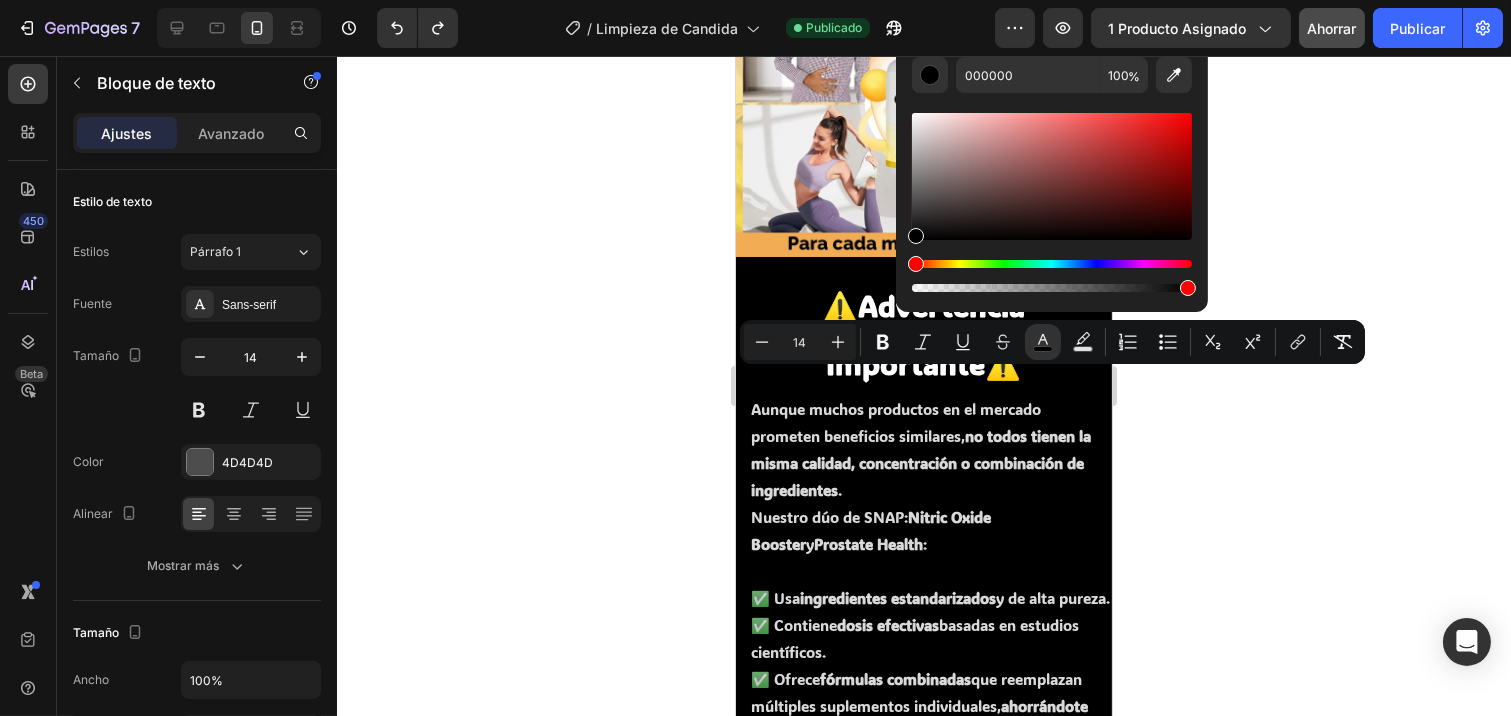 click on "Sí,  Candida Cleanse  es 100% vegano, libre de gluten y hecho con ingredientes naturales, por lo que es adecuado para personas con diversas restricciones dietéticas. Sin embargo, si tienes alguna alergia específica, te recomendamos revisar la etiqueta del producto o consultar con un profesional de salud." at bounding box center [921, -423] 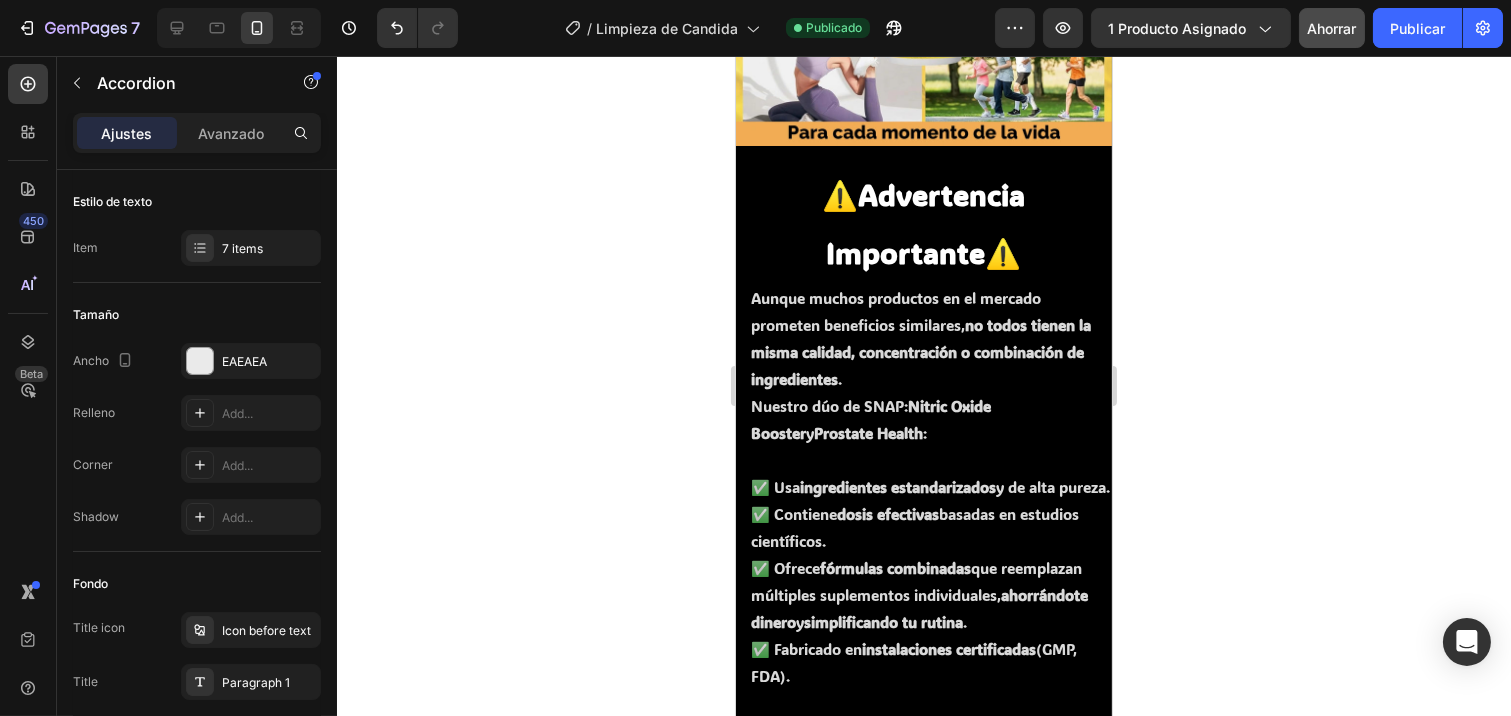 click on "¿Cuánto tiempo tarda el envío y qué opciones de pago tienen?" at bounding box center (923, -385) 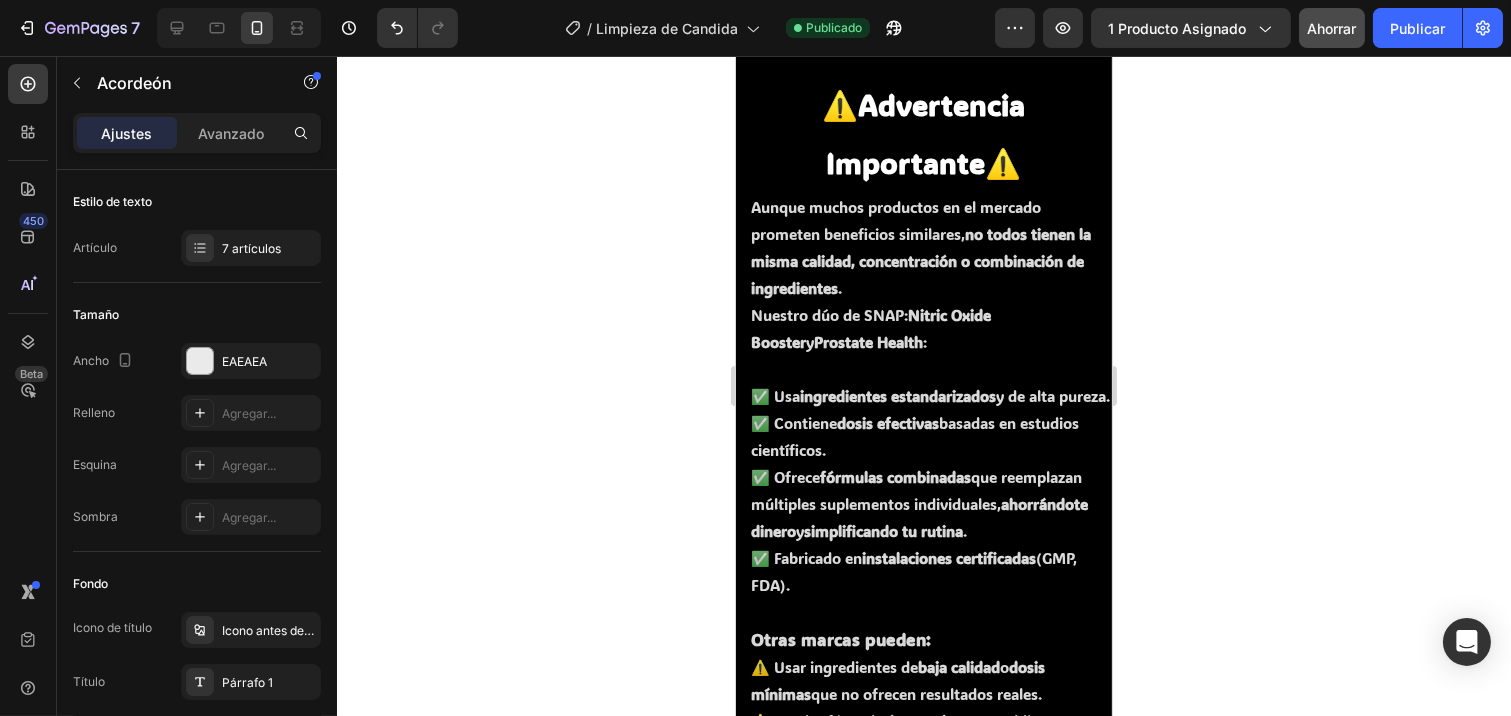 scroll, scrollTop: 7393, scrollLeft: 0, axis: vertical 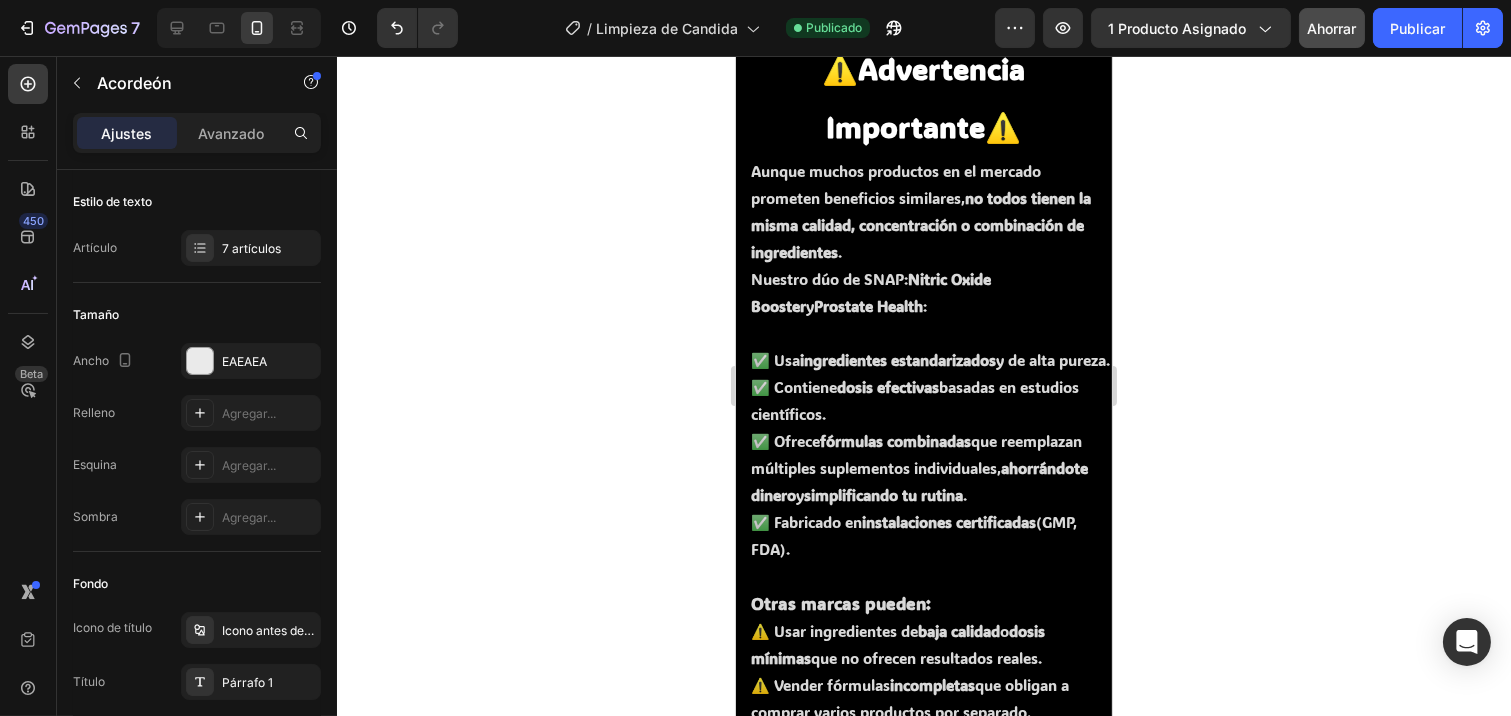 click on "El envío estándar toma entre 3 a 5 días hábiles y ofrecemos opciones de pago contra entrega para mayor seguridad y comodidad en tu compra." at bounding box center [919, -525] 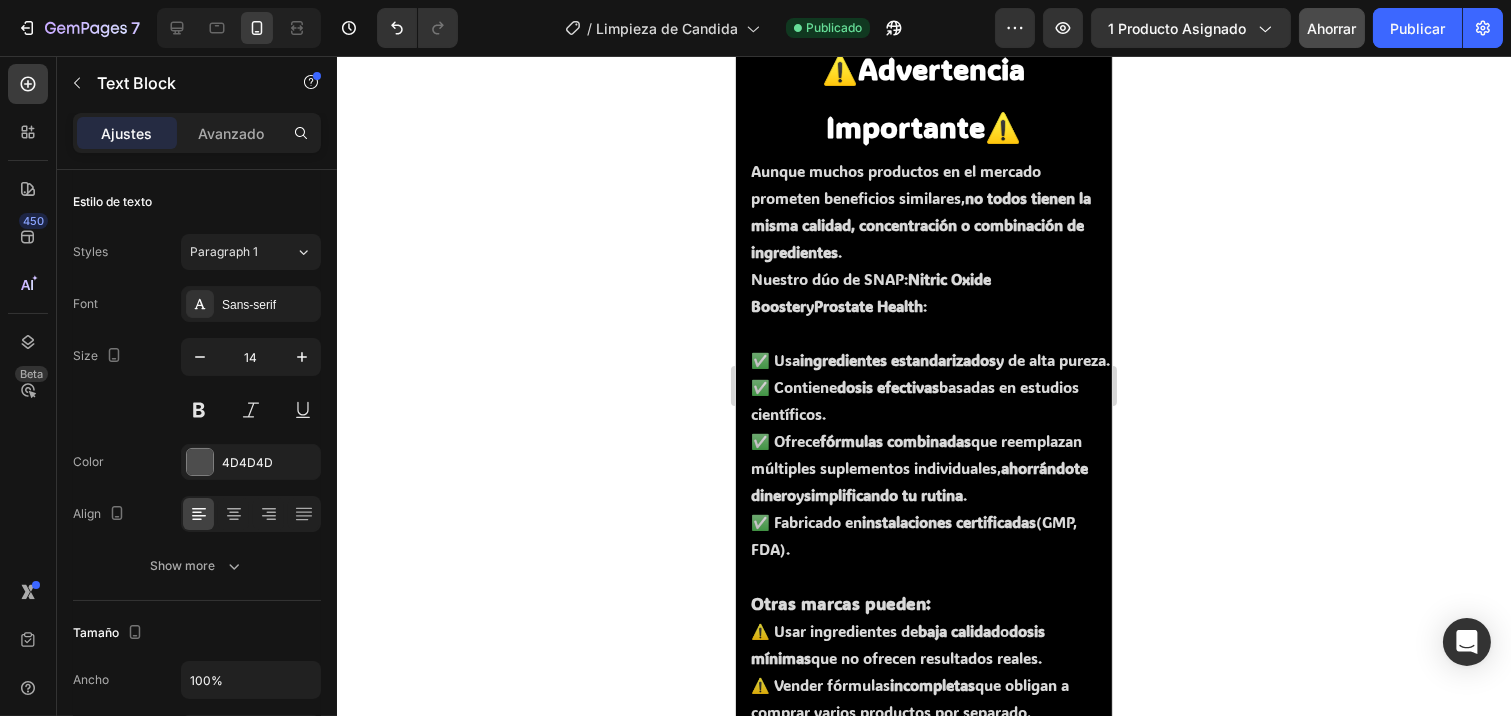 click on "El envío estándar toma entre 3 a 5 días hábiles y ofrecemos opciones de pago contra entrega para mayor seguridad y comodidad en tu compra." at bounding box center (919, -525) 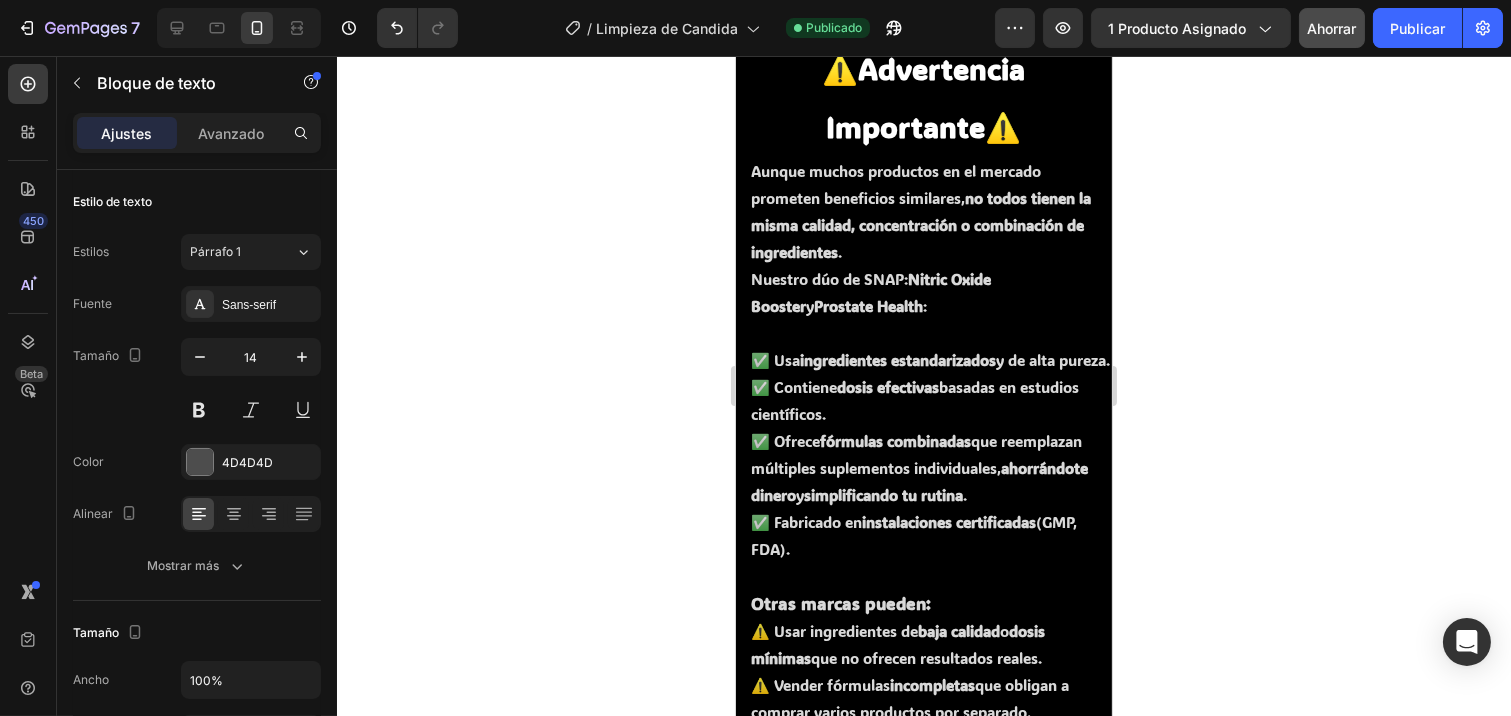 click on "El envío estándar toma entre 3 a 5 días hábiles y ofrecemos opciones de pago contra entrega para mayor seguridad y comodidad en tu compra." at bounding box center (919, -525) 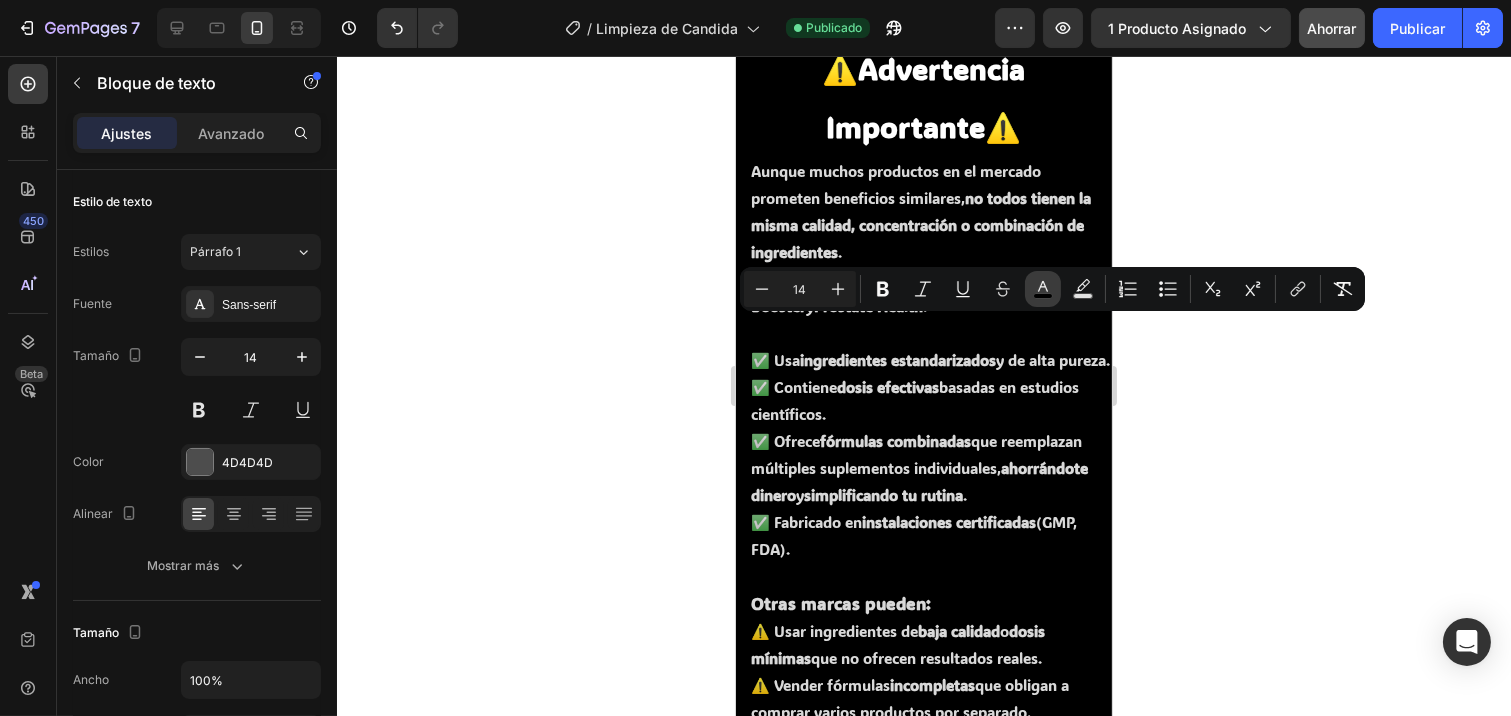 click on "color" at bounding box center [1043, 289] 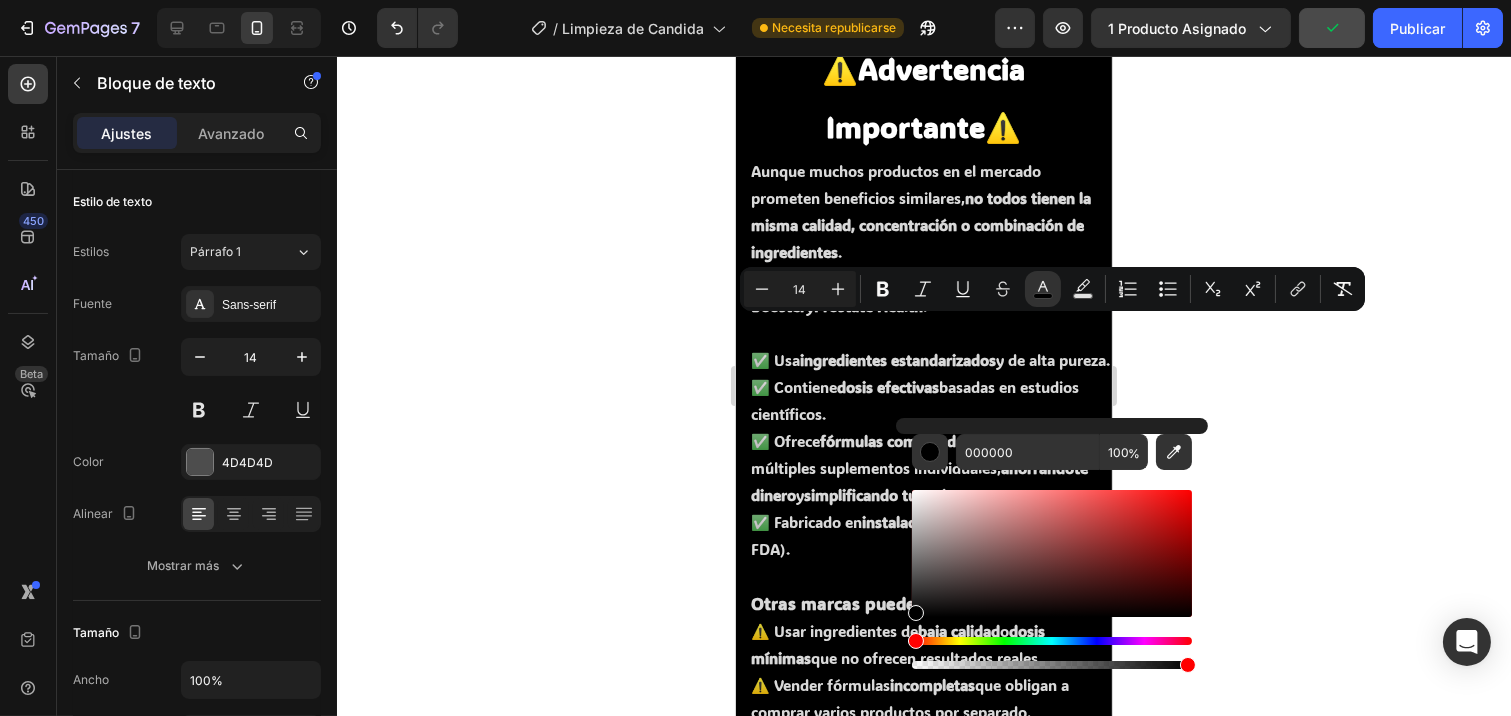 click 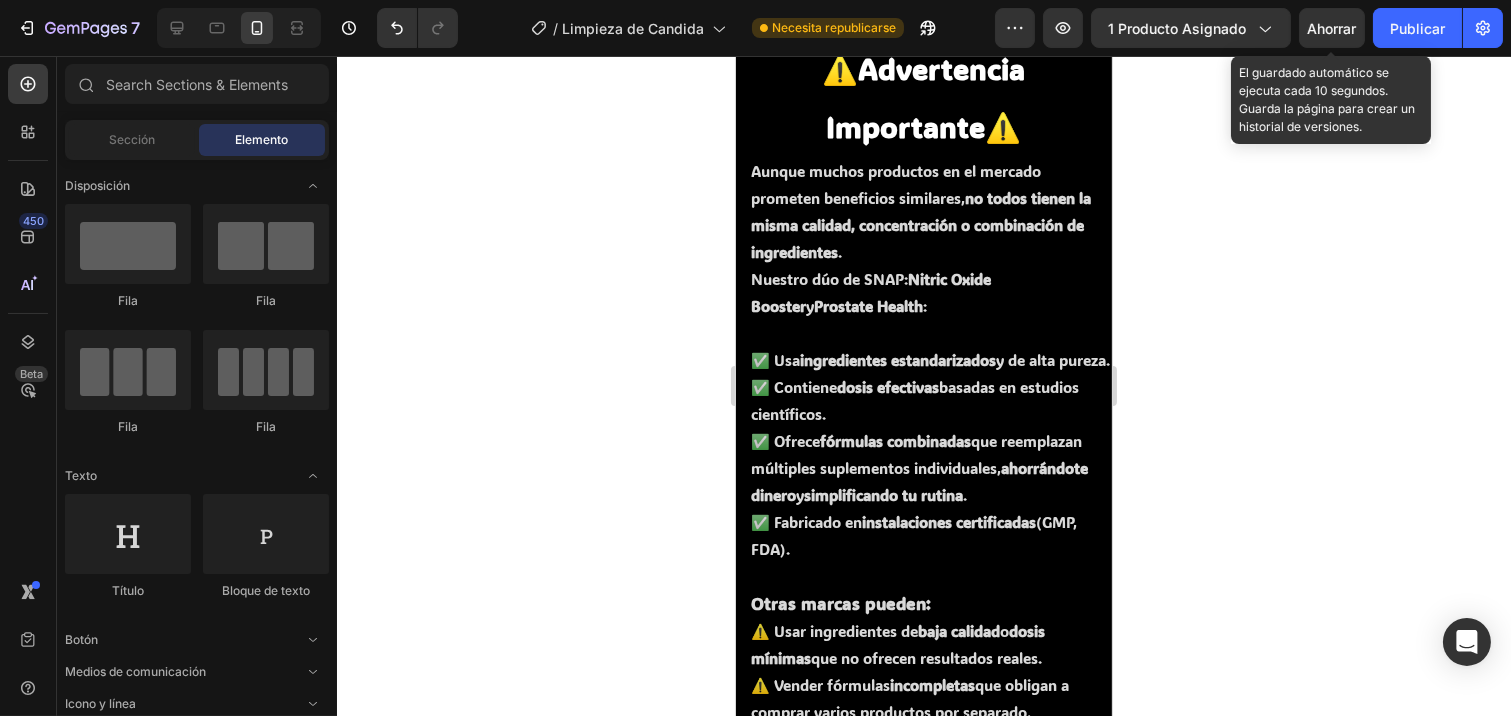 click on "7 Version history / Limpieza de Candida Necesita republicarse Avance 1 producto asignado Ahorrar El guardado automático se ejecuta cada 10 segundos. Guarda la página para crear un historial de versiones. Publicar" 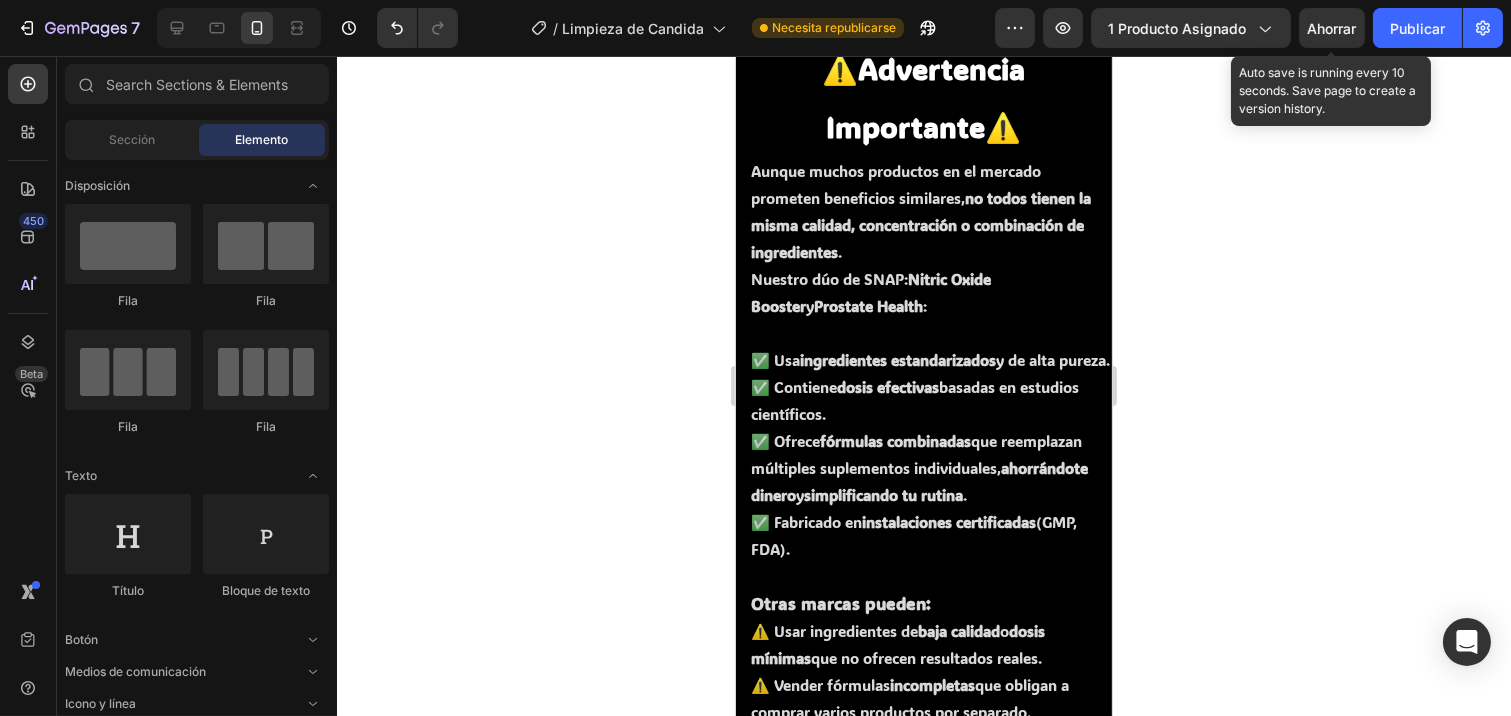 click on "Ahorrar" at bounding box center [1332, 28] 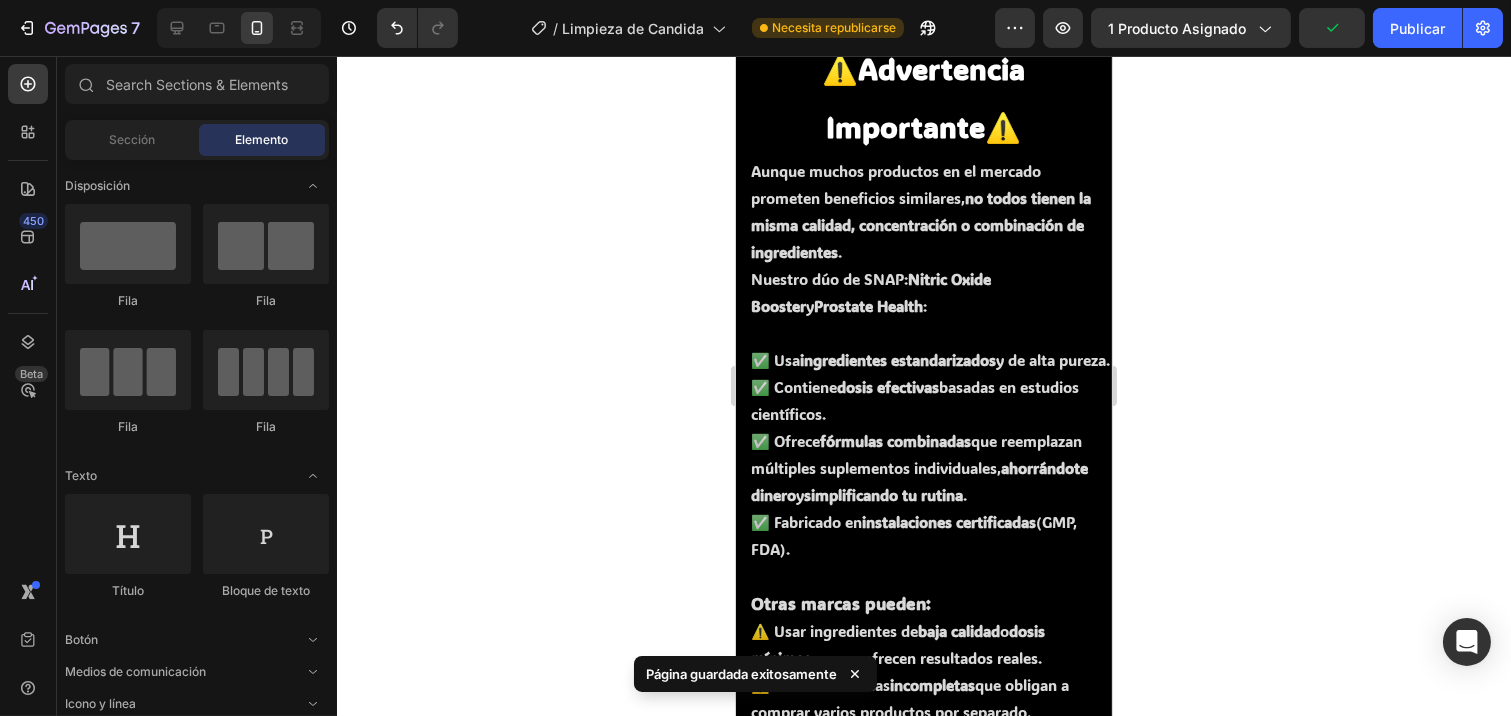 click on "7 Version history / Limpieza de Candida Necesita republicarse Avance 1 producto asignado Publicar" 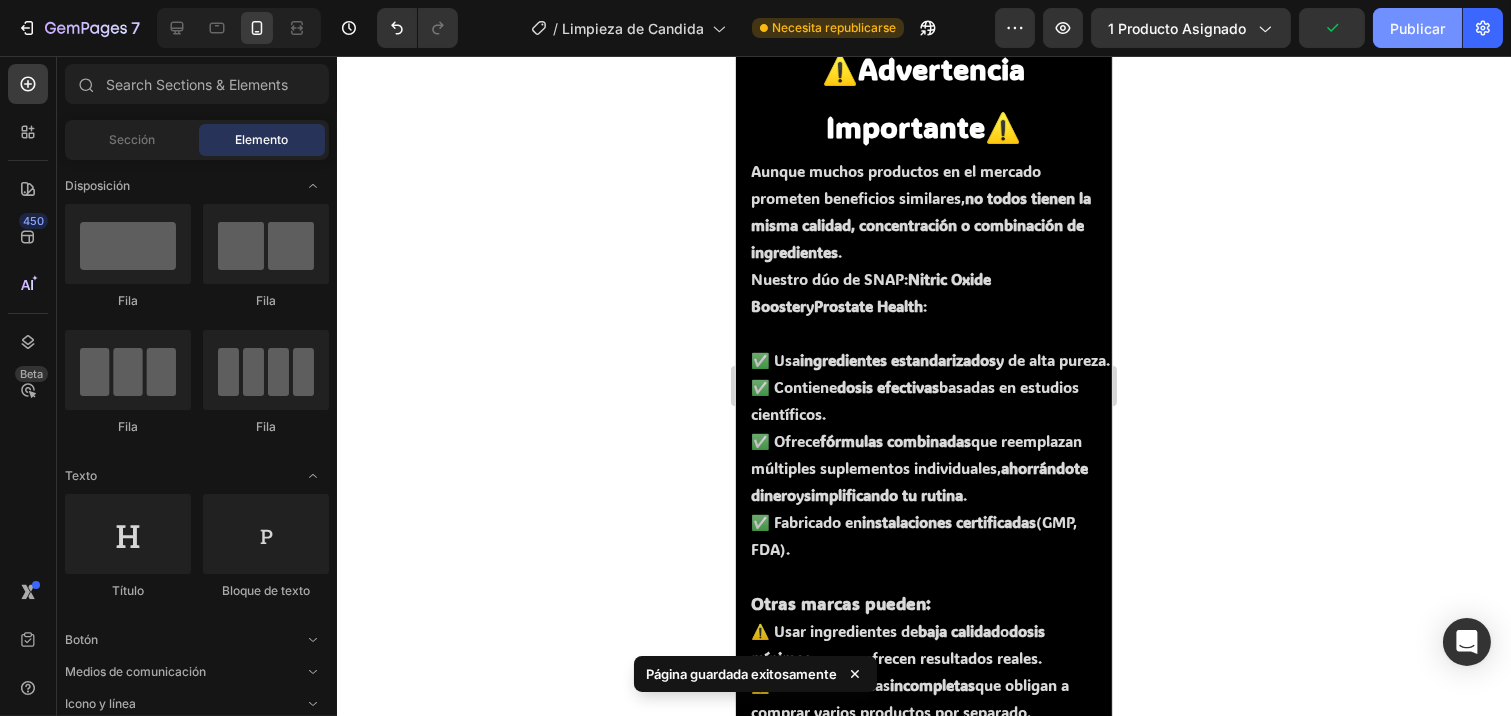 click on "Publicar" 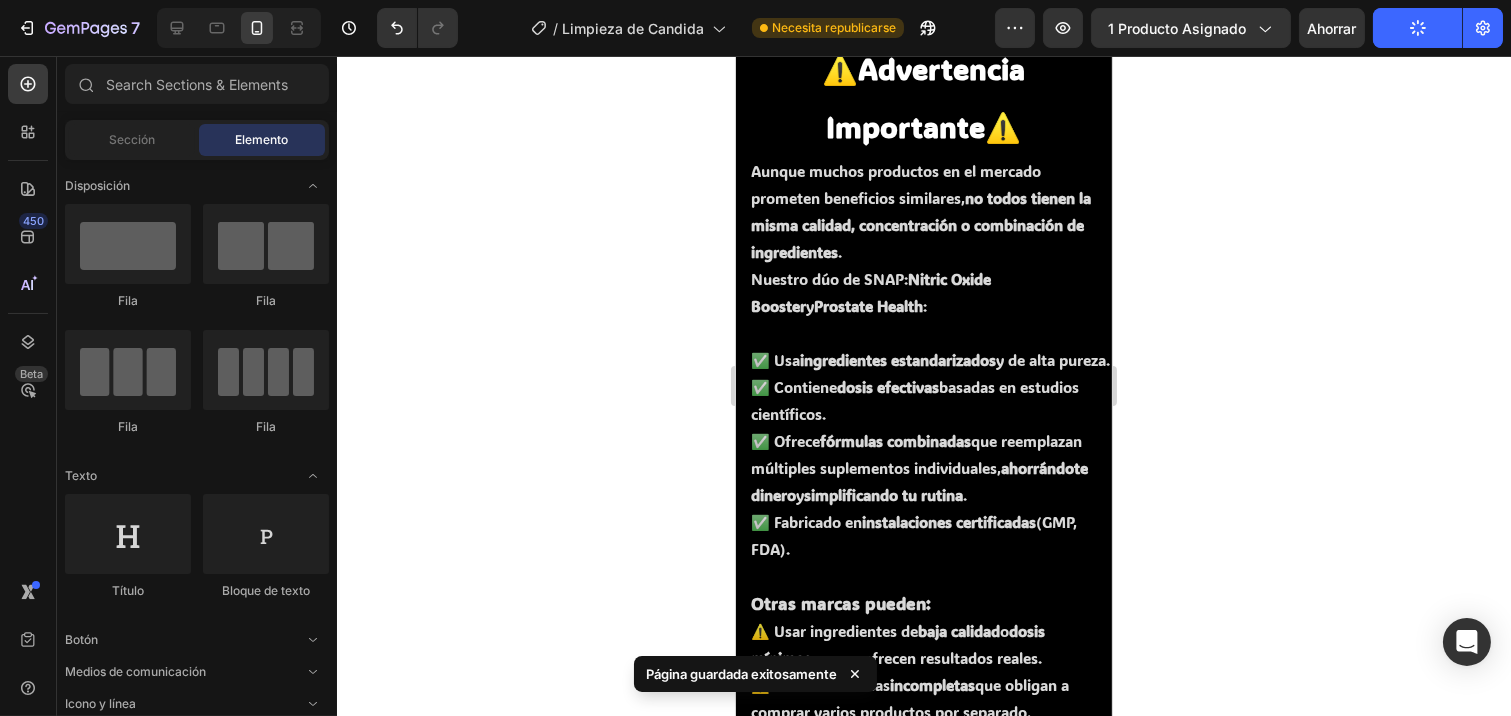 click on "¿Cómo puedo comprar usando pago contraentrega?" at bounding box center [923, -427] 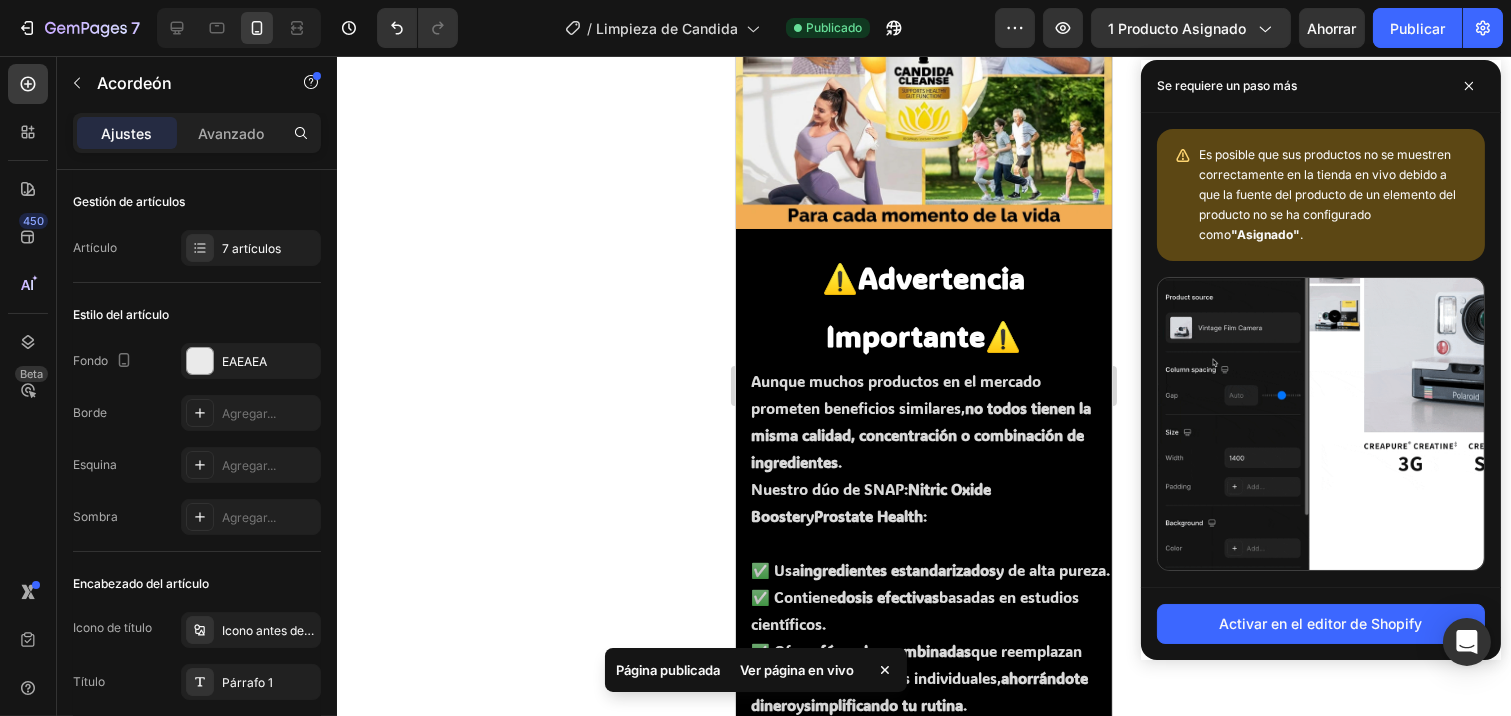 scroll, scrollTop: 7615, scrollLeft: 0, axis: vertical 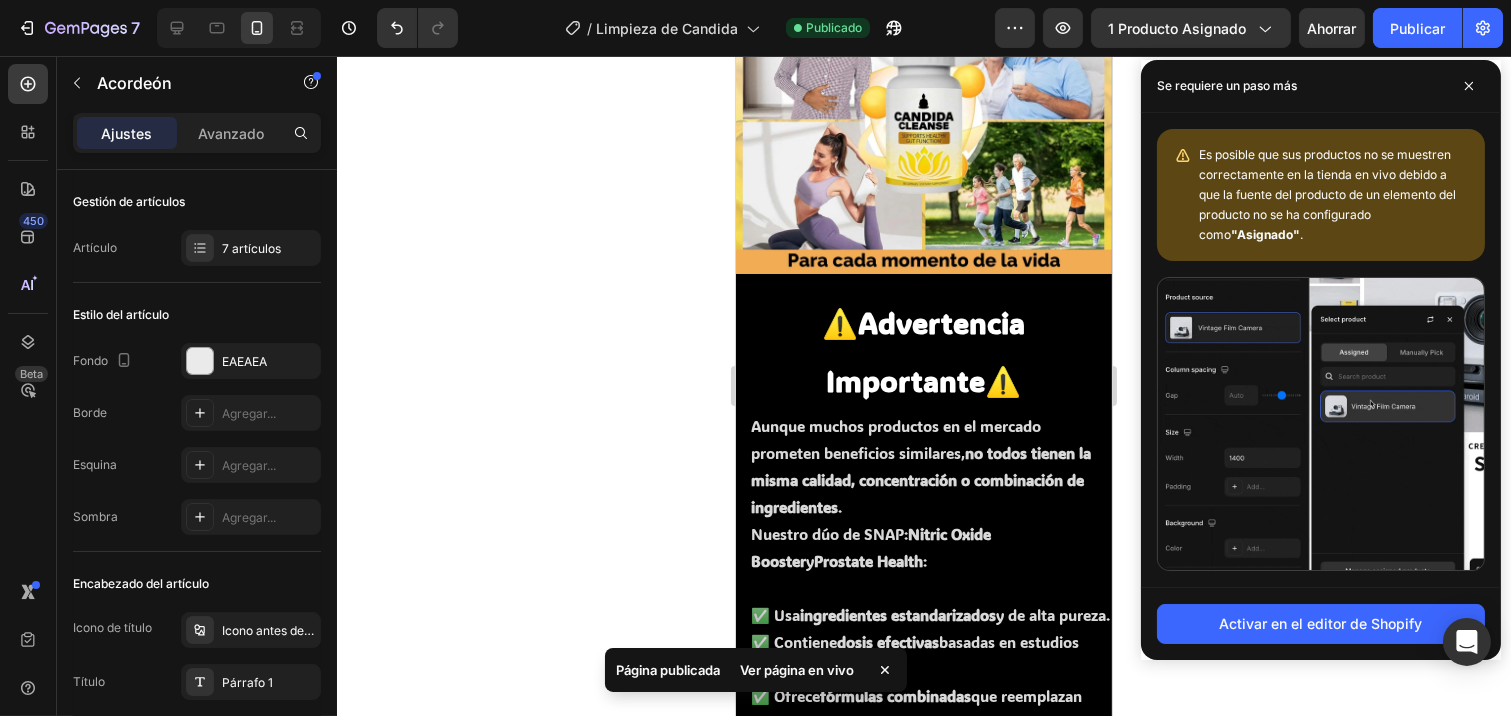 click on "¿Cómo puedo comprar usando pago contraentrega?" at bounding box center [923, -649] 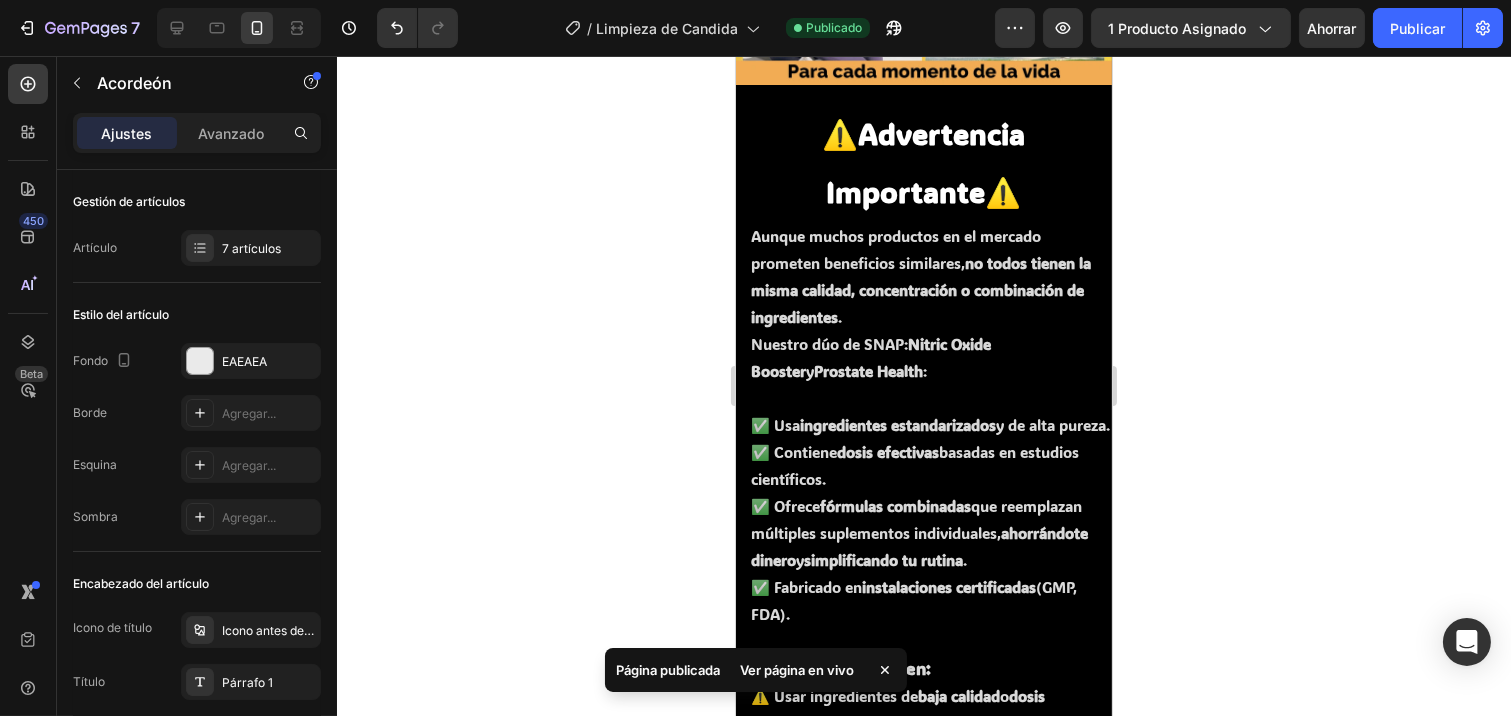 scroll, scrollTop: 7282, scrollLeft: 0, axis: vertical 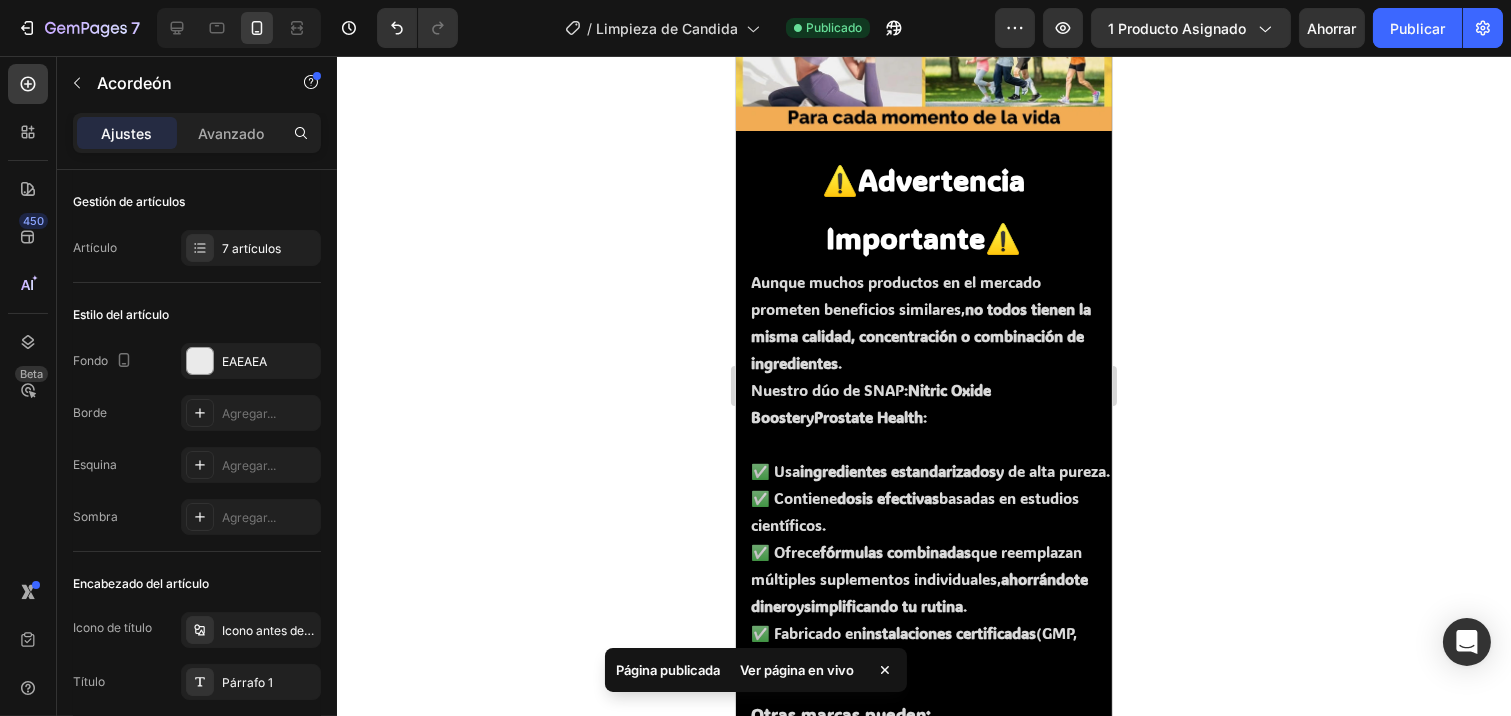 click on "¿Cuánto tiempo tarda el envío y qué opciones de pago tienen?" at bounding box center [923, -496] 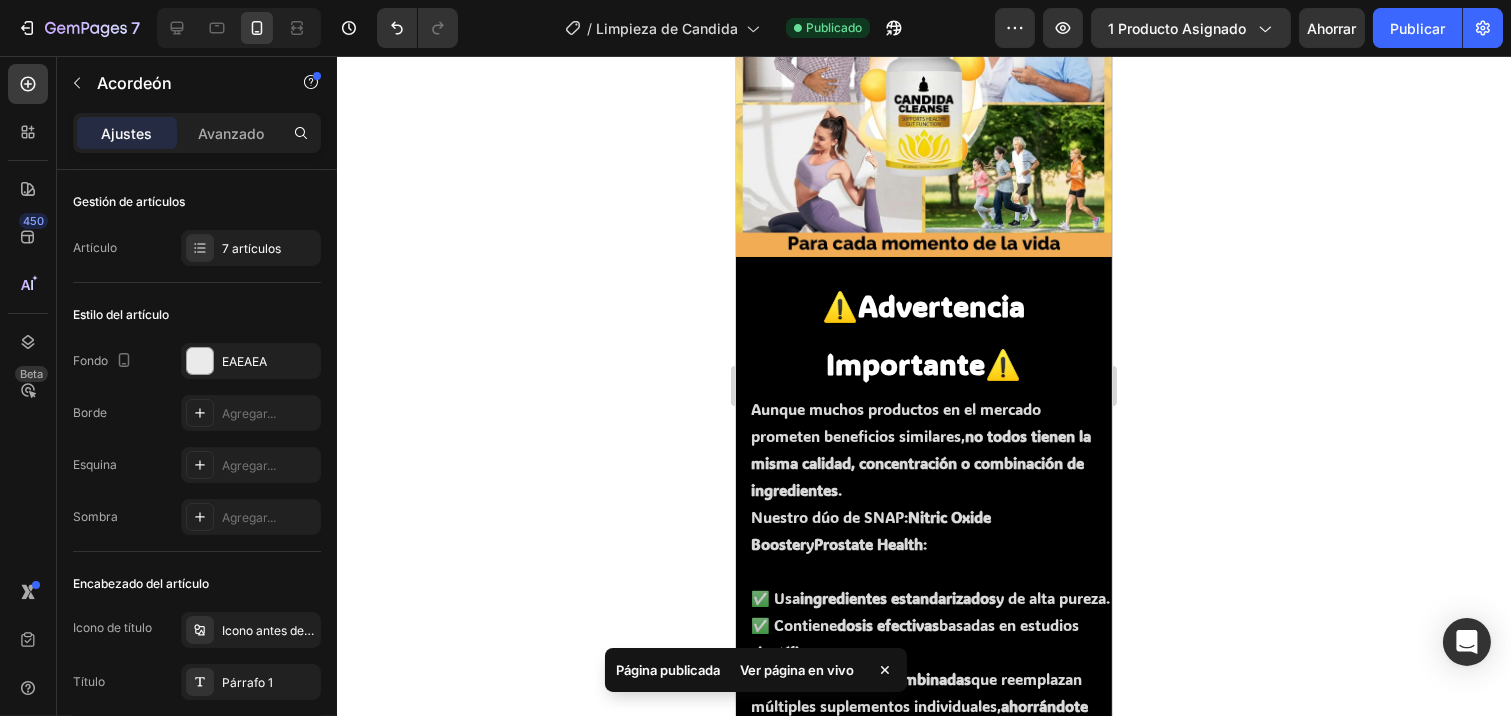 click 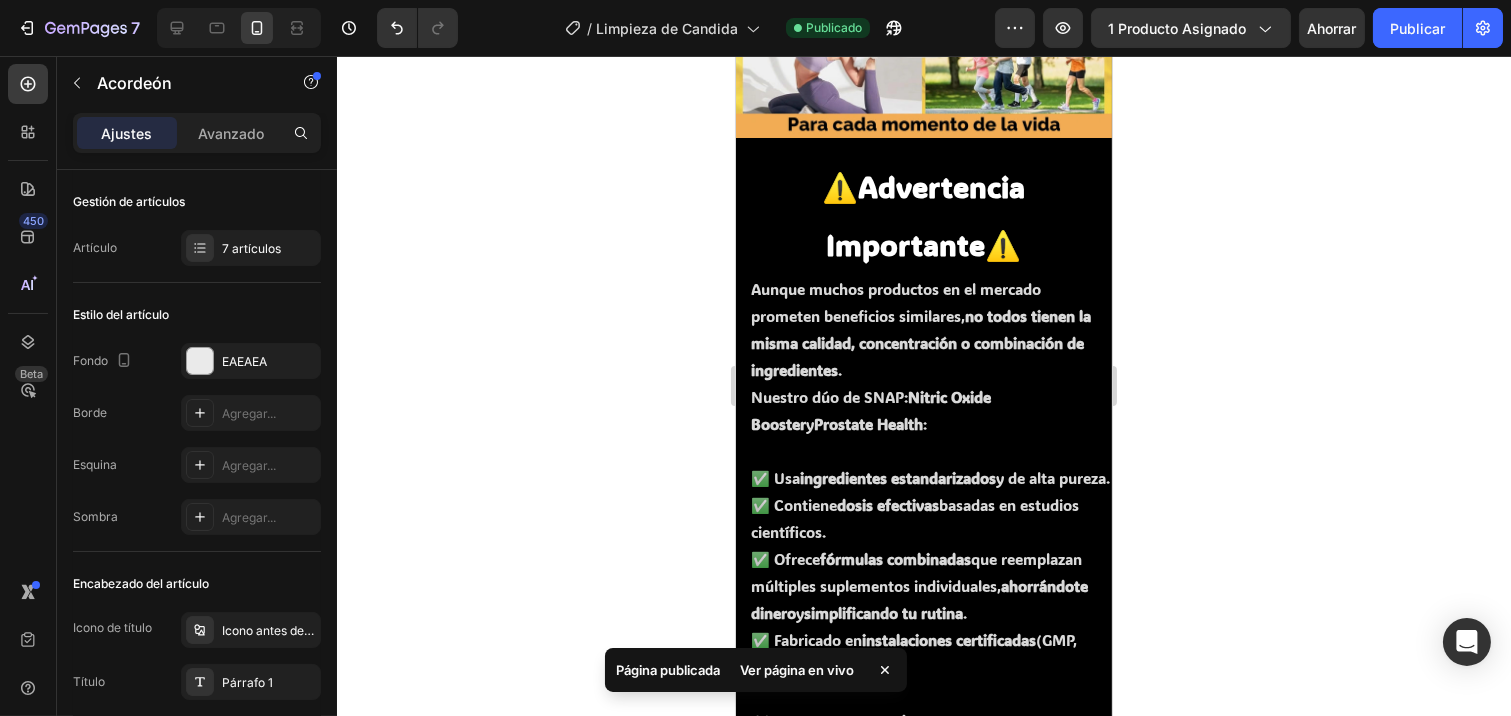 scroll, scrollTop: 6837, scrollLeft: 0, axis: vertical 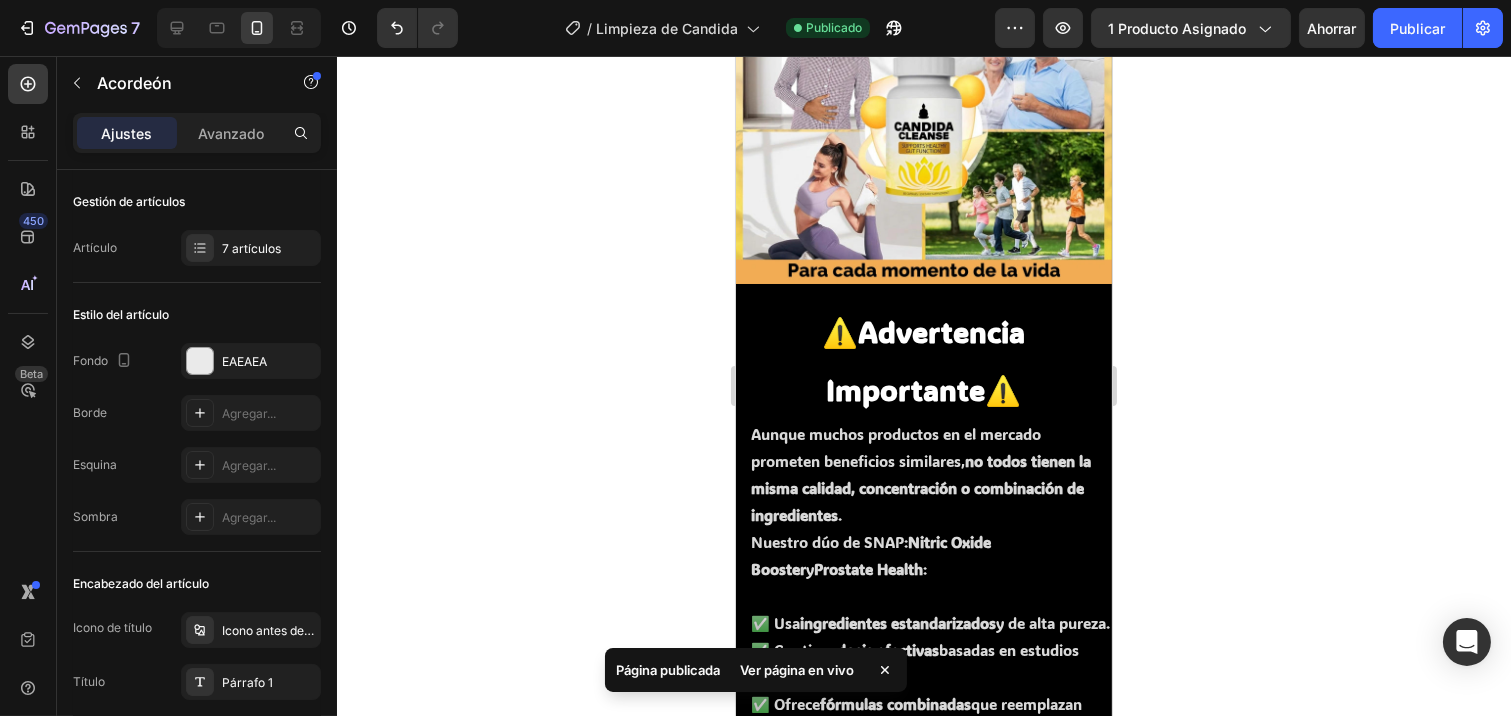 click on "¿Es  Candida Cleanse  adecuado para hombres y mujeres?" at bounding box center [923, -613] 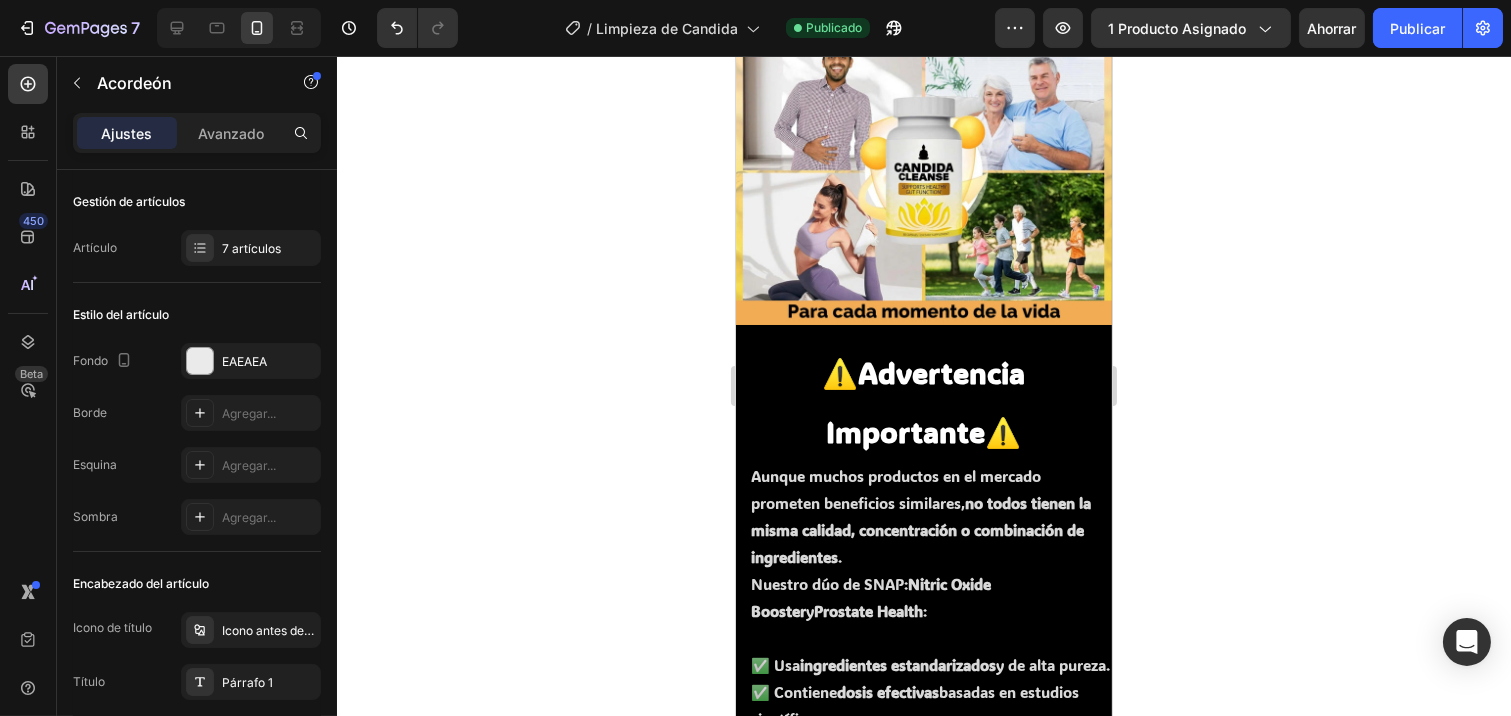 scroll, scrollTop: 6615, scrollLeft: 0, axis: vertical 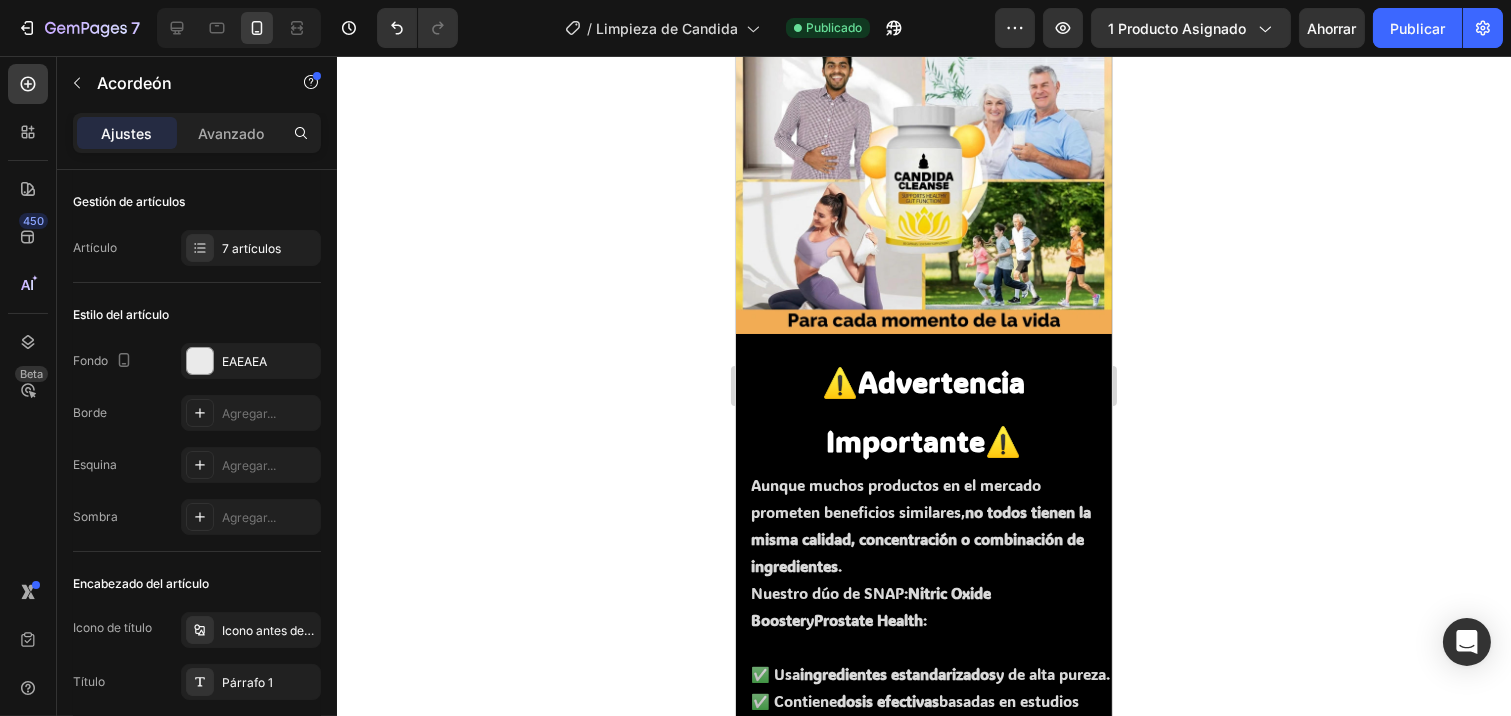 click on "¿Cuánto tiempo tomaré para ver resultados con  Candida Cleanse ?" at bounding box center [923, -671] 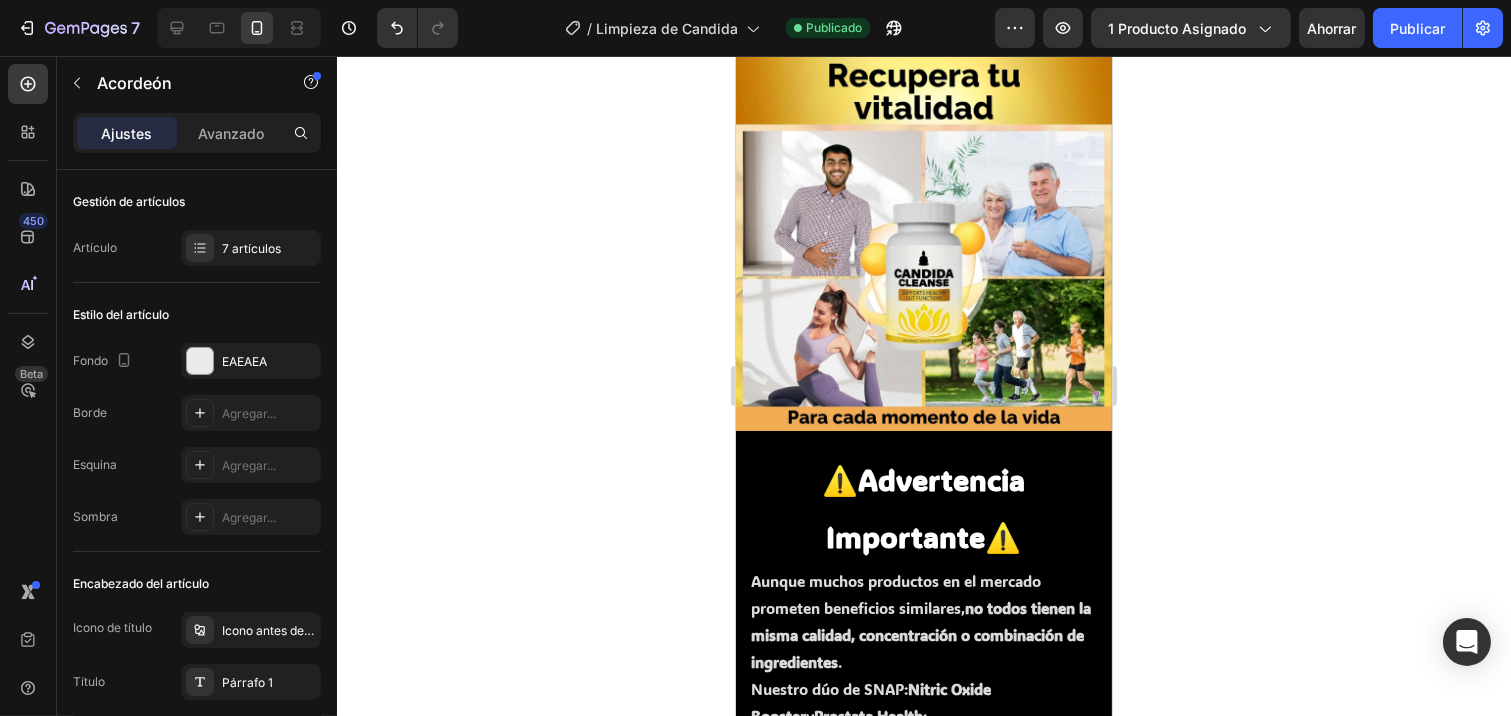 scroll, scrollTop: 6282, scrollLeft: 0, axis: vertical 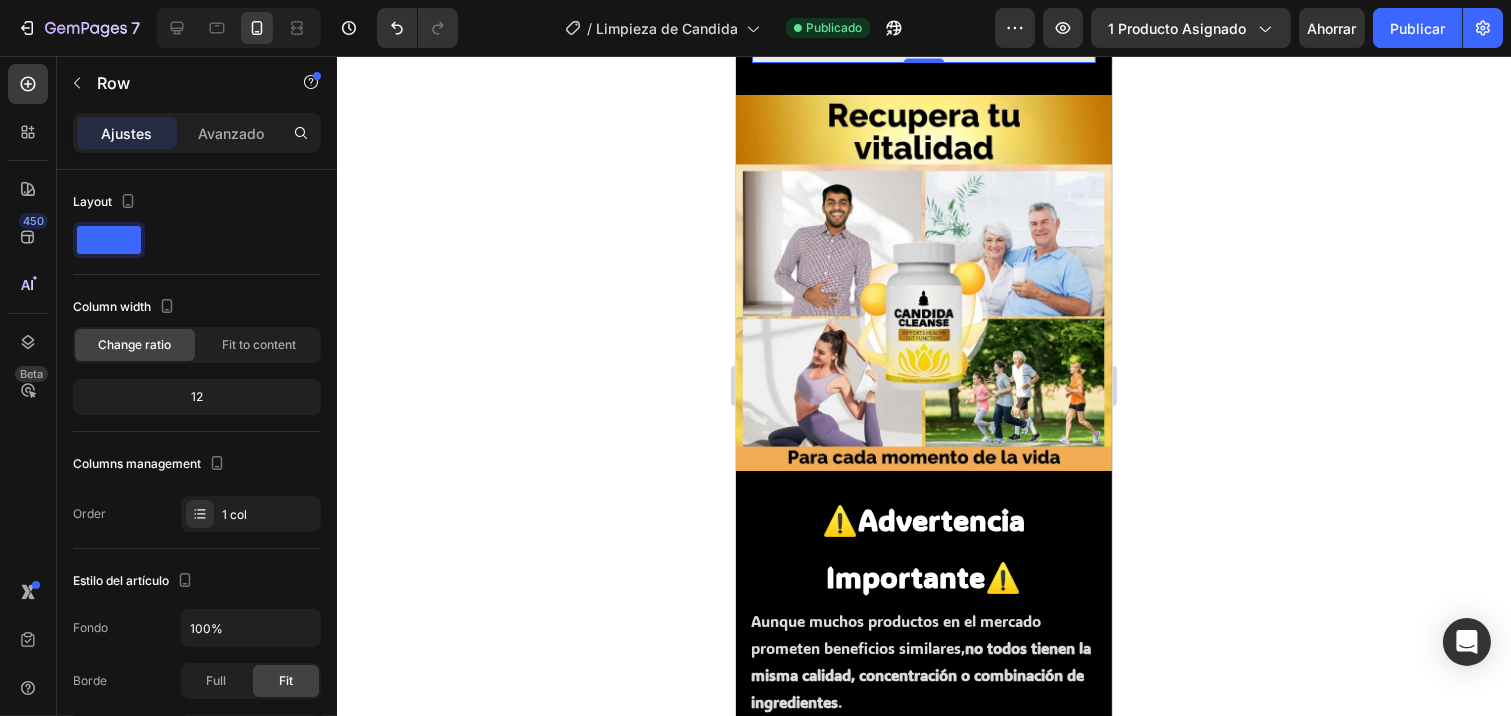 click on "¿Cómo sé si tengo un exceso de cándida en mi cuerpo? Los síntomas comunes de un desequilibrio de cándida incluyen fatiga crónica, problemas digestivos, infecciones recurrentes por hongos, antojos de azúcar, y cambios en la piel. Si experimentas alguno de estos problemas,  Candida Cleanse  puede ayudarte a restaurar el equilibrio en tu cuerpo. Si tienes dudas, te recomendamos consultar a un profesional de salud. Text Block
¿Es seguro usar  Candida Cleanse  si estoy tomando otros medicamentos? Candida Cleanse  está hecho de ingredientes naturales que generalmente son seguros, pero es importante consultar con tu médico antes de combinarlo con otros tratamientos o medicamentos, especialmente si tienes alguna condición médica preexistente o estás en tratamiento para infecciones. Text Block
¿Cuánto tiempo tomaré para ver resultados con  Candida Cleanse ?" at bounding box center [923, -450] 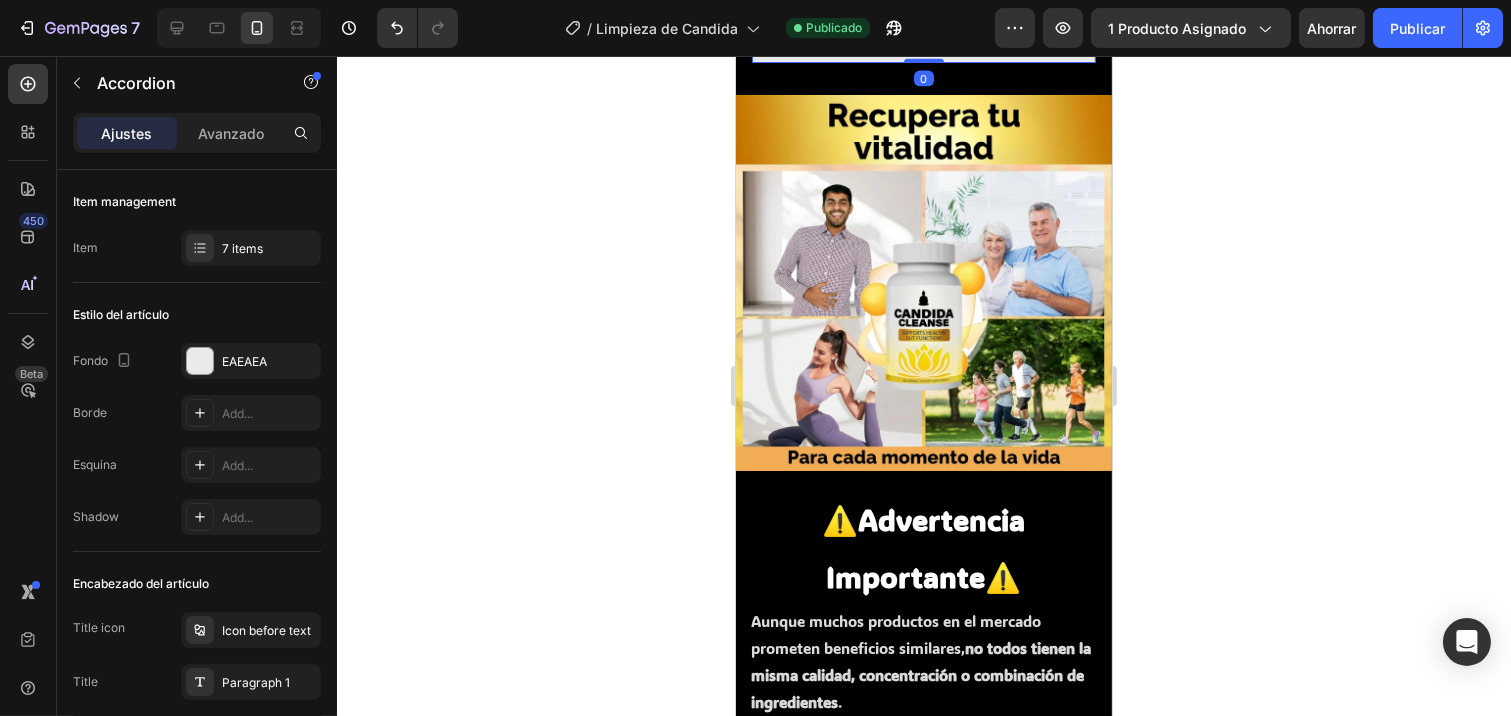 click on "¿Es seguro usar  Candida Cleanse  si estoy tomando otros medicamentos?" at bounding box center (923, -619) 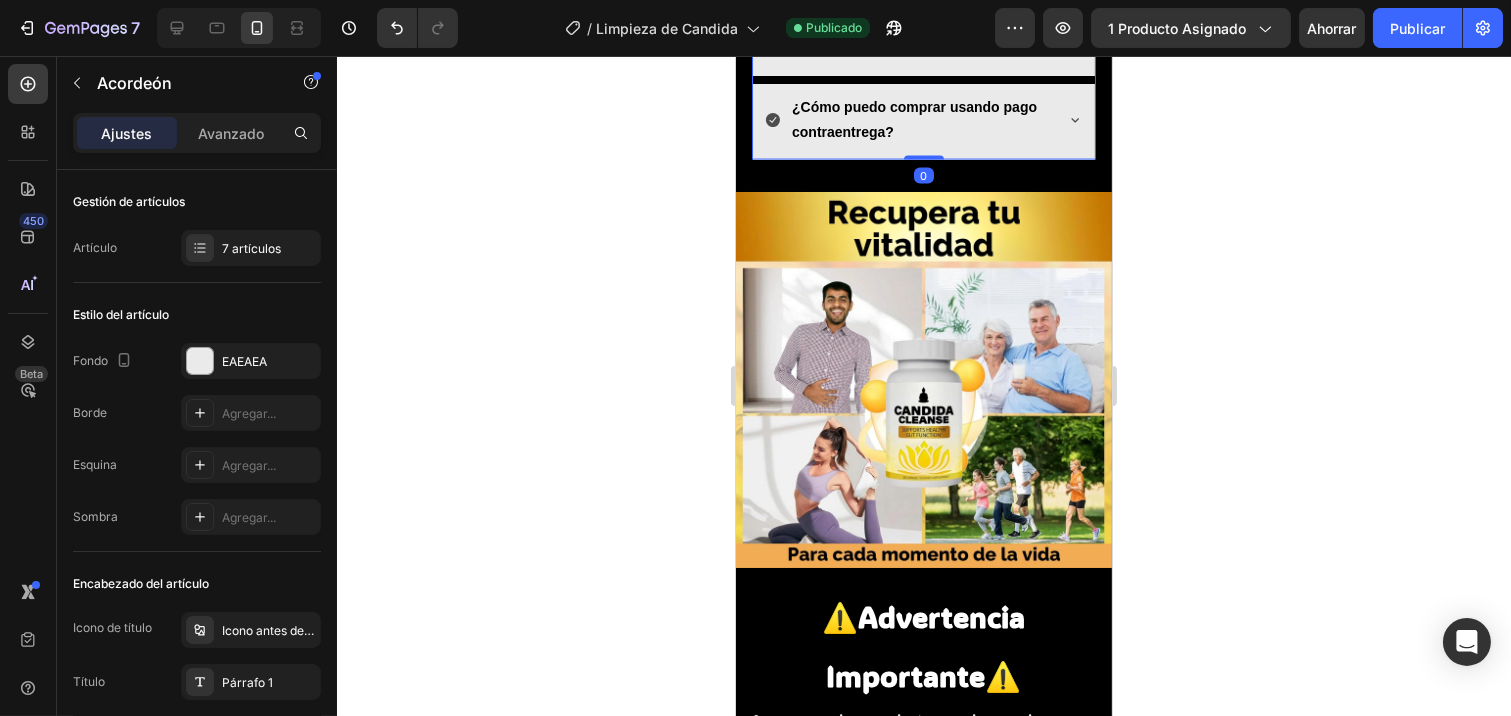 scroll, scrollTop: 5948, scrollLeft: 0, axis: vertical 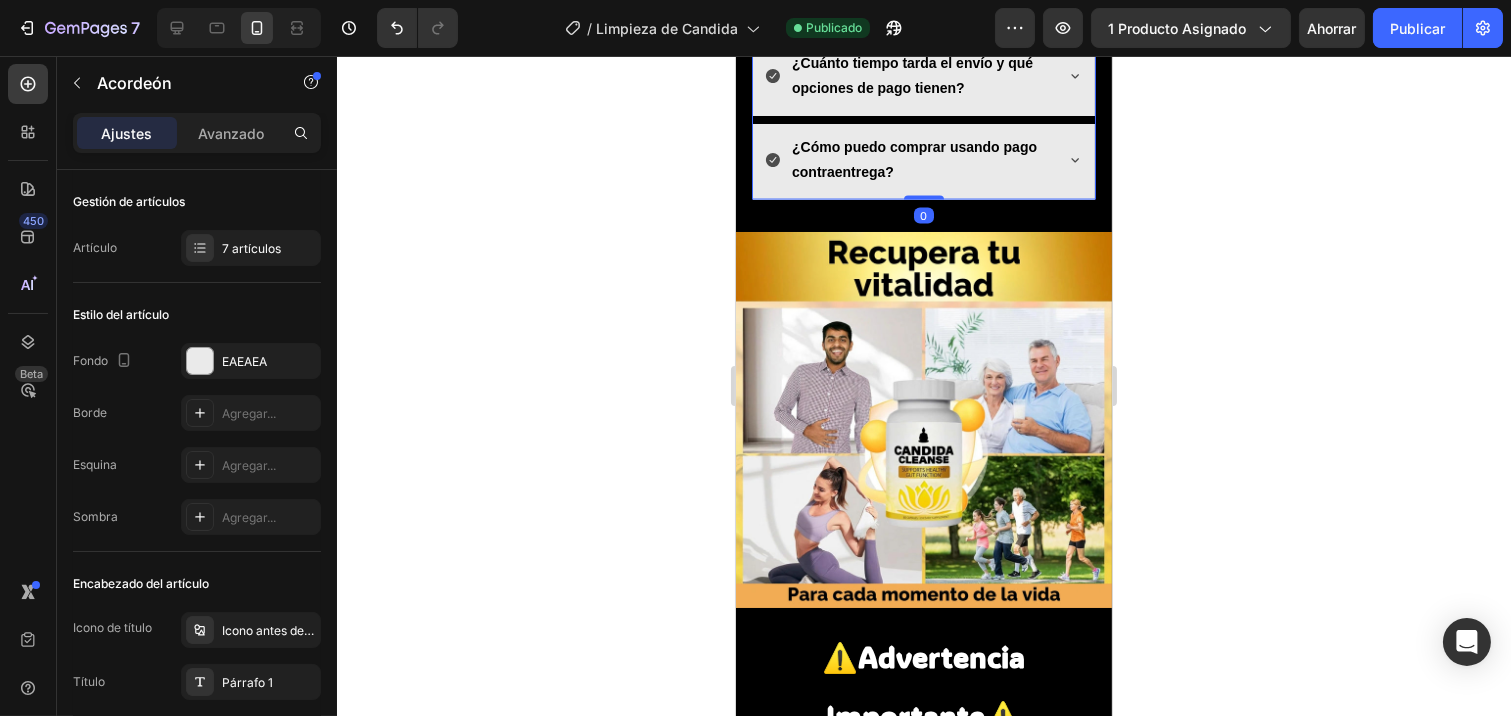 click 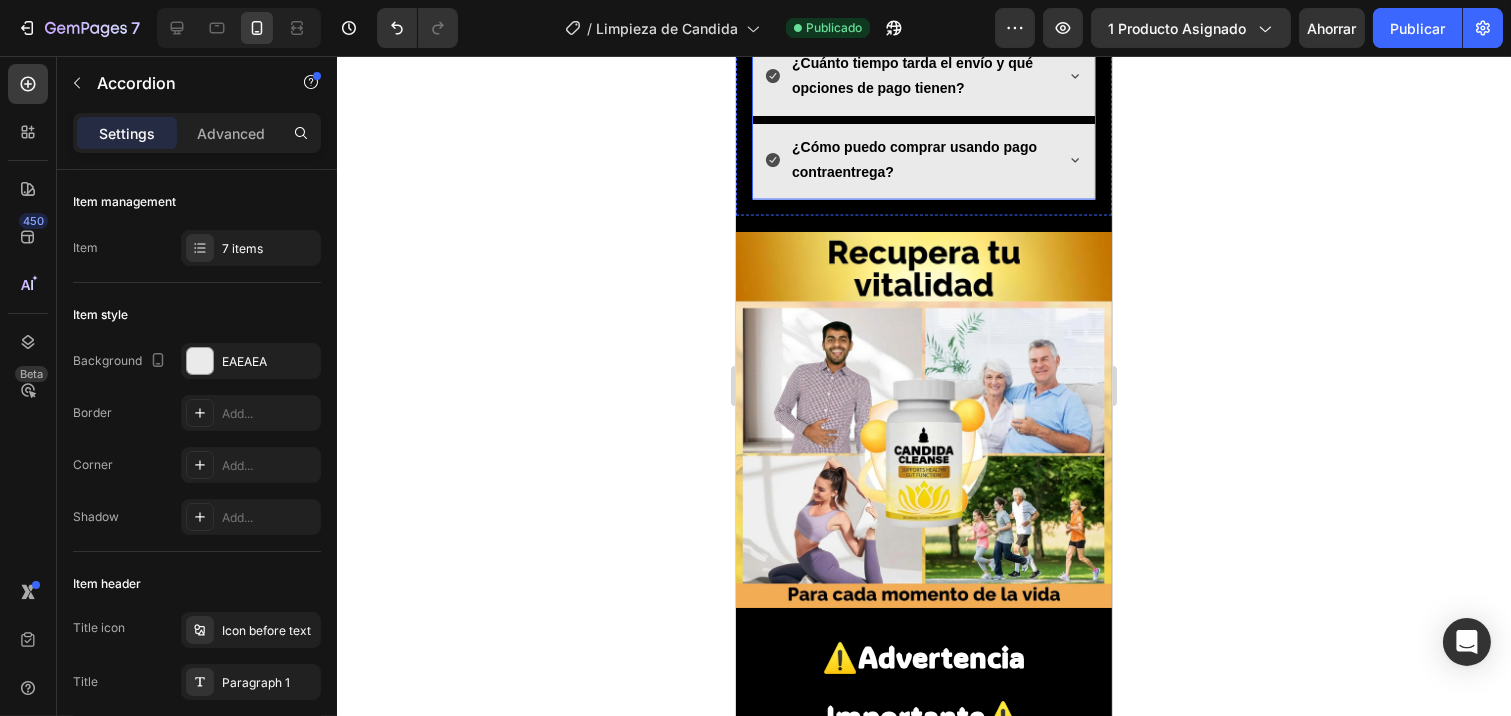 click on "¿Cómo sé si tengo un exceso de cándida en mi cuerpo?" at bounding box center [923, -591] 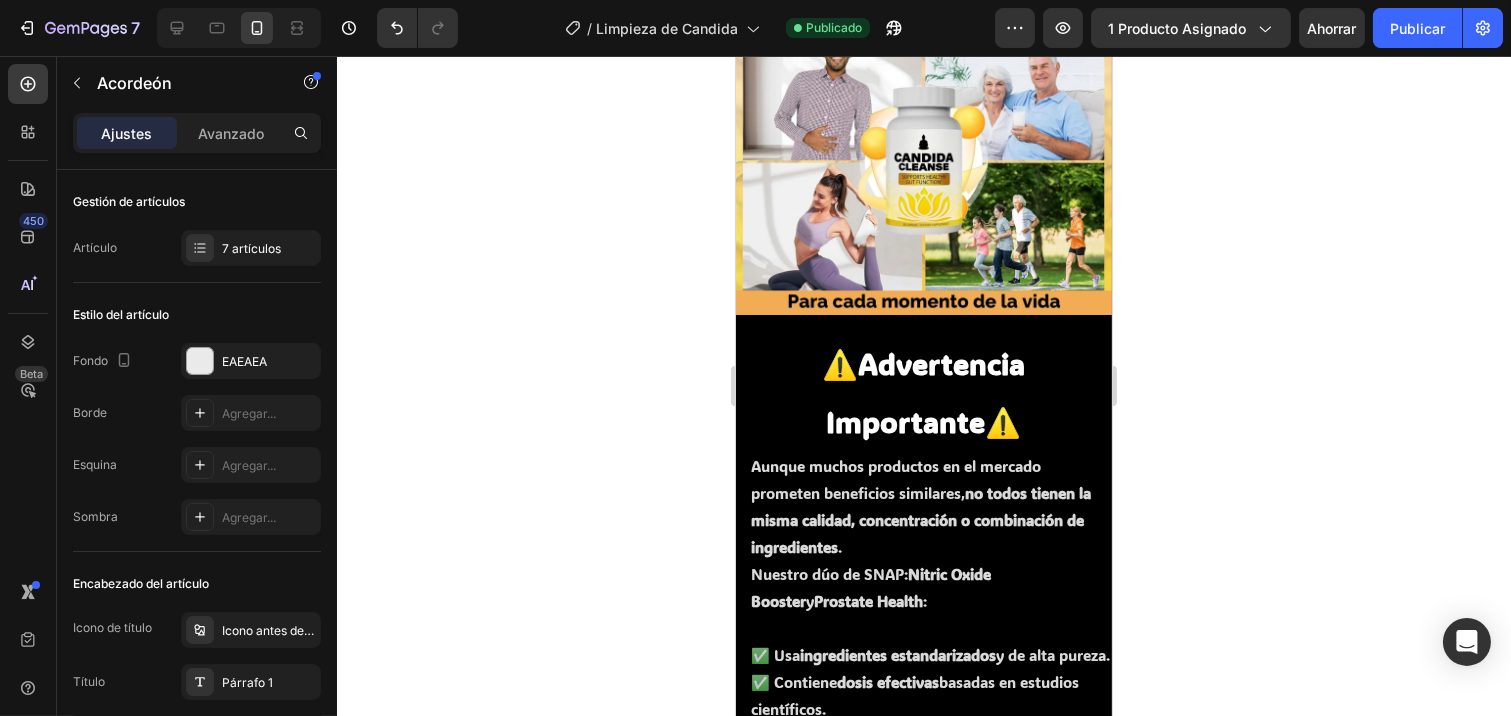scroll, scrollTop: 6060, scrollLeft: 0, axis: vertical 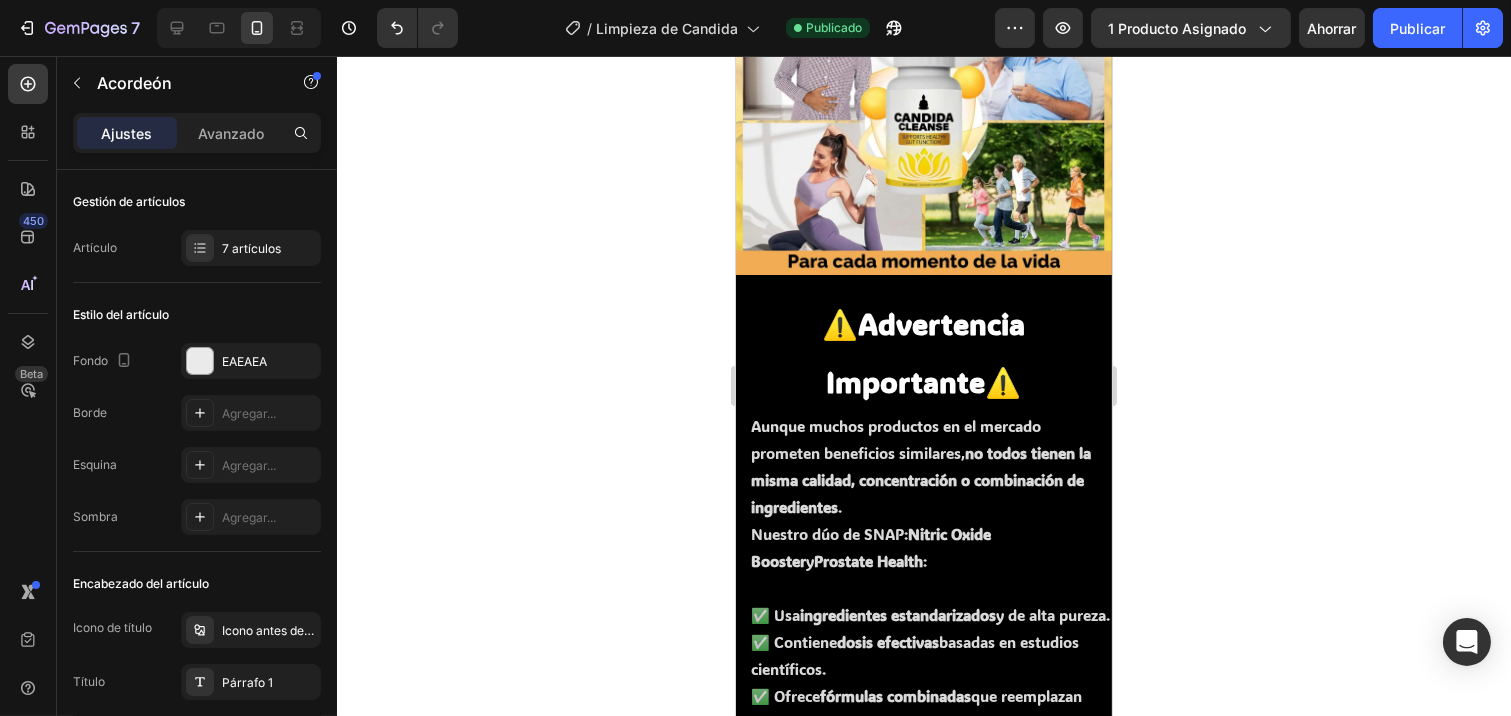 click 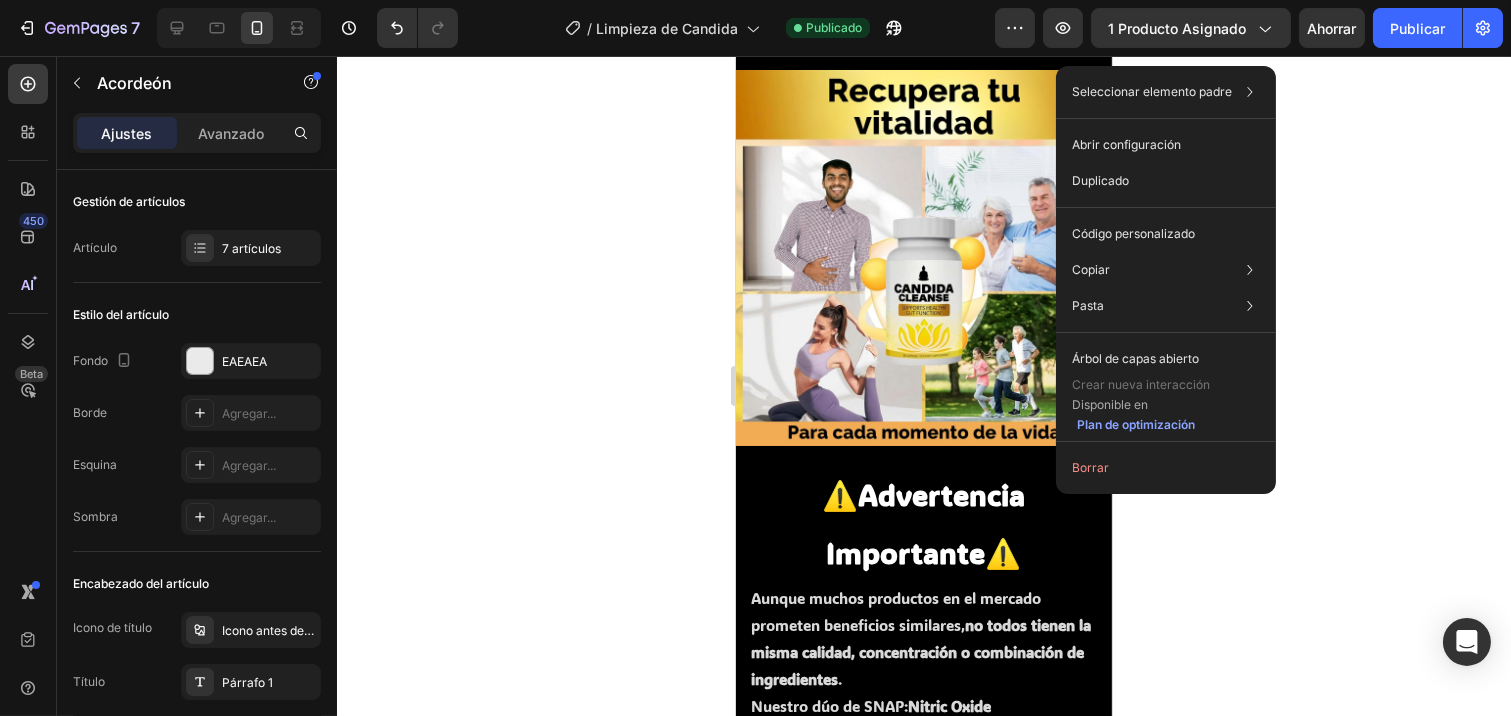 click on "Sí,  Candida Cleanse  es completamente adecuado tanto para hombres como para mujeres. Está formulado para ayudar a restaurar el equilibrio de la flora intestinal, algo que beneficia a ambos géneros, independientemente de sus diferencias biológicas." at bounding box center (919, -331) 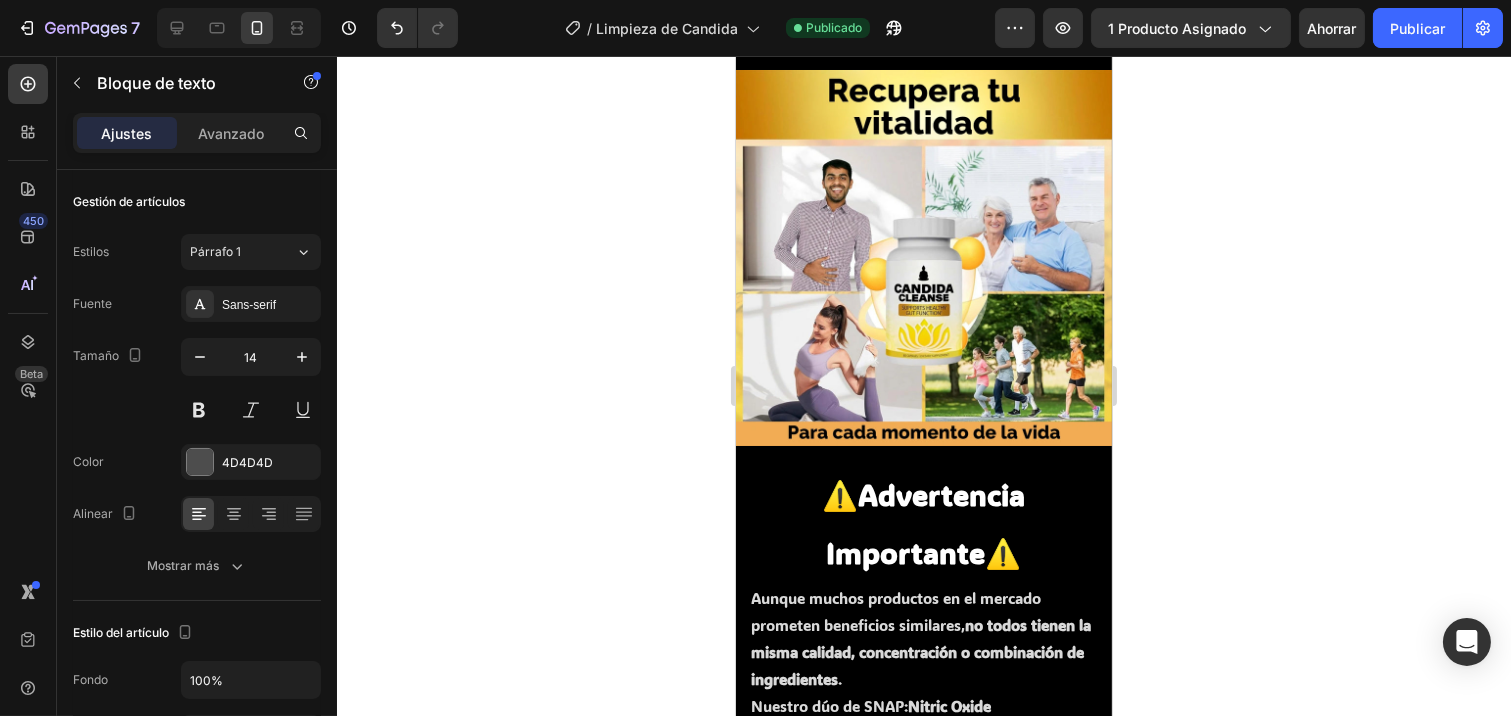 click on "Sí,  Candida Cleanse  es completamente adecuado tanto para hombres como para mujeres. Está formulado para ayudar a restaurar el equilibrio de la flora intestinal, algo que beneficia a ambos géneros, independientemente de sus diferencias biológicas." at bounding box center [919, -331] 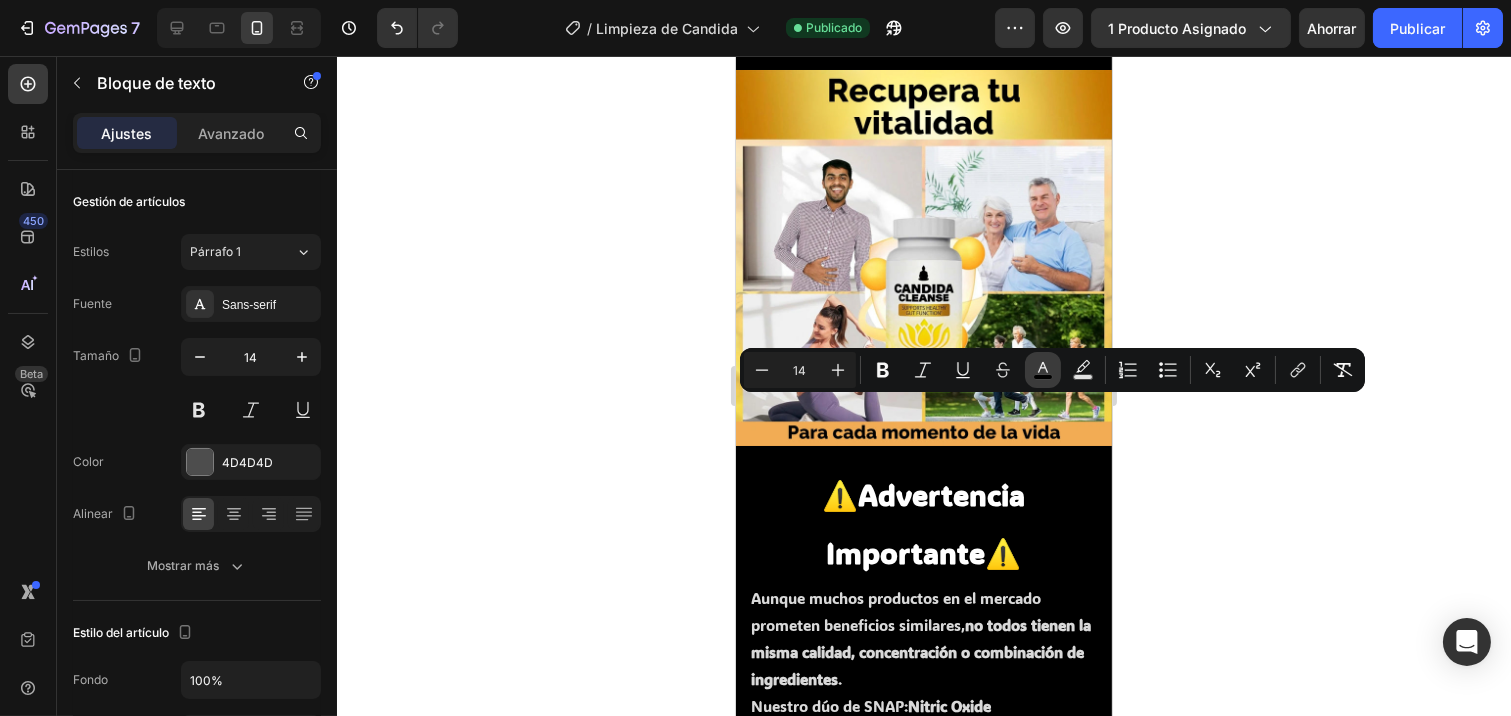 click on "color" at bounding box center [1043, 370] 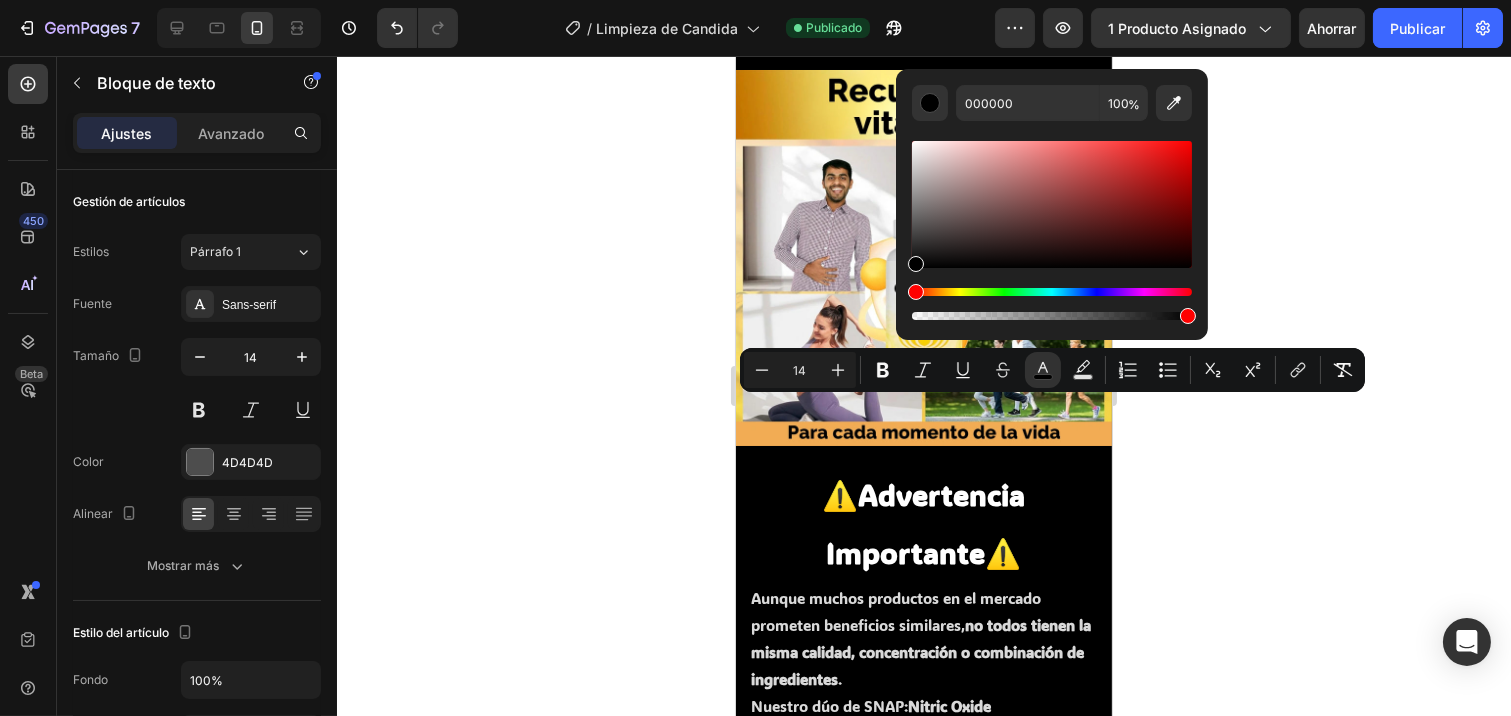 click on "Sí,  Candida Cleanse  es completamente adecuado tanto para hombres como para mujeres. Está formulado para ayudar a restaurar el equilibrio de la flora intestinal, algo que beneficia a ambos géneros, independientemente de sus diferencias biológicas." at bounding box center (919, -331) 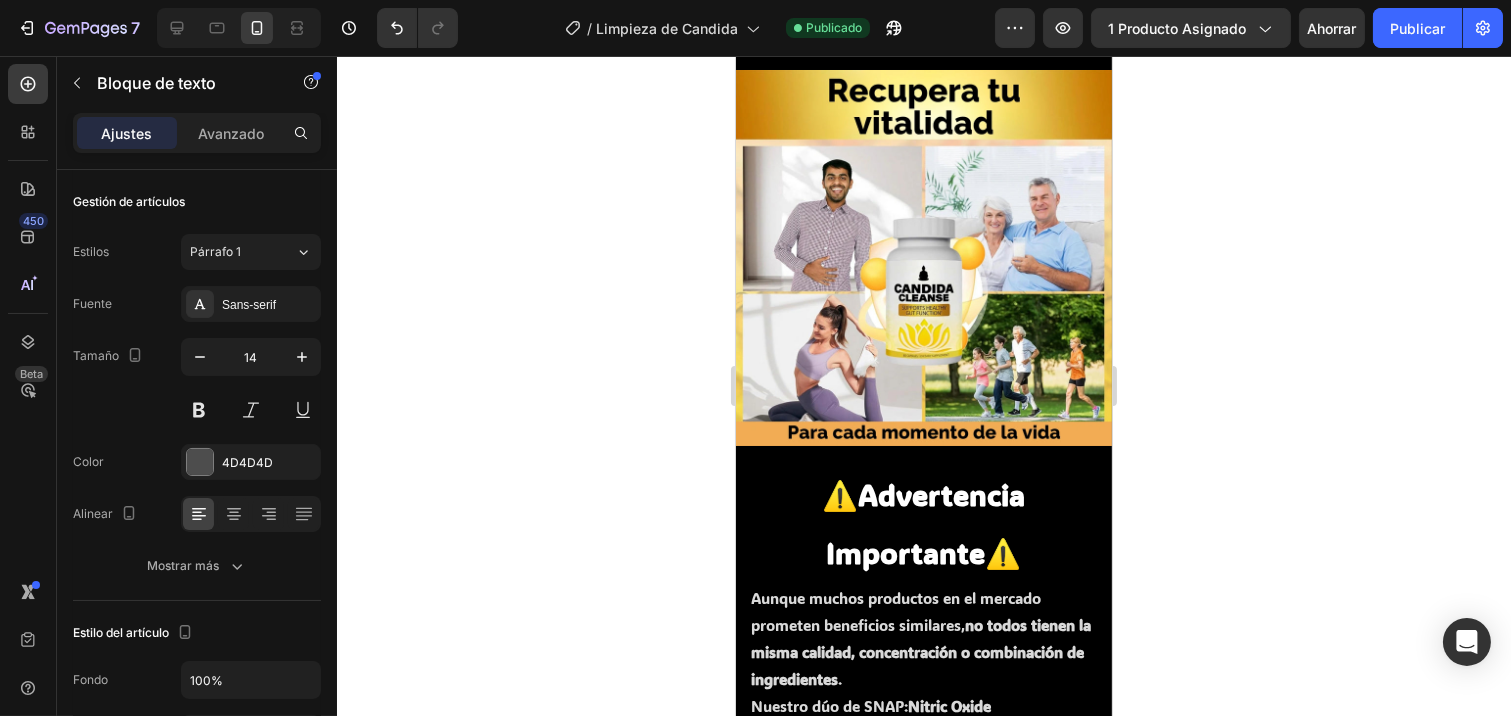 click on "¿Es  Candida Cleanse  adecuado para hombres y mujeres?" at bounding box center [923, -450] 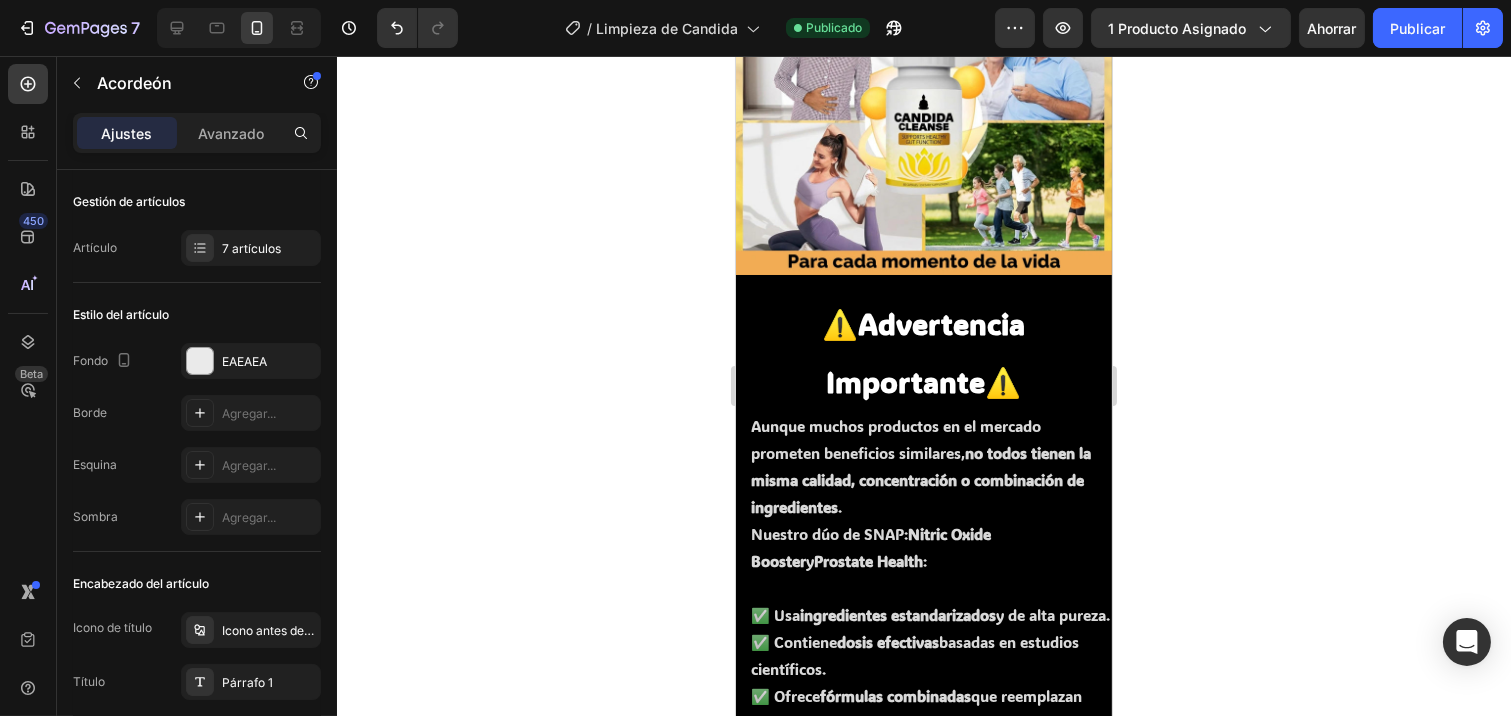 click 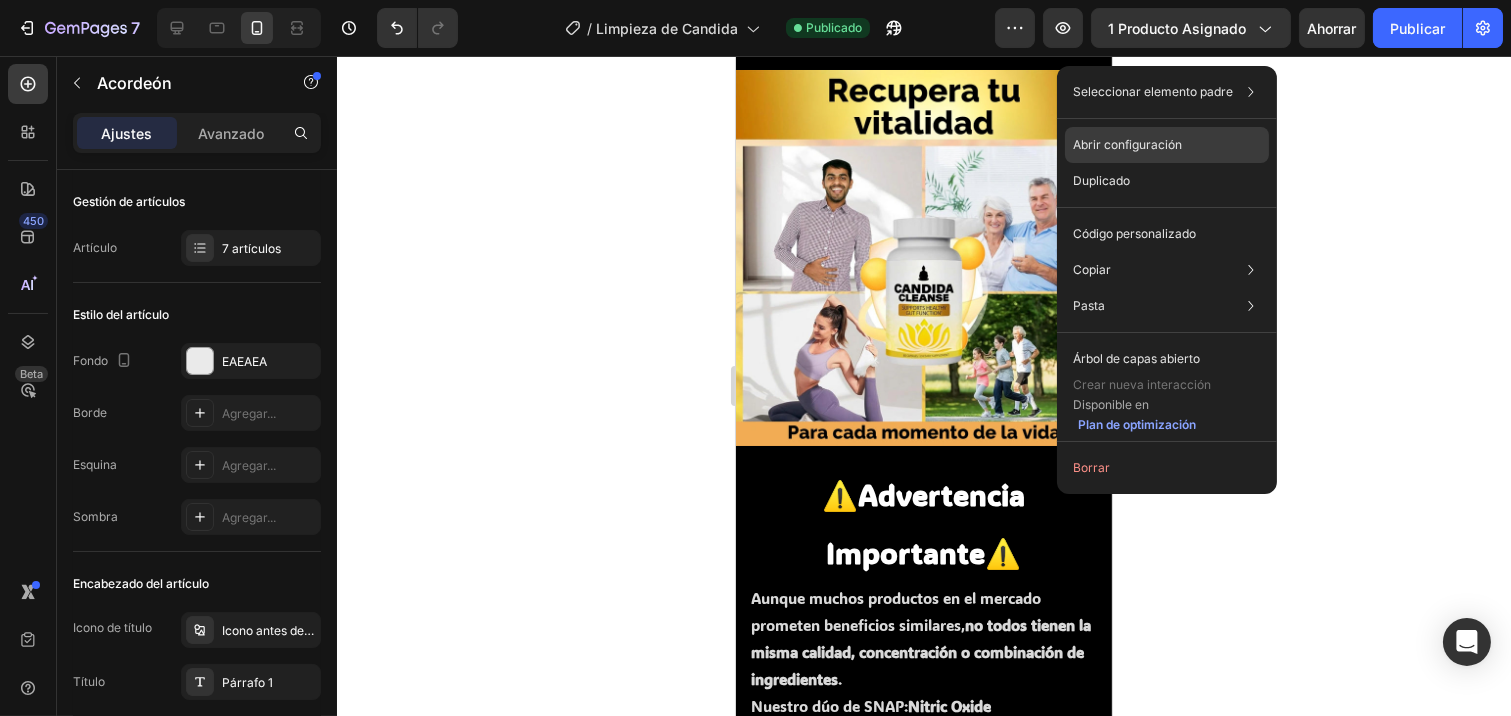 click on "Abrir configuración" at bounding box center (1127, 144) 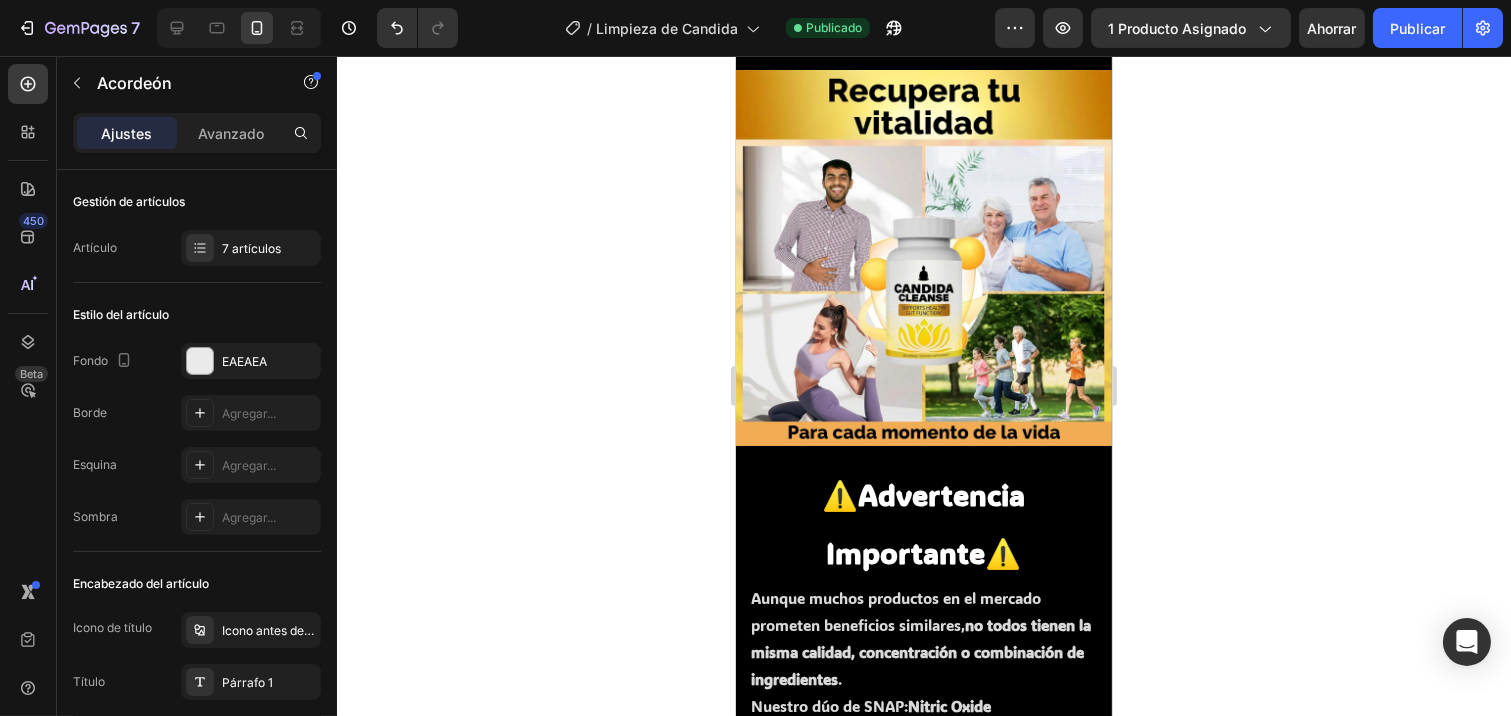 click on "Ajustes Avanzado" at bounding box center [197, 141] 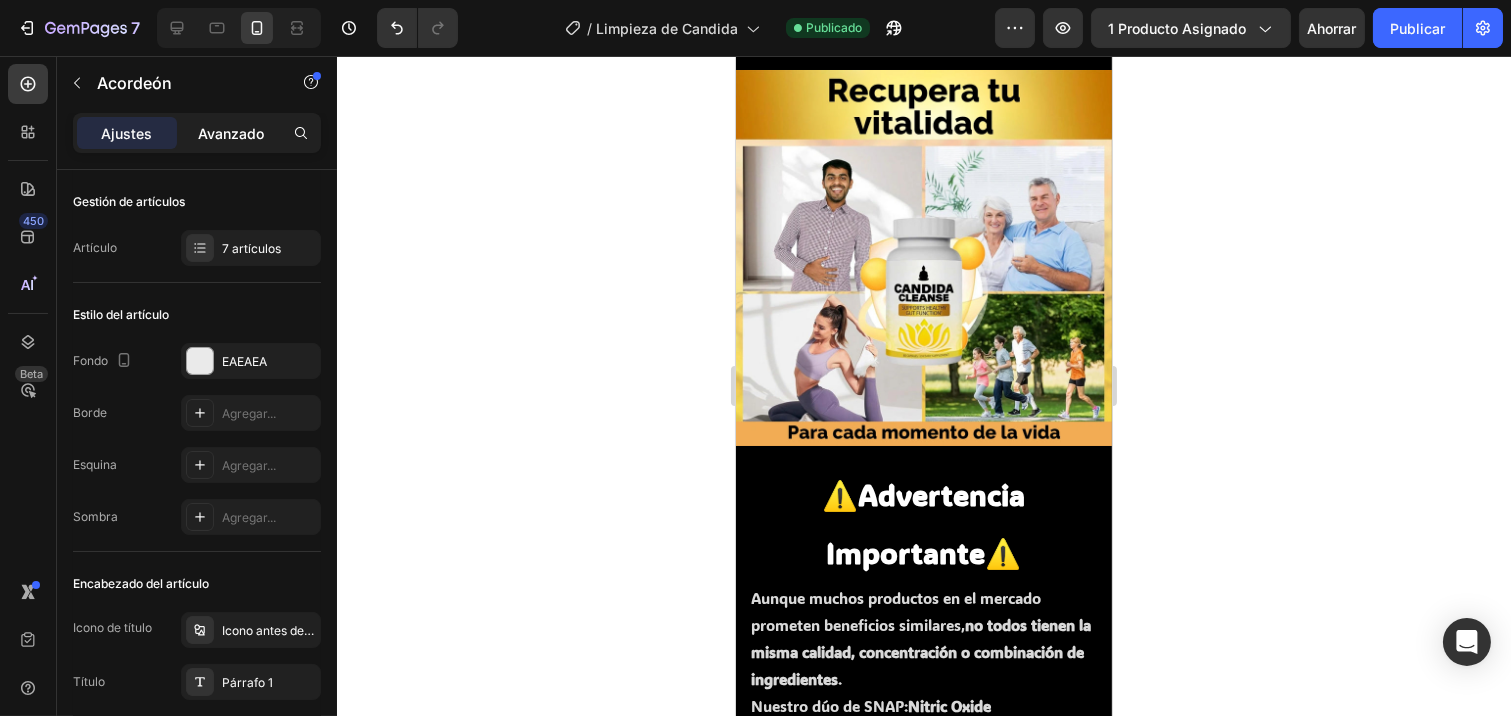 click on "Avanzado" 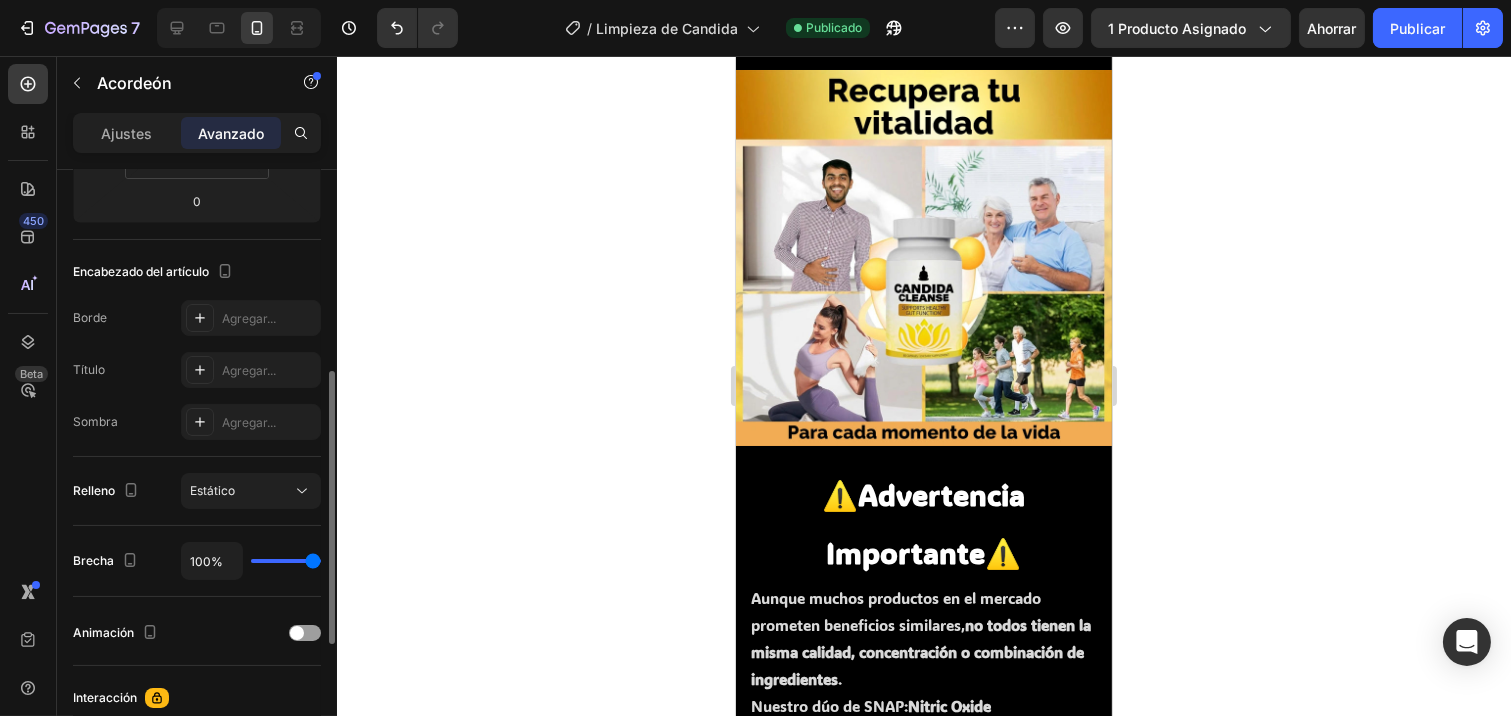 scroll, scrollTop: 555, scrollLeft: 0, axis: vertical 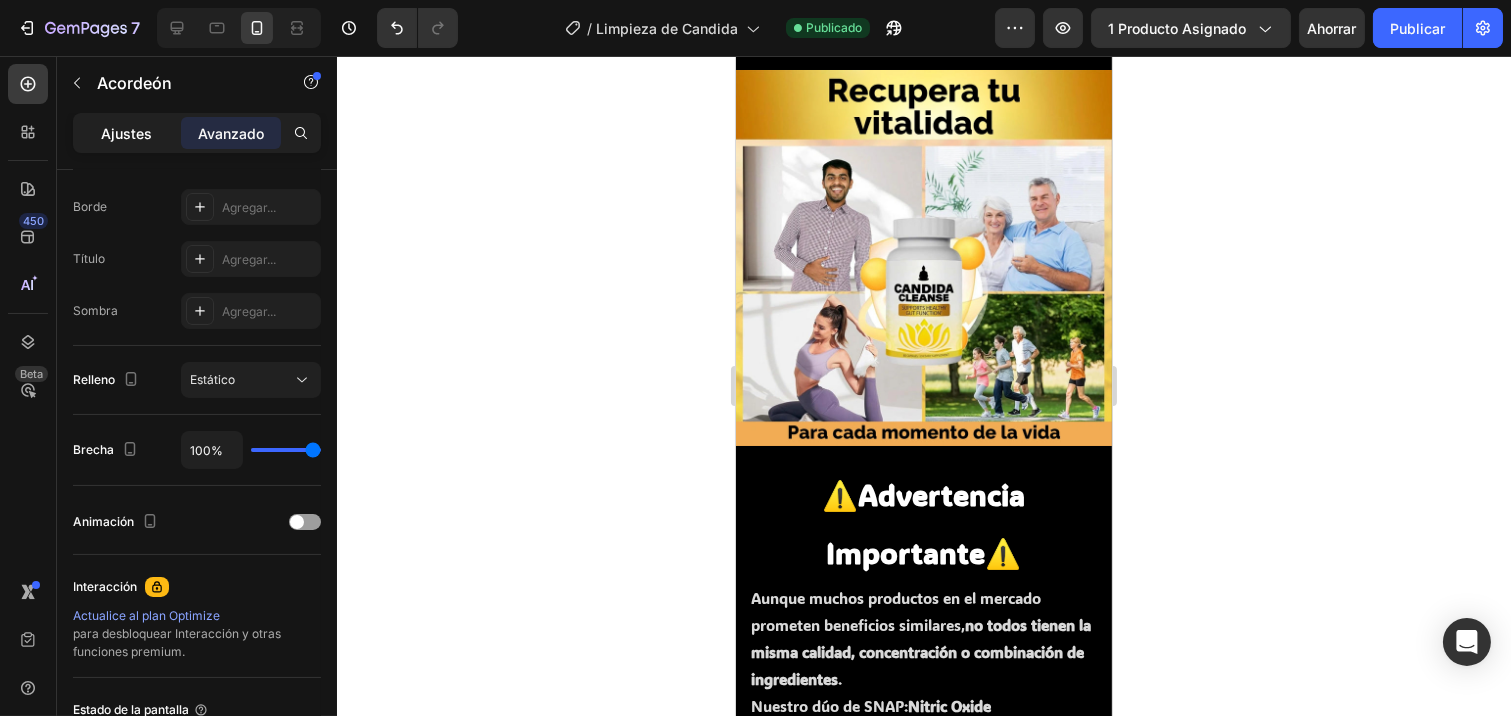click on "Ajustes" at bounding box center (127, 133) 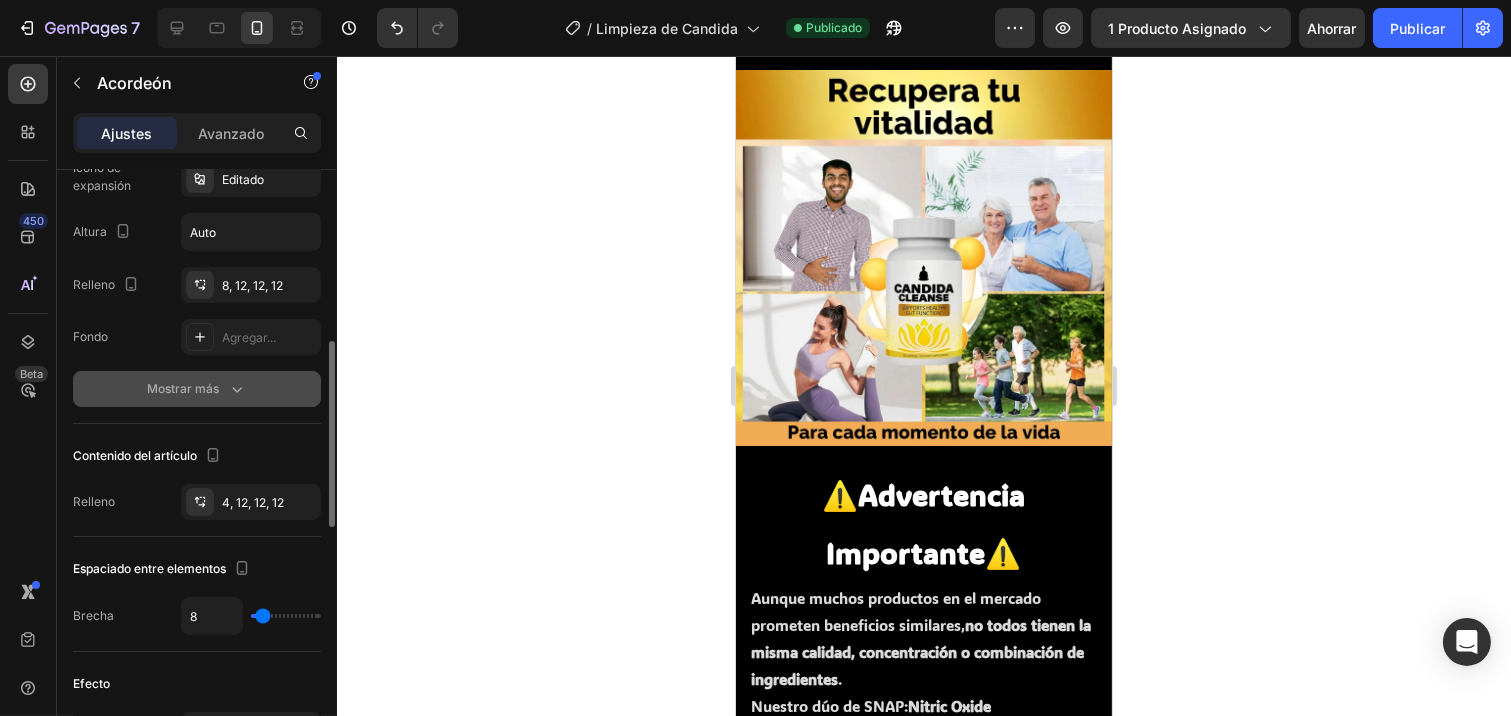 click on "Mostrar más" at bounding box center (197, 389) 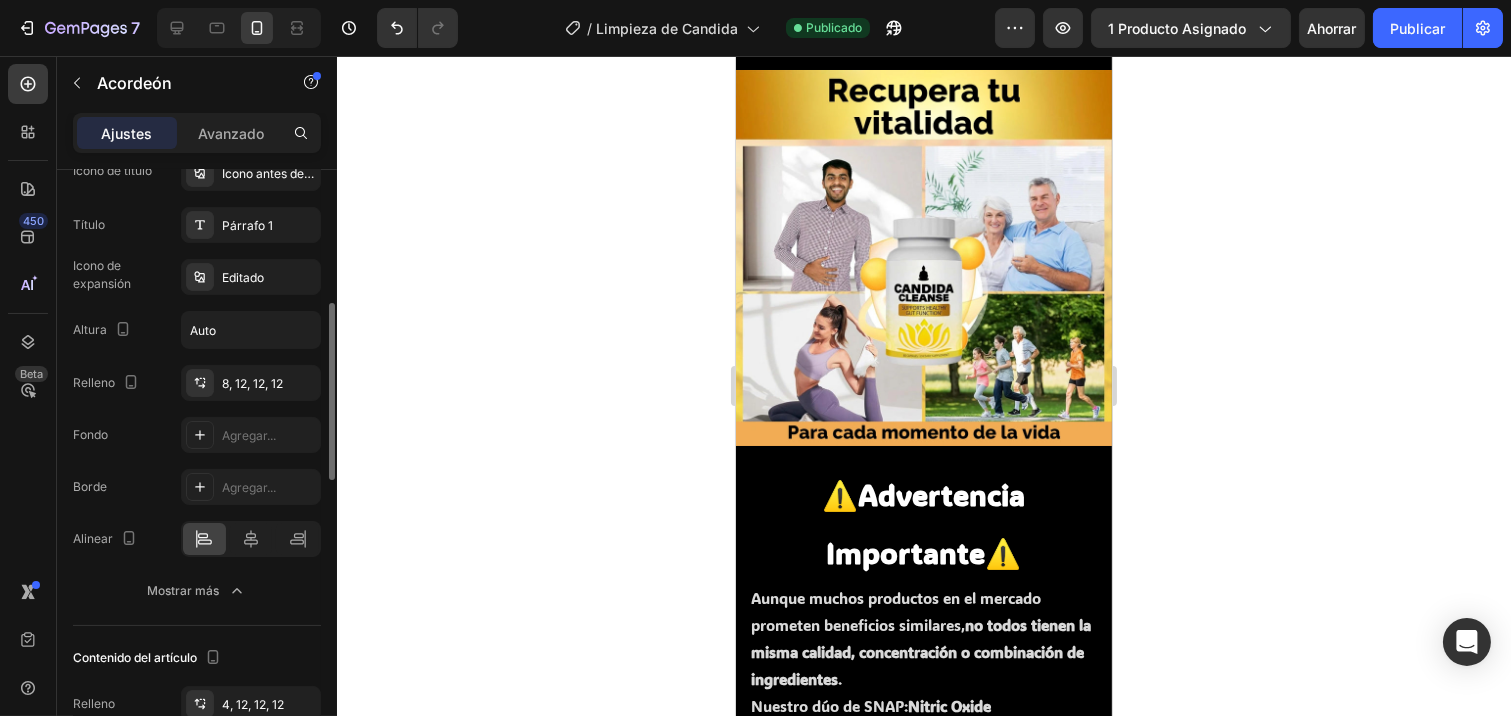 scroll, scrollTop: 235, scrollLeft: 0, axis: vertical 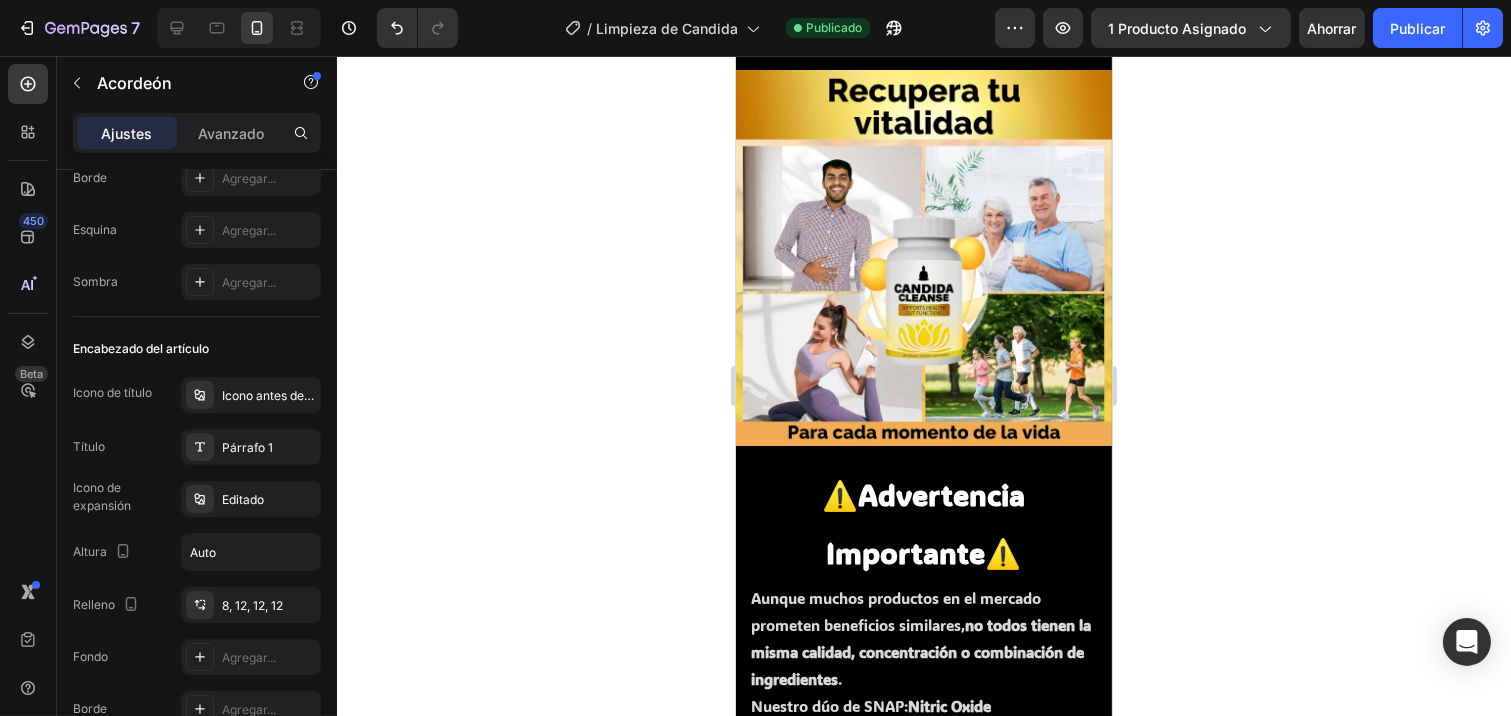 click on "Candida Cleanse" at bounding box center [873, -465] 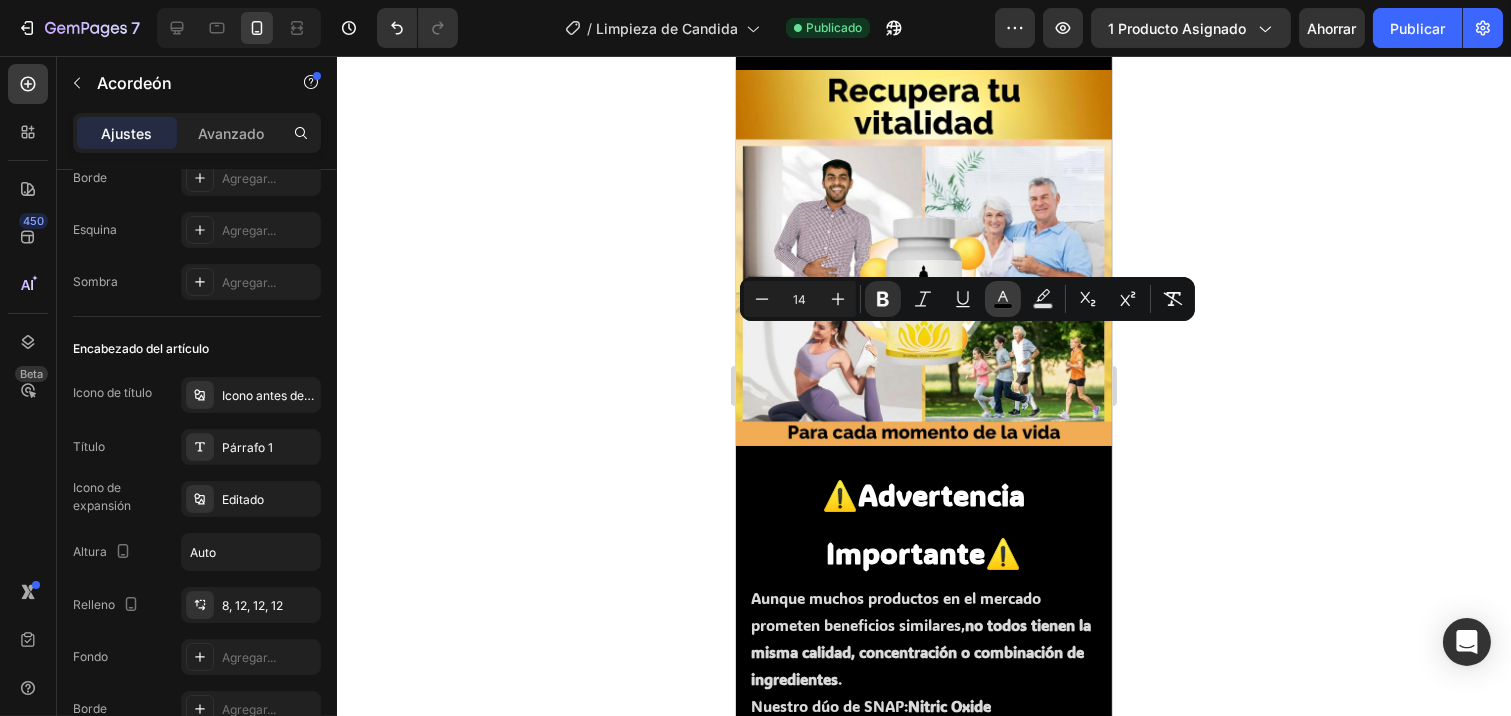click 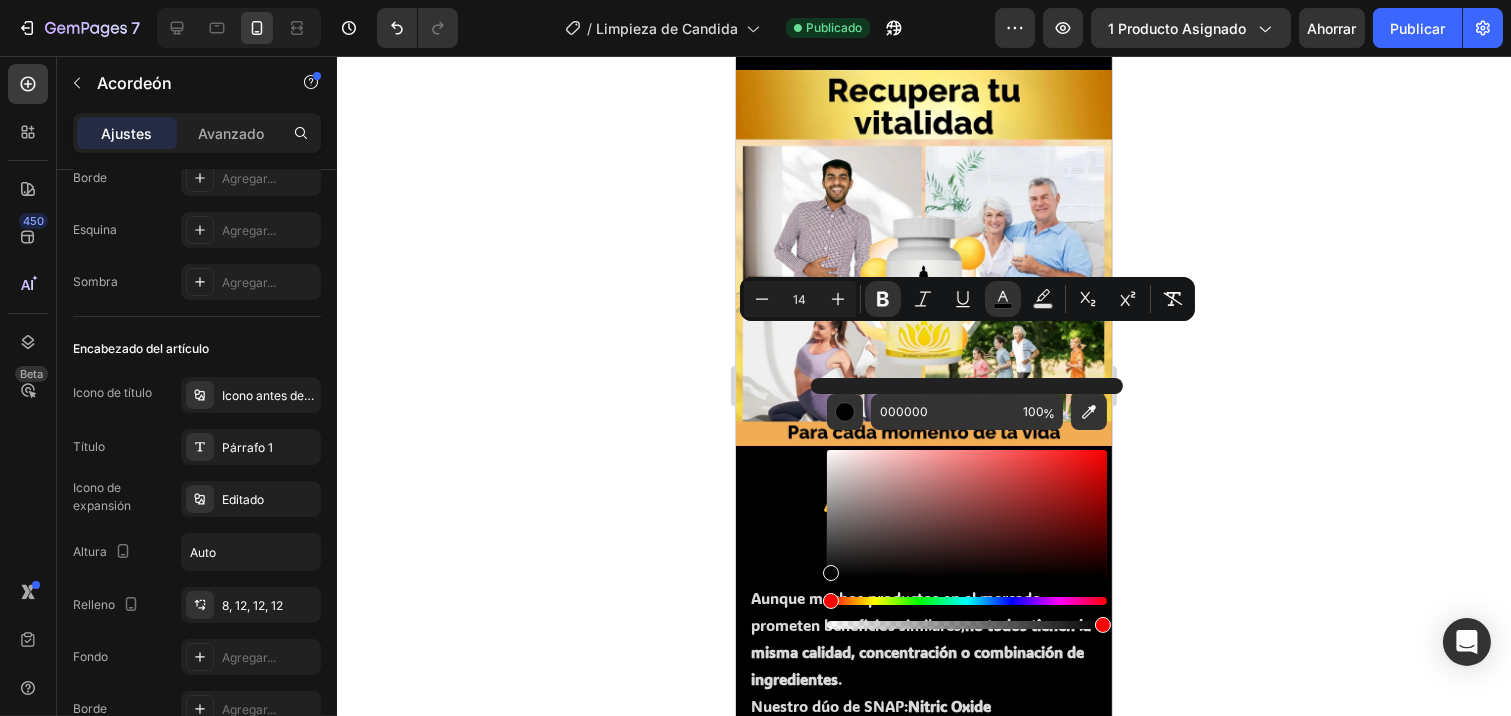 click on "Sí,  Candida Cleanse  es completamente adecuado tanto para hombres como para mujeres. Está formulado para ayudar a restaurar el equilibrio de la flora intestinal, algo que beneficia a ambos géneros, independientemente de sus diferencias biológicas." at bounding box center (919, -331) 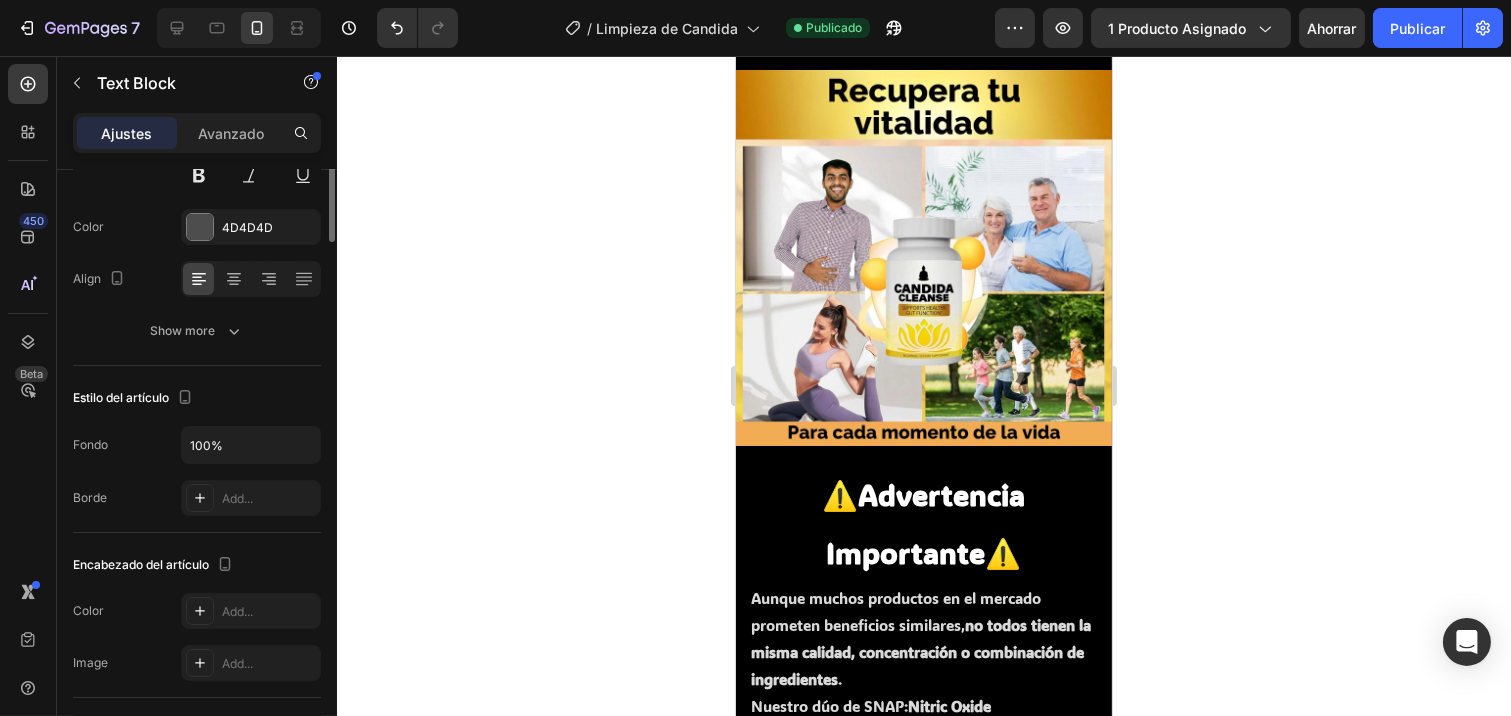 scroll, scrollTop: 0, scrollLeft: 0, axis: both 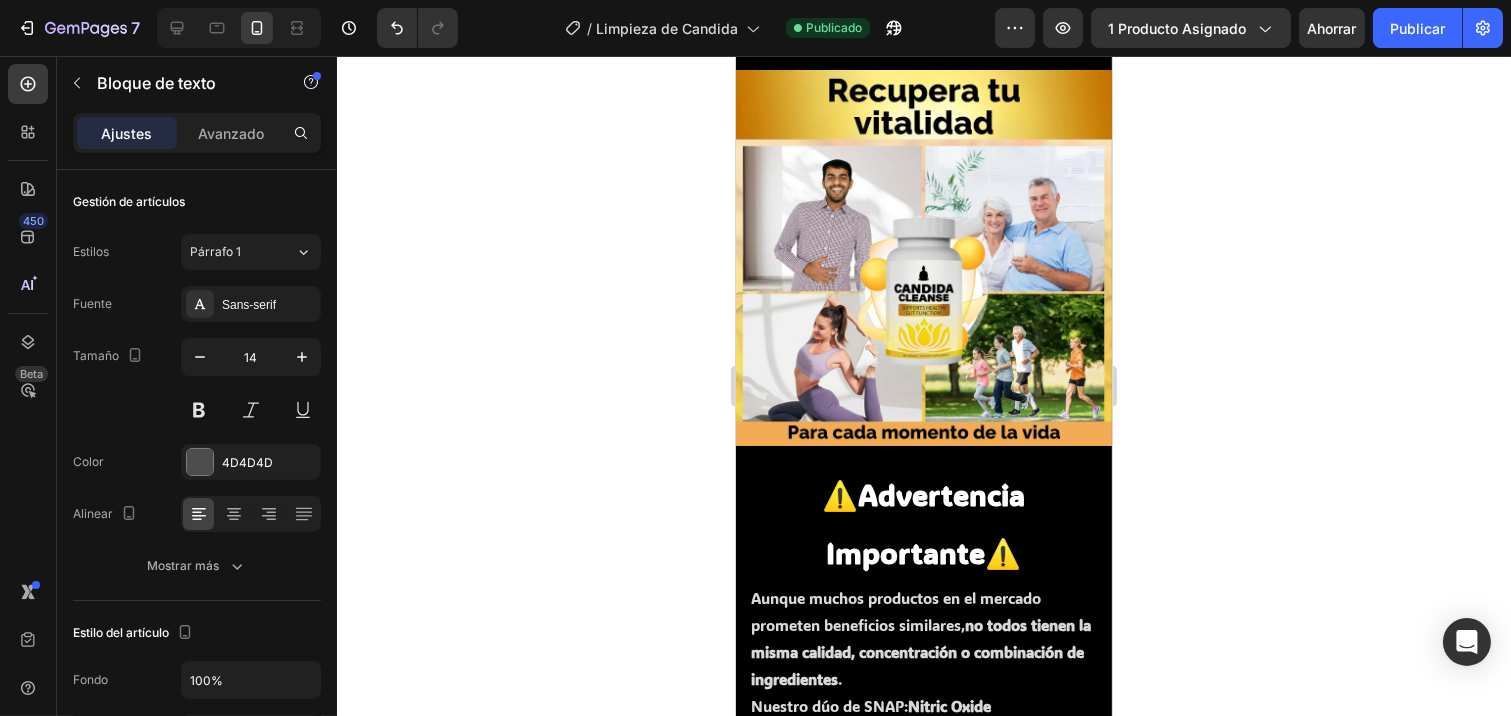 click 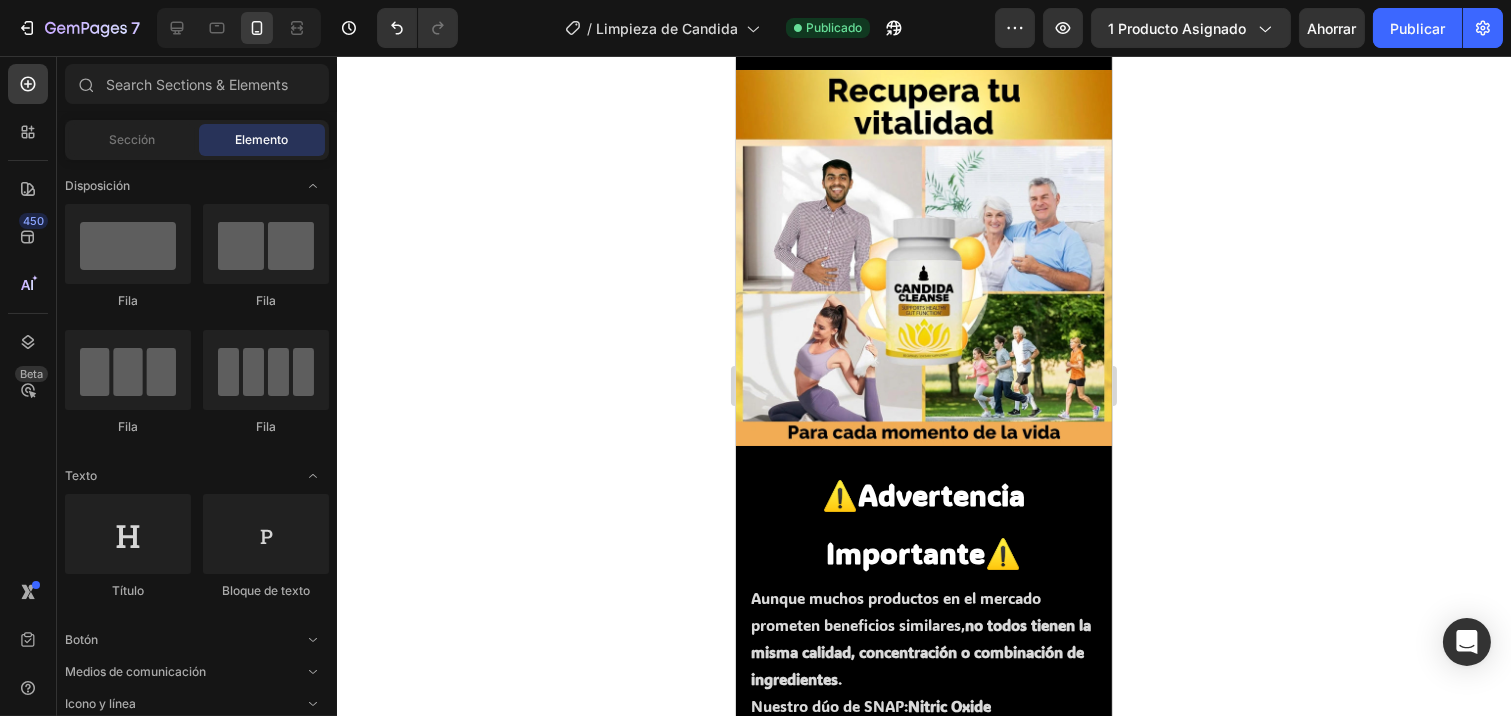 click on "Sí,  Candida Cleanse  es completamente adecuado tanto para hombres como para mujeres. Está formulado para ayudar a restaurar el equilibrio de la flora intestinal, algo que beneficia a ambos géneros, independientemente de sus diferencias biológicas." at bounding box center (919, -331) 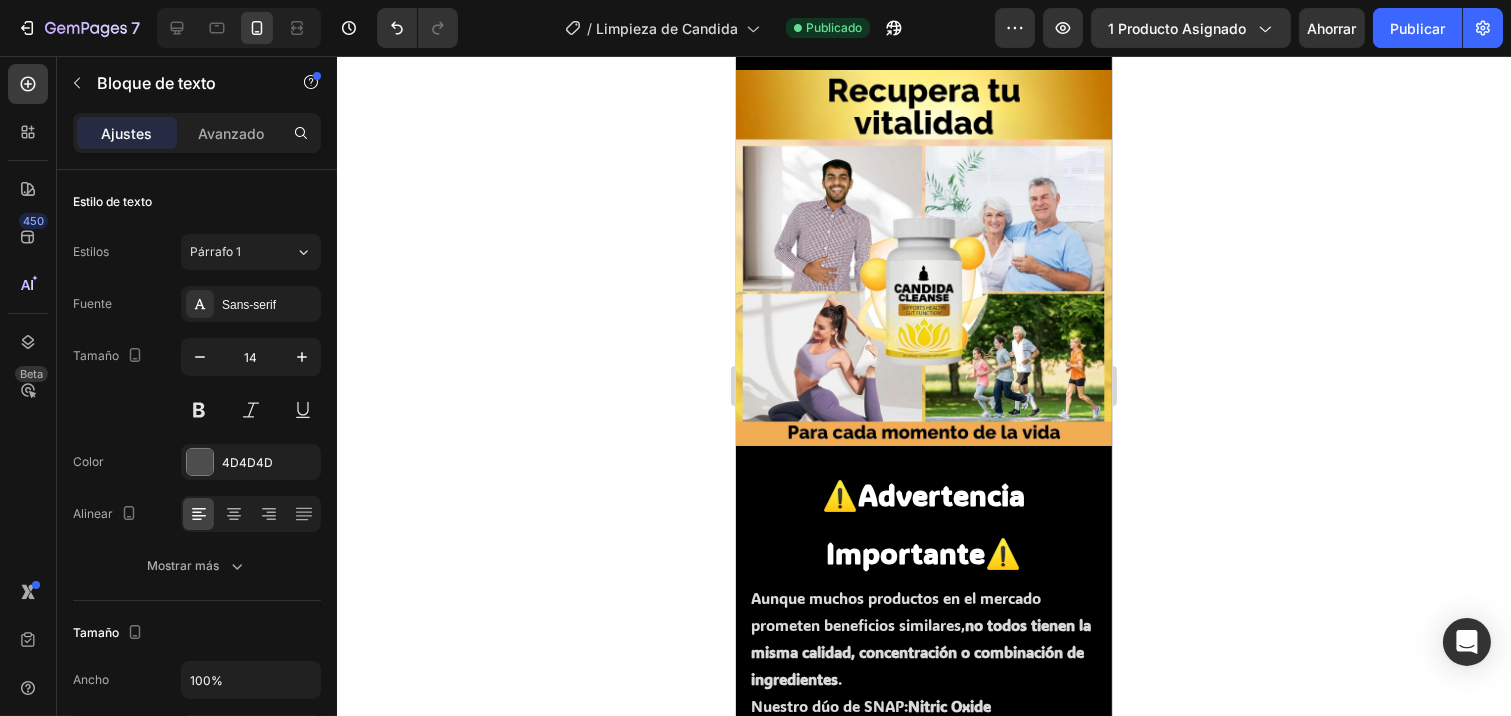 click on "Sí,  Candida Cleanse  es completamente adecuado tanto para hombres como para mujeres. Está formulado para ayudar a restaurar el equilibrio de la flora intestinal, algo que beneficia a ambos géneros, independientemente de sus diferencias biológicas." at bounding box center (919, -331) 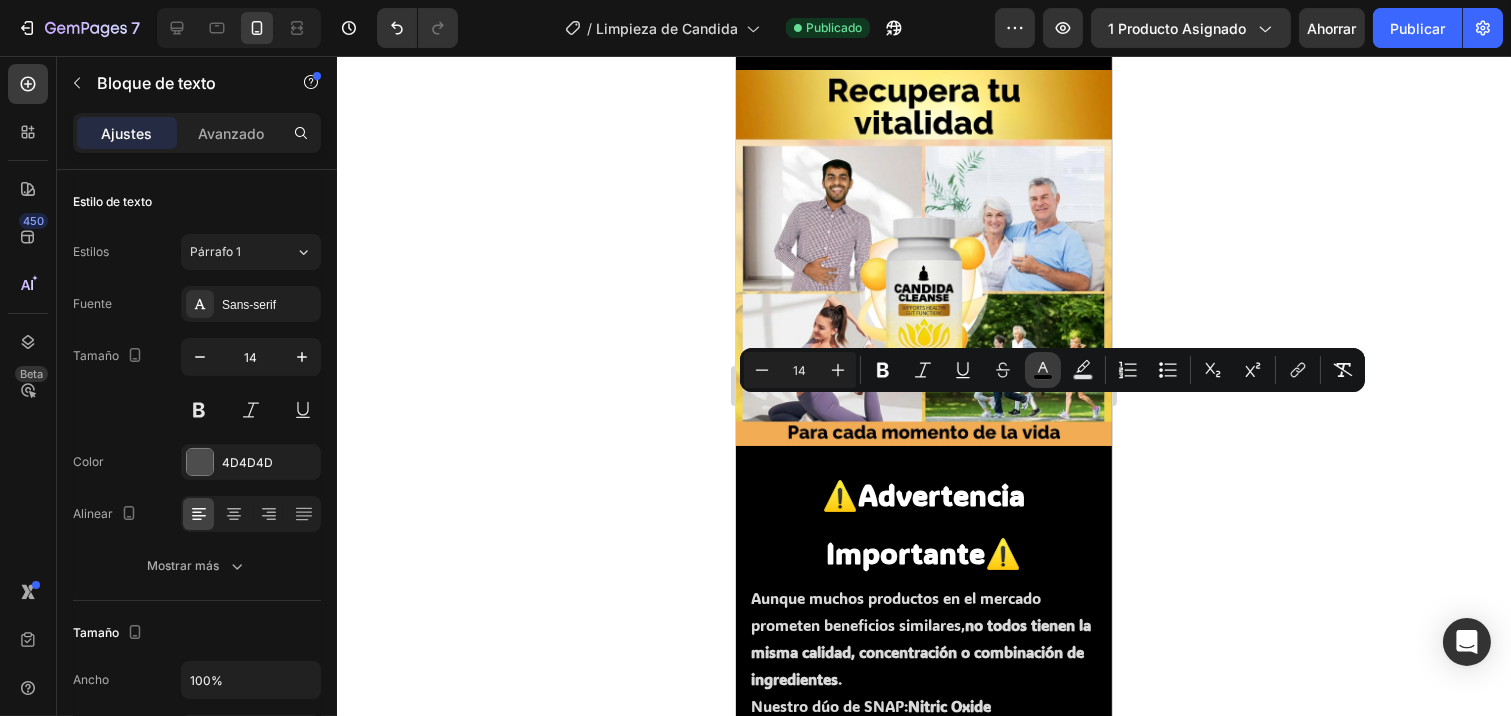 click on "color" at bounding box center (1043, 370) 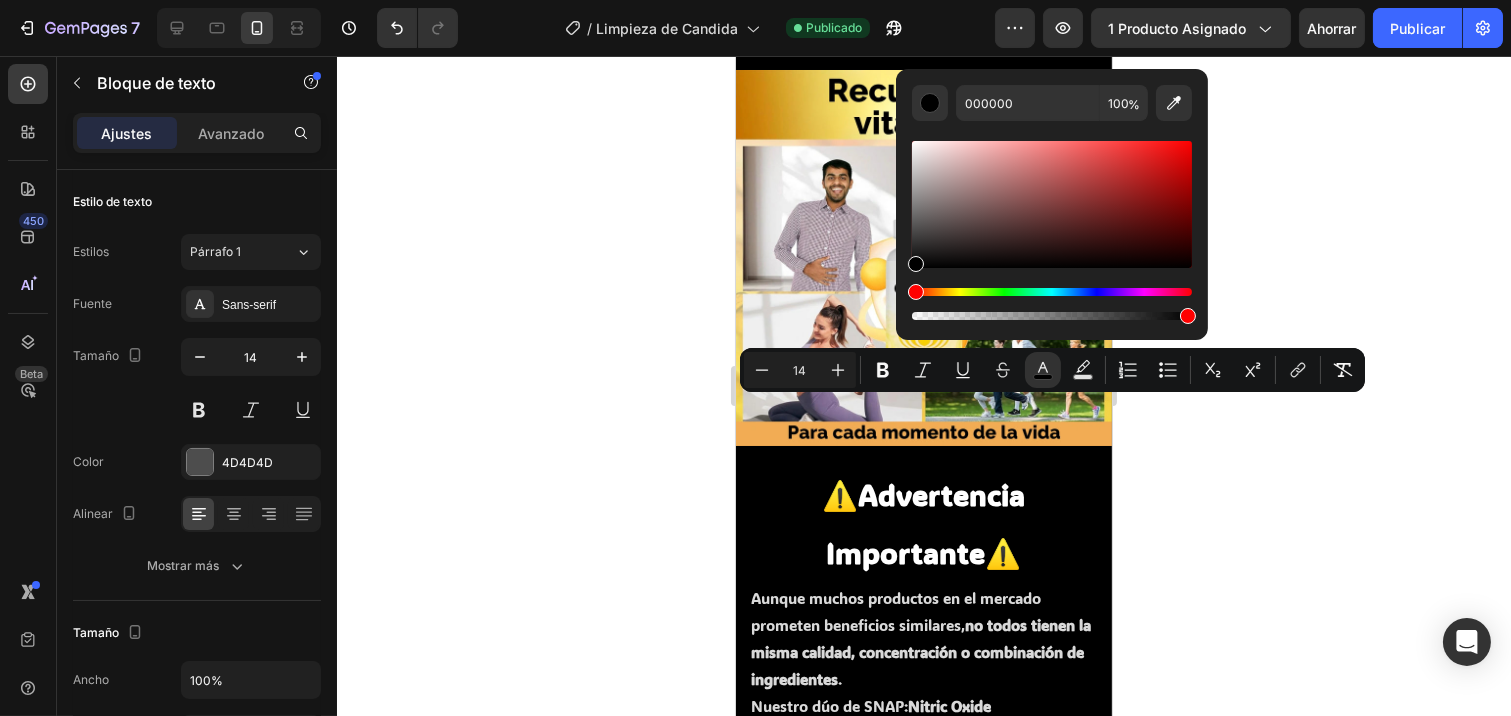 click on "Sí,  Candida Cleanse  es completamente adecuado tanto para hombres como para mujeres. Está formulado para ayudar a restaurar el equilibrio de la flora intestinal, algo que beneficia a ambos géneros, independientemente de sus diferencias biológicas." at bounding box center [919, -331] 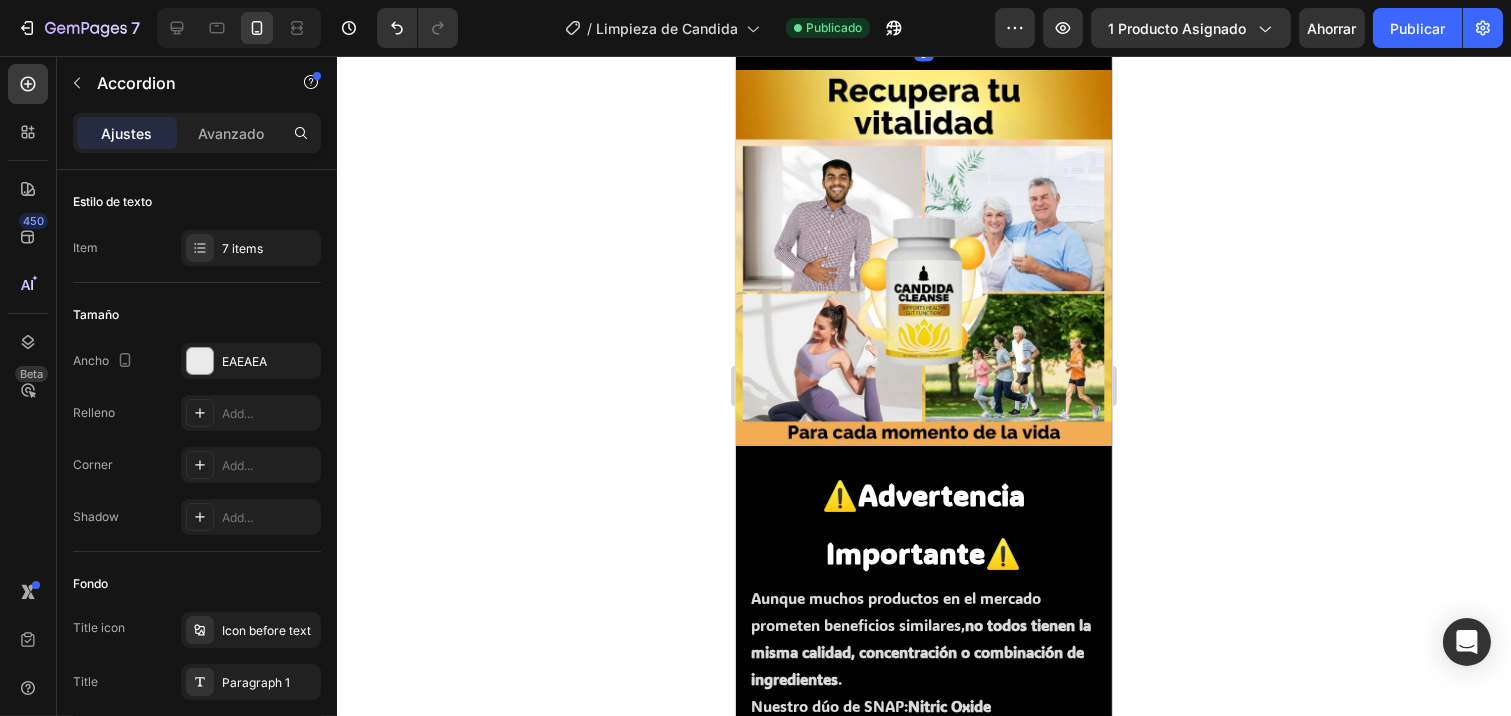 click on "¿Es  Candida Cleanse  adecuado para hombres y mujeres?" at bounding box center (923, -450) 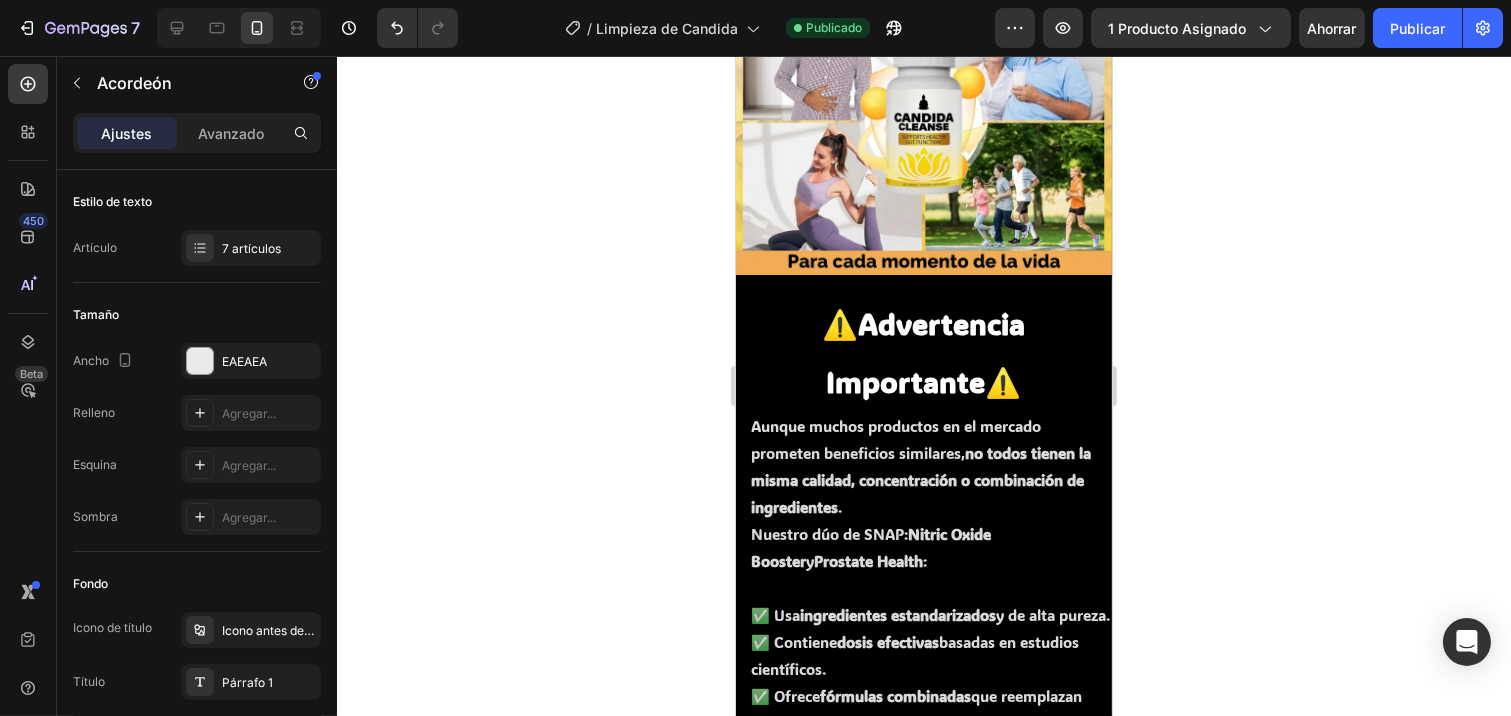 click on "¿Es  Candida Cleanse  adecuado para hombres y mujeres?" at bounding box center [923, -450] 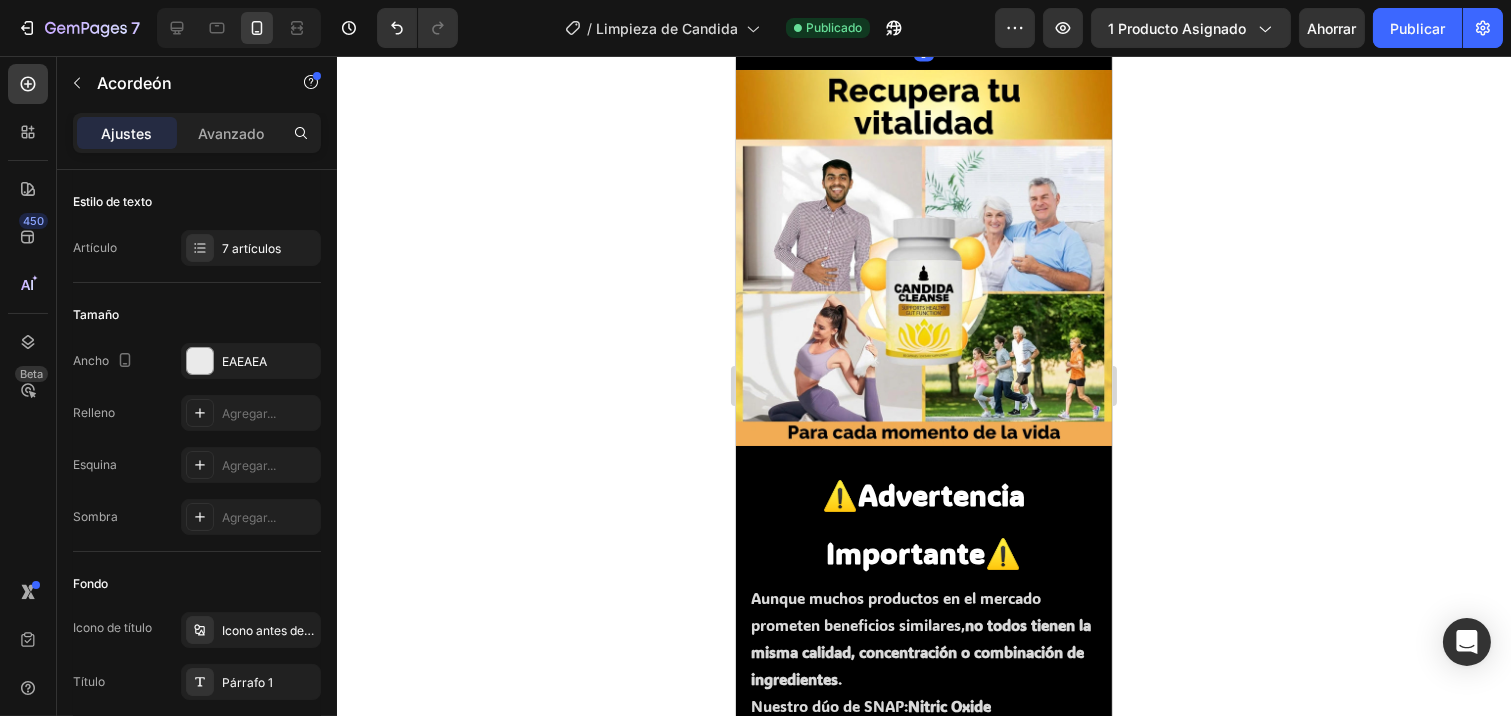 click 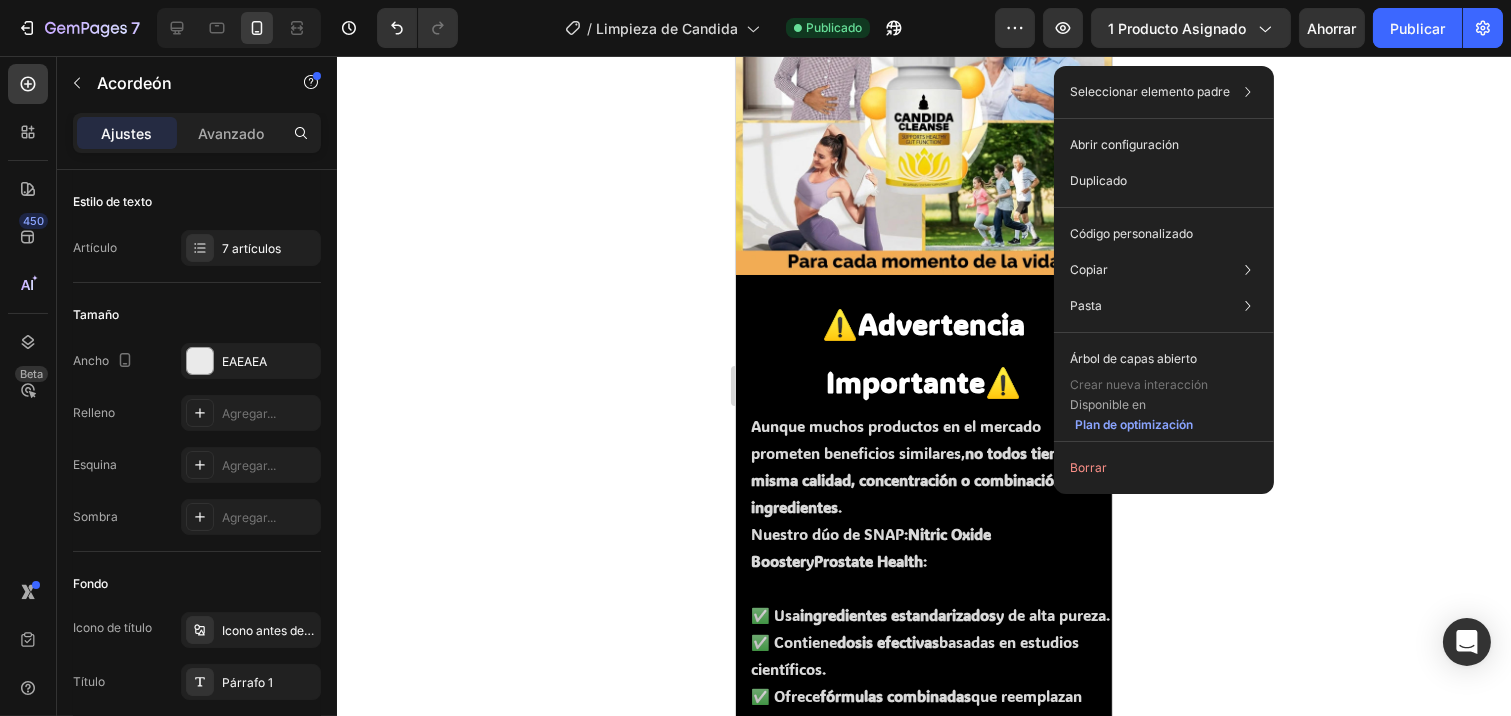 click on "¿Es  Candida Cleanse  adecuado para hombres y mujeres?" at bounding box center (919, -452) 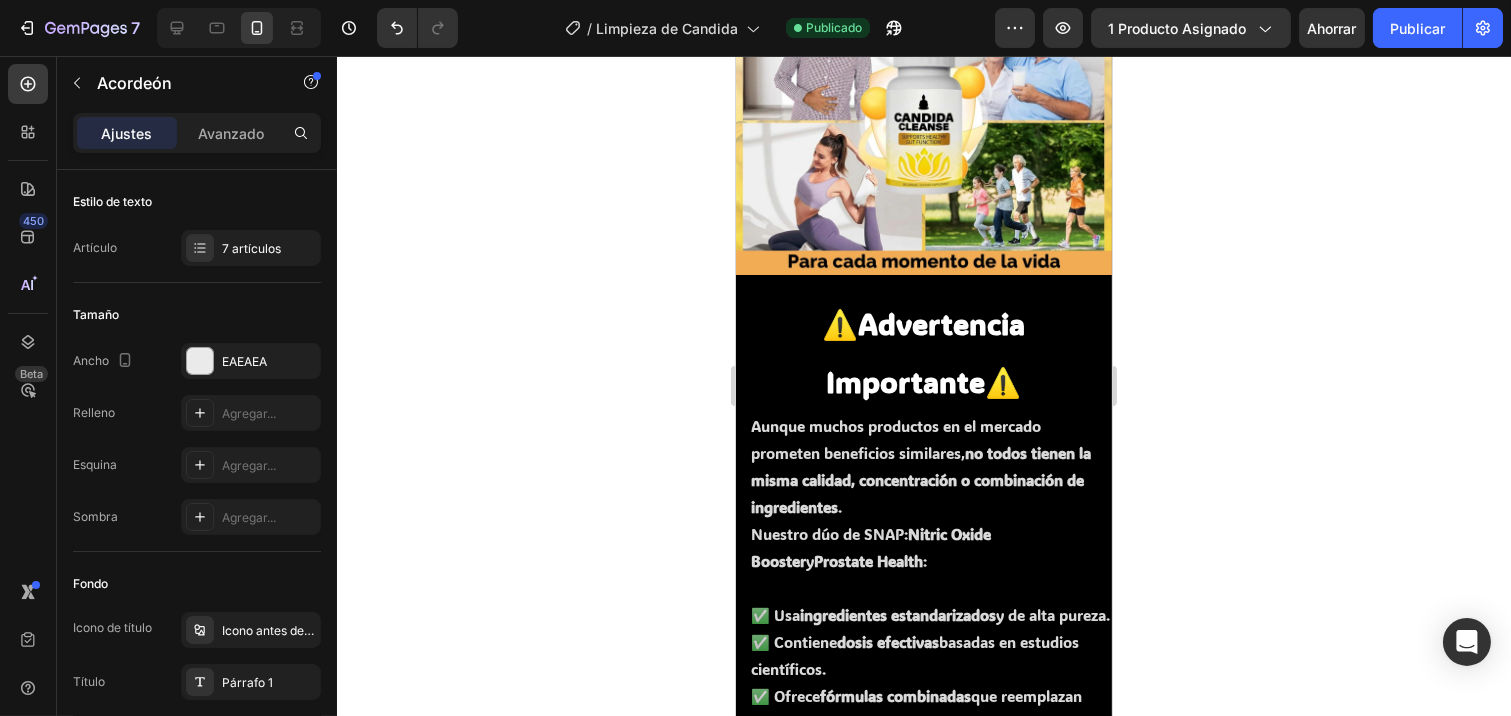 click on "¿Es  Candida Cleanse  adecuado para hombres y mujeres?" at bounding box center (923, -450) 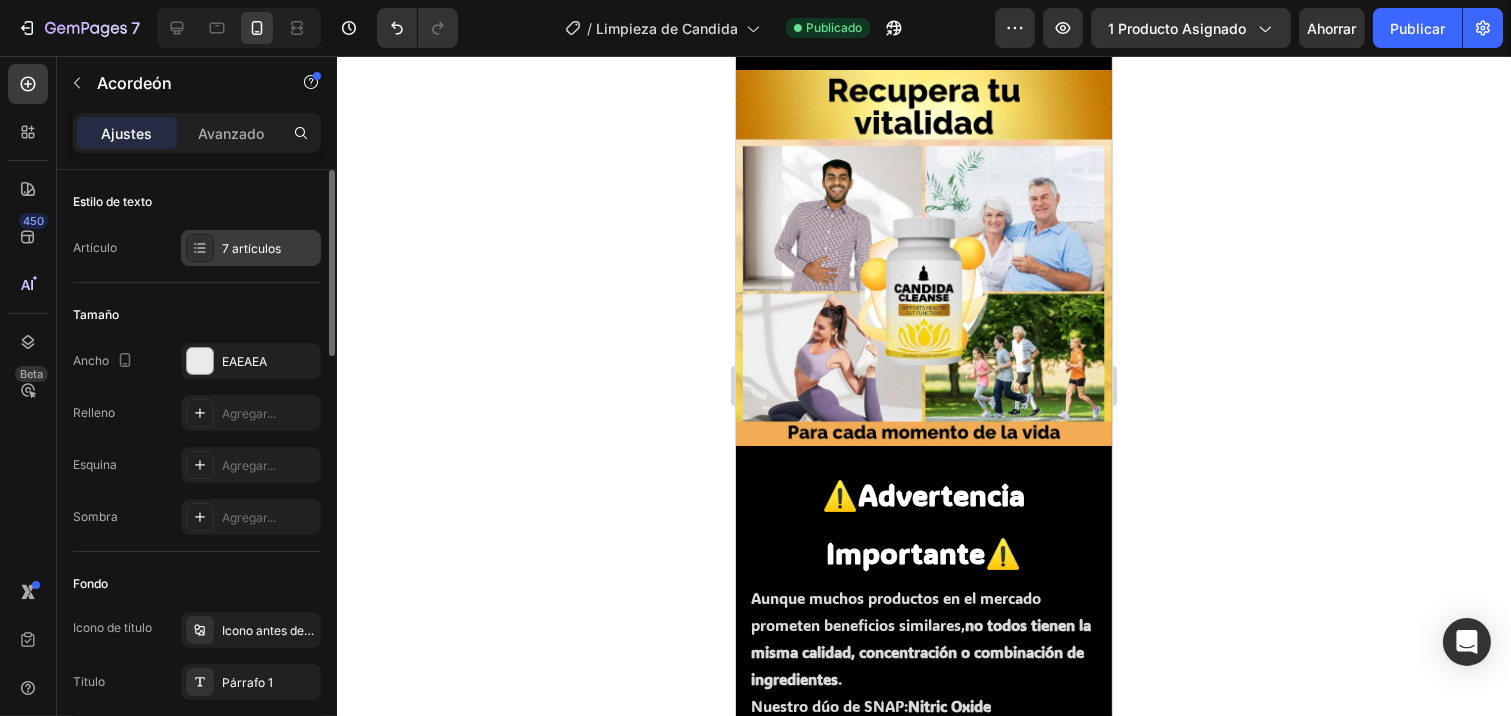 click on "7 artículos" at bounding box center [251, 248] 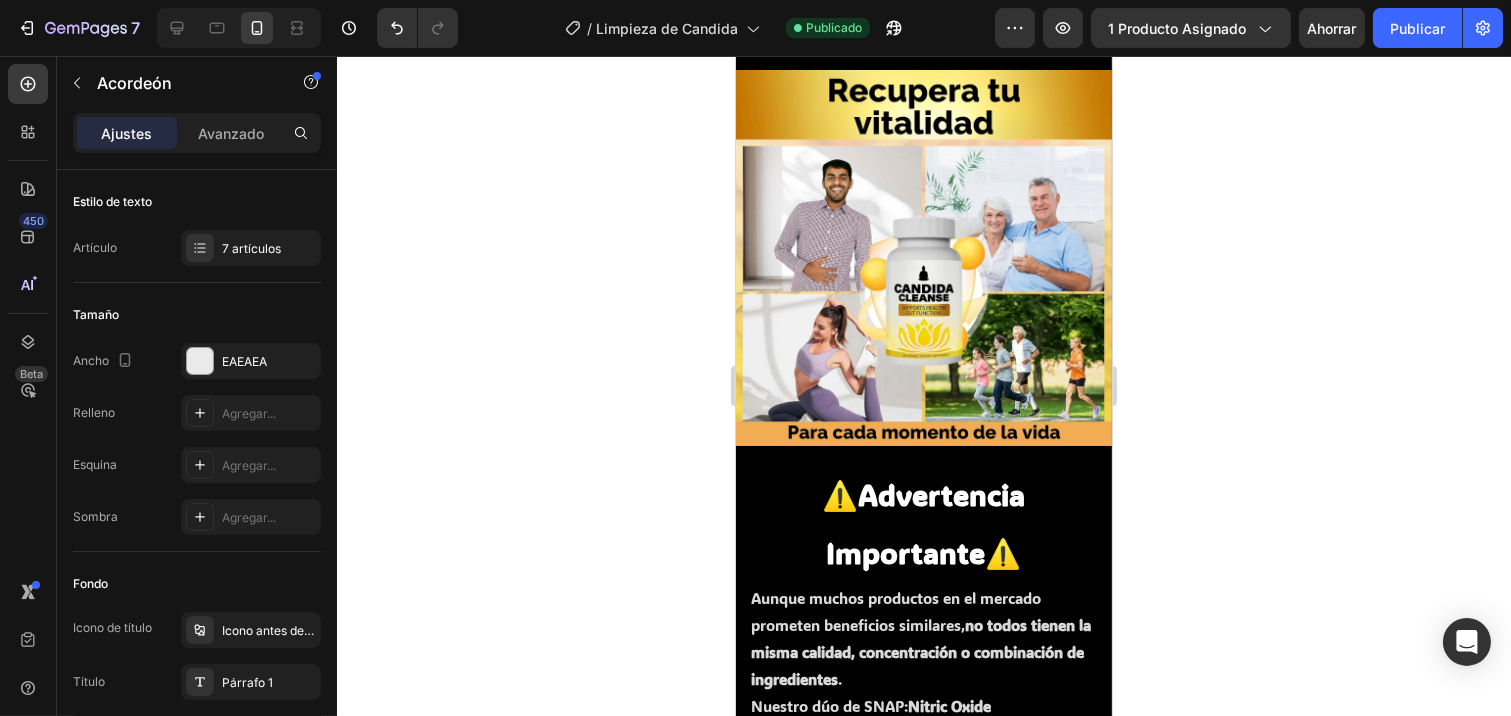 click 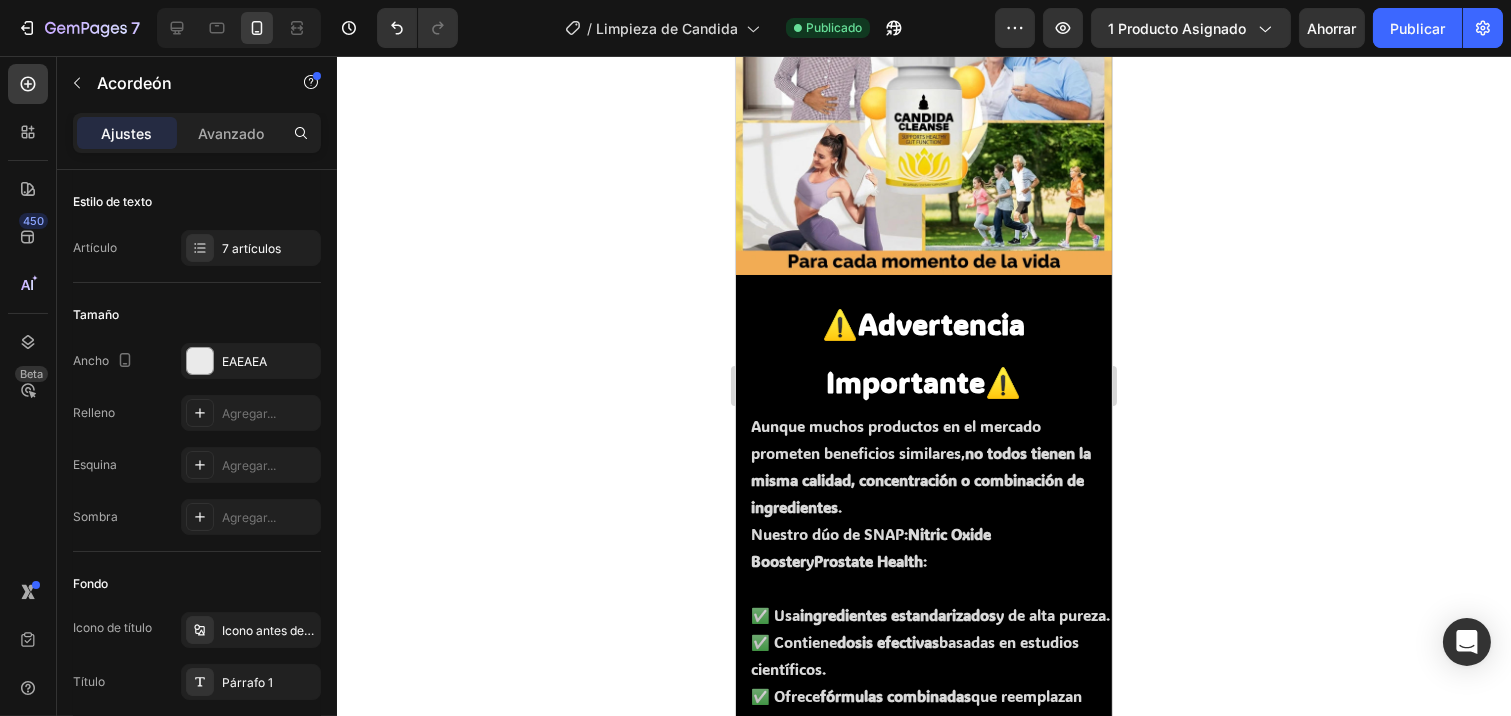 click 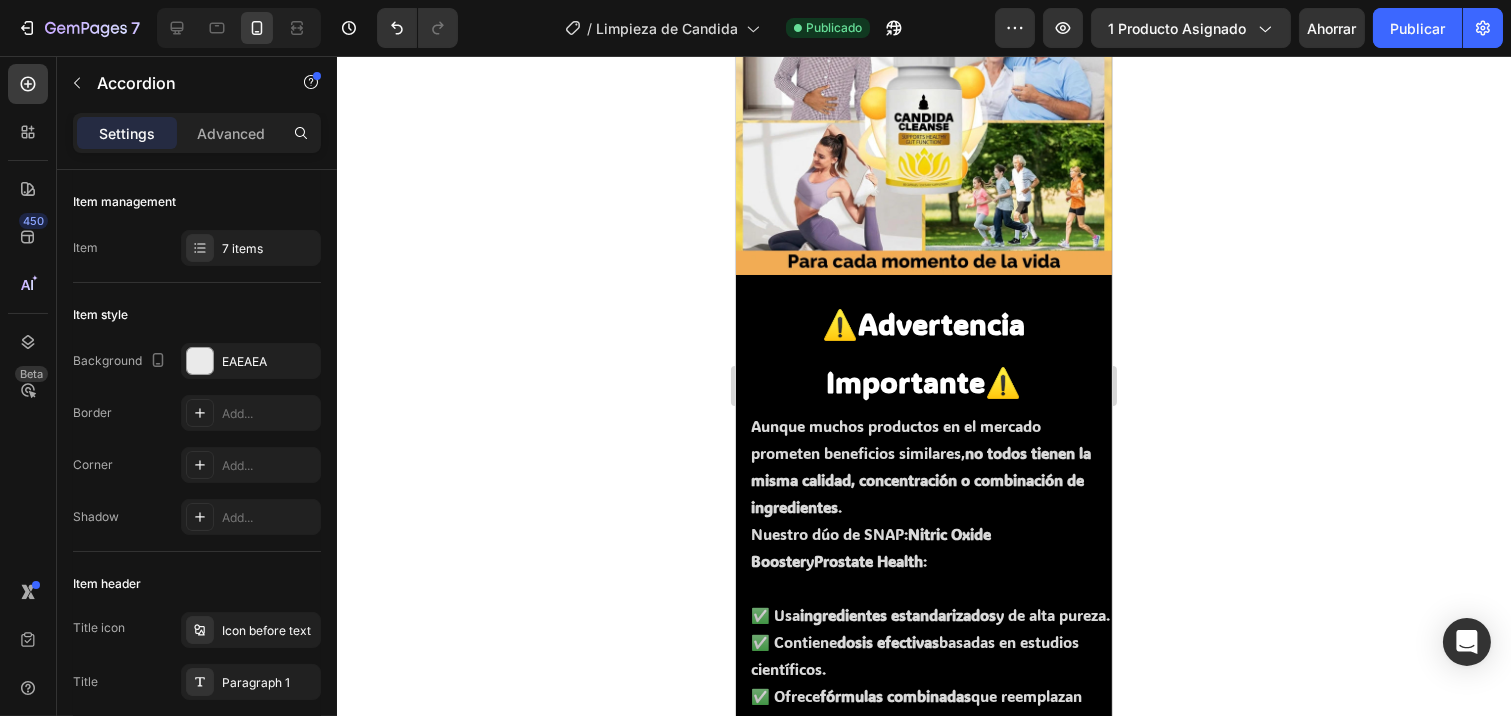 click 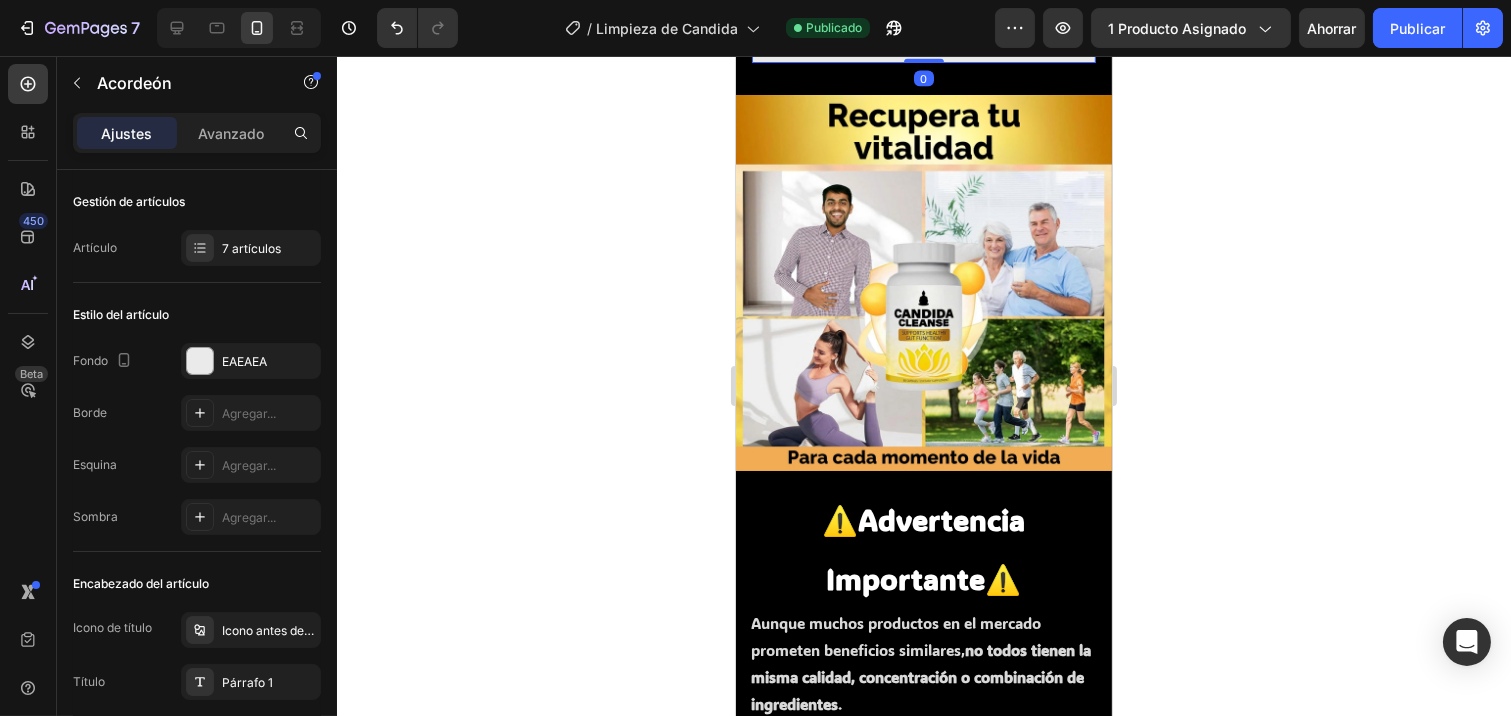 click 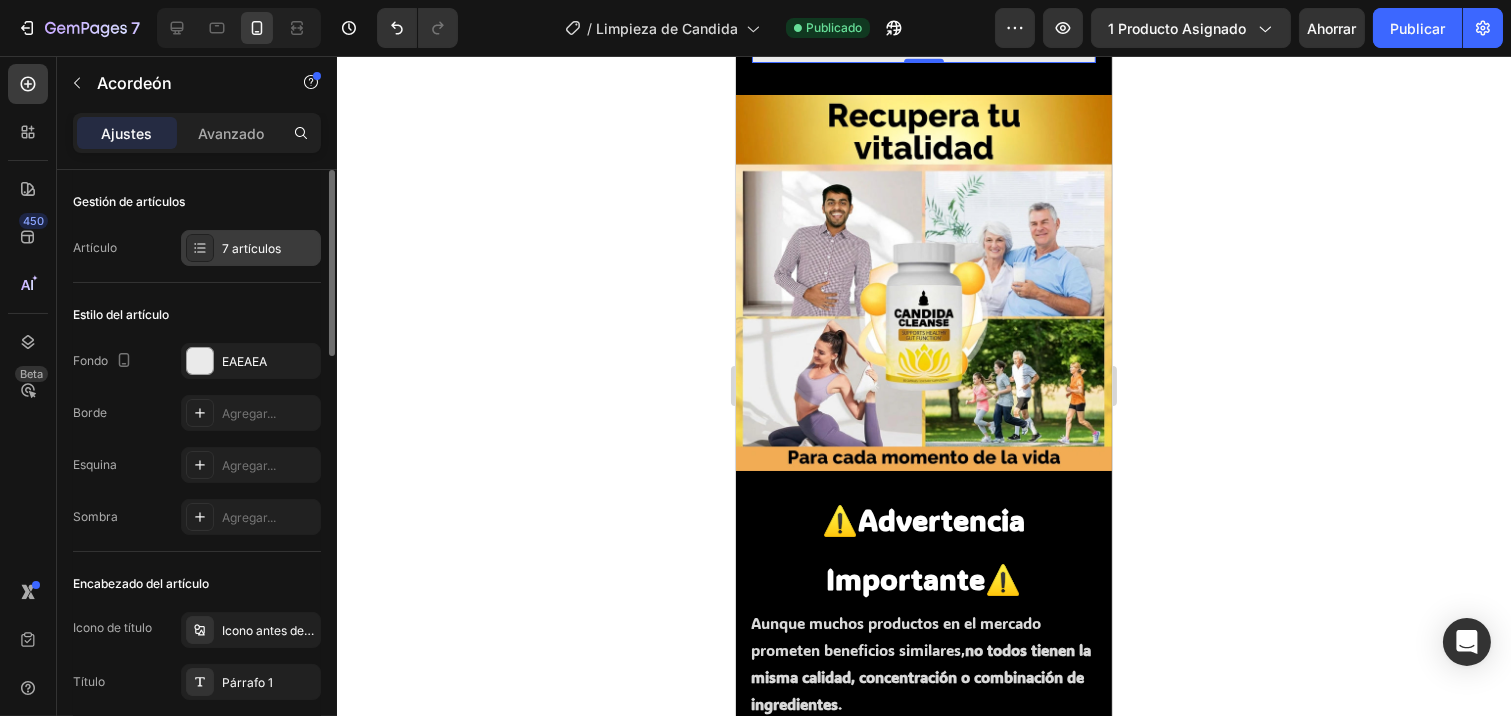 click on "7 artículos" at bounding box center (251, 248) 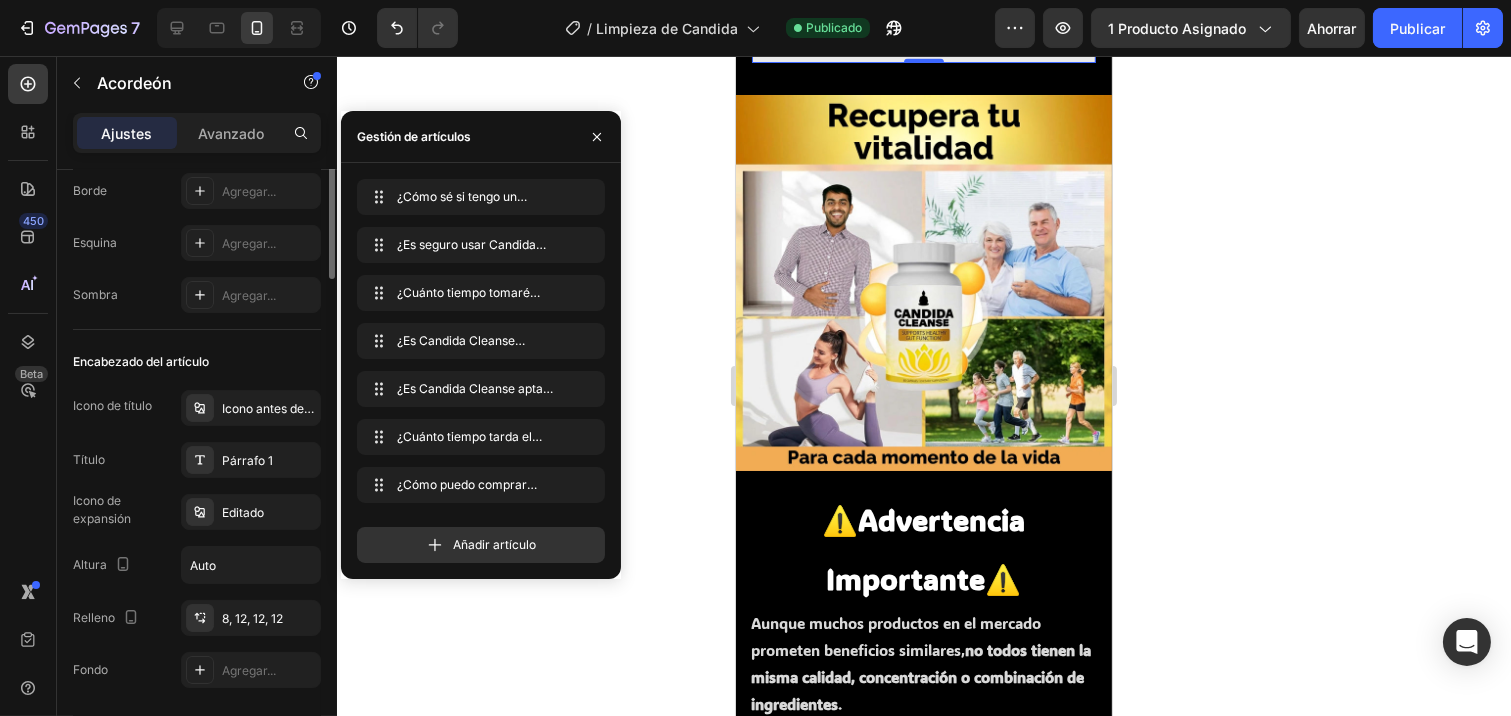 scroll, scrollTop: 111, scrollLeft: 0, axis: vertical 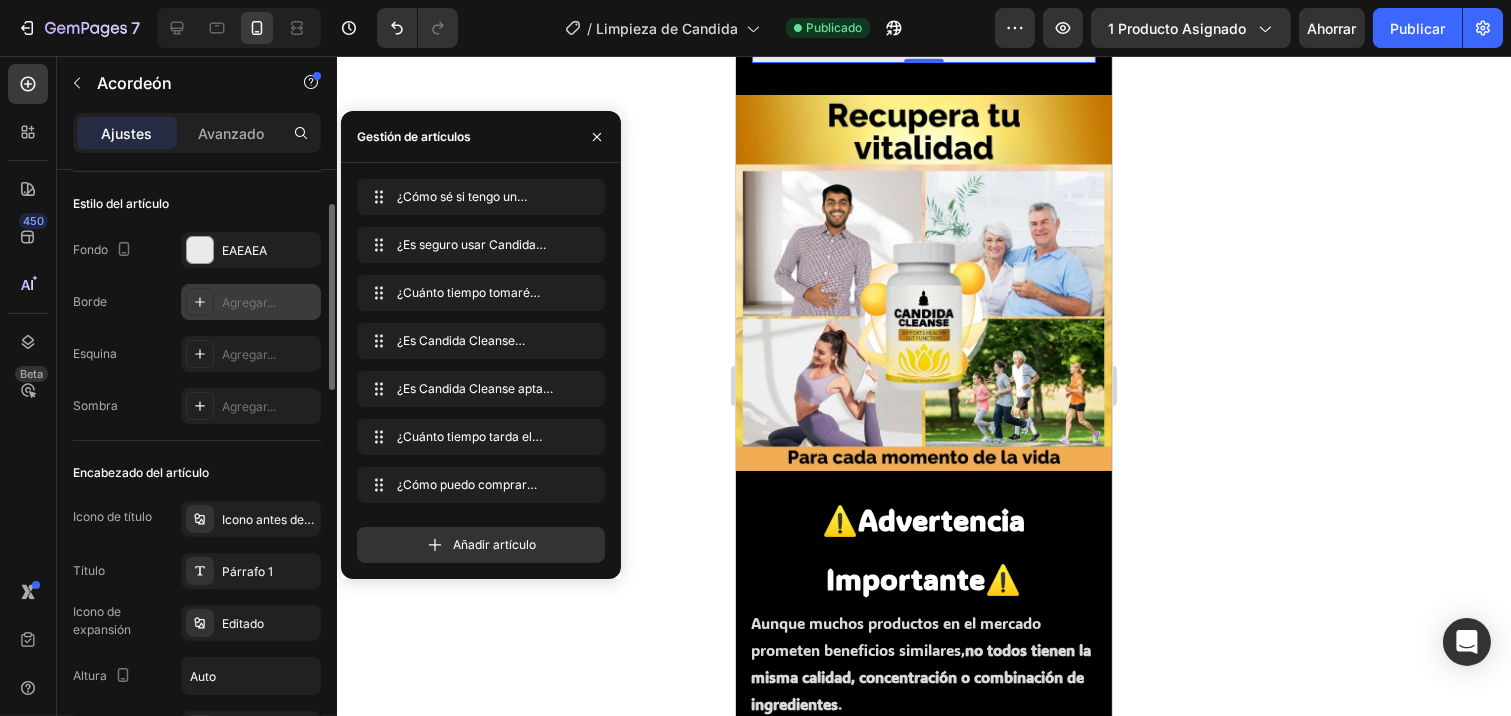 click on "Agregar..." at bounding box center (249, 302) 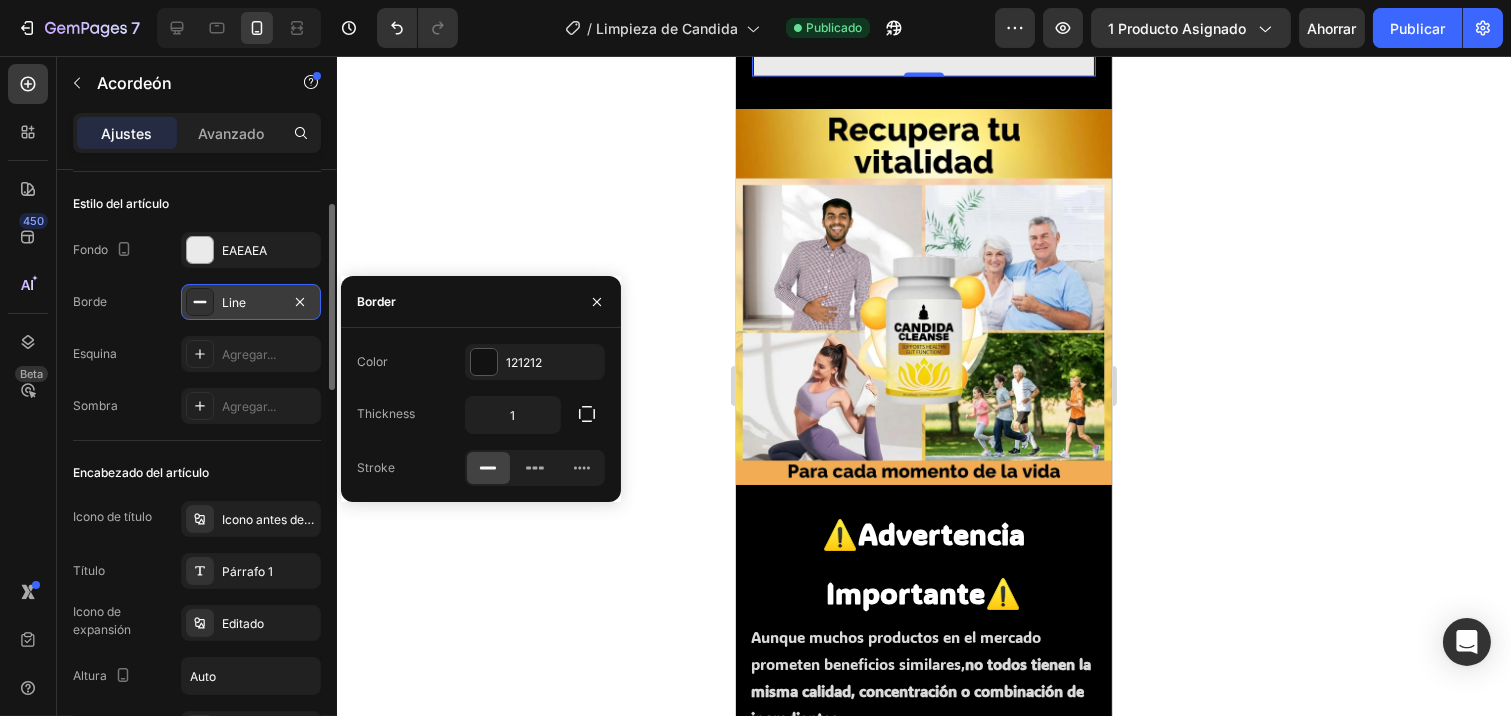 scroll, scrollTop: 6061, scrollLeft: 0, axis: vertical 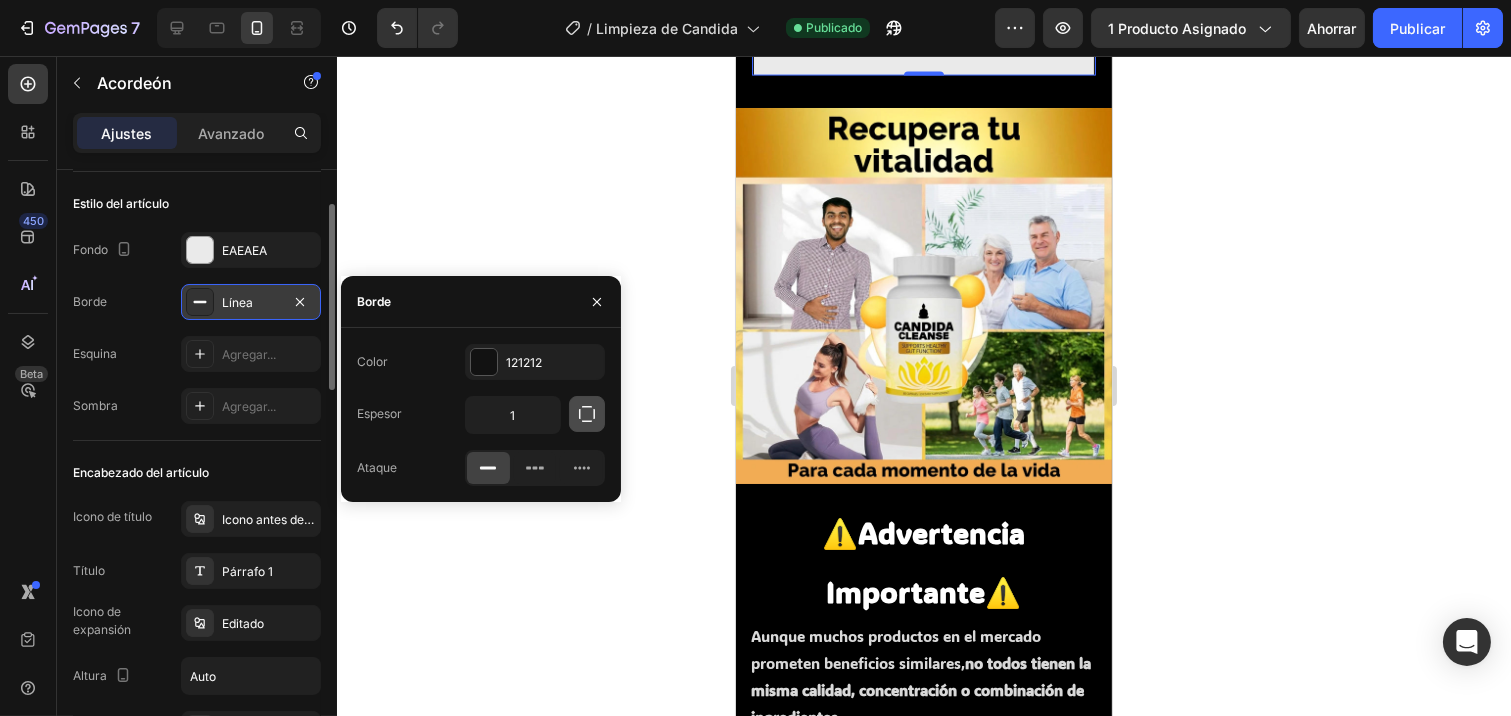 click at bounding box center (587, 414) 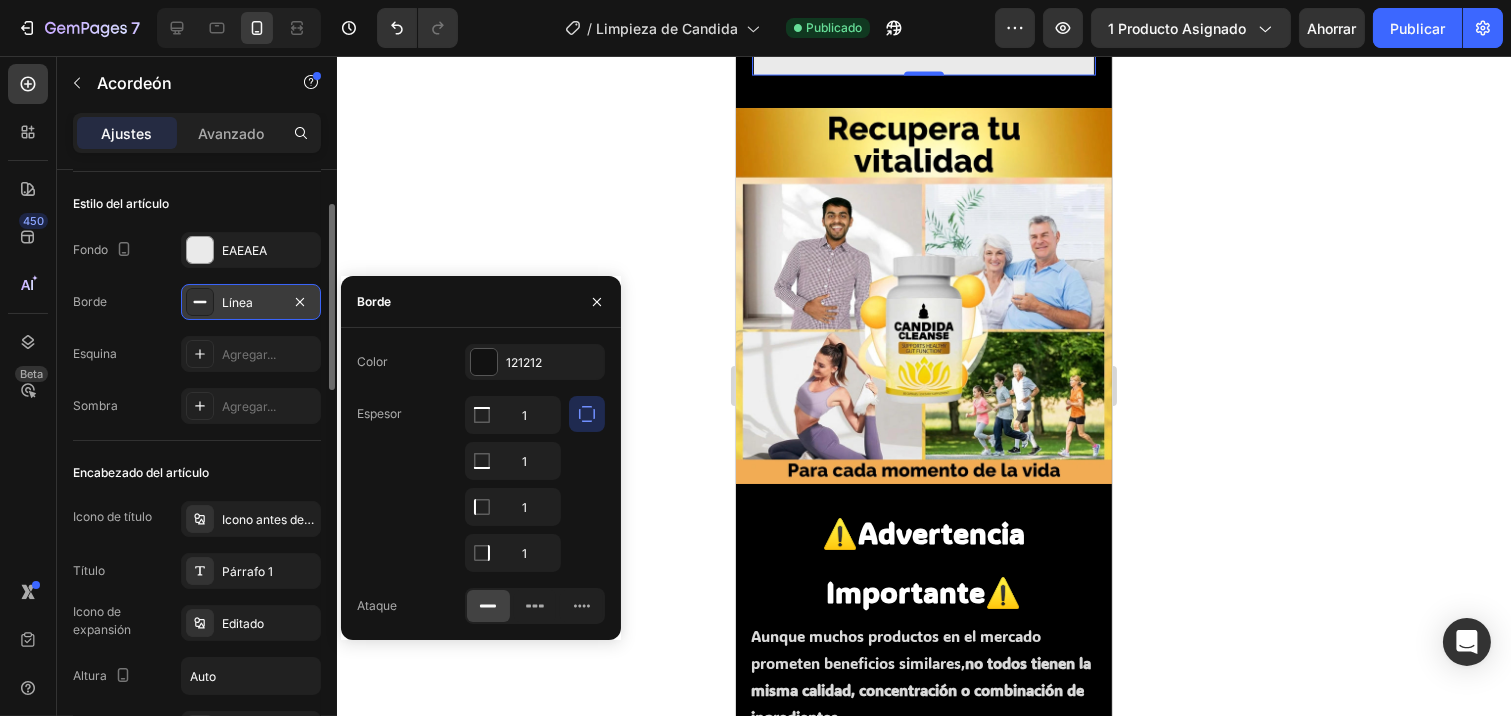 click 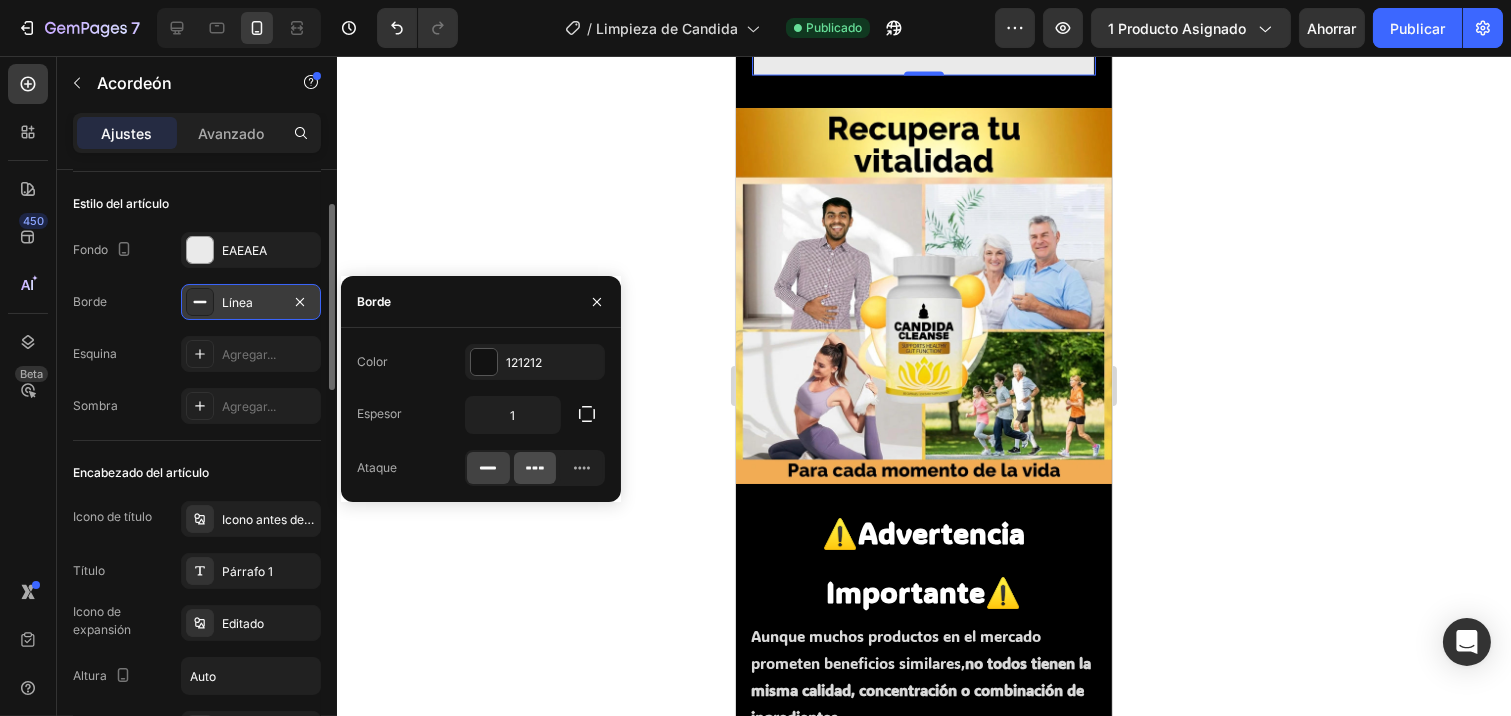 click 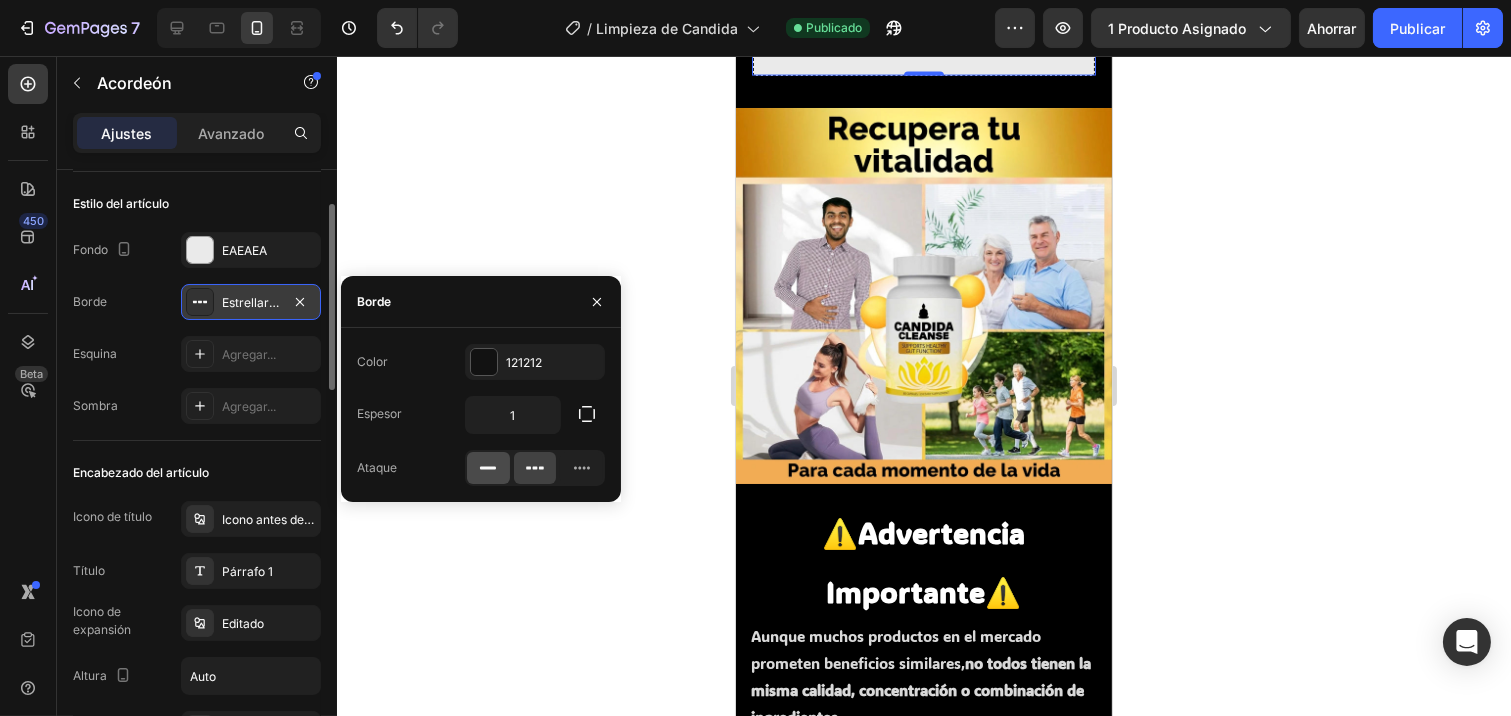 click 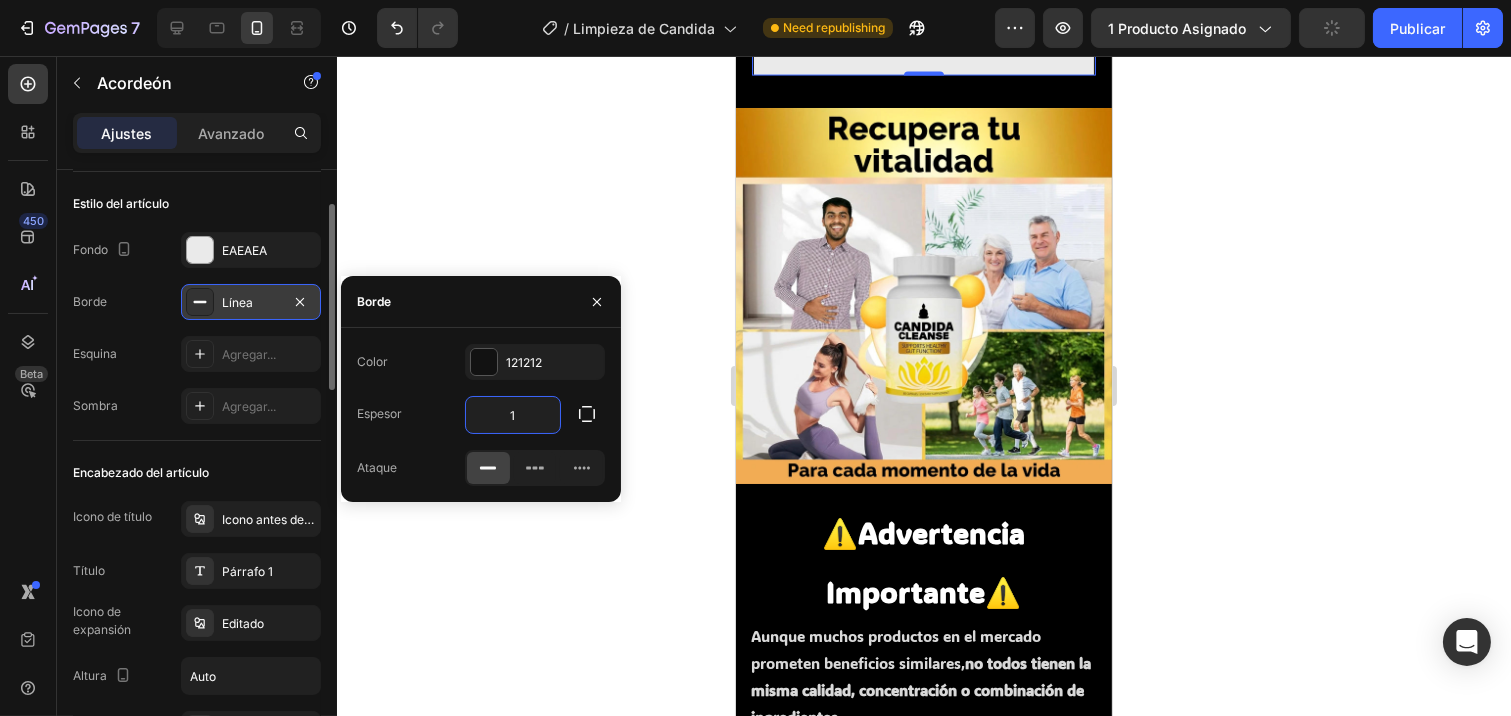click on "1" at bounding box center (513, 415) 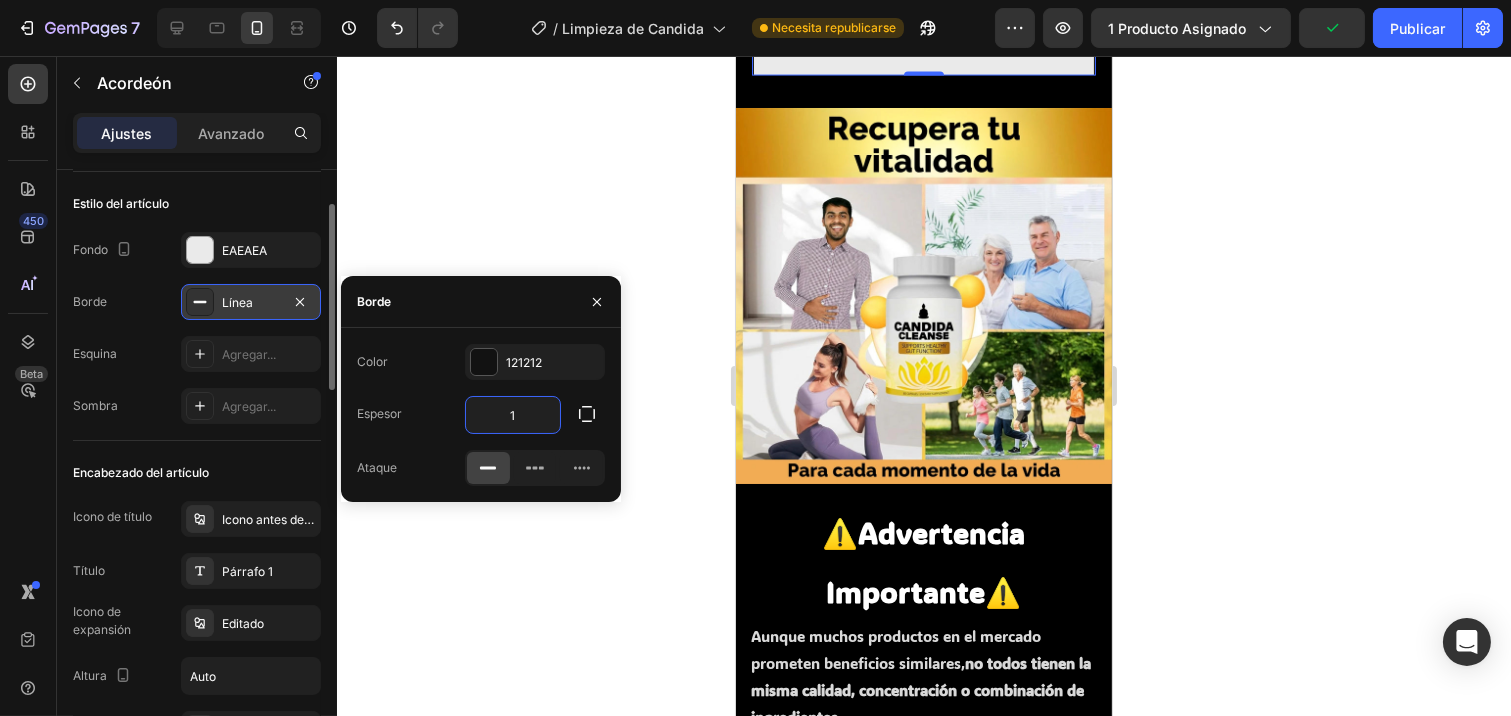 type on "5" 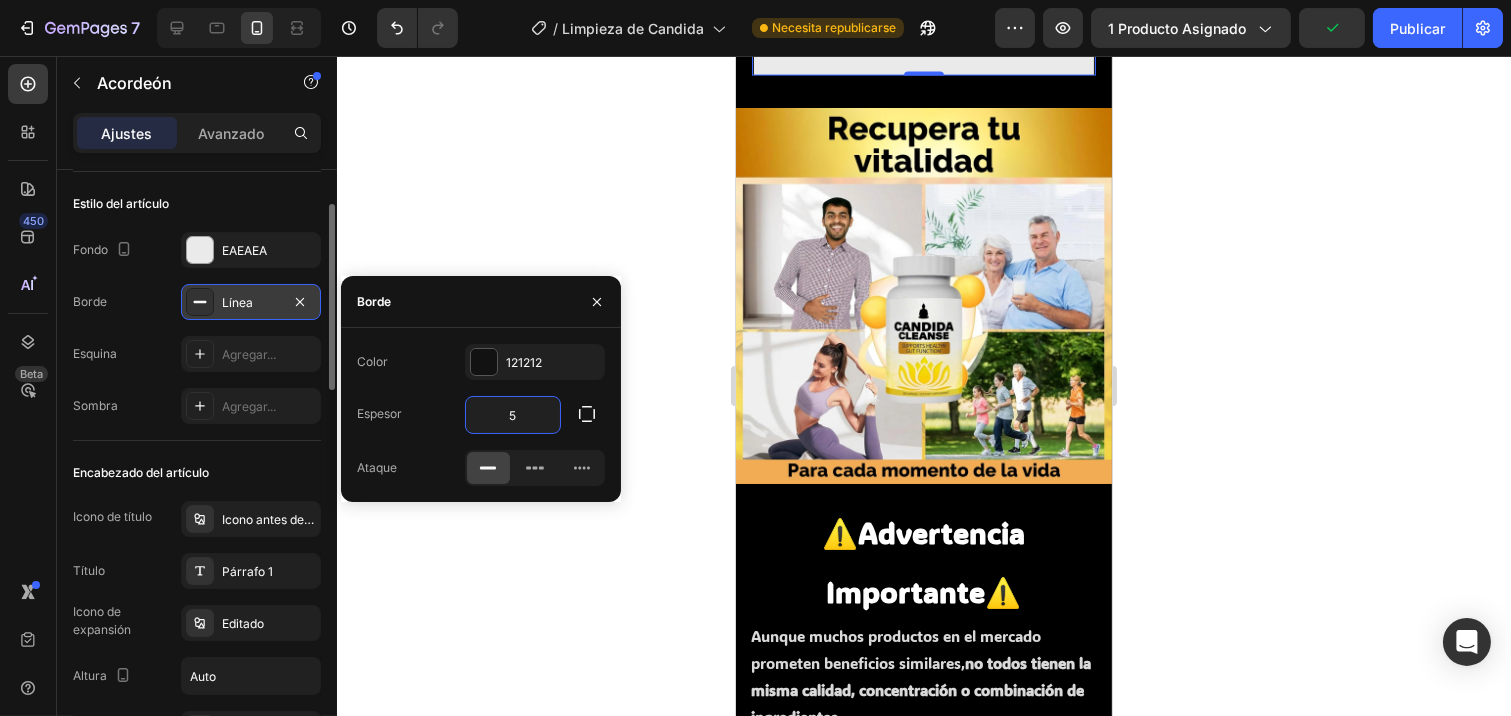 scroll, scrollTop: 6064, scrollLeft: 0, axis: vertical 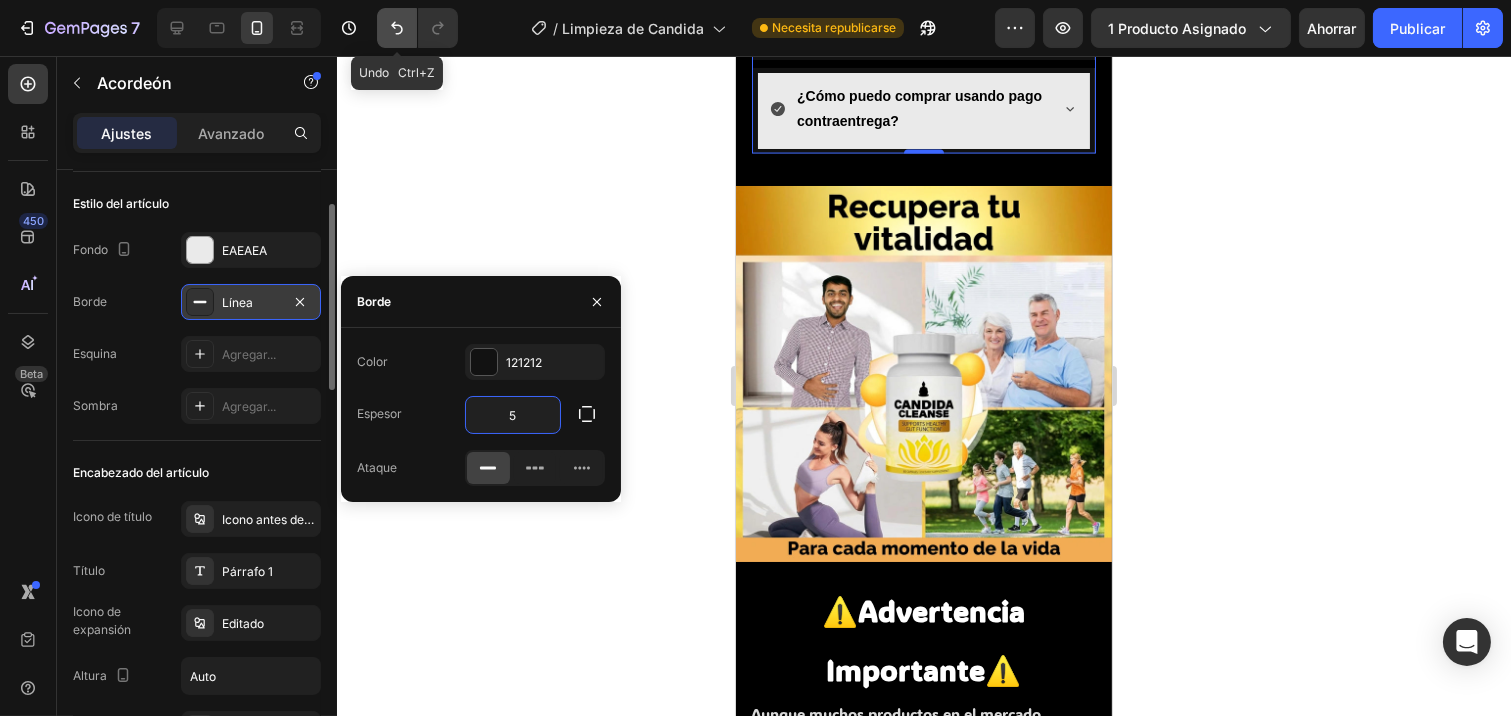 click 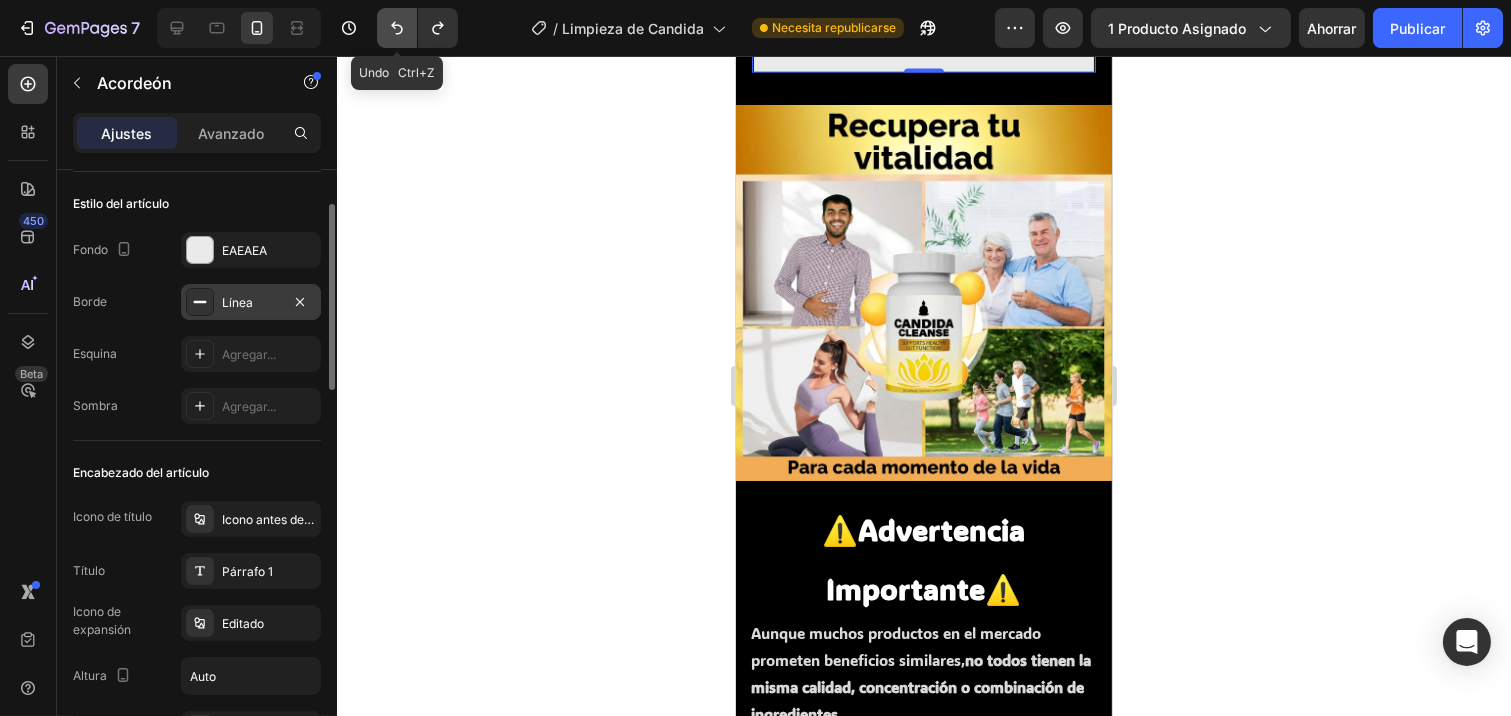 scroll, scrollTop: 6061, scrollLeft: 0, axis: vertical 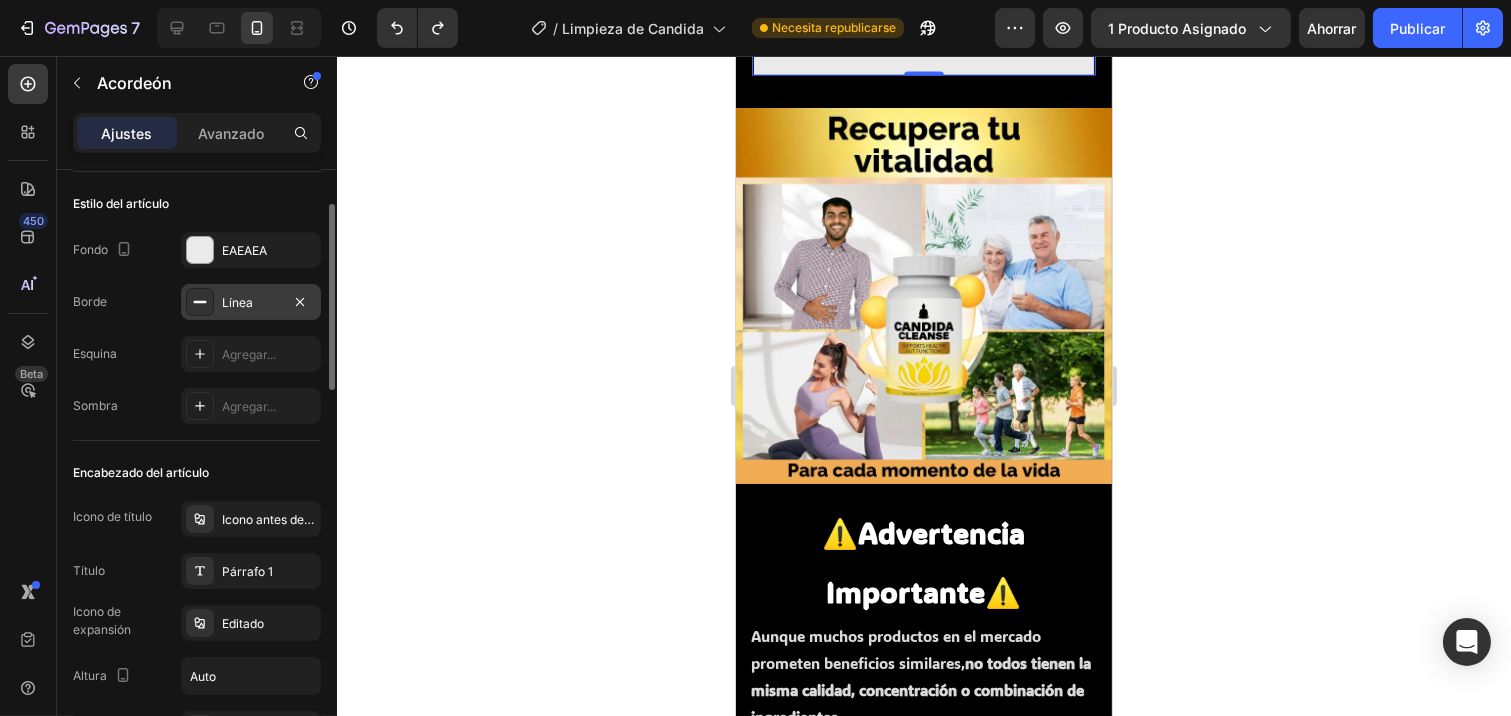click 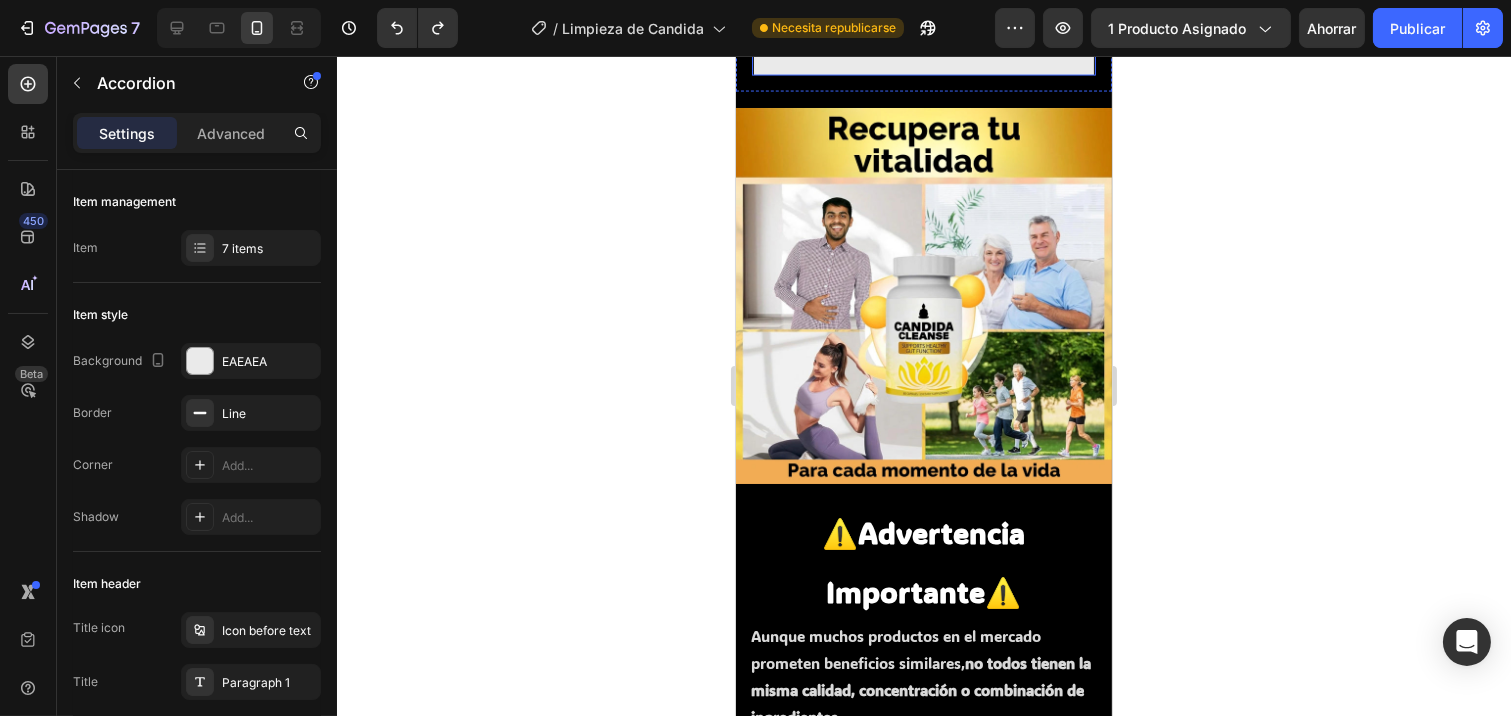 click on "Los resultados pueden variar según cada persona, pero muchos usuarios reportan mejoras en su bienestar y energía en unas pocas semanas de uso constante. Para obtener los mejores resultados, te recomendamos usar  Candida Cleanse  como parte de un estilo de vida saludable y equilibrado. Text Block" at bounding box center [923, -394] 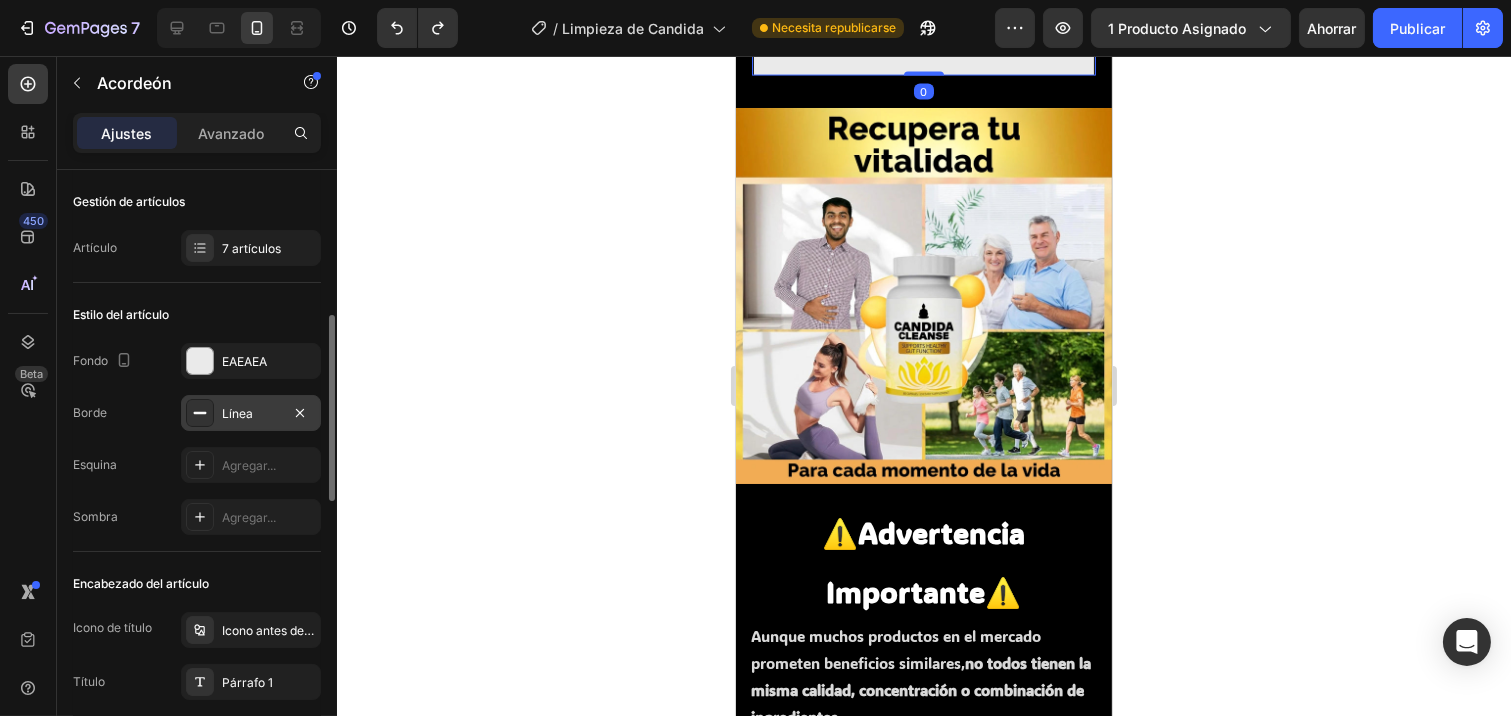 scroll, scrollTop: 111, scrollLeft: 0, axis: vertical 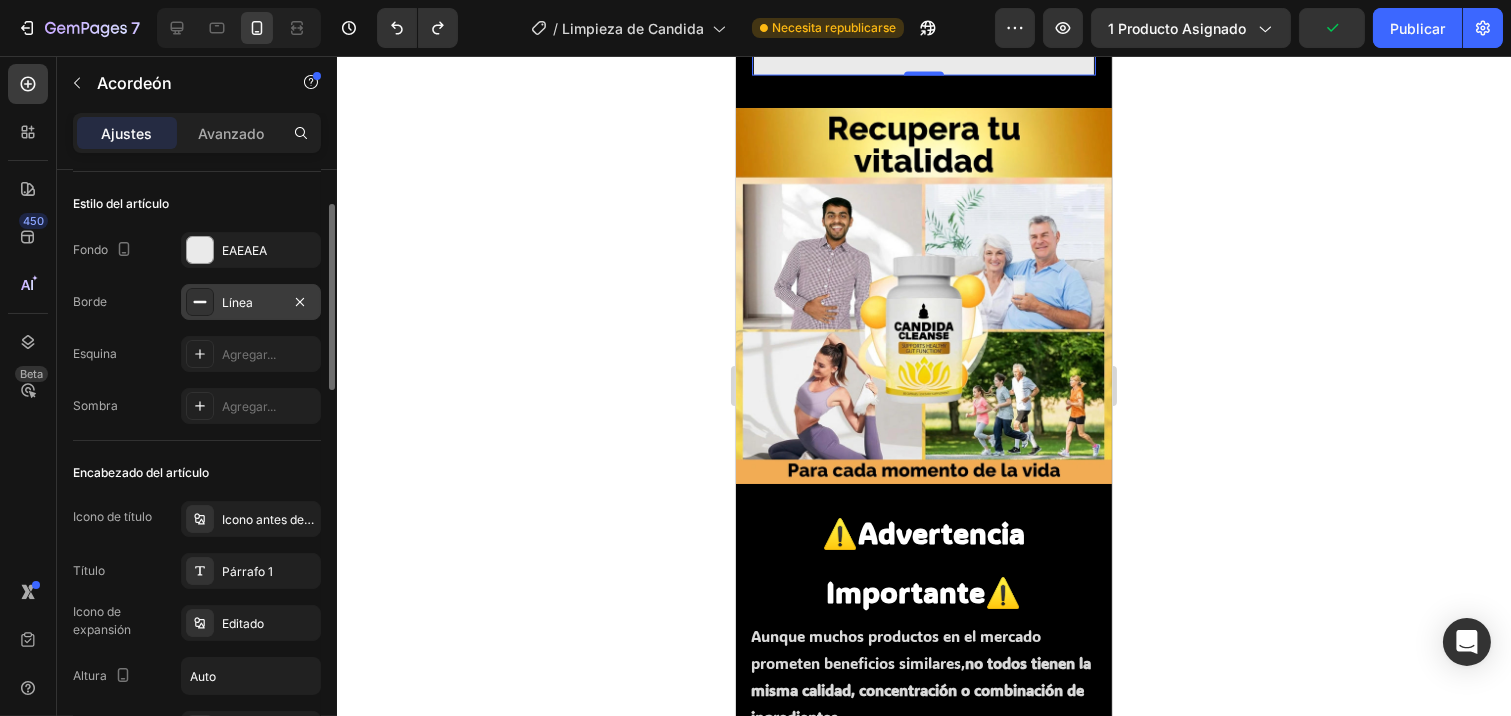 click on "Línea" at bounding box center (251, 303) 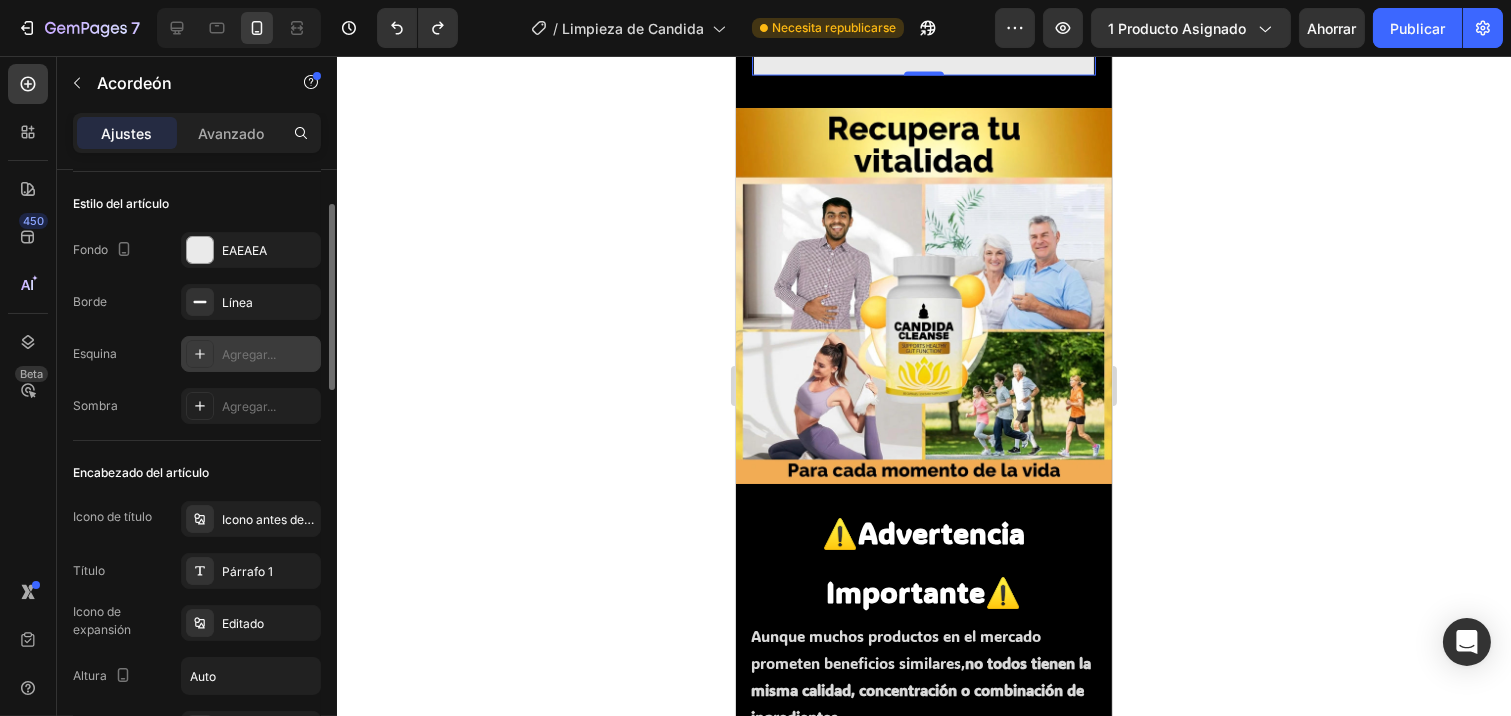 click on "Agregar..." at bounding box center [269, 355] 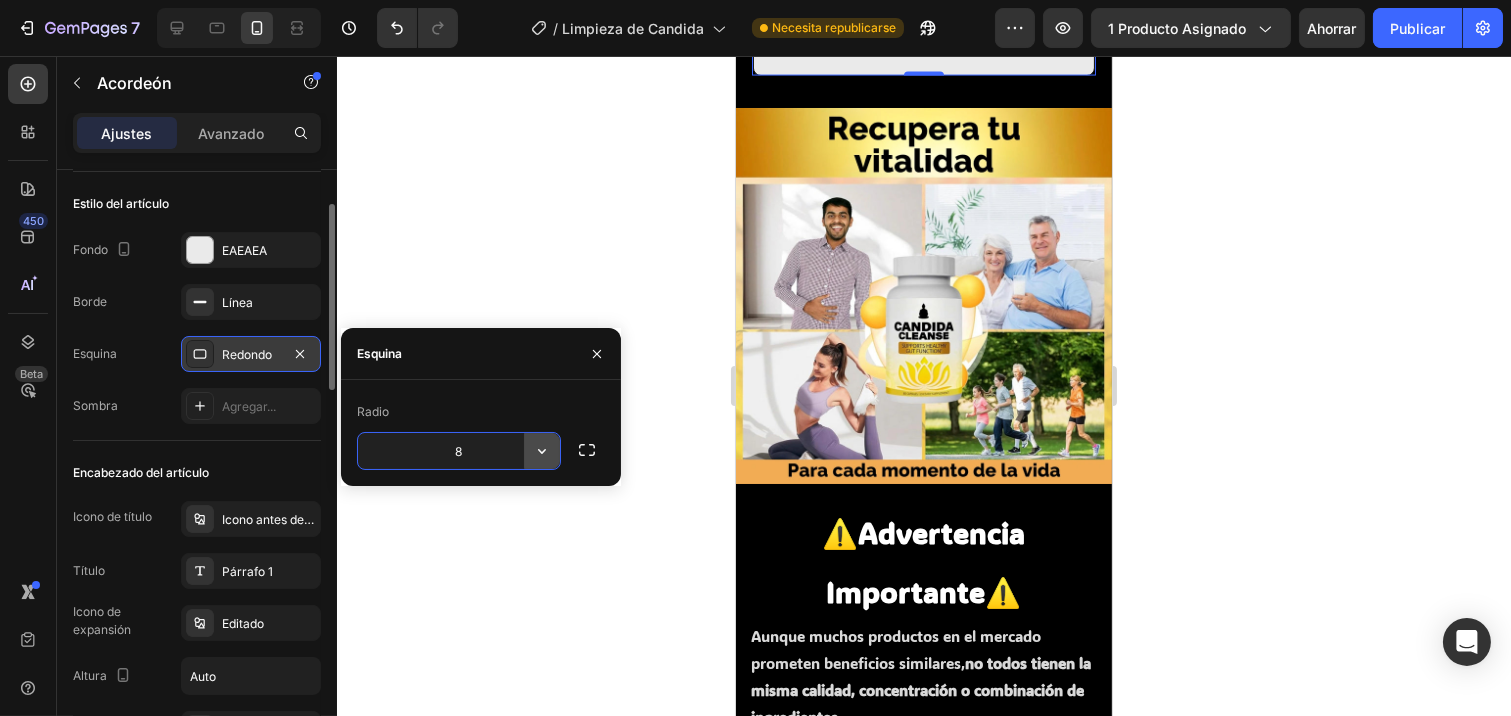 click 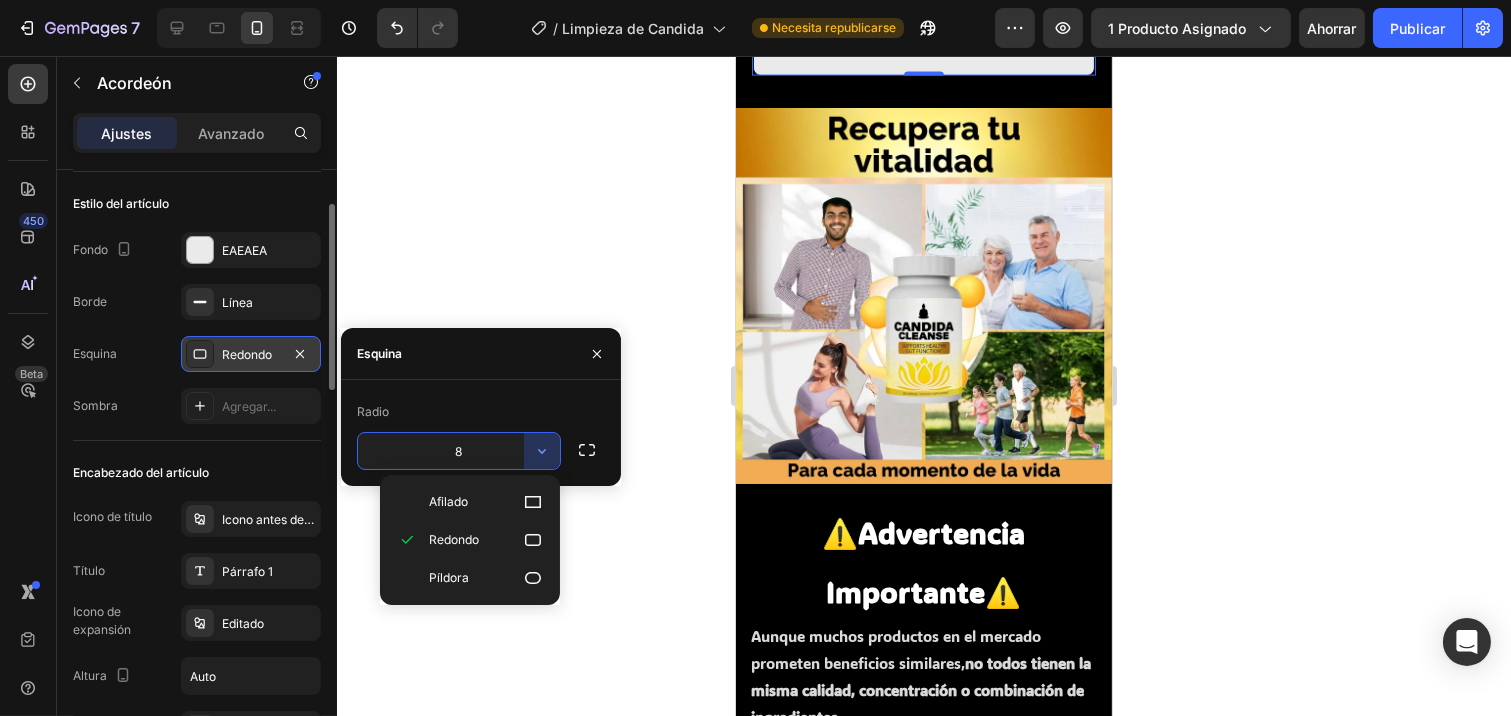 click 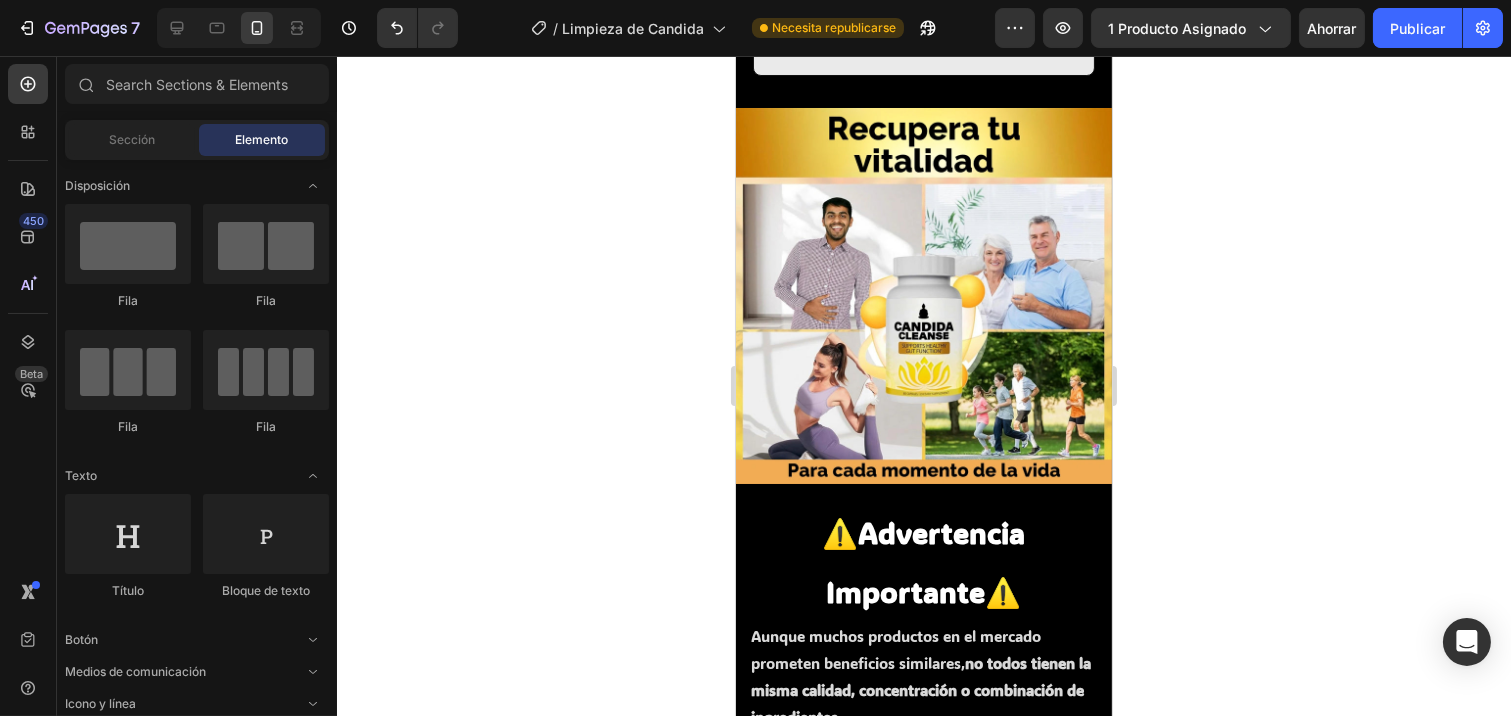 click 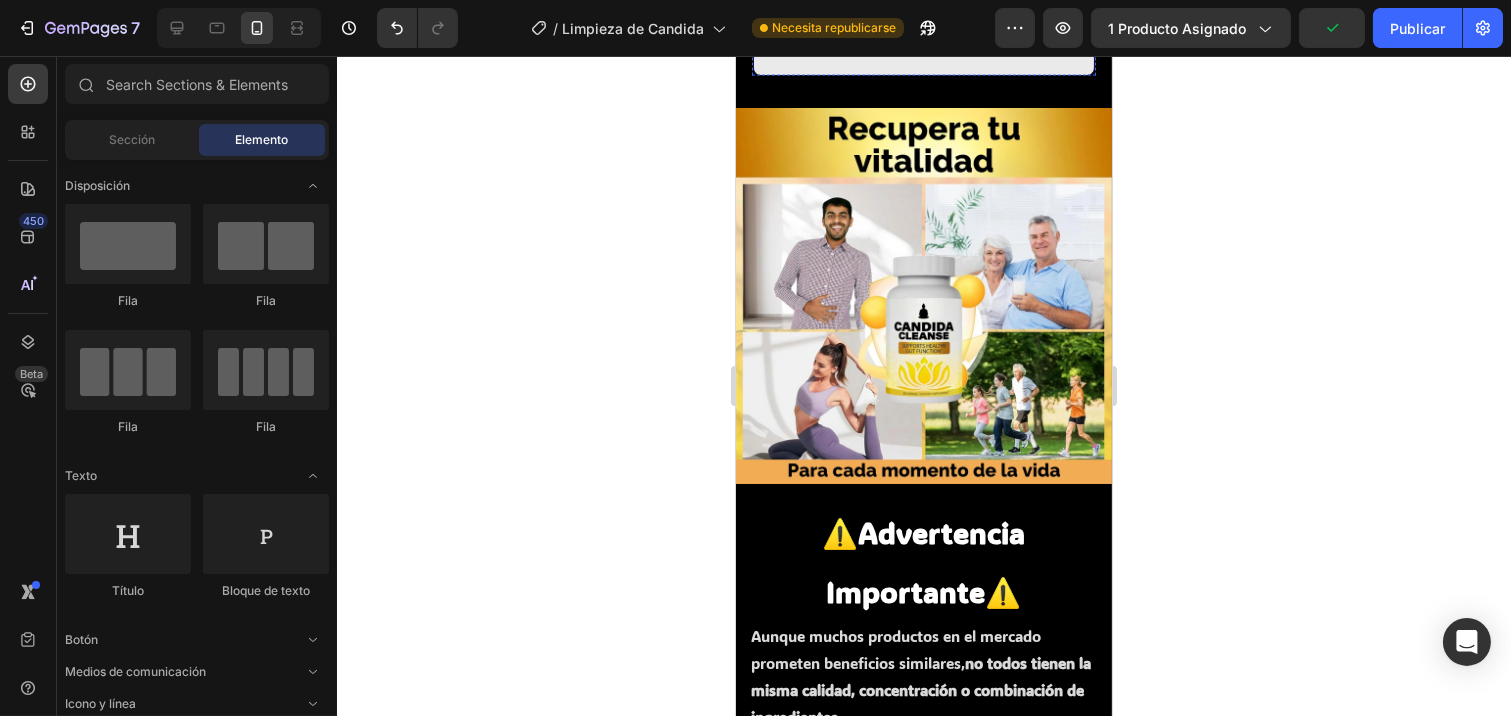 click on "Los resultados pueden variar según cada persona, pero muchos usuarios reportan mejoras en su bienestar y energía en unas pocas semanas de uso constante. Para obtener los mejores resultados, te recomendamos usar  Candida Cleanse  como parte de un estilo de vida saludable y equilibrado." at bounding box center [923, -398] 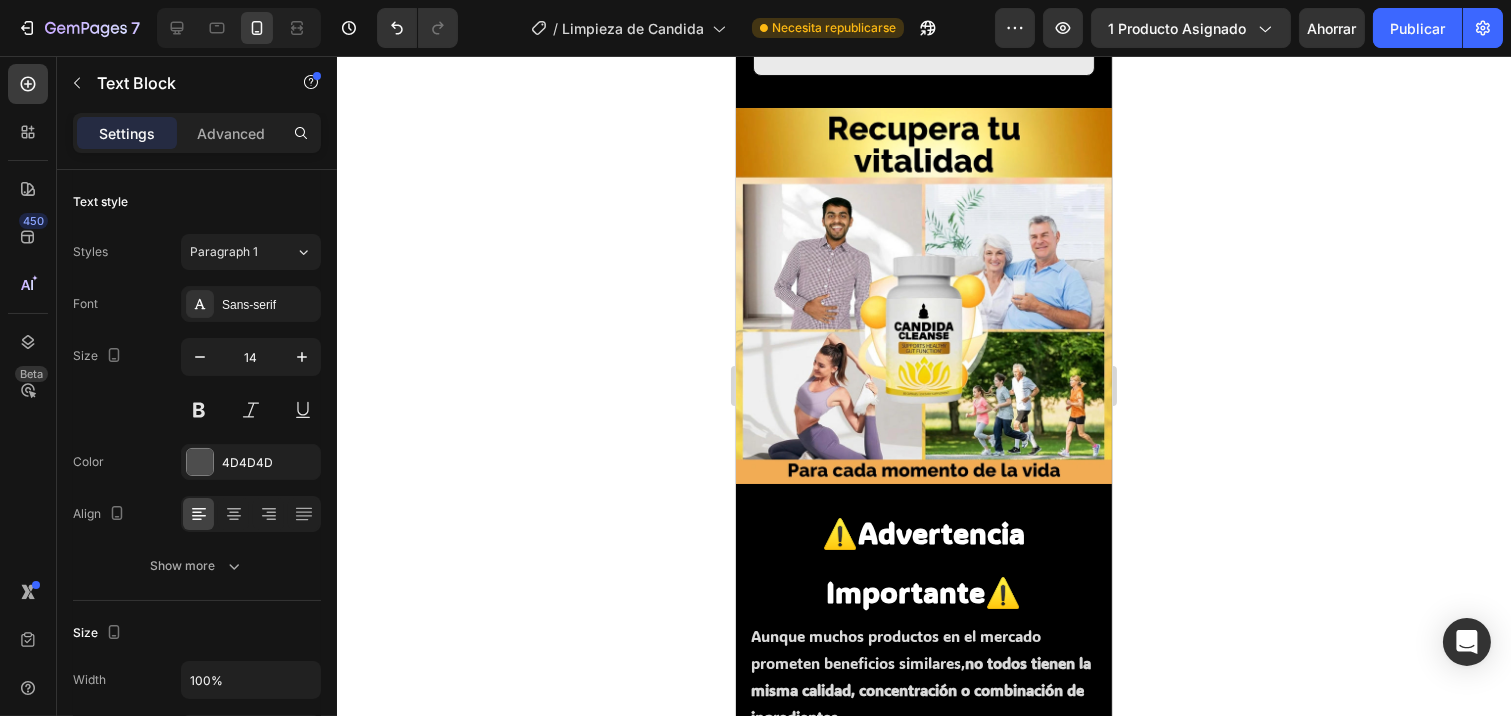 click on "Los resultados pueden variar según cada persona, pero muchos usuarios reportan mejoras en su bienestar y energía en unas pocas semanas de uso constante. Para obtener los mejores resultados, te recomendamos usar  Candida Cleanse  como parte de un estilo de vida saludable y equilibrado." at bounding box center [923, -398] 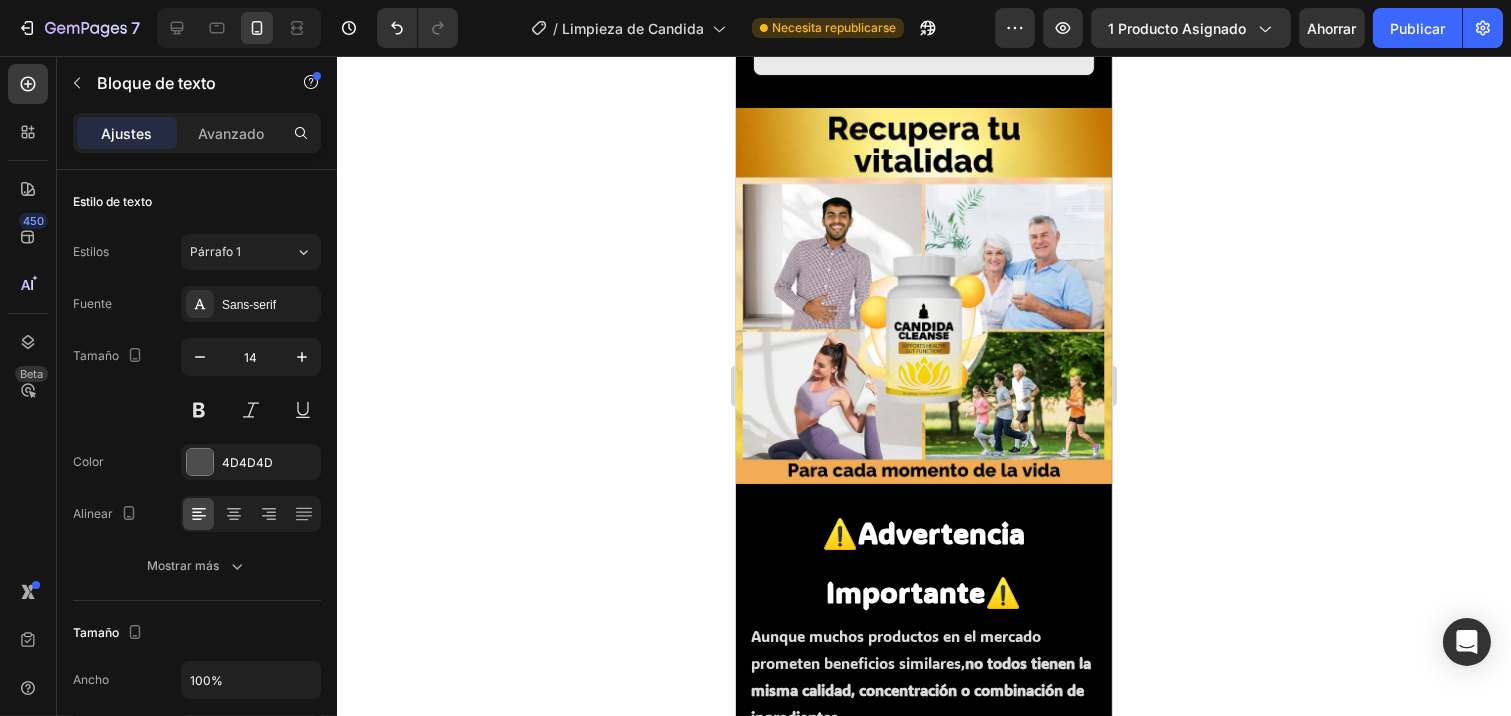 click on "Los resultados pueden variar según cada persona, pero muchos usuarios reportan mejoras en su bienestar y energía en unas pocas semanas de uso constante. Para obtener los mejores resultados, te recomendamos usar  Candida Cleanse  como parte de un estilo de vida saludable y equilibrado." at bounding box center [923, -398] 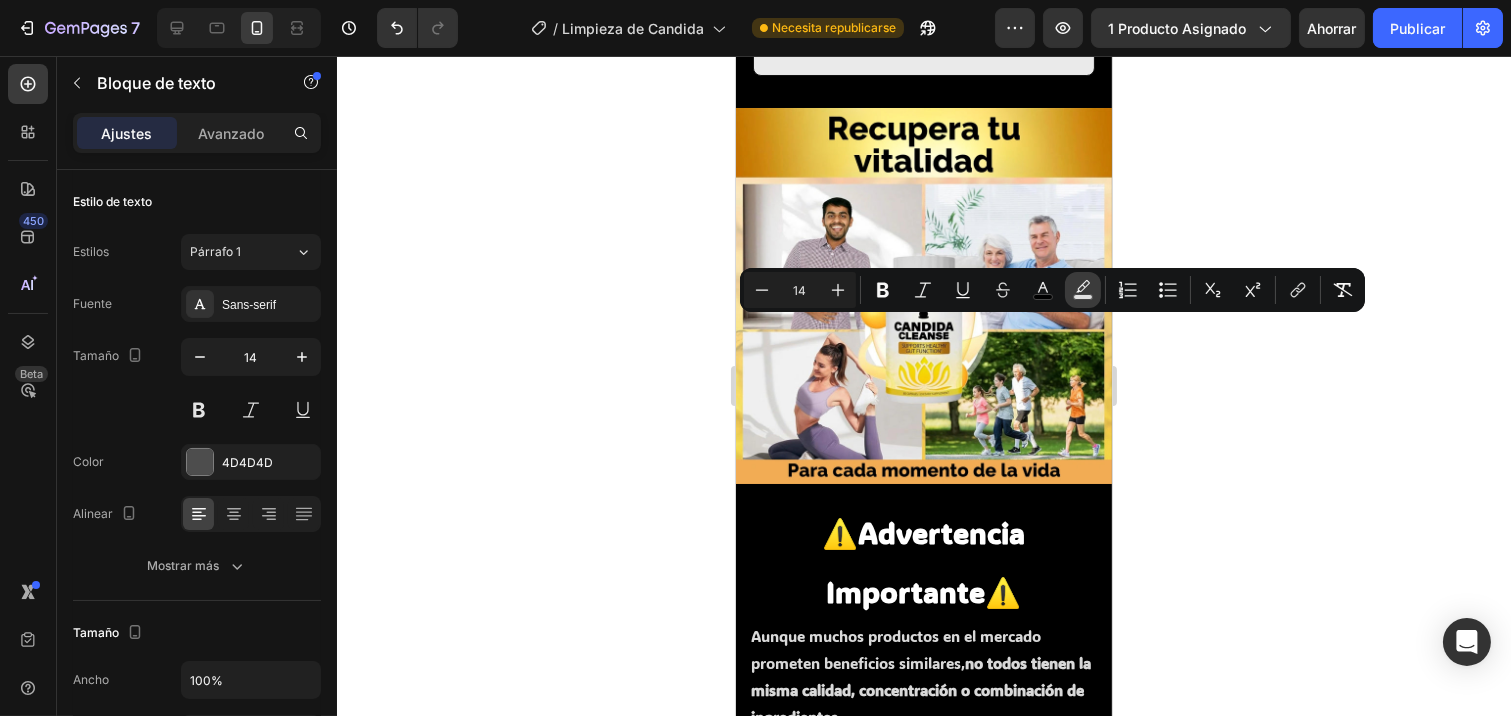 click 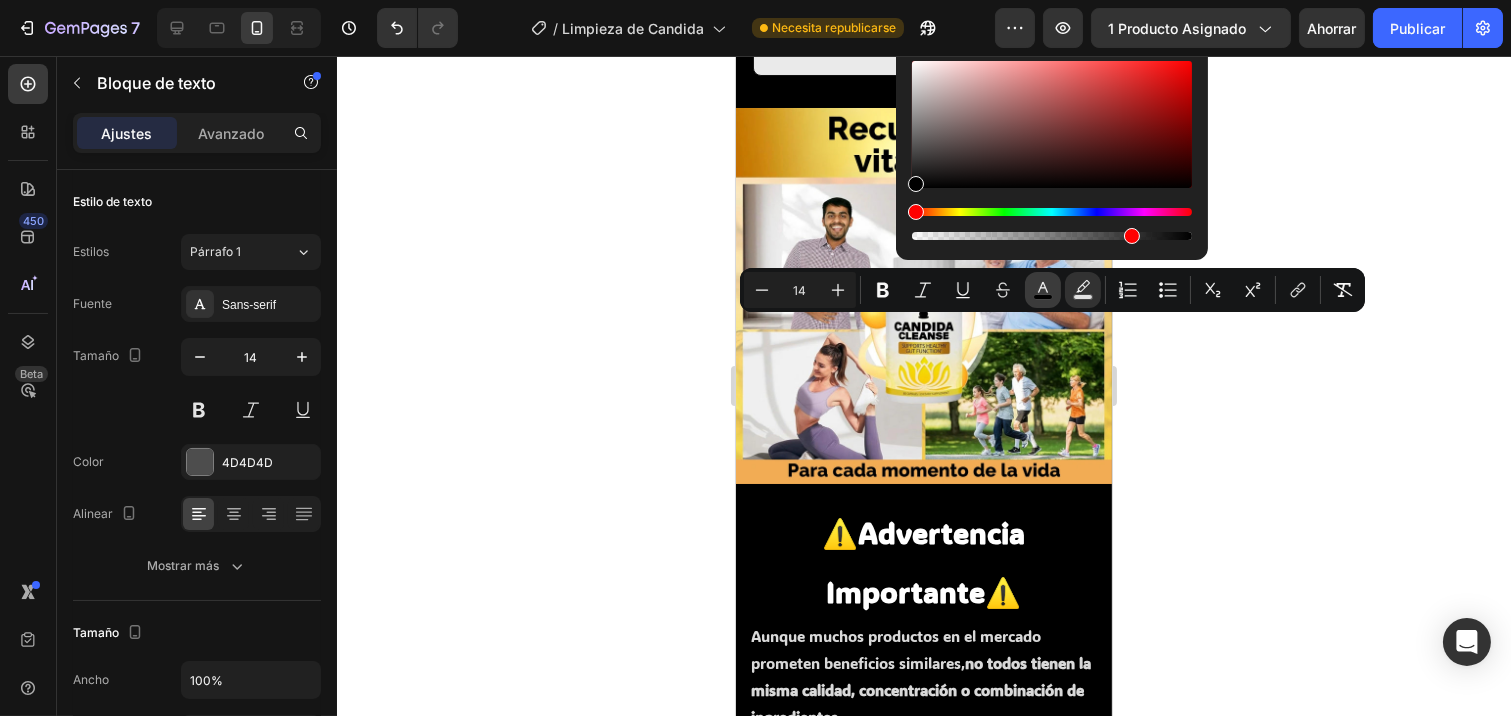 click 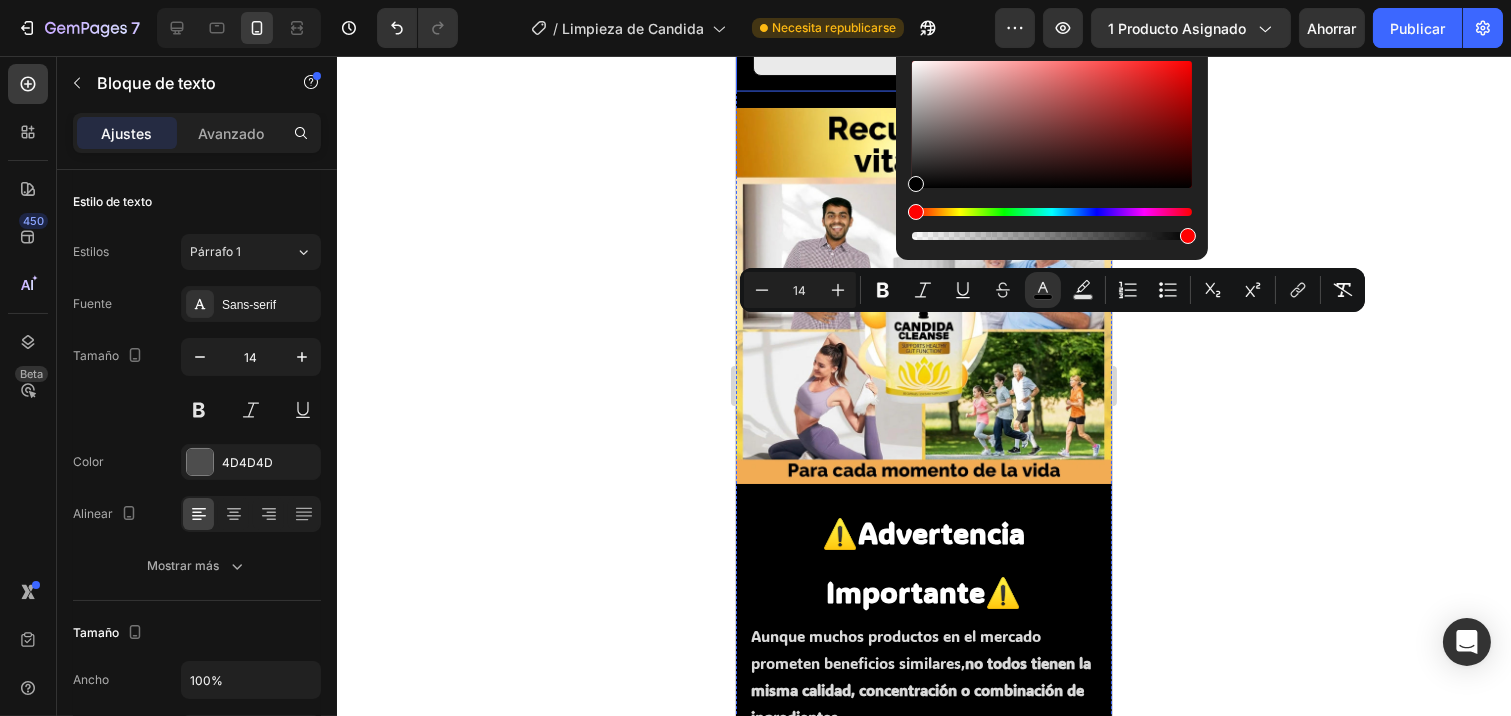 click 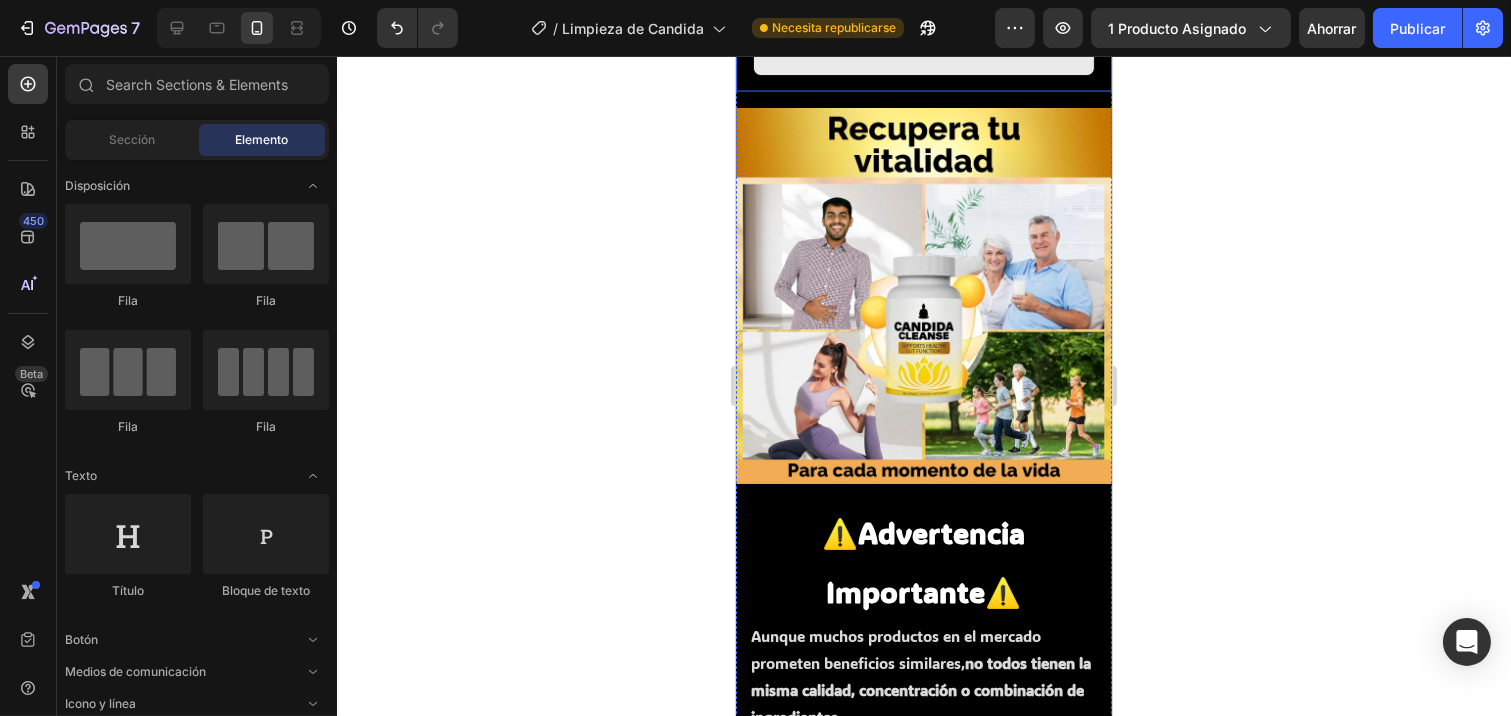 click 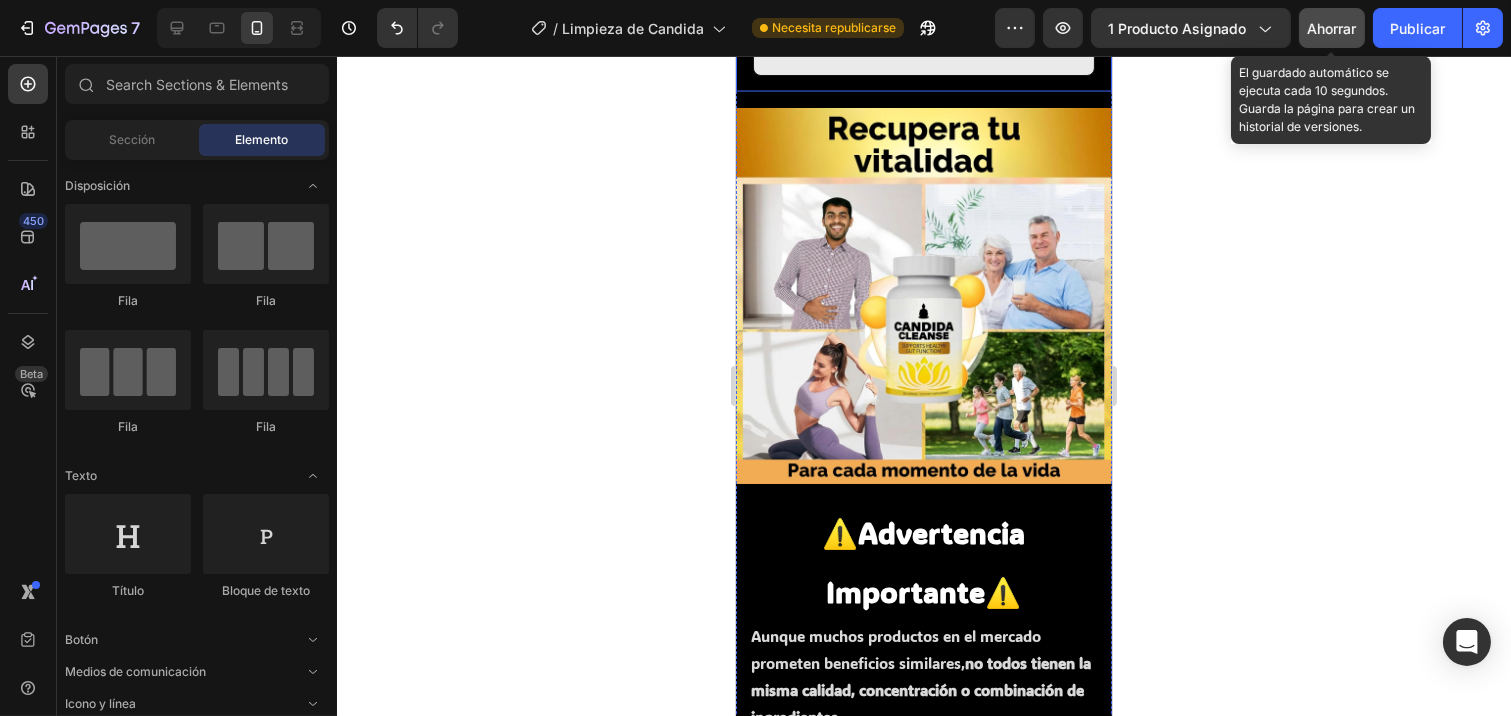 click on "Ahorrar" 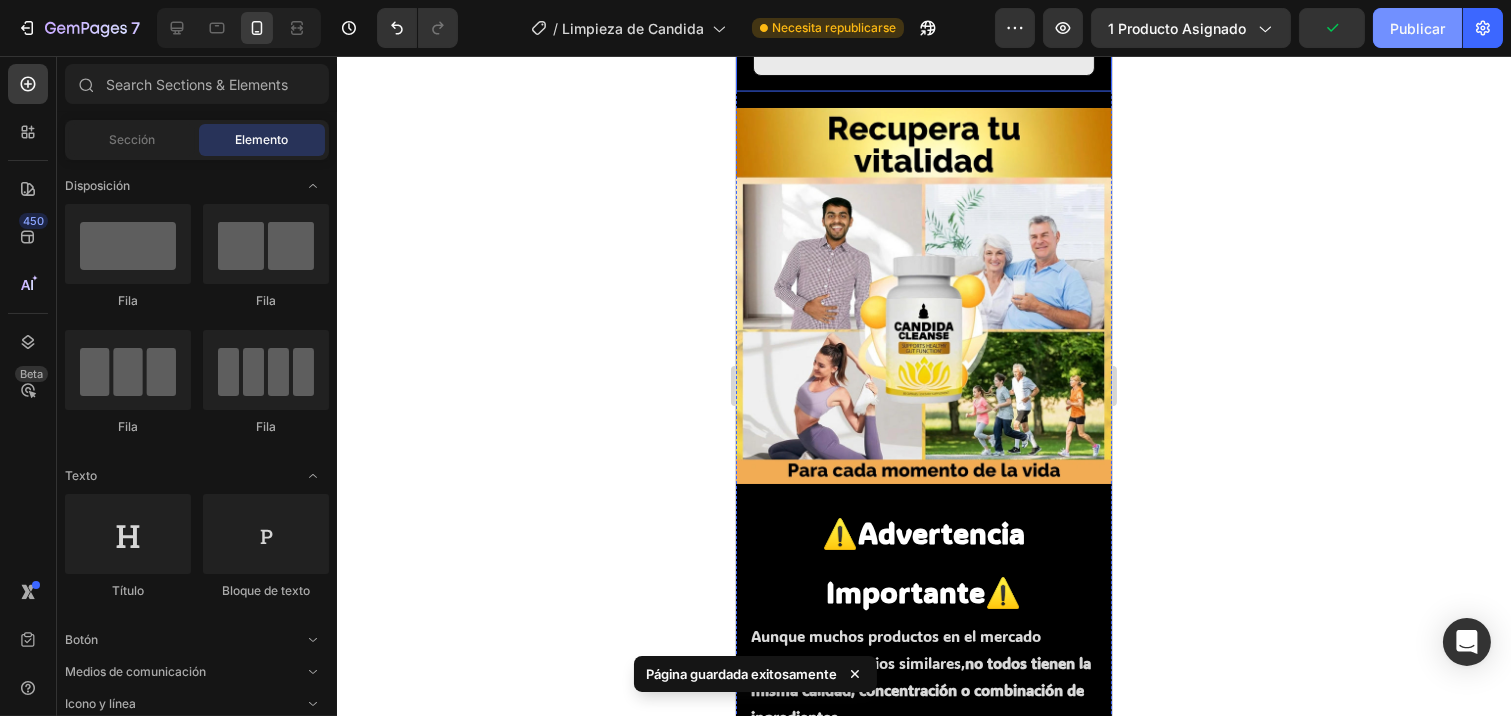 click on "Publicar" 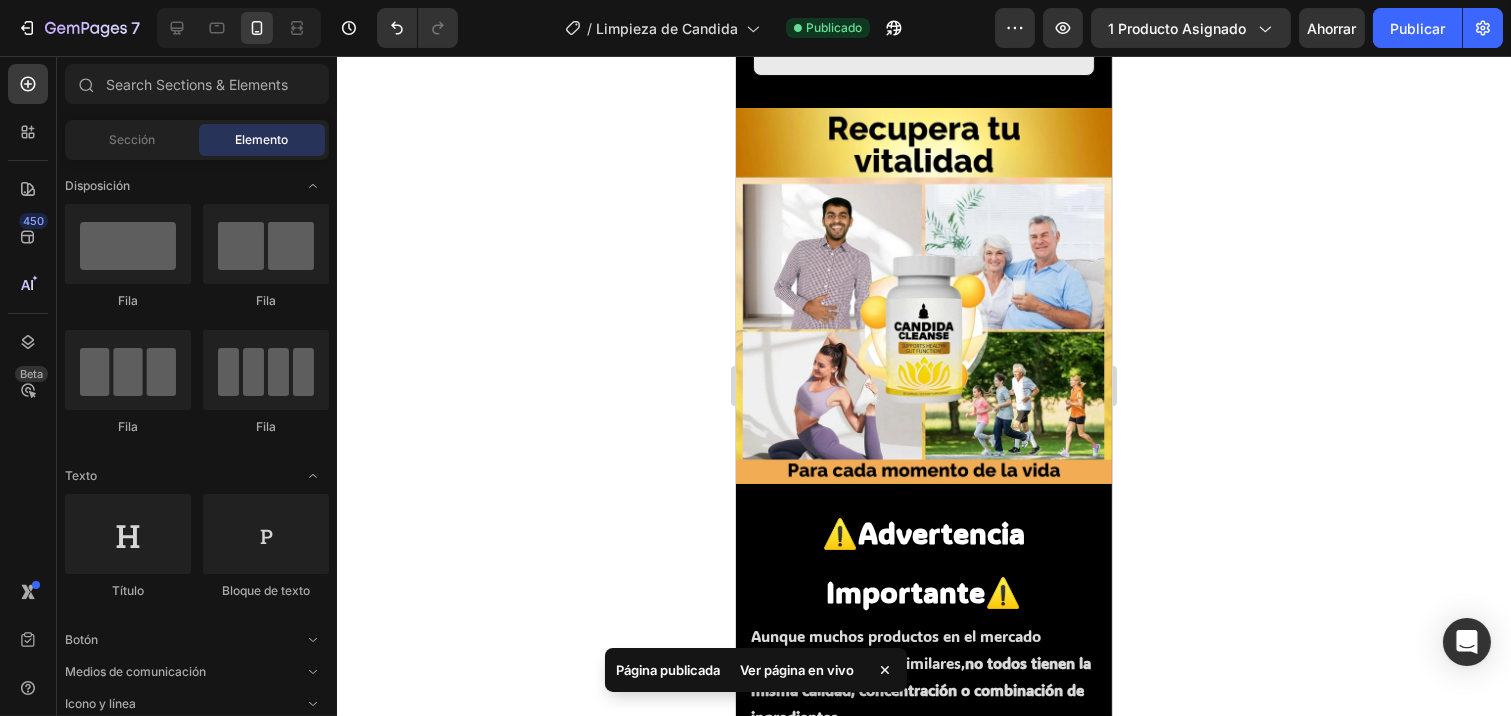 click 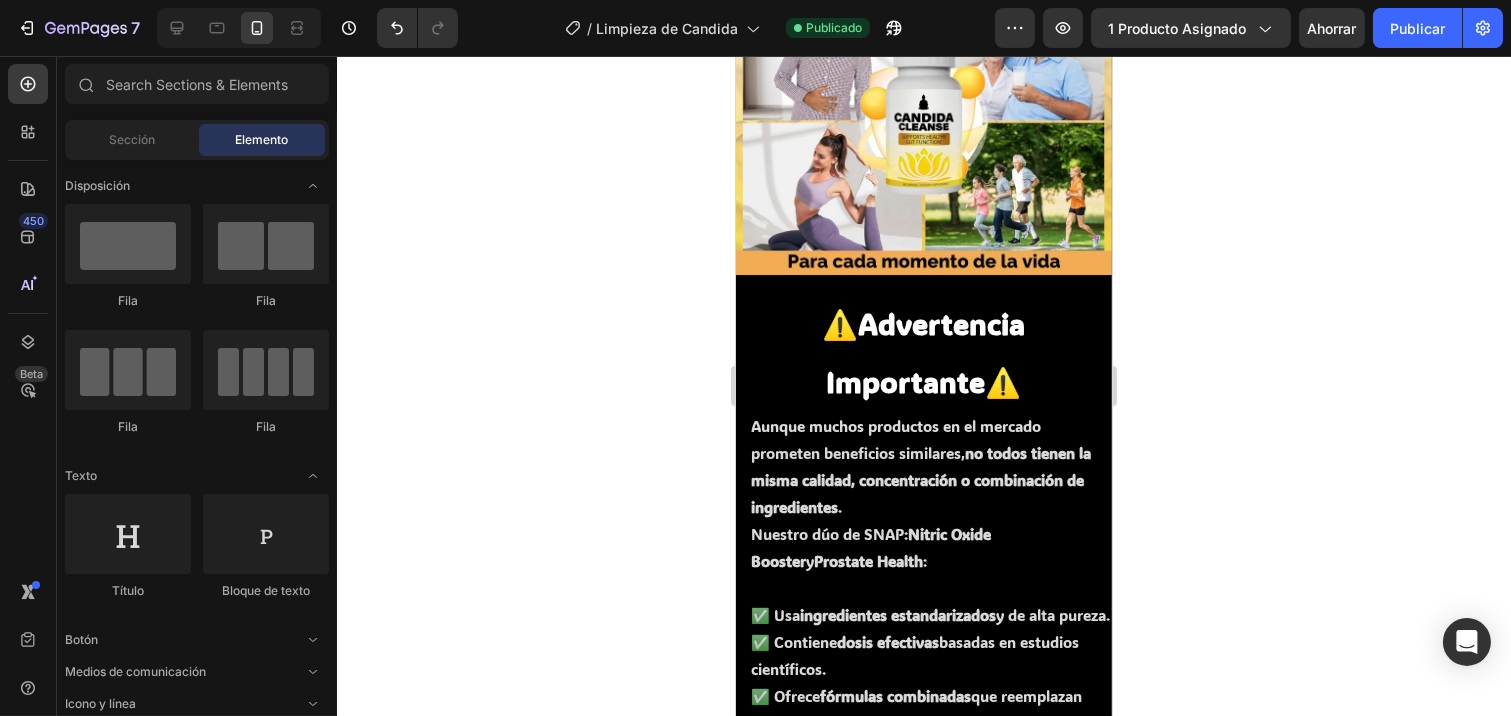 scroll, scrollTop: 2197, scrollLeft: 0, axis: vertical 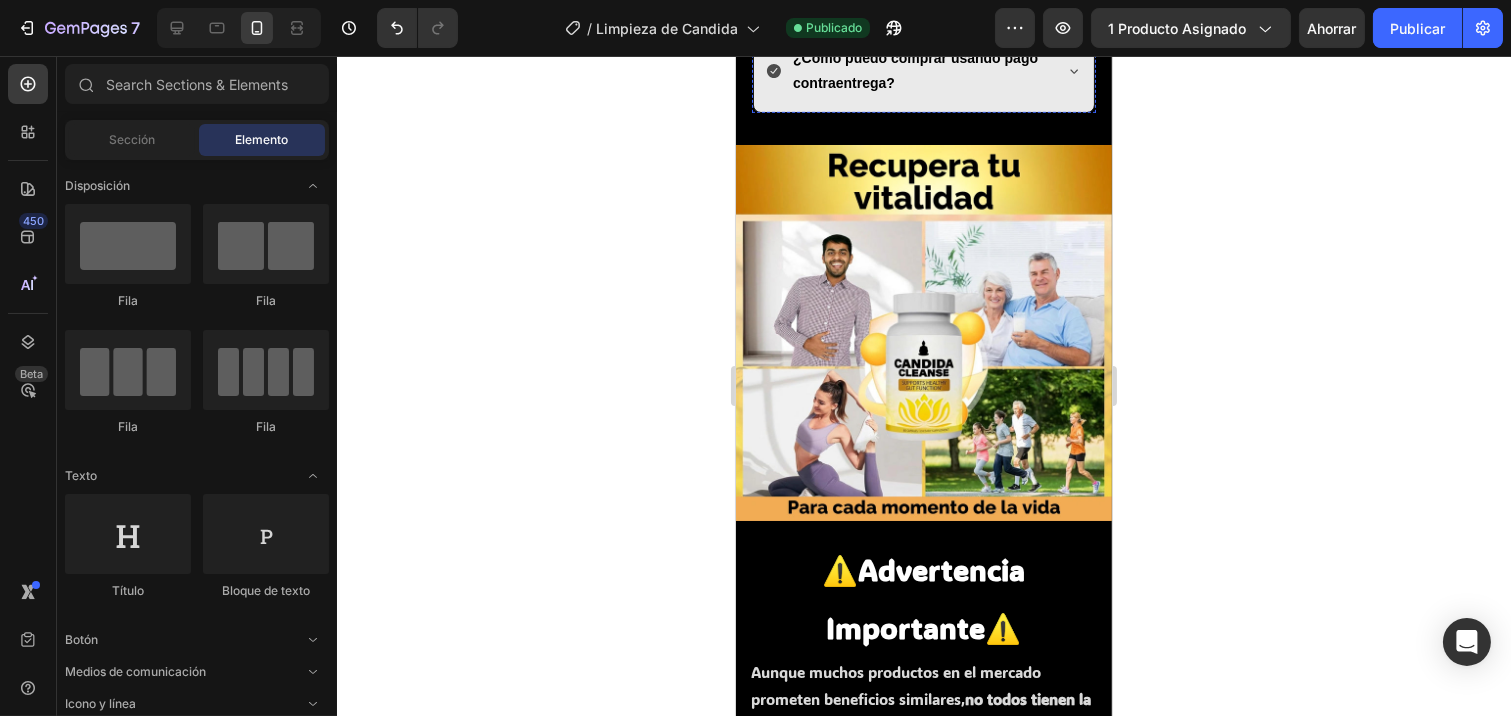 click on "Los resultados pueden variar según cada persona, pero muchos usuarios reportan mejoras en su bienestar y energía en unas pocas semanas de uso constante. Para obtener los mejores resultados, te recomendamos usar  Candida Cleanse  como parte de un estilo de vida saludable y equilibrado." at bounding box center (923, -362) 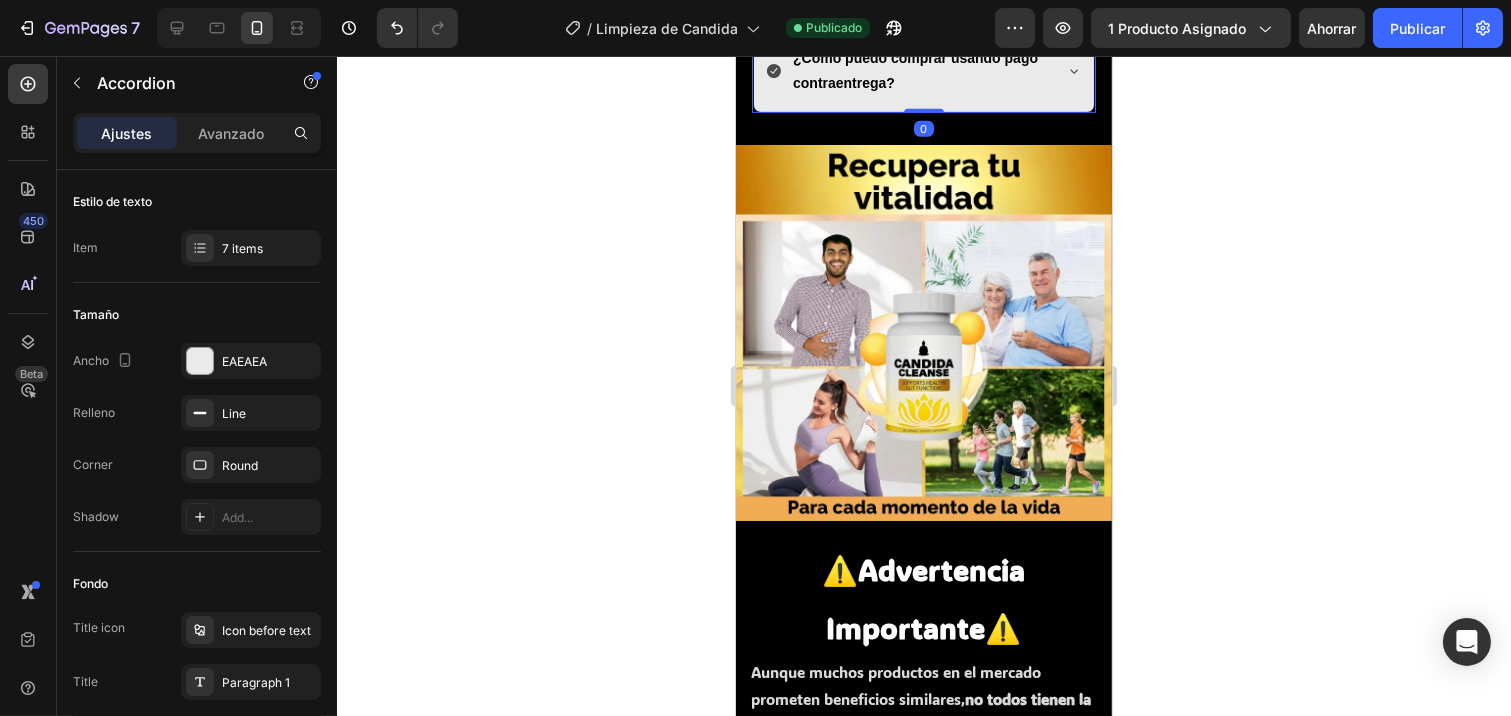 click on "¿Cuánto tiempo tomaré para ver resultados con  Candida Cleanse ?" at bounding box center (923, -494) 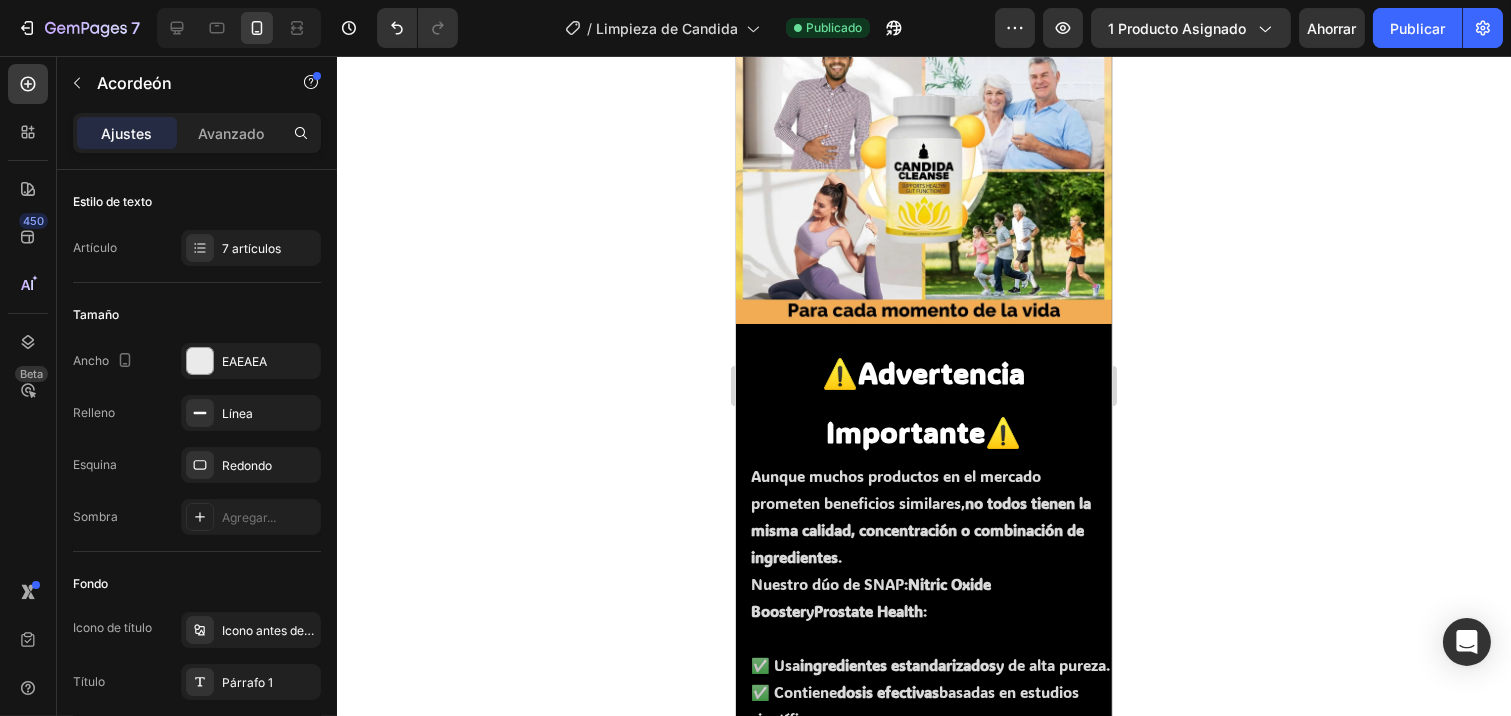 click 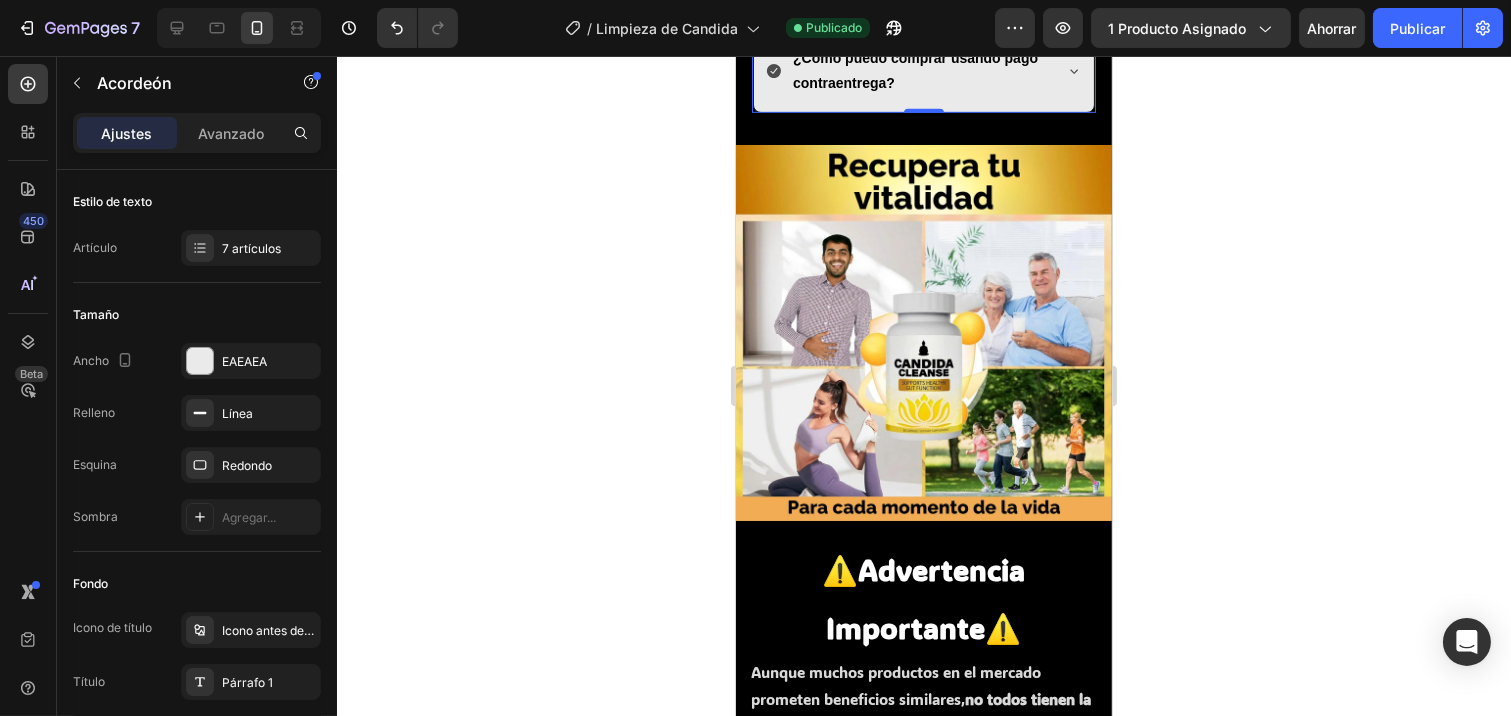 click 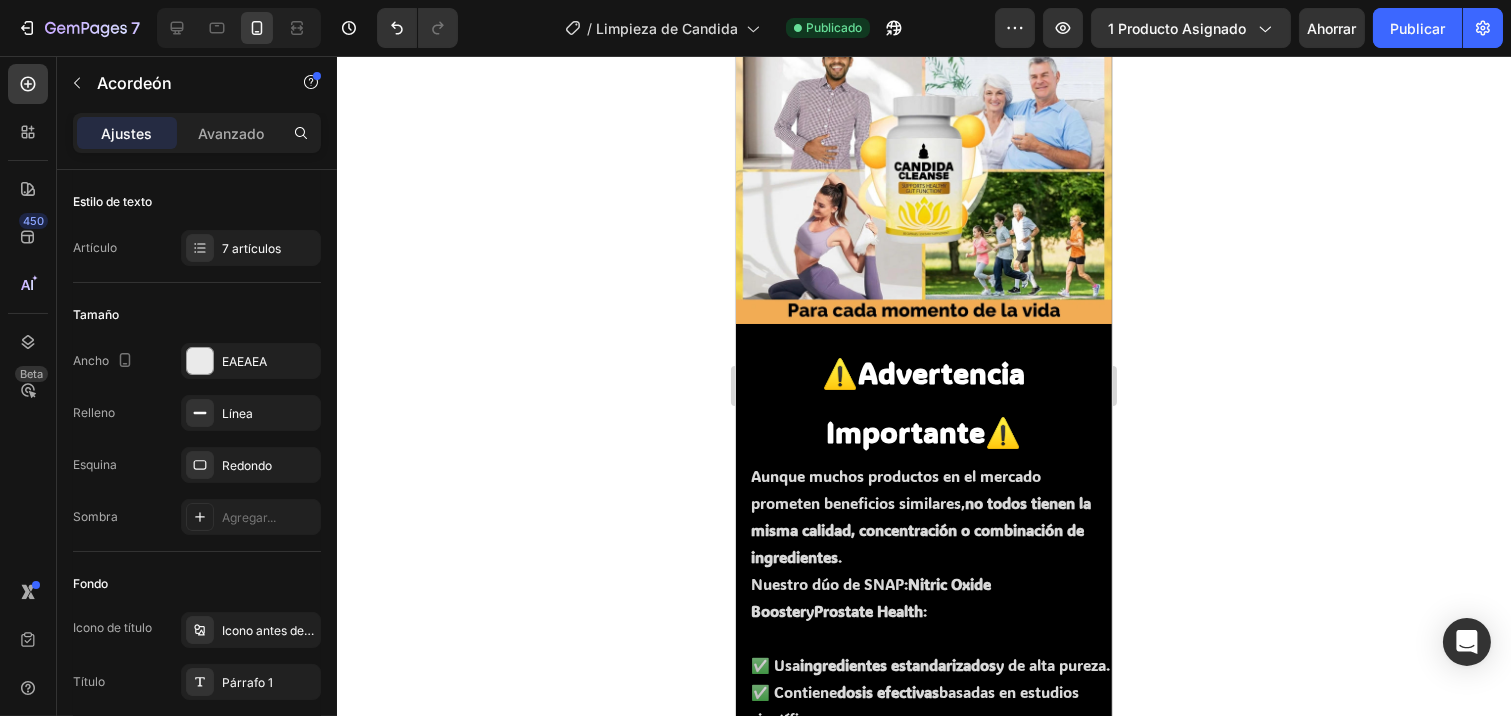 click 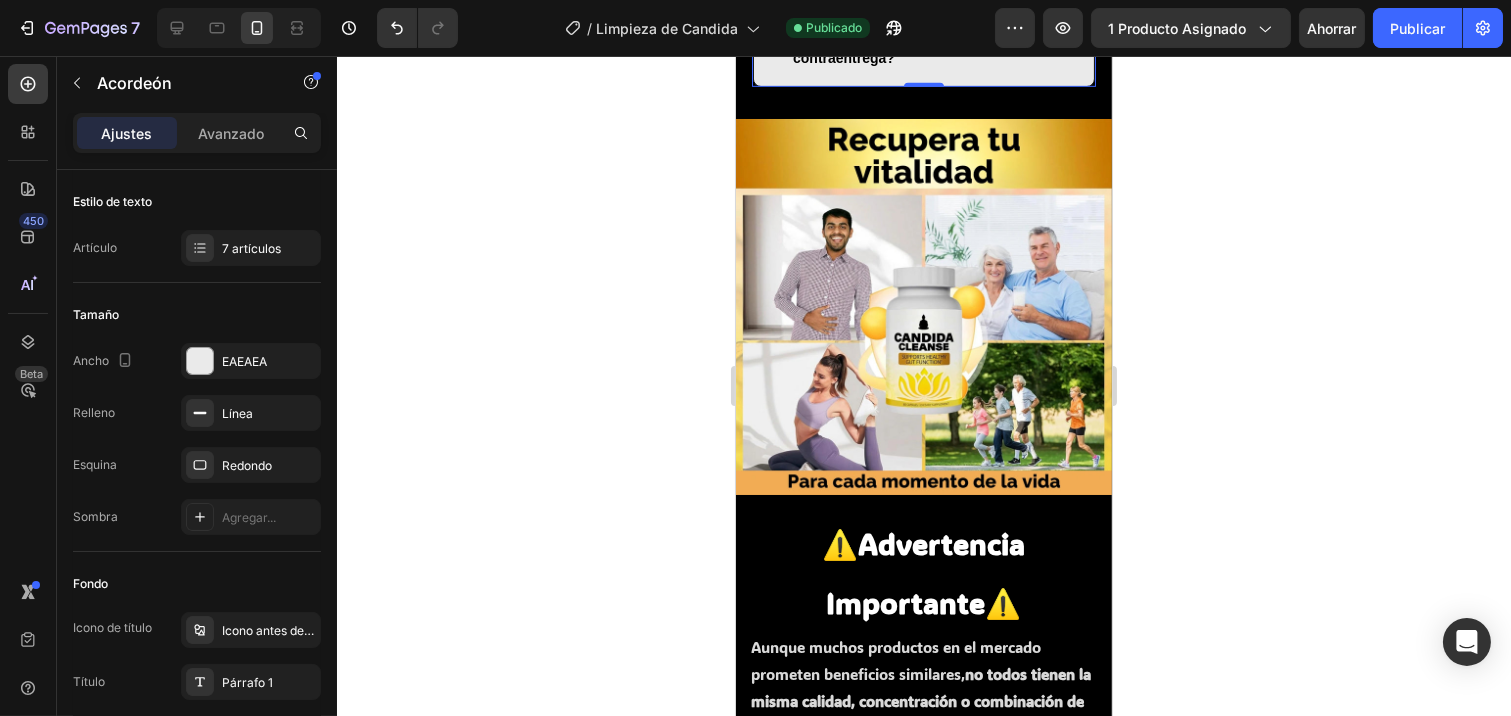 click on "¿Es  Candida Cleanse  adecuado para hombres y mujeres?" at bounding box center [923, -408] 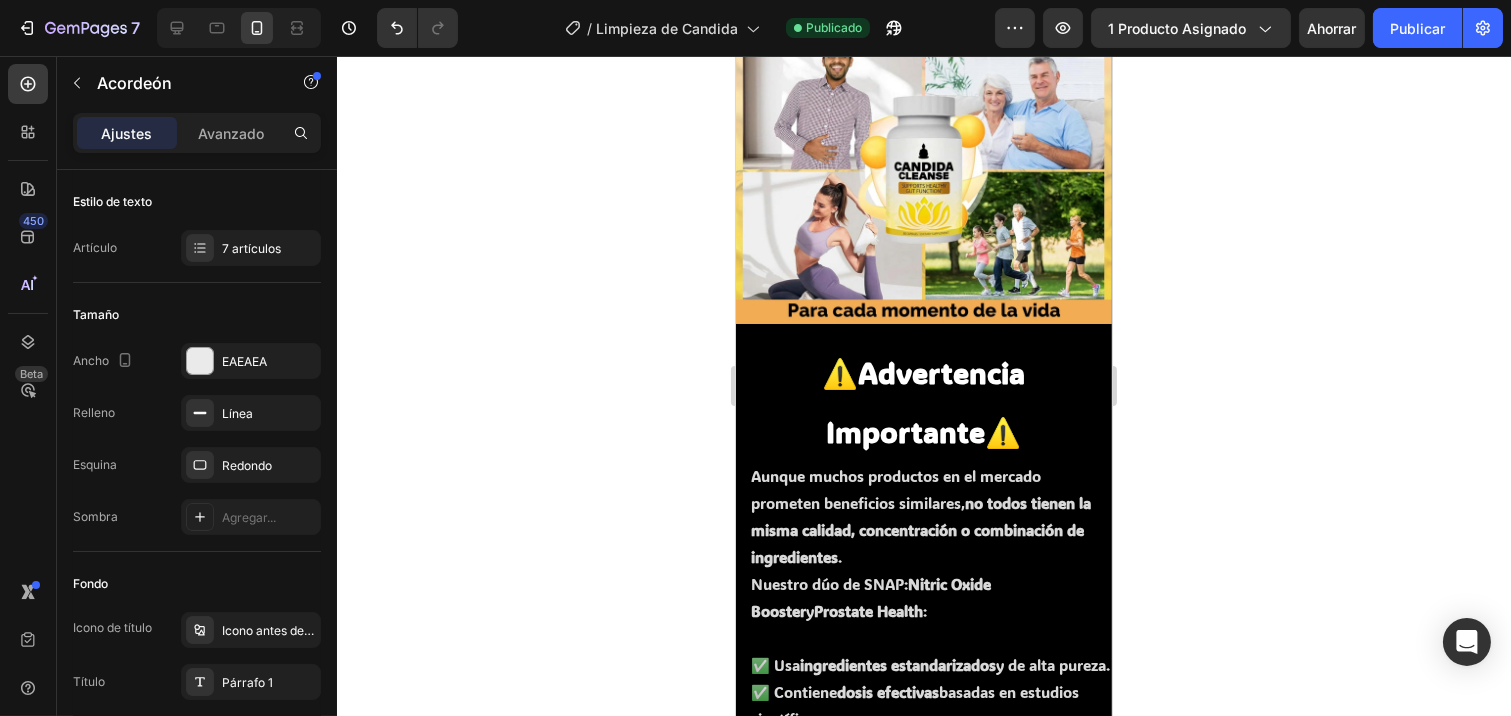 click on "¿Es  Candida Cleanse  adecuado para hombres y mujeres?" at bounding box center [923, -408] 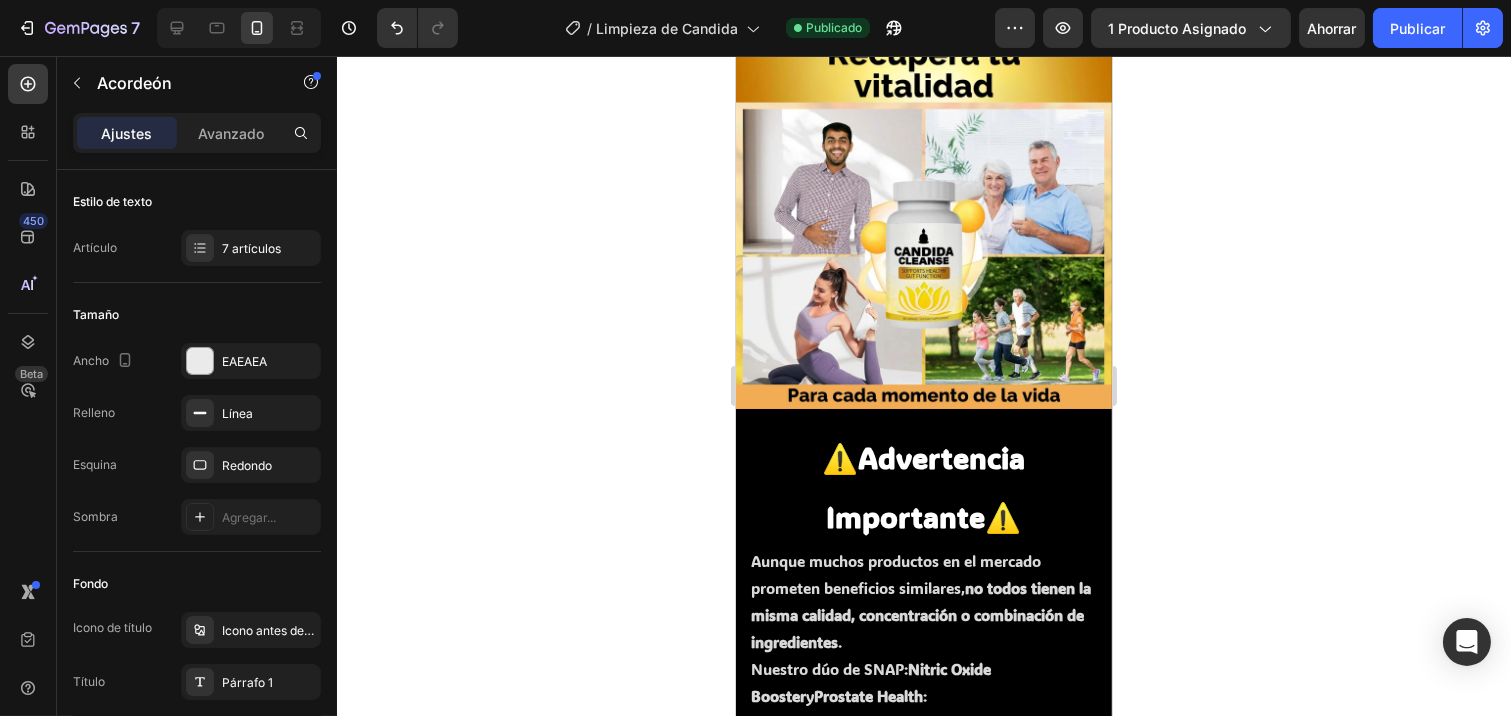 scroll, scrollTop: 2308, scrollLeft: 0, axis: vertical 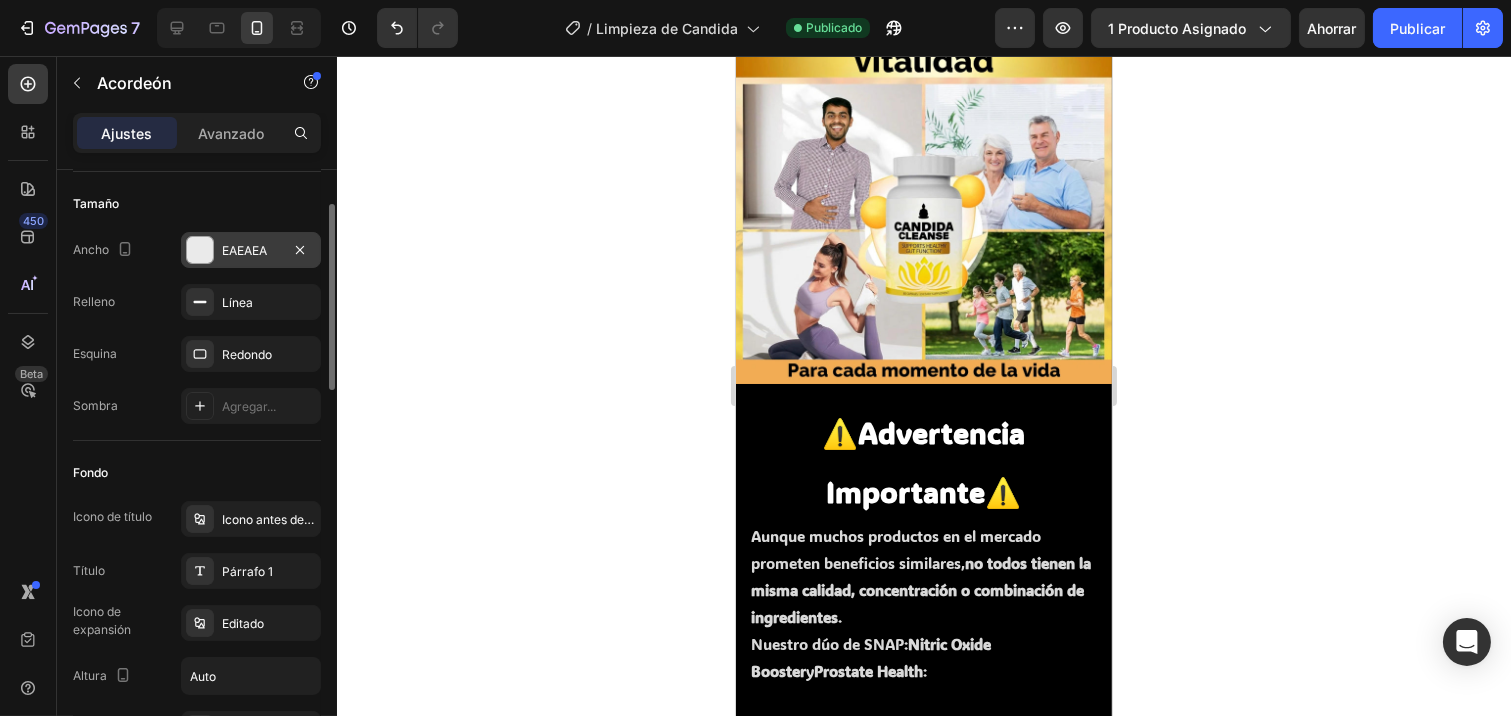 click at bounding box center [200, 250] 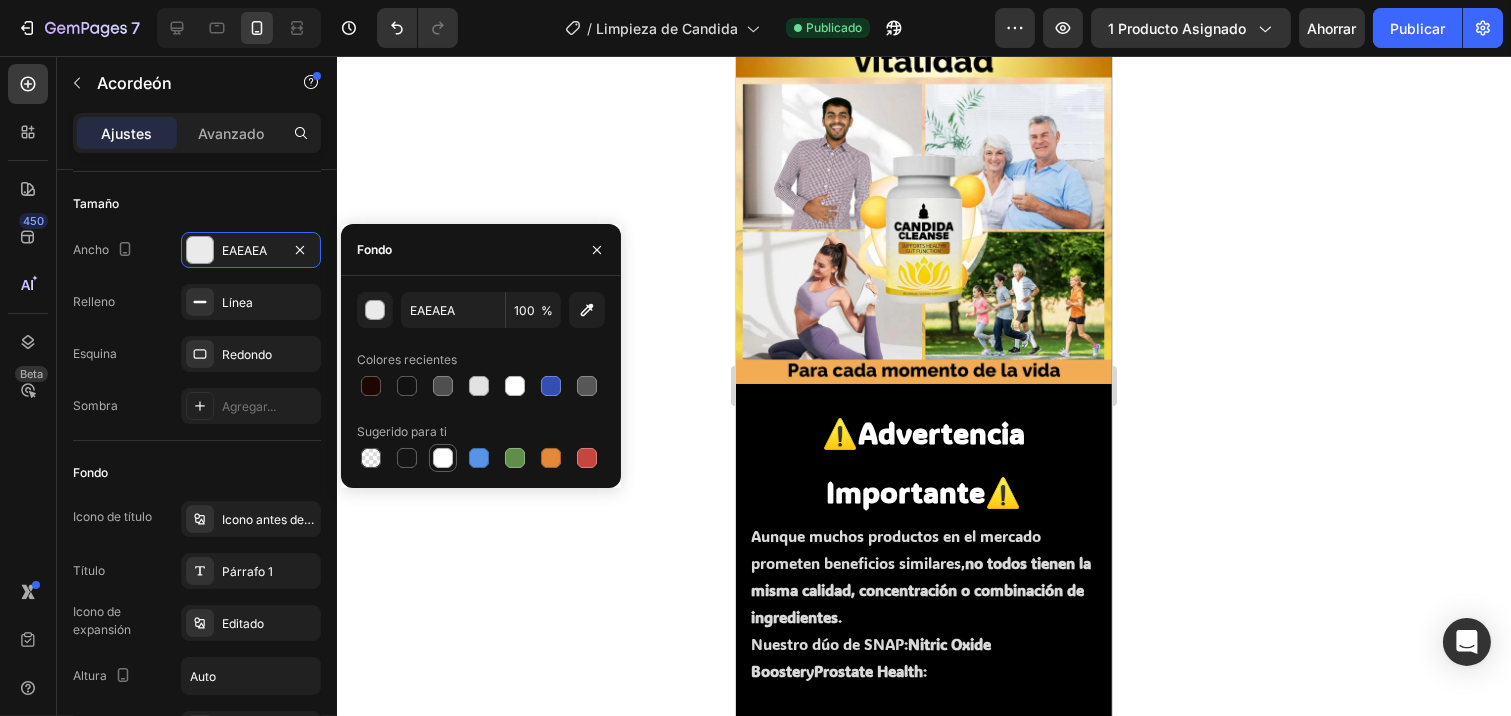 click at bounding box center [443, 458] 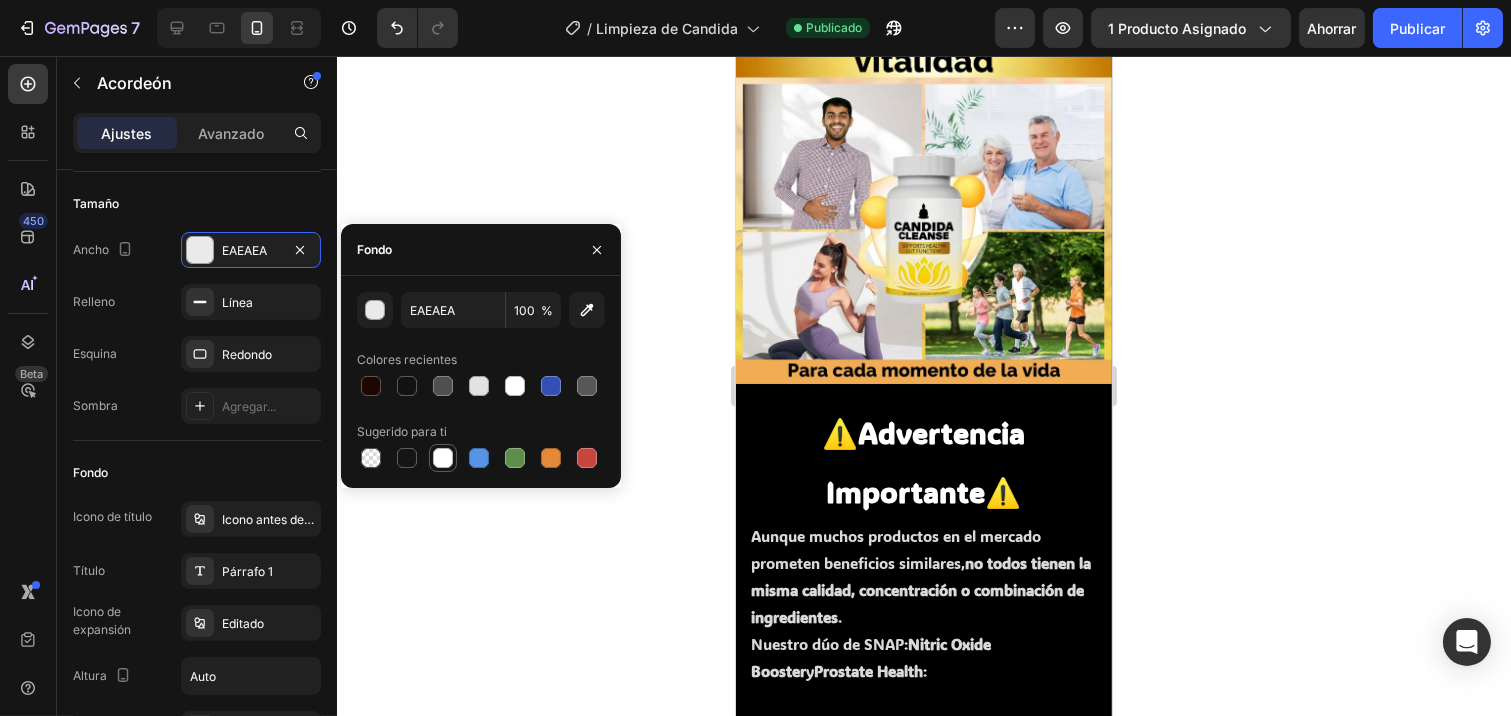 type on "FFFFFF" 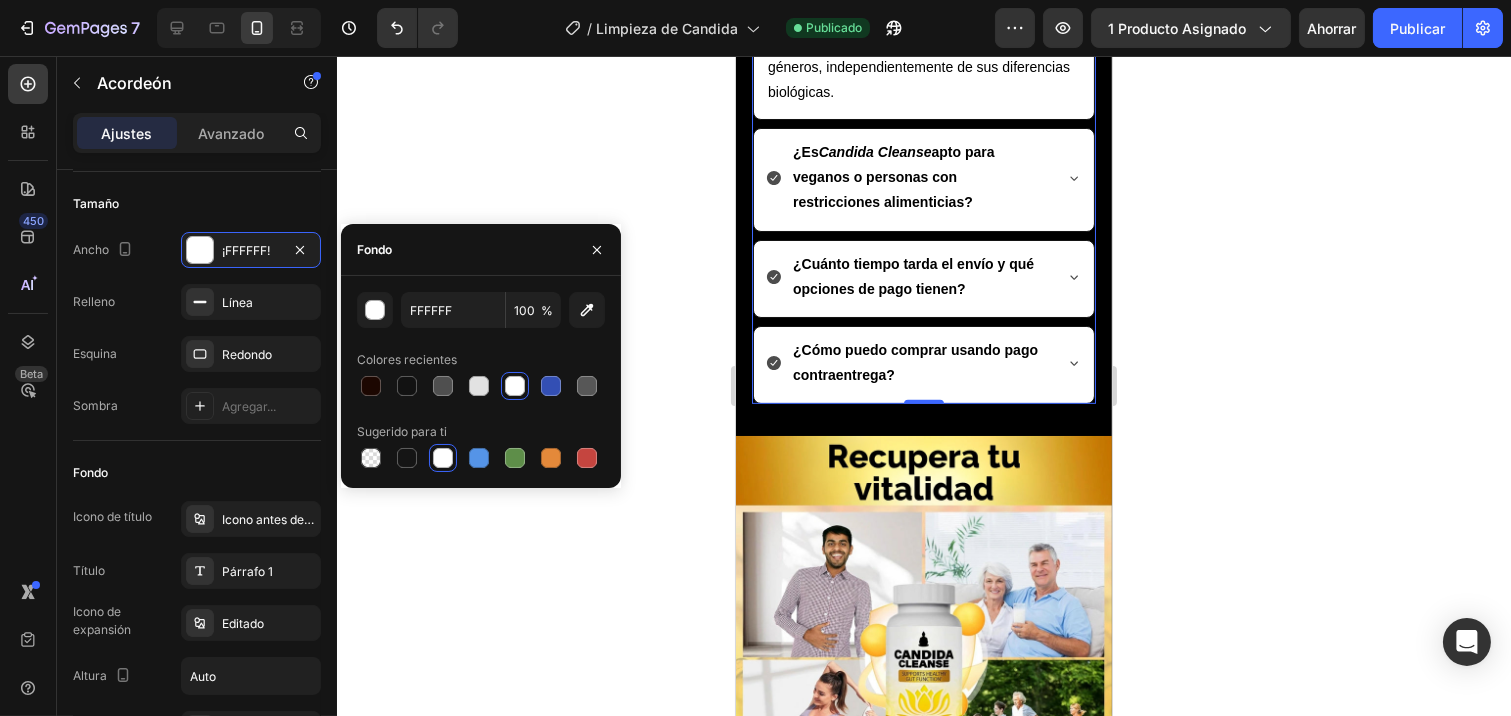 scroll, scrollTop: 1864, scrollLeft: 0, axis: vertical 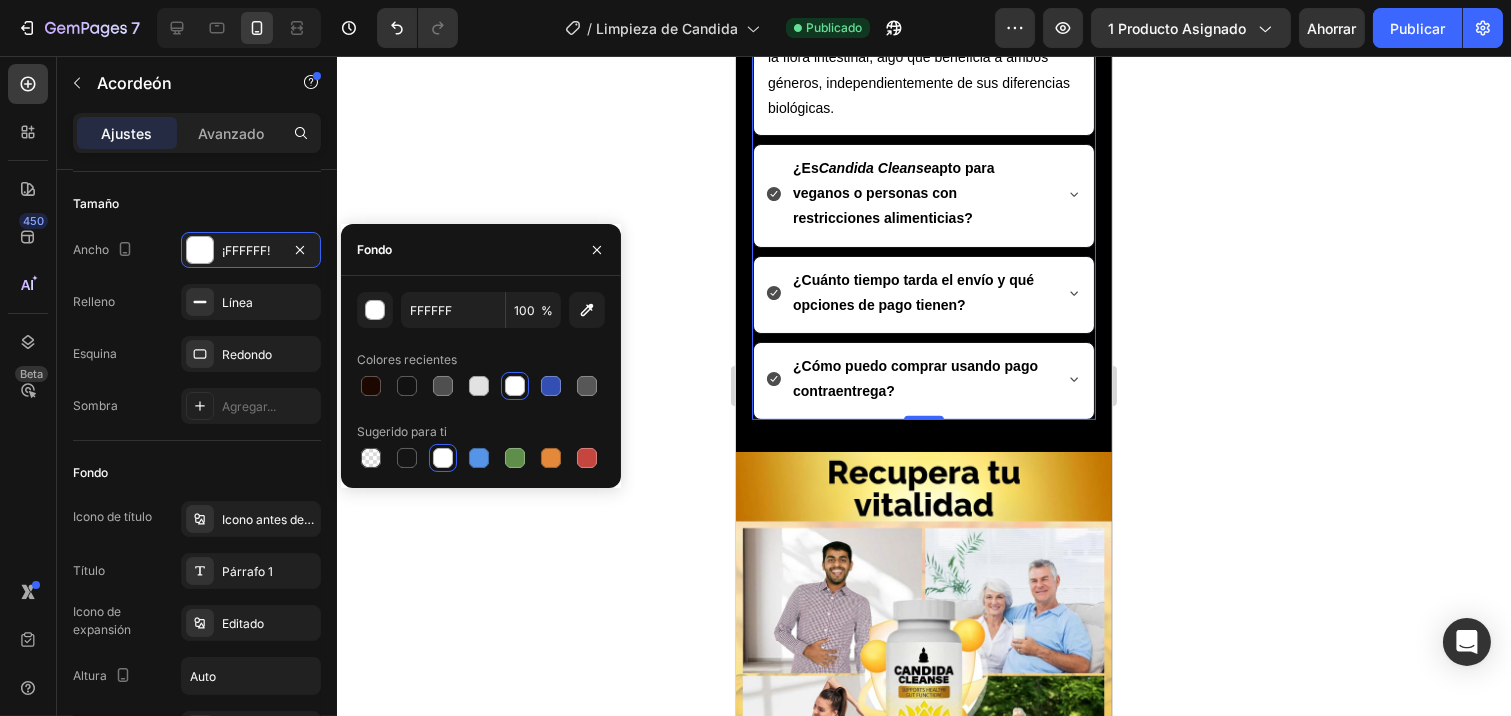 click 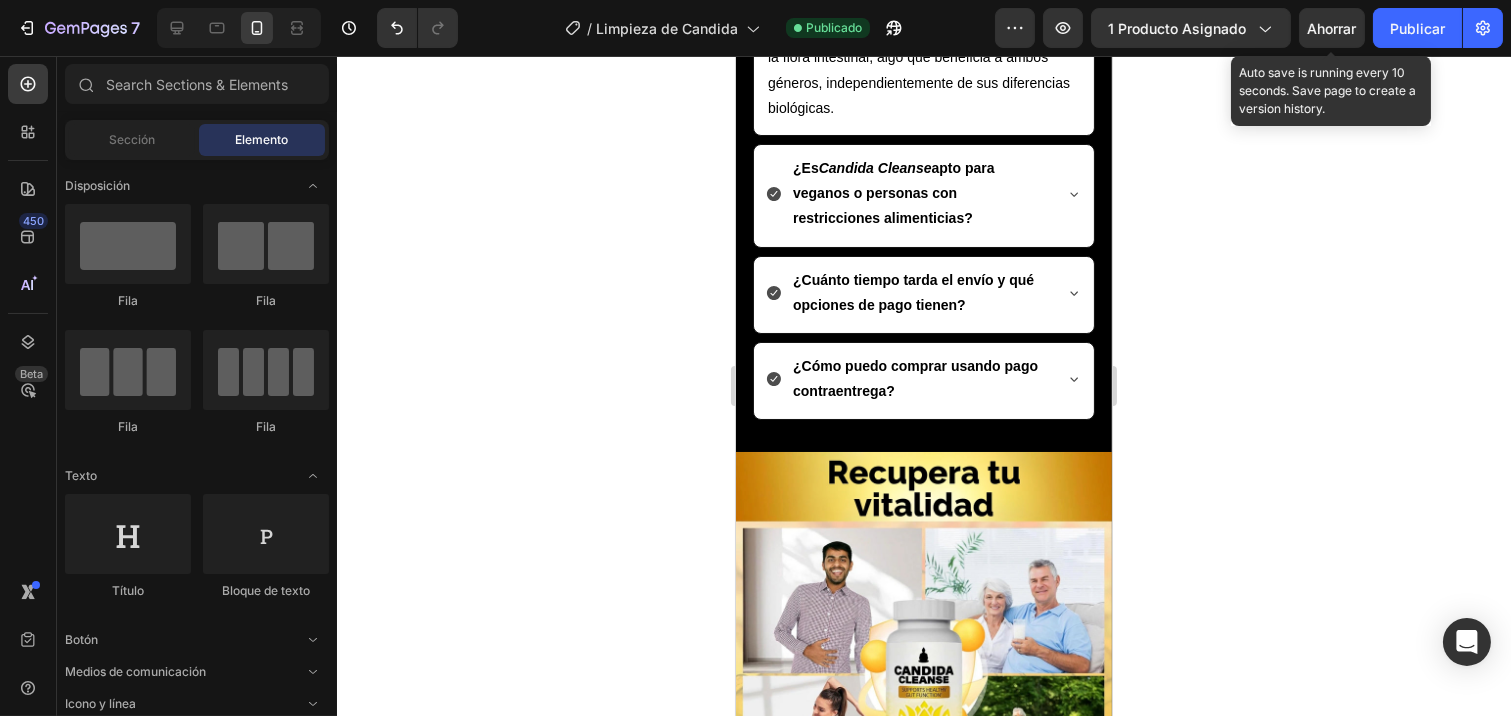 click on "Ahorrar" at bounding box center [1332, 28] 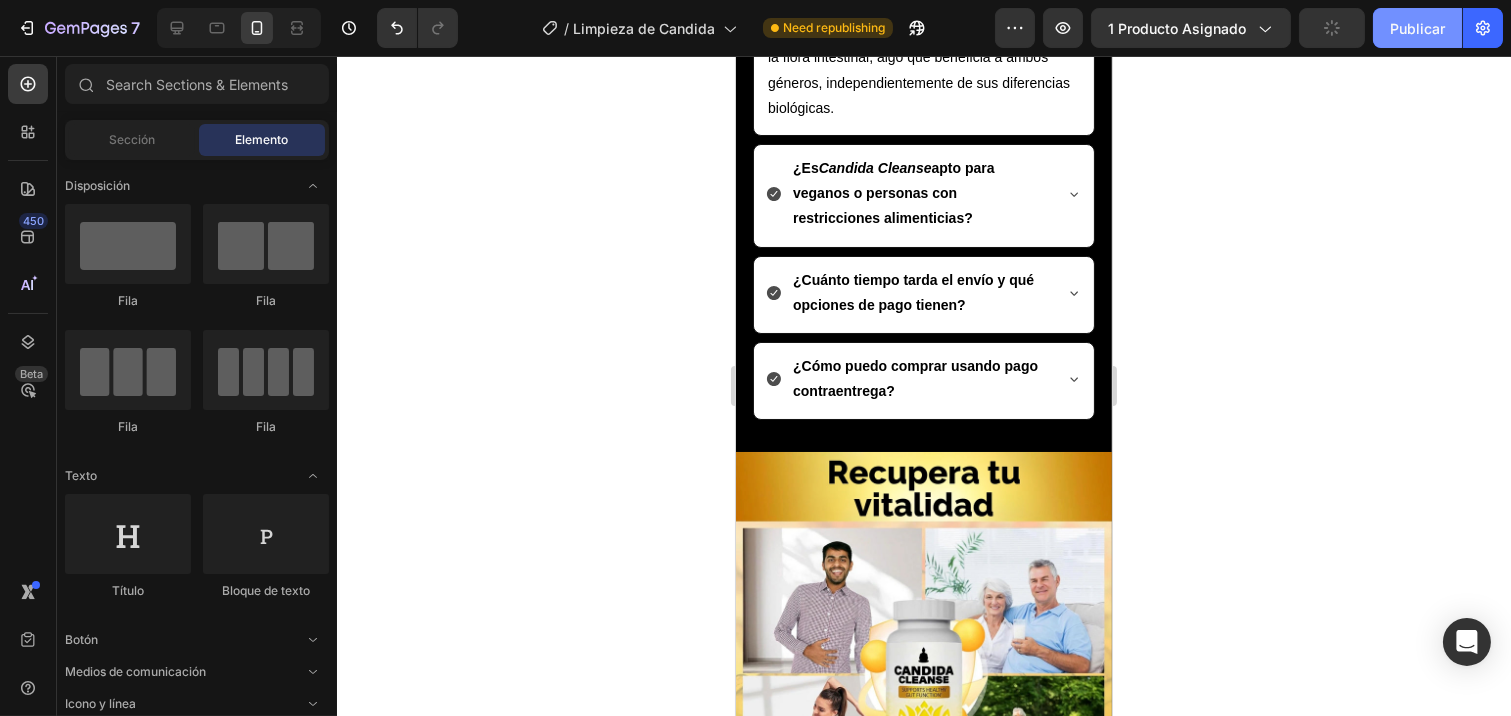 click on "Publicar" at bounding box center [1417, 28] 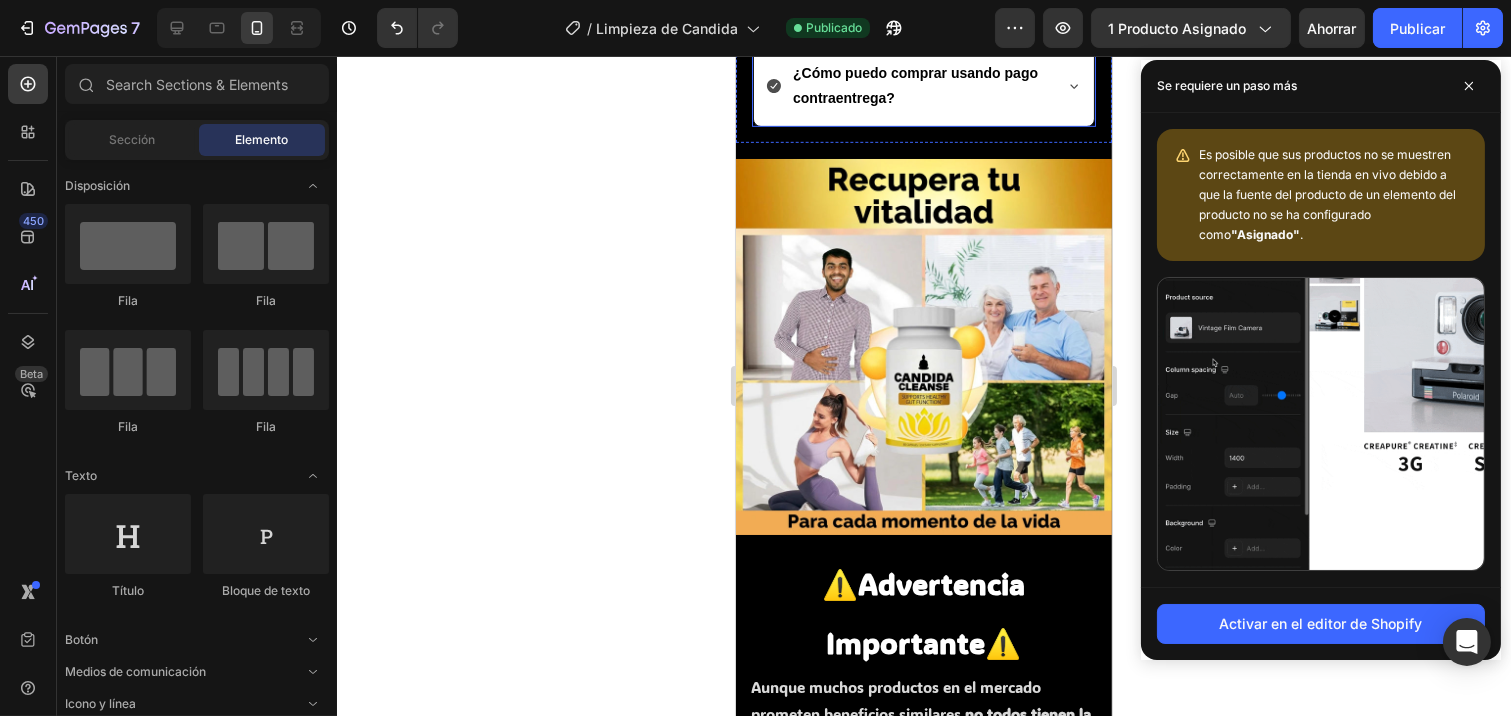 scroll, scrollTop: 2197, scrollLeft: 0, axis: vertical 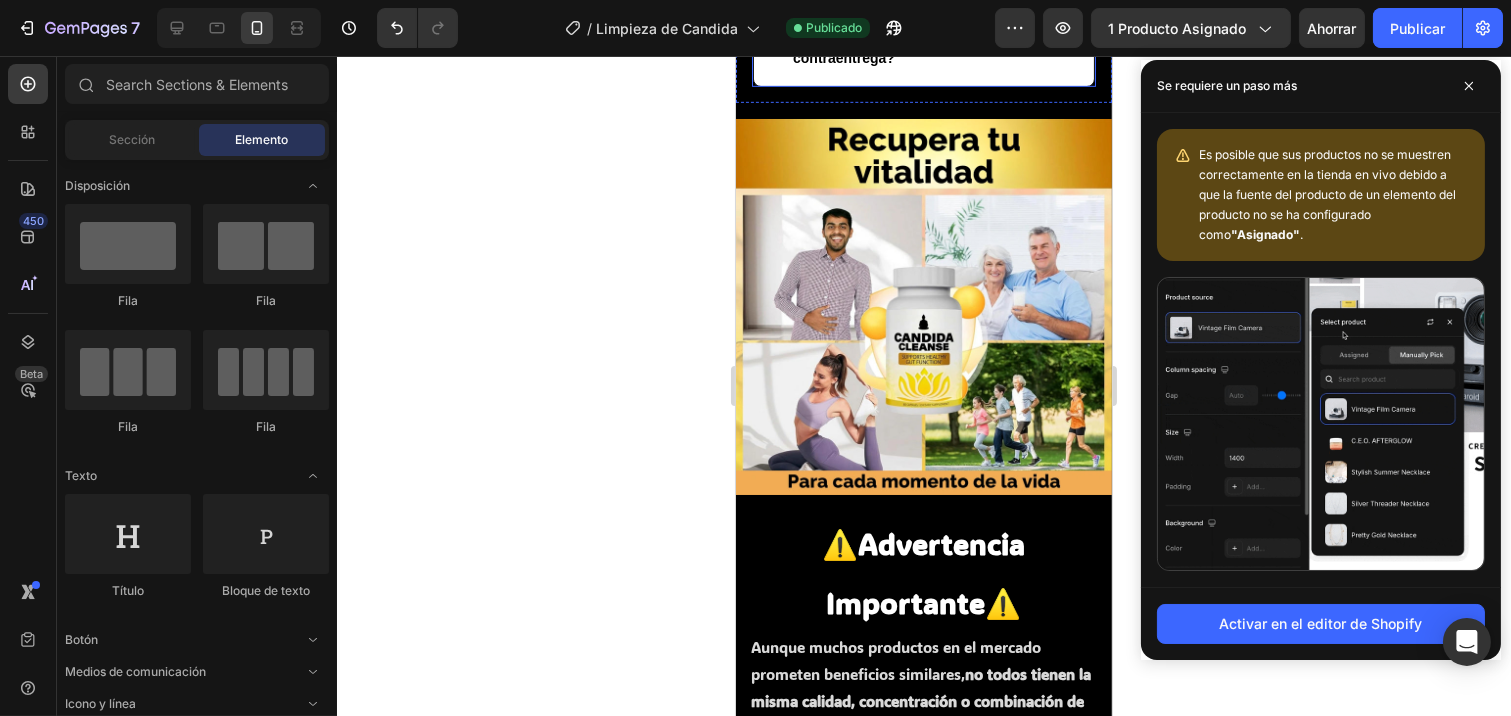 click on "¿Es  Candida Cleanse  adecuado para hombres y mujeres?" at bounding box center (923, -408) 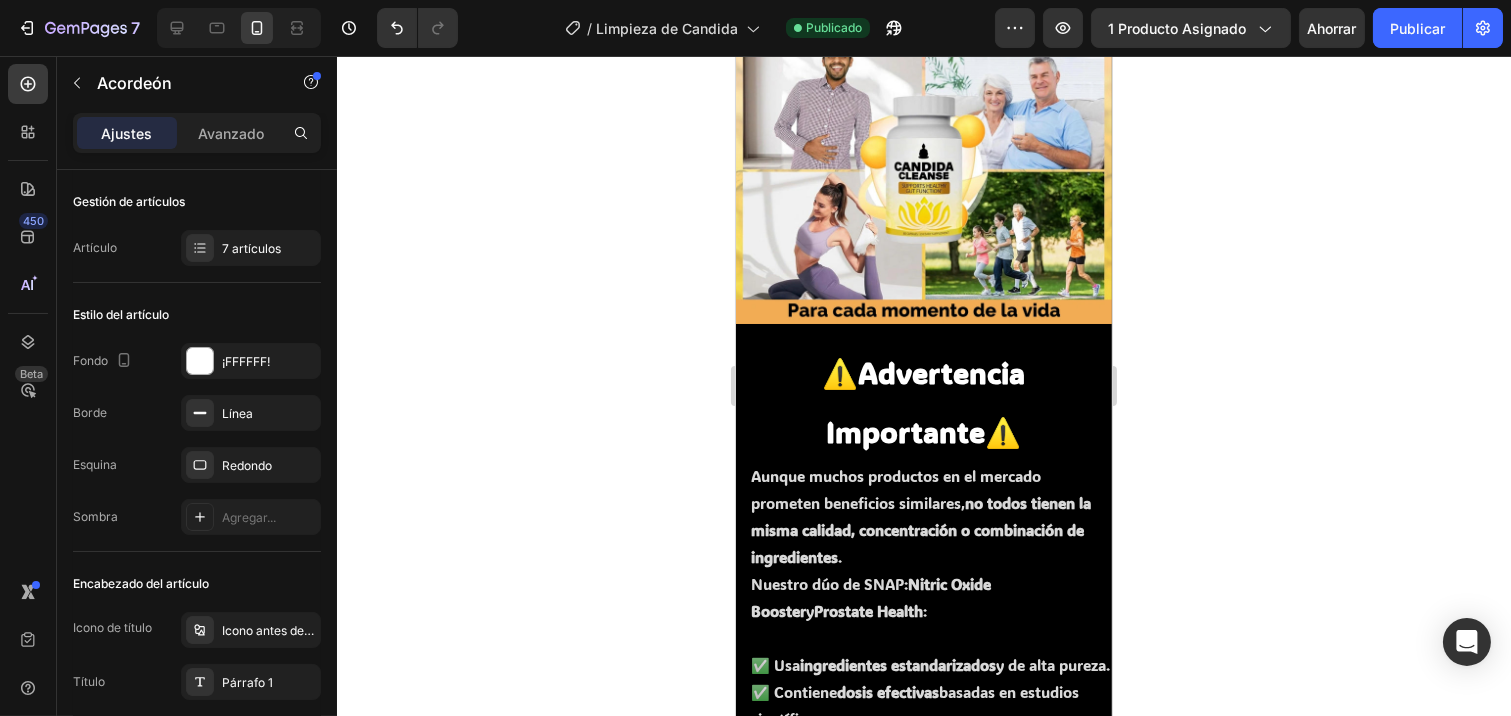 click 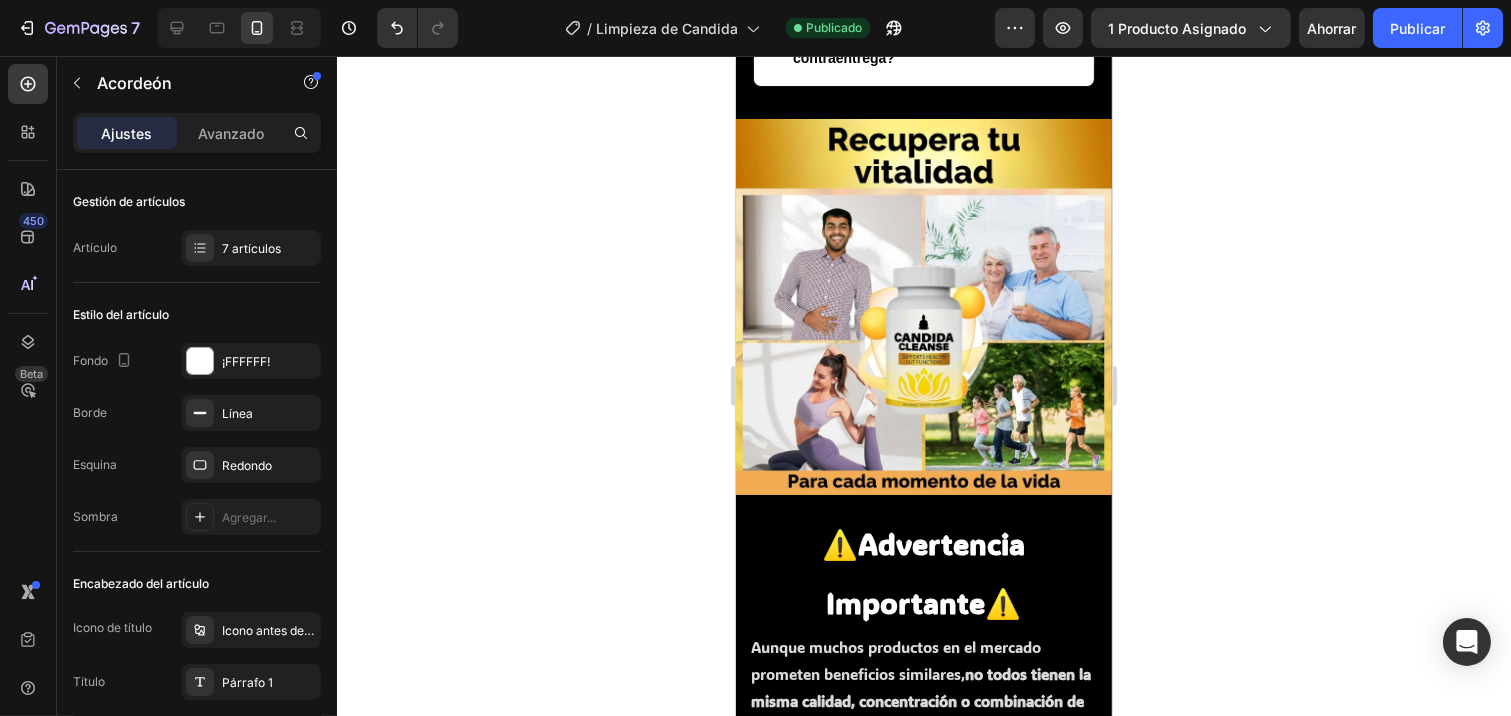 click on "¿Es  Candida Cleanse  adecuado para hombres y mujeres?" at bounding box center [923, -408] 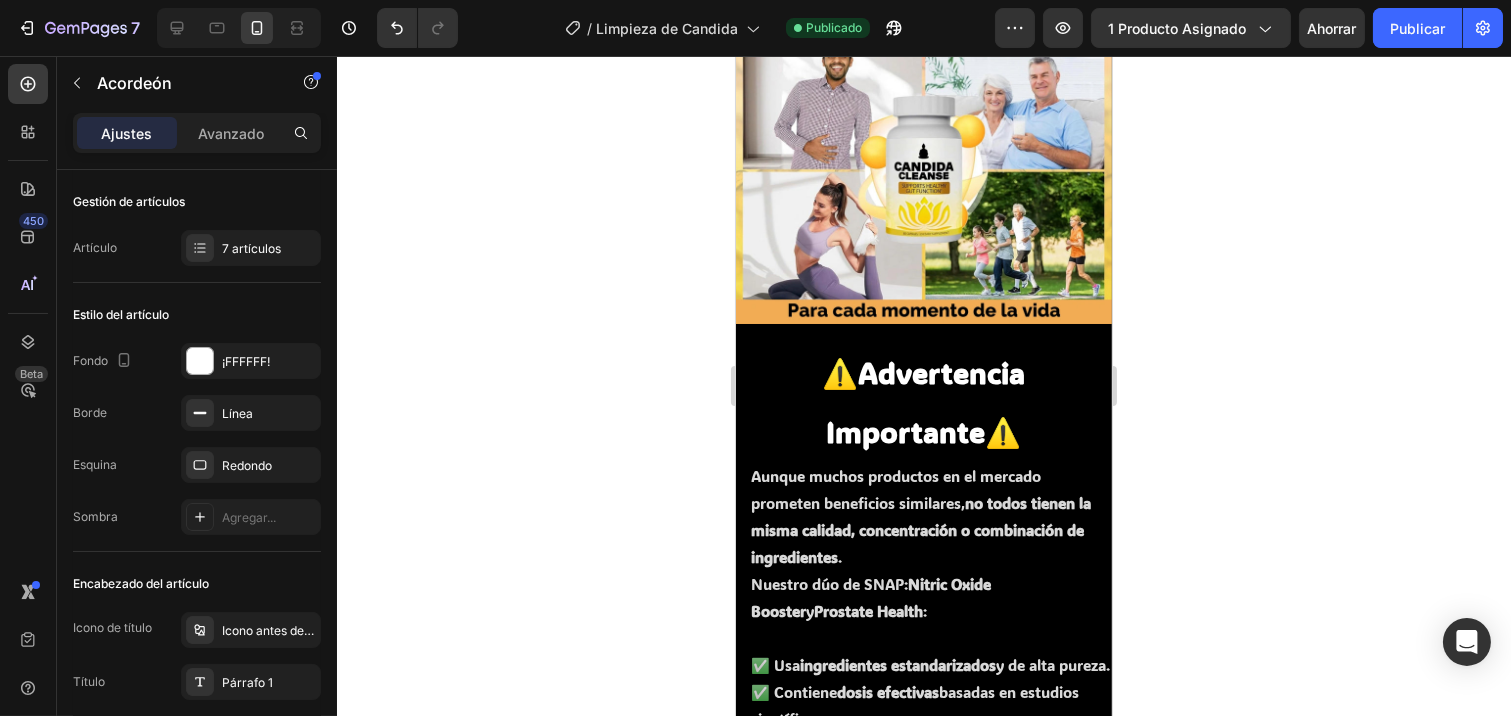 click on "¿Es  Candida Cleanse  adecuado para hombres y mujeres?" at bounding box center (923, -408) 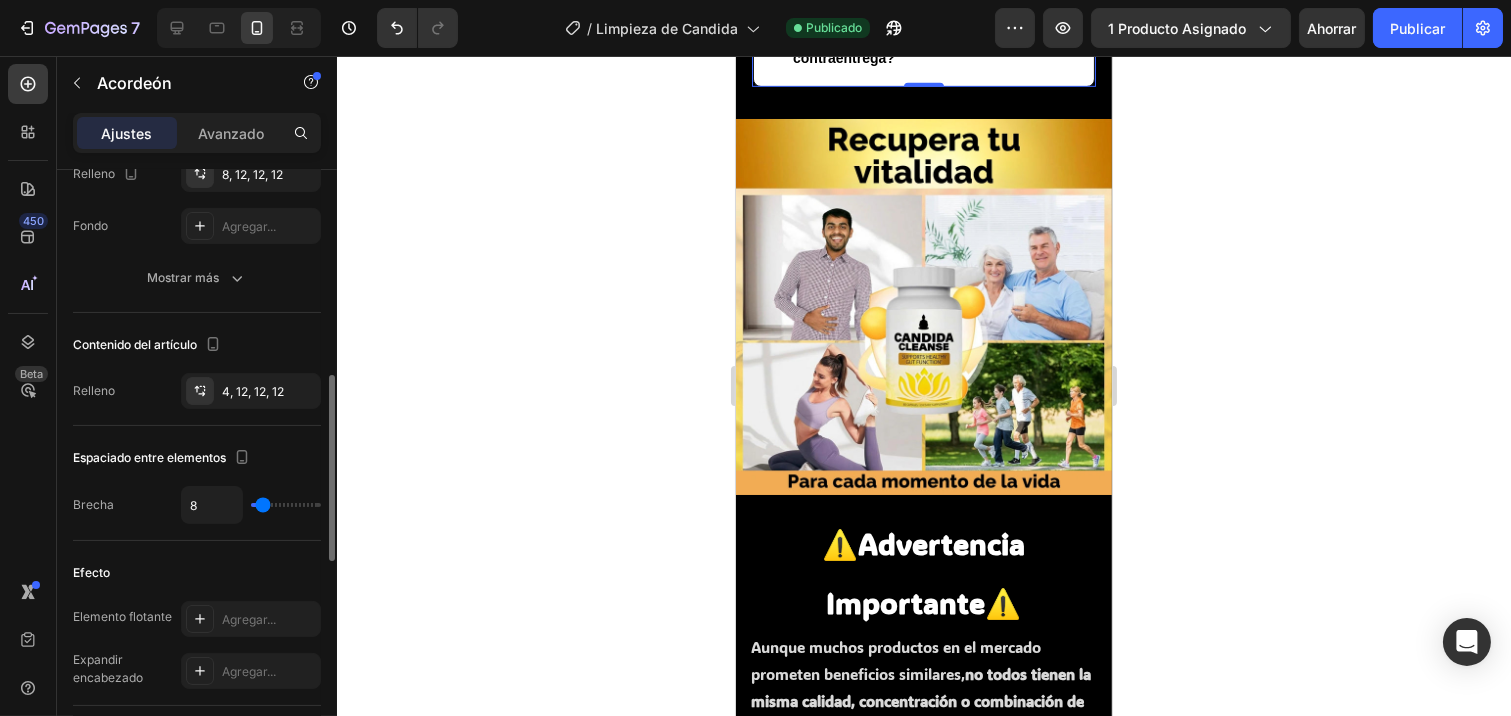 scroll, scrollTop: 111, scrollLeft: 0, axis: vertical 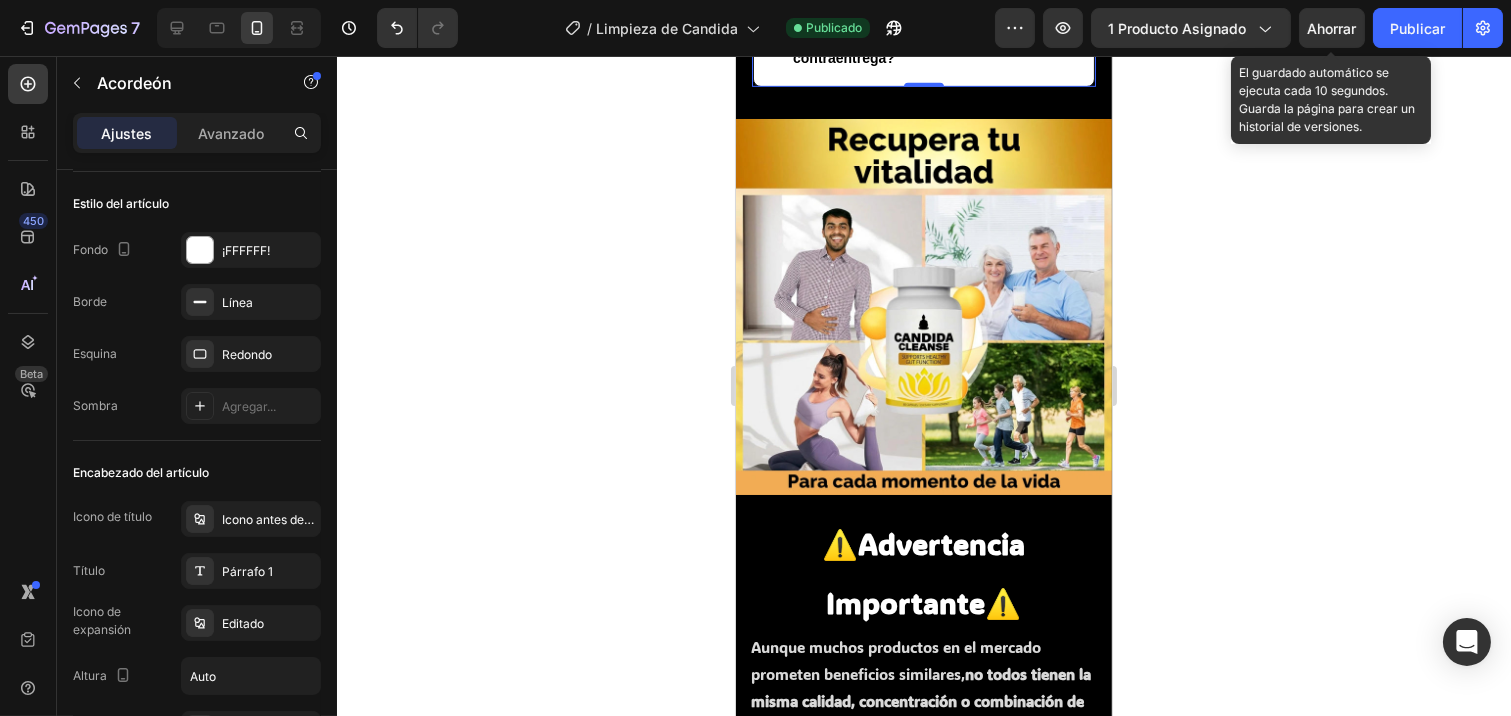 click on "Ahorrar" 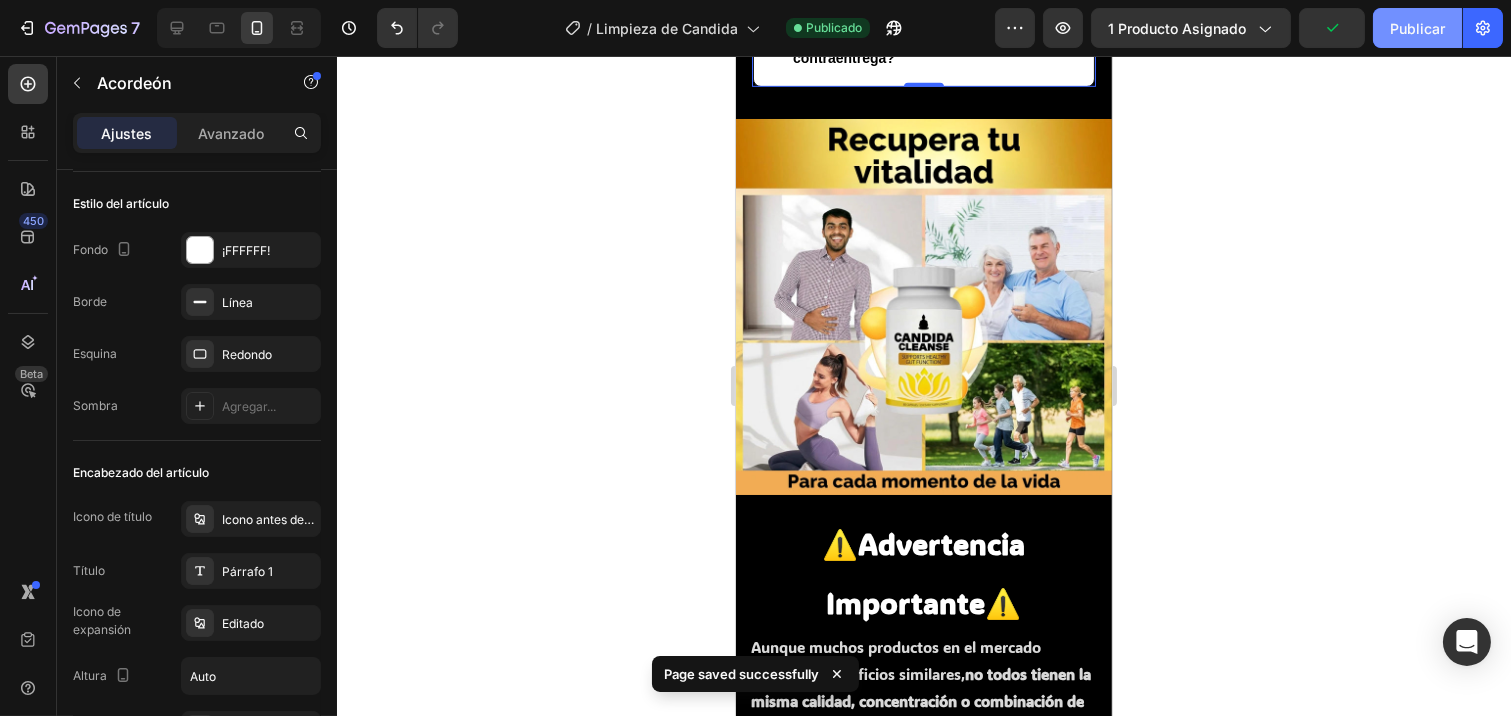 click on "Publicar" 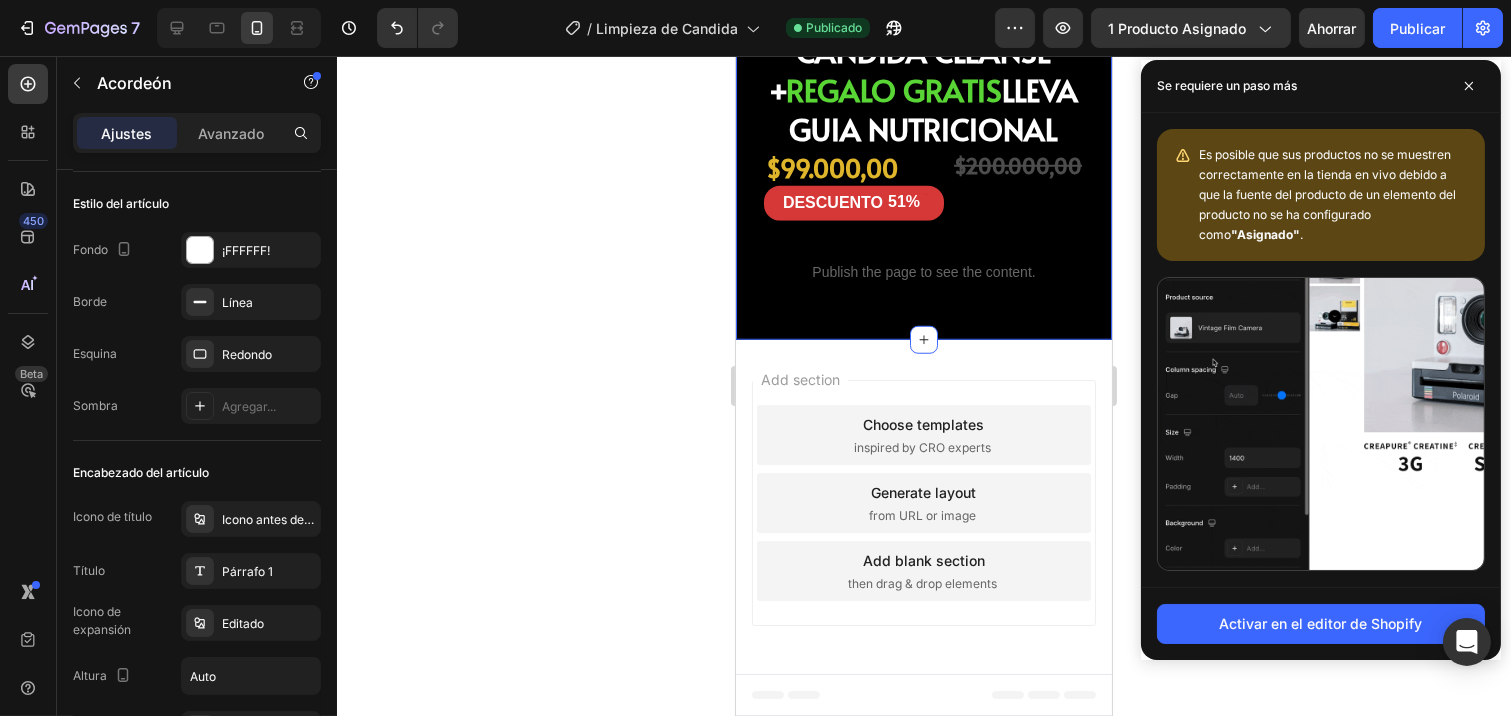scroll, scrollTop: 4581, scrollLeft: 0, axis: vertical 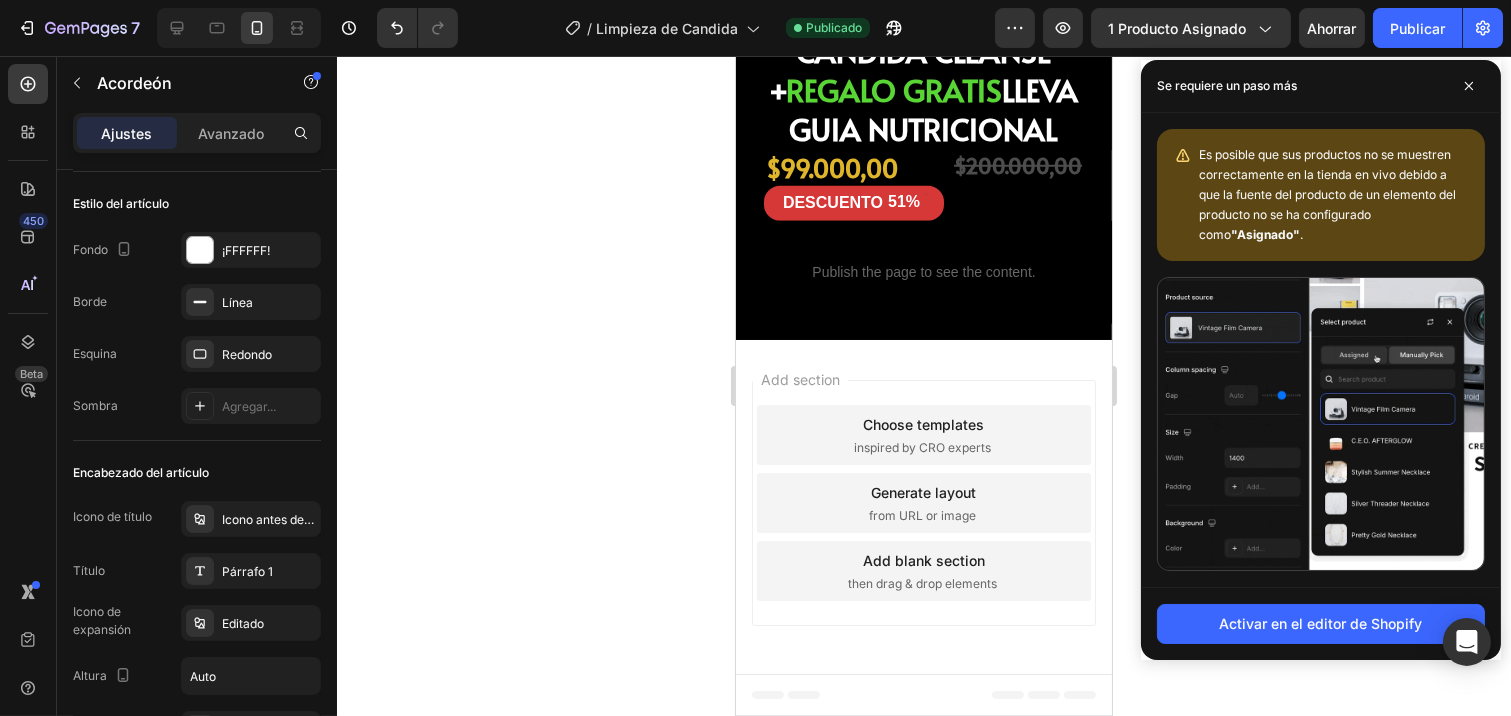 click on "CANDIDA CLEANSE +  REGALO GRATIS  LLEVA GUIA NUTRICIONAL" at bounding box center (923, -2385) 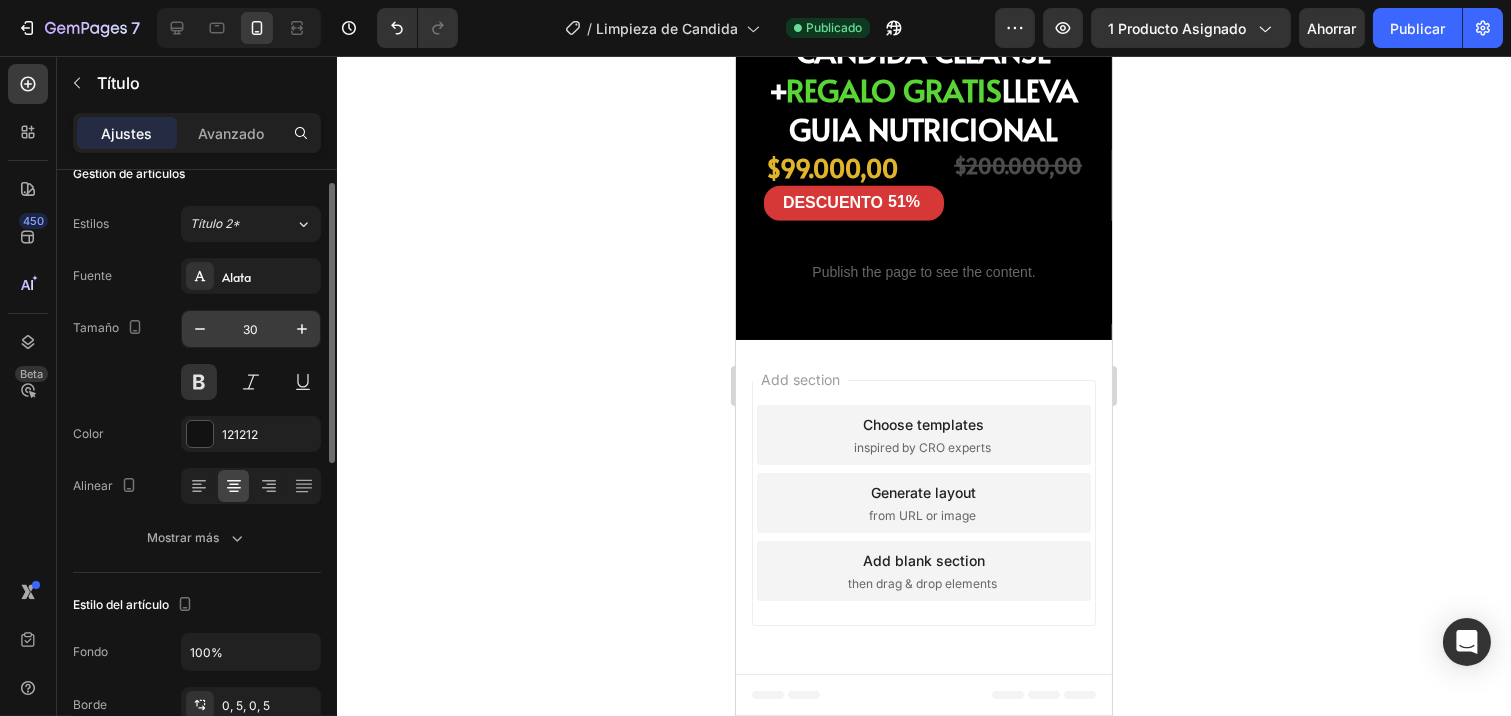 scroll, scrollTop: 0, scrollLeft: 0, axis: both 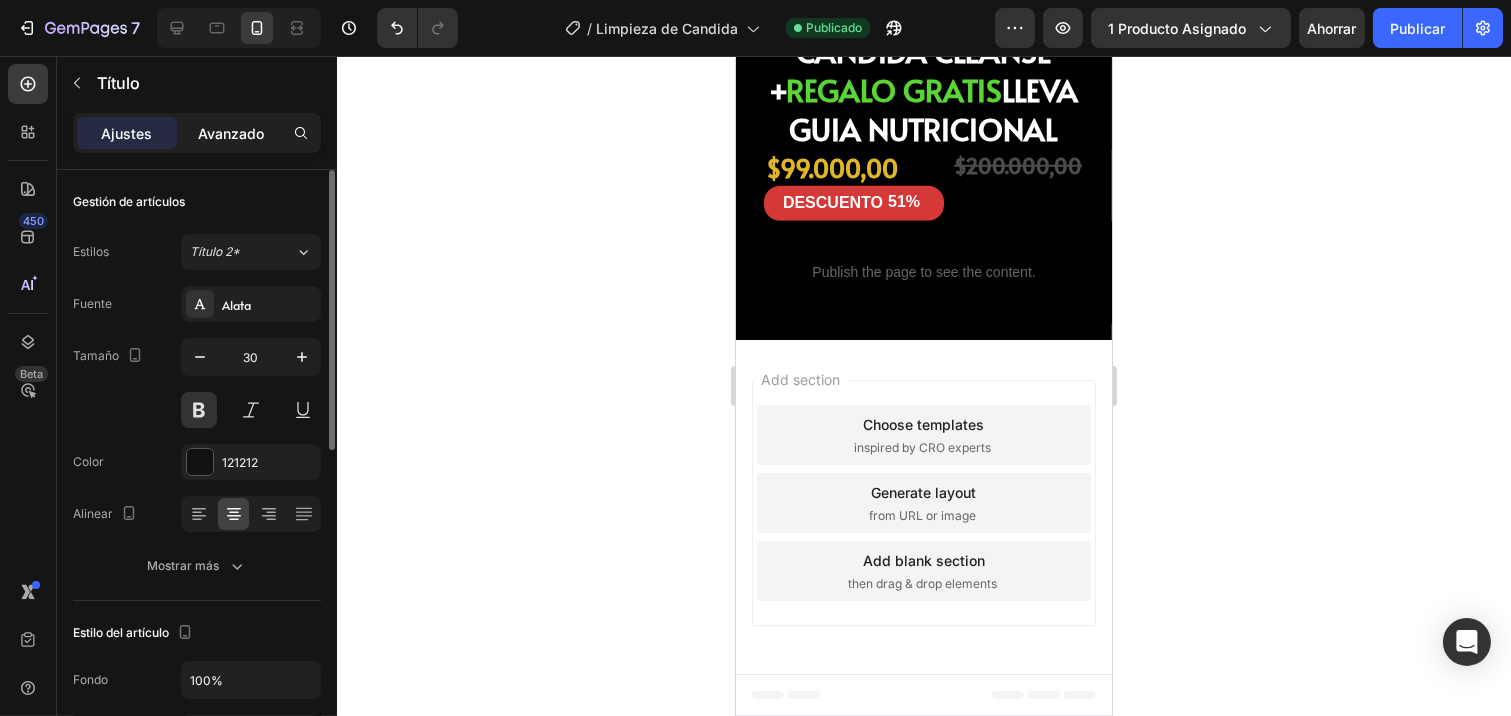 click on "Avanzado" at bounding box center (231, 133) 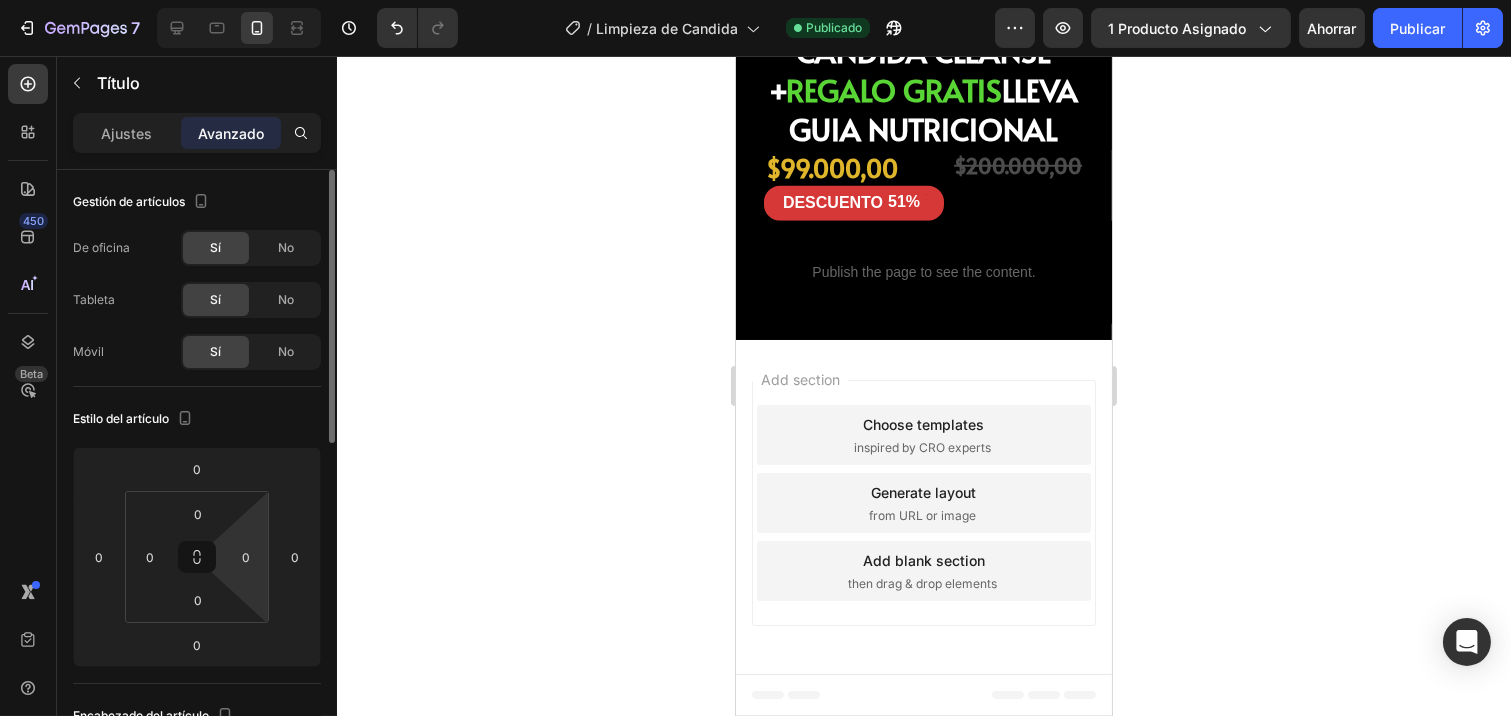 scroll, scrollTop: 111, scrollLeft: 0, axis: vertical 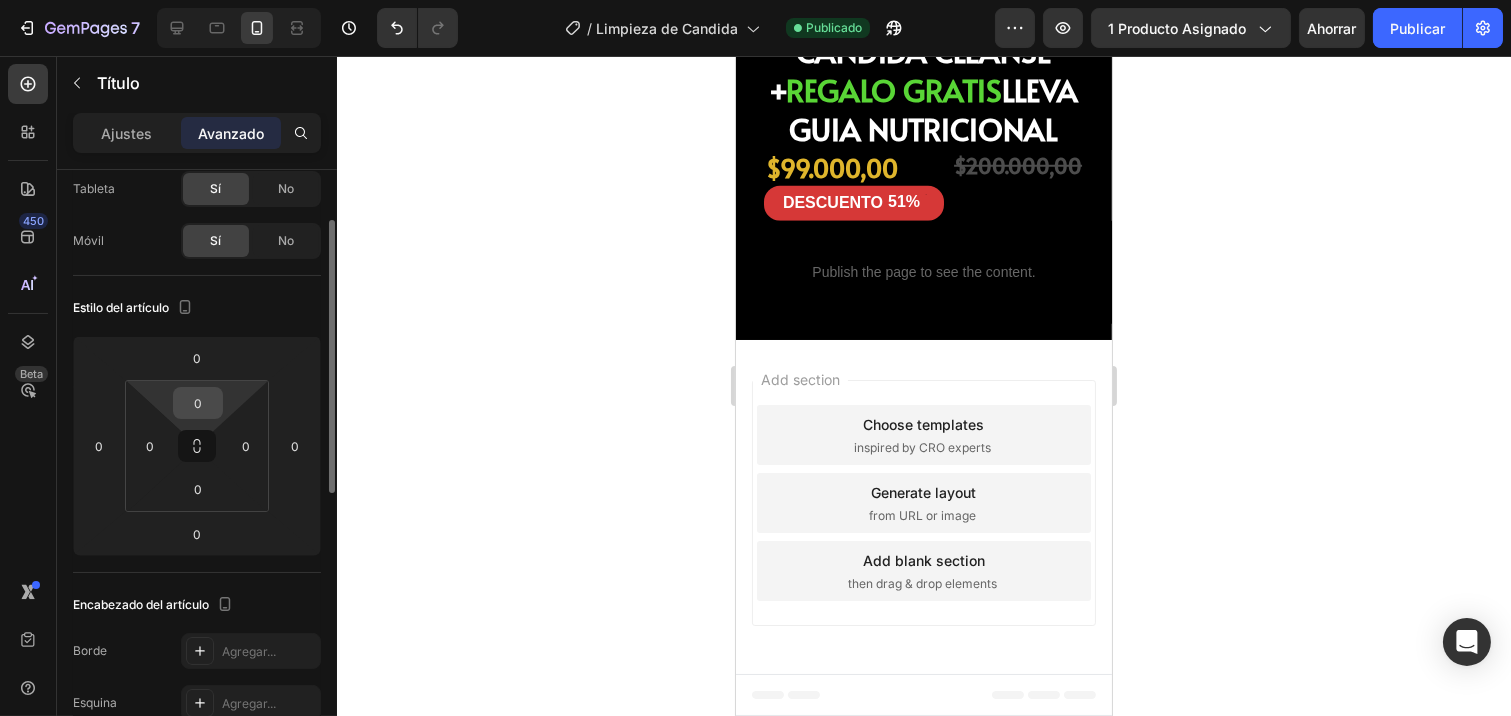 click on "0" at bounding box center [198, 403] 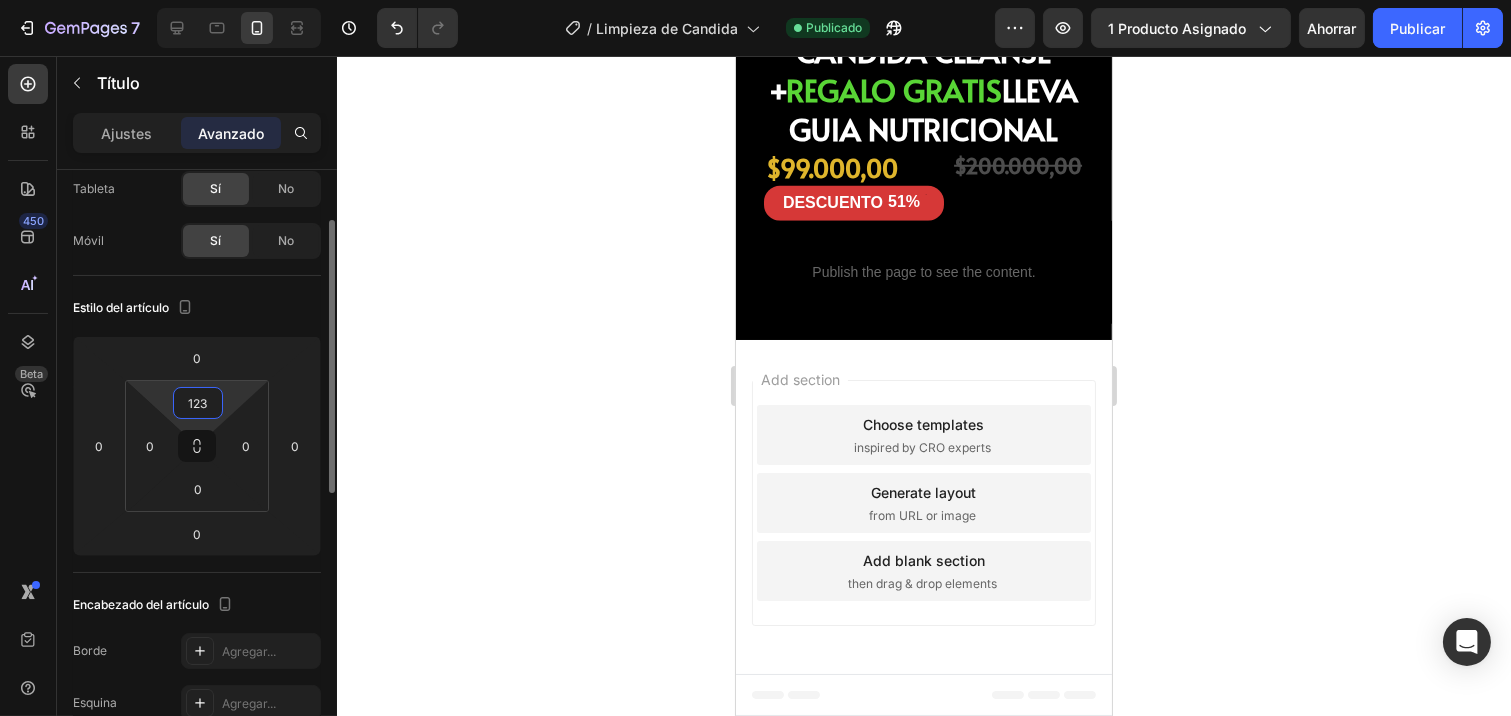 type on "12" 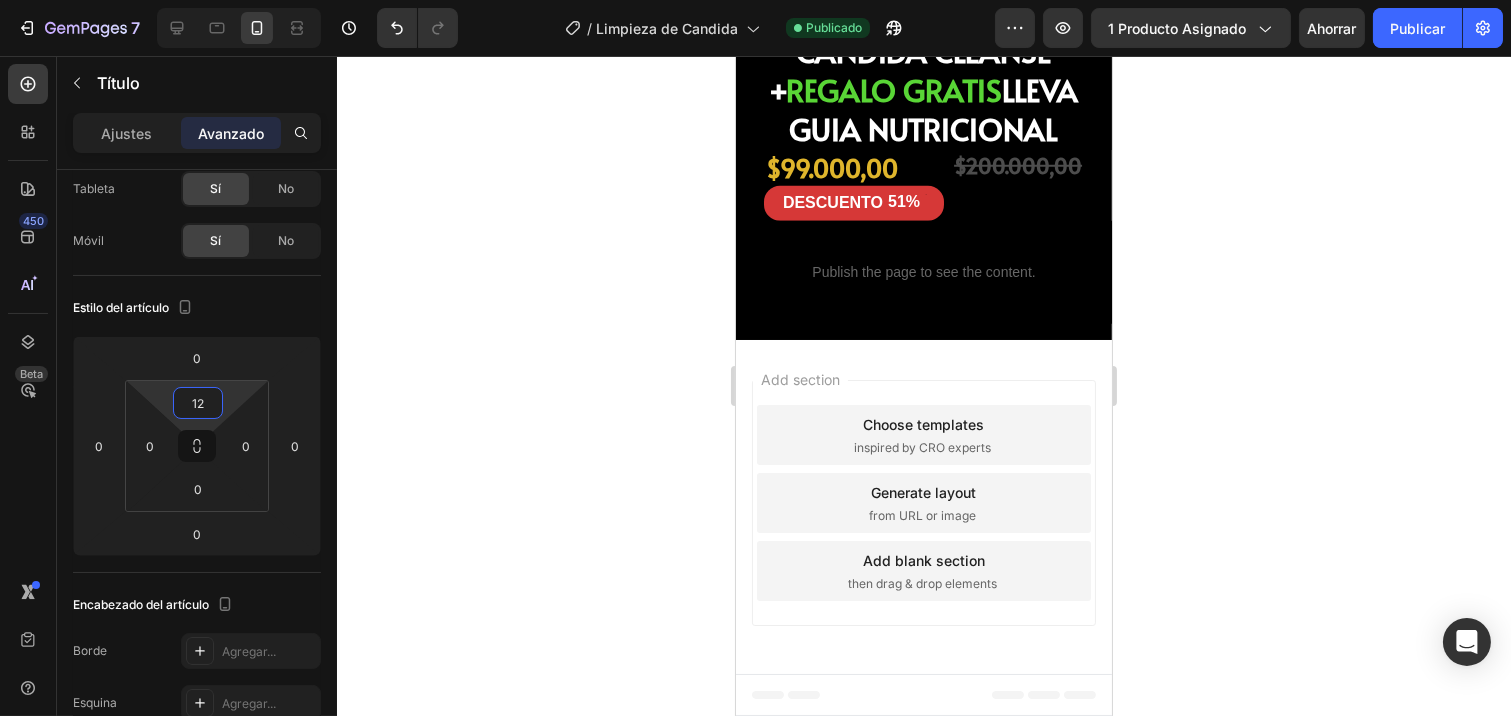 click 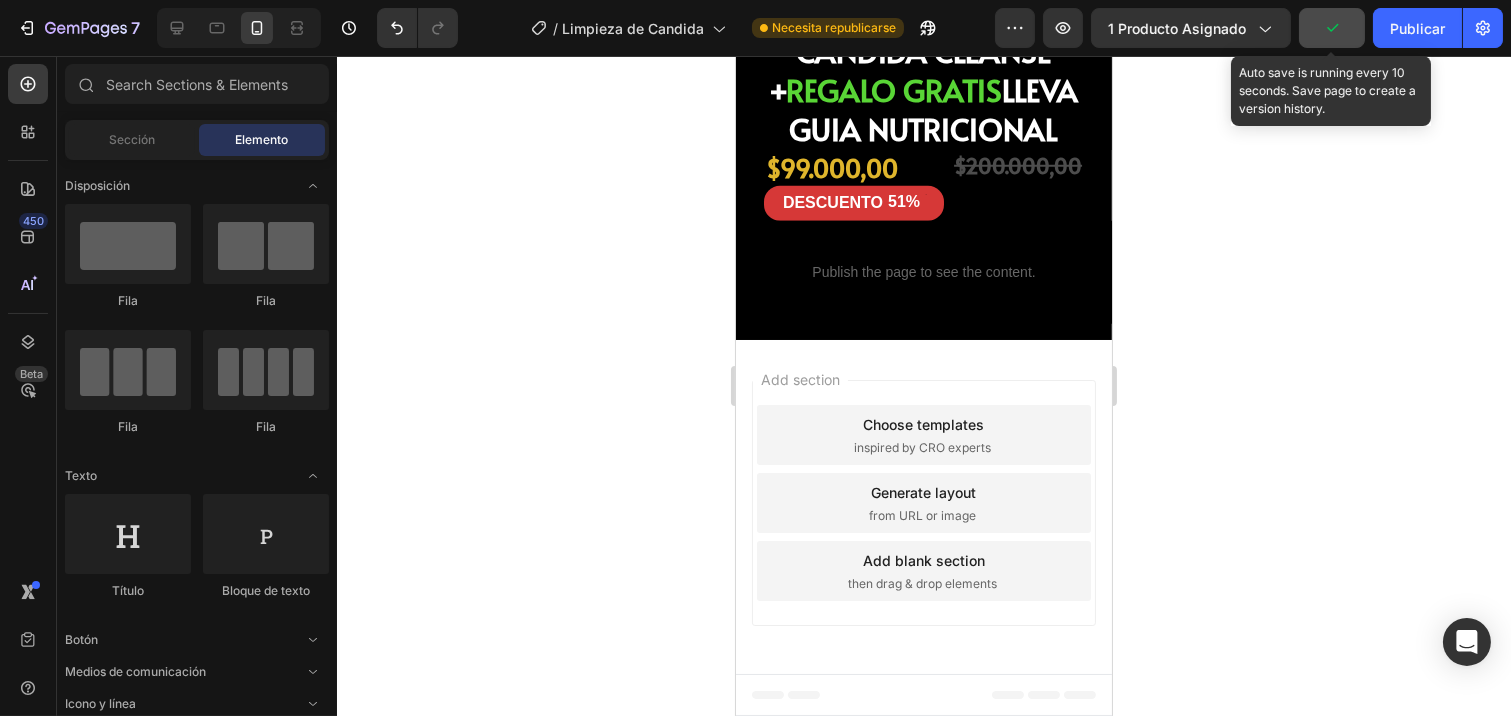 click 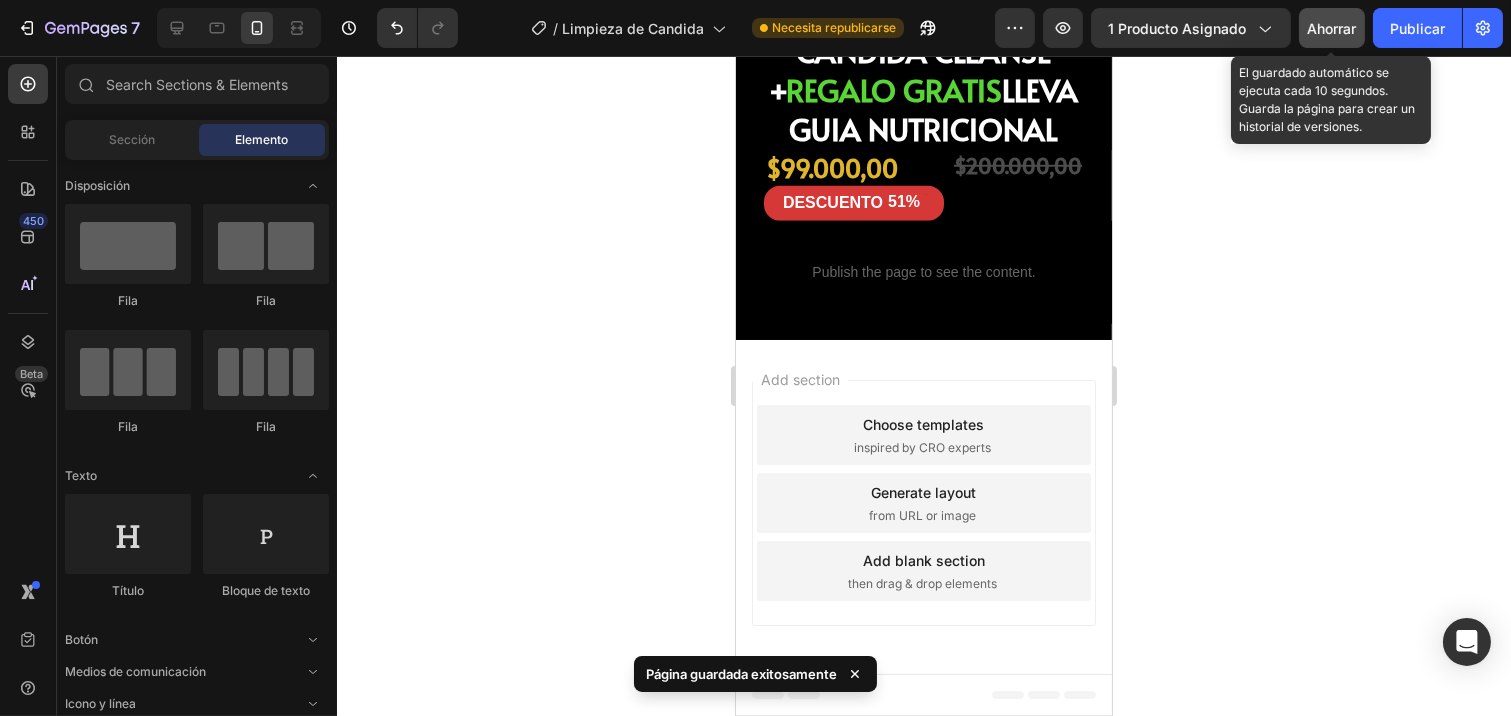 click on "Ahorrar" at bounding box center (1332, 28) 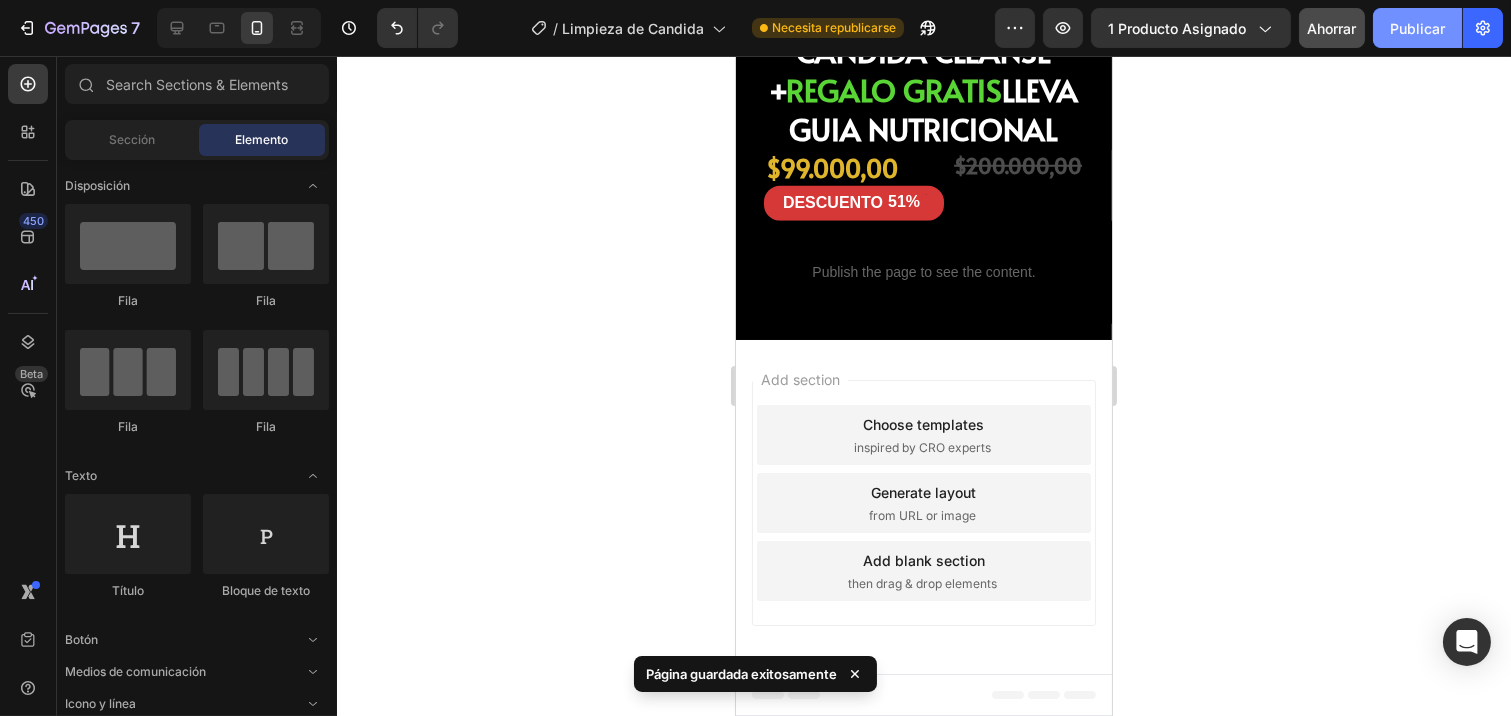click on "Publicar" at bounding box center (1417, 28) 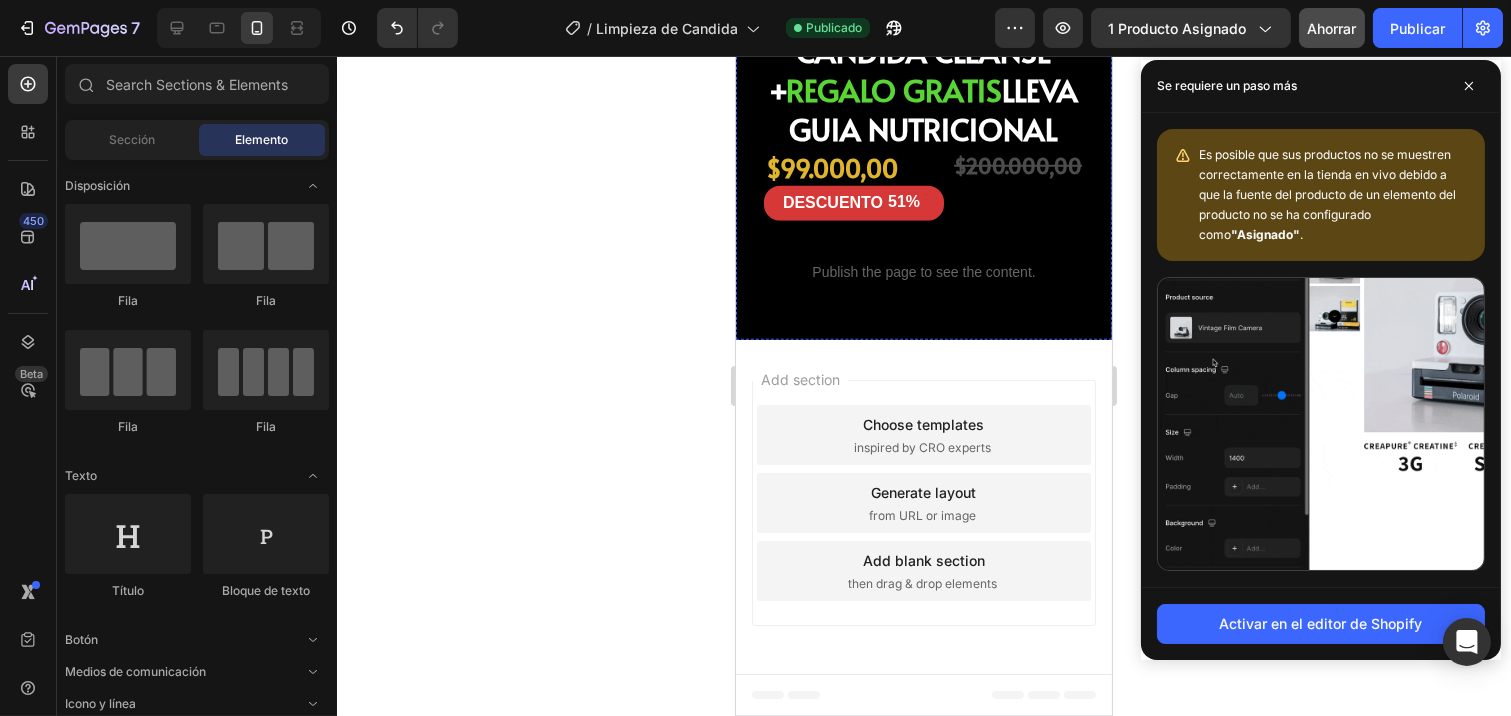 scroll, scrollTop: 4914, scrollLeft: 0, axis: vertical 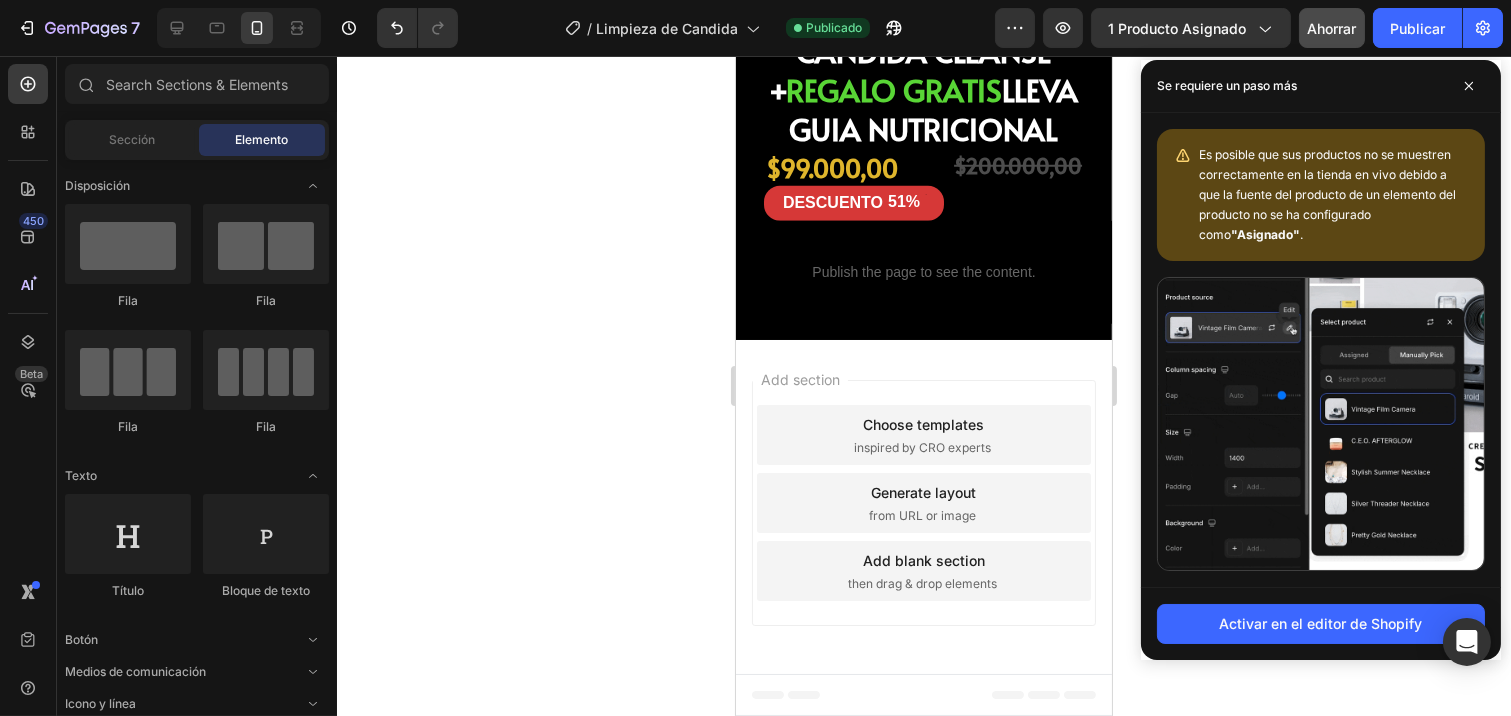 click at bounding box center (923, -2096) 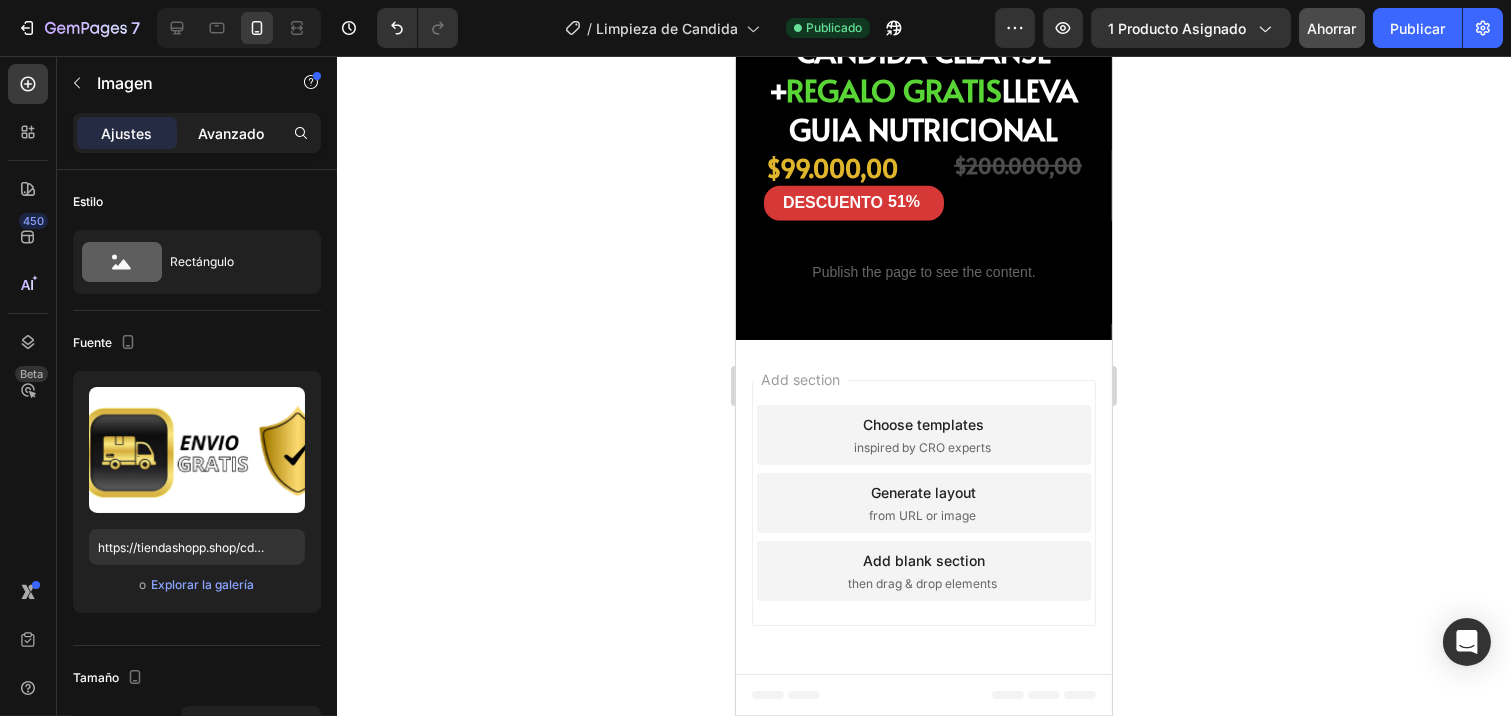 click on "Avanzado" at bounding box center (231, 133) 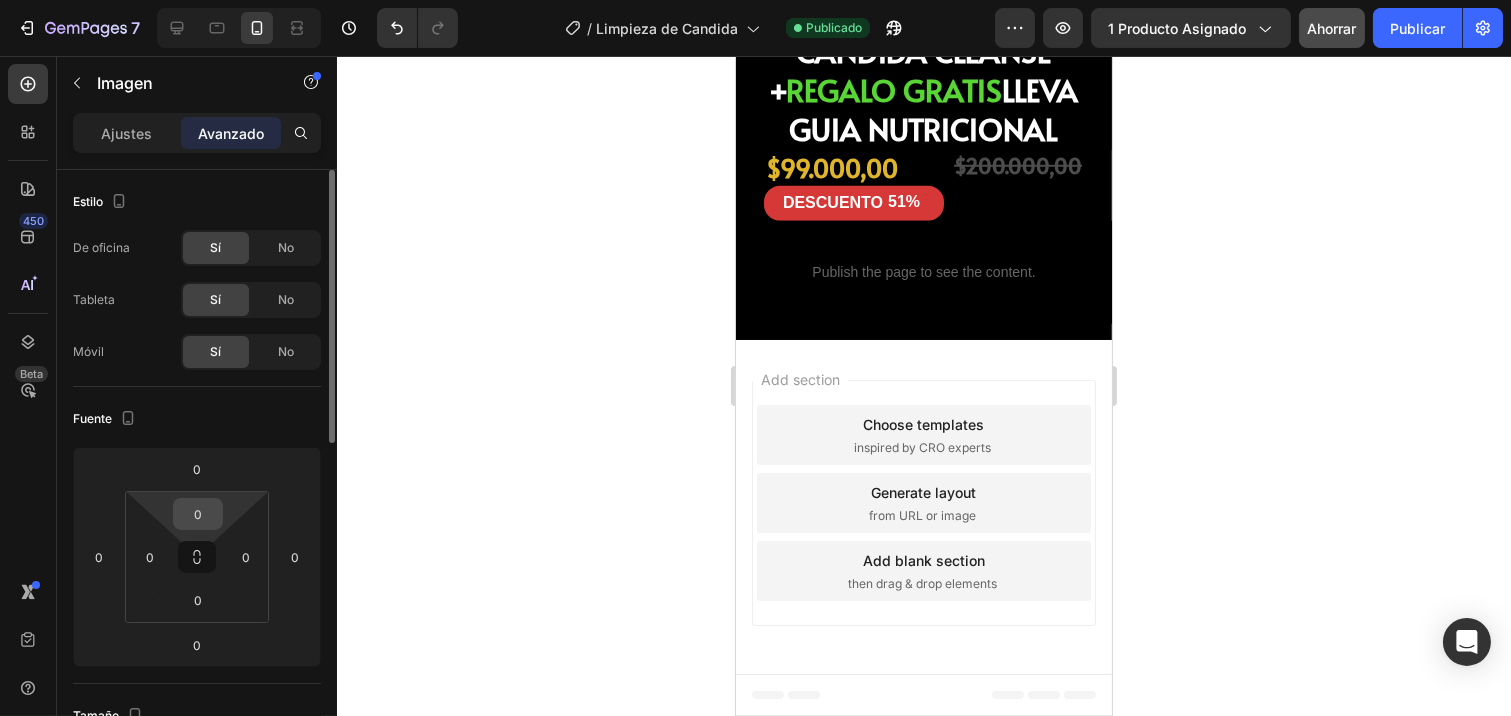 click on "0" at bounding box center [198, 514] 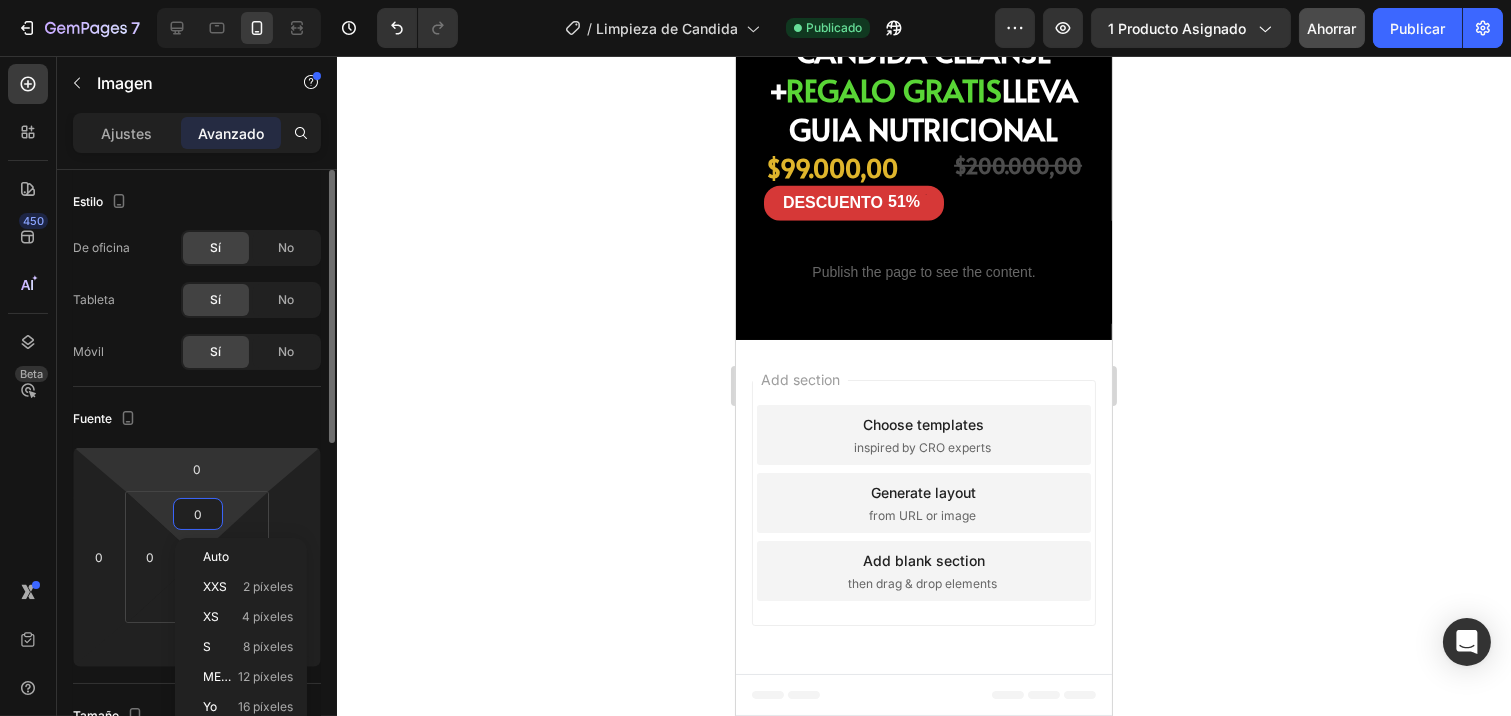 type on "1" 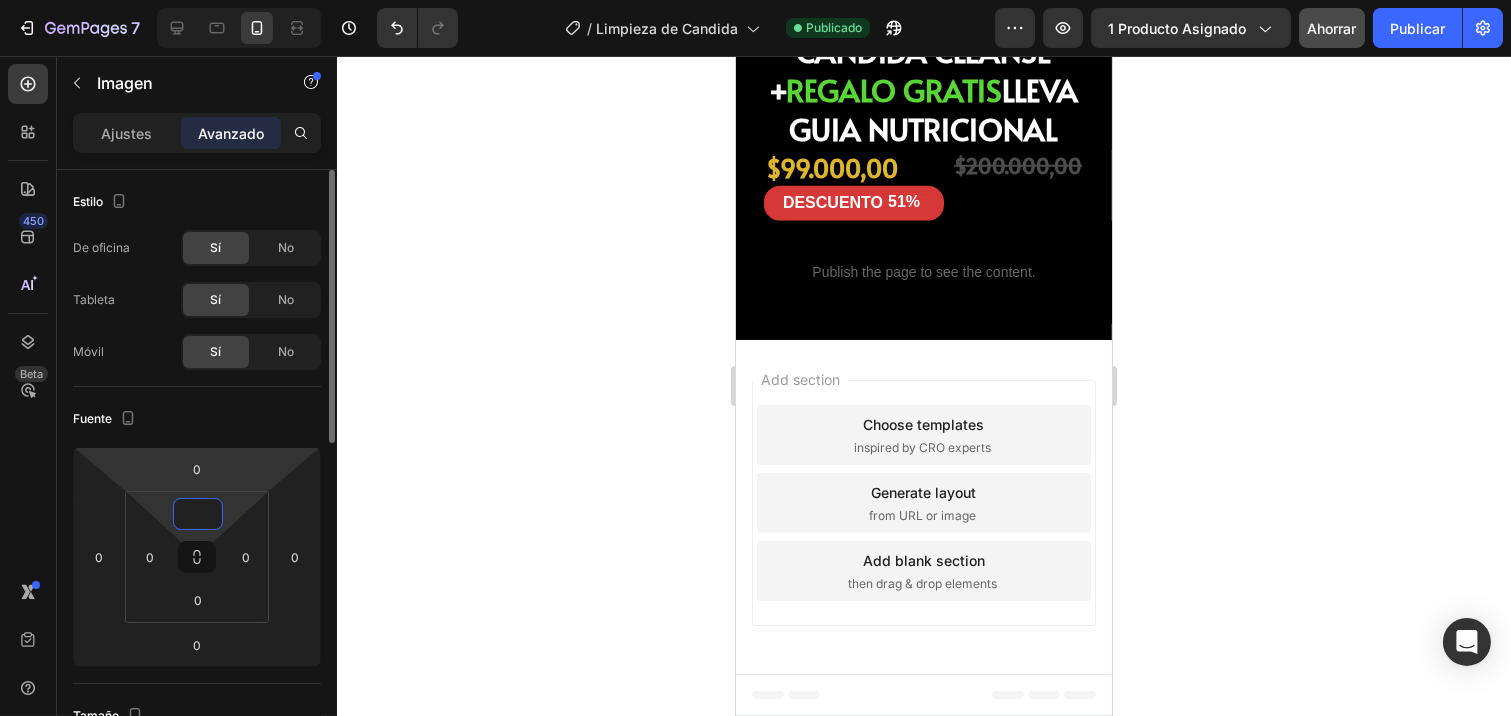 type on "0" 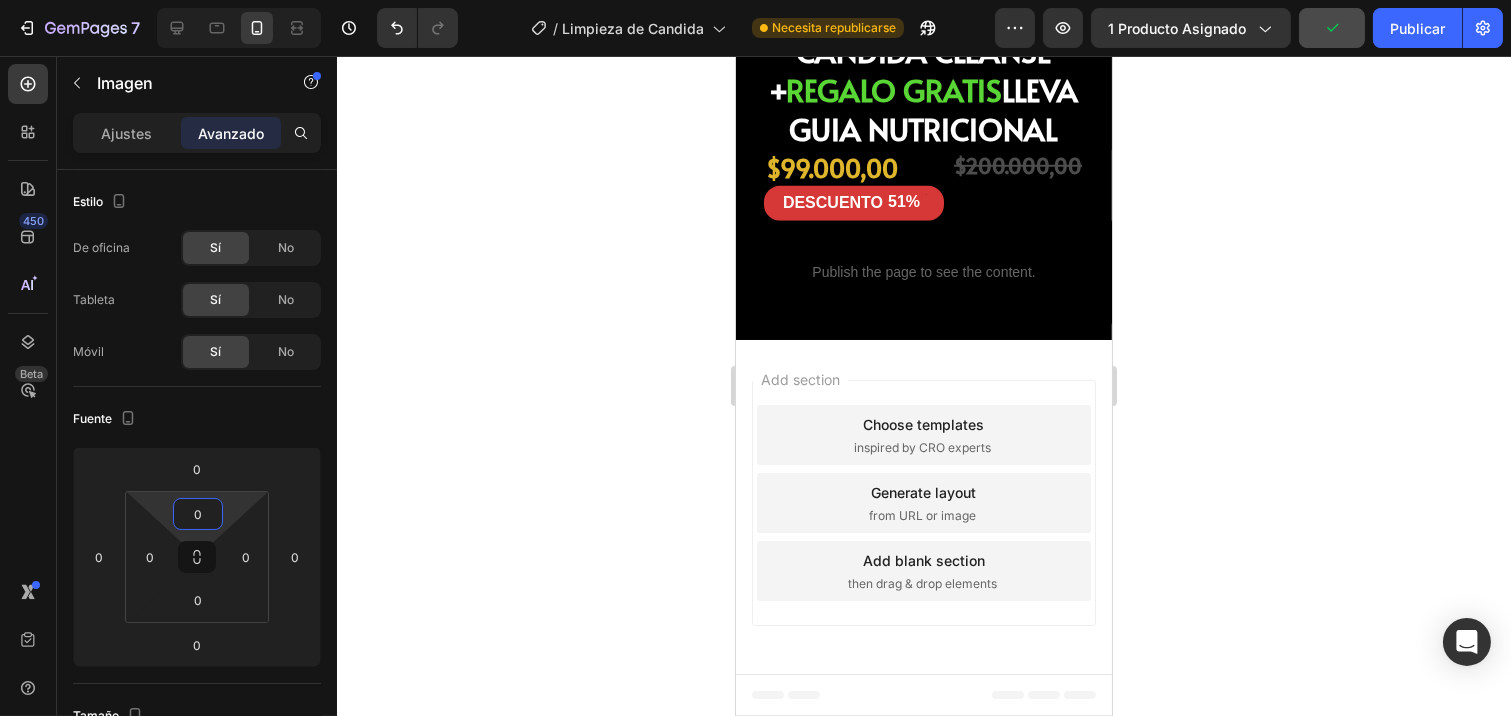 click 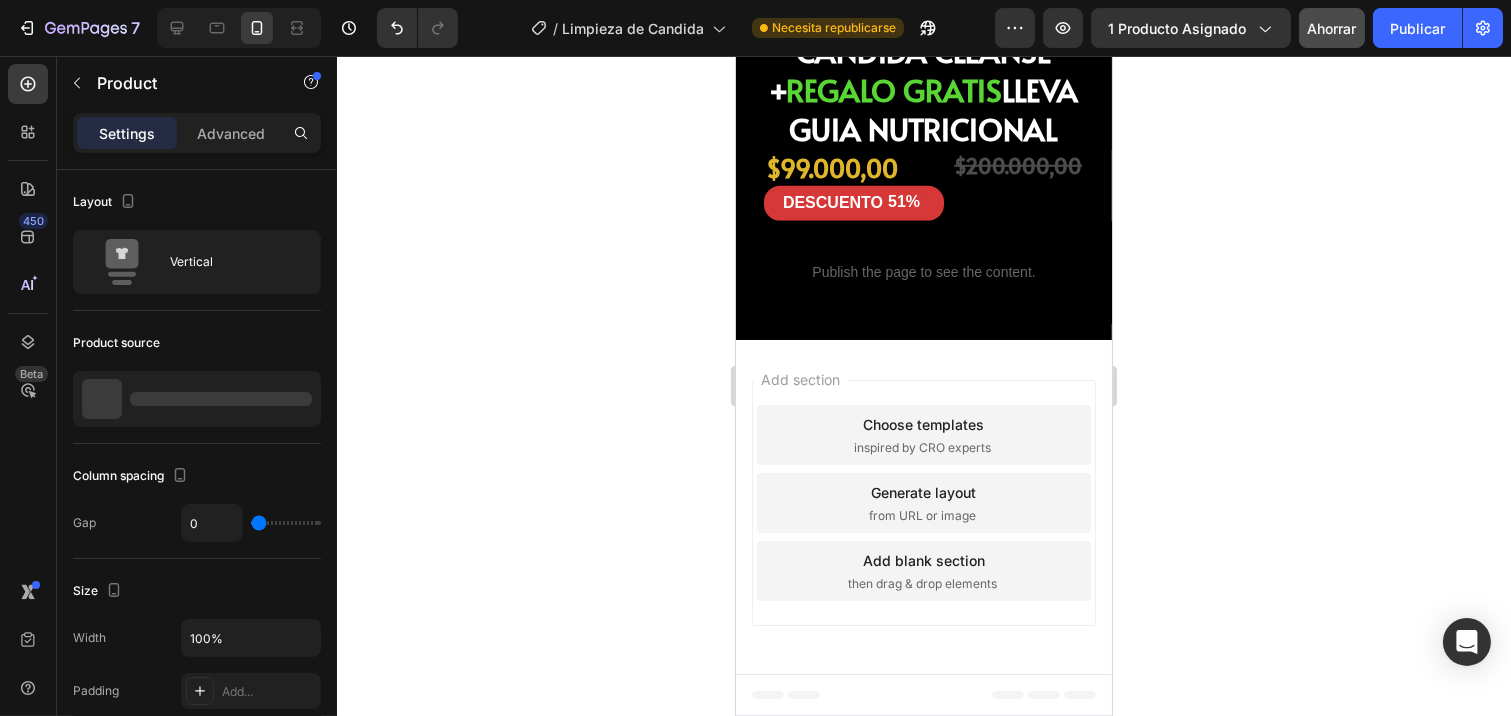 click on "Publish the page to see the content.
Custom Code Image" at bounding box center (923, -2156) 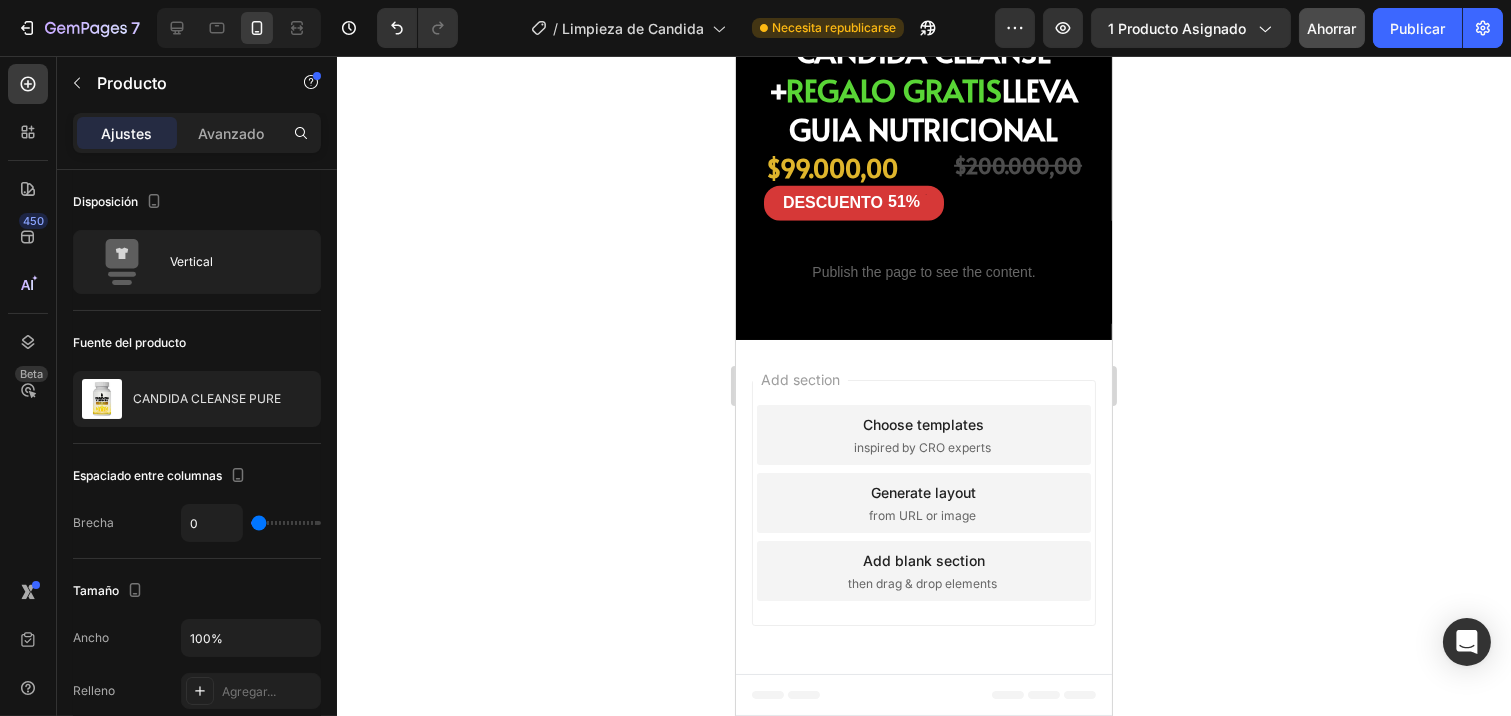 drag, startPoint x: 1252, startPoint y: 298, endPoint x: 1264, endPoint y: 290, distance: 14.422205 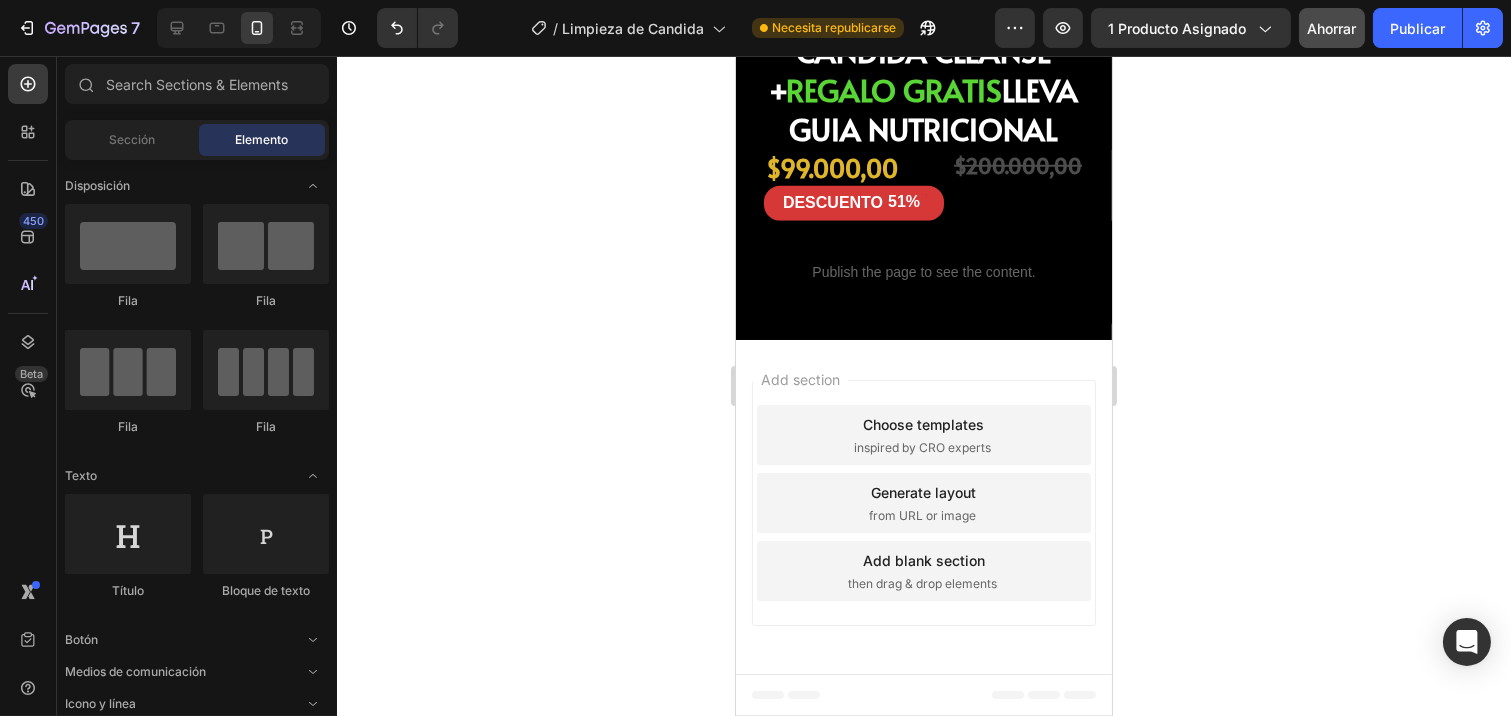 click on "Publish the page to see the content." at bounding box center (923, -2202) 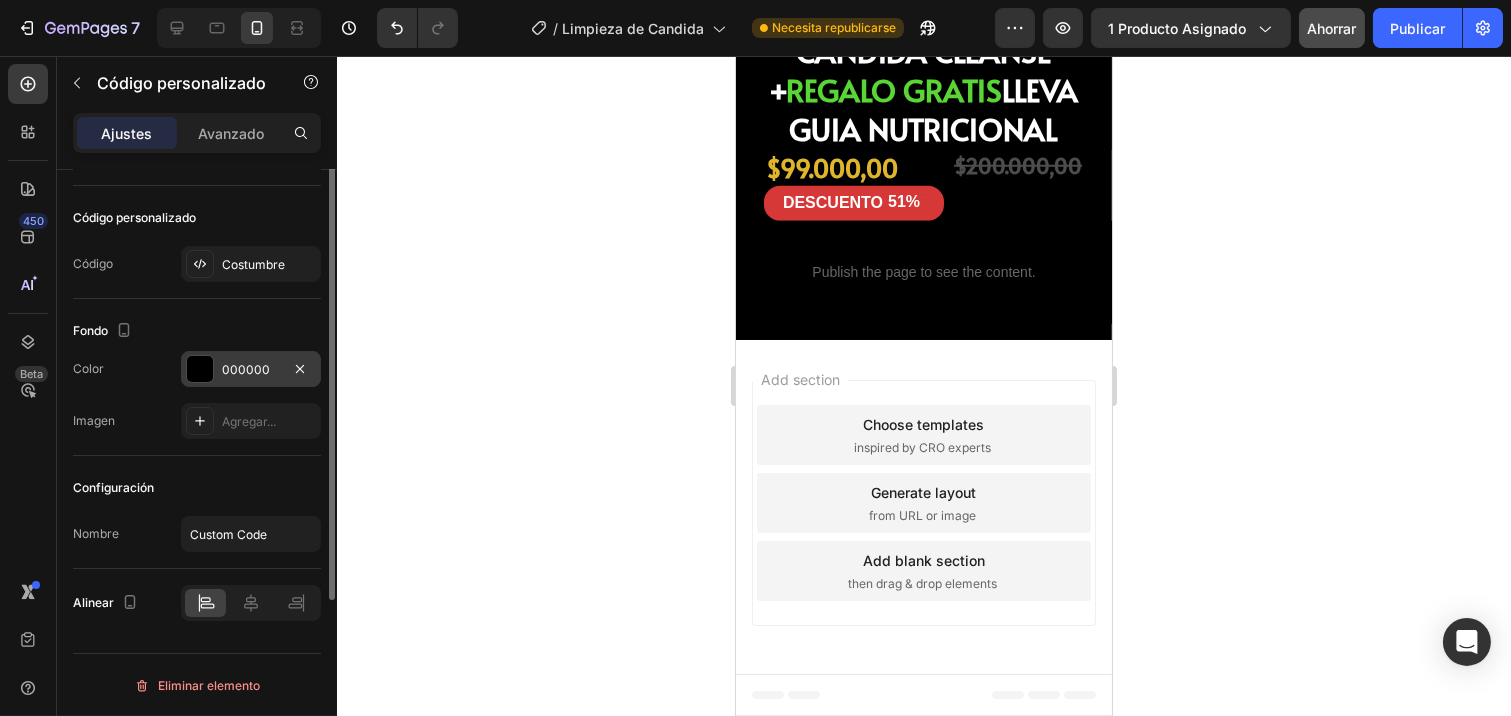 scroll, scrollTop: 0, scrollLeft: 0, axis: both 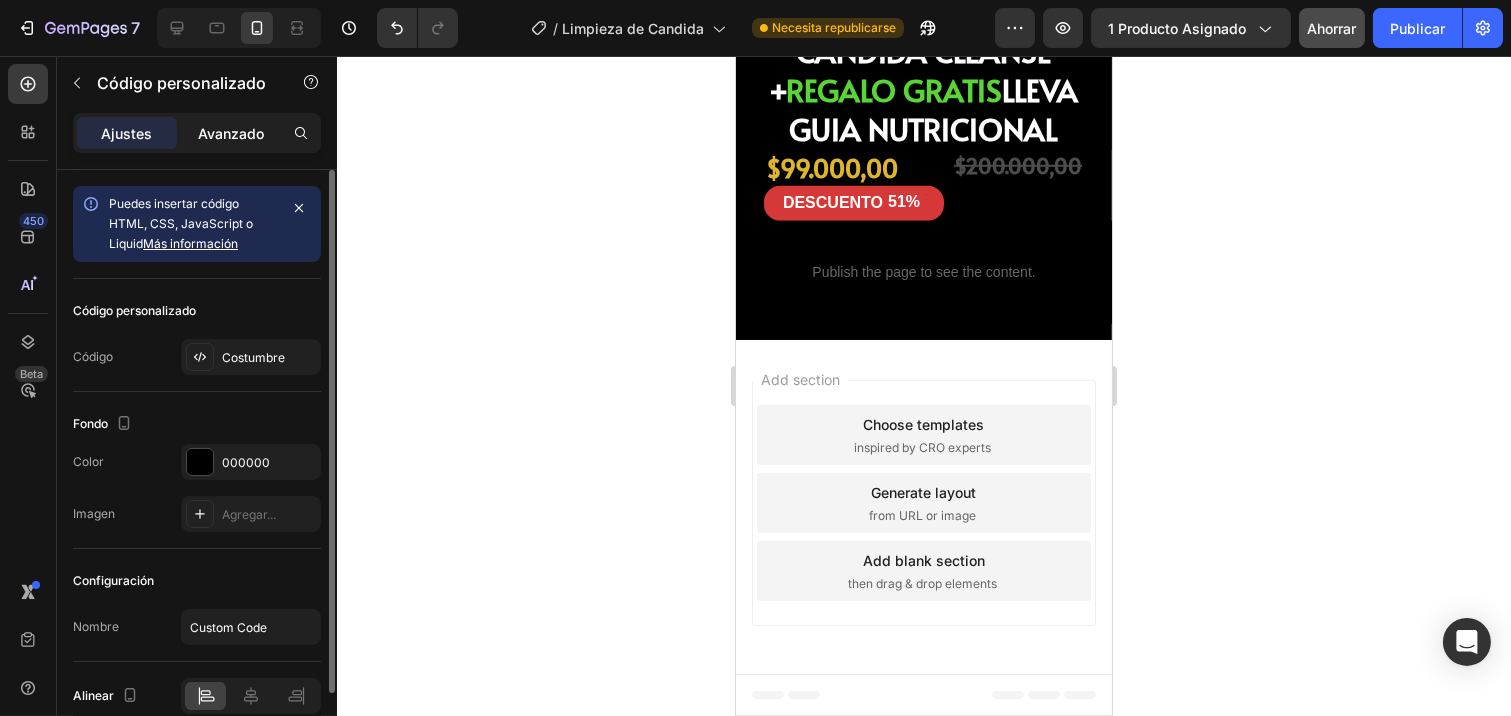 click on "Avanzado" at bounding box center (231, 133) 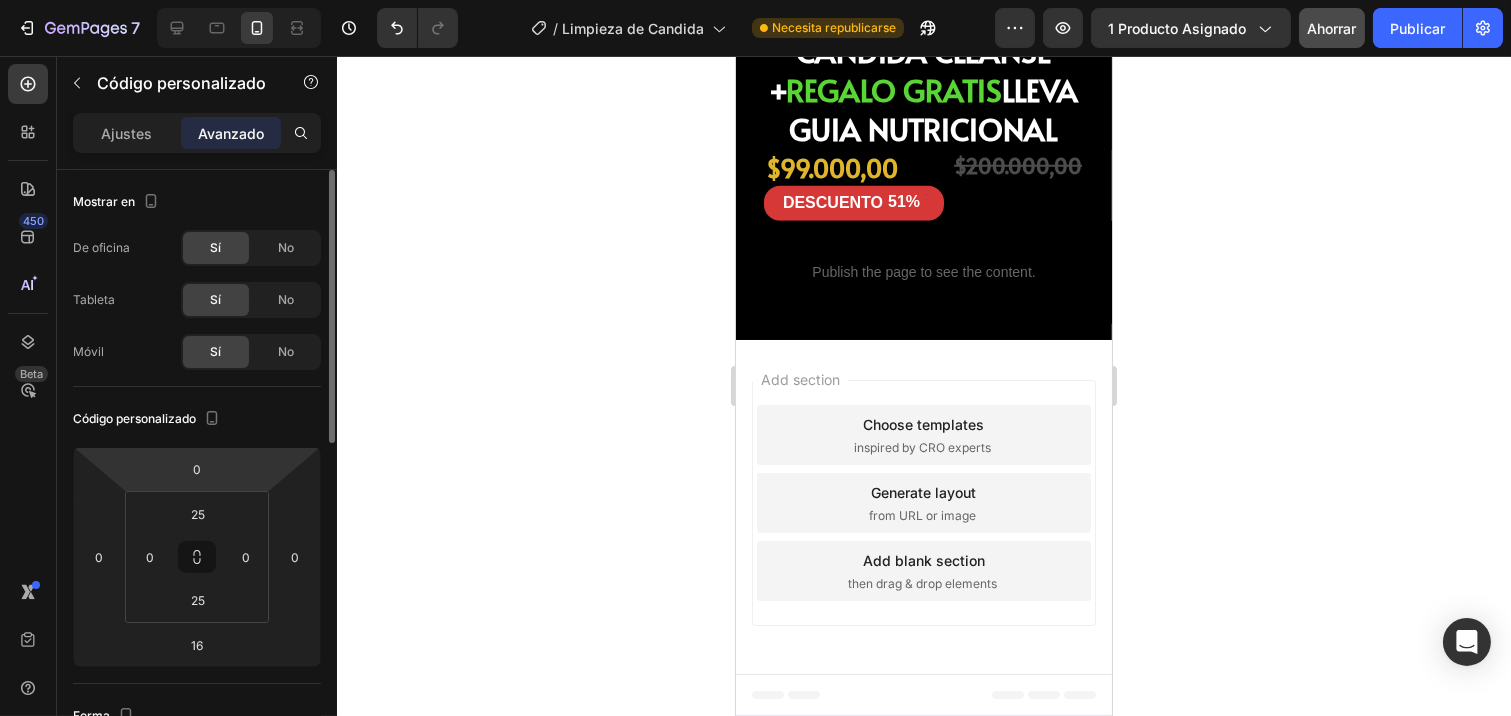 scroll, scrollTop: 111, scrollLeft: 0, axis: vertical 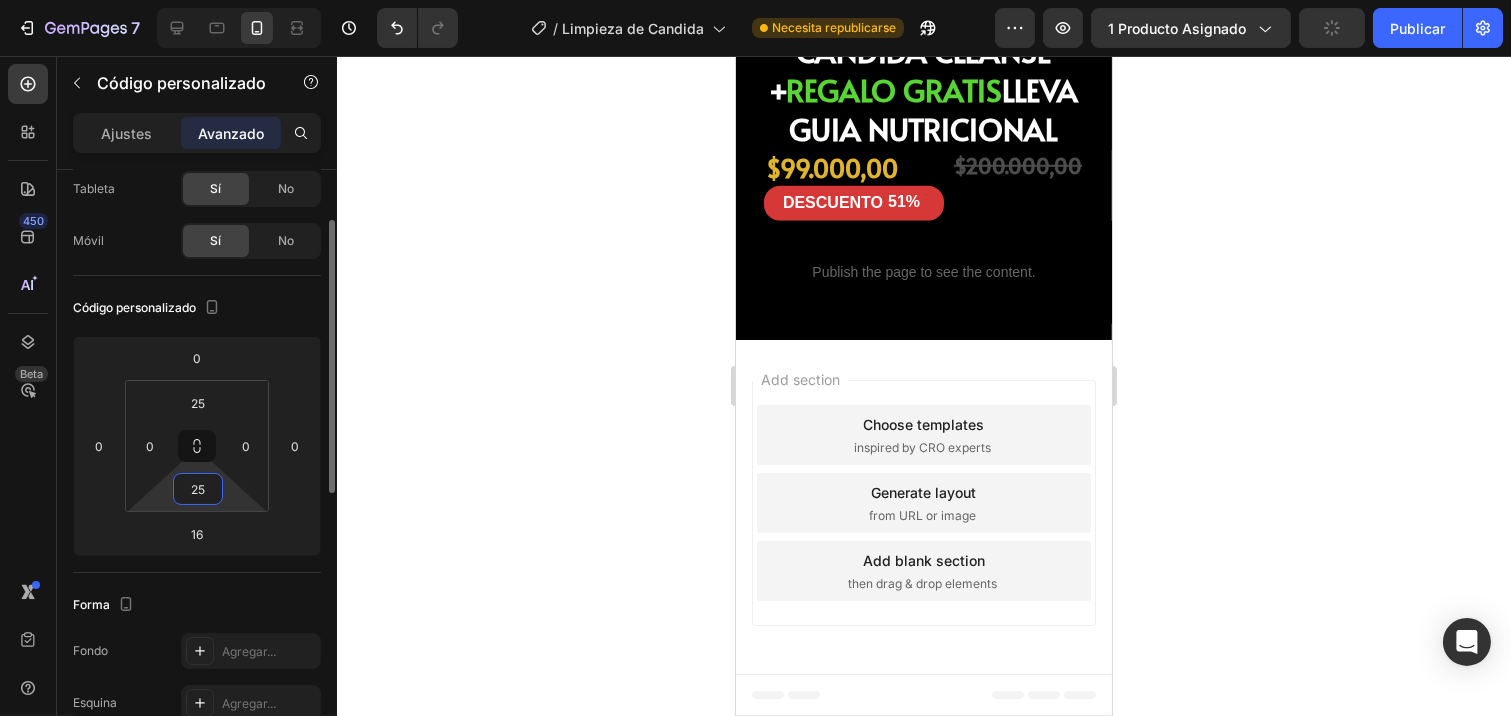 click on "25" at bounding box center [198, 489] 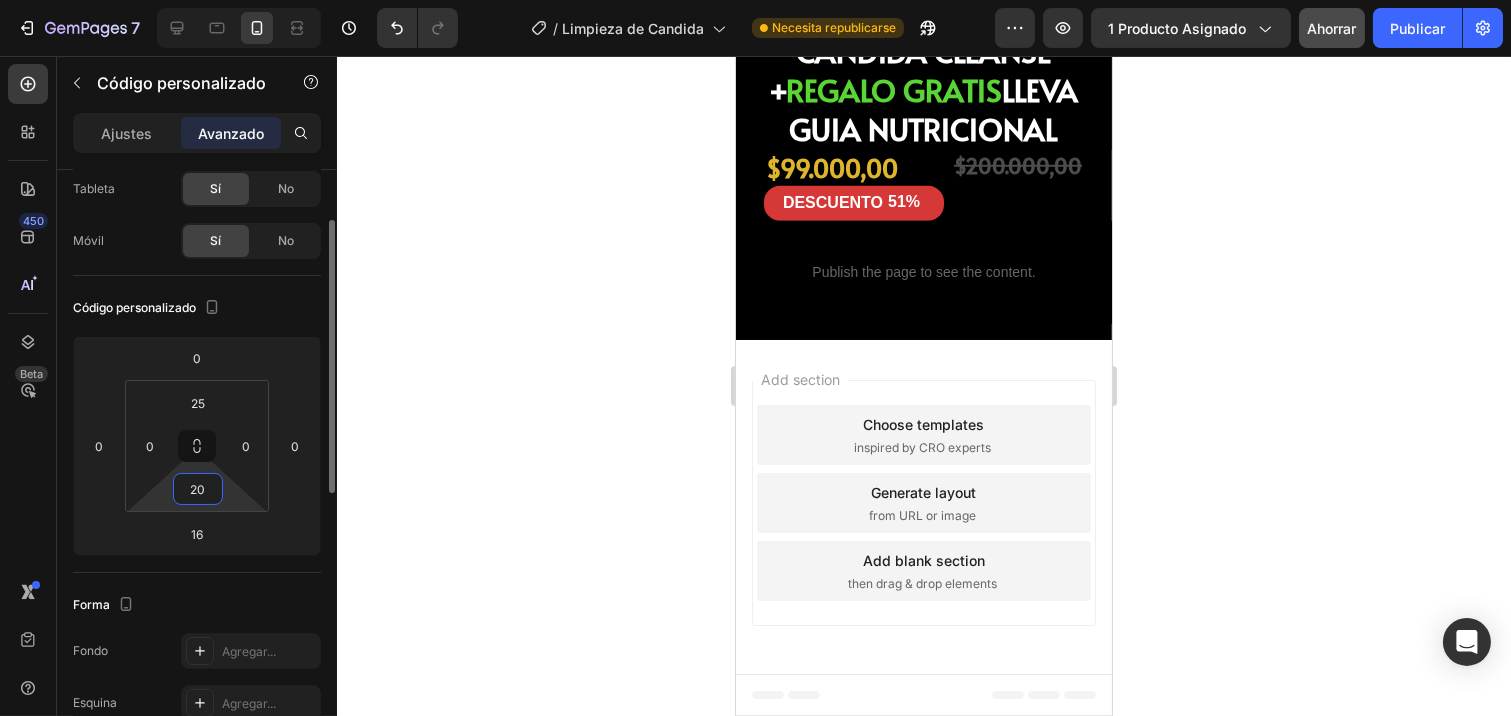 type on "2" 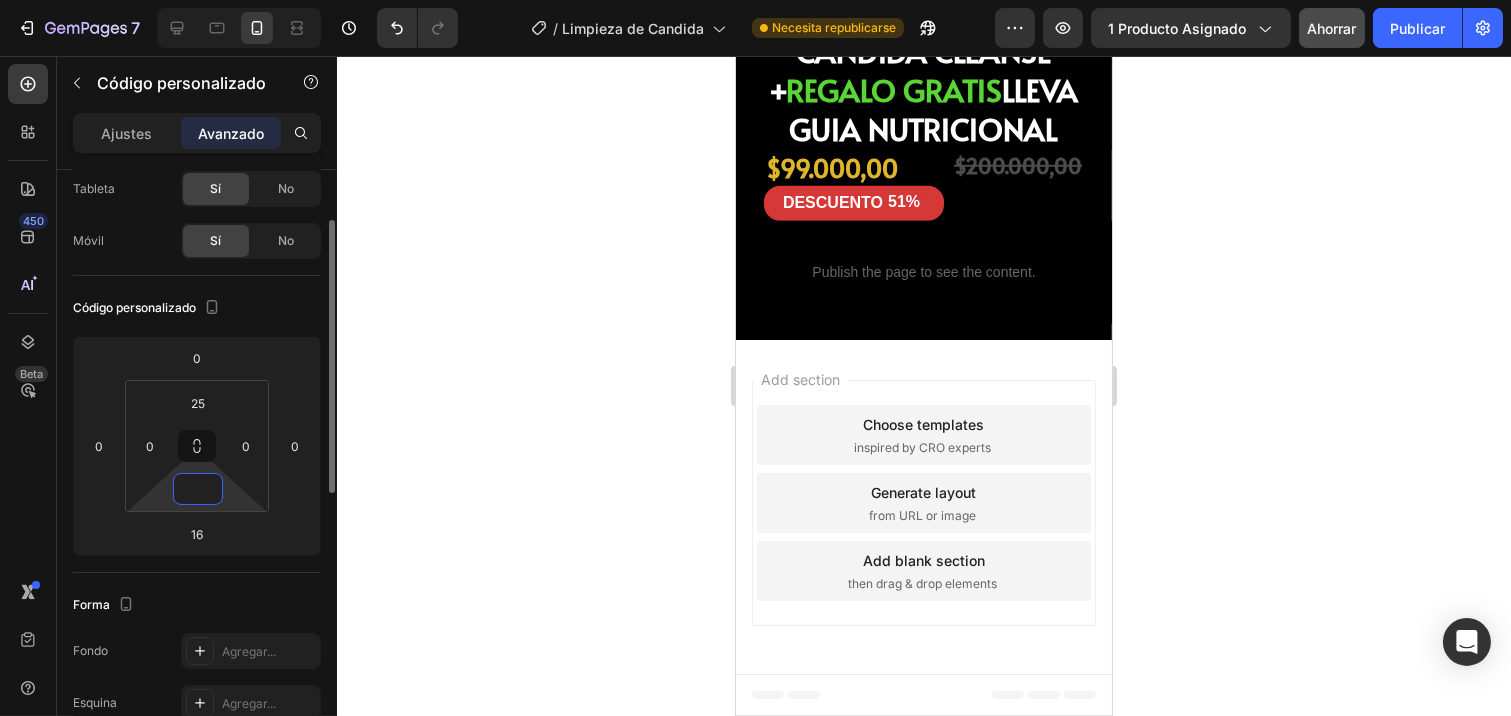 type on "2" 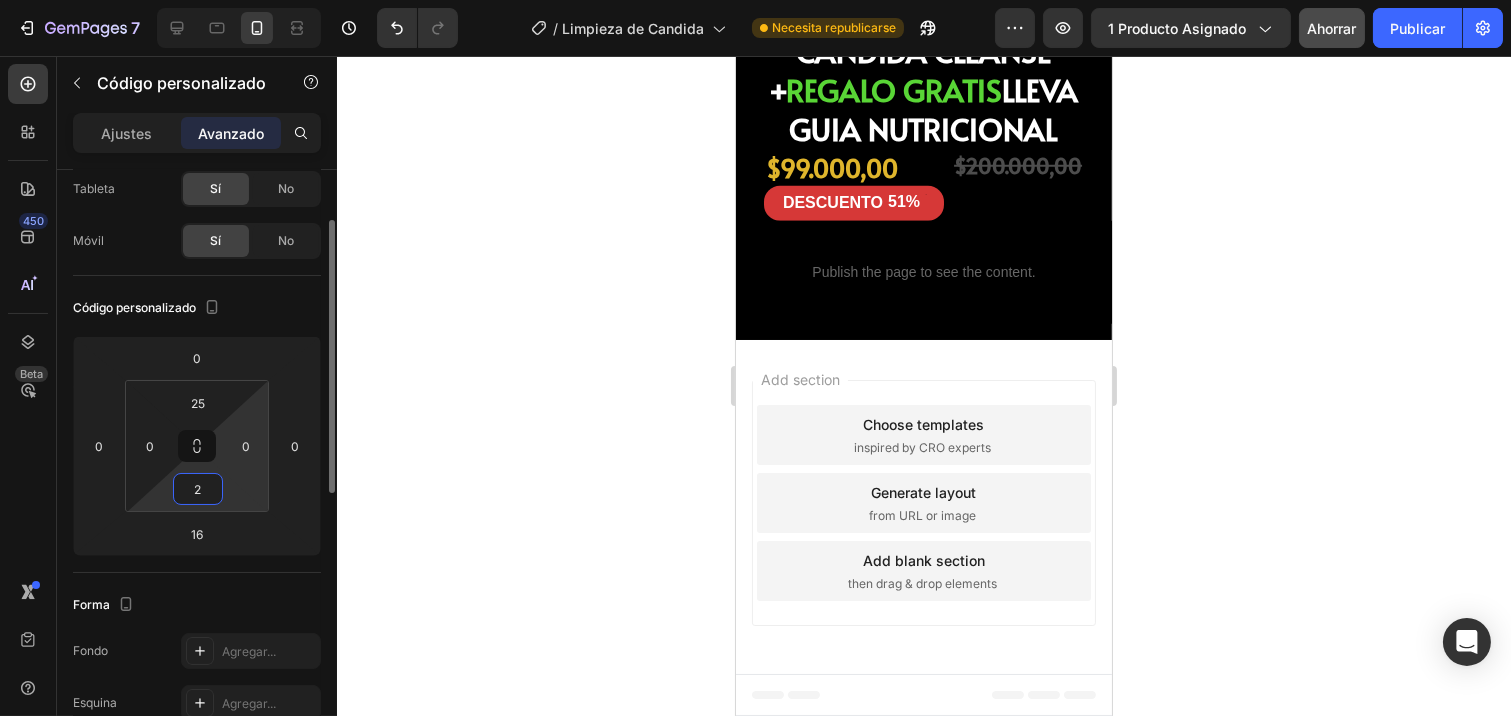 type on "20" 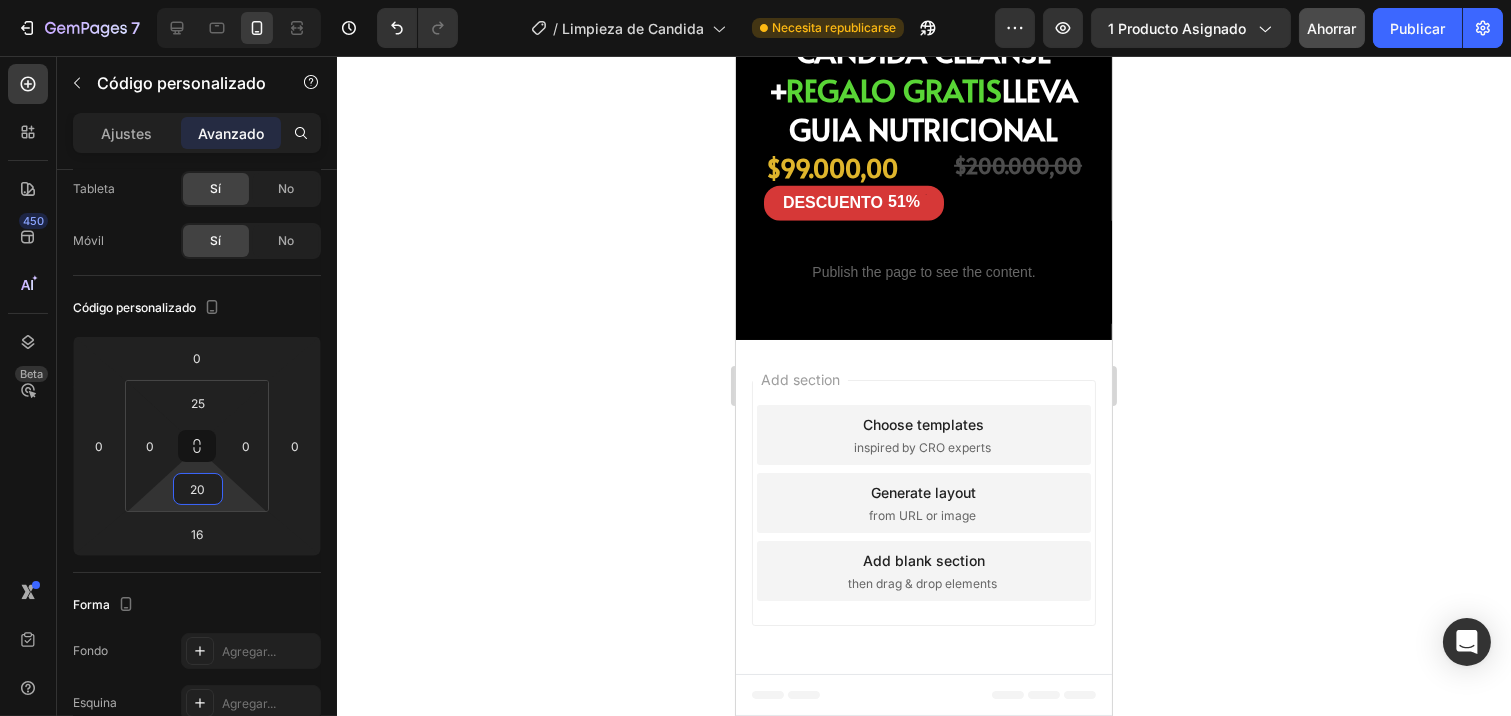 click 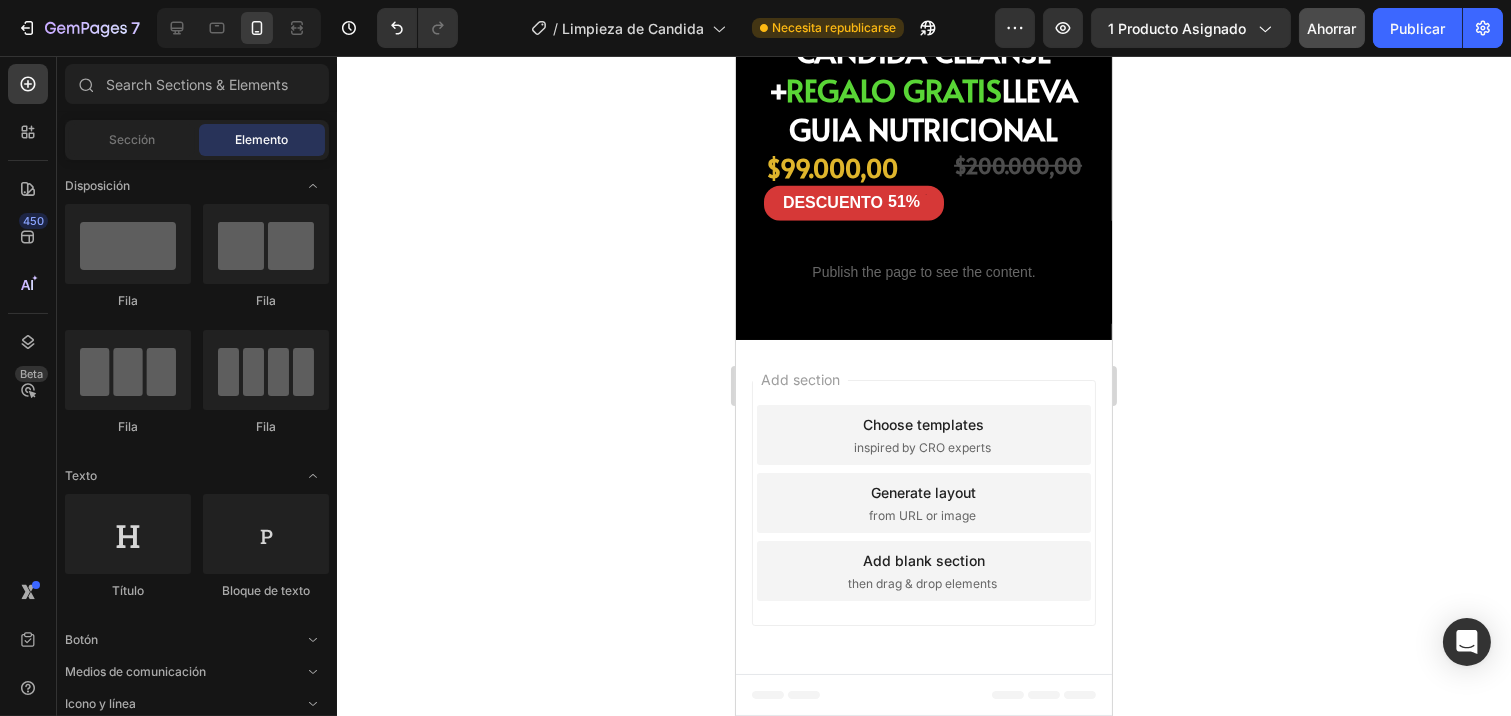 click on "Publish the page to see the content.
Custom Code" at bounding box center (923, -2199) 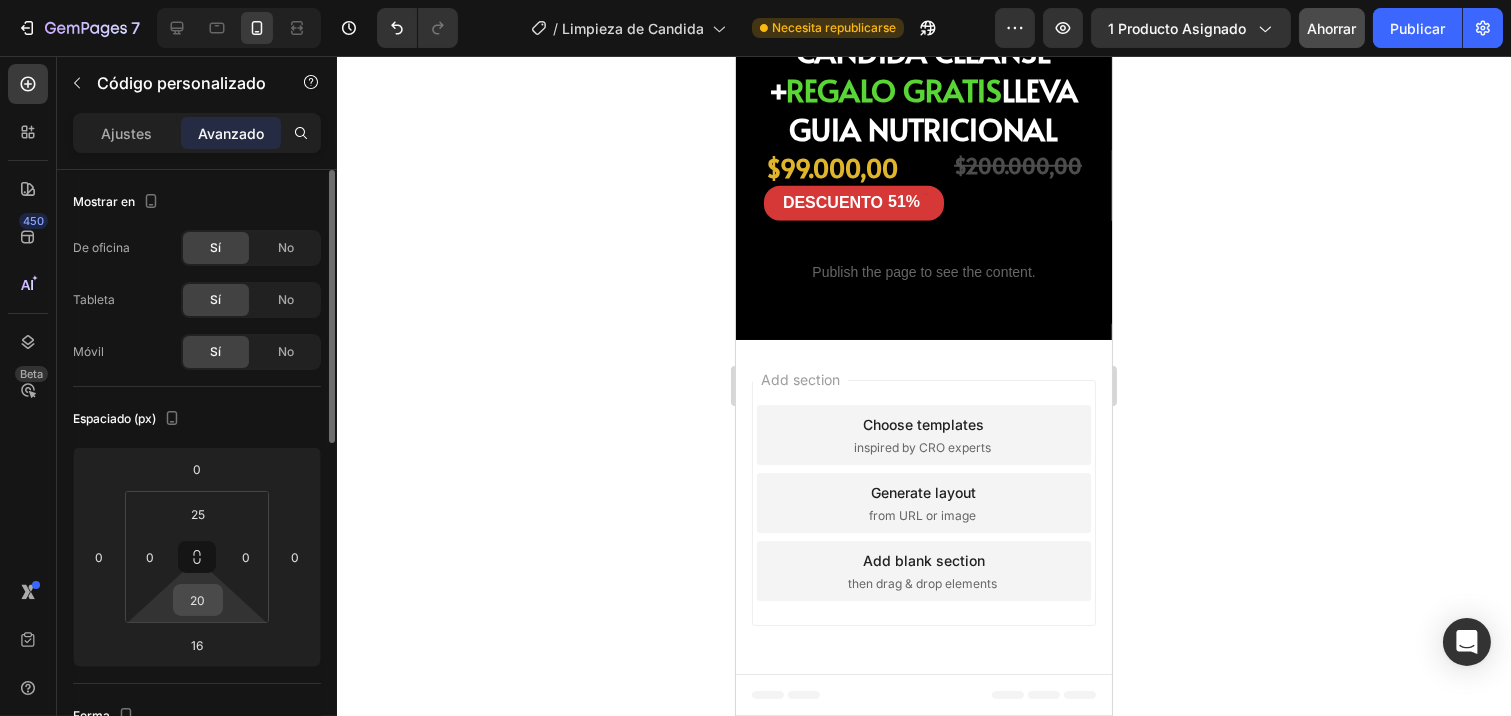 click on "20" at bounding box center (198, 600) 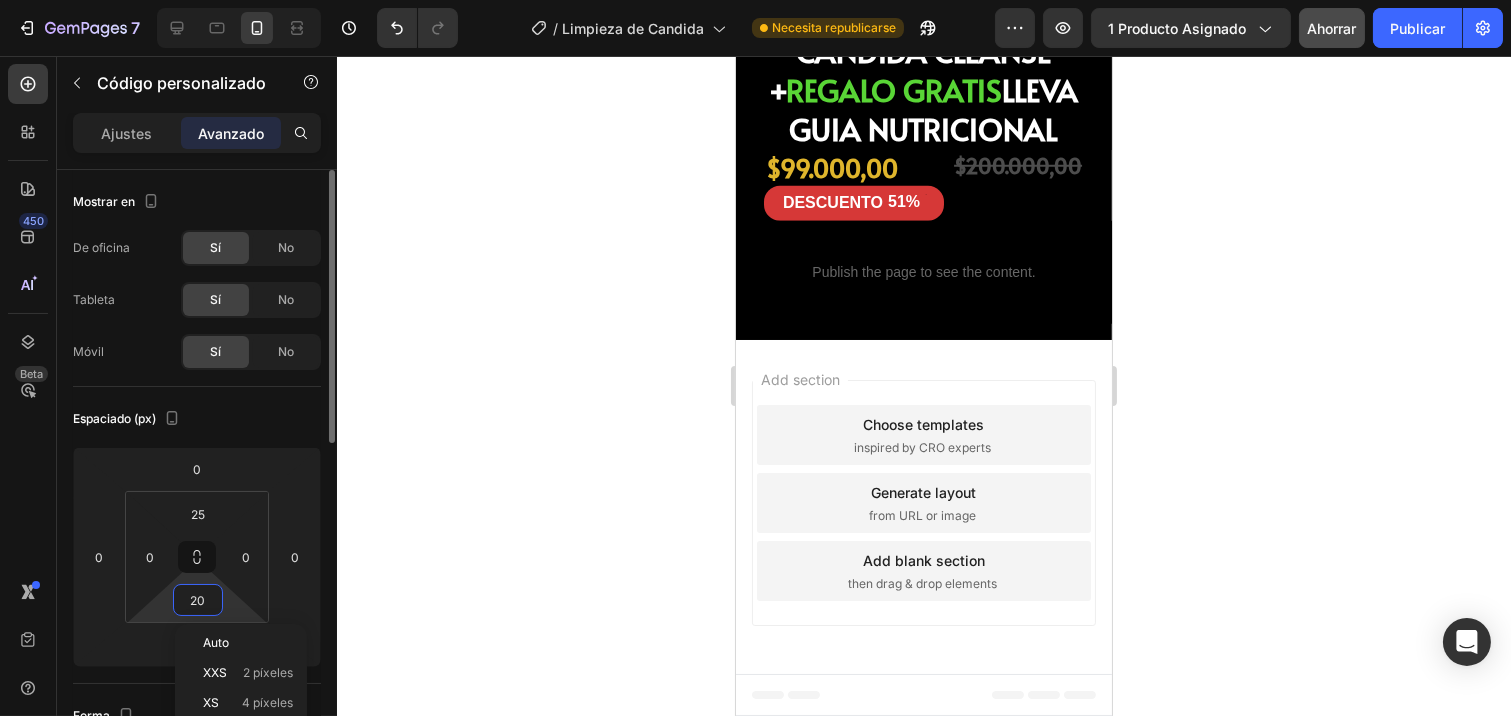 type on "1" 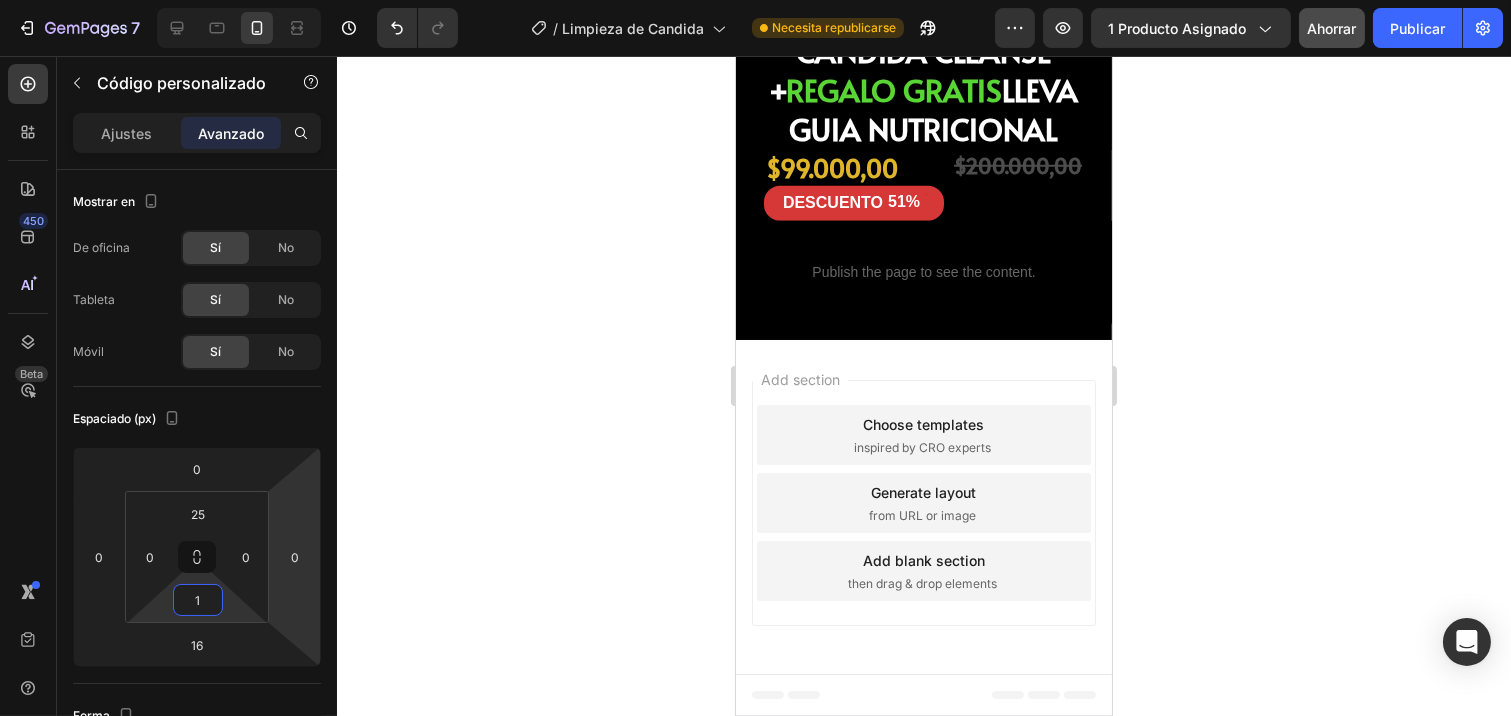 click 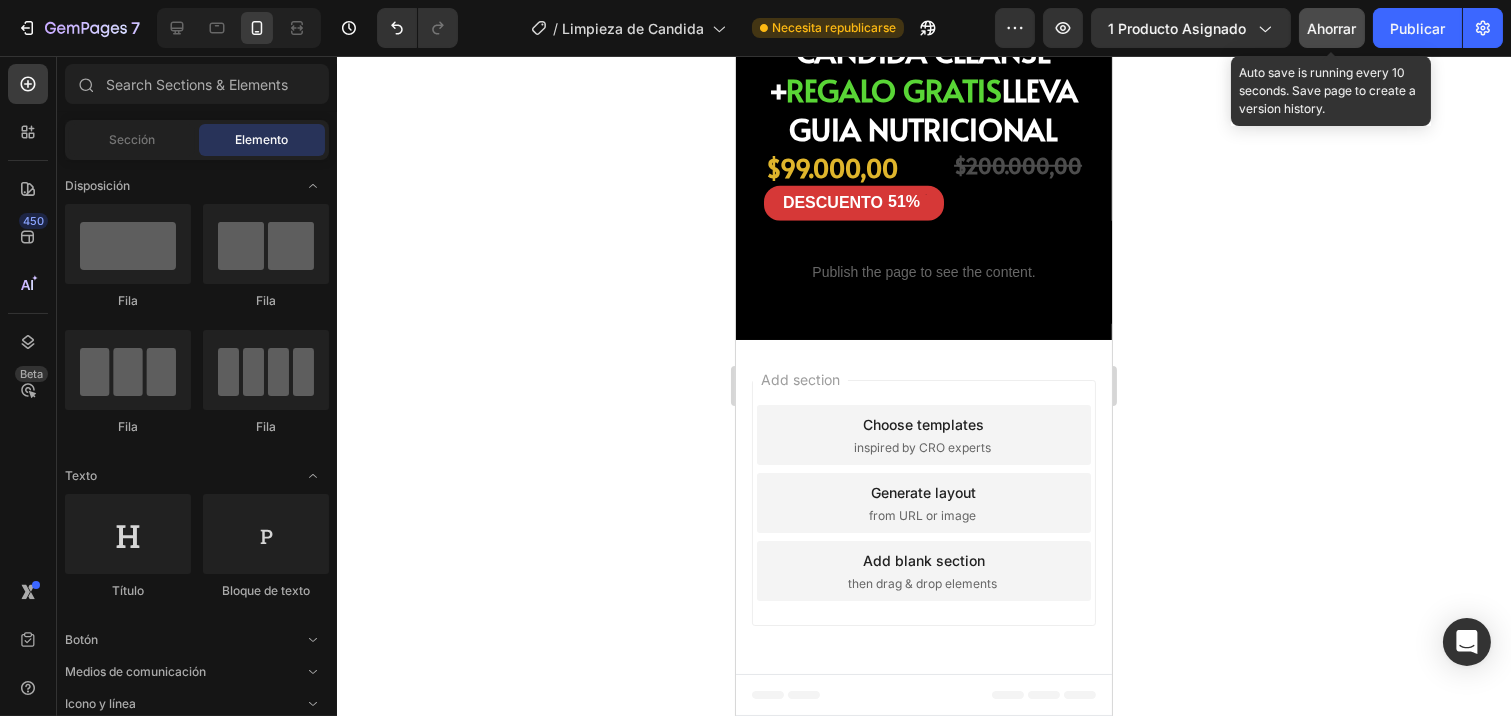 click on "Ahorrar" 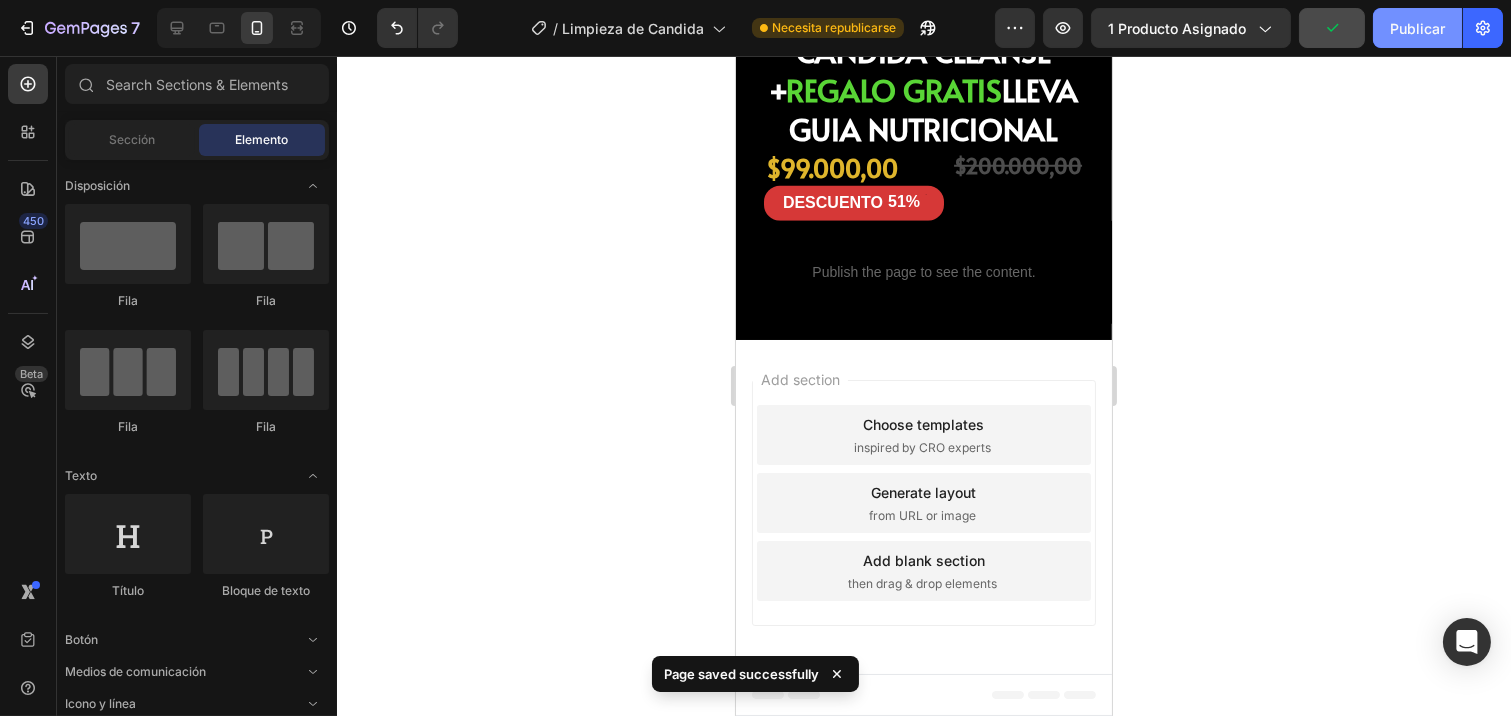 click on "Publicar" at bounding box center [1417, 28] 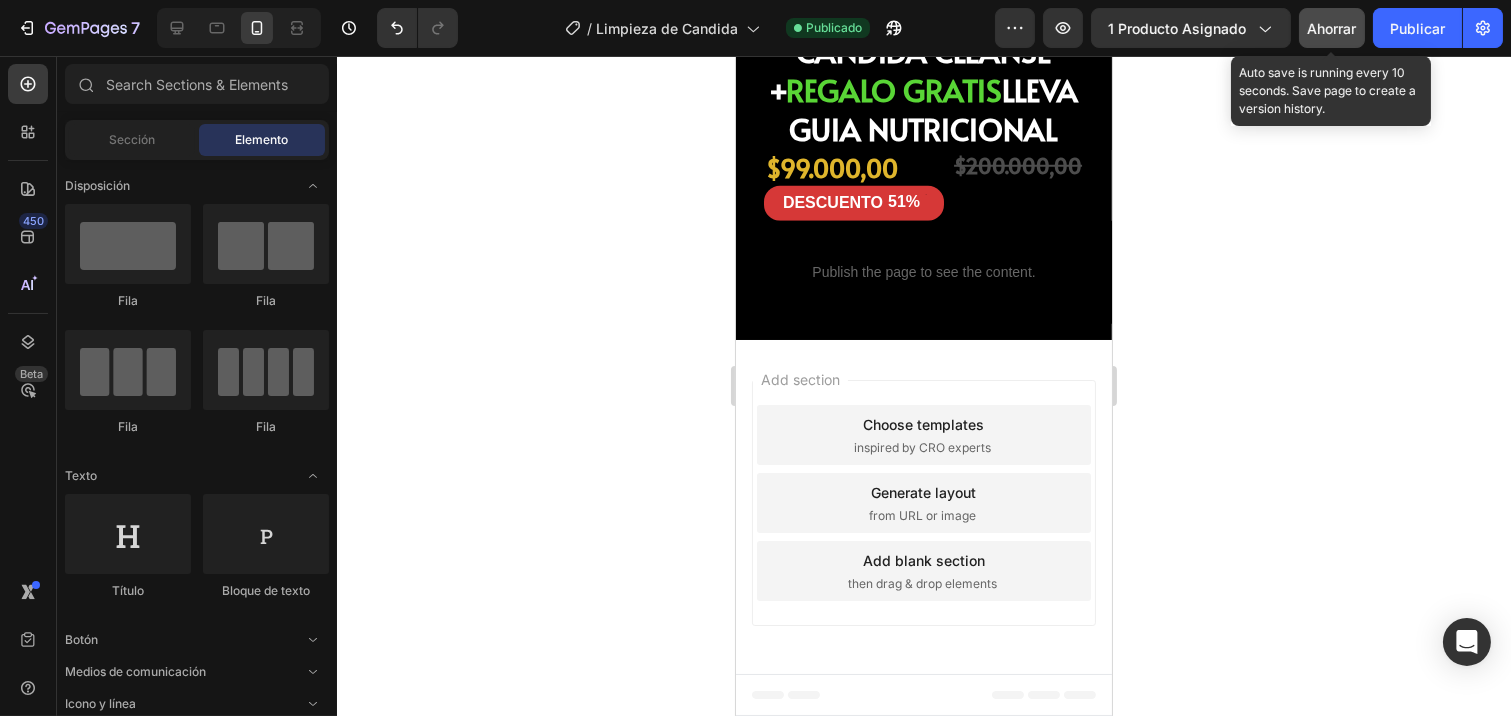 click on "Ahorrar" at bounding box center [1332, 28] 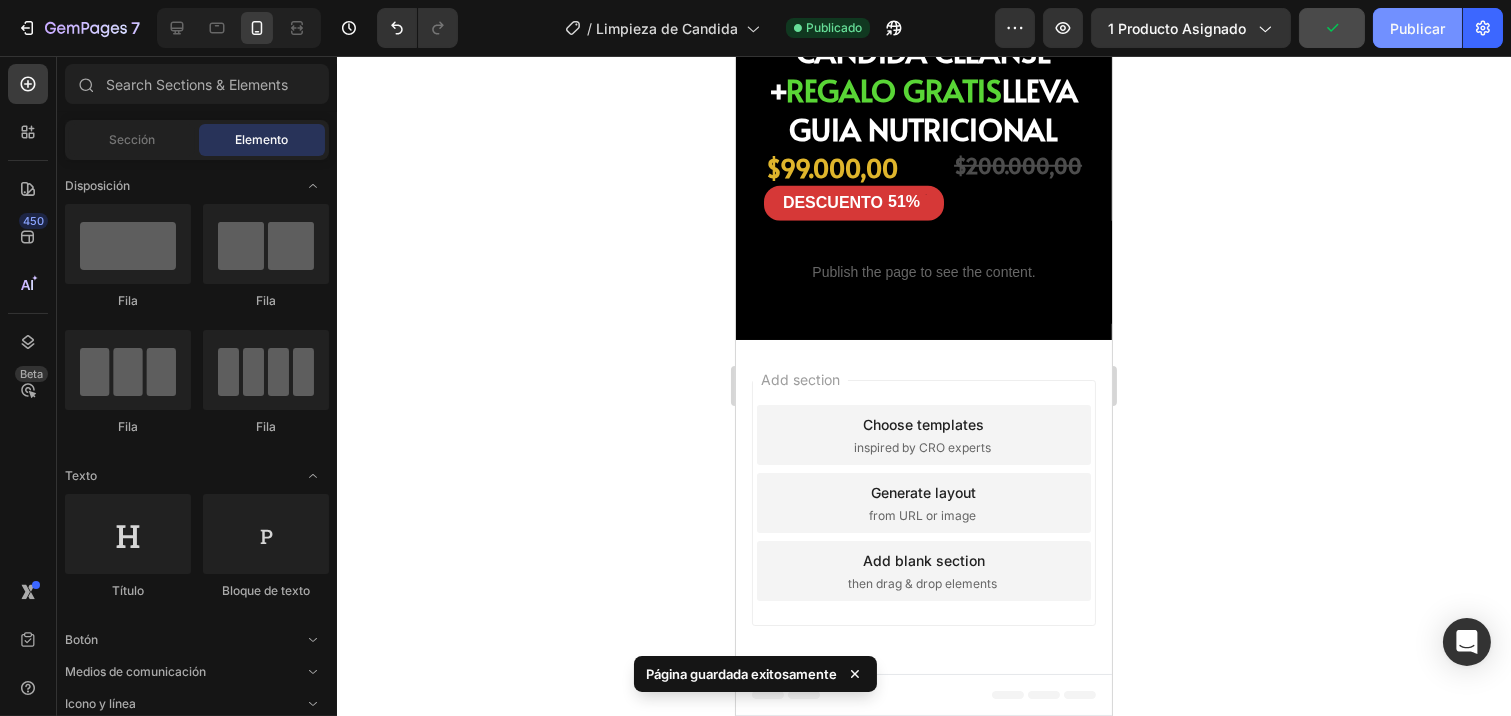 click on "Publicar" at bounding box center [1417, 28] 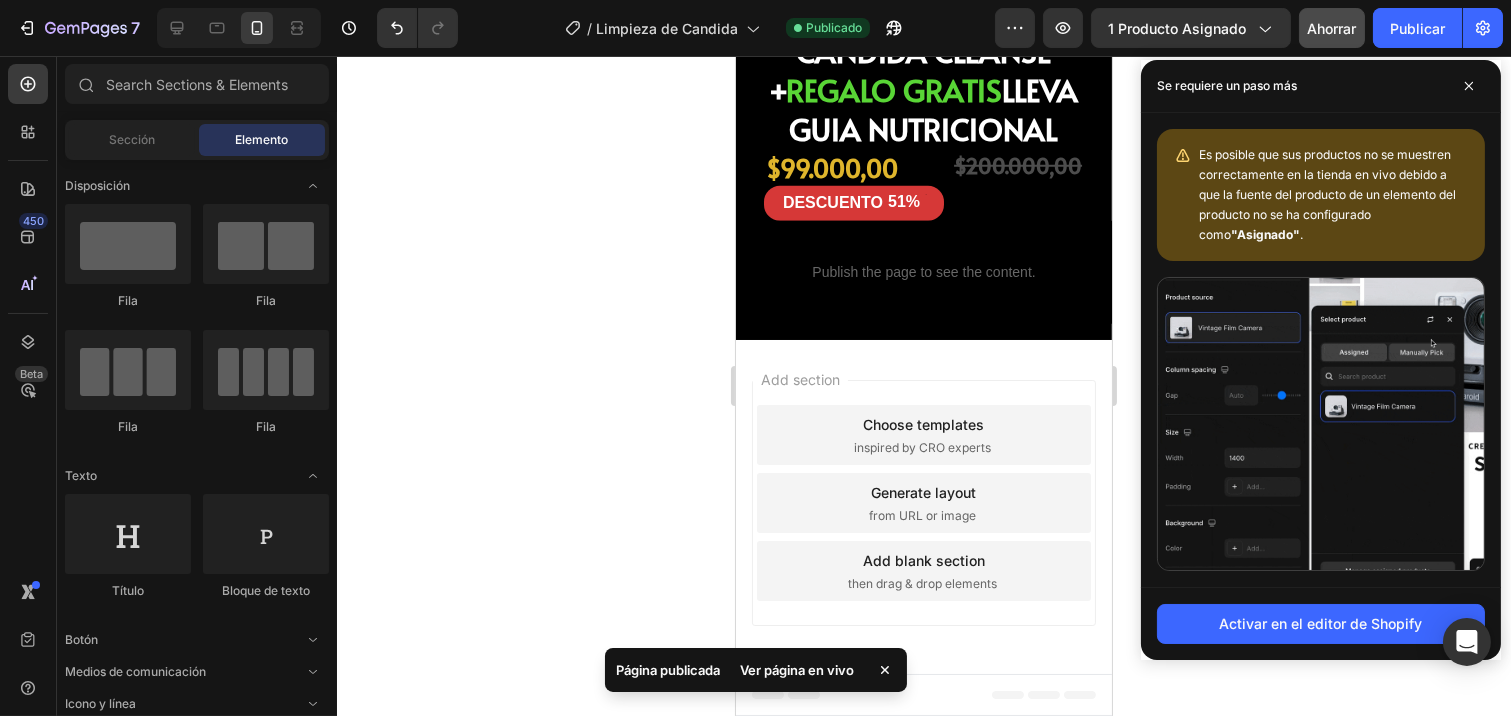 scroll, scrollTop: 4581, scrollLeft: 0, axis: vertical 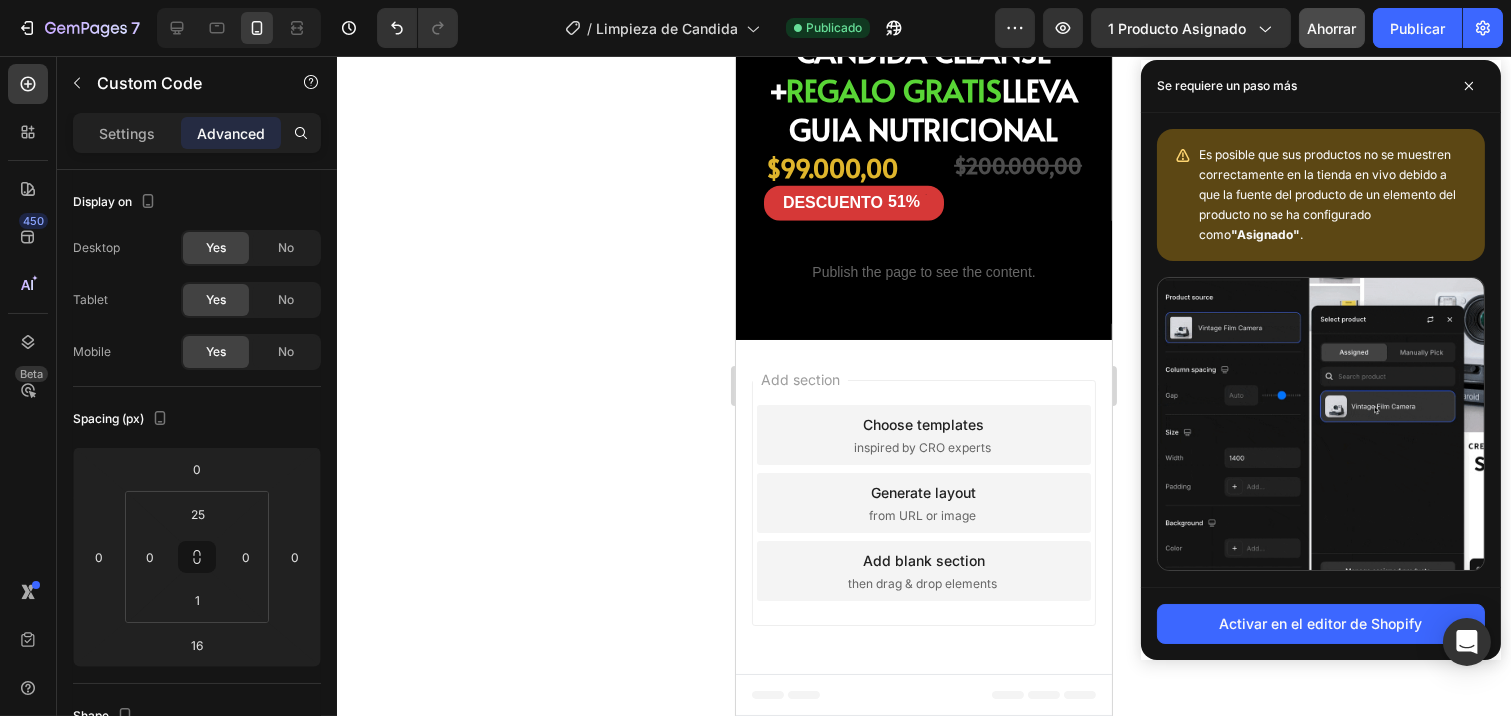 click on "Publish the page to see the content." at bounding box center [923, -2178] 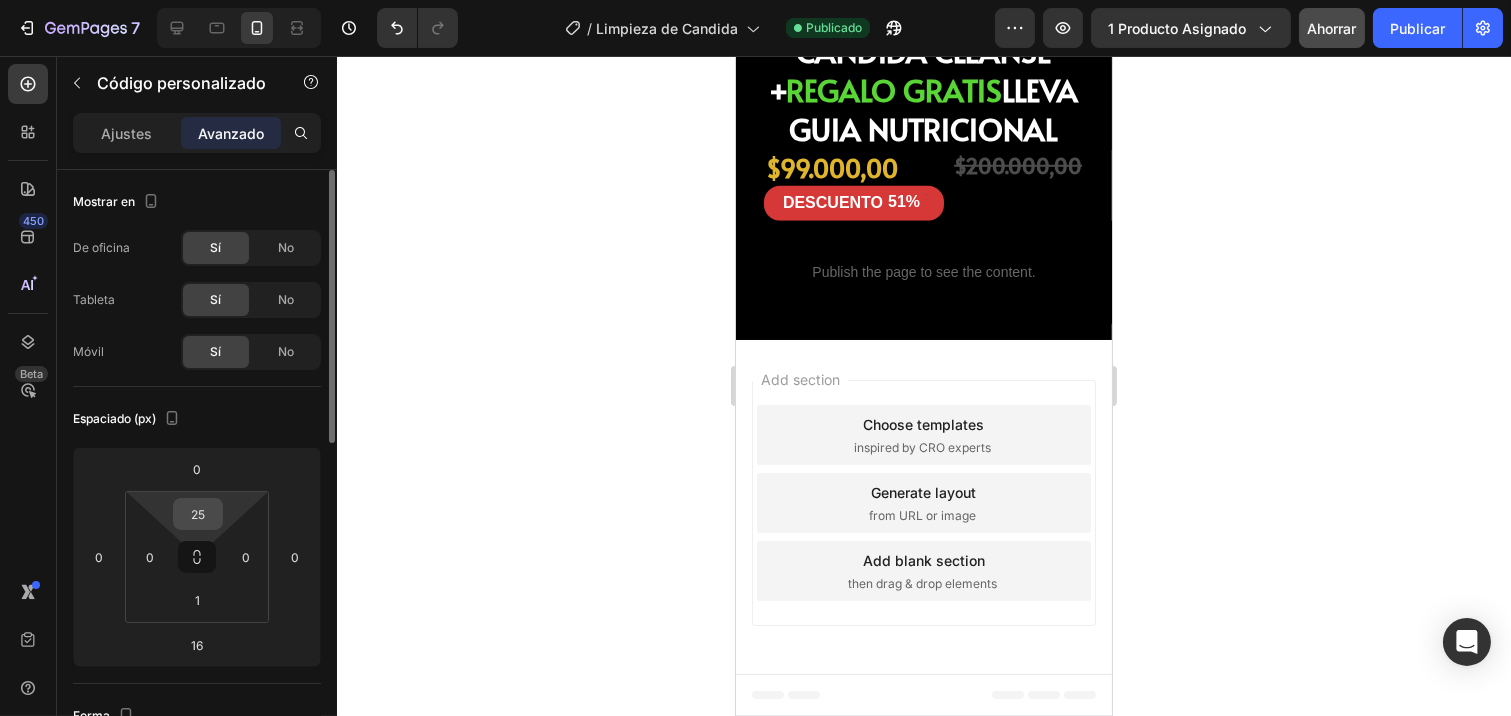 click on "25" at bounding box center (198, 514) 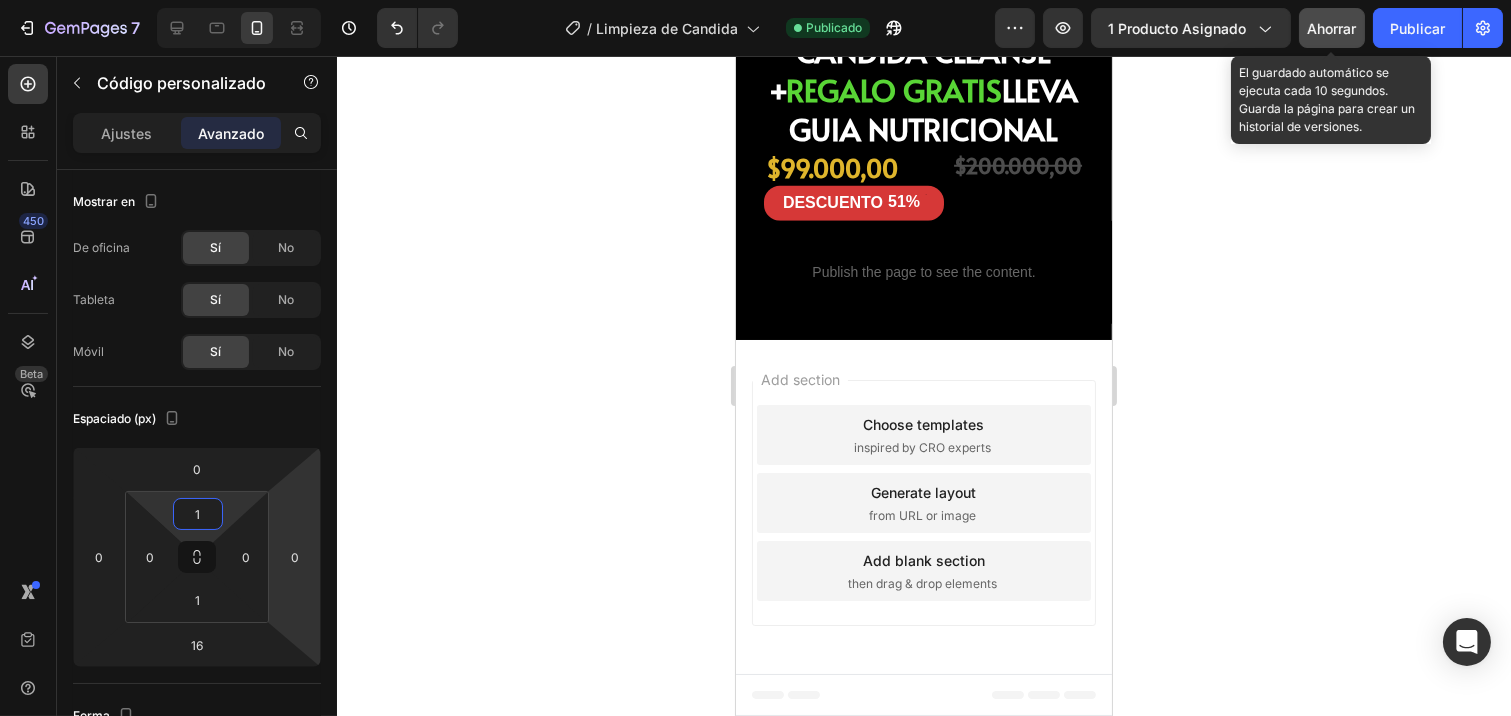 type on "1" 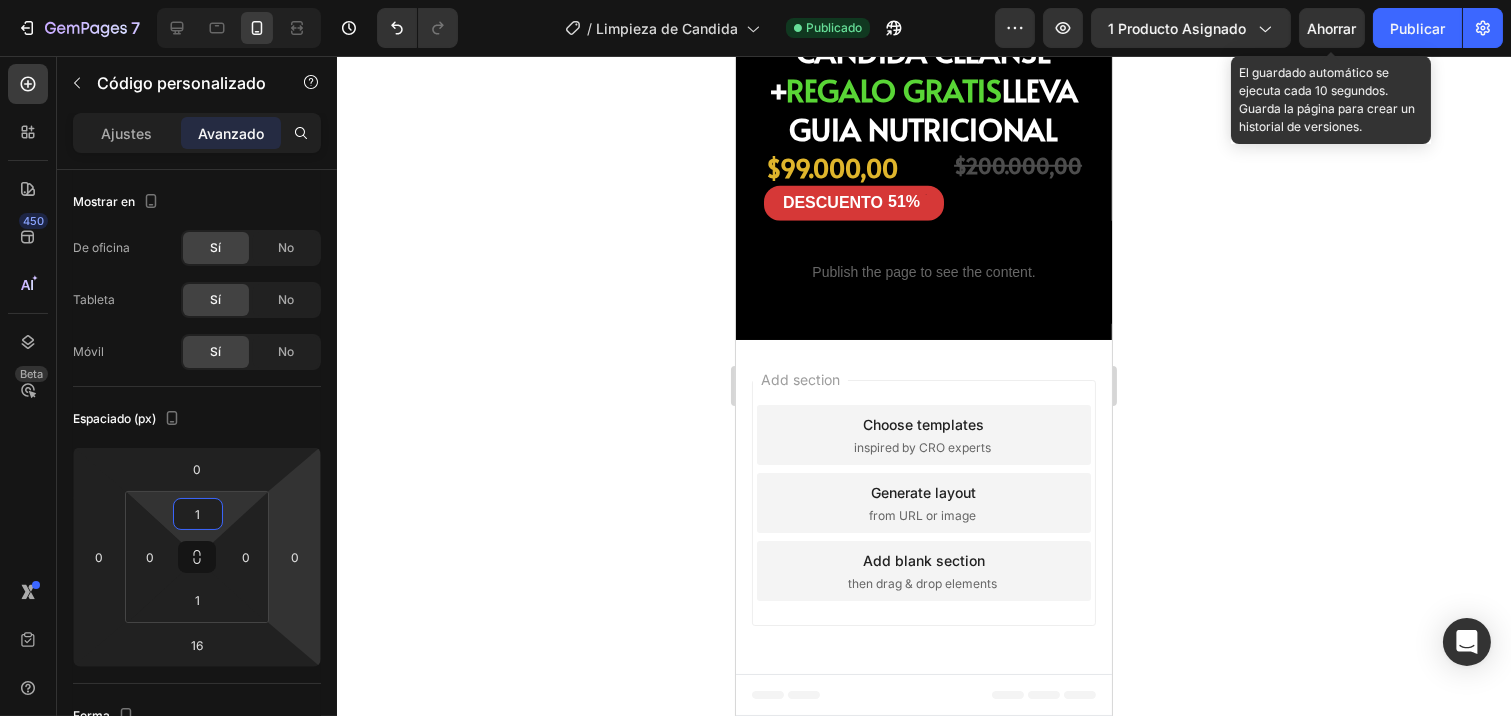 drag, startPoint x: 1323, startPoint y: 33, endPoint x: 1367, endPoint y: 31, distance: 44.04543 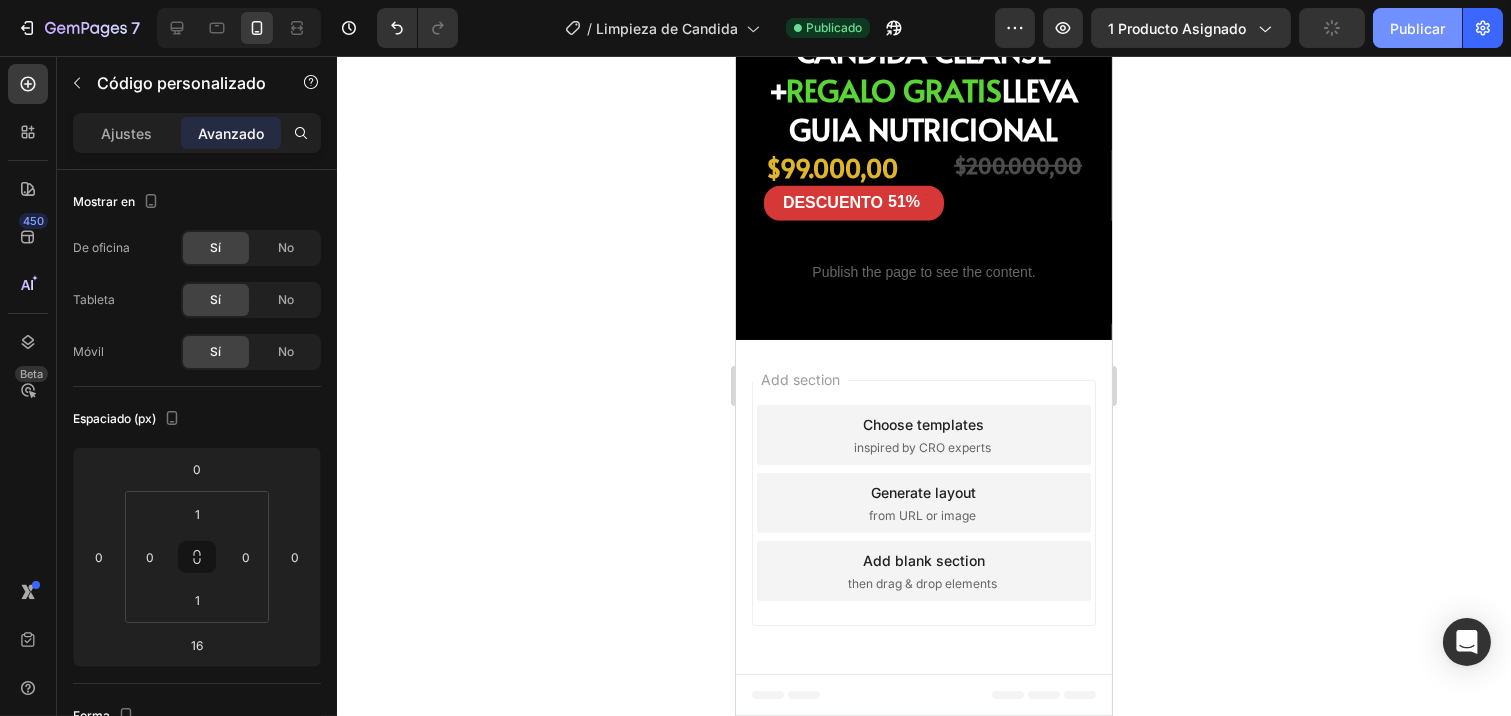 click on "Publicar" at bounding box center [1417, 28] 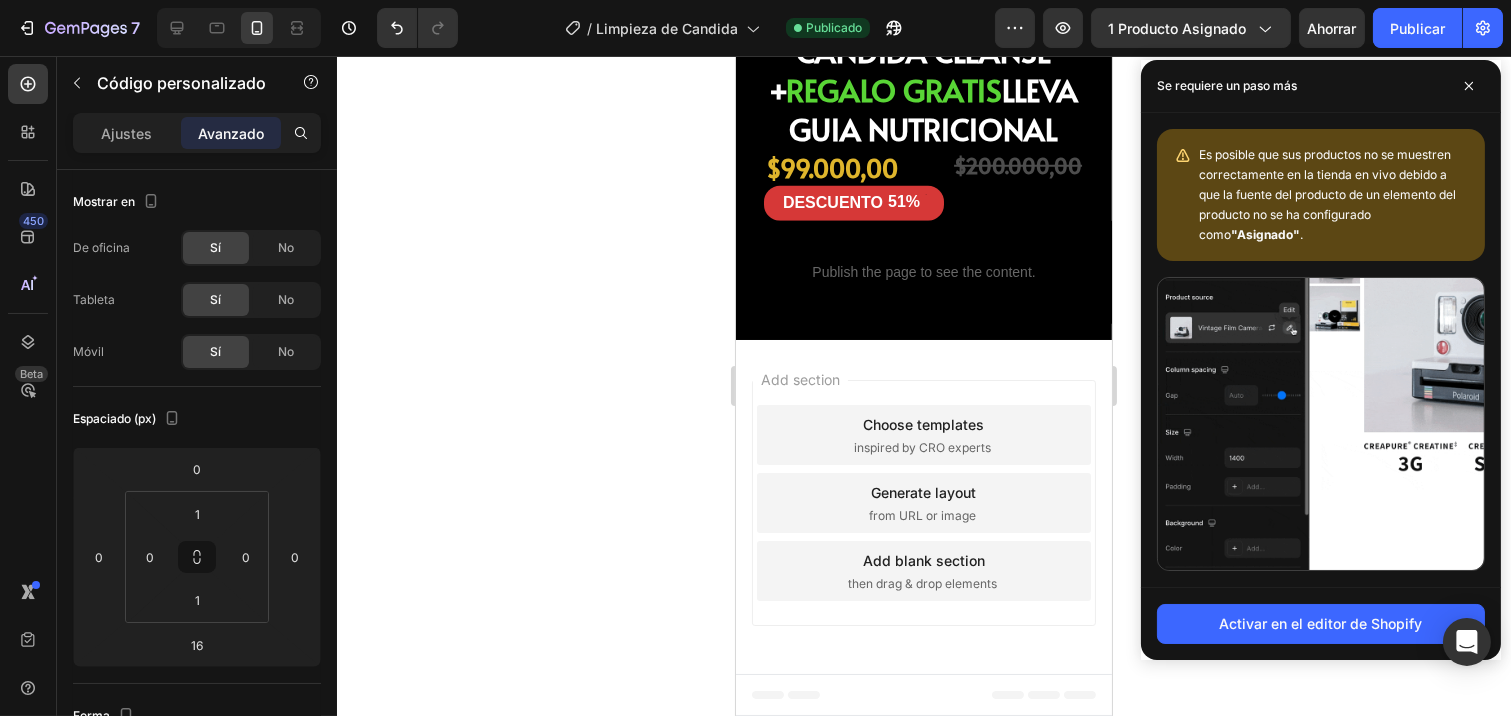 click 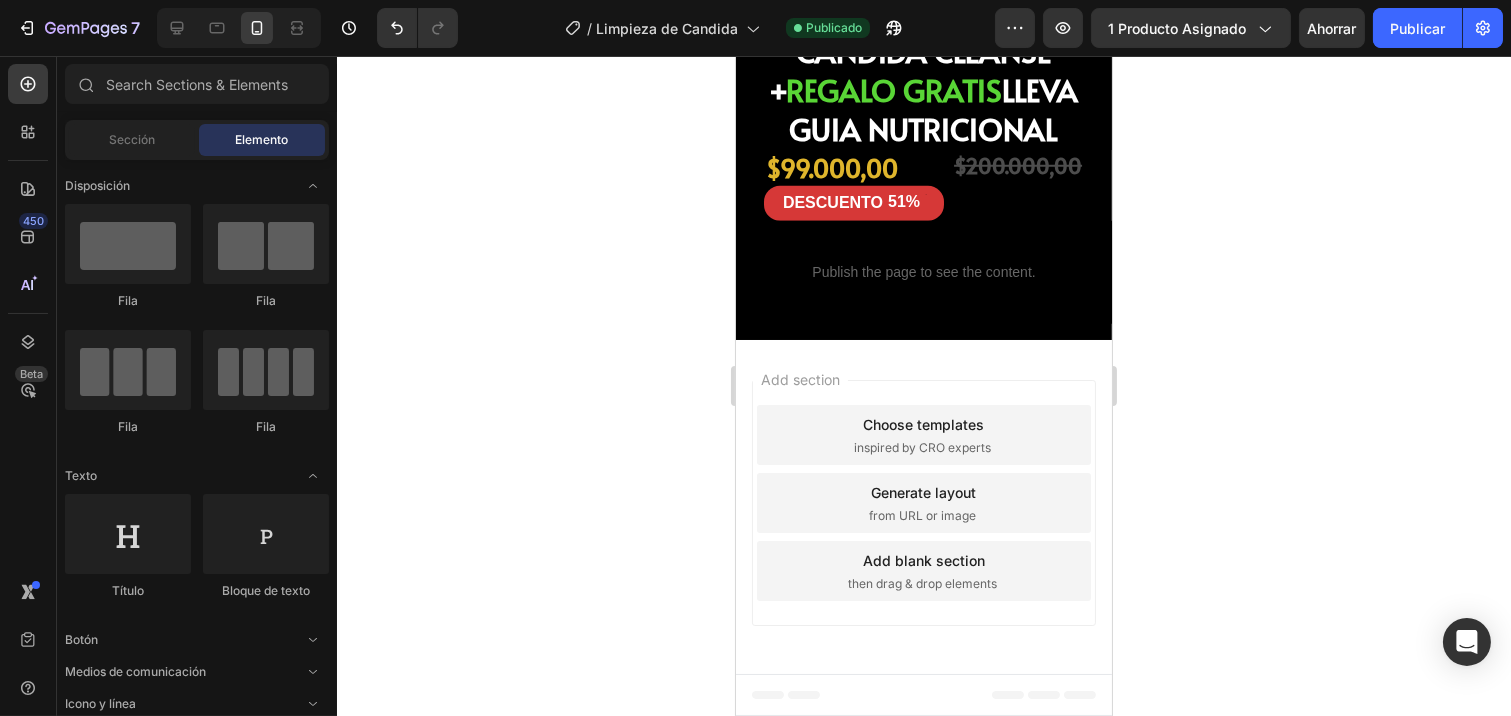 click on "REGALO GRATIS" at bounding box center [894, -2337] 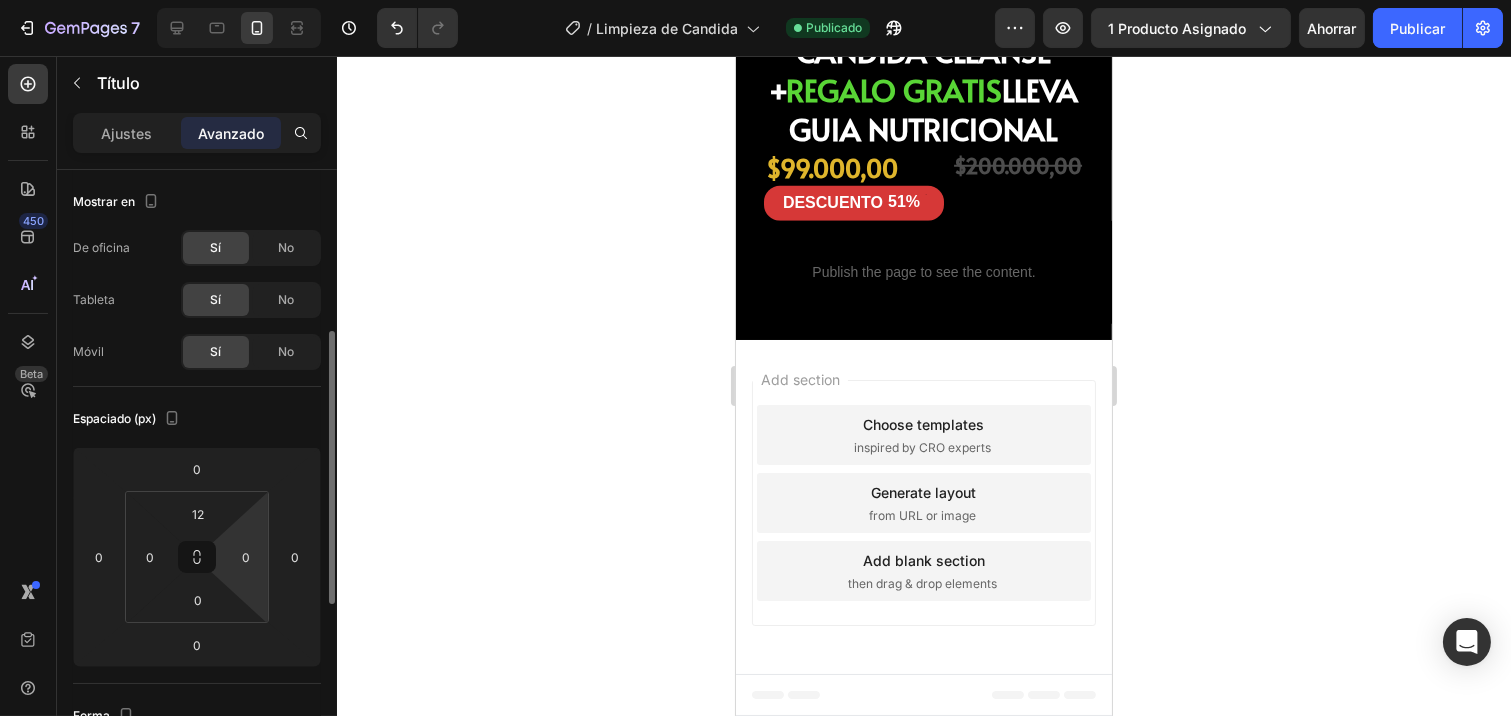 scroll, scrollTop: 111, scrollLeft: 0, axis: vertical 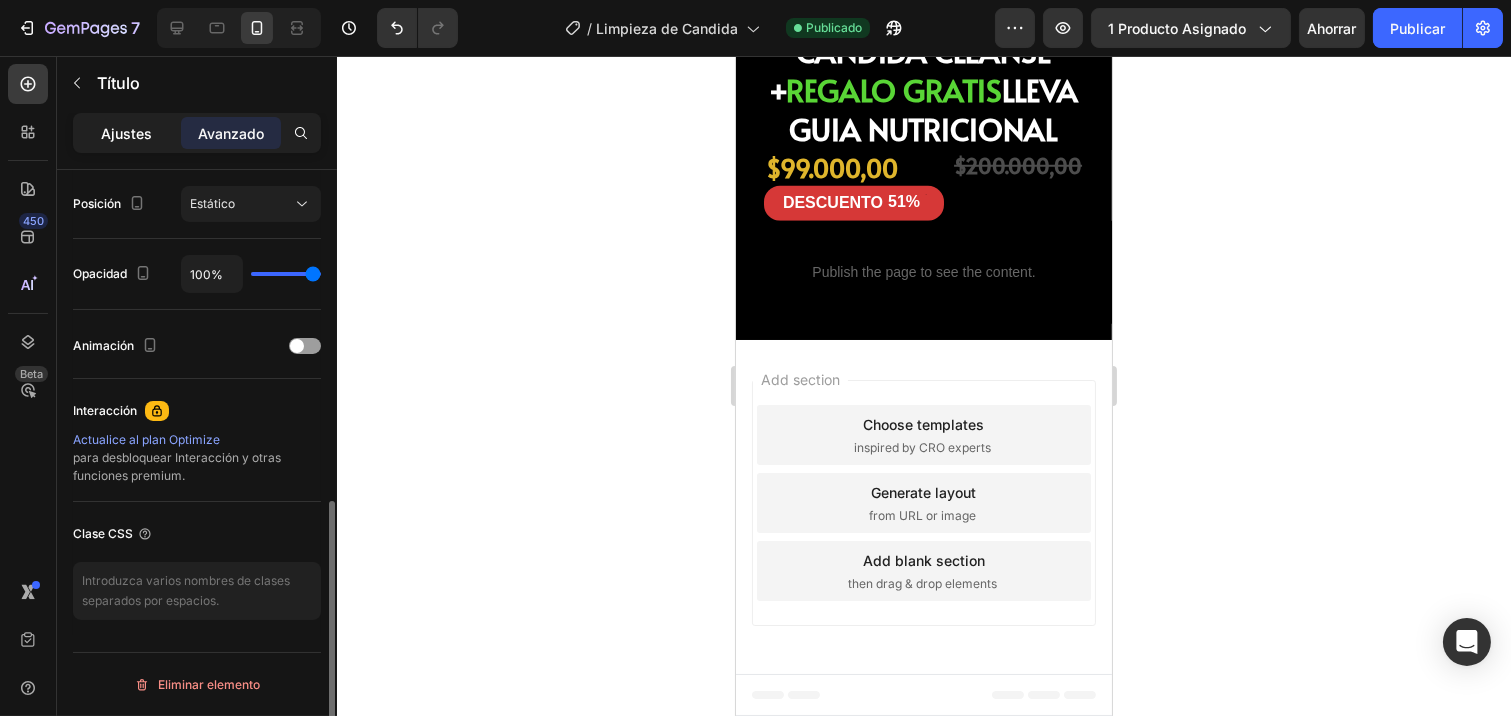 click on "Ajustes" 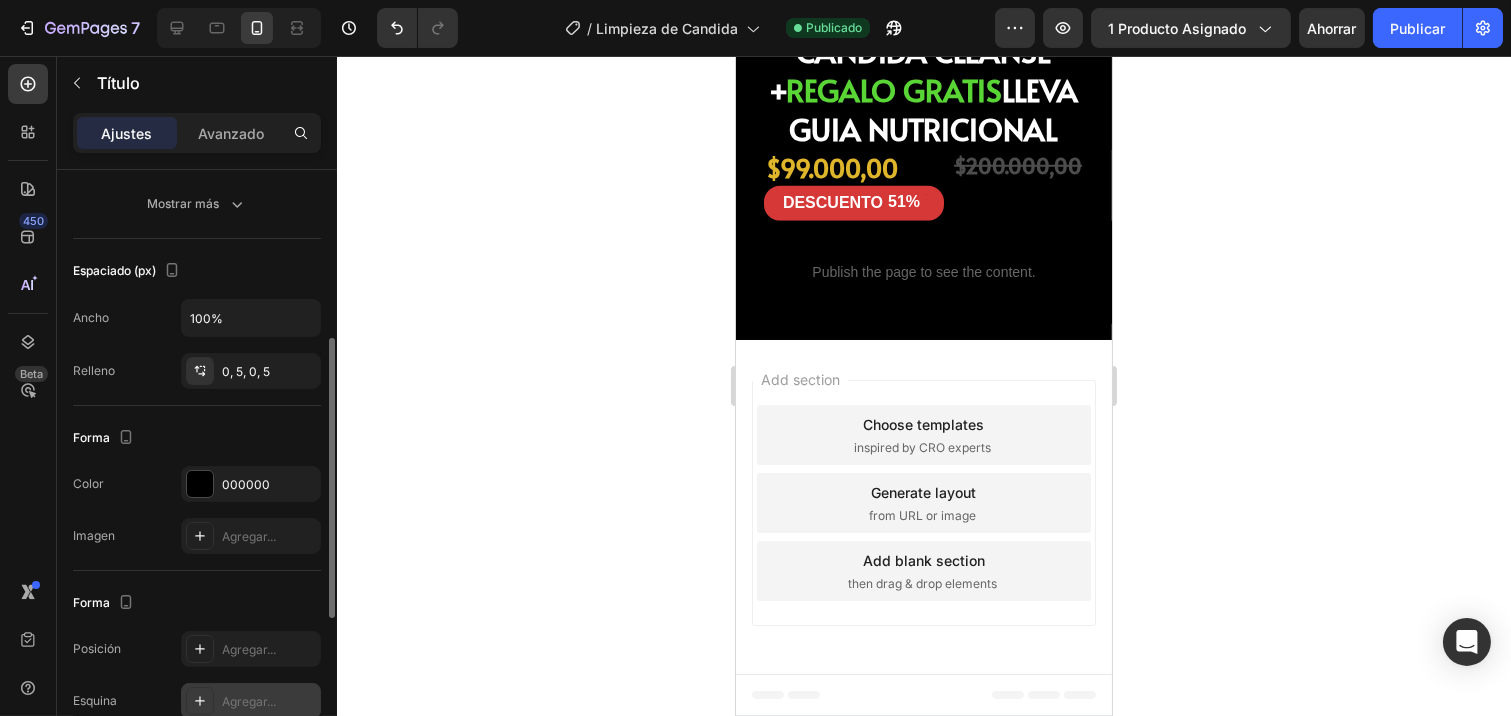 scroll, scrollTop: 695, scrollLeft: 0, axis: vertical 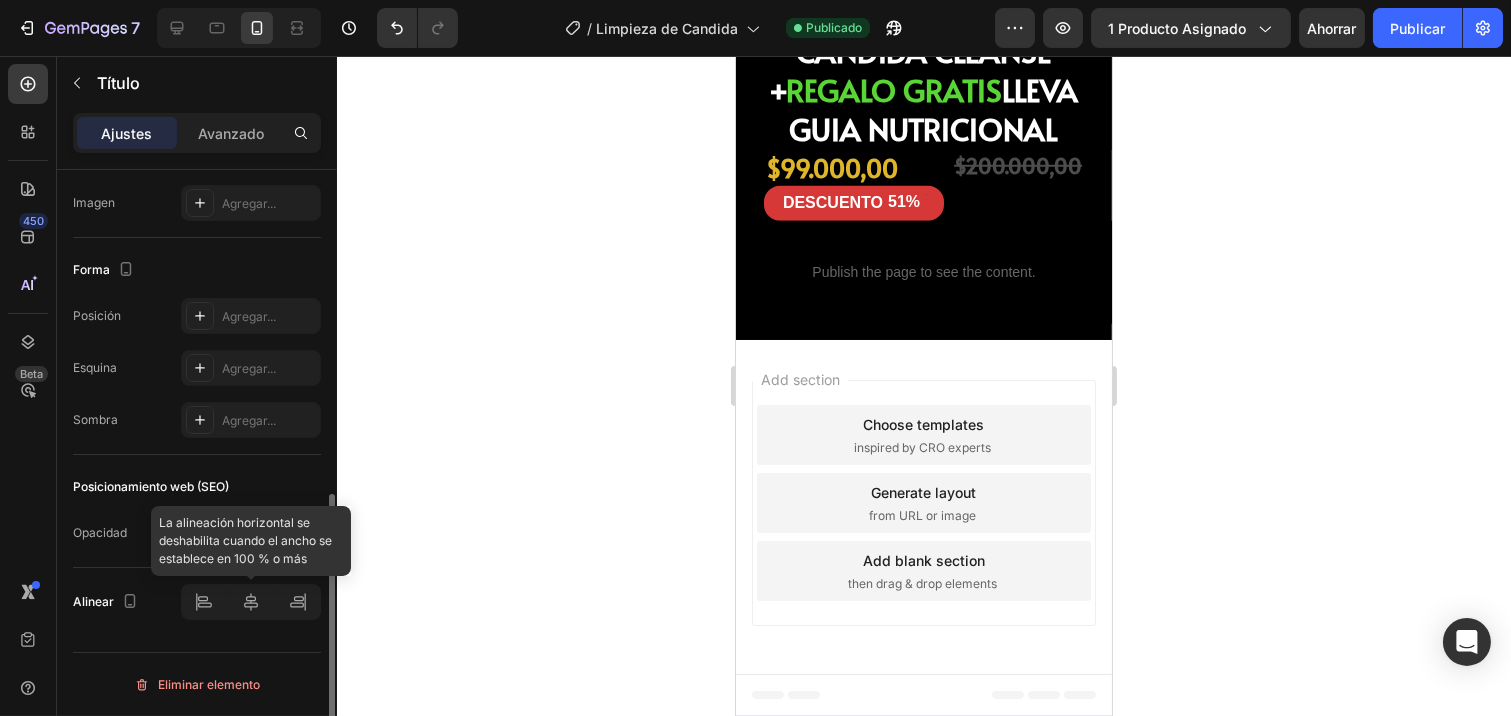 click 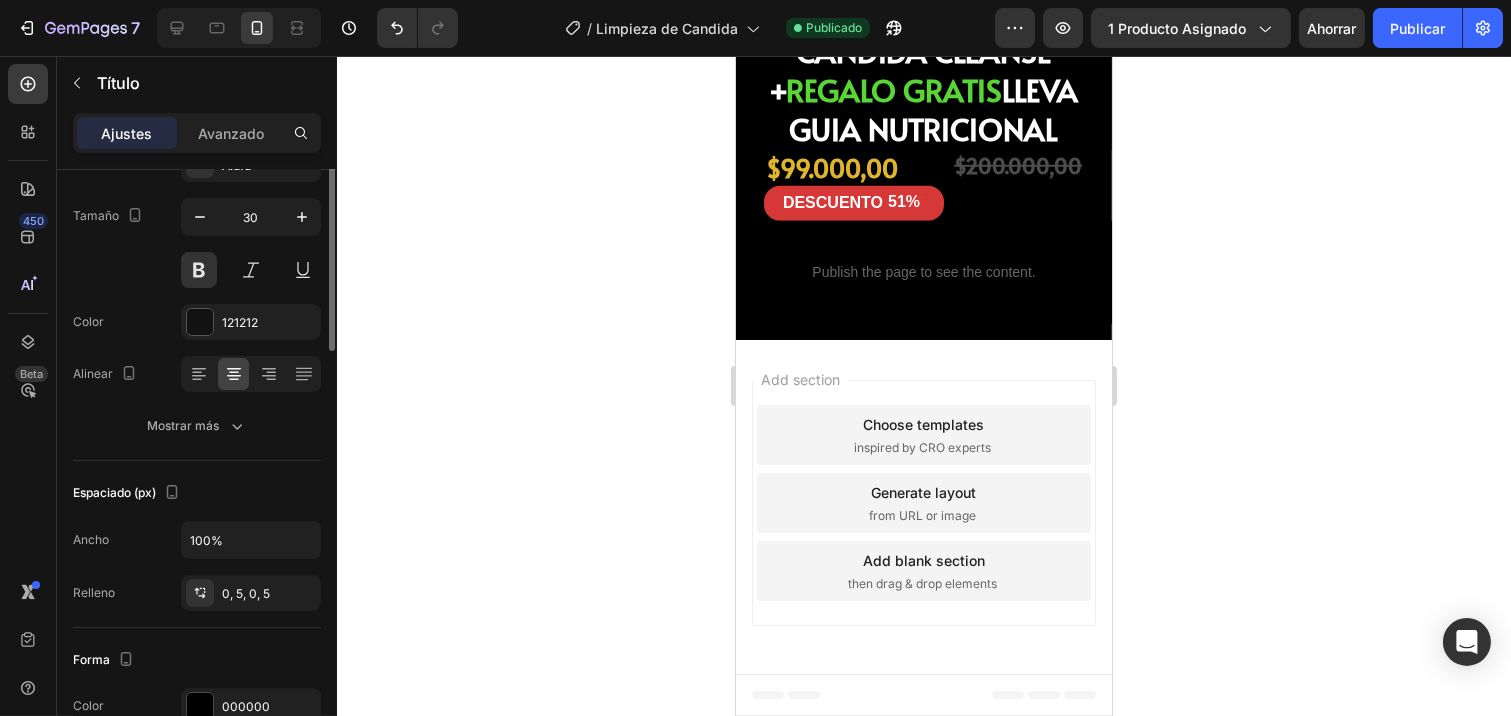 scroll, scrollTop: 0, scrollLeft: 0, axis: both 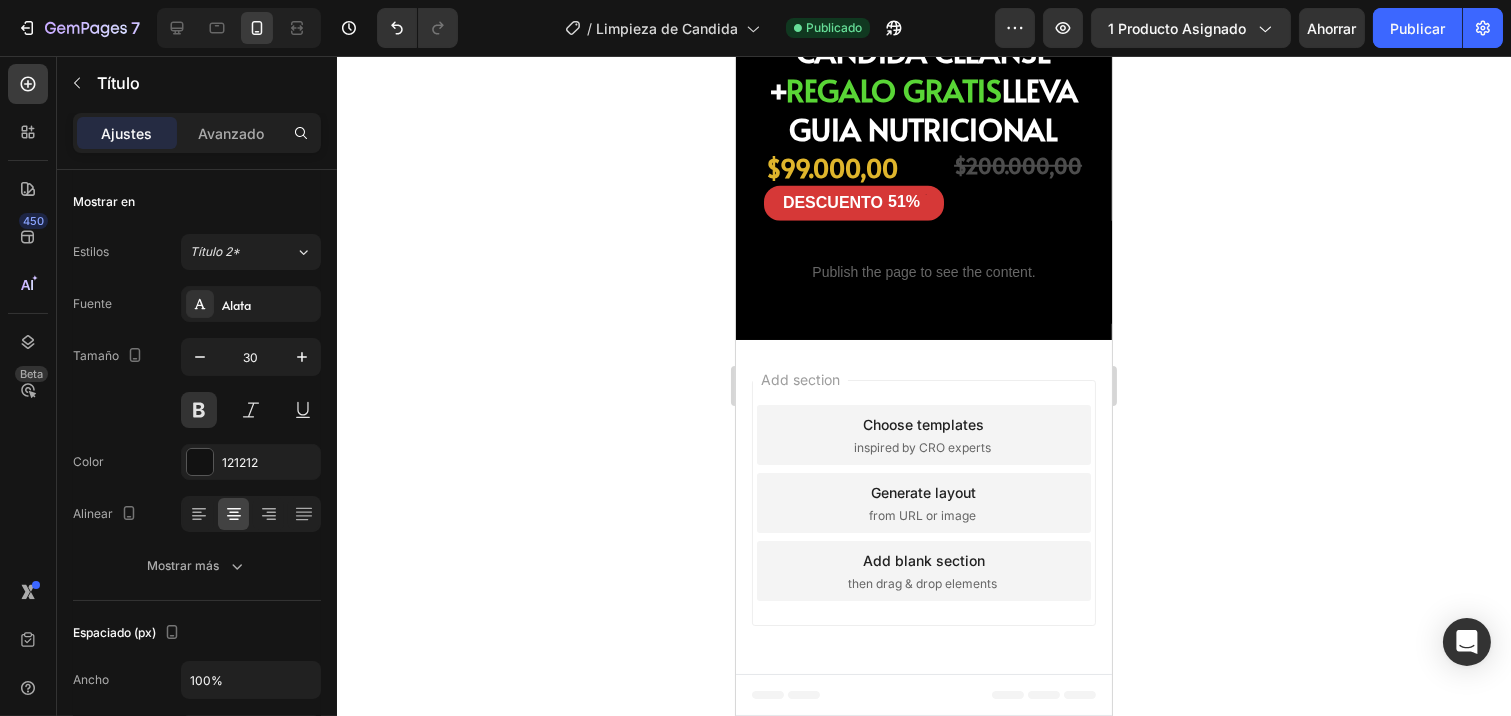 click 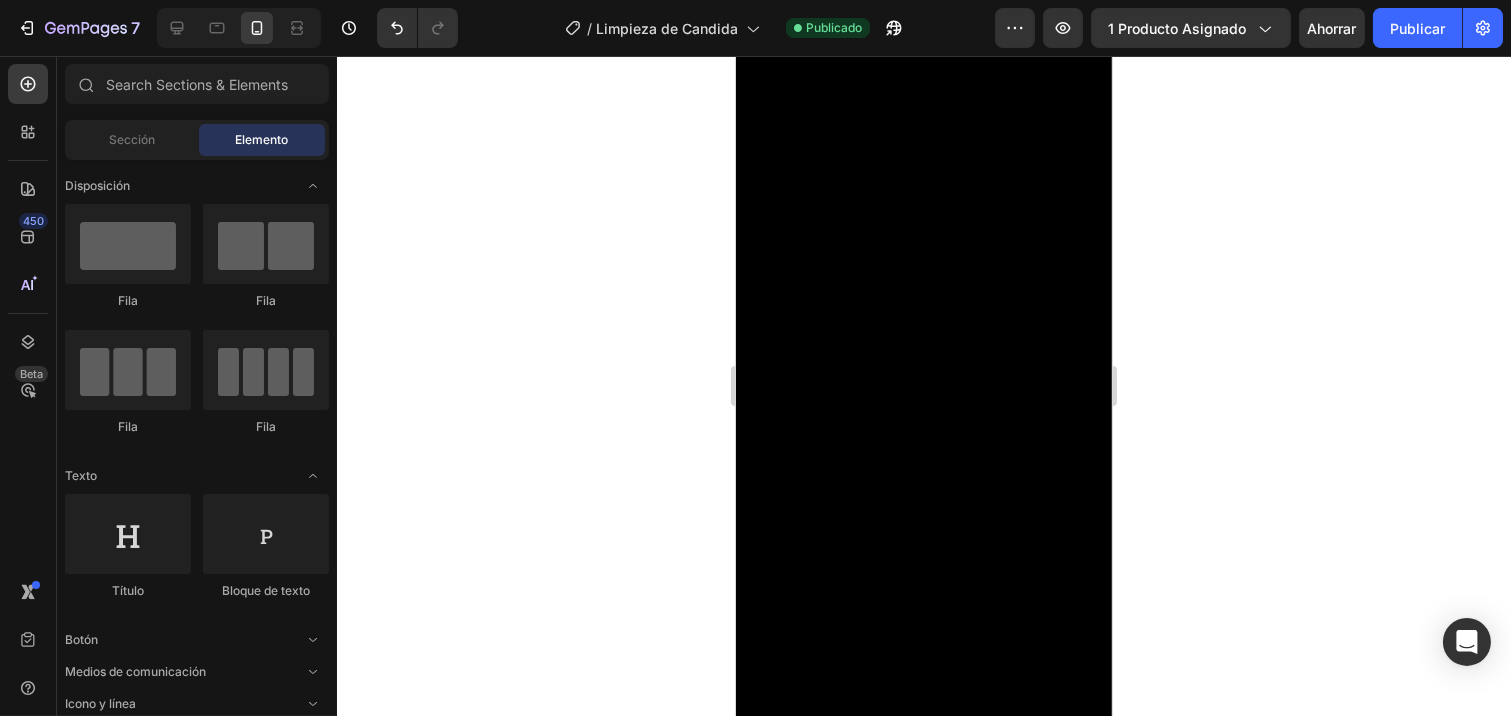 scroll, scrollTop: 1470, scrollLeft: 0, axis: vertical 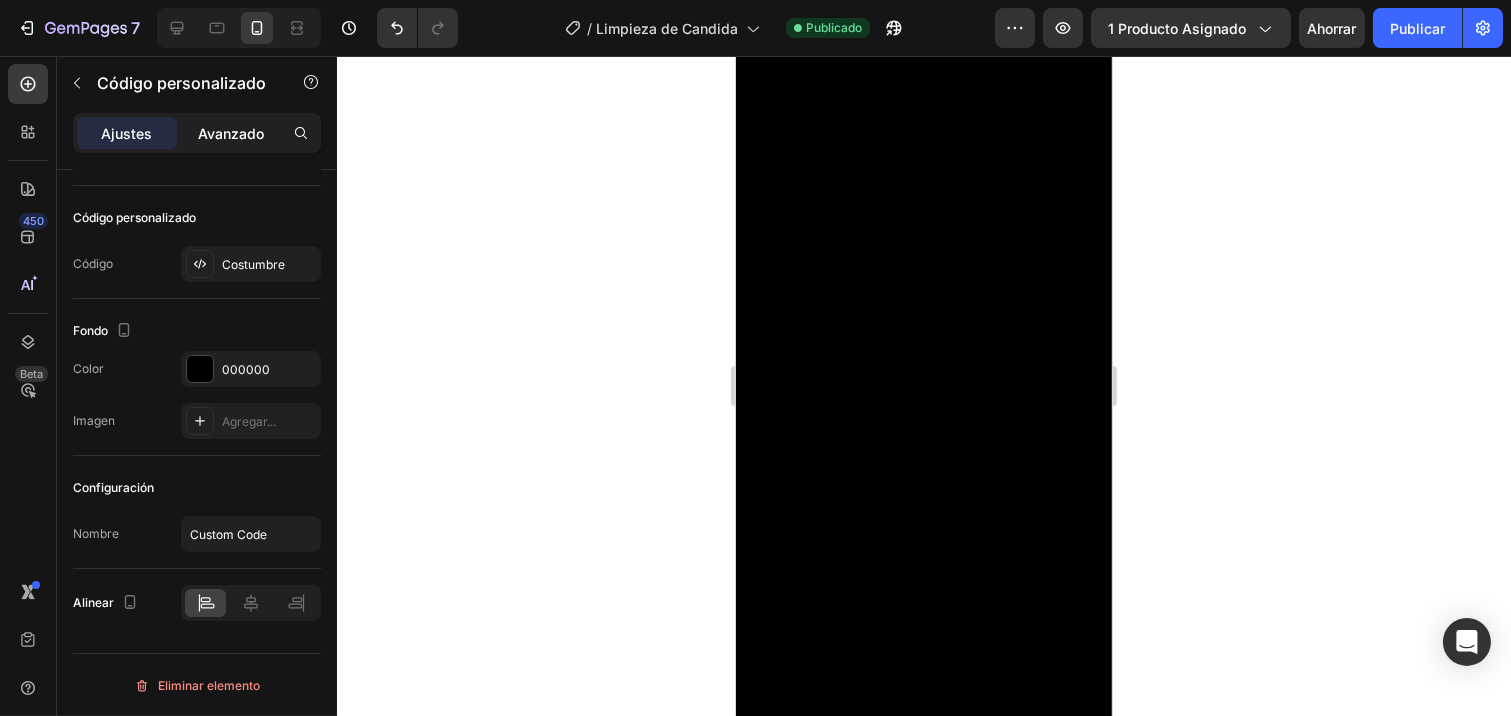 click on "Avanzado" at bounding box center (231, 133) 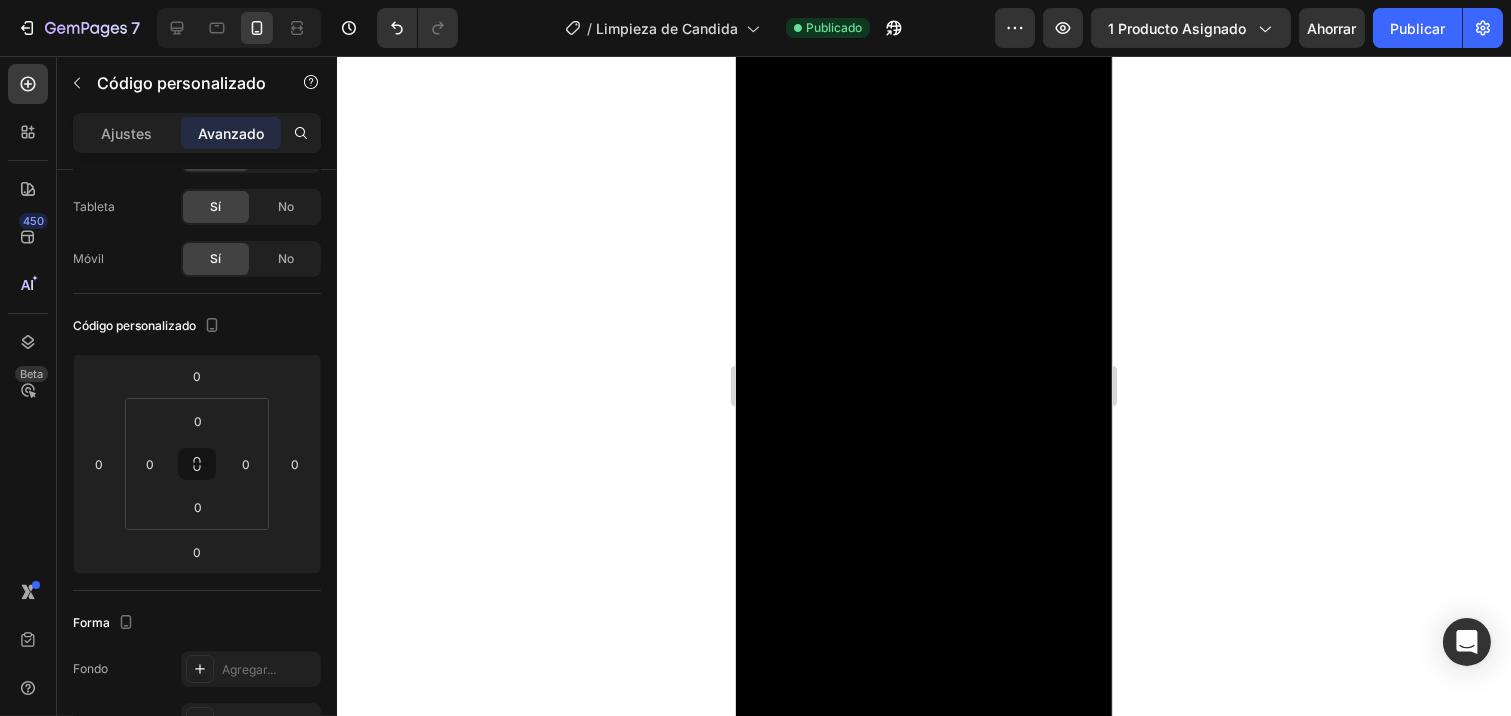 click 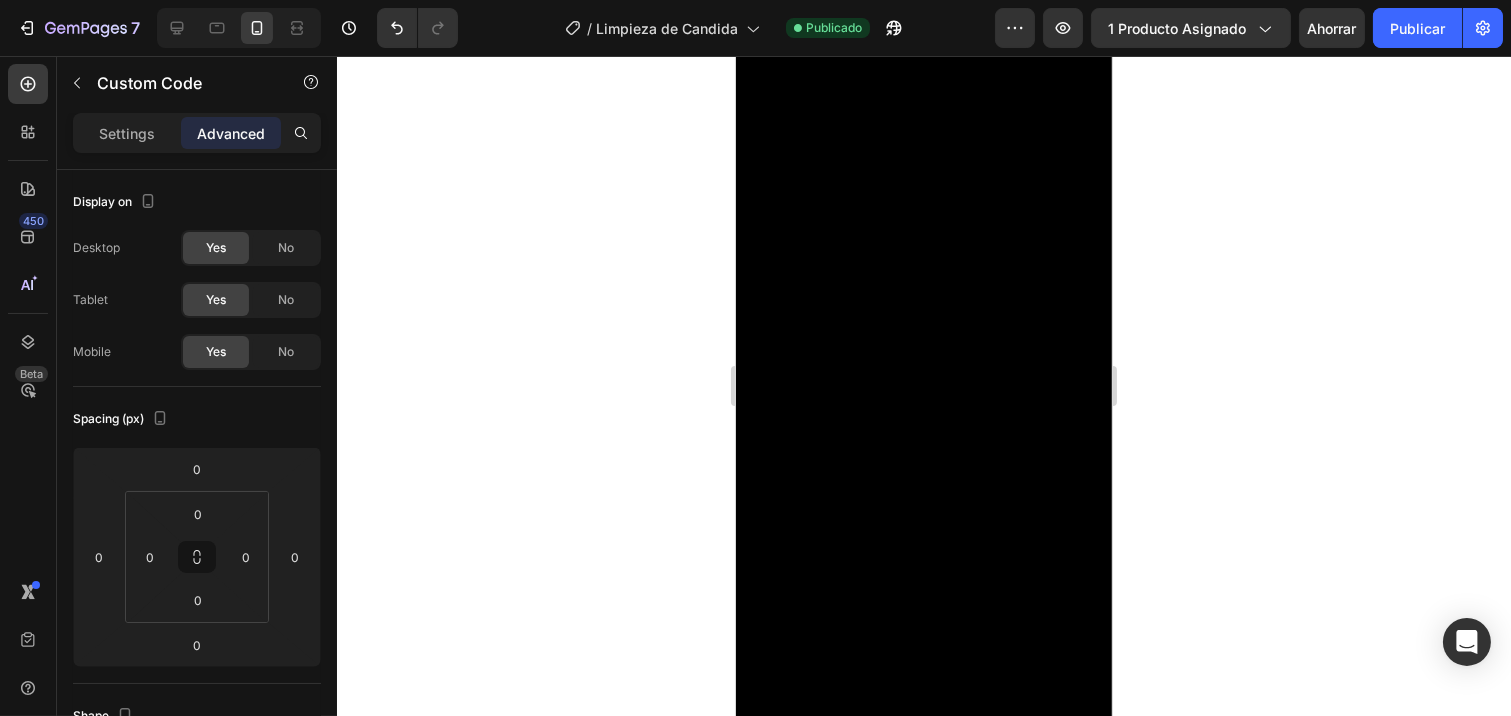 click on "Publish the page to see the content." at bounding box center [923, -1077] 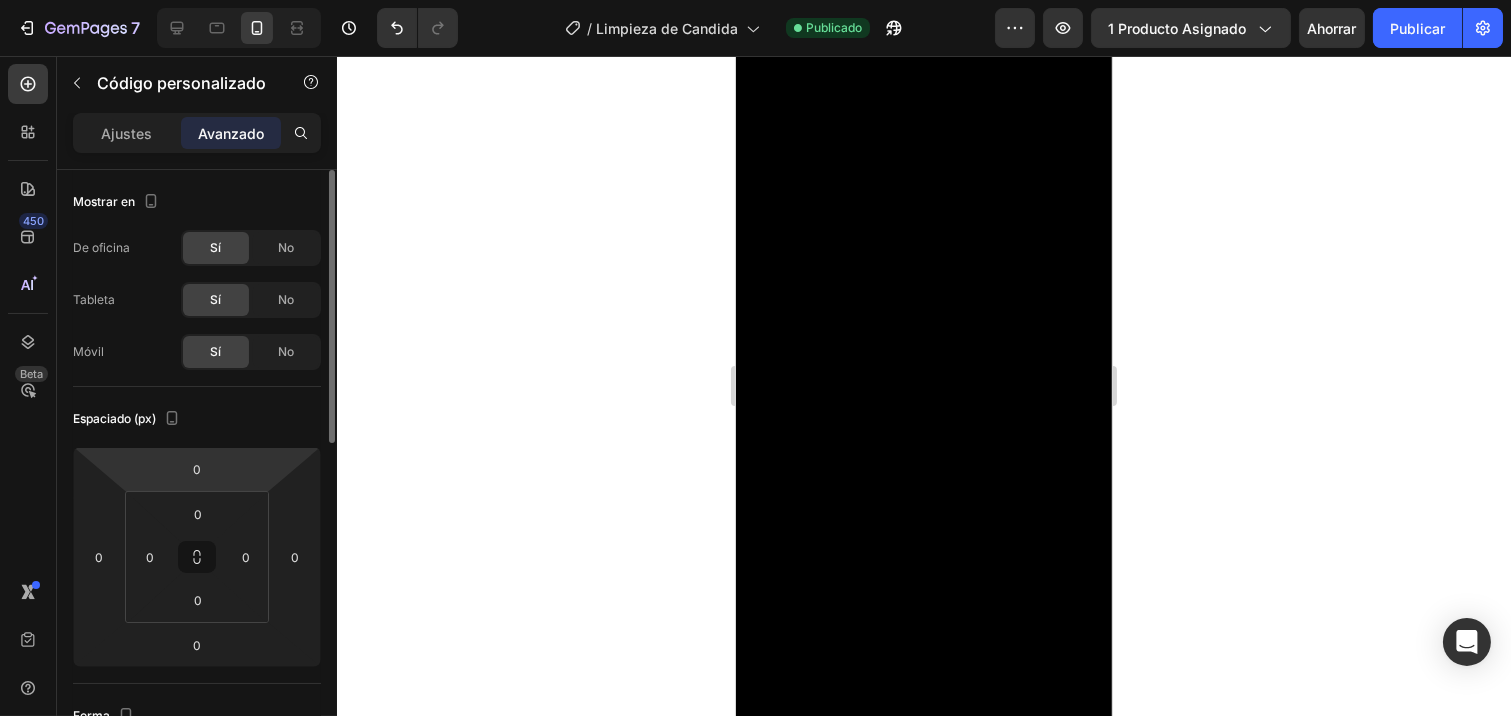scroll, scrollTop: 111, scrollLeft: 0, axis: vertical 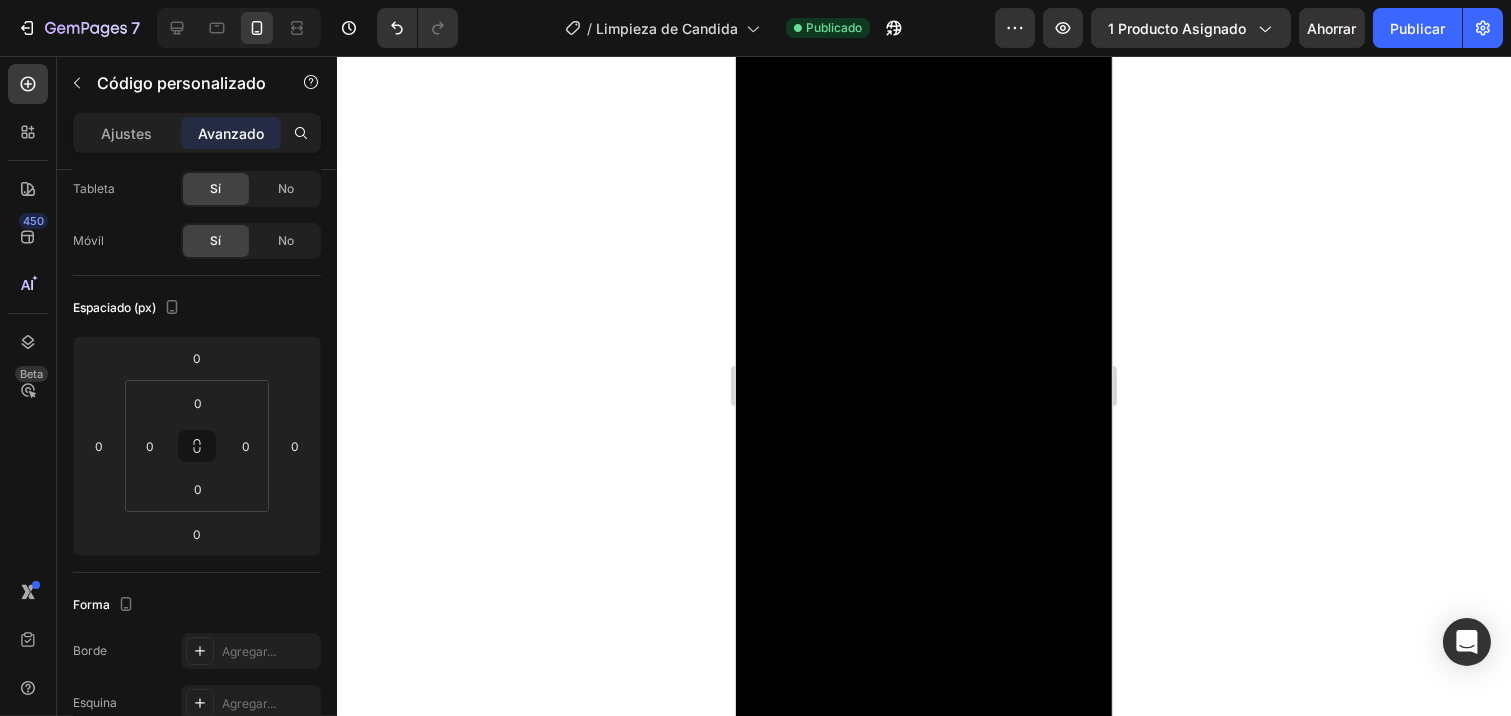 click on "CANDIDA CLEANSE +  REGALO GRATIS  LLEVA GUIA NUTRICIONAL Heading $99.000,00 Product Price Product Price DESCUENTO 51% Discount Tag $200.000,00 Product Price Product Price
Row Product" at bounding box center (923, -1238) 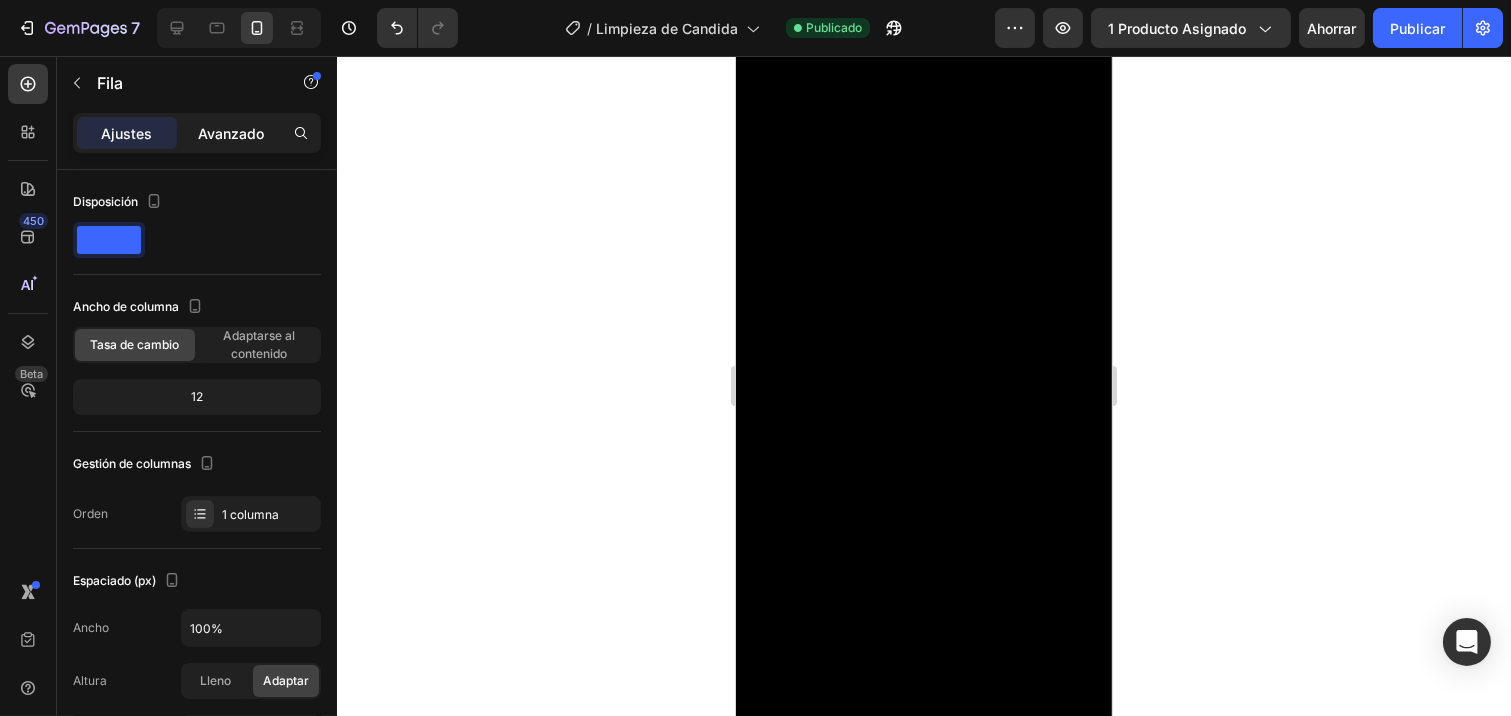 click on "Avanzado" at bounding box center [231, 133] 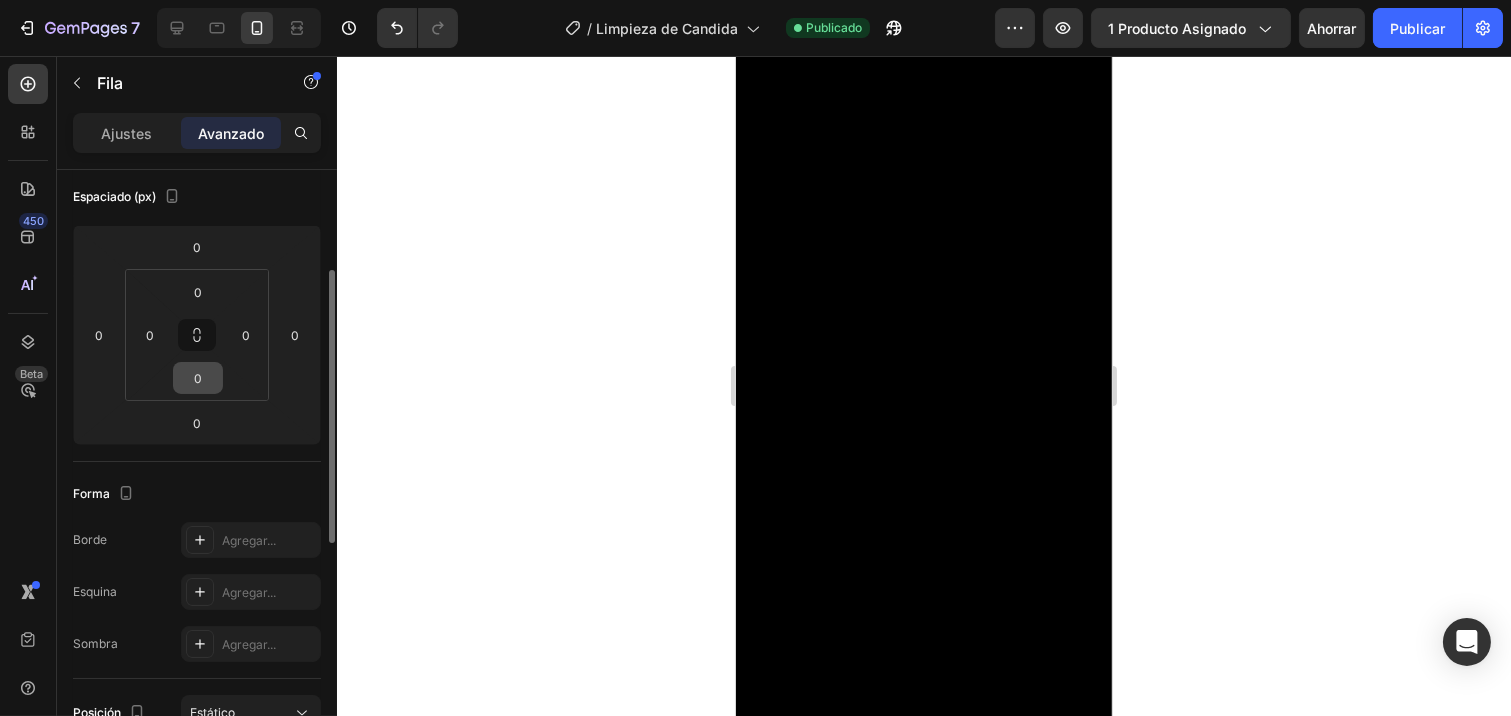 scroll, scrollTop: 333, scrollLeft: 0, axis: vertical 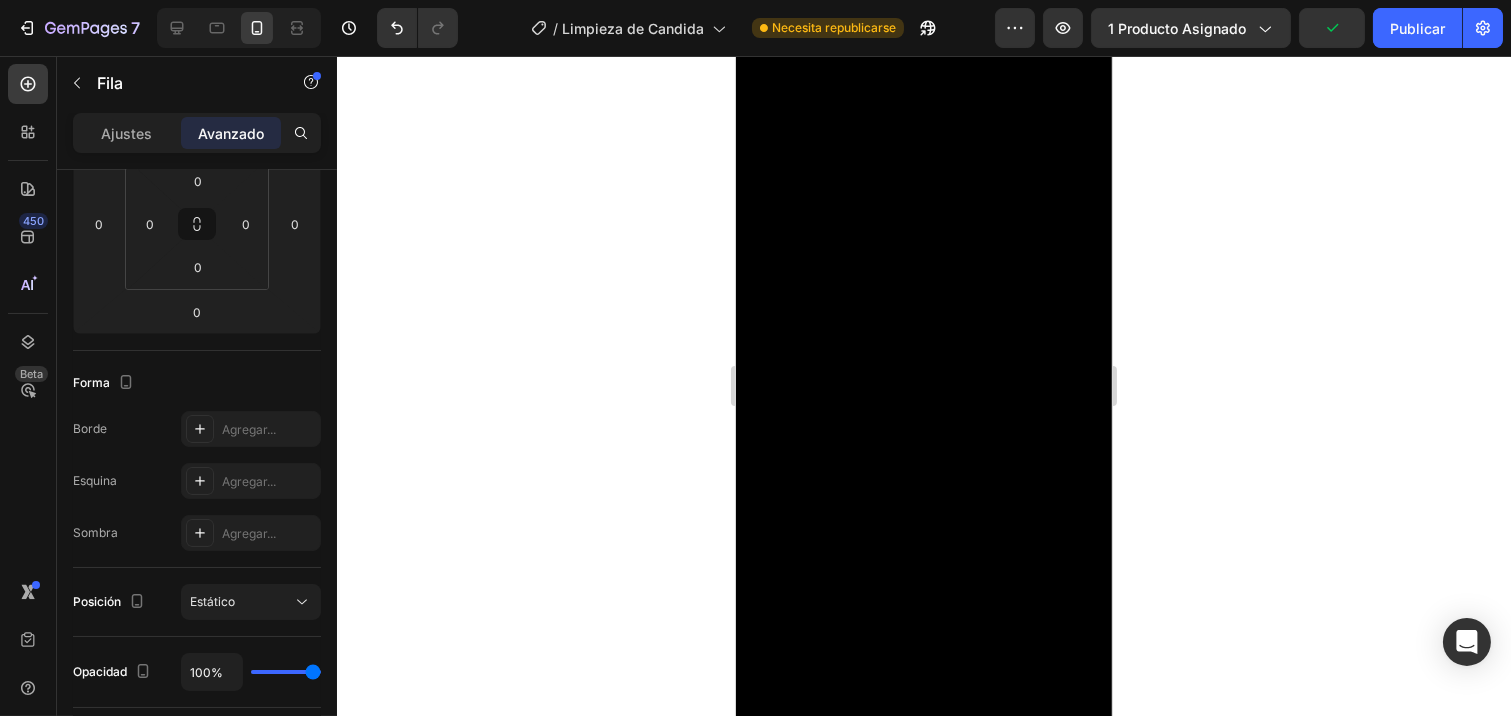 drag, startPoint x: 928, startPoint y: 447, endPoint x: 951, endPoint y: 397, distance: 55.03635 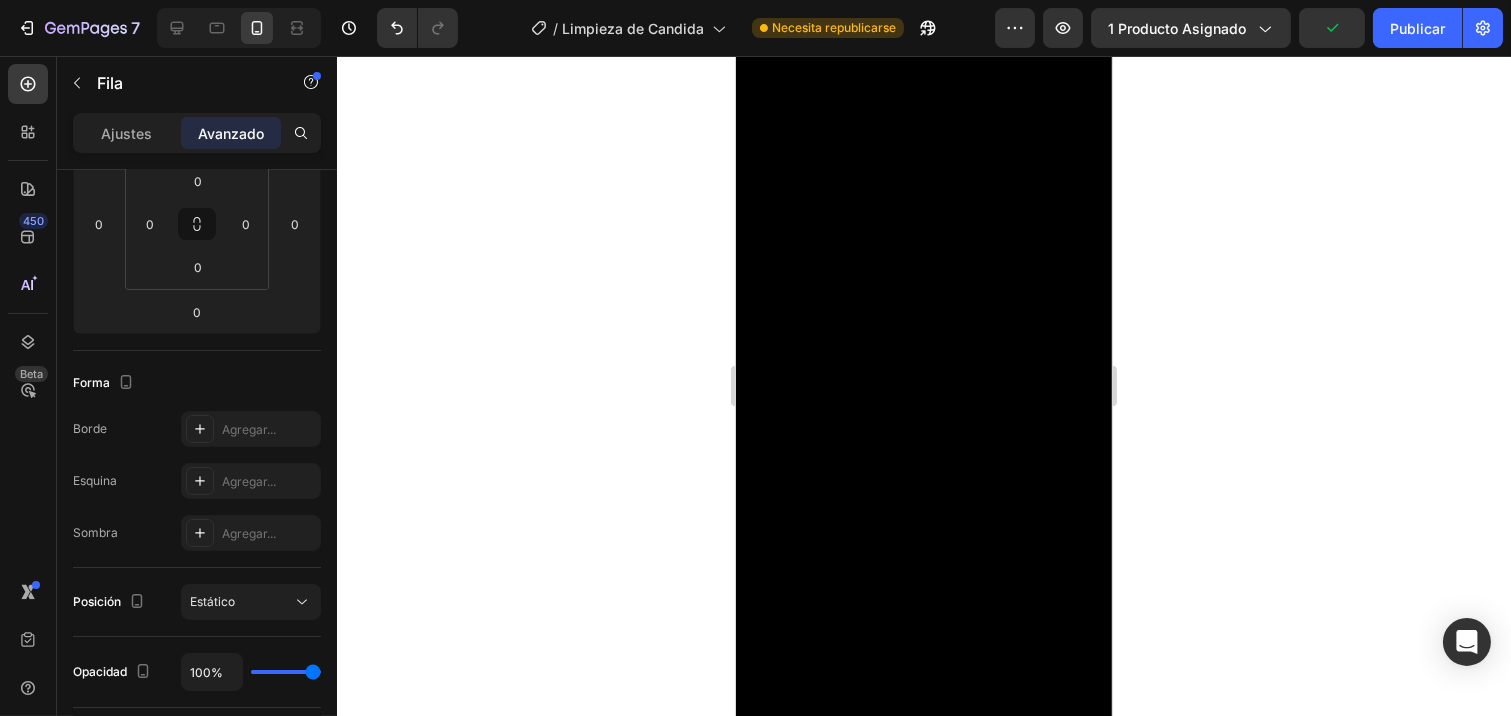 click on "CANDIDA CLEANSE +  REGALO GRATIS  LLEVA GUIA NUTRICIONAL Heading $99.000,00 Product Price Product Price DESCUENTO 51% Discount Tag $200.000,00 Product Price Product Price
Row Product Row   0" at bounding box center [923, -1238] 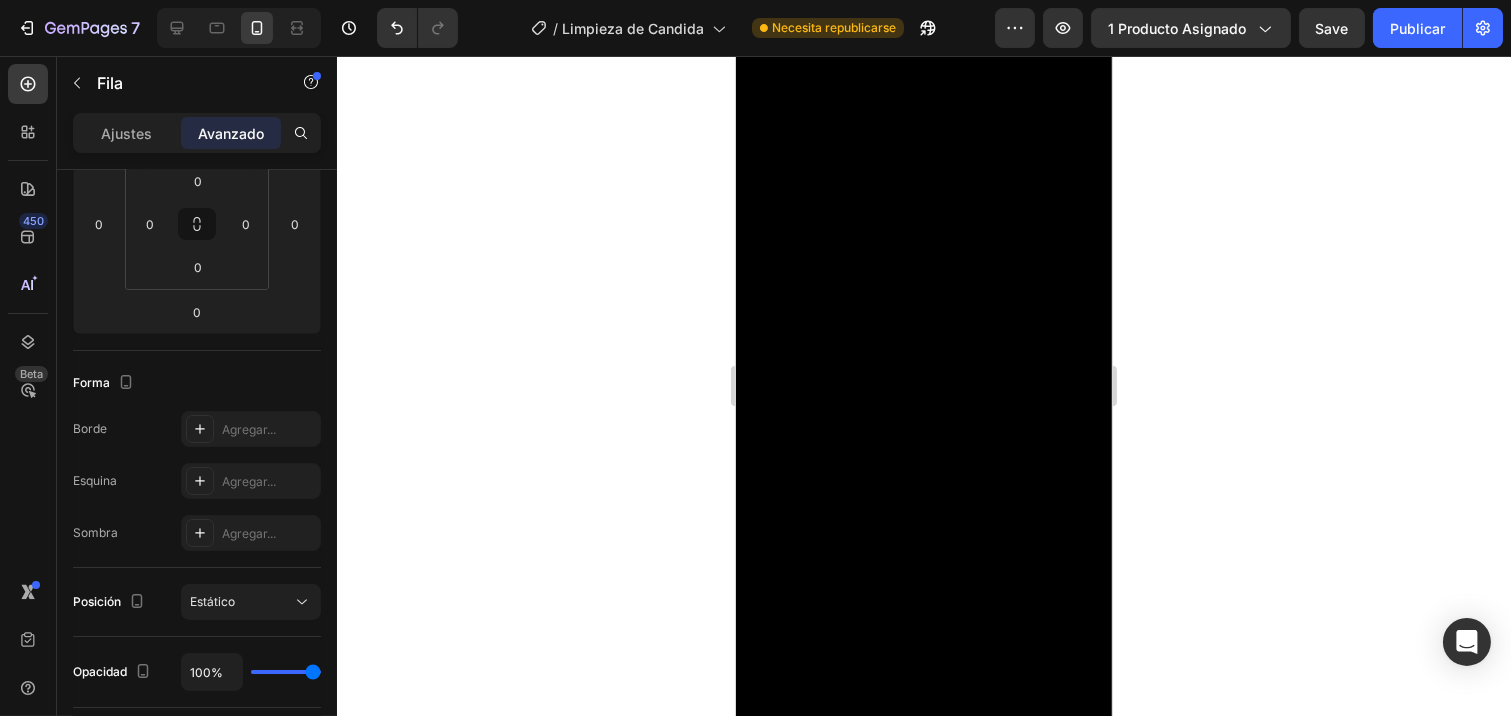 click 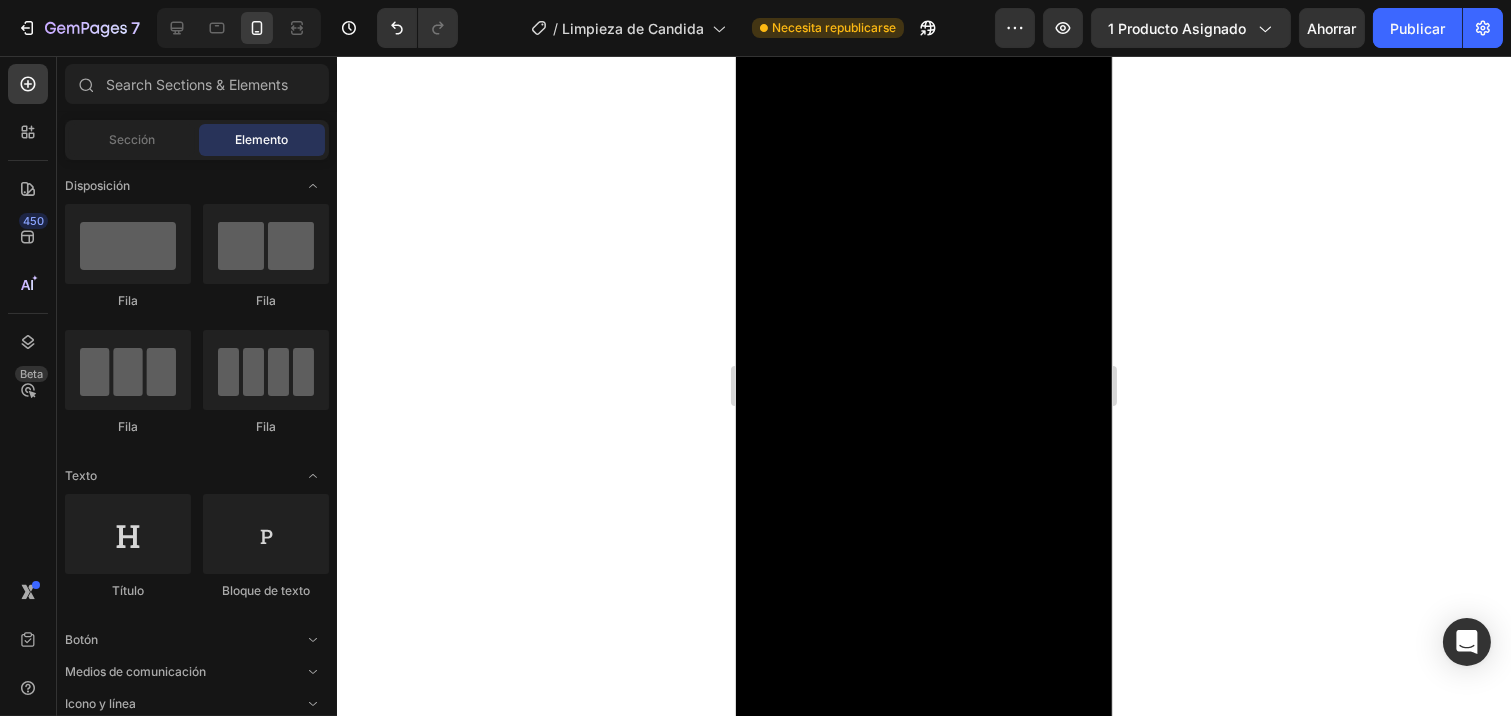 click on "Publish the page to see the content." at bounding box center (923, -1077) 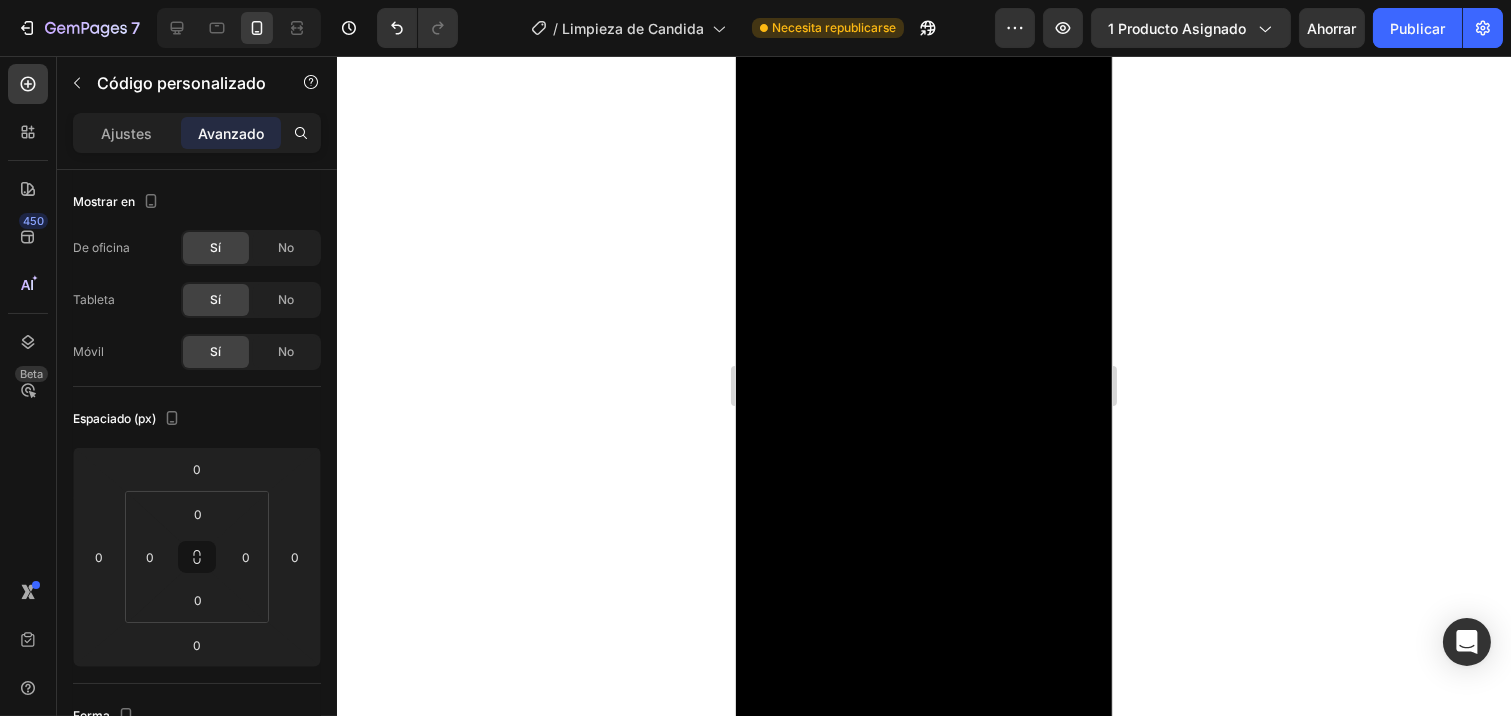 drag, startPoint x: 924, startPoint y: 501, endPoint x: 928, endPoint y: 485, distance: 16.492422 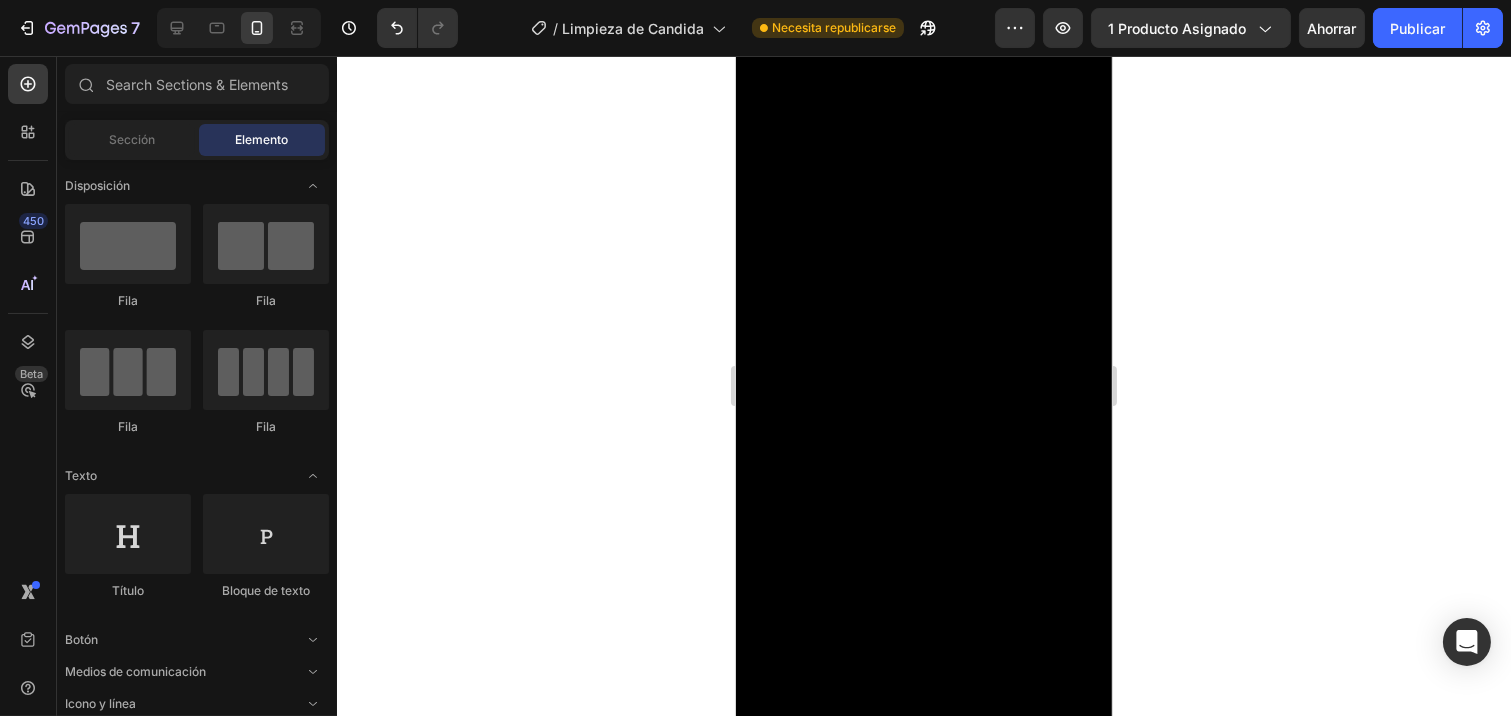 click 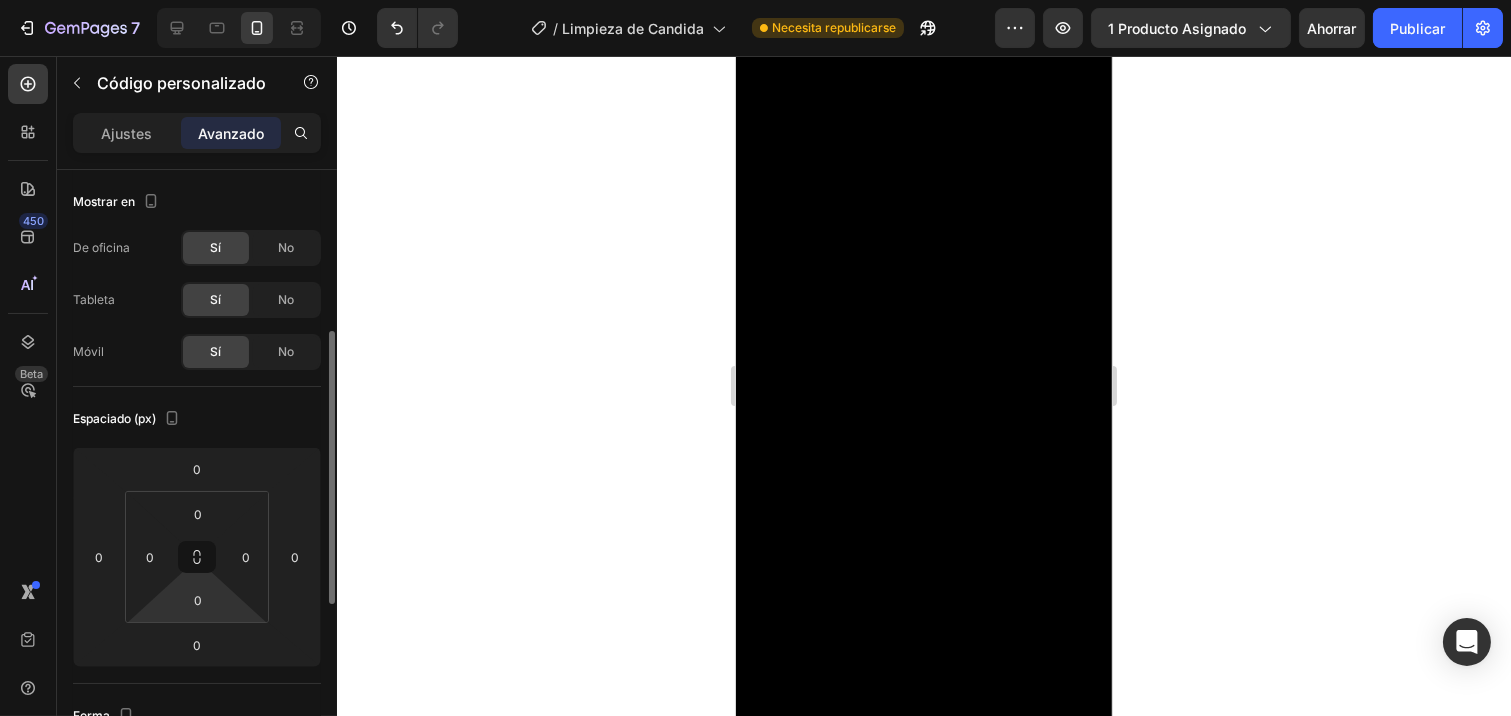 scroll, scrollTop: 111, scrollLeft: 0, axis: vertical 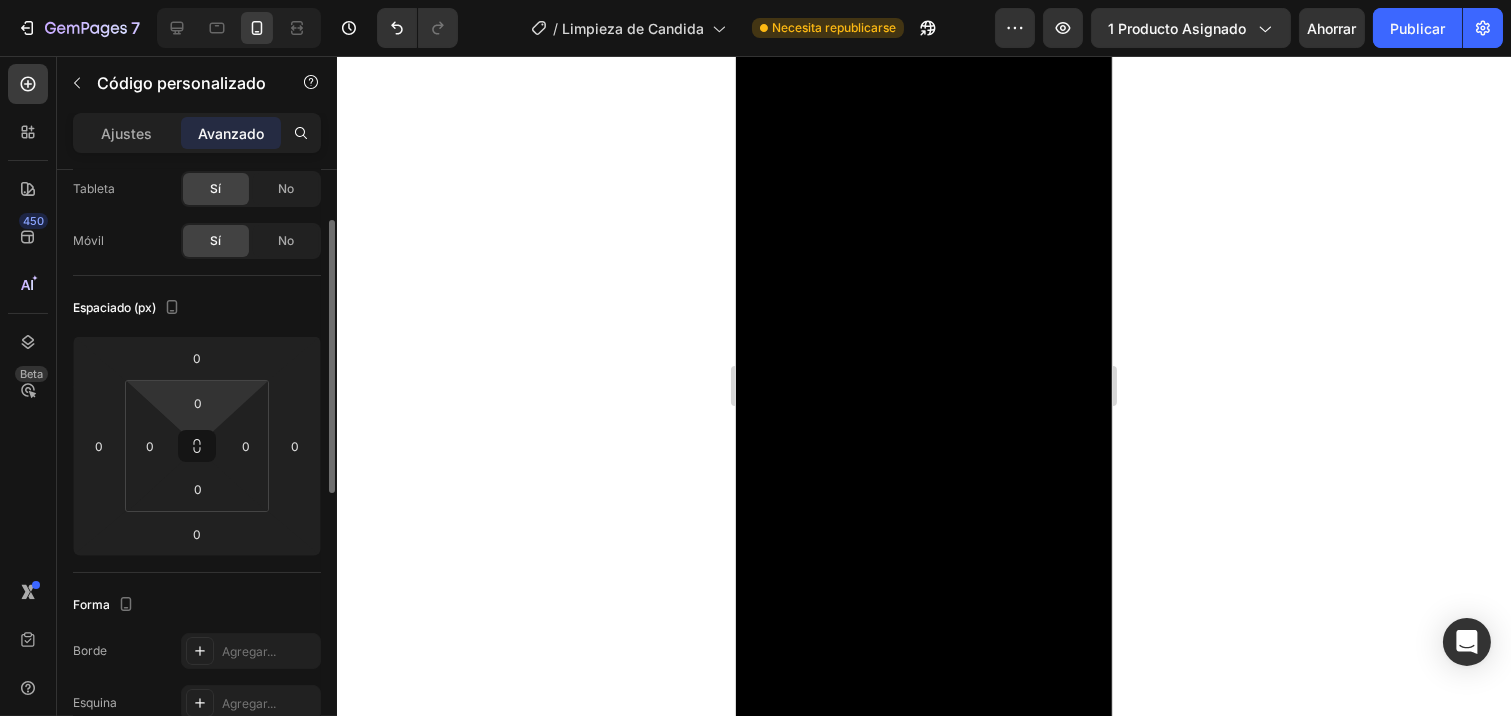 click on "7 Version history / Limpieza de Candida Necesita republicarse Avance 1 producto asignado Ahorrar Publicar 450 Beta Secciones(18) Elementos(84) Sección Elemento Hero Section Product Detail Brands Trusted Badges Guarantee Product Breakdown How to use Testimonials Compare Bundle FAQs Social Proof Brand Story Product List Collection Blog List Contact Sticky Add to Cart Custom Footer Explorar la biblioteca 450 Disposición
Fila
Fila
Fila
Fila Texto
Título
Bloque de texto Botón Medios de comunicación Icono y línea Lista de contenidos Interactivo Producto Impulsor de conversión Forma Artículo Avanzado Código personalizado Ajustes Avanzado Mostrar en De oficina Sí No Tableta Sí No Móvil Sí No Espaciado (px) 0 0 0 0 0 0 0 0 Forma Borde Esquina" at bounding box center [755, 0] 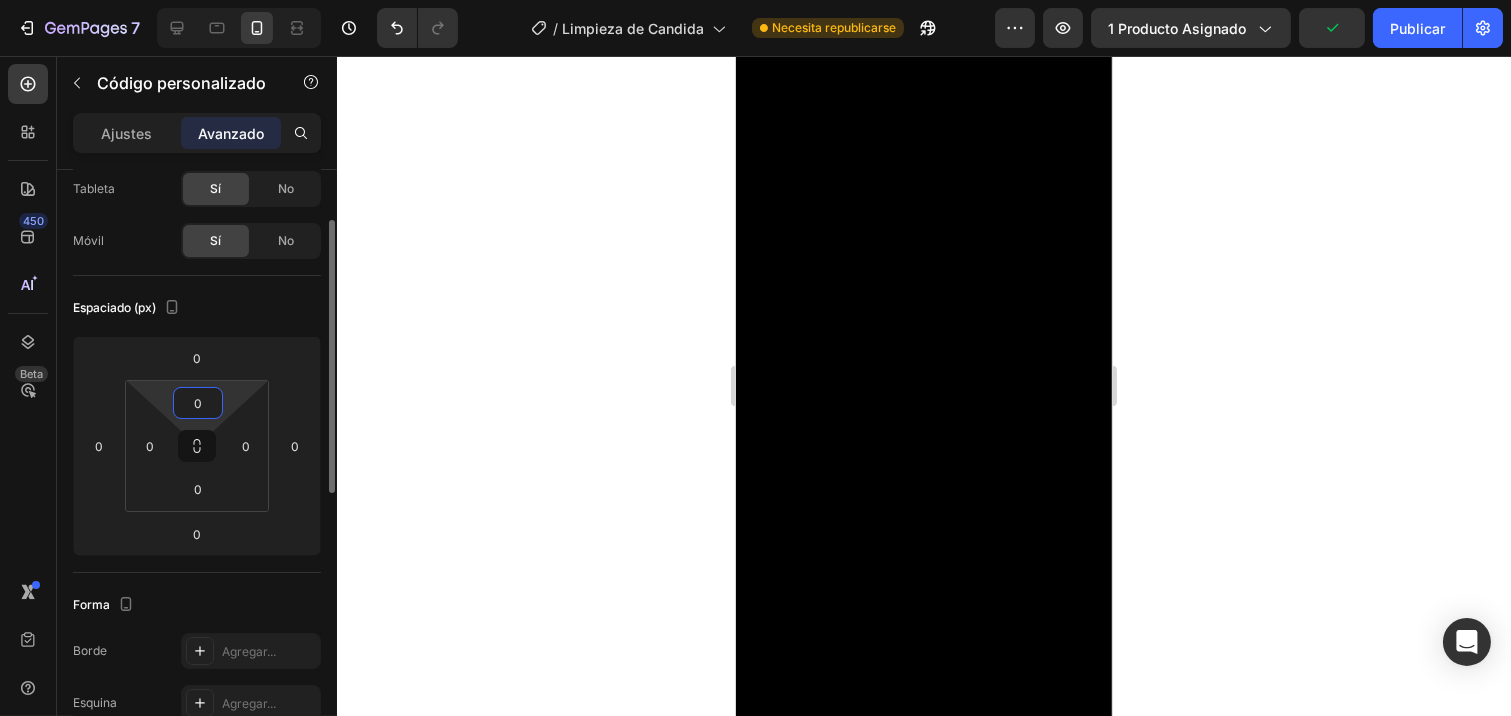 type on "1" 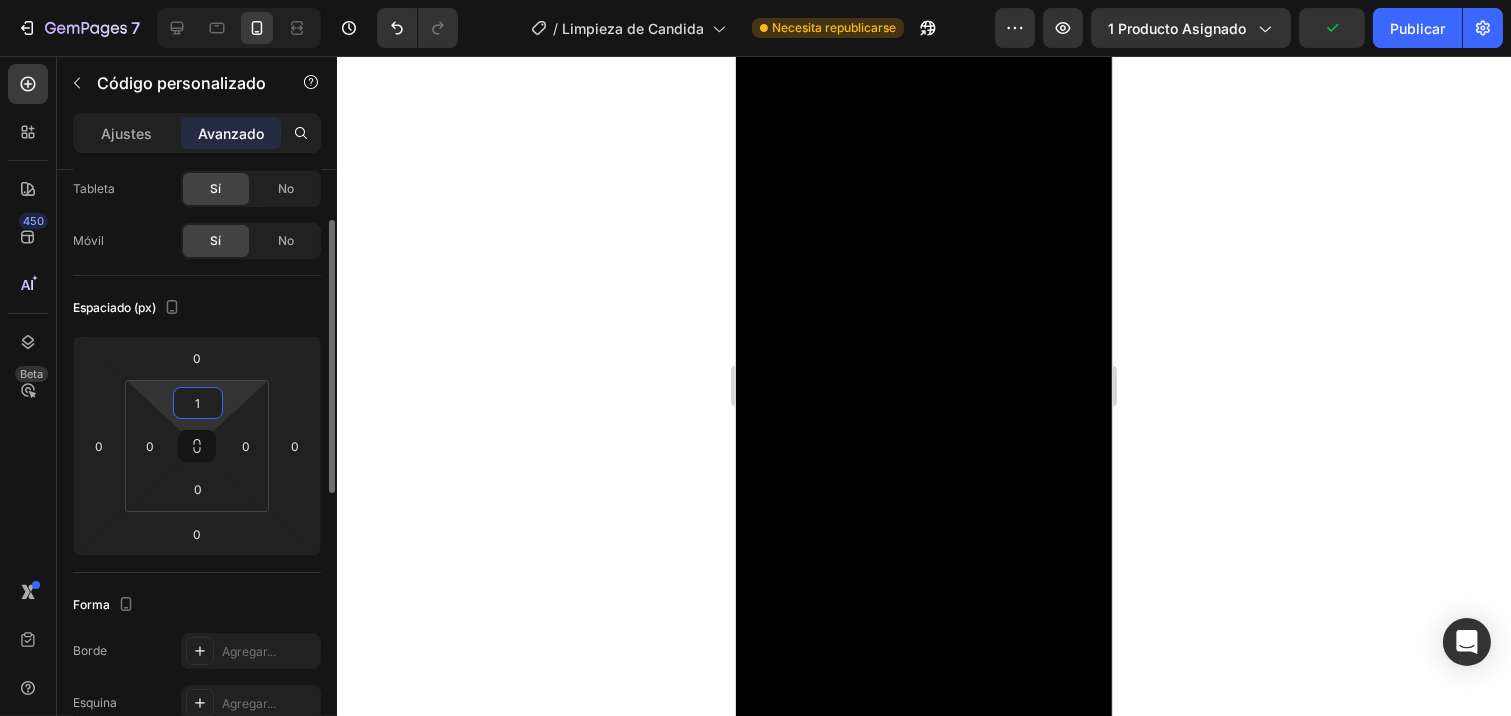type 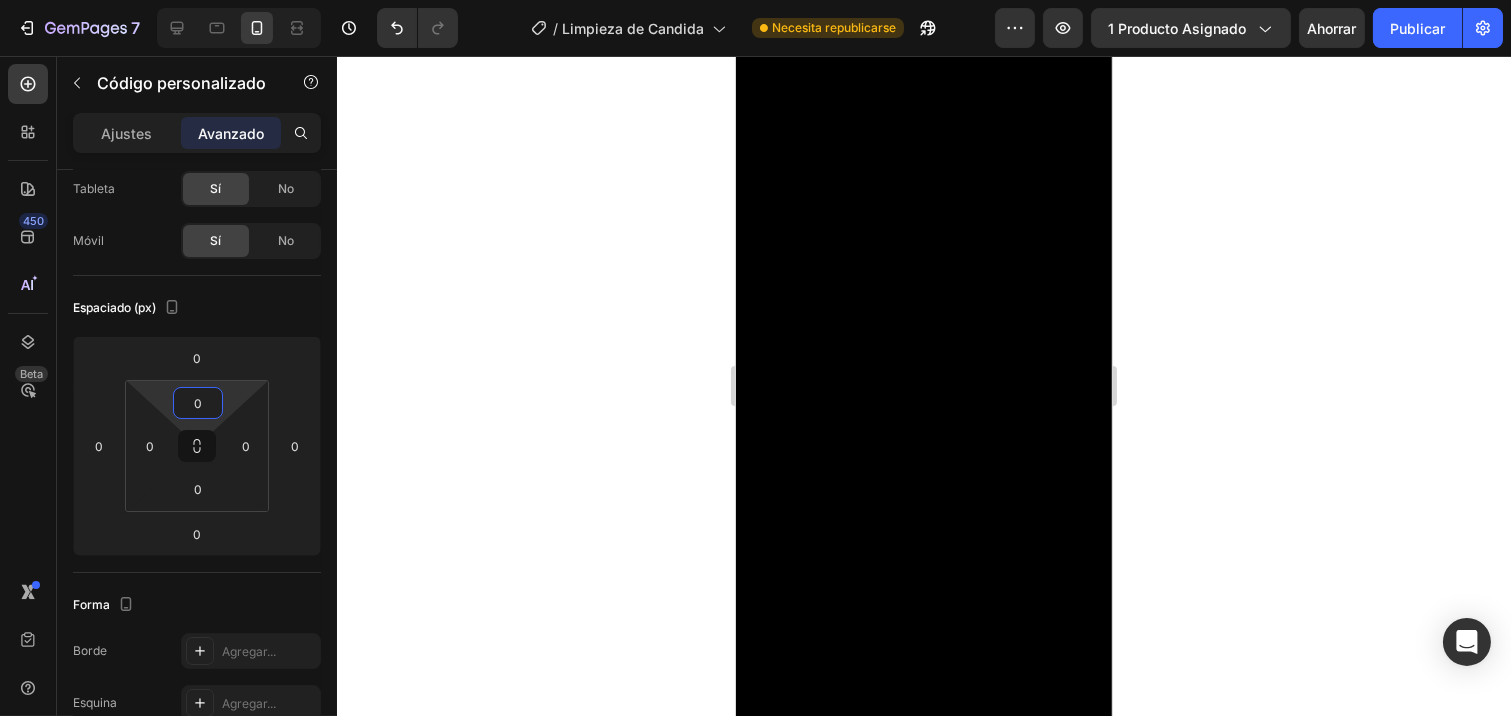 click 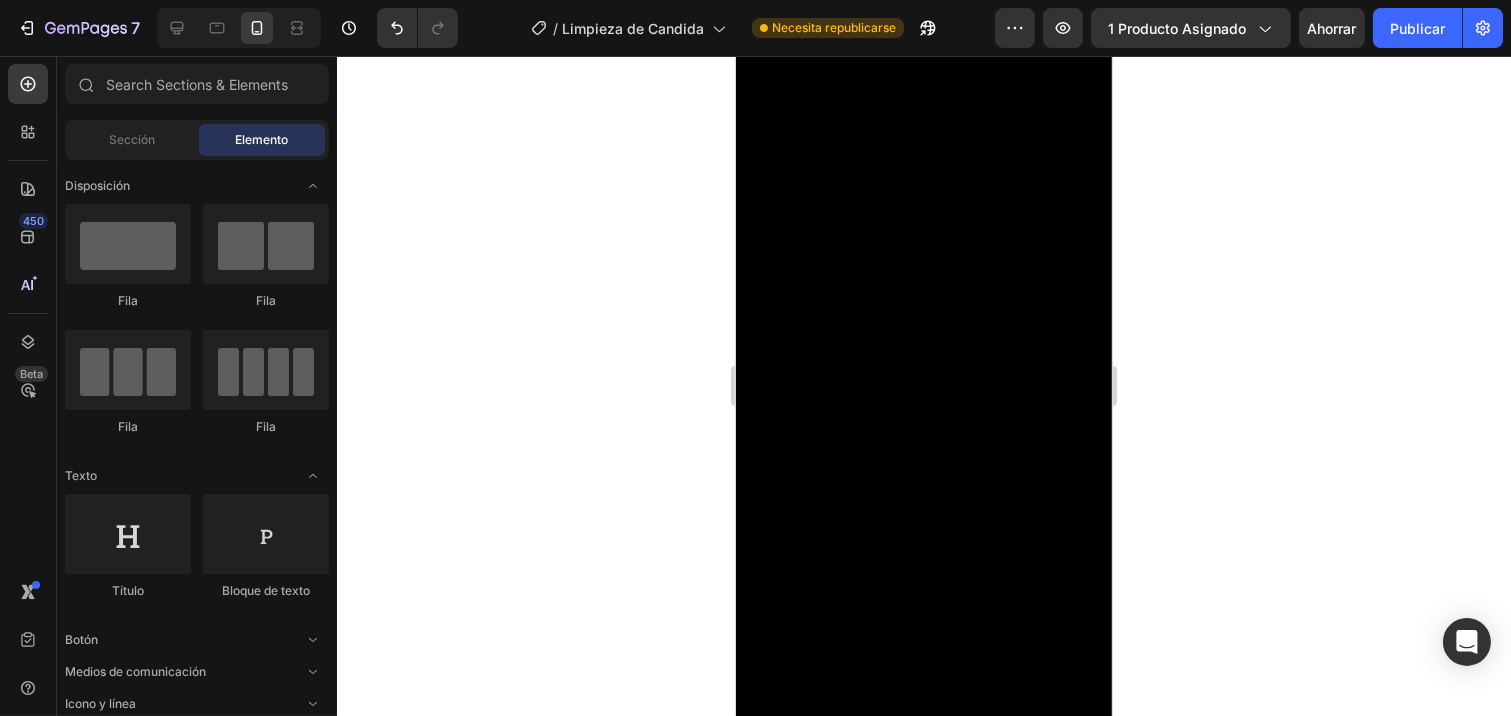 click on "CANDIDA CLEANSE +  REGALO GRATIS  LLEVA GUIA NUTRICIONAL Heading $99.000,00 Product Price Product Price DESCUENTO 51% Discount Tag $200.000,00 Product Price Product Price
Row Product" at bounding box center [923, -1238] 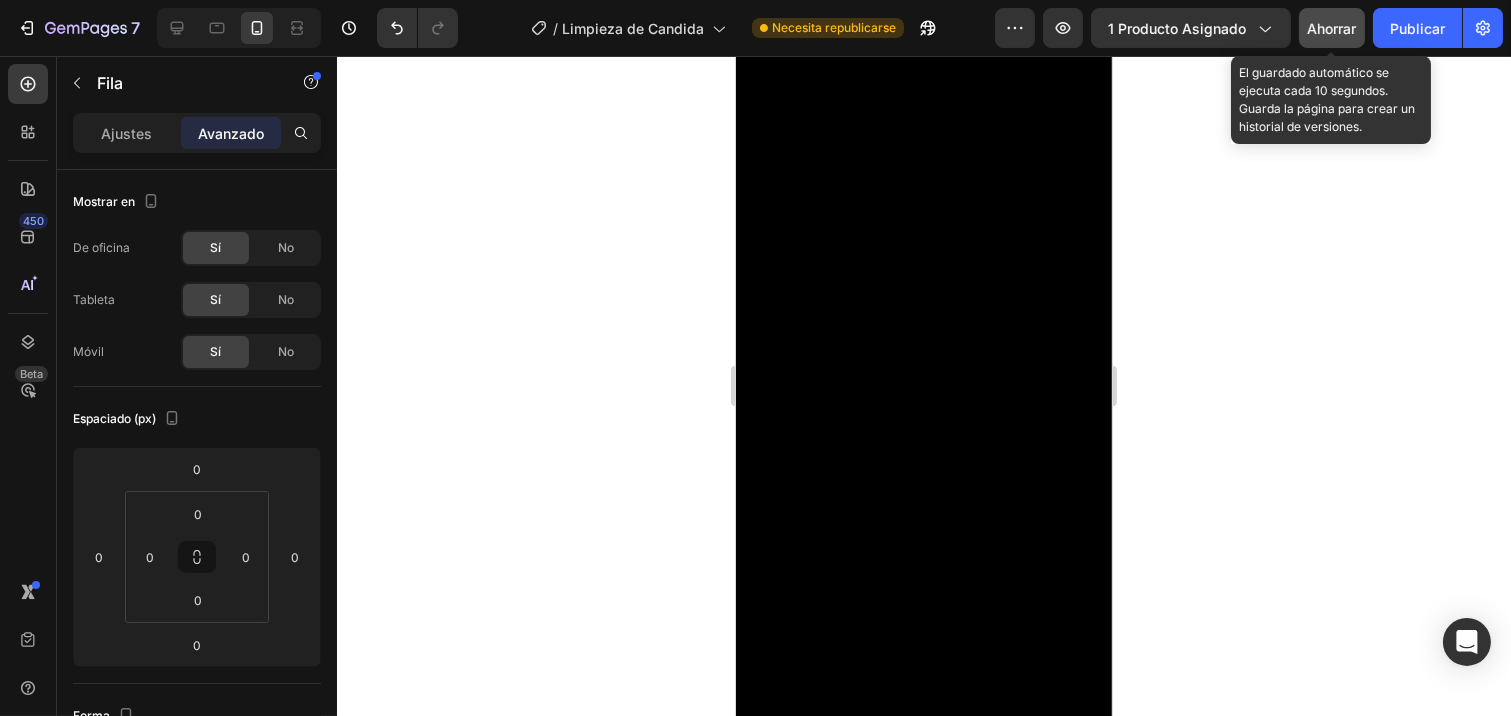 click on "Ahorrar" 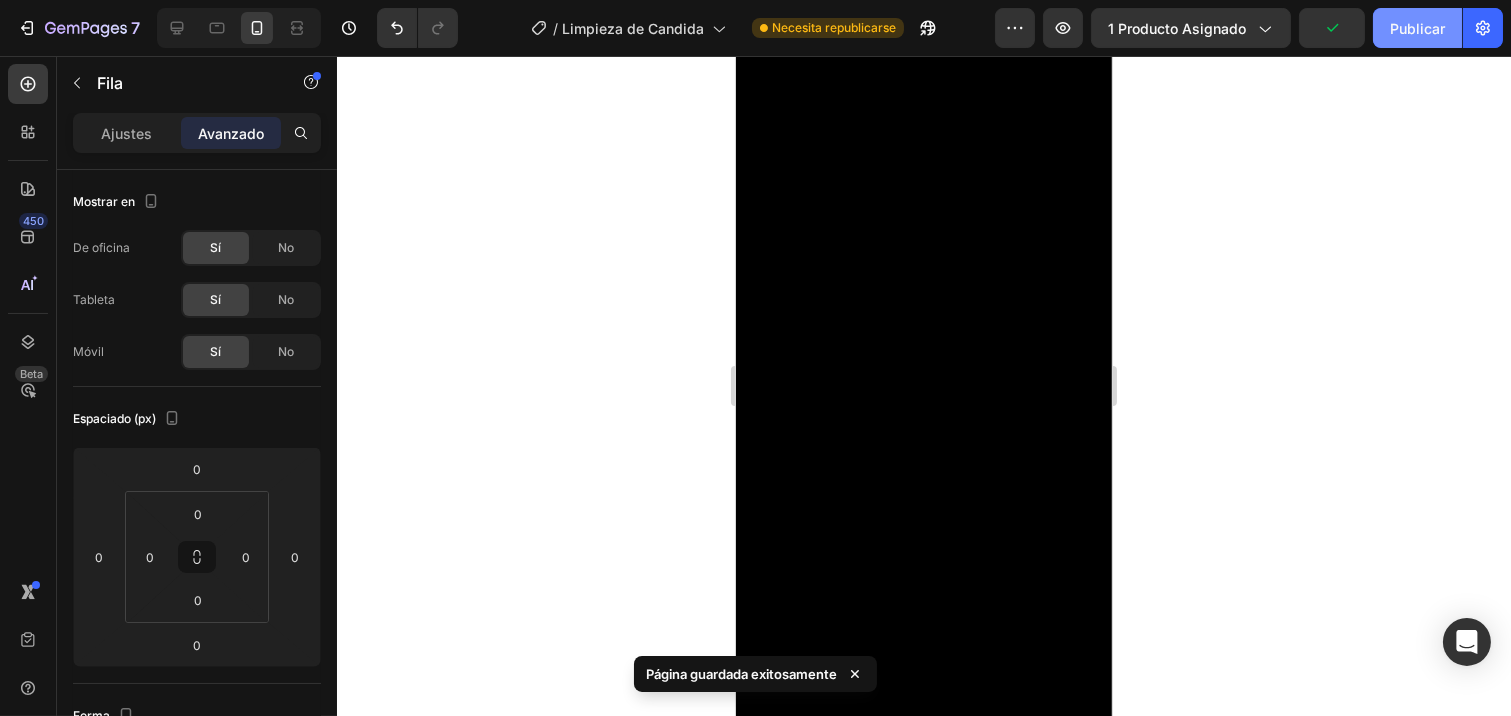 click on "Publicar" at bounding box center (1417, 28) 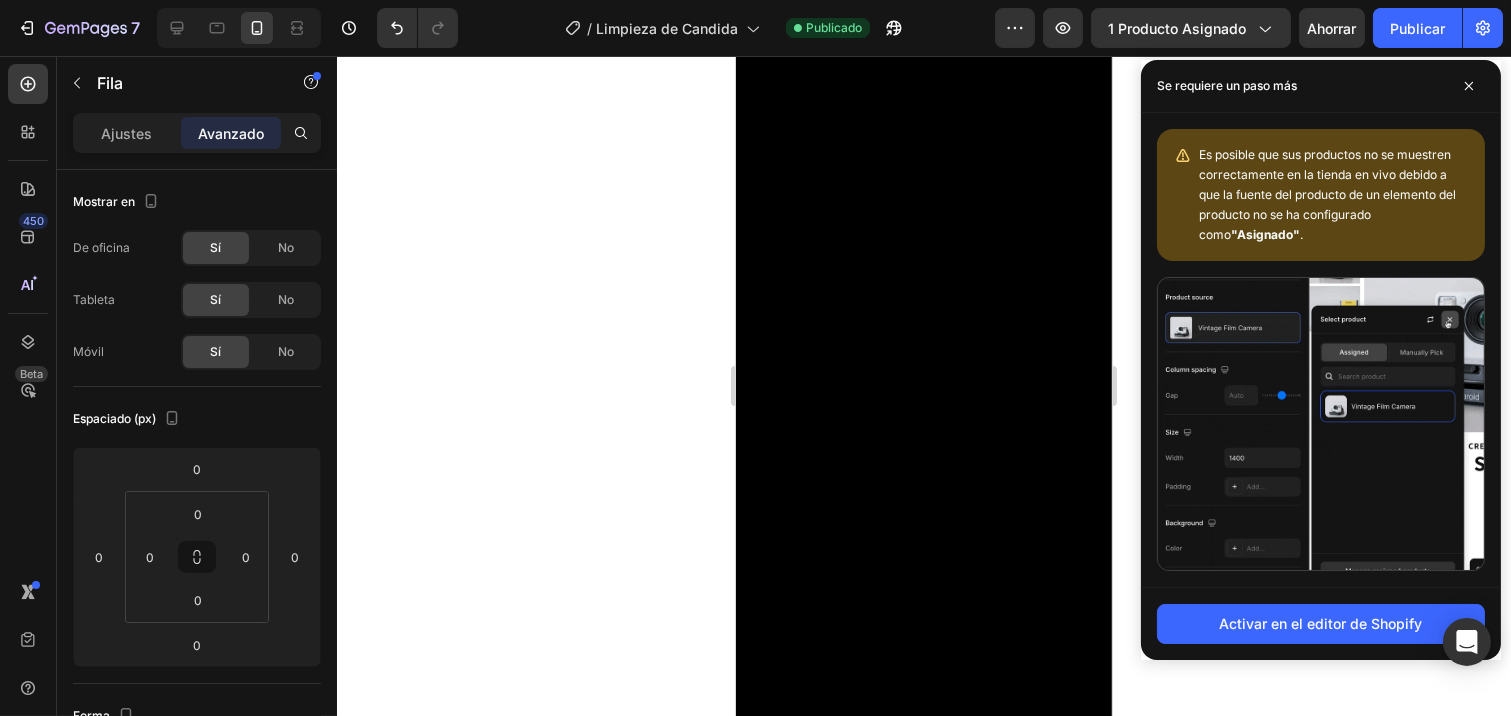 click 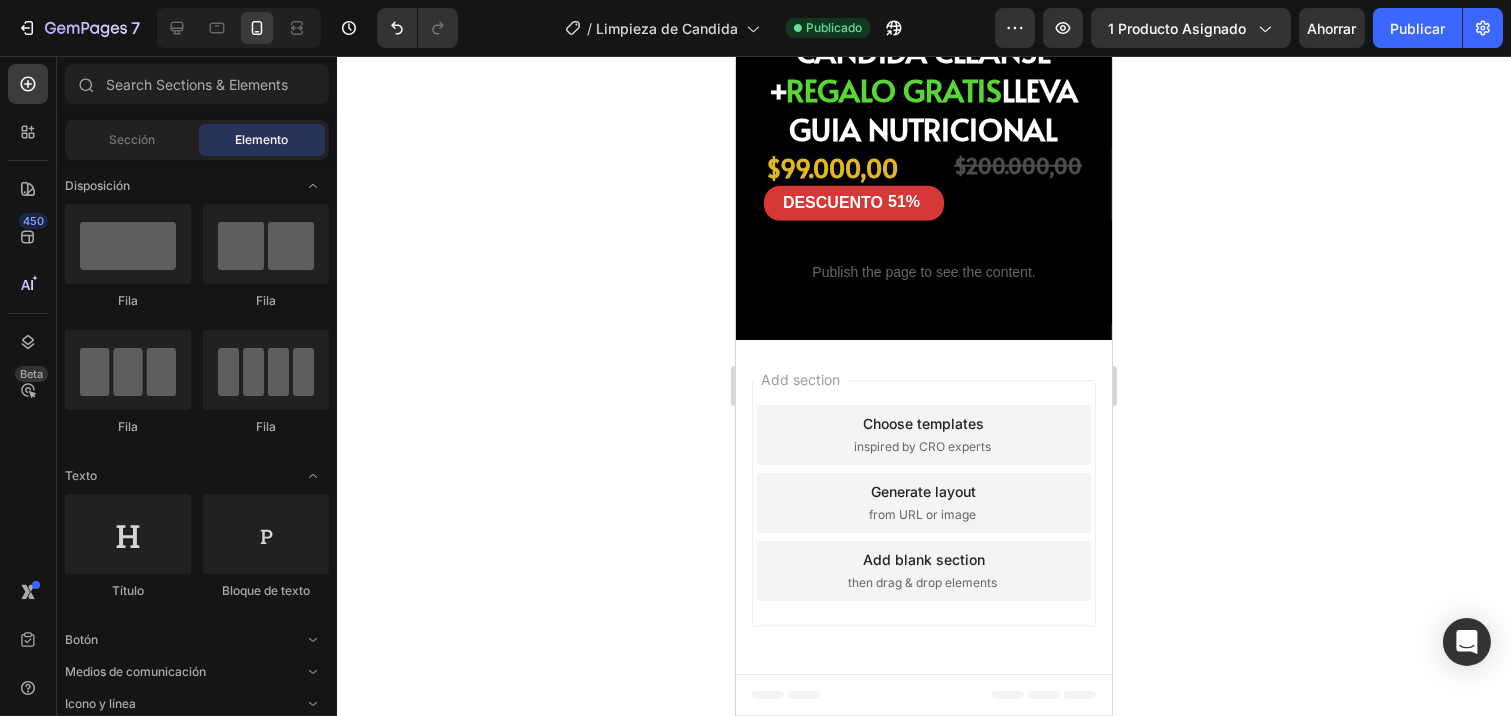 scroll, scrollTop: 4803, scrollLeft: 0, axis: vertical 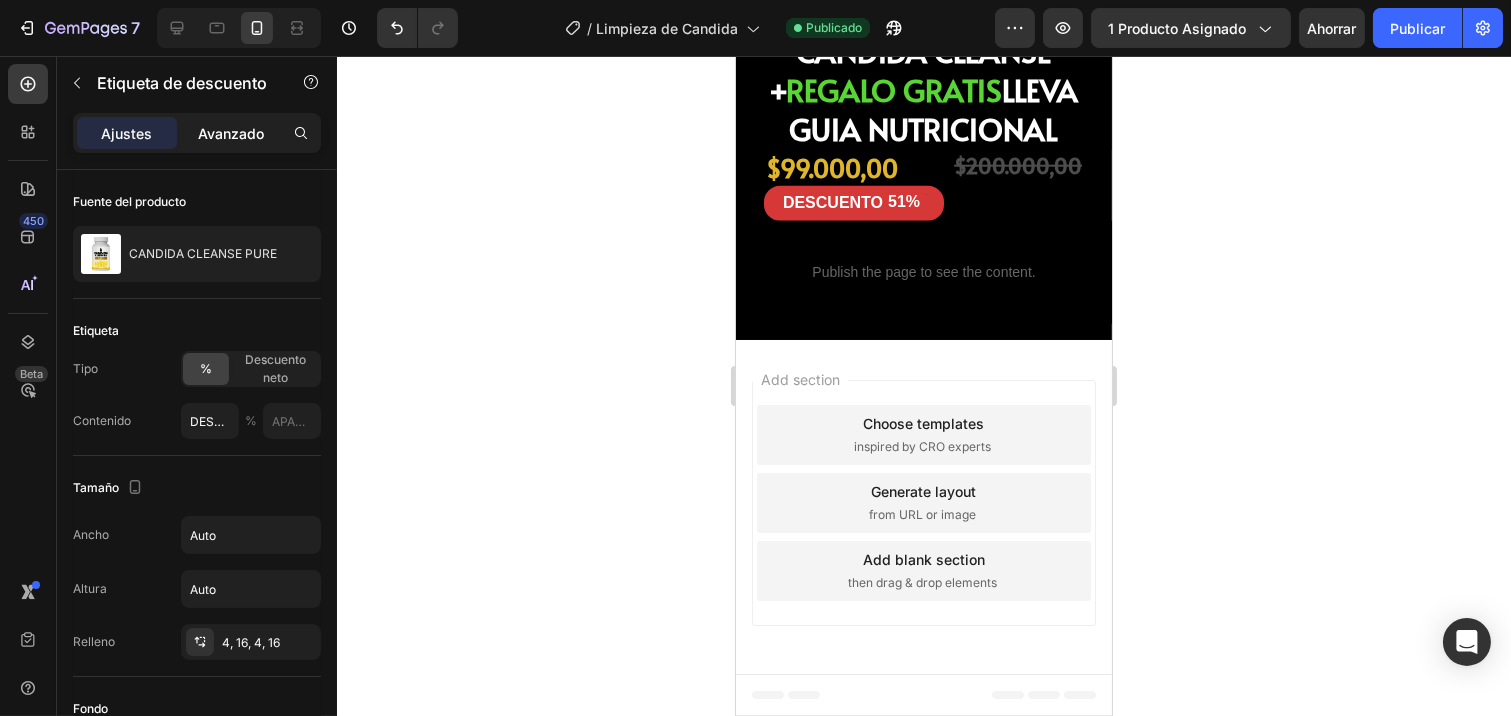 click on "Avanzado" 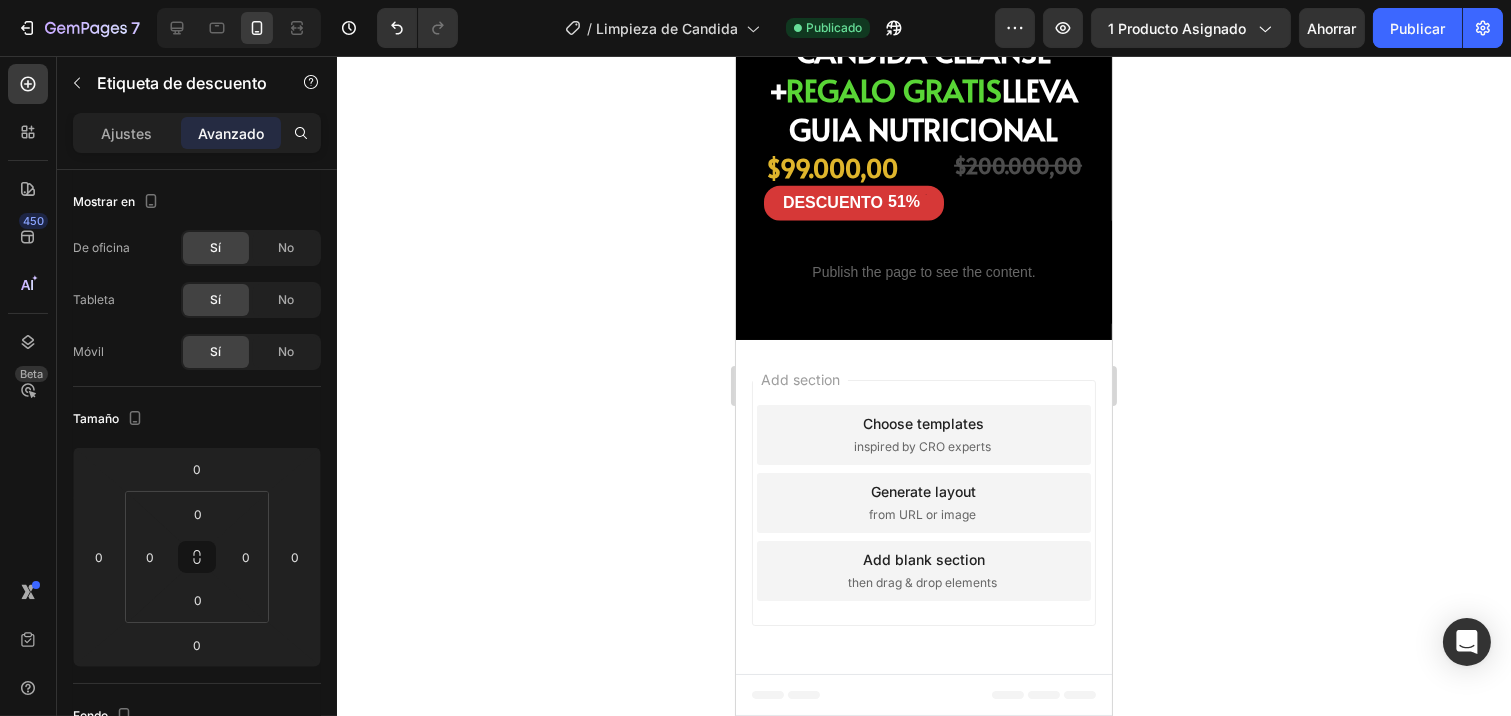 click on "Publish the page to see the content." at bounding box center [923, -3067] 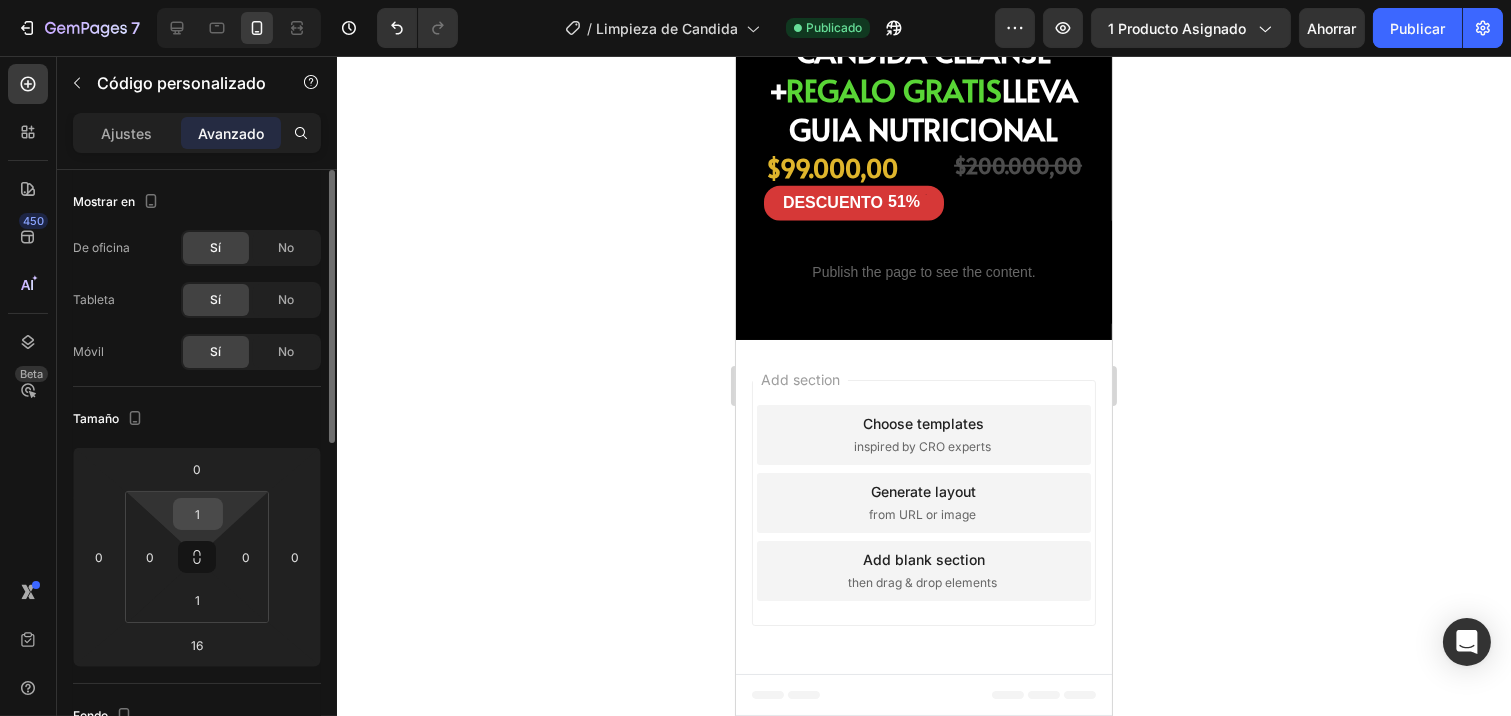 click on "1" at bounding box center [198, 514] 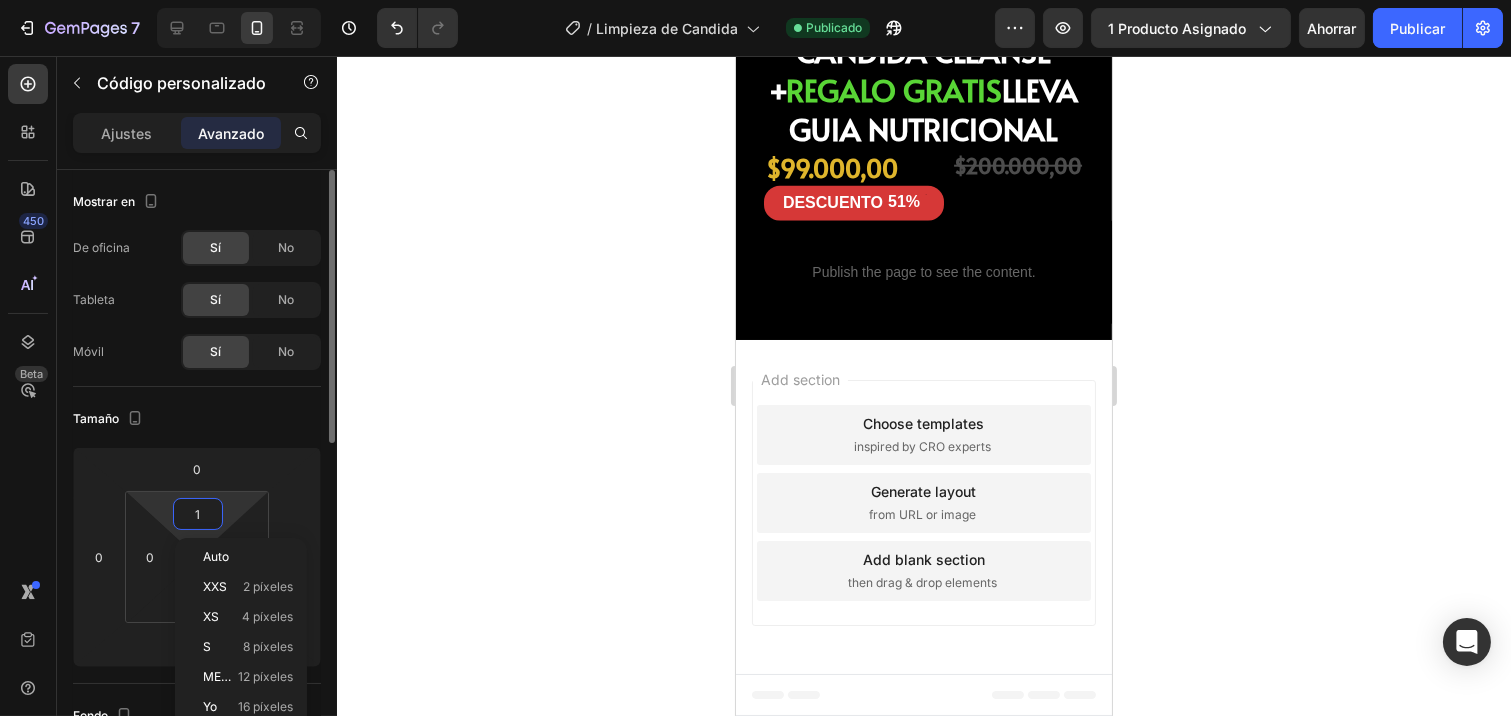 type on "2" 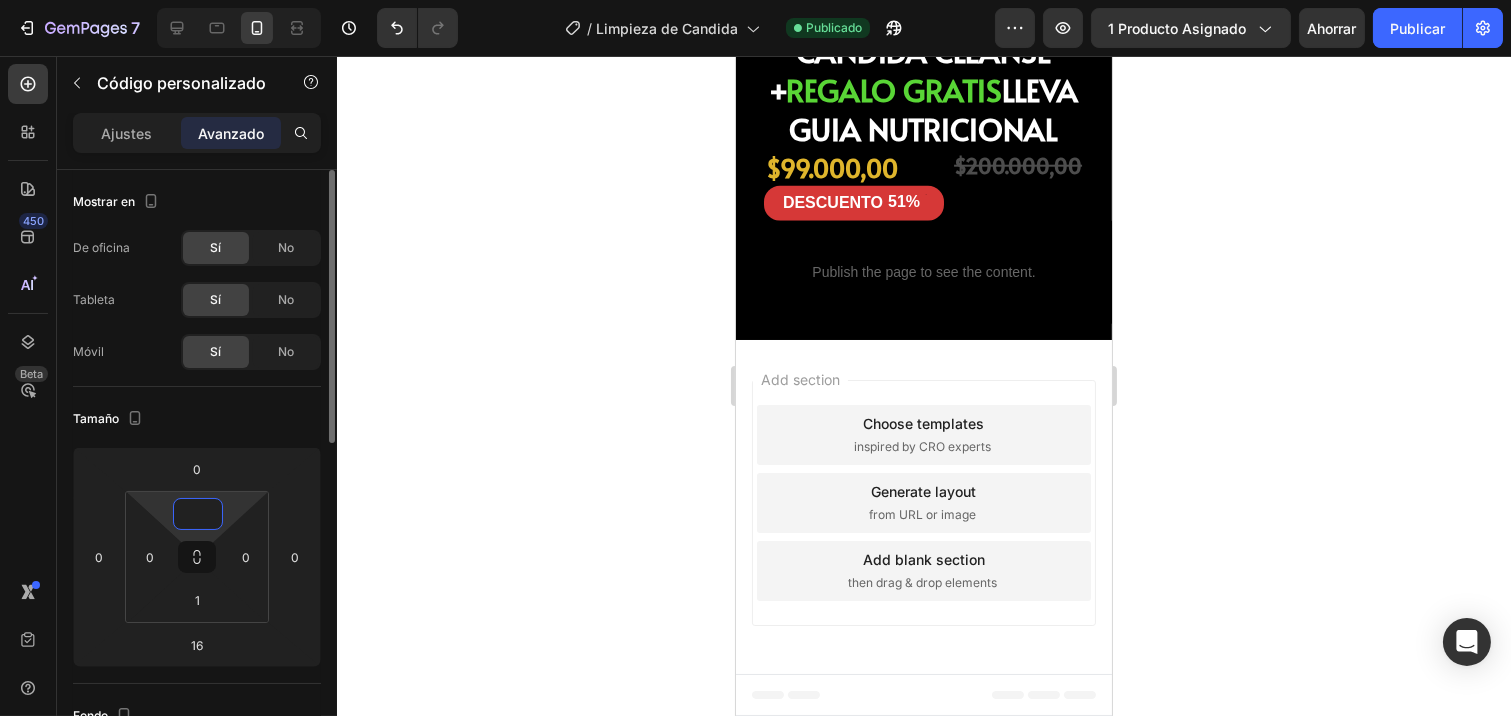 type on "5" 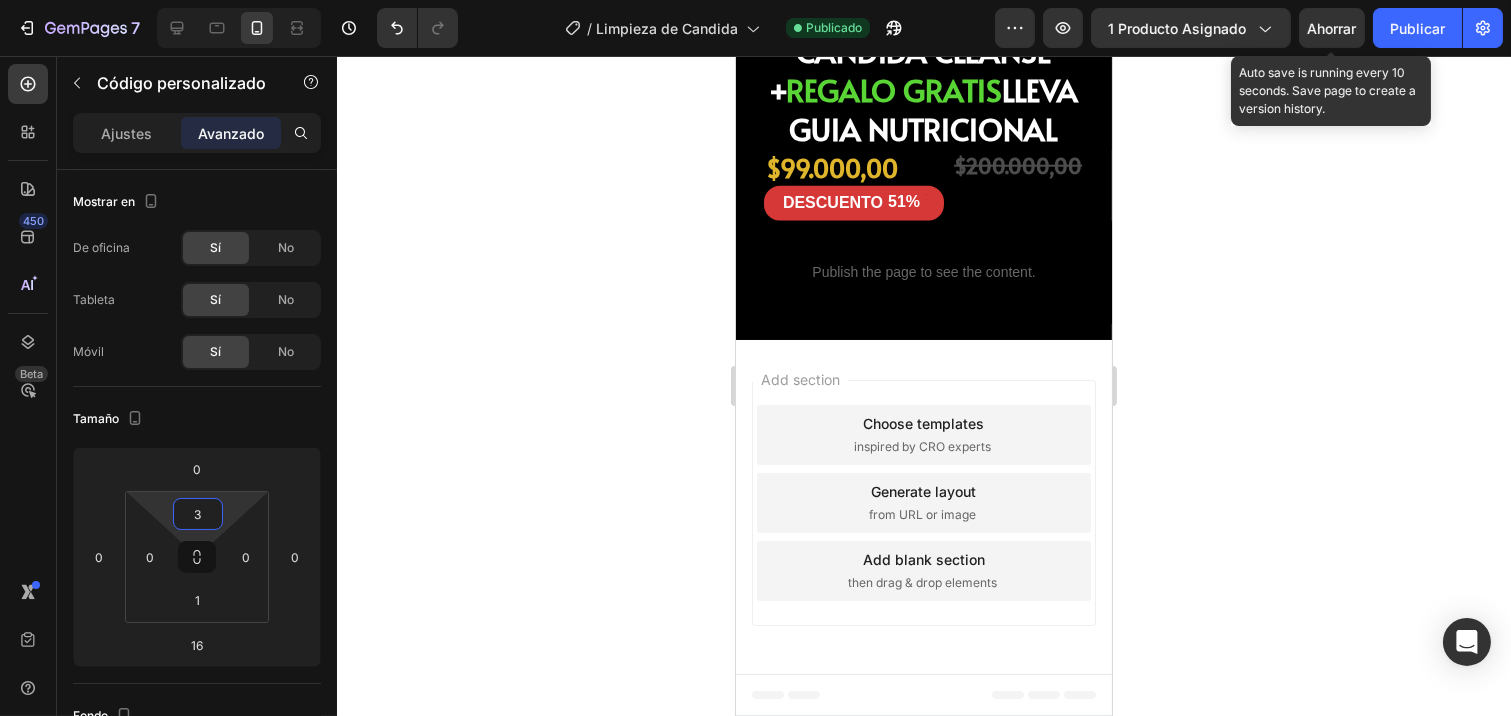 type on "3" 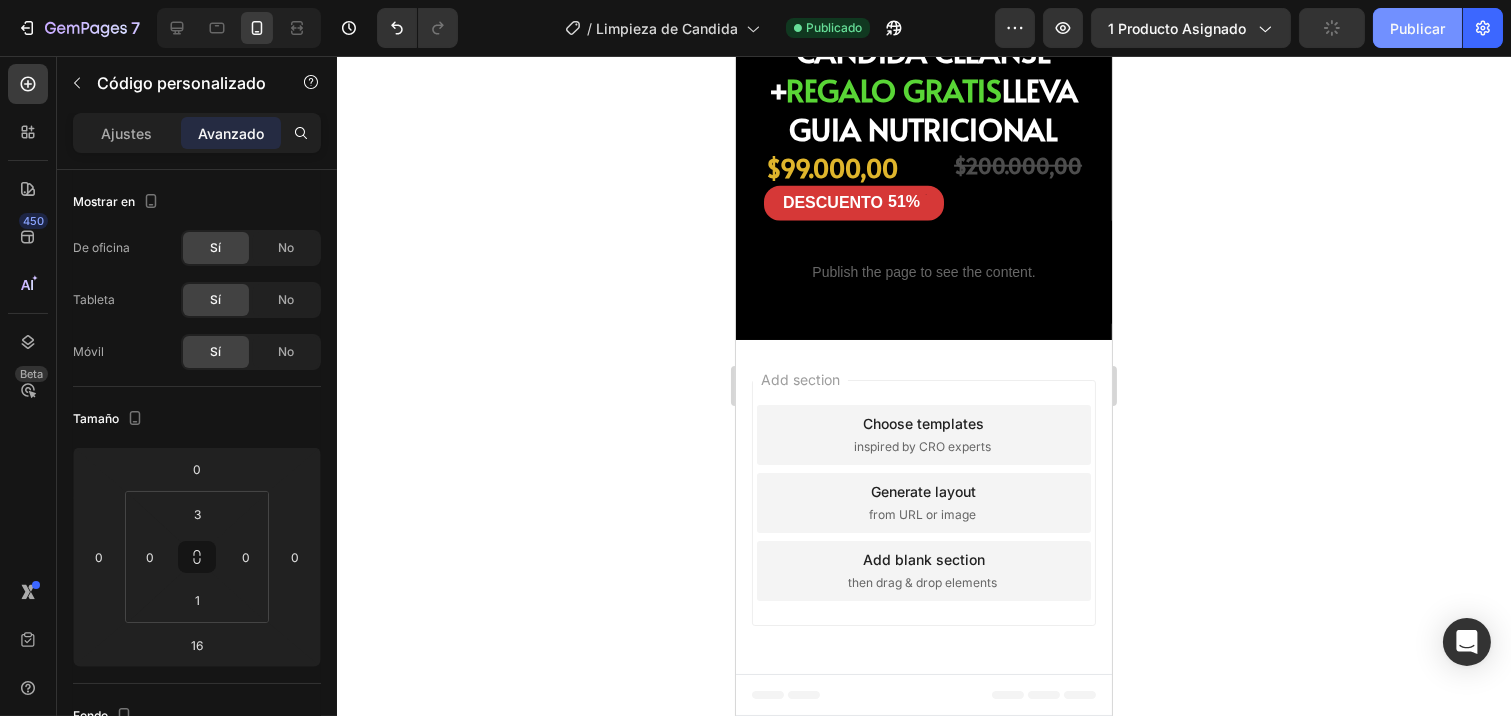 click on "Publicar" at bounding box center (1417, 28) 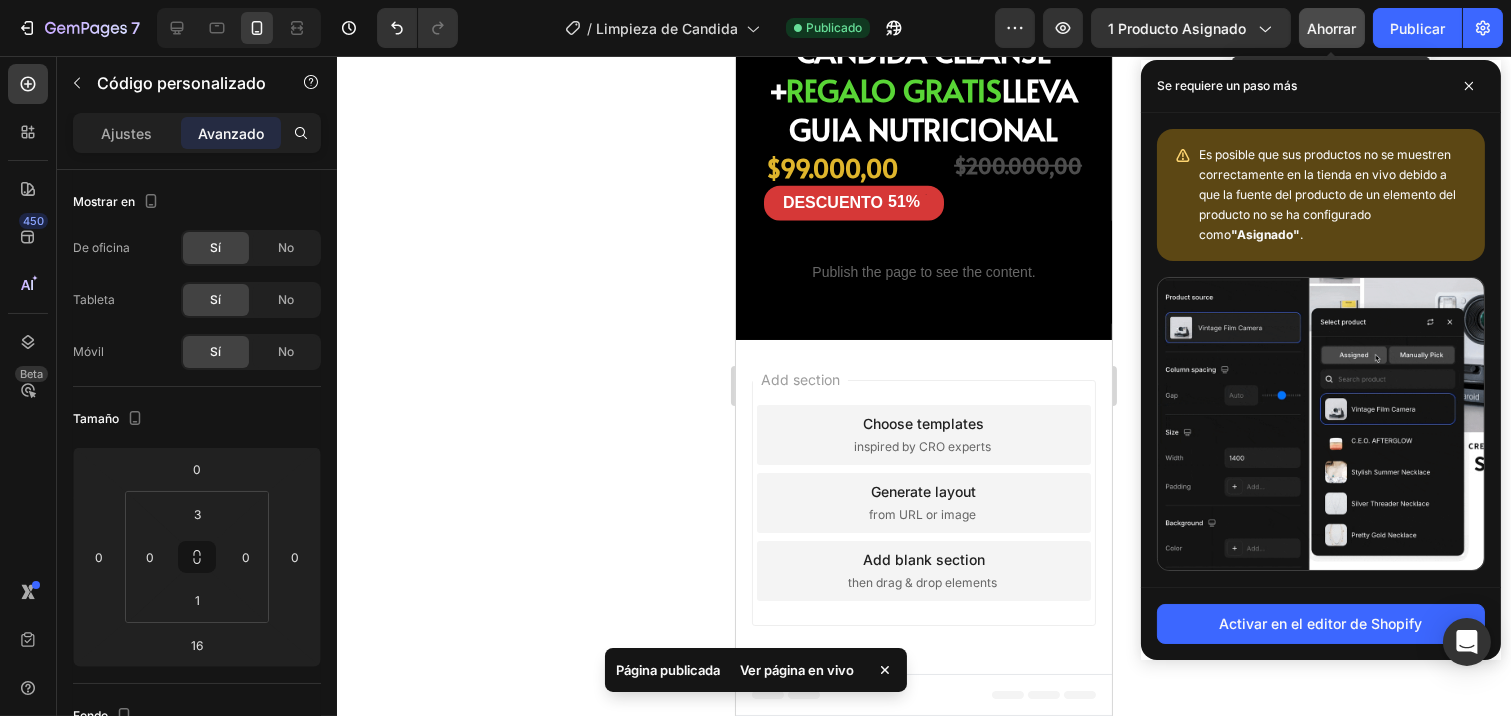 click on "Ahorrar" 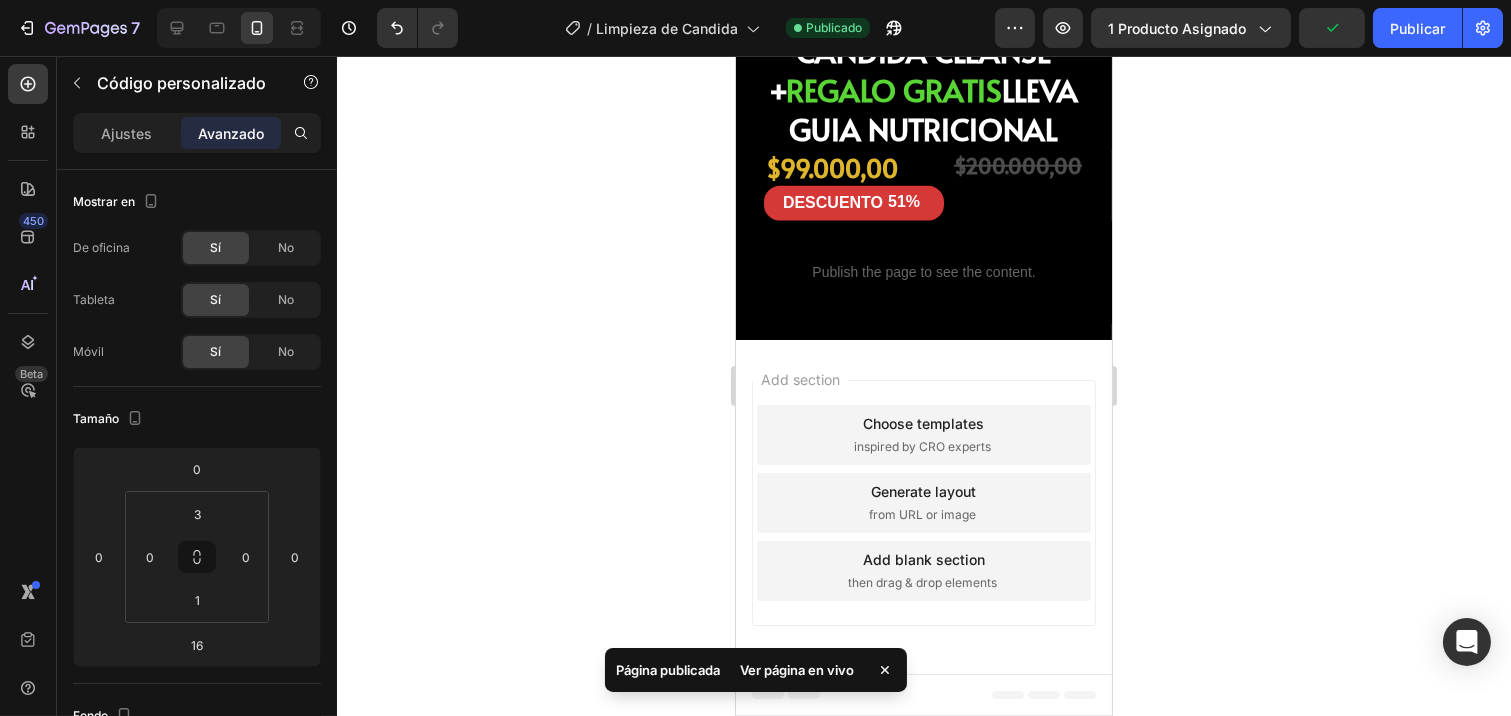 click on "Avance 1 producto asignado Publicar" at bounding box center (1249, 28) 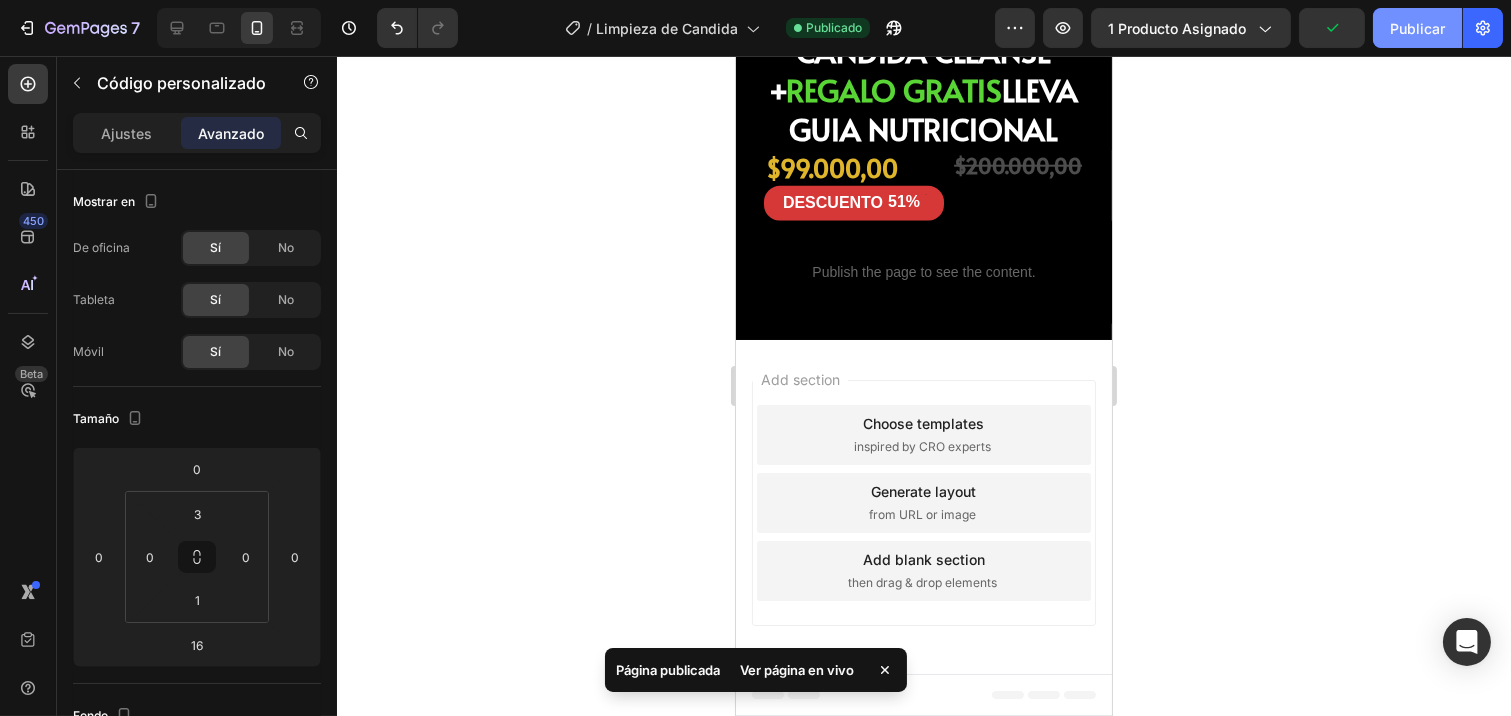 click on "Publicar" 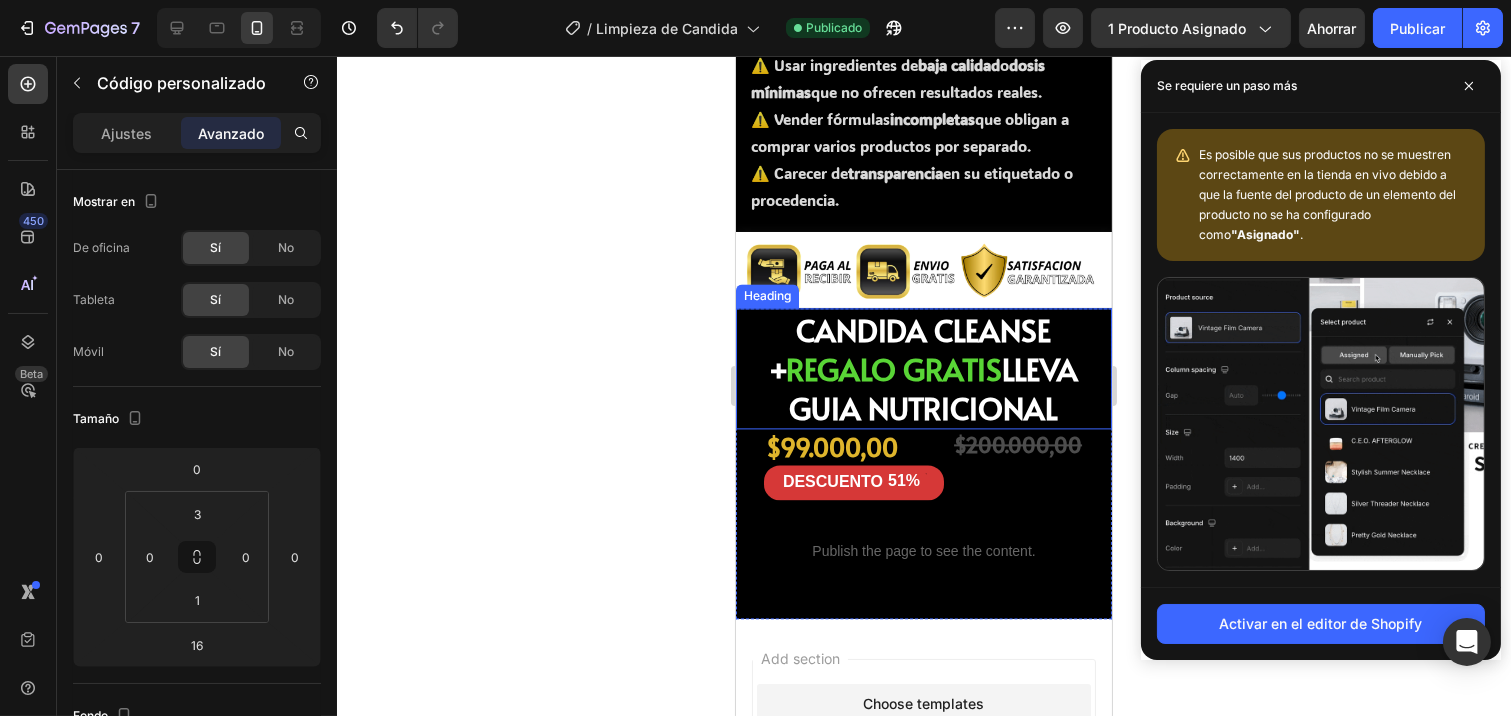 scroll, scrollTop: 8127, scrollLeft: 0, axis: vertical 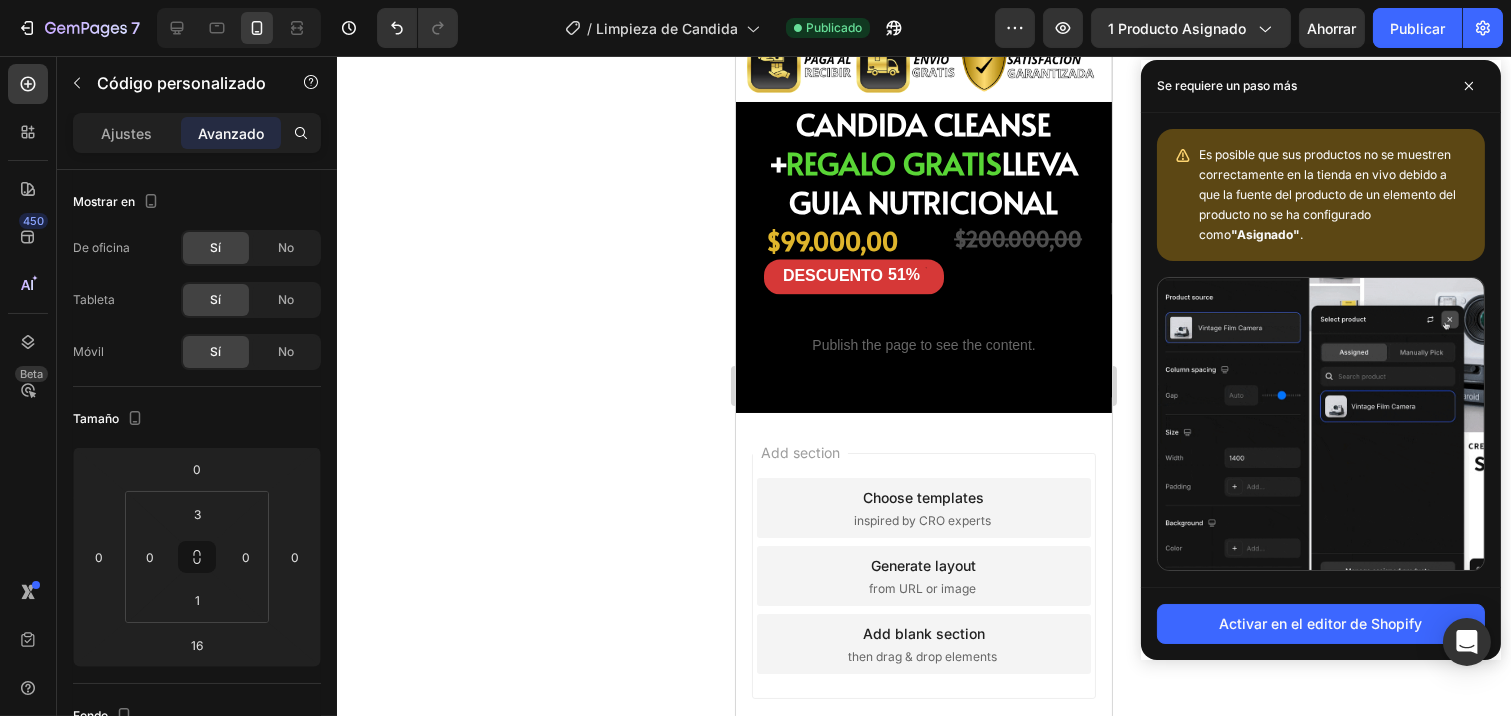 click 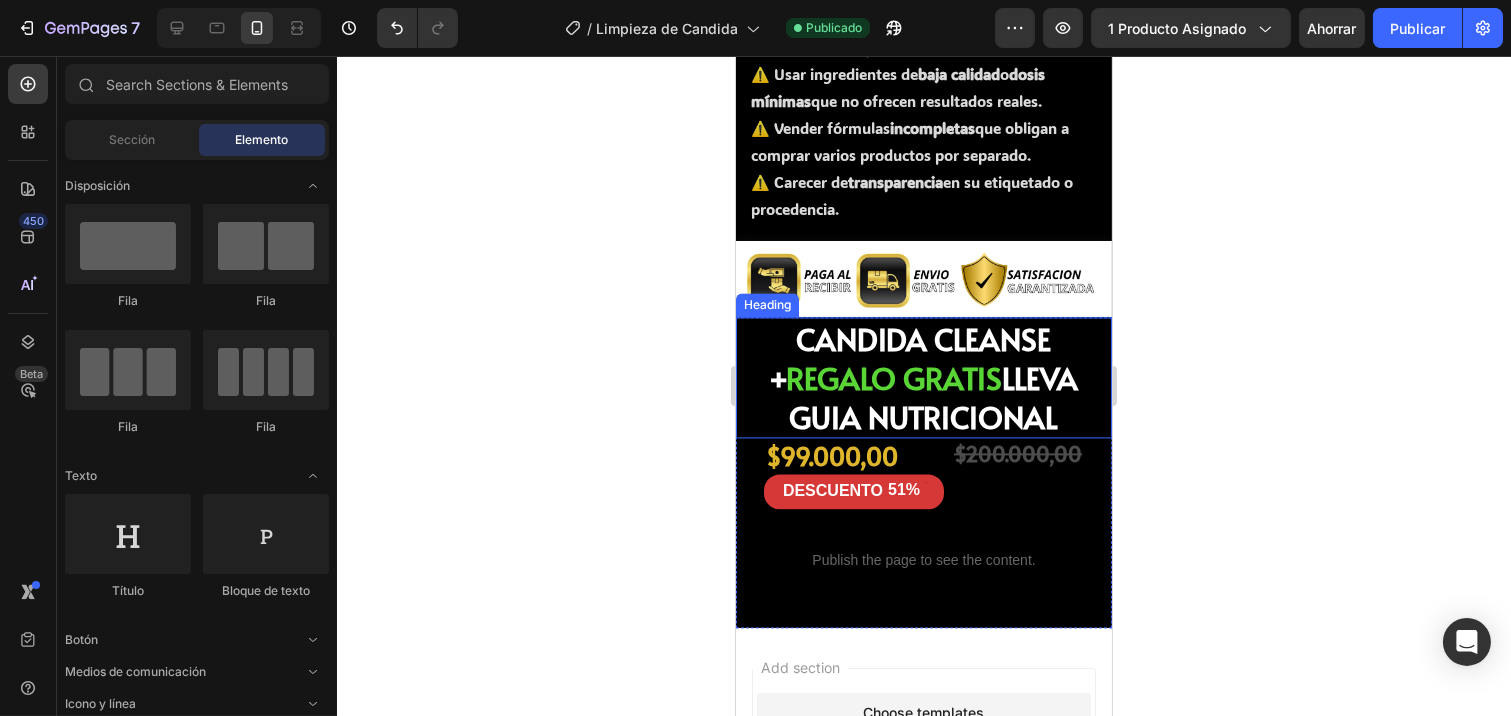 scroll, scrollTop: 7905, scrollLeft: 0, axis: vertical 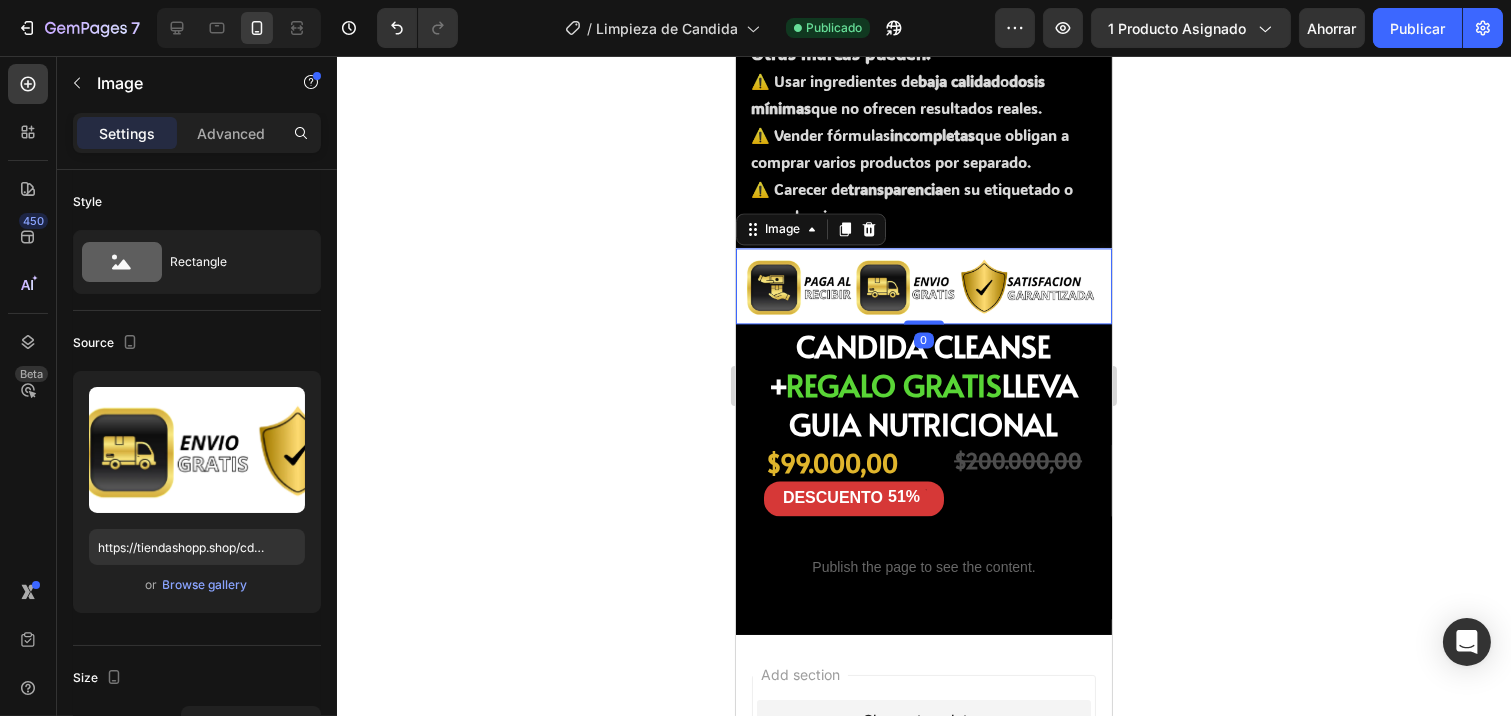 click at bounding box center [923, 286] 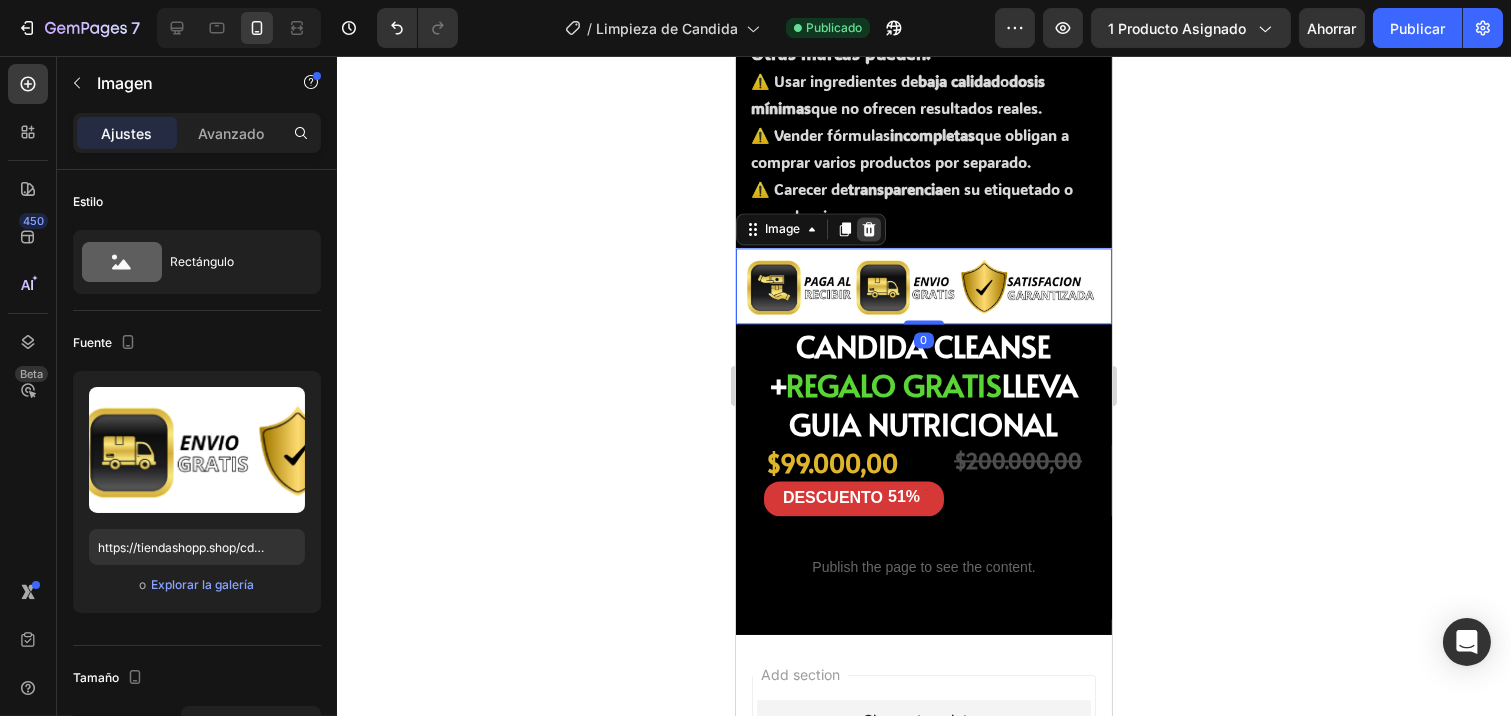 drag, startPoint x: 874, startPoint y: 255, endPoint x: 1465, endPoint y: 370, distance: 602.0847 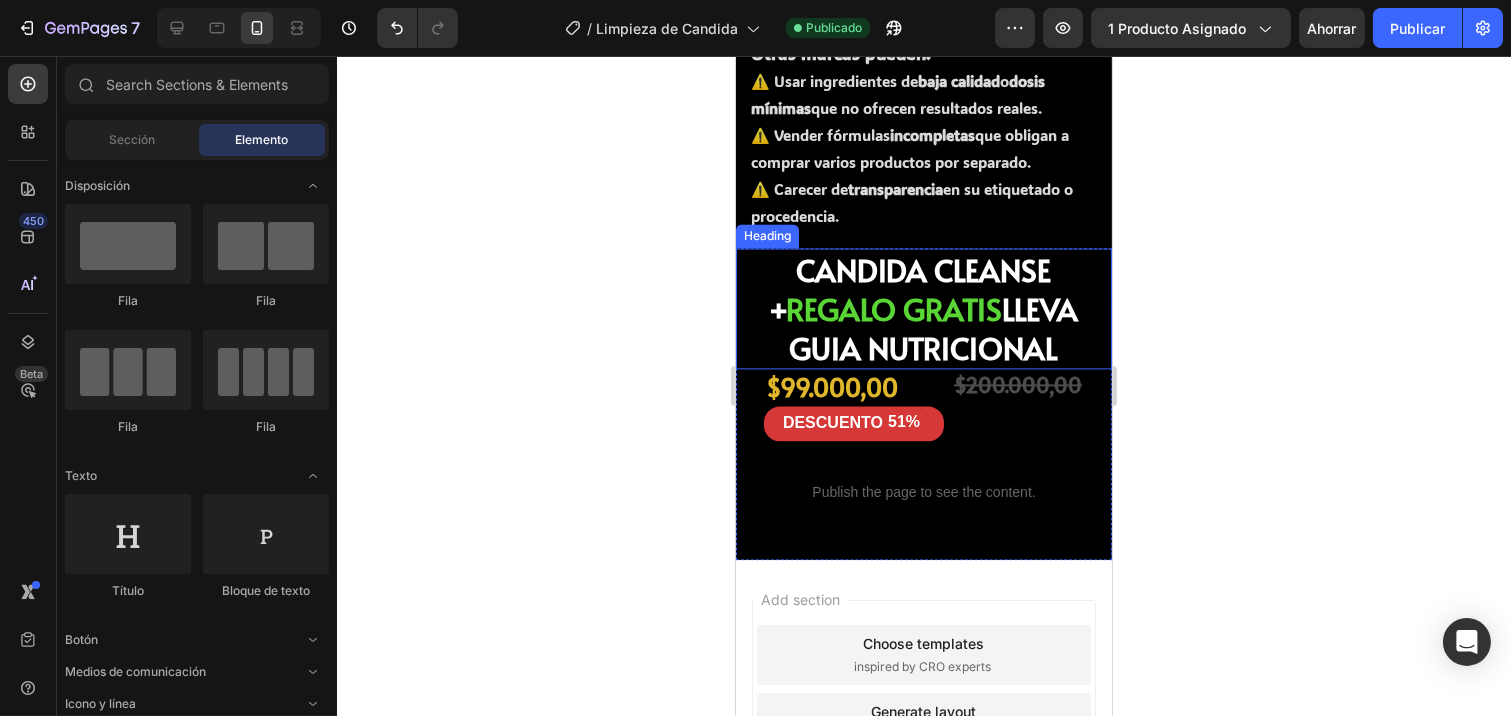 click 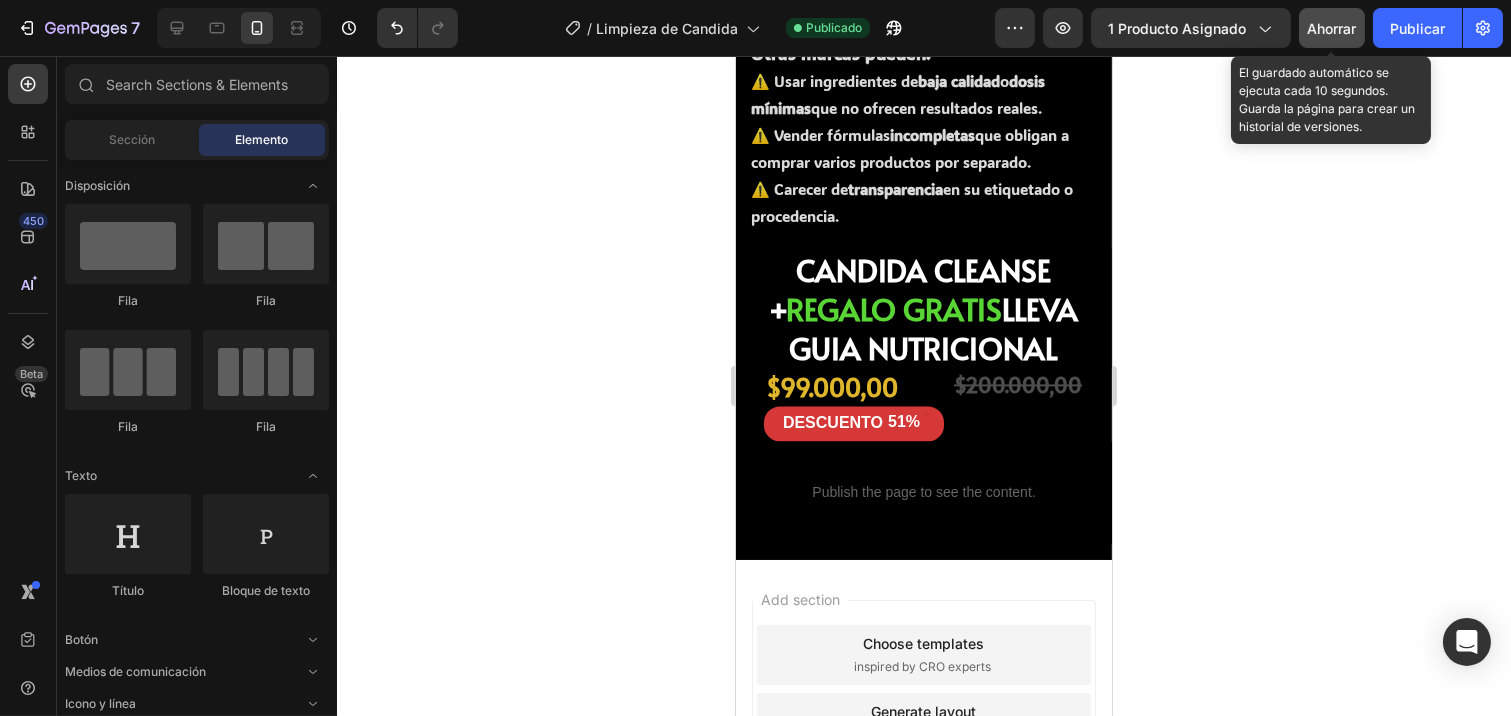 click on "Ahorrar" 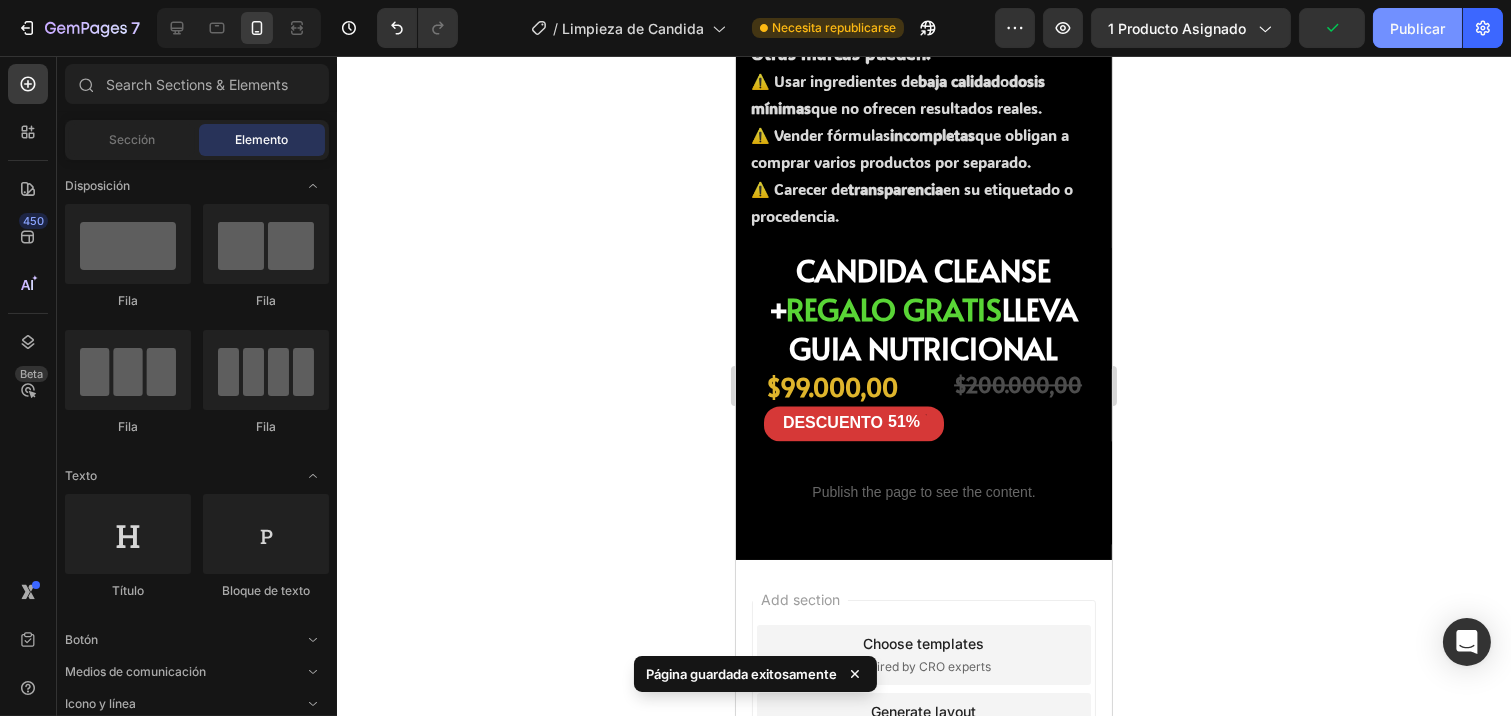 click on "Publicar" 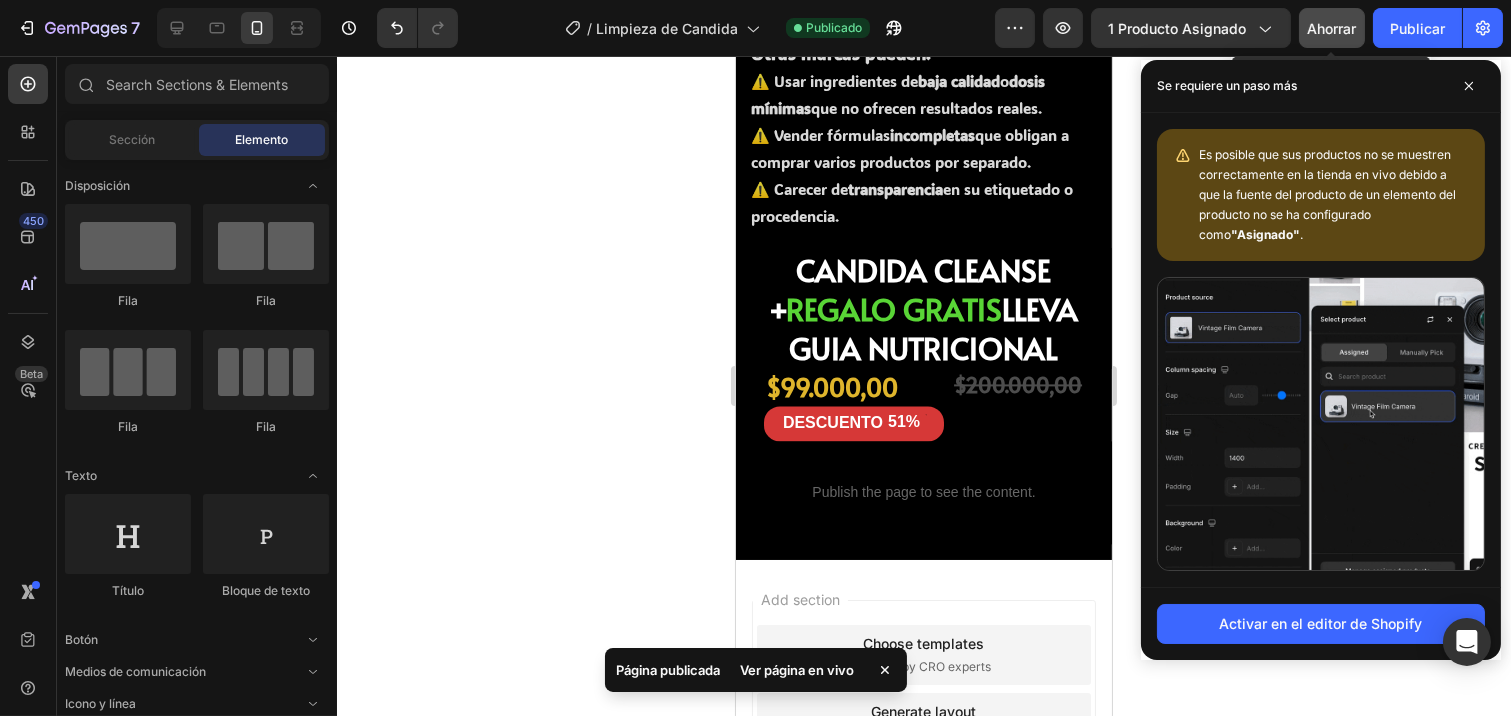 click on "Ahorrar" at bounding box center (1332, 28) 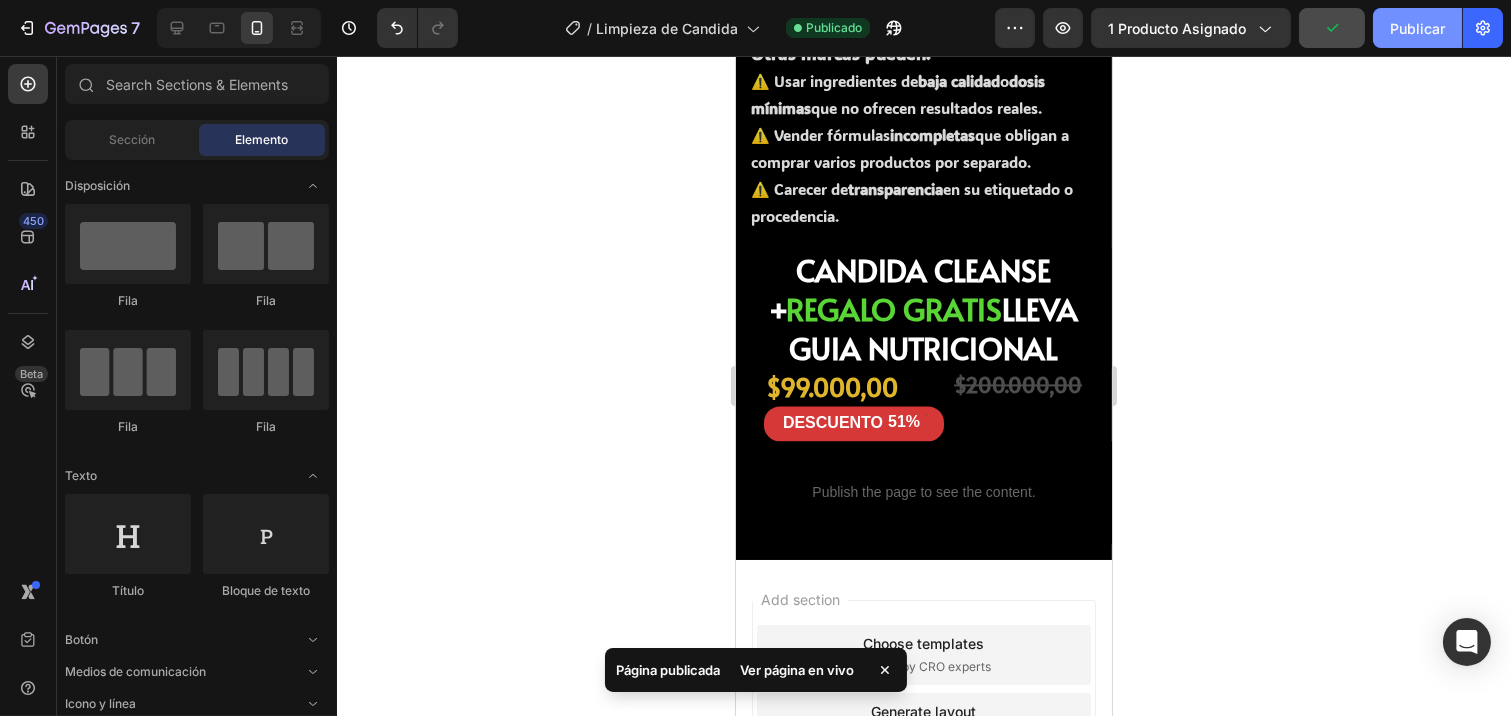 click on "Publicar" at bounding box center (1417, 28) 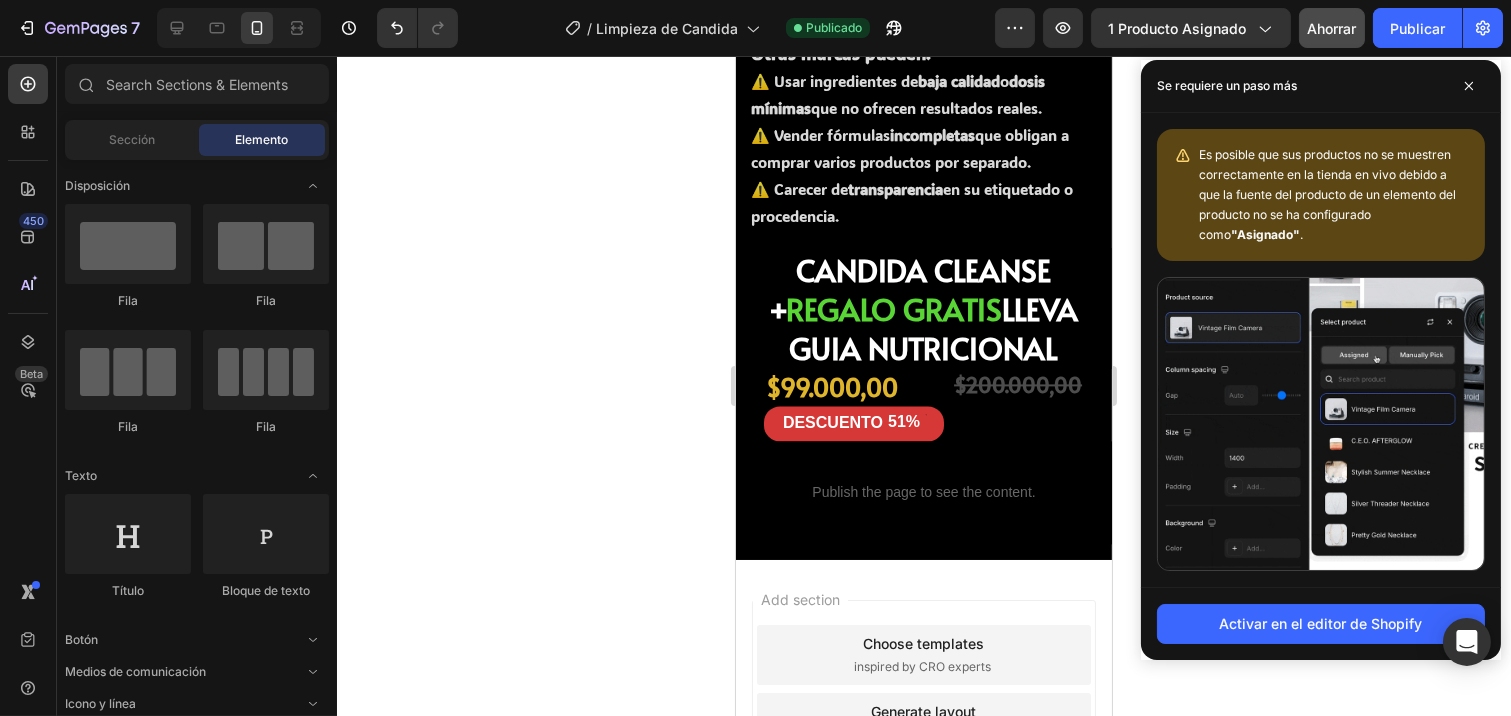 click 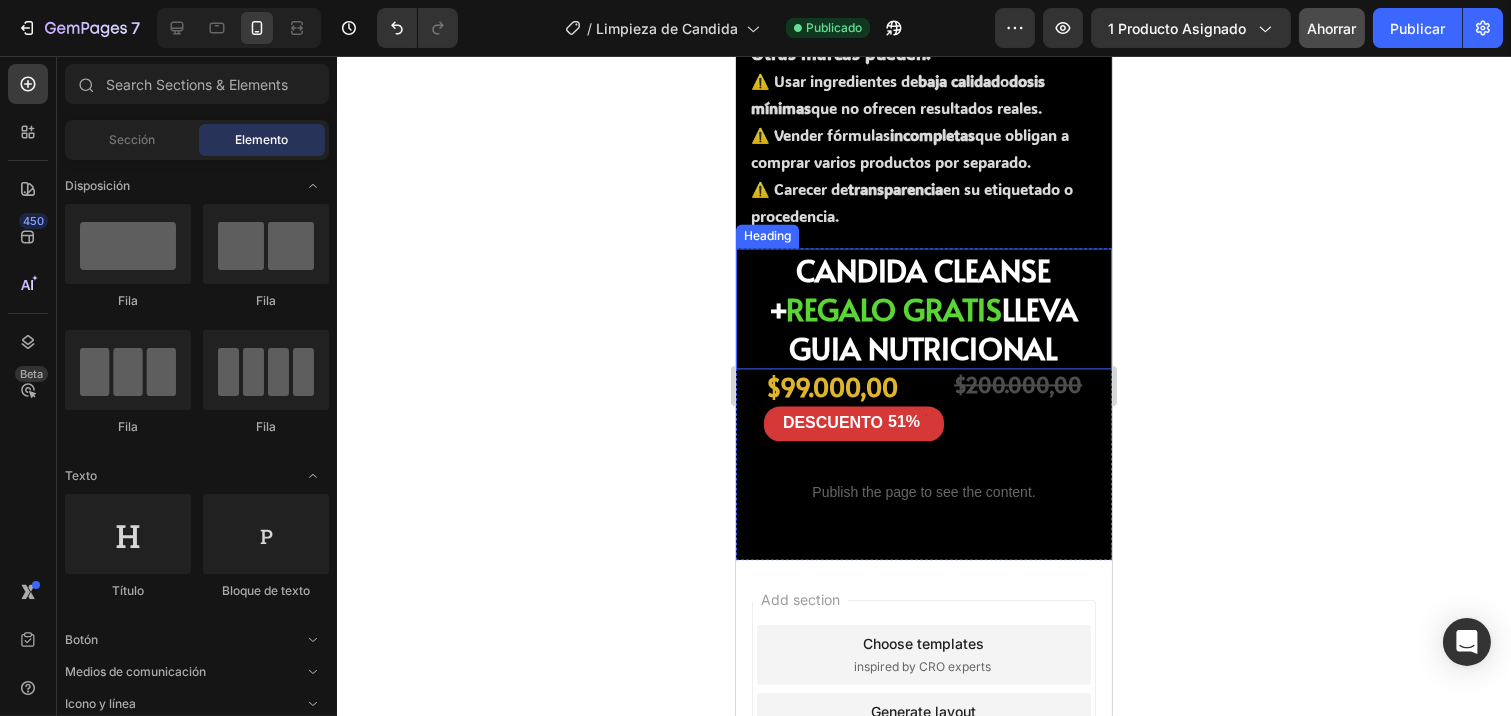 click on "LLEVA GUIA NUTRICIONAL" at bounding box center [933, 328] 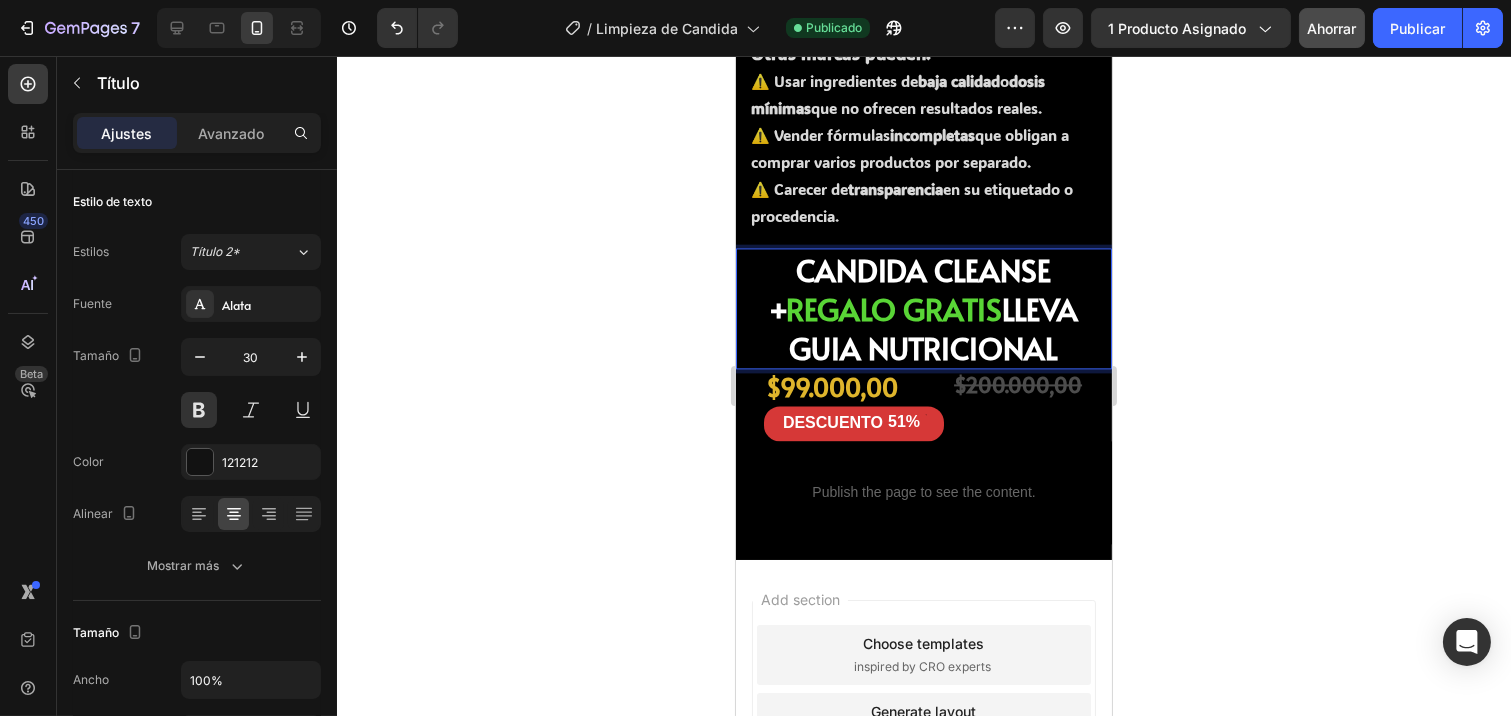 click 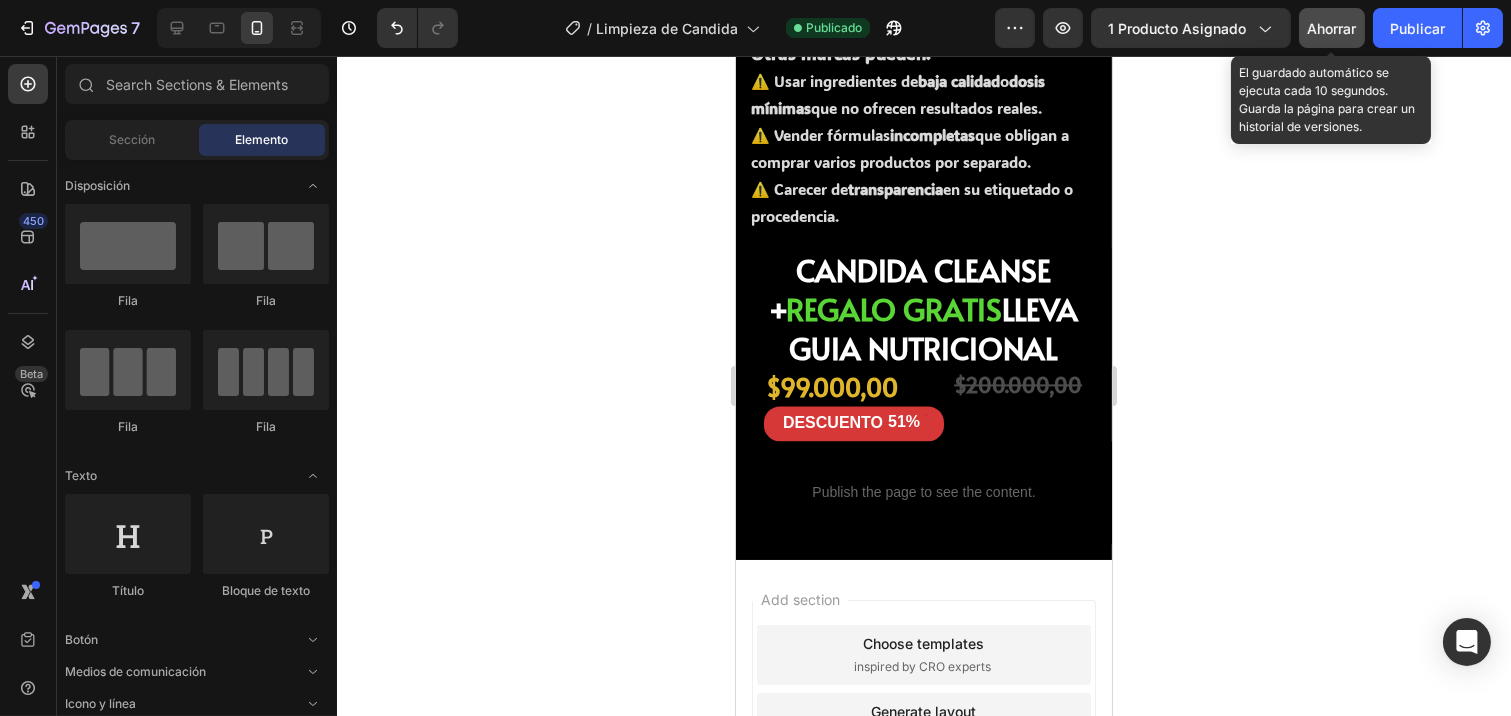 drag, startPoint x: 1333, startPoint y: 27, endPoint x: 1343, endPoint y: 26, distance: 10.049875 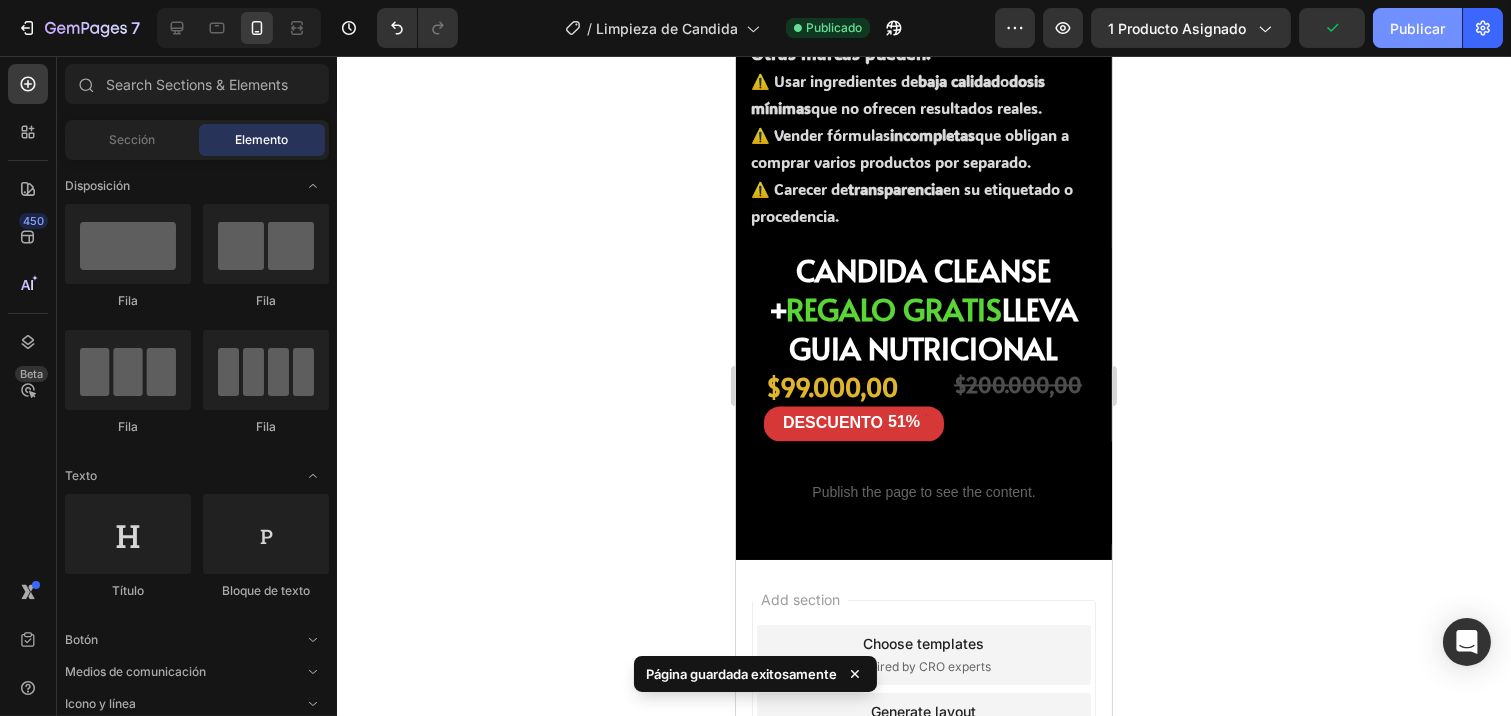 click on "Publicar" at bounding box center [1417, 28] 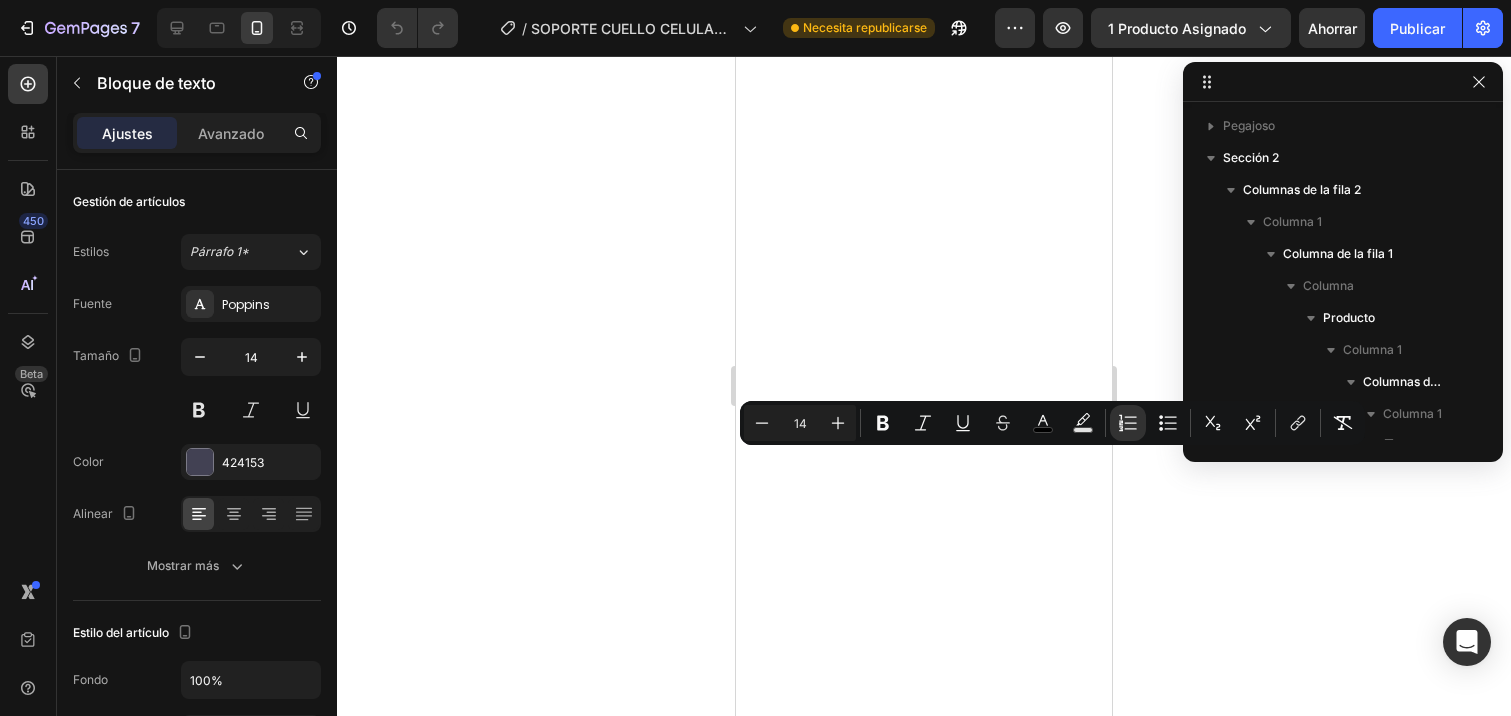 scroll, scrollTop: 0, scrollLeft: 0, axis: both 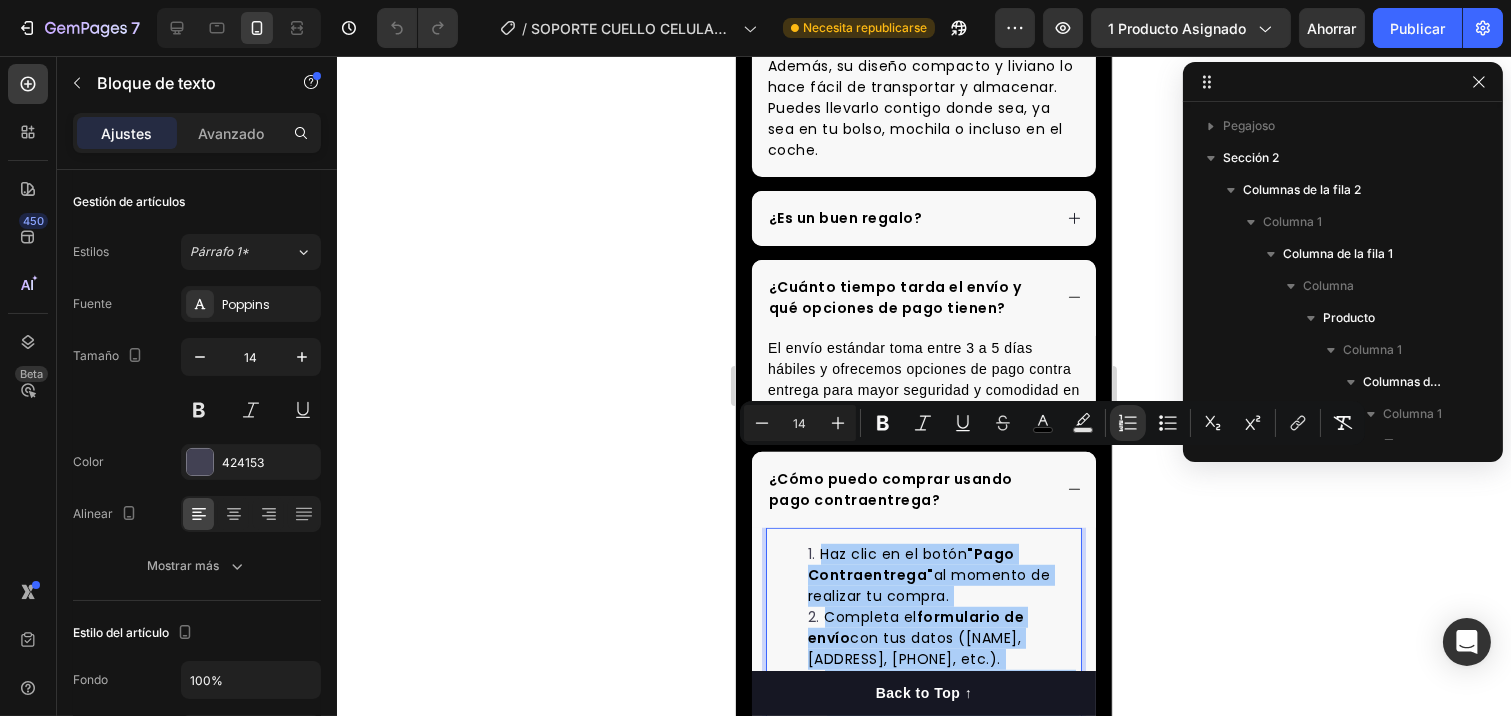 click 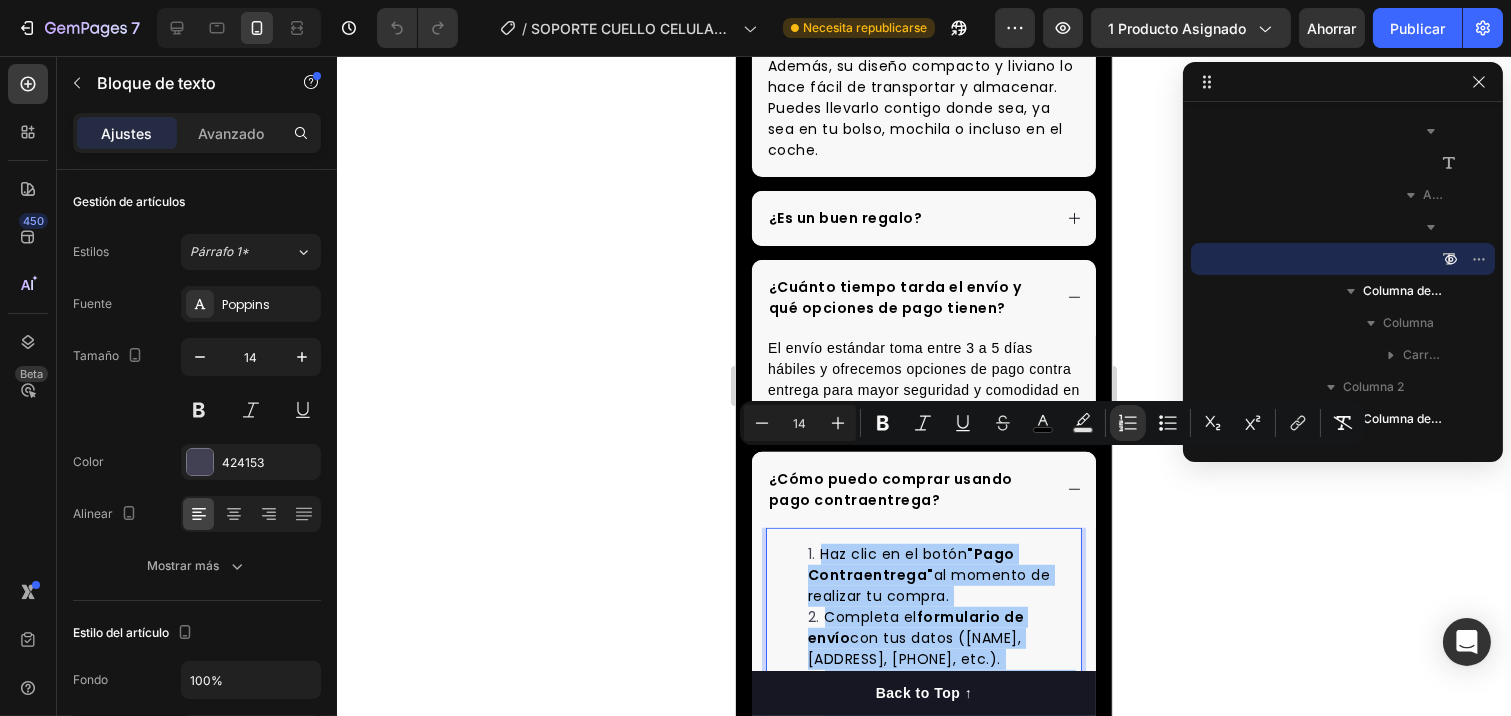 scroll, scrollTop: 2666, scrollLeft: 0, axis: vertical 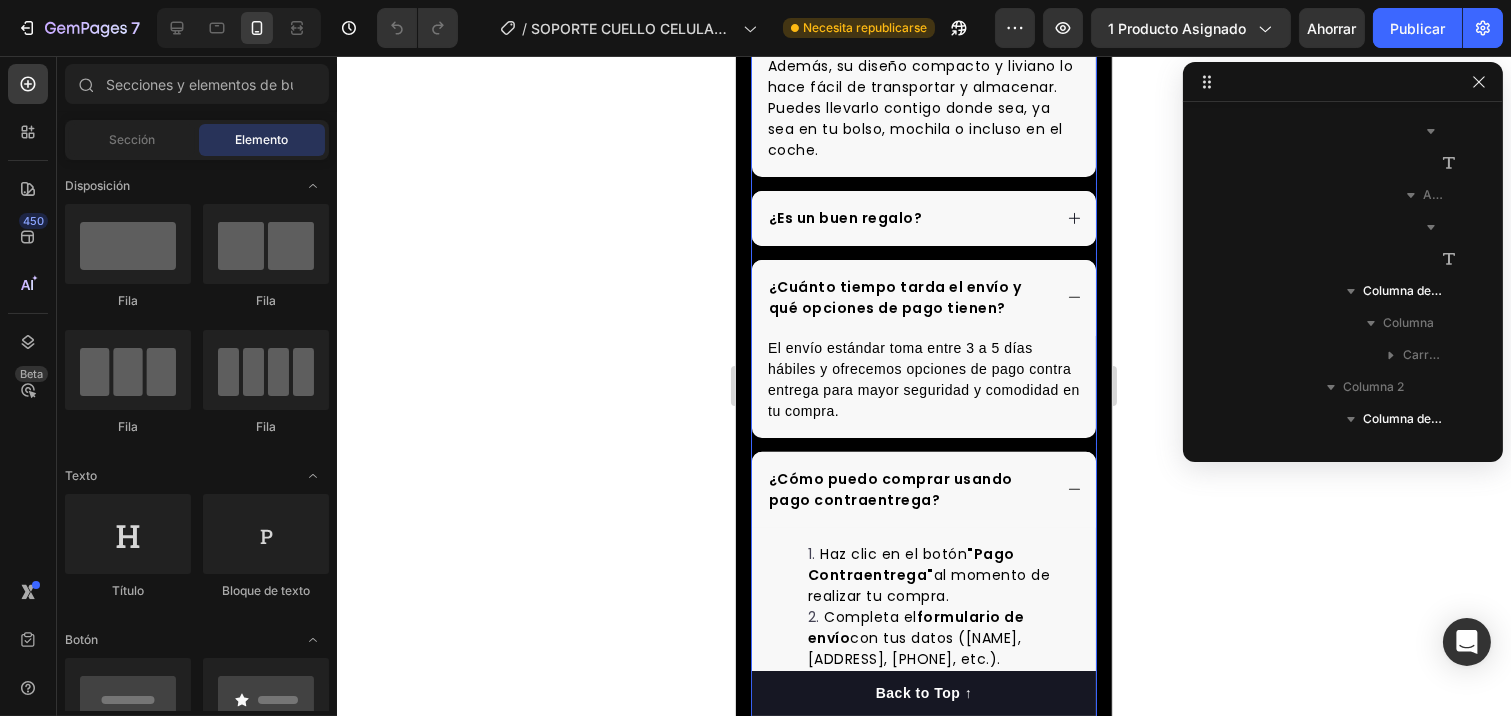 click on "¿Cómo puedo comprar usando pago contraentrega?" at bounding box center [923, 490] 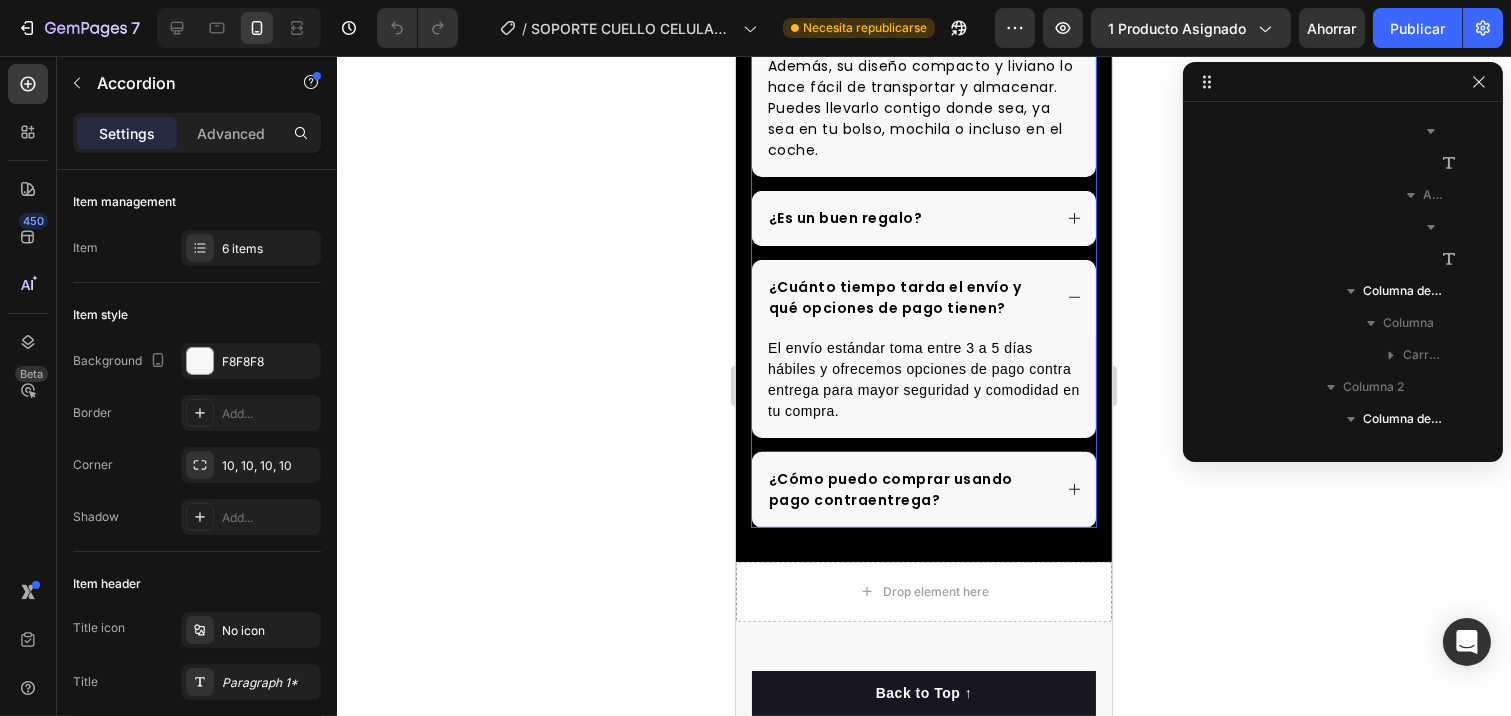 scroll, scrollTop: 474, scrollLeft: 0, axis: vertical 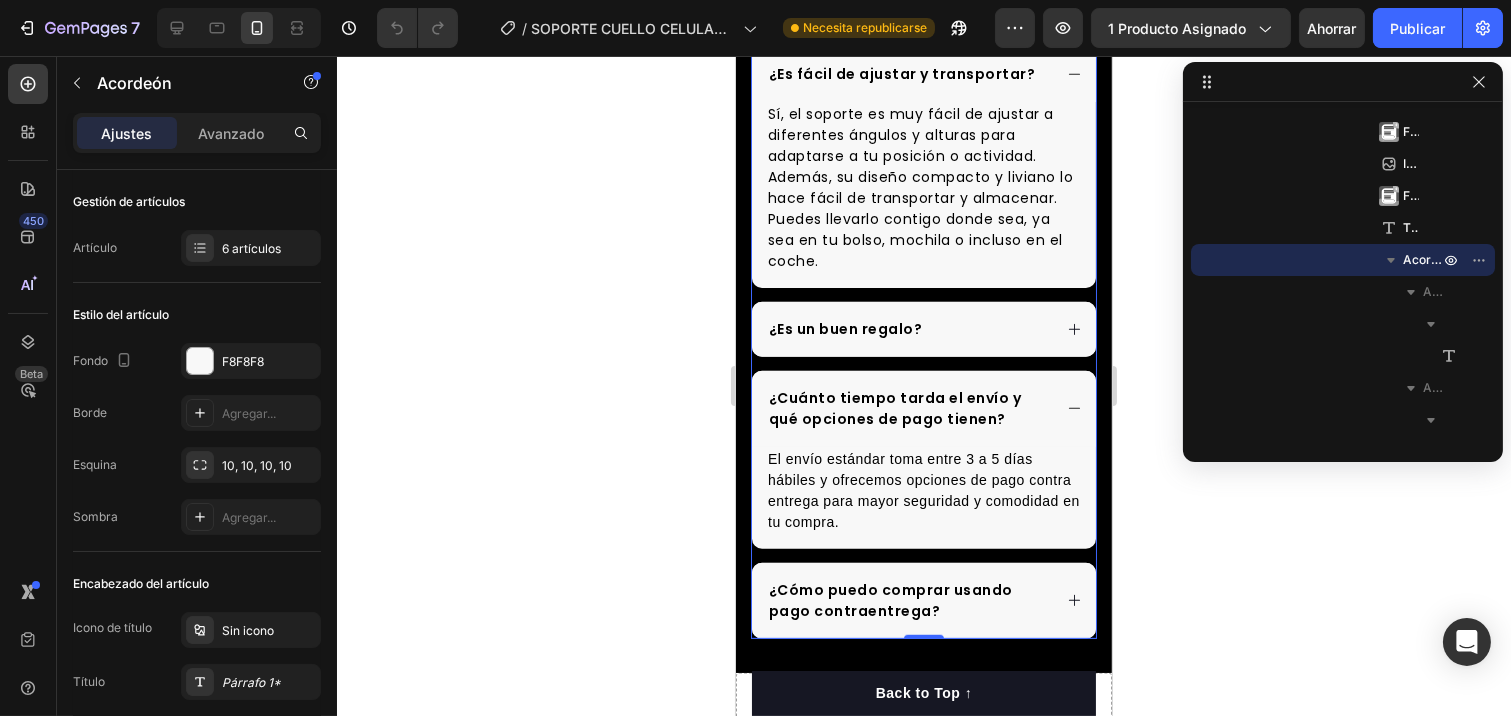 click 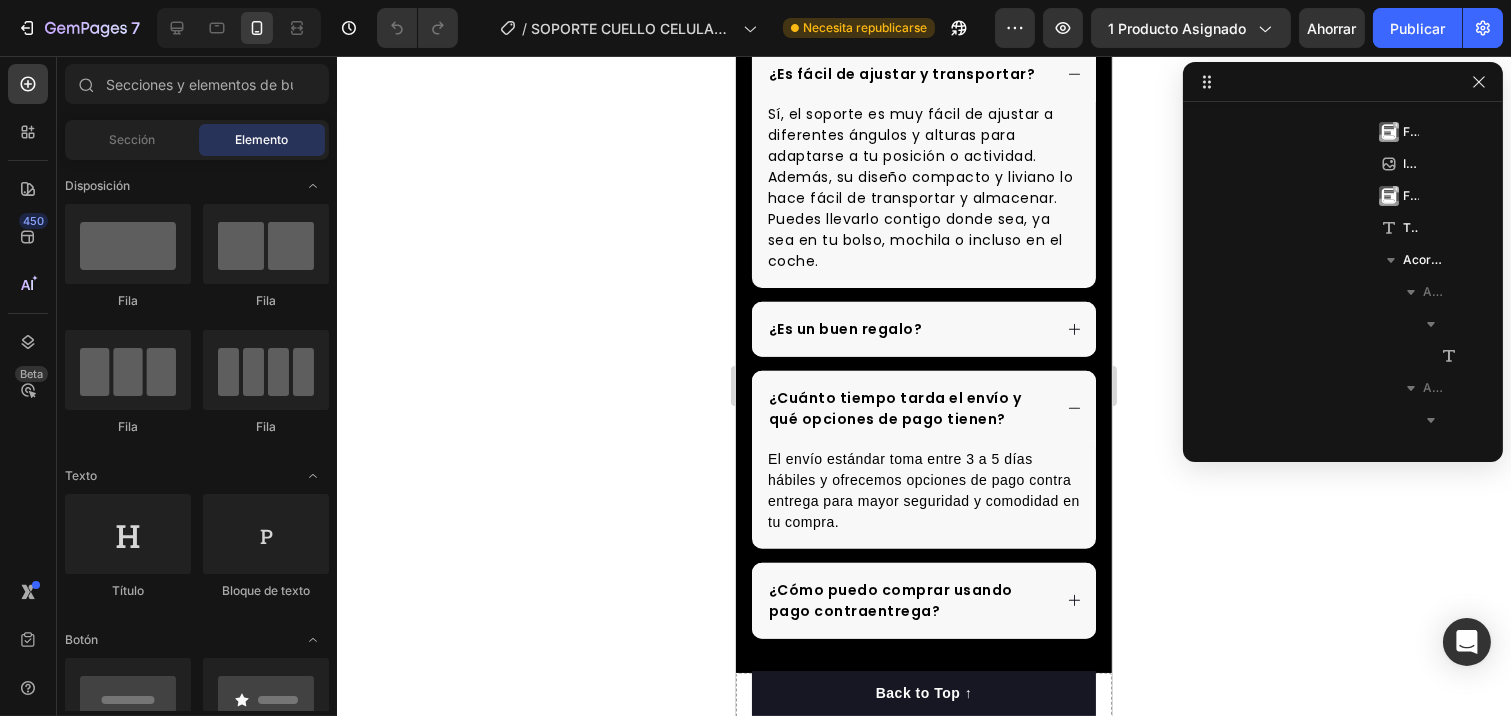 click 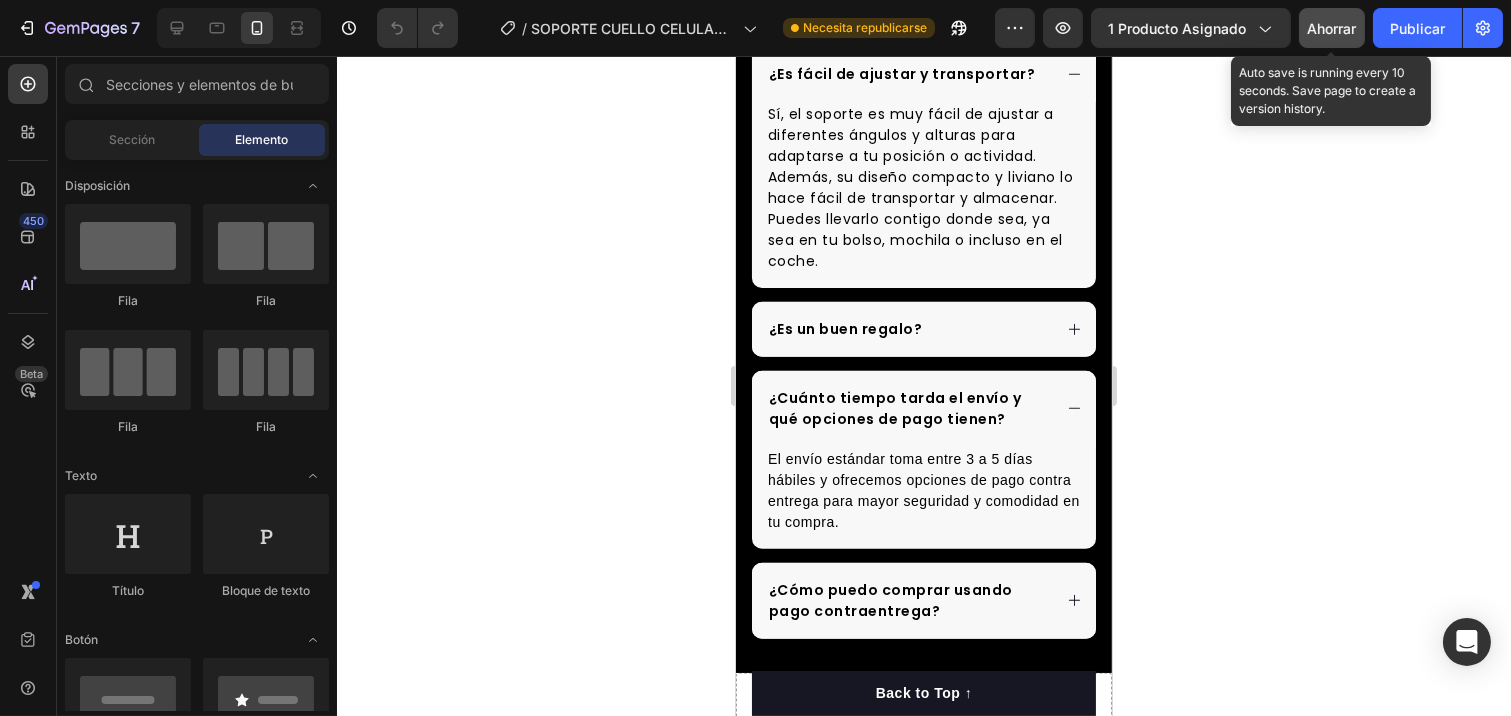 click on "Ahorrar" at bounding box center (1332, 28) 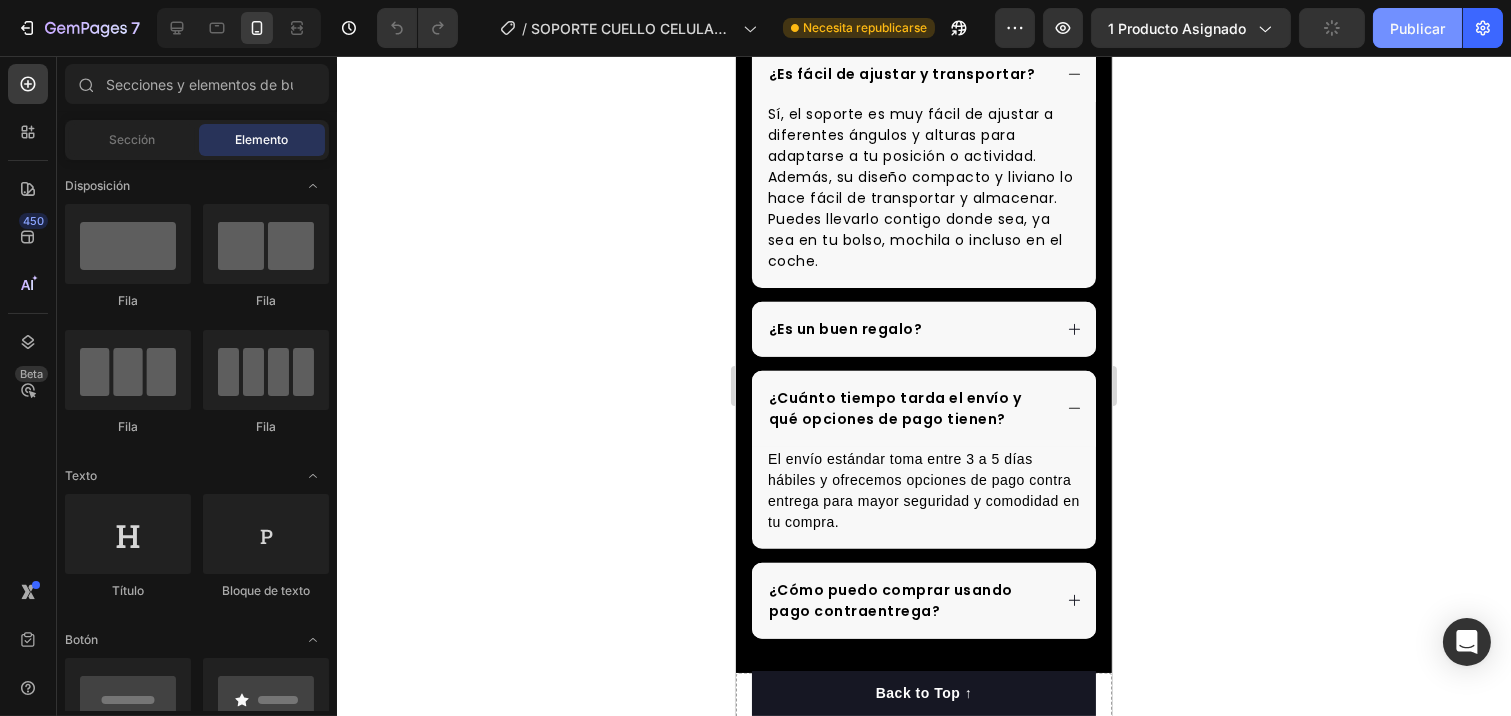 click on "Publicar" at bounding box center (1417, 28) 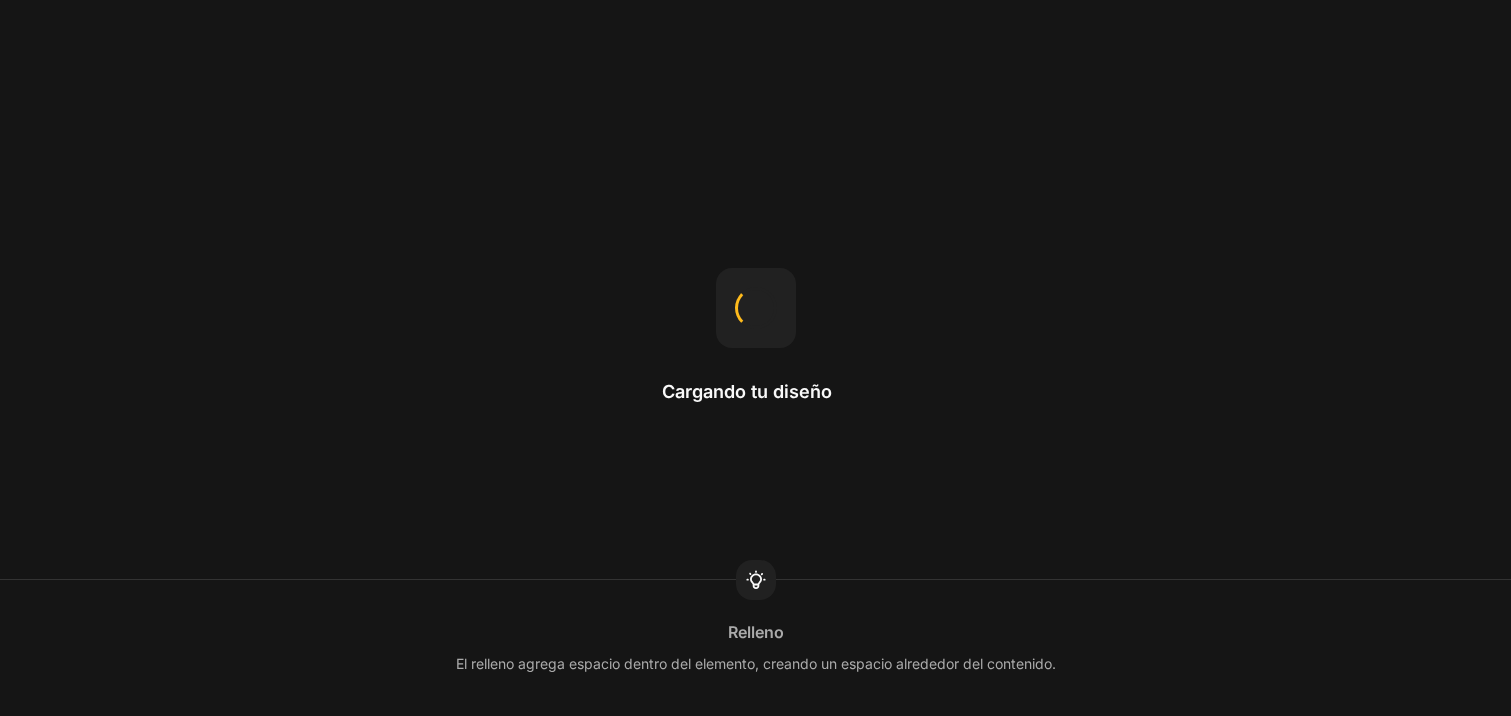 scroll, scrollTop: 0, scrollLeft: 0, axis: both 